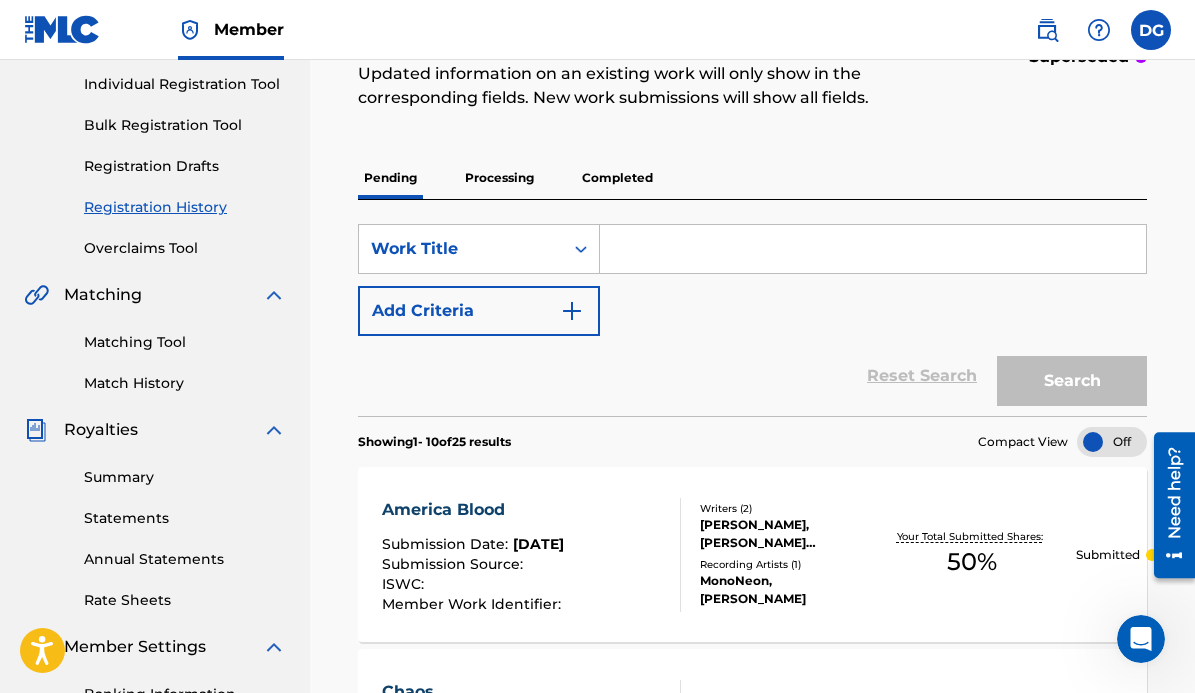 scroll, scrollTop: 0, scrollLeft: 0, axis: both 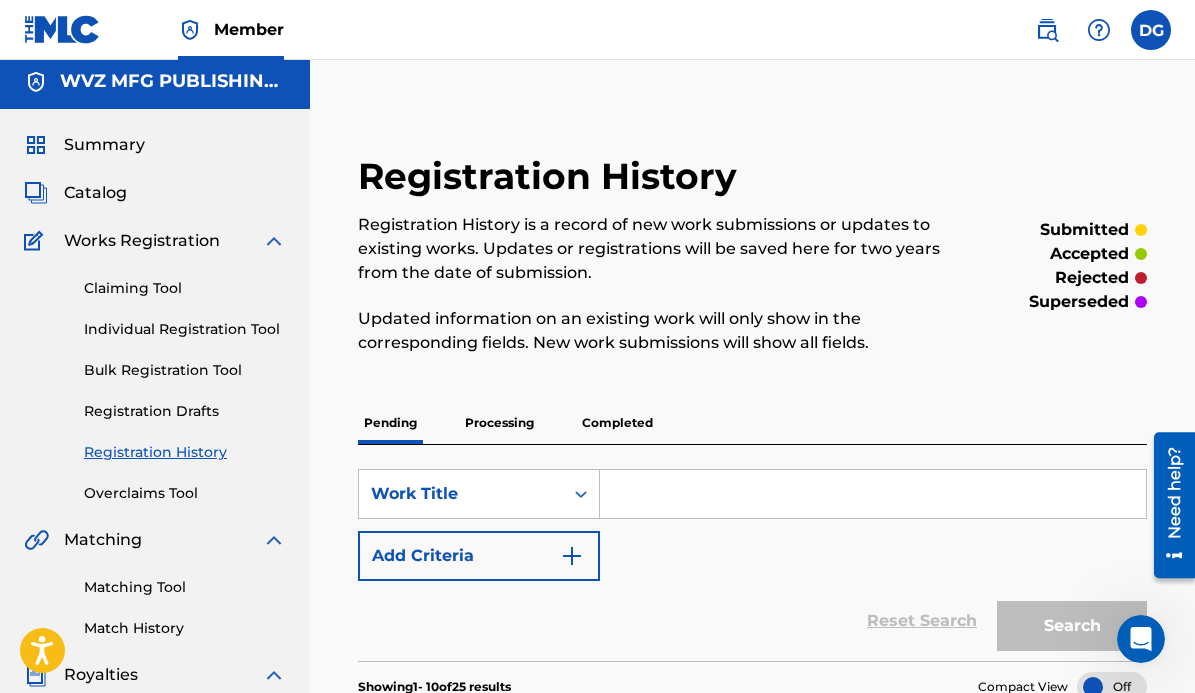 click on "Individual Registration Tool" at bounding box center [185, 329] 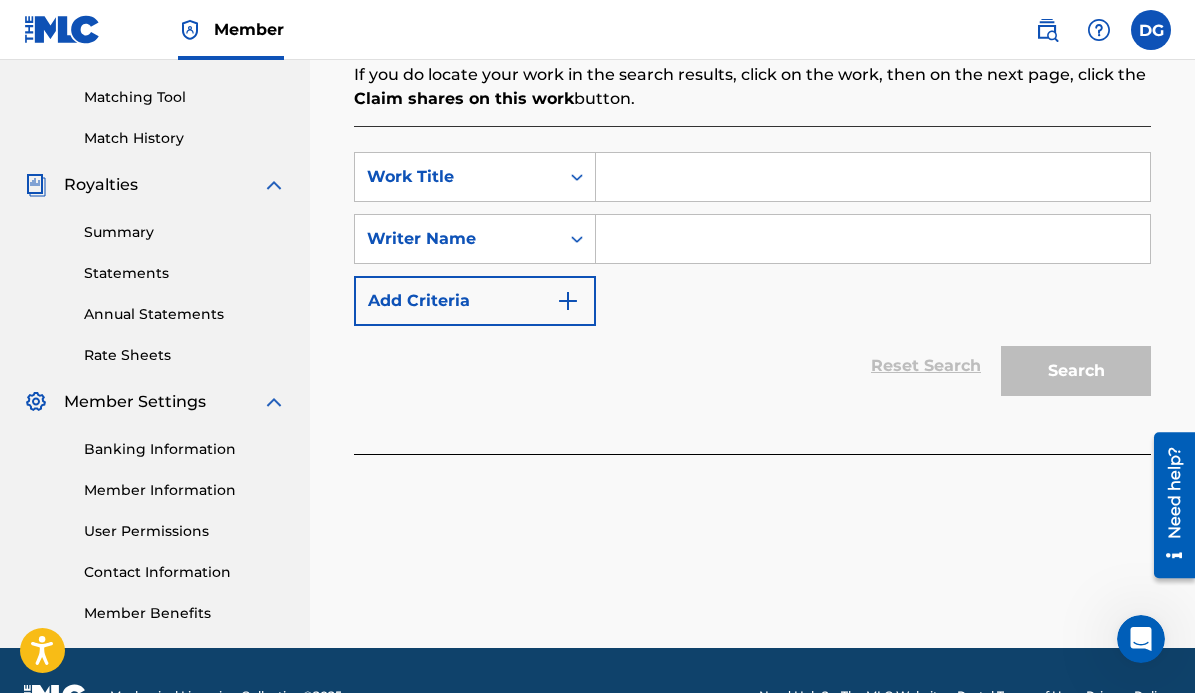 scroll, scrollTop: 497, scrollLeft: 0, axis: vertical 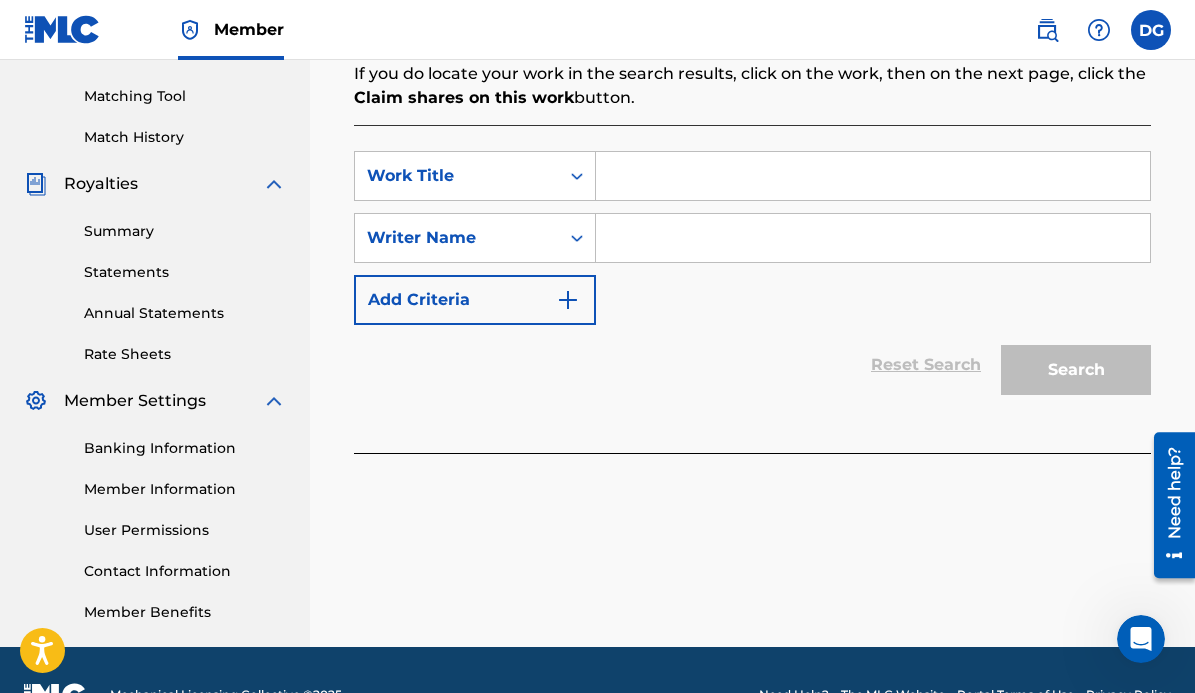 click at bounding box center (873, 176) 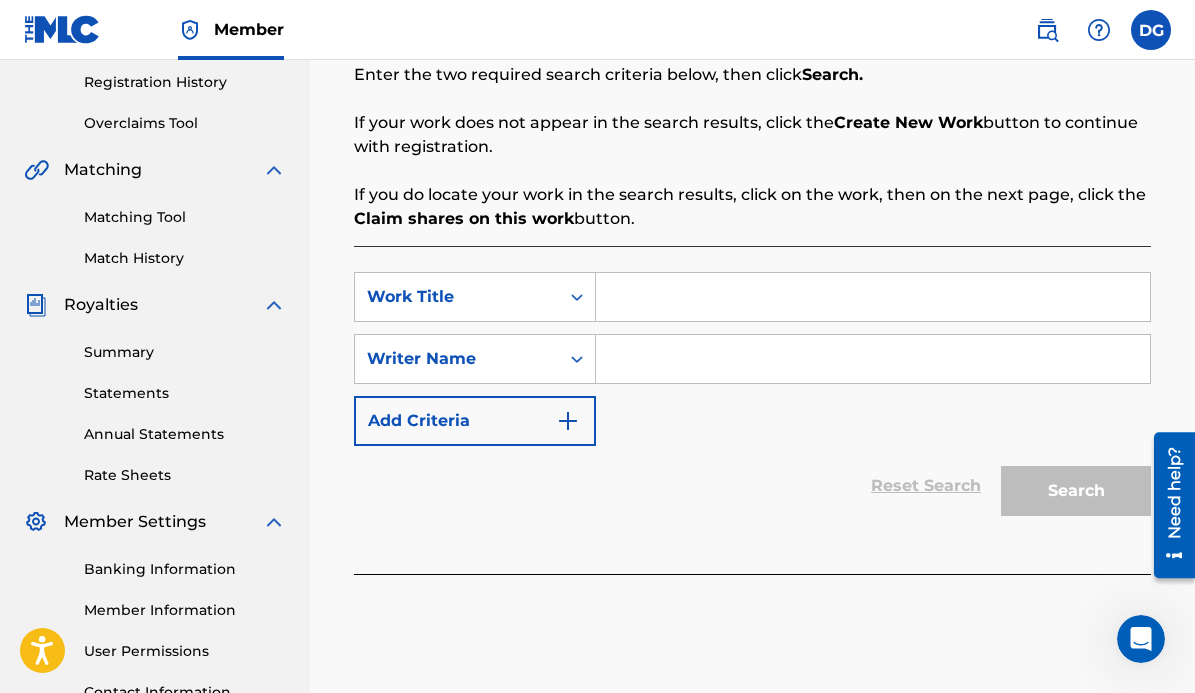 scroll, scrollTop: 375, scrollLeft: 0, axis: vertical 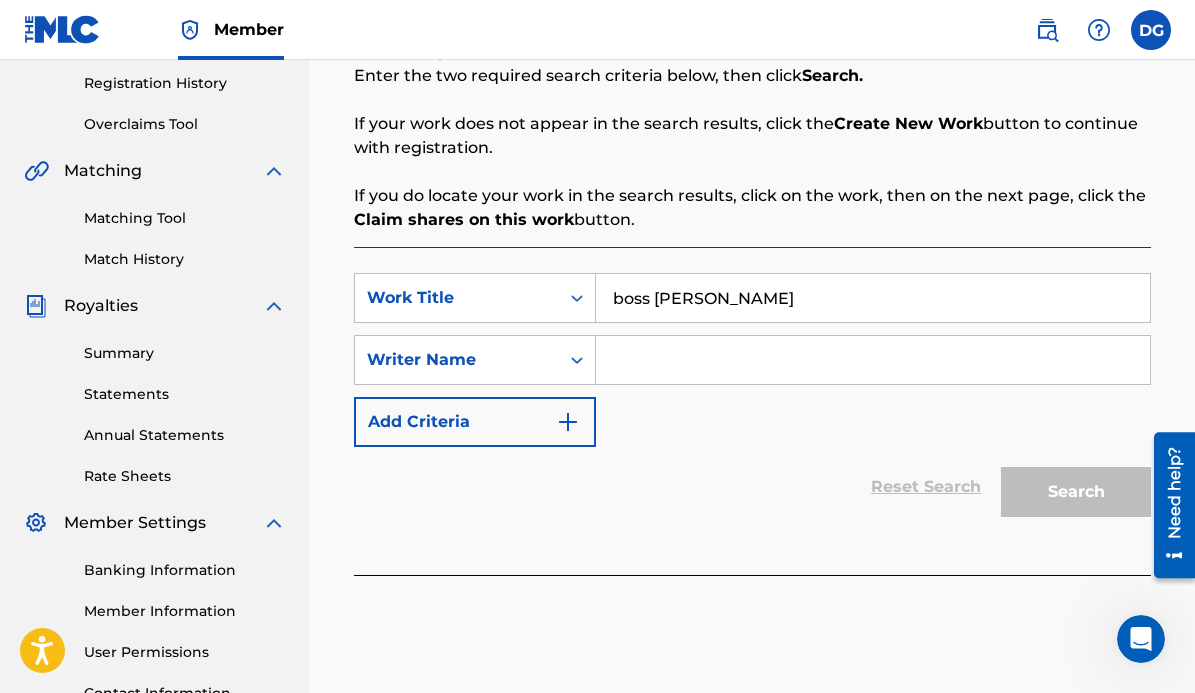 type on "boss [PERSON_NAME]" 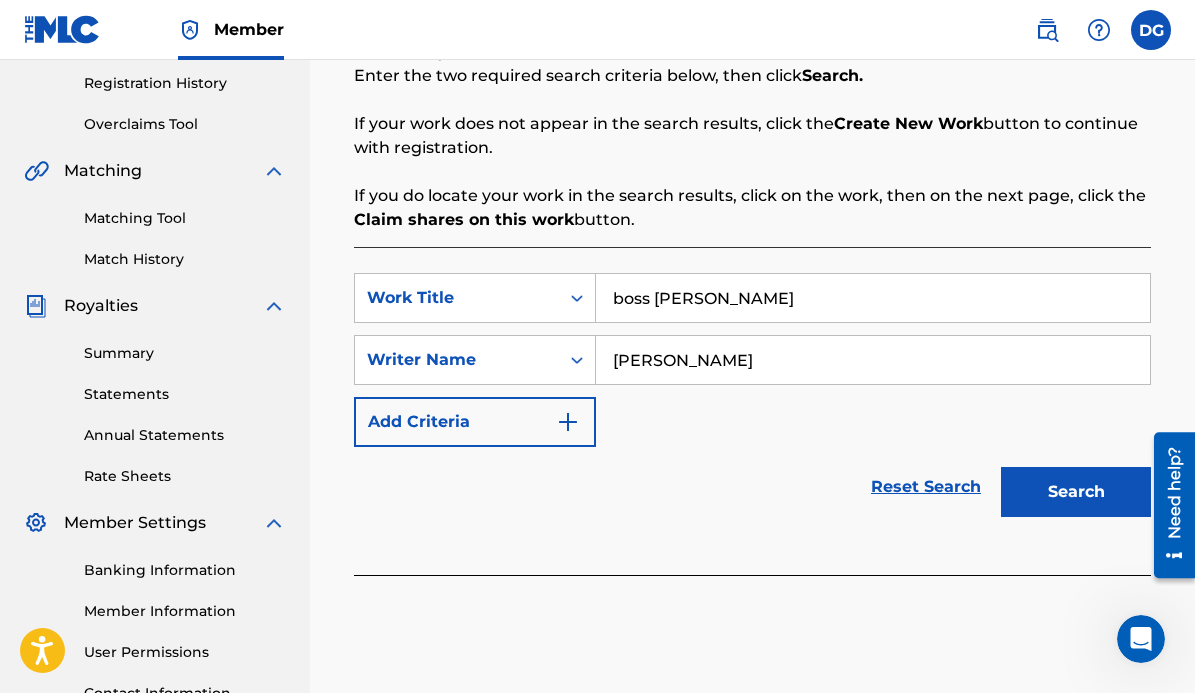 type on "[PERSON_NAME]" 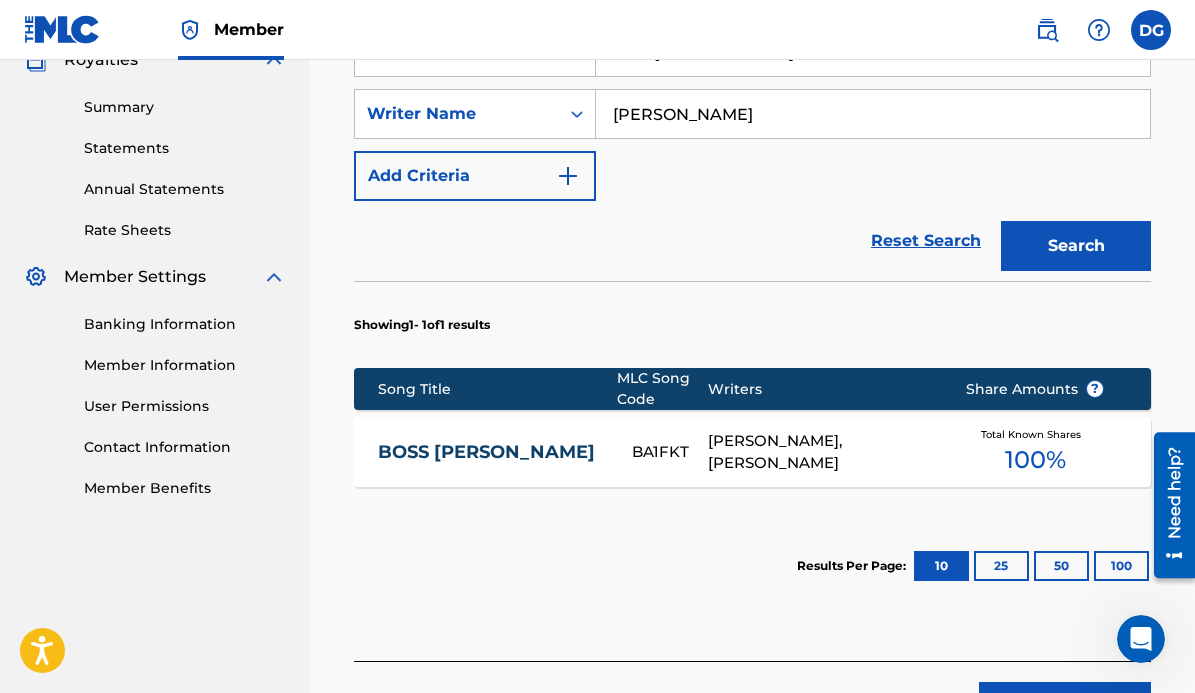 scroll, scrollTop: 622, scrollLeft: 0, axis: vertical 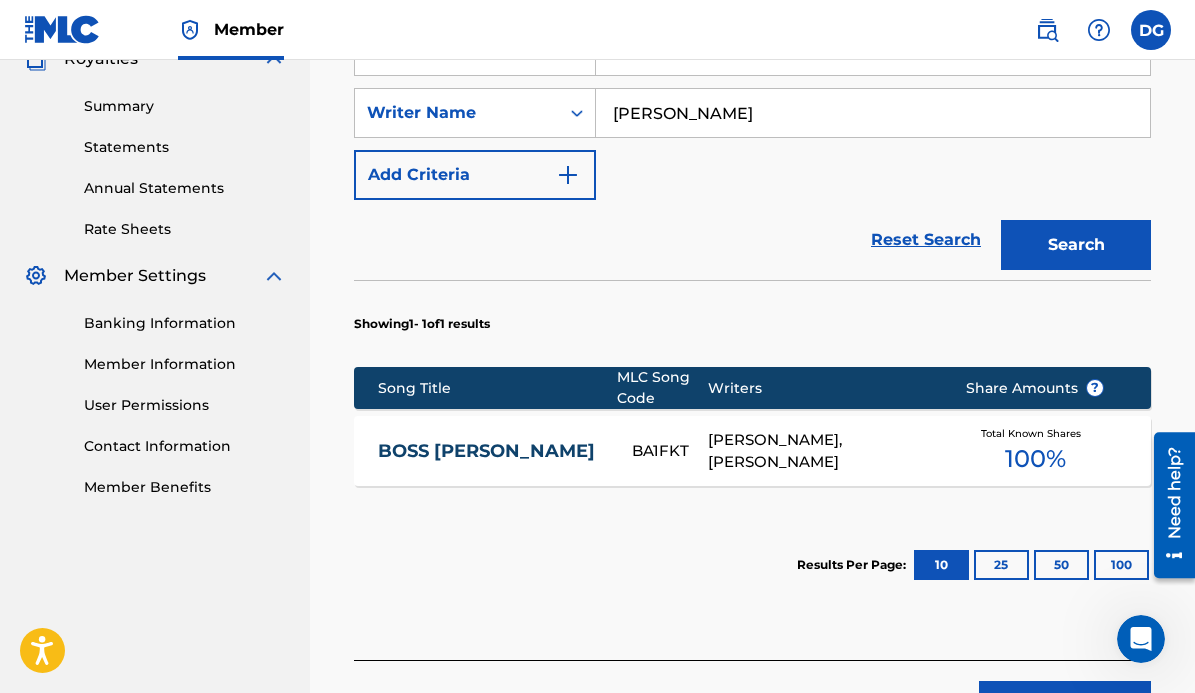 click on "BOSS [PERSON_NAME]" at bounding box center (491, 451) 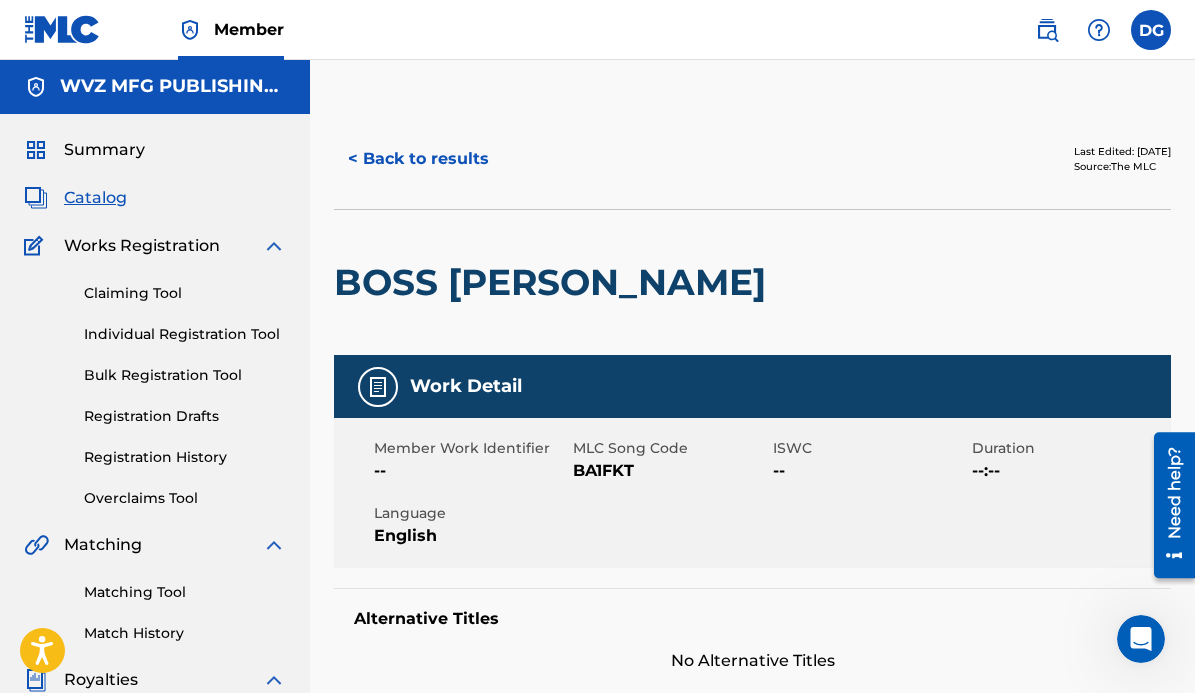 scroll, scrollTop: 0, scrollLeft: 0, axis: both 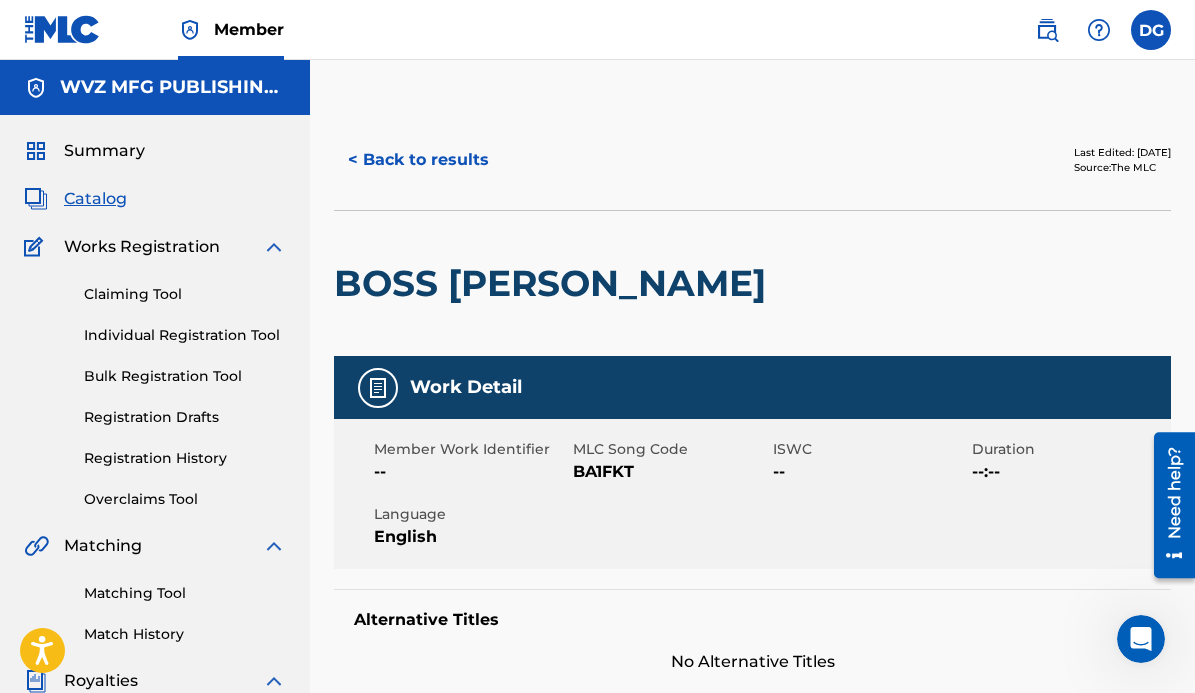 click on "< Back to results" at bounding box center (418, 160) 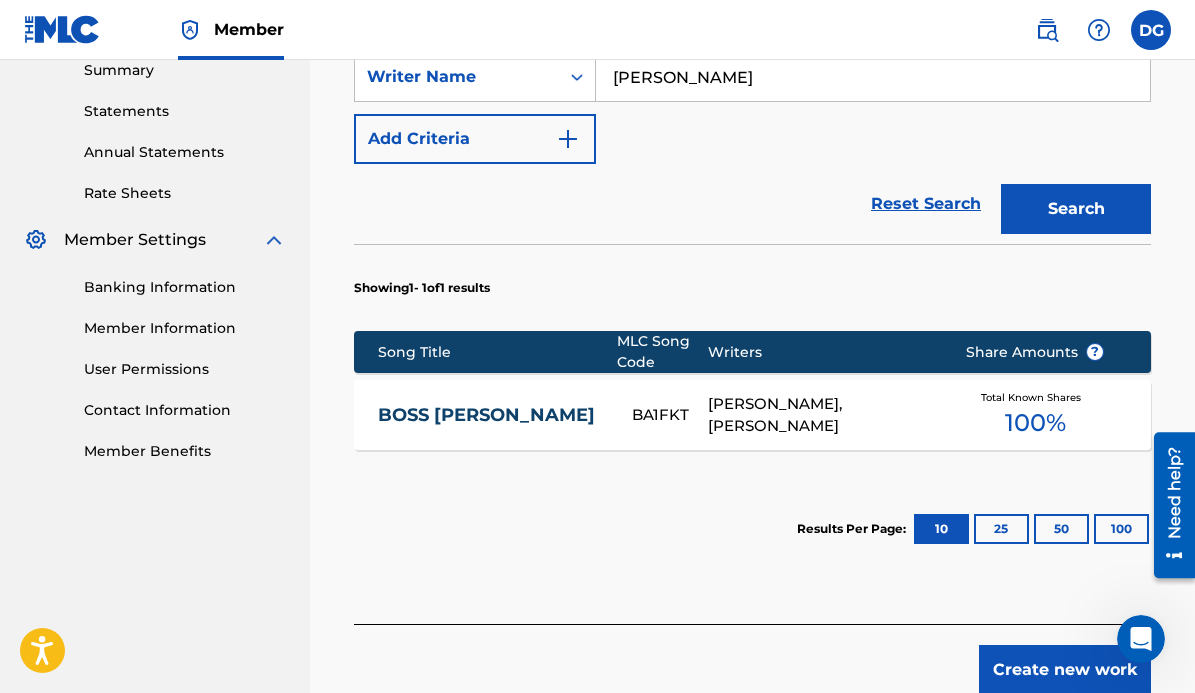 click on "Create new work" at bounding box center (1065, 670) 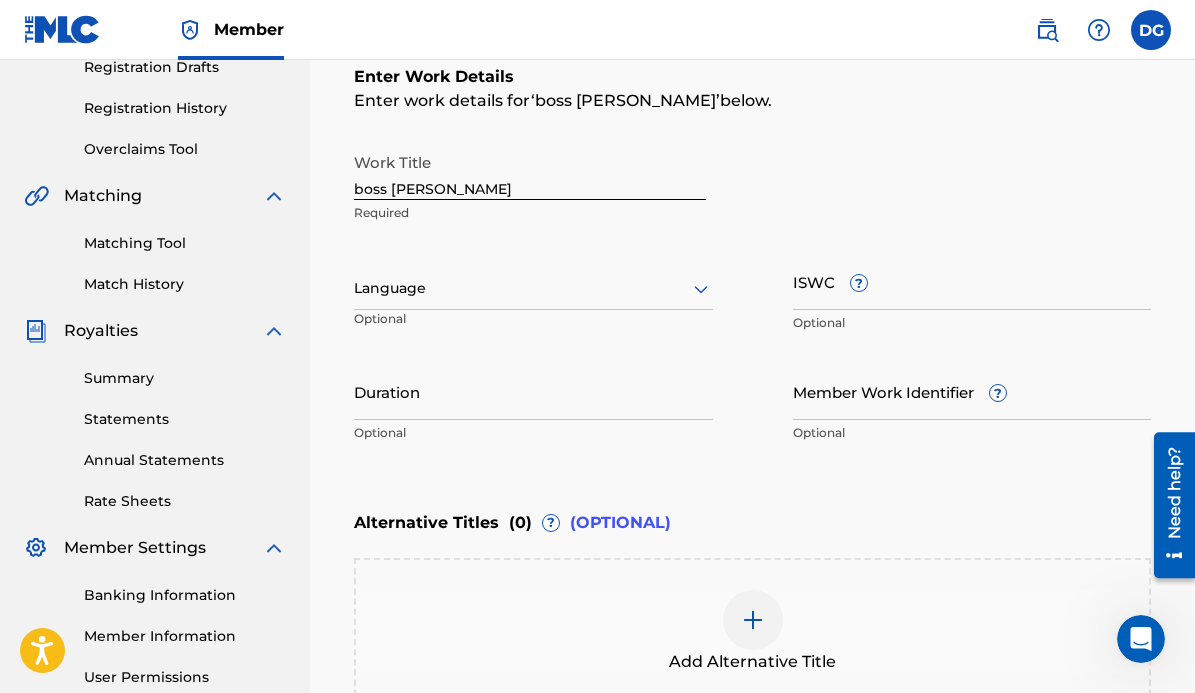 scroll, scrollTop: 348, scrollLeft: 0, axis: vertical 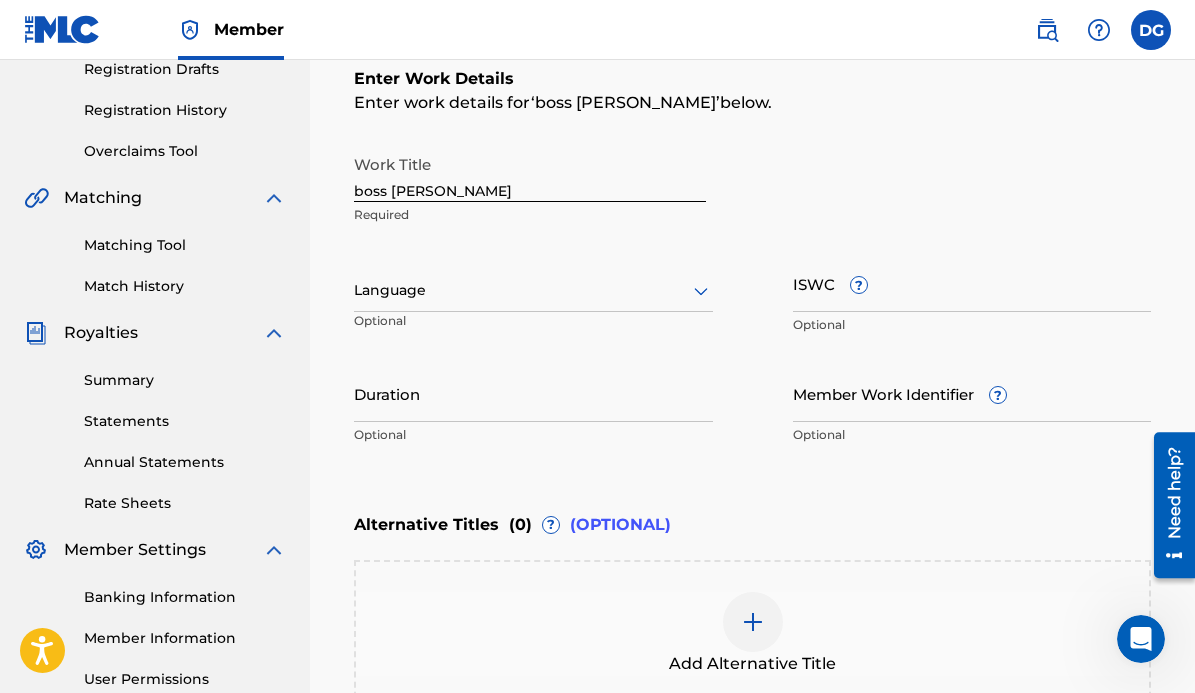 click on "boss [PERSON_NAME]" at bounding box center (530, 173) 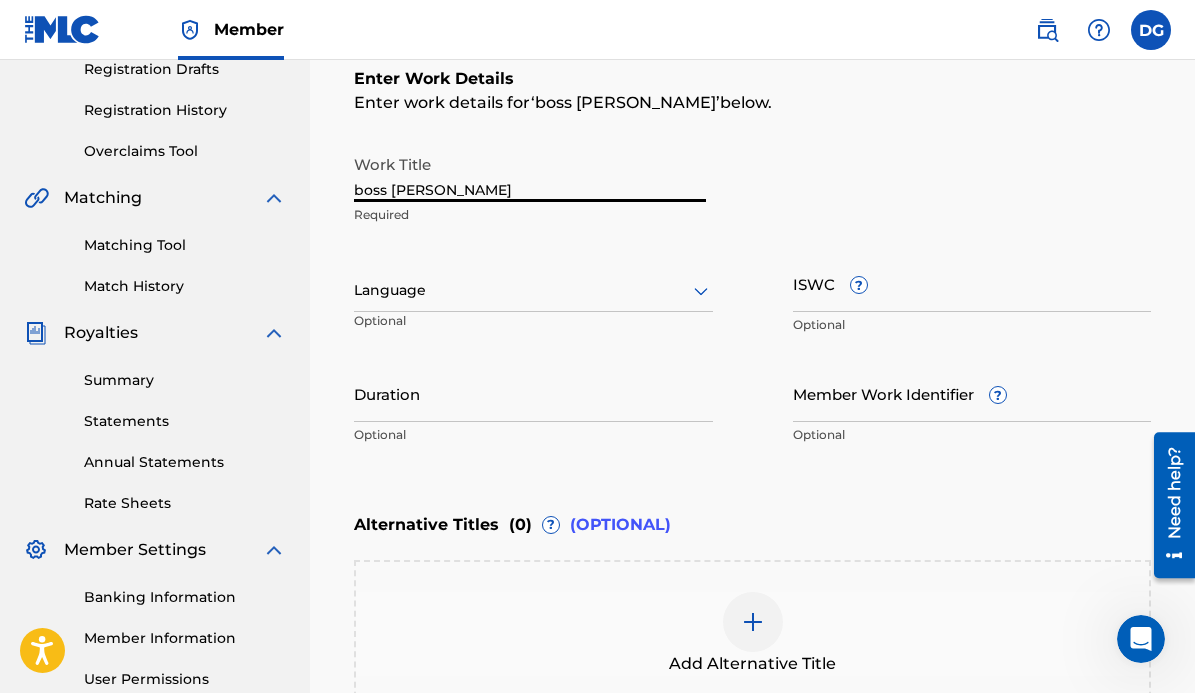 click on "boss [PERSON_NAME]" at bounding box center (530, 173) 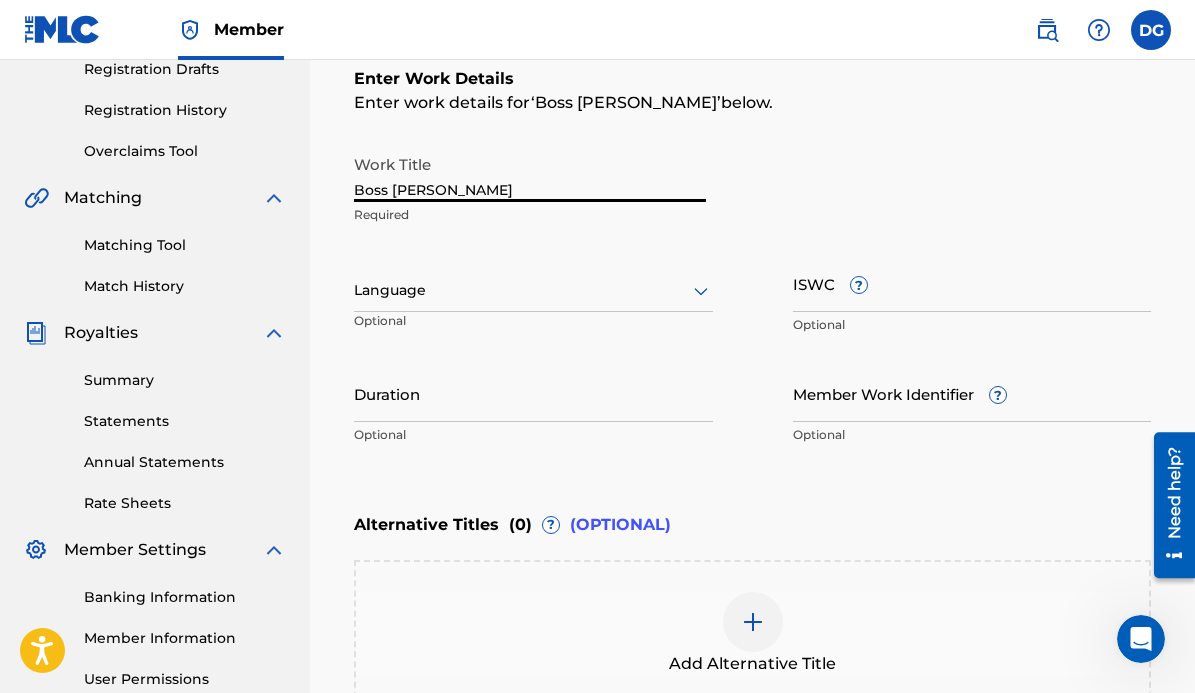 type on "Boss [PERSON_NAME]" 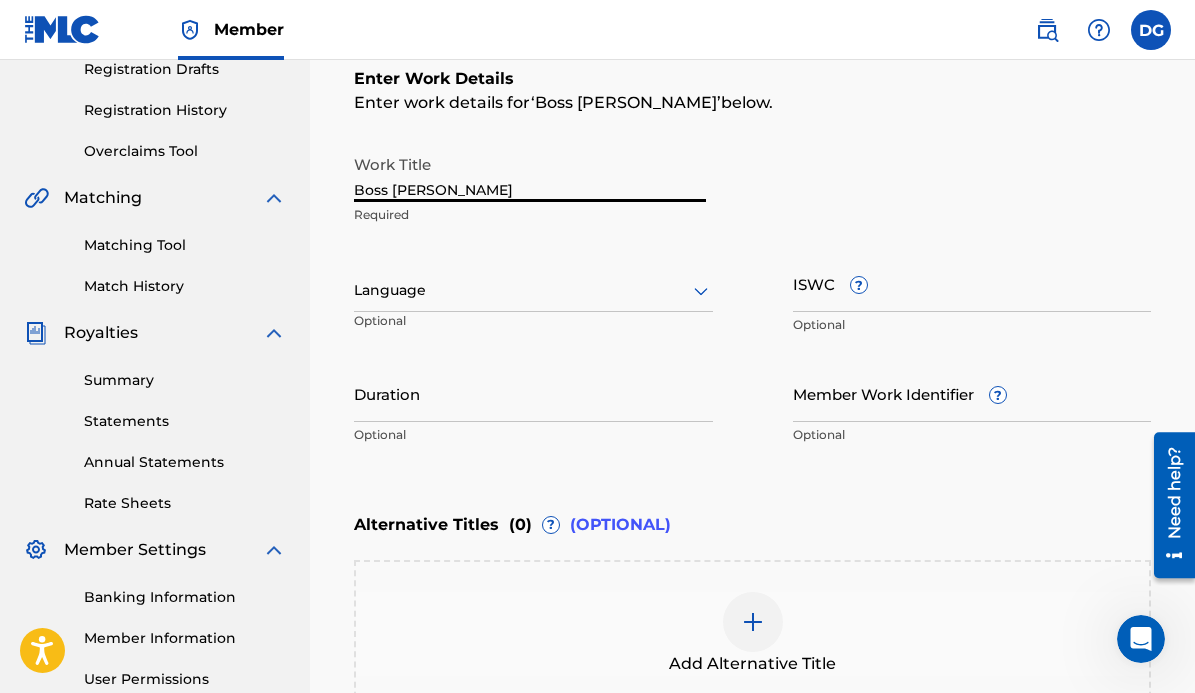 click at bounding box center [533, 290] 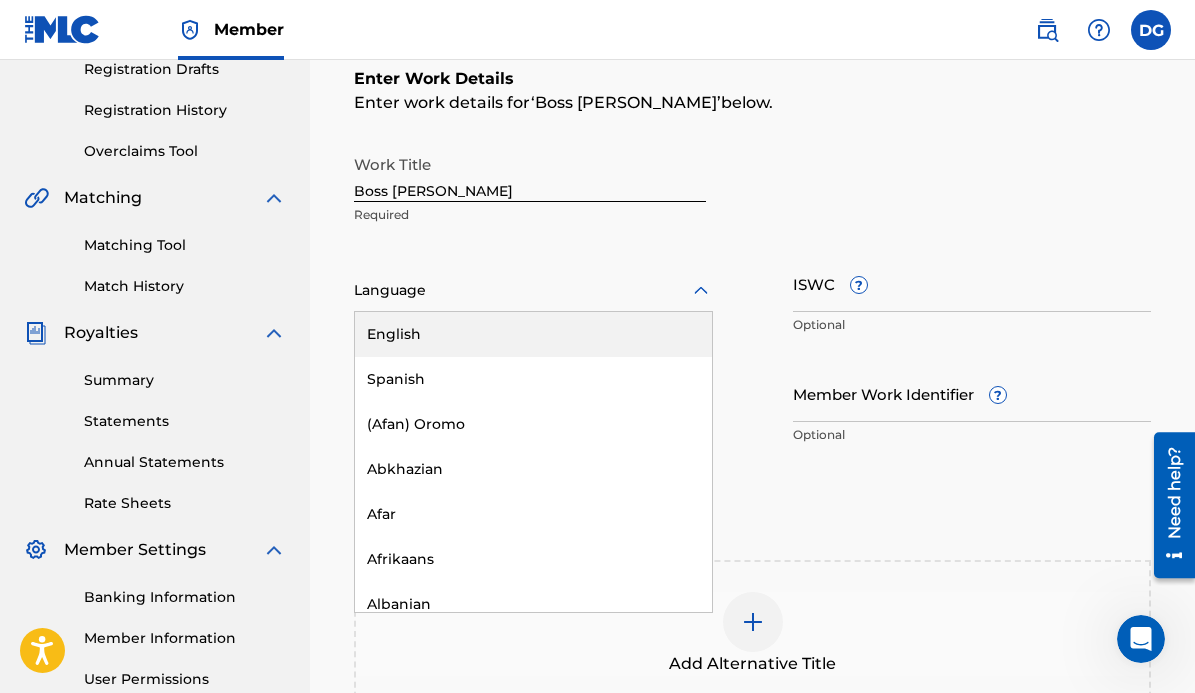 click on "English" at bounding box center [533, 334] 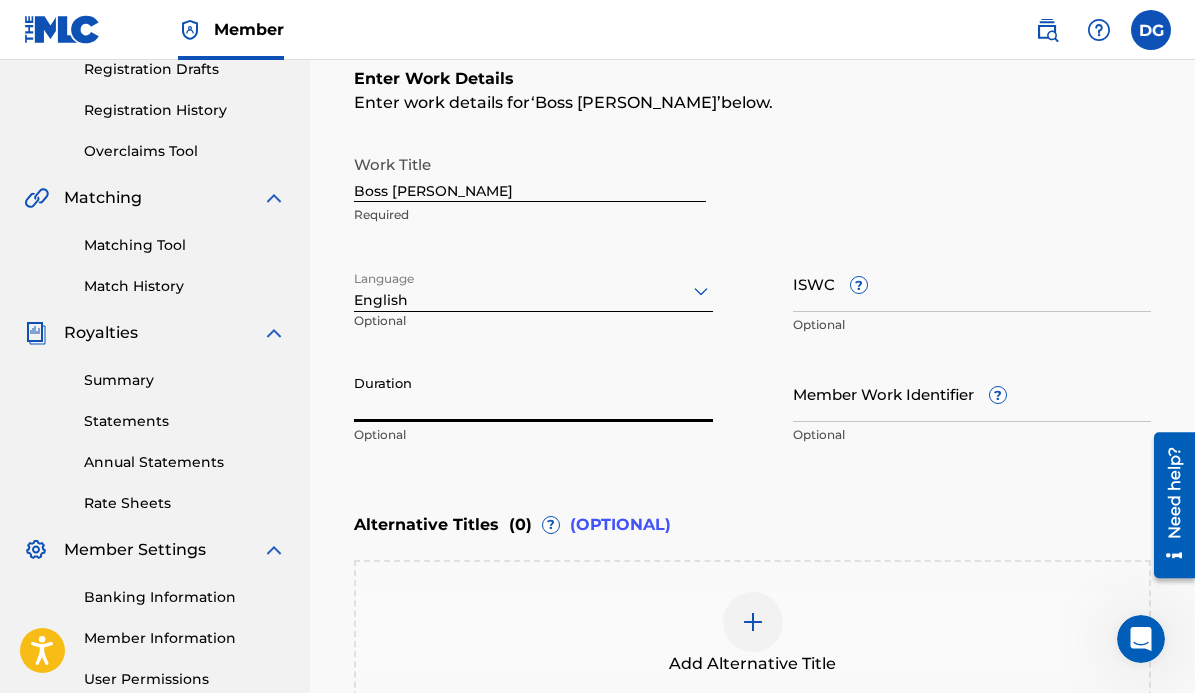 click on "Duration" at bounding box center (533, 393) 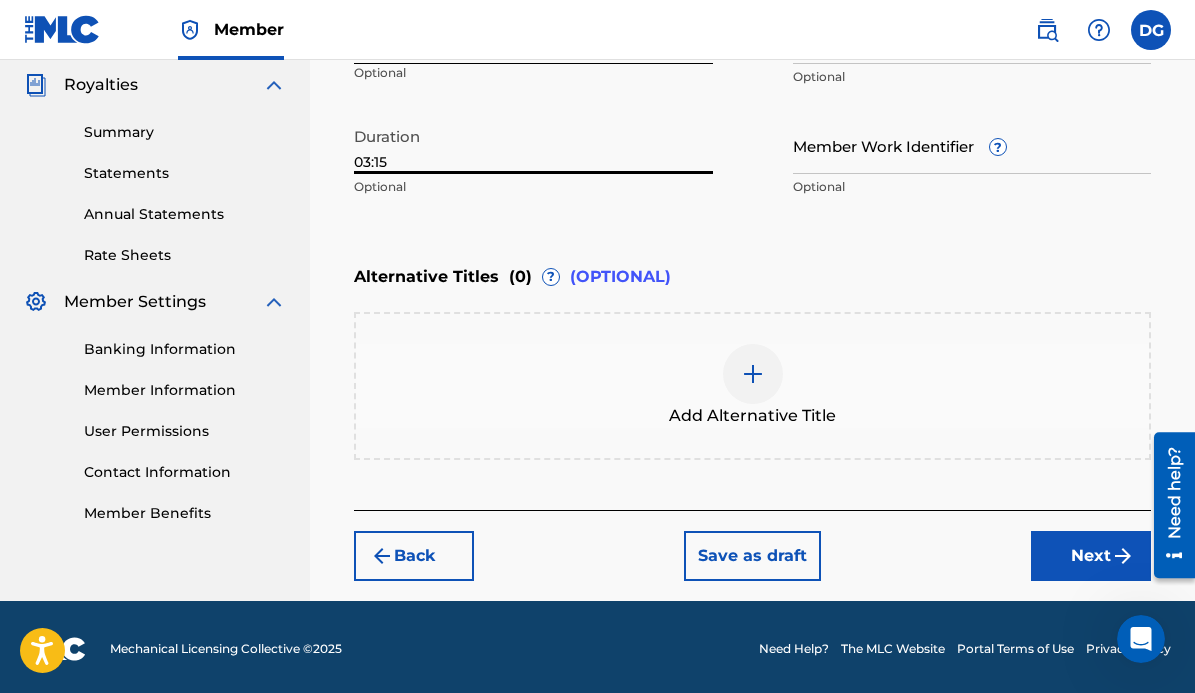 scroll, scrollTop: 597, scrollLeft: 0, axis: vertical 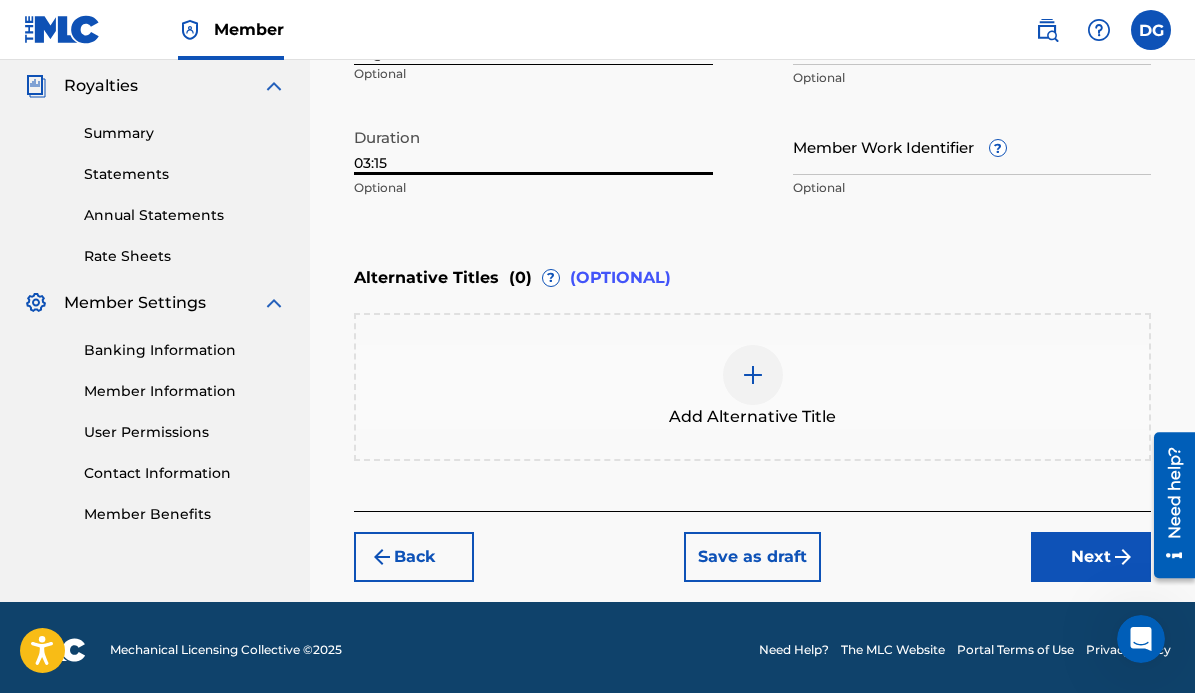type on "03:15" 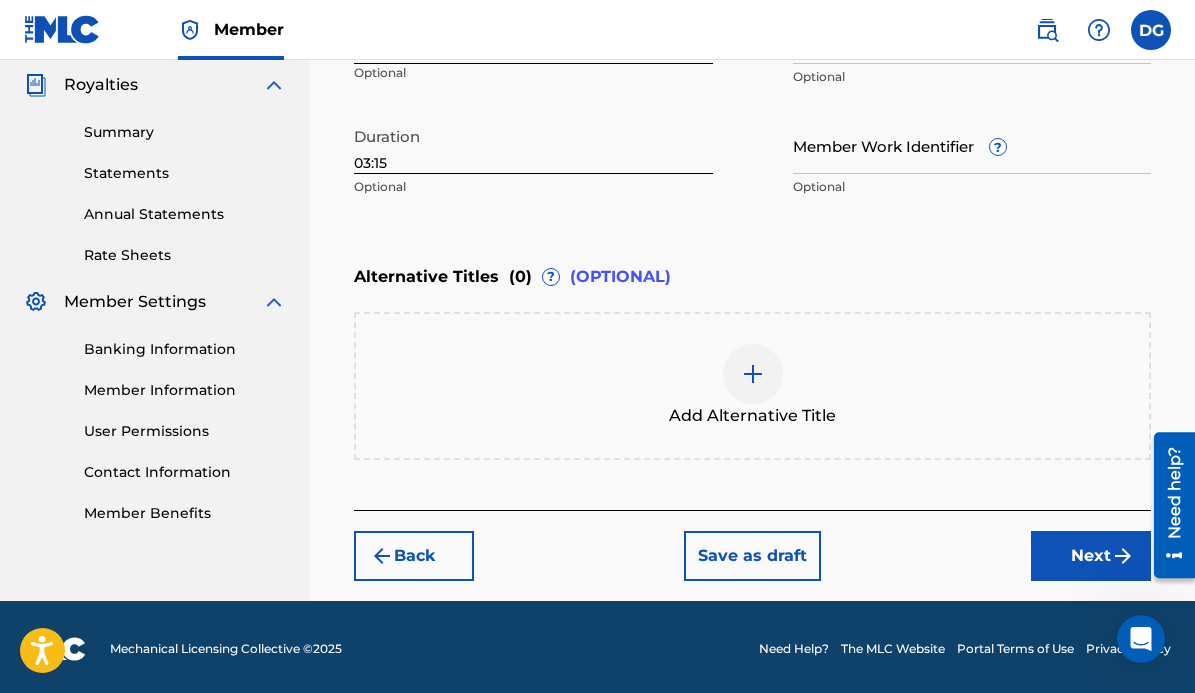 click on "Next" at bounding box center (1091, 556) 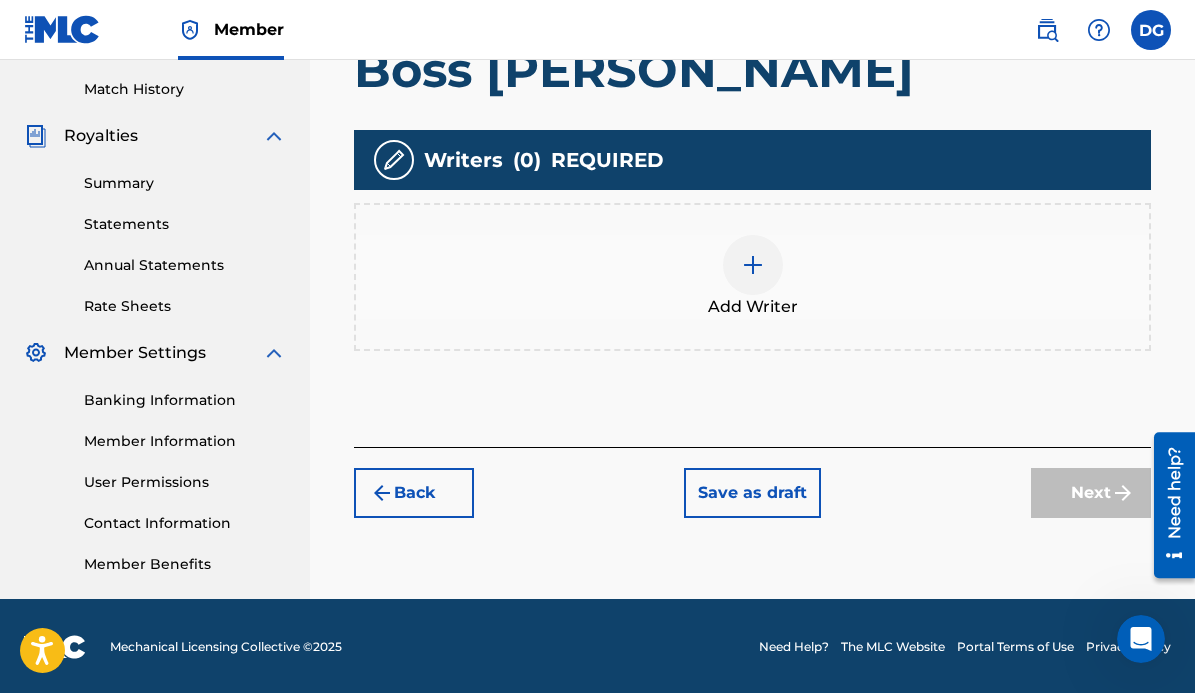 scroll, scrollTop: 546, scrollLeft: 0, axis: vertical 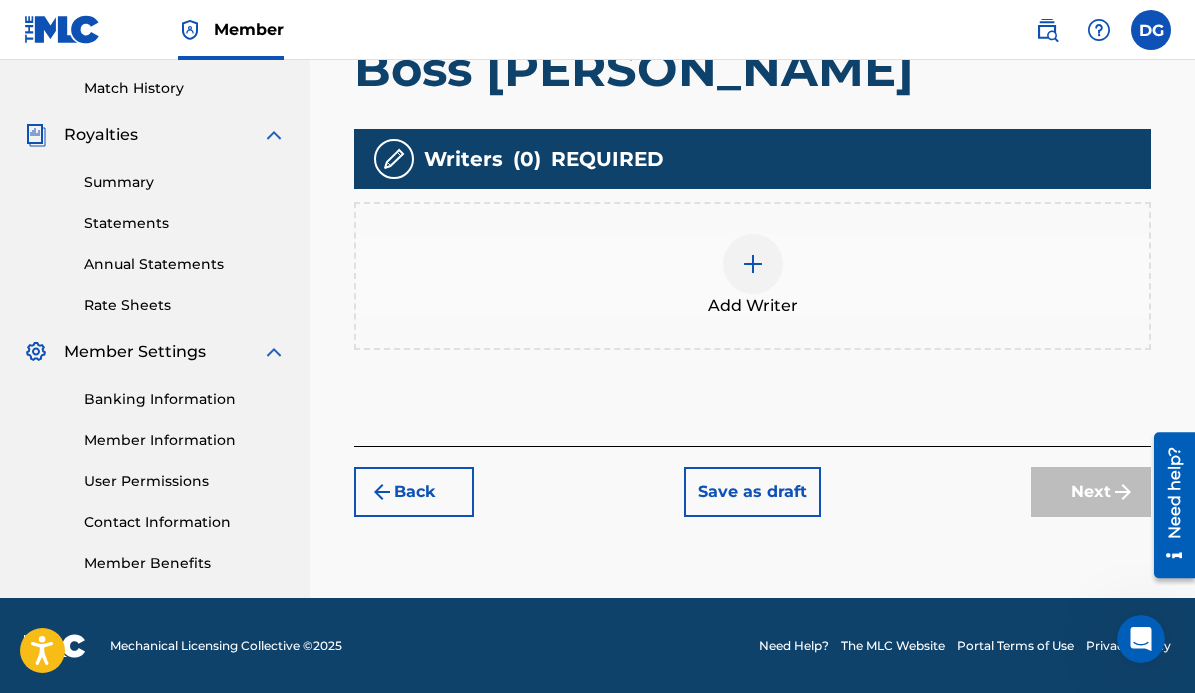 click at bounding box center (753, 264) 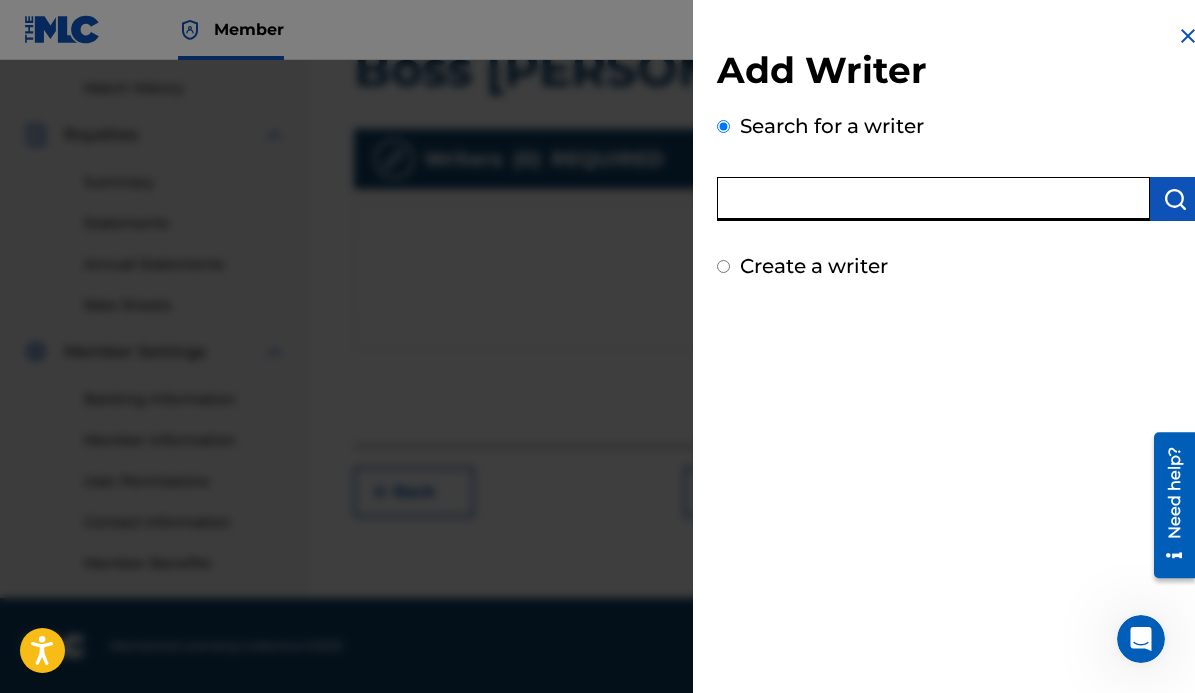 click at bounding box center (933, 199) 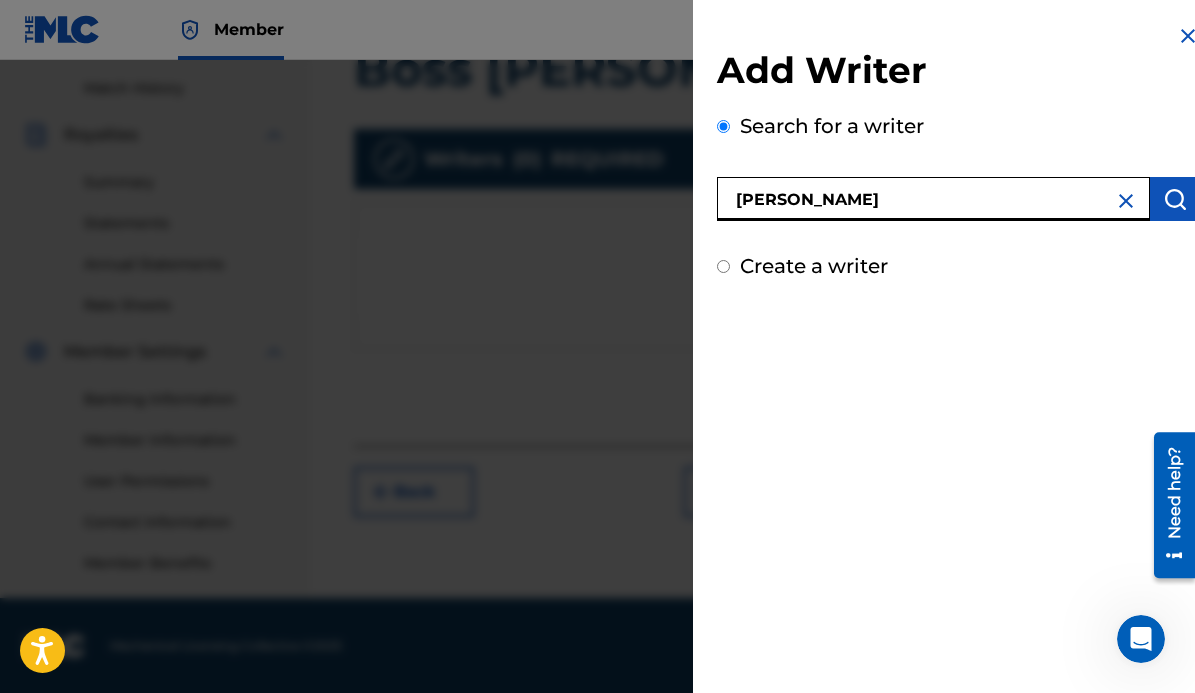 type on "[PERSON_NAME]" 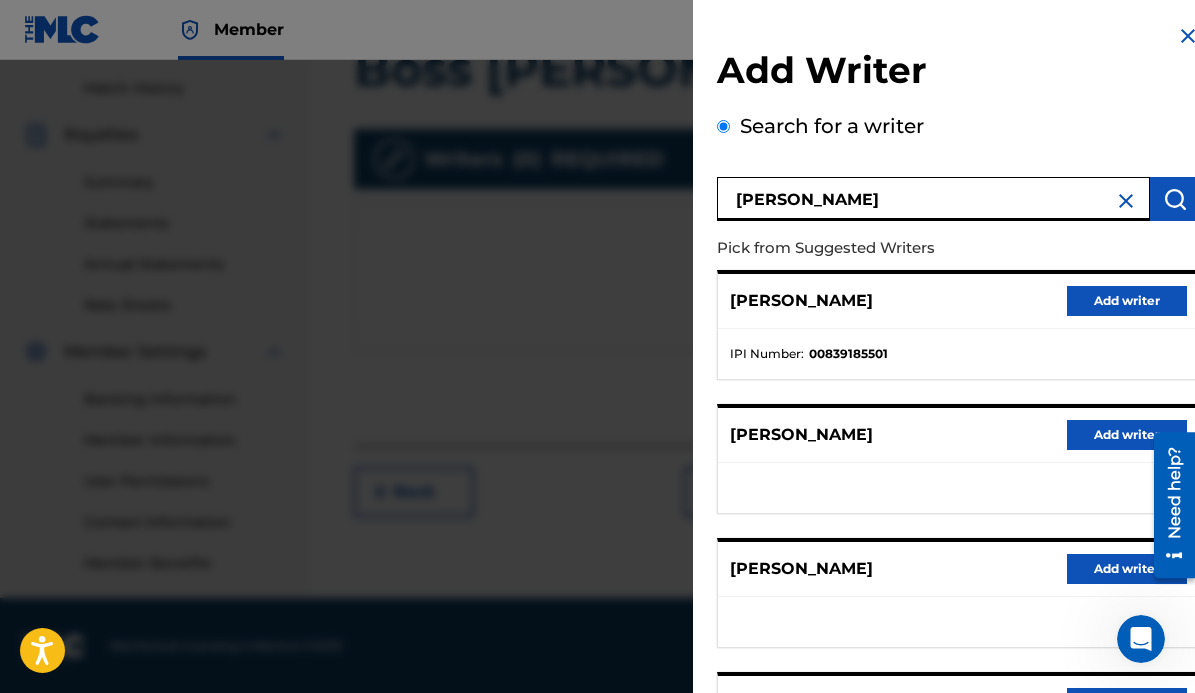 click on "Add writer" at bounding box center [1127, 301] 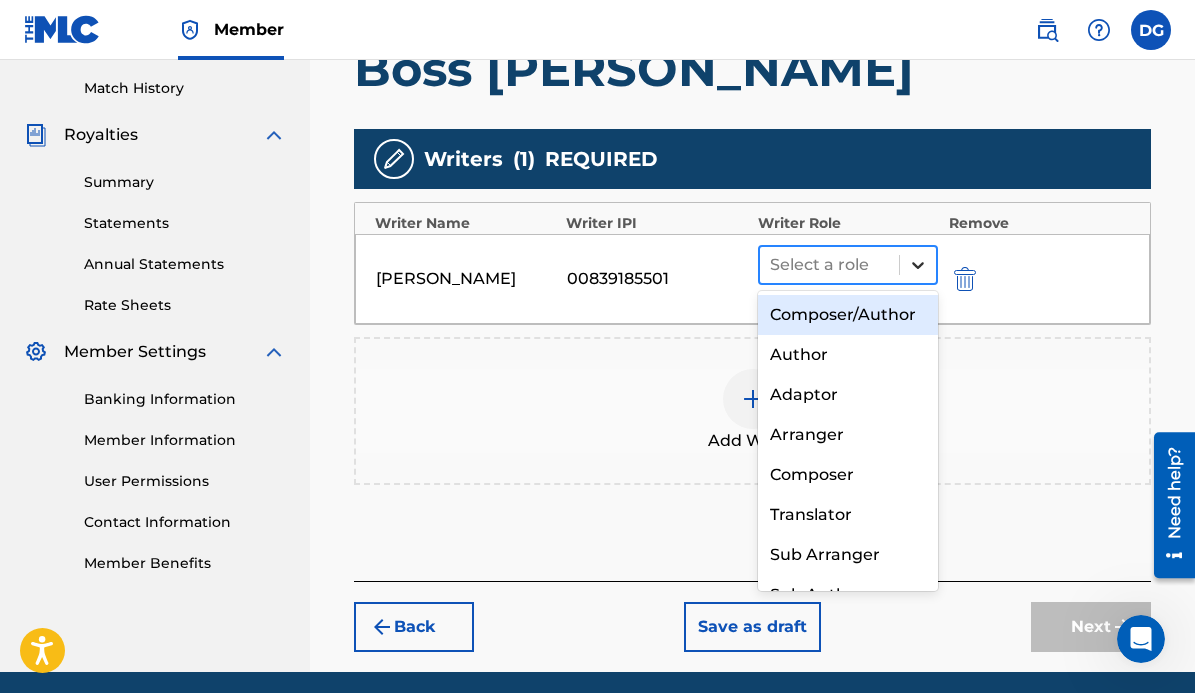click 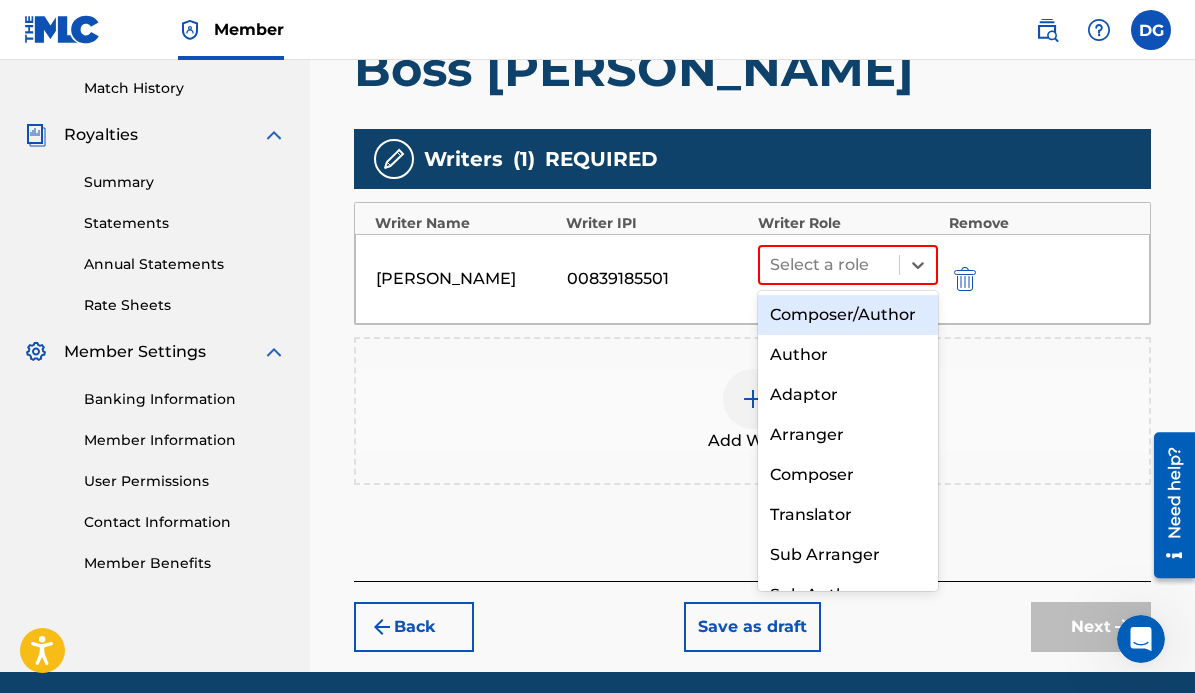 click on "Composer/Author" at bounding box center (848, 315) 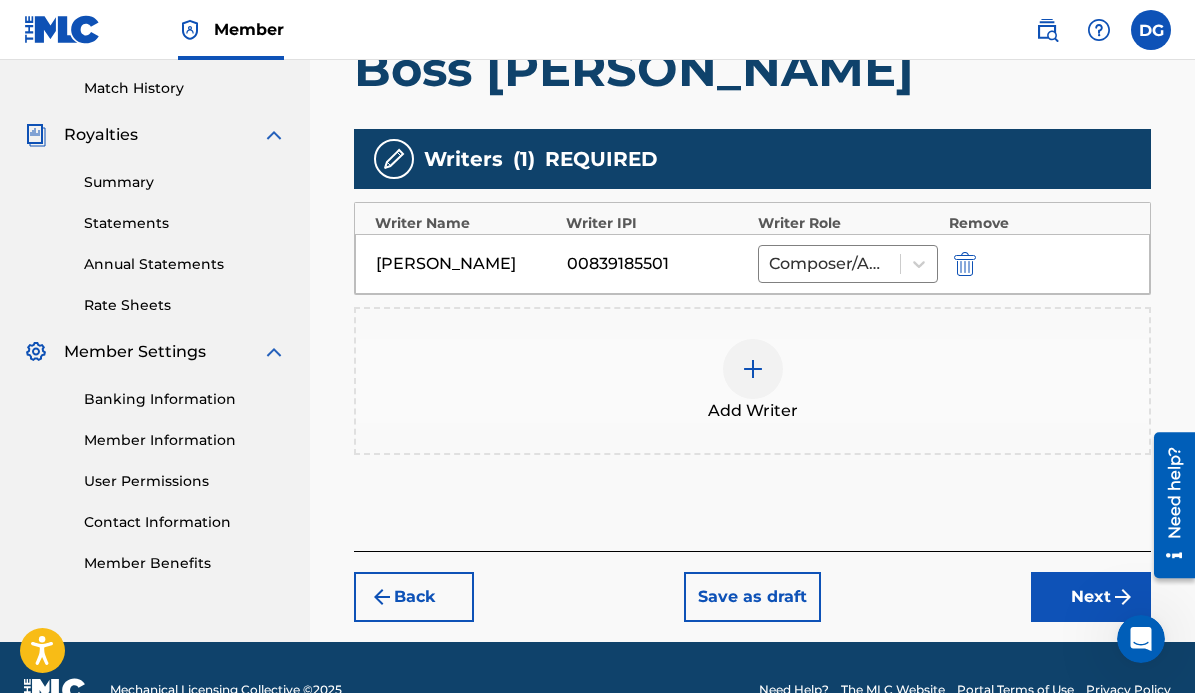 click at bounding box center (753, 369) 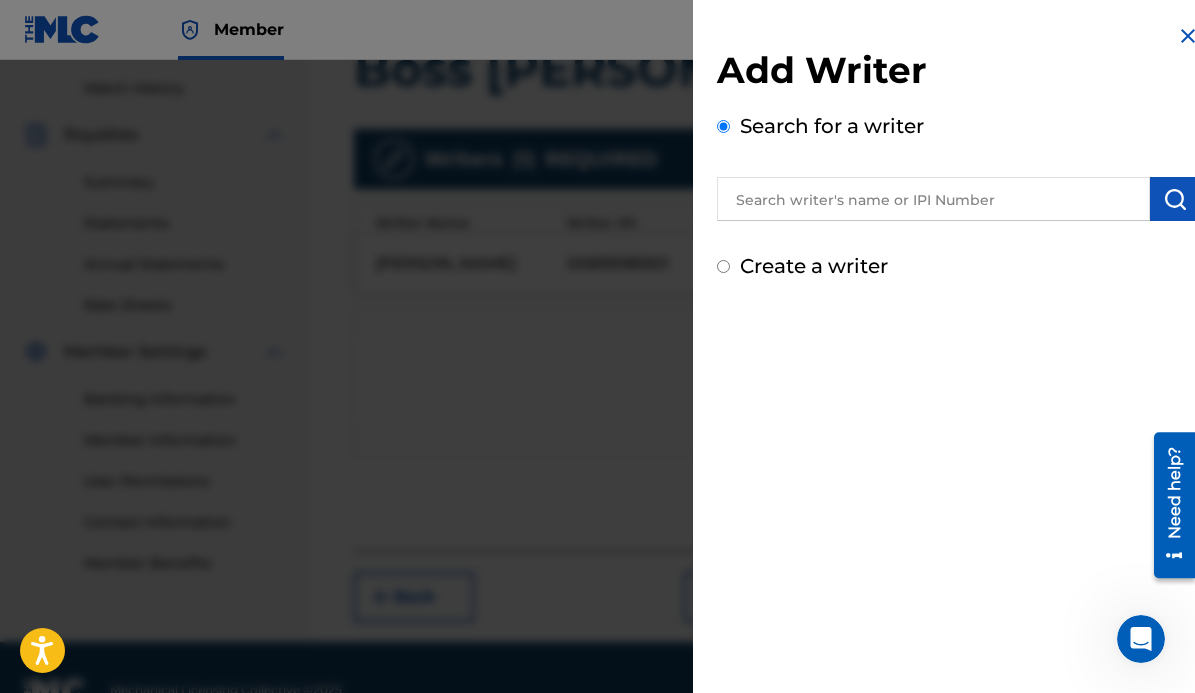 click at bounding box center (933, 199) 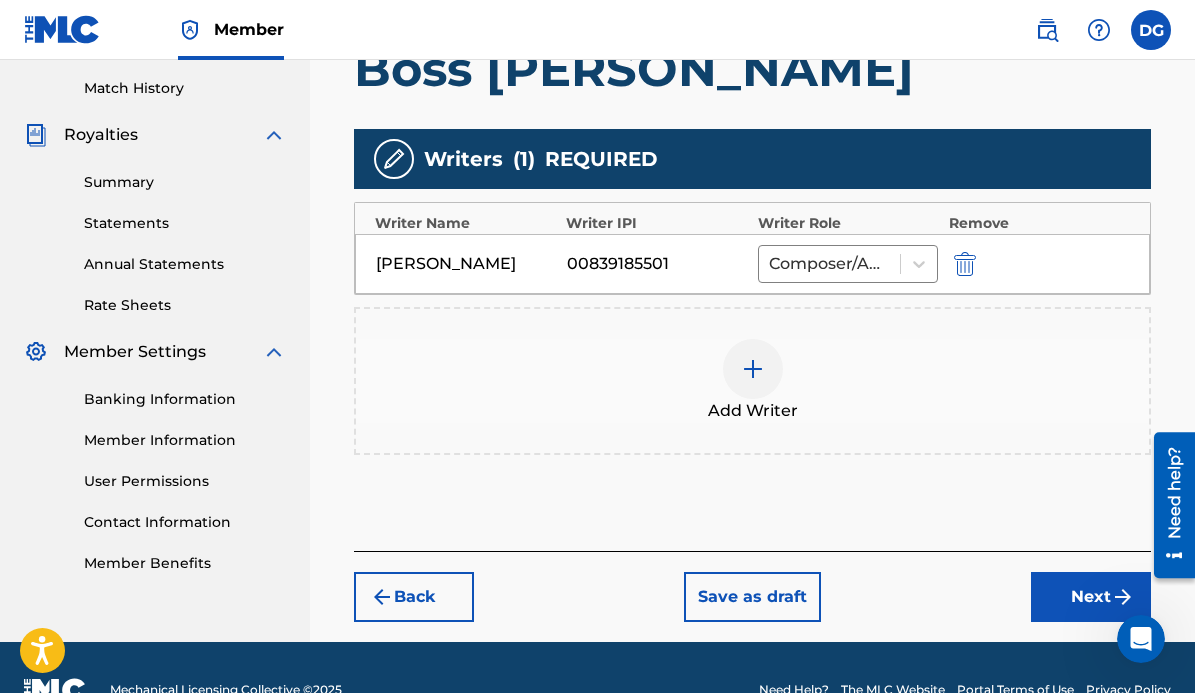 click at bounding box center [753, 369] 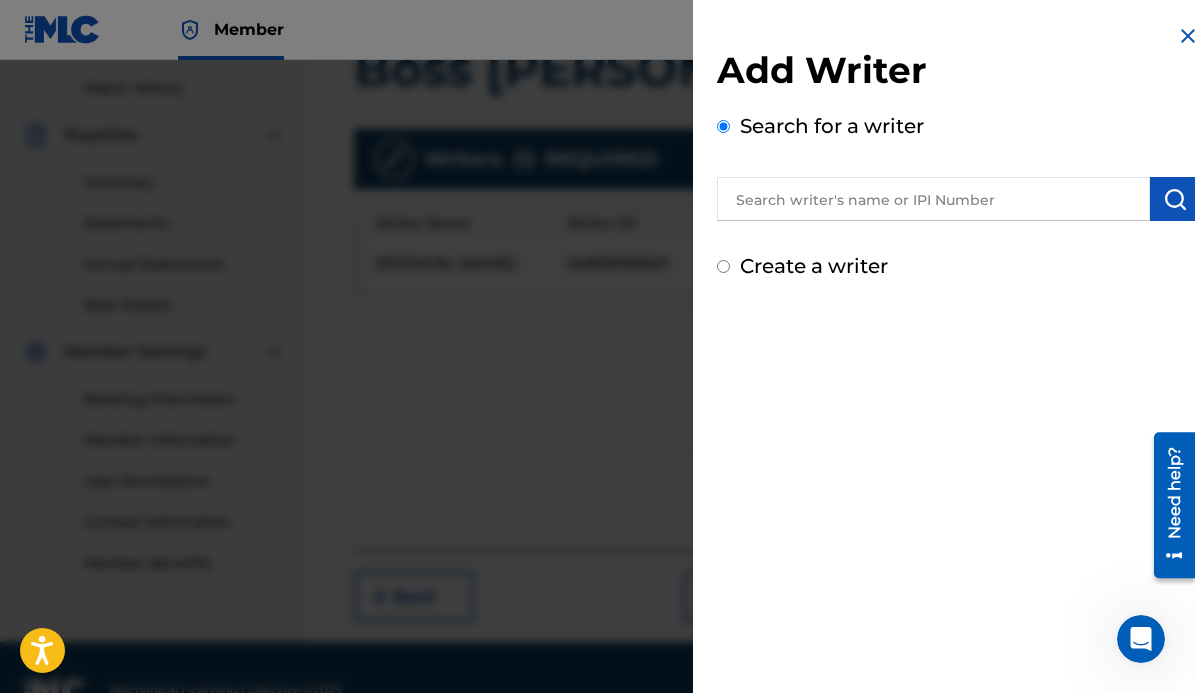 click at bounding box center [933, 199] 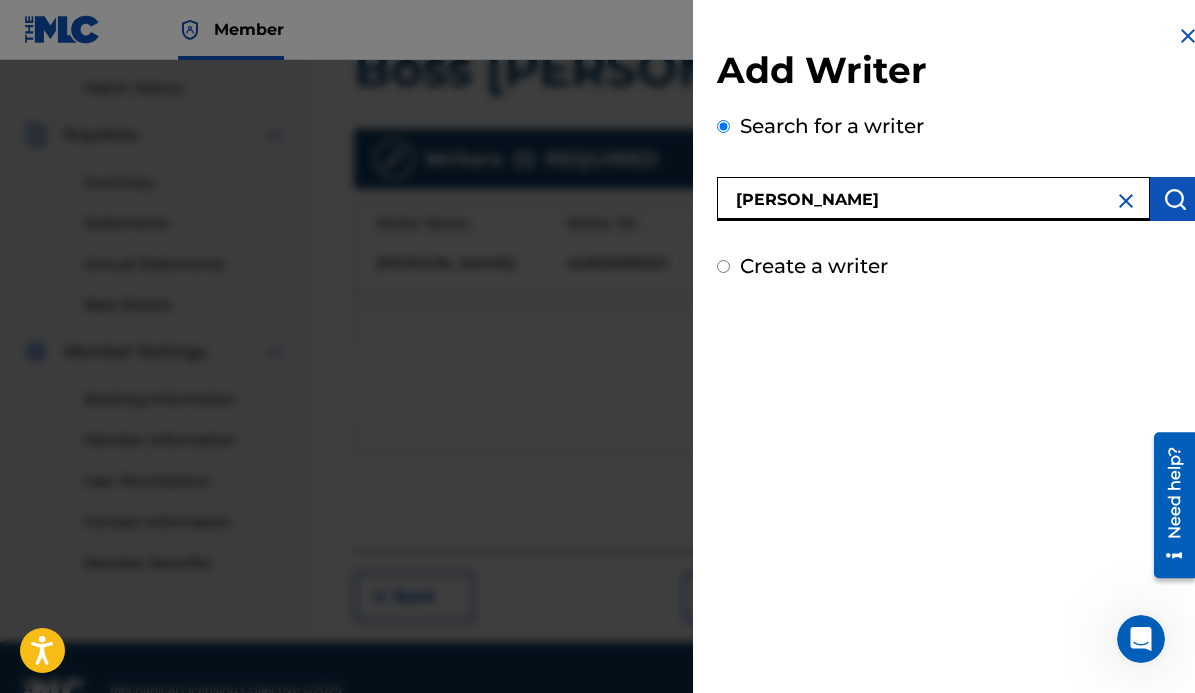 type on "[PERSON_NAME]" 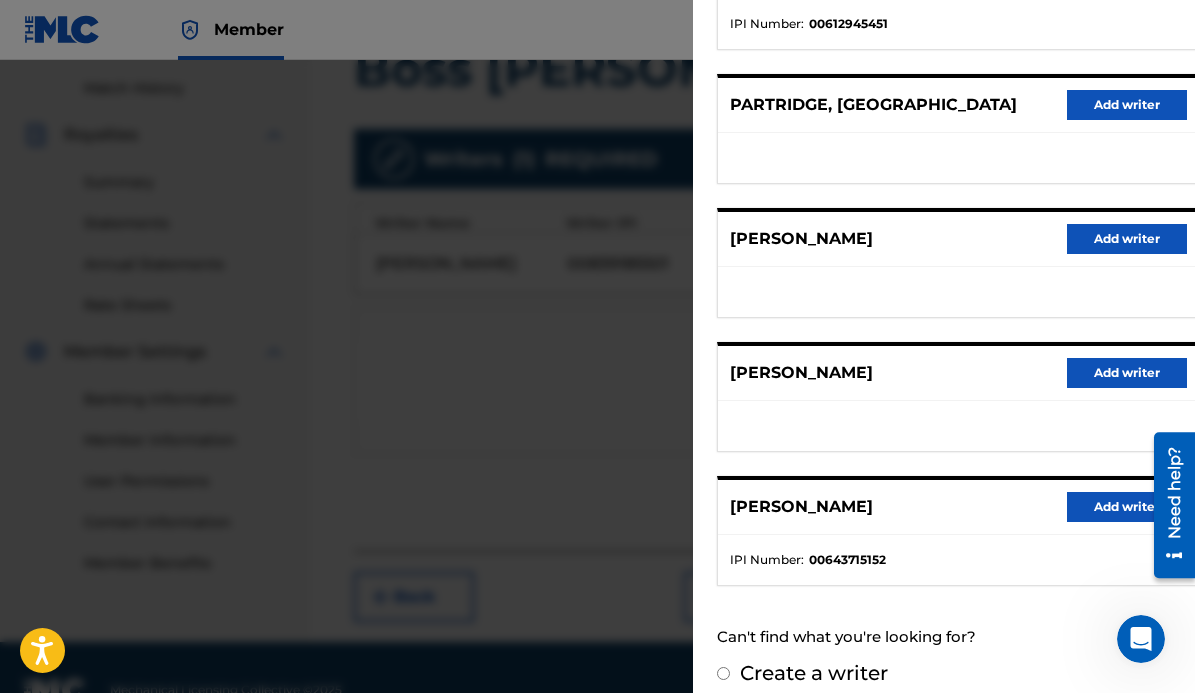 scroll, scrollTop: 348, scrollLeft: 0, axis: vertical 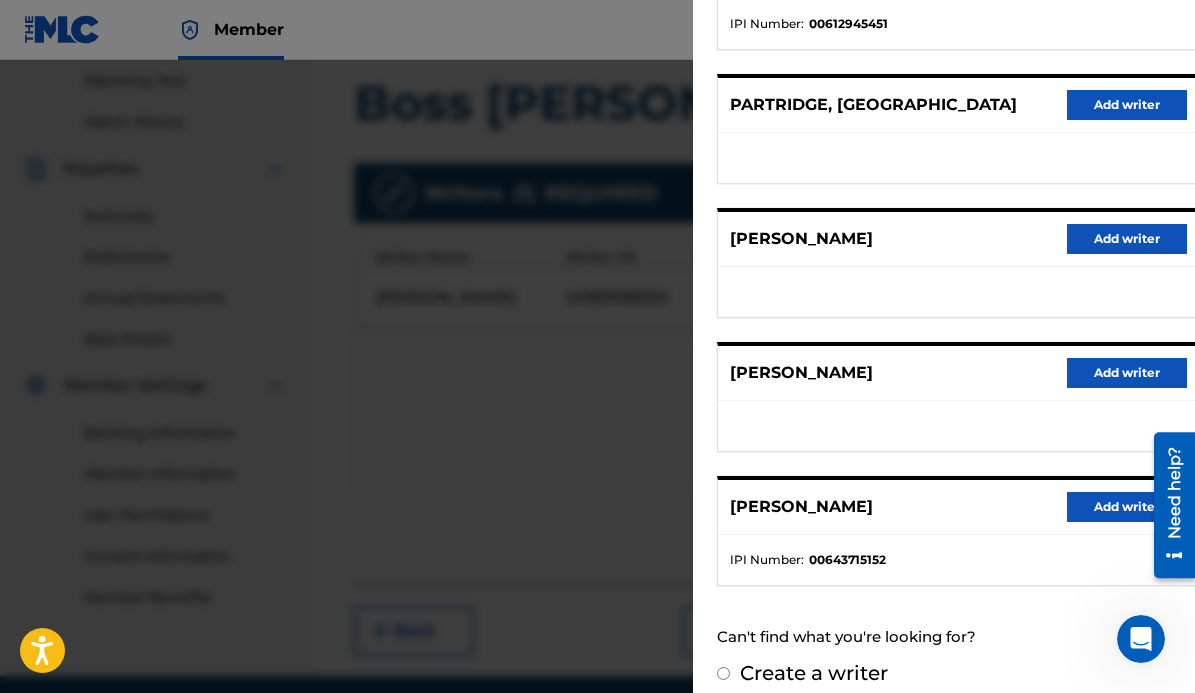 click on "Add writer" at bounding box center [1127, 507] 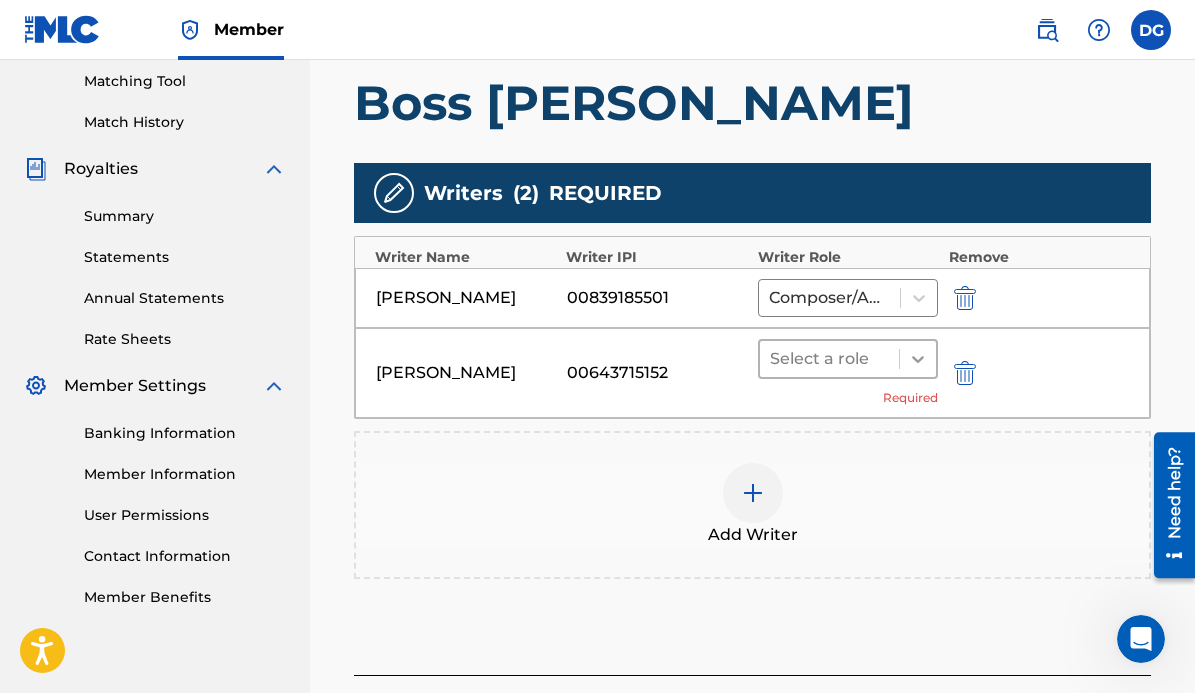 click 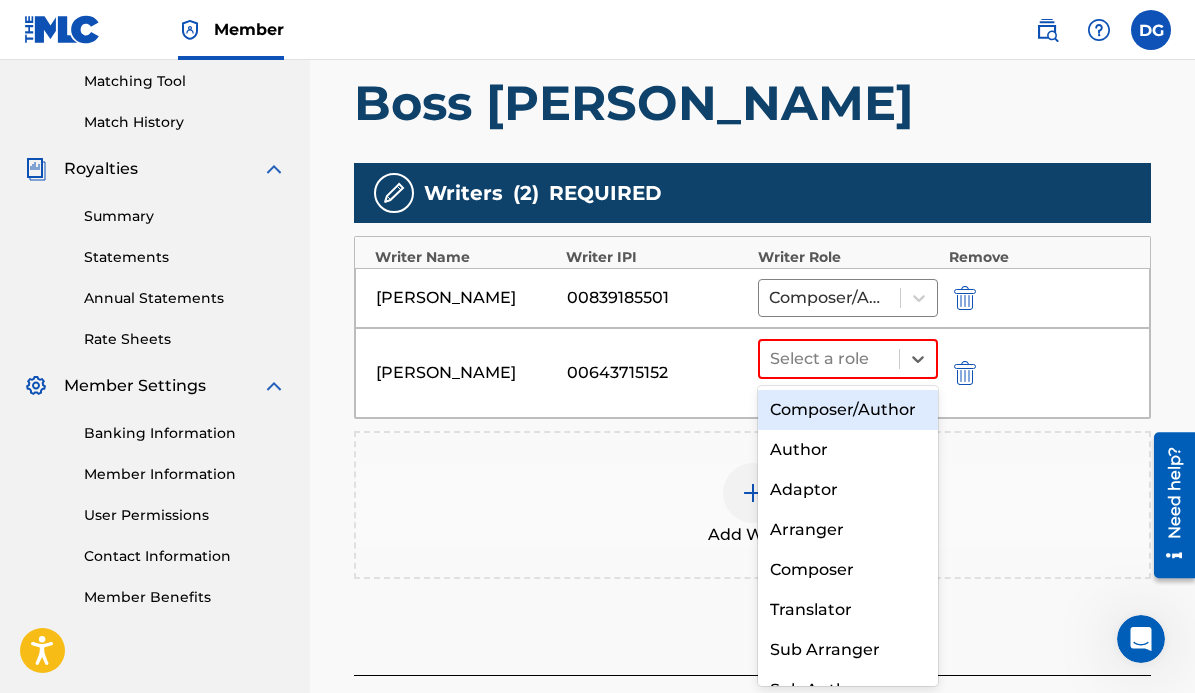 click on "Composer/Author" at bounding box center (848, 410) 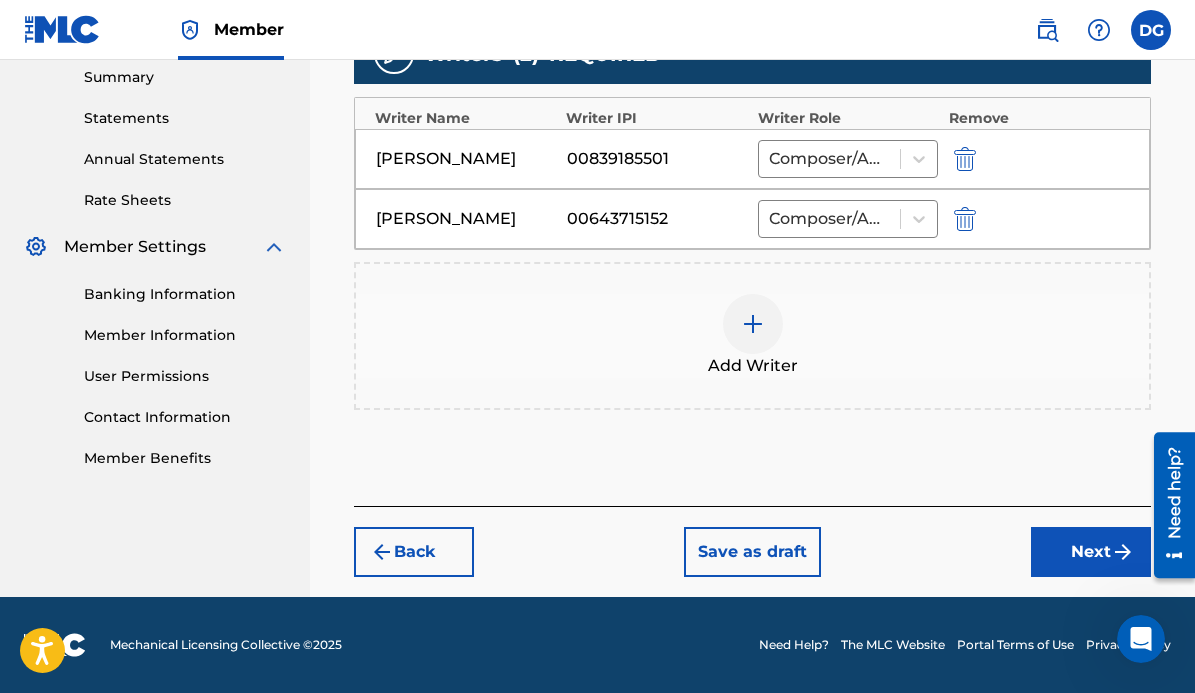 click on "Next" at bounding box center (1091, 552) 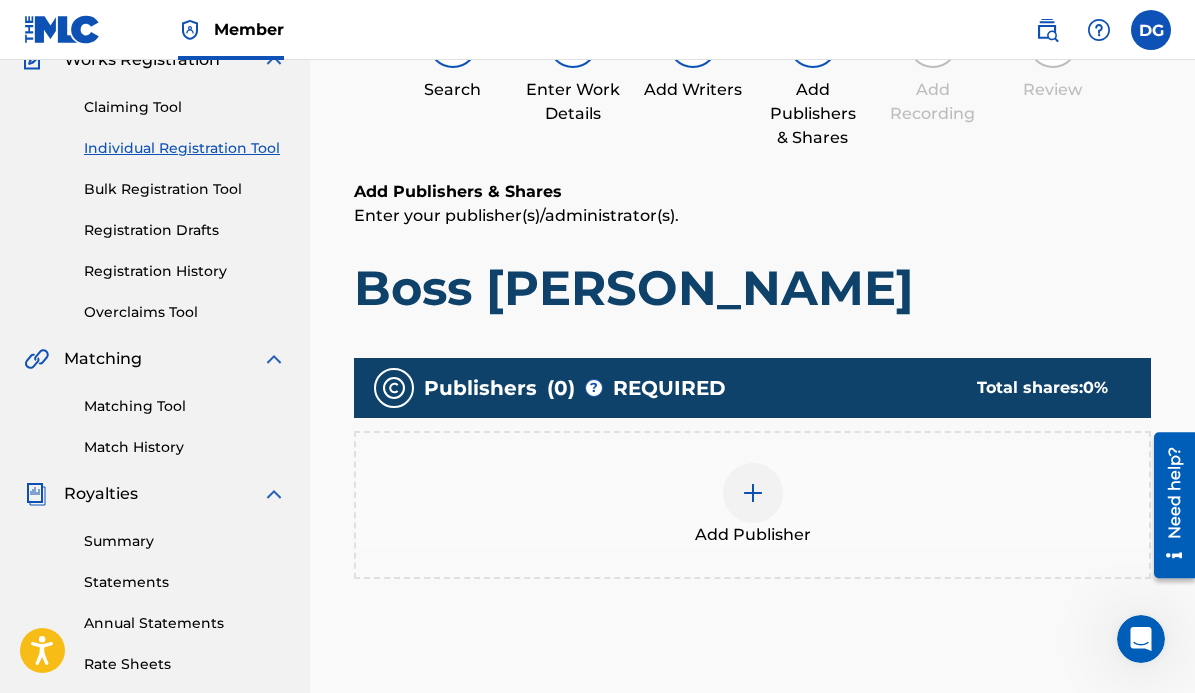 scroll, scrollTop: 90, scrollLeft: 0, axis: vertical 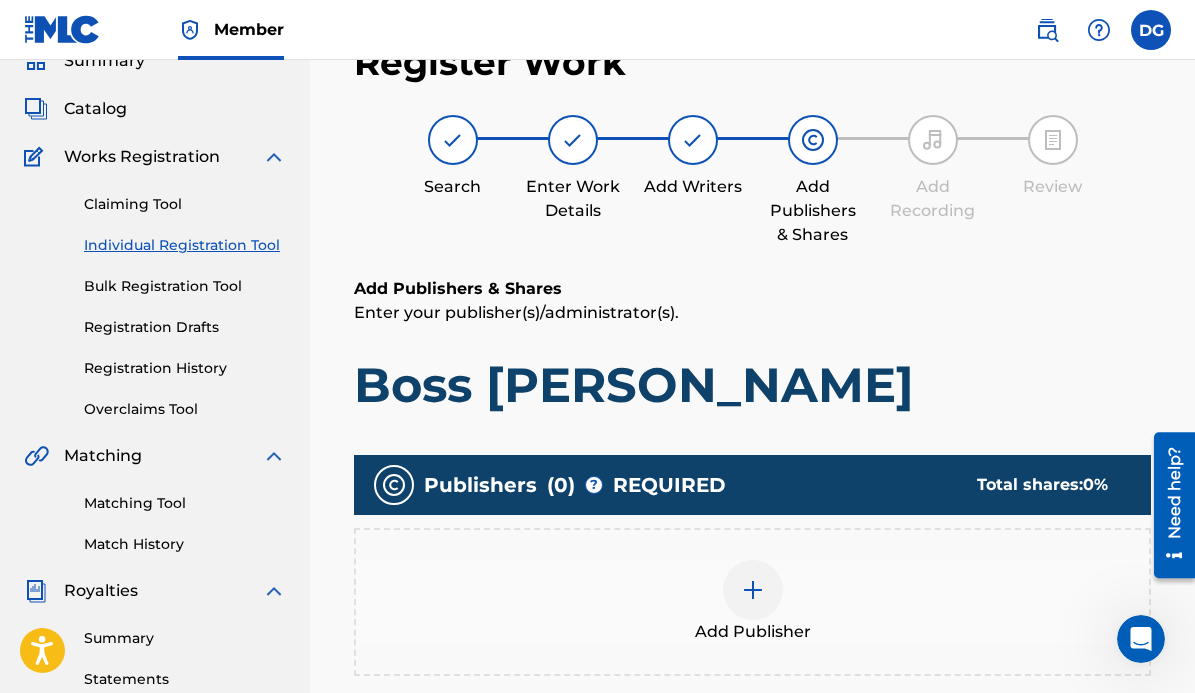 click at bounding box center [753, 590] 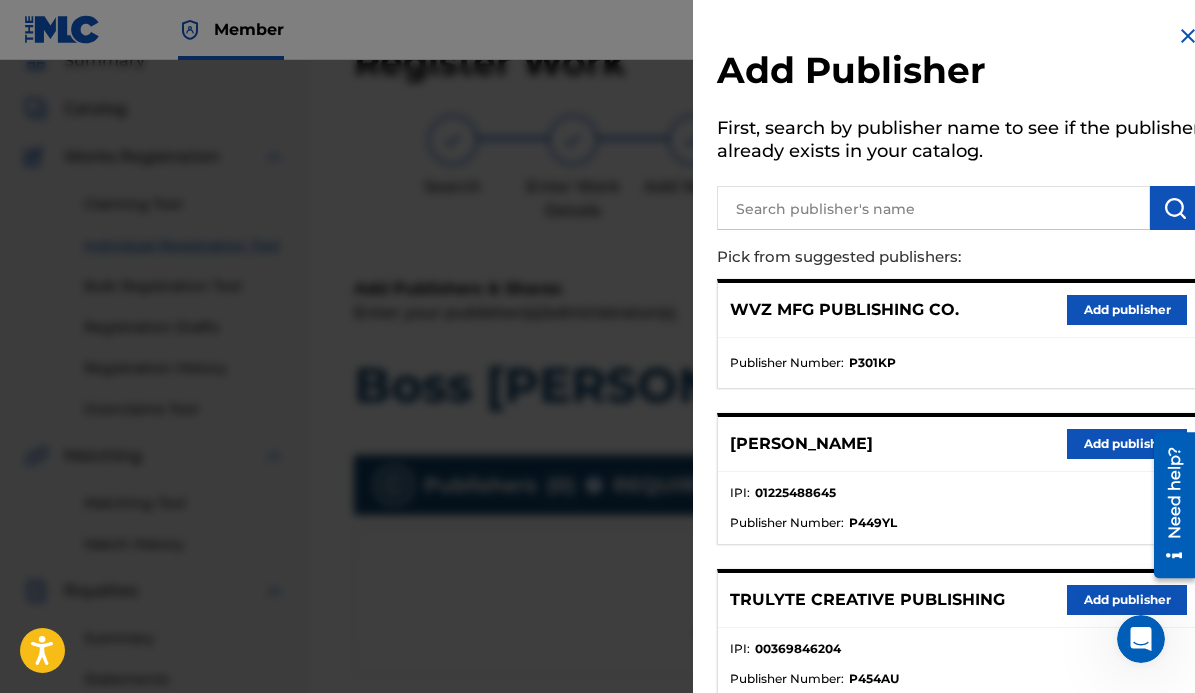 click on "Add publisher" at bounding box center (1127, 600) 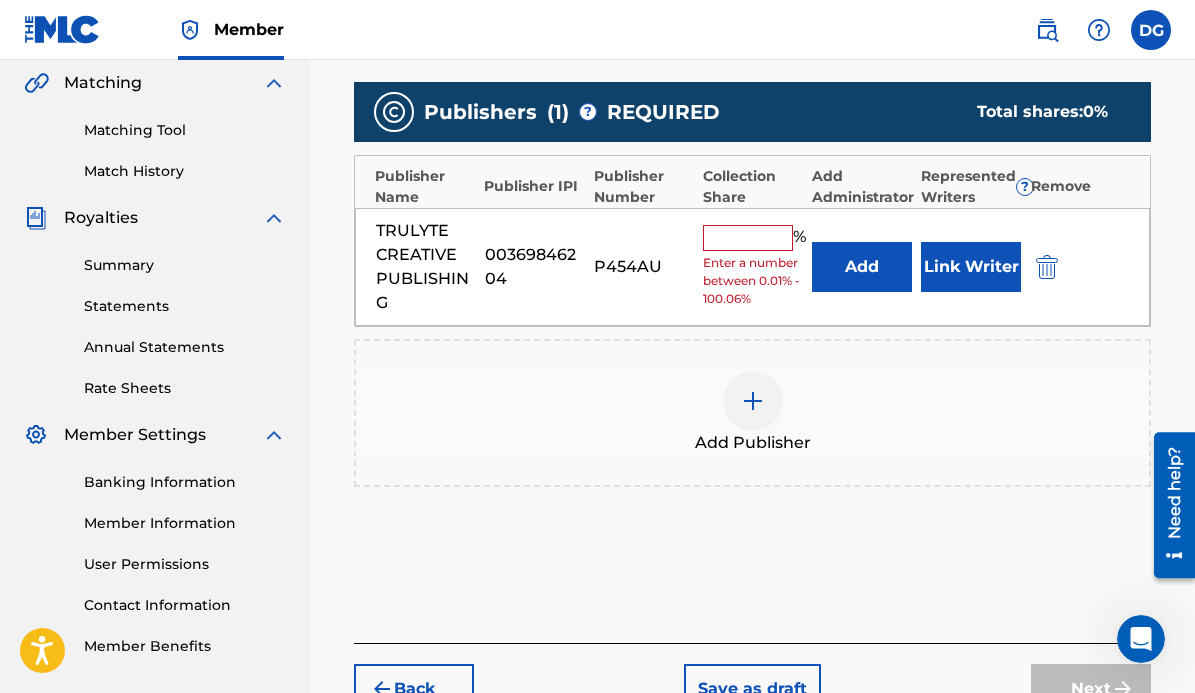 scroll, scrollTop: 465, scrollLeft: 0, axis: vertical 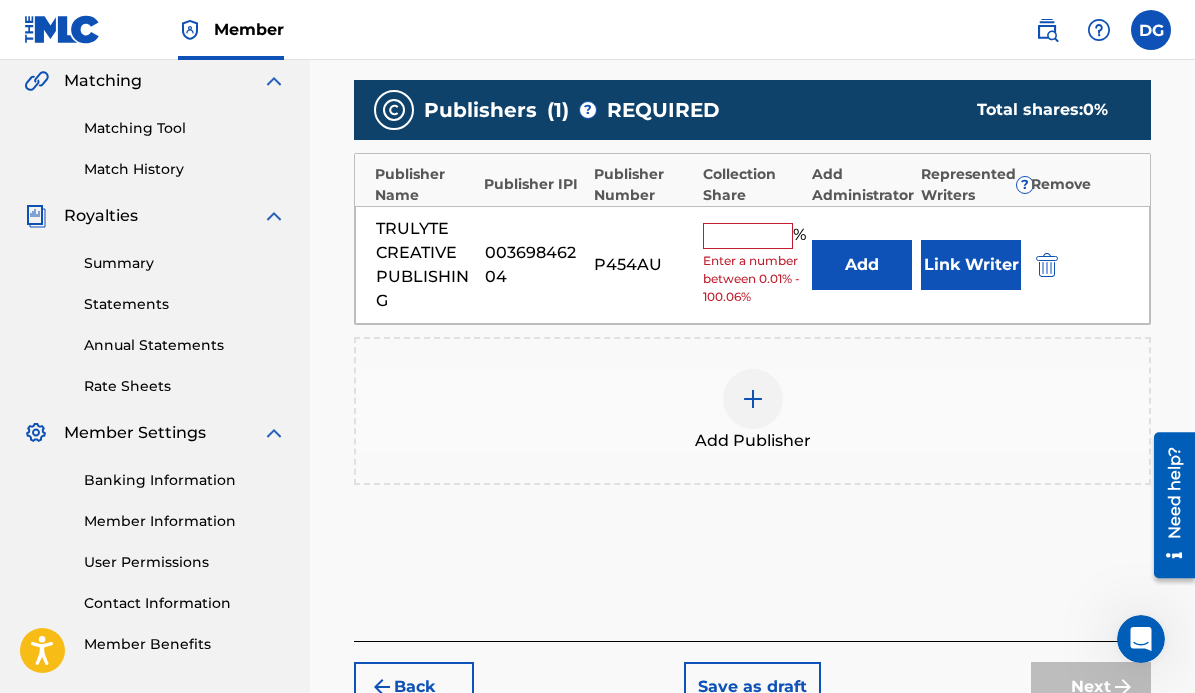 click on "Add" at bounding box center [862, 265] 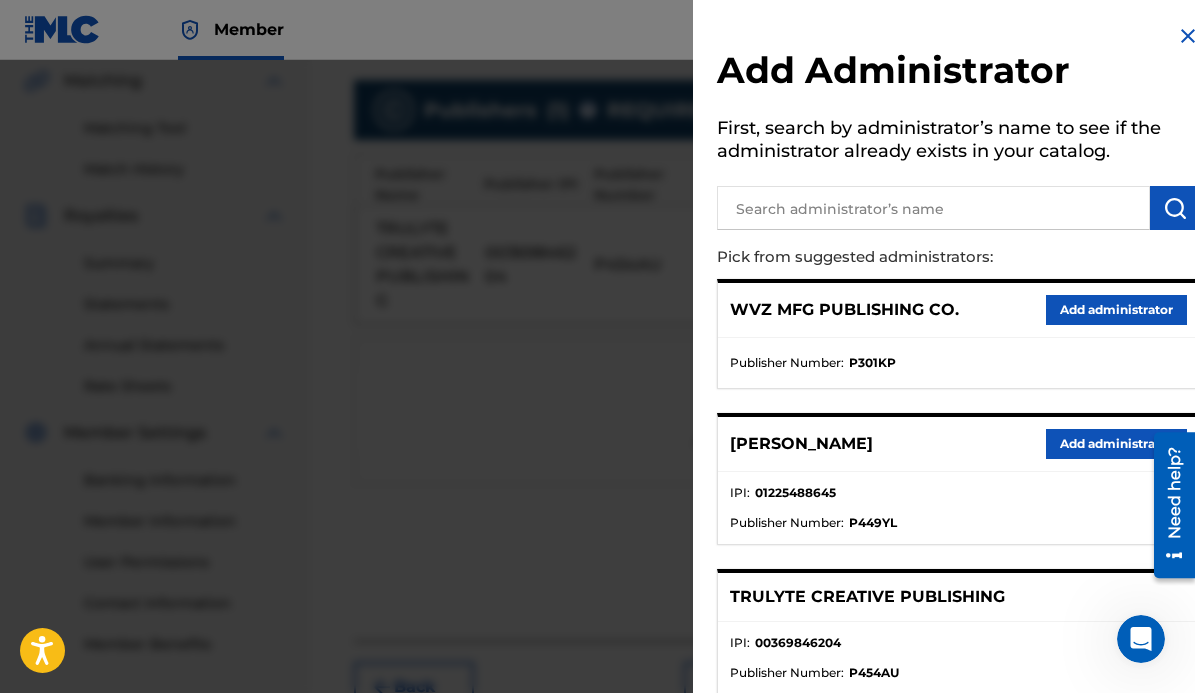 click on "Add administrator" at bounding box center [1116, 310] 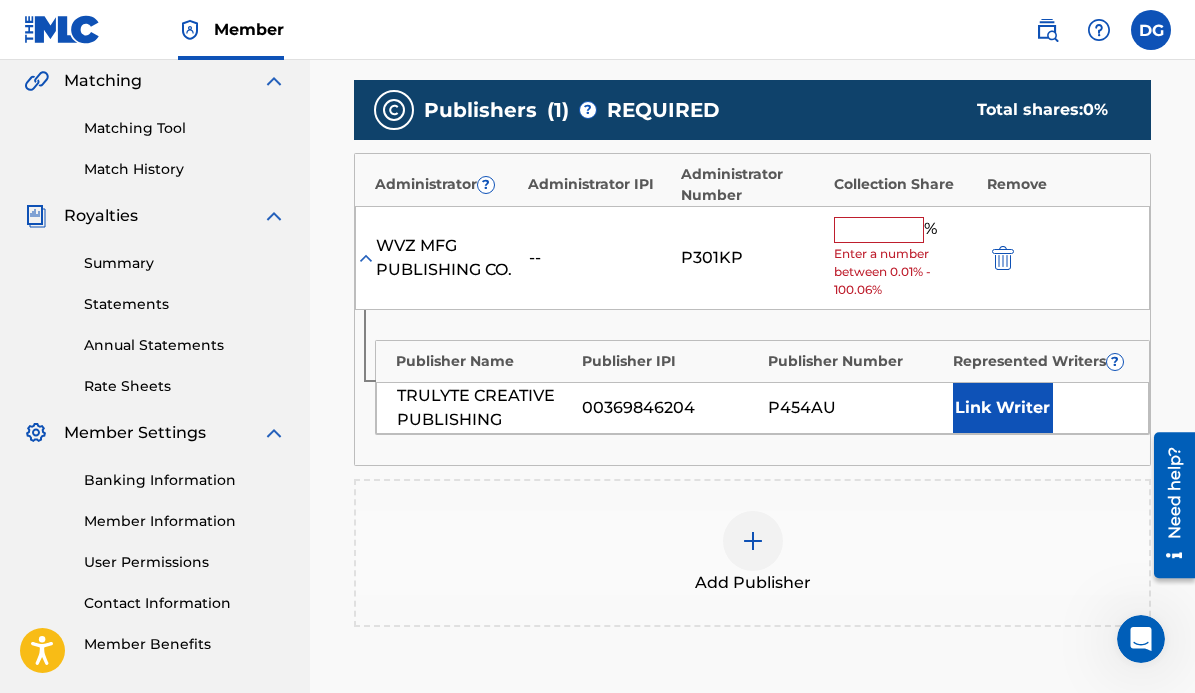 click at bounding box center [879, 230] 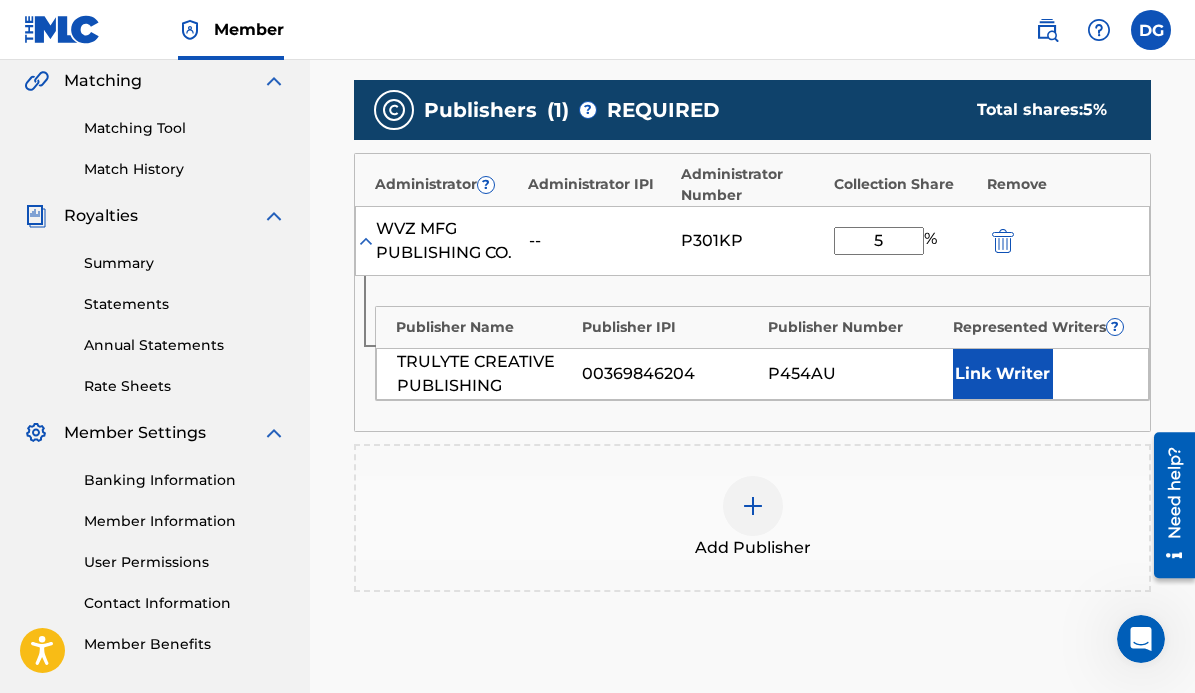 type on "5" 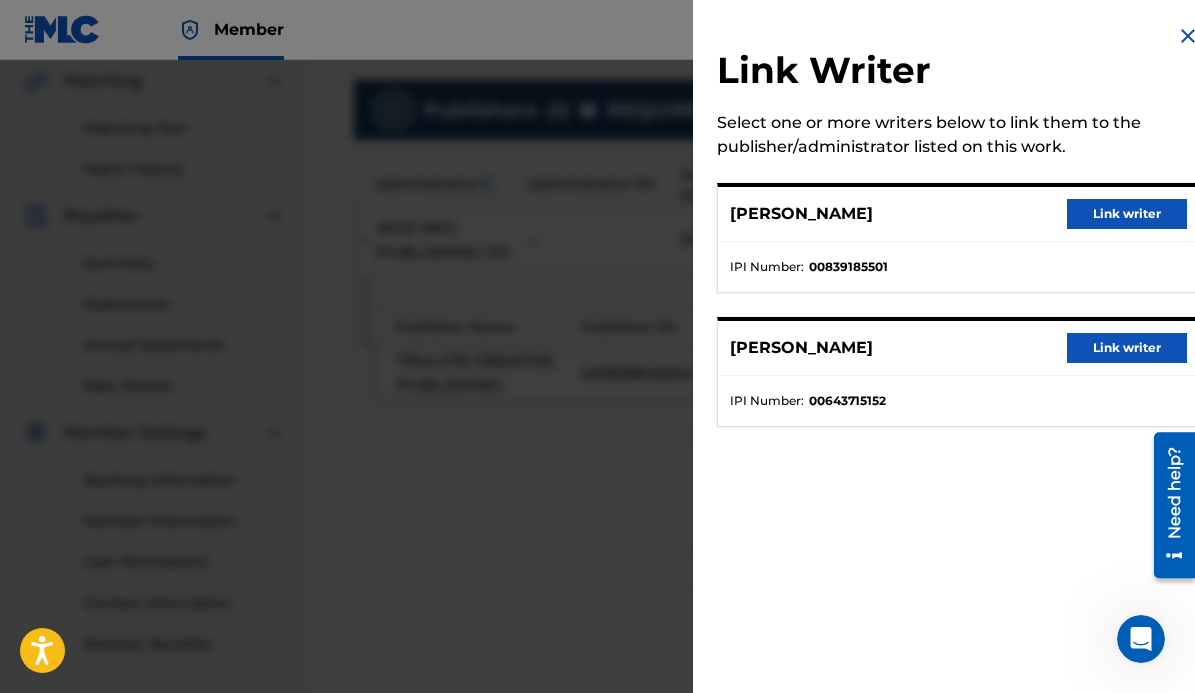 click on "Link writer" at bounding box center (1127, 214) 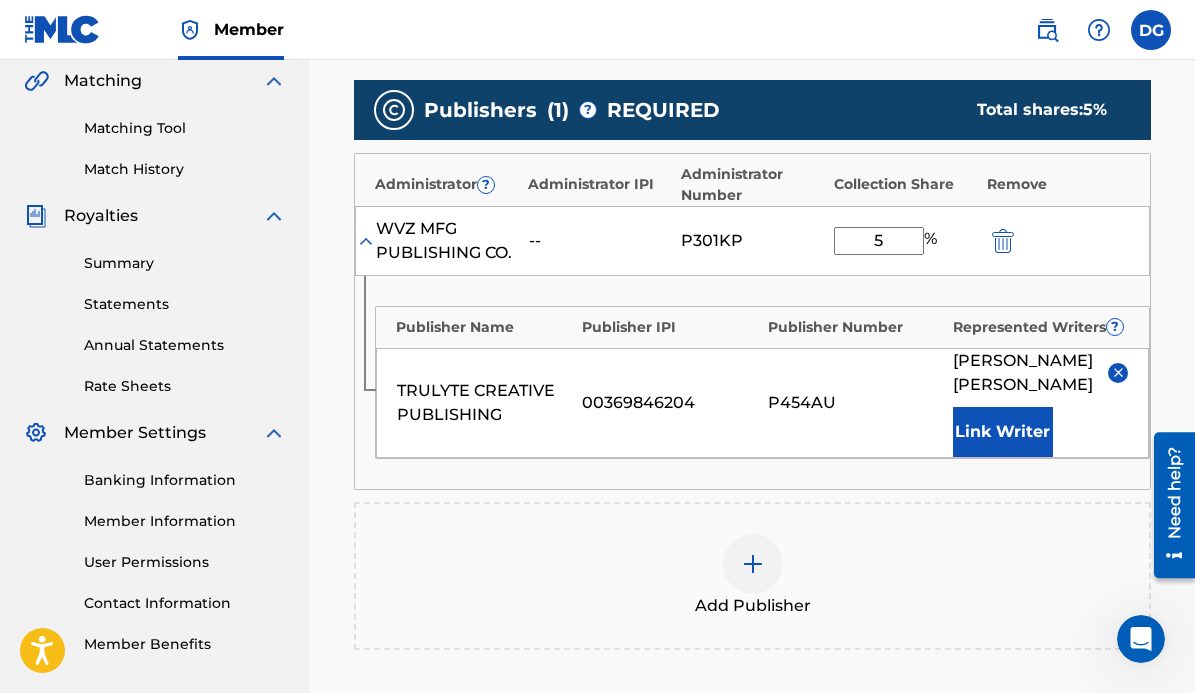 click at bounding box center (753, 564) 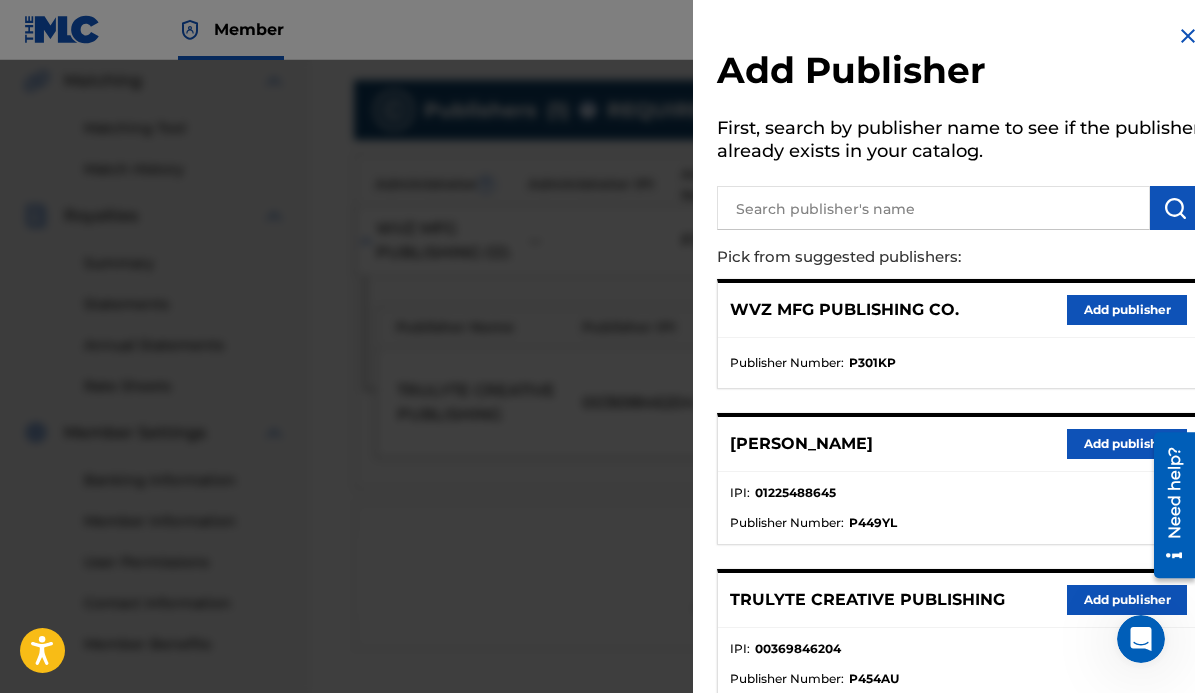click on "Add publisher" at bounding box center (1127, 600) 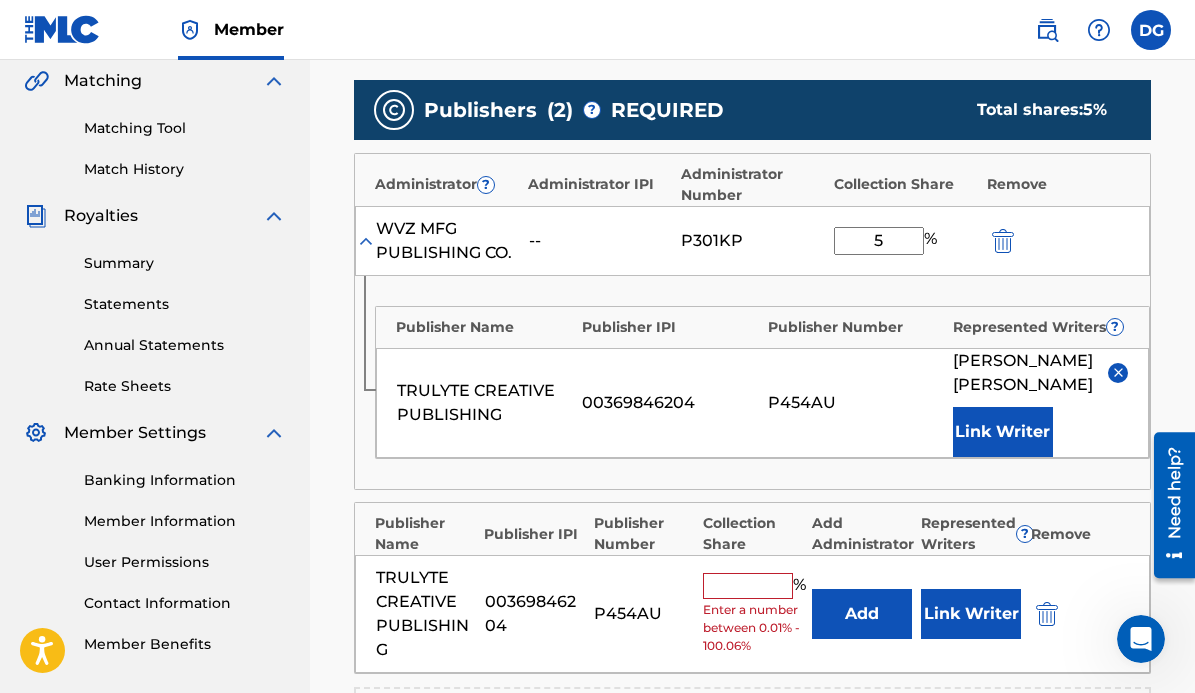 click at bounding box center [748, 586] 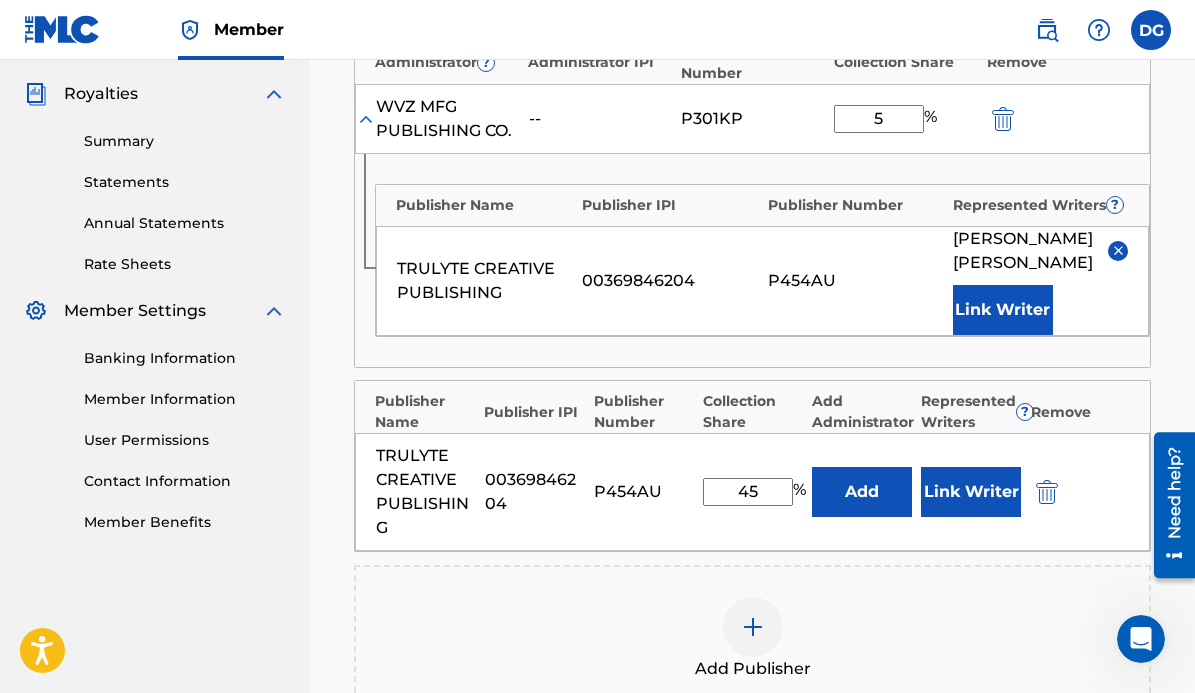 type on "45" 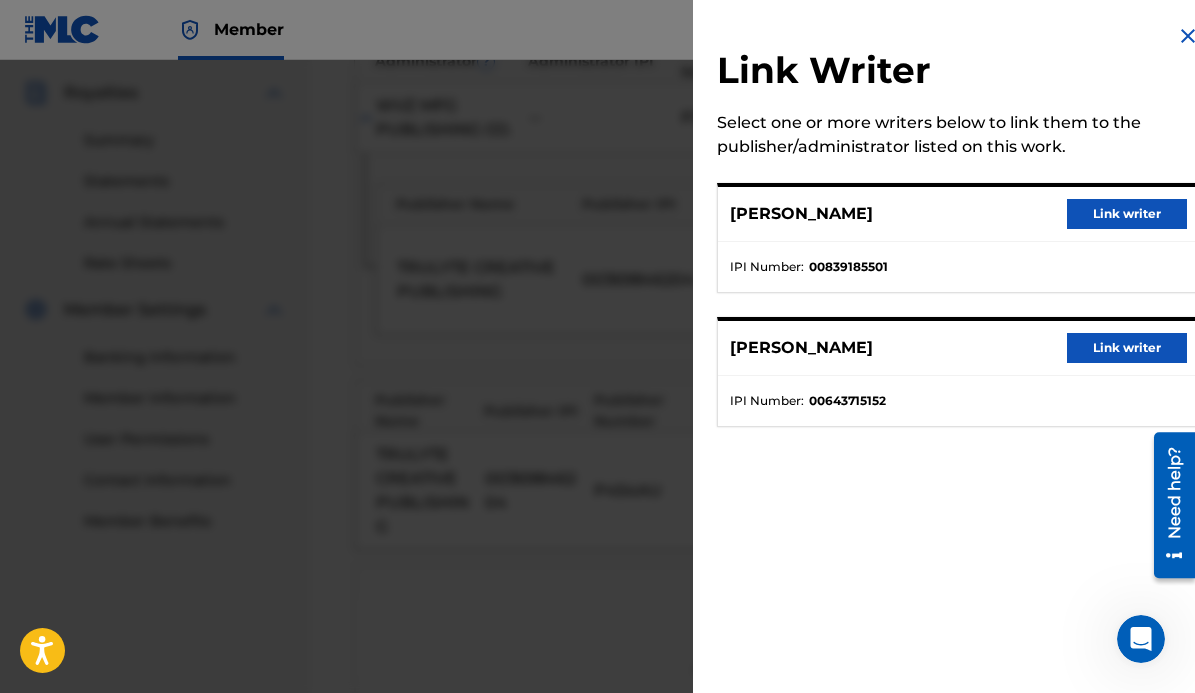 click on "Link writer" at bounding box center (1127, 214) 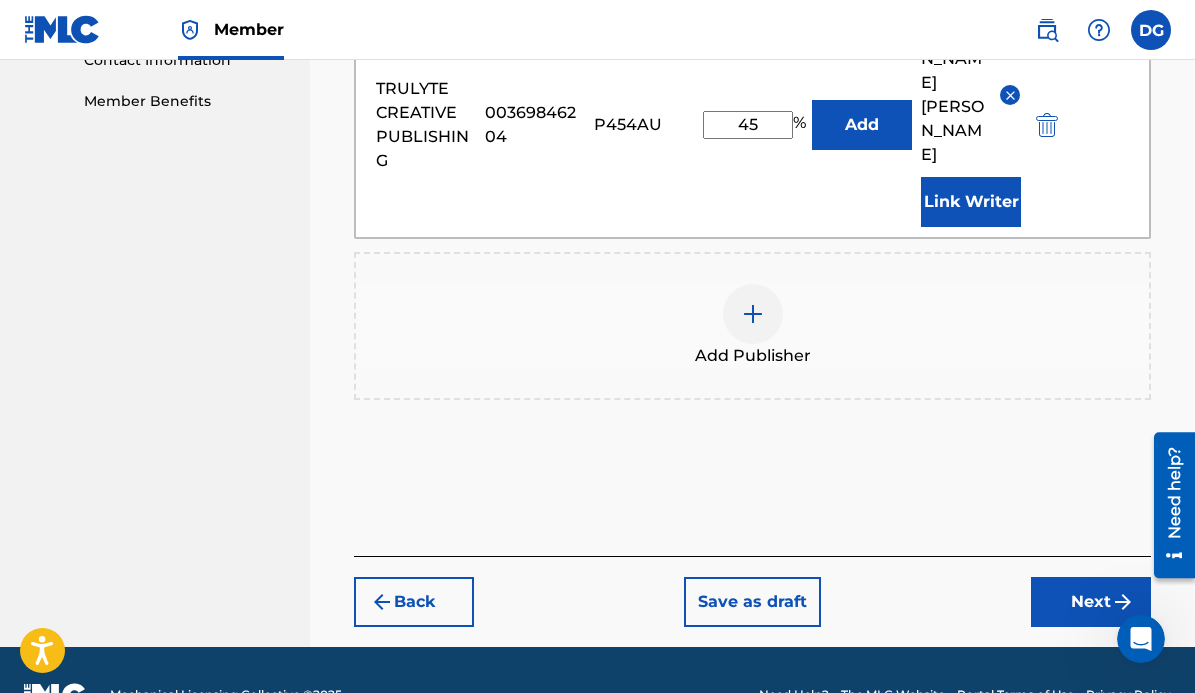 scroll, scrollTop: 1010, scrollLeft: 0, axis: vertical 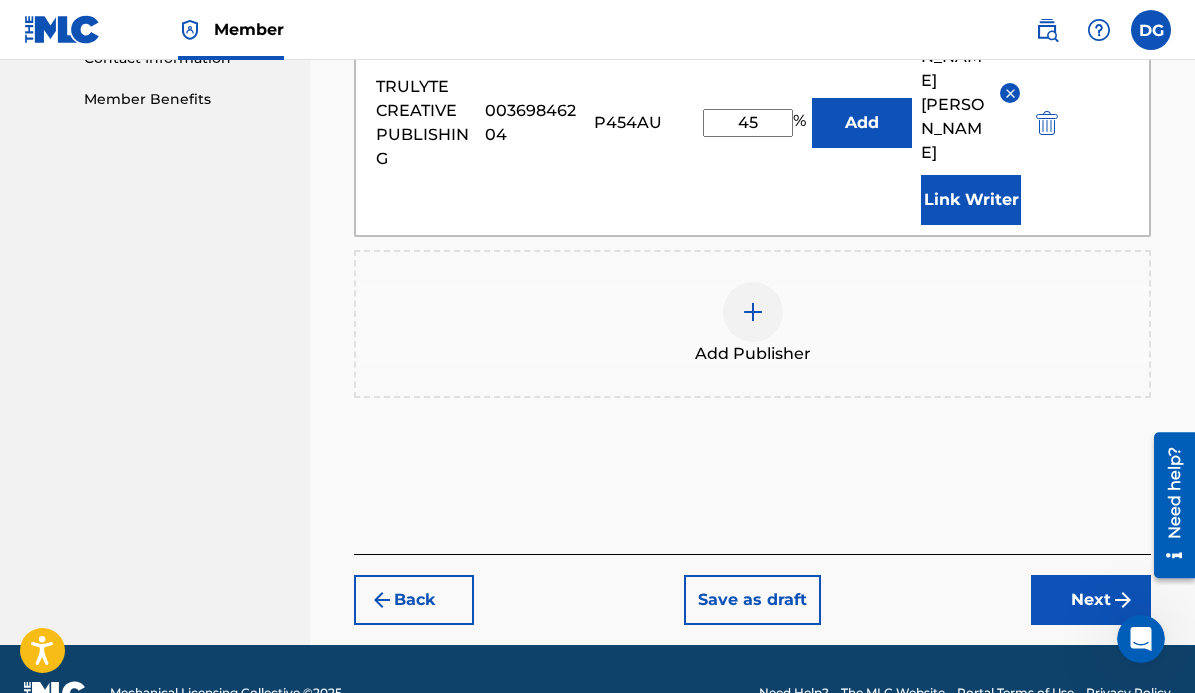 click on "Next" at bounding box center [1091, 600] 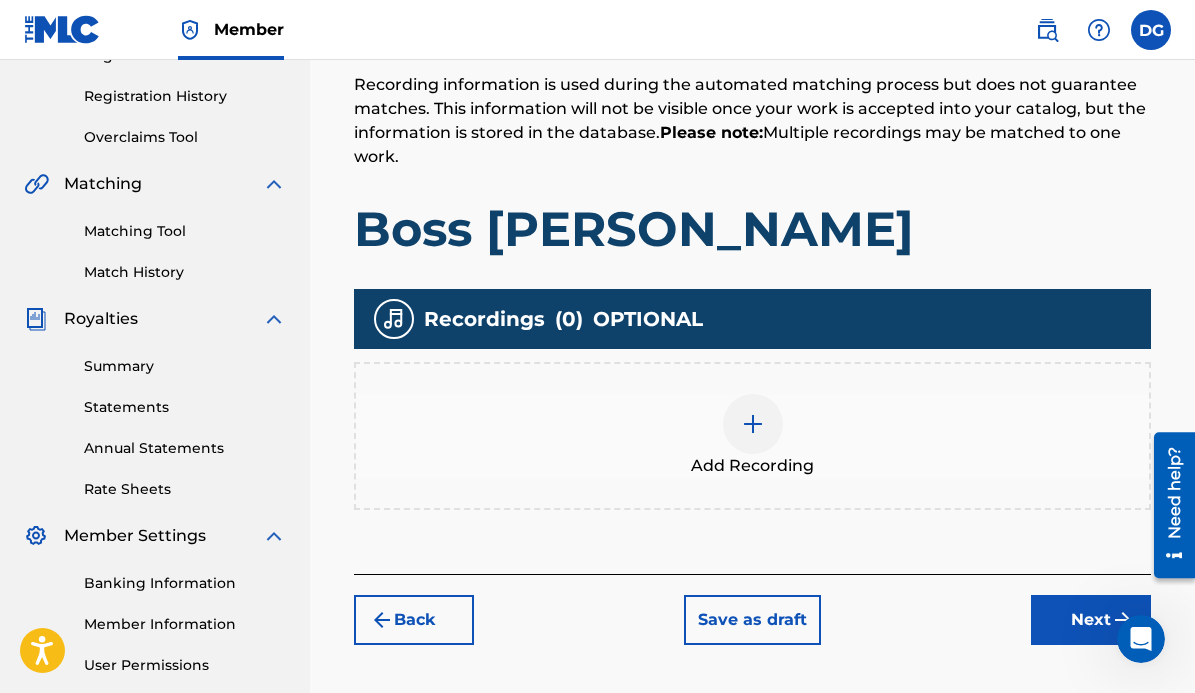 click at bounding box center [753, 424] 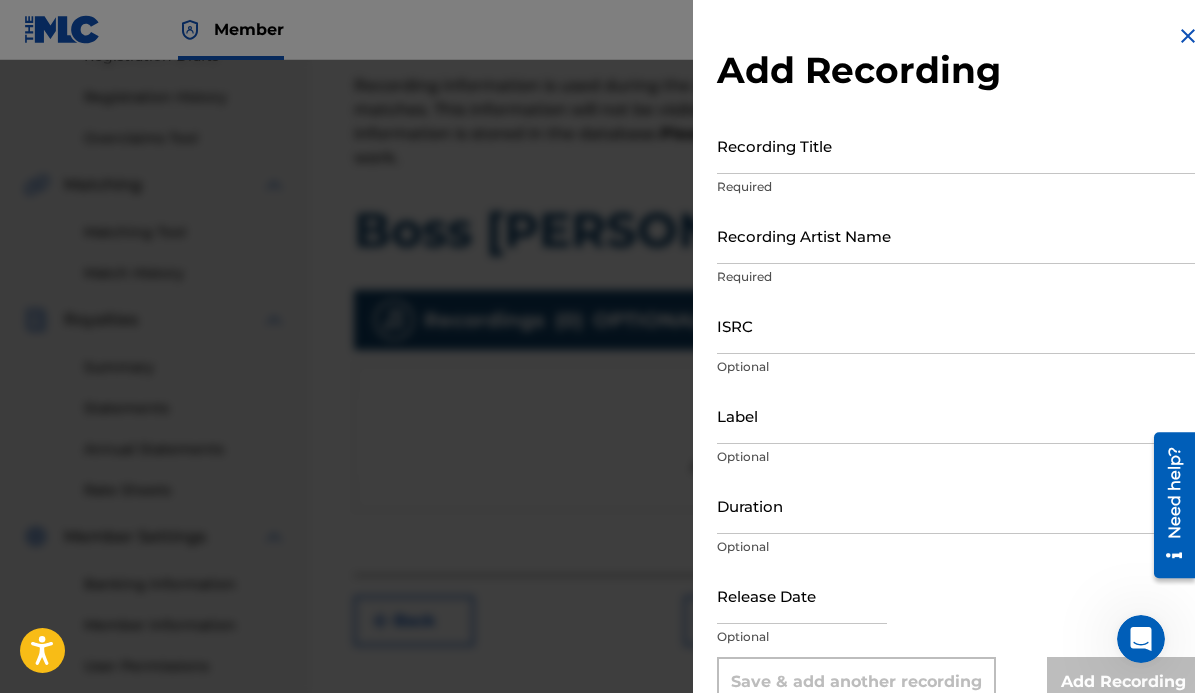 scroll, scrollTop: 360, scrollLeft: 0, axis: vertical 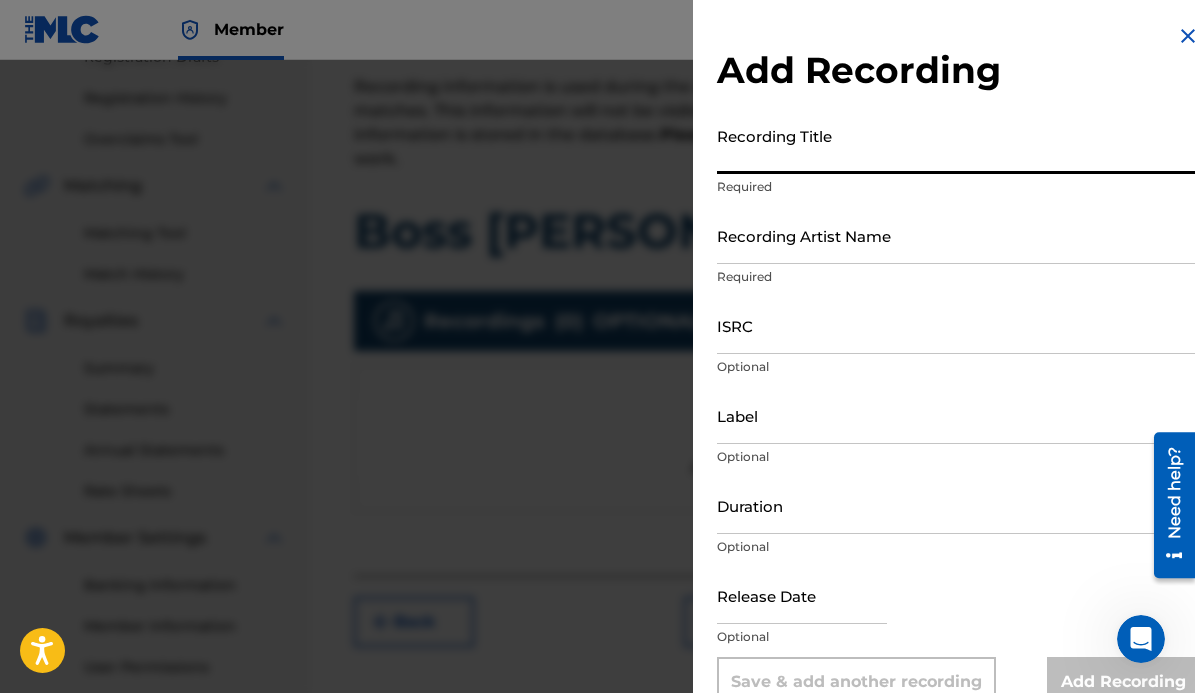 click on "Recording Title" at bounding box center (958, 145) 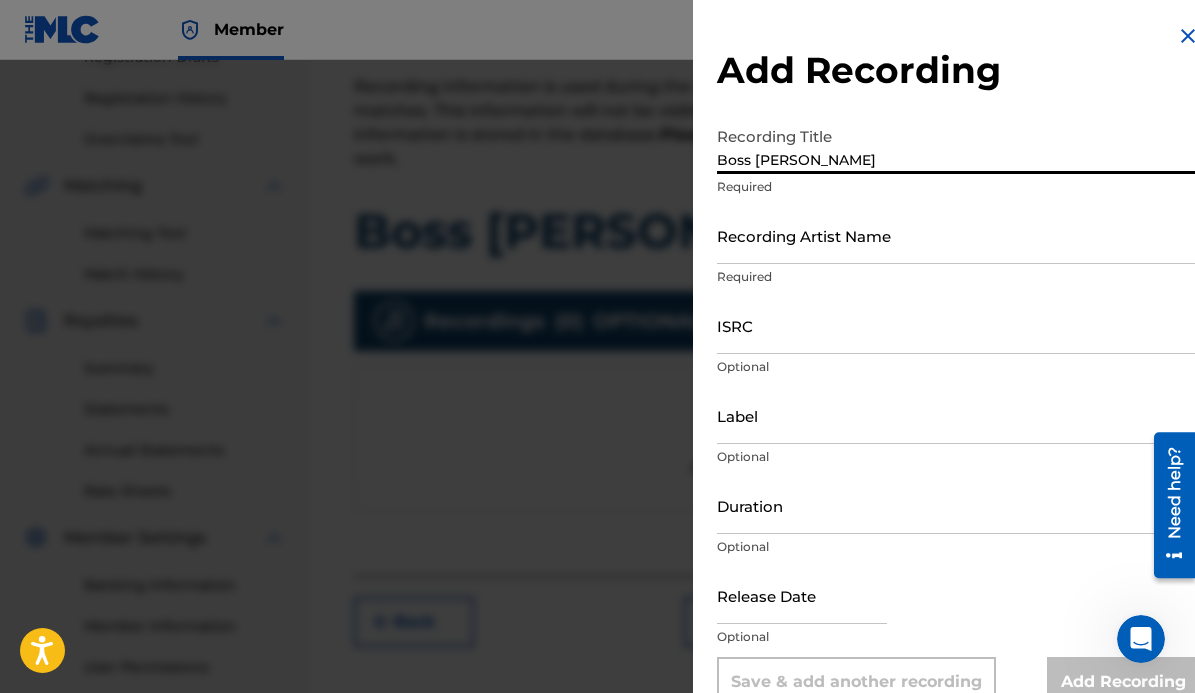 type on "Boss [PERSON_NAME]" 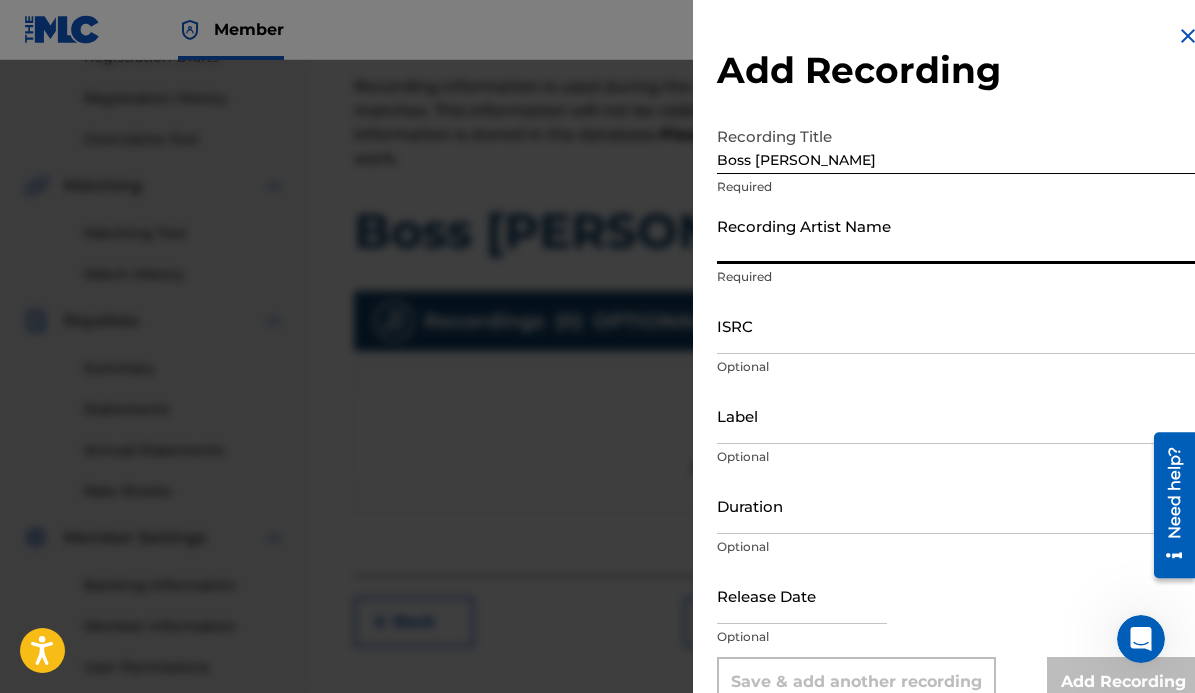 drag, startPoint x: 893, startPoint y: 238, endPoint x: 880, endPoint y: 255, distance: 21.400934 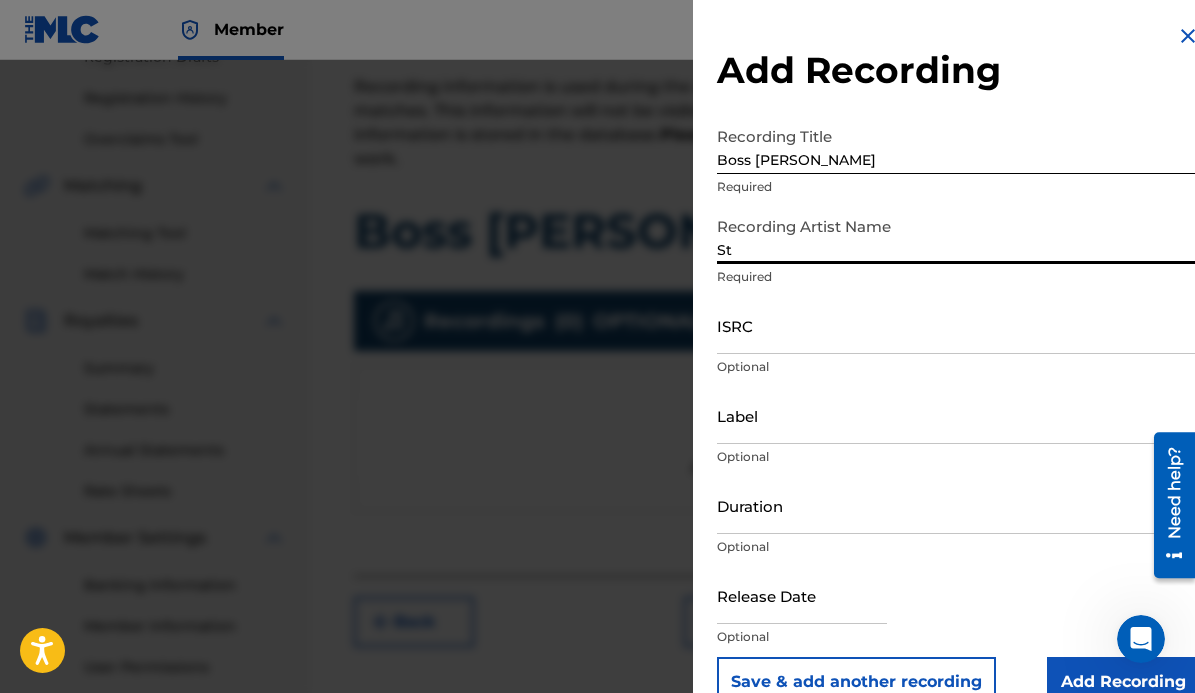 type on "S" 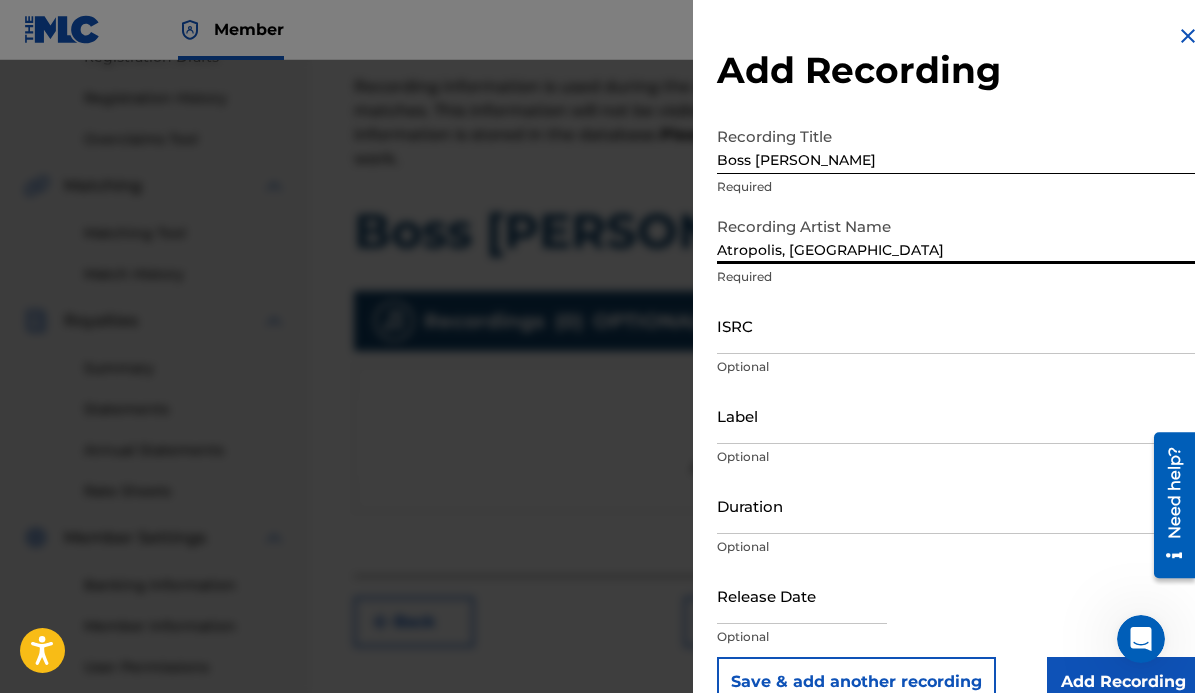 click on "Atropolis, [GEOGRAPHIC_DATA]" at bounding box center (958, 235) 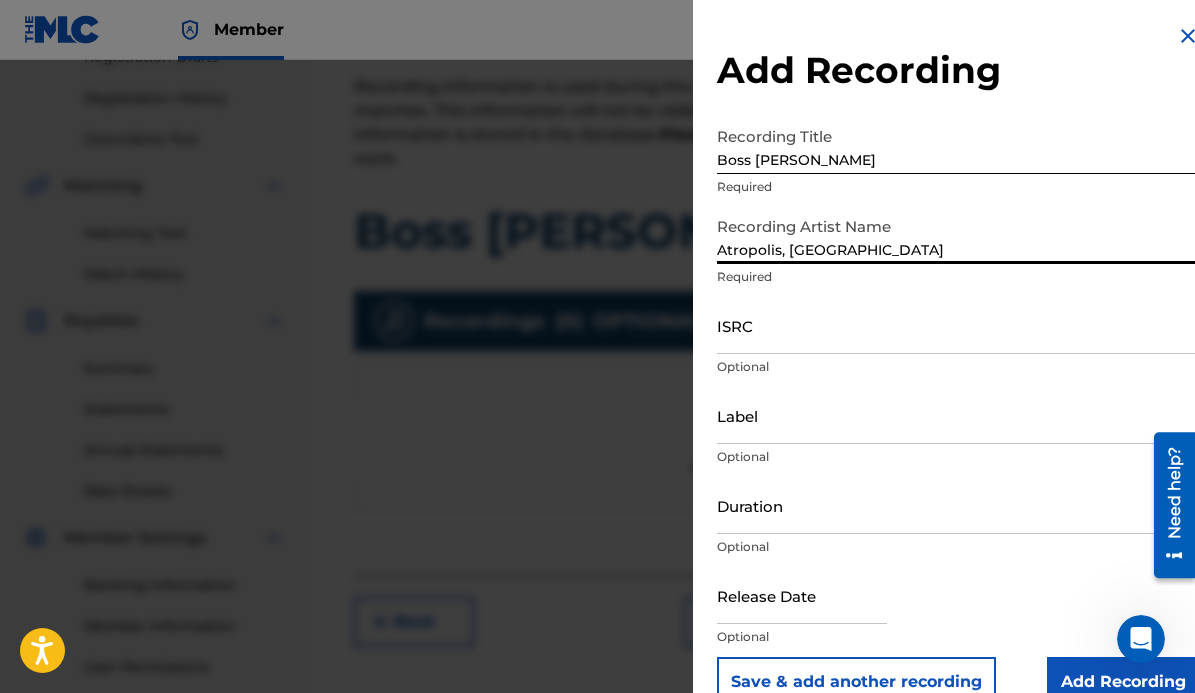 type on "Atropolis, [GEOGRAPHIC_DATA]" 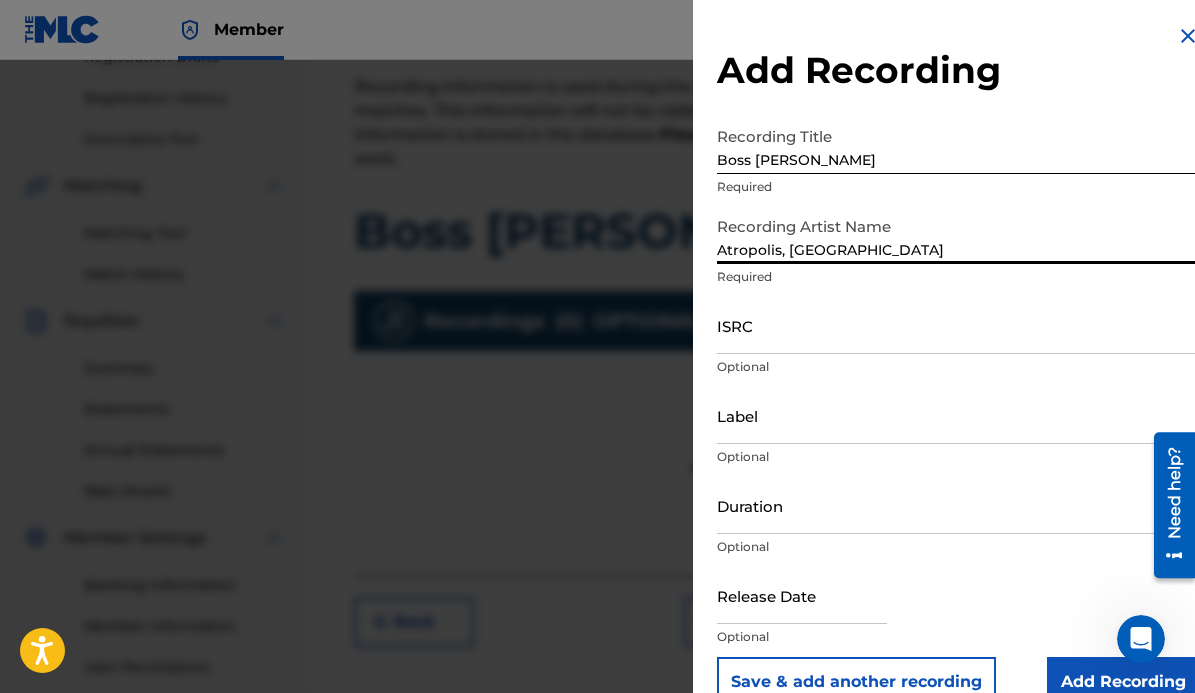 click on "ISRC" at bounding box center [958, 325] 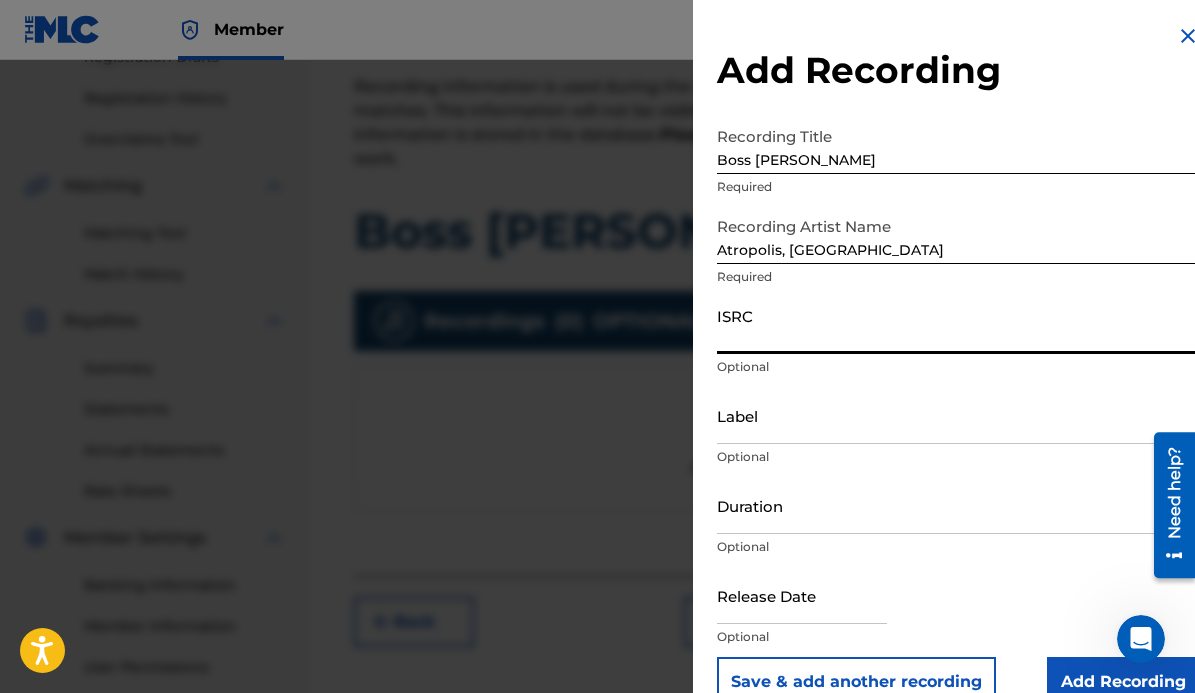paste on "USCCW1611032" 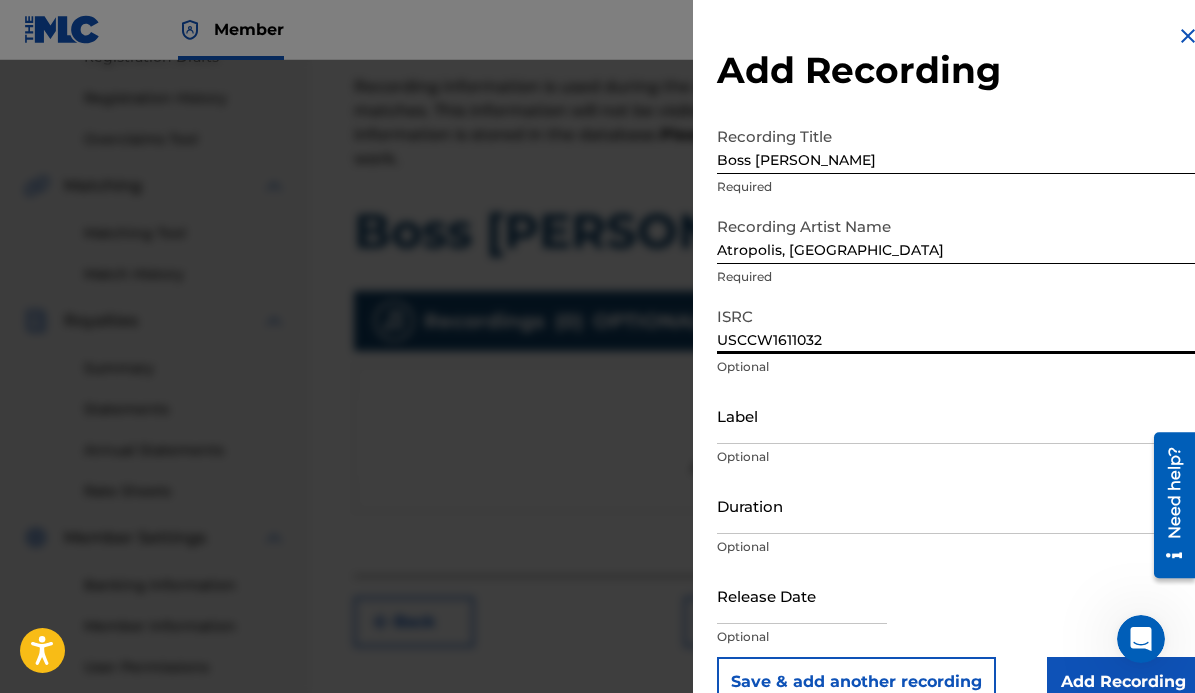 type on "USCCW1611032" 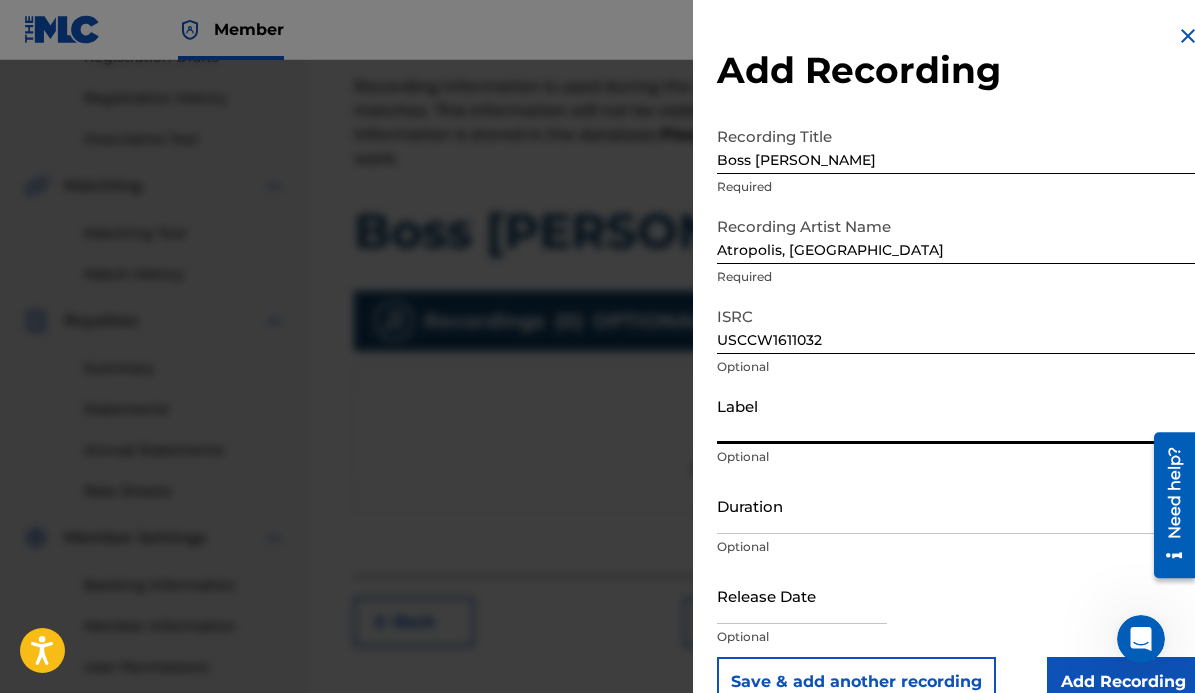 click on "Label" at bounding box center (958, 415) 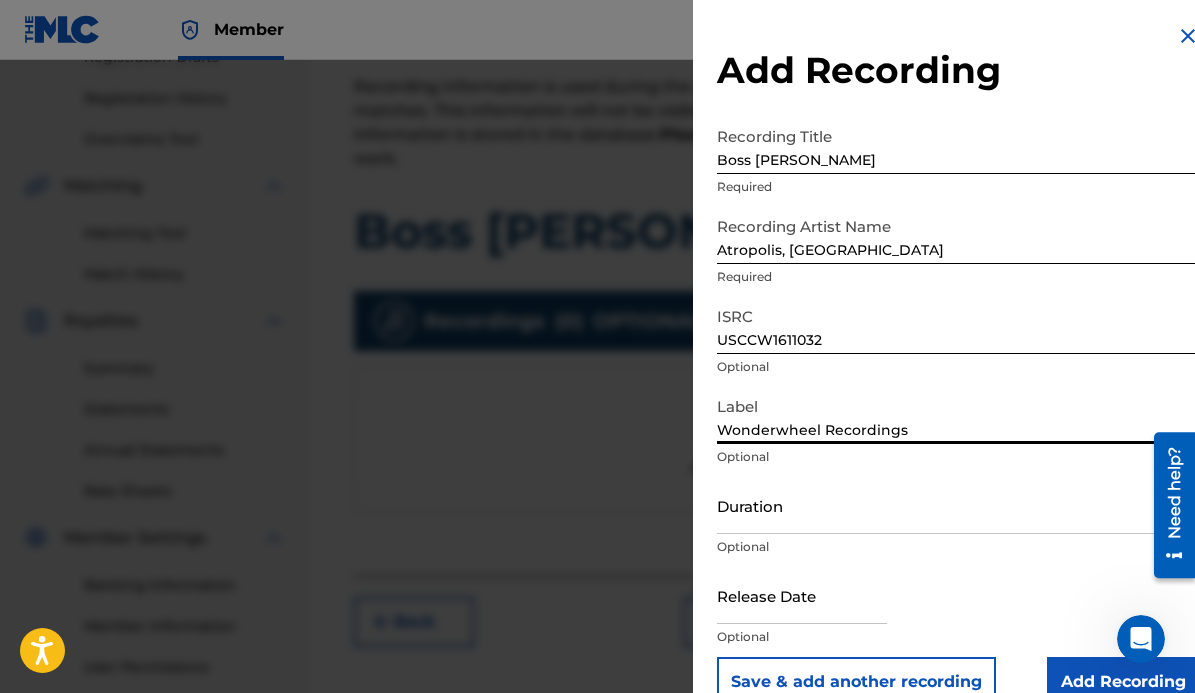 type on "Wonderwheel Recordings" 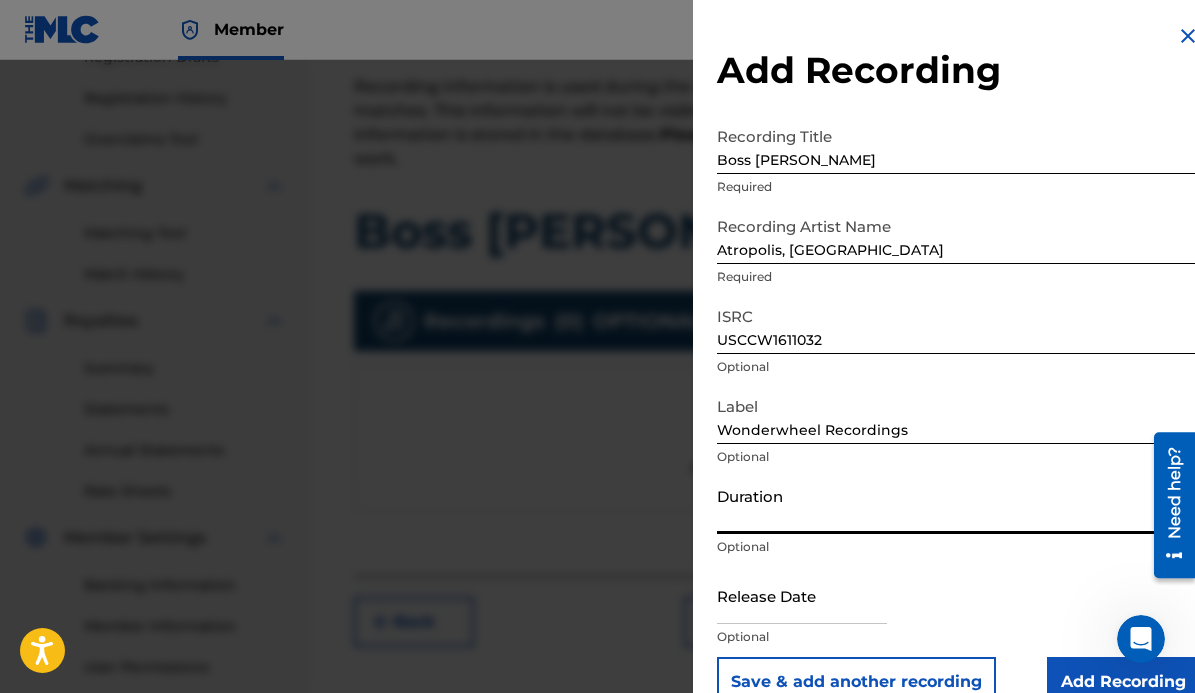 drag, startPoint x: 790, startPoint y: 501, endPoint x: 838, endPoint y: 485, distance: 50.596443 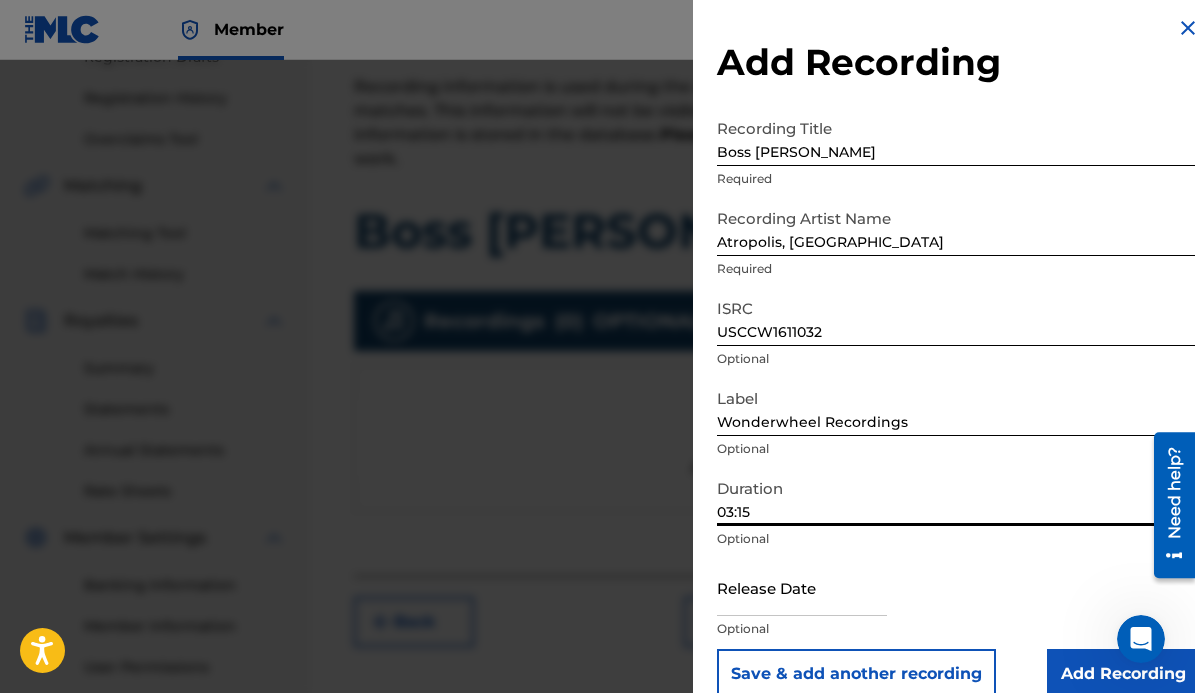 scroll, scrollTop: 37, scrollLeft: 0, axis: vertical 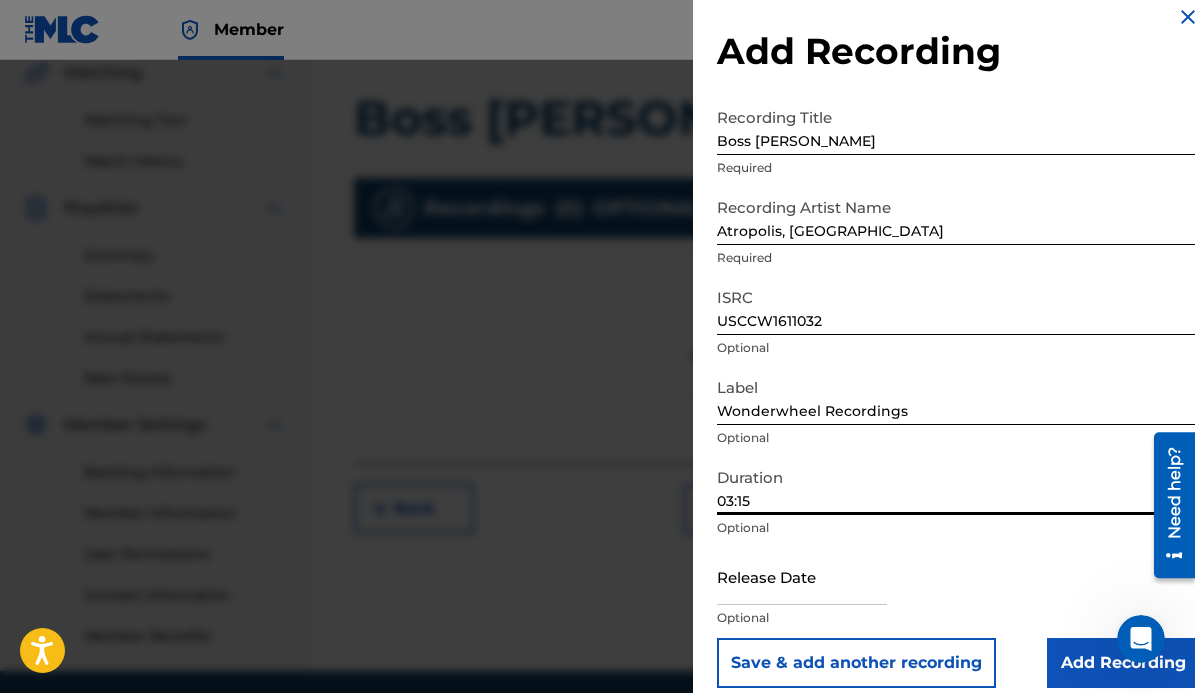 type on "03:15" 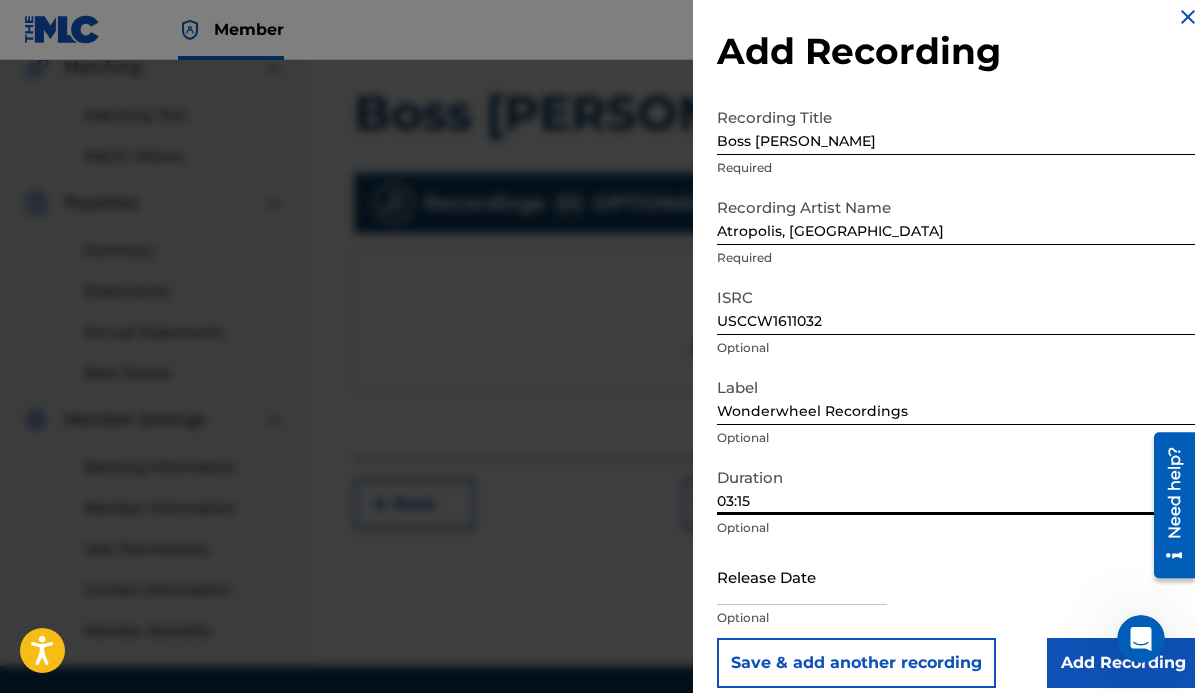 click at bounding box center [802, 576] 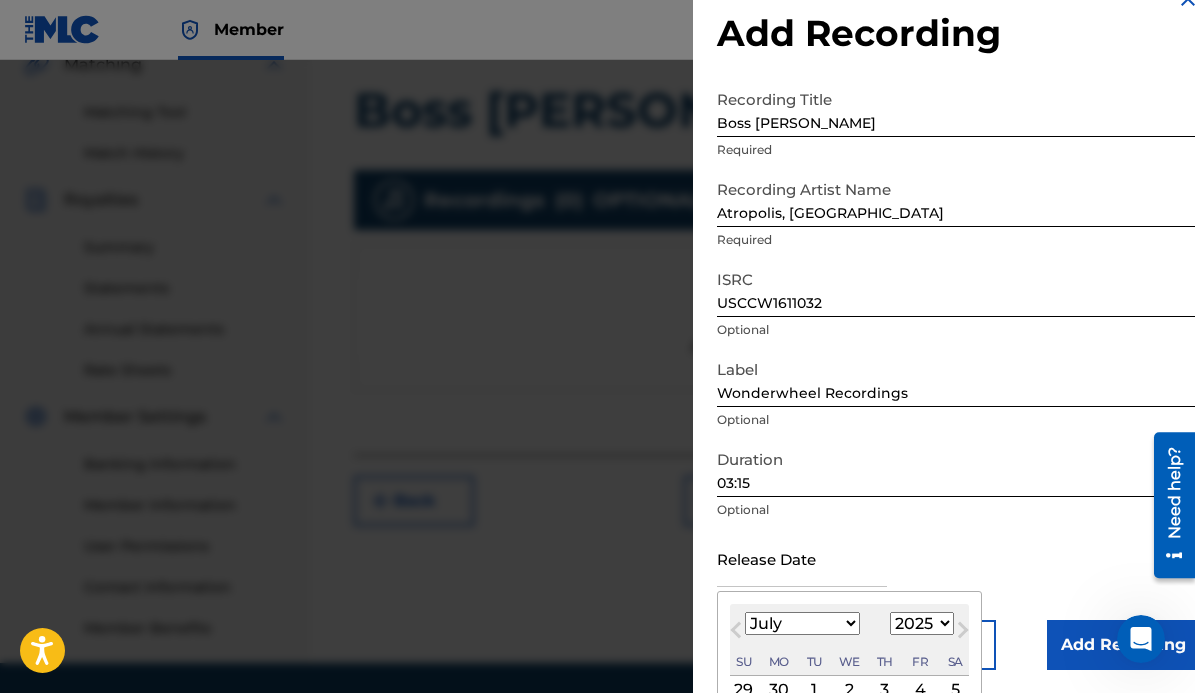 scroll, scrollTop: 482, scrollLeft: 0, axis: vertical 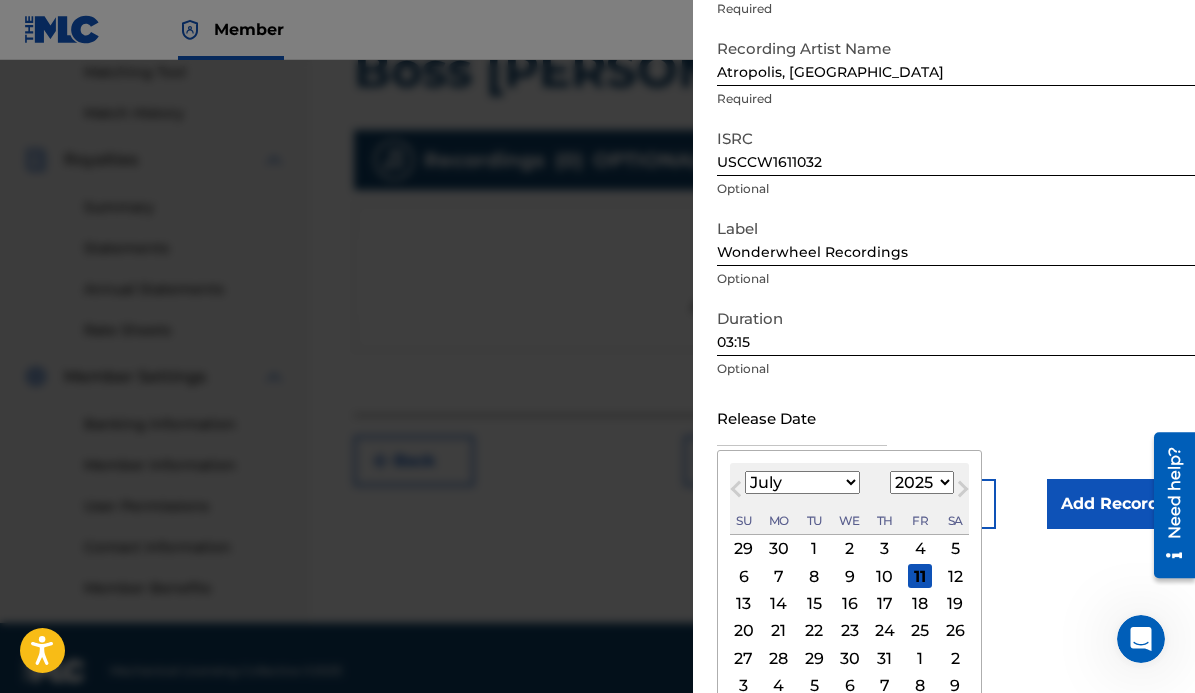 click on "1899 1900 1901 1902 1903 1904 1905 1906 1907 1908 1909 1910 1911 1912 1913 1914 1915 1916 1917 1918 1919 1920 1921 1922 1923 1924 1925 1926 1927 1928 1929 1930 1931 1932 1933 1934 1935 1936 1937 1938 1939 1940 1941 1942 1943 1944 1945 1946 1947 1948 1949 1950 1951 1952 1953 1954 1955 1956 1957 1958 1959 1960 1961 1962 1963 1964 1965 1966 1967 1968 1969 1970 1971 1972 1973 1974 1975 1976 1977 1978 1979 1980 1981 1982 1983 1984 1985 1986 1987 1988 1989 1990 1991 1992 1993 1994 1995 1996 1997 1998 1999 2000 2001 2002 2003 2004 2005 2006 2007 2008 2009 2010 2011 2012 2013 2014 2015 2016 2017 2018 2019 2020 2021 2022 2023 2024 2025 2026 2027 2028 2029 2030 2031 2032 2033 2034 2035 2036 2037 2038 2039 2040 2041 2042 2043 2044 2045 2046 2047 2048 2049 2050 2051 2052 2053 2054 2055 2056 2057 2058 2059 2060 2061 2062 2063 2064 2065 2066 2067 2068 2069 2070 2071 2072 2073 2074 2075 2076 2077 2078 2079 2080 2081 2082 2083 2084 2085 2086 2087 2088 2089 2090 2091 2092 2093 2094 2095 2096 2097 2098 2099 2100" at bounding box center [922, 482] 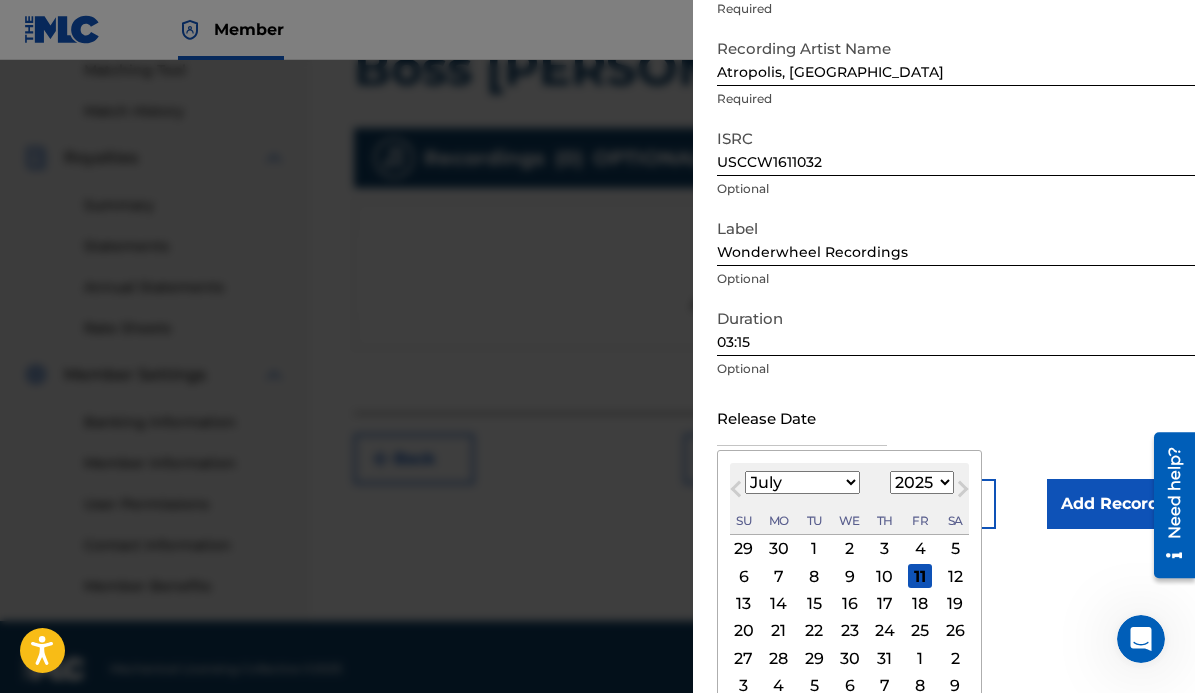 scroll, scrollTop: 525, scrollLeft: 0, axis: vertical 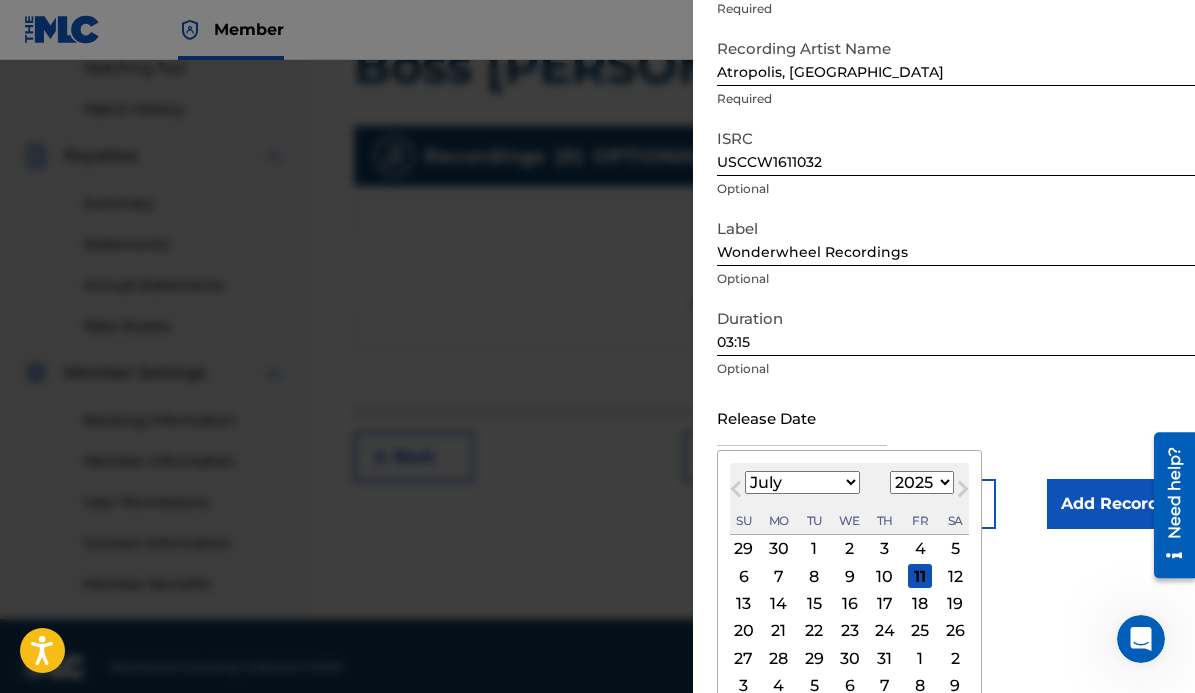 click on "1899 1900 1901 1902 1903 1904 1905 1906 1907 1908 1909 1910 1911 1912 1913 1914 1915 1916 1917 1918 1919 1920 1921 1922 1923 1924 1925 1926 1927 1928 1929 1930 1931 1932 1933 1934 1935 1936 1937 1938 1939 1940 1941 1942 1943 1944 1945 1946 1947 1948 1949 1950 1951 1952 1953 1954 1955 1956 1957 1958 1959 1960 1961 1962 1963 1964 1965 1966 1967 1968 1969 1970 1971 1972 1973 1974 1975 1976 1977 1978 1979 1980 1981 1982 1983 1984 1985 1986 1987 1988 1989 1990 1991 1992 1993 1994 1995 1996 1997 1998 1999 2000 2001 2002 2003 2004 2005 2006 2007 2008 2009 2010 2011 2012 2013 2014 2015 2016 2017 2018 2019 2020 2021 2022 2023 2024 2025 2026 2027 2028 2029 2030 2031 2032 2033 2034 2035 2036 2037 2038 2039 2040 2041 2042 2043 2044 2045 2046 2047 2048 2049 2050 2051 2052 2053 2054 2055 2056 2057 2058 2059 2060 2061 2062 2063 2064 2065 2066 2067 2068 2069 2070 2071 2072 2073 2074 2075 2076 2077 2078 2079 2080 2081 2082 2083 2084 2085 2086 2087 2088 2089 2090 2091 2092 2093 2094 2095 2096 2097 2098 2099 2100" at bounding box center [922, 482] 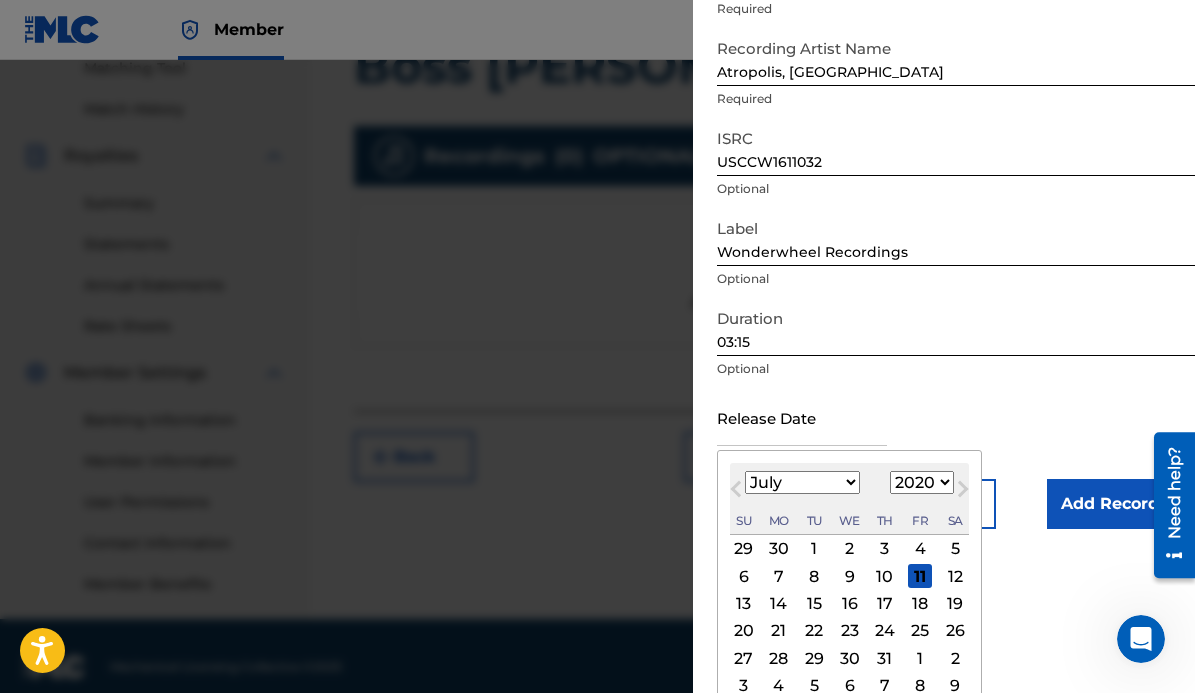 click on "1899 1900 1901 1902 1903 1904 1905 1906 1907 1908 1909 1910 1911 1912 1913 1914 1915 1916 1917 1918 1919 1920 1921 1922 1923 1924 1925 1926 1927 1928 1929 1930 1931 1932 1933 1934 1935 1936 1937 1938 1939 1940 1941 1942 1943 1944 1945 1946 1947 1948 1949 1950 1951 1952 1953 1954 1955 1956 1957 1958 1959 1960 1961 1962 1963 1964 1965 1966 1967 1968 1969 1970 1971 1972 1973 1974 1975 1976 1977 1978 1979 1980 1981 1982 1983 1984 1985 1986 1987 1988 1989 1990 1991 1992 1993 1994 1995 1996 1997 1998 1999 2000 2001 2002 2003 2004 2005 2006 2007 2008 2009 2010 2011 2012 2013 2014 2015 2016 2017 2018 2019 2020 2021 2022 2023 2024 2025 2026 2027 2028 2029 2030 2031 2032 2033 2034 2035 2036 2037 2038 2039 2040 2041 2042 2043 2044 2045 2046 2047 2048 2049 2050 2051 2052 2053 2054 2055 2056 2057 2058 2059 2060 2061 2062 2063 2064 2065 2066 2067 2068 2069 2070 2071 2072 2073 2074 2075 2076 2077 2078 2079 2080 2081 2082 2083 2084 2085 2086 2087 2088 2089 2090 2091 2092 2093 2094 2095 2096 2097 2098 2099 2100" at bounding box center [922, 482] 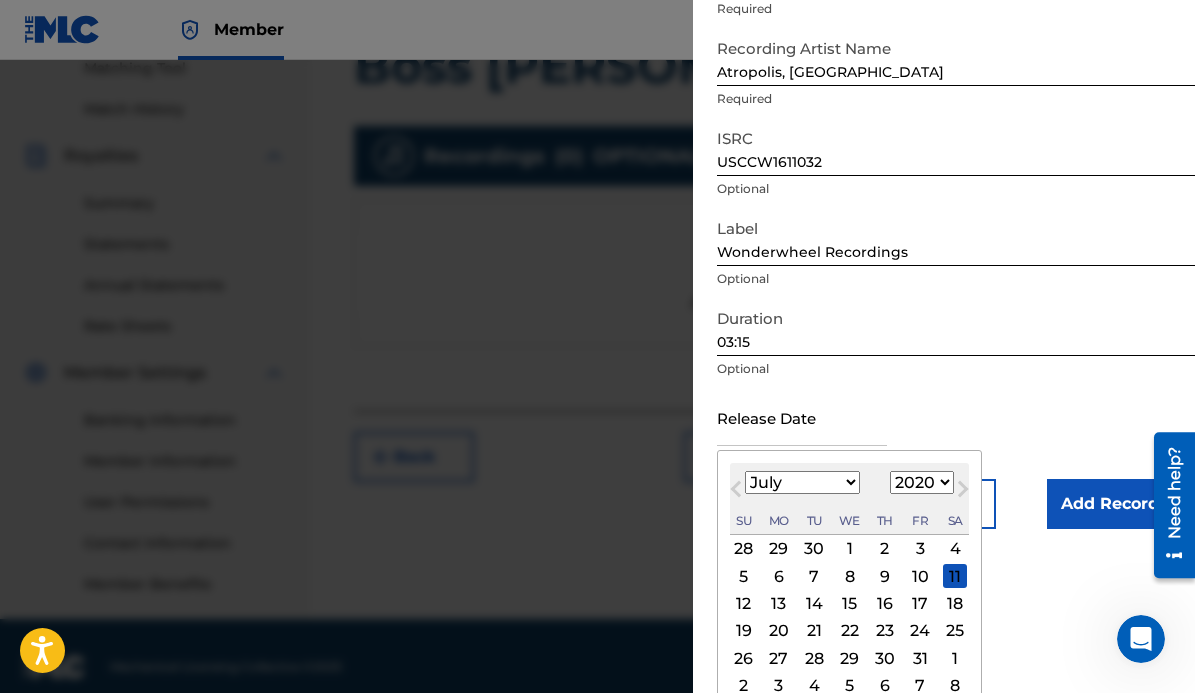 click on "24" at bounding box center (920, 631) 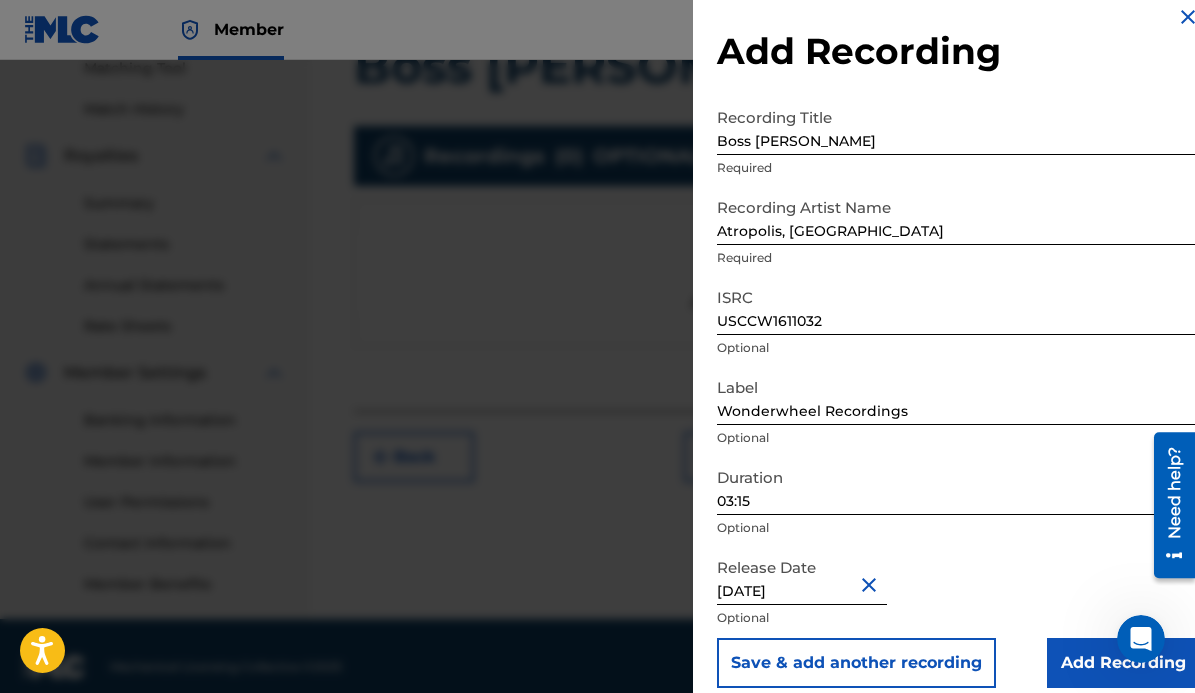 scroll, scrollTop: 37, scrollLeft: 0, axis: vertical 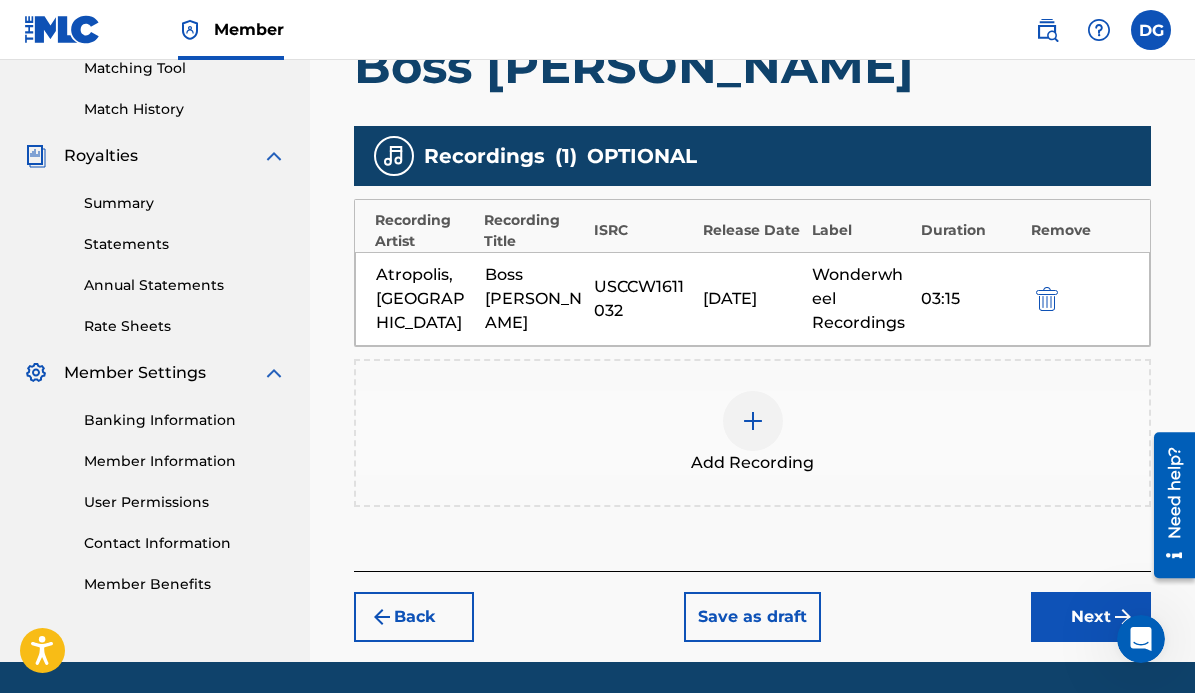 click on "Add Recordings (Optional) Enter recording information for your work. Recording information is used during the automated matching process but does not guarantee matches. This information will not be visible once your work is accepted into your catalog, but the information is stored in the database.  Please note:  Multiple recordings may be matched to one work. Boss [PERSON_NAME] Recordings ( 1 ) OPTIONAL Recording Artist Recording Title ISRC Release Date Label Duration Remove Atropolis, [GEOGRAPHIC_DATA] Boss [PERSON_NAME] USCCW1611032 [DATE] Wonderwheel Recordings 03:15 Add Recording" at bounding box center (752, 206) 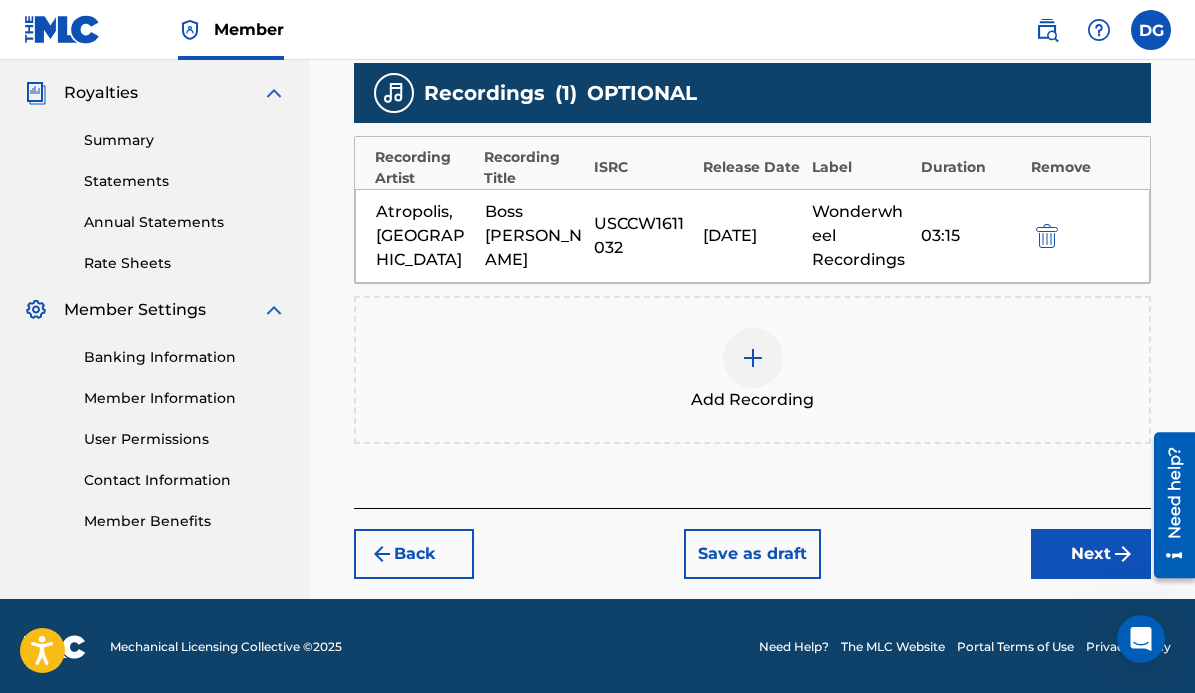 click on "Next" at bounding box center (1091, 554) 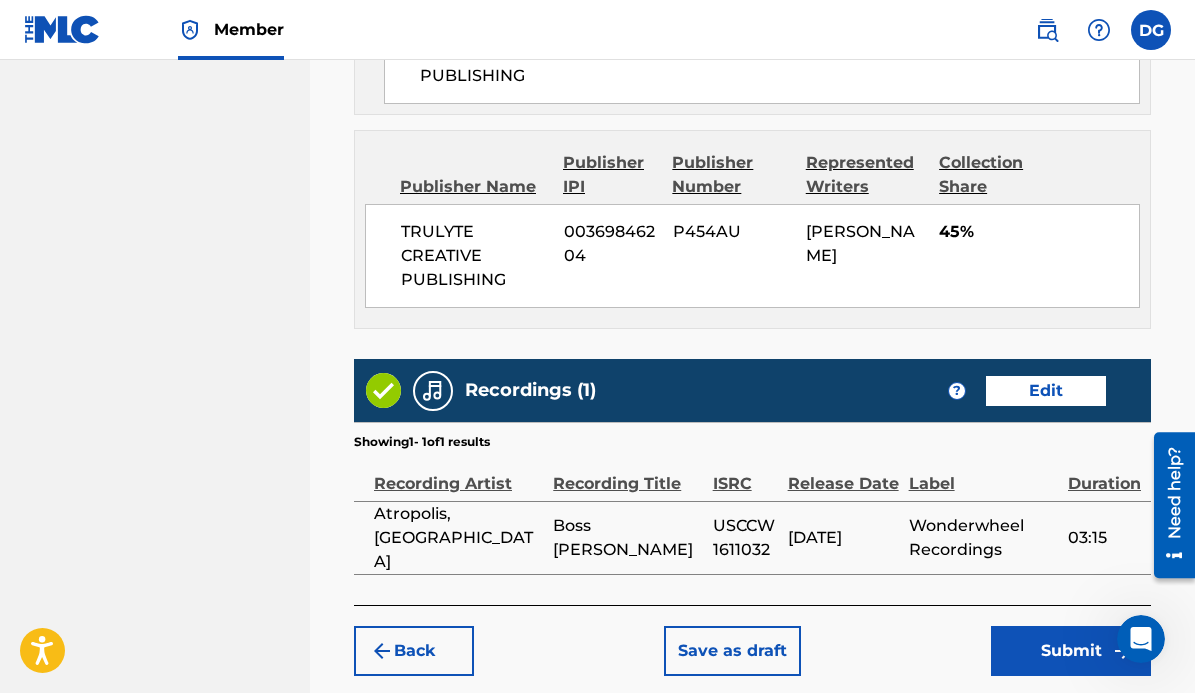 scroll, scrollTop: 1475, scrollLeft: 0, axis: vertical 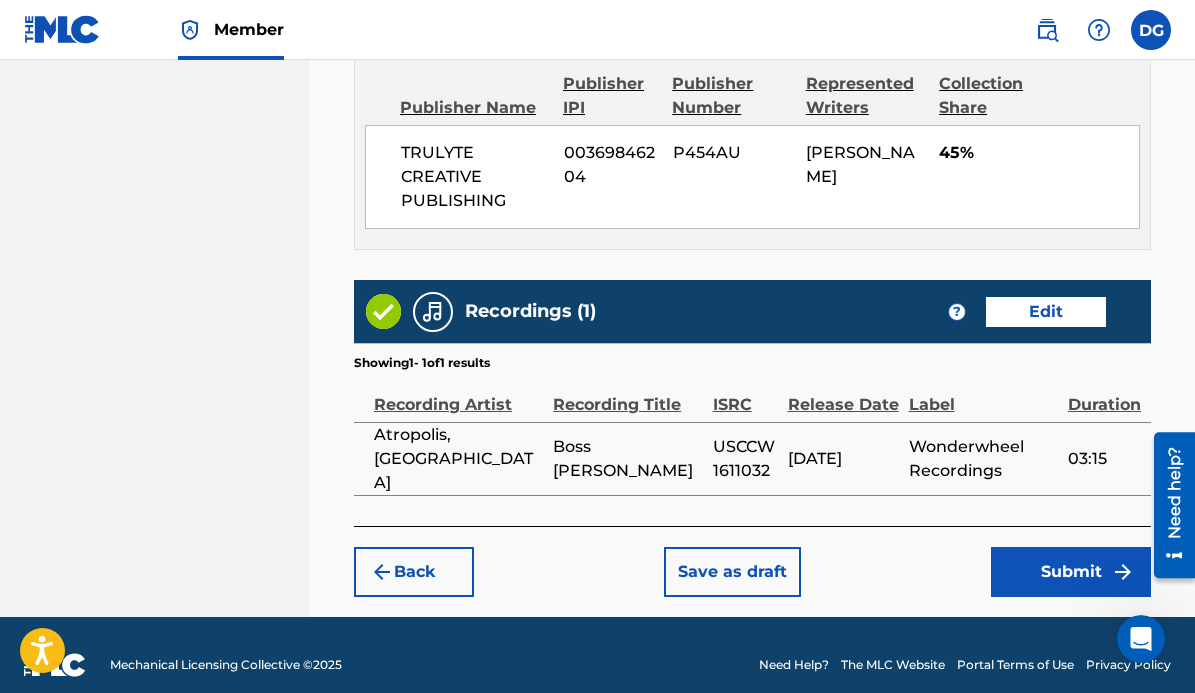click on "Submit" at bounding box center (1071, 572) 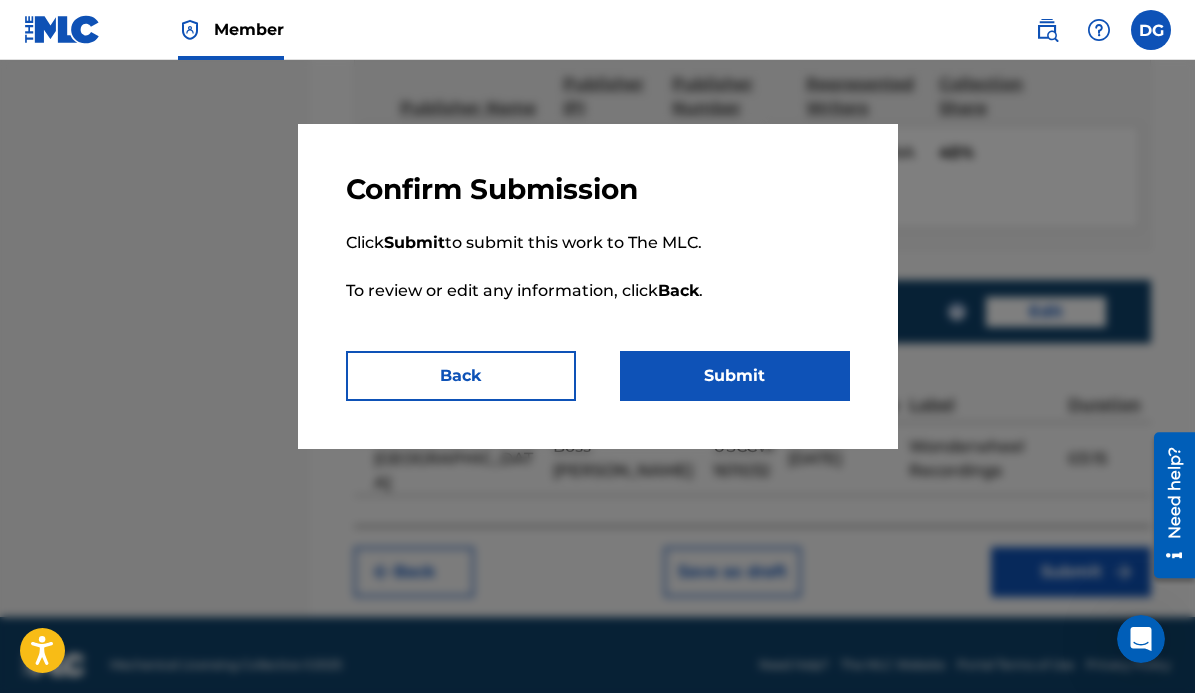 click on "Submit" at bounding box center [735, 376] 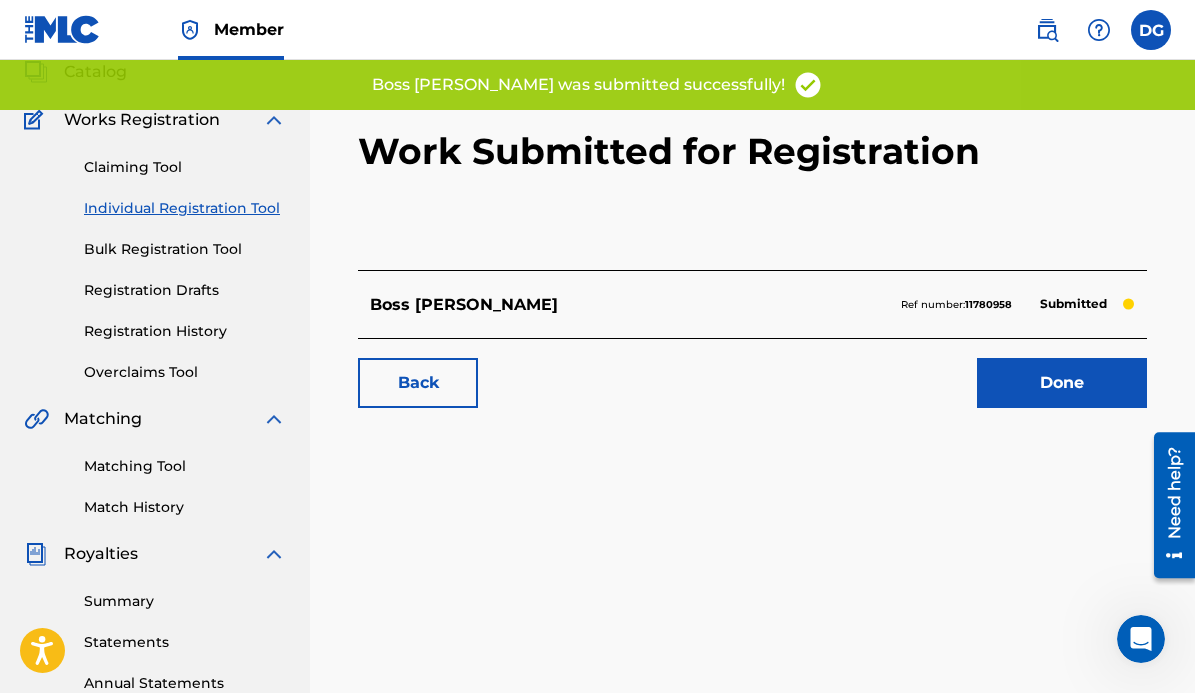 scroll, scrollTop: 126, scrollLeft: 0, axis: vertical 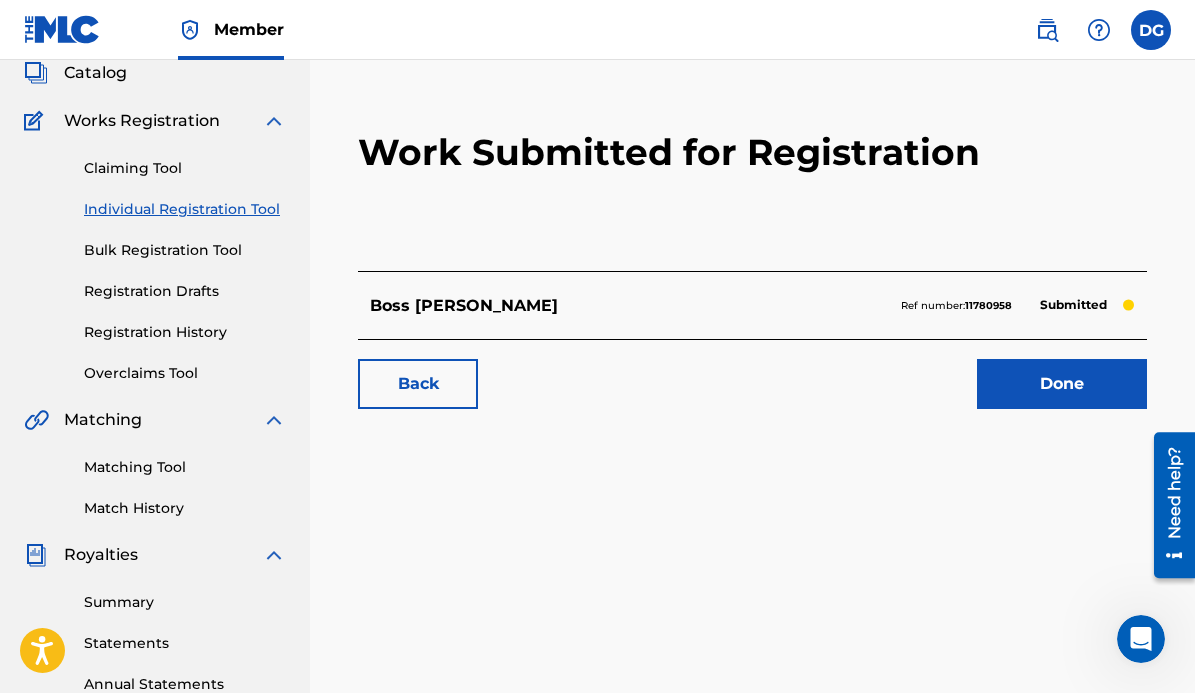 click on "Individual Registration Tool" at bounding box center [185, 209] 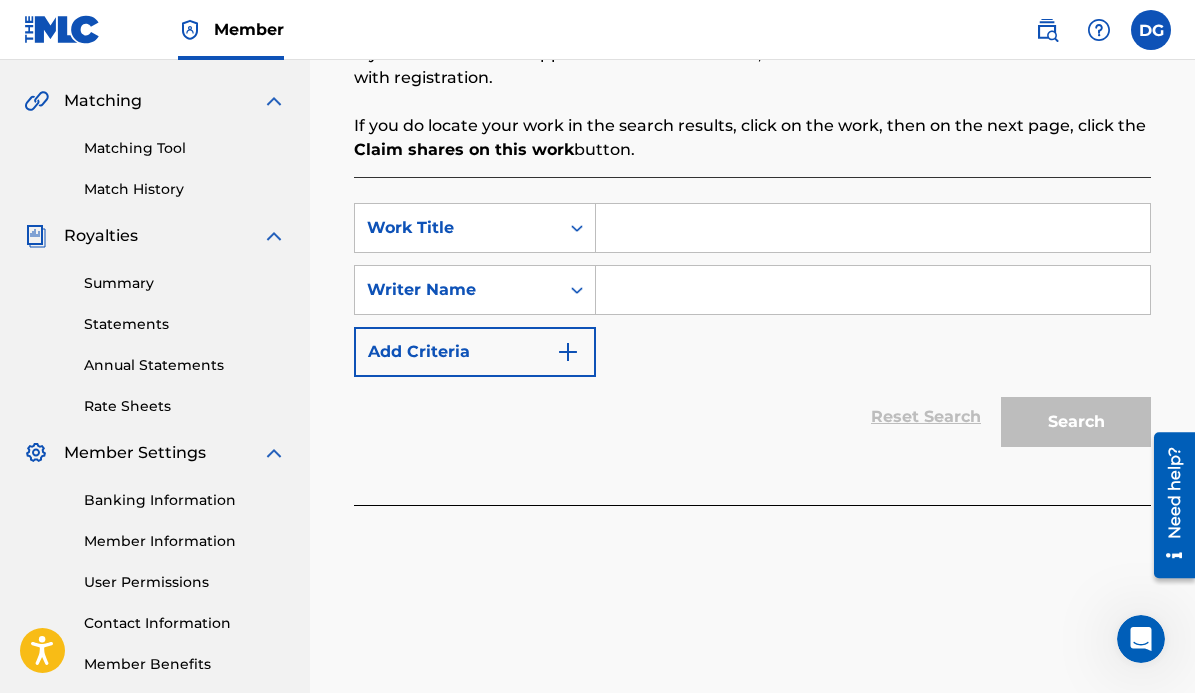 scroll, scrollTop: 443, scrollLeft: 0, axis: vertical 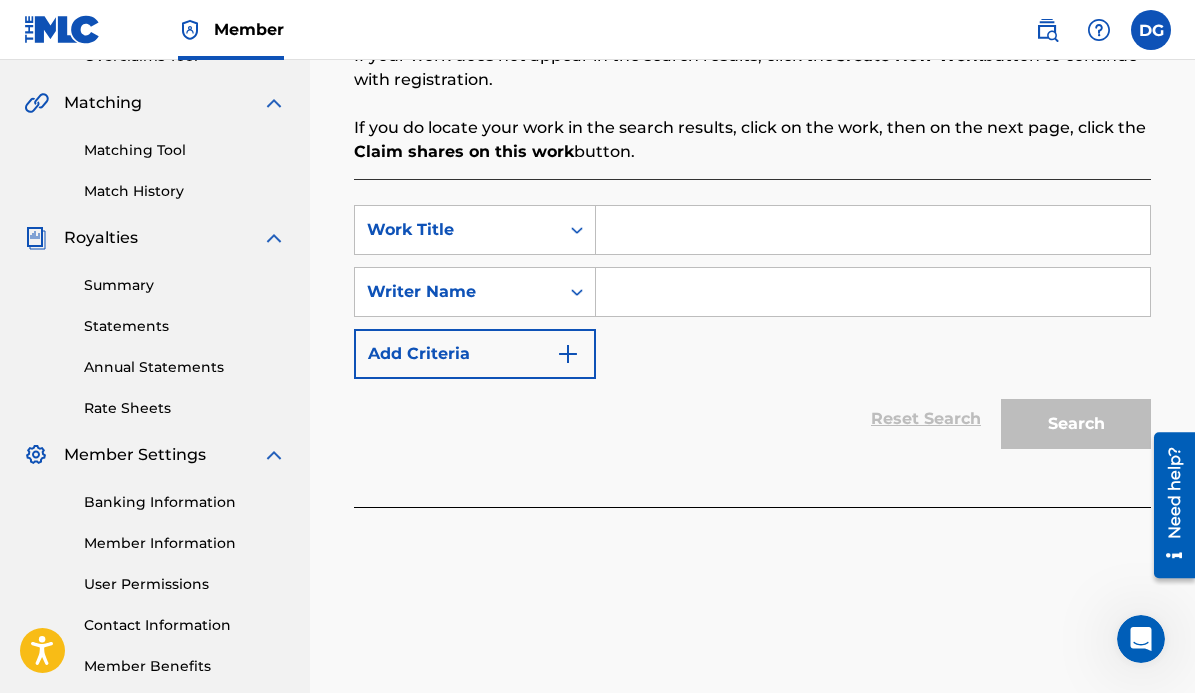 click at bounding box center (873, 230) 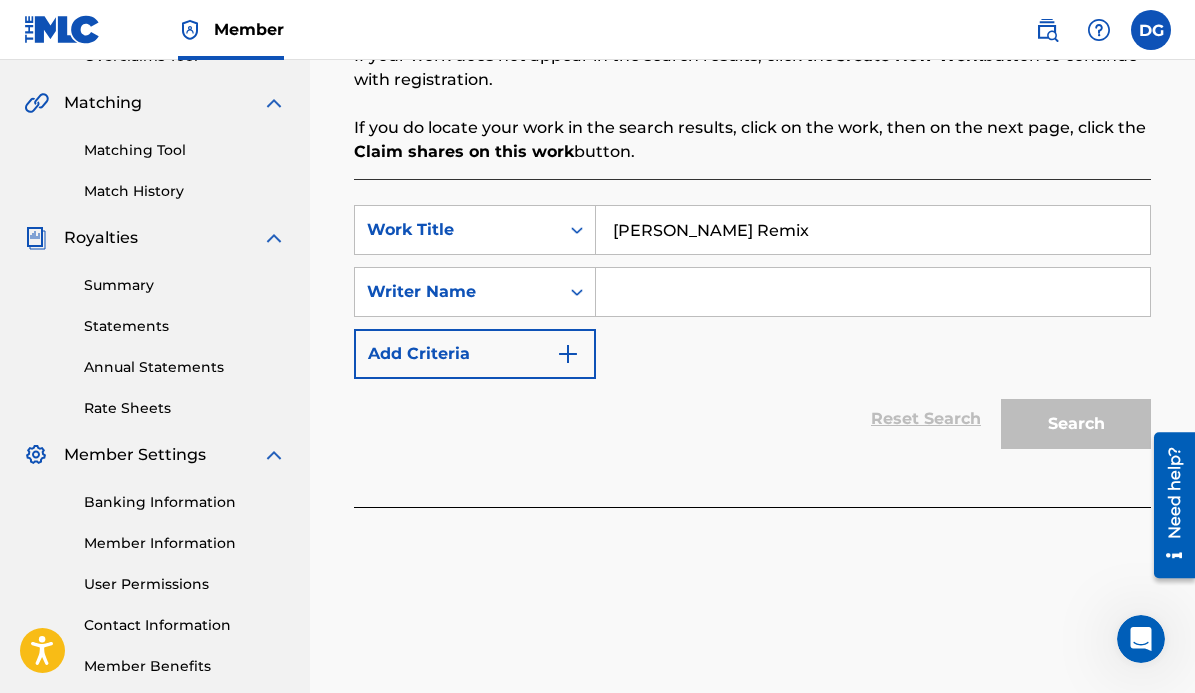 type on "[PERSON_NAME] Remix" 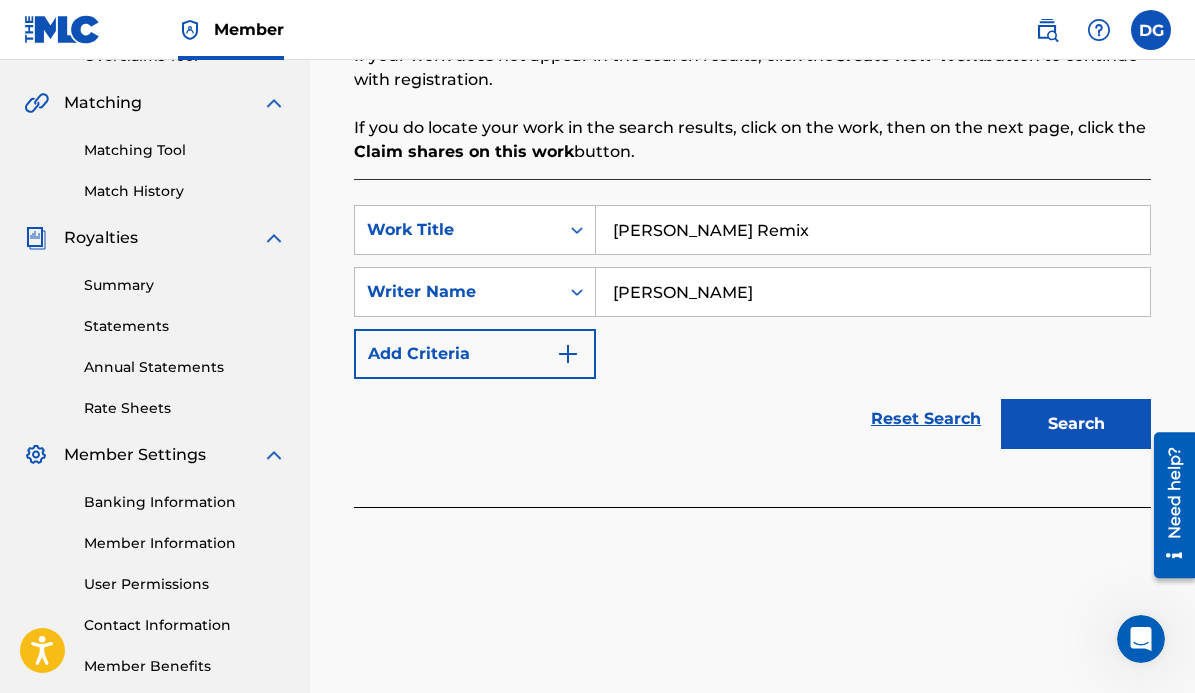 click on "Search" at bounding box center [1076, 424] 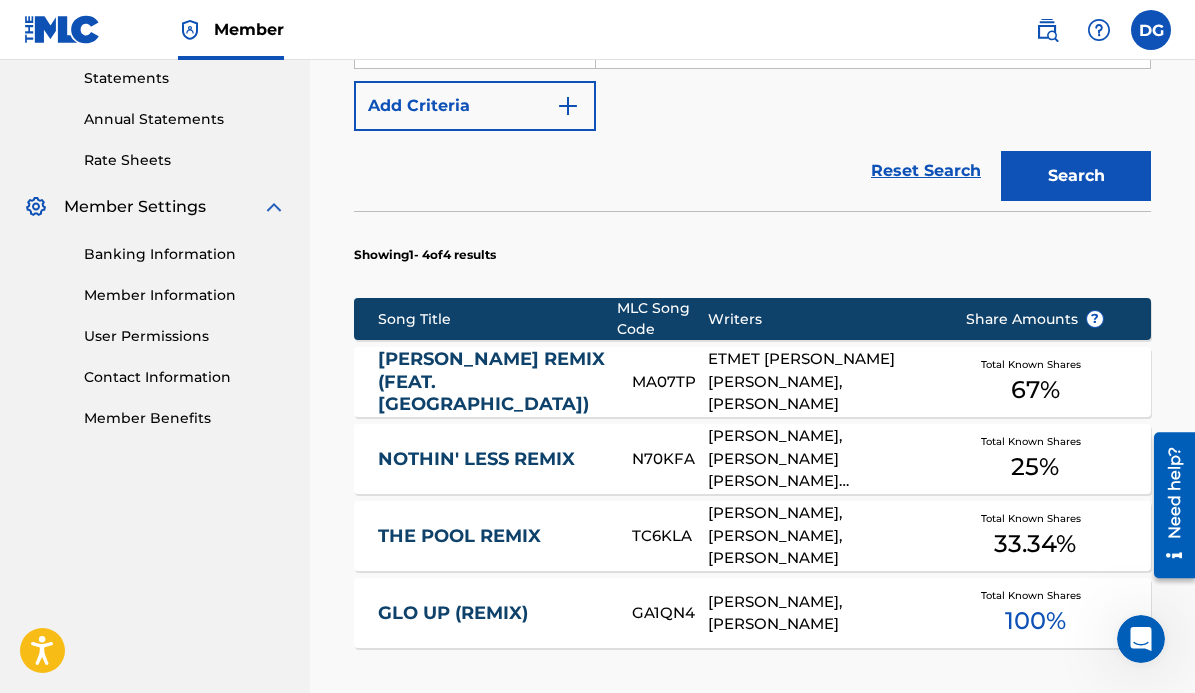 scroll, scrollTop: 692, scrollLeft: 0, axis: vertical 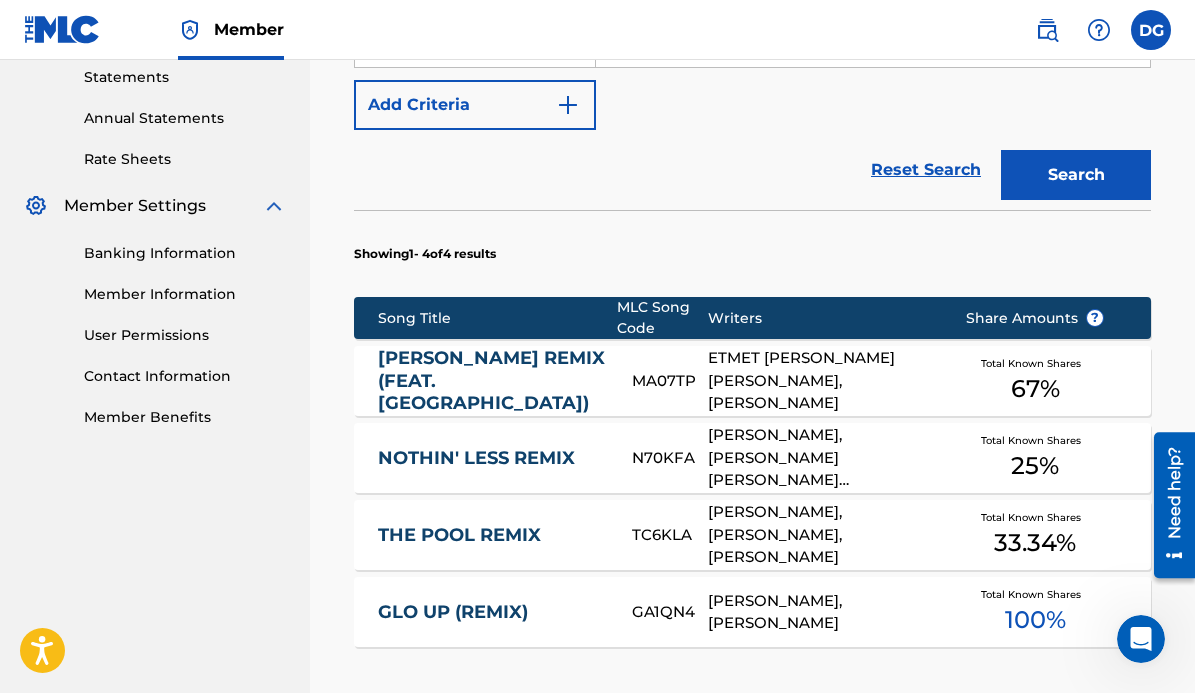 click on "[PERSON_NAME] REMIX (FEAT. [GEOGRAPHIC_DATA])" at bounding box center [491, 381] 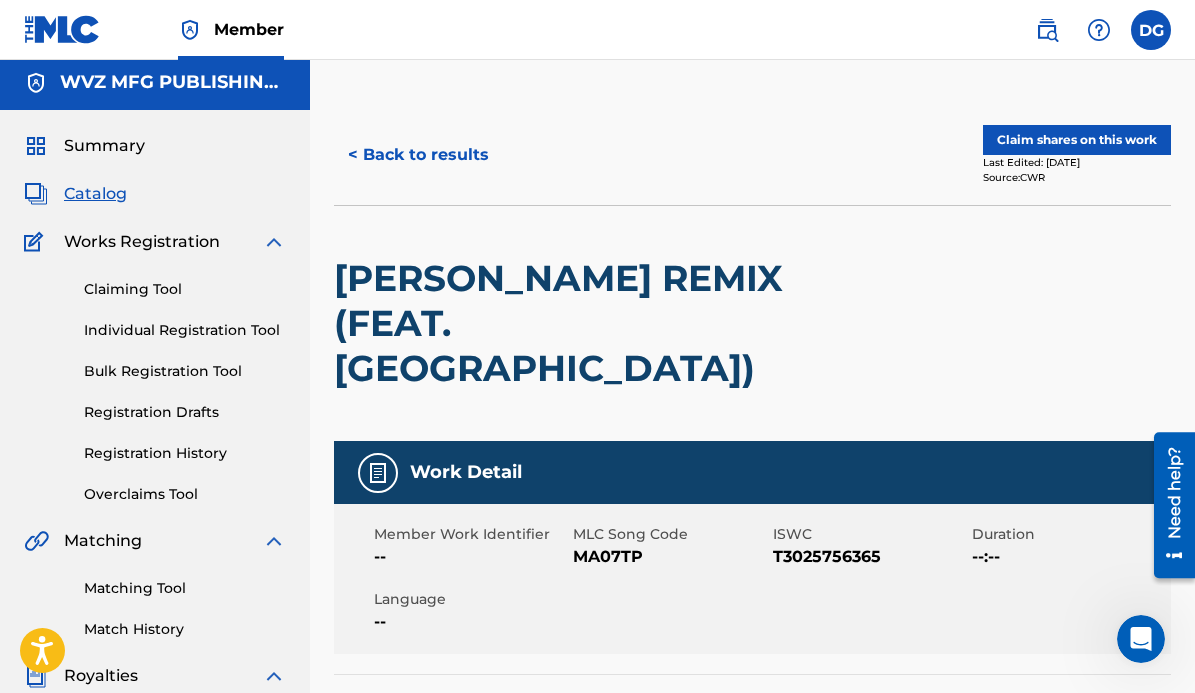 scroll, scrollTop: 3, scrollLeft: 0, axis: vertical 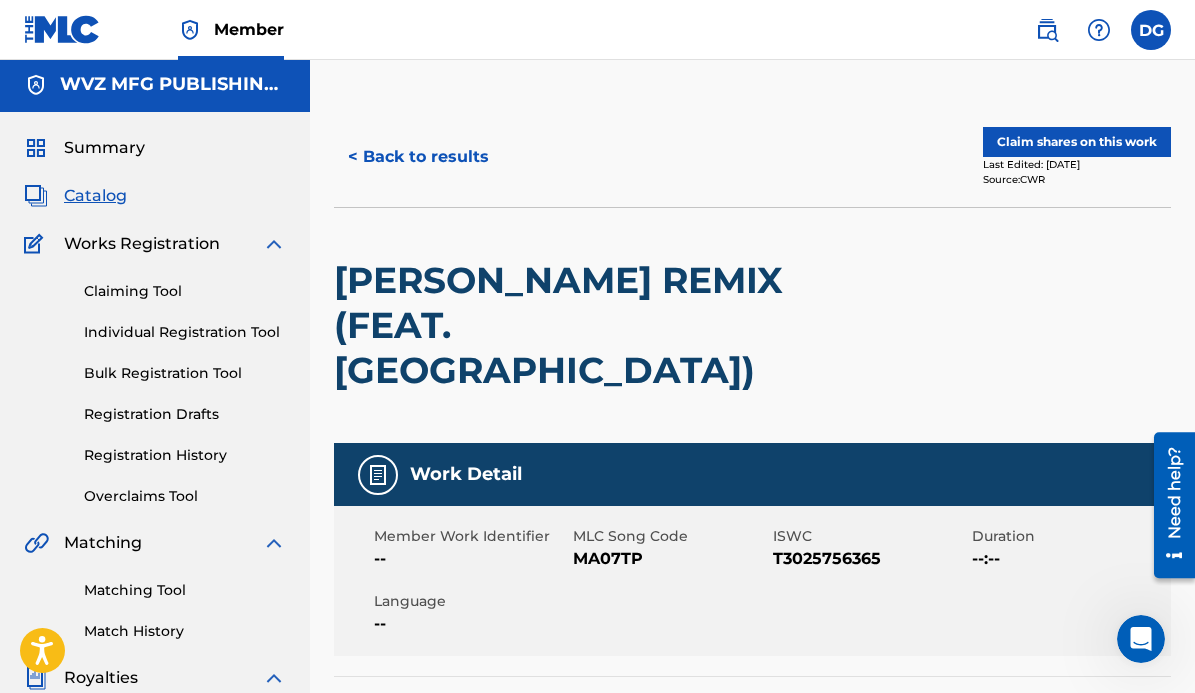 click on "Claim shares on this work" at bounding box center (1077, 142) 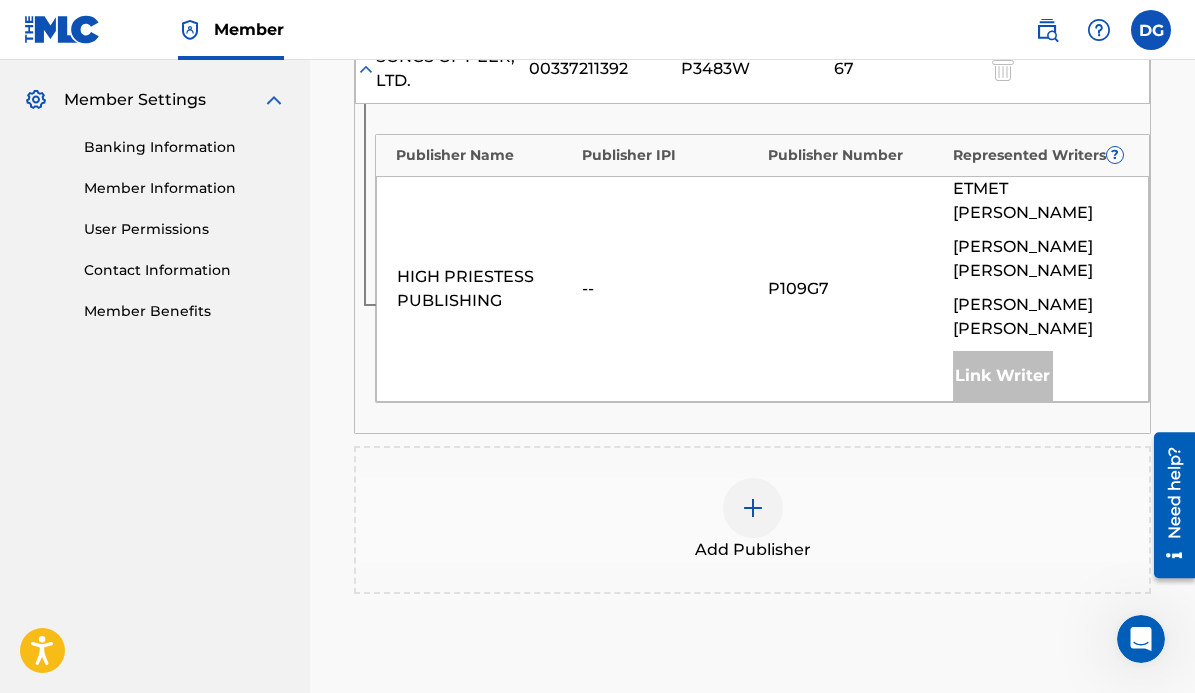 scroll, scrollTop: 788, scrollLeft: 0, axis: vertical 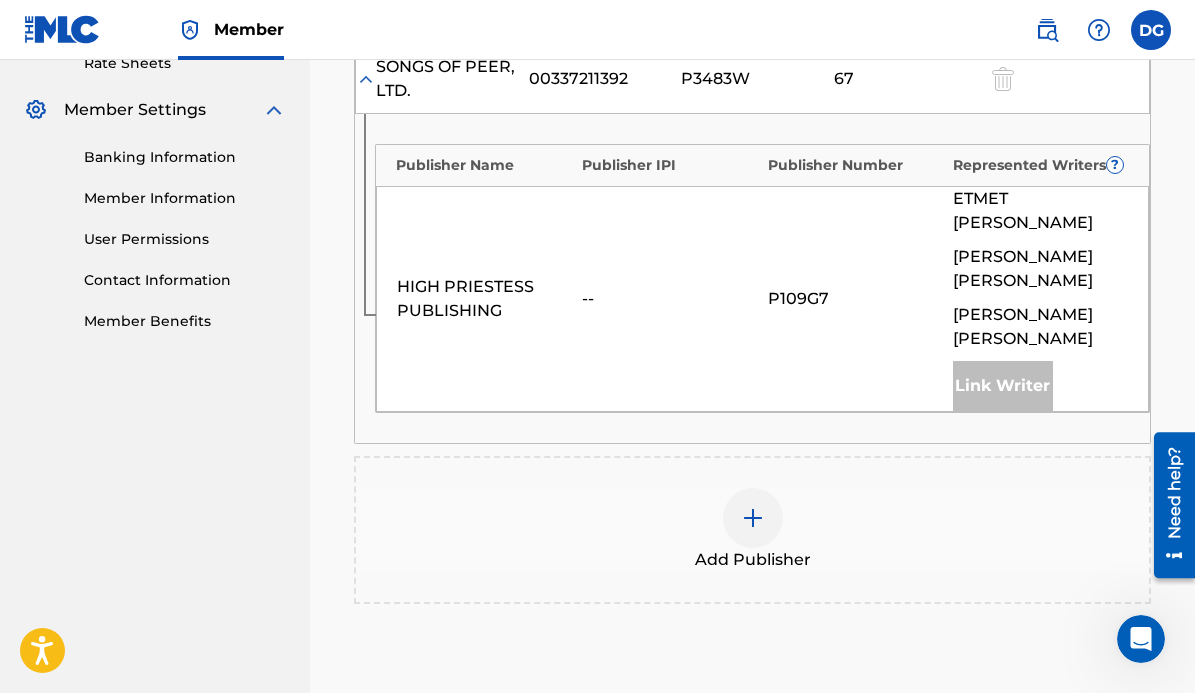click at bounding box center (753, 518) 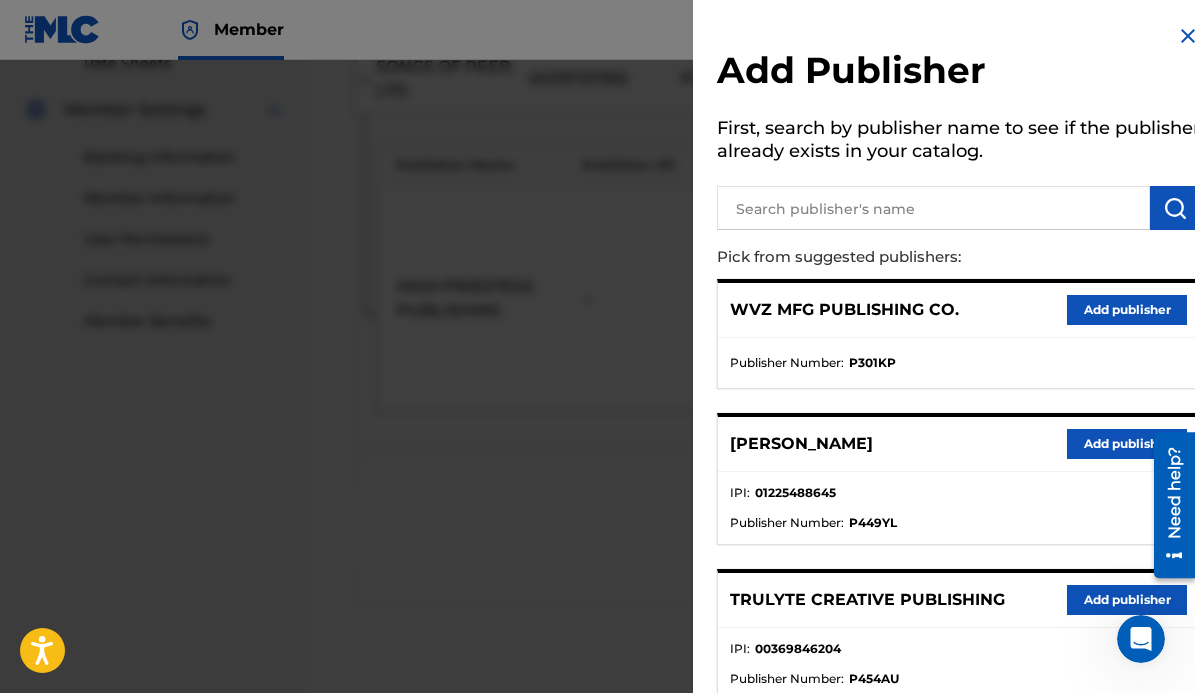 click on "Add publisher" at bounding box center (1127, 600) 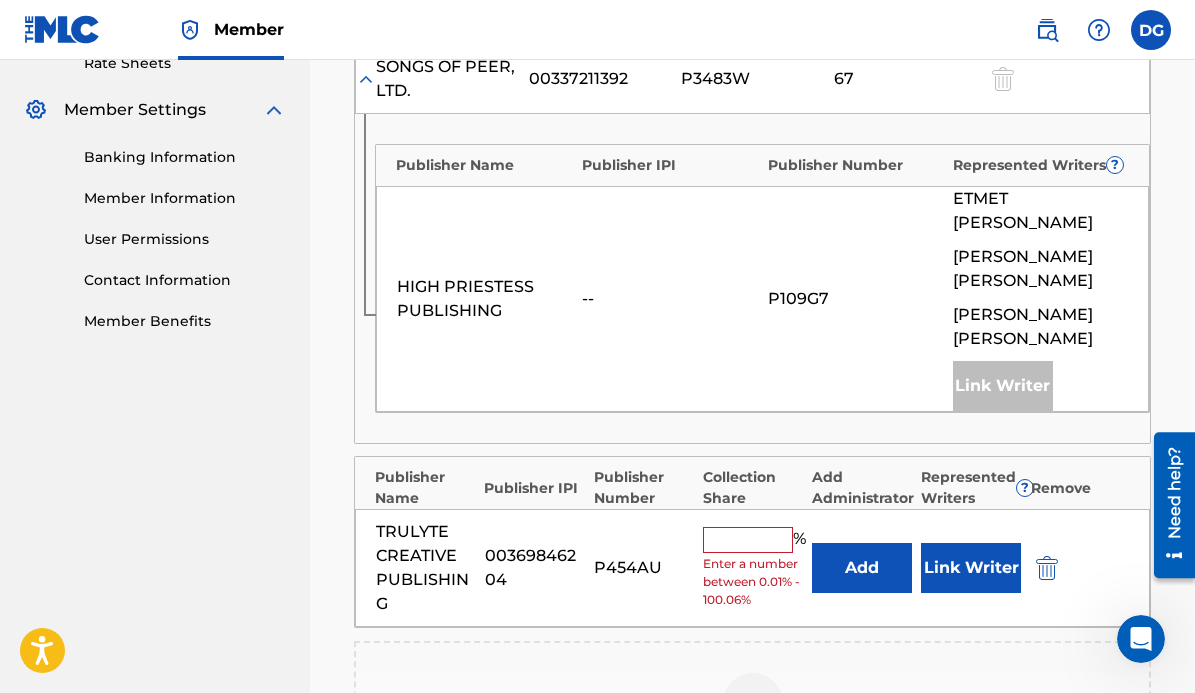 click at bounding box center [748, 540] 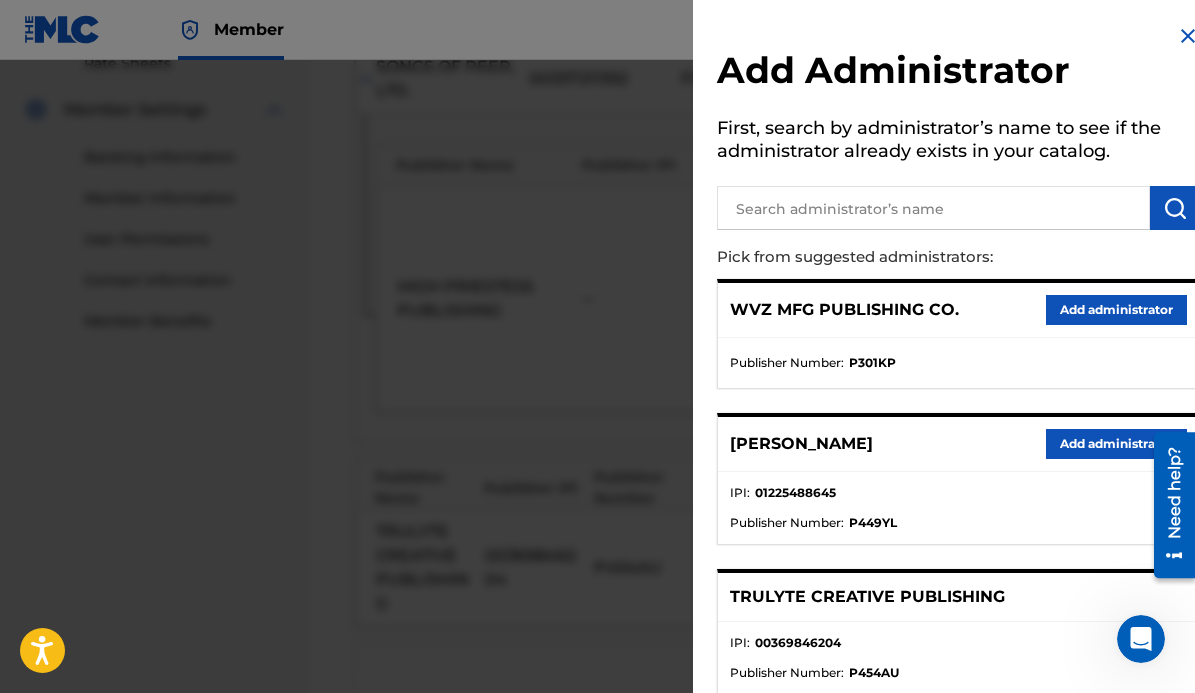click on "Add administrator" at bounding box center [1116, 310] 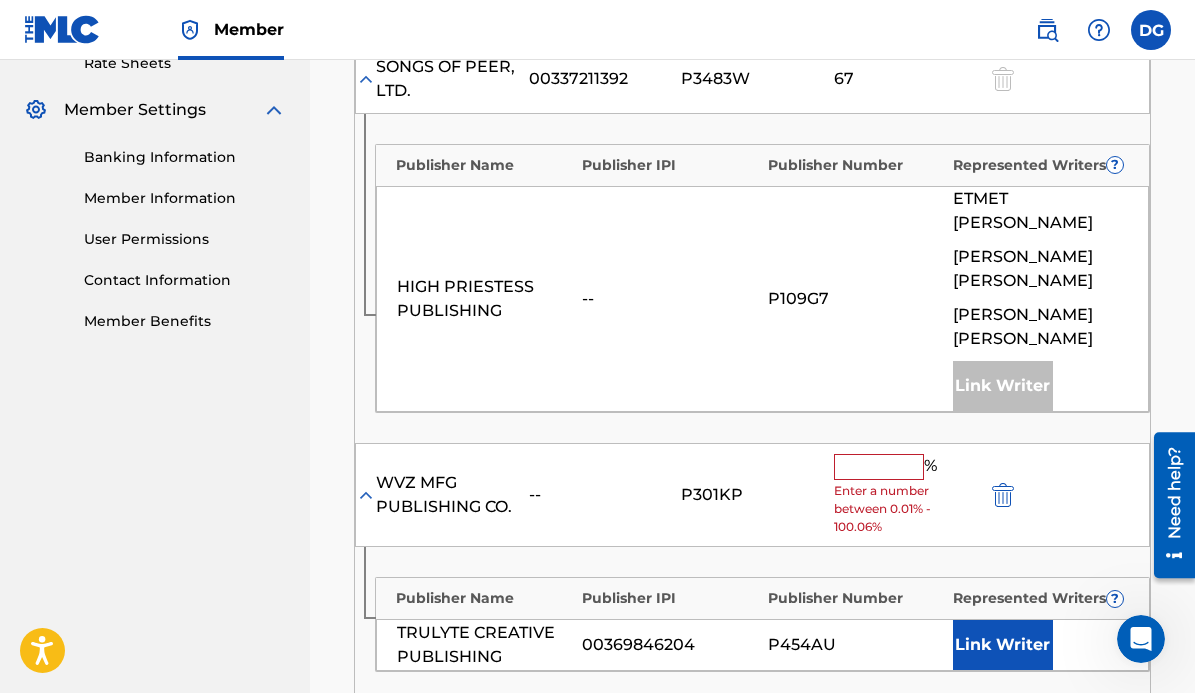 click at bounding box center [879, 467] 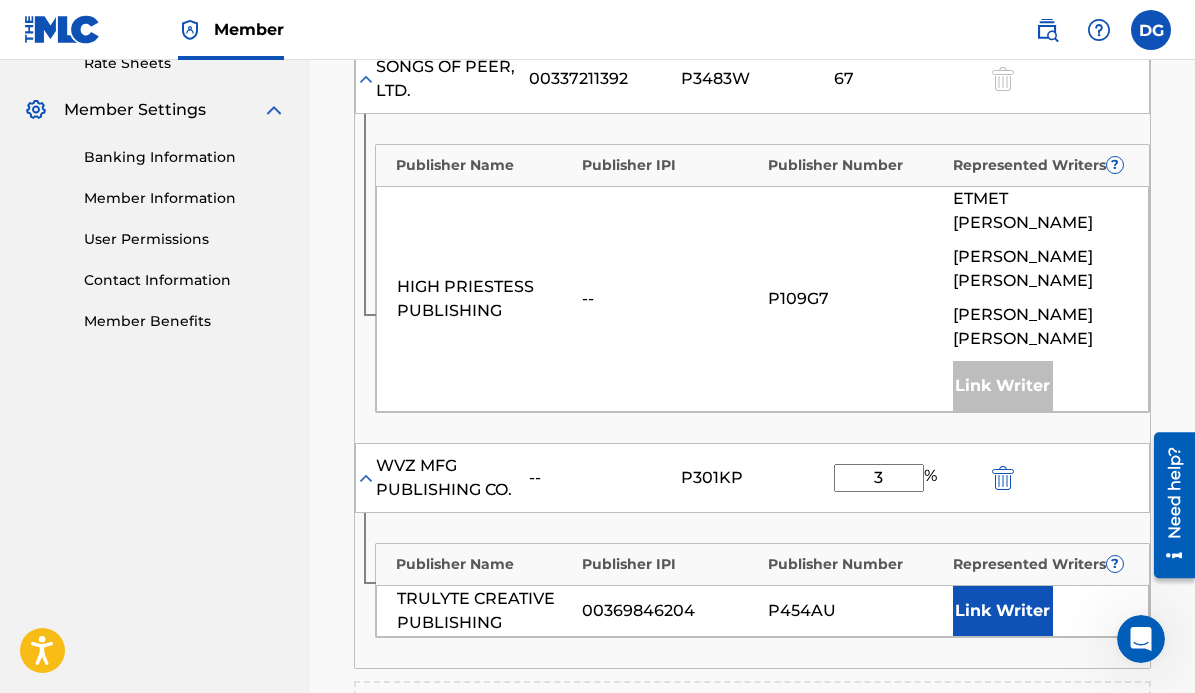 type on "3" 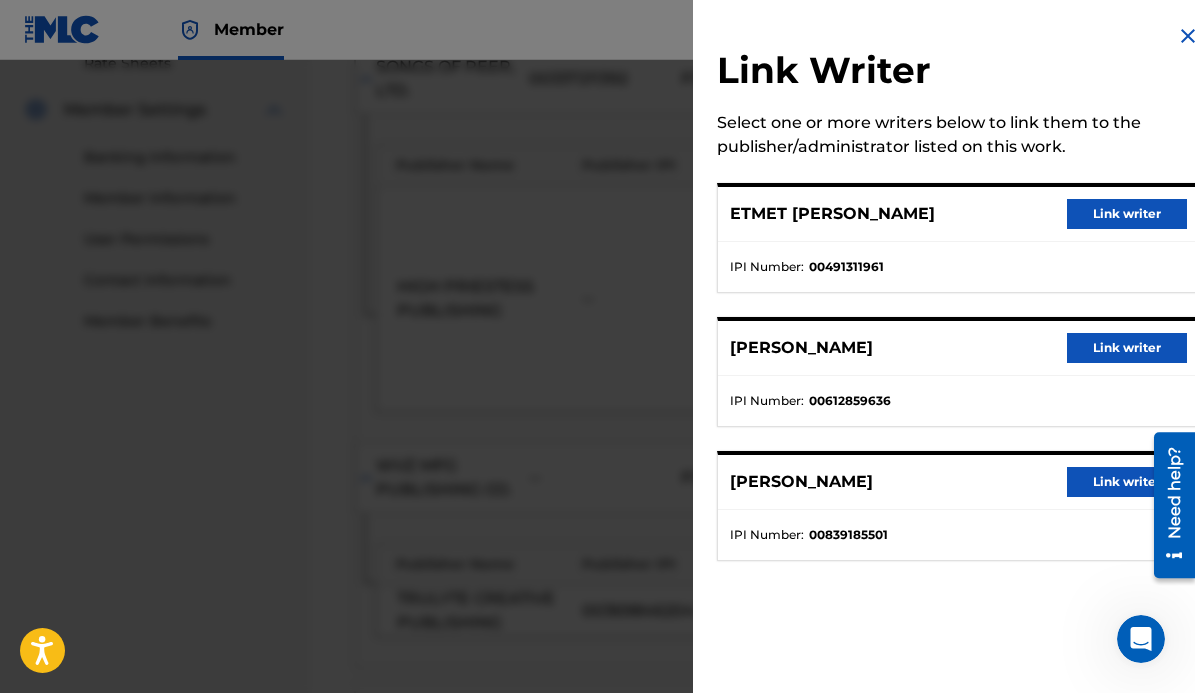 click on "Link writer" at bounding box center (1127, 482) 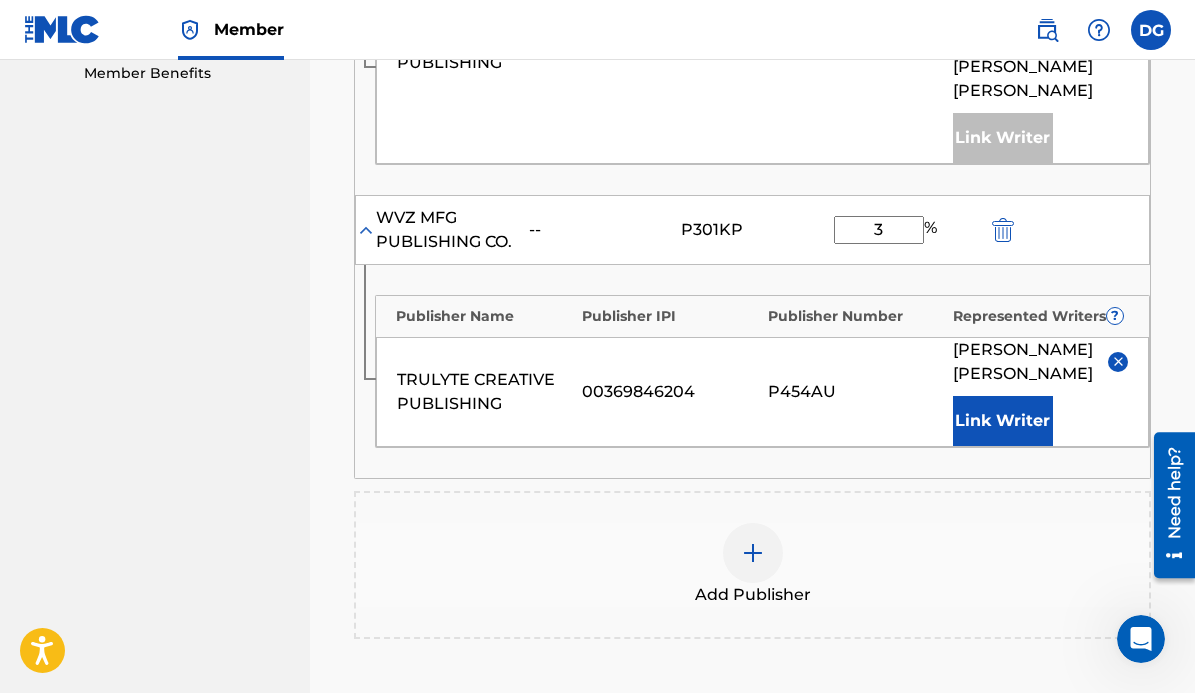 scroll, scrollTop: 1037, scrollLeft: 0, axis: vertical 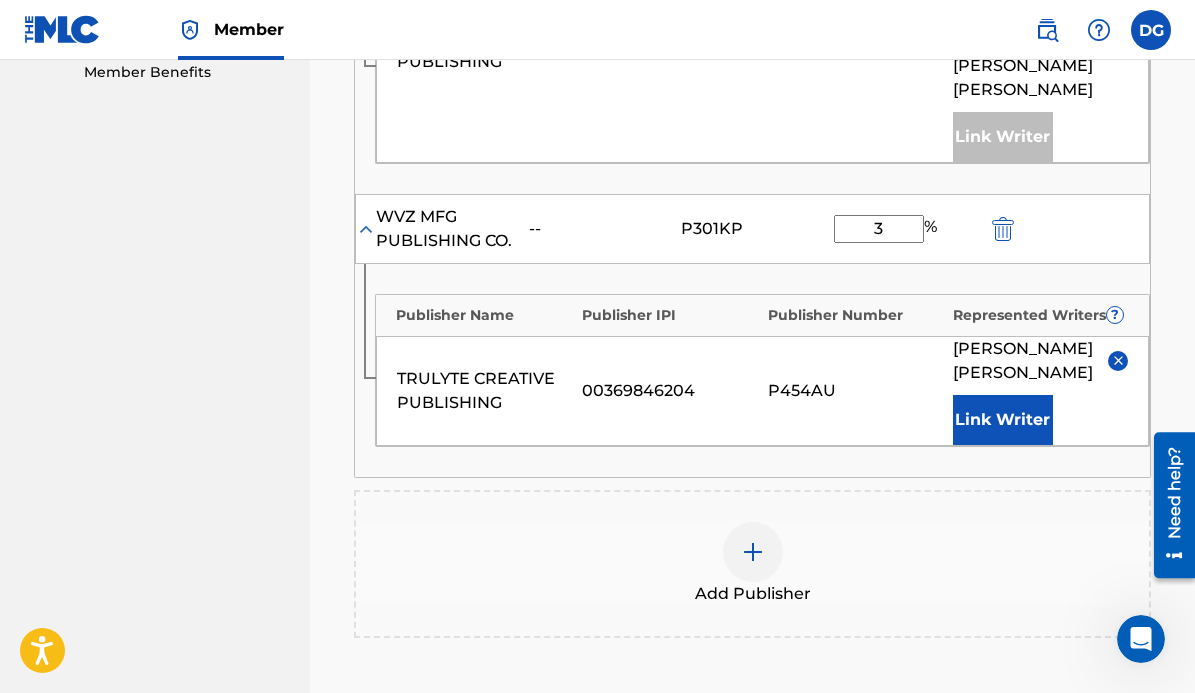 click at bounding box center (753, 552) 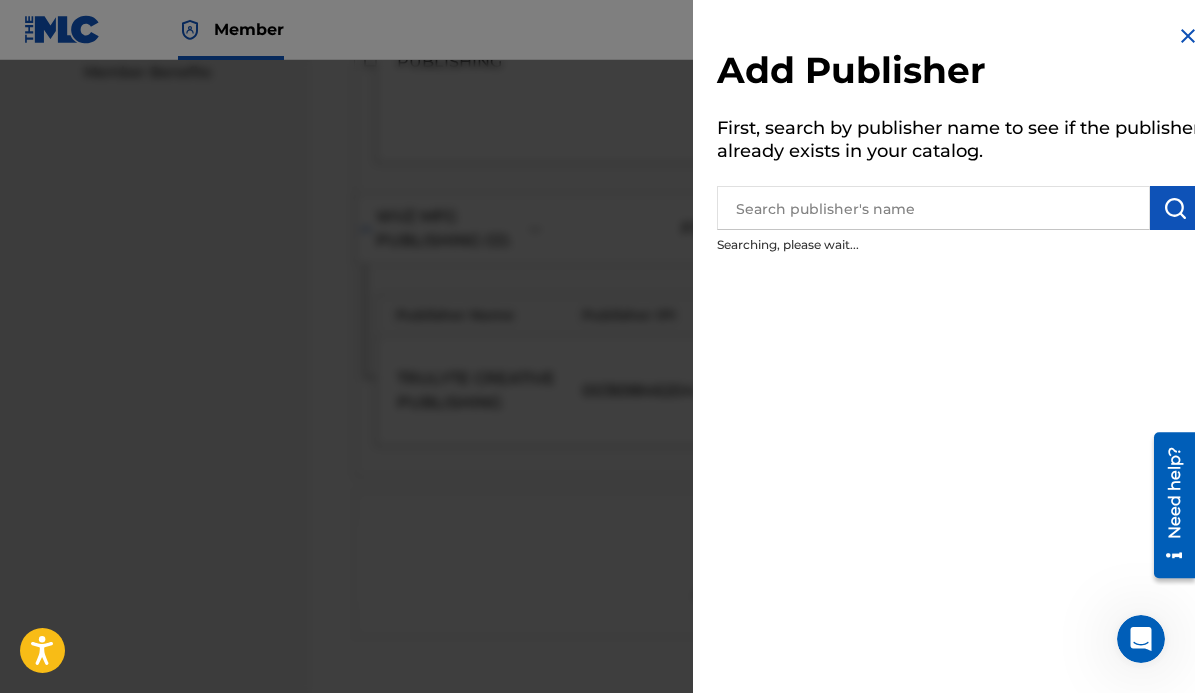 click at bounding box center [933, 208] 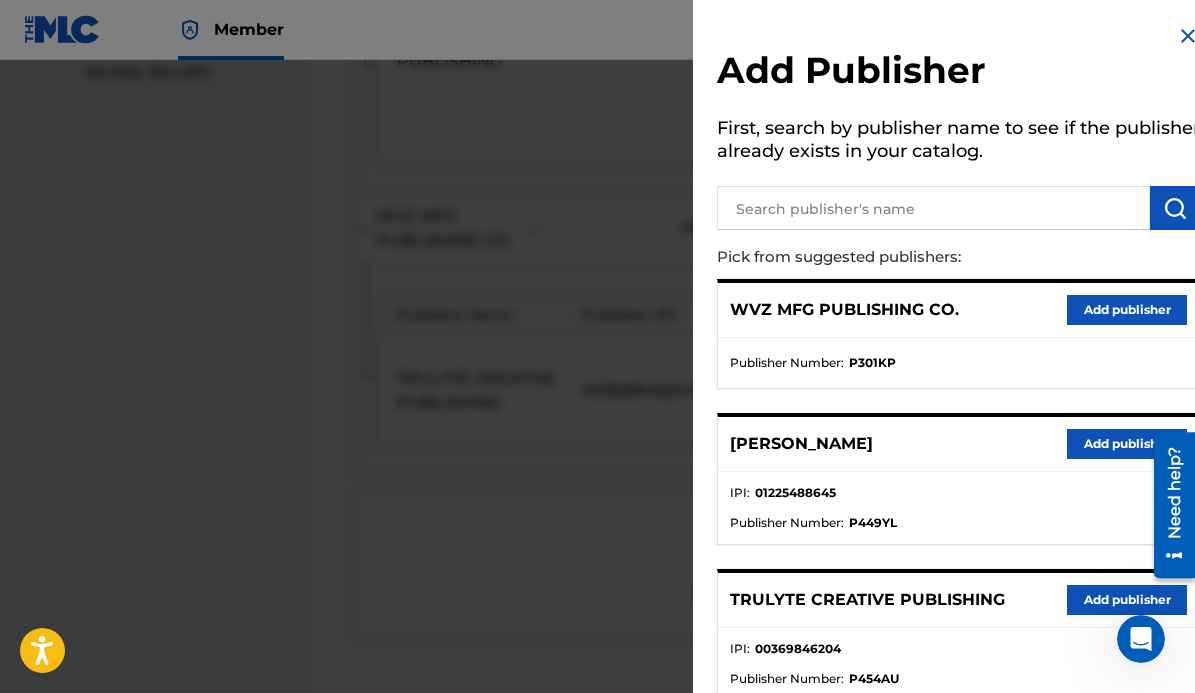 click on "Add publisher" at bounding box center [1127, 600] 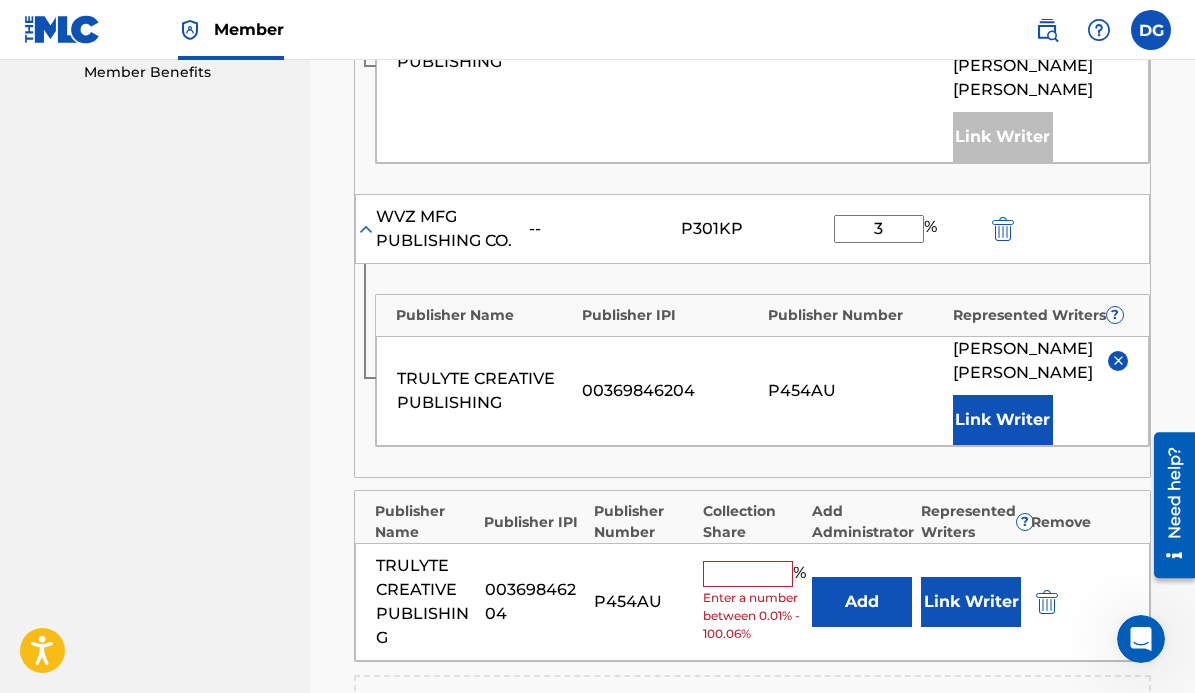 click at bounding box center [748, 574] 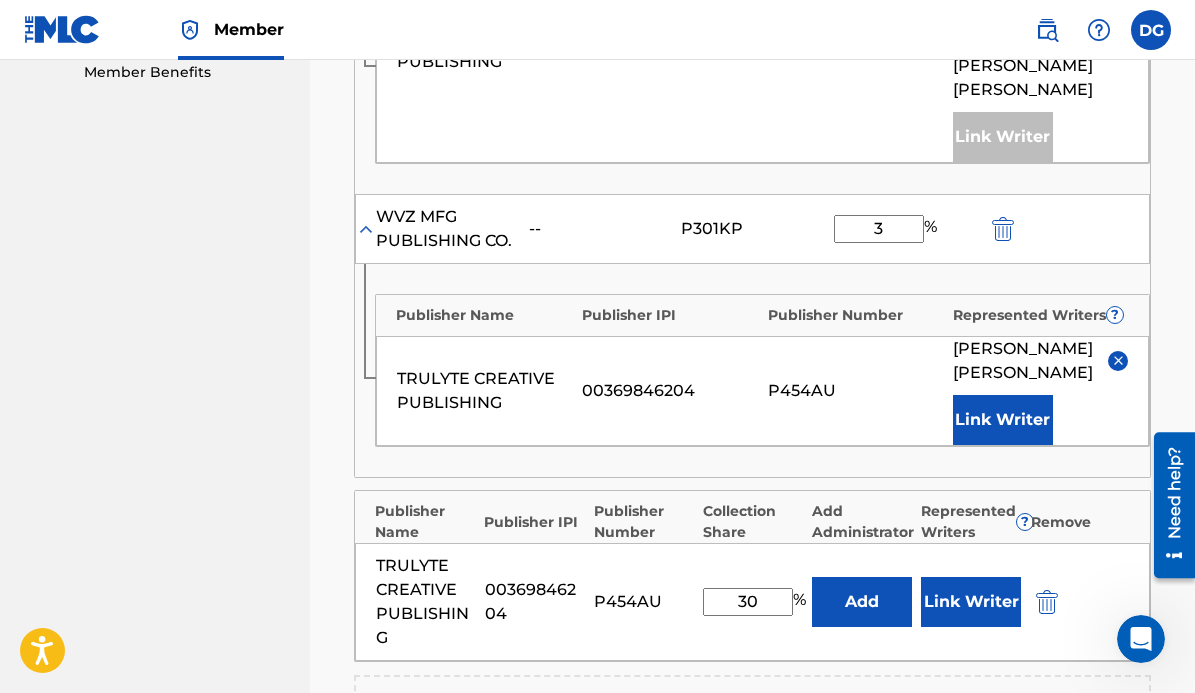 type on "30" 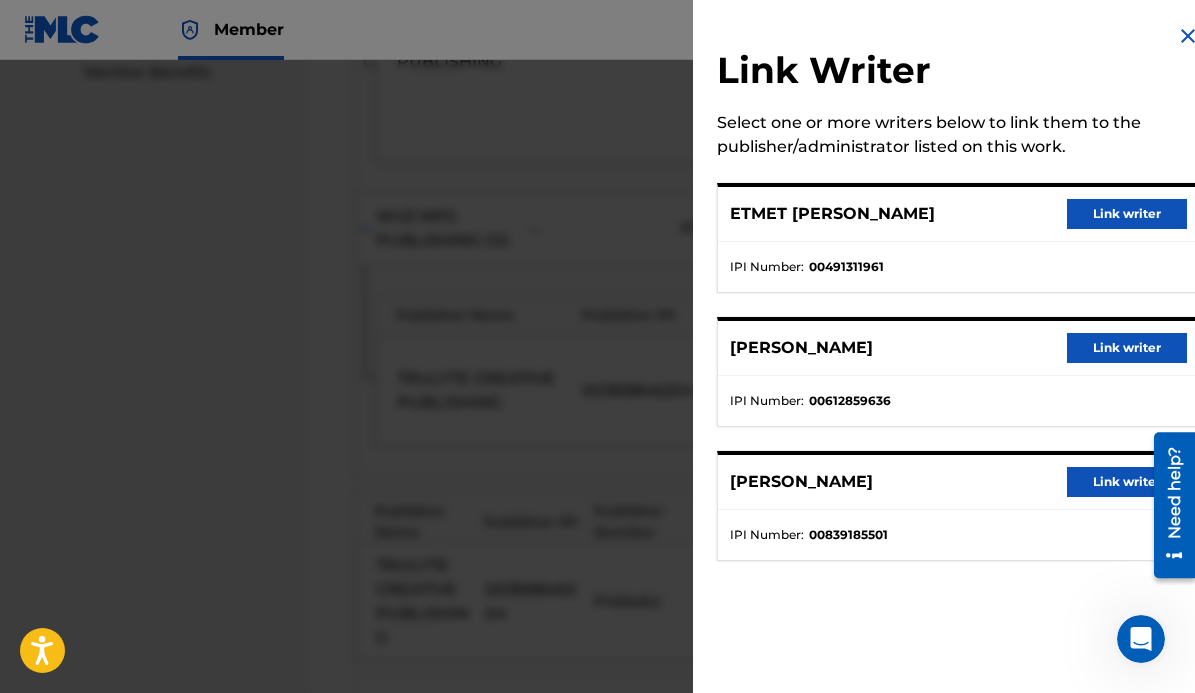 click on "Link writer" at bounding box center [1127, 482] 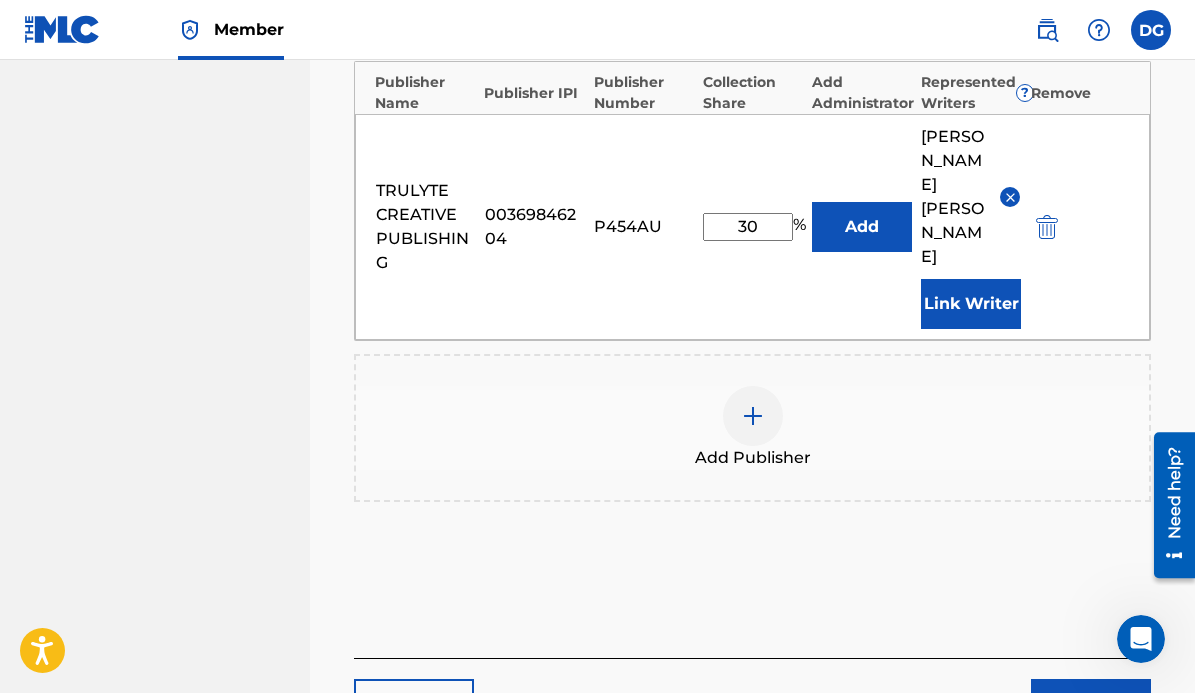 scroll, scrollTop: 1547, scrollLeft: 0, axis: vertical 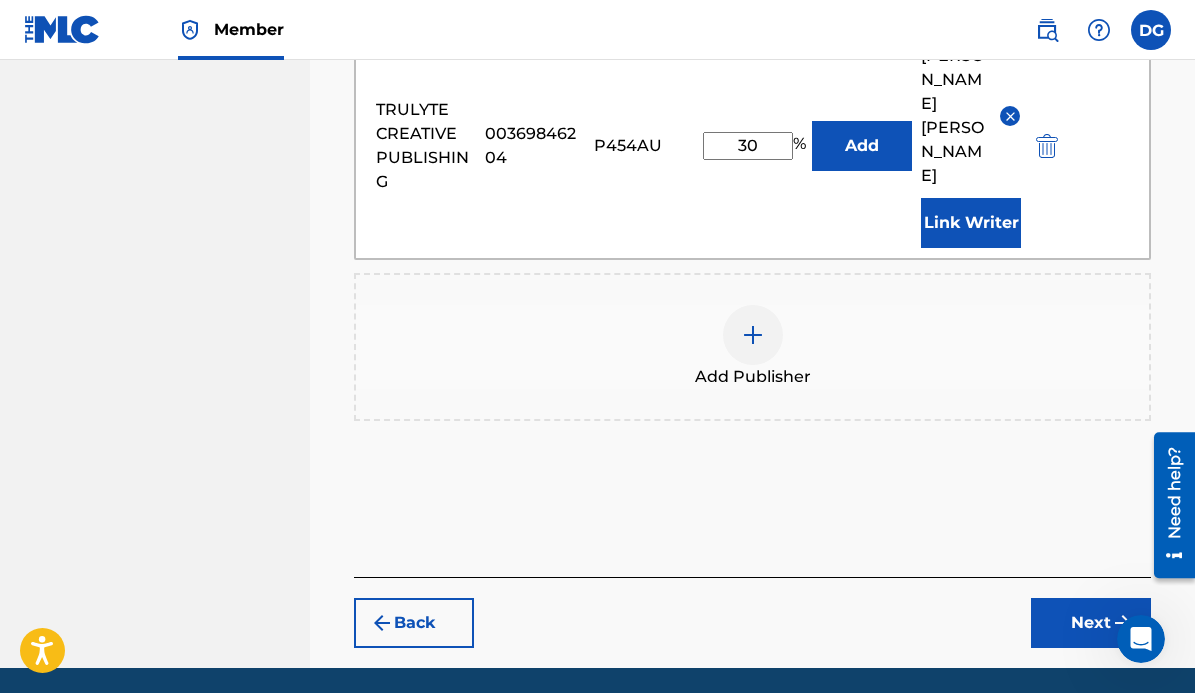 click on "Next" at bounding box center (1091, 623) 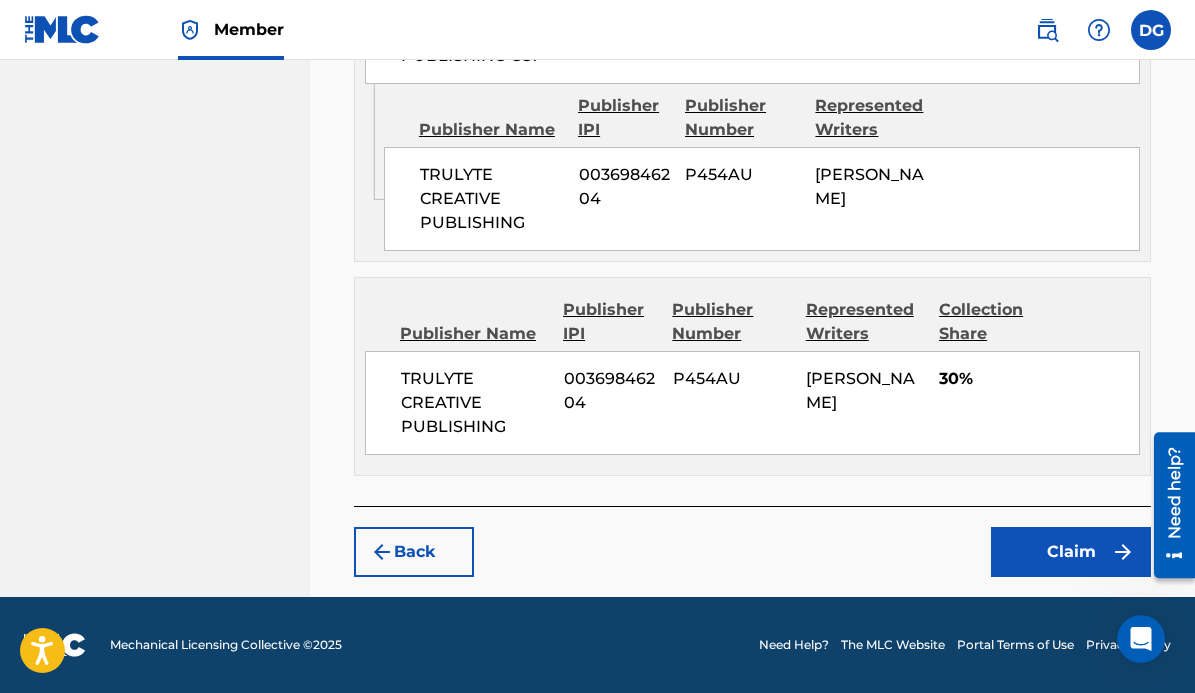 scroll, scrollTop: 1550, scrollLeft: 0, axis: vertical 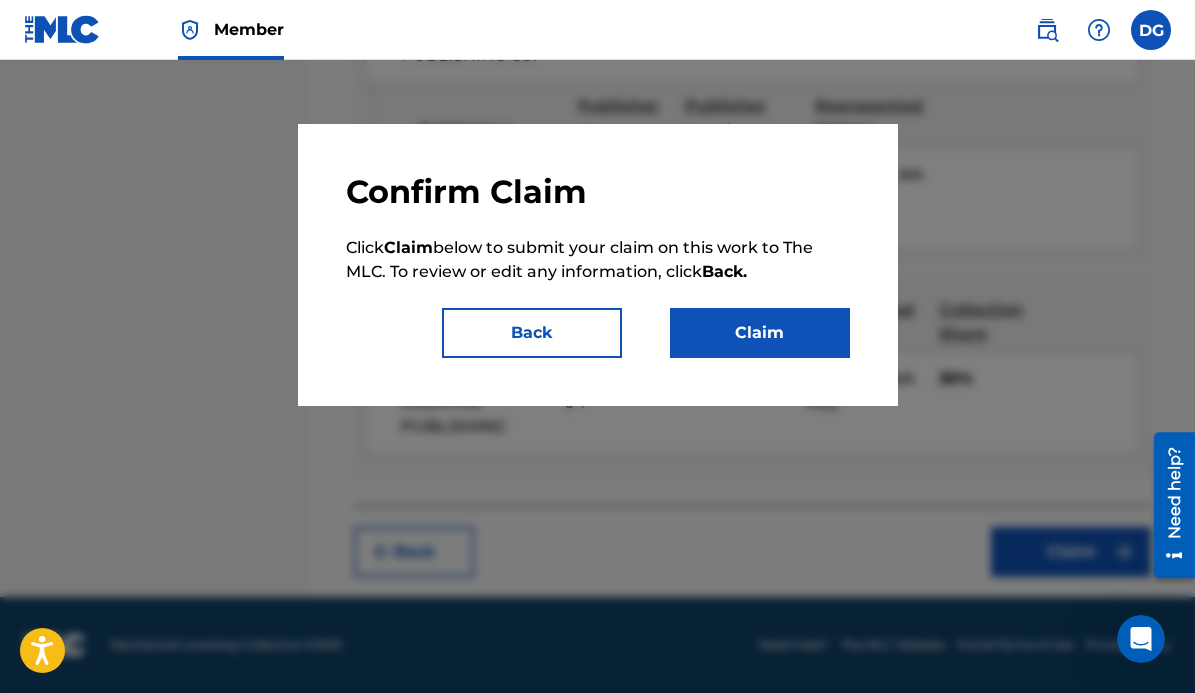 click on "Claim" at bounding box center (760, 333) 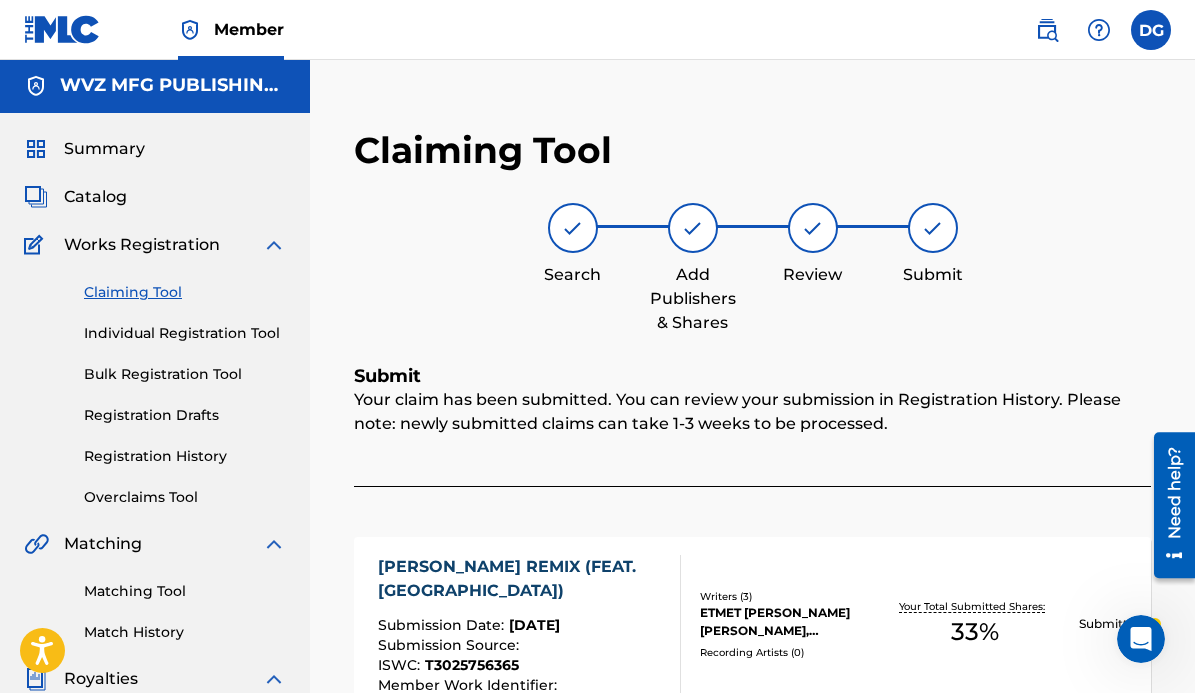 scroll, scrollTop: 0, scrollLeft: 0, axis: both 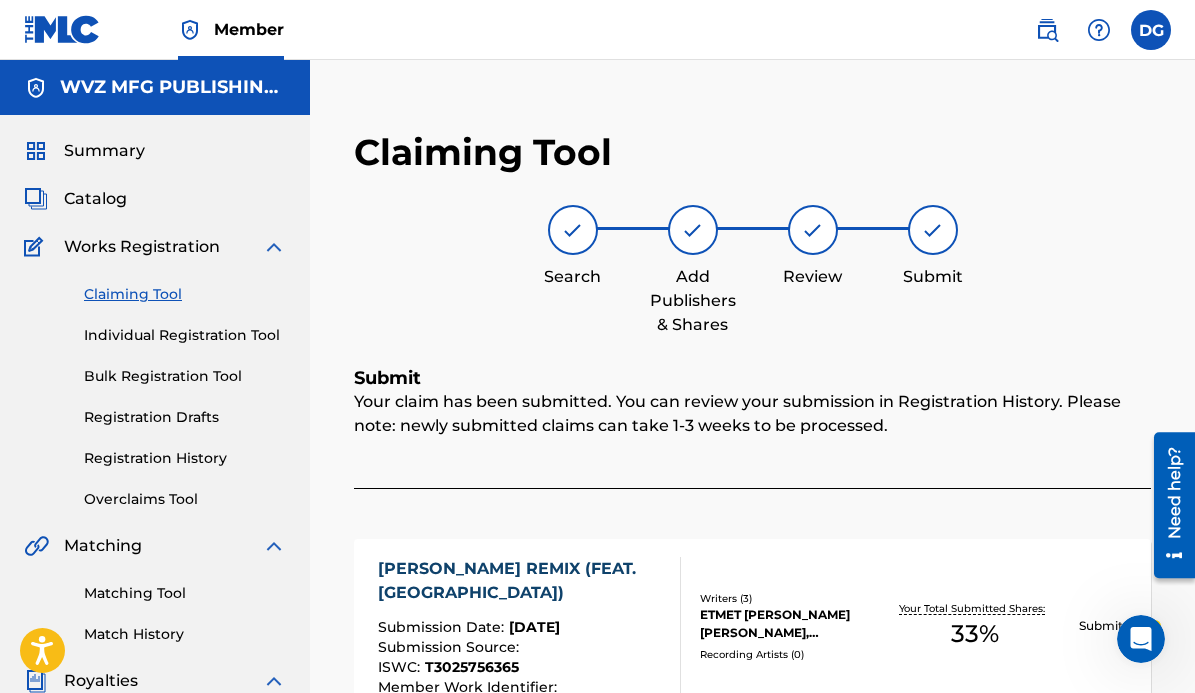 click on "Catalog" at bounding box center [95, 199] 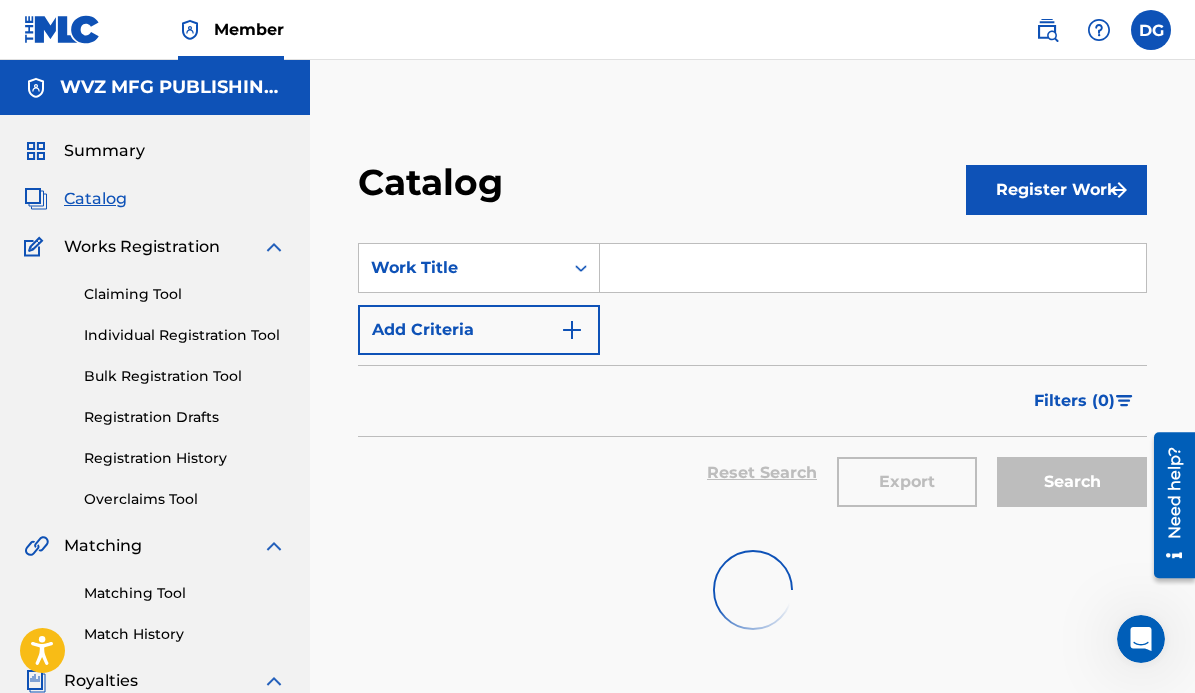 click at bounding box center (873, 268) 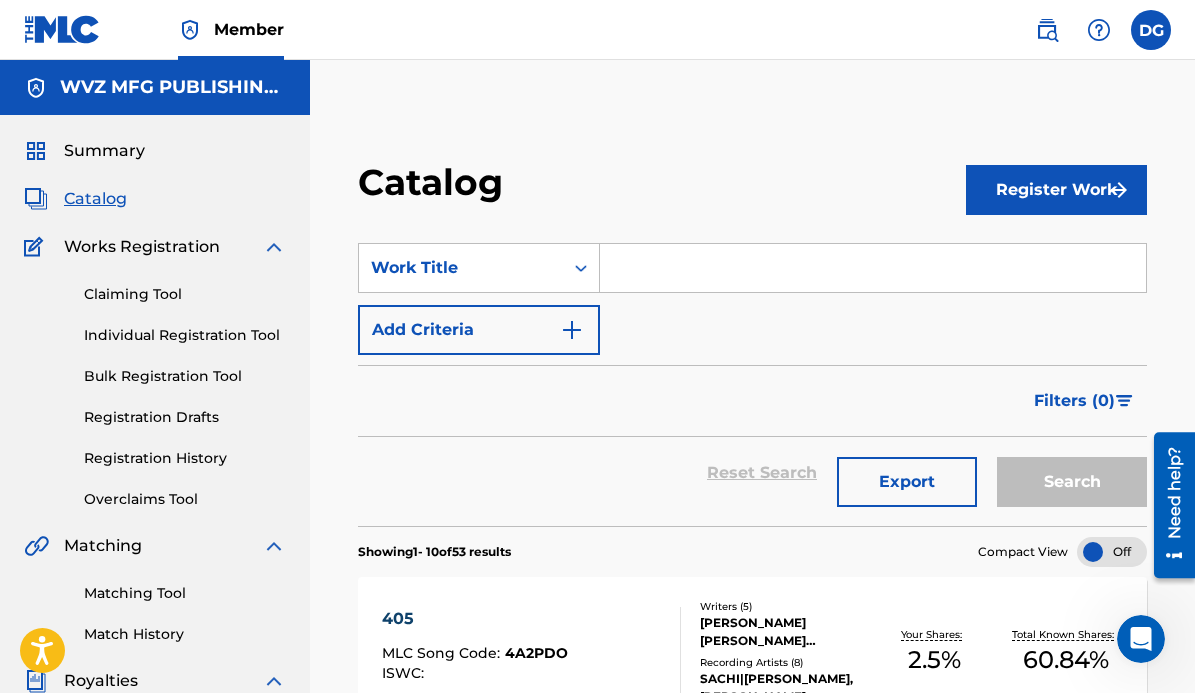 click on "Claiming Tool" at bounding box center (185, 294) 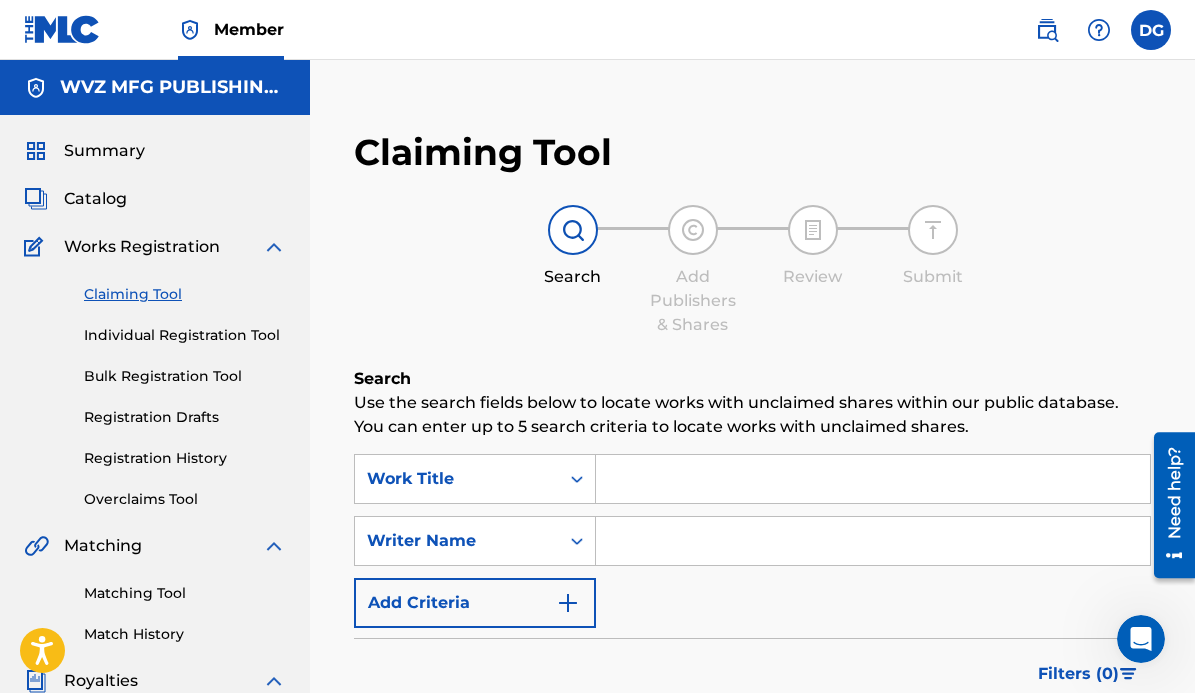 click at bounding box center [873, 479] 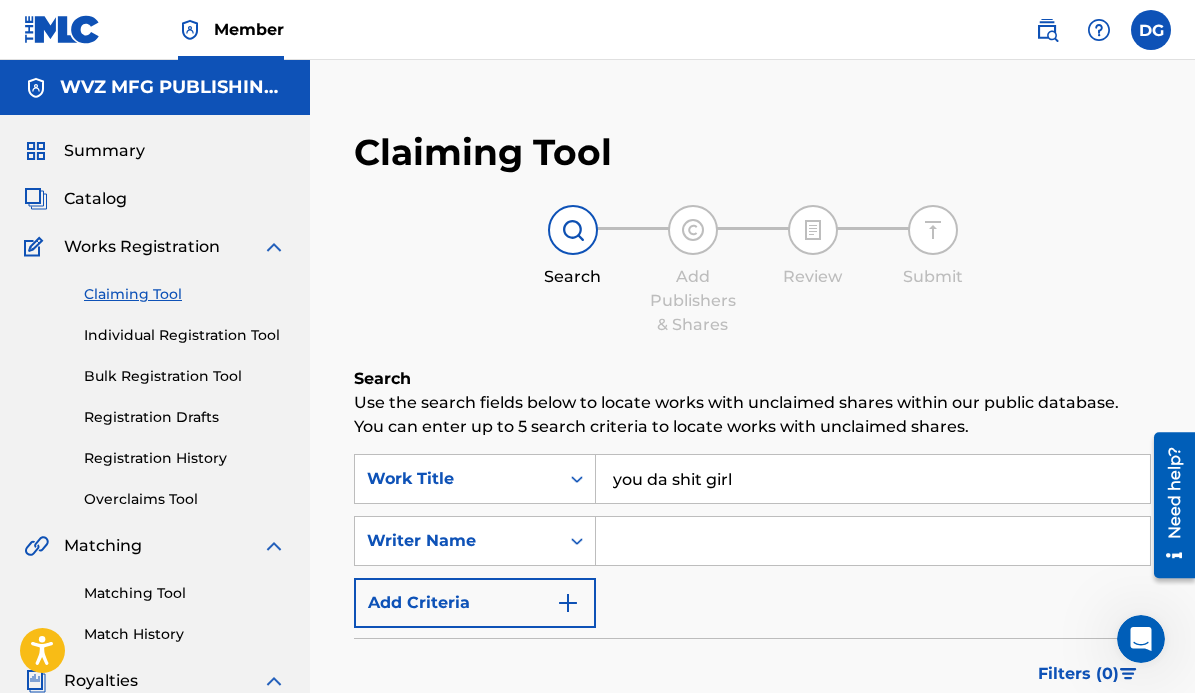 type on "you da shit girl" 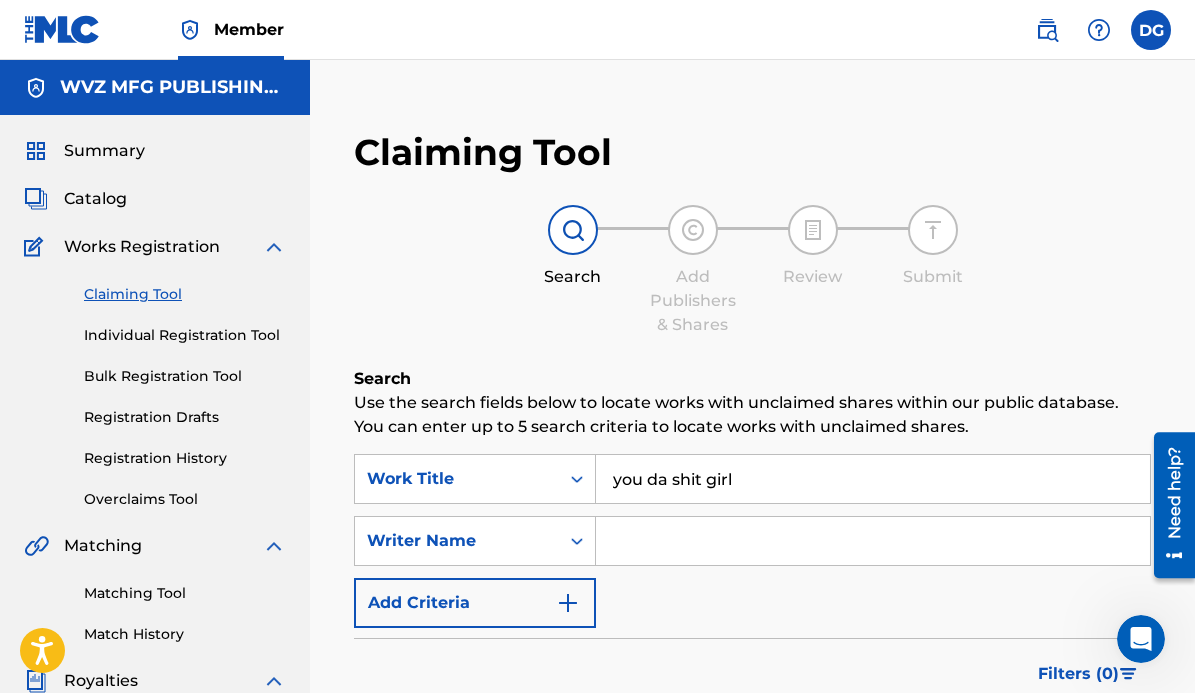 click at bounding box center [873, 541] 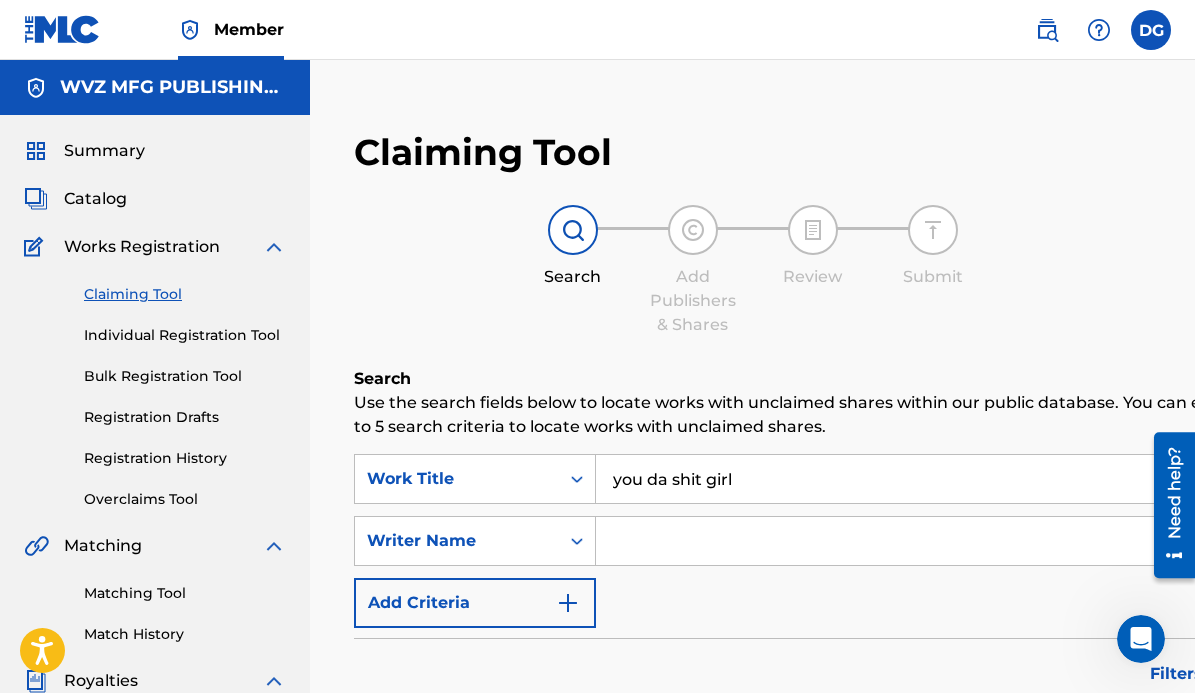 click at bounding box center (929, 541) 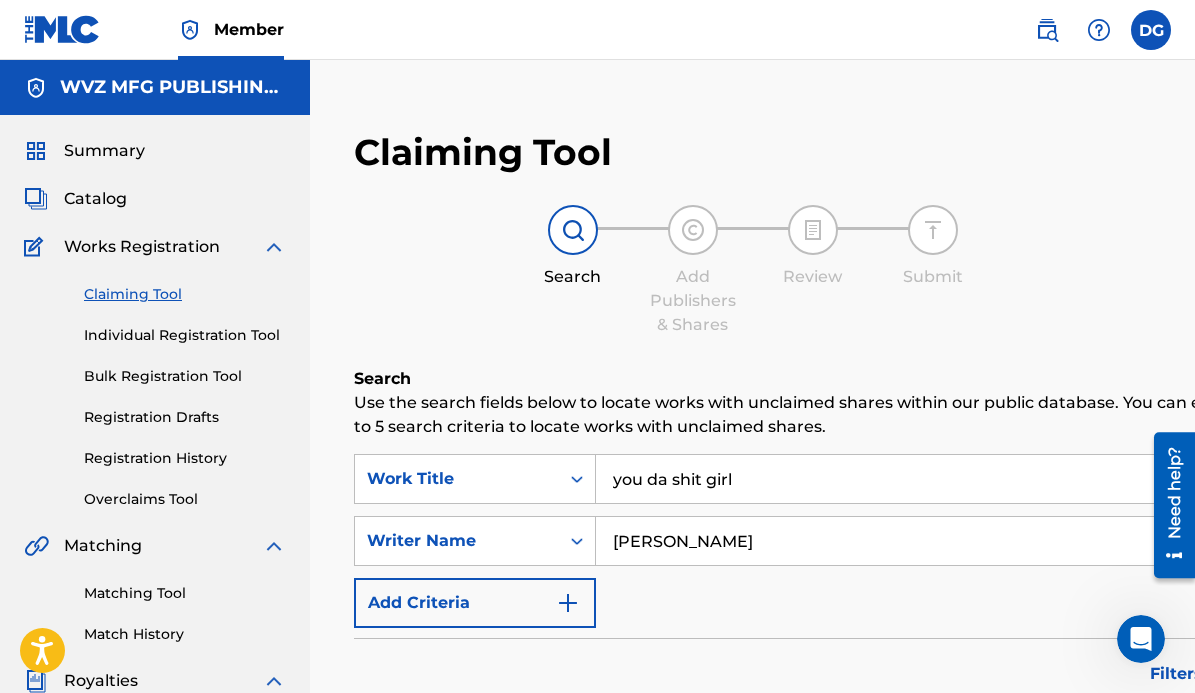 click on "Search" at bounding box center [1188, 755] 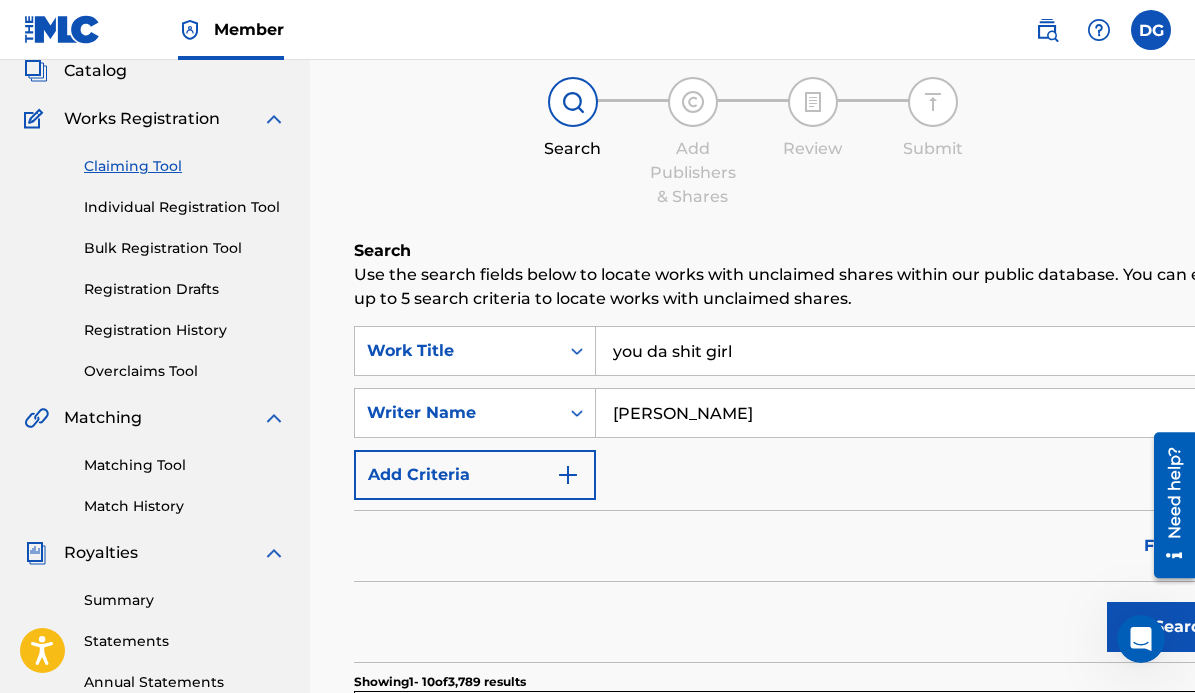 scroll, scrollTop: 125, scrollLeft: 0, axis: vertical 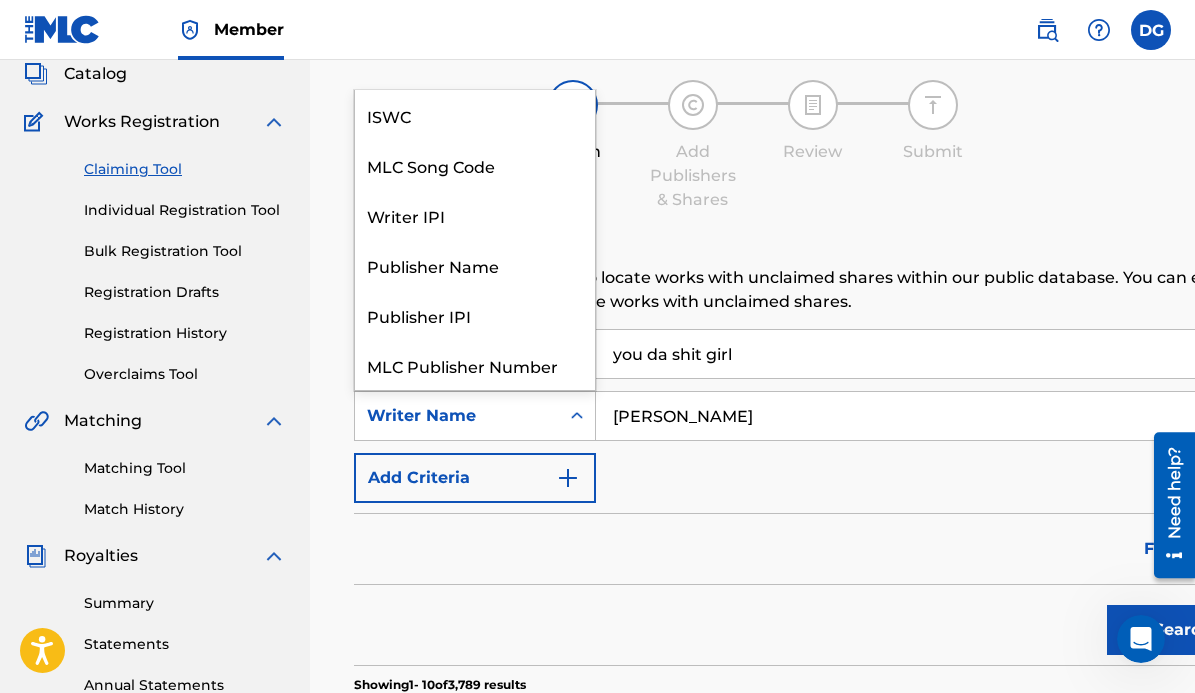 click 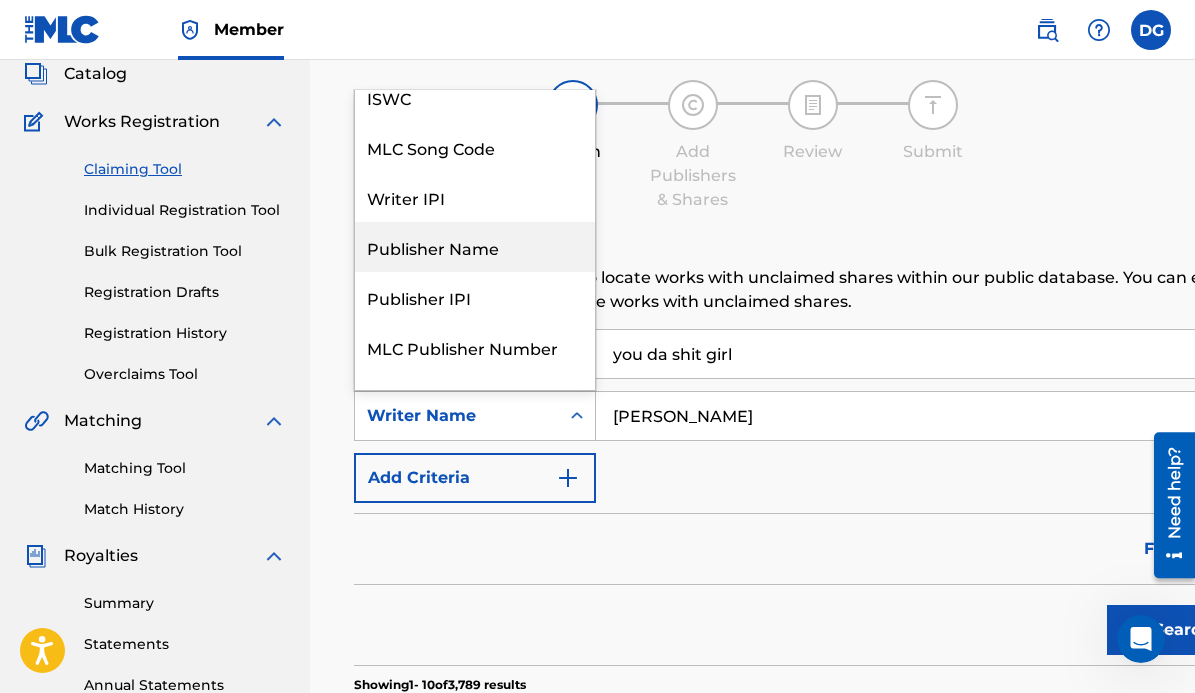 scroll, scrollTop: 50, scrollLeft: 0, axis: vertical 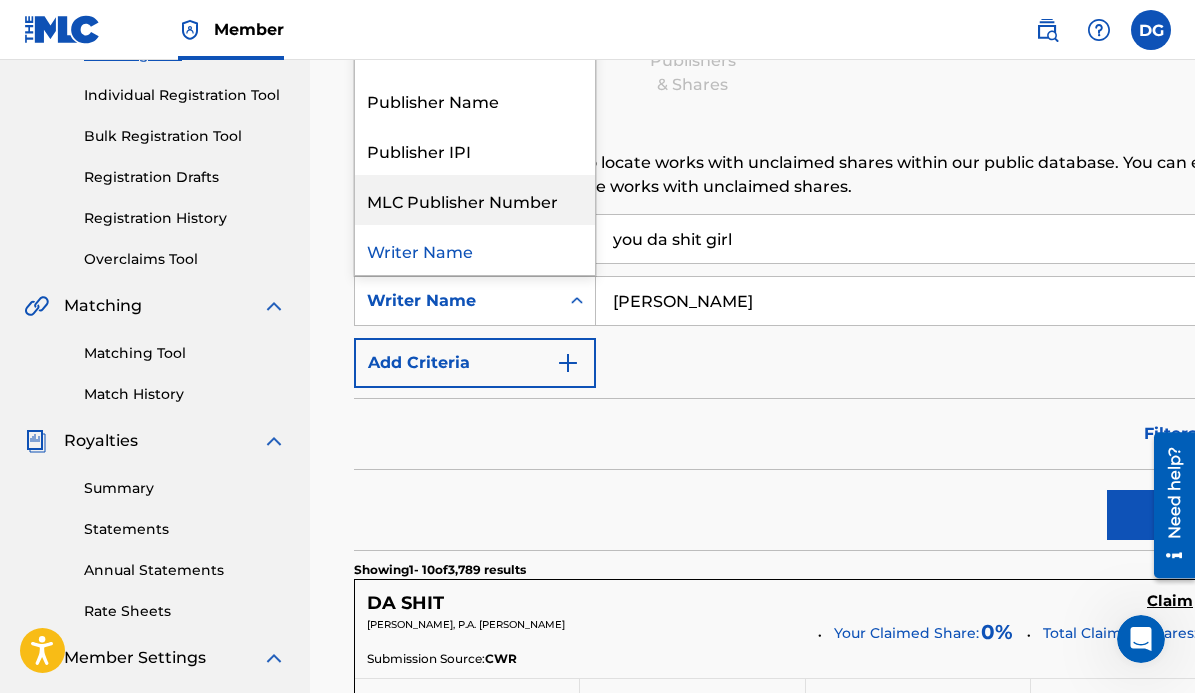 click on "[PERSON_NAME]" at bounding box center (926, 301) 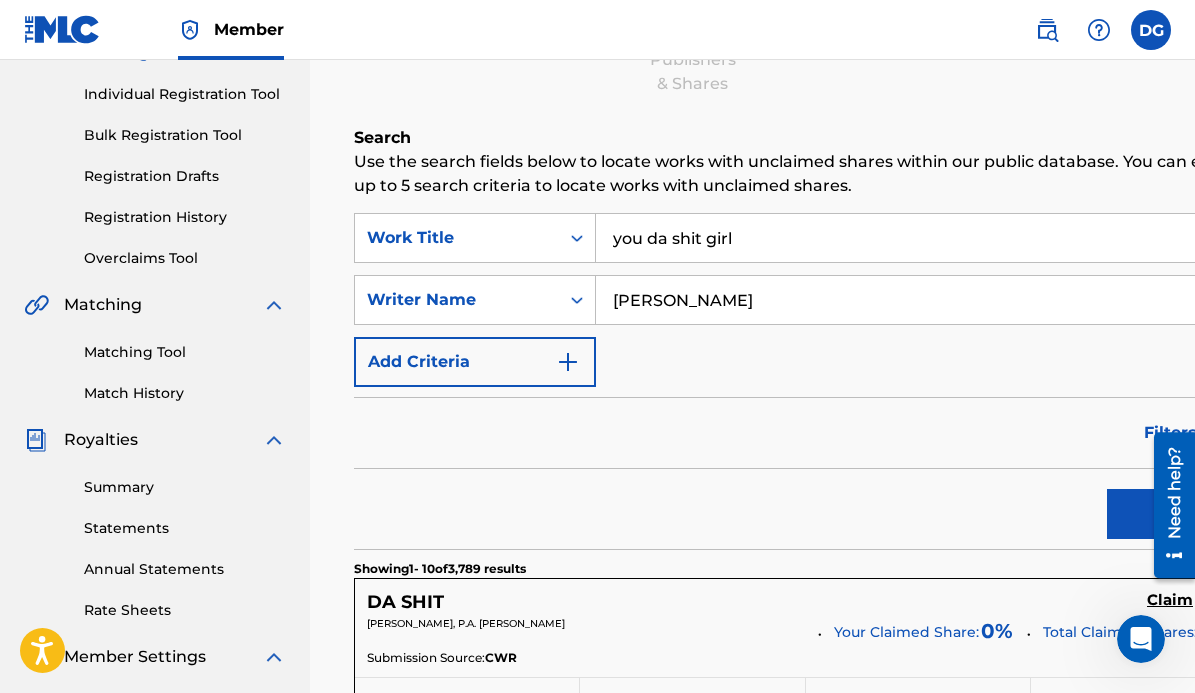 click on "[PERSON_NAME]" at bounding box center (926, 300) 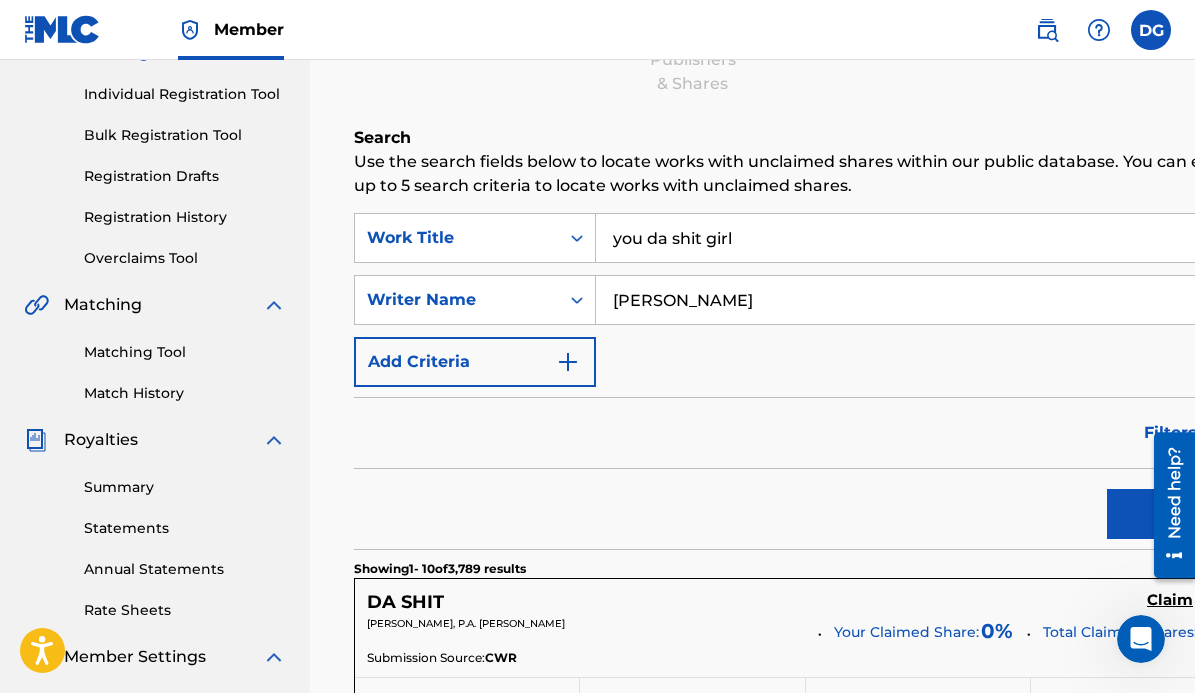 type on "[PERSON_NAME]" 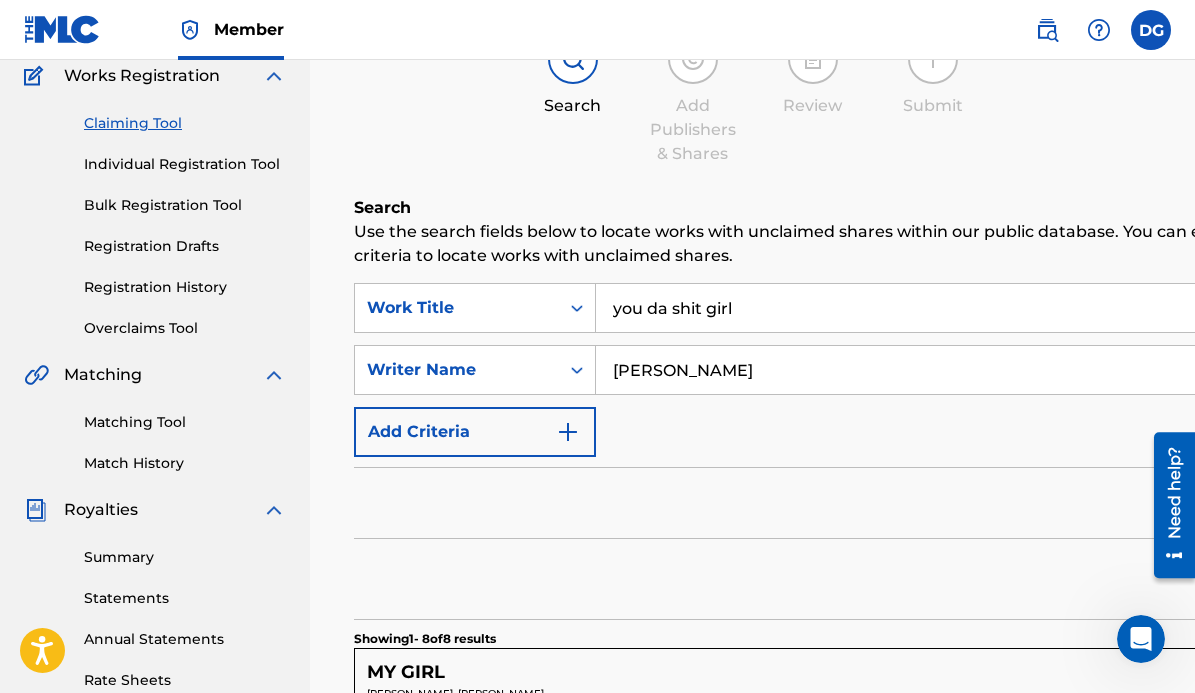 scroll, scrollTop: 168, scrollLeft: 0, axis: vertical 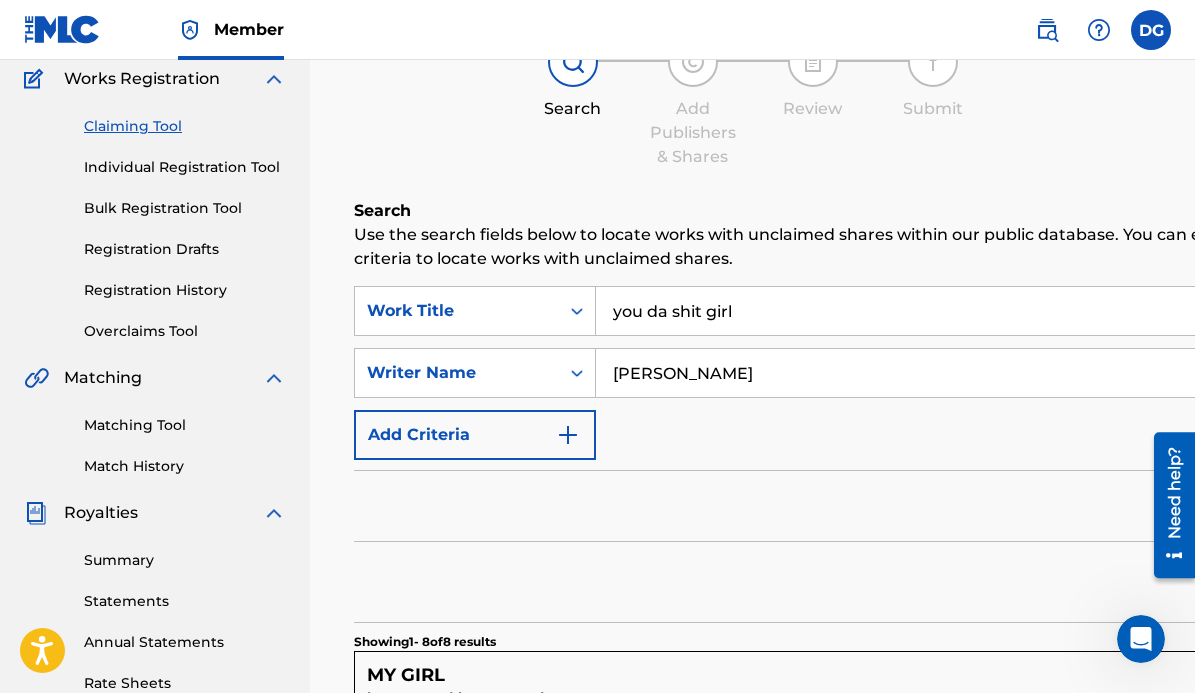 click on "you da shit girl" at bounding box center [976, 311] 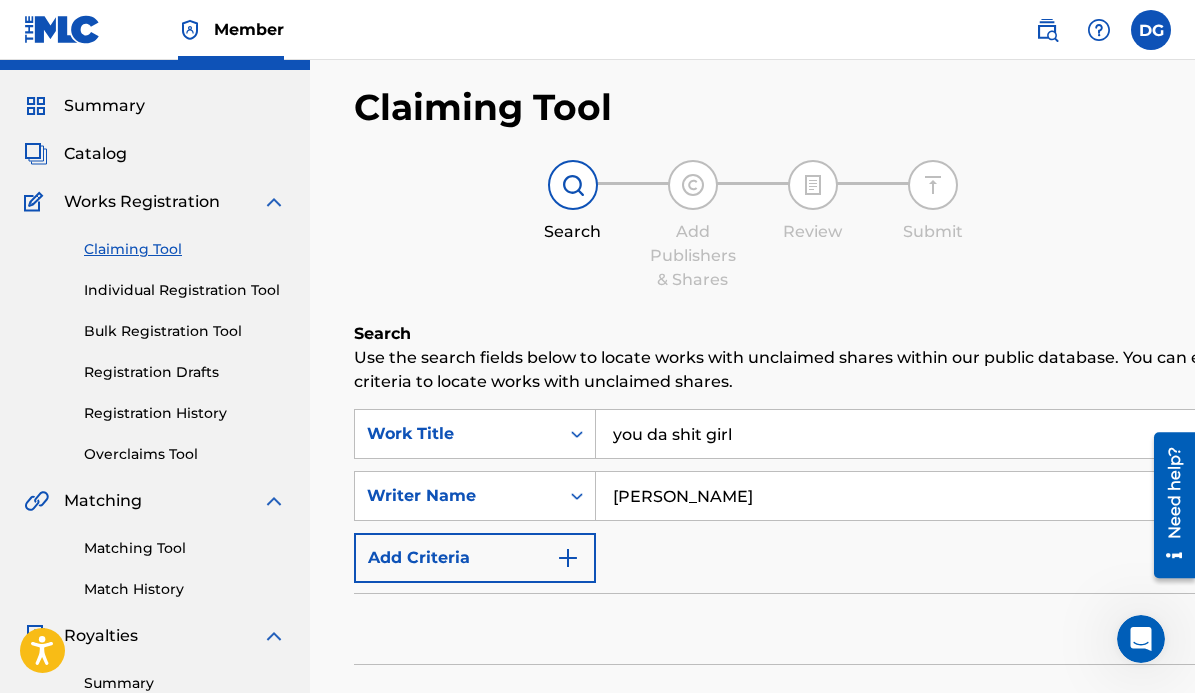 scroll, scrollTop: 43, scrollLeft: 0, axis: vertical 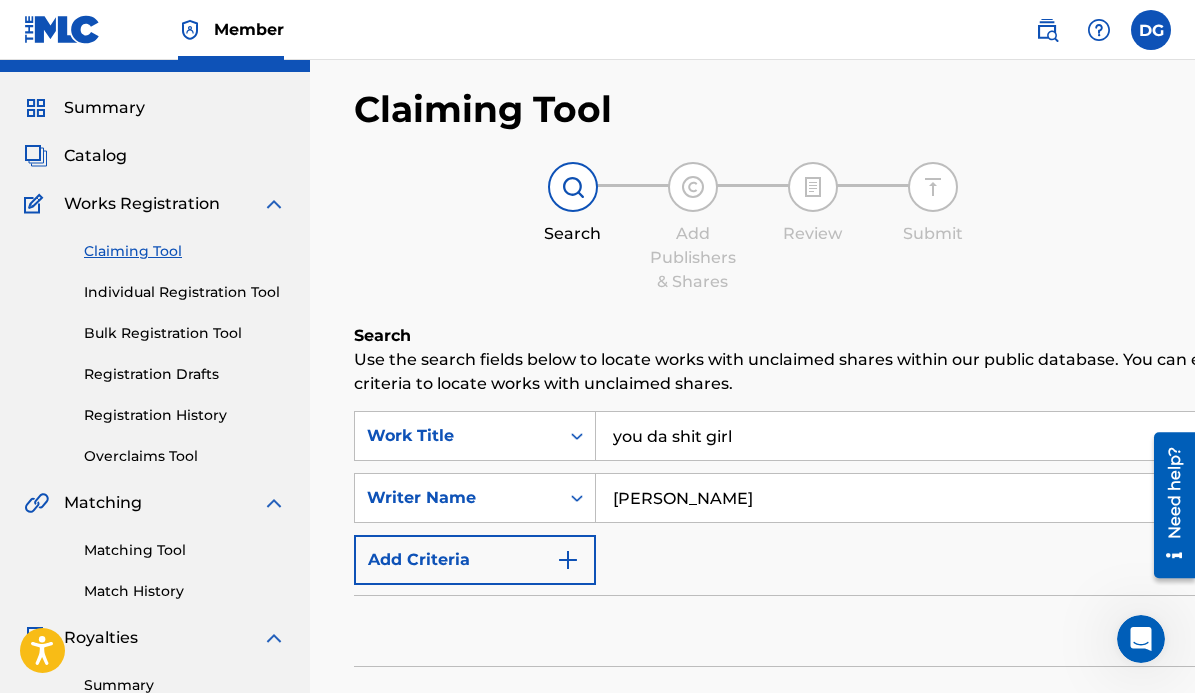 drag, startPoint x: 96, startPoint y: 155, endPoint x: 123, endPoint y: 183, distance: 38.8973 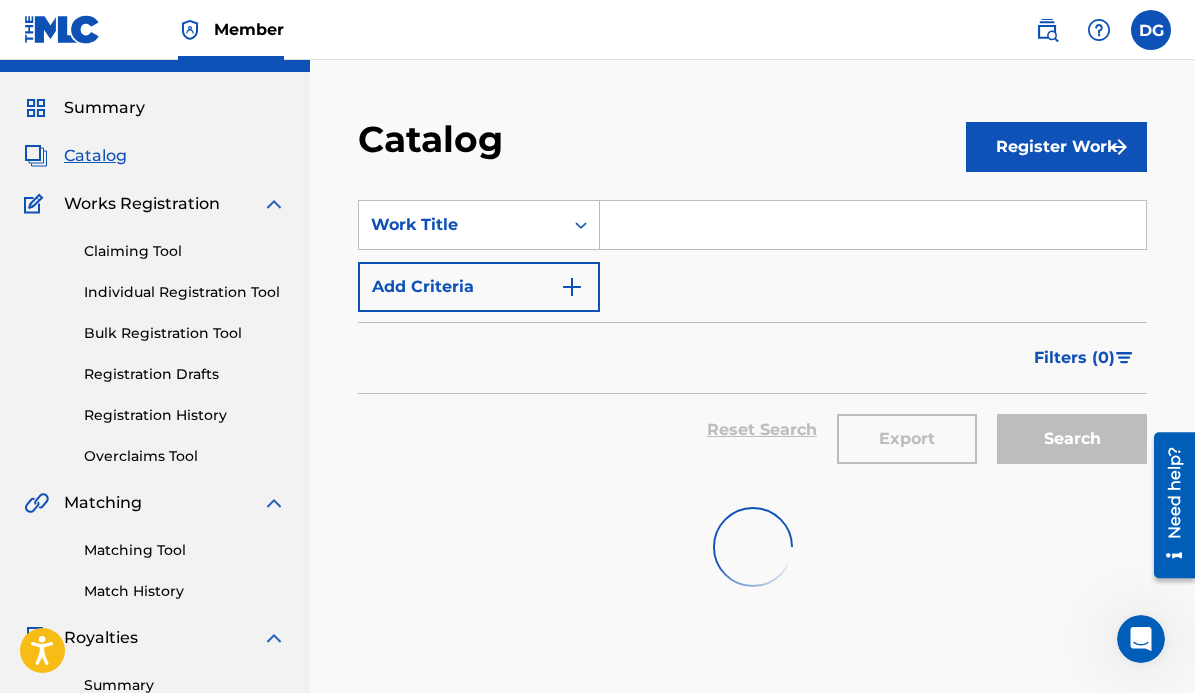 scroll, scrollTop: 0, scrollLeft: 0, axis: both 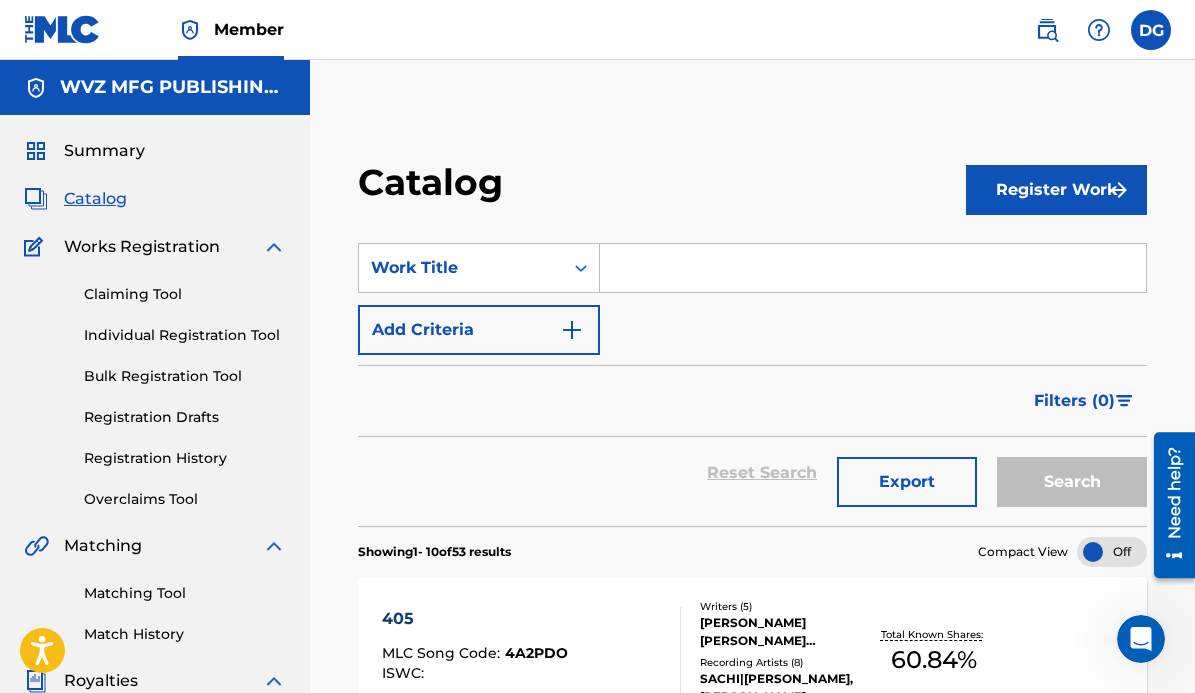 click at bounding box center [873, 268] 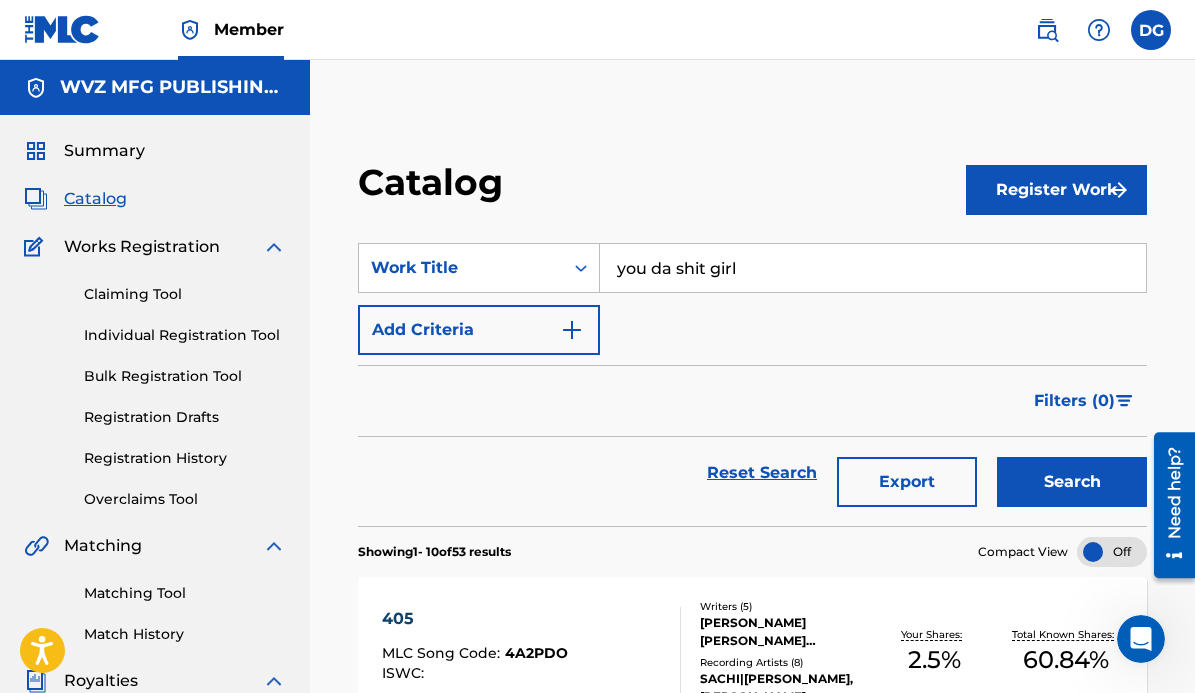 type on "you da shit girl" 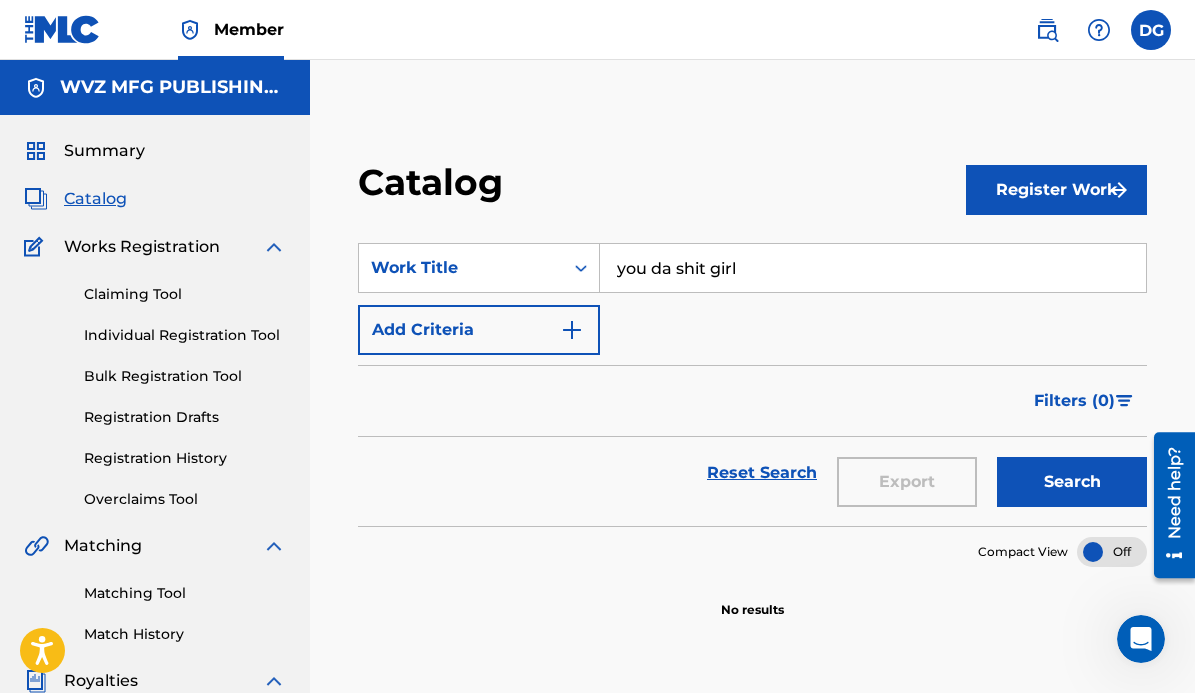 click on "you da shit girl" at bounding box center [873, 268] 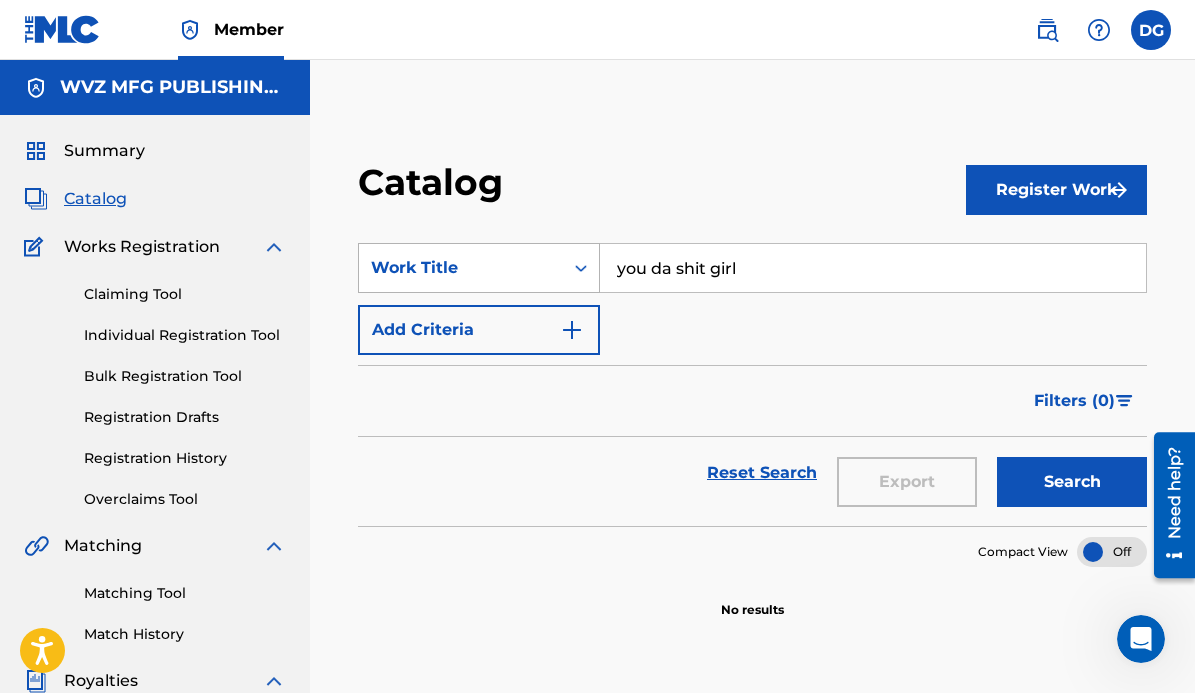 click 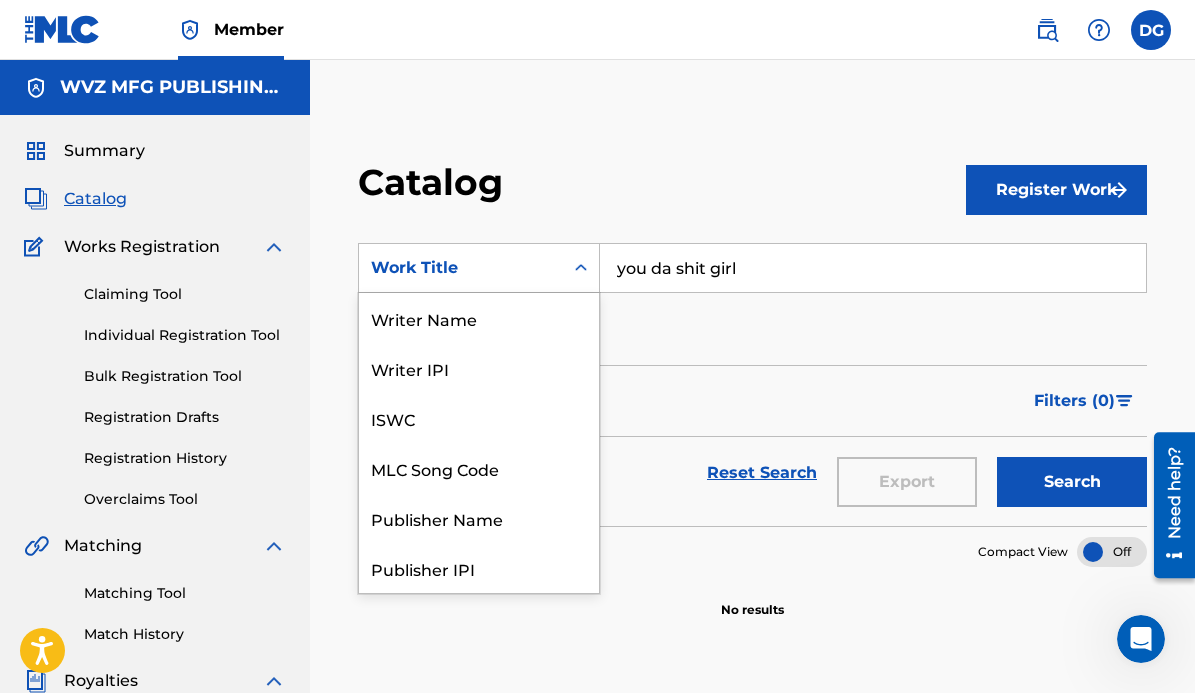 scroll, scrollTop: 300, scrollLeft: 0, axis: vertical 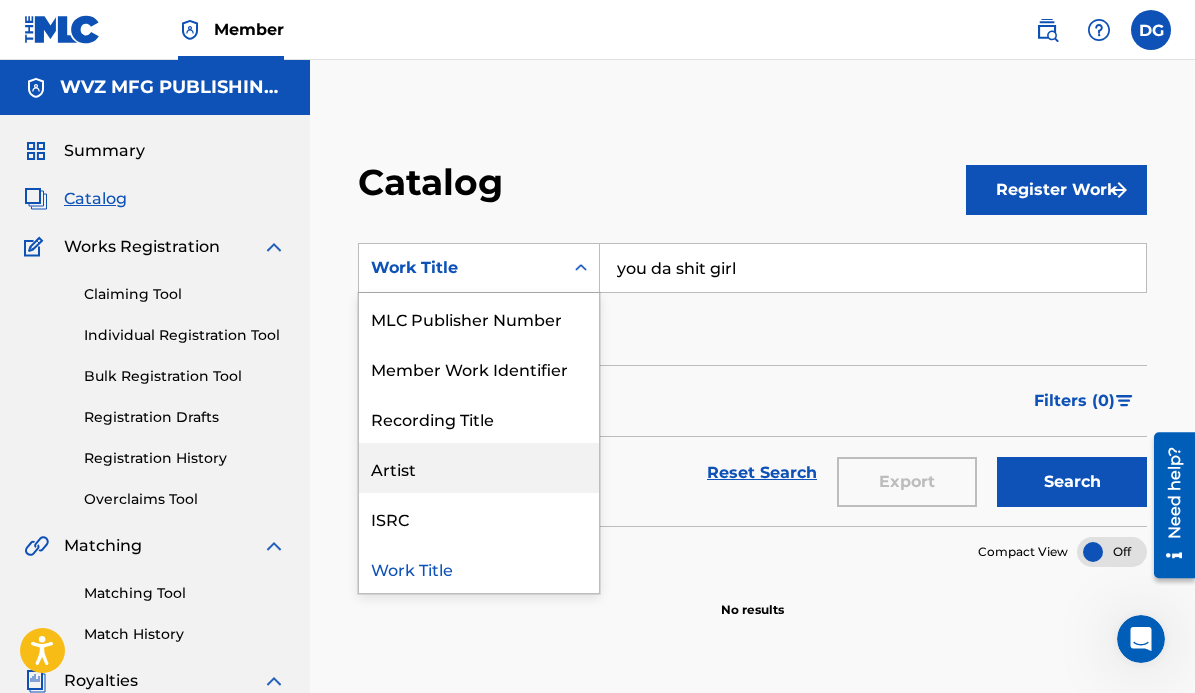 drag, startPoint x: 515, startPoint y: 426, endPoint x: 515, endPoint y: 467, distance: 41 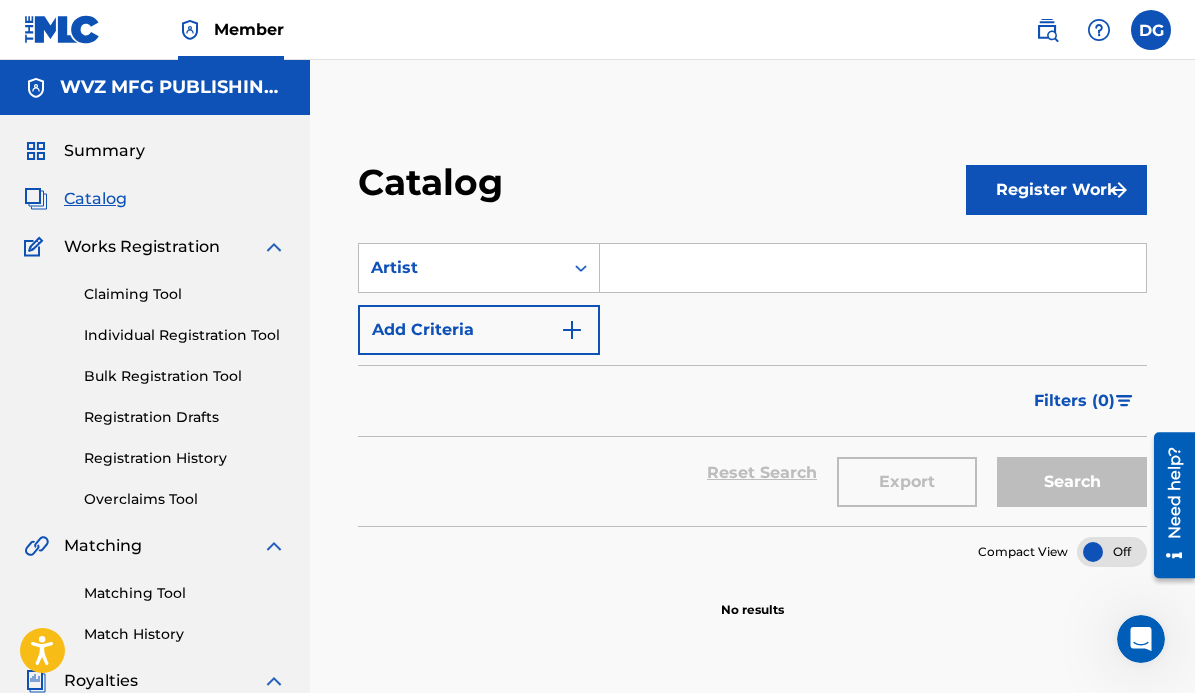 click at bounding box center [873, 268] 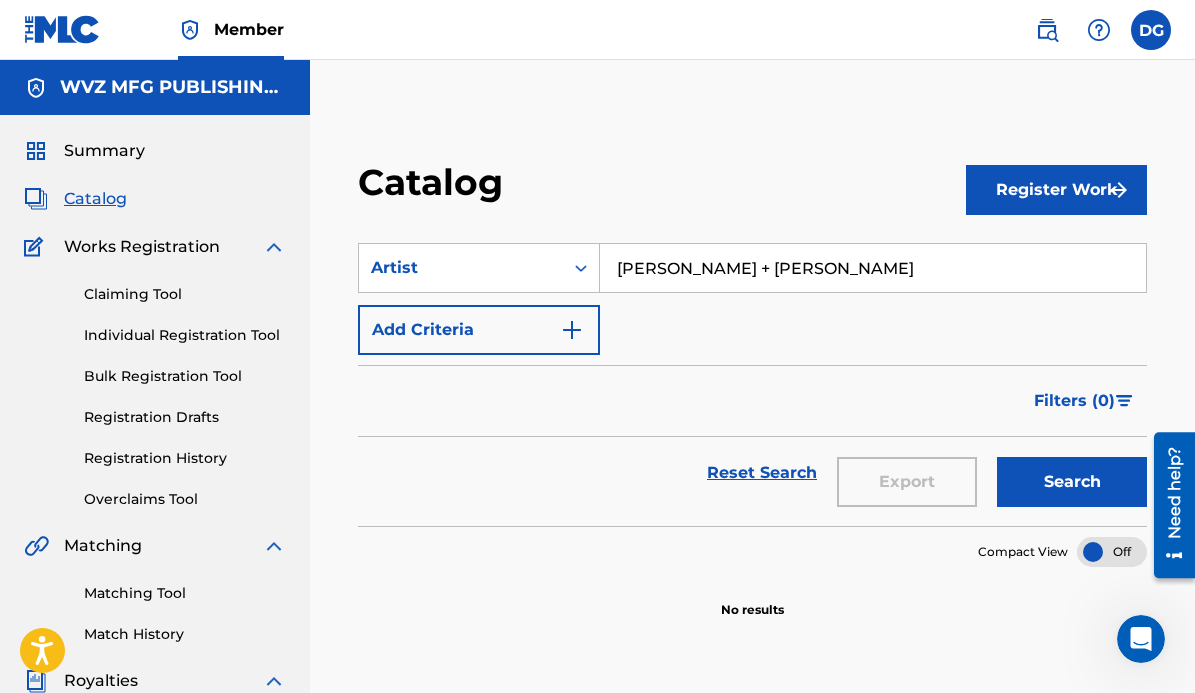 type on "[PERSON_NAME] + [PERSON_NAME]" 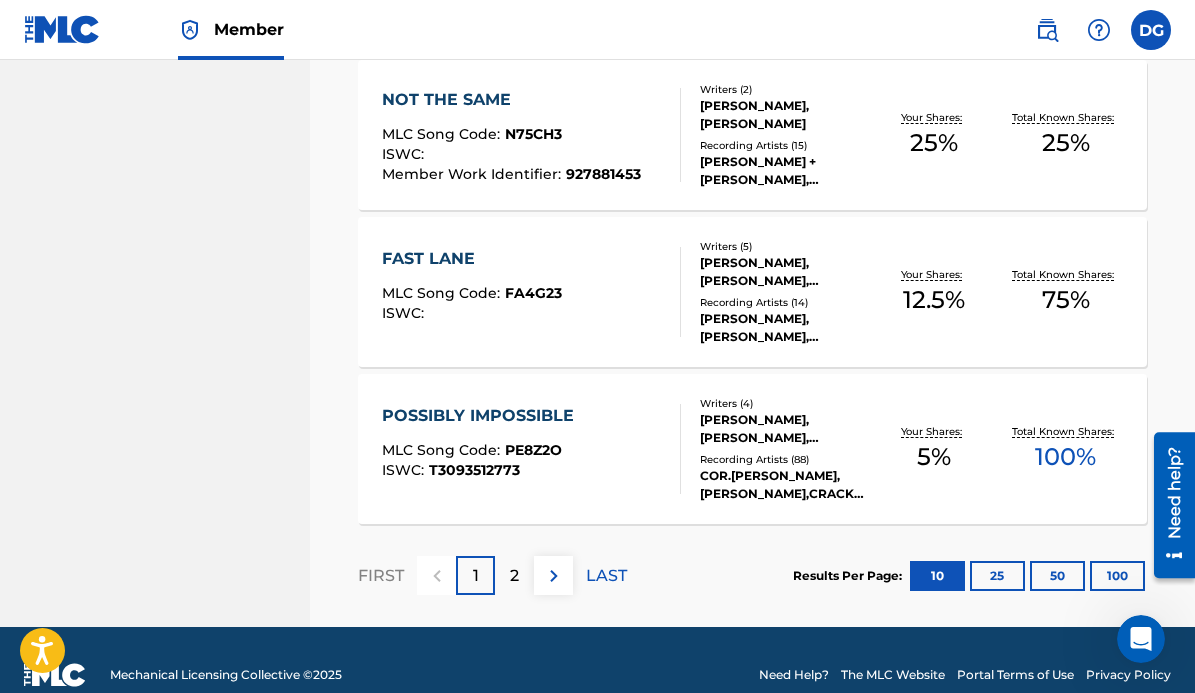scroll, scrollTop: 1646, scrollLeft: 0, axis: vertical 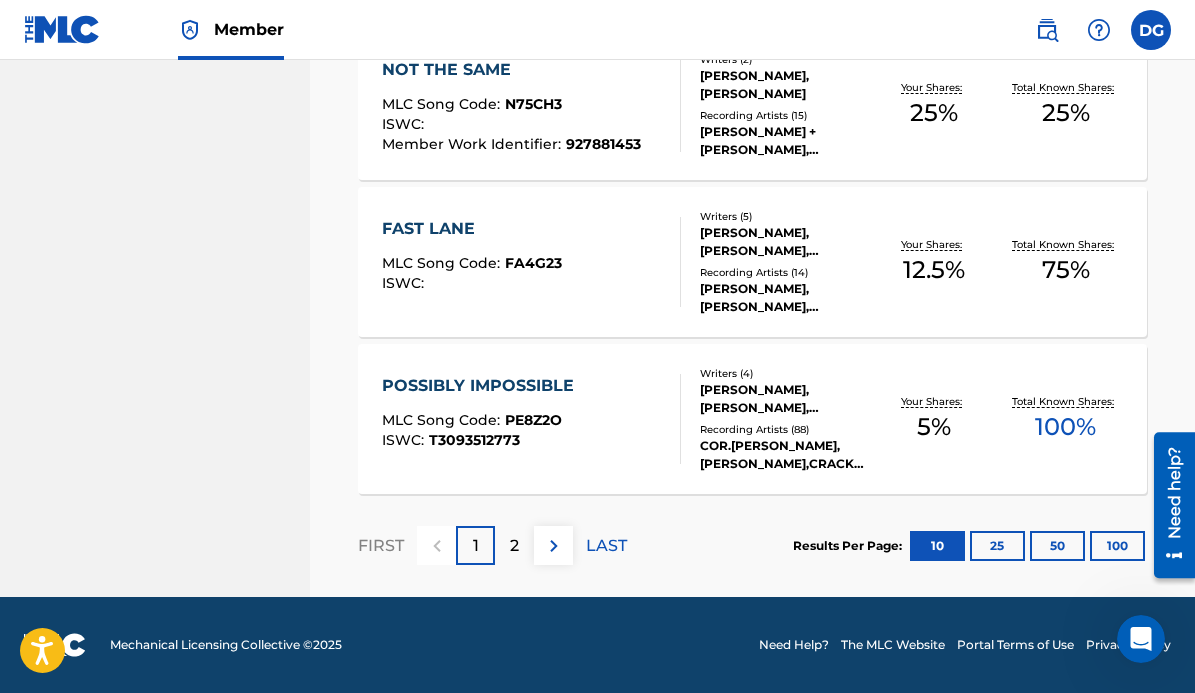 click on "2" at bounding box center [514, 545] 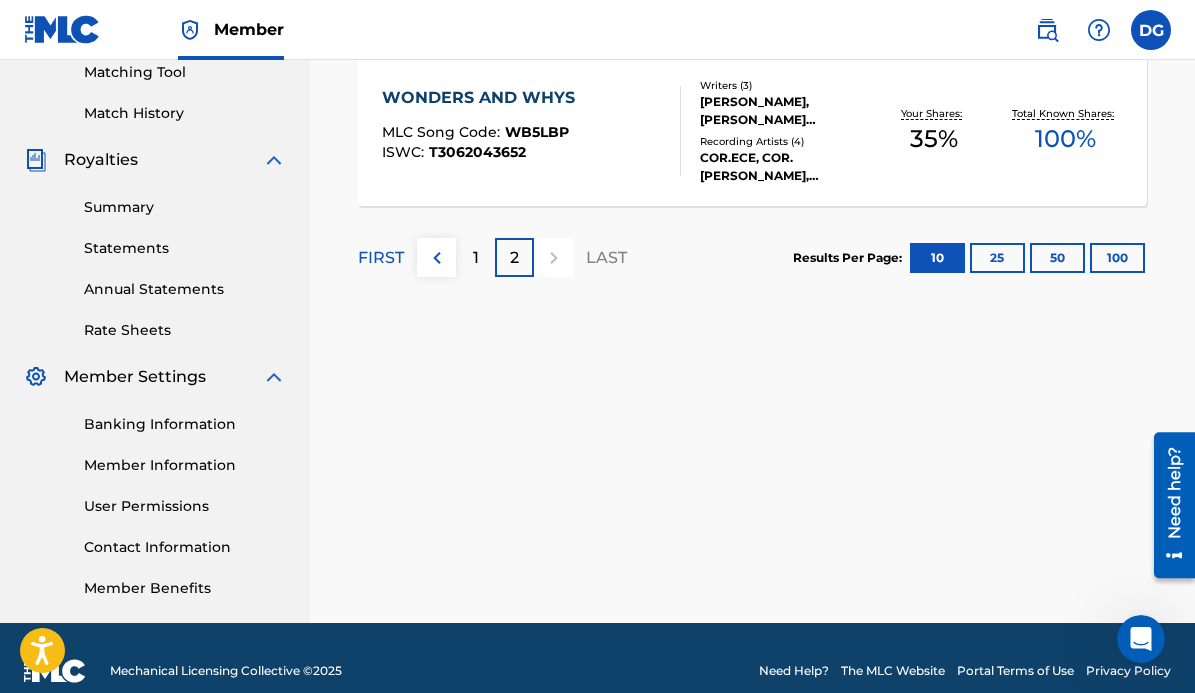 scroll, scrollTop: 523, scrollLeft: 0, axis: vertical 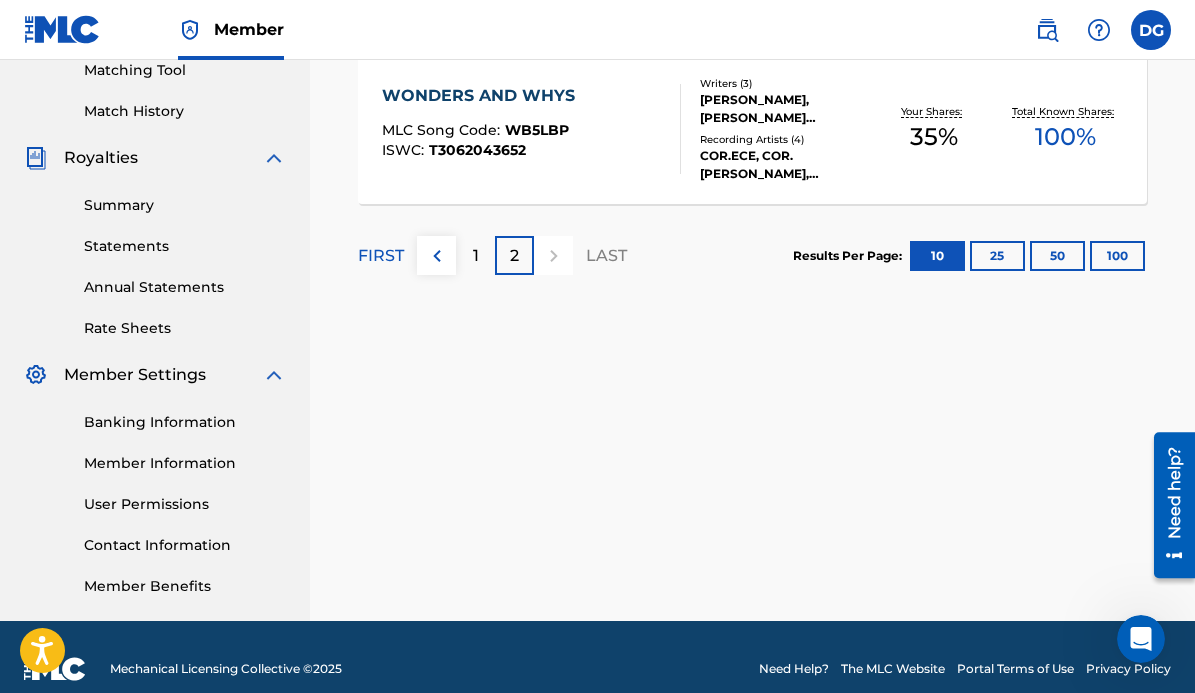 click on "1" at bounding box center [475, 255] 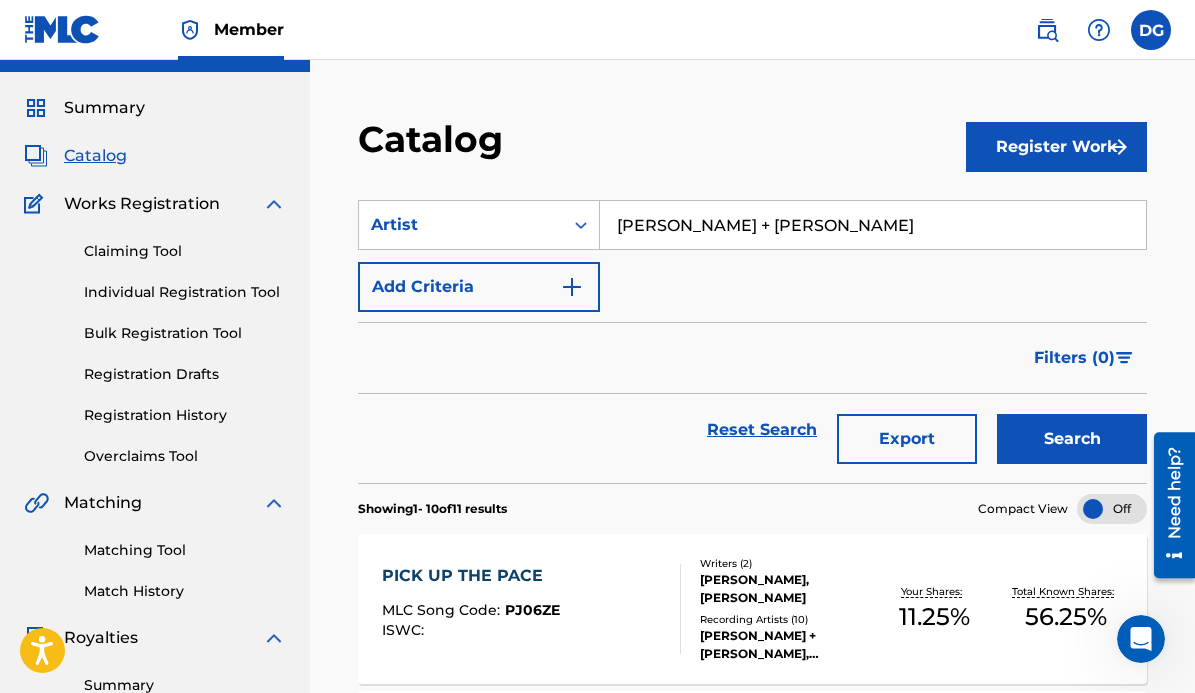 scroll, scrollTop: 0, scrollLeft: 0, axis: both 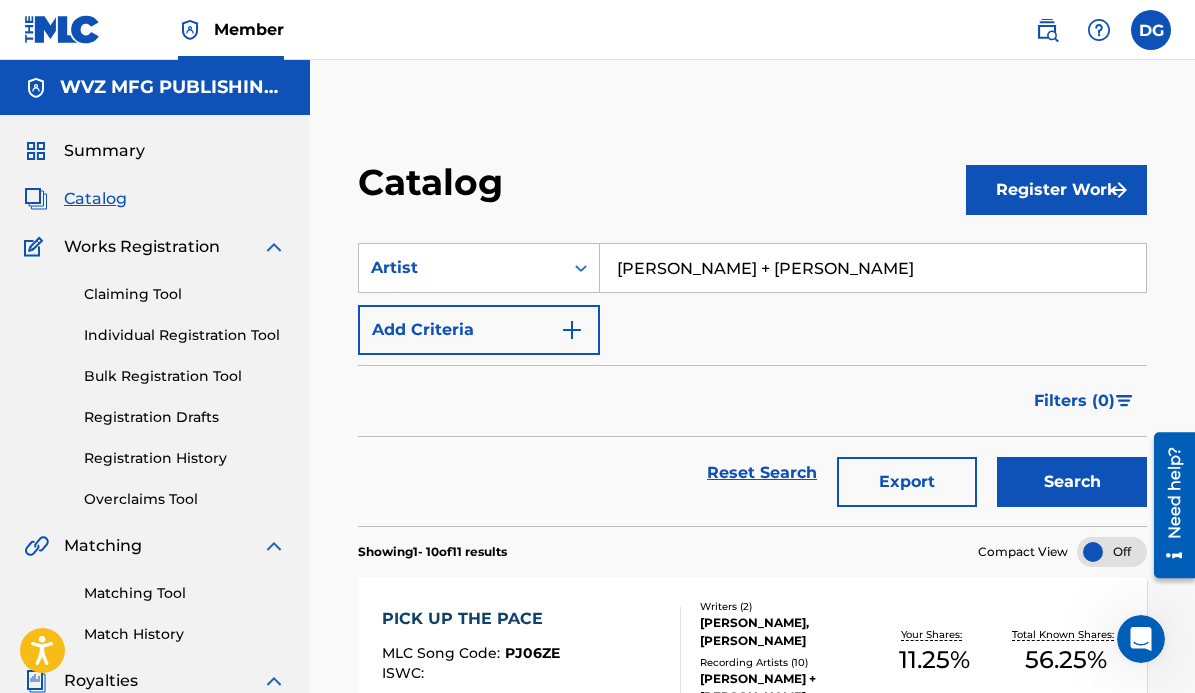 click on "Register Work" at bounding box center [1056, 190] 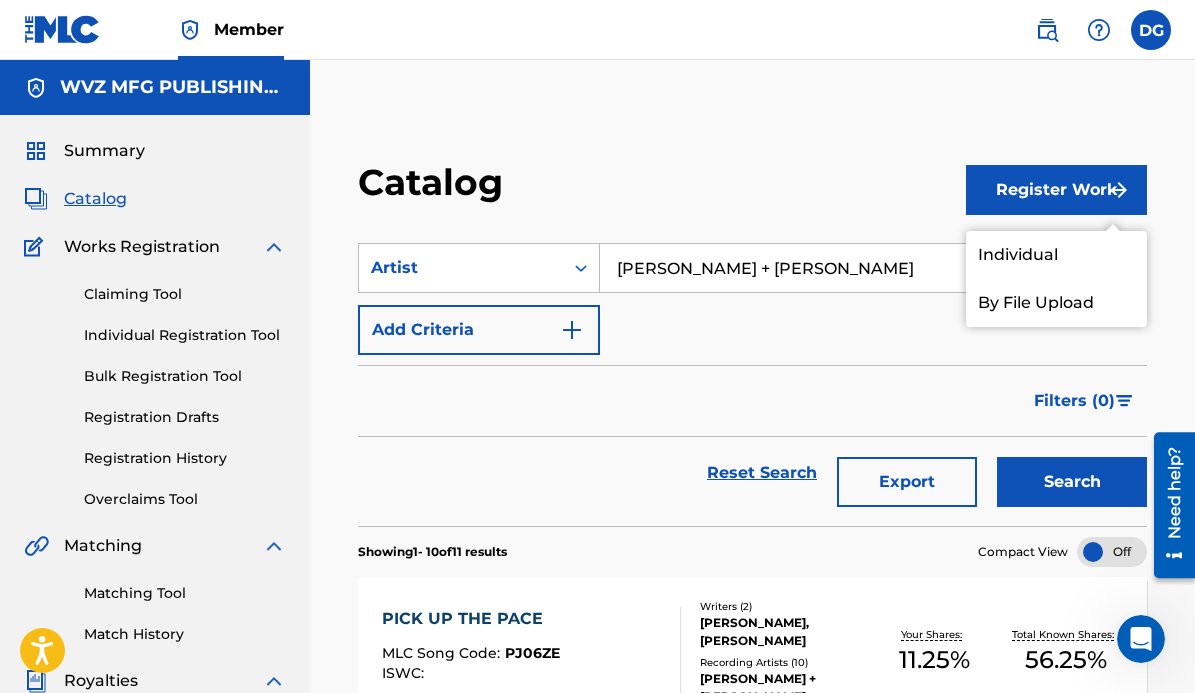click on "Individual" at bounding box center (1056, 255) 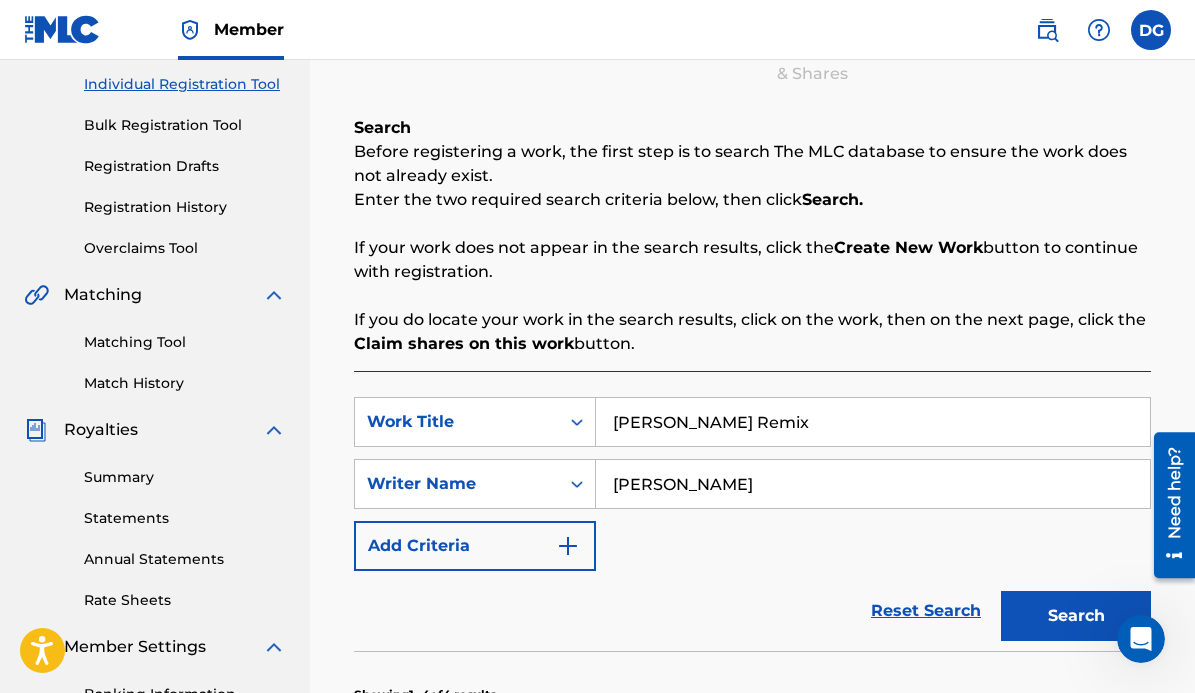 scroll, scrollTop: 250, scrollLeft: 0, axis: vertical 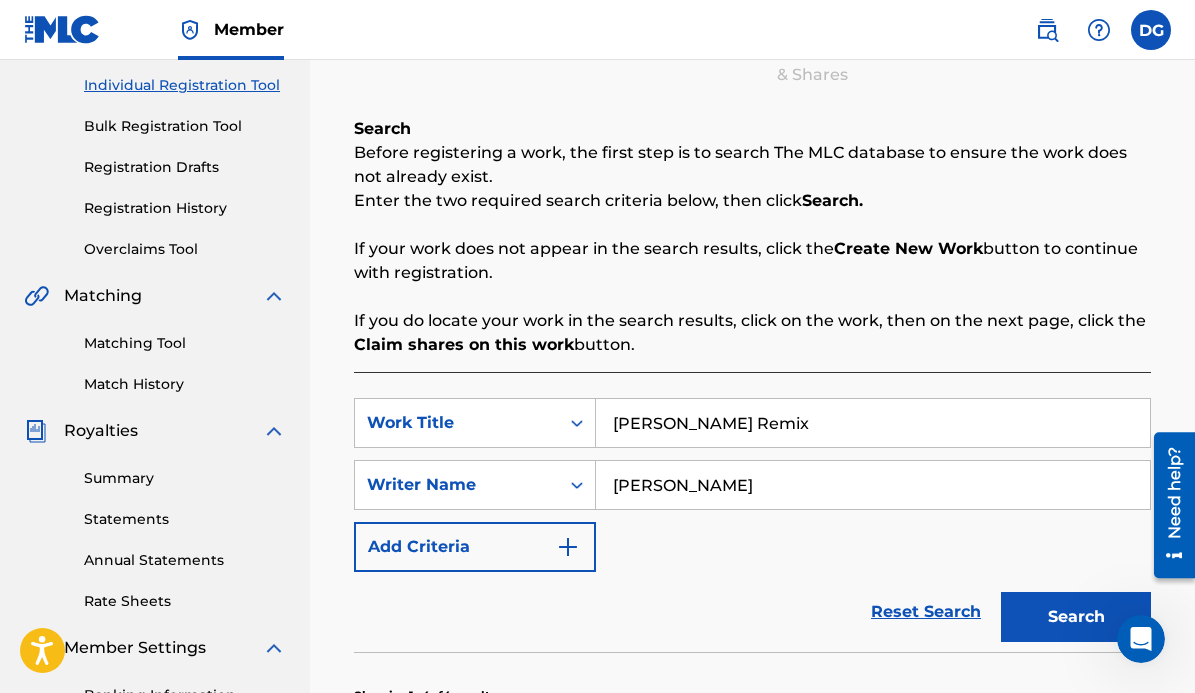 click on "[PERSON_NAME] Remix" at bounding box center [873, 423] 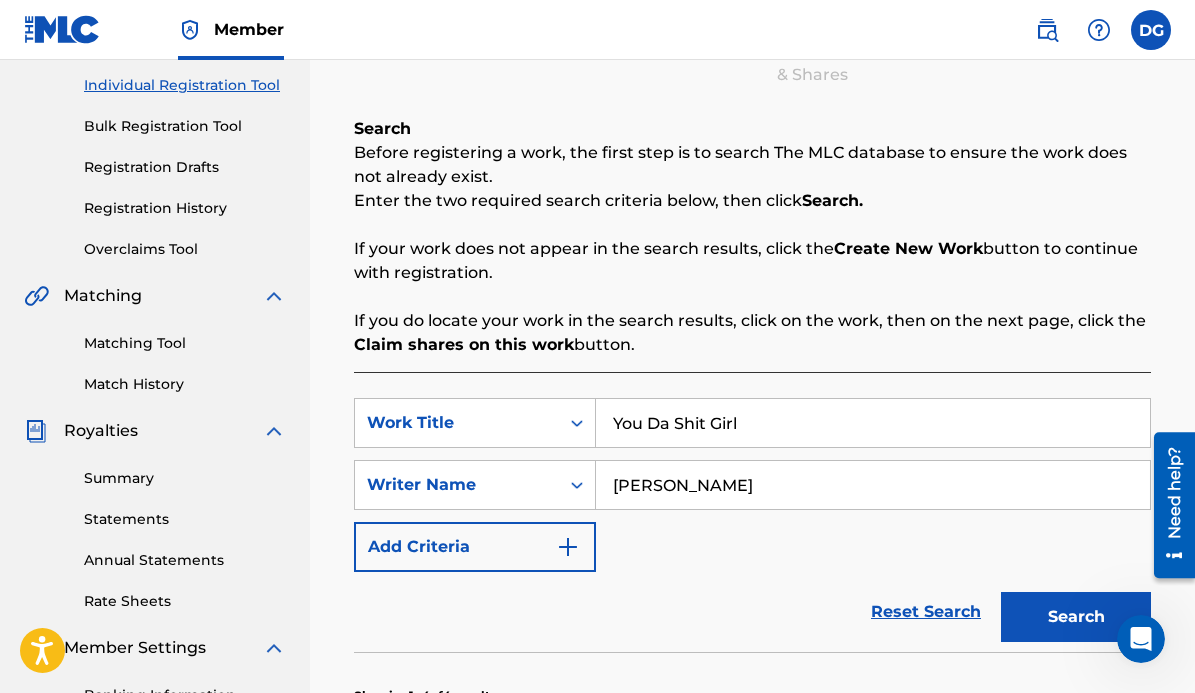 type on "You Da Shit Girl" 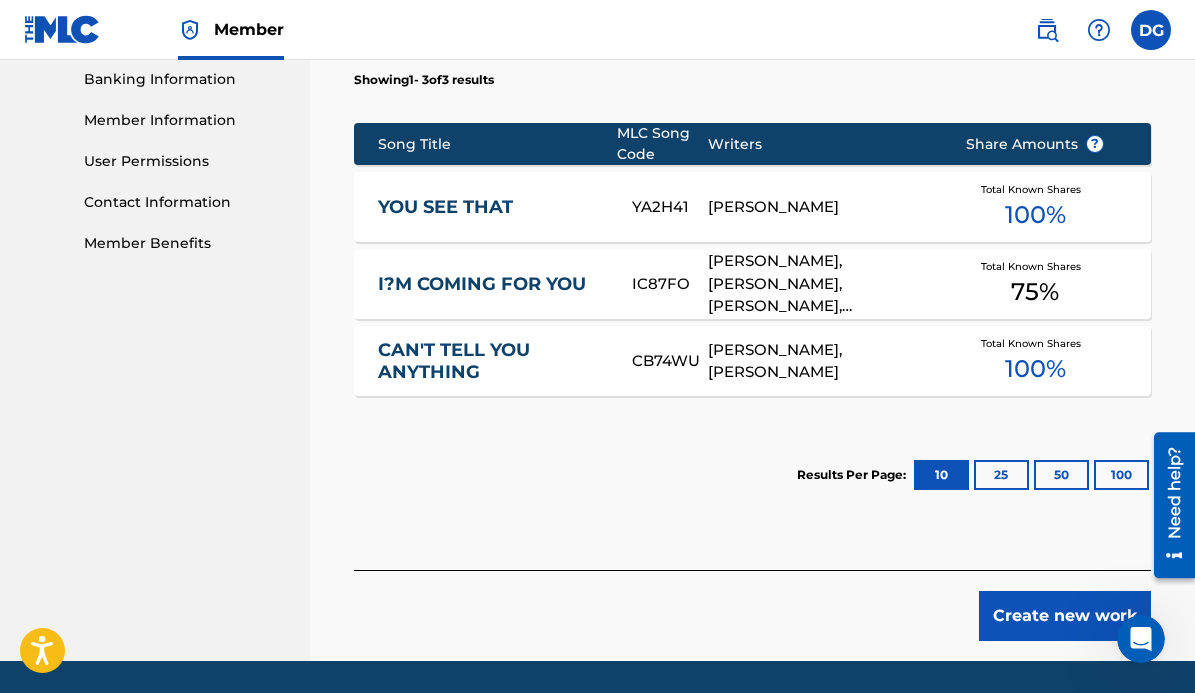 scroll, scrollTop: 930, scrollLeft: 0, axis: vertical 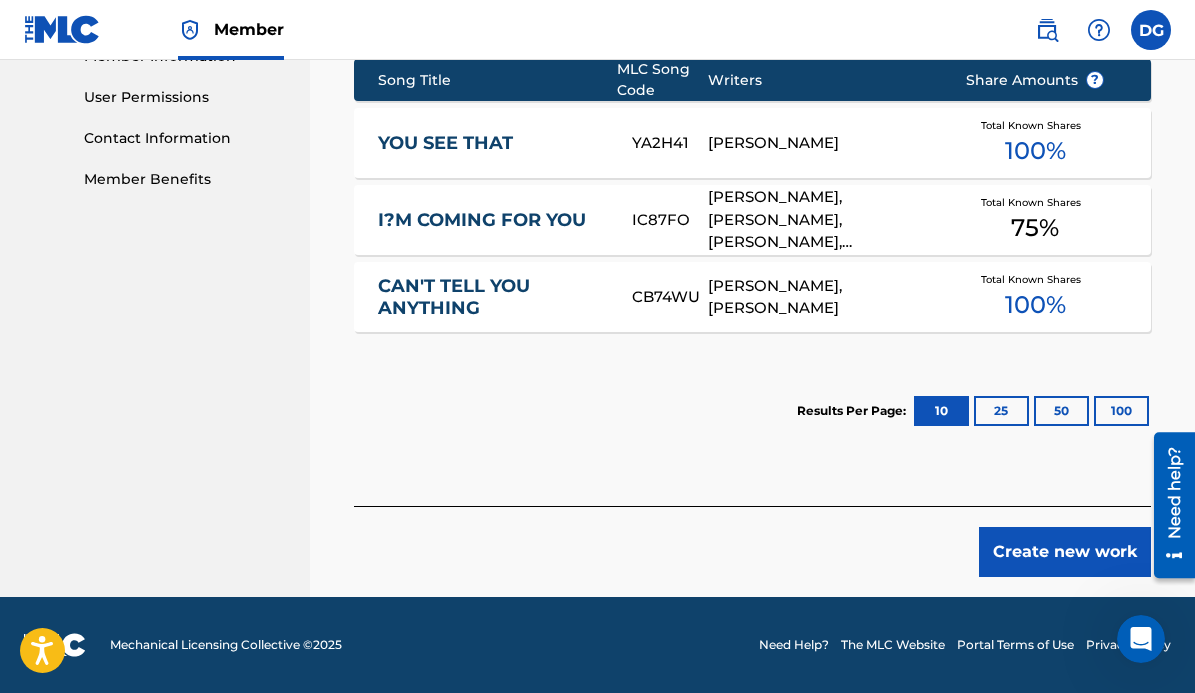 click on "Create new work" at bounding box center (1065, 552) 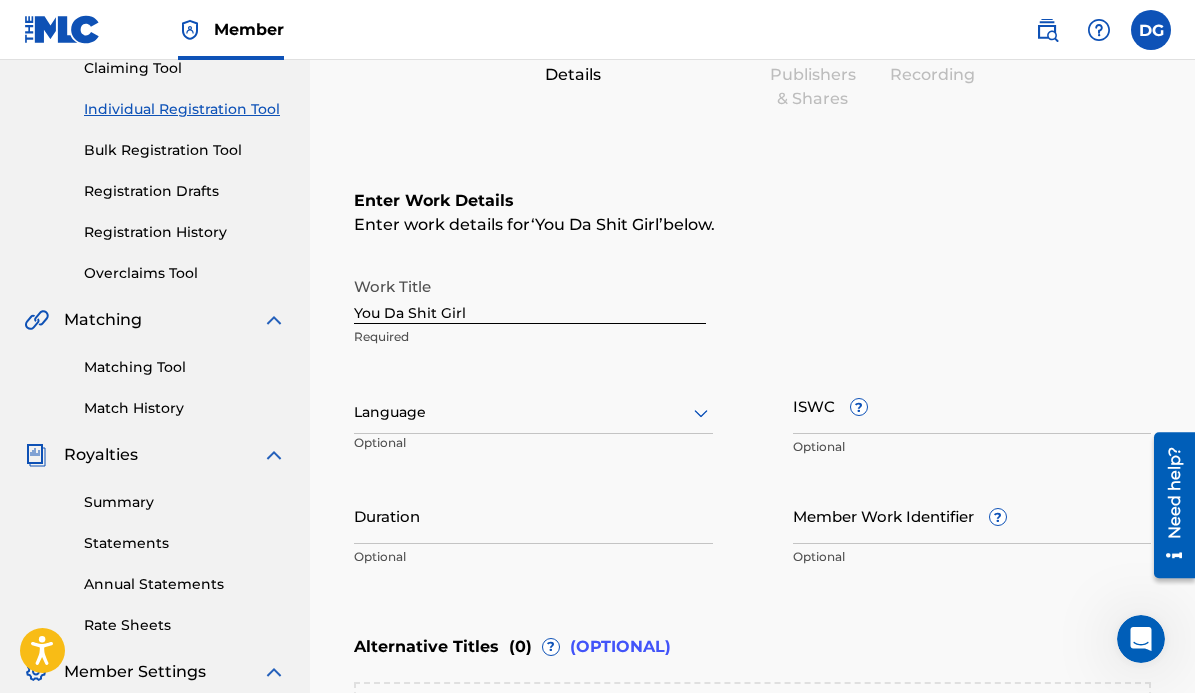 scroll, scrollTop: 225, scrollLeft: 0, axis: vertical 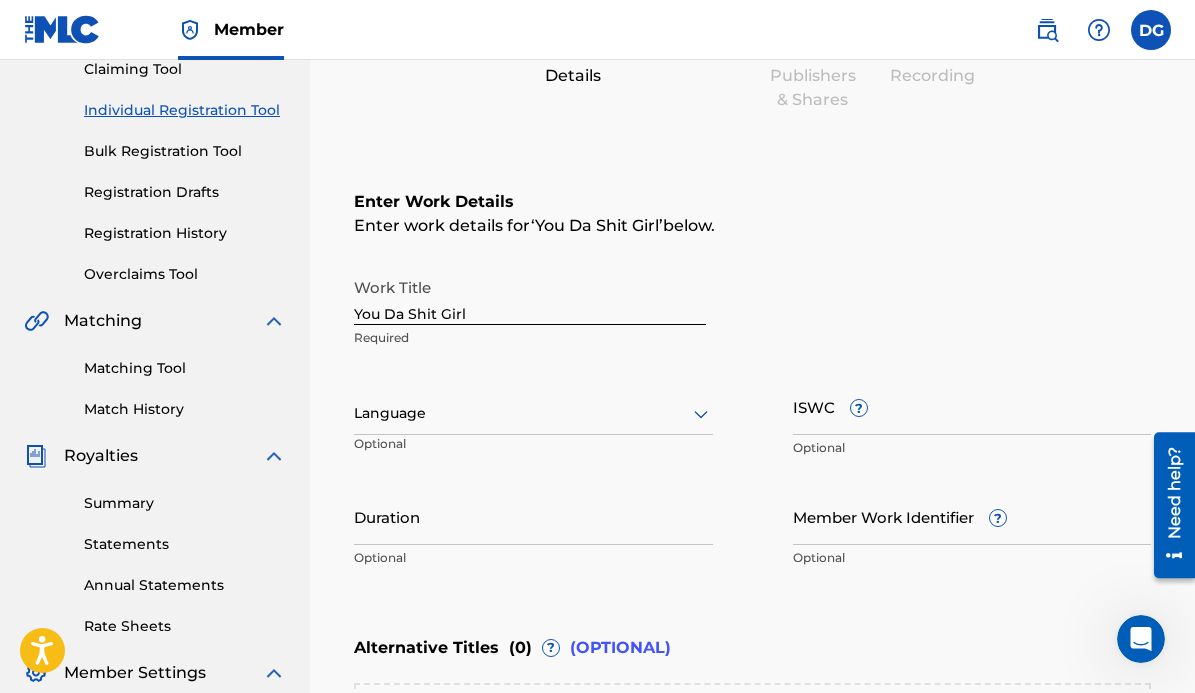 click on "You Da Shit Girl" at bounding box center (530, 296) 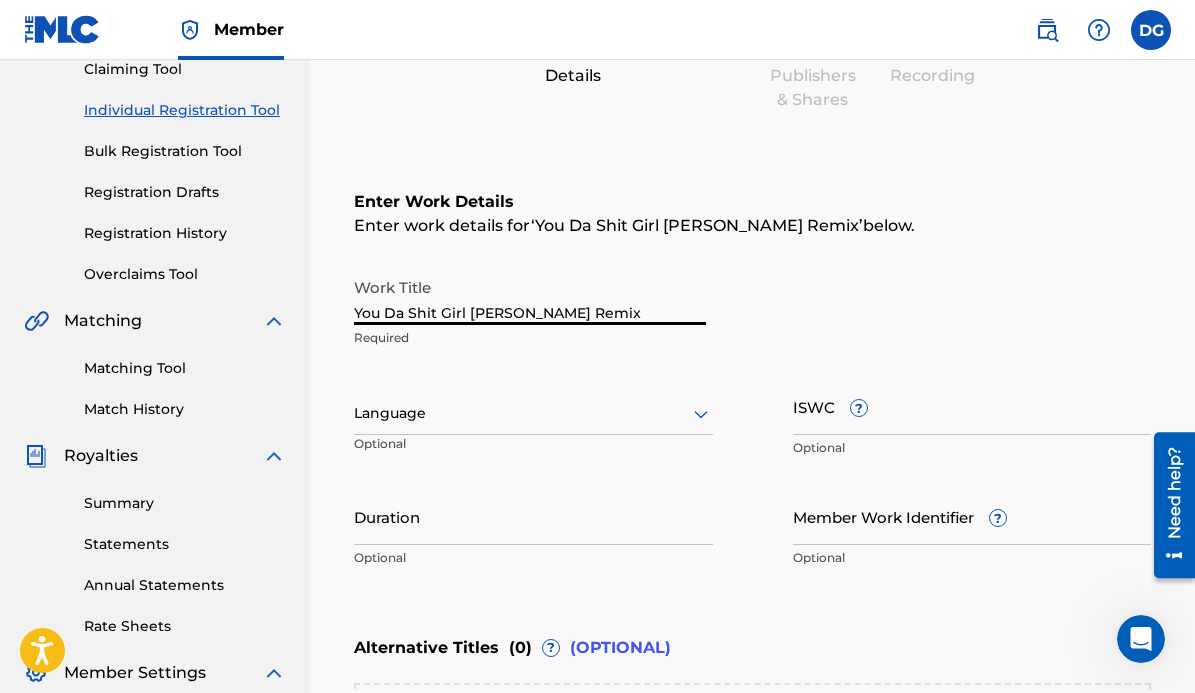 type on "You Da Shit Girl [PERSON_NAME] Remix" 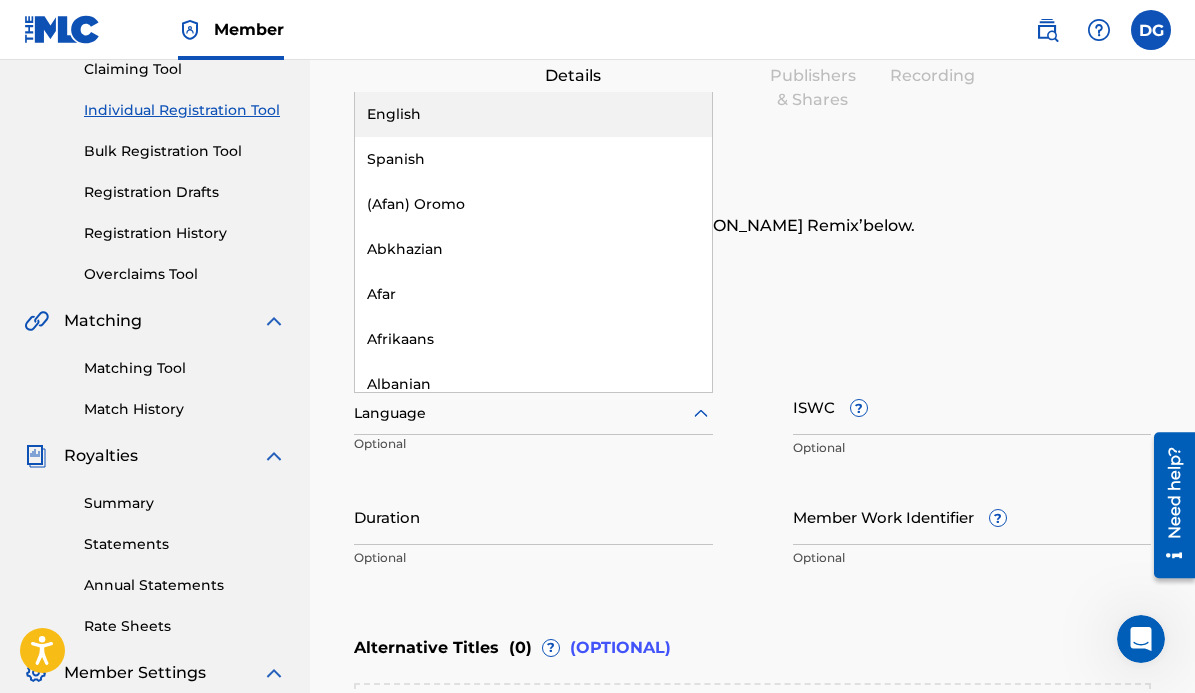 click on "English" at bounding box center (533, 114) 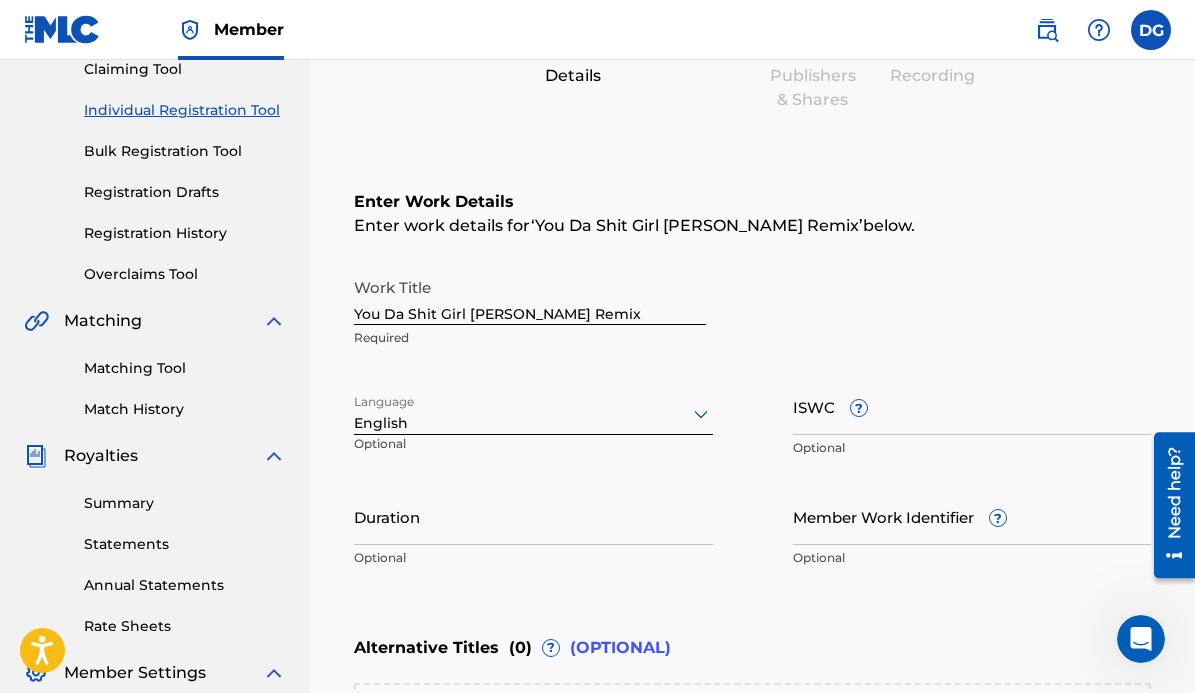 click on "ISWC   ?" at bounding box center [972, 406] 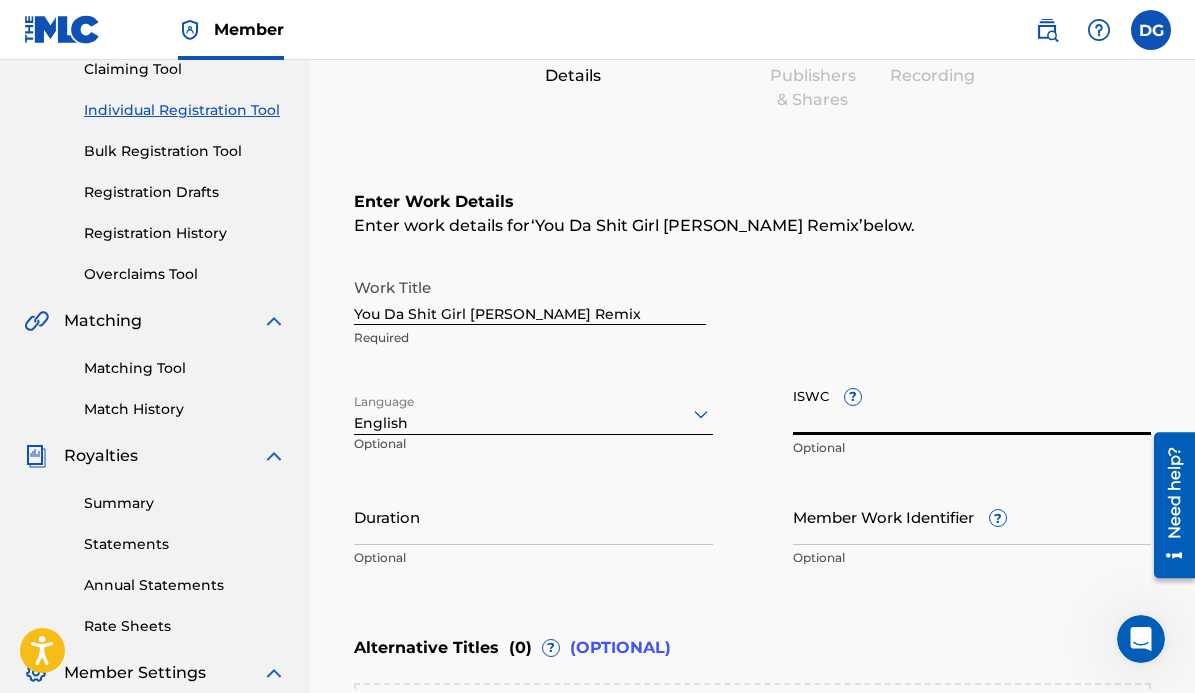 paste on "T3145264439" 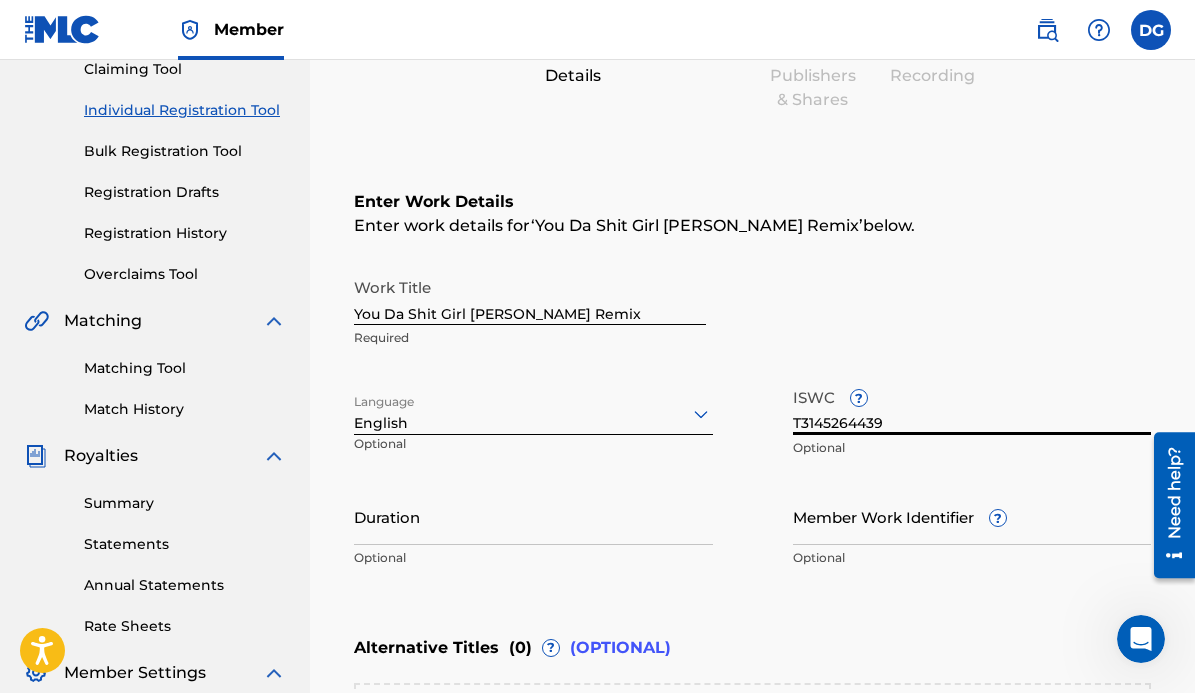 type on "T3145264439" 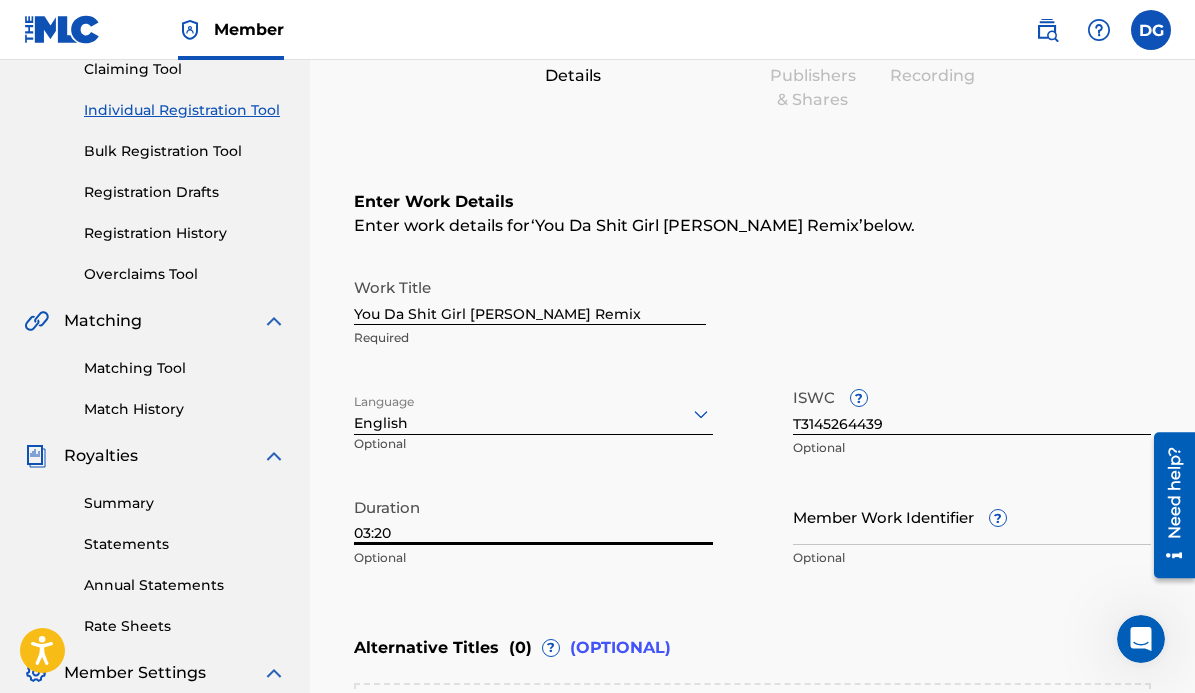 type on "03:20" 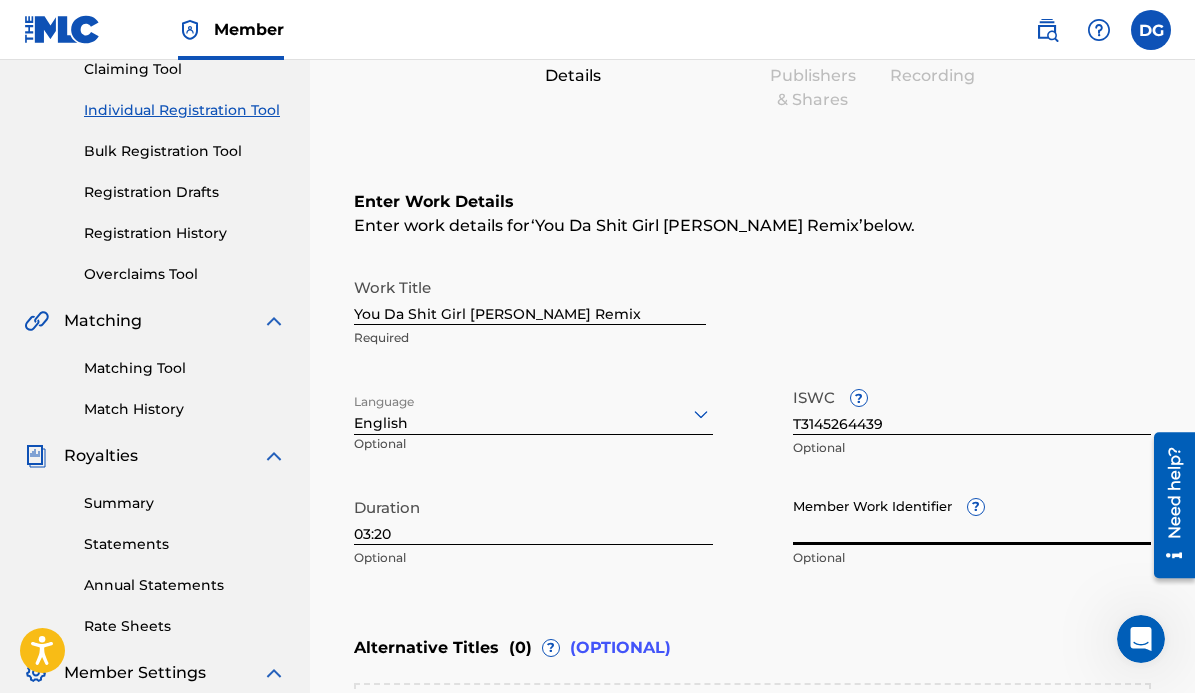 paste on "928876891" 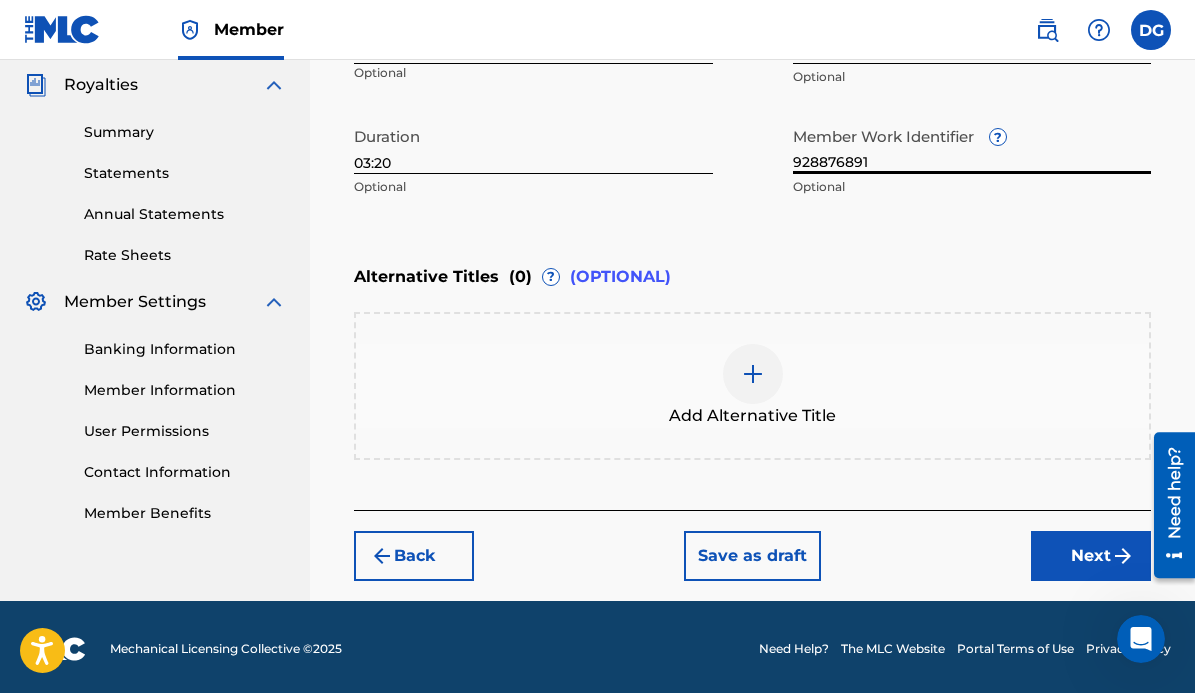 scroll, scrollTop: 597, scrollLeft: 0, axis: vertical 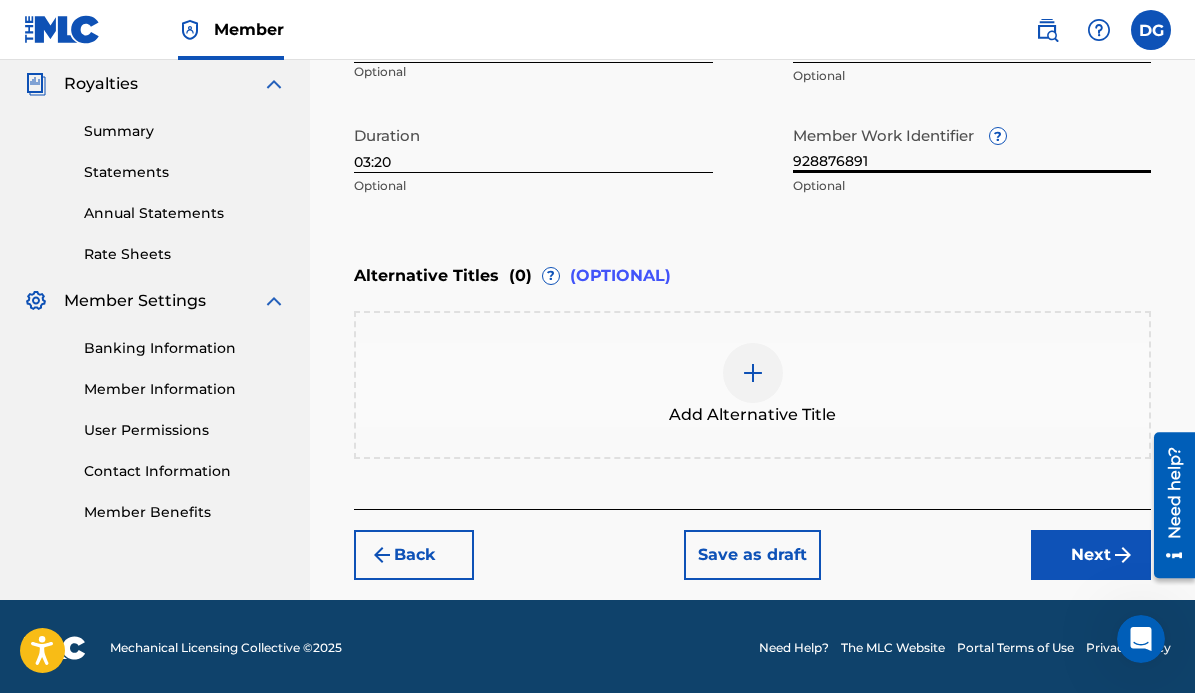 type on "928876891" 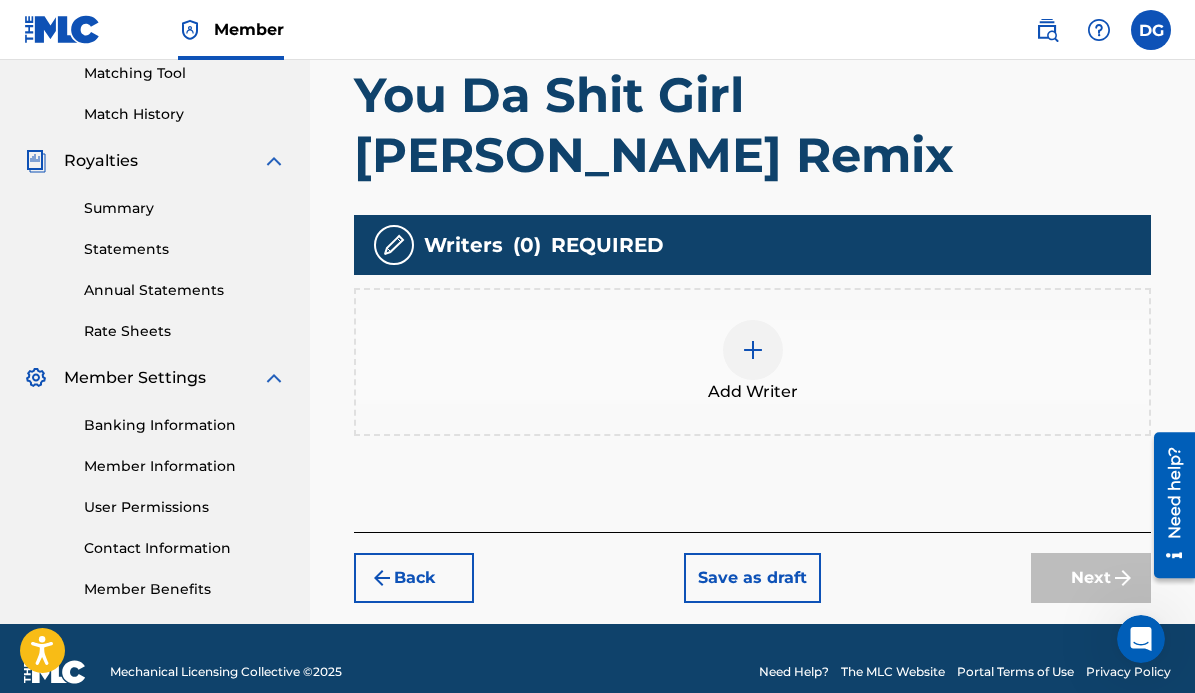 scroll, scrollTop: 546, scrollLeft: 0, axis: vertical 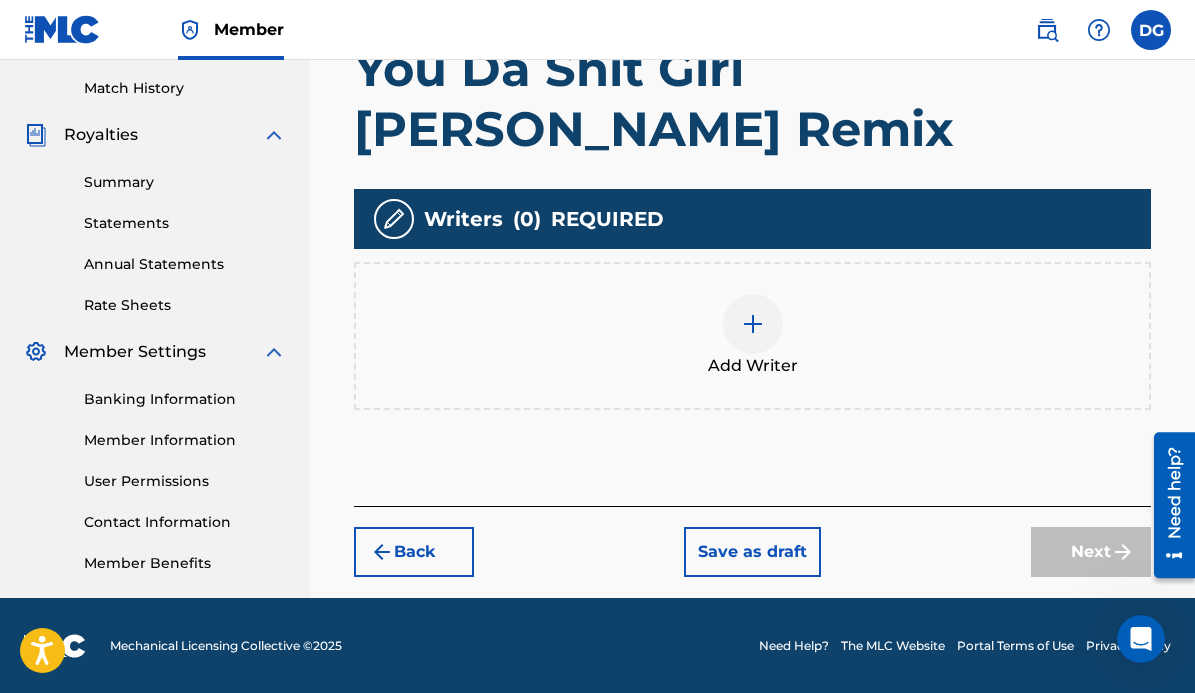 click at bounding box center [753, 324] 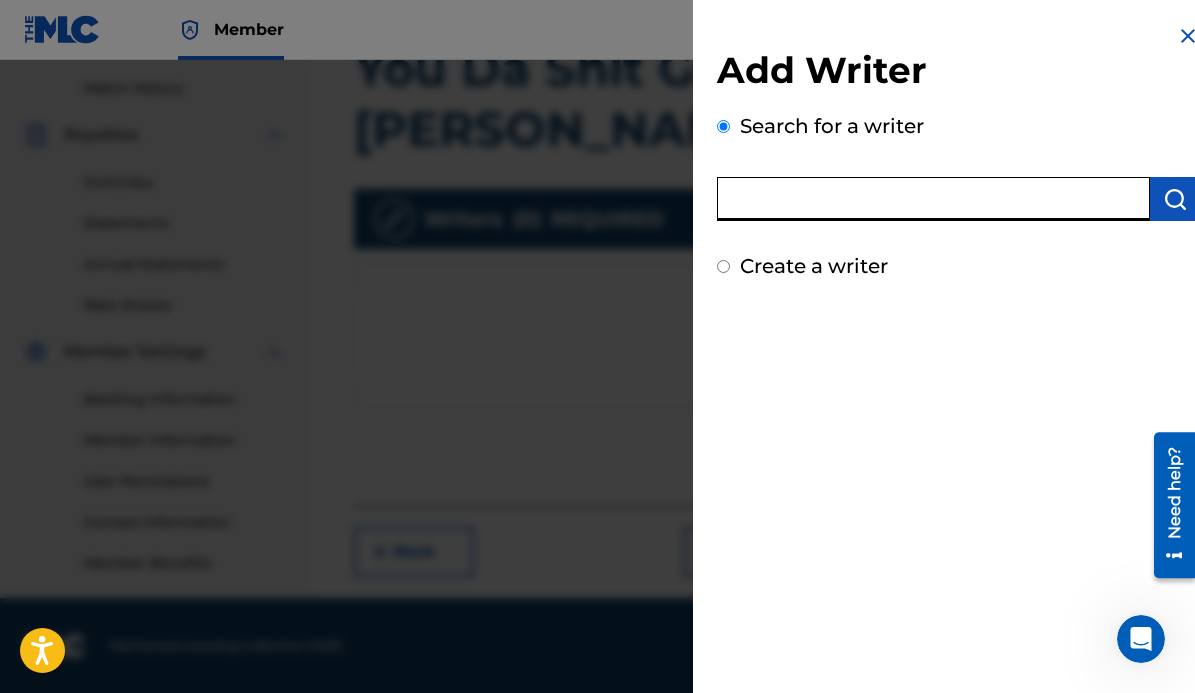 click at bounding box center [933, 199] 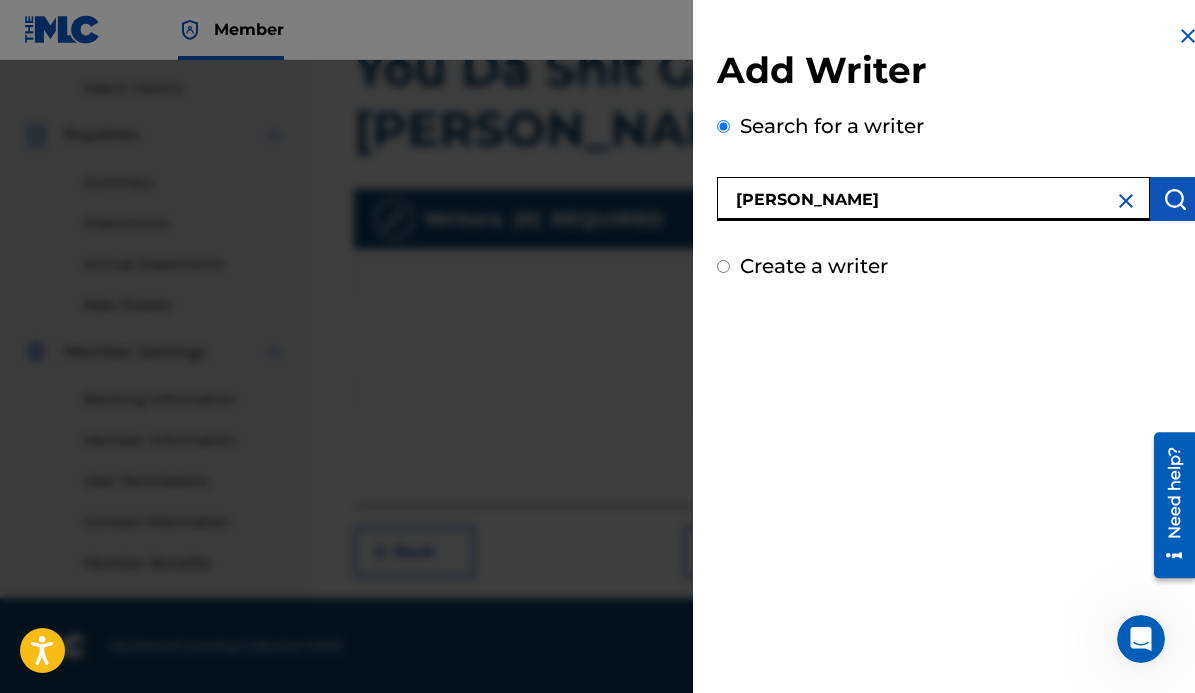 type on "[PERSON_NAME]" 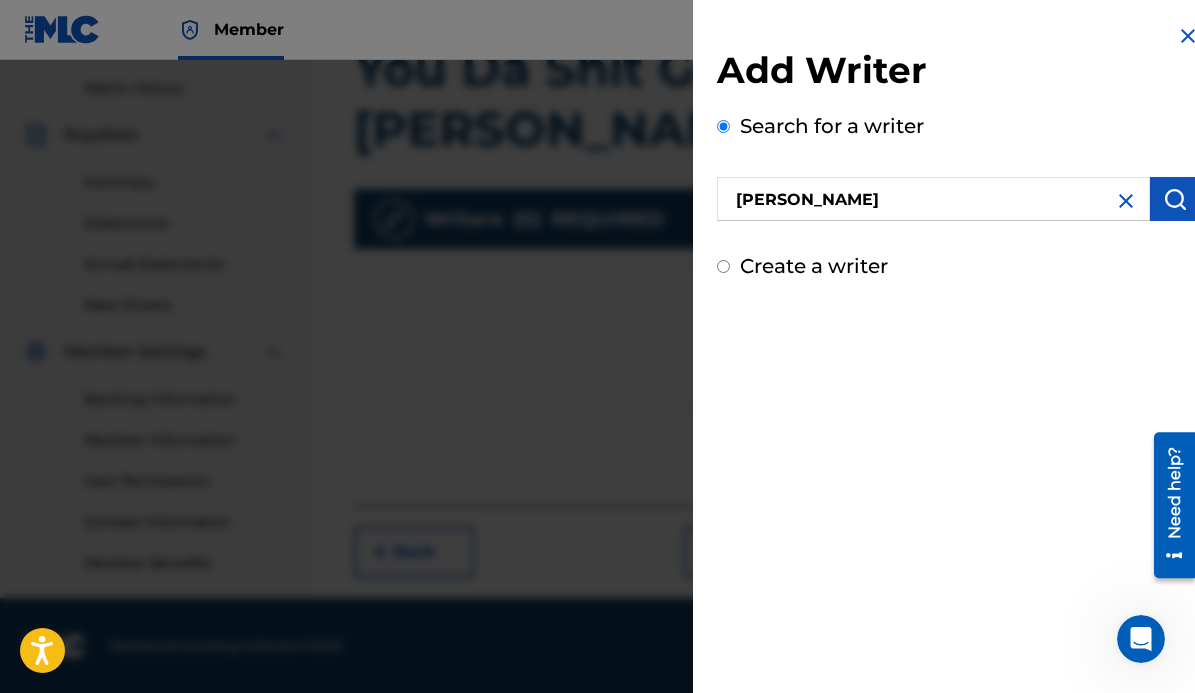 click at bounding box center [1175, 199] 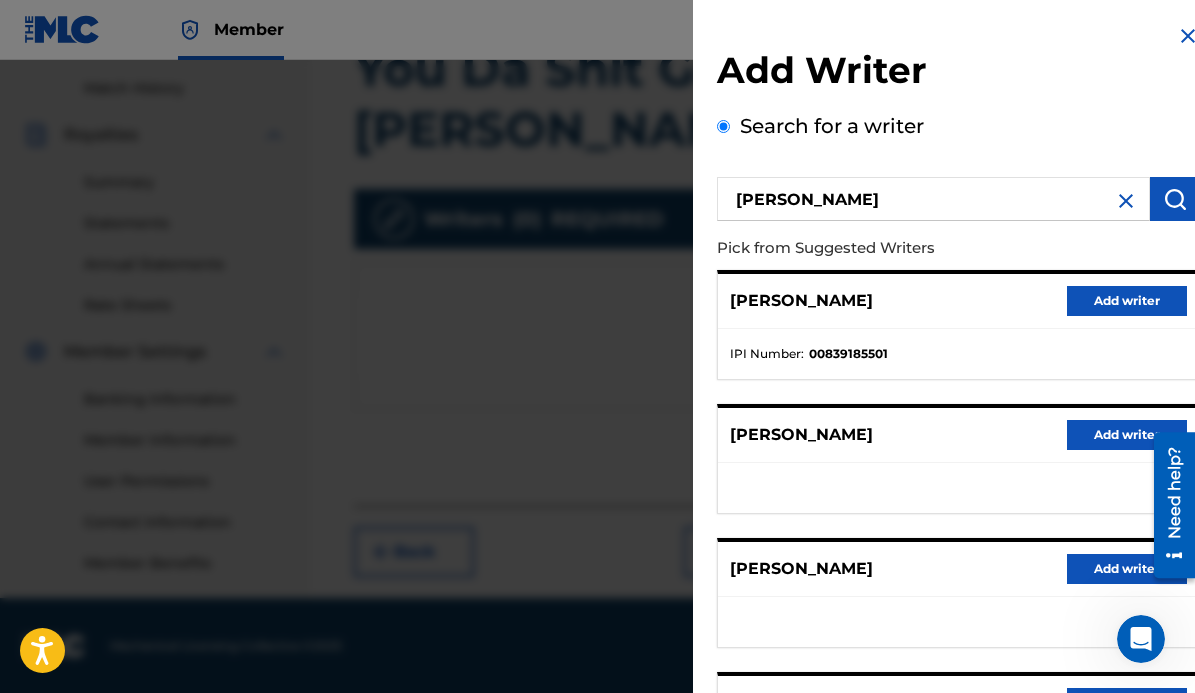 click on "Add writer" at bounding box center (1127, 301) 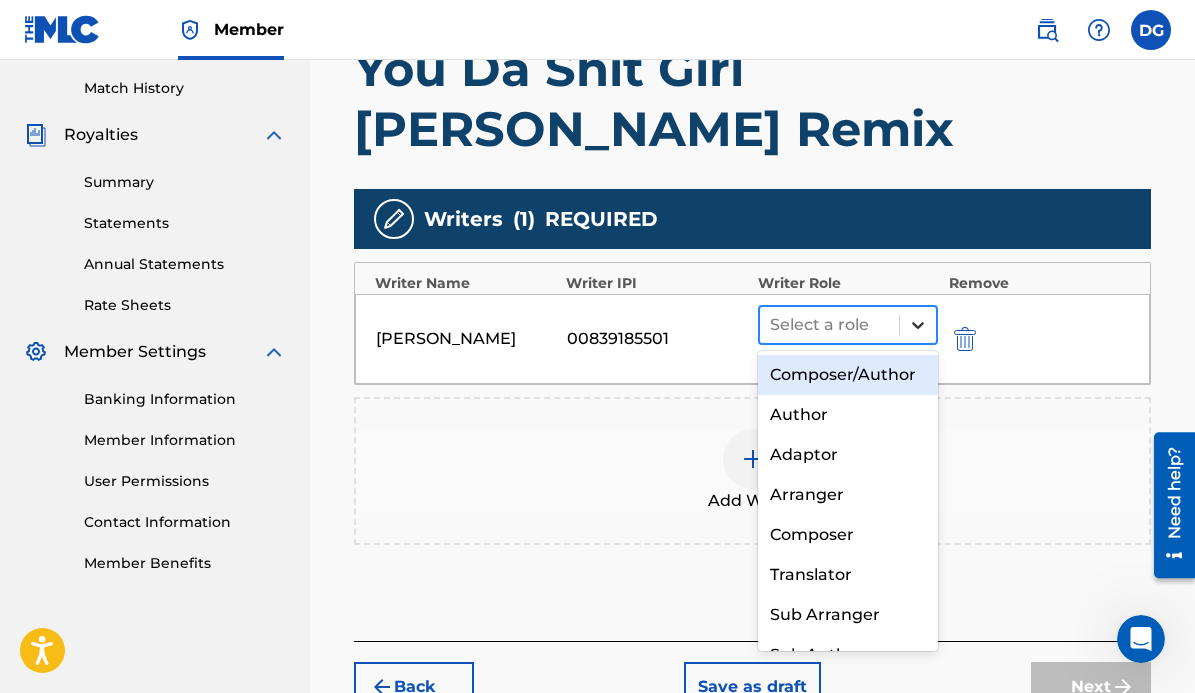 click at bounding box center [918, 325] 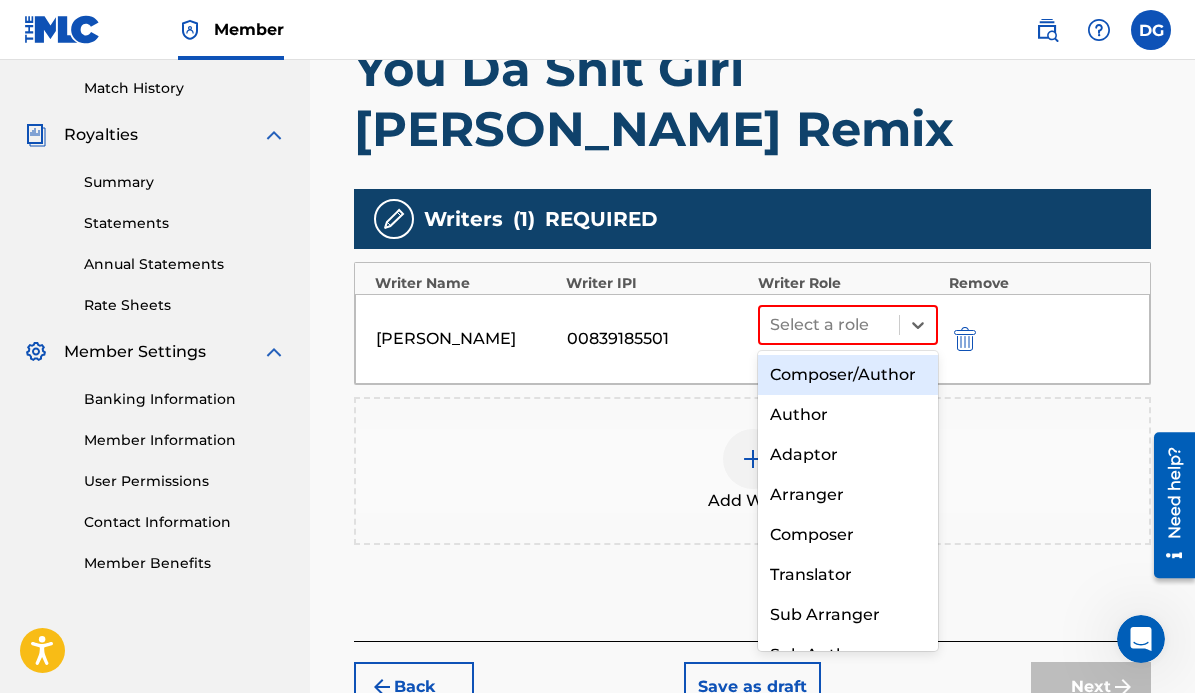 click on "Composer/Author" at bounding box center [848, 375] 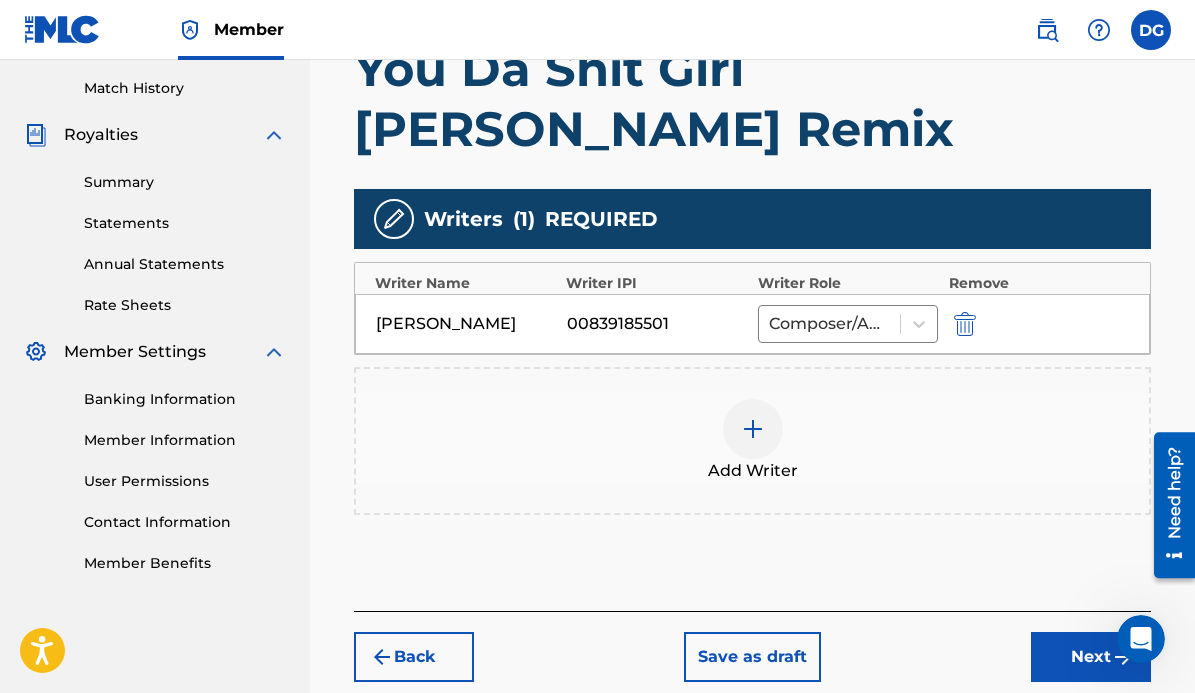 click at bounding box center [753, 429] 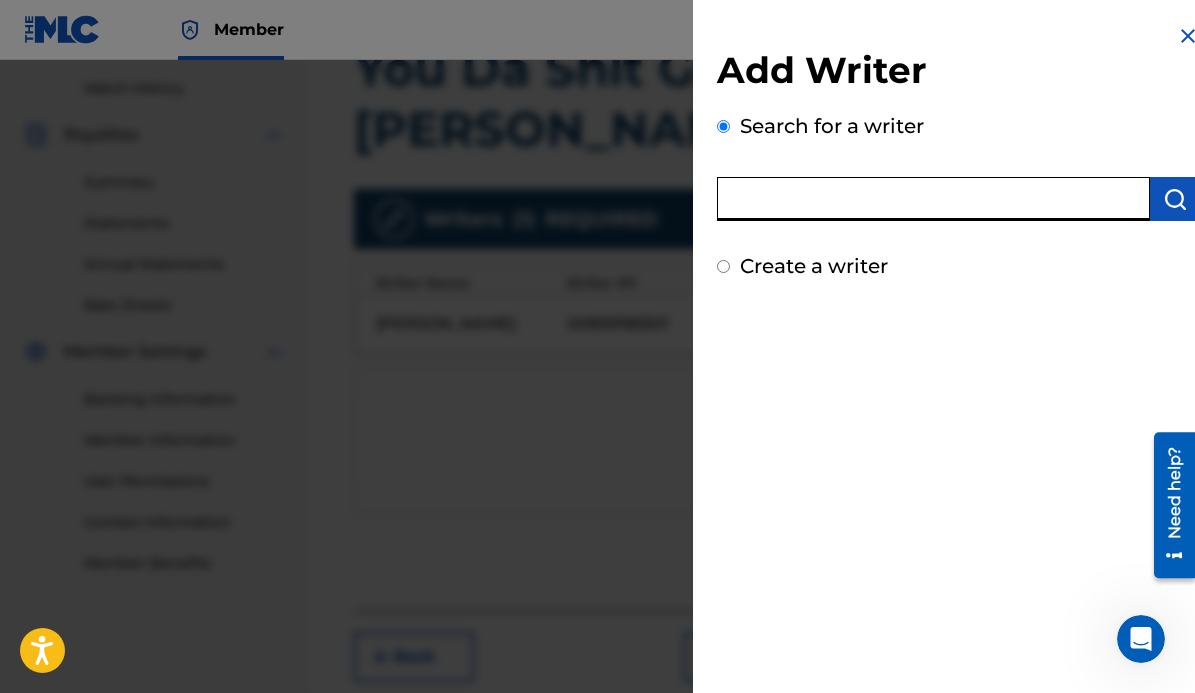 click at bounding box center (933, 199) 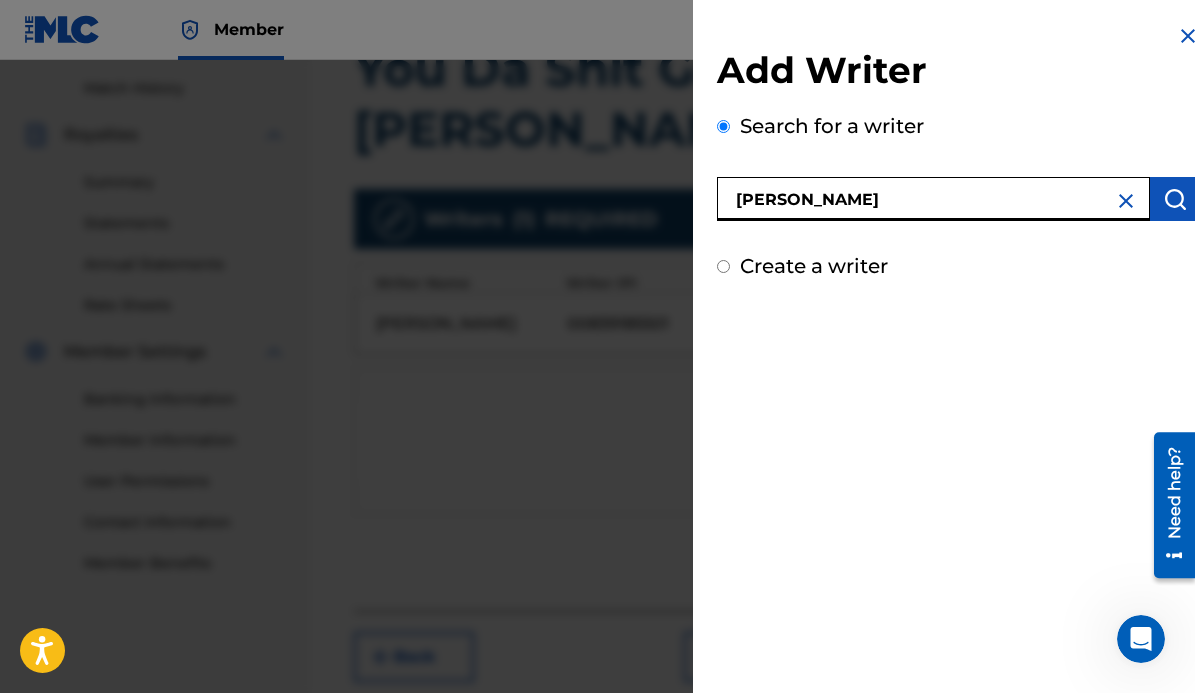type on "[PERSON_NAME]" 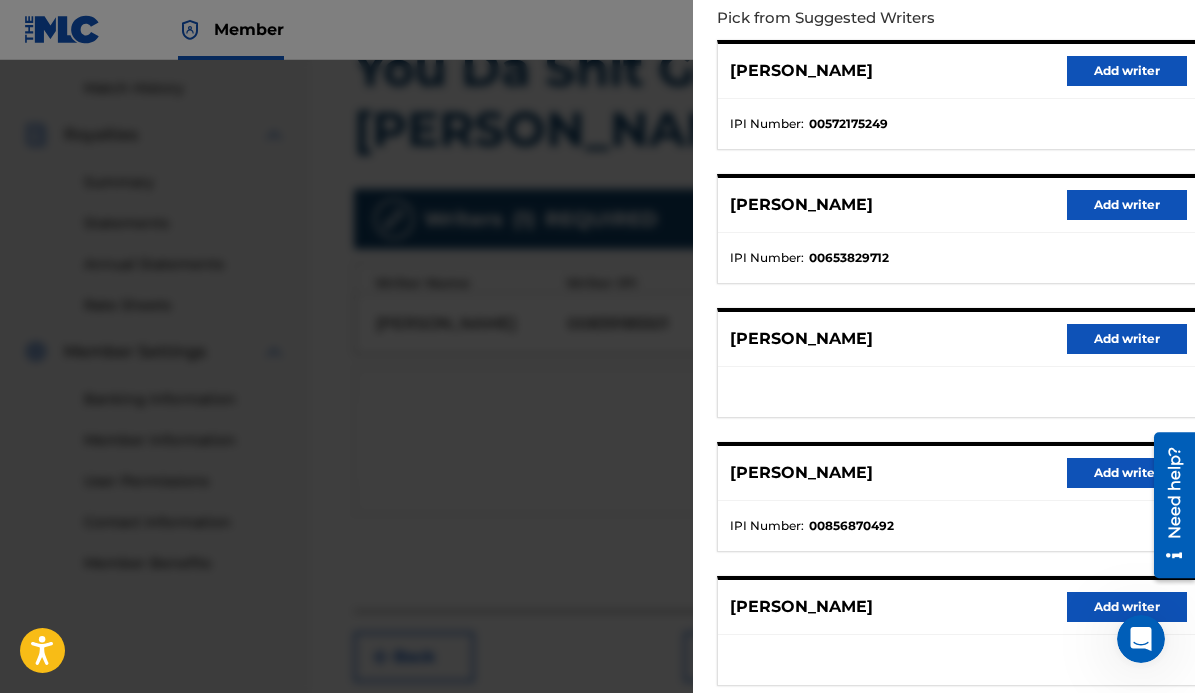 scroll, scrollTop: 228, scrollLeft: 0, axis: vertical 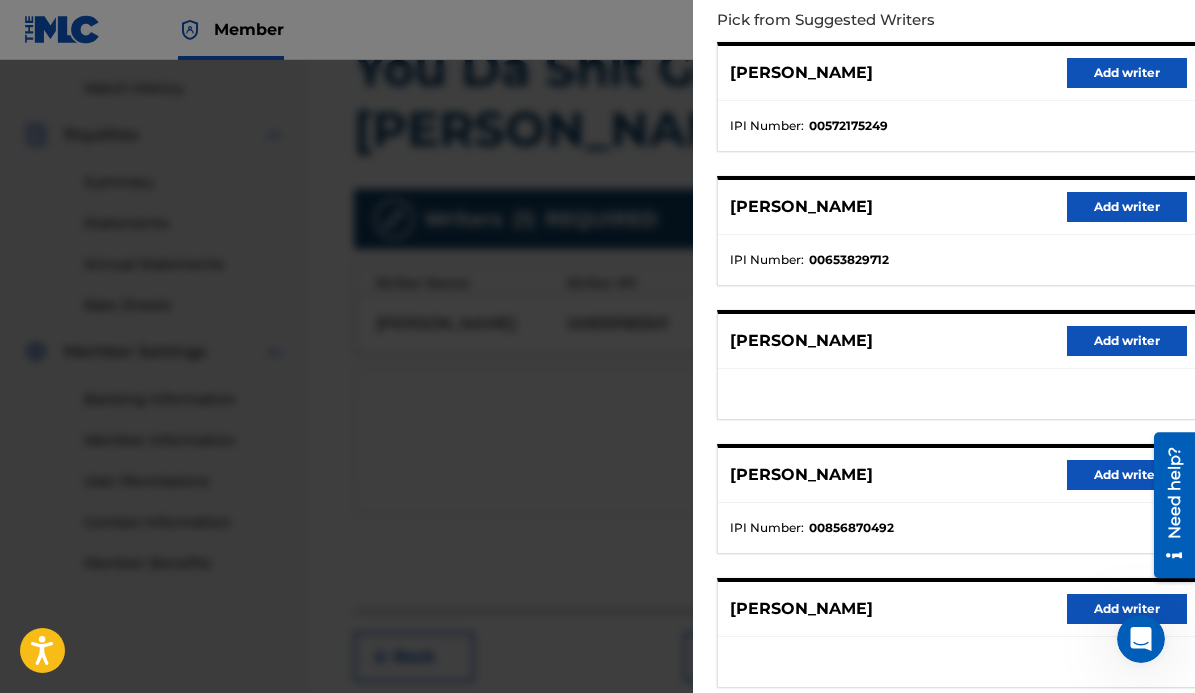 click on "Add writer" at bounding box center (1127, 207) 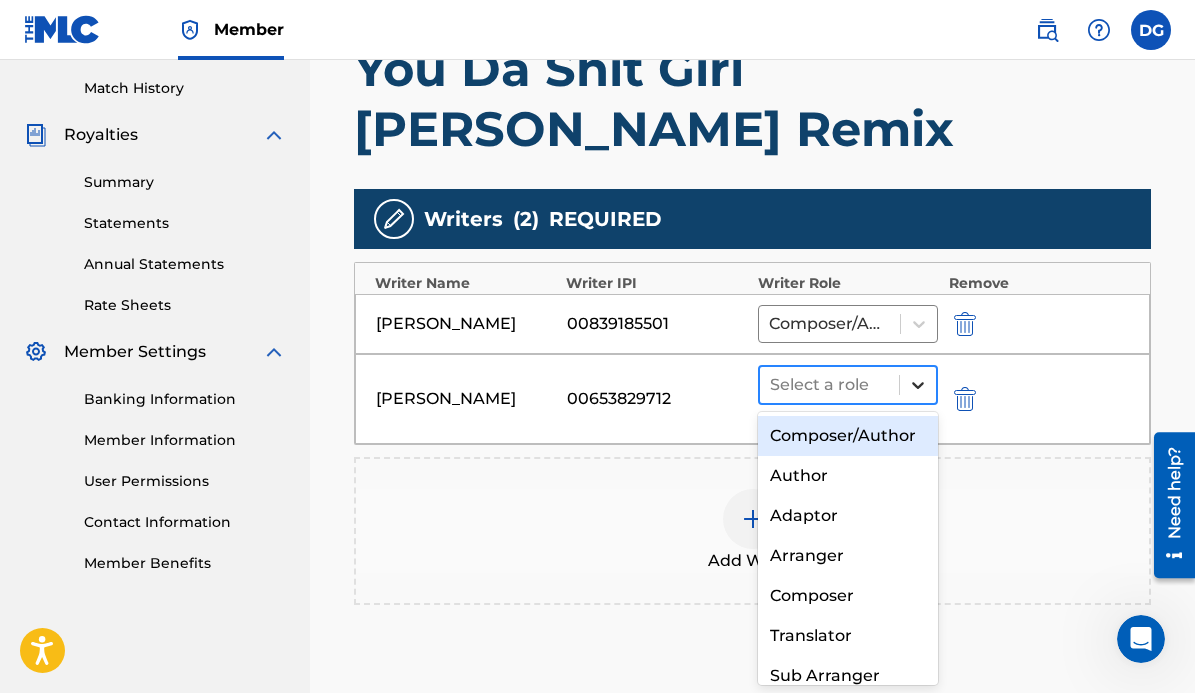 click 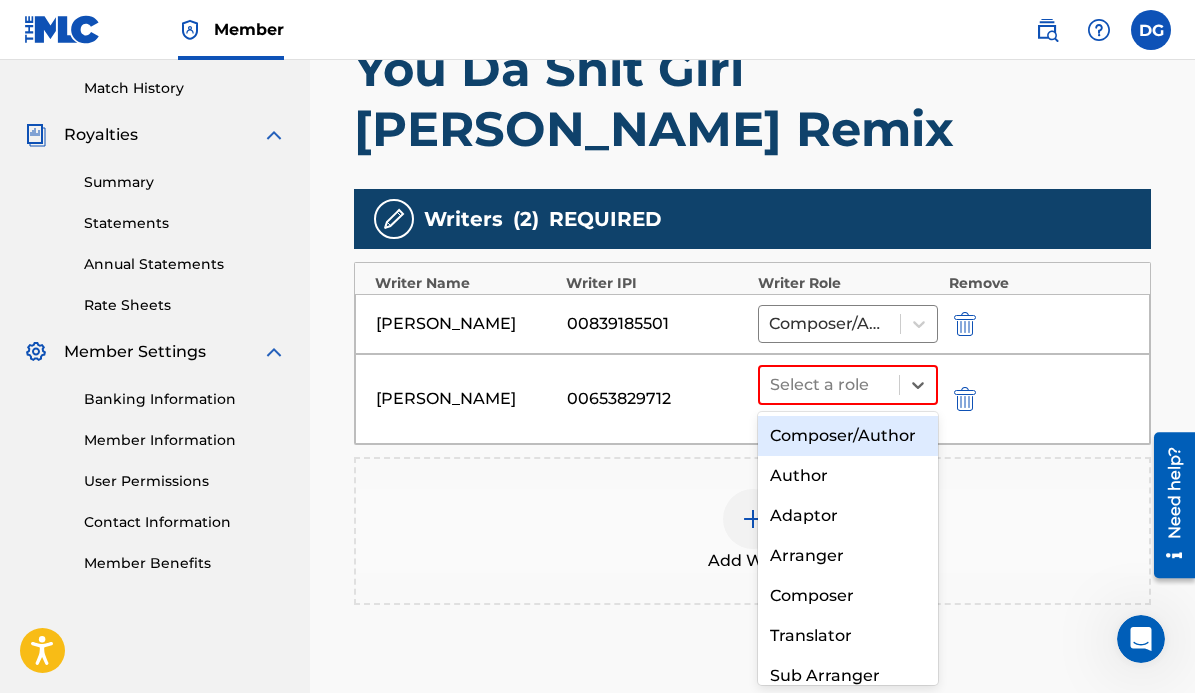click on "Composer/Author" at bounding box center (848, 436) 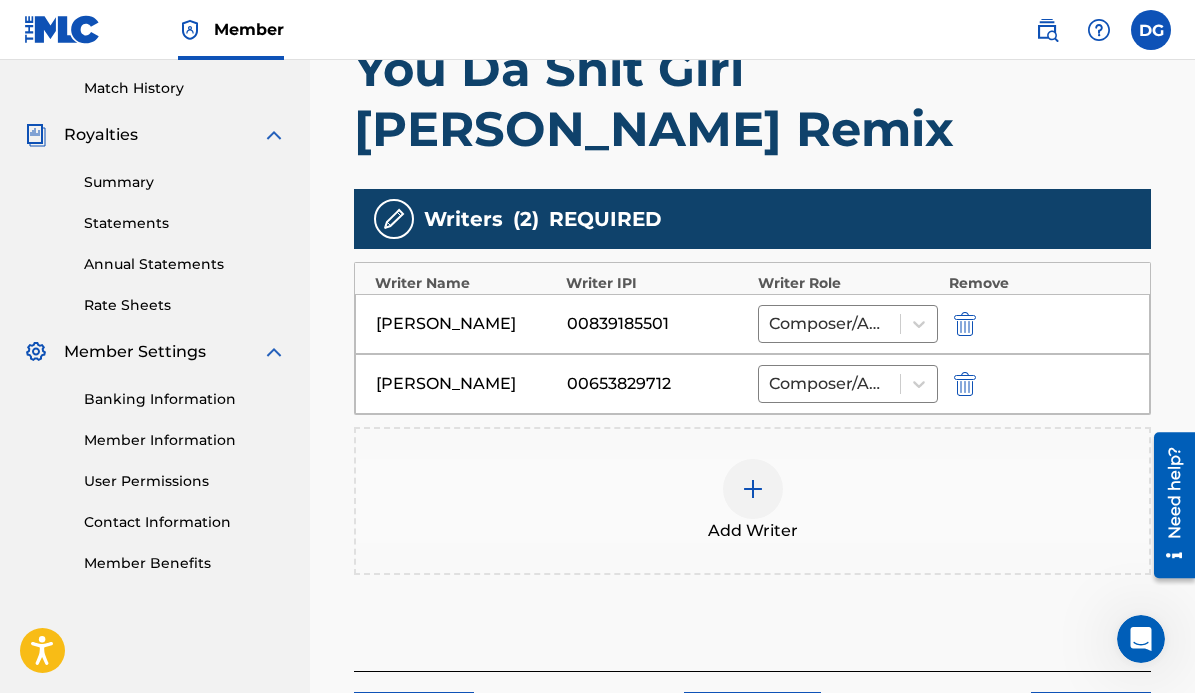 click at bounding box center (753, 489) 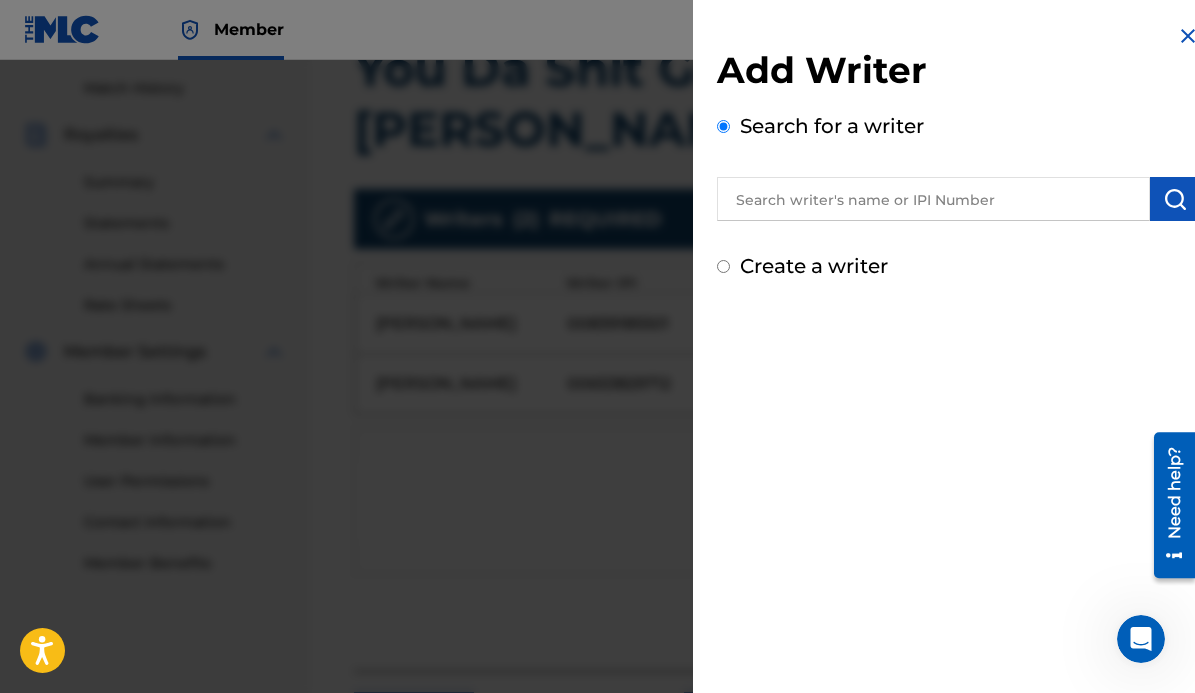 click at bounding box center [933, 199] 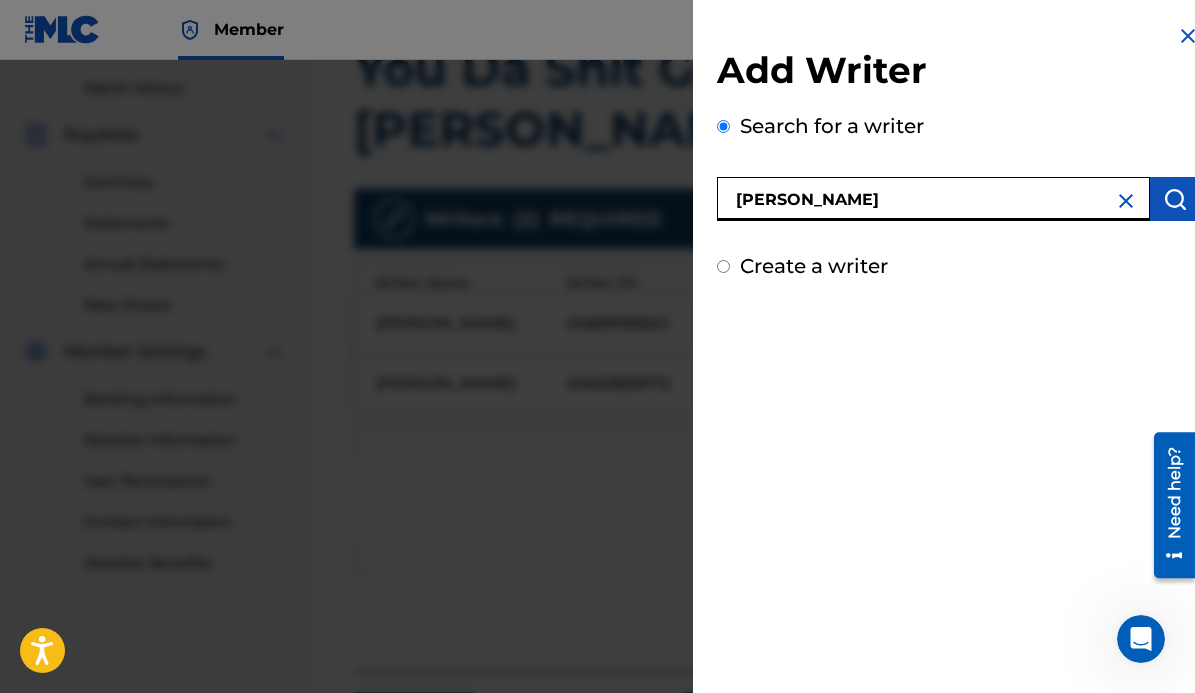 type on "[PERSON_NAME]" 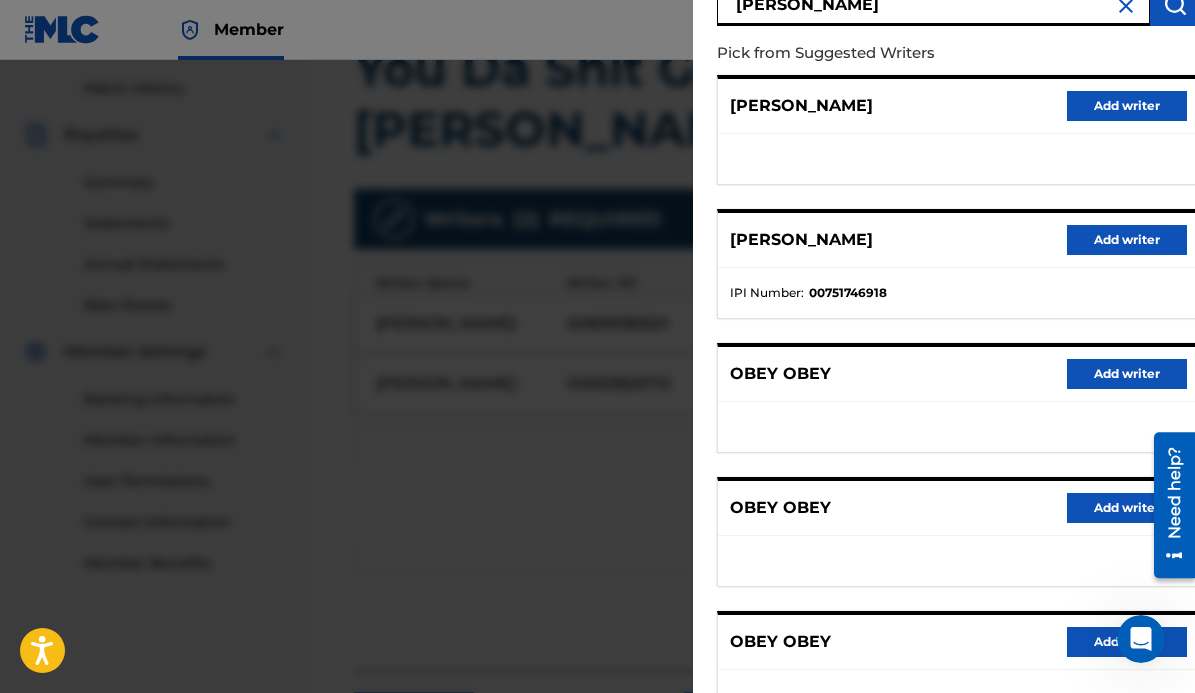 scroll, scrollTop: 231, scrollLeft: 0, axis: vertical 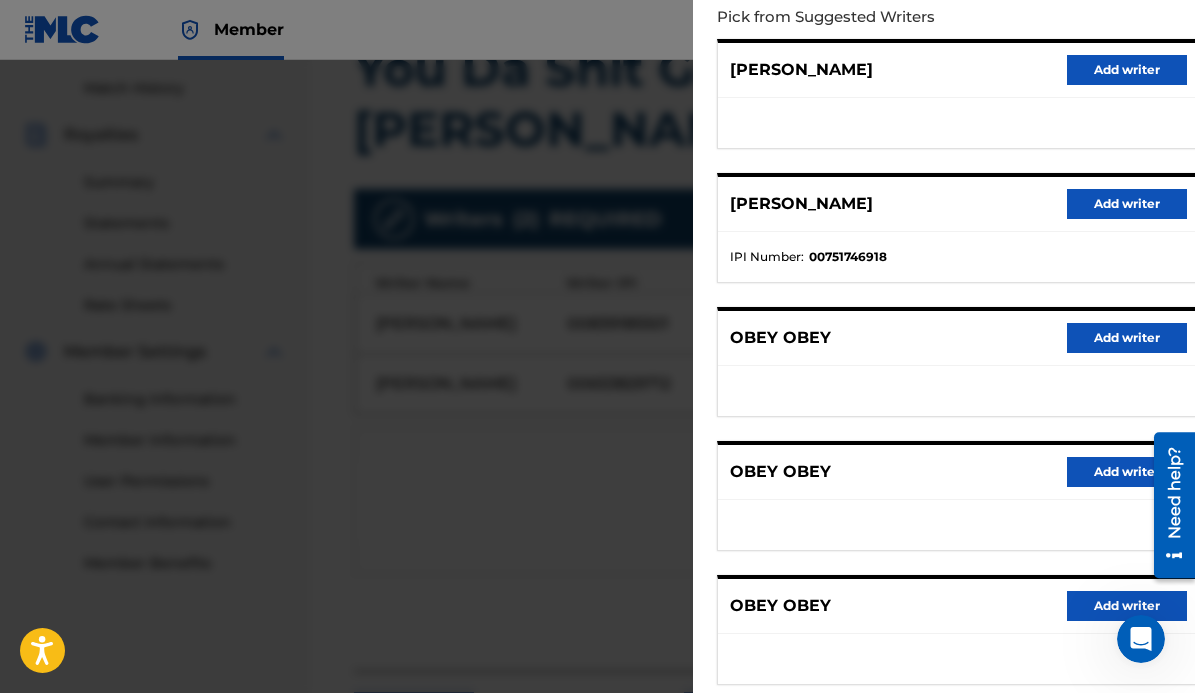 click on "Add writer" at bounding box center [1127, 204] 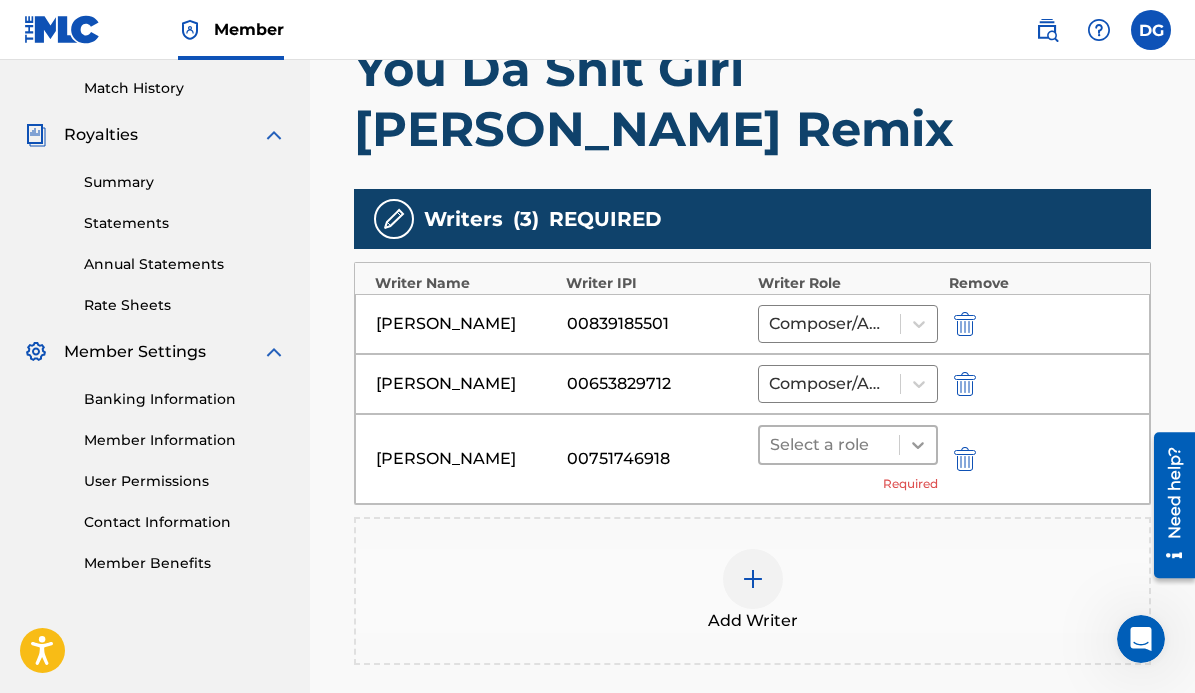 click 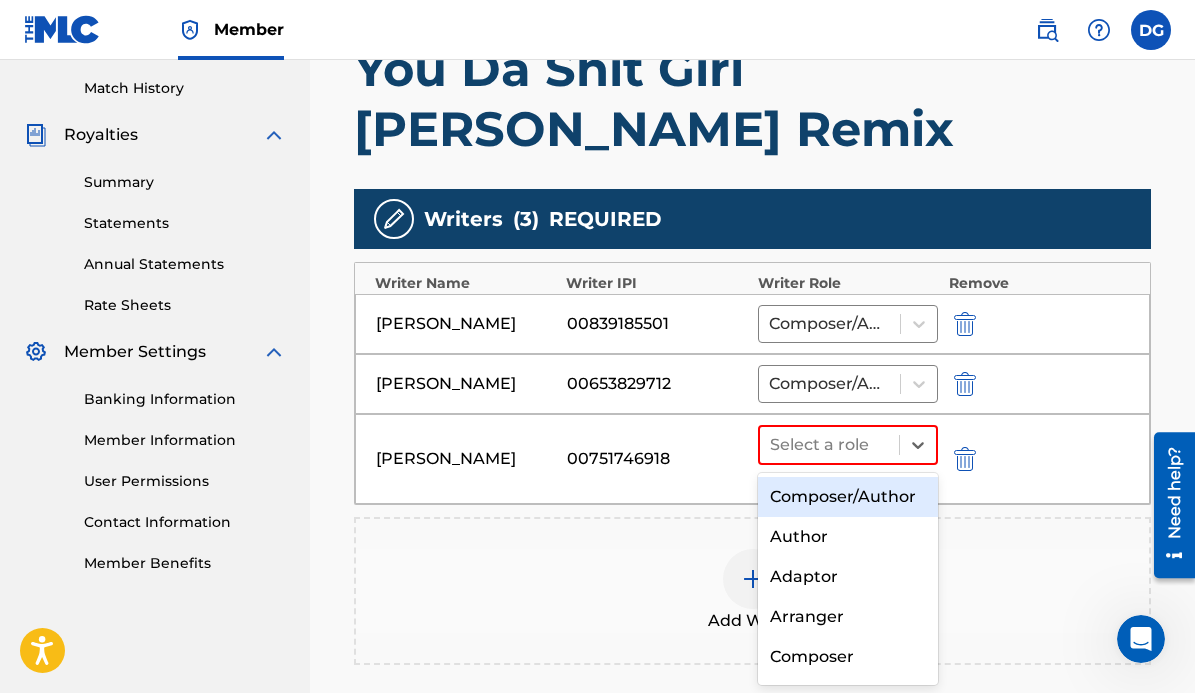 click on "Composer/Author" at bounding box center (848, 497) 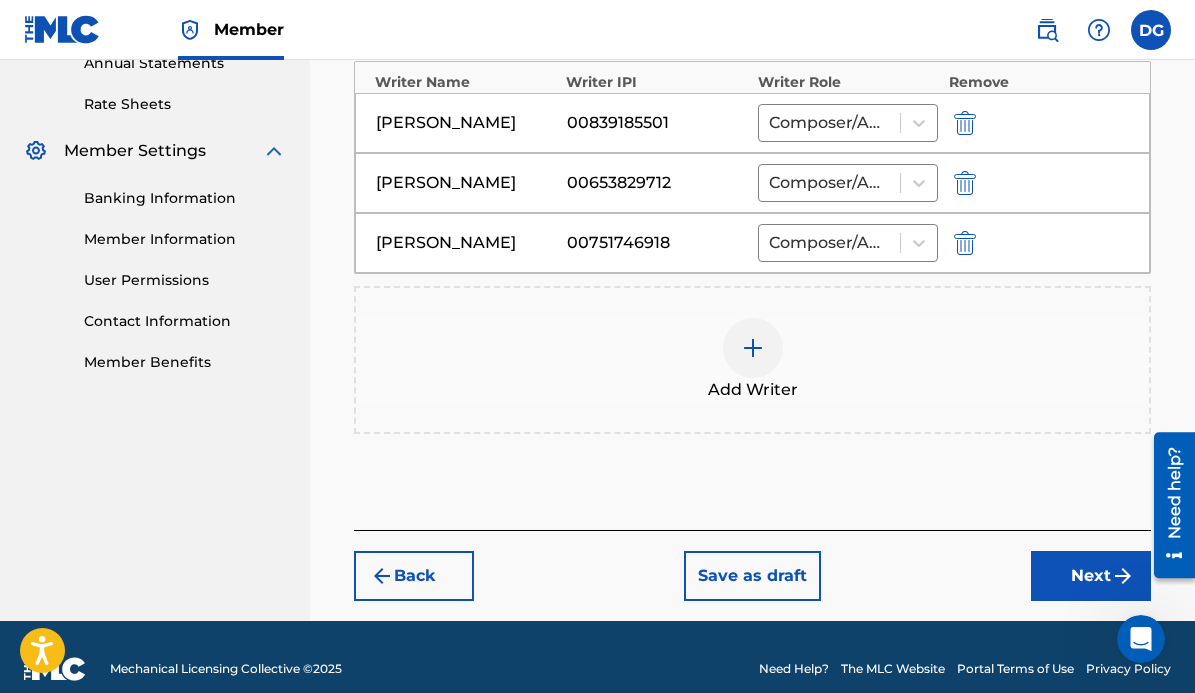 scroll, scrollTop: 772, scrollLeft: 0, axis: vertical 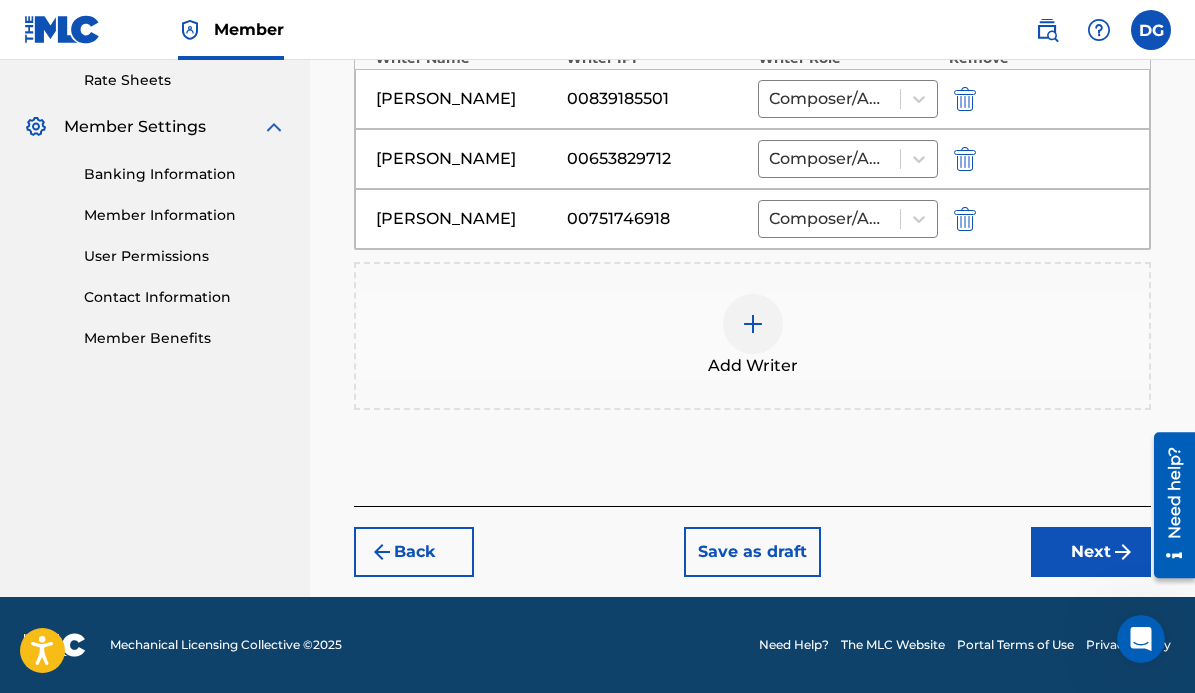 click on "Next" at bounding box center [1091, 552] 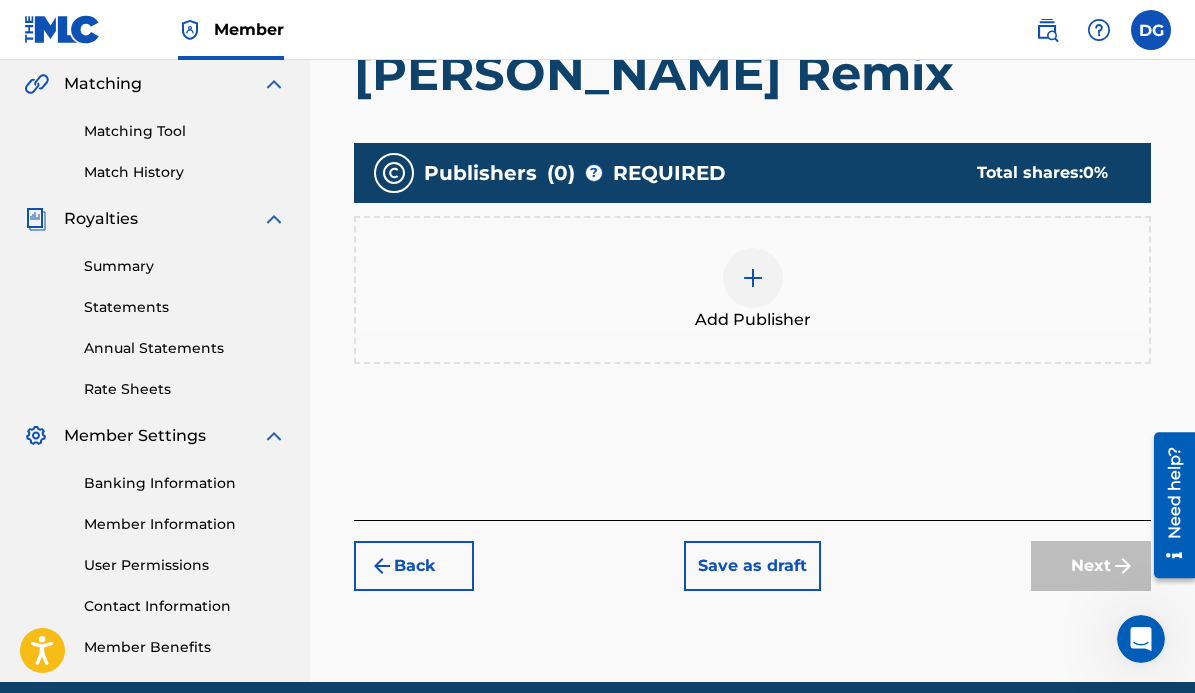 scroll, scrollTop: 463, scrollLeft: 0, axis: vertical 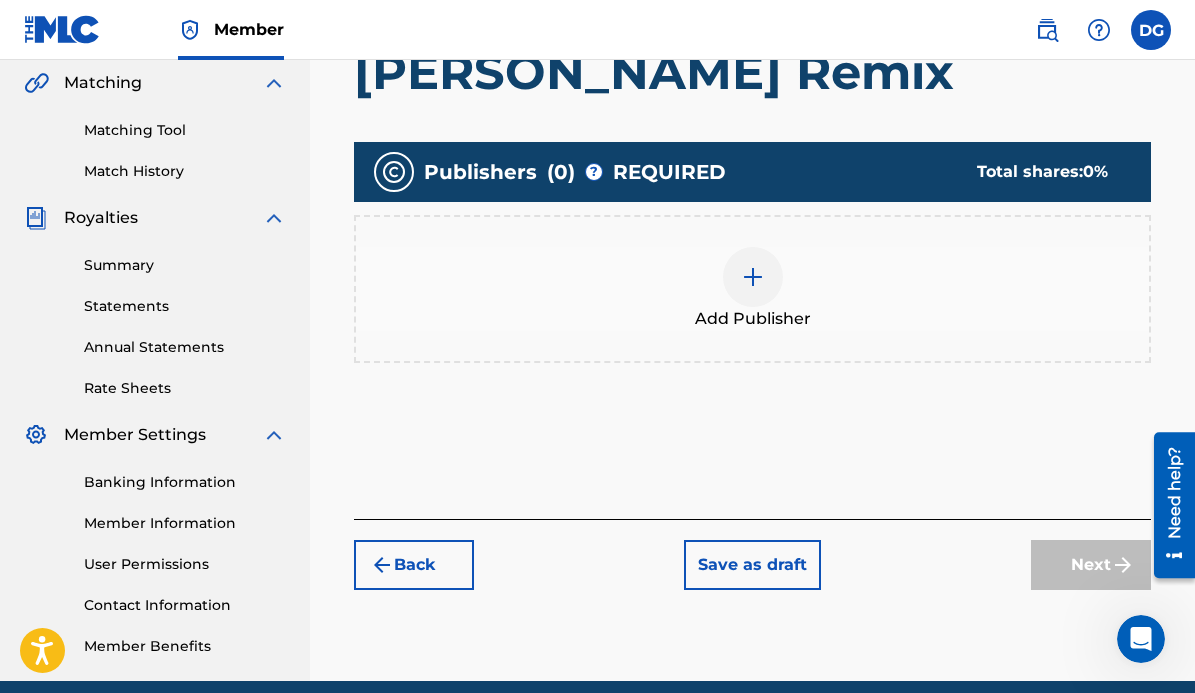 click at bounding box center (753, 277) 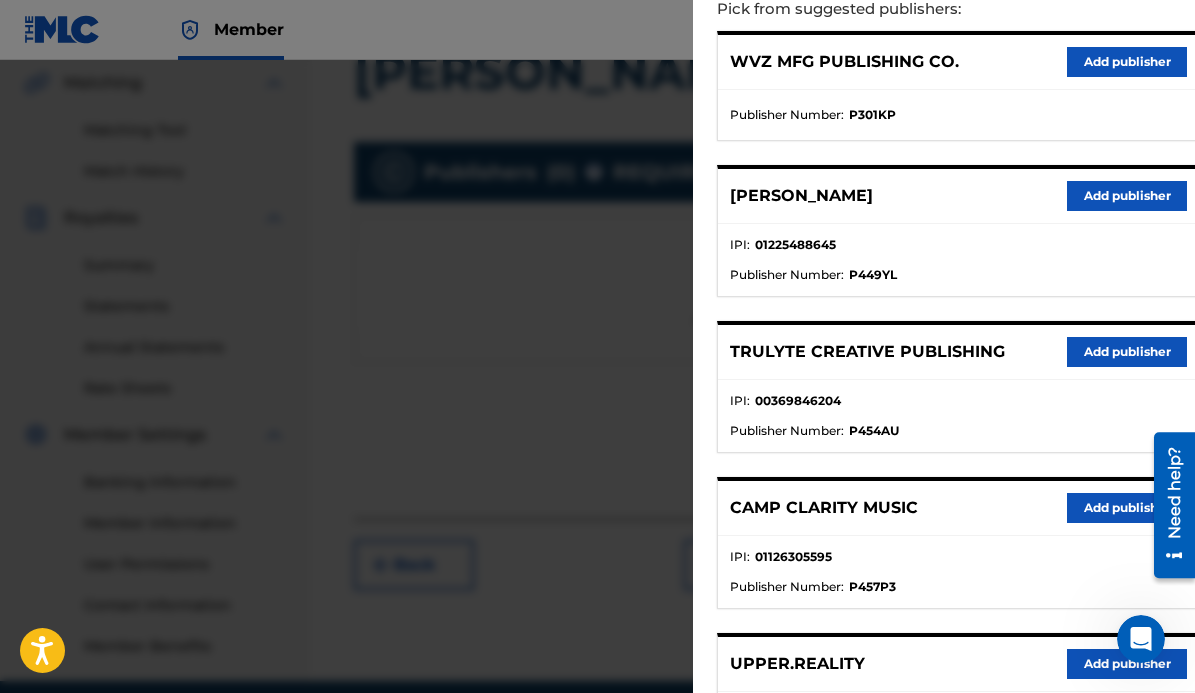 scroll, scrollTop: 250, scrollLeft: 0, axis: vertical 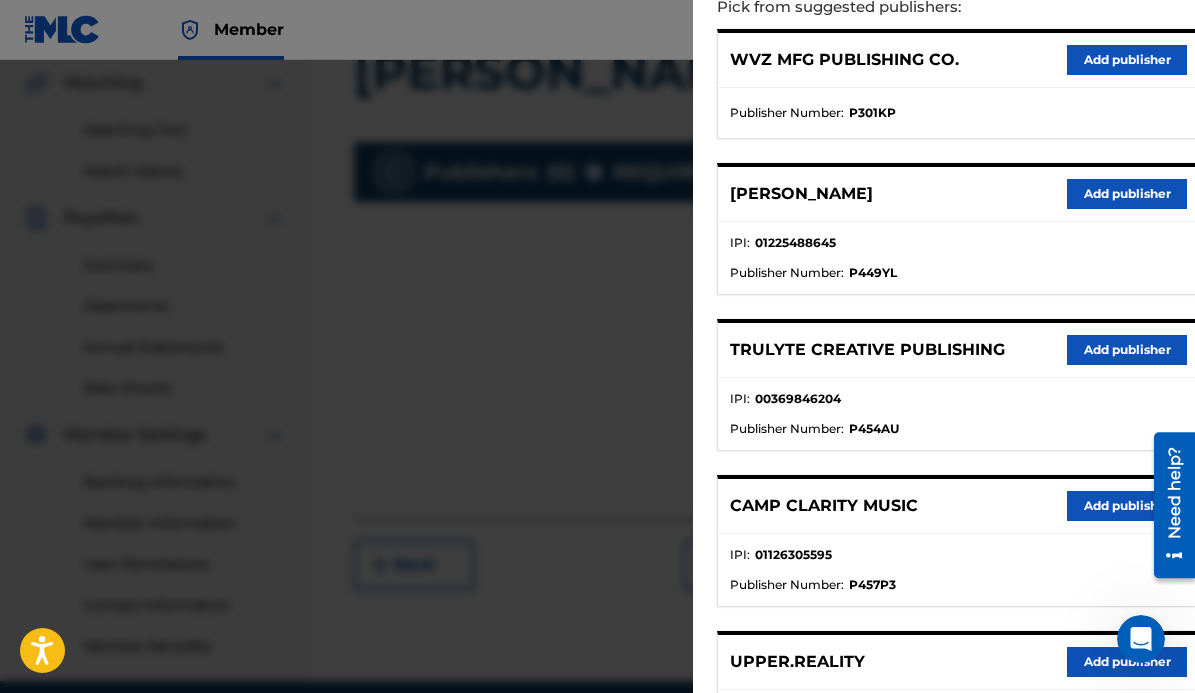 click on "Add publisher" at bounding box center (1127, 350) 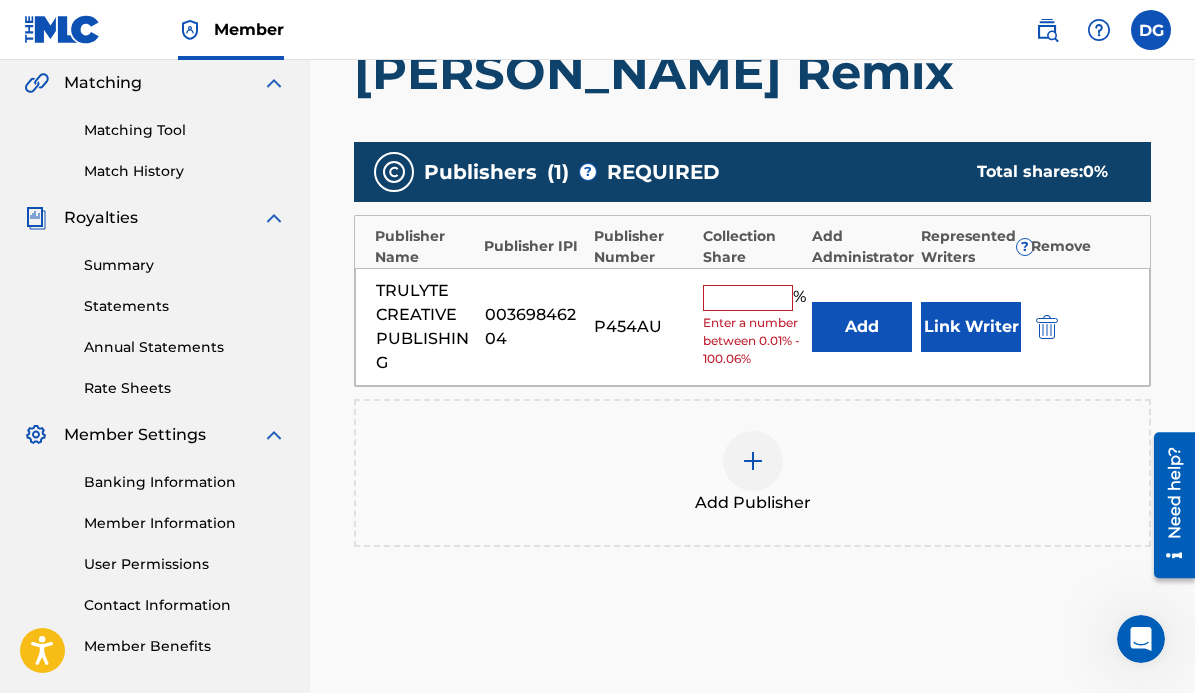 click at bounding box center [748, 298] 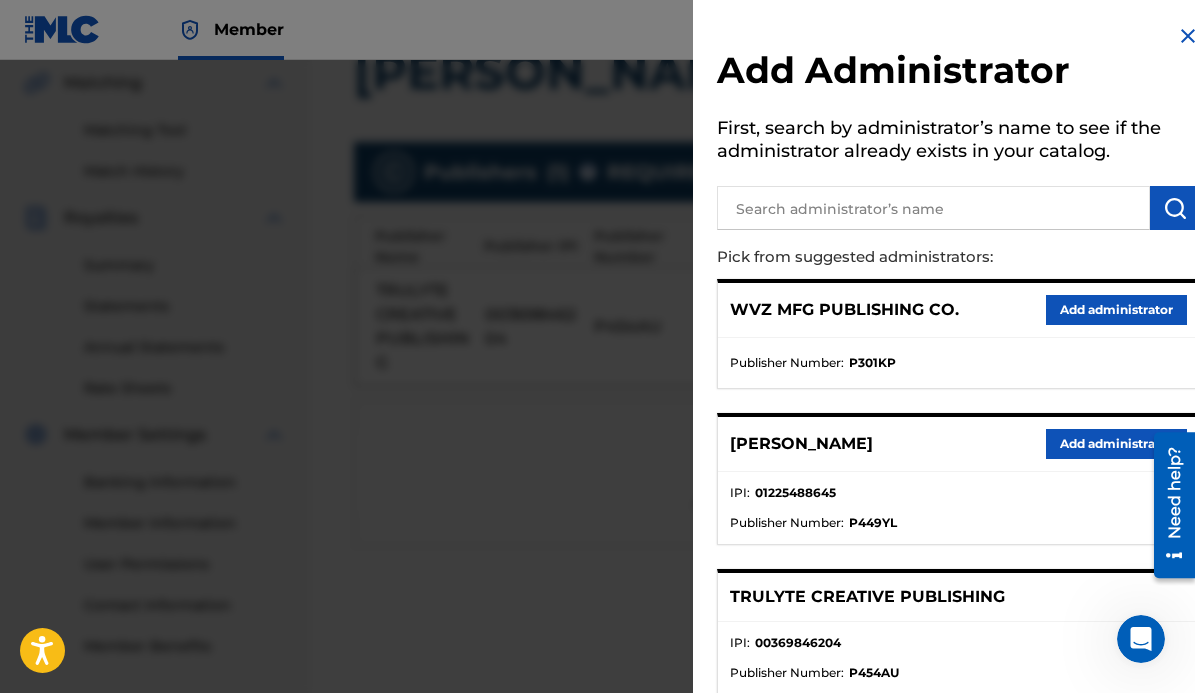 click on "Add administrator" at bounding box center (1116, 310) 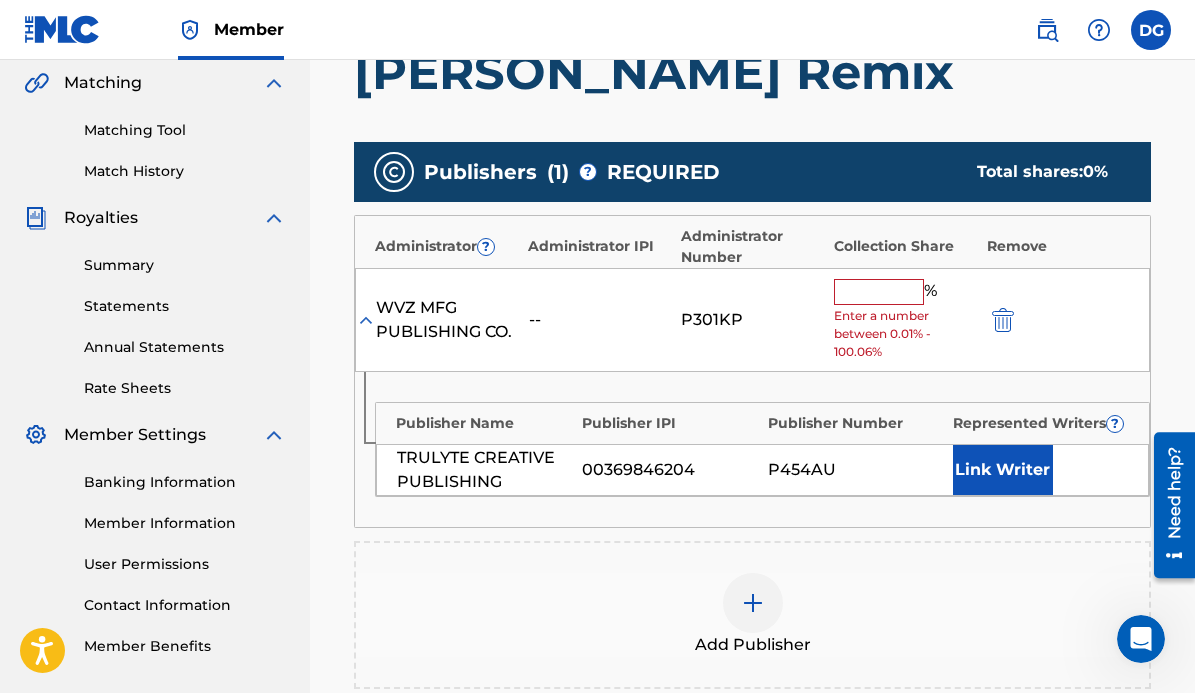 click at bounding box center [879, 292] 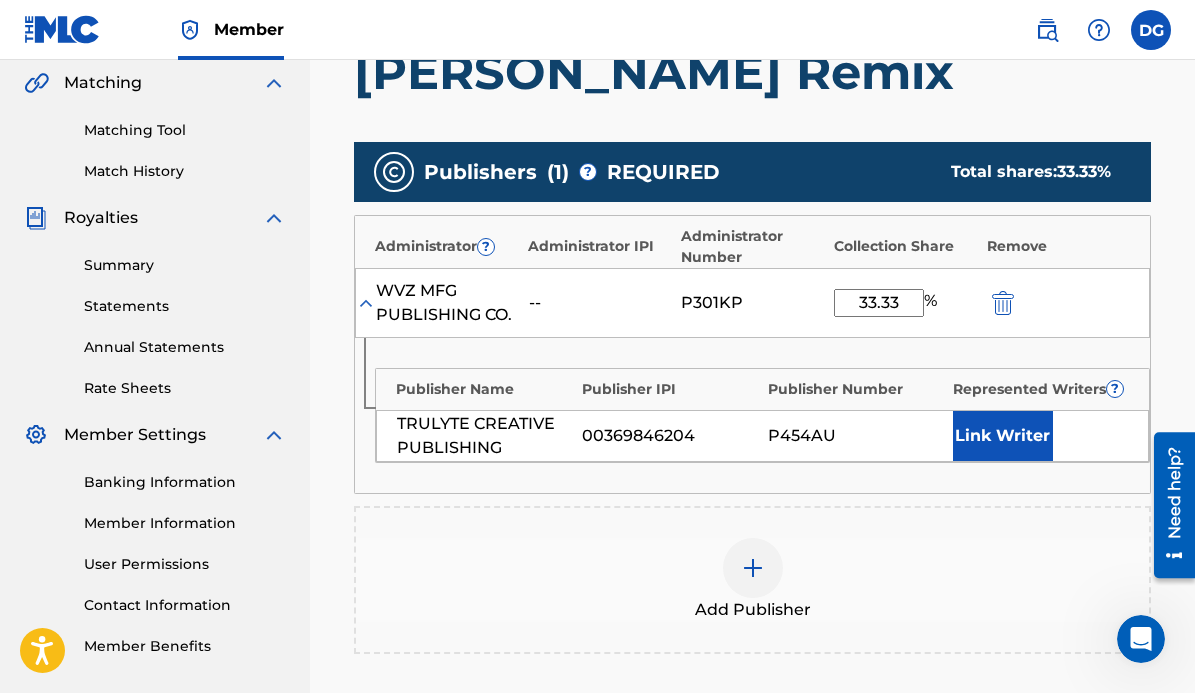 drag, startPoint x: 901, startPoint y: 301, endPoint x: 850, endPoint y: 293, distance: 51.62364 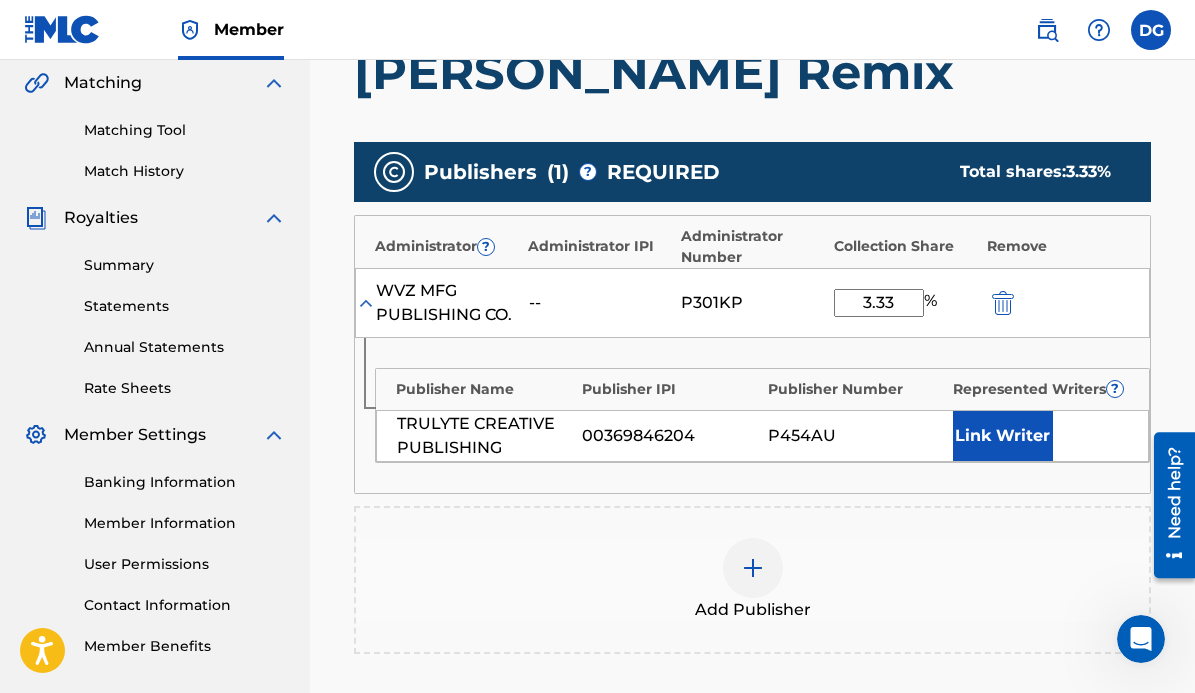 type on "3.33" 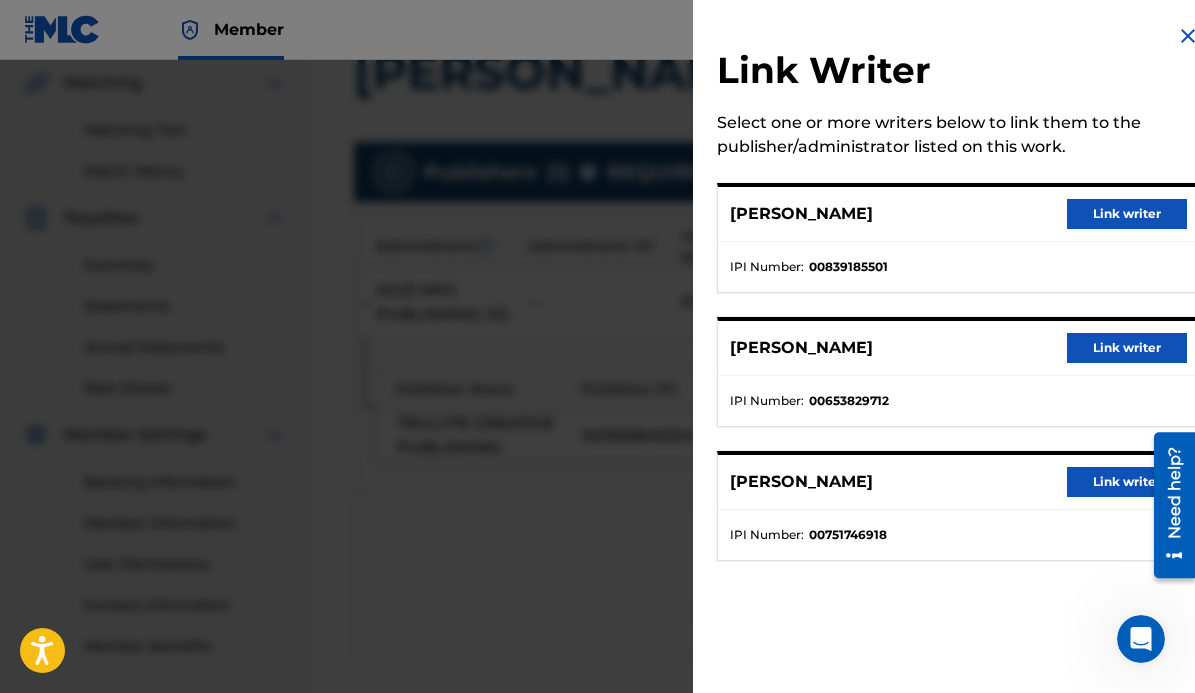 click on "Link writer" at bounding box center [1127, 214] 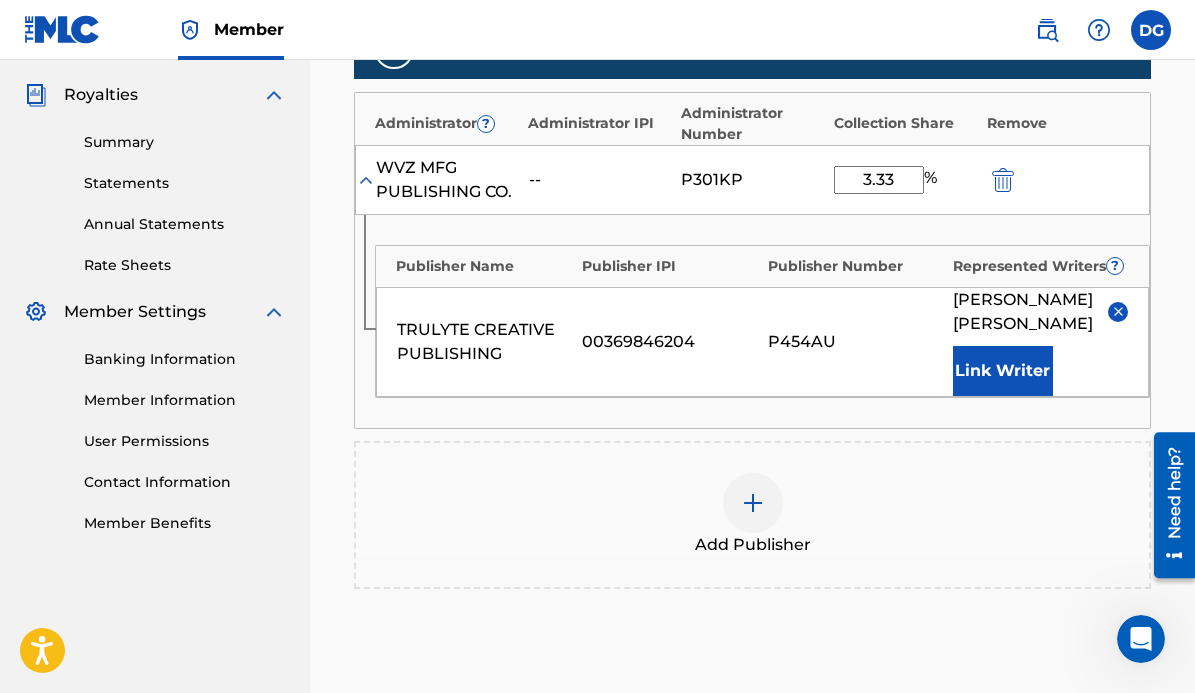 scroll, scrollTop: 587, scrollLeft: 0, axis: vertical 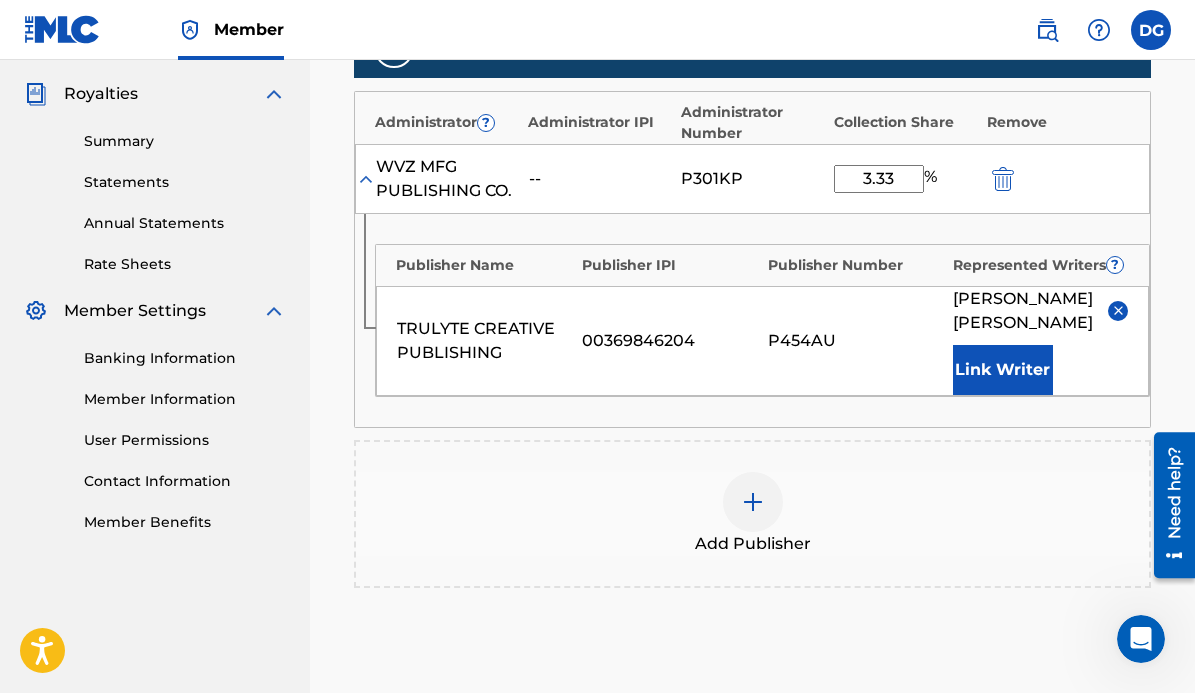 click at bounding box center (753, 502) 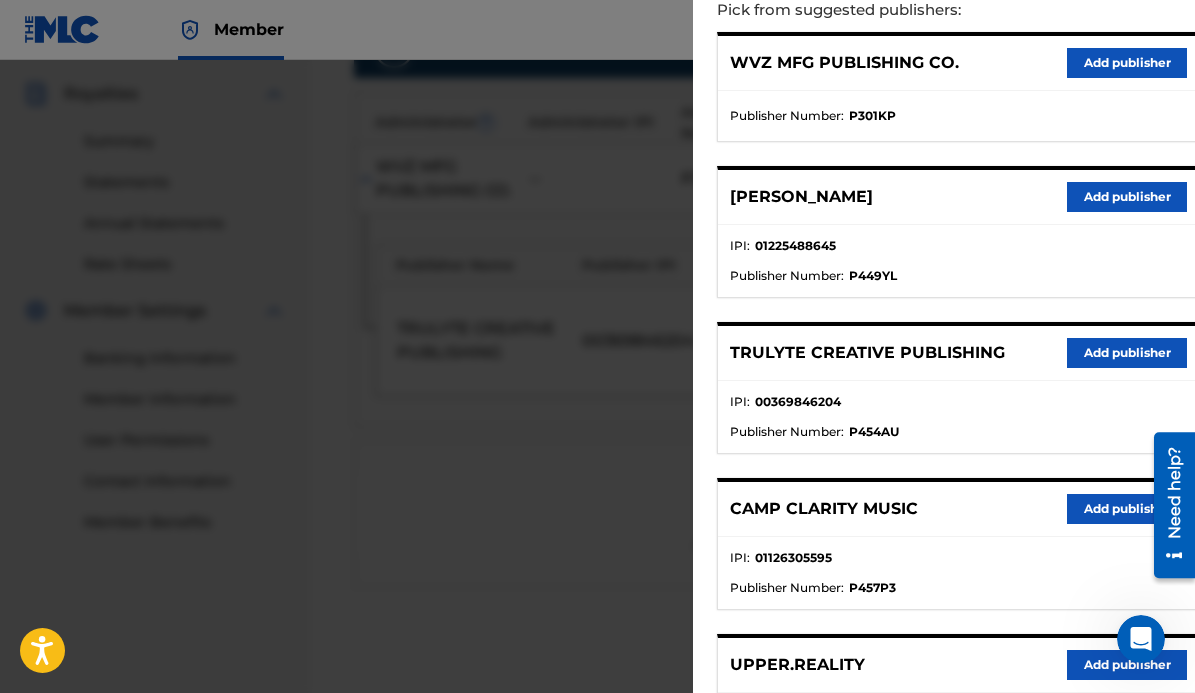 scroll, scrollTop: 248, scrollLeft: 0, axis: vertical 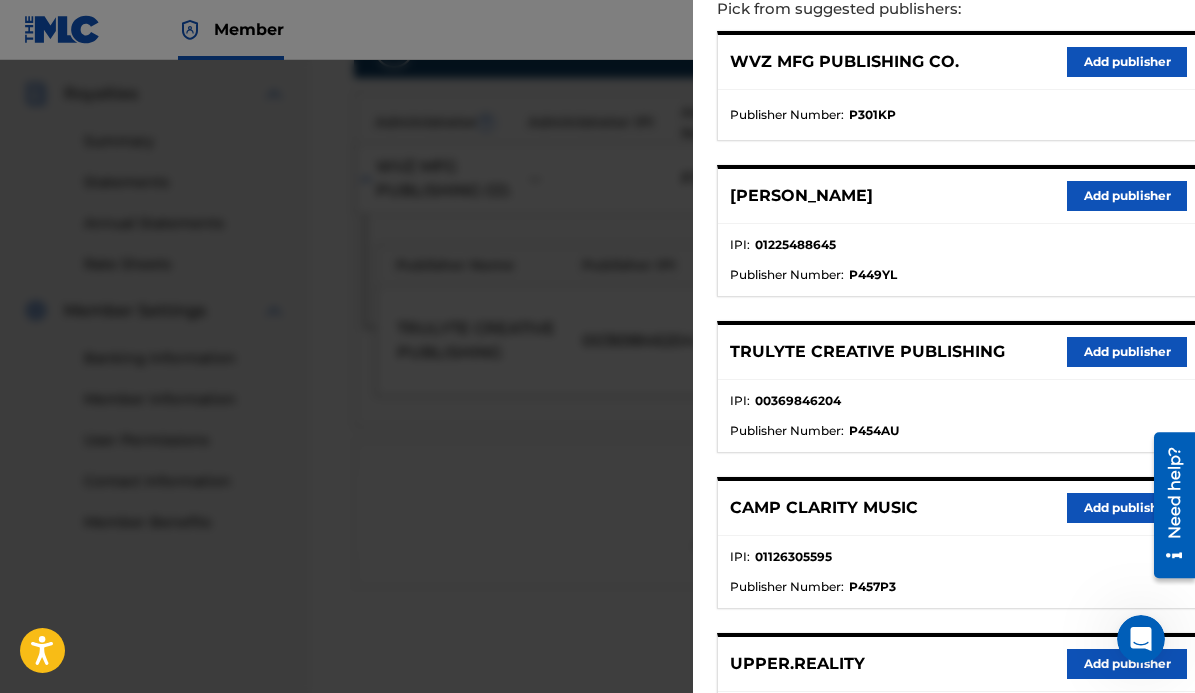 click on "Add publisher" at bounding box center [1127, 352] 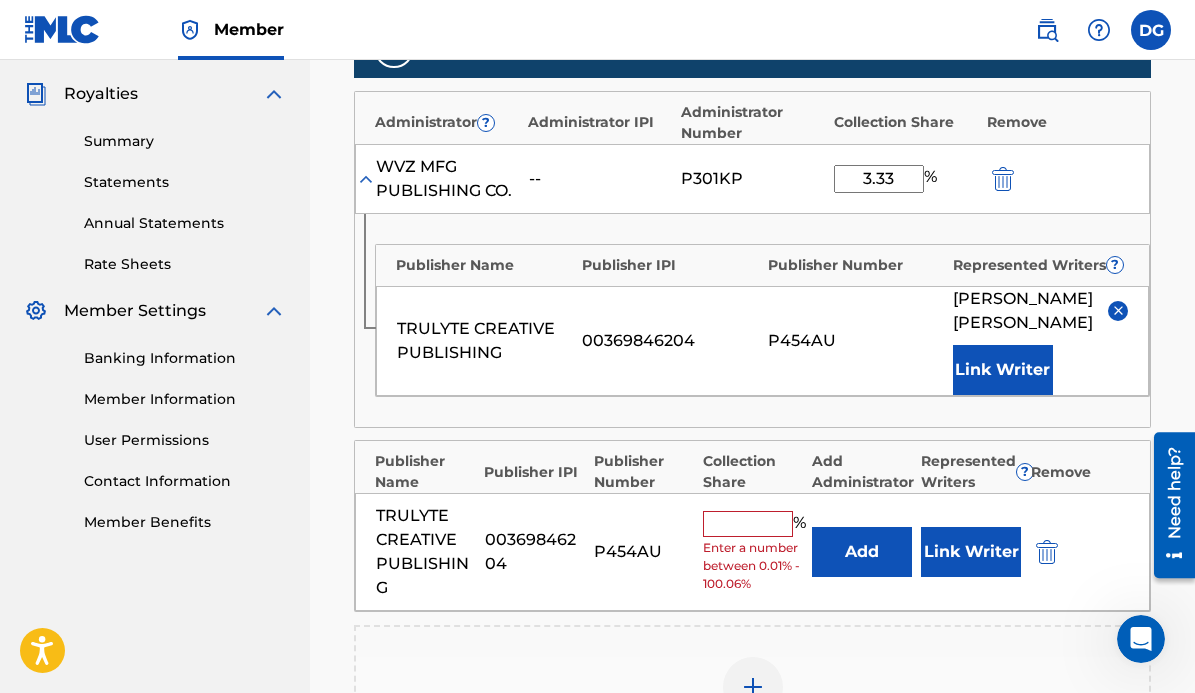 click at bounding box center (748, 524) 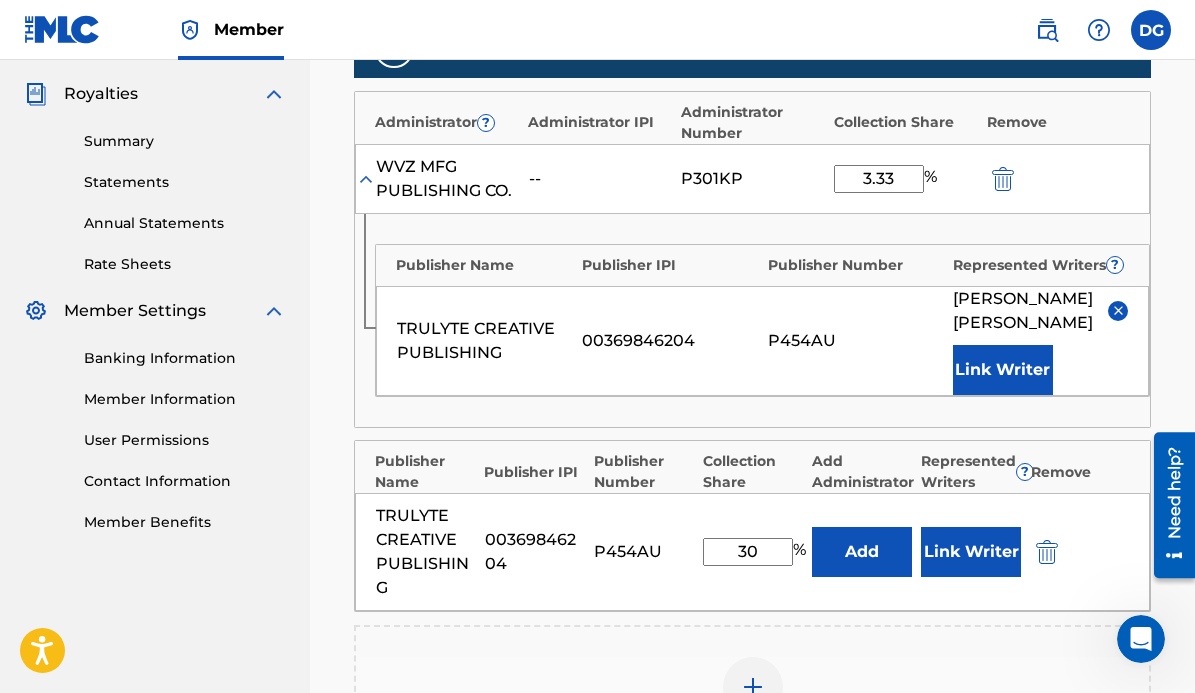 type on "30" 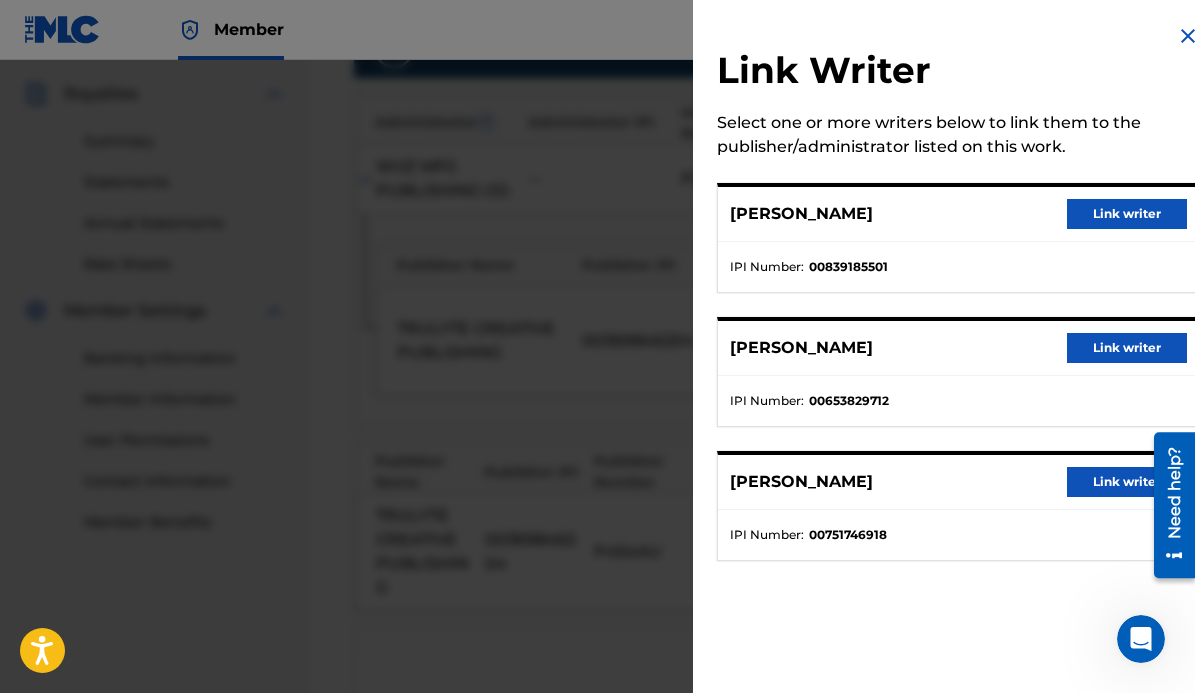 click on "Link writer" at bounding box center (1127, 214) 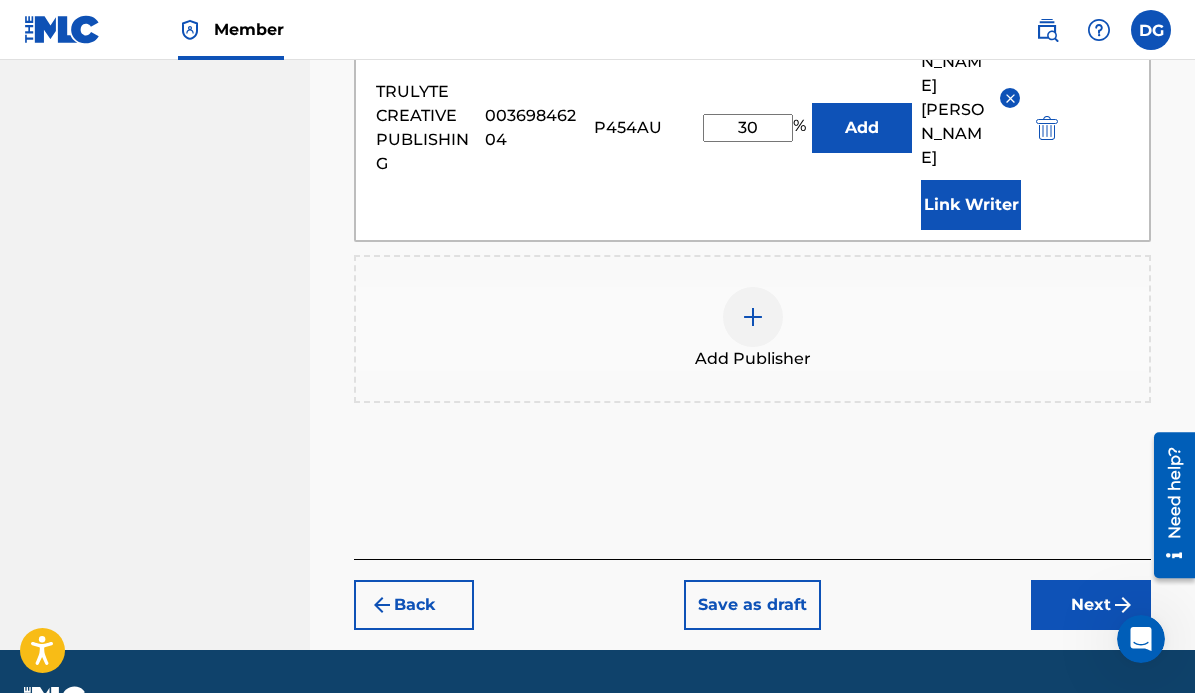 scroll, scrollTop: 1070, scrollLeft: 0, axis: vertical 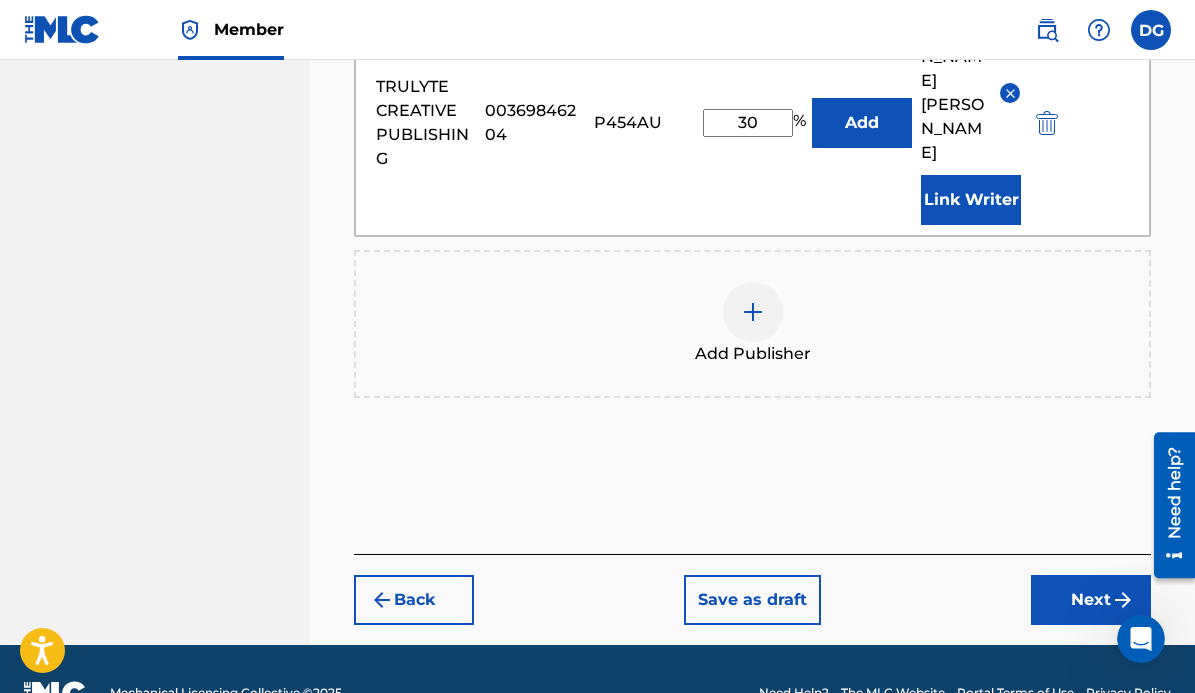 click at bounding box center (753, 312) 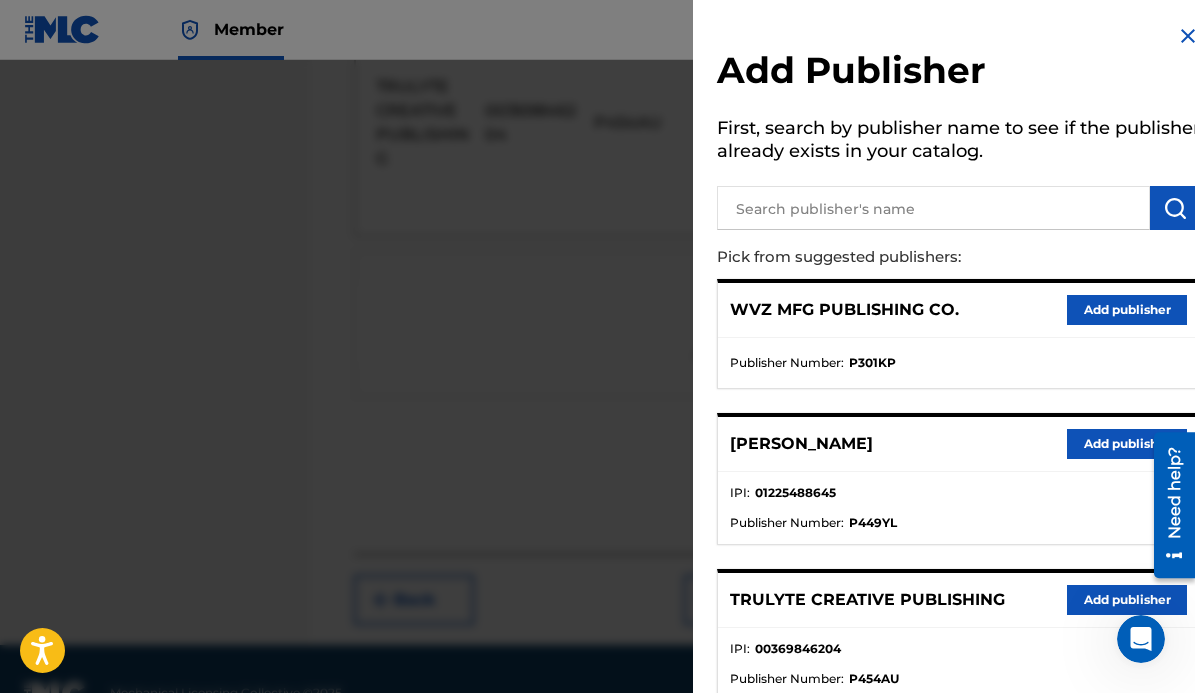 click on "Add publisher" at bounding box center [1127, 310] 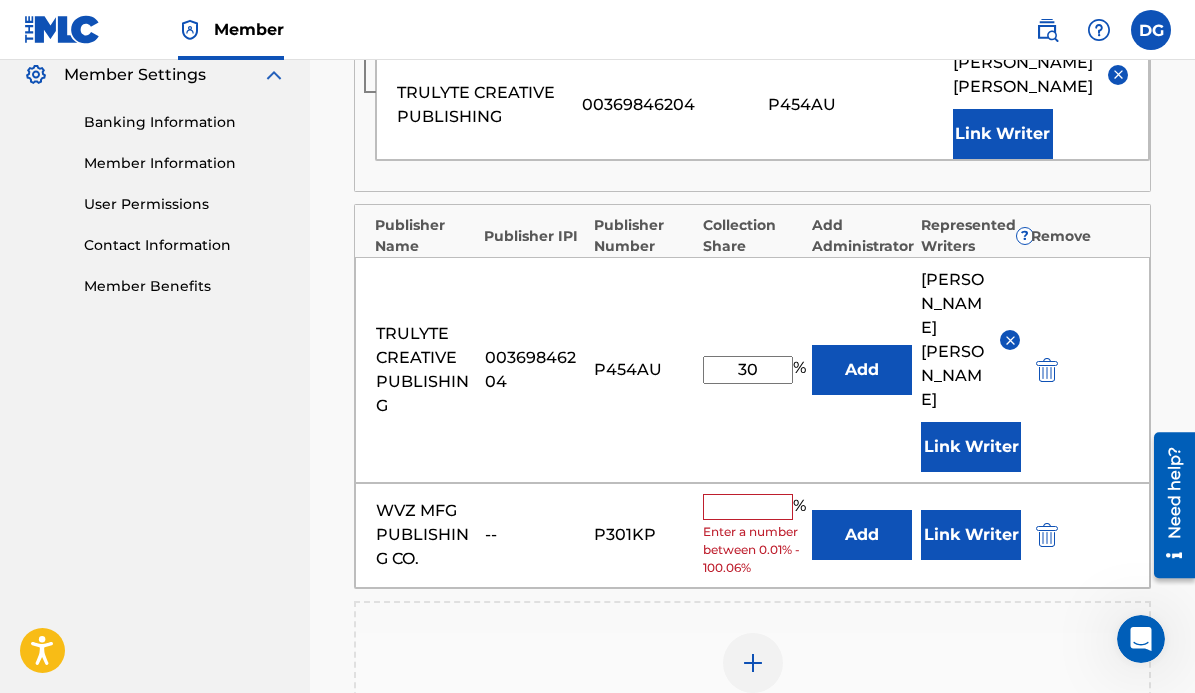 scroll, scrollTop: 822, scrollLeft: 0, axis: vertical 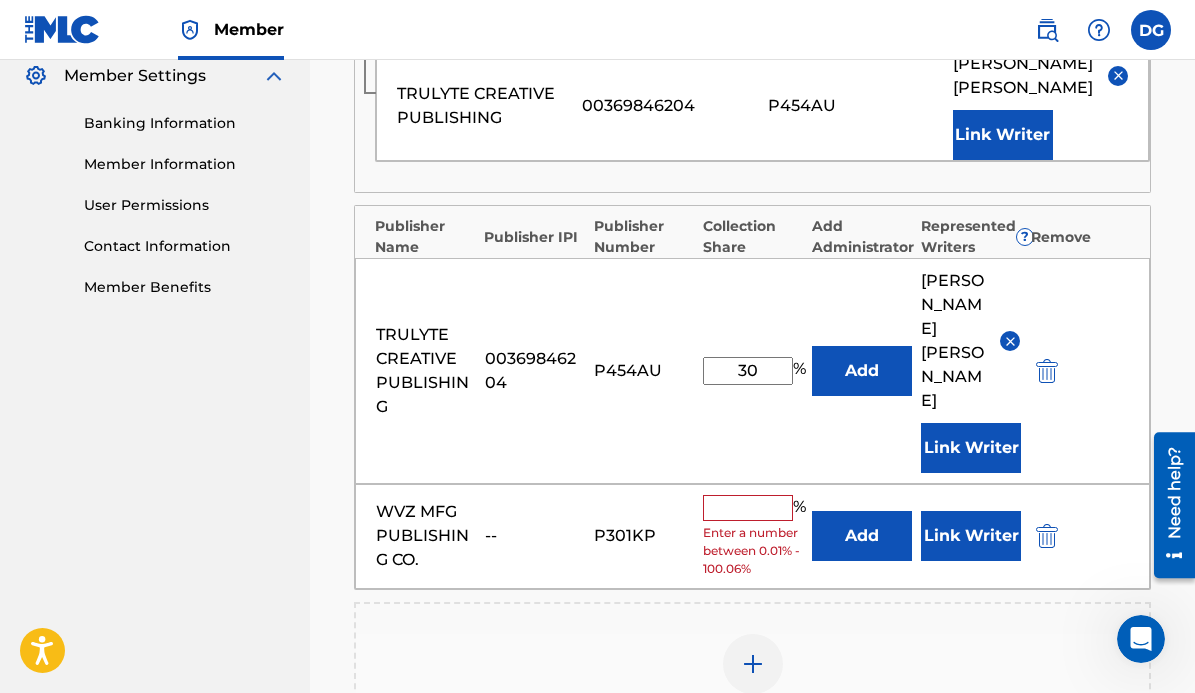 click at bounding box center [748, 508] 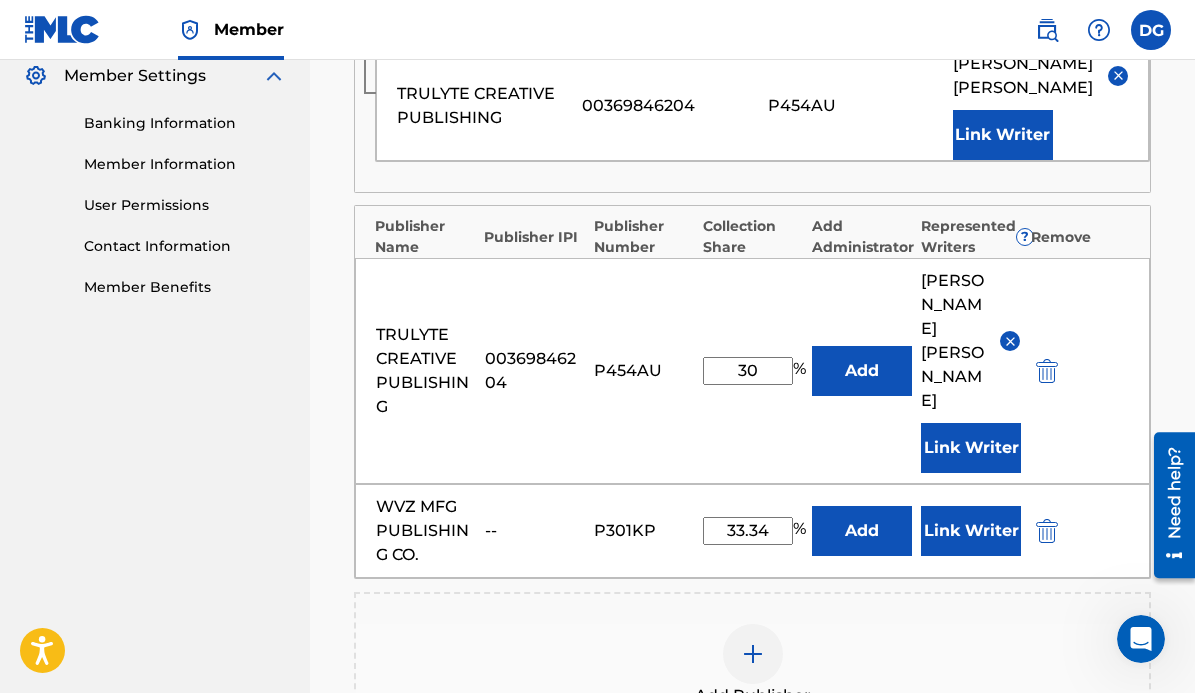 type on "33.34" 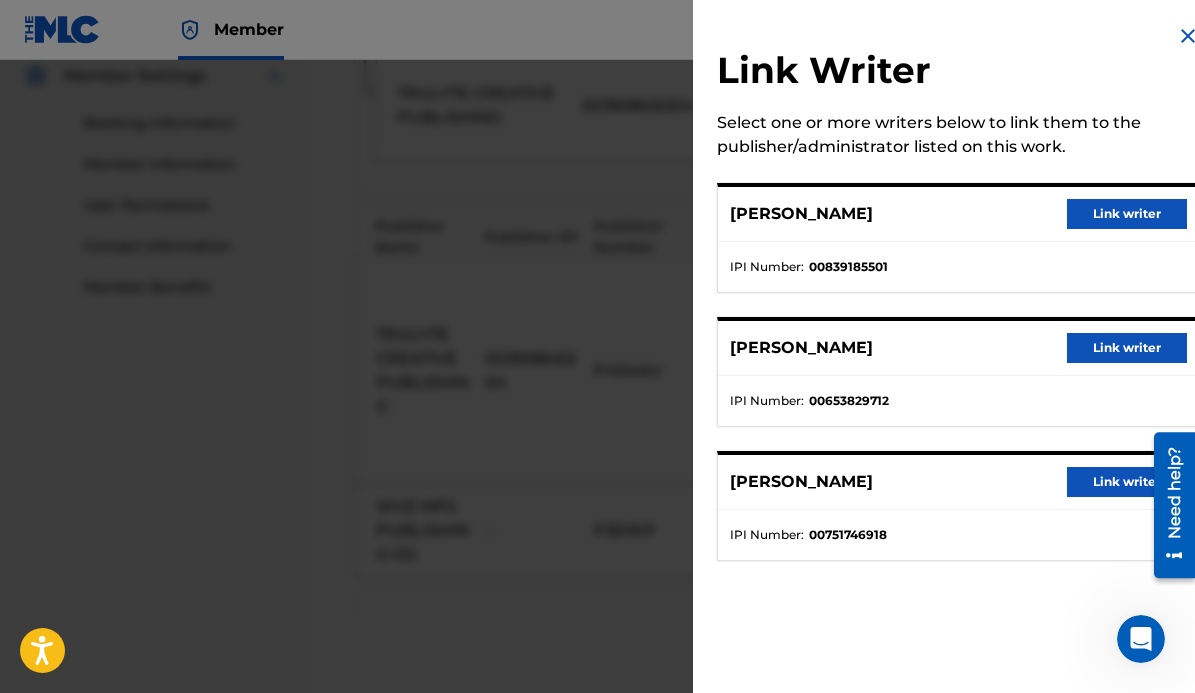 click on "Link writer" at bounding box center [1127, 348] 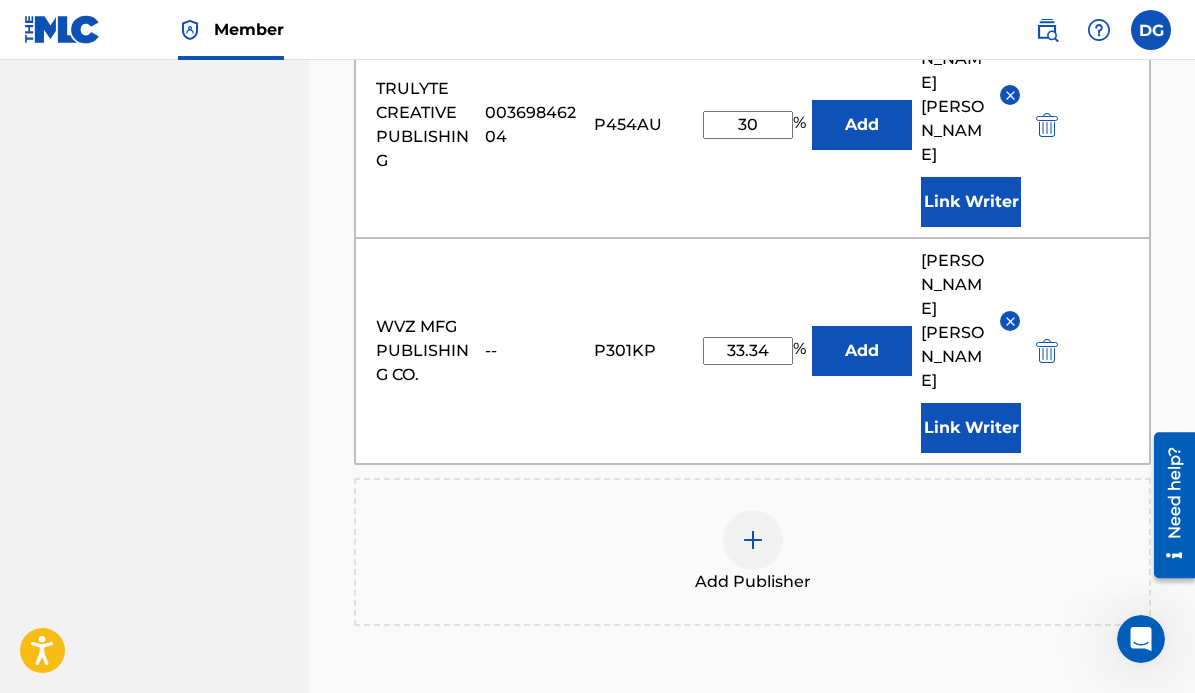 scroll, scrollTop: 1070, scrollLeft: 0, axis: vertical 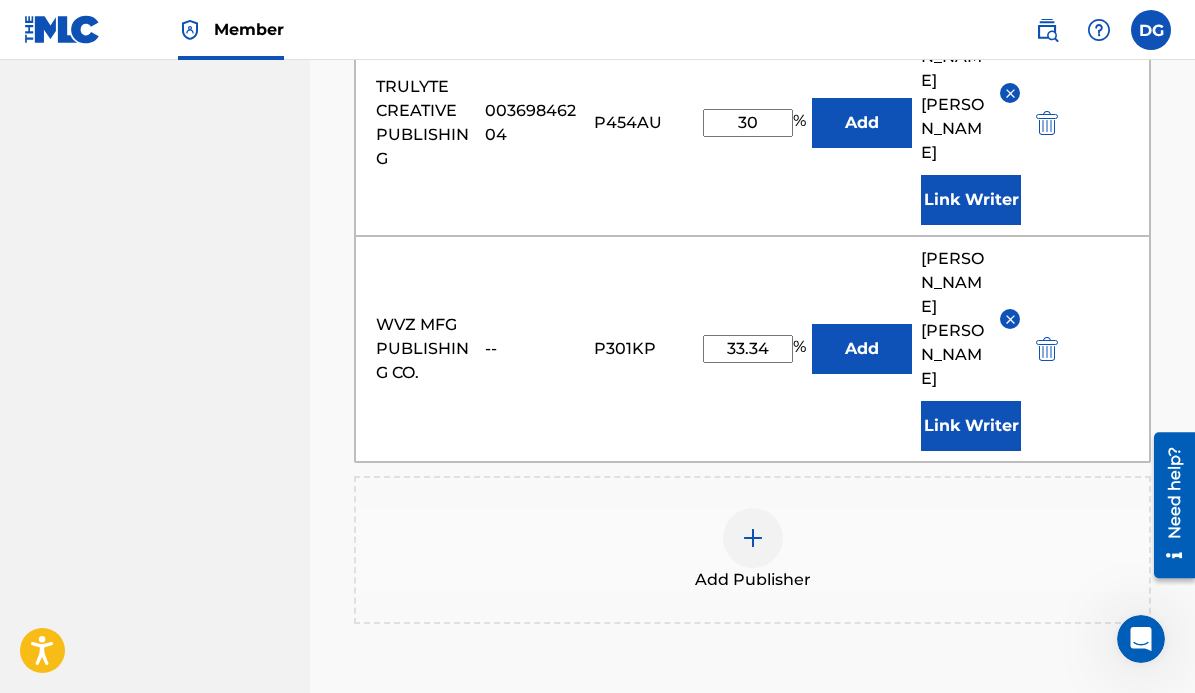 click at bounding box center [753, 538] 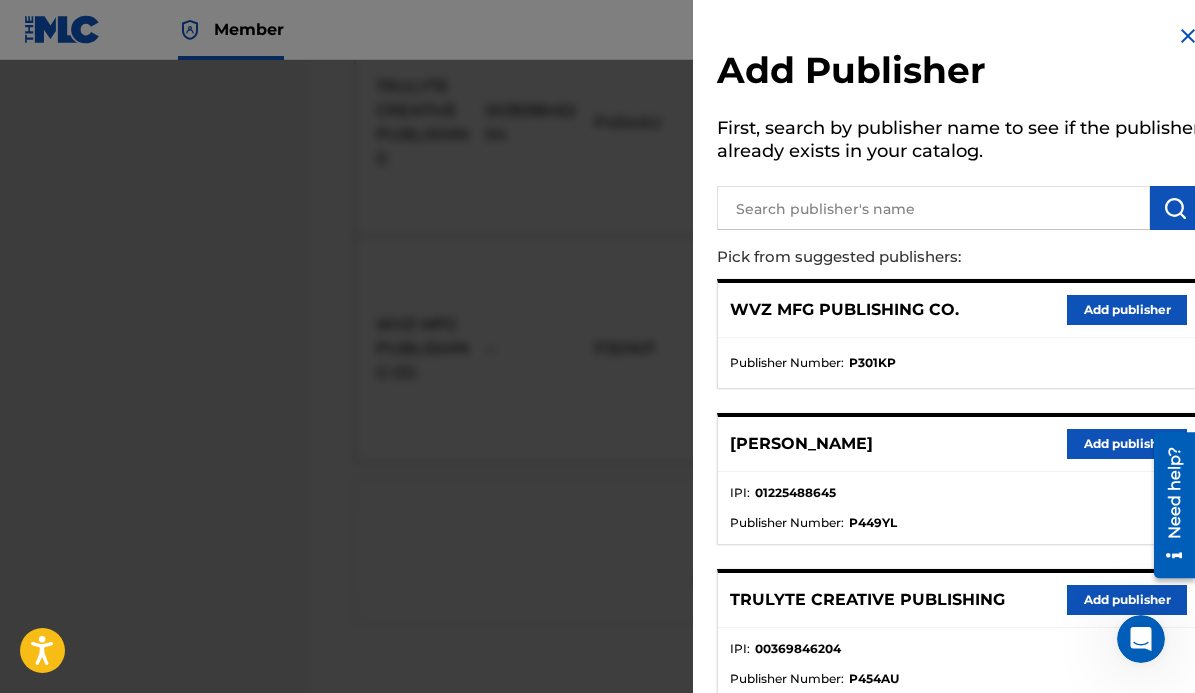 click at bounding box center [933, 208] 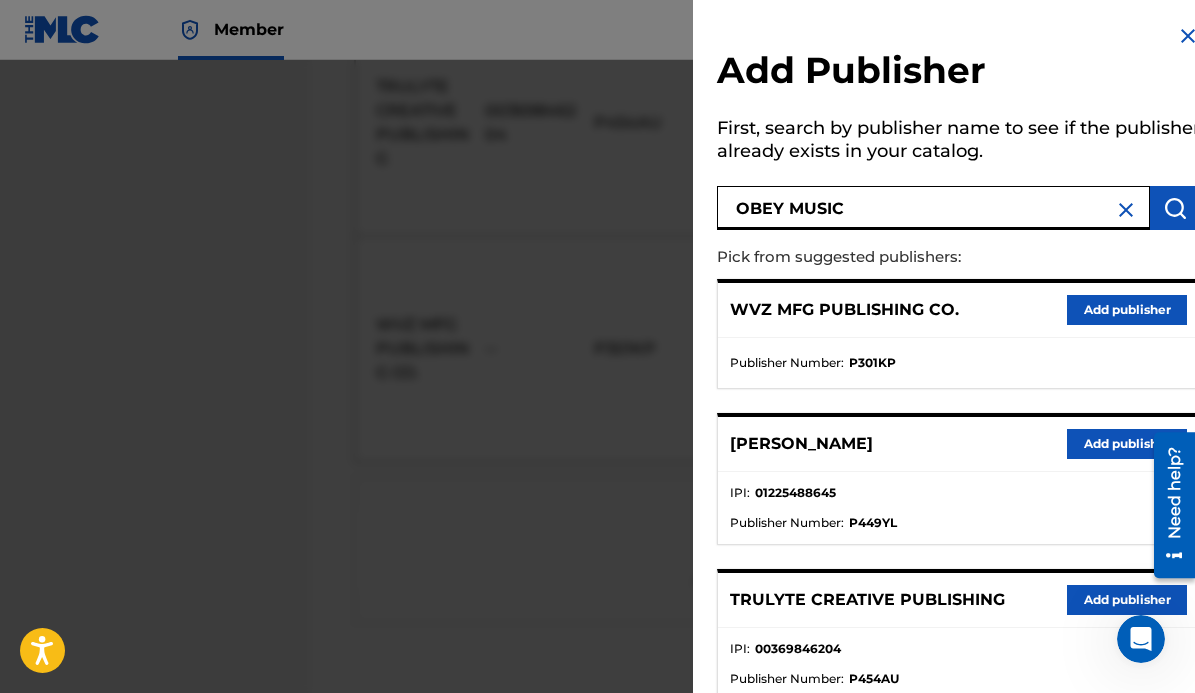type on "OBEY MUSIC" 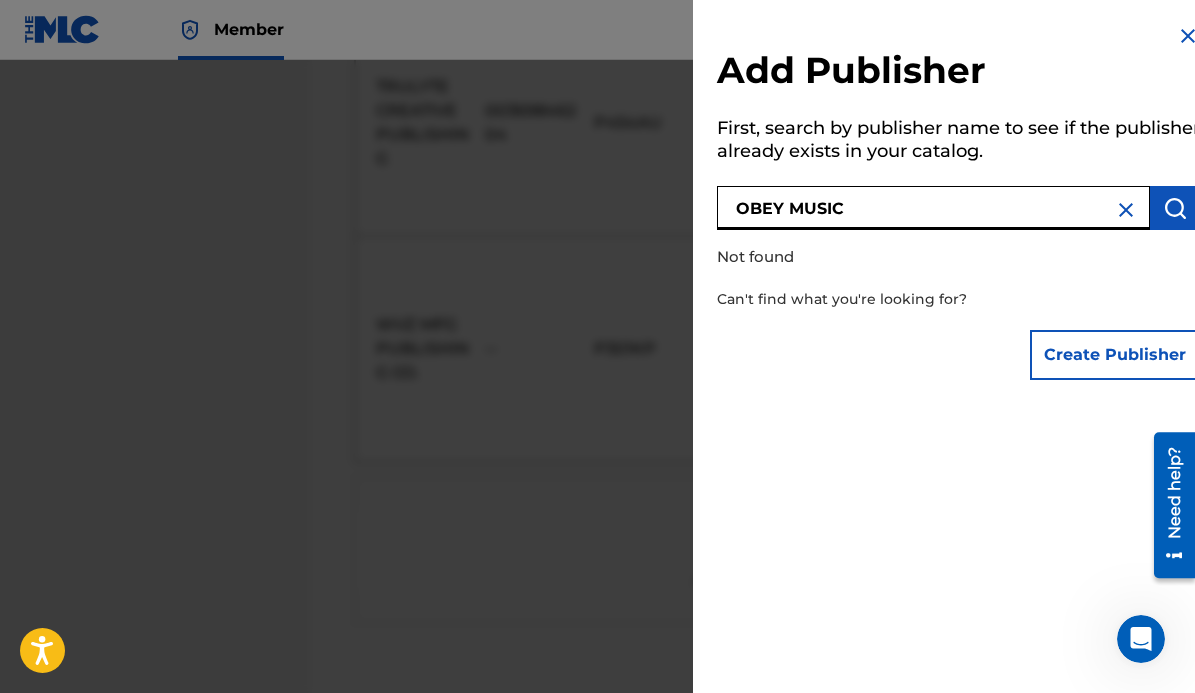 click at bounding box center [1188, 36] 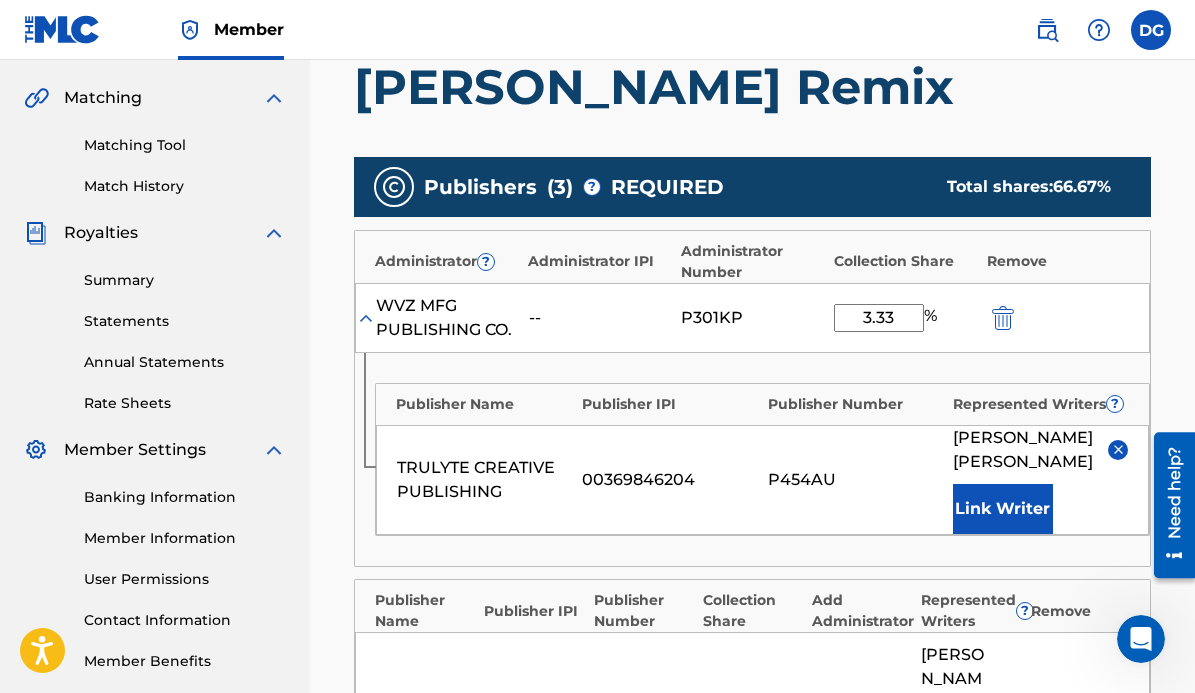 scroll, scrollTop: 447, scrollLeft: 0, axis: vertical 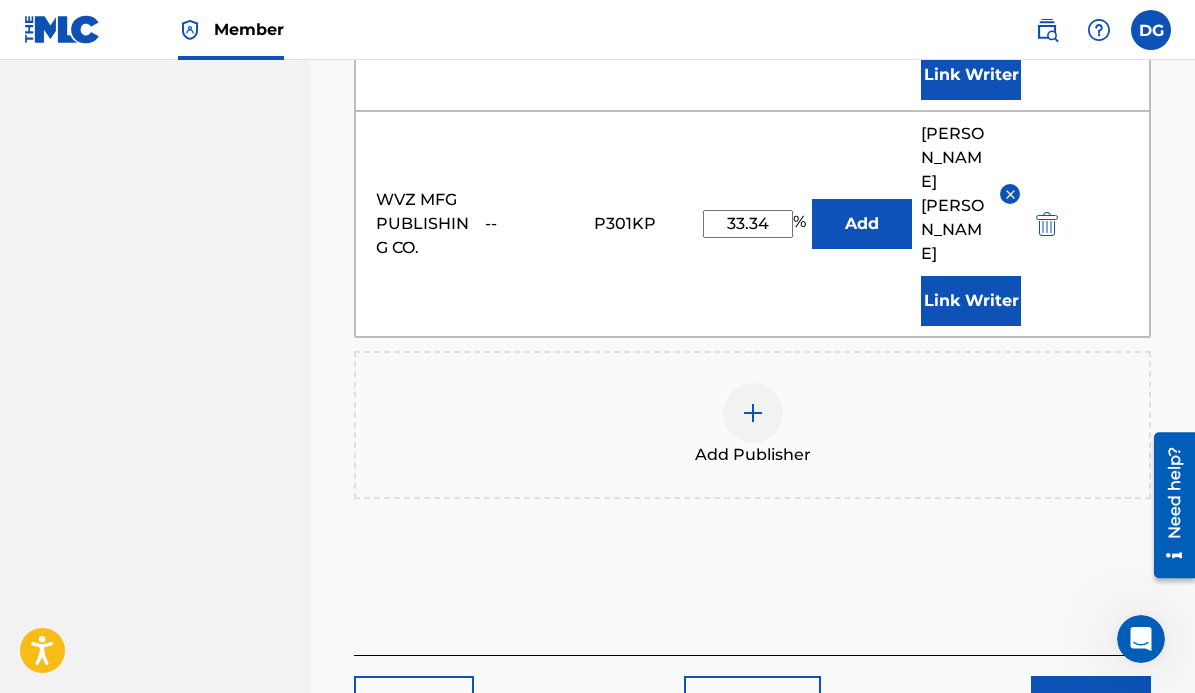 click on "Next" at bounding box center (1091, 701) 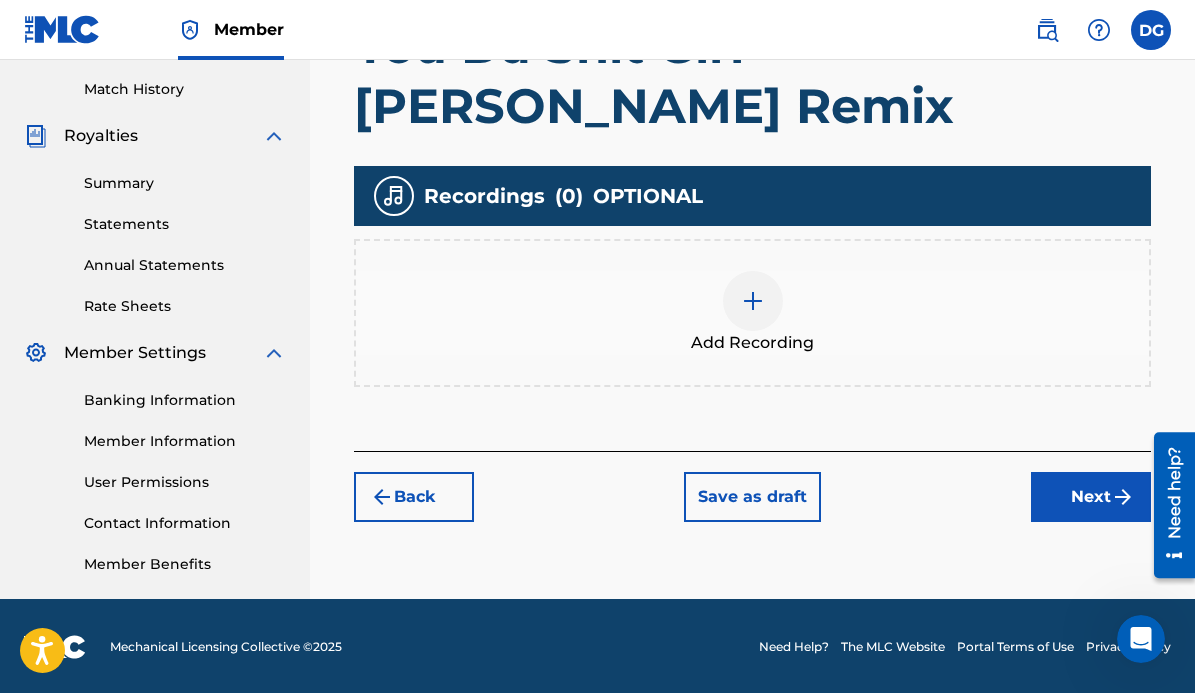 scroll, scrollTop: 546, scrollLeft: 0, axis: vertical 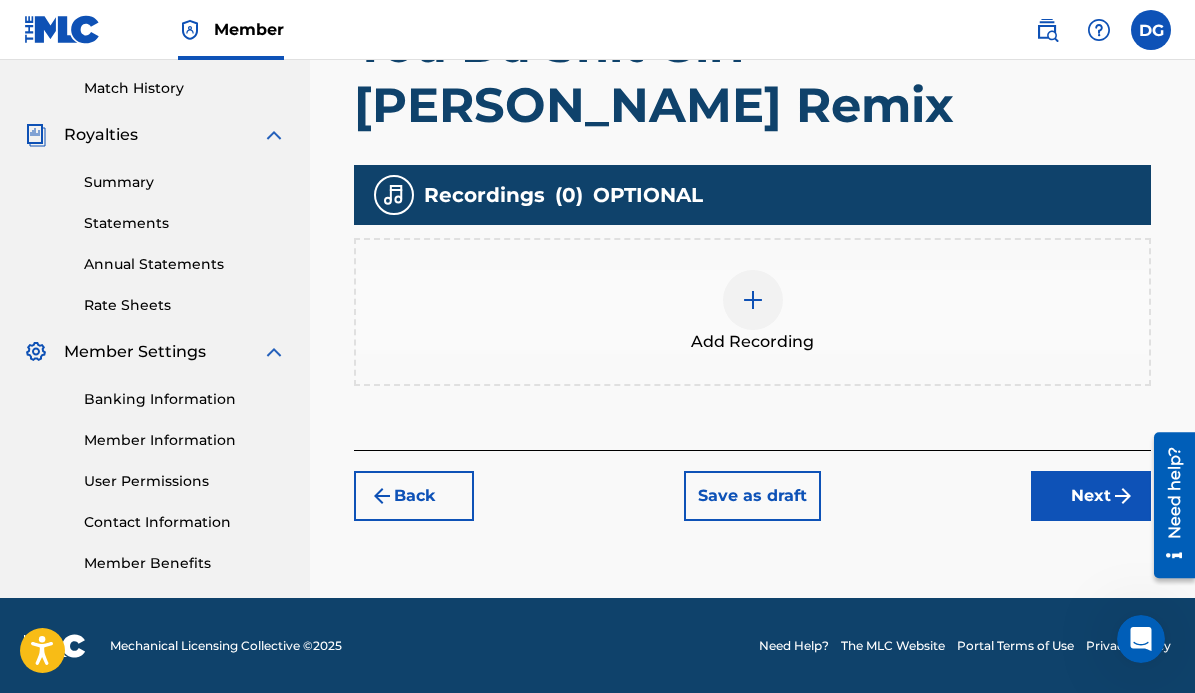 click at bounding box center (753, 300) 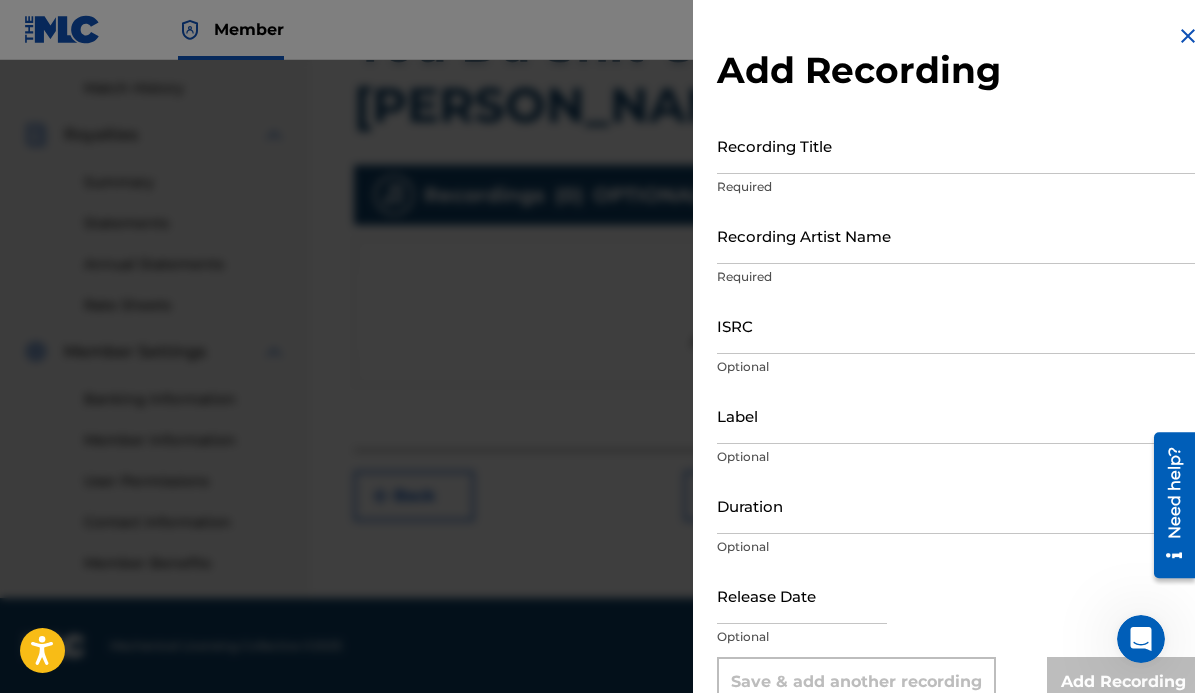 scroll, scrollTop: 1, scrollLeft: 0, axis: vertical 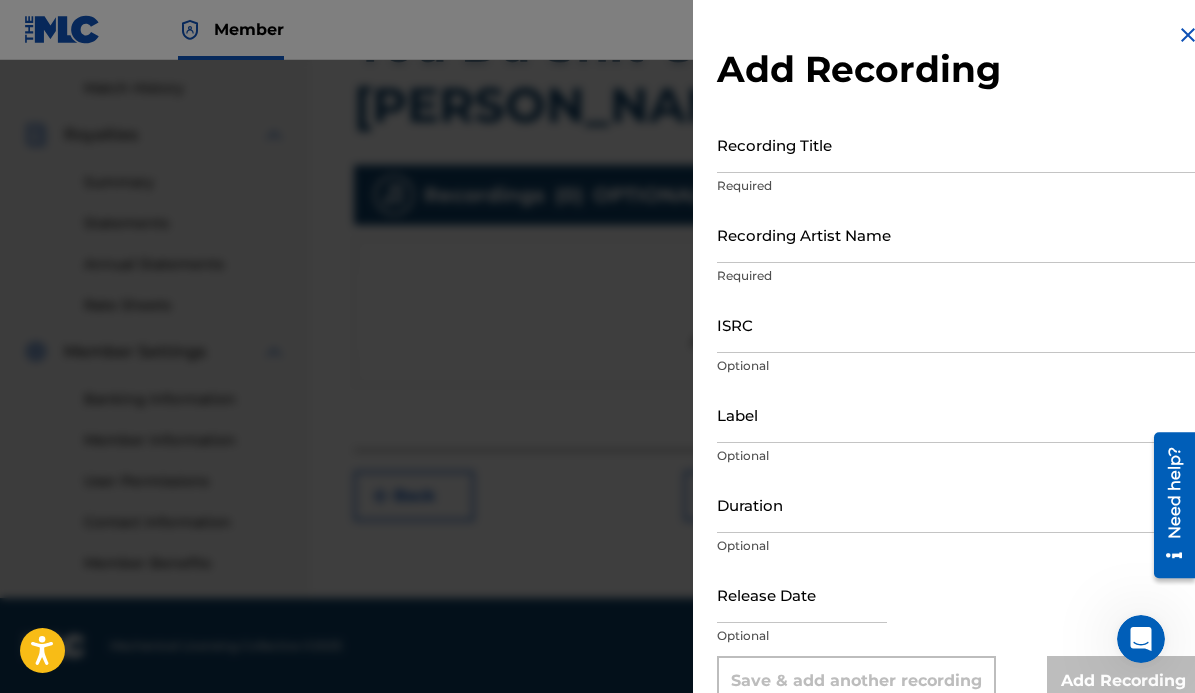 click on "Recording Title" at bounding box center (958, 144) 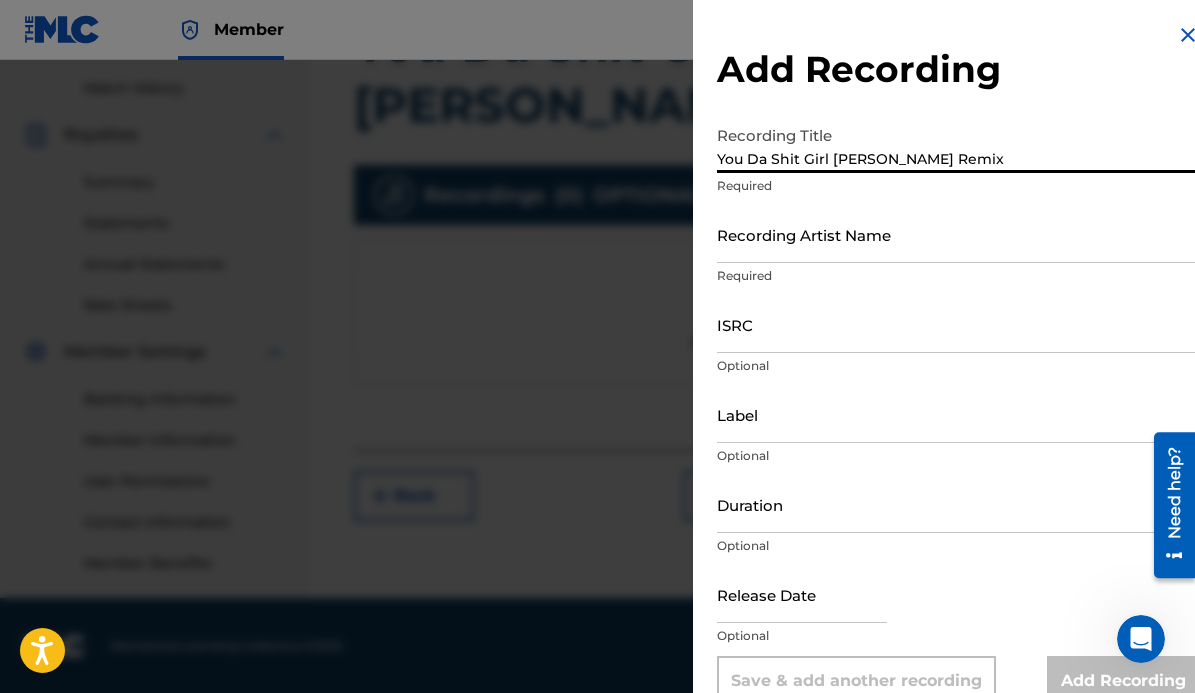 type on "You Da Shit Girl [PERSON_NAME] Remix" 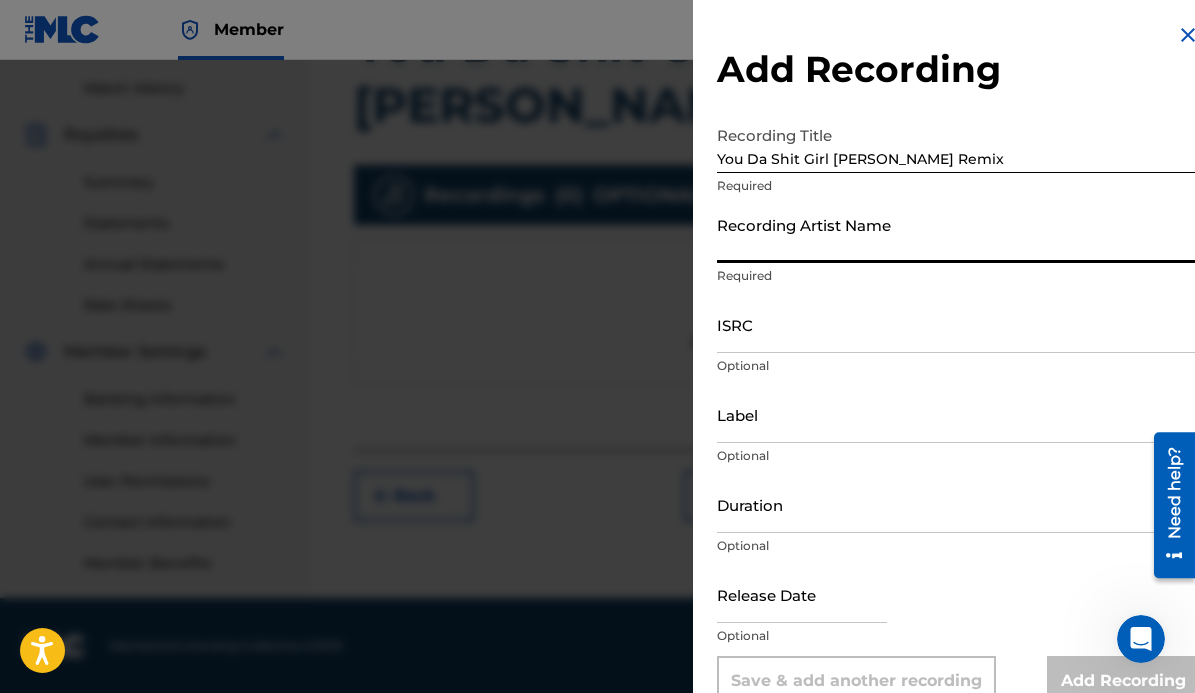 click on "Recording Artist Name" at bounding box center (958, 234) 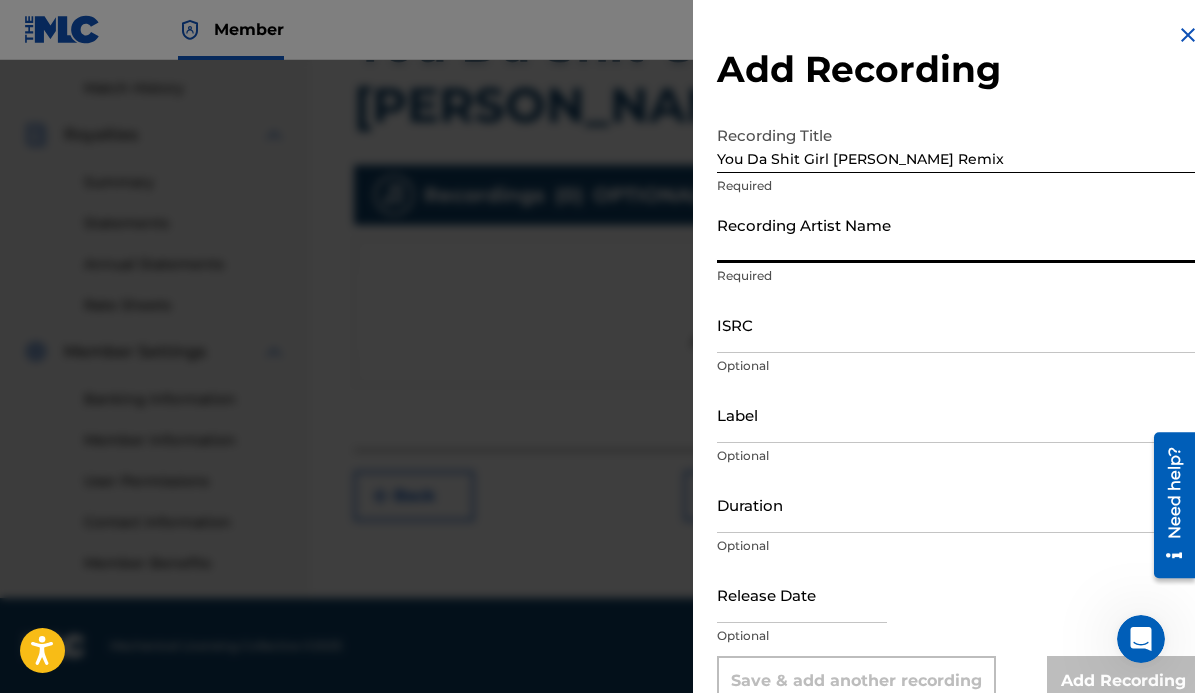 type on "Atropolis, [GEOGRAPHIC_DATA]" 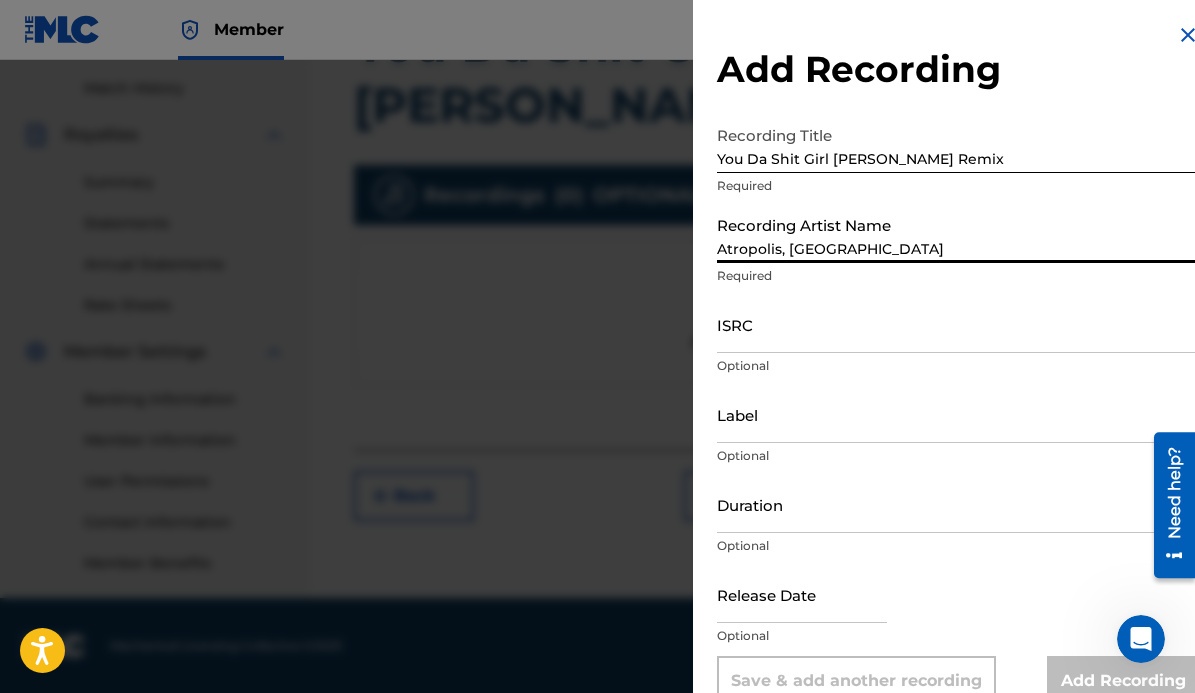 type on "Wonderwheel Recordings" 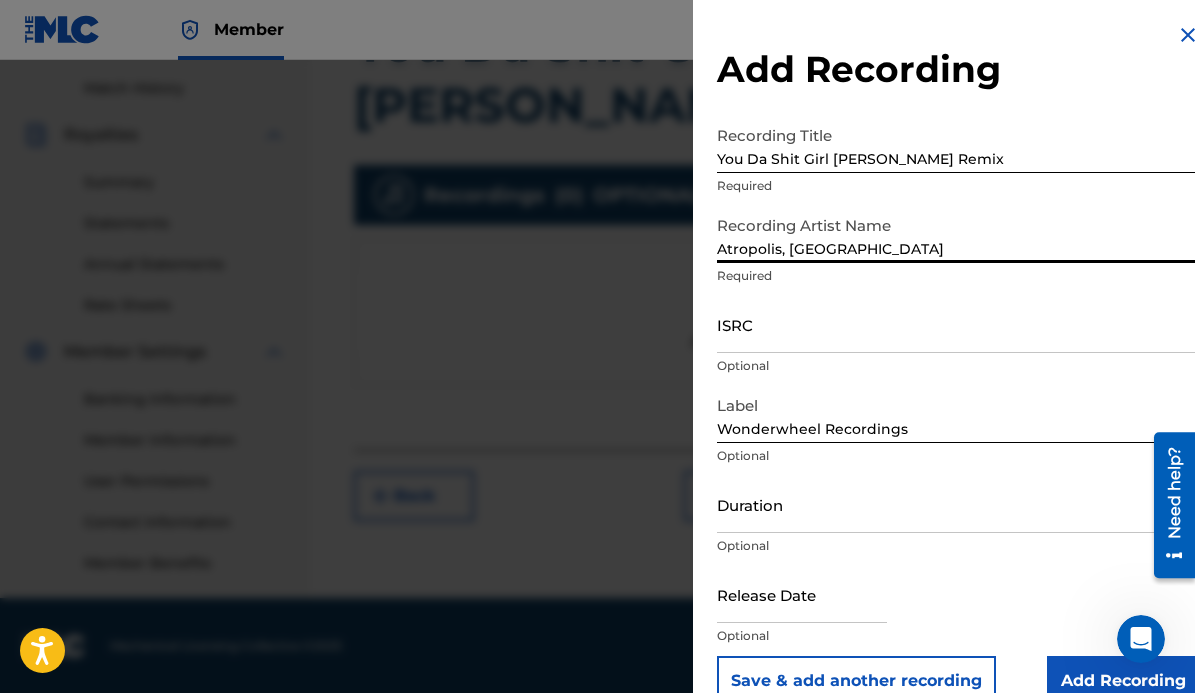 drag, startPoint x: 777, startPoint y: 250, endPoint x: 571, endPoint y: 198, distance: 212.46176 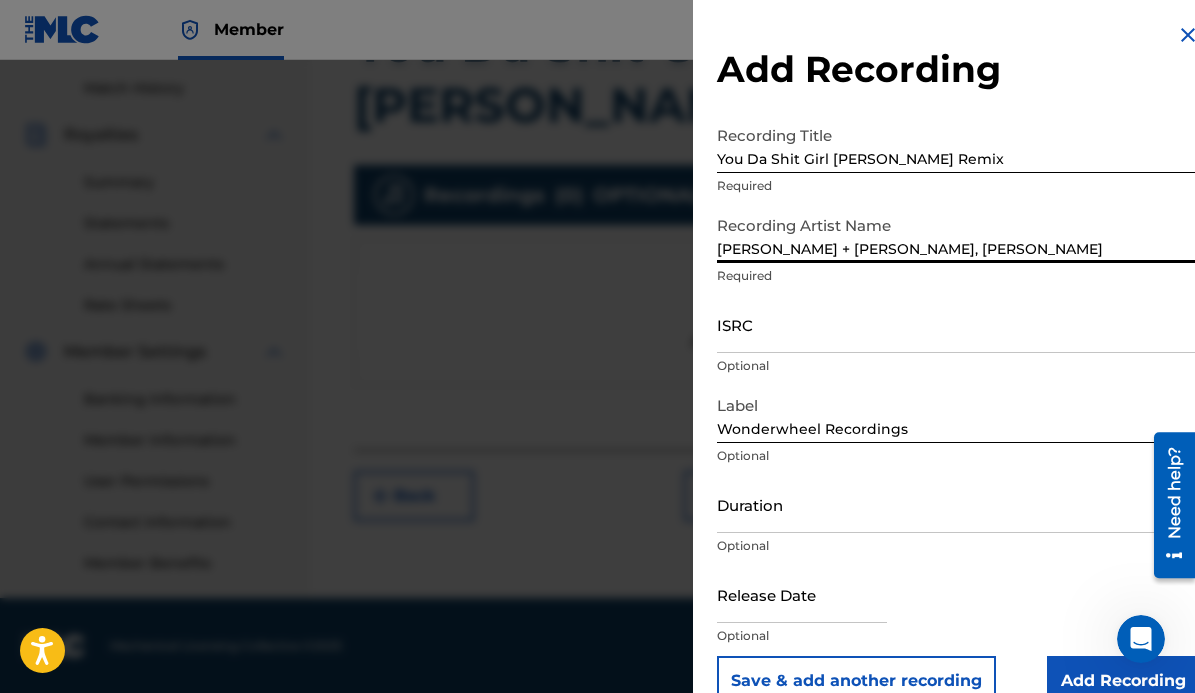 click on "[PERSON_NAME] + [PERSON_NAME], [PERSON_NAME]" at bounding box center (958, 234) 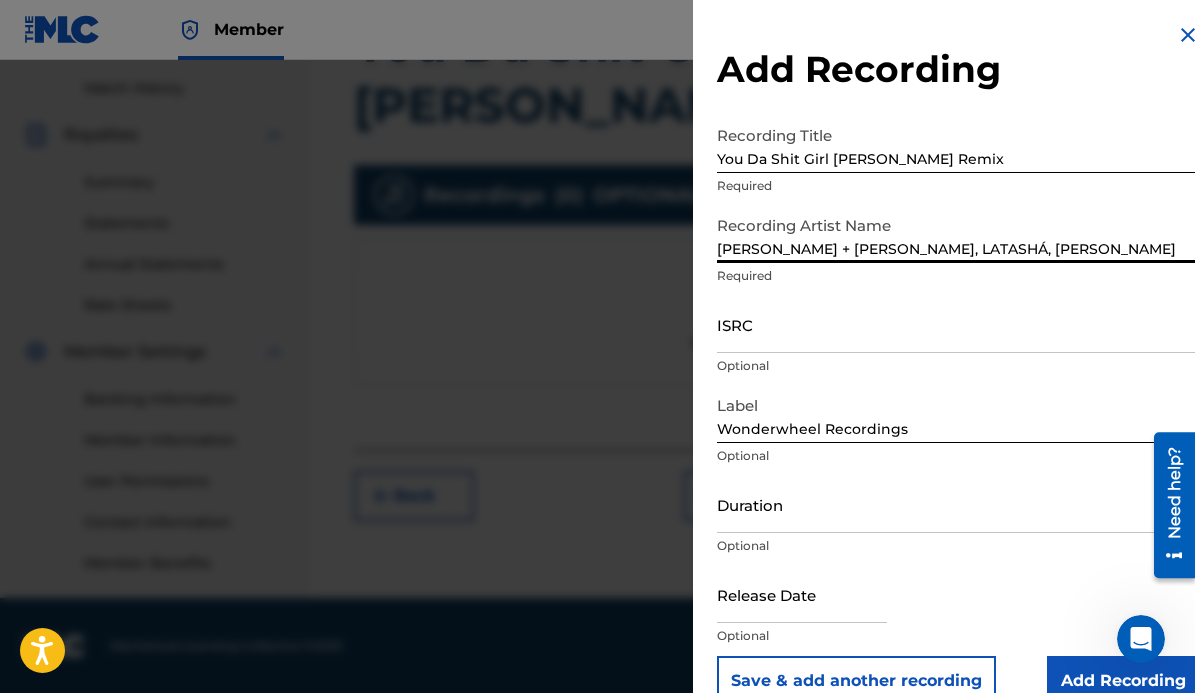 type on "[PERSON_NAME] + [PERSON_NAME], LATASHÁ, [PERSON_NAME]" 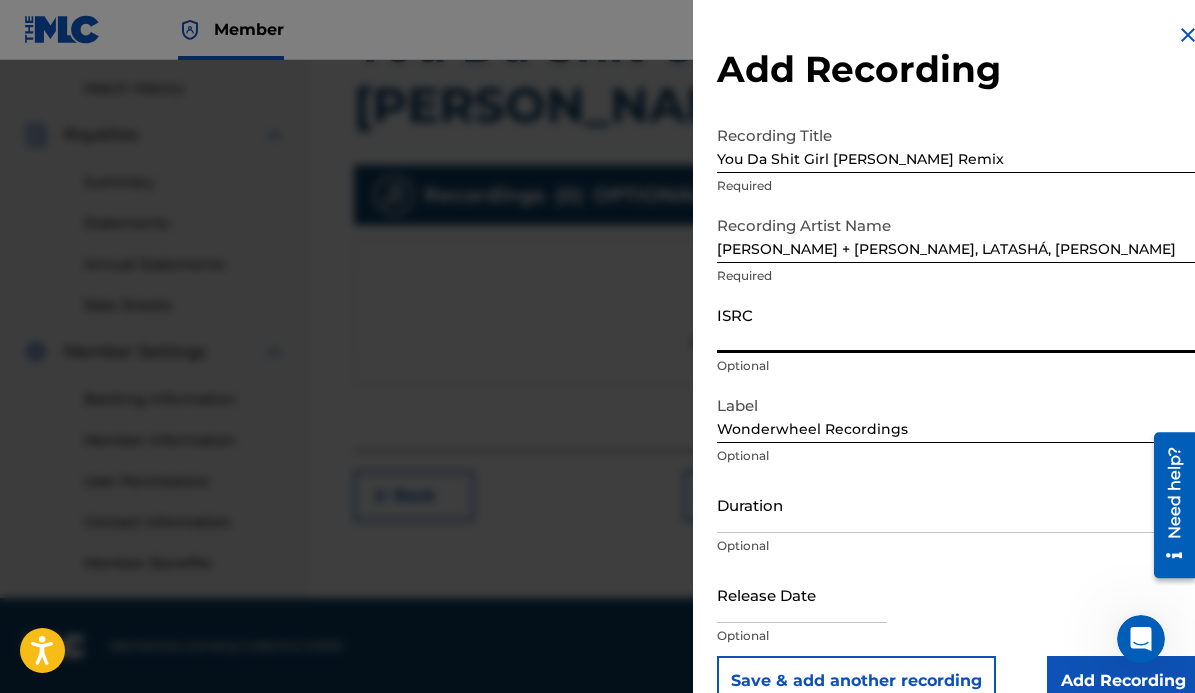 paste on "GBCPZ2017323" 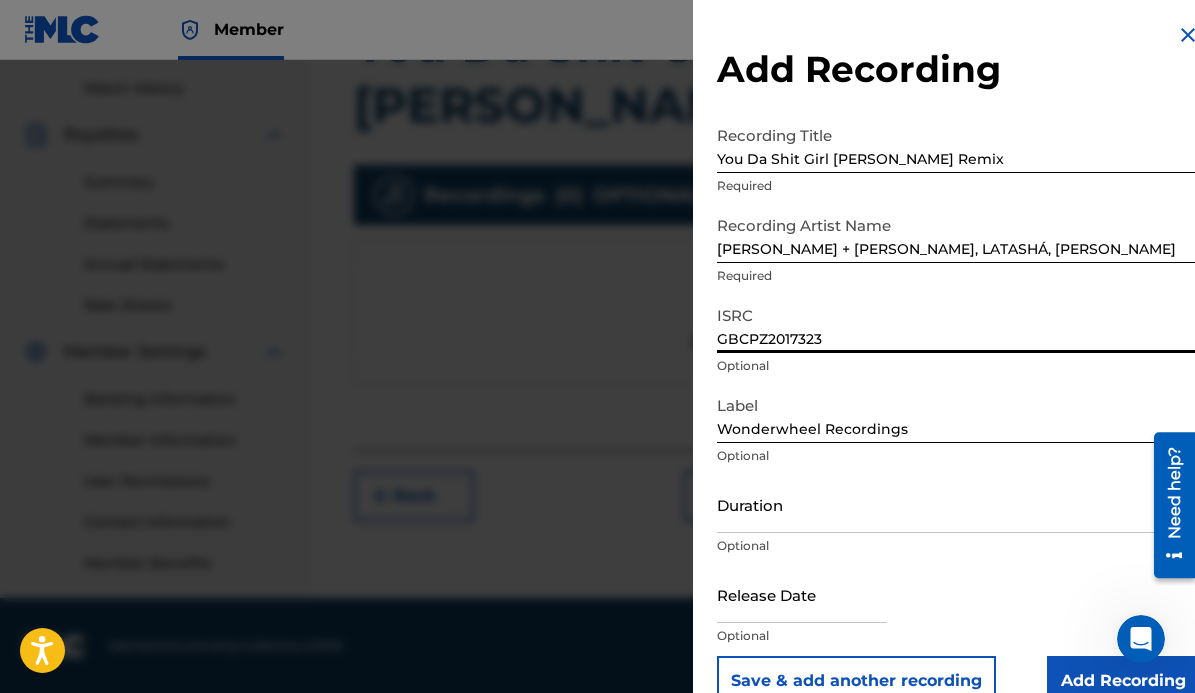type on "GBCPZ2017323" 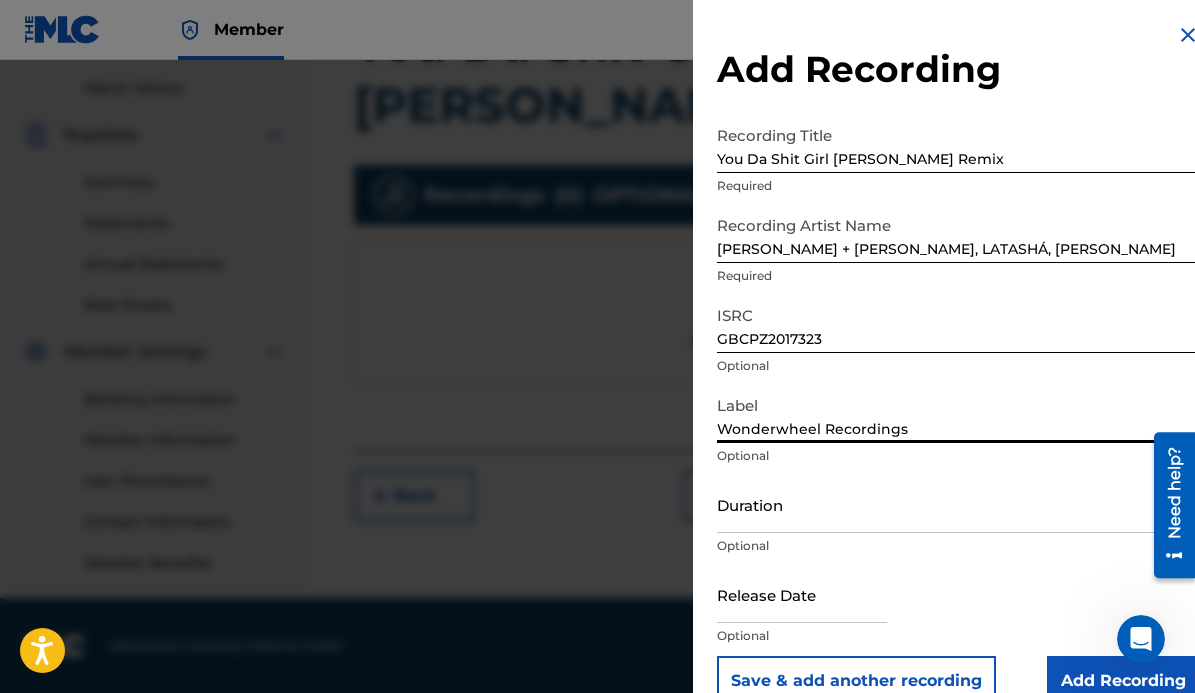 click on "Wonderwheel Recordings" at bounding box center [958, 414] 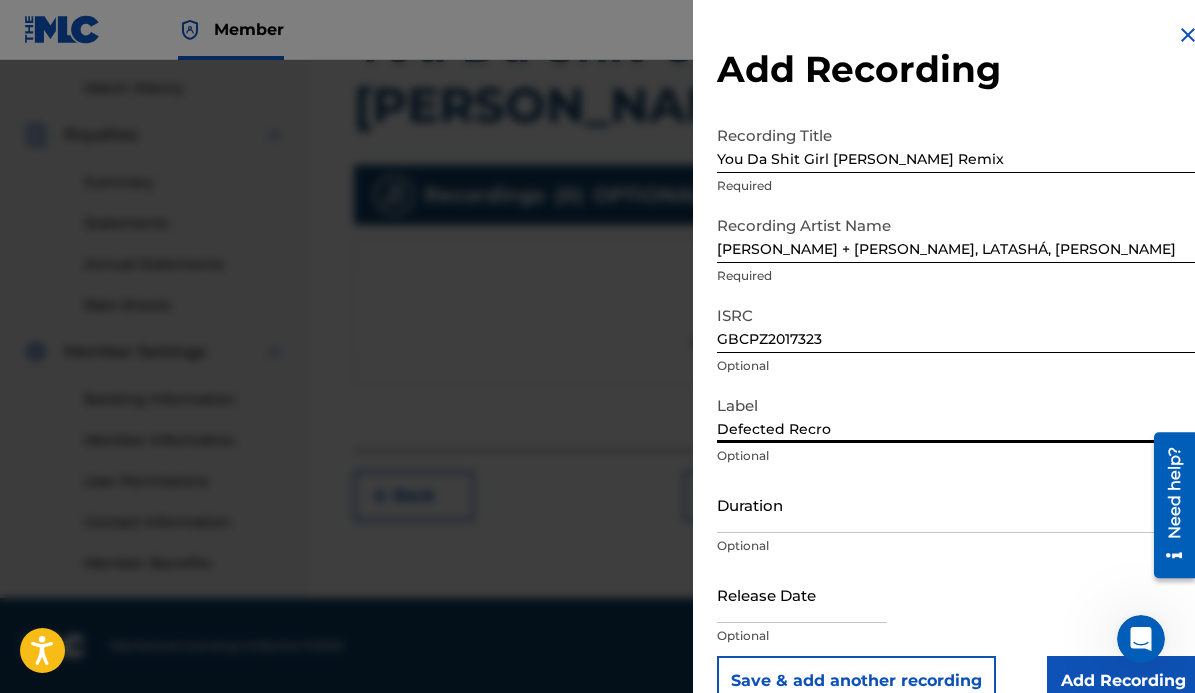 click on "Defected Recro" at bounding box center [958, 414] 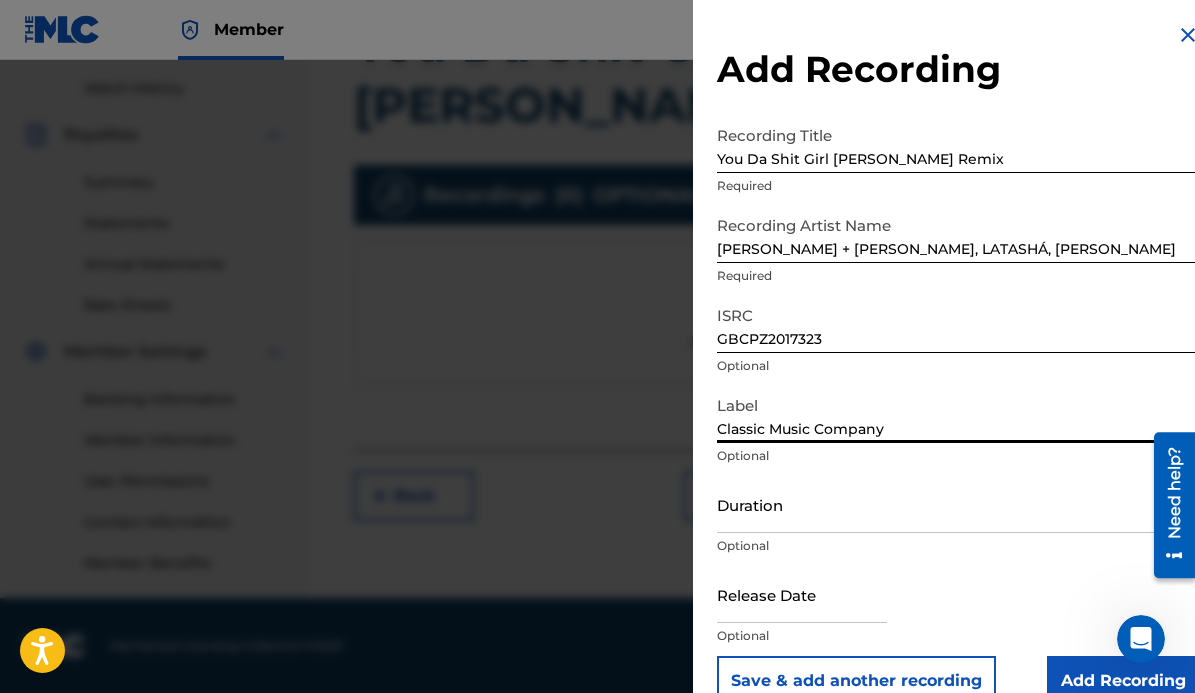 type on "Classic Music Company" 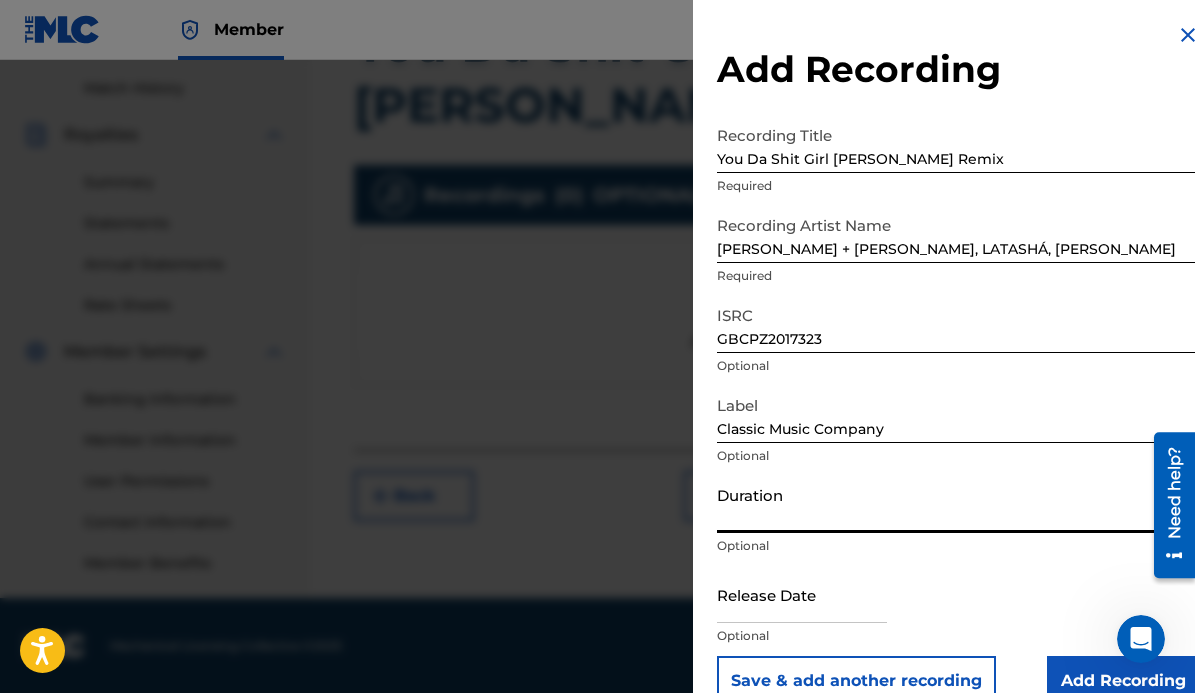 click on "Duration" at bounding box center [958, 504] 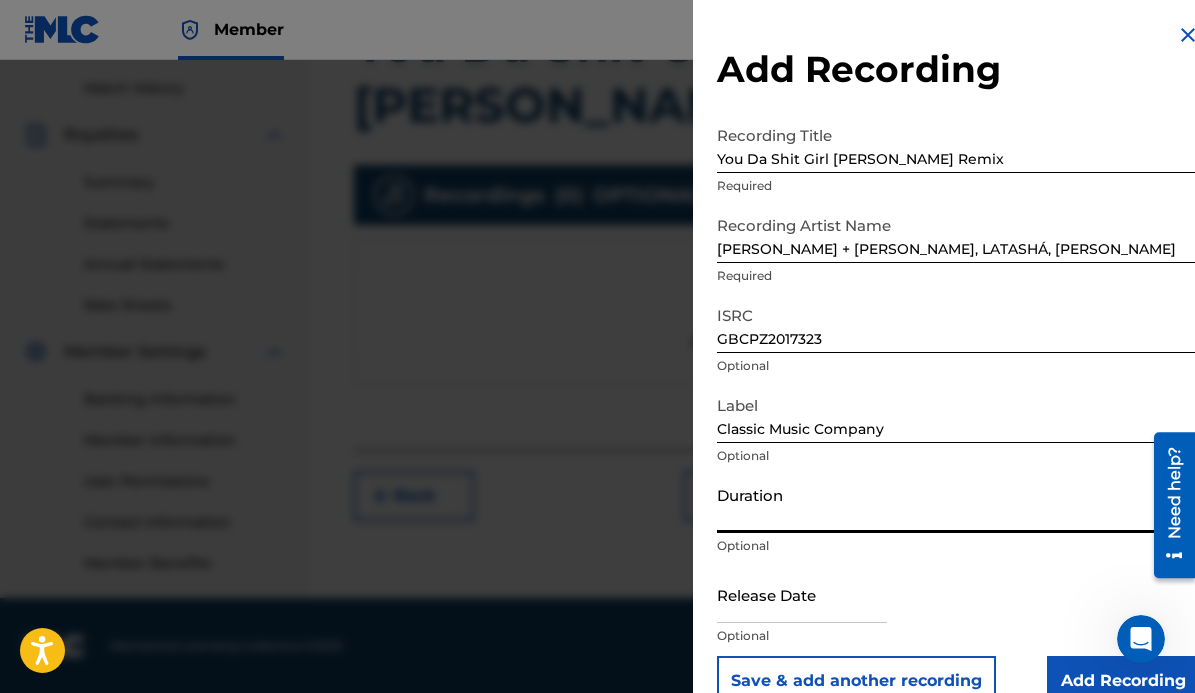 click on "Duration" at bounding box center (958, 504) 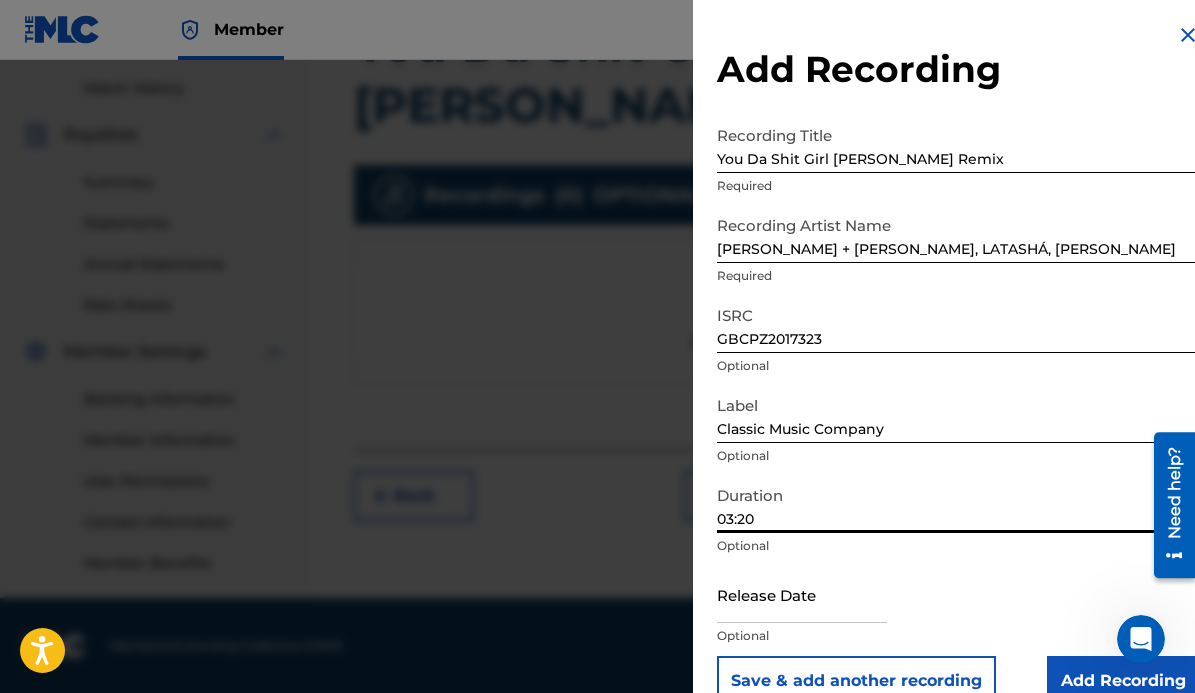 type on "03:20" 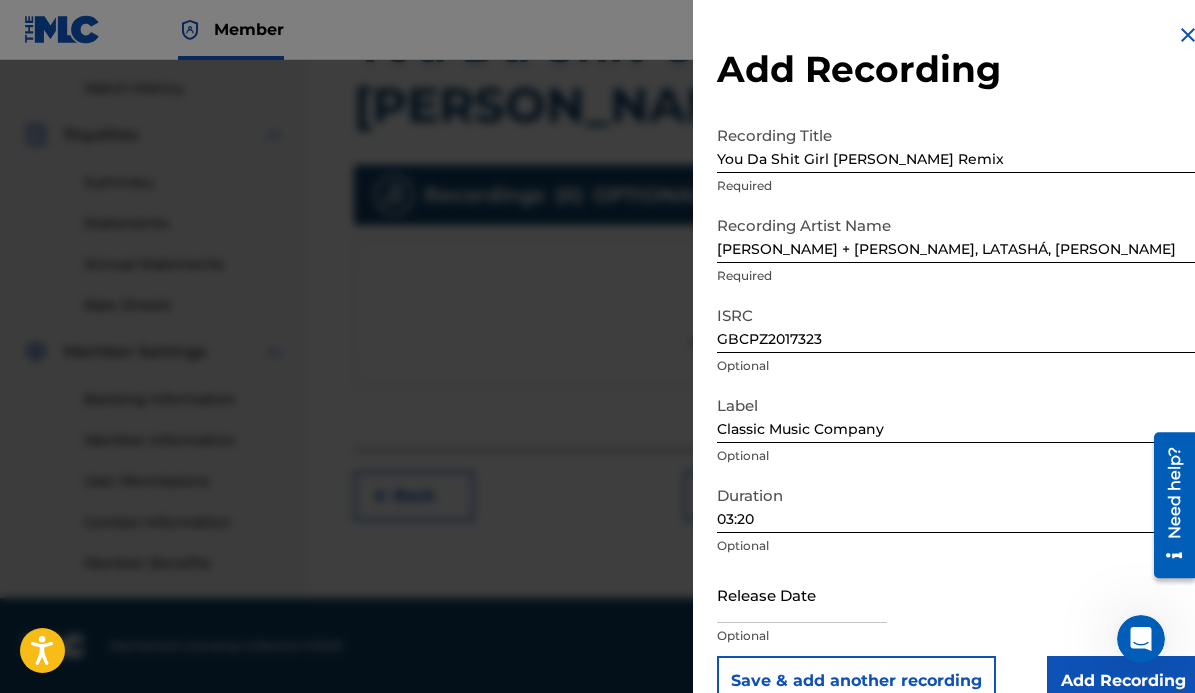 click at bounding box center [802, 594] 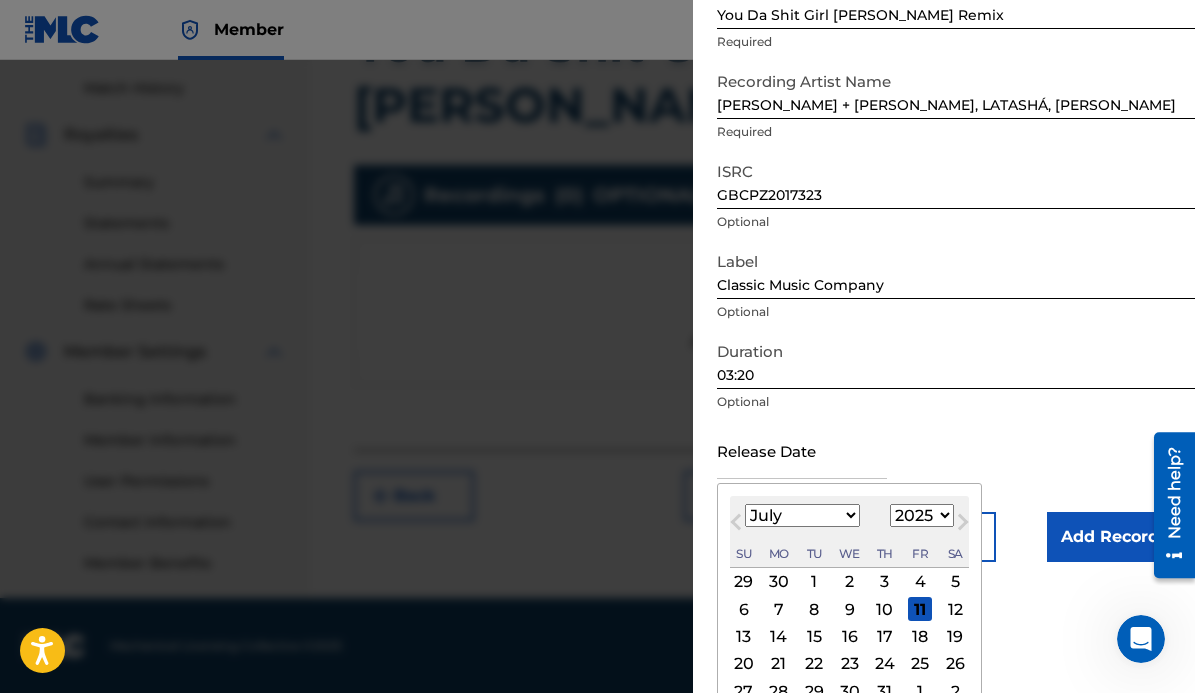 scroll, scrollTop: 196, scrollLeft: 0, axis: vertical 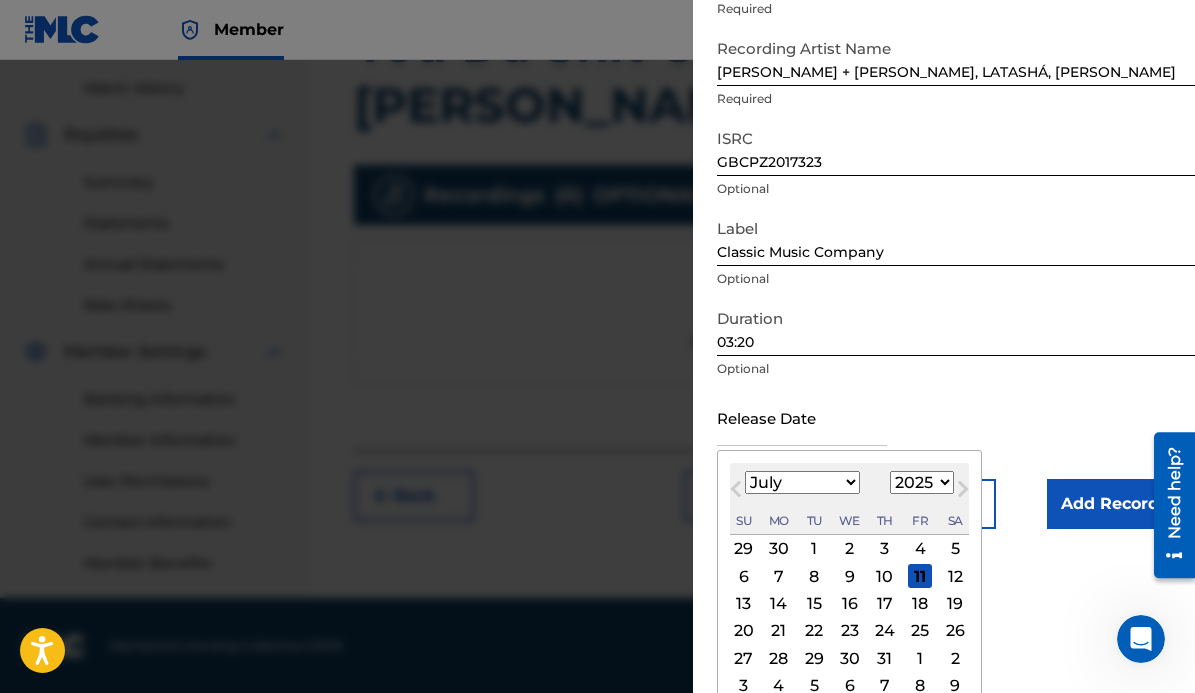 click on "Next Month" at bounding box center [963, 493] 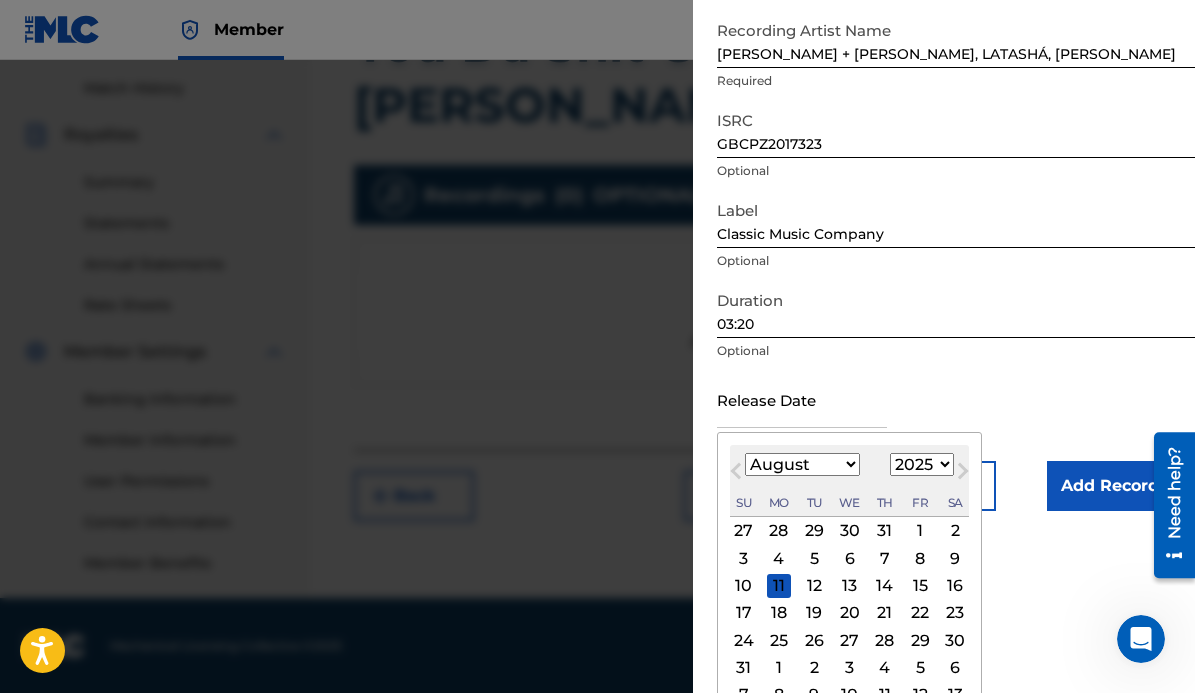 click on "1899 1900 1901 1902 1903 1904 1905 1906 1907 1908 1909 1910 1911 1912 1913 1914 1915 1916 1917 1918 1919 1920 1921 1922 1923 1924 1925 1926 1927 1928 1929 1930 1931 1932 1933 1934 1935 1936 1937 1938 1939 1940 1941 1942 1943 1944 1945 1946 1947 1948 1949 1950 1951 1952 1953 1954 1955 1956 1957 1958 1959 1960 1961 1962 1963 1964 1965 1966 1967 1968 1969 1970 1971 1972 1973 1974 1975 1976 1977 1978 1979 1980 1981 1982 1983 1984 1985 1986 1987 1988 1989 1990 1991 1992 1993 1994 1995 1996 1997 1998 1999 2000 2001 2002 2003 2004 2005 2006 2007 2008 2009 2010 2011 2012 2013 2014 2015 2016 2017 2018 2019 2020 2021 2022 2023 2024 2025 2026 2027 2028 2029 2030 2031 2032 2033 2034 2035 2036 2037 2038 2039 2040 2041 2042 2043 2044 2045 2046 2047 2048 2049 2050 2051 2052 2053 2054 2055 2056 2057 2058 2059 2060 2061 2062 2063 2064 2065 2066 2067 2068 2069 2070 2071 2072 2073 2074 2075 2076 2077 2078 2079 2080 2081 2082 2083 2084 2085 2086 2087 2088 2089 2090 2091 2092 2093 2094 2095 2096 2097 2098 2099 2100" at bounding box center (922, 464) 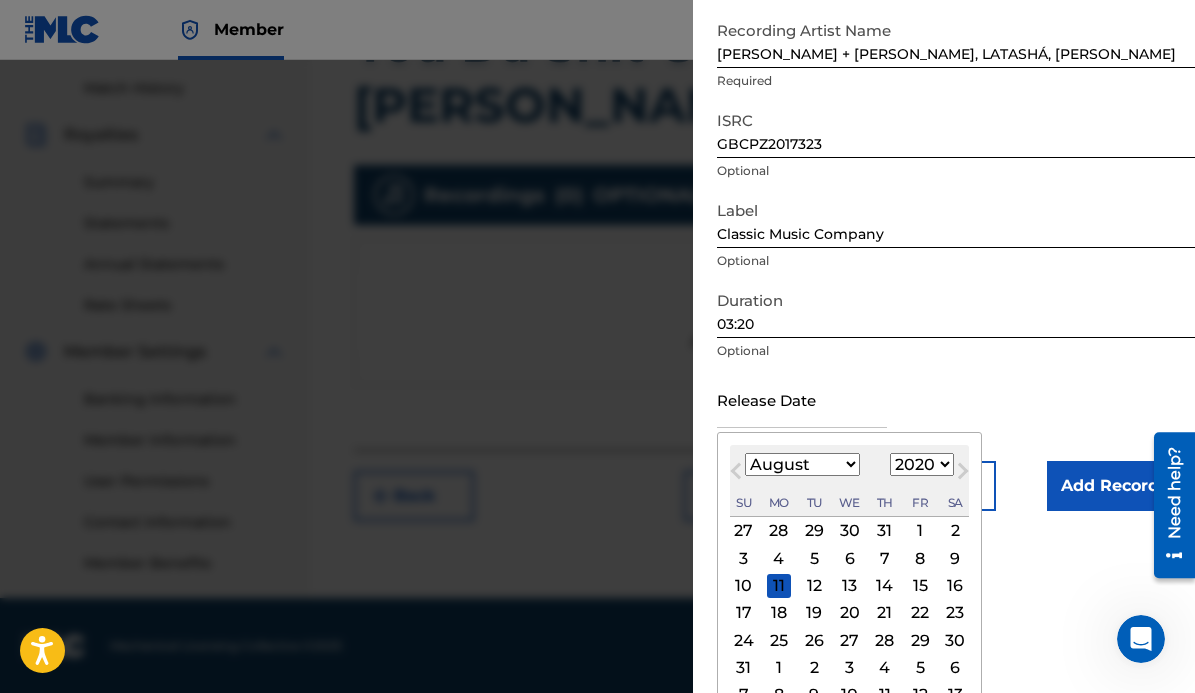 click on "1899 1900 1901 1902 1903 1904 1905 1906 1907 1908 1909 1910 1911 1912 1913 1914 1915 1916 1917 1918 1919 1920 1921 1922 1923 1924 1925 1926 1927 1928 1929 1930 1931 1932 1933 1934 1935 1936 1937 1938 1939 1940 1941 1942 1943 1944 1945 1946 1947 1948 1949 1950 1951 1952 1953 1954 1955 1956 1957 1958 1959 1960 1961 1962 1963 1964 1965 1966 1967 1968 1969 1970 1971 1972 1973 1974 1975 1976 1977 1978 1979 1980 1981 1982 1983 1984 1985 1986 1987 1988 1989 1990 1991 1992 1993 1994 1995 1996 1997 1998 1999 2000 2001 2002 2003 2004 2005 2006 2007 2008 2009 2010 2011 2012 2013 2014 2015 2016 2017 2018 2019 2020 2021 2022 2023 2024 2025 2026 2027 2028 2029 2030 2031 2032 2033 2034 2035 2036 2037 2038 2039 2040 2041 2042 2043 2044 2045 2046 2047 2048 2049 2050 2051 2052 2053 2054 2055 2056 2057 2058 2059 2060 2061 2062 2063 2064 2065 2066 2067 2068 2069 2070 2071 2072 2073 2074 2075 2076 2077 2078 2079 2080 2081 2082 2083 2084 2085 2086 2087 2088 2089 2090 2091 2092 2093 2094 2095 2096 2097 2098 2099 2100" at bounding box center [922, 464] 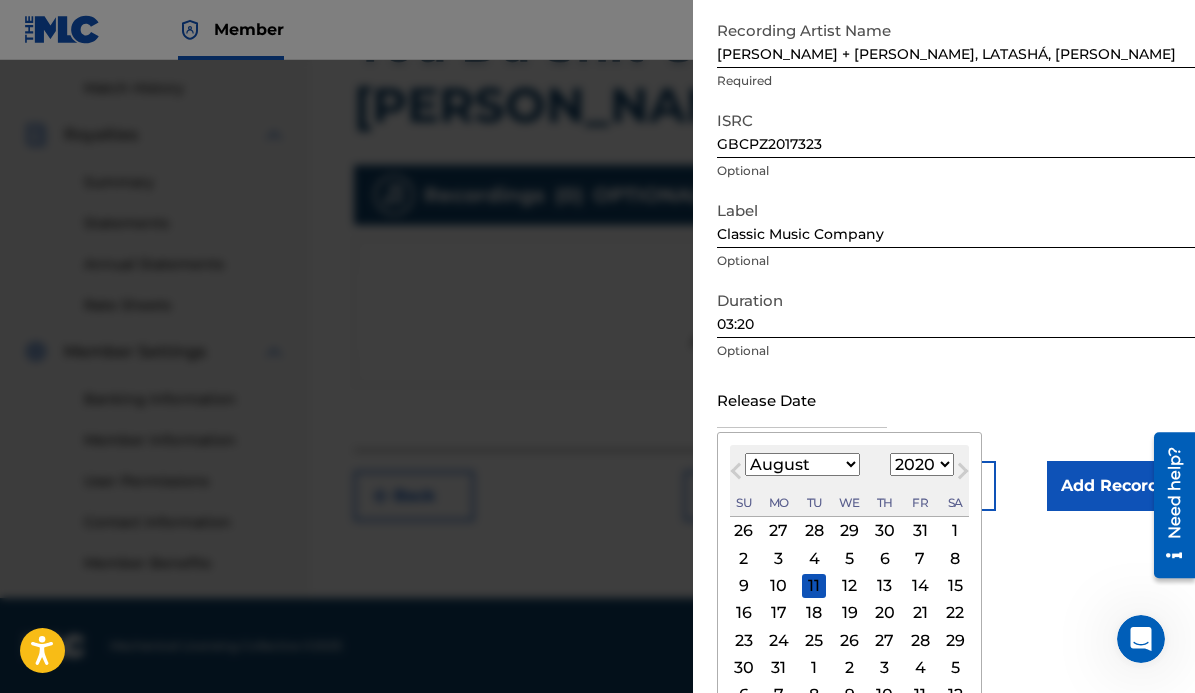 click on "January February March April May June July August September October November December" at bounding box center (802, 464) 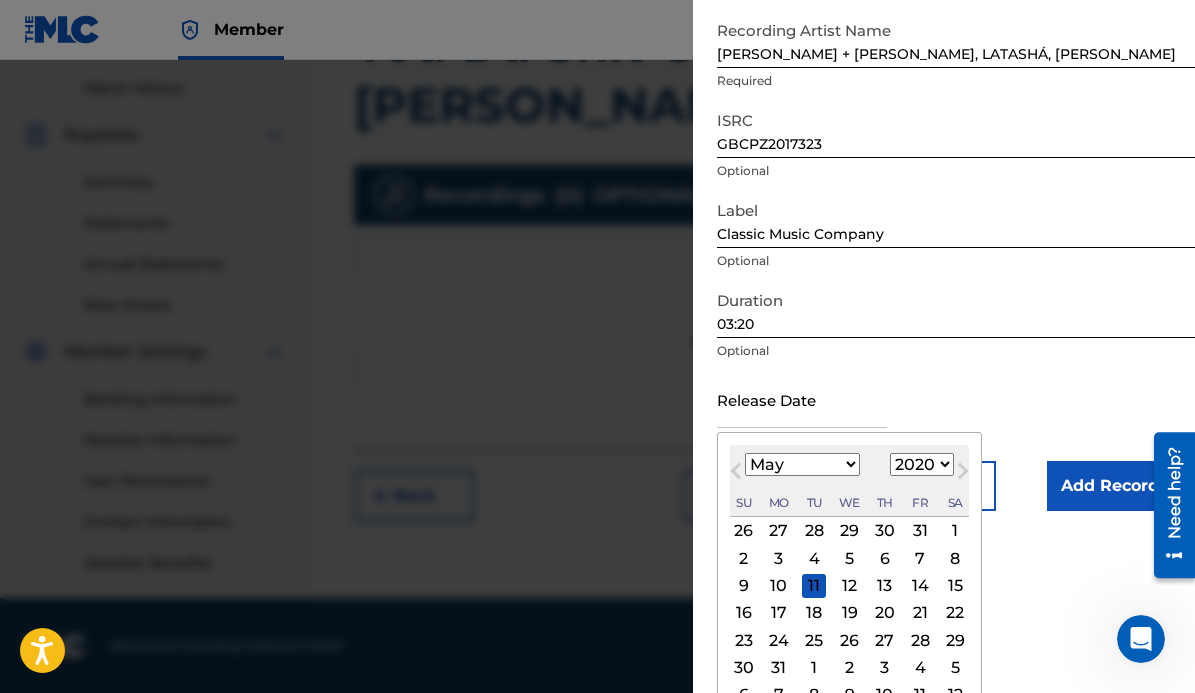 click on "January February March April May June July August September October November December" at bounding box center (802, 464) 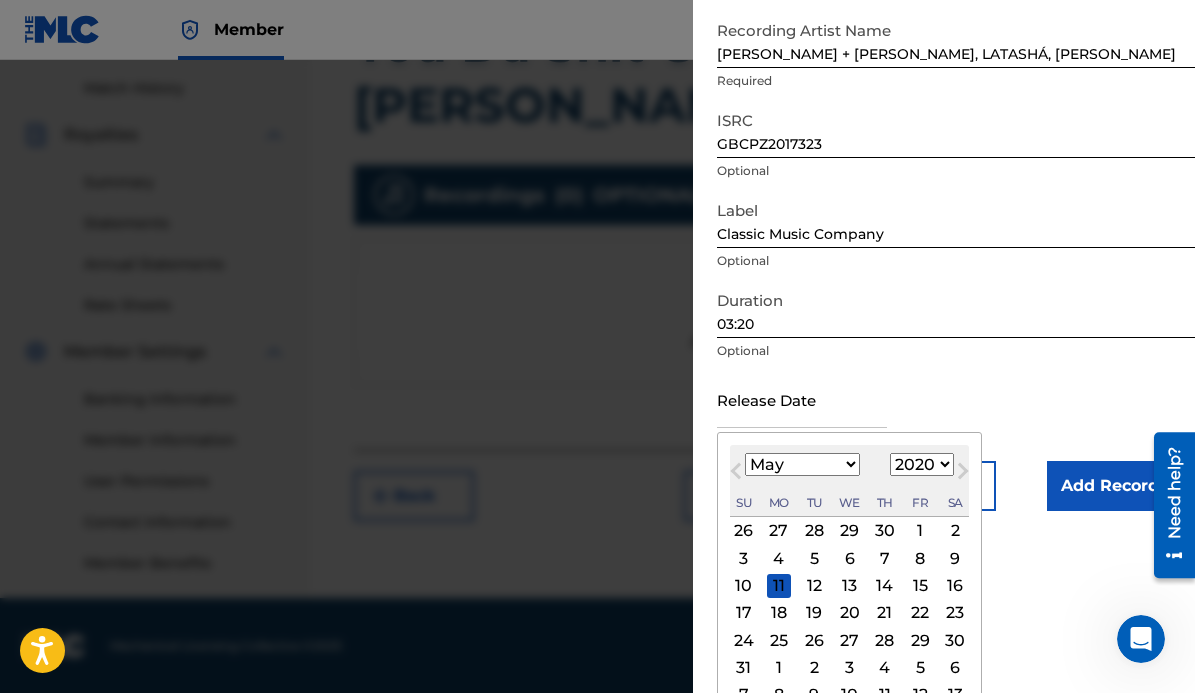 click on "8" at bounding box center (920, 558) 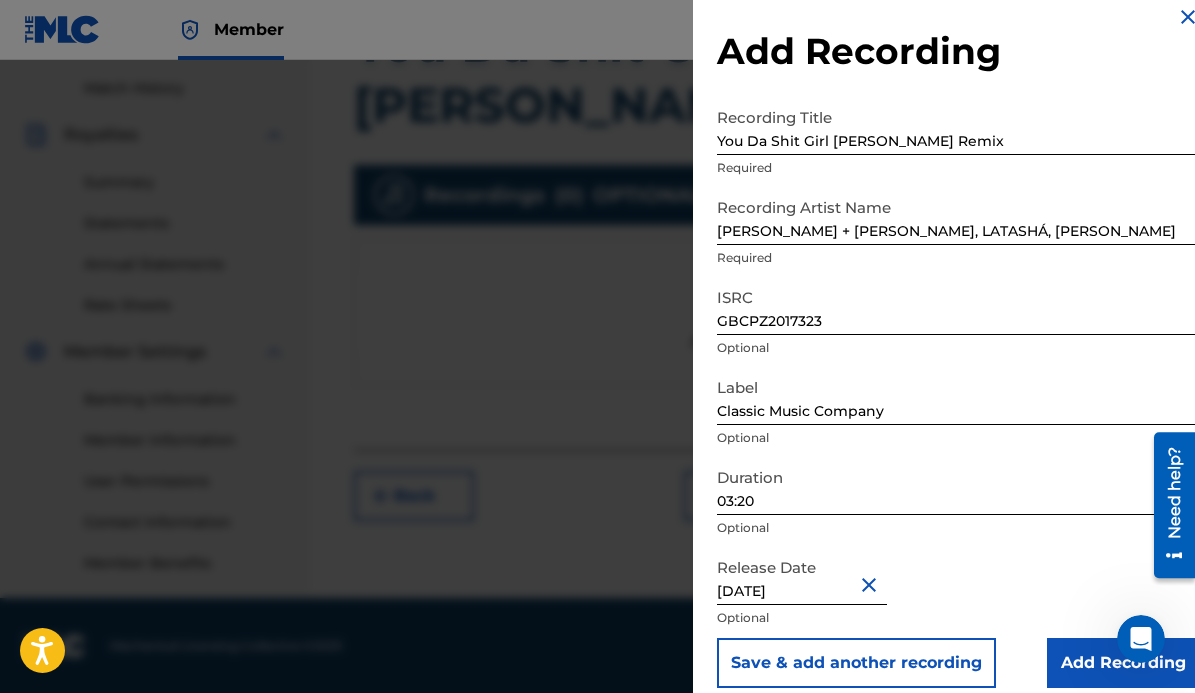 scroll, scrollTop: 37, scrollLeft: 0, axis: vertical 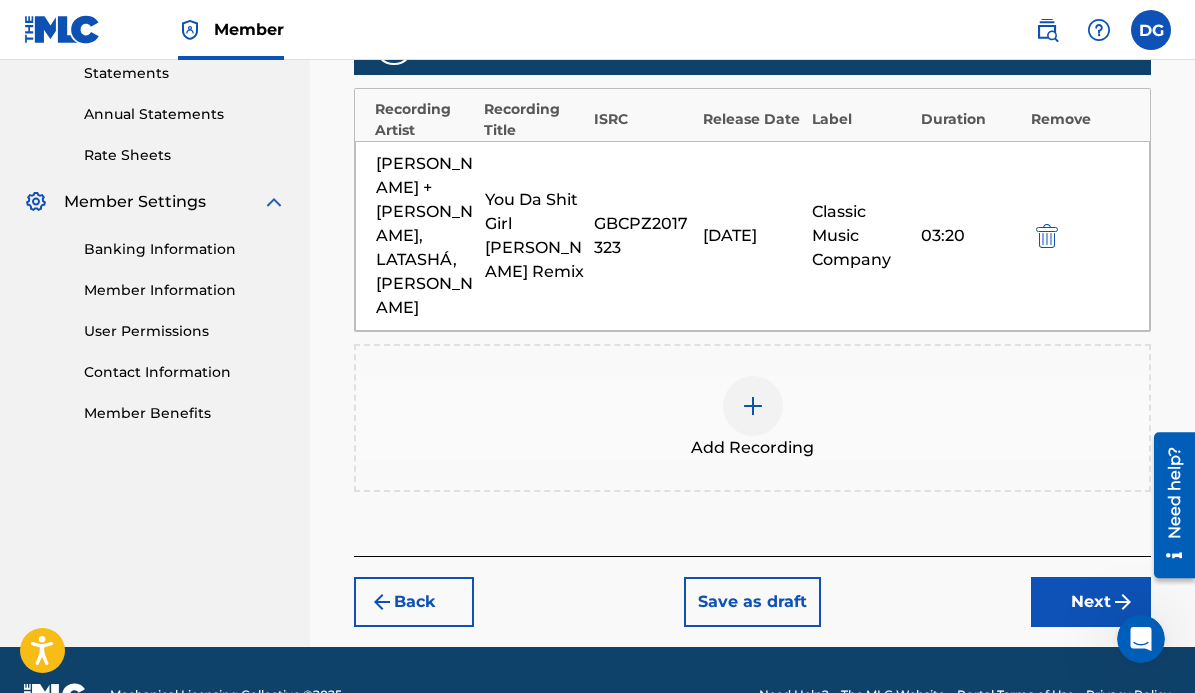 click on "Next" at bounding box center (1091, 602) 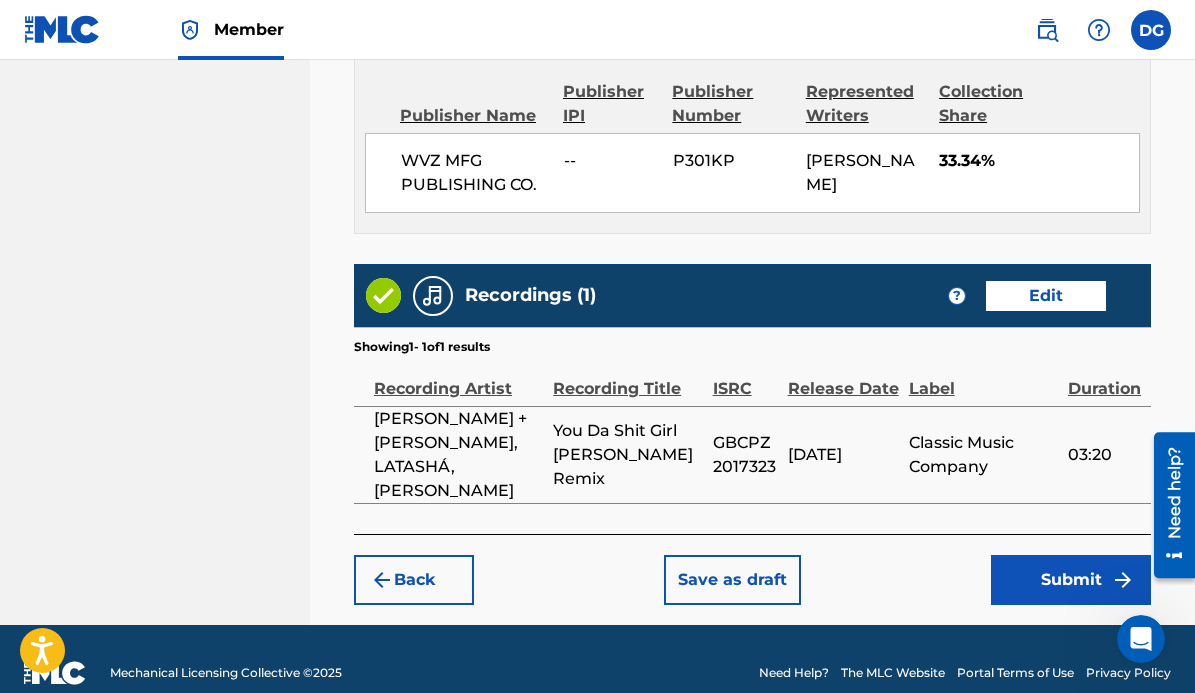 scroll, scrollTop: 1777, scrollLeft: 0, axis: vertical 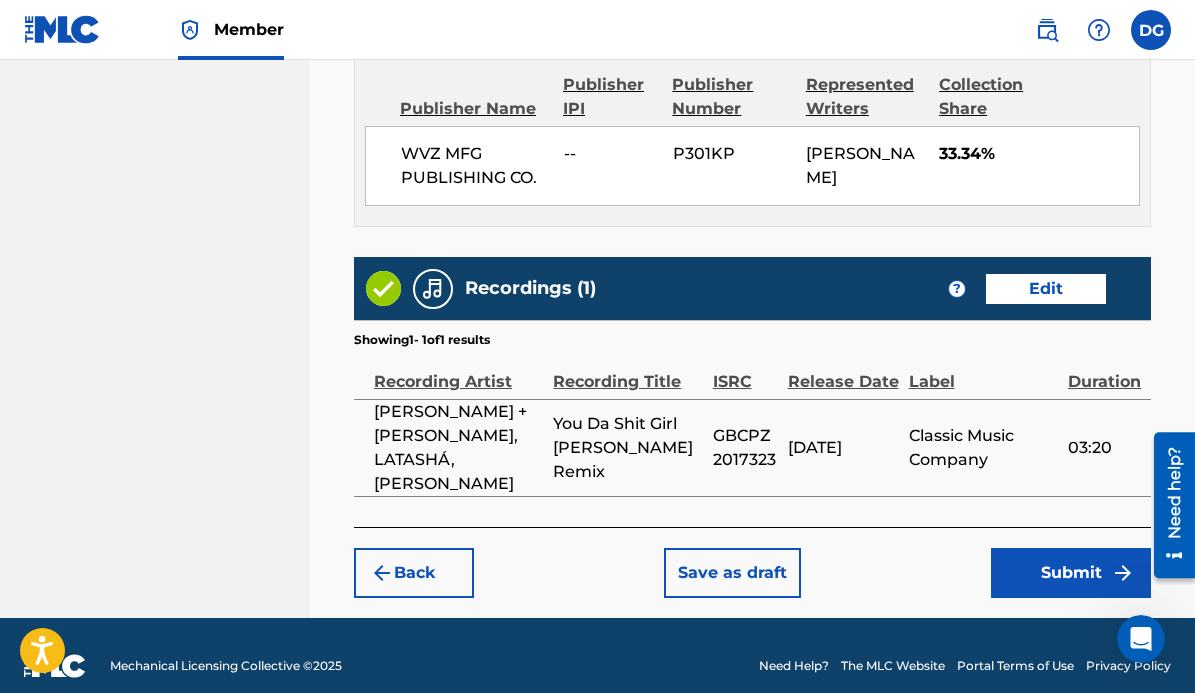 click on "Submit" at bounding box center (1071, 573) 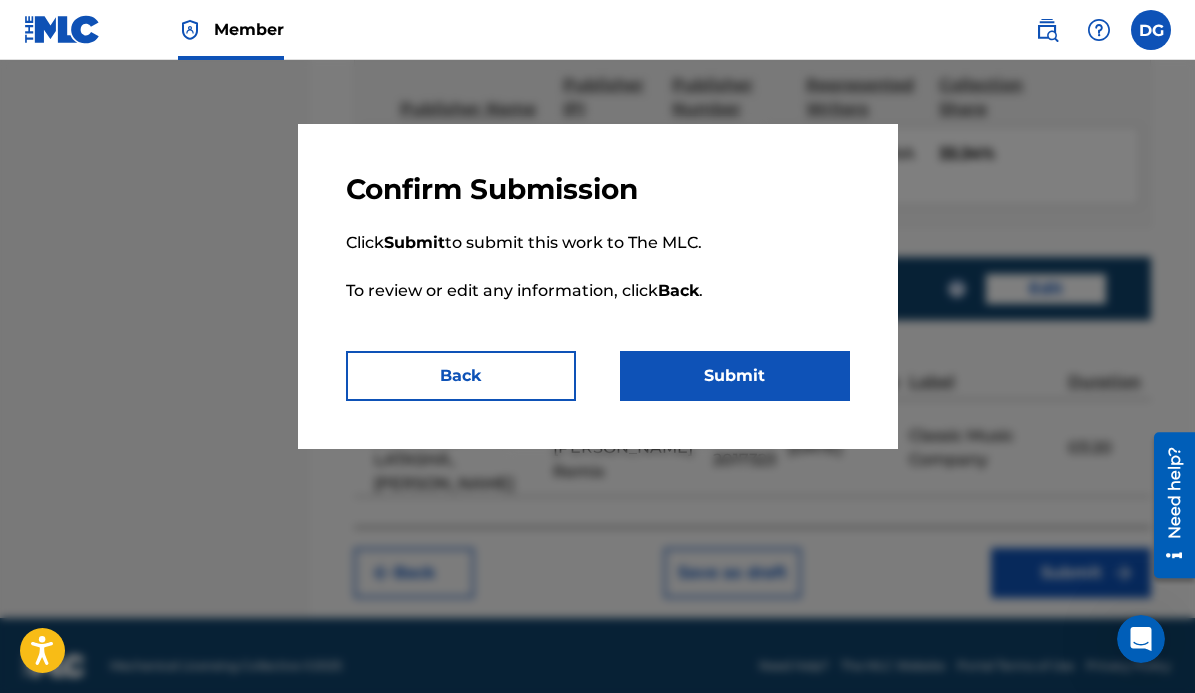 click on "Submit" at bounding box center (735, 376) 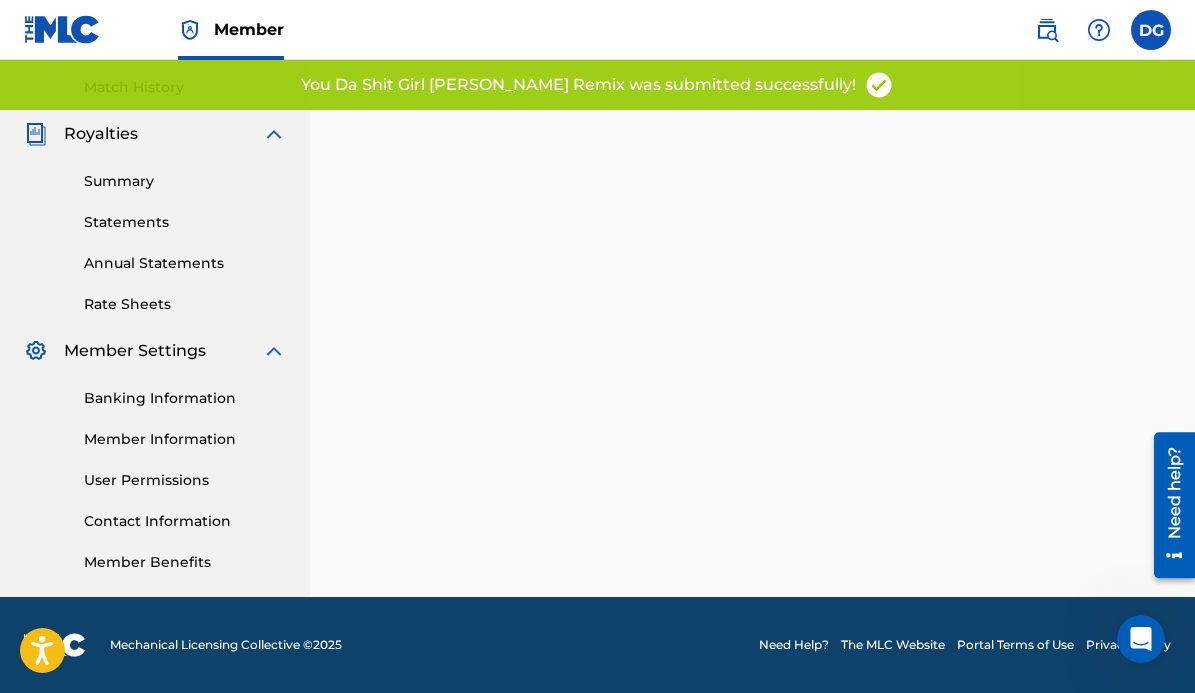scroll, scrollTop: 0, scrollLeft: 0, axis: both 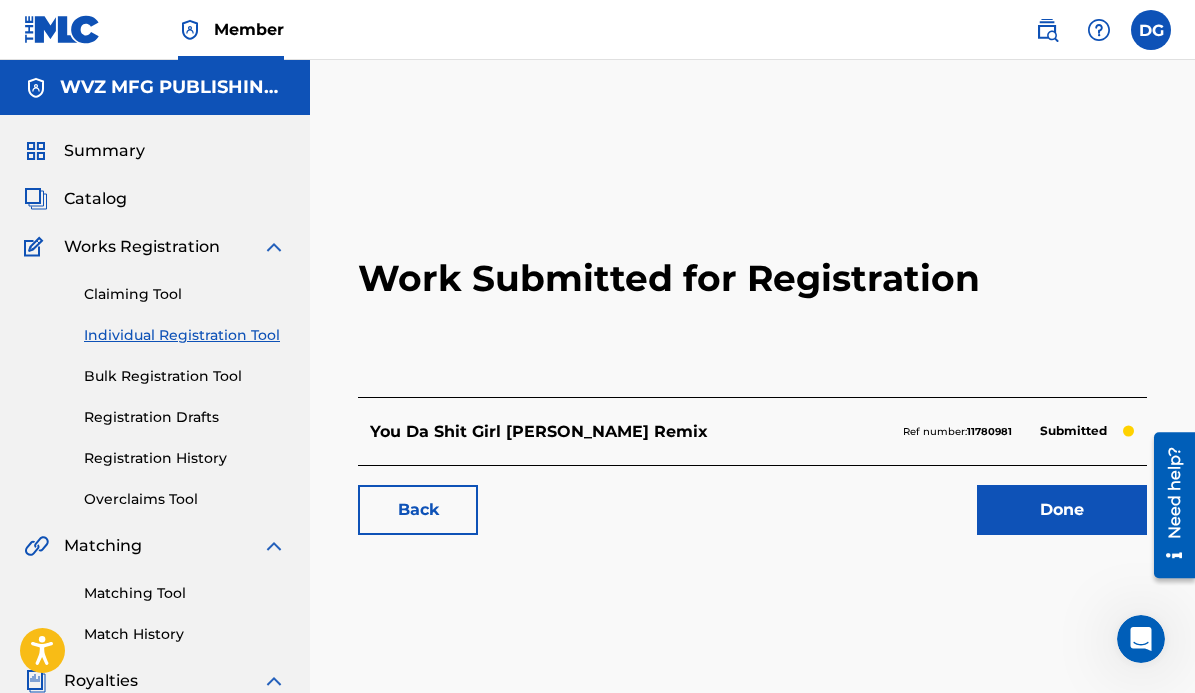 click on "Done" at bounding box center (1062, 510) 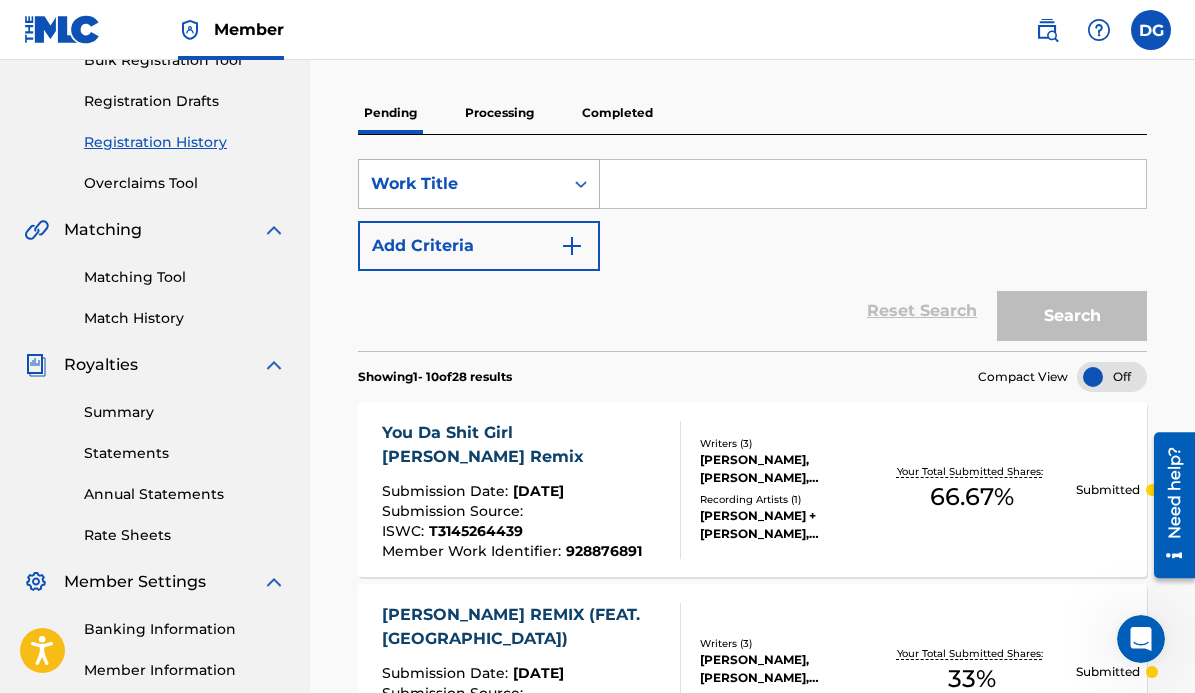 scroll, scrollTop: 318, scrollLeft: 0, axis: vertical 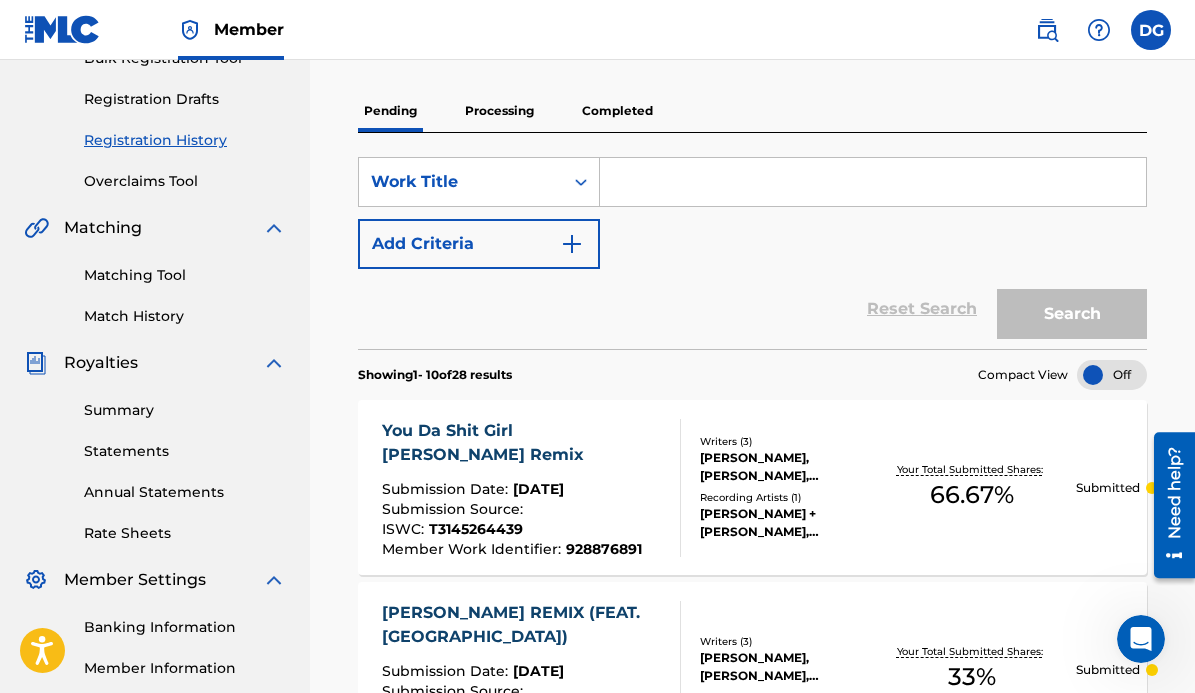 click on "Processing" at bounding box center (499, 111) 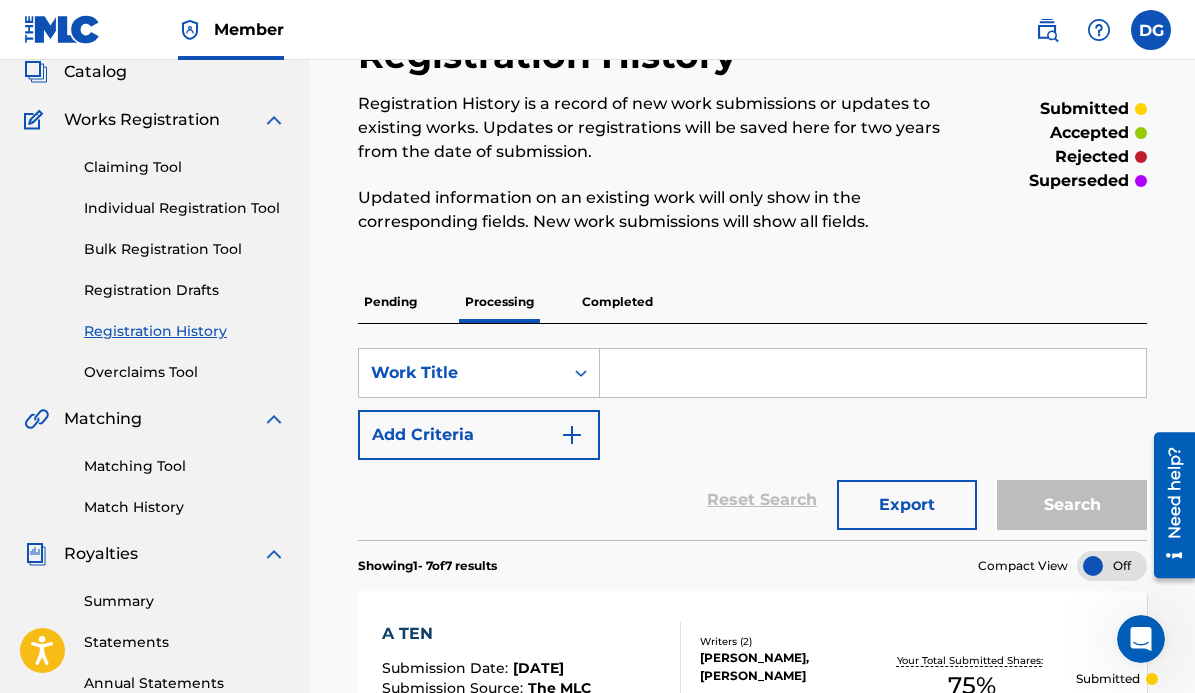 scroll, scrollTop: 126, scrollLeft: 0, axis: vertical 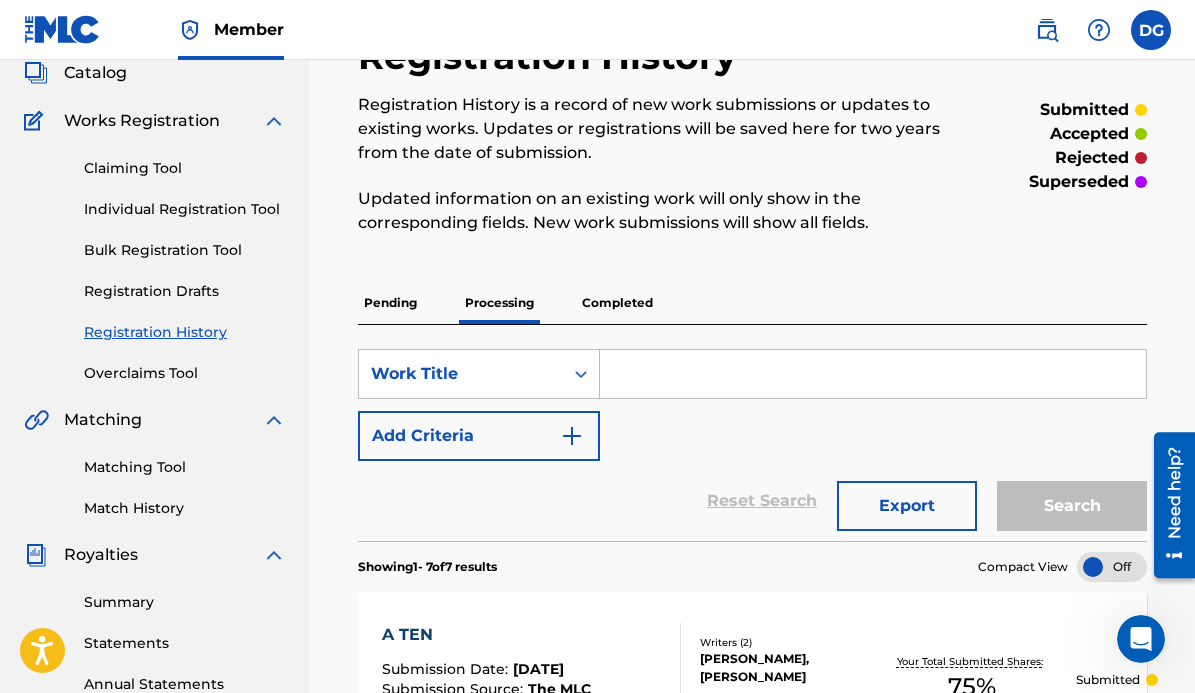 click on "Completed" at bounding box center (617, 303) 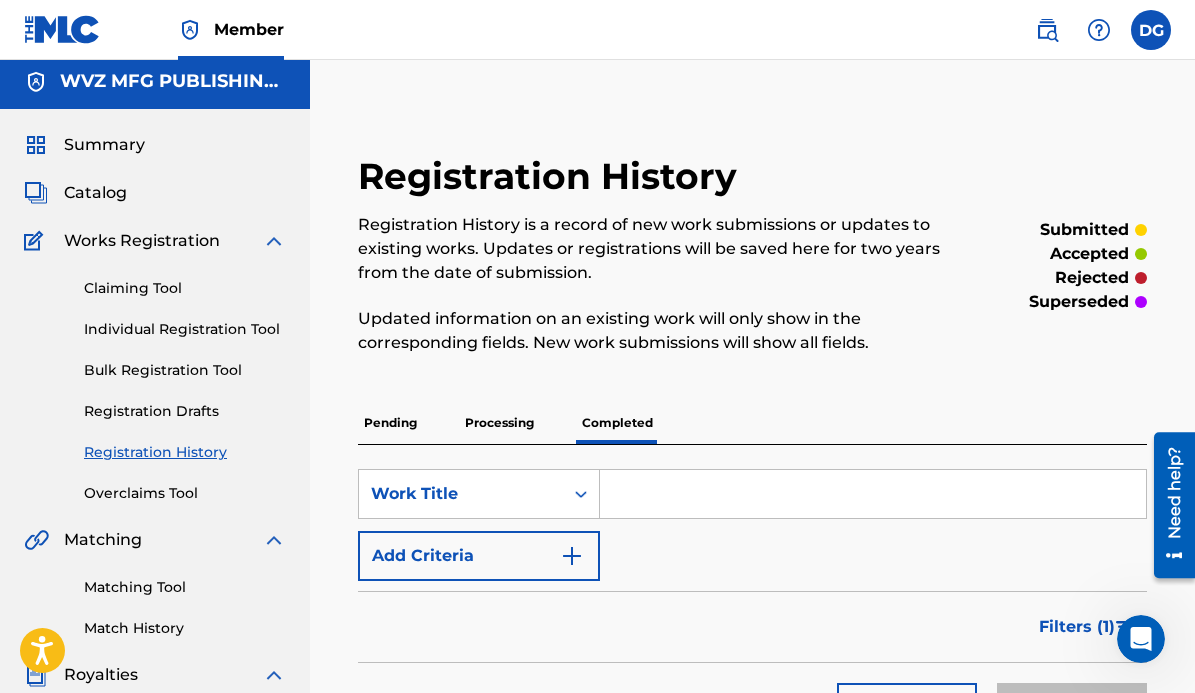 scroll, scrollTop: 0, scrollLeft: 0, axis: both 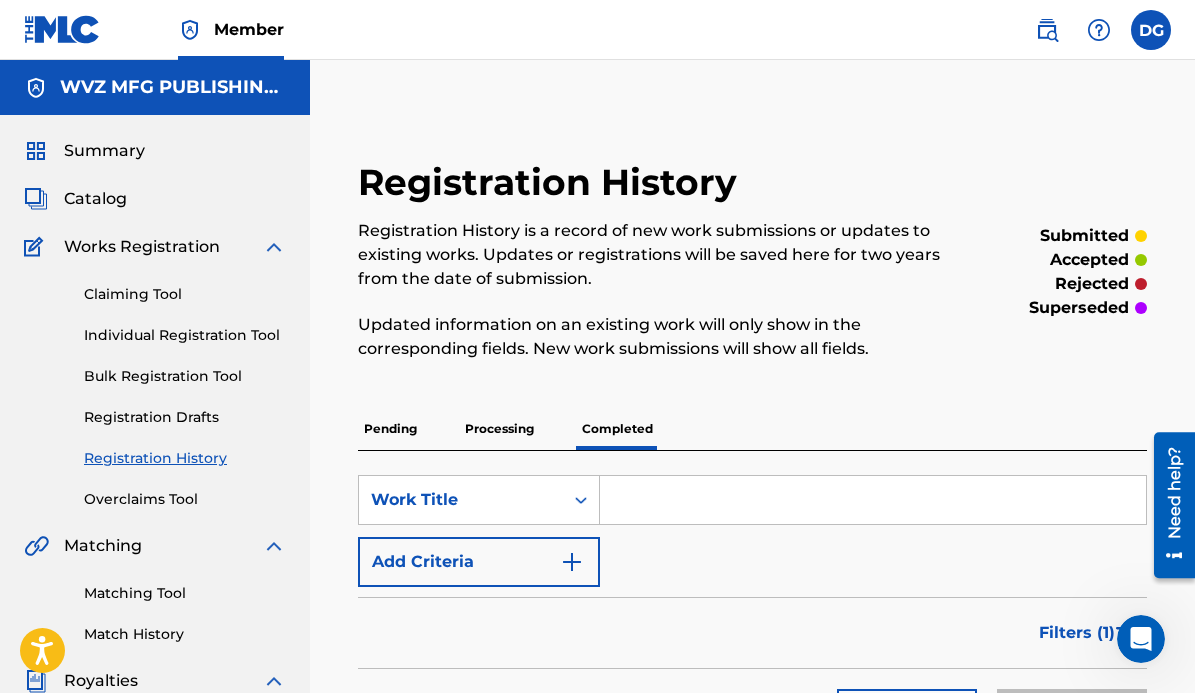 click on "Pending" at bounding box center (390, 429) 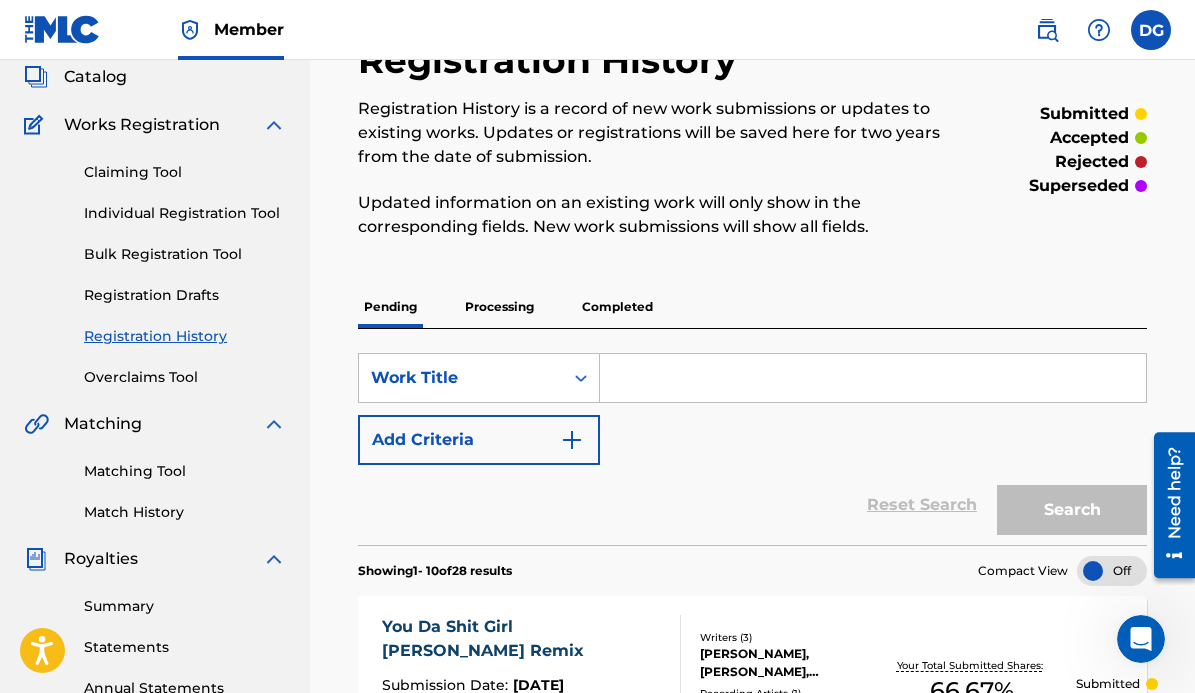 scroll, scrollTop: 123, scrollLeft: 0, axis: vertical 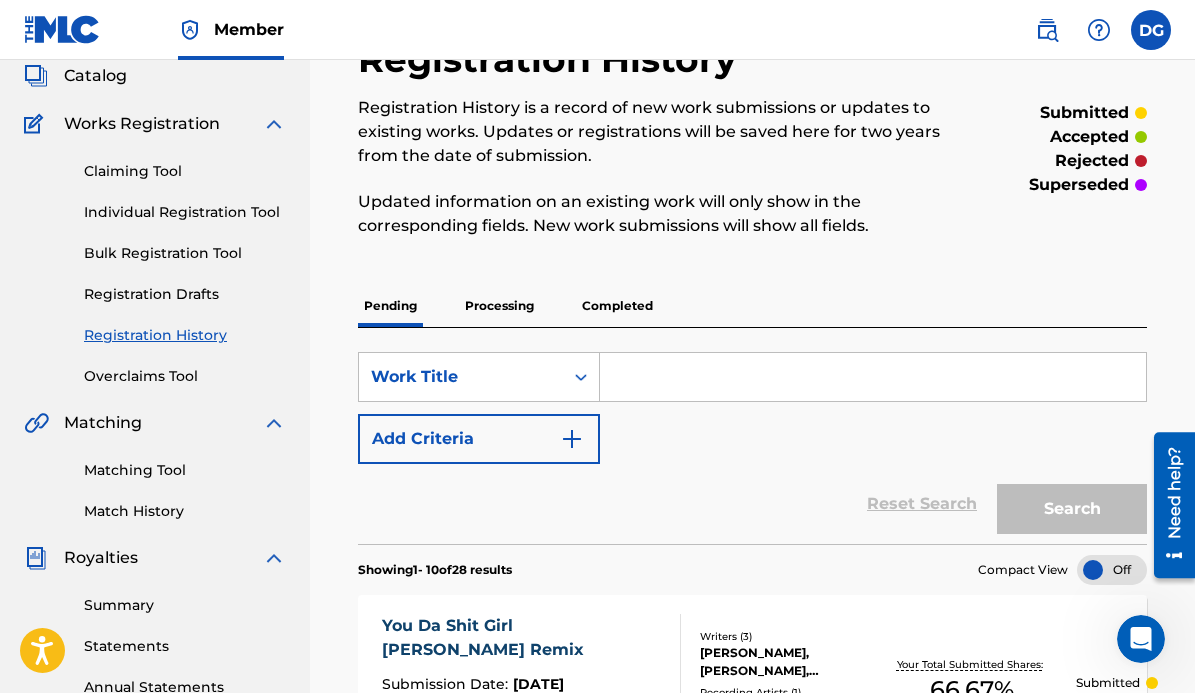click on "Individual Registration Tool" at bounding box center (185, 212) 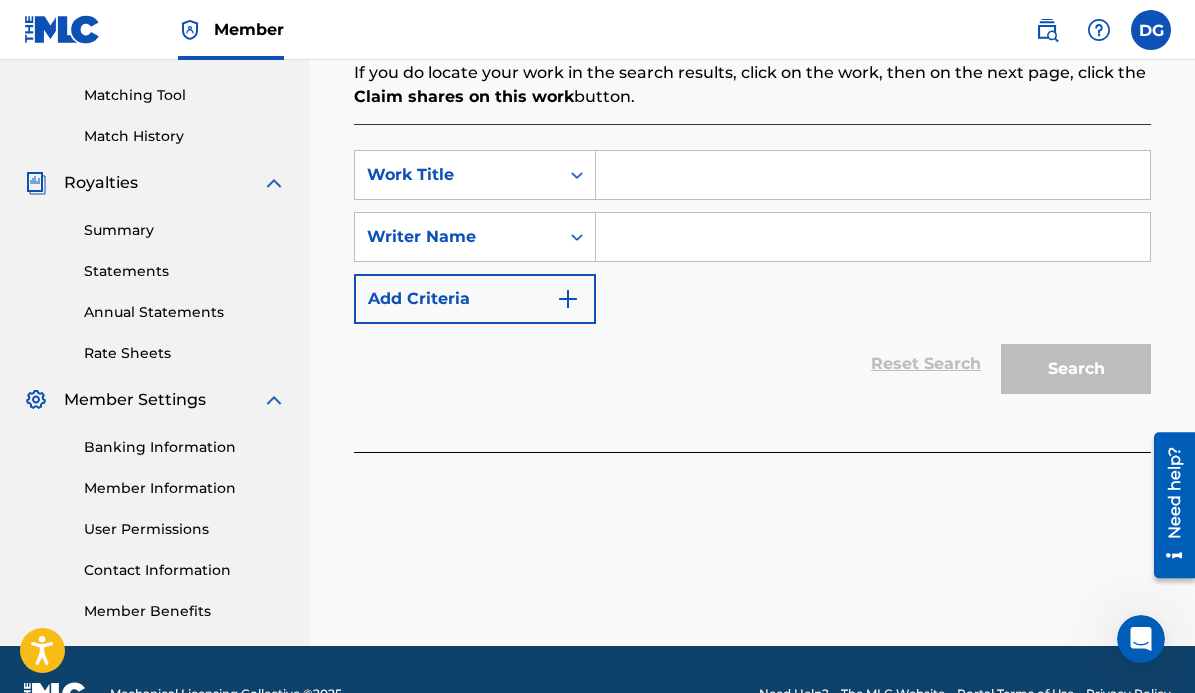 scroll, scrollTop: 500, scrollLeft: 0, axis: vertical 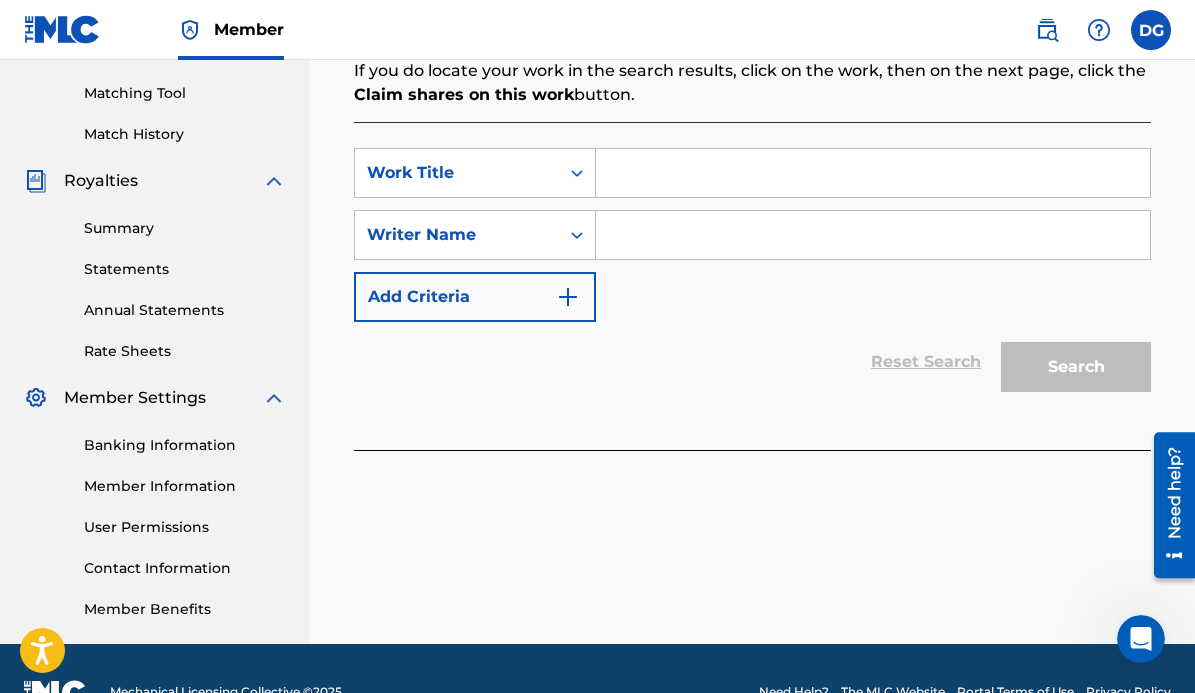 click at bounding box center (873, 173) 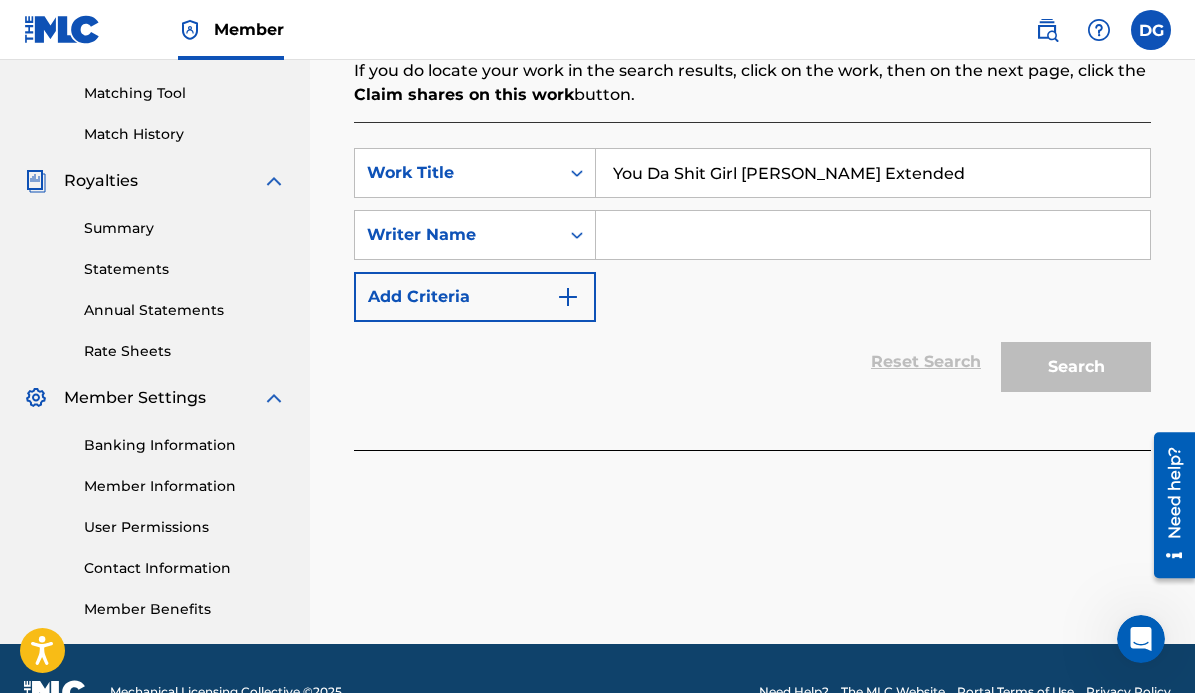 click on "You Da Shit Girl [PERSON_NAME] Extended" at bounding box center [873, 173] 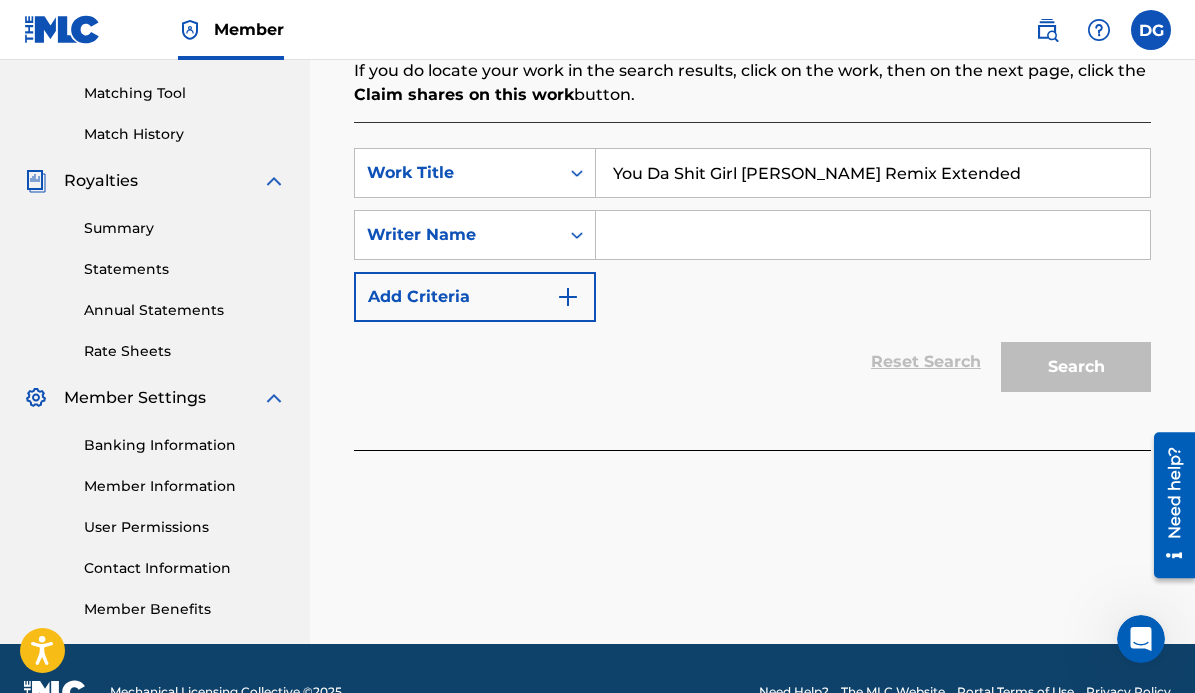 type on "You Da Shit Girl [PERSON_NAME] Remix Extended" 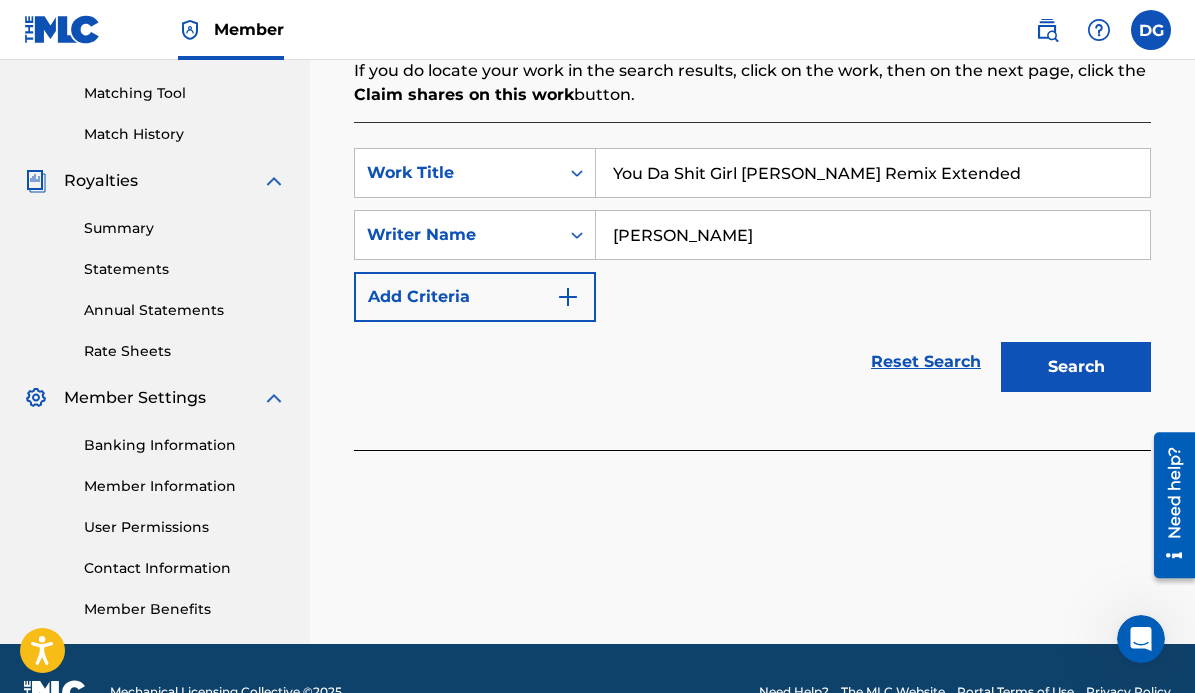 click on "Search" at bounding box center [1076, 367] 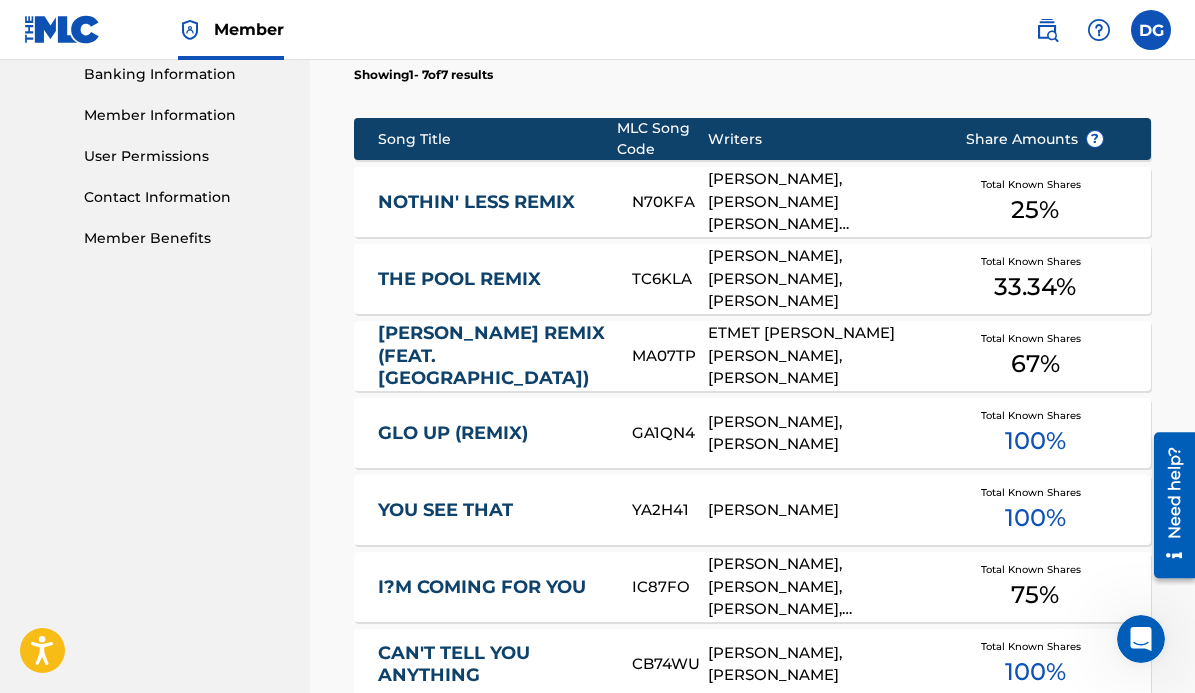 scroll, scrollTop: 870, scrollLeft: 0, axis: vertical 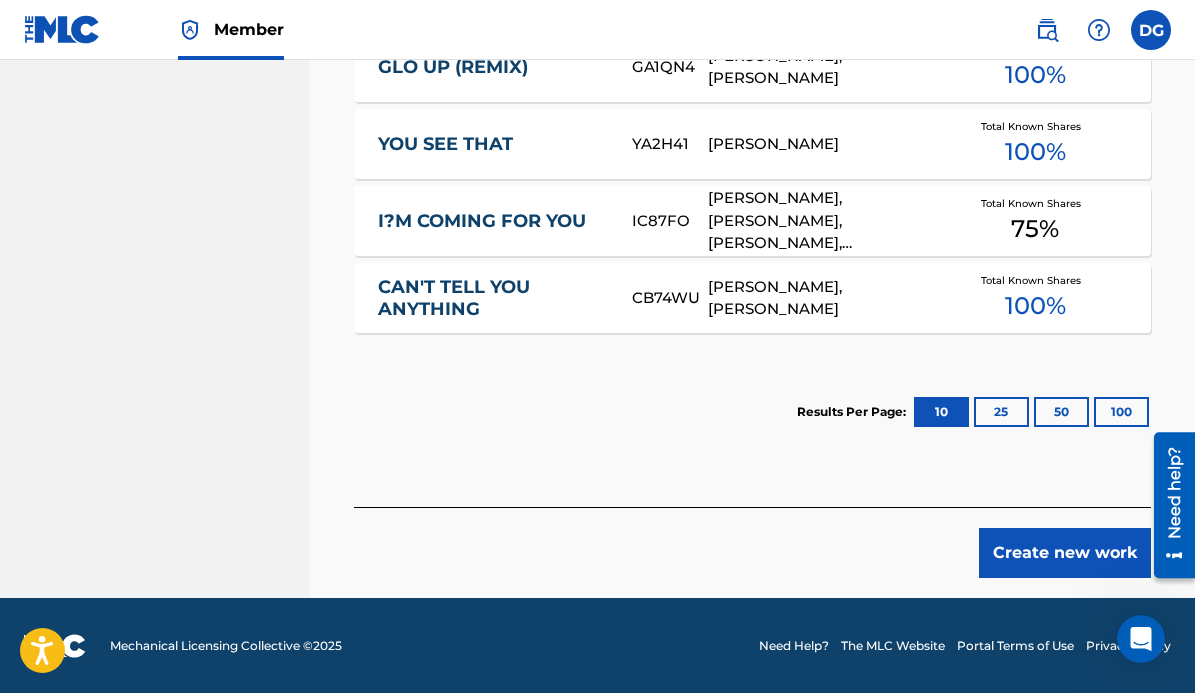 click on "Create new work" at bounding box center [1065, 553] 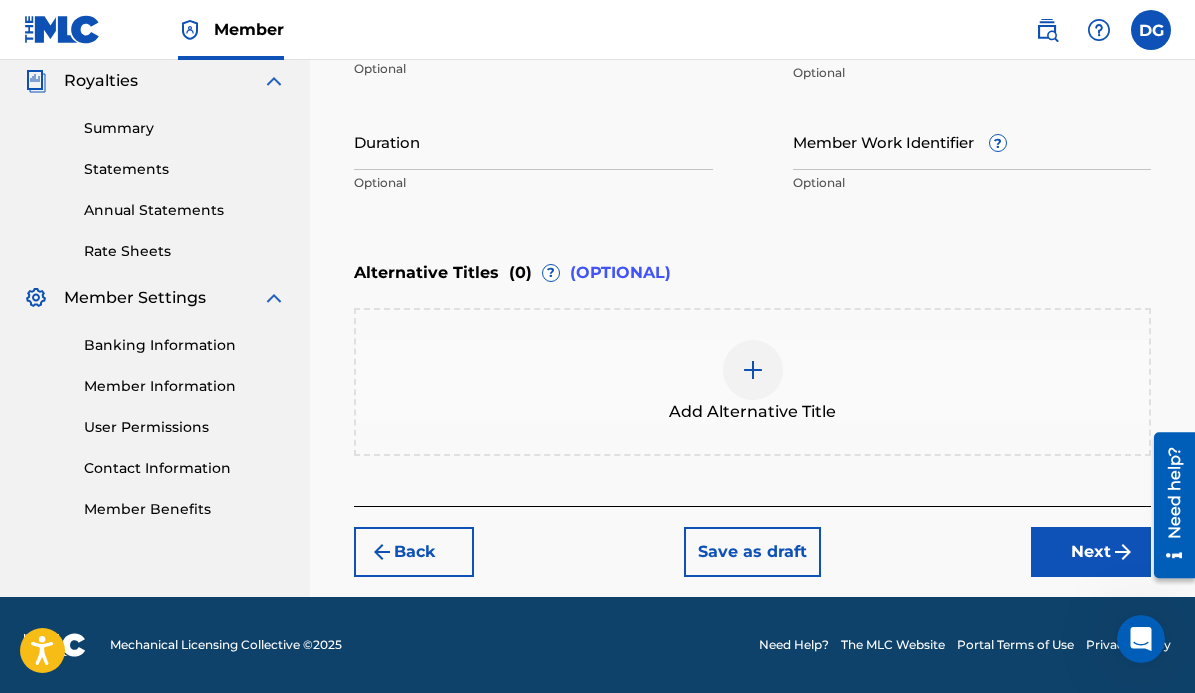 scroll, scrollTop: 597, scrollLeft: 0, axis: vertical 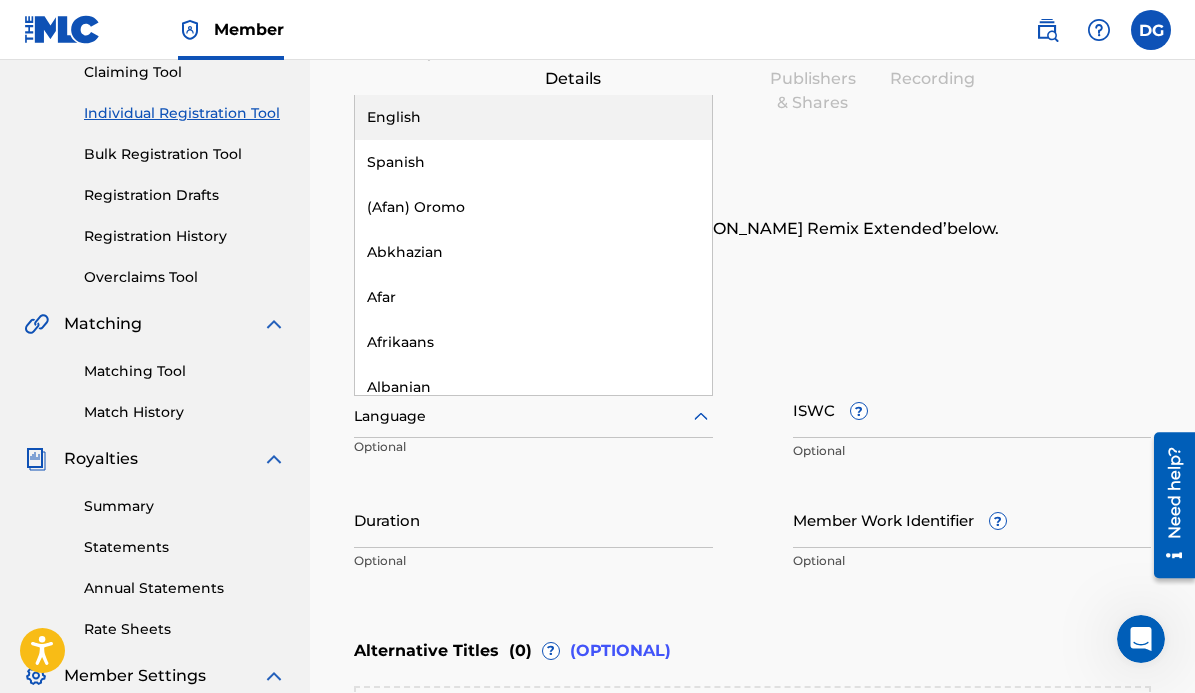 click at bounding box center (533, 416) 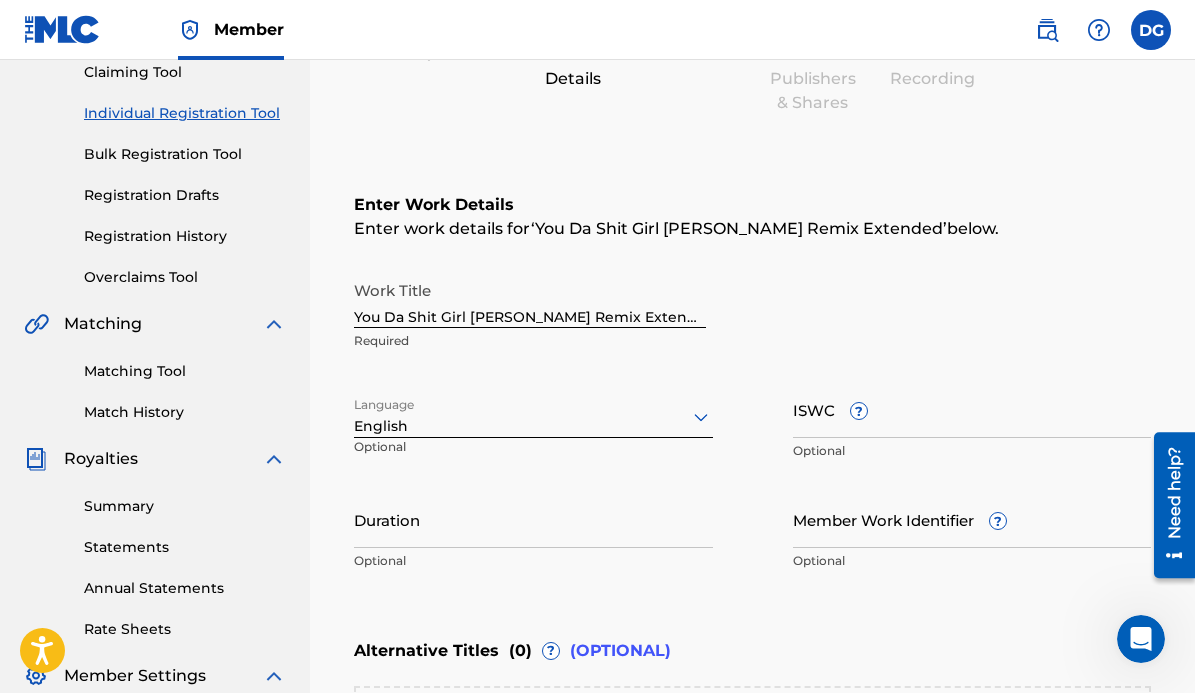 click on "Duration" at bounding box center [533, 519] 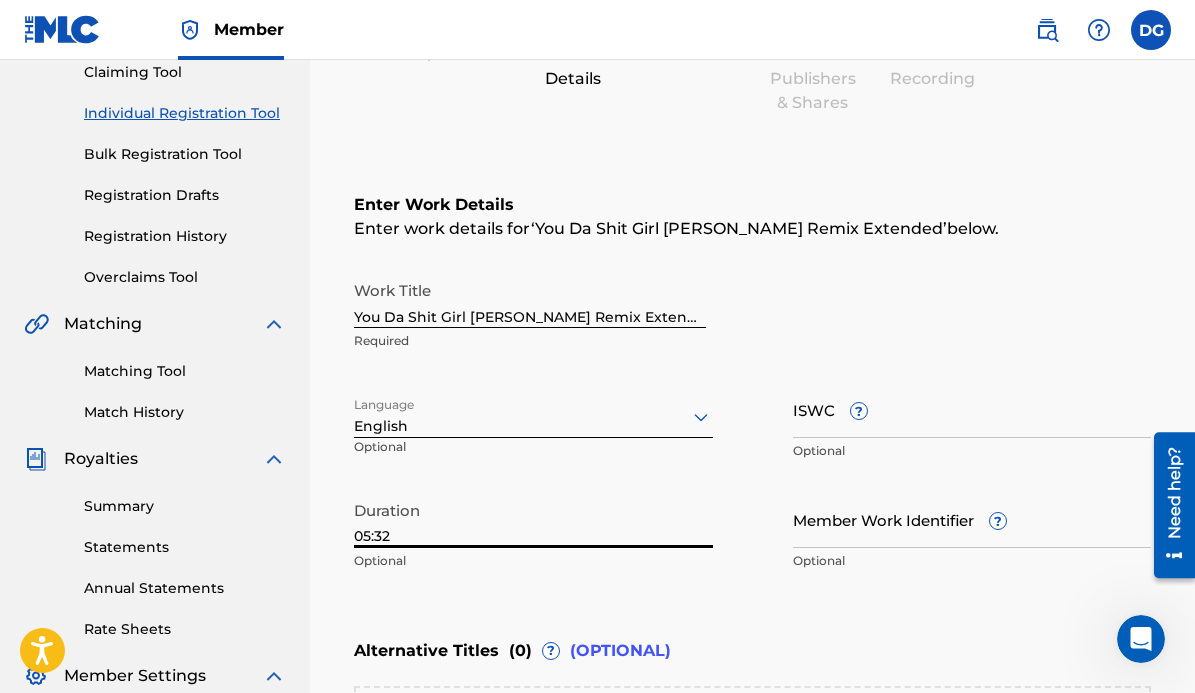 type on "05:32" 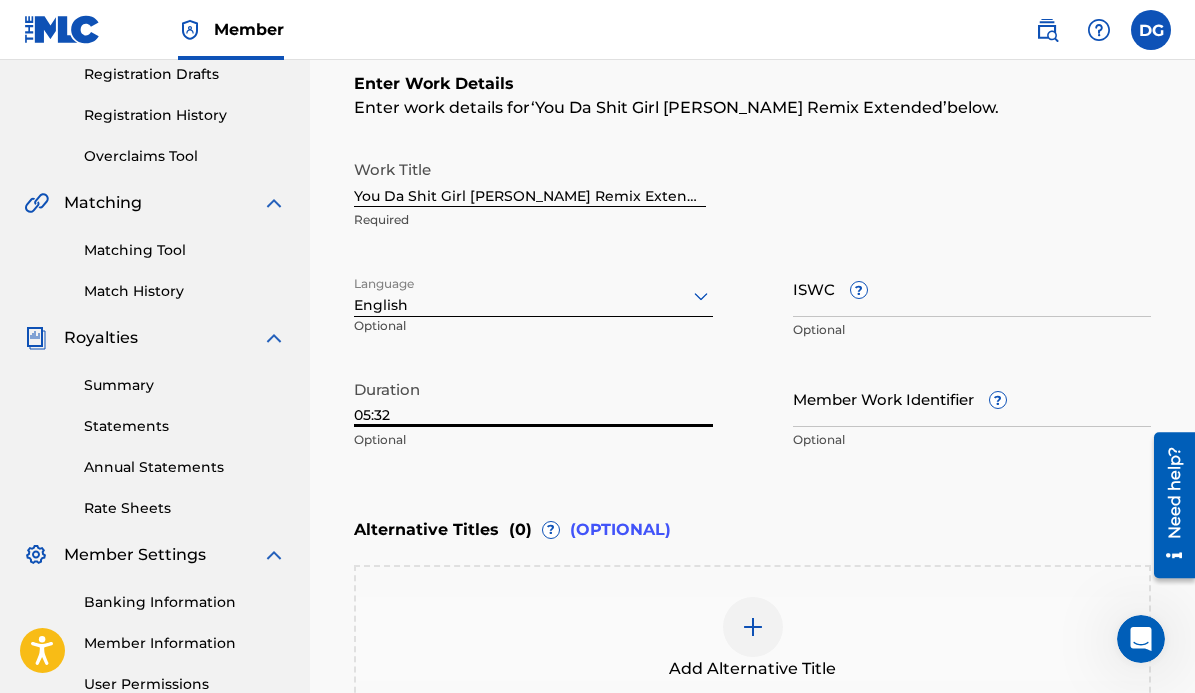 scroll, scrollTop: 345, scrollLeft: 0, axis: vertical 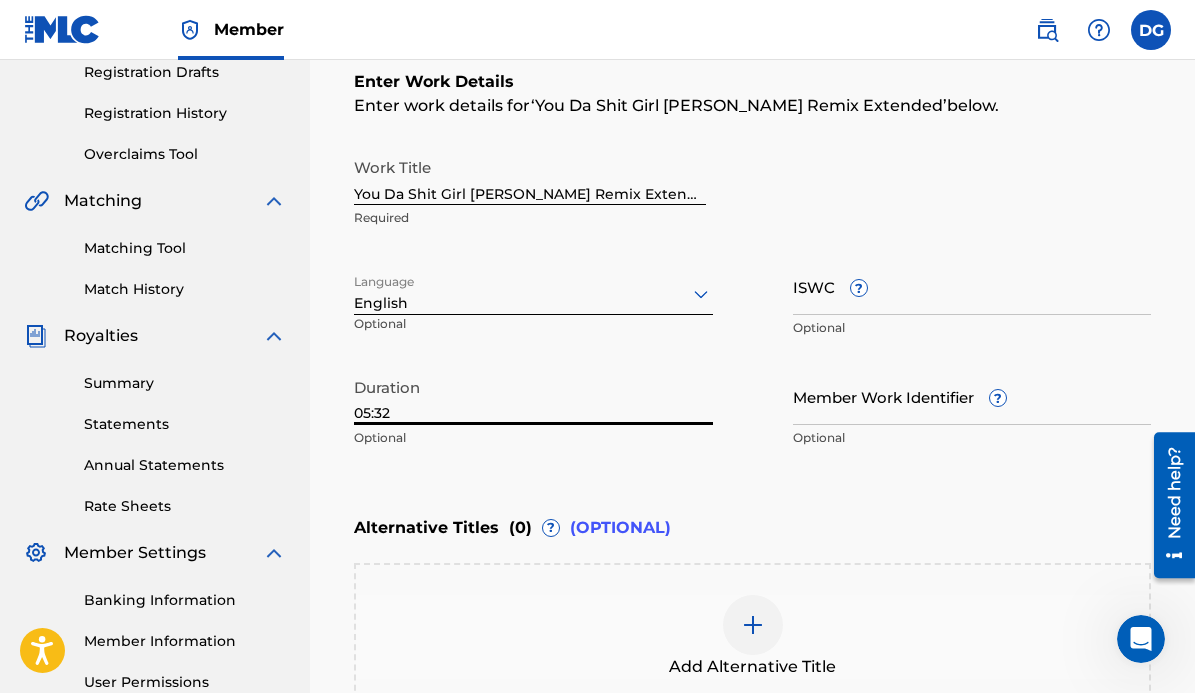 click on "Member Work Identifier   ?" at bounding box center [972, 396] 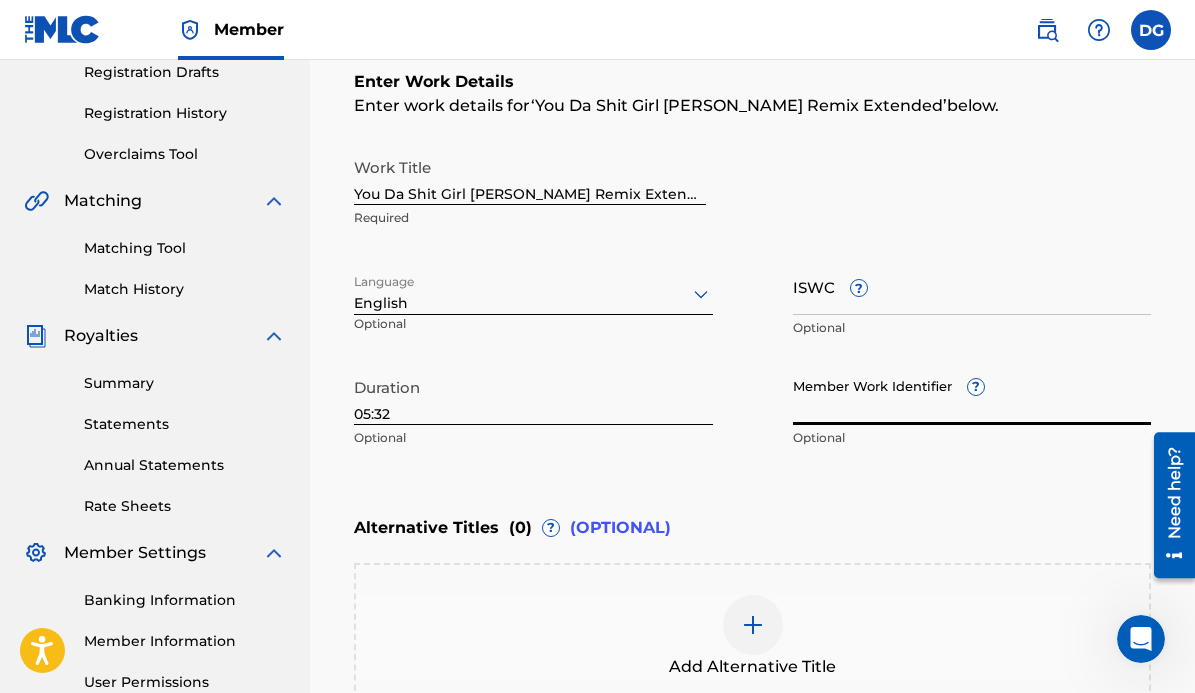 paste on "928876911" 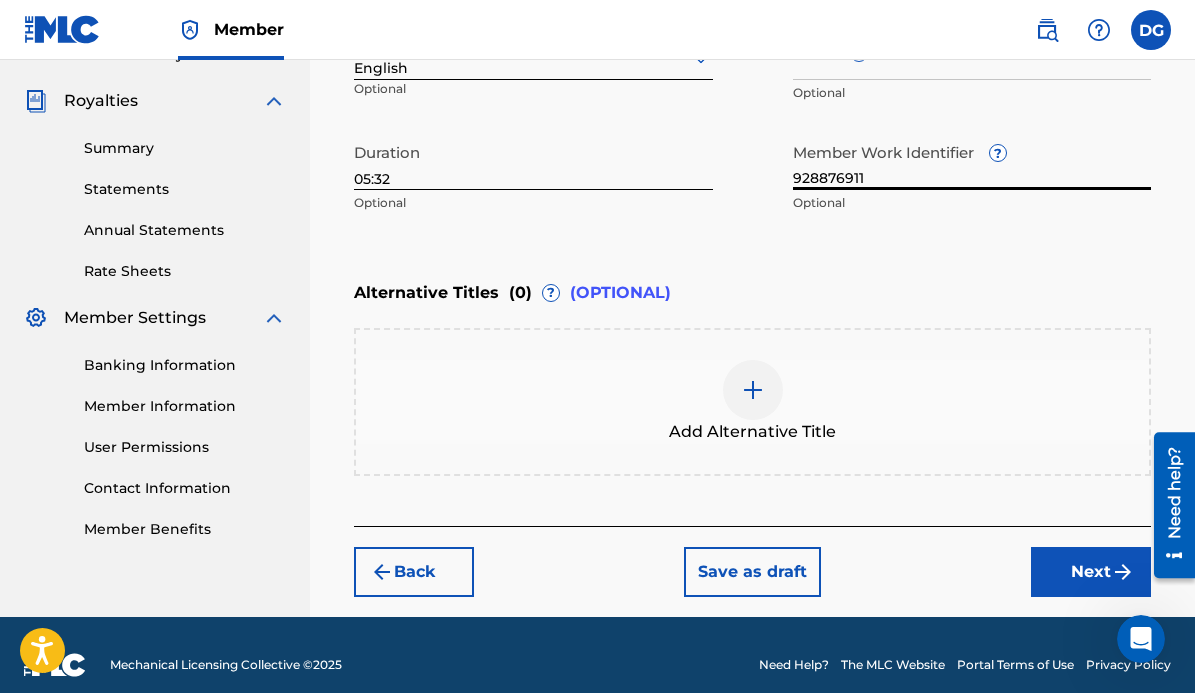 scroll, scrollTop: 597, scrollLeft: 0, axis: vertical 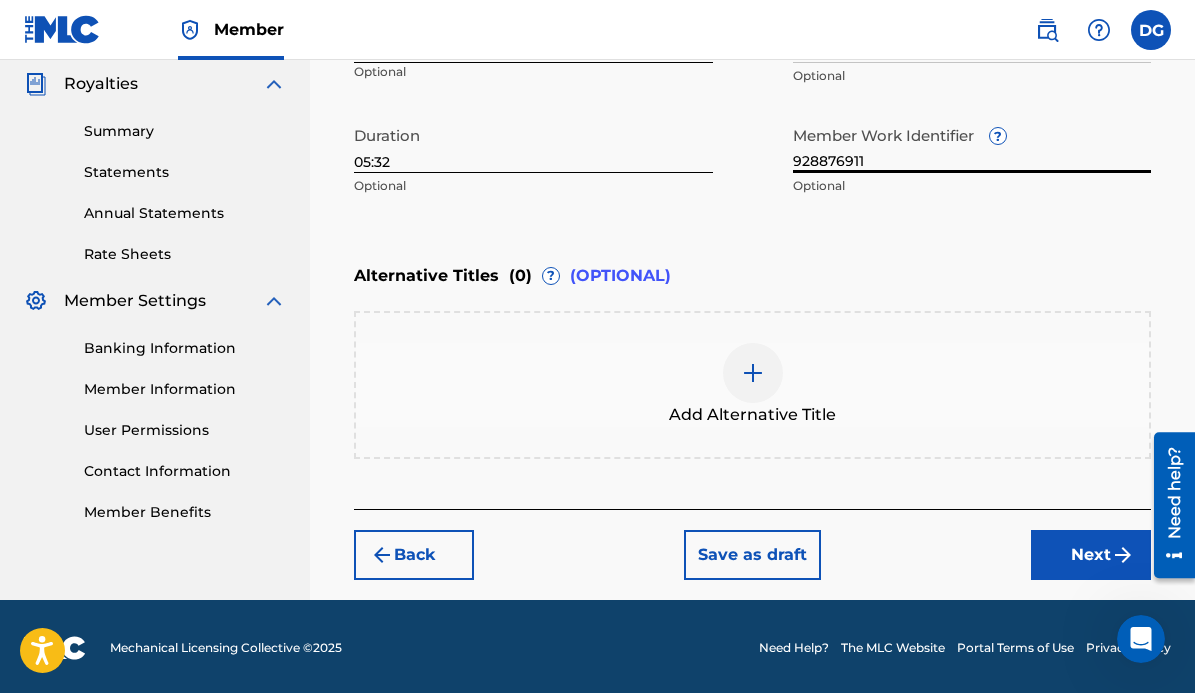 type on "928876911" 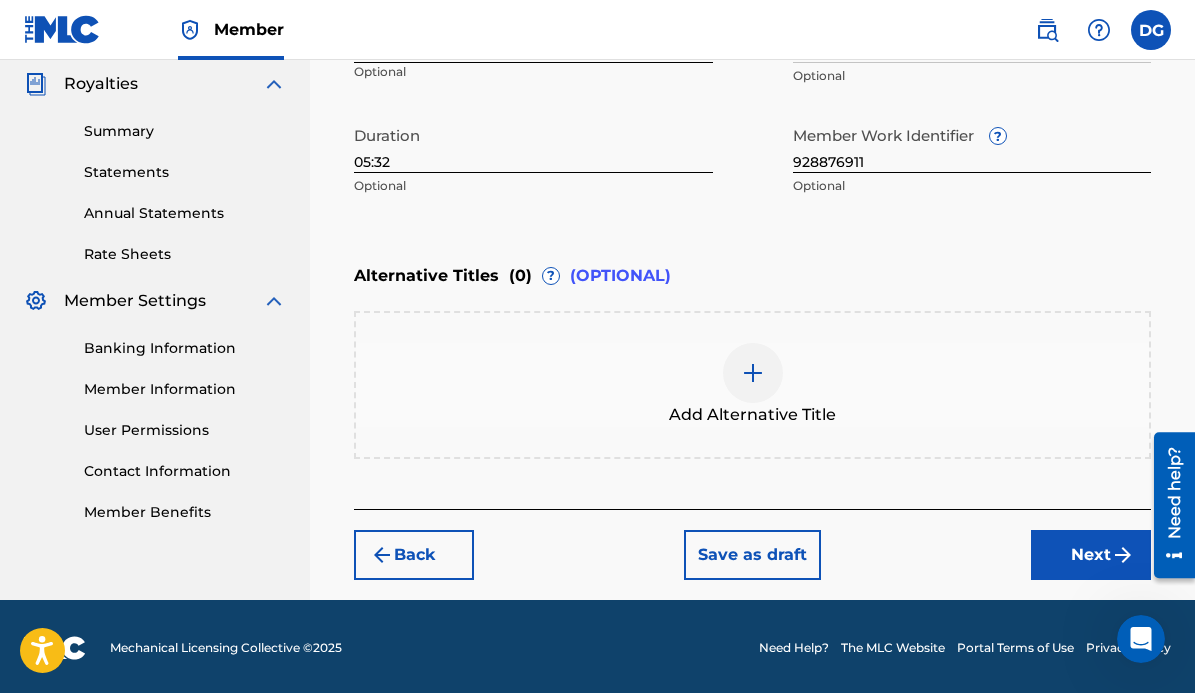 click on "Next" at bounding box center [1091, 555] 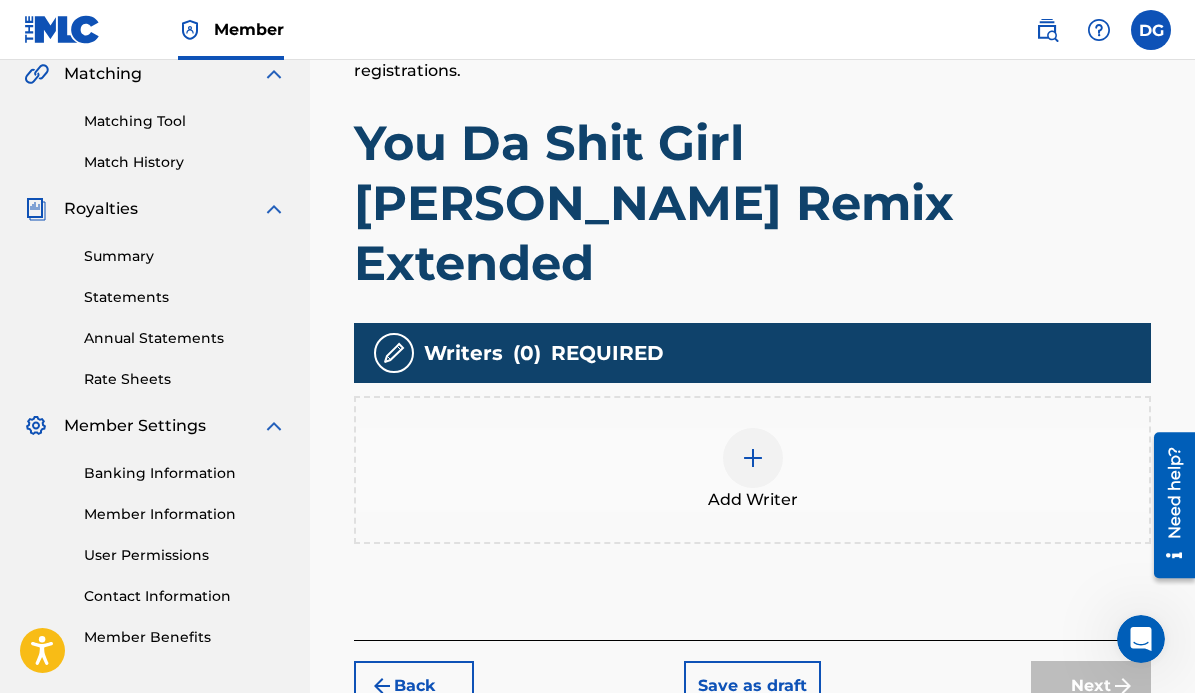 scroll, scrollTop: 546, scrollLeft: 0, axis: vertical 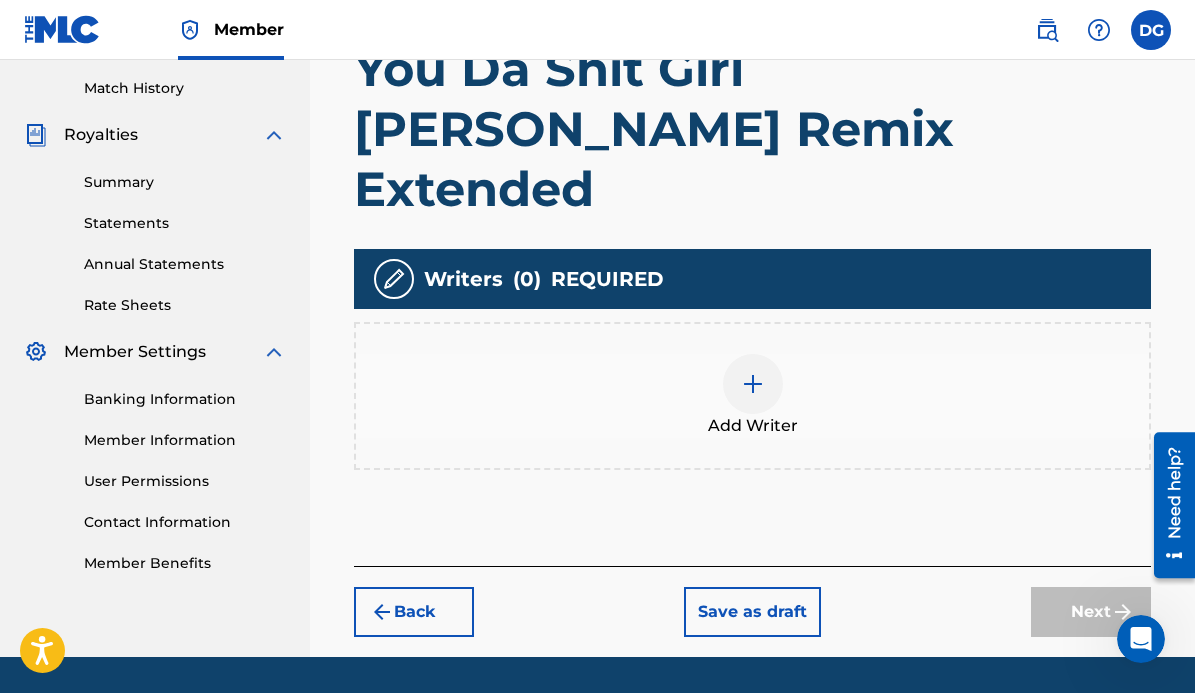 click on "Add Writers & Roles Enter all writer(s) and their roles. A full list of writer roles and their definitions can be found in our Help Center article   here. Please note: At least one Composer/Author or Composer writer role is required for all new registrations. You Da Shit Girl [PERSON_NAME] Remix Extended Writers ( 0 ) REQUIRED Add Writer" at bounding box center [752, 193] 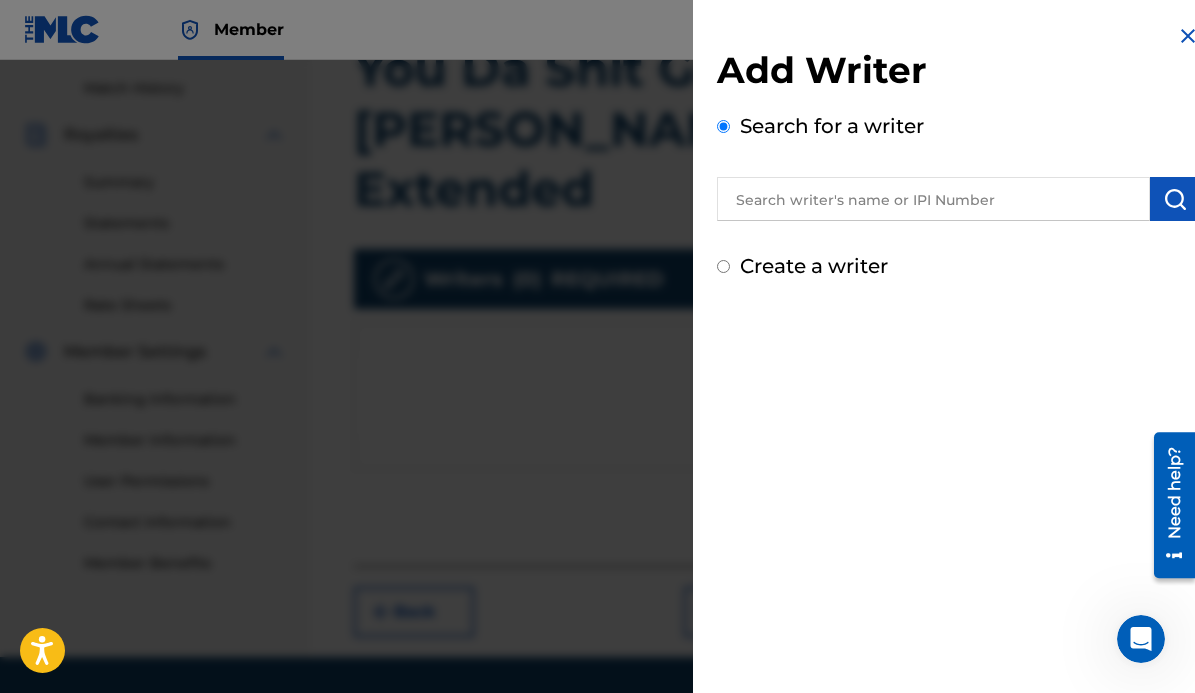 click at bounding box center (933, 199) 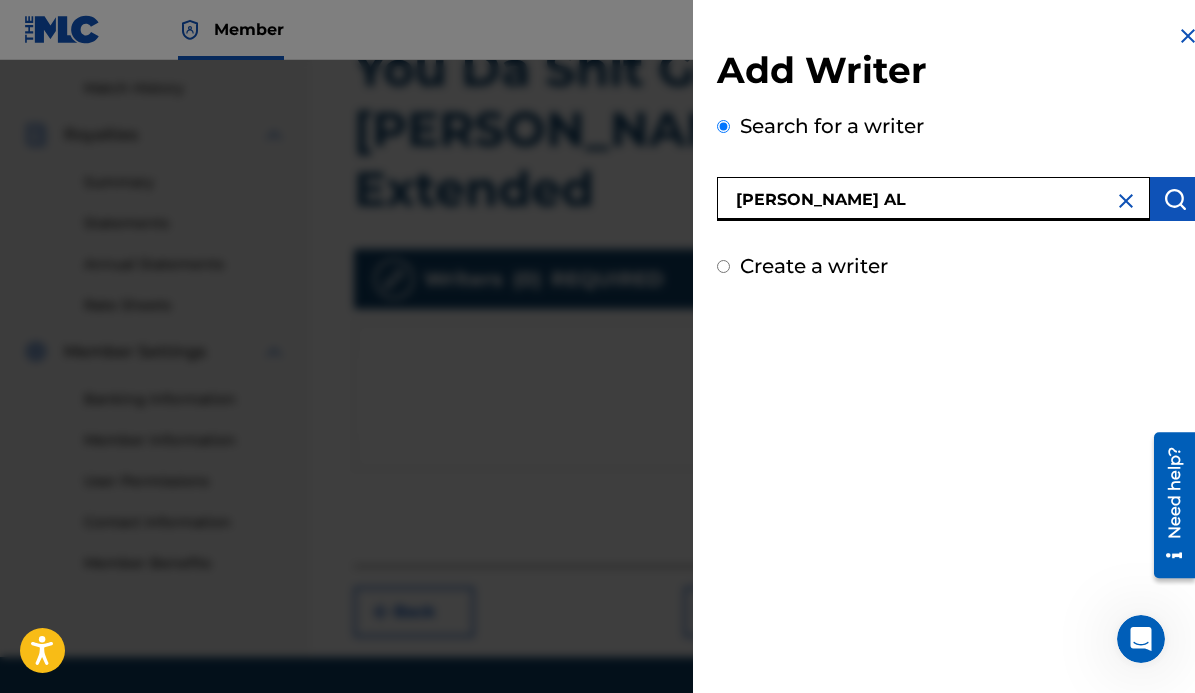 click at bounding box center [1175, 199] 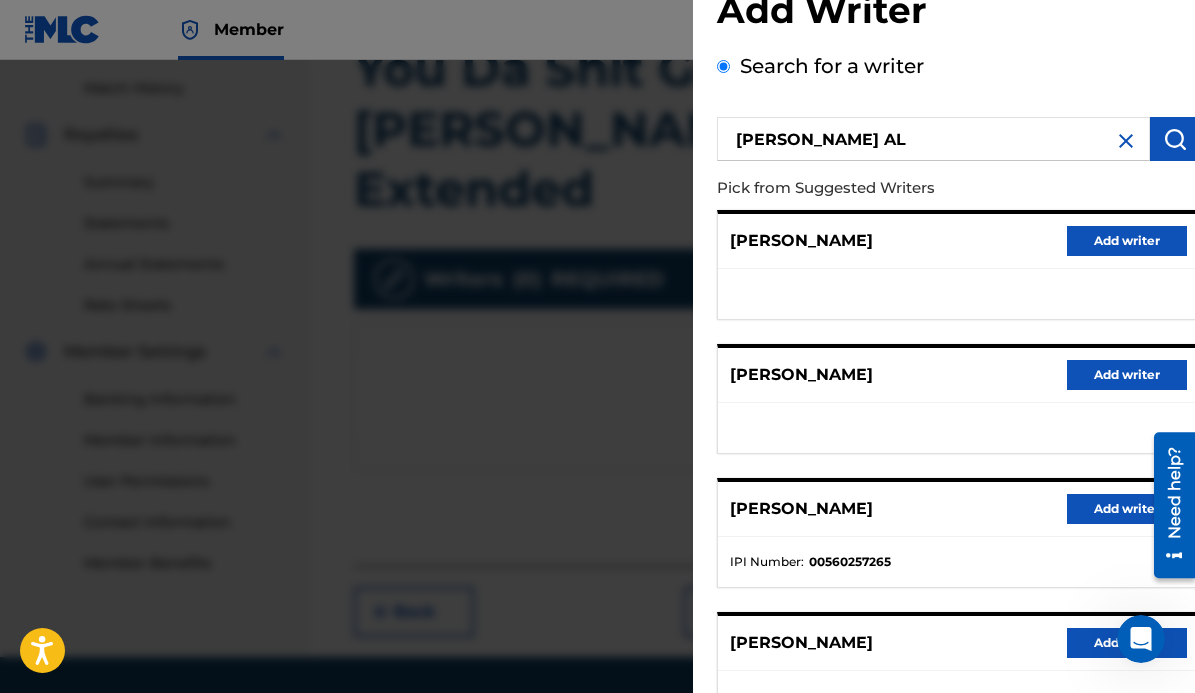 scroll, scrollTop: 0, scrollLeft: 0, axis: both 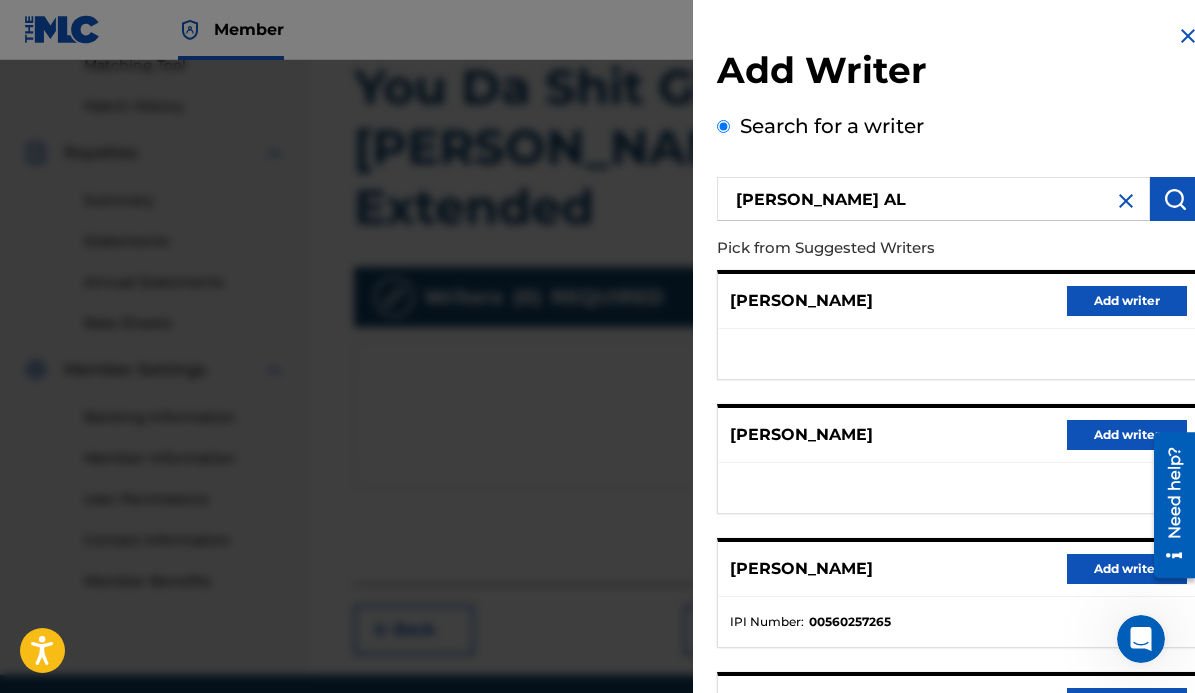 click on "[PERSON_NAME] AL" at bounding box center [933, 199] 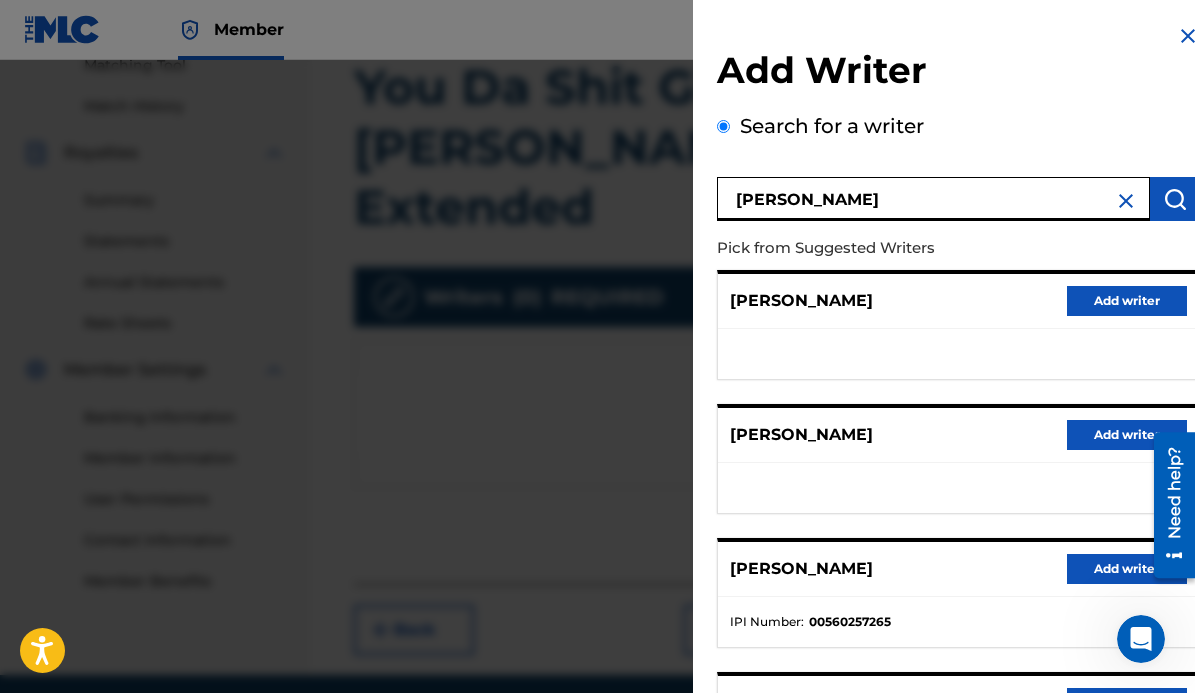 type on "[PERSON_NAME]" 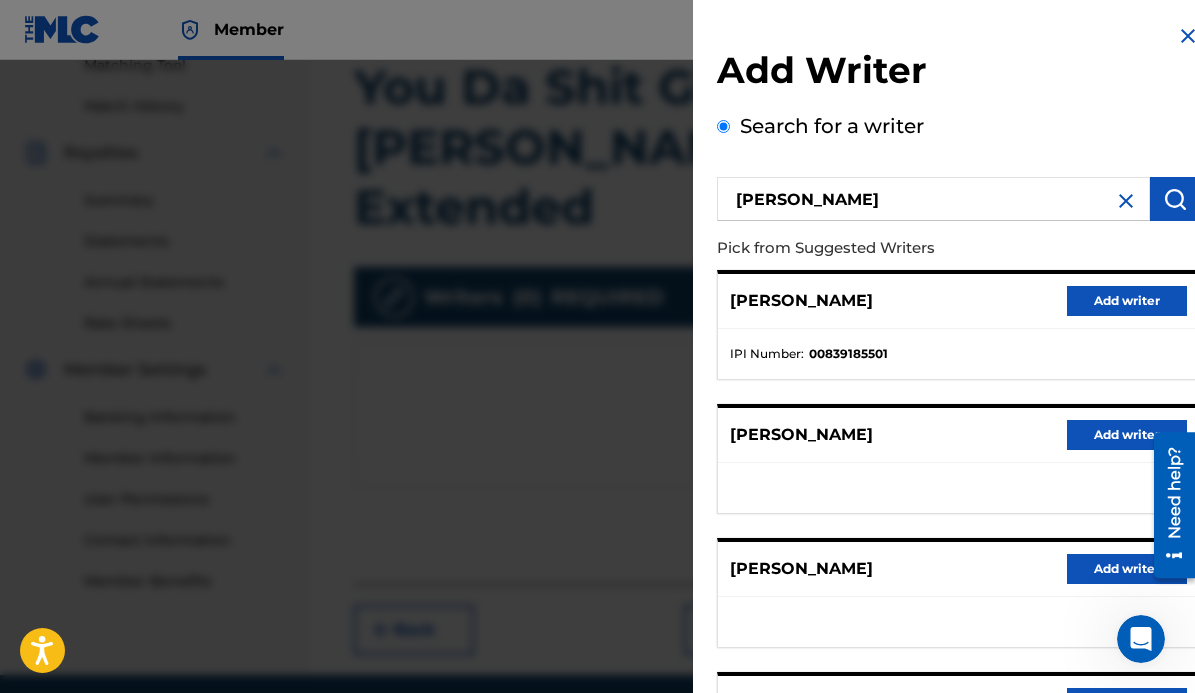 click on "Add writer" at bounding box center [1127, 301] 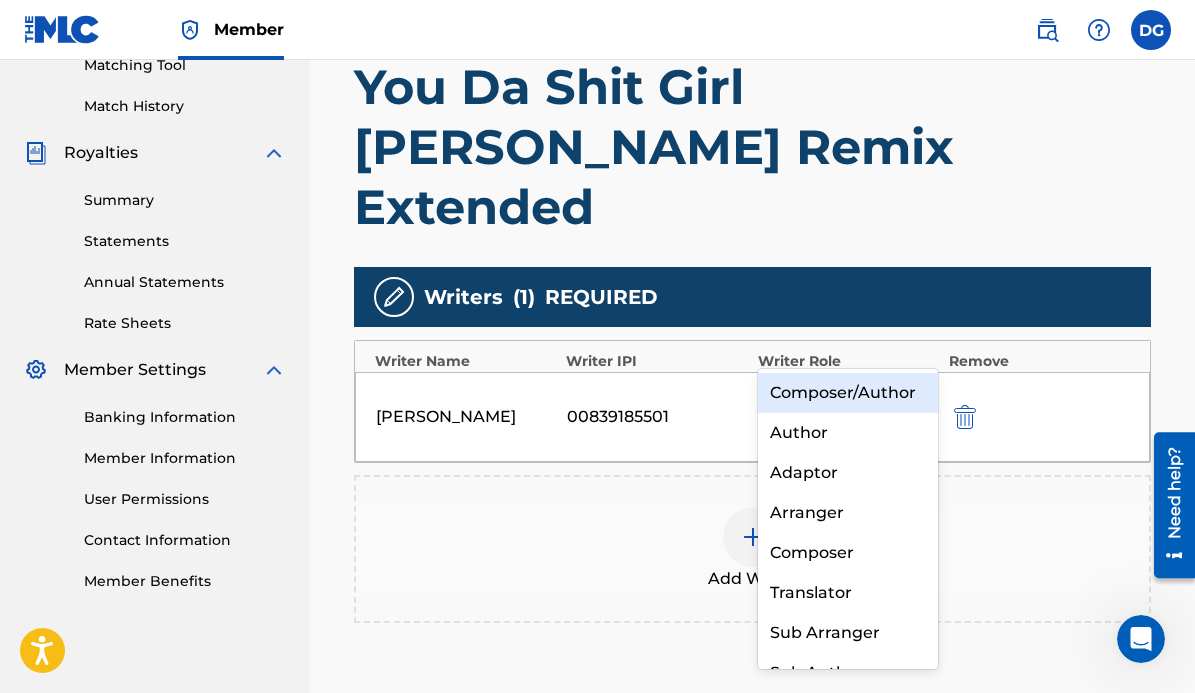 click 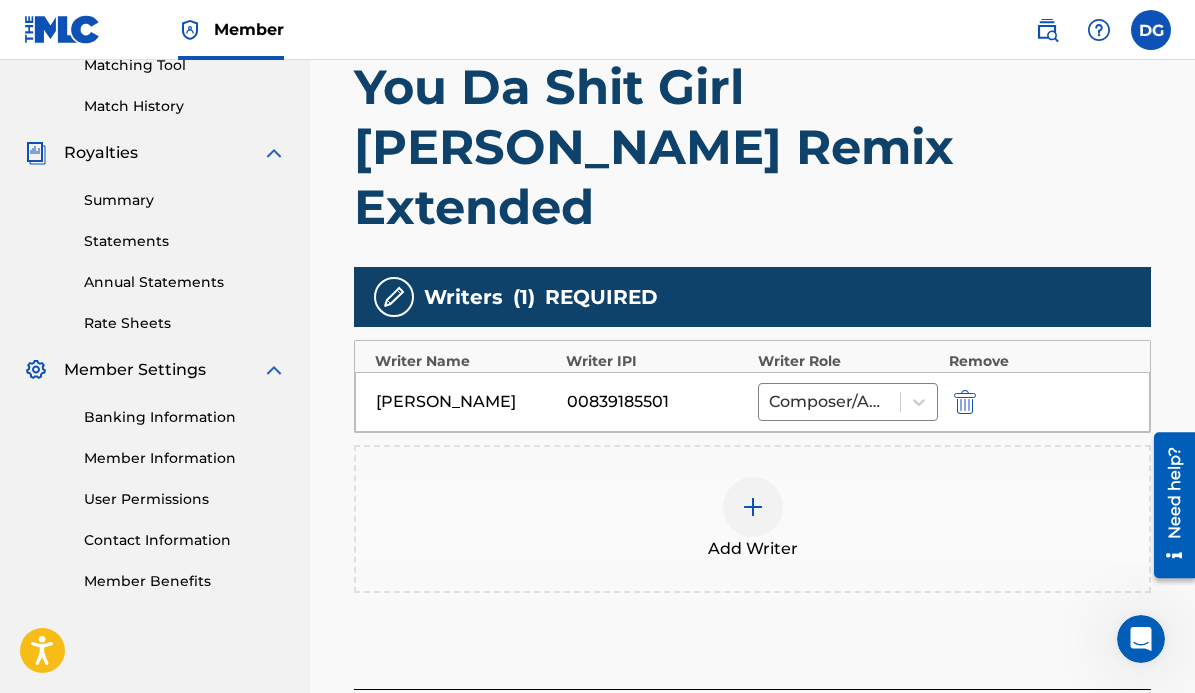 click at bounding box center [753, 507] 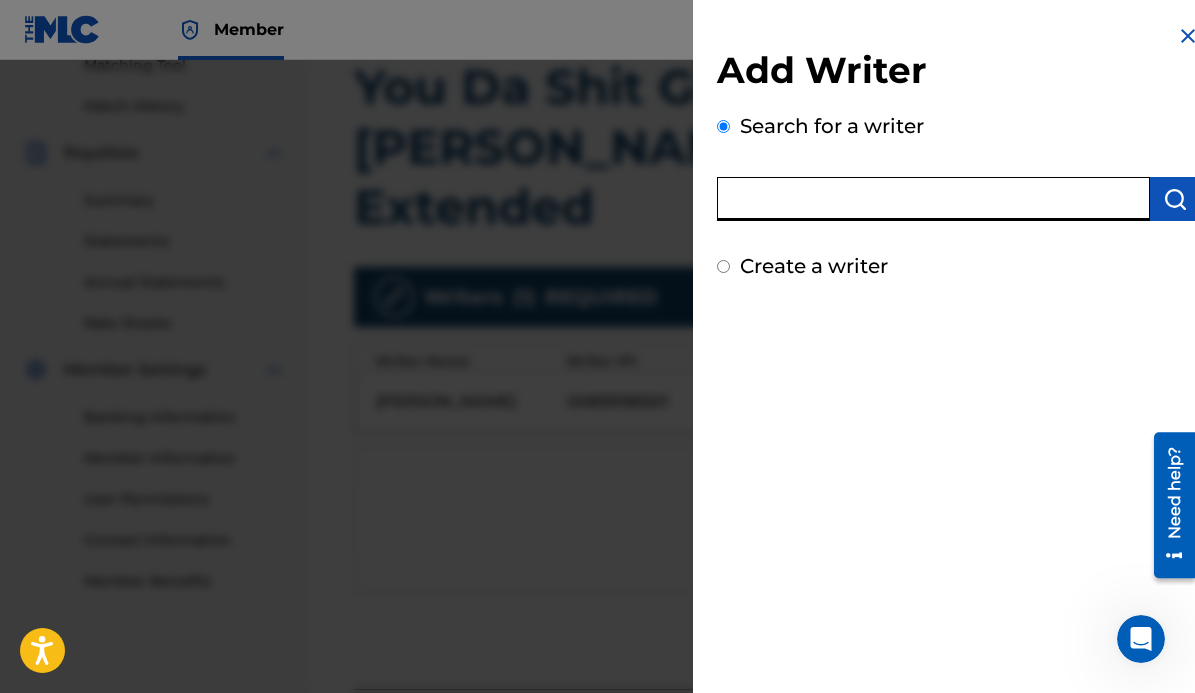 click at bounding box center [933, 199] 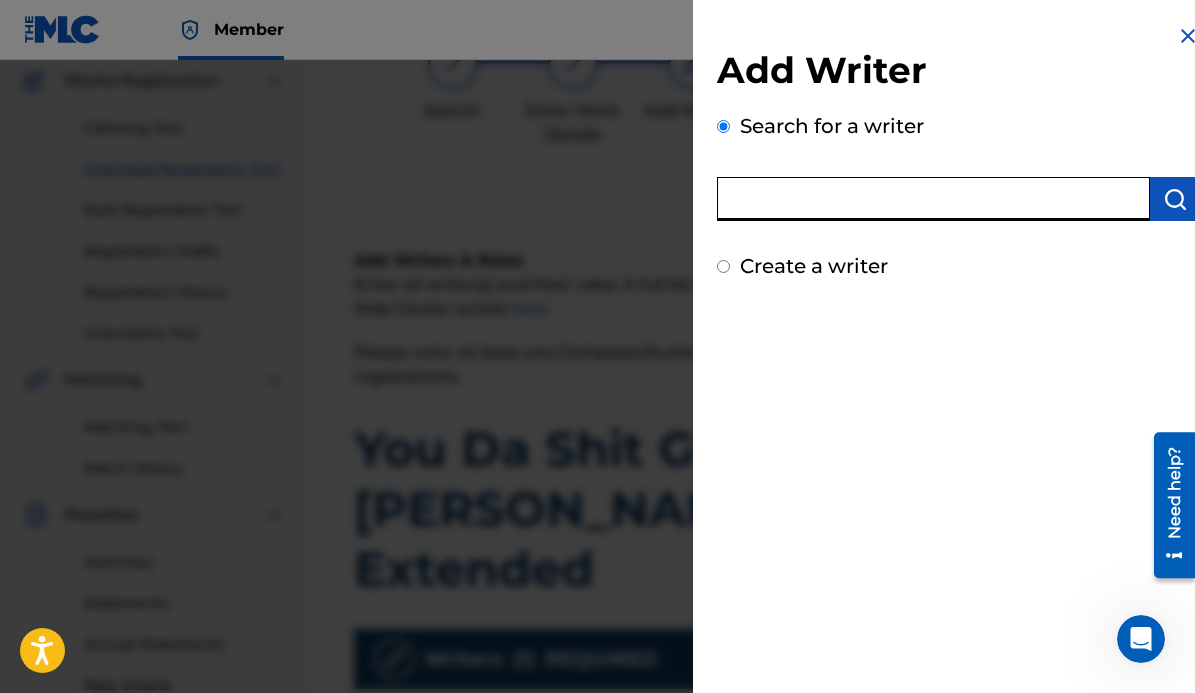 click at bounding box center [933, 199] 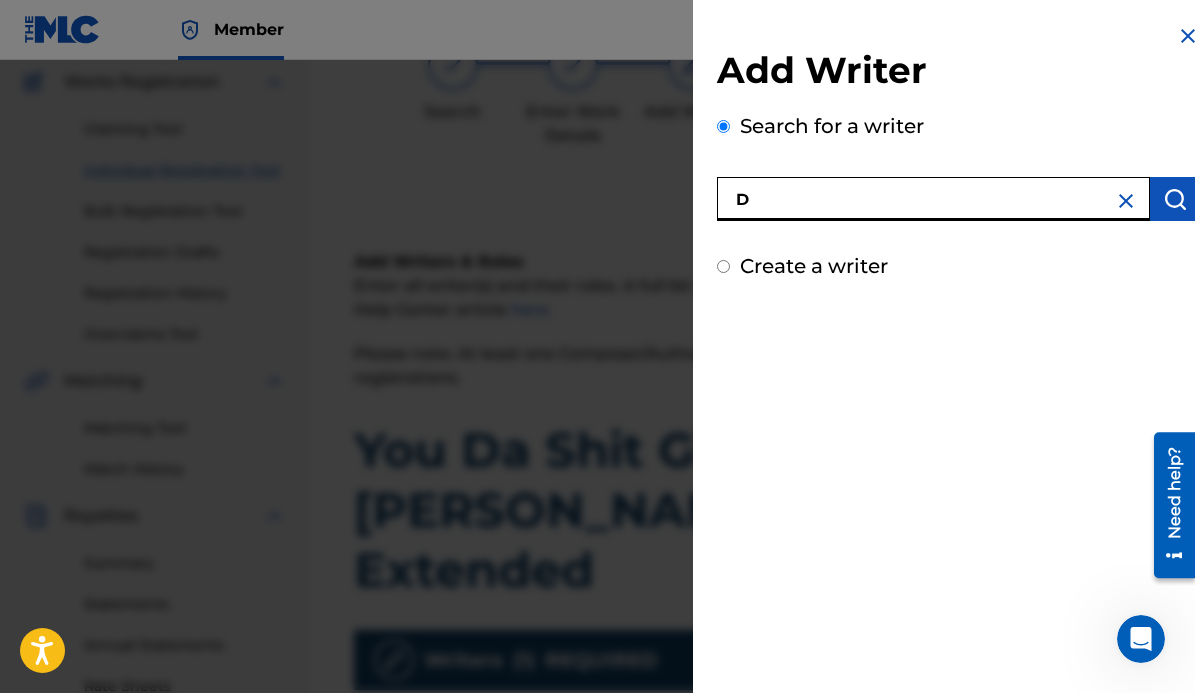 click on "D" at bounding box center (933, 199) 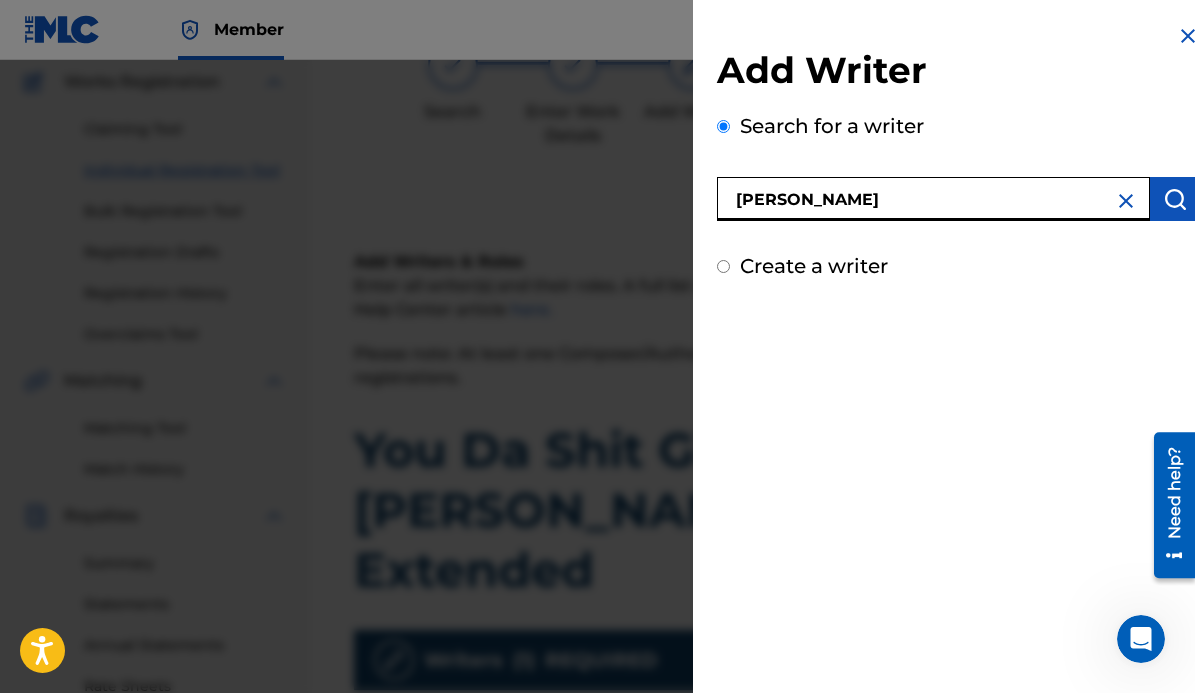 type on "[PERSON_NAME]" 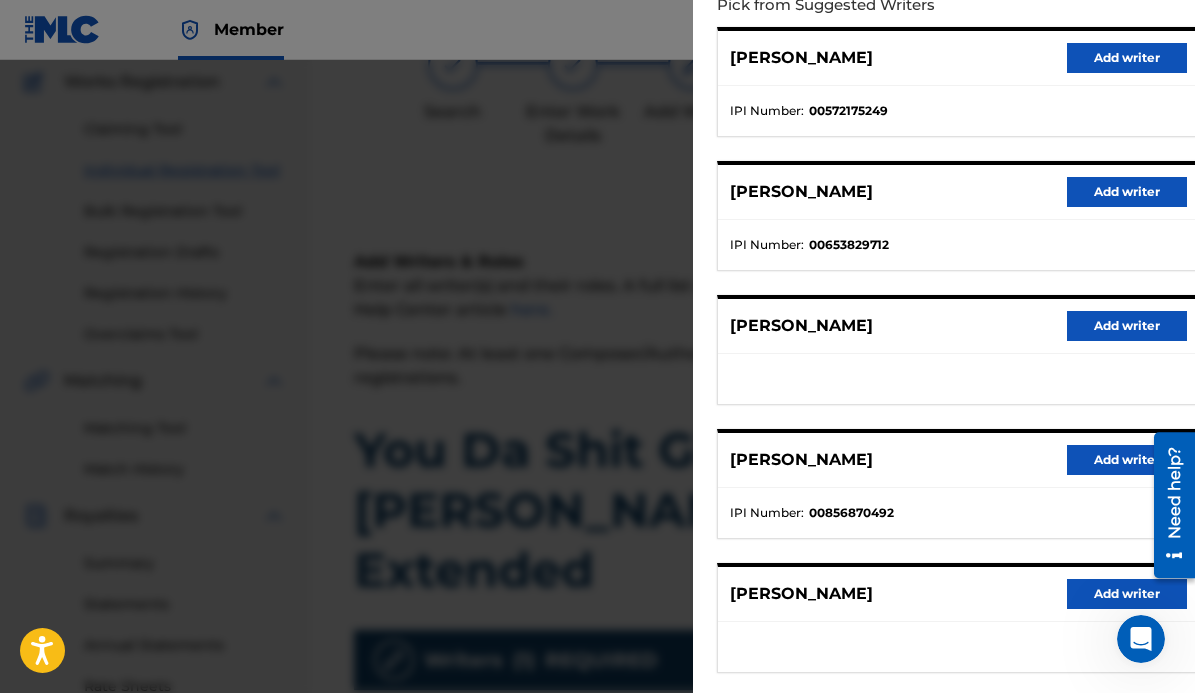 scroll, scrollTop: 246, scrollLeft: 0, axis: vertical 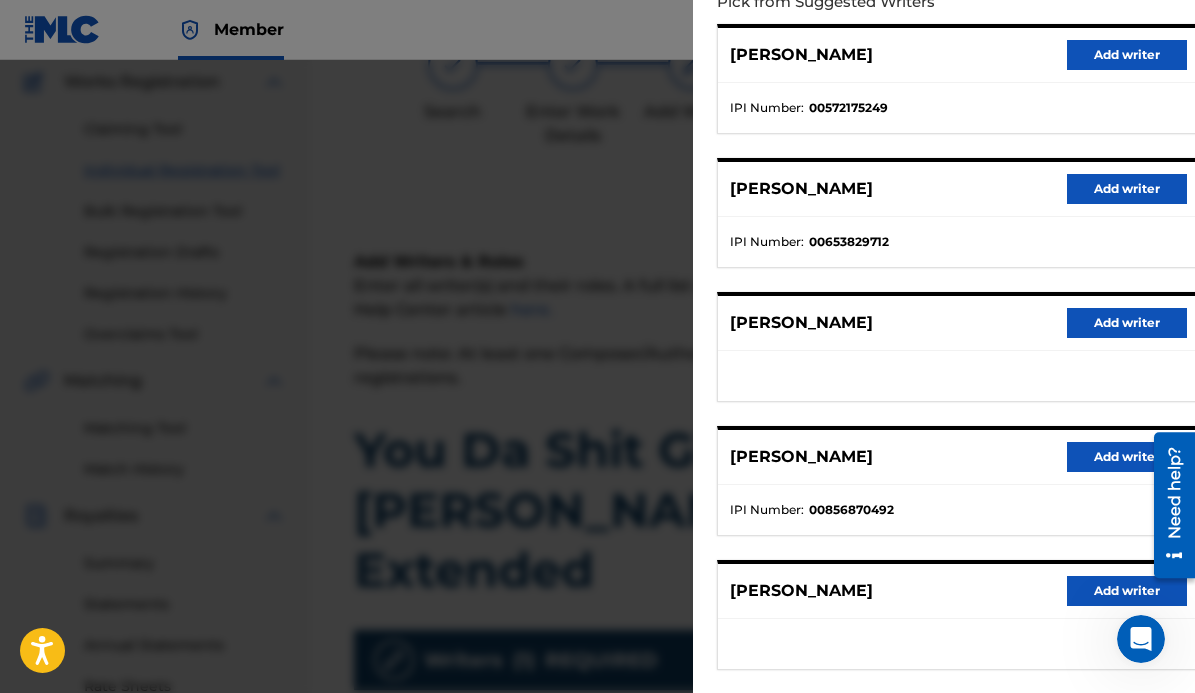 click on "Add writer" at bounding box center (1127, 189) 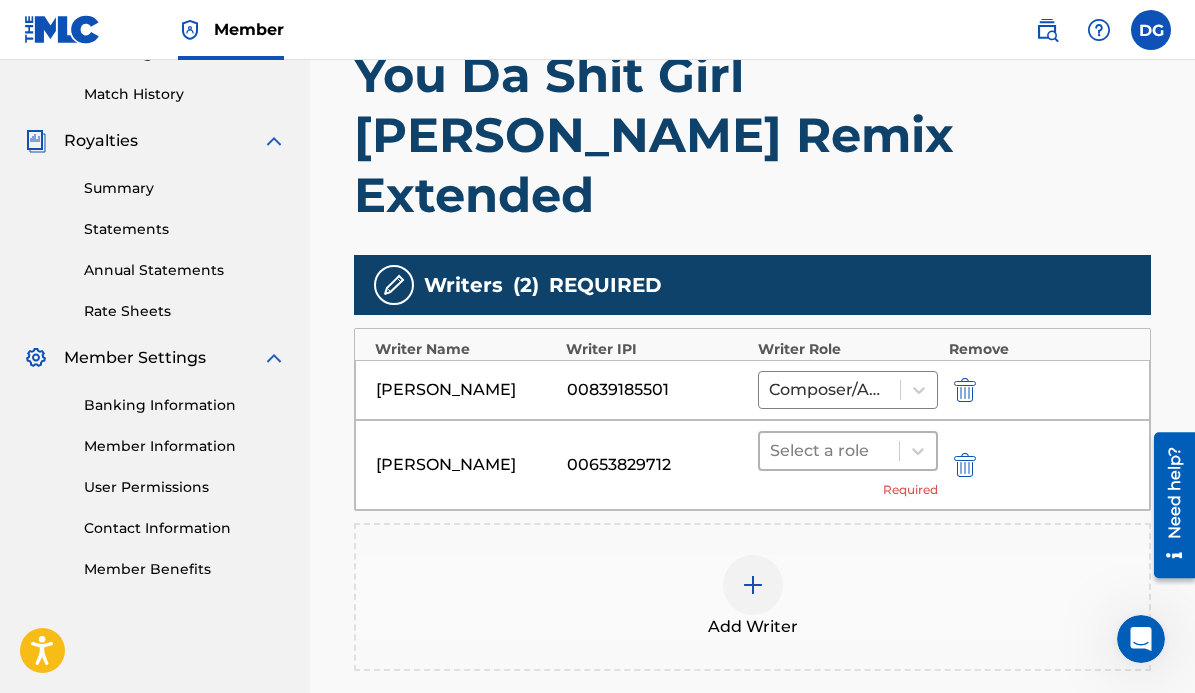 scroll, scrollTop: 541, scrollLeft: 0, axis: vertical 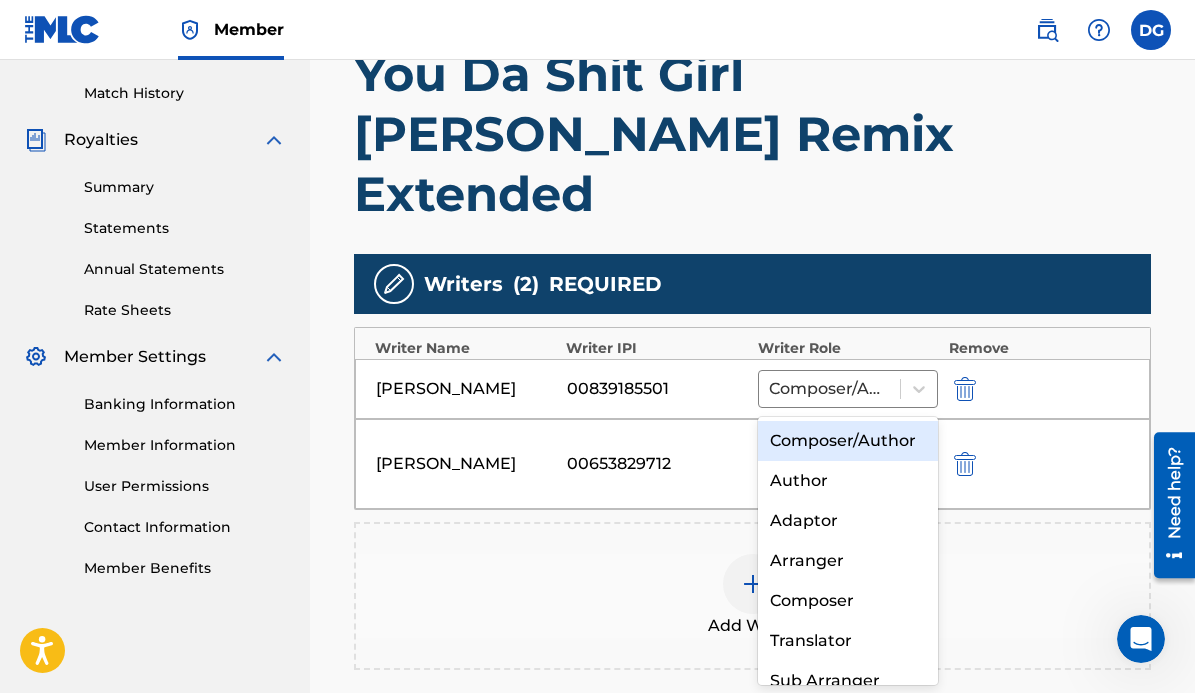 click at bounding box center (918, 450) 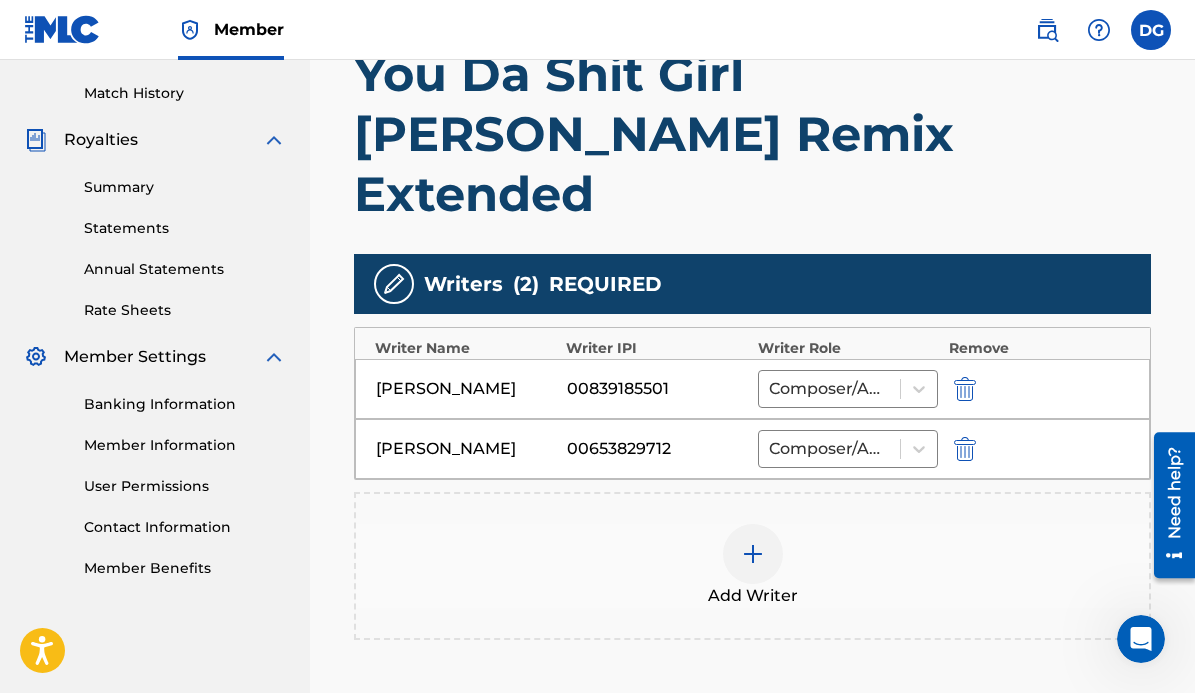 click on "Add Writer" at bounding box center (752, 566) 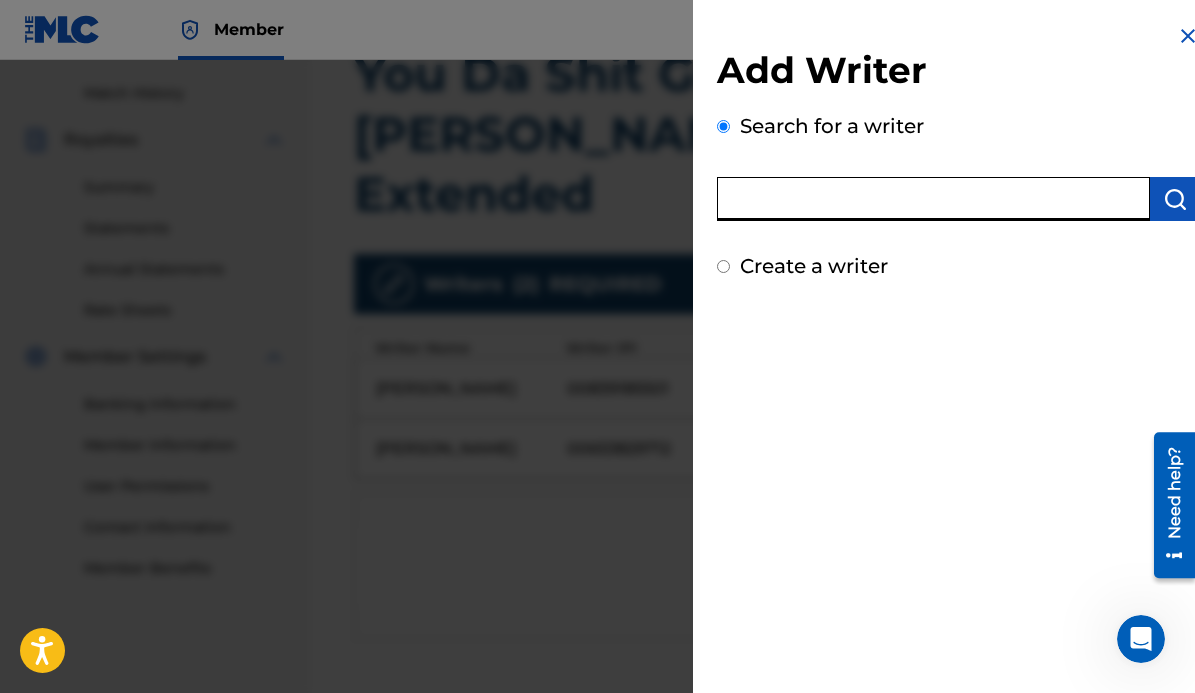 click at bounding box center (933, 199) 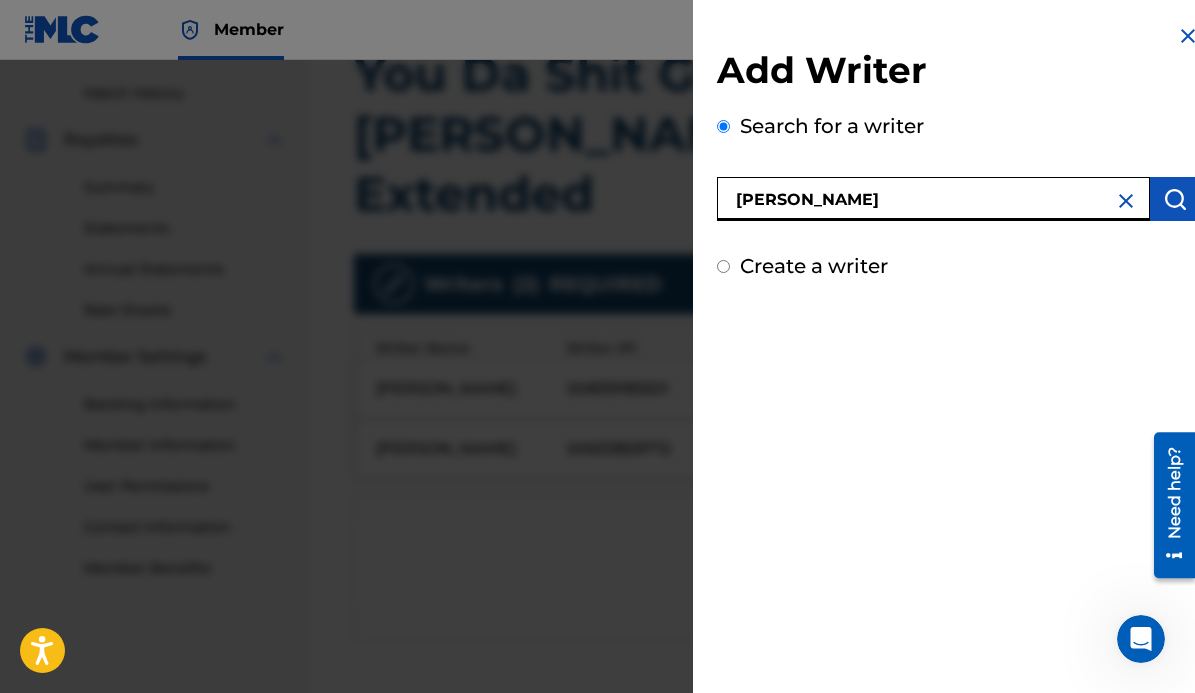 type on "[PERSON_NAME]" 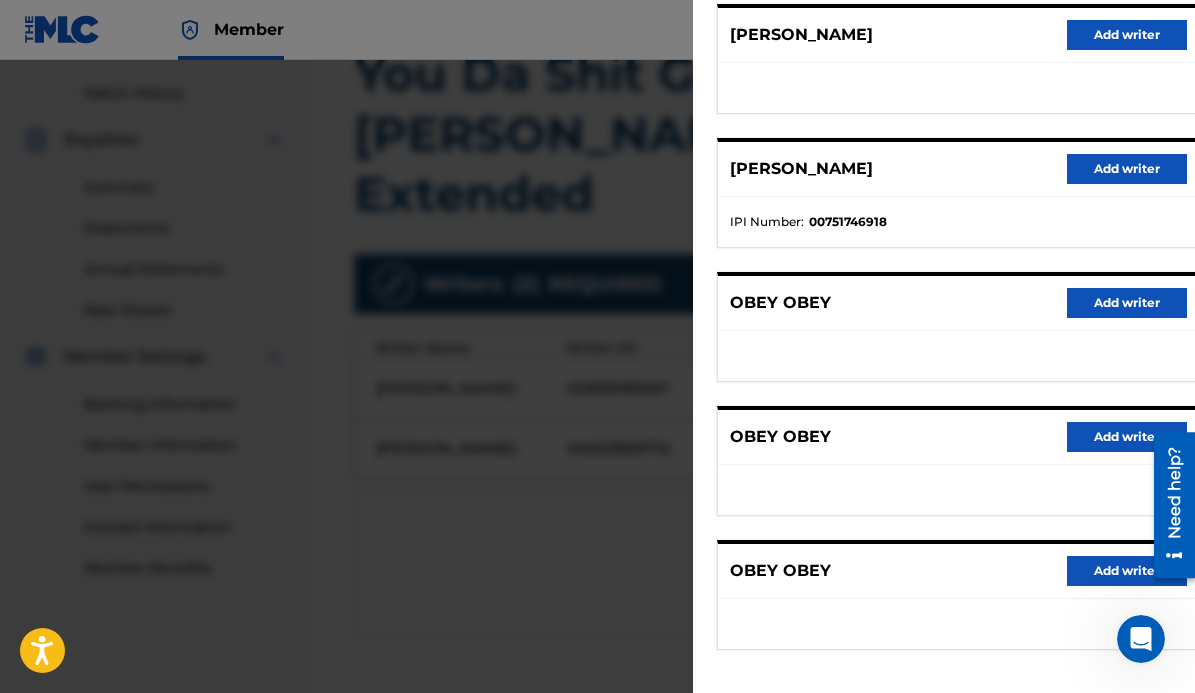 scroll, scrollTop: 348, scrollLeft: 0, axis: vertical 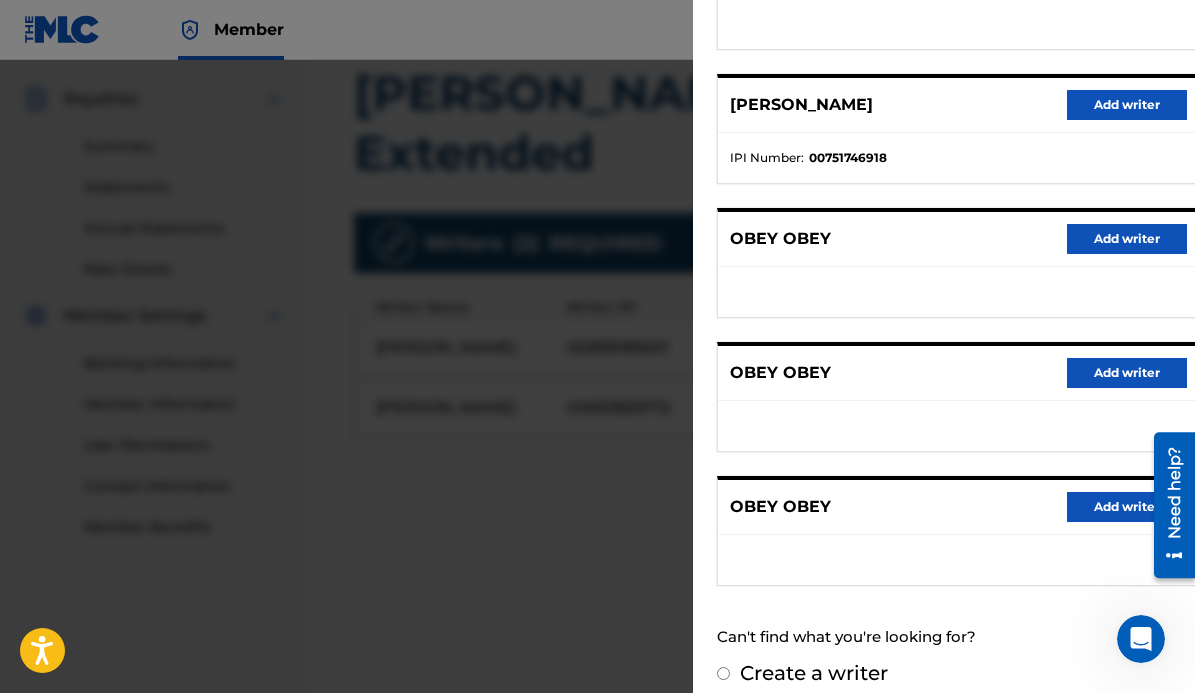 click on "Add writer" at bounding box center [1127, 105] 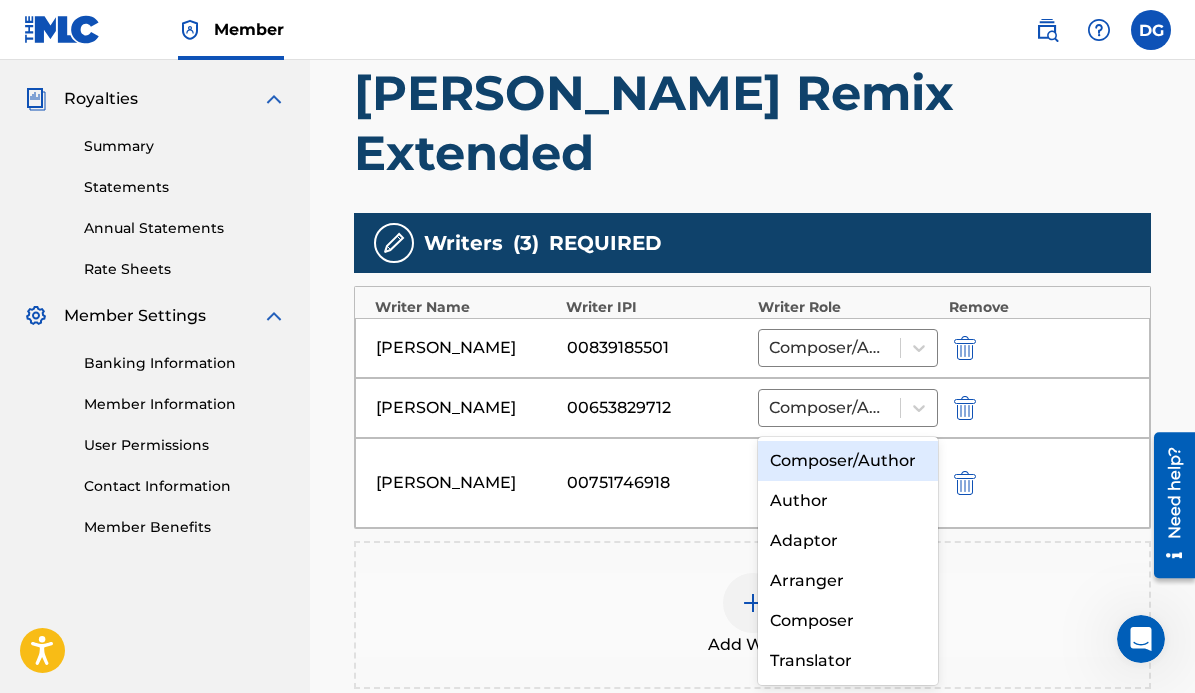 click 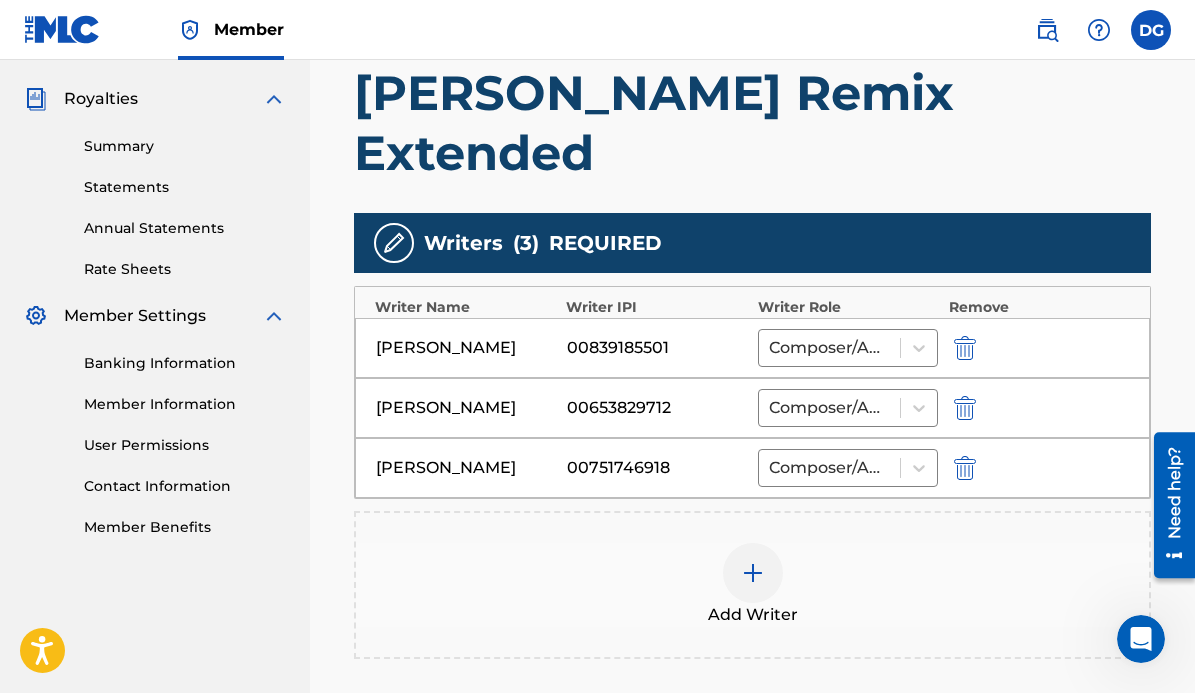 click on "Writers ( 3 ) REQUIRED Writer Name Writer IPI Writer Role Remove [PERSON_NAME] 00839185501 Composer/Author [PERSON_NAME] 00653829712 Composer/Author [PERSON_NAME] 00751746918 Composer/Author Add Writer" at bounding box center (752, 436) 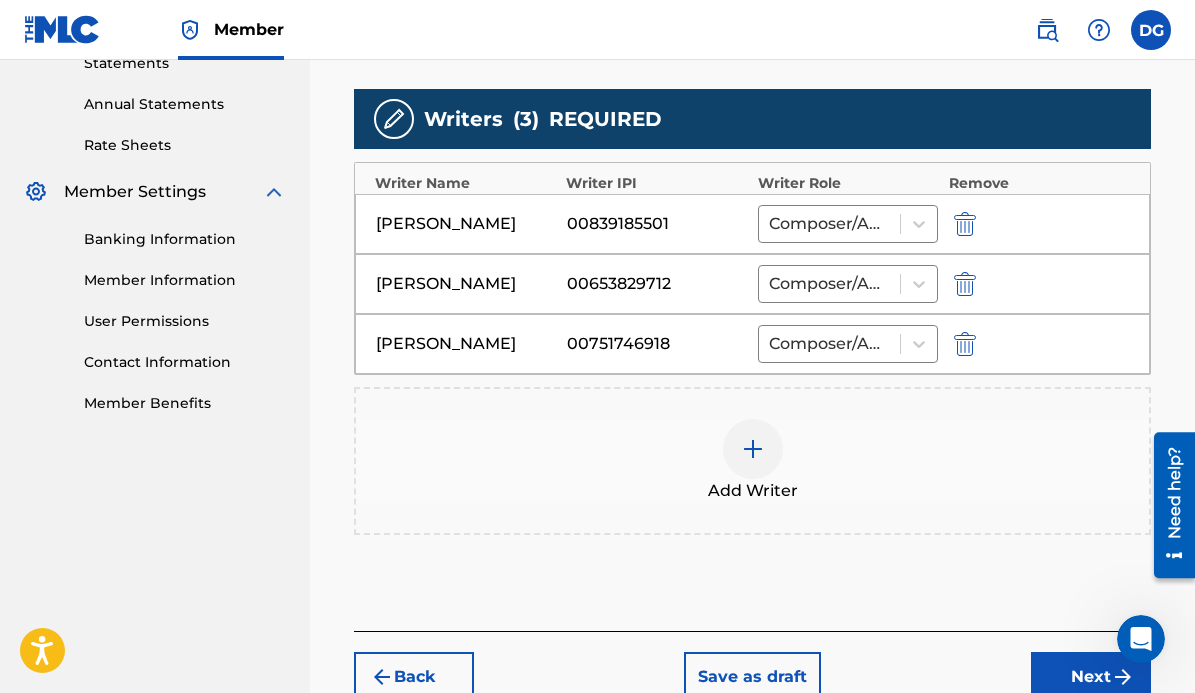 scroll, scrollTop: 707, scrollLeft: 0, axis: vertical 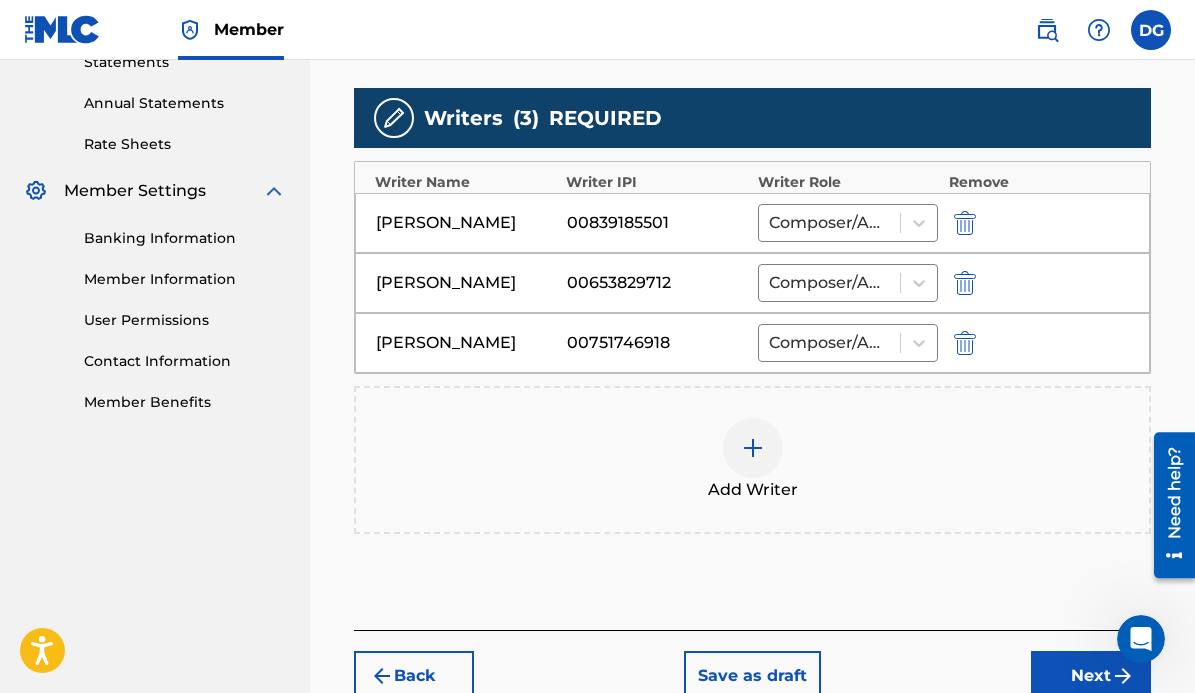 click on "Next" at bounding box center [1091, 676] 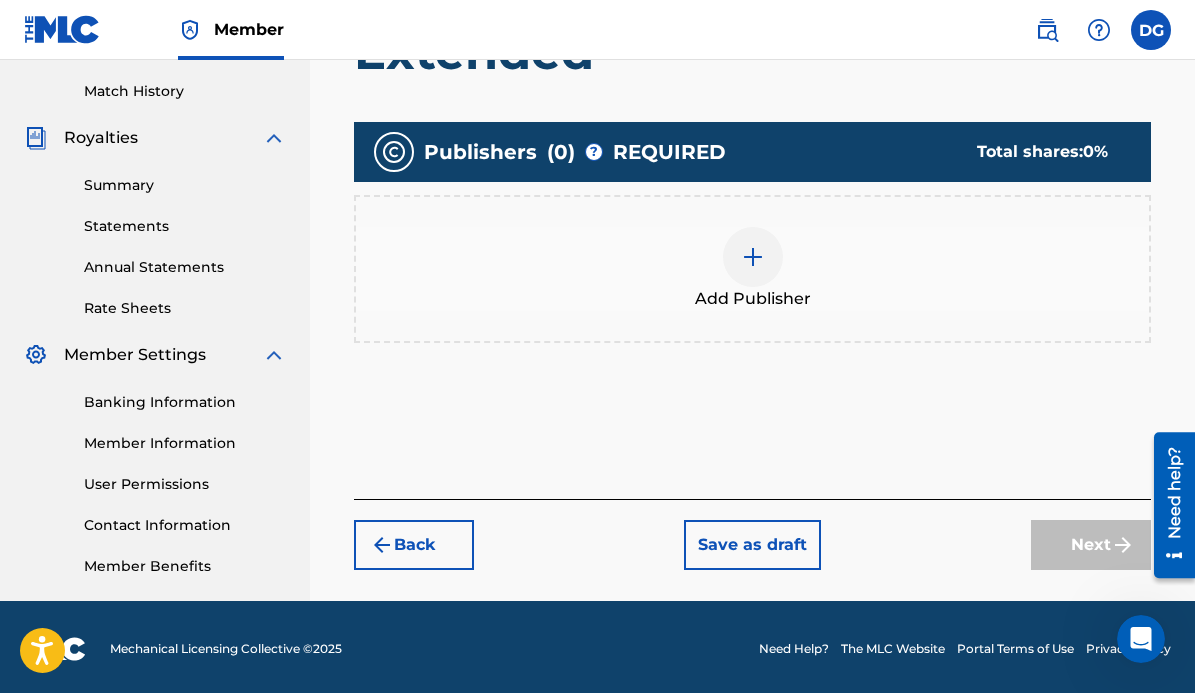 scroll, scrollTop: 546, scrollLeft: 0, axis: vertical 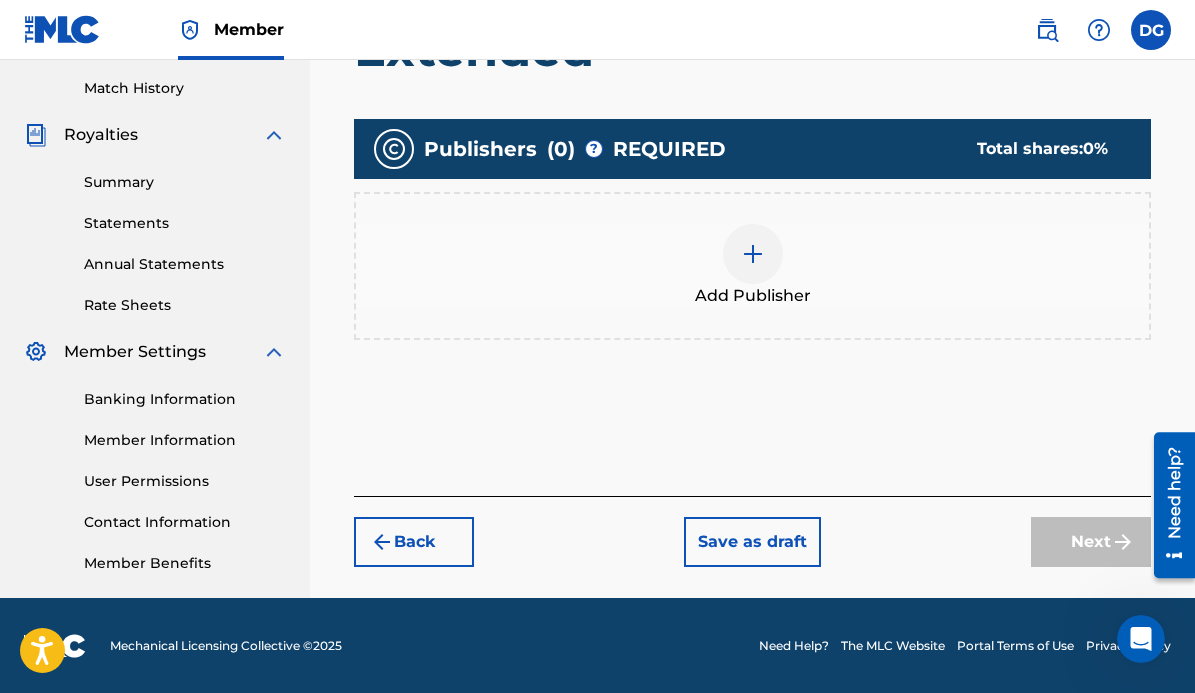 click at bounding box center (753, 254) 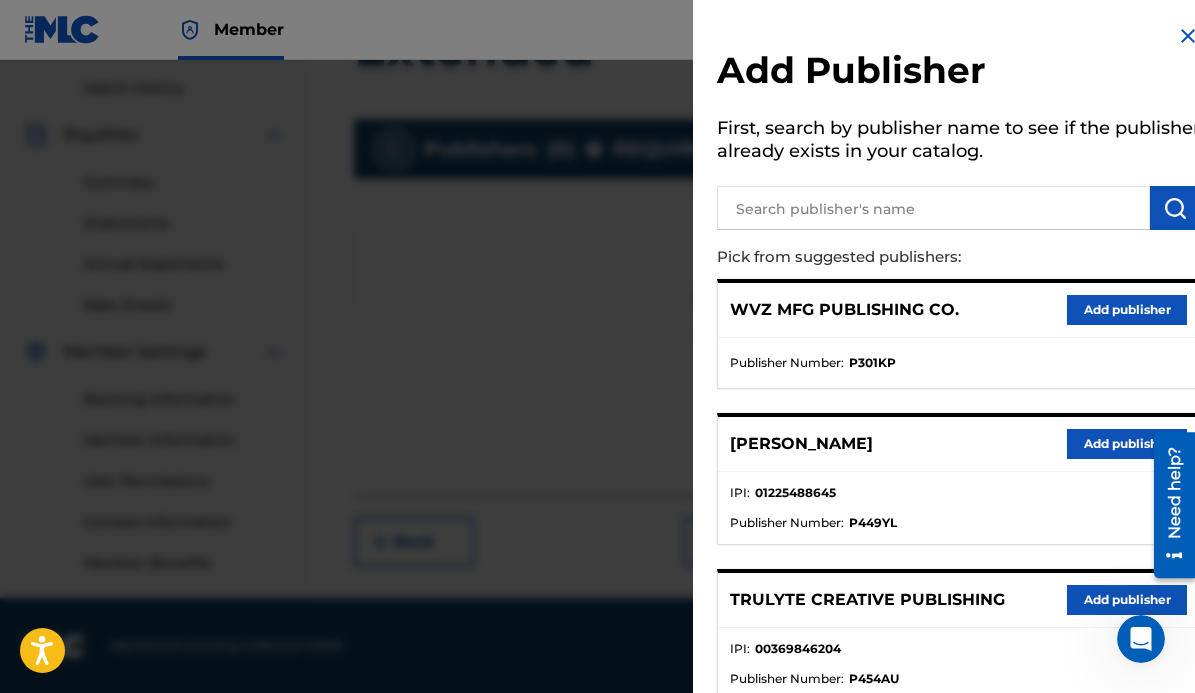 click on "Add publisher" at bounding box center (1127, 600) 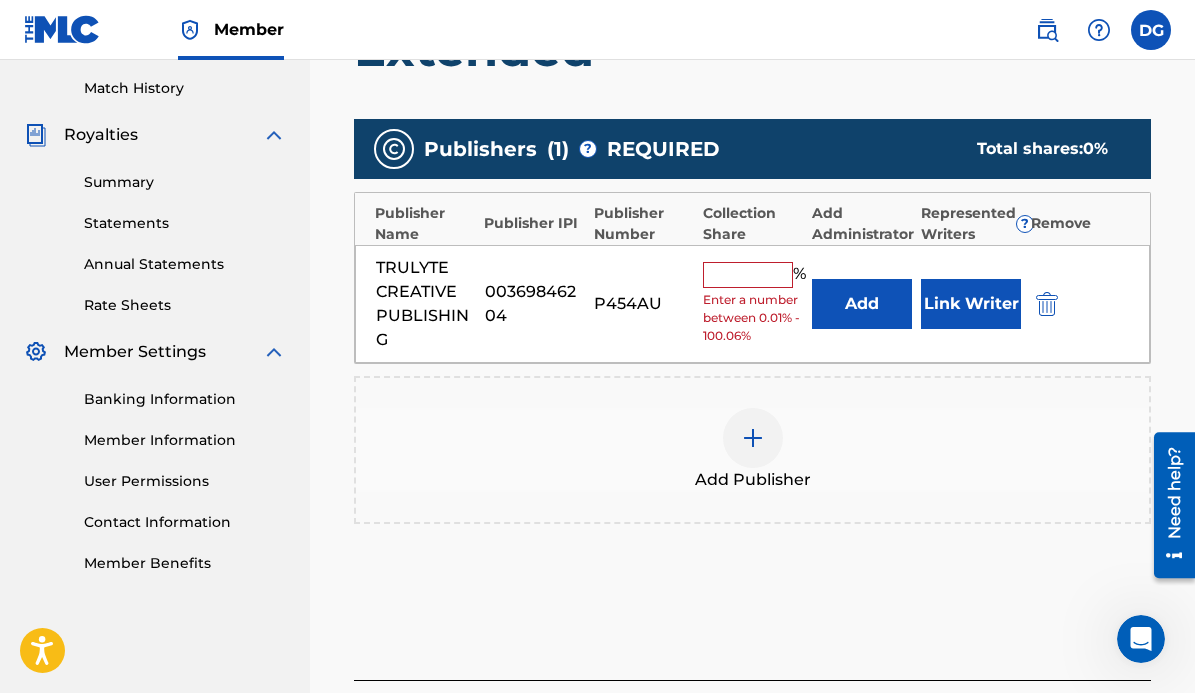click on "Add" at bounding box center (862, 304) 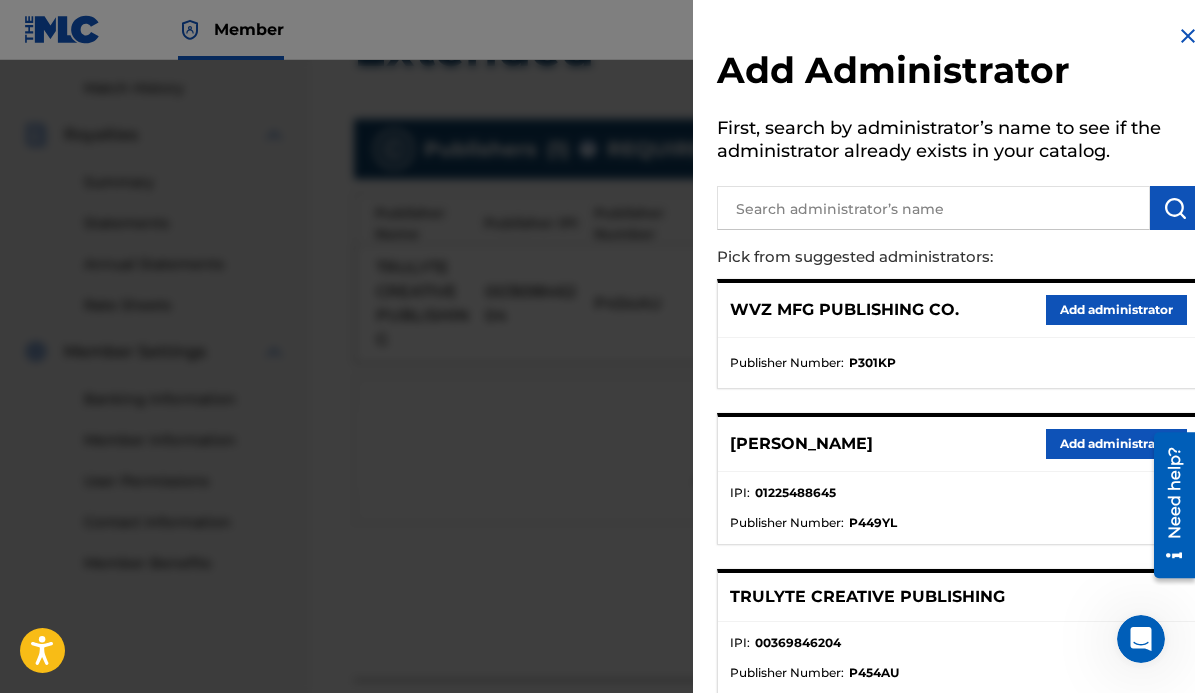 click on "Add administrator" at bounding box center (1116, 310) 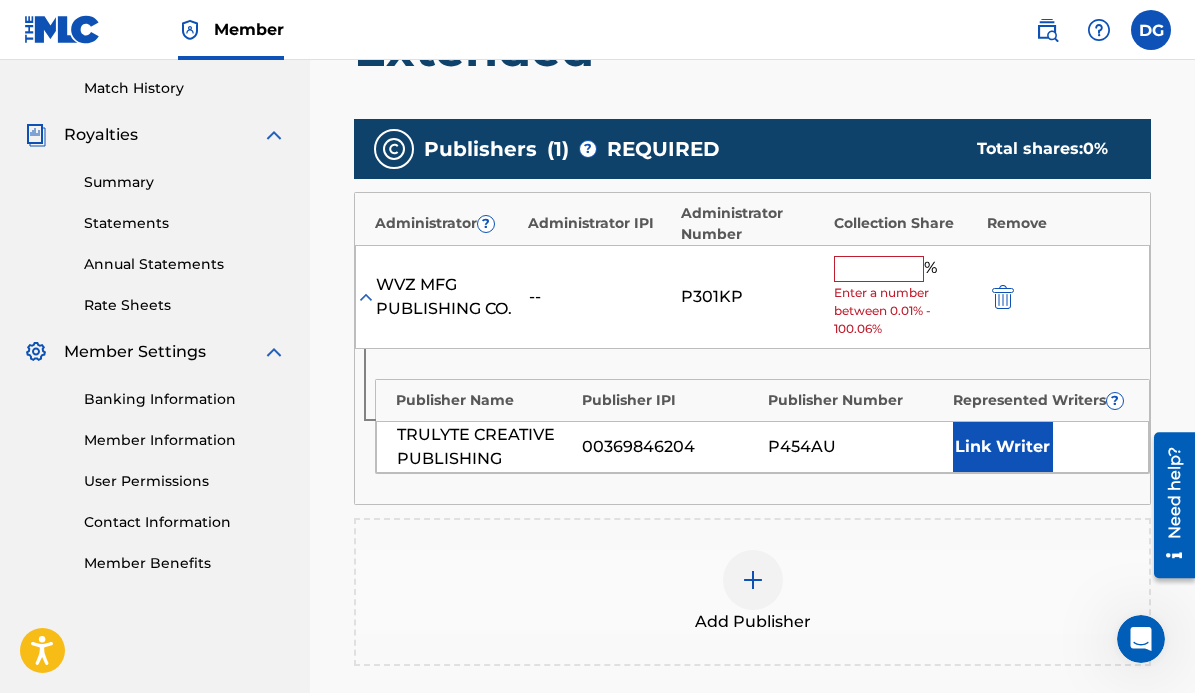 click at bounding box center (879, 269) 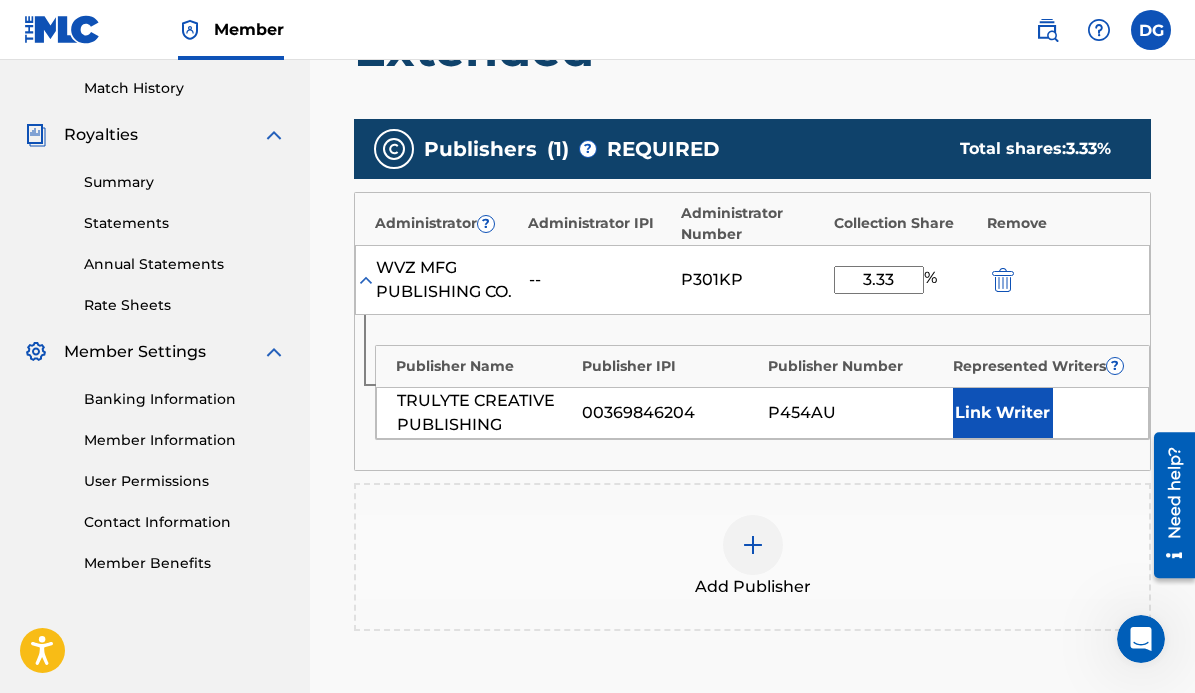 type on "3.33" 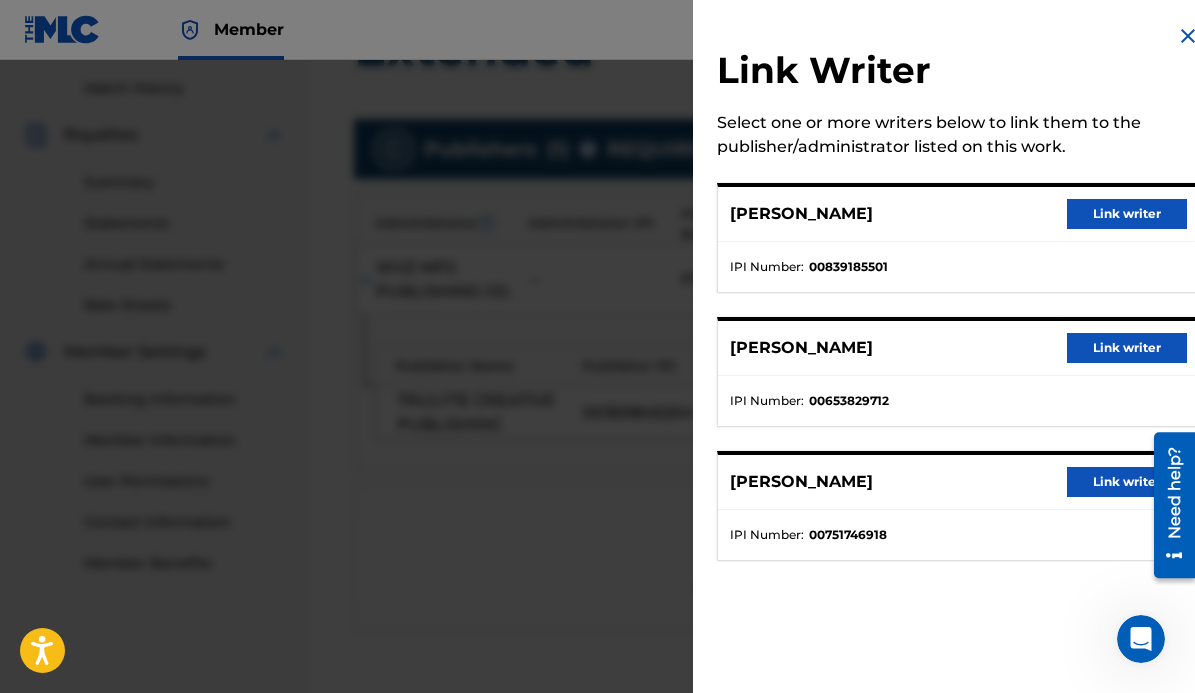 click on "Link writer" at bounding box center (1127, 214) 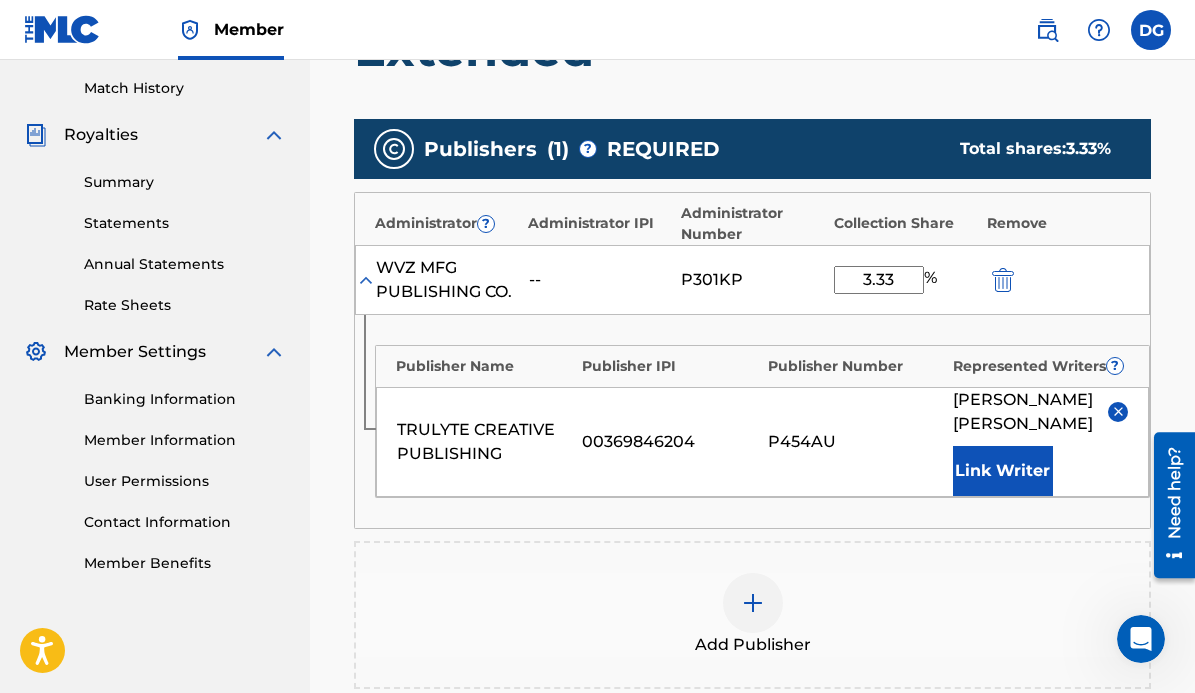 click at bounding box center (753, 603) 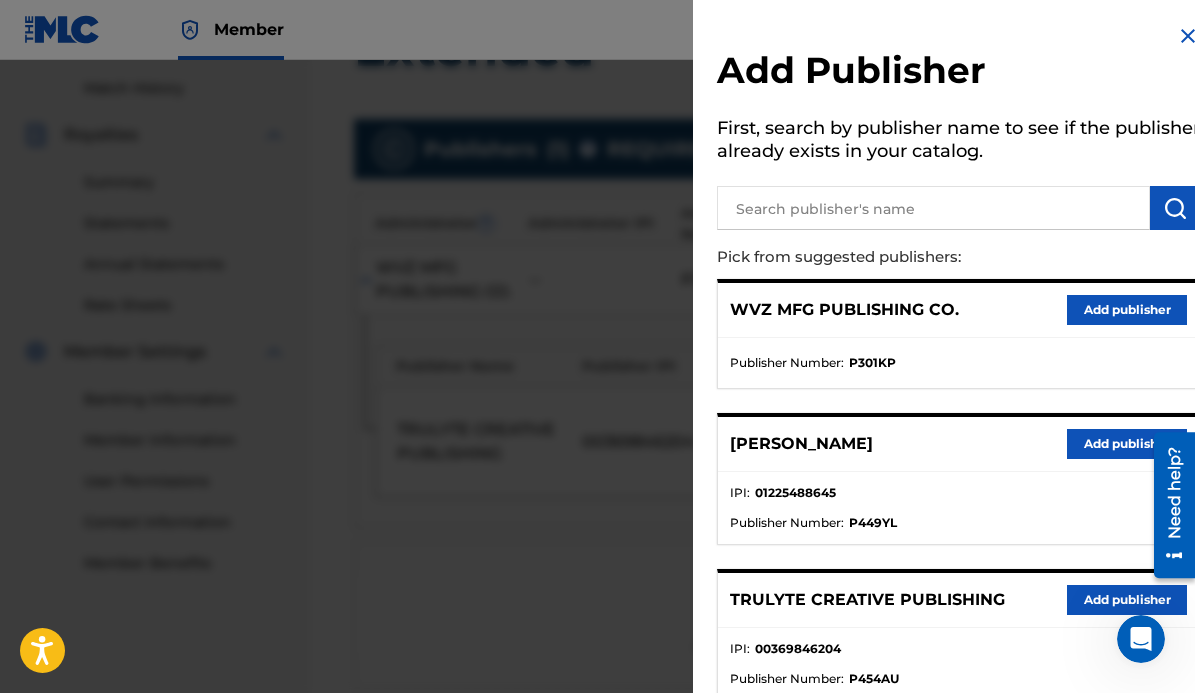 drag, startPoint x: 1056, startPoint y: 303, endPoint x: 1073, endPoint y: 381, distance: 79.83107 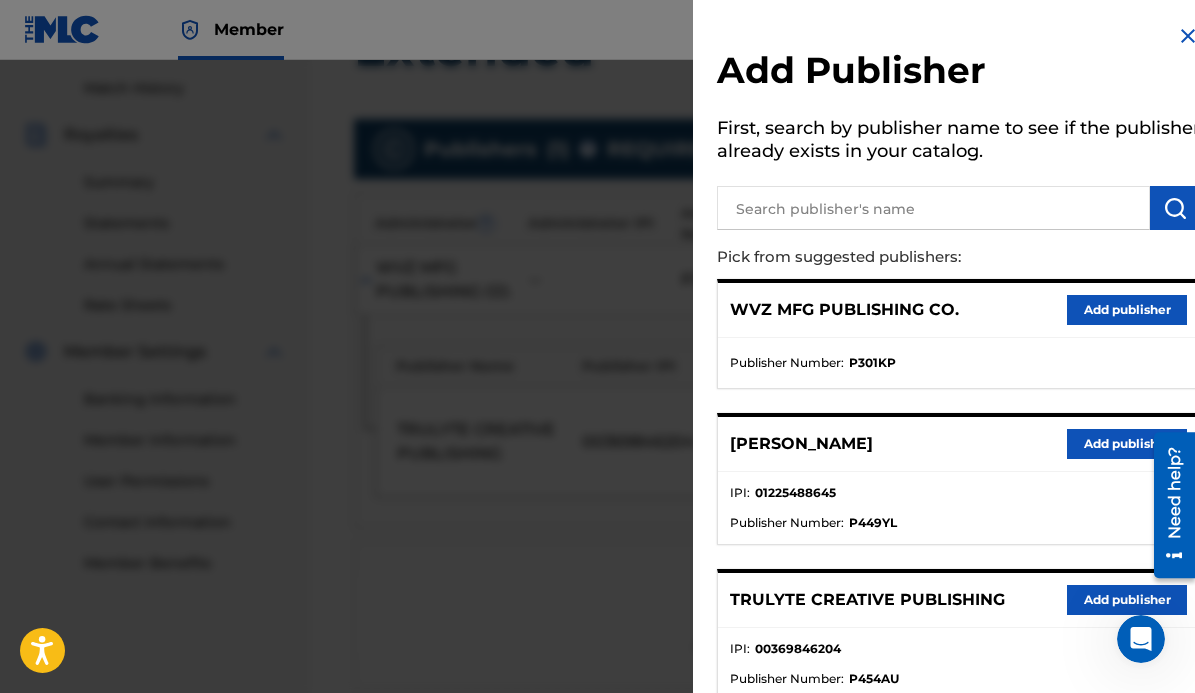 click on "Add publisher" at bounding box center (1127, 600) 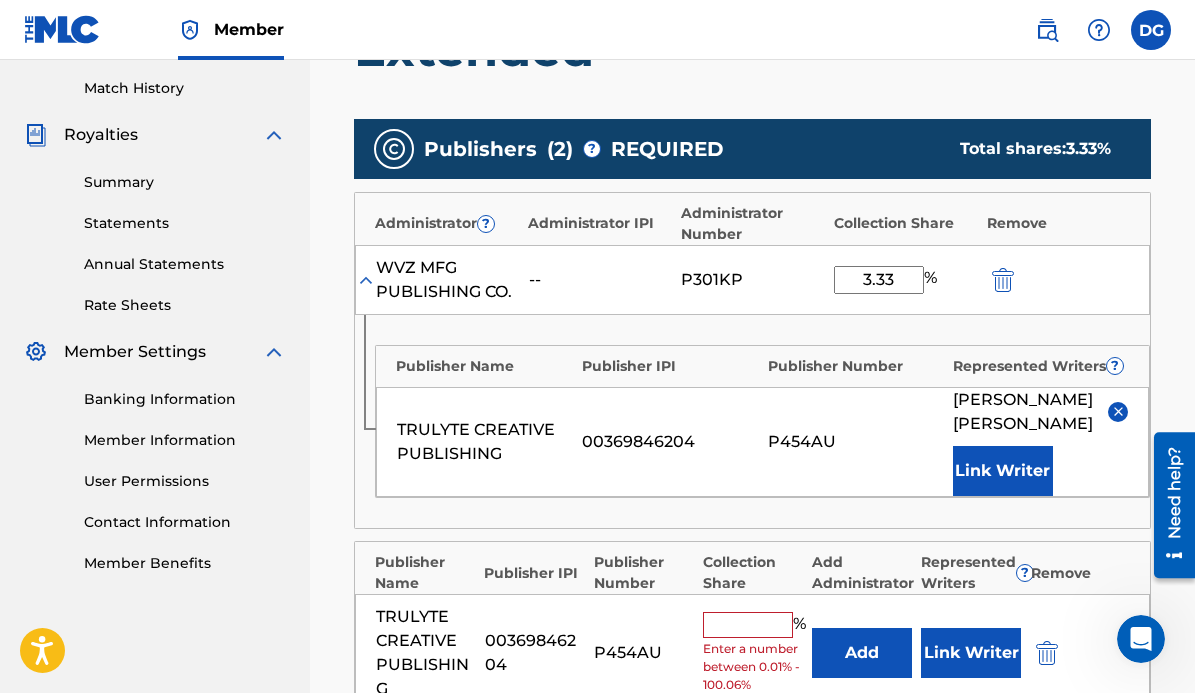click at bounding box center (748, 625) 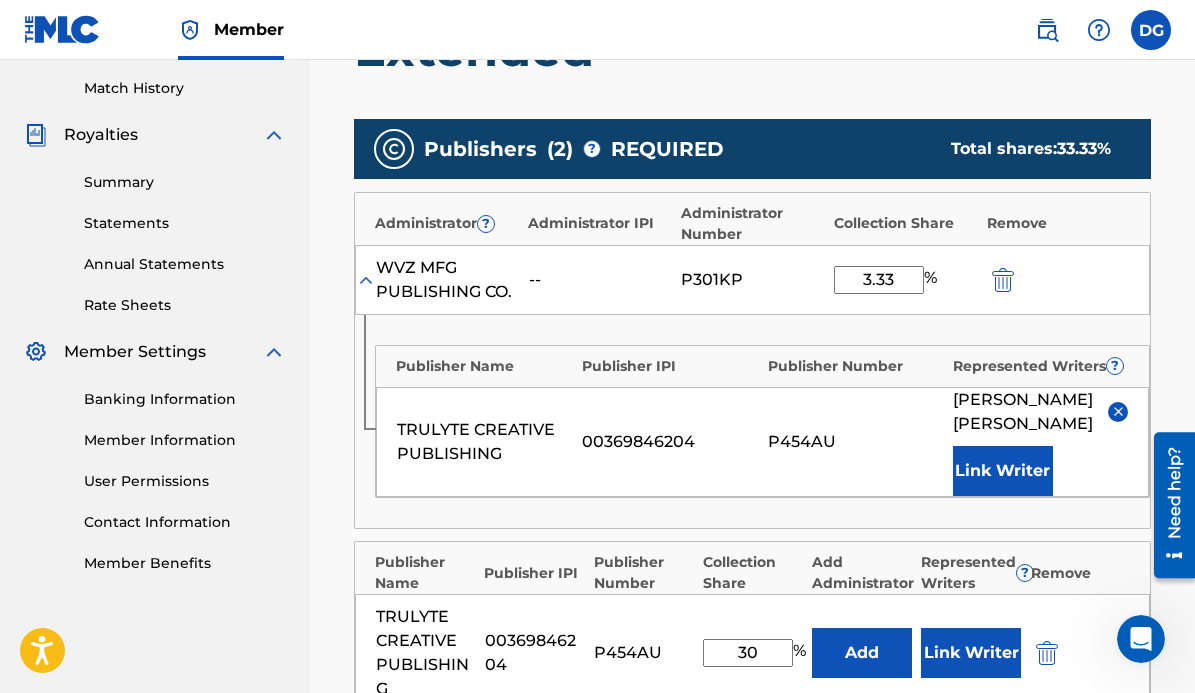 type on "30" 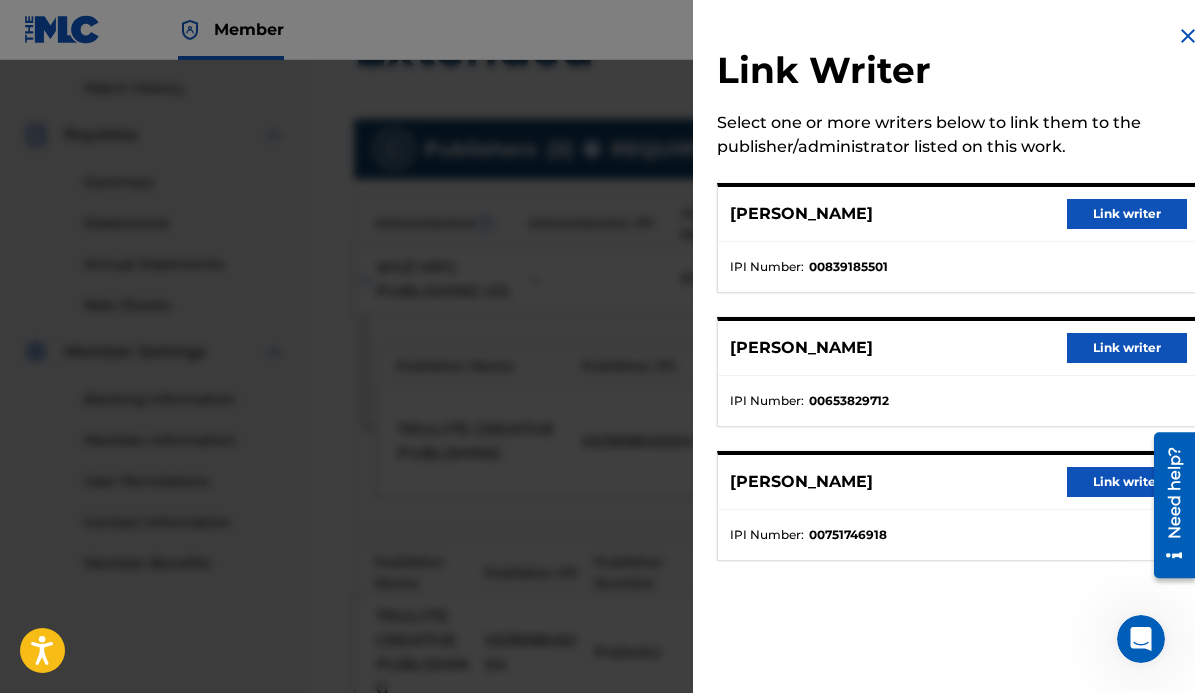 click on "Link writer" at bounding box center [1127, 214] 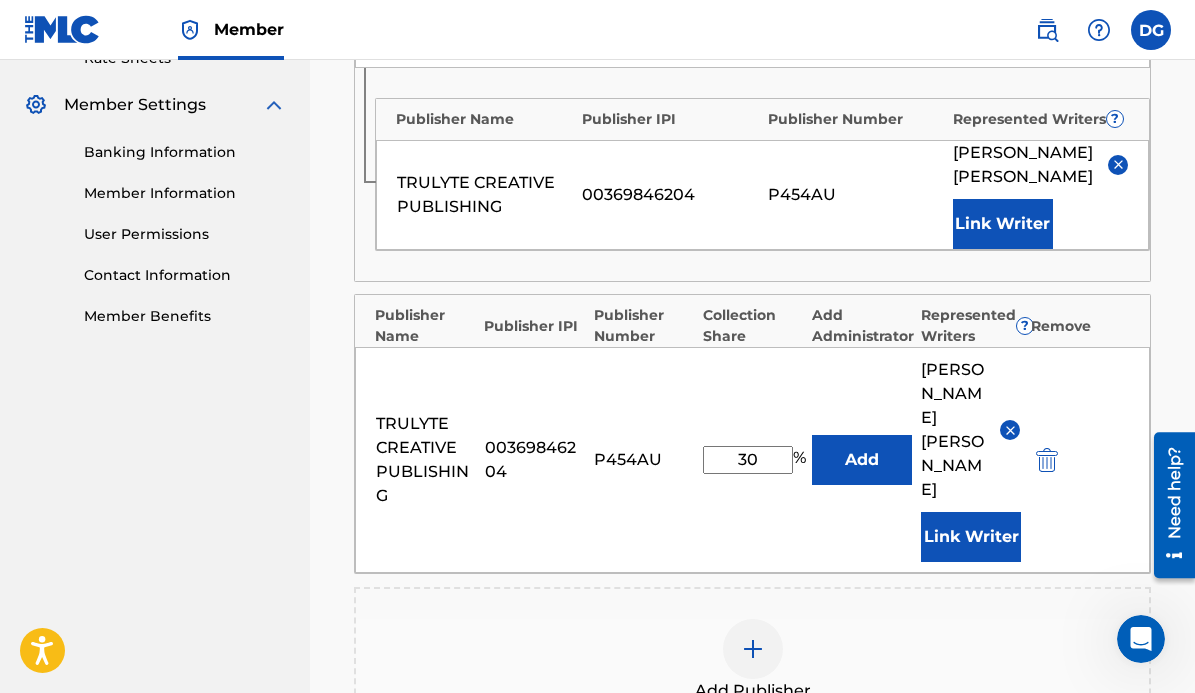 scroll, scrollTop: 795, scrollLeft: 0, axis: vertical 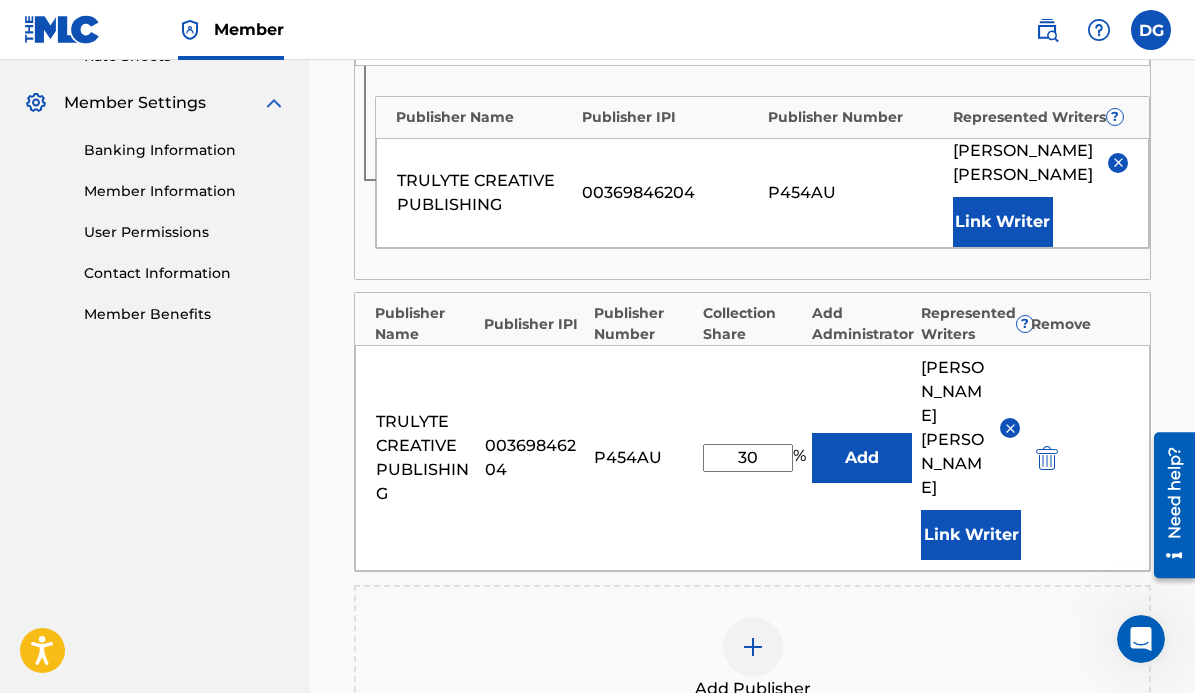 click at bounding box center (753, 647) 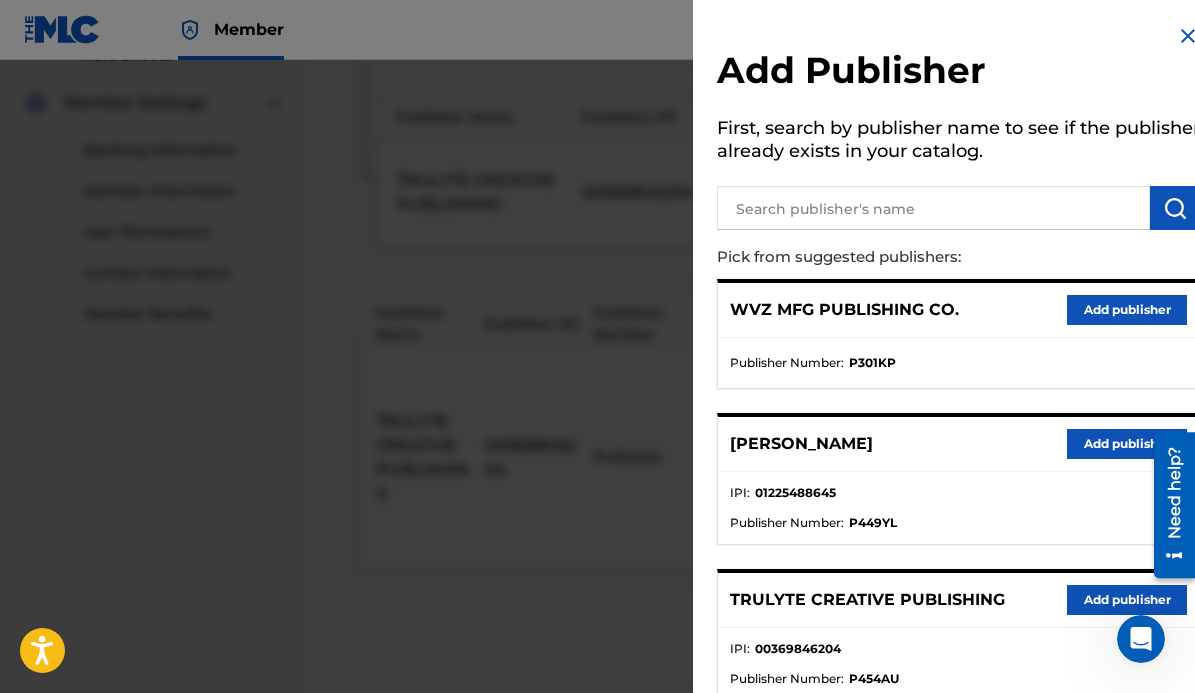 click on "Add publisher" at bounding box center [1127, 600] 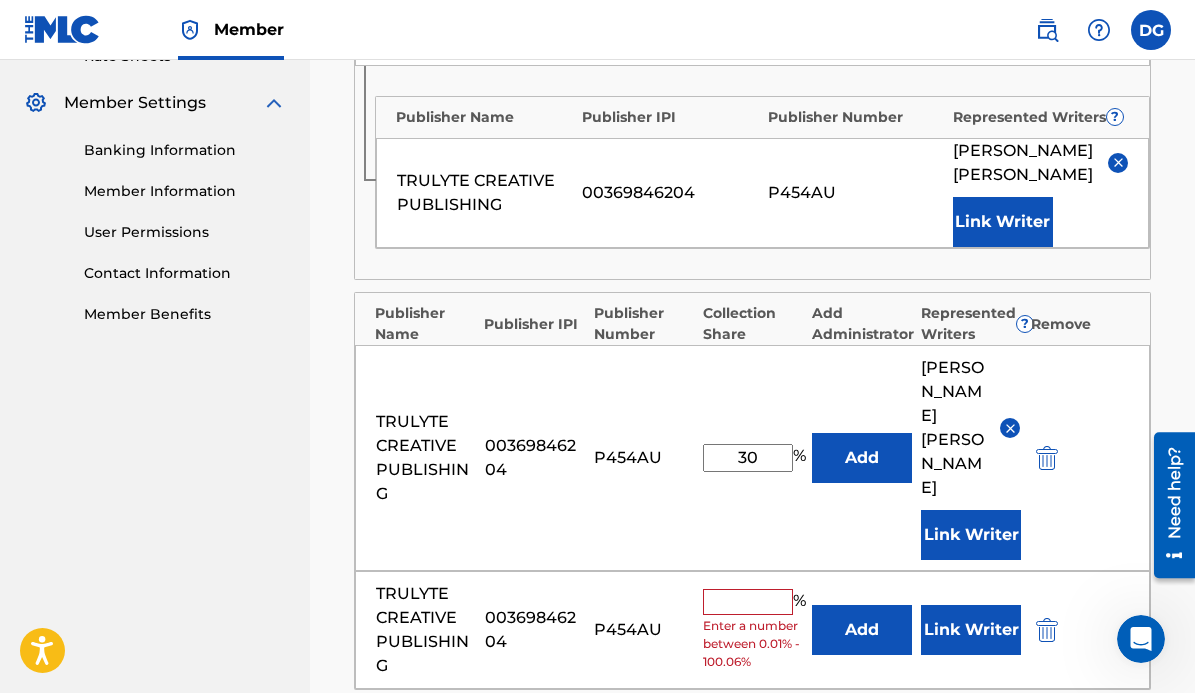 click at bounding box center (1047, 630) 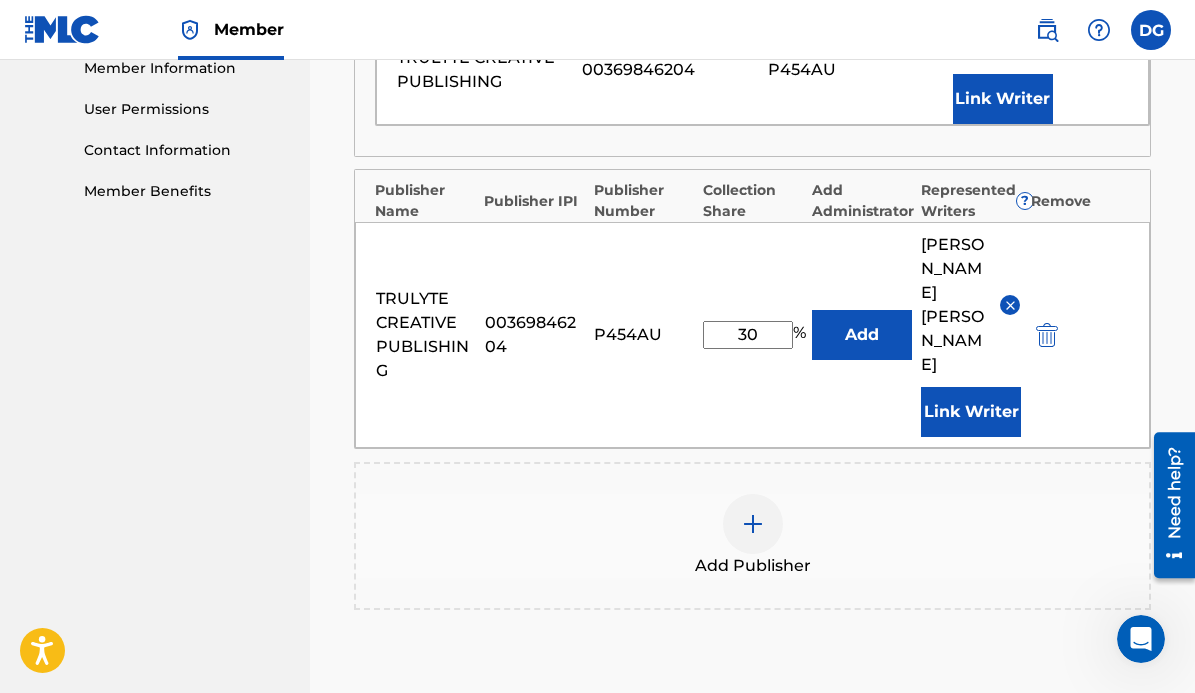 click at bounding box center (753, 524) 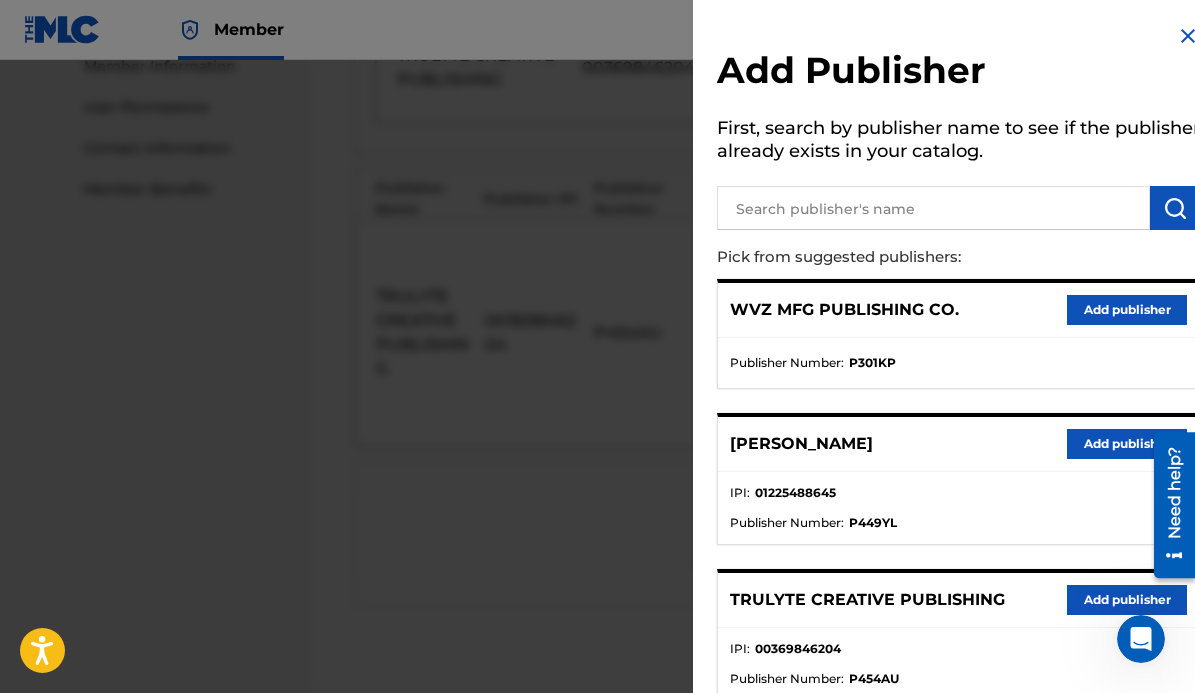 click on "Add publisher" at bounding box center [1127, 310] 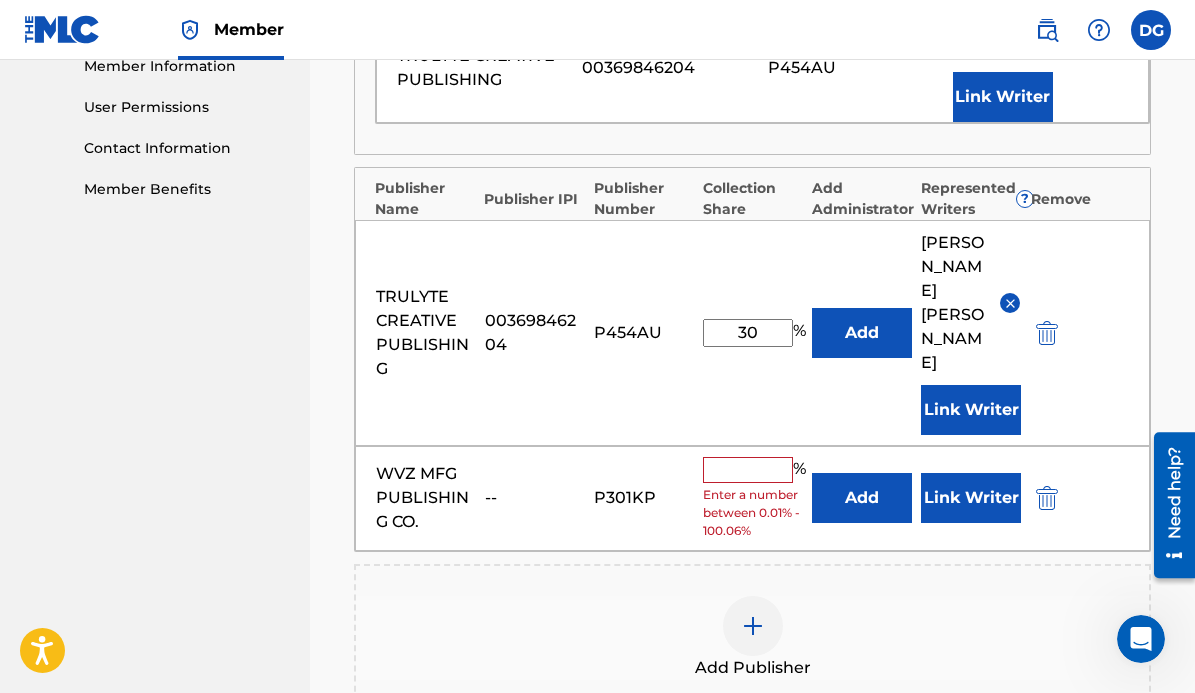 click at bounding box center (748, 470) 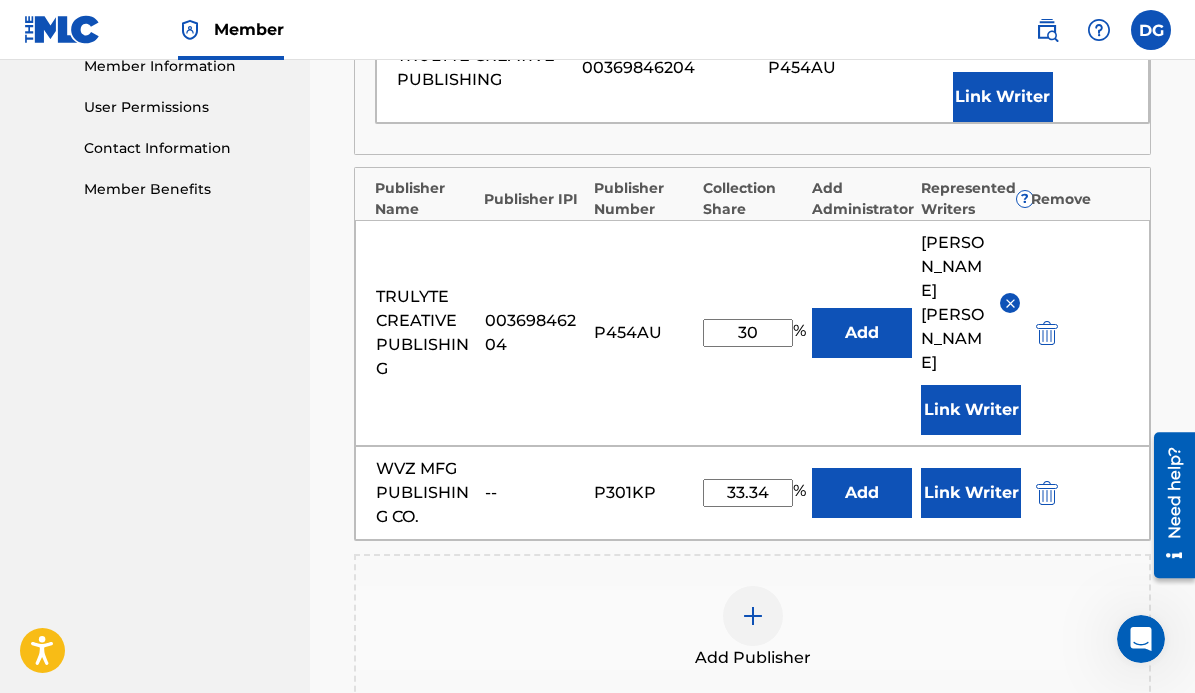 type on "33.34" 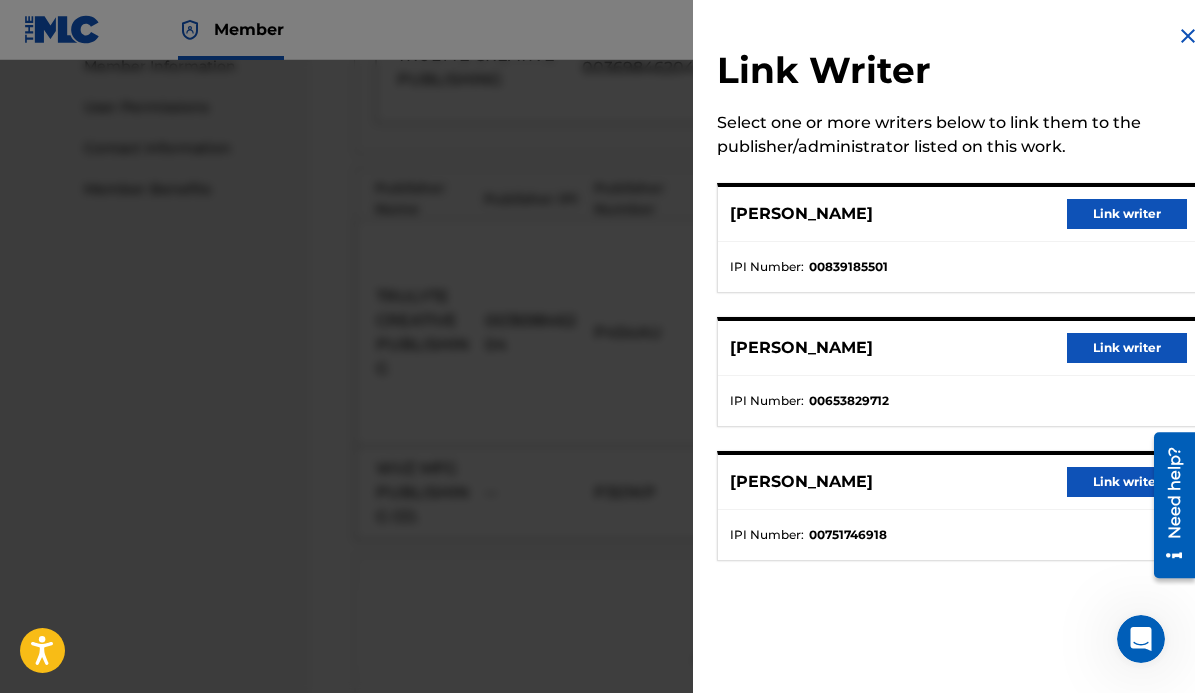 click on "Link writer" at bounding box center (1127, 348) 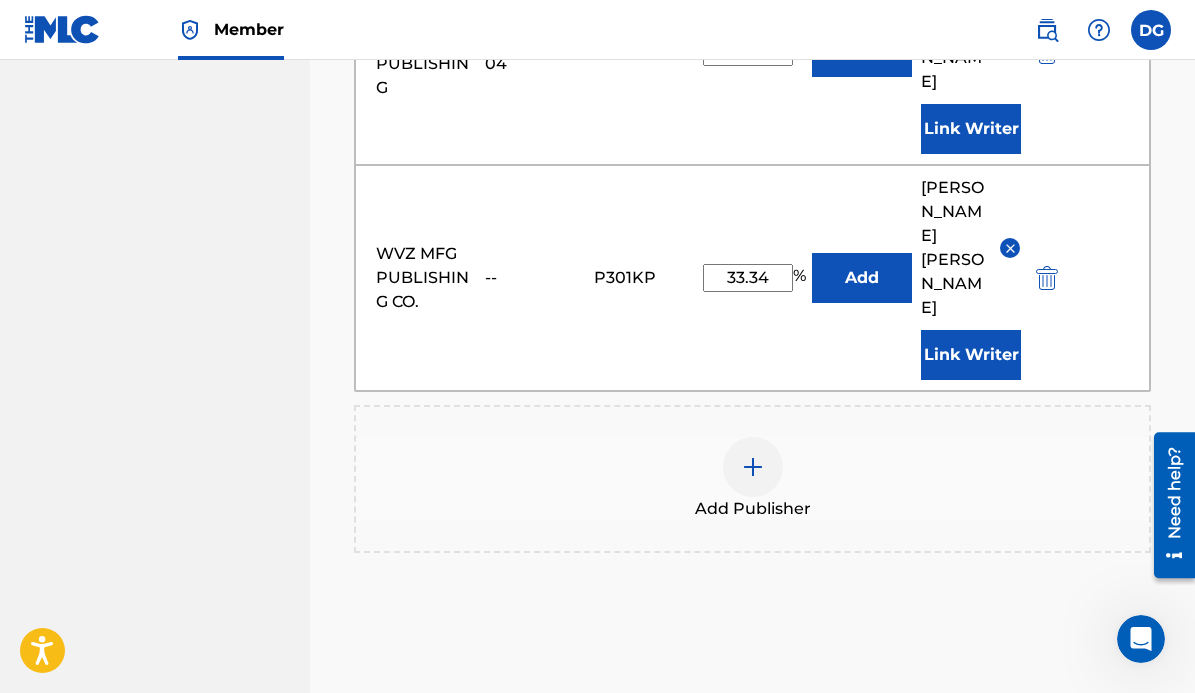 click on "Next" at bounding box center [1091, 755] 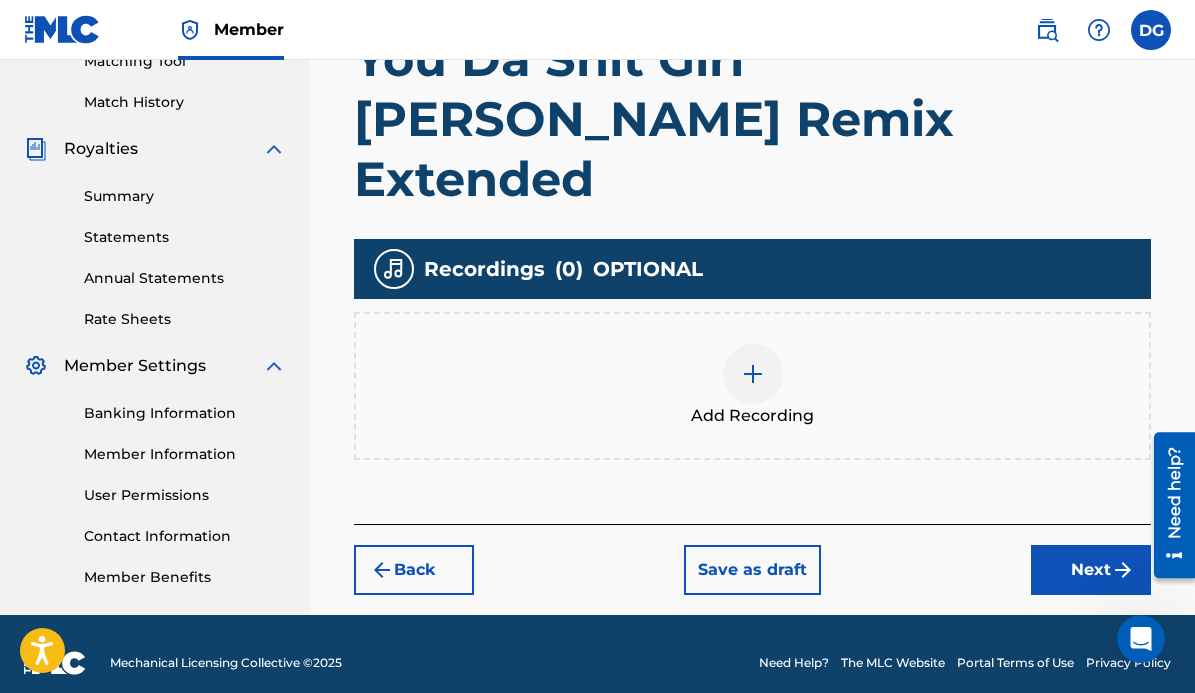 scroll, scrollTop: 546, scrollLeft: 0, axis: vertical 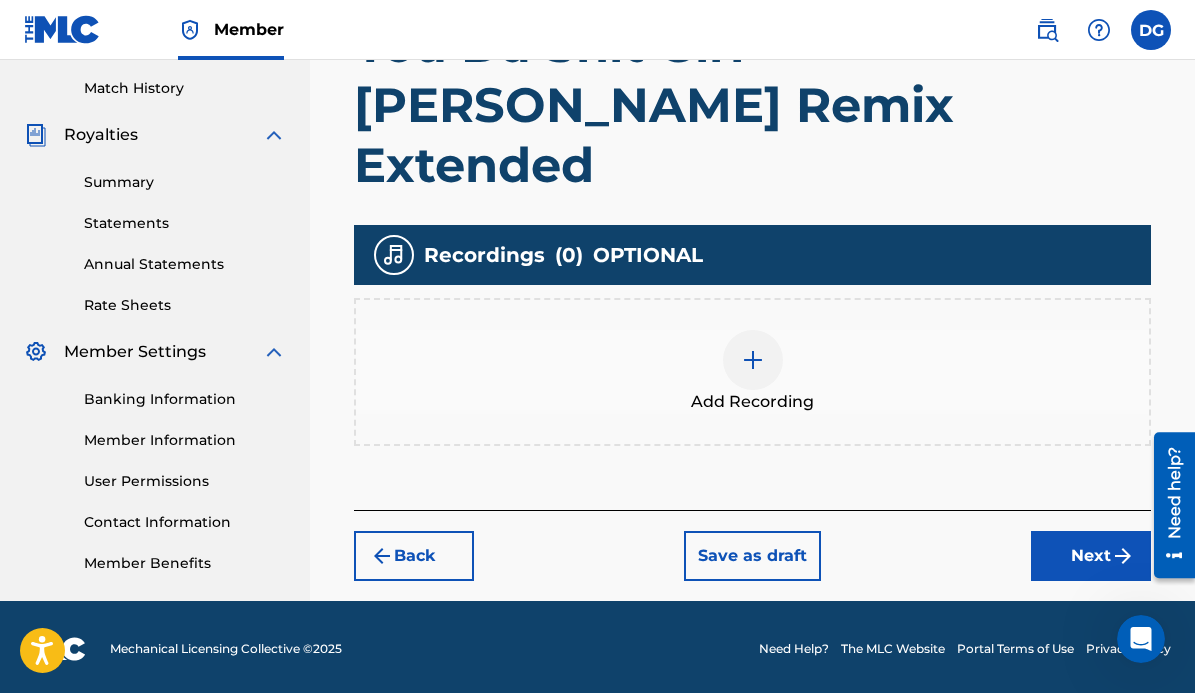 click at bounding box center [753, 360] 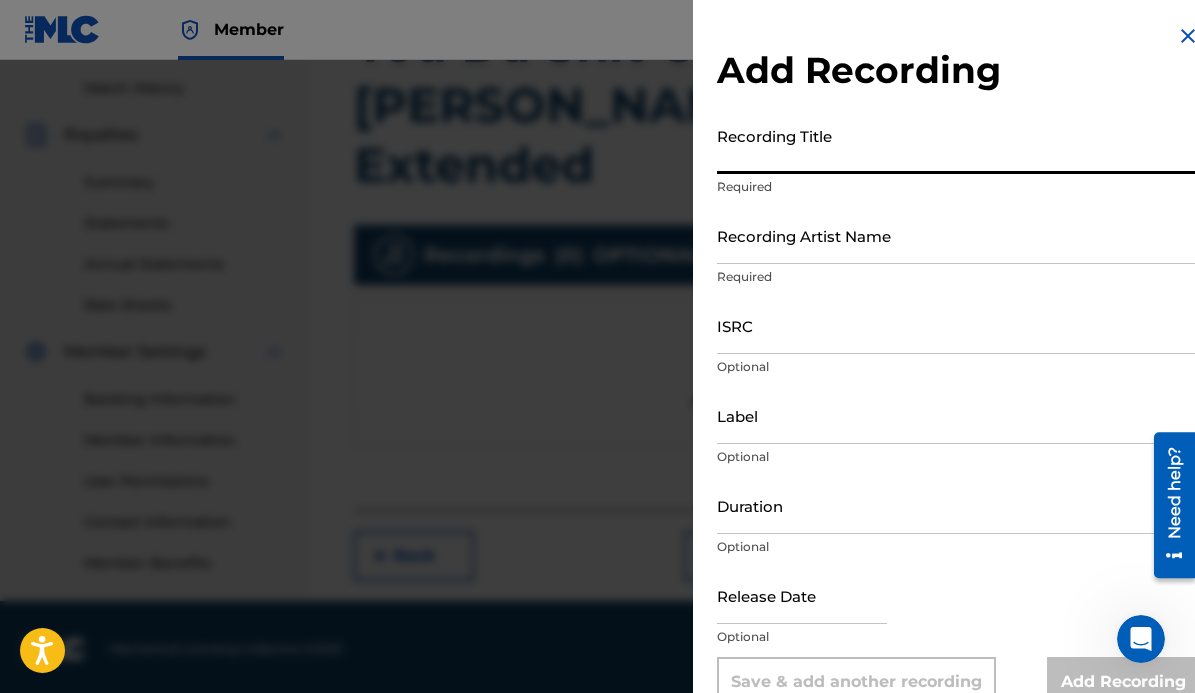 click on "Recording Title" at bounding box center (958, 145) 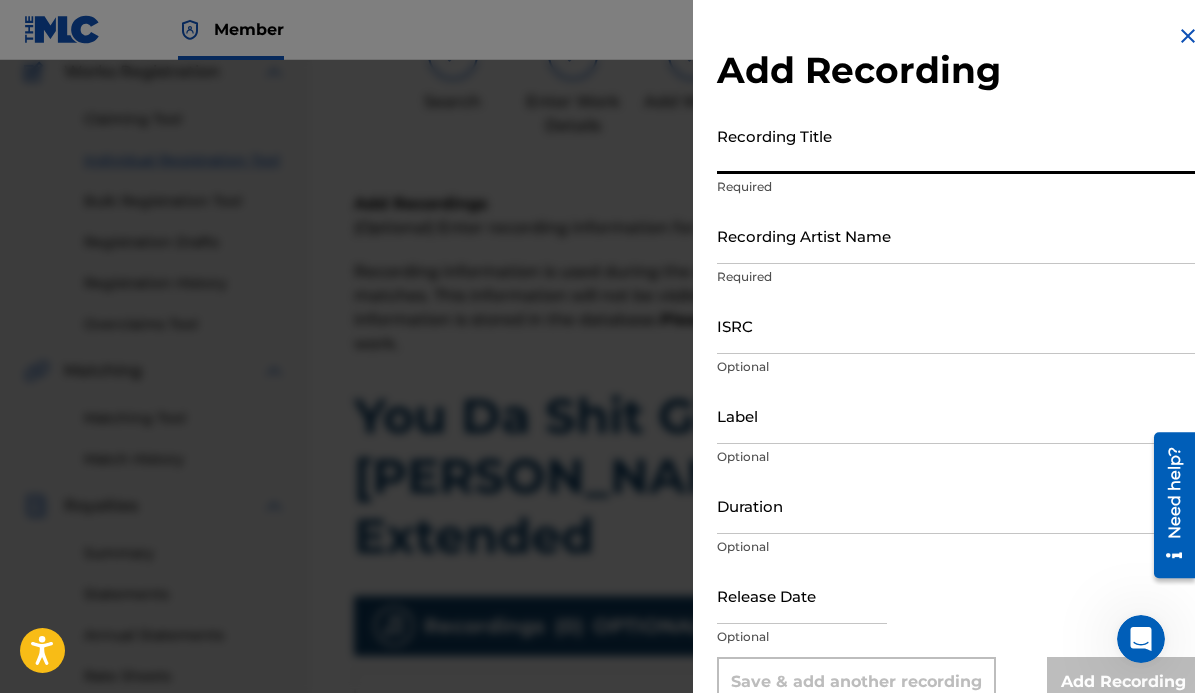 scroll, scrollTop: 173, scrollLeft: 0, axis: vertical 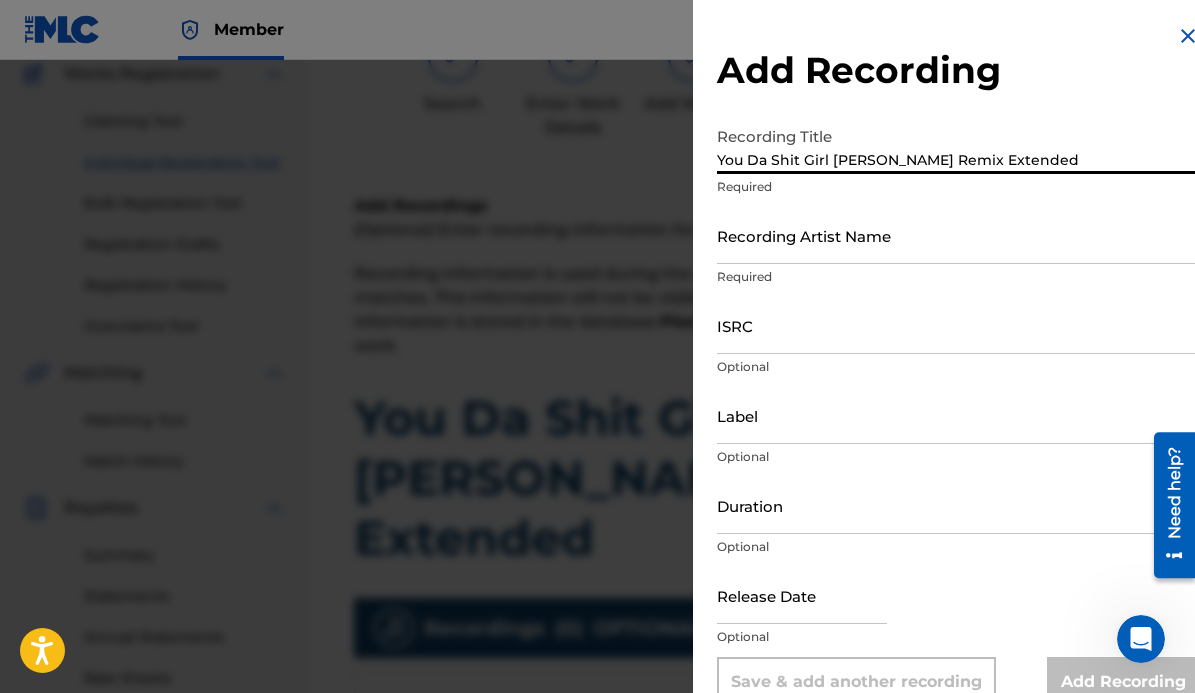 type on "You Da Shit Girl [PERSON_NAME] Remix Extended" 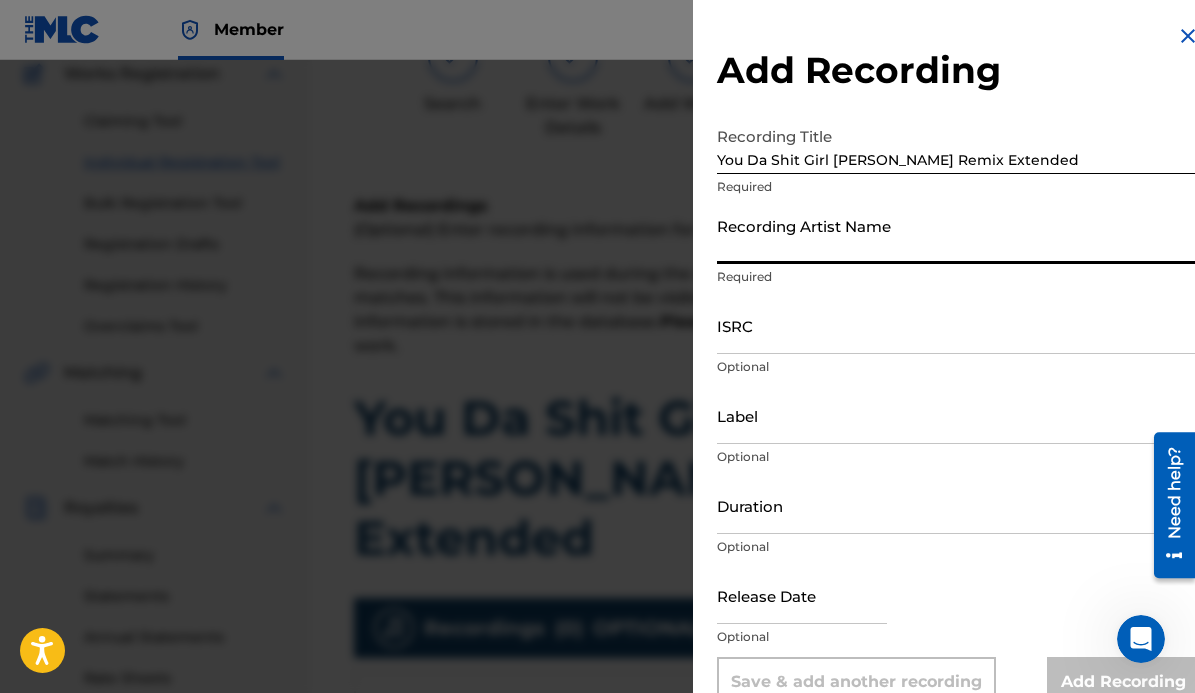 click on "Recording Artist Name" at bounding box center [958, 235] 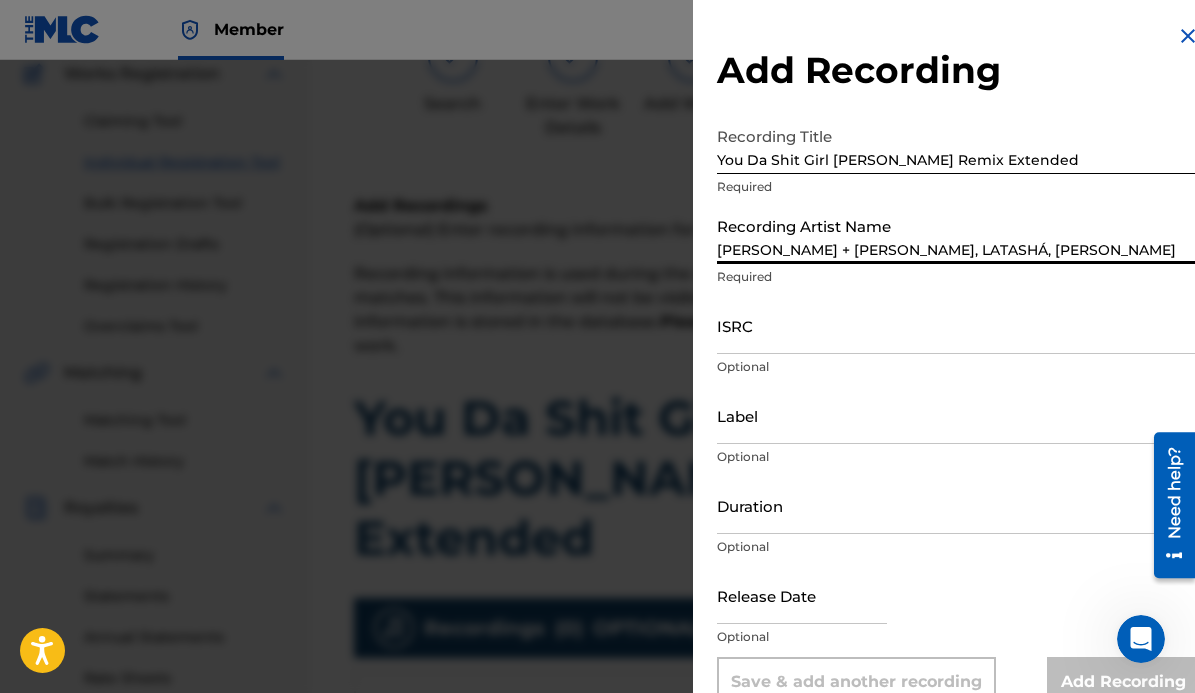 type on "Classic Music Company" 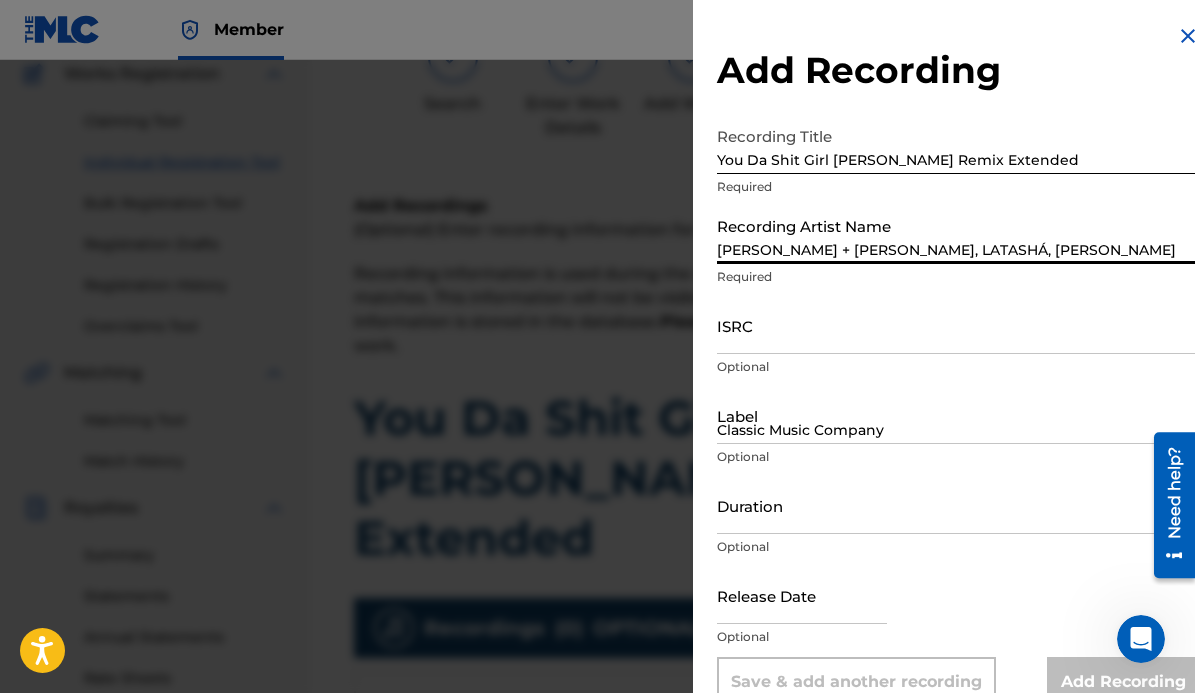 type on "03:20" 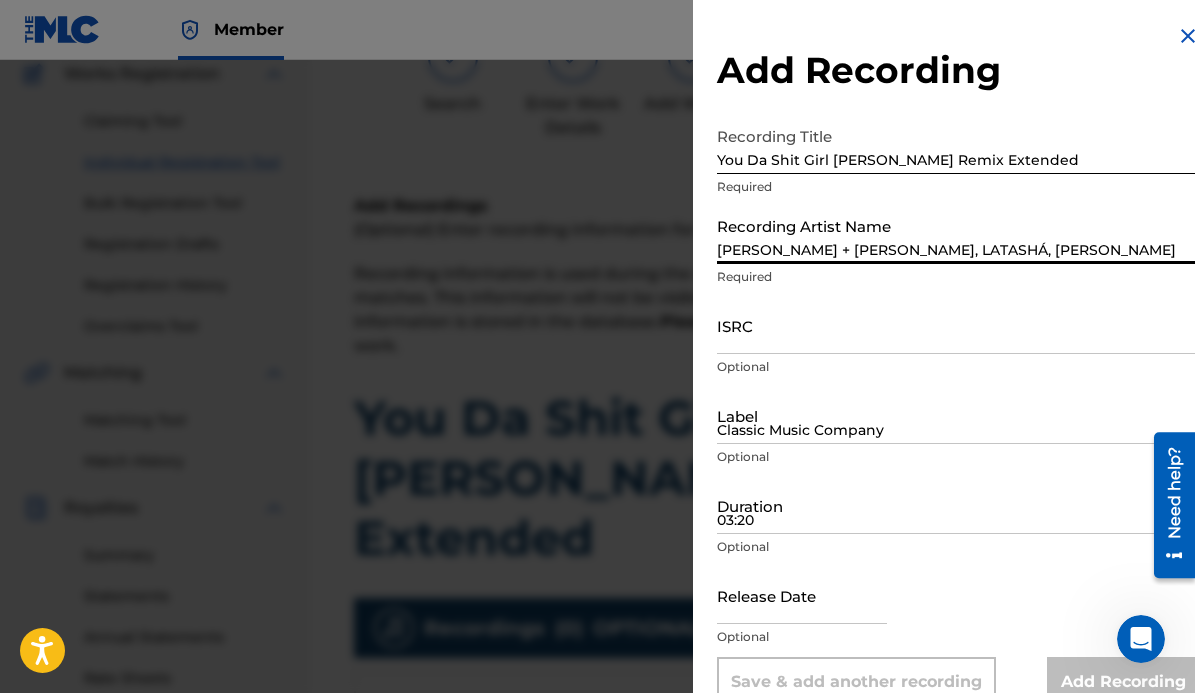 type on "[DATE]" 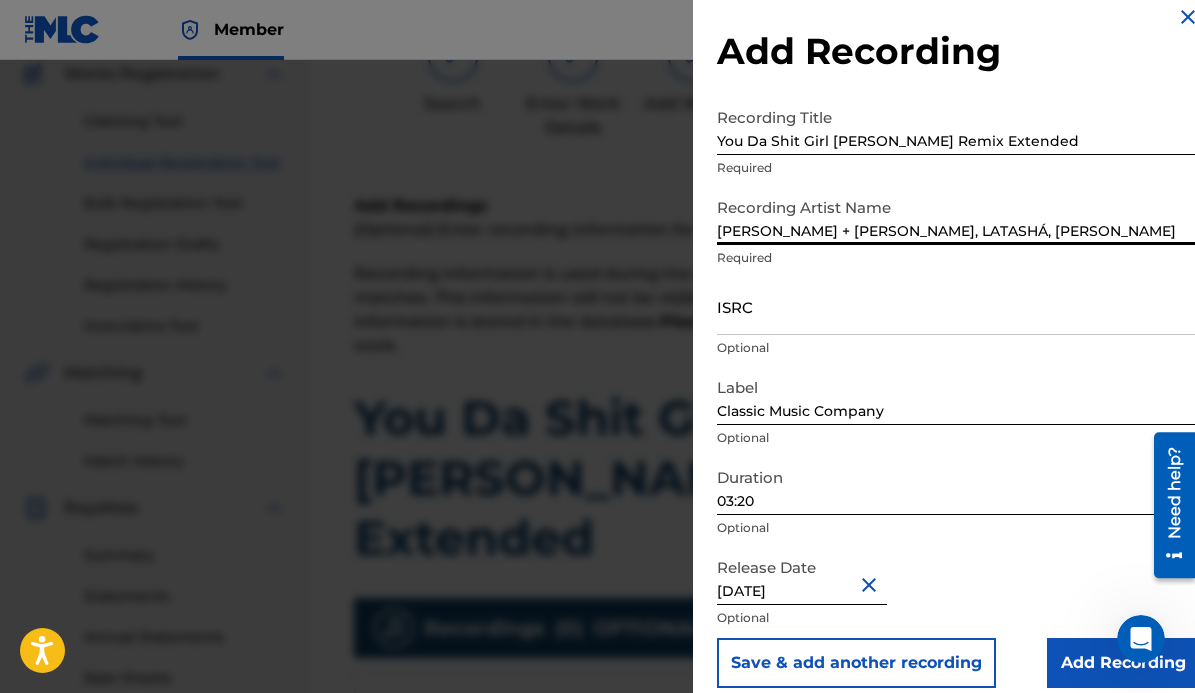 scroll, scrollTop: 37, scrollLeft: 0, axis: vertical 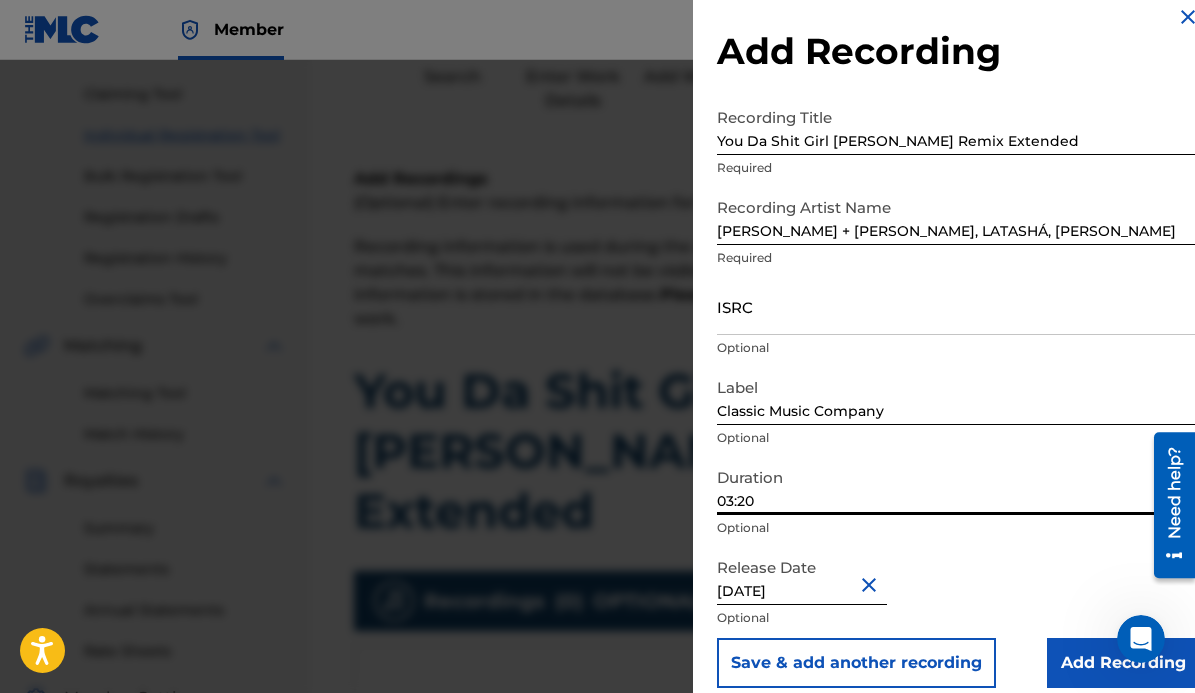 drag, startPoint x: 753, startPoint y: 478, endPoint x: 723, endPoint y: 487, distance: 31.320919 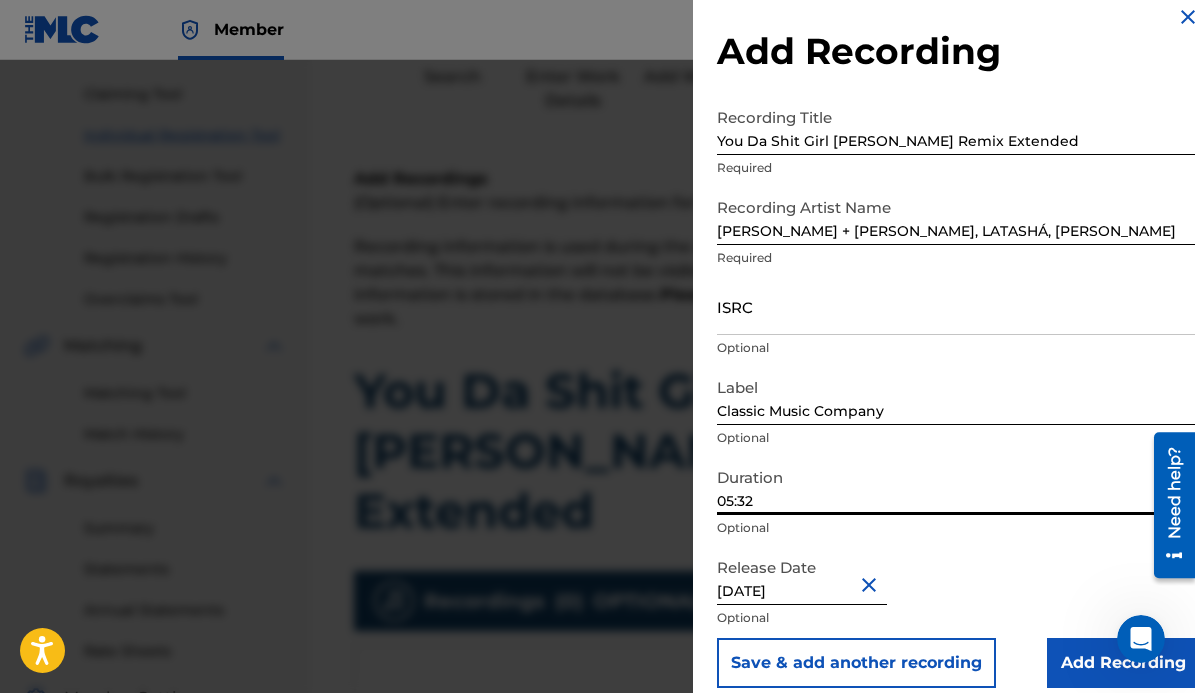 type on "05:32" 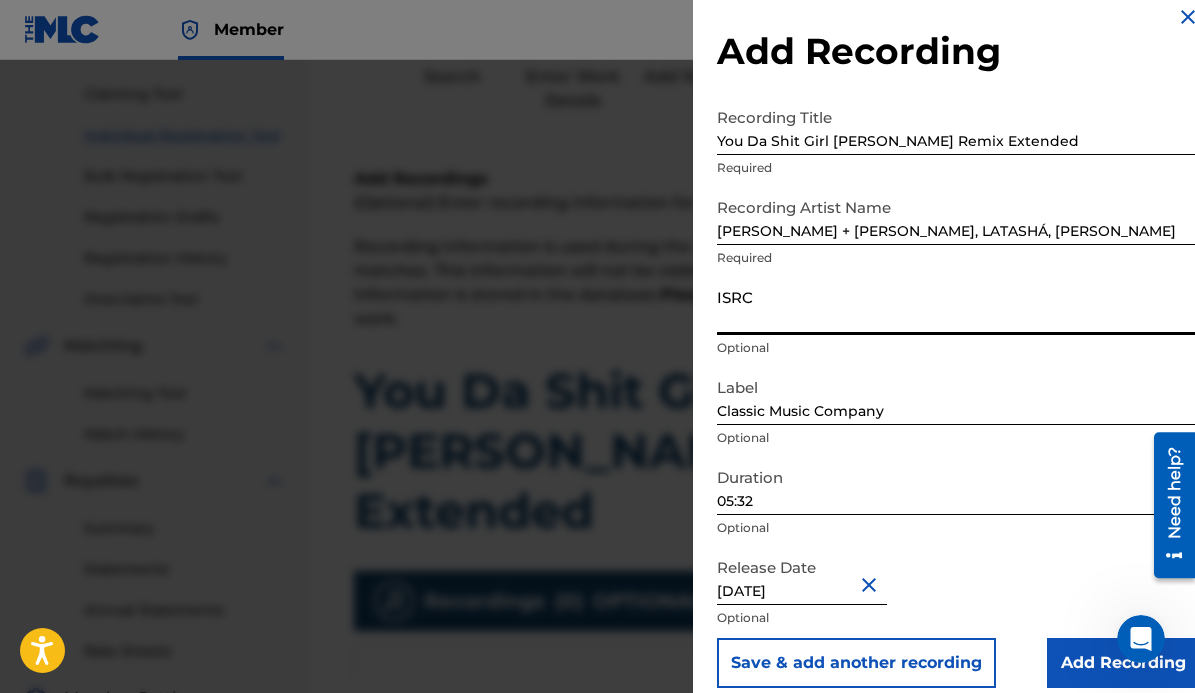 click on "ISRC" at bounding box center [958, 306] 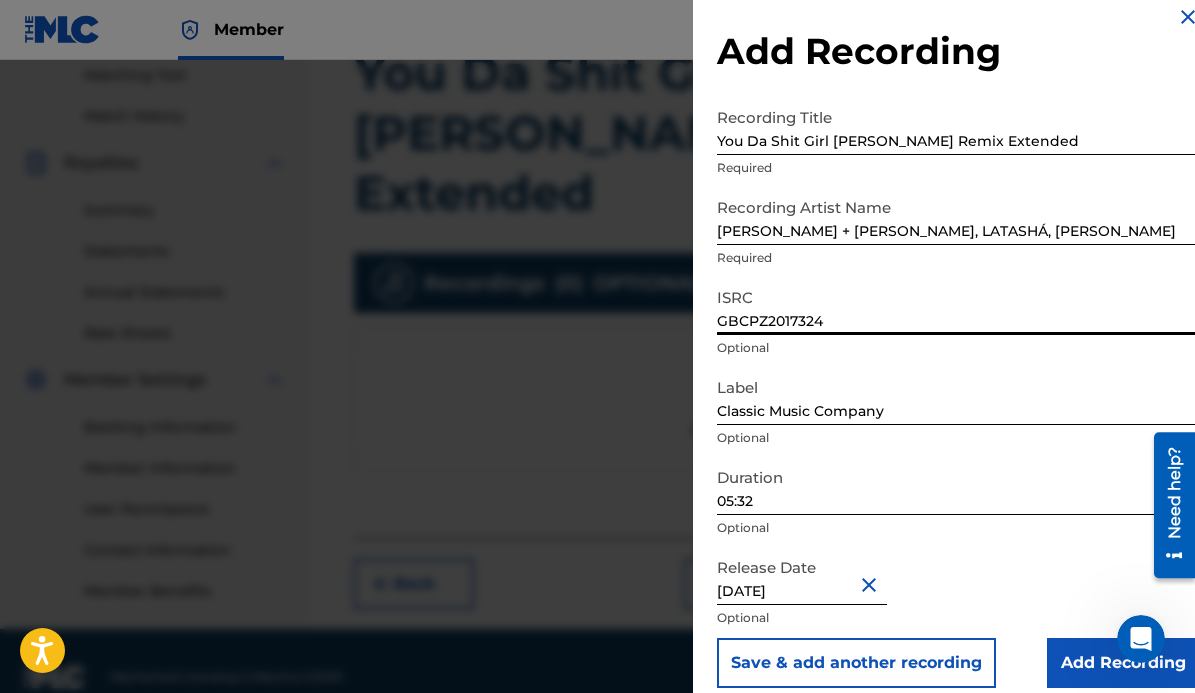 scroll, scrollTop: 546, scrollLeft: 0, axis: vertical 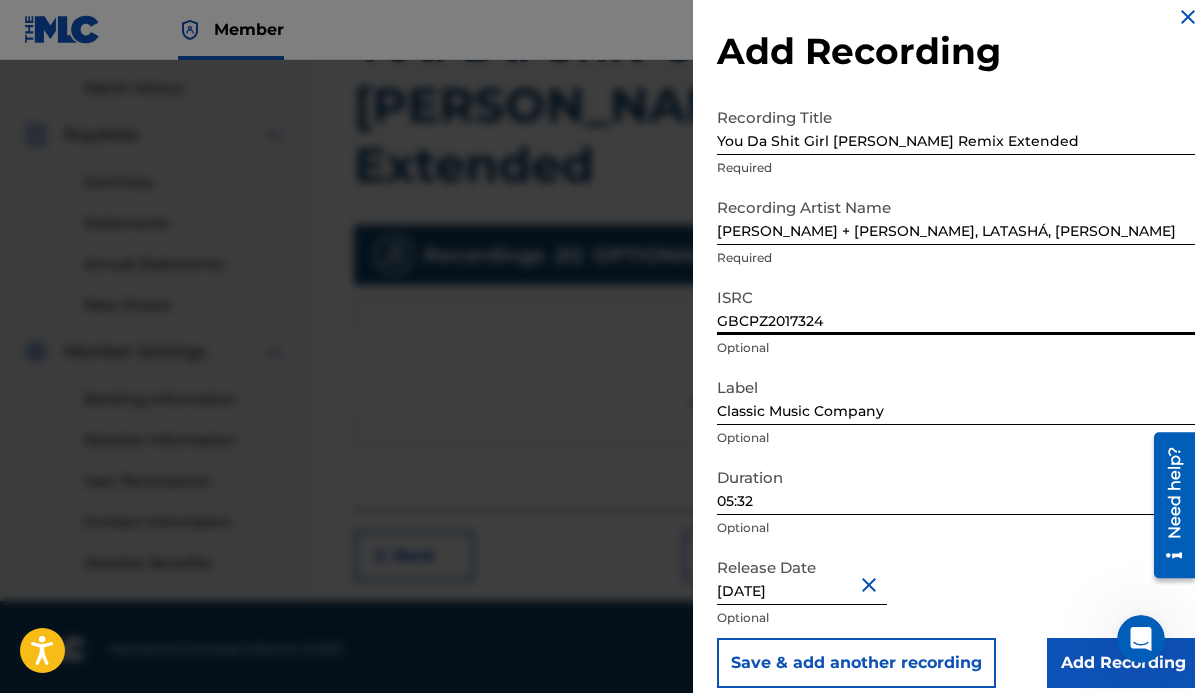 type on "GBCPZ2017324" 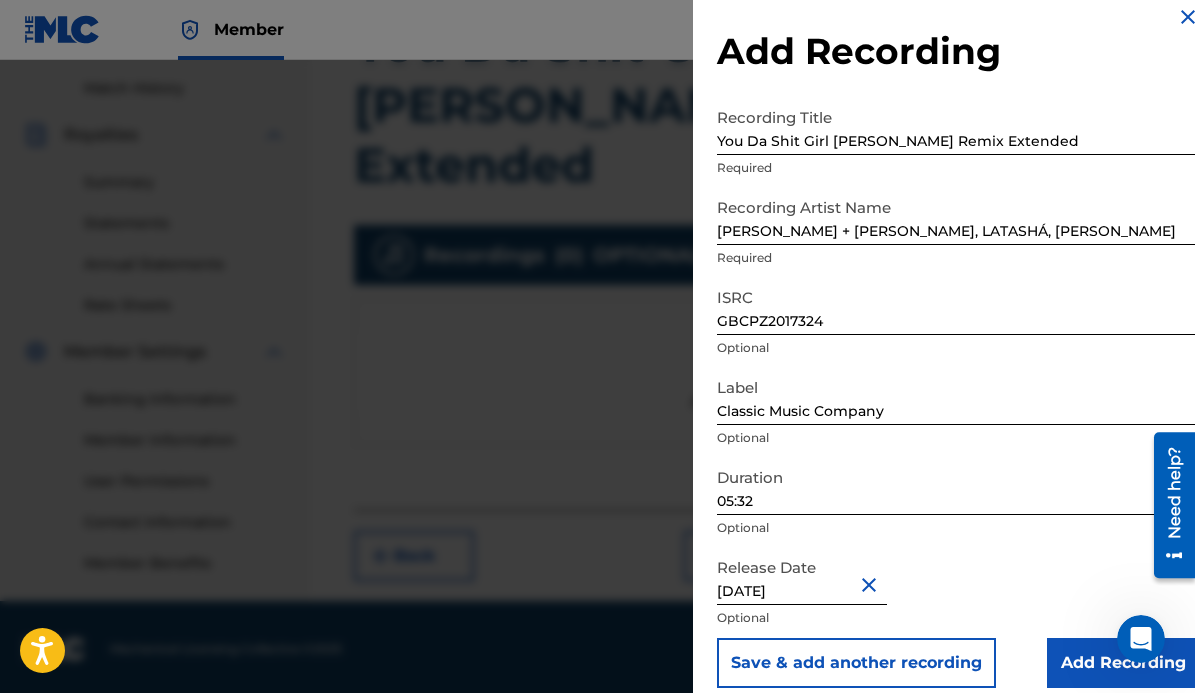 click on "Add Recording" at bounding box center (1123, 663) 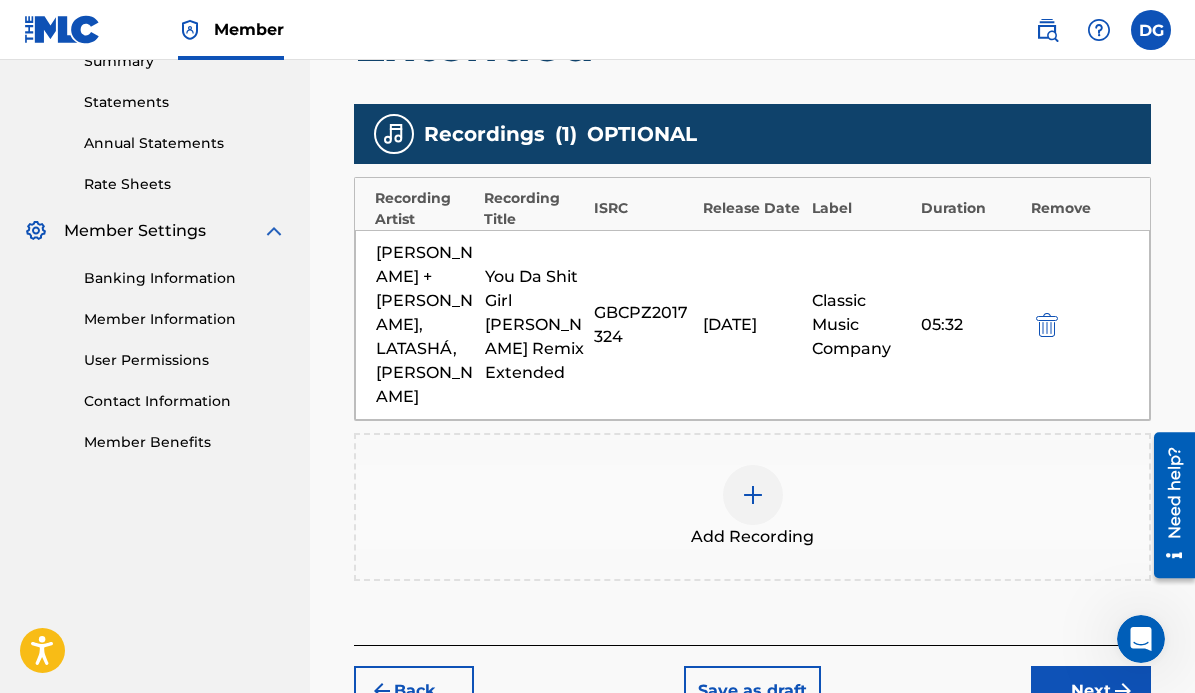 scroll, scrollTop: 670, scrollLeft: 0, axis: vertical 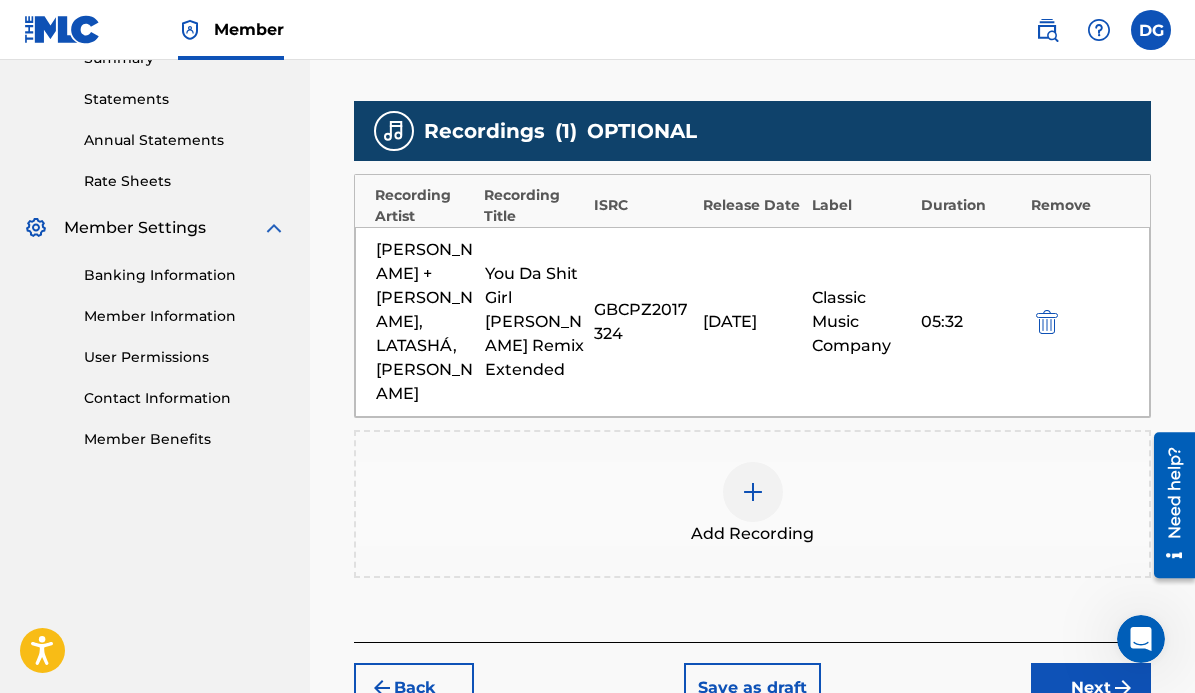 click on "Next" at bounding box center [1091, 688] 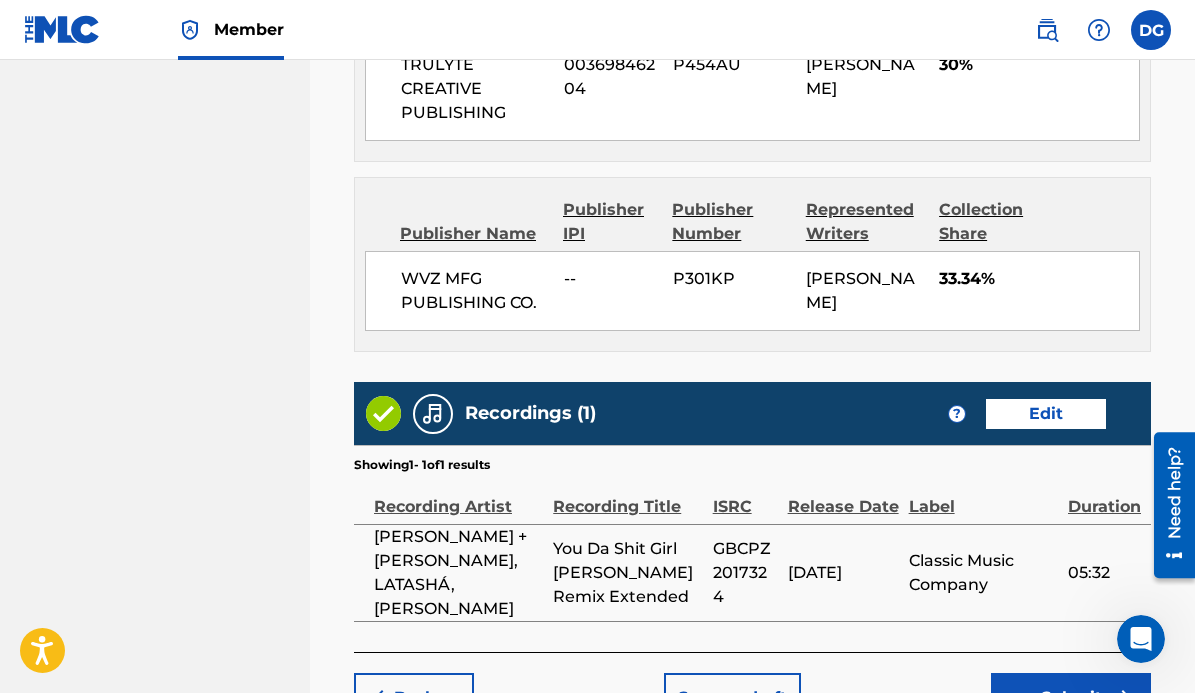 scroll, scrollTop: 1715, scrollLeft: 0, axis: vertical 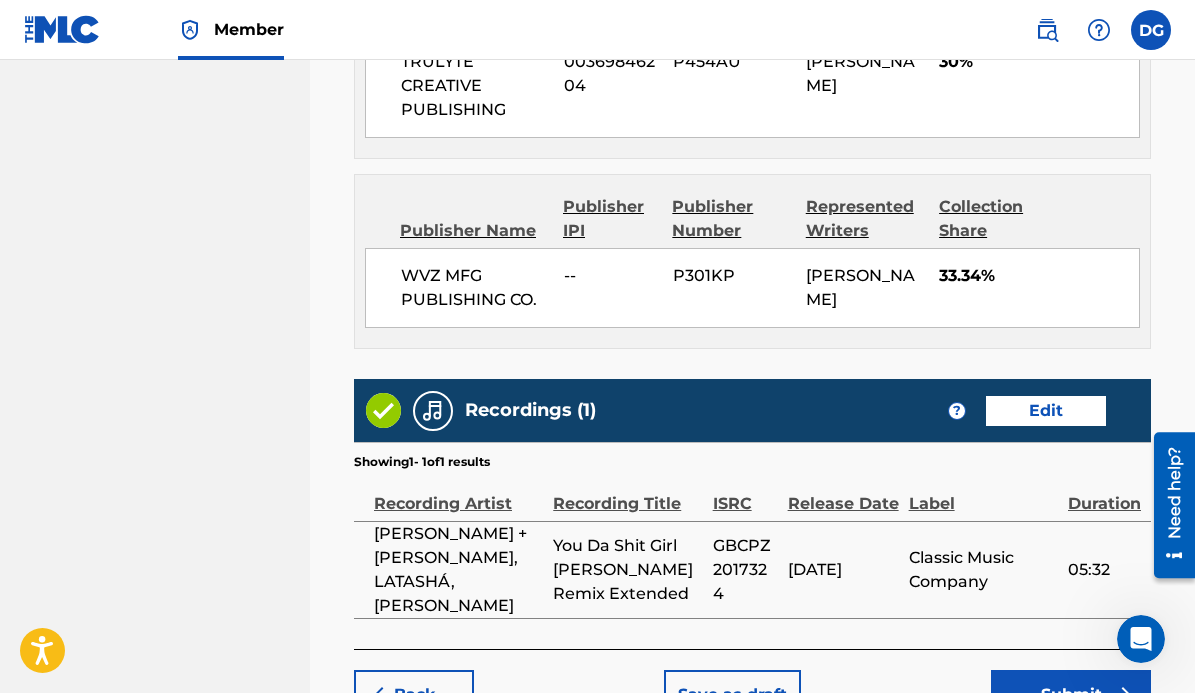 click on "Submit" at bounding box center [1071, 695] 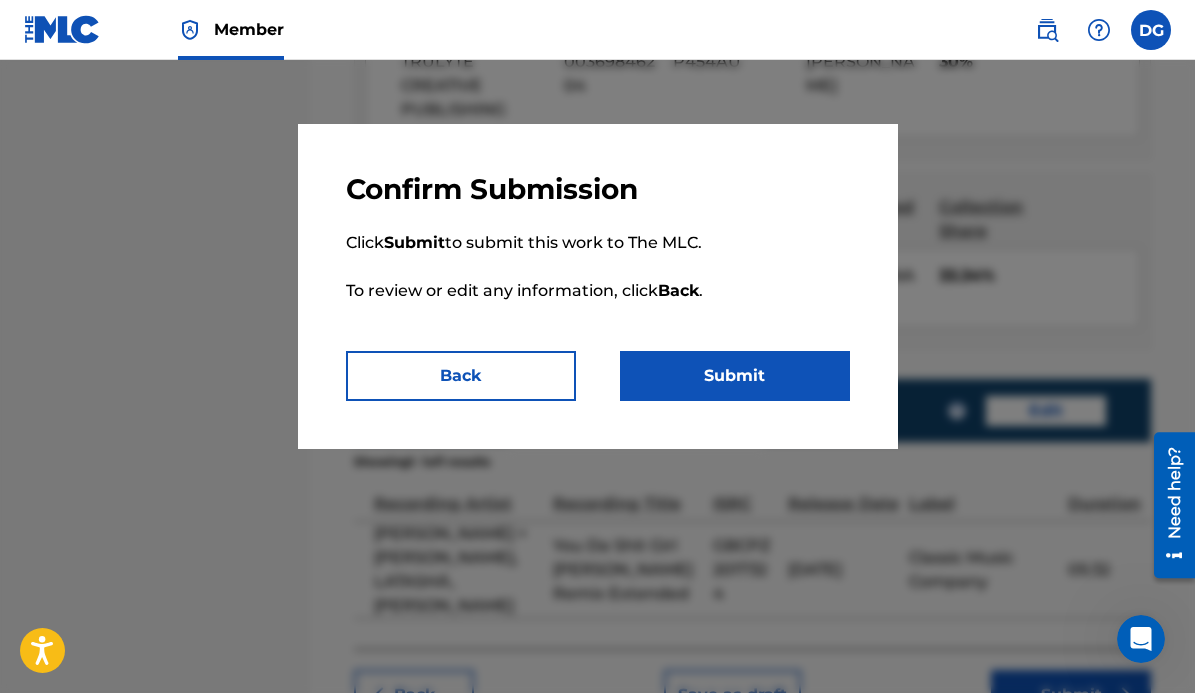 click on "Submit" at bounding box center [735, 376] 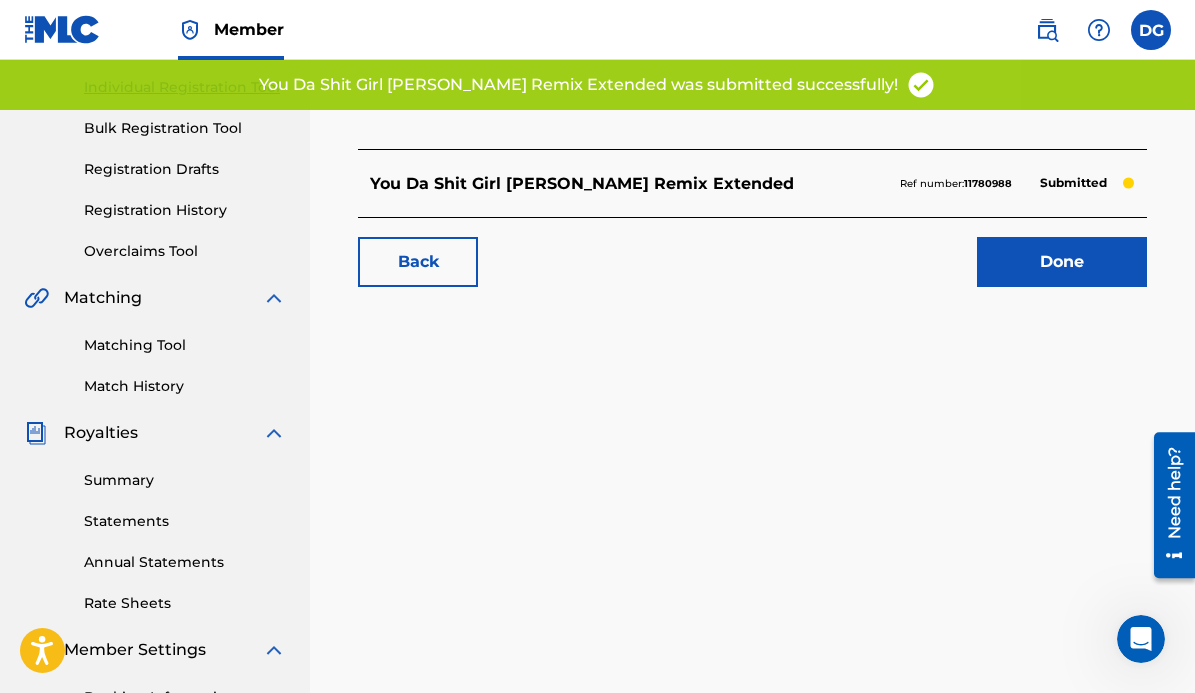 scroll, scrollTop: 250, scrollLeft: 0, axis: vertical 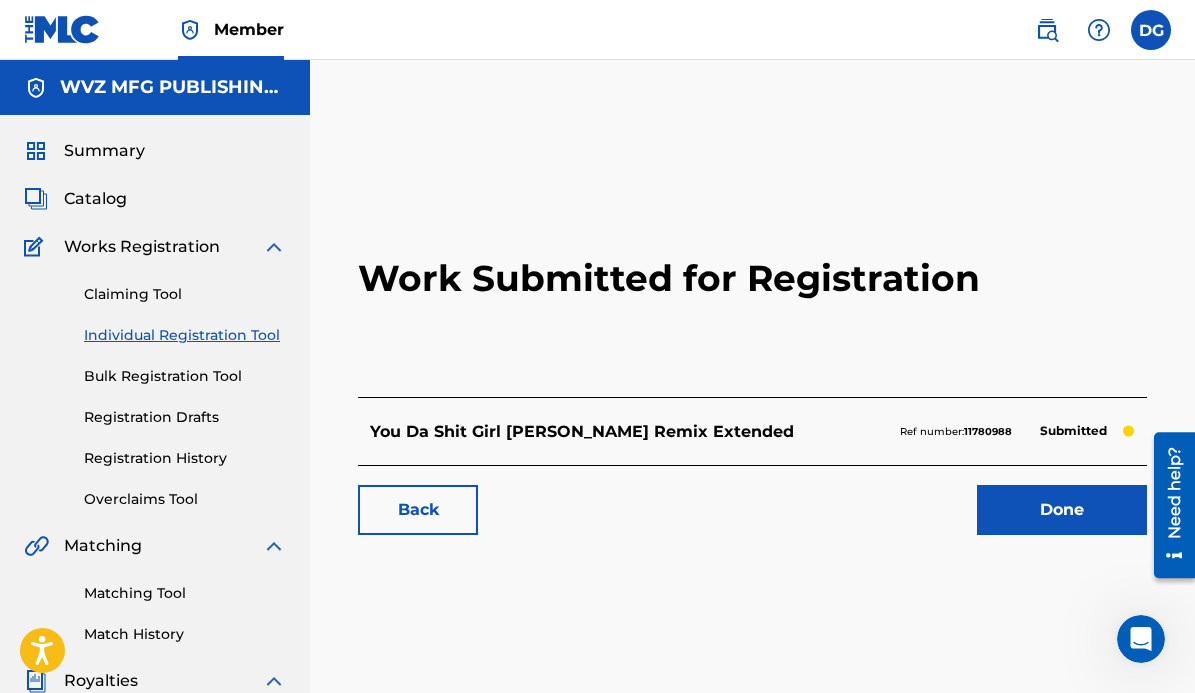 click on "Individual Registration Tool" at bounding box center [185, 335] 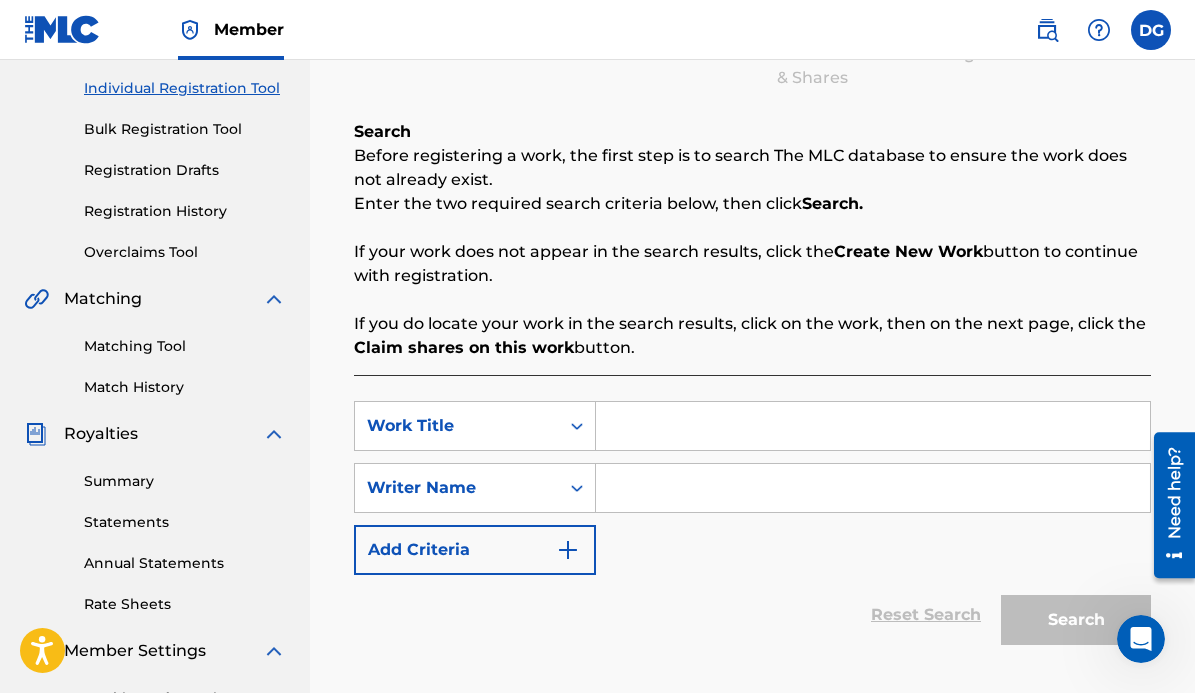 scroll, scrollTop: 248, scrollLeft: 0, axis: vertical 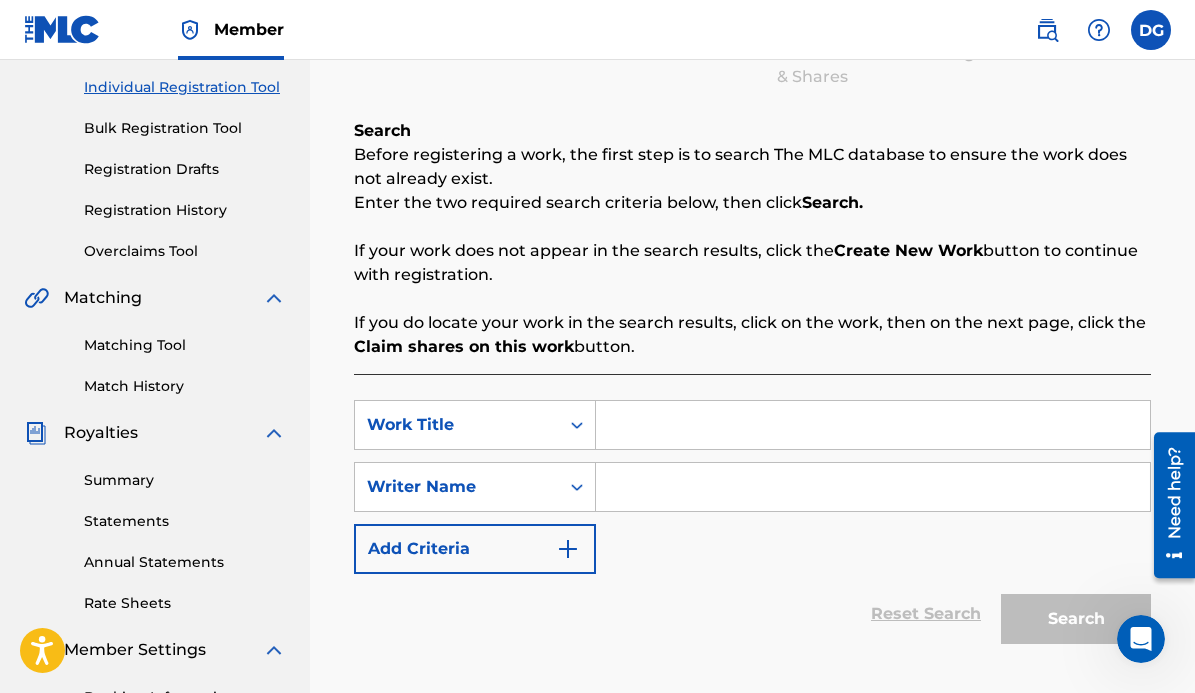 click at bounding box center (873, 425) 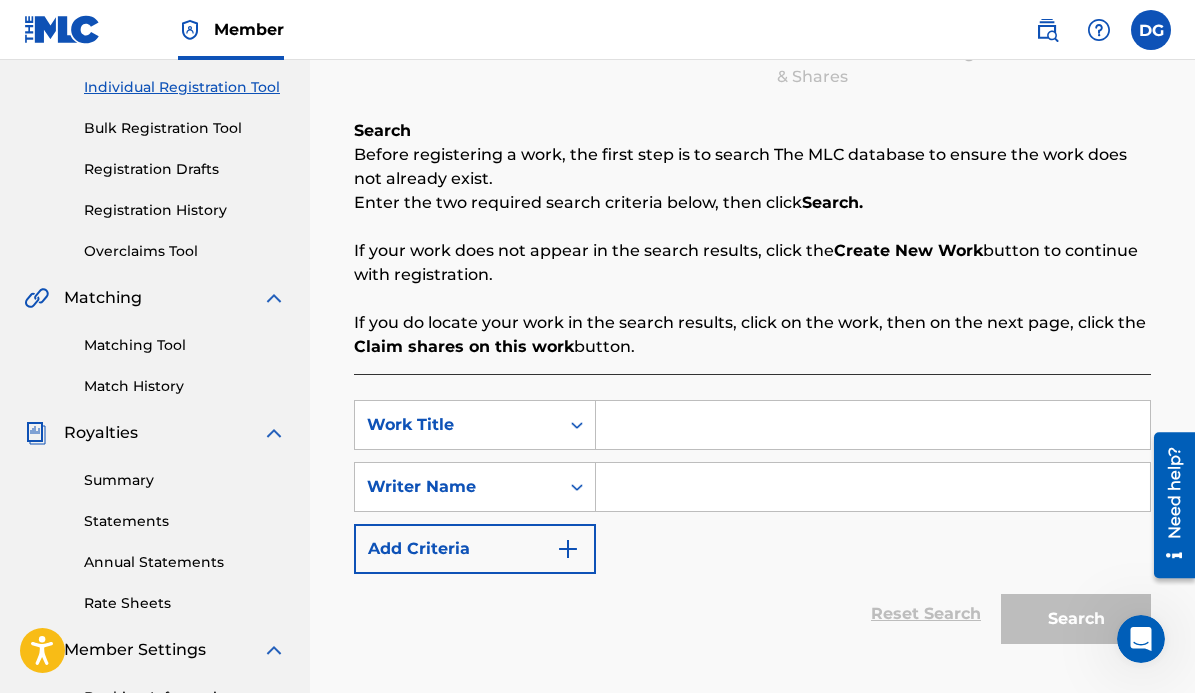 type on "D" 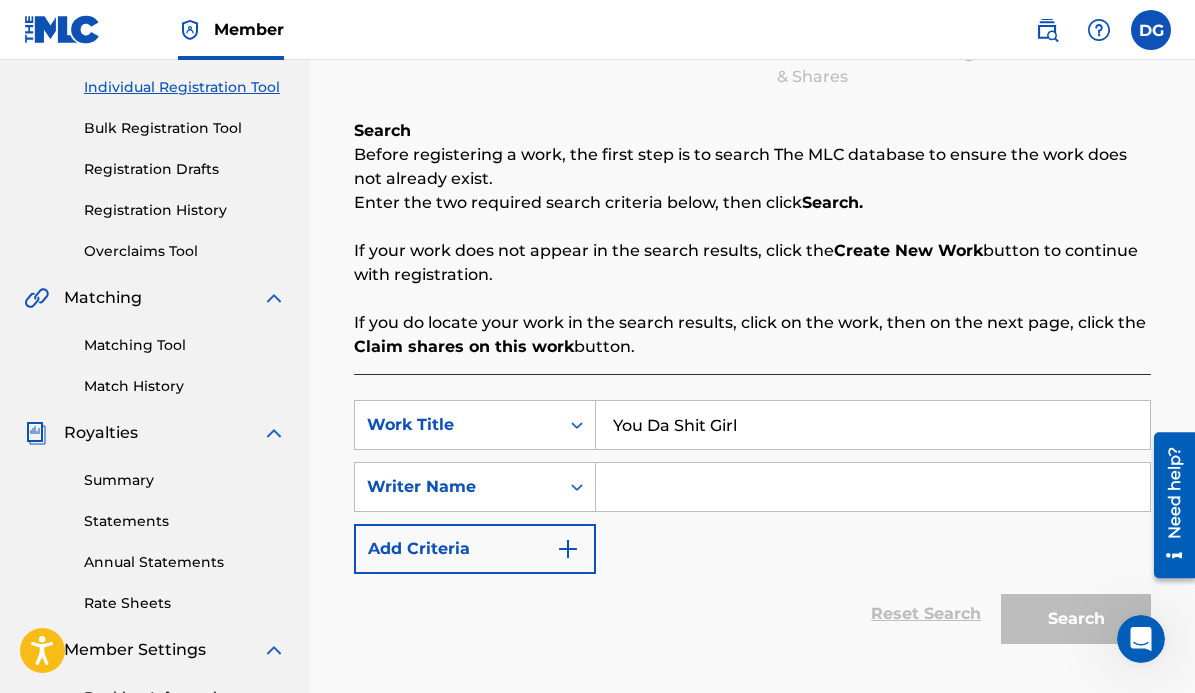 type on "You Da Shit Girl" 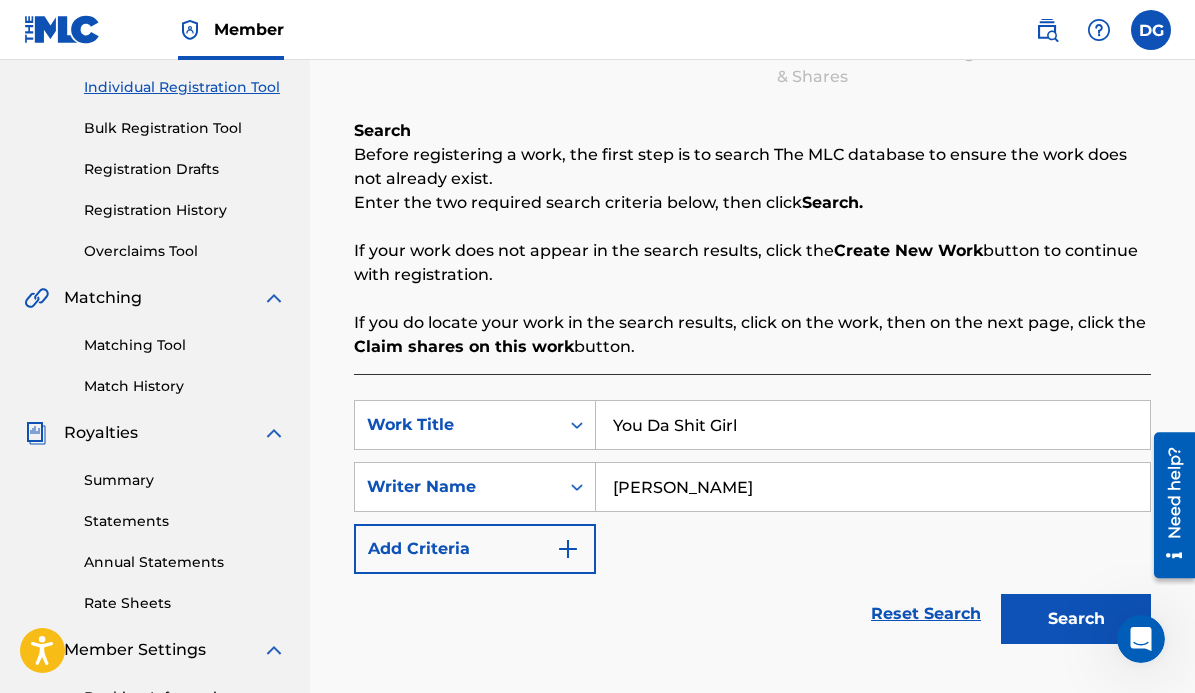 click on "Search" at bounding box center (1076, 619) 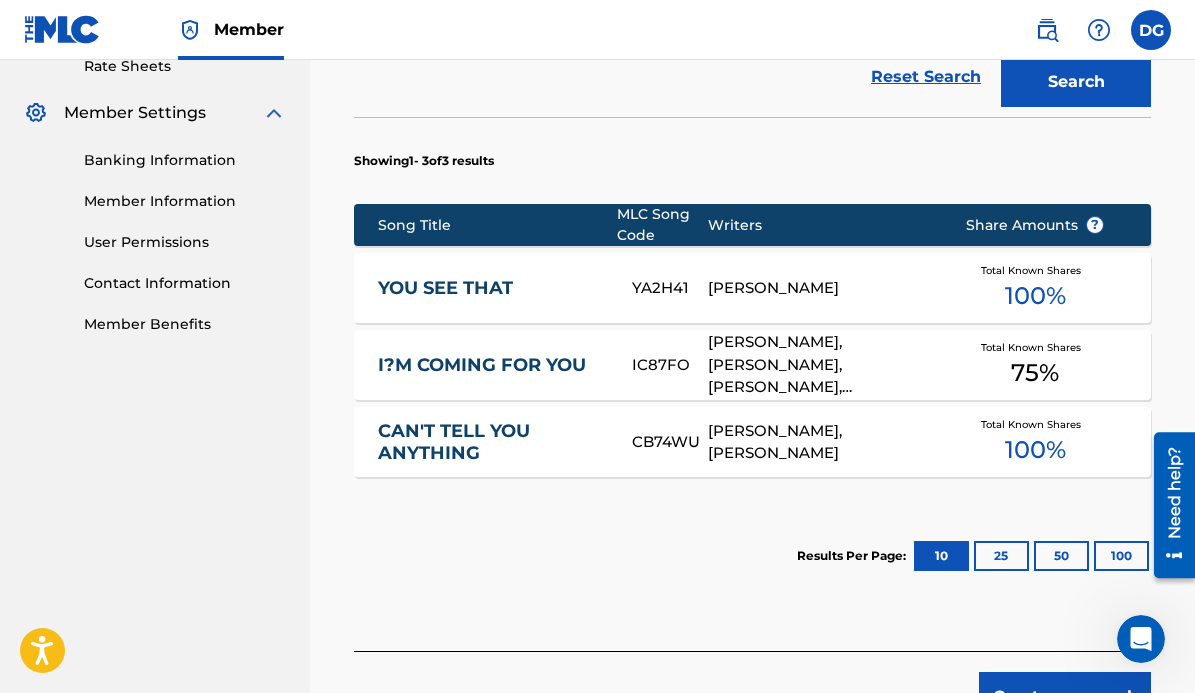 scroll, scrollTop: 930, scrollLeft: 0, axis: vertical 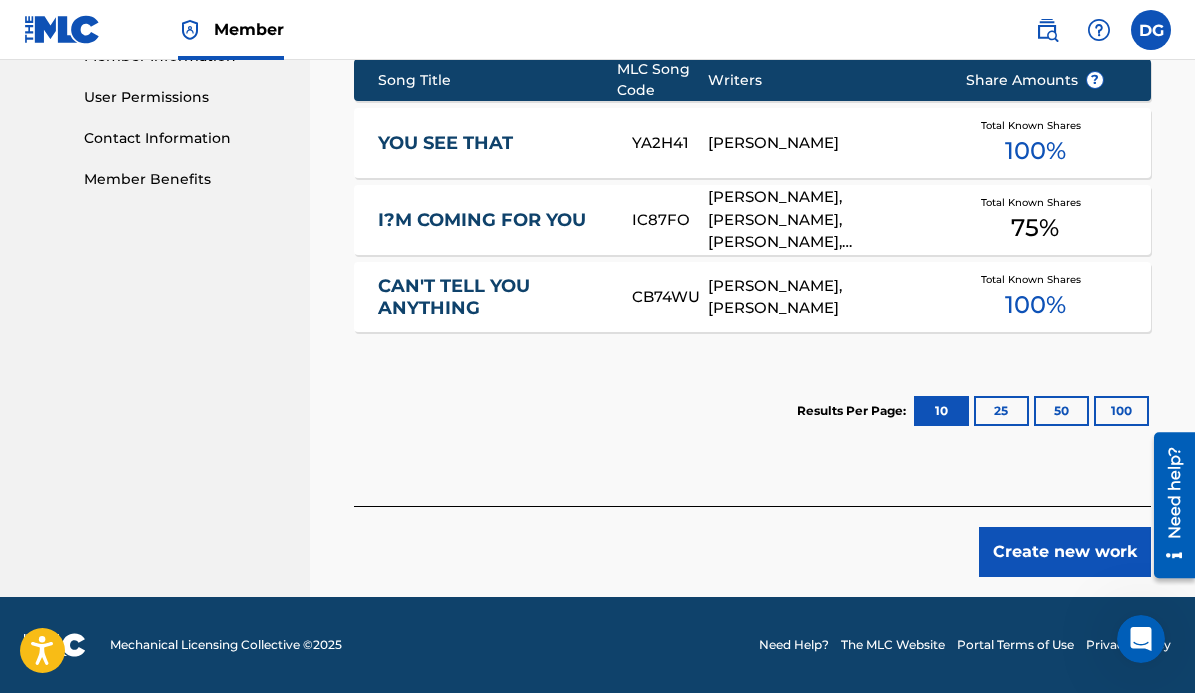 click on "Create new work" at bounding box center (1065, 552) 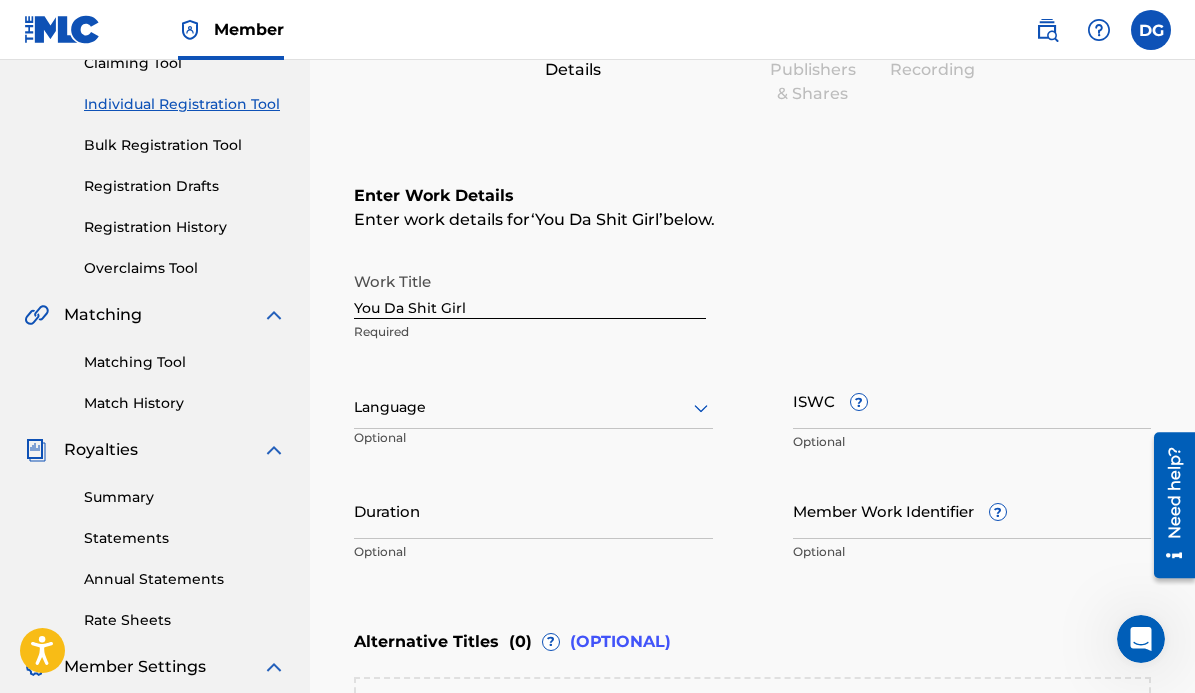scroll, scrollTop: 225, scrollLeft: 0, axis: vertical 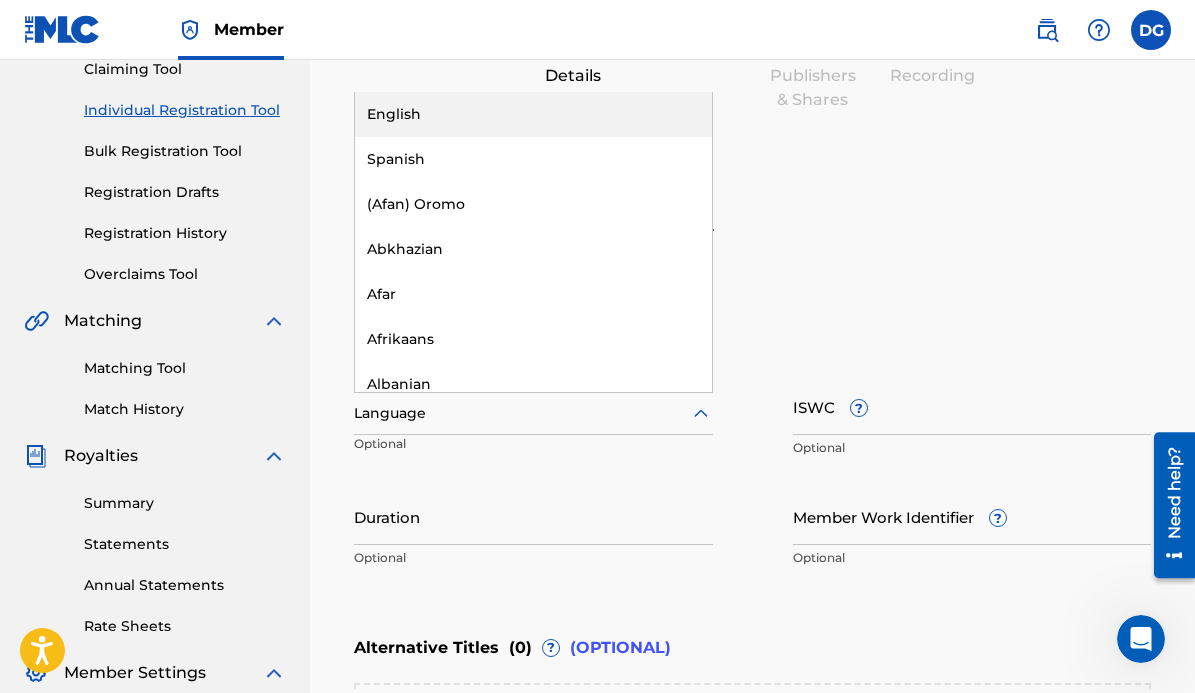 click at bounding box center (533, 413) 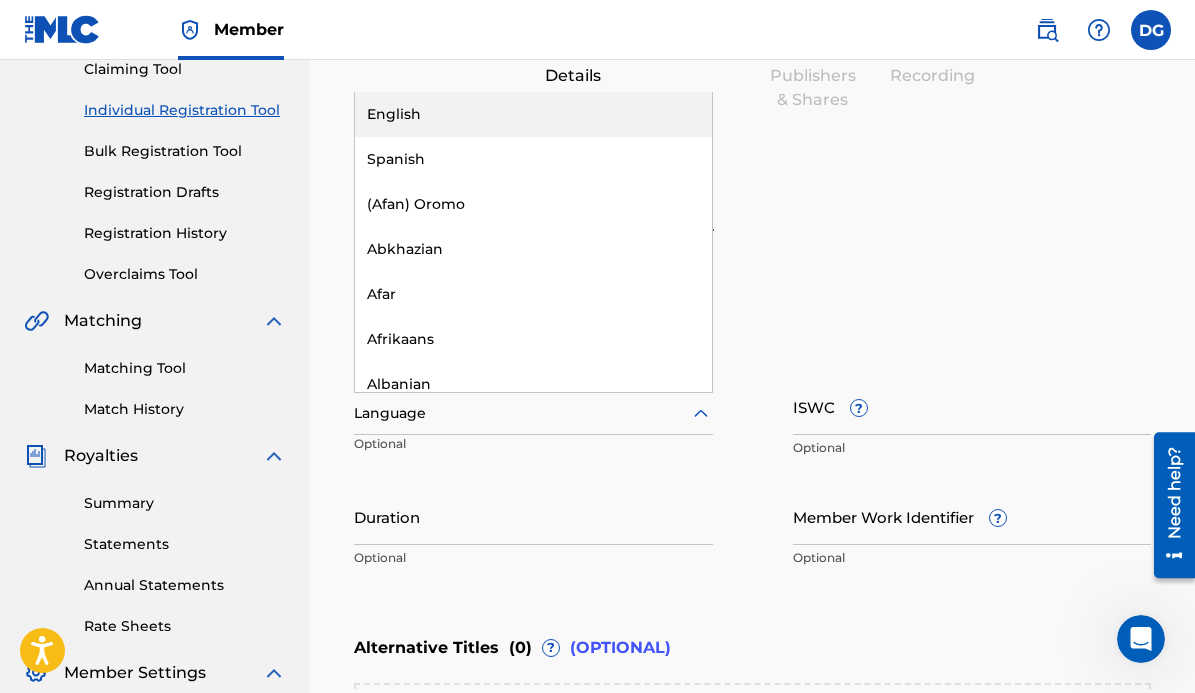 click on "English" at bounding box center (533, 114) 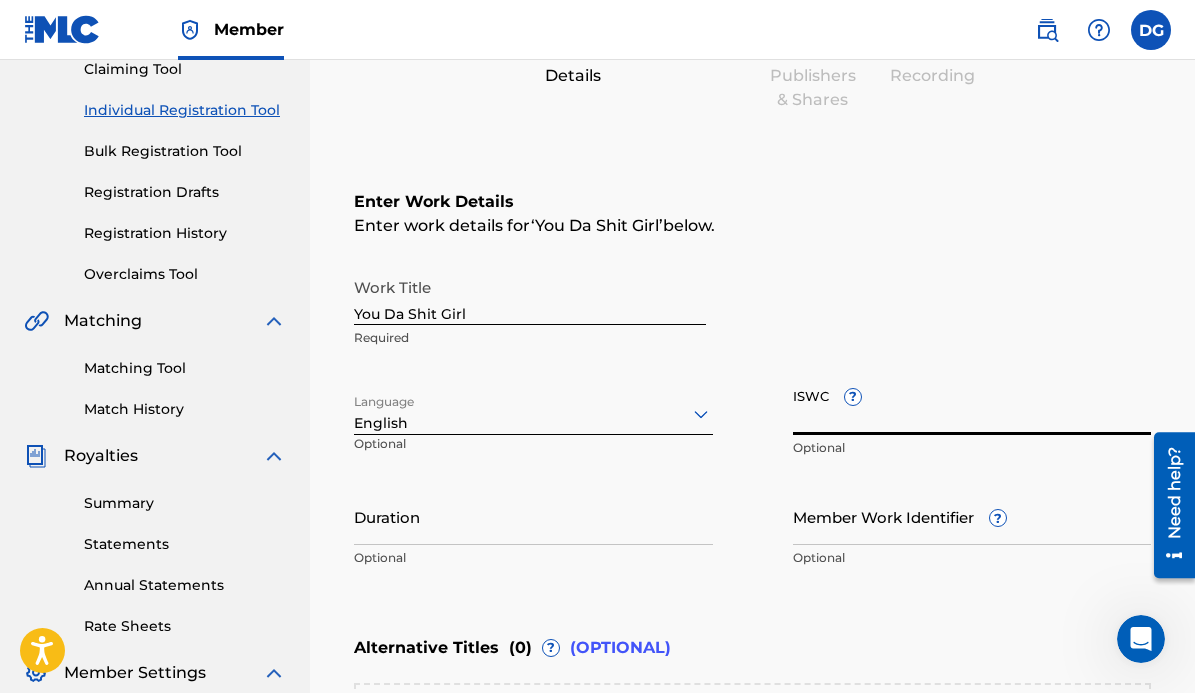 click on "ISWC   ?" at bounding box center (972, 406) 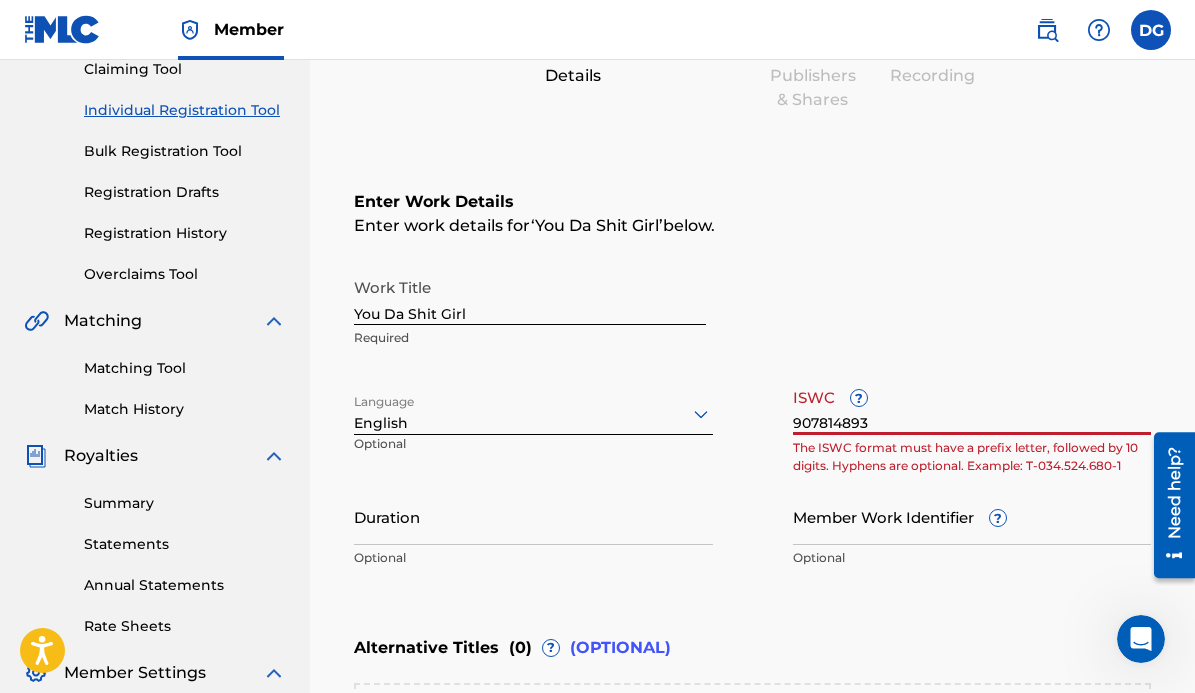 drag, startPoint x: 911, startPoint y: 415, endPoint x: 760, endPoint y: 408, distance: 151.16217 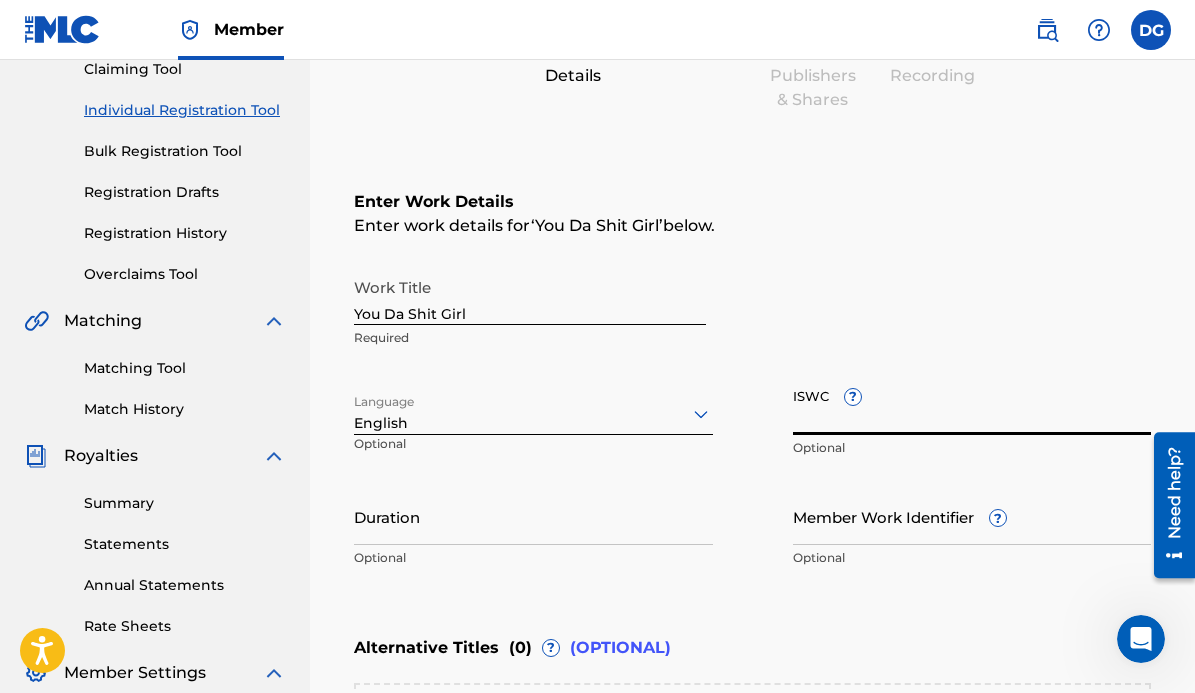 click on "Member Work Identifier   ?" at bounding box center [972, 516] 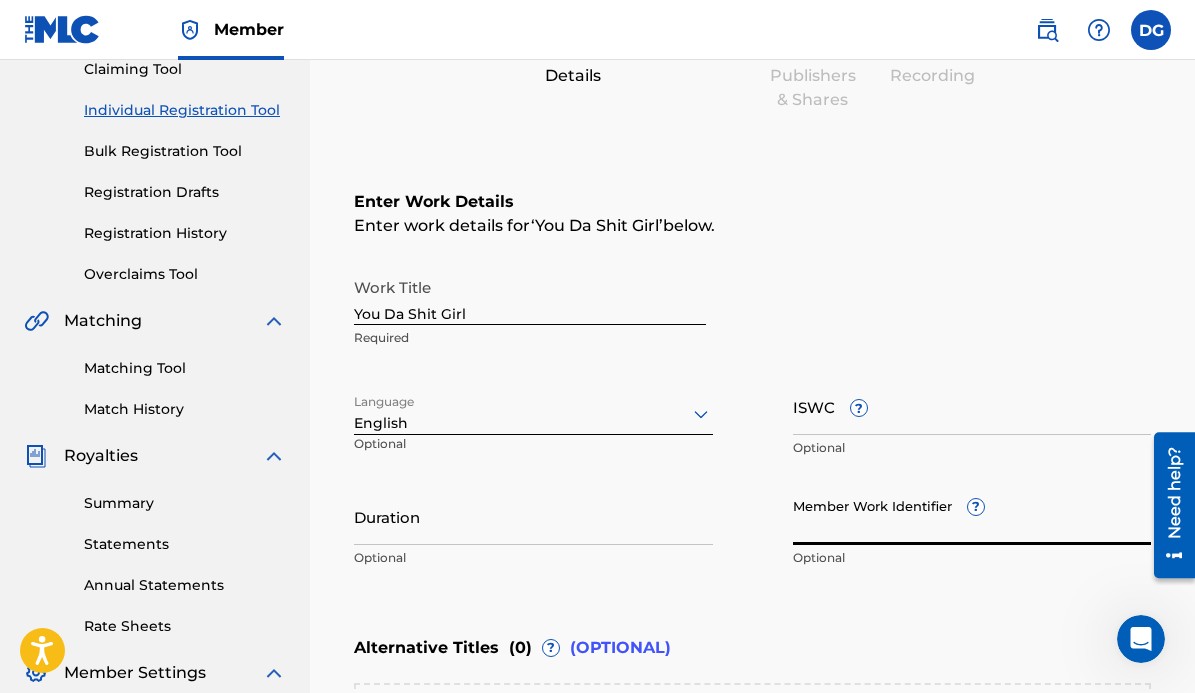 paste on "907814893" 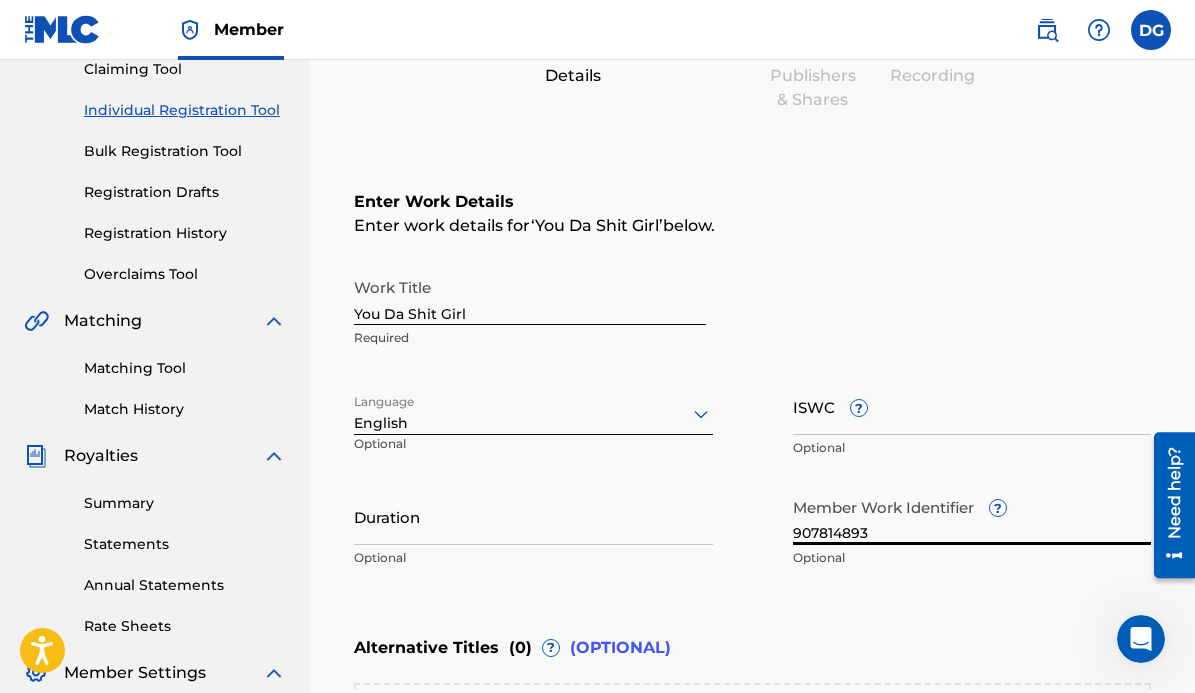 type on "907814893" 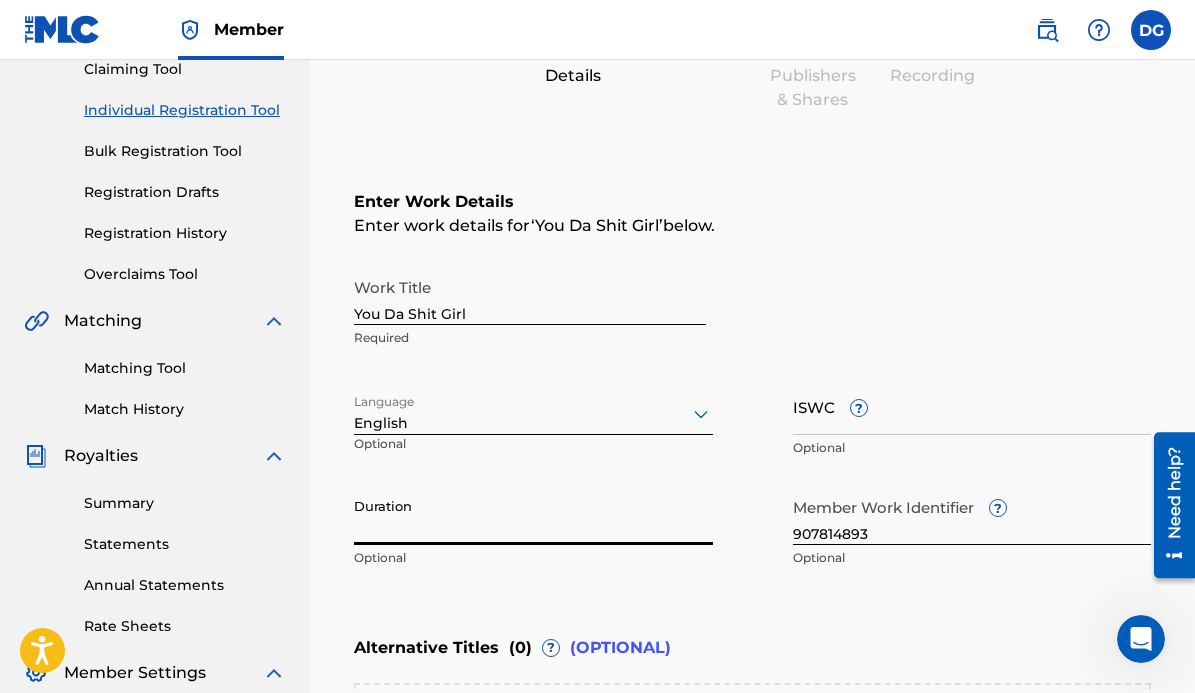 click on "Duration" at bounding box center [533, 516] 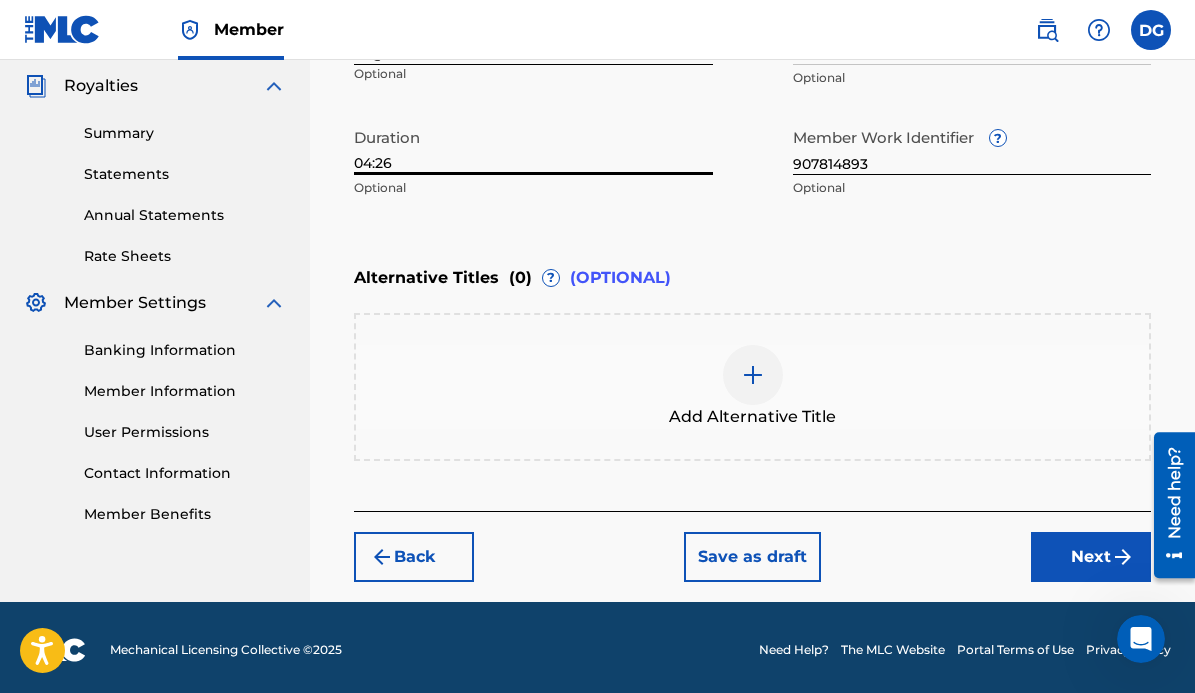 scroll, scrollTop: 597, scrollLeft: 0, axis: vertical 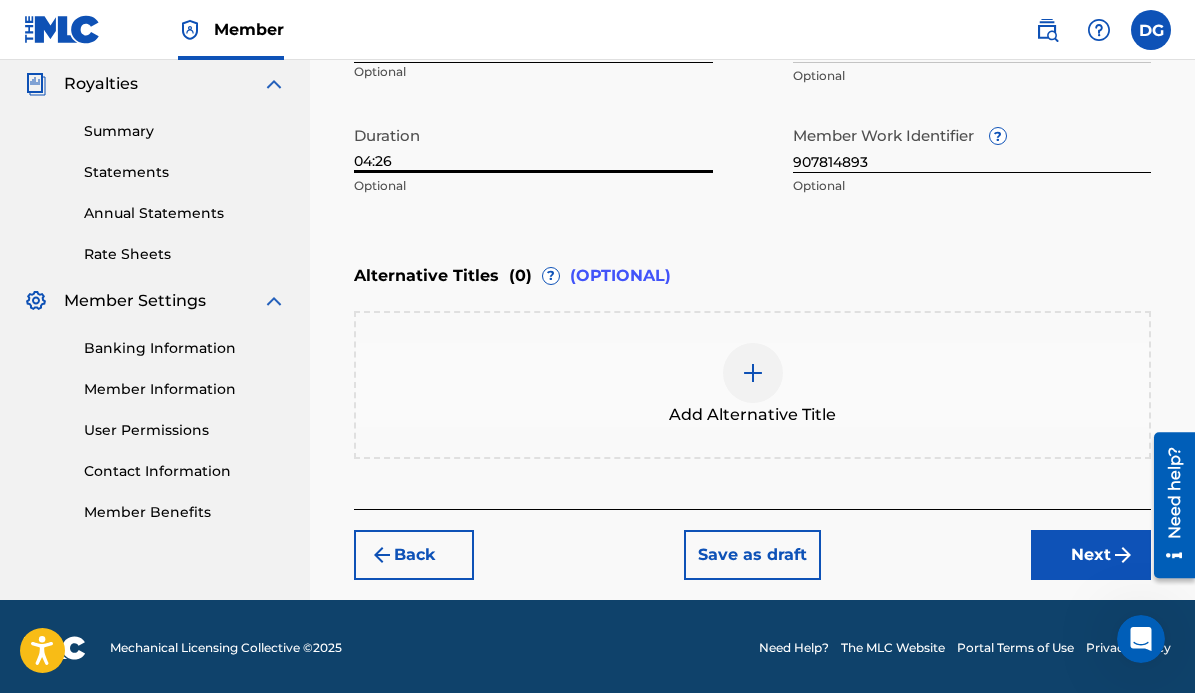 type on "04:26" 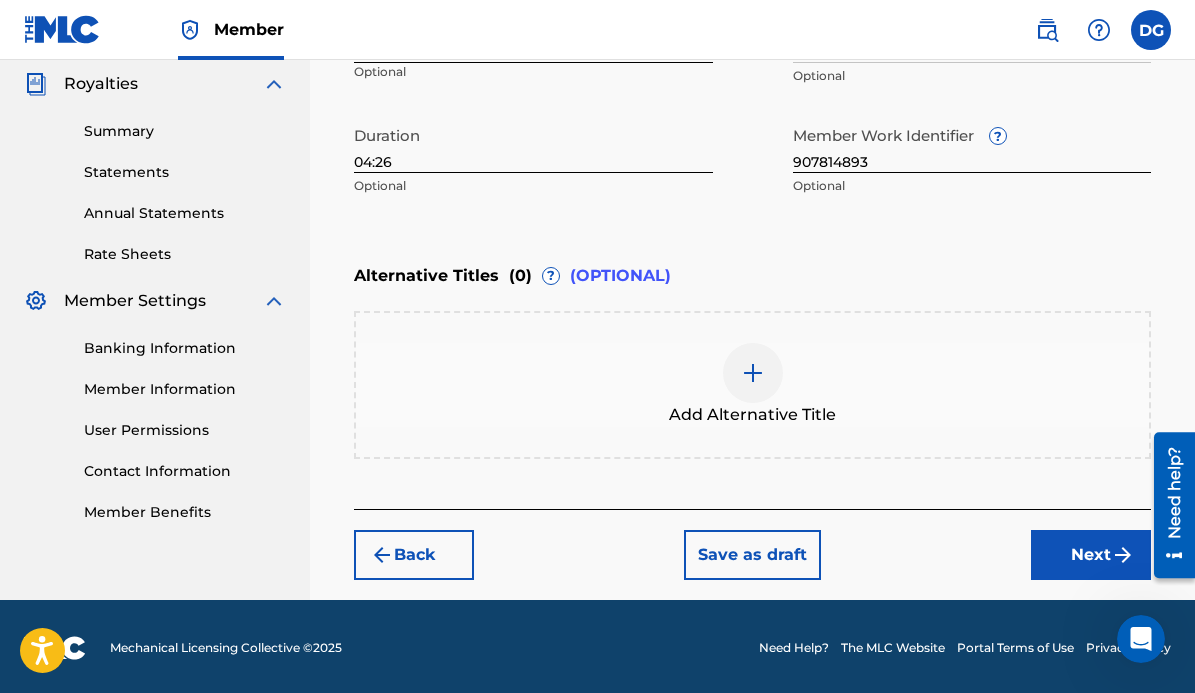 click on "Next" at bounding box center (1091, 555) 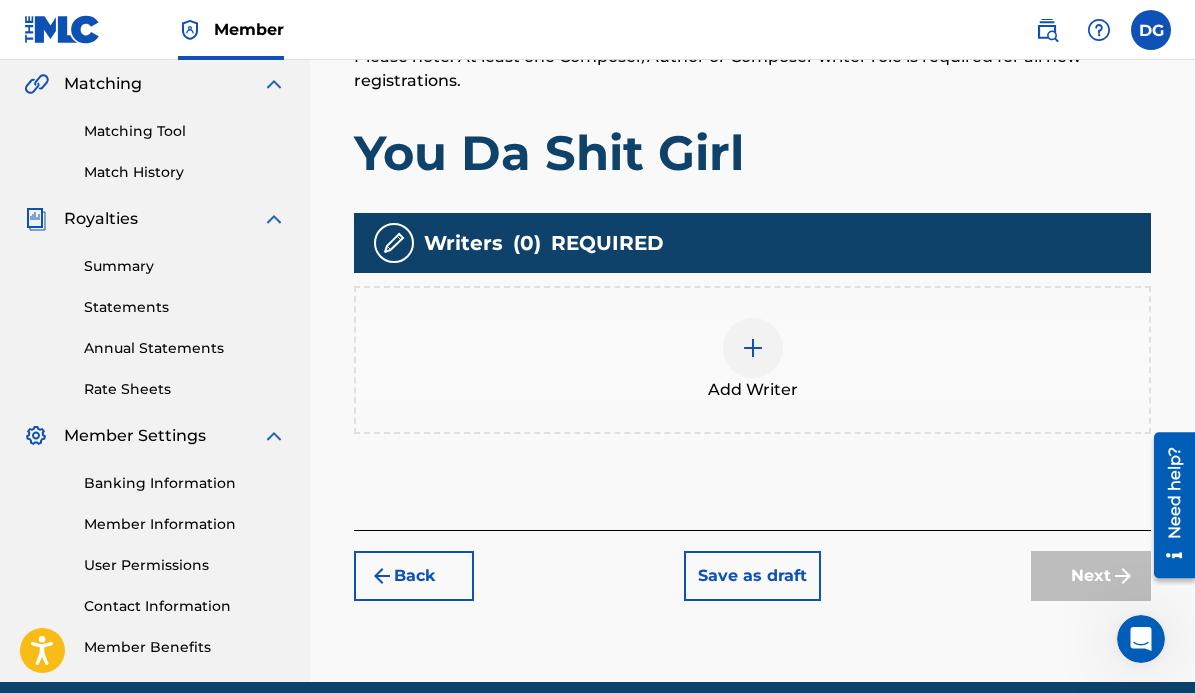 scroll, scrollTop: 463, scrollLeft: 0, axis: vertical 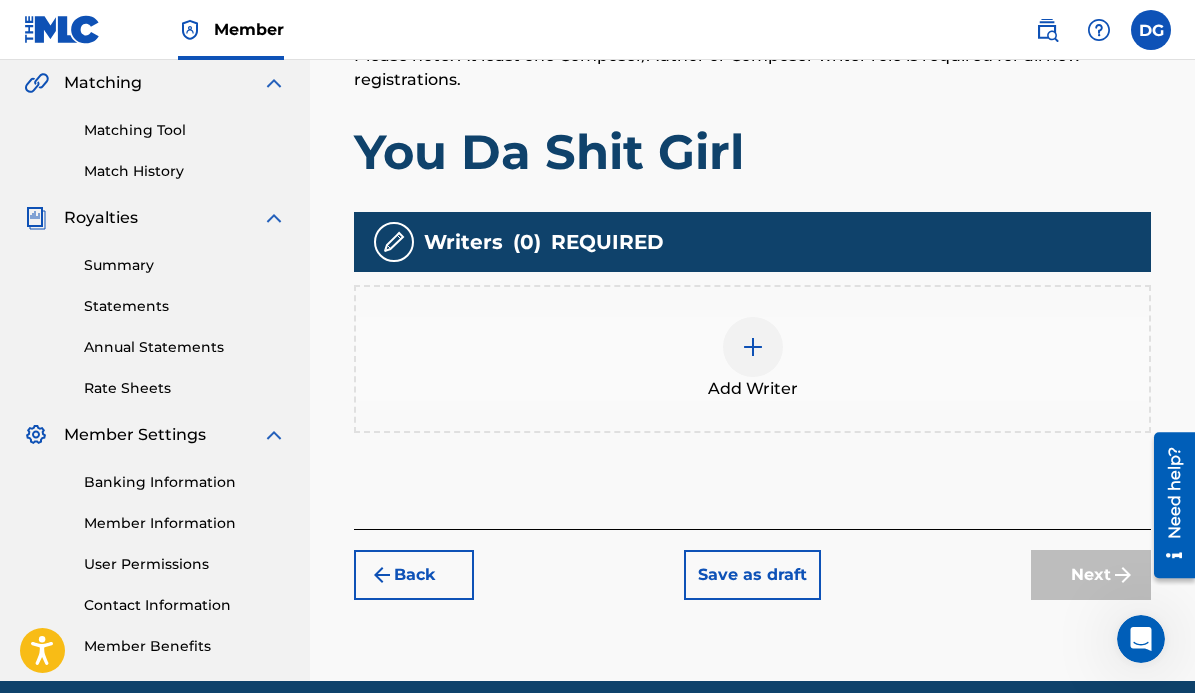 click at bounding box center [753, 347] 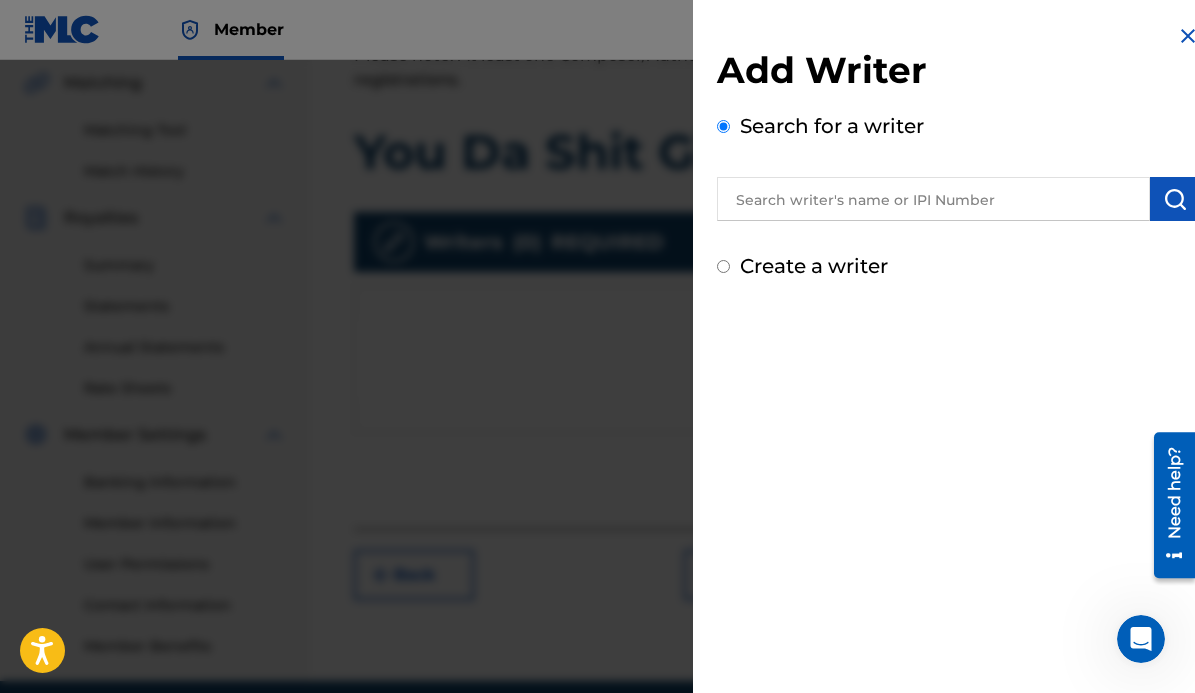 click at bounding box center (933, 199) 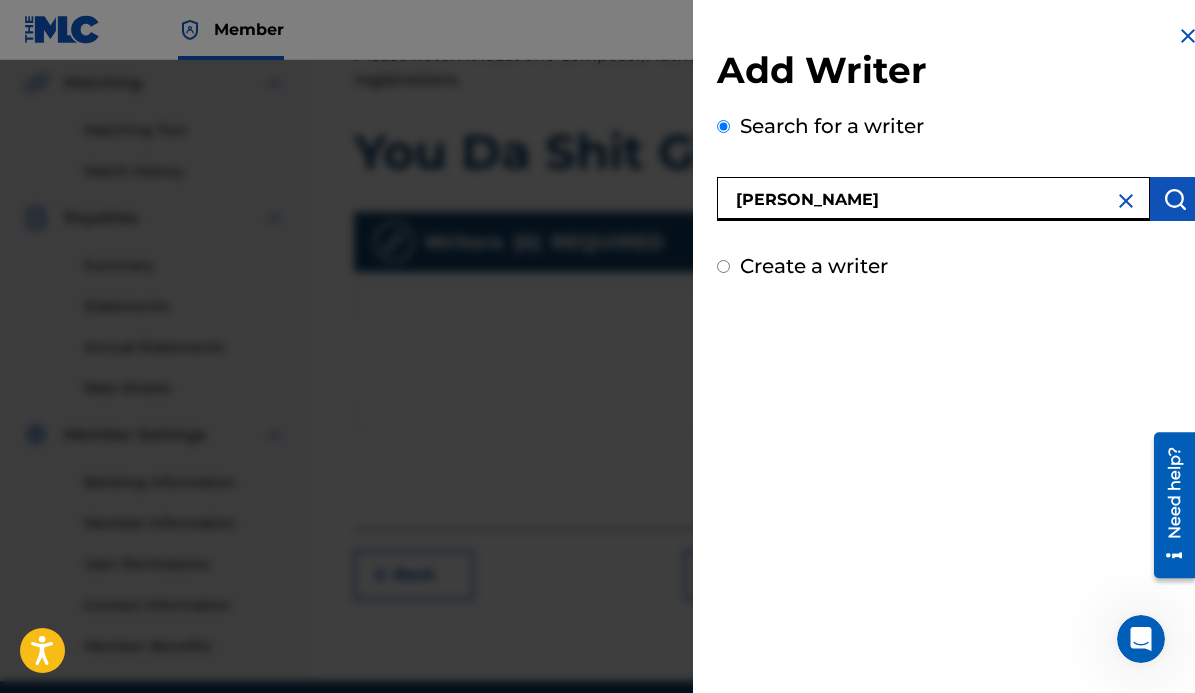 type on "[PERSON_NAME]" 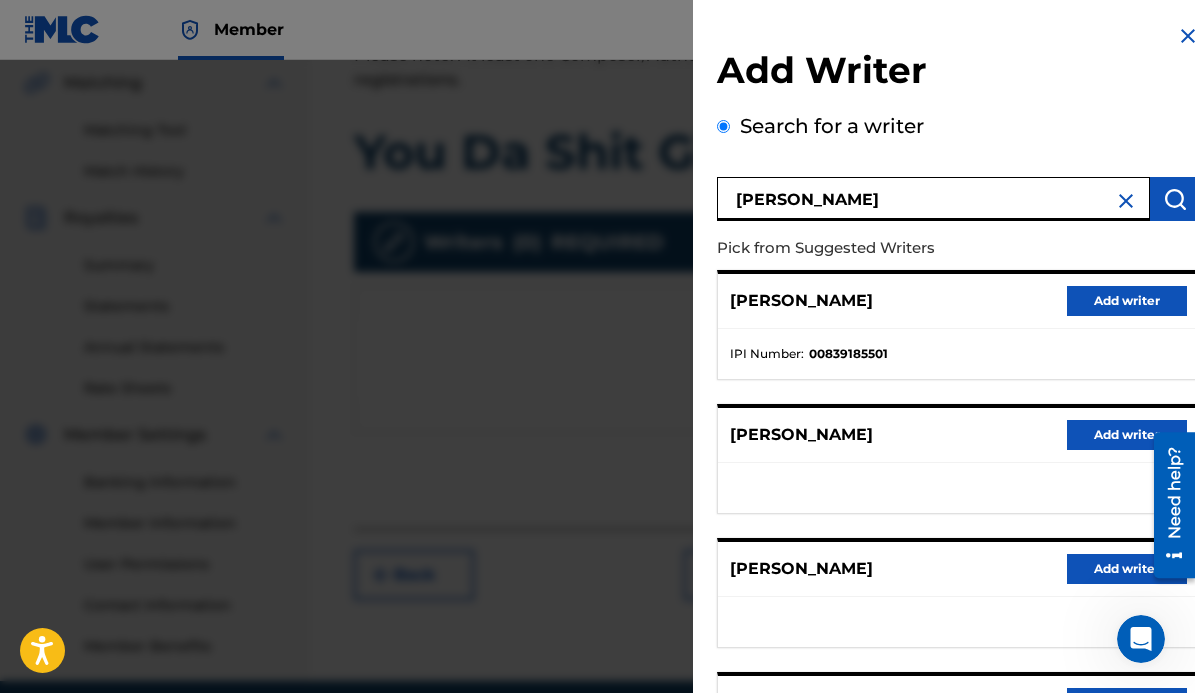 click on "Add writer" at bounding box center (1127, 301) 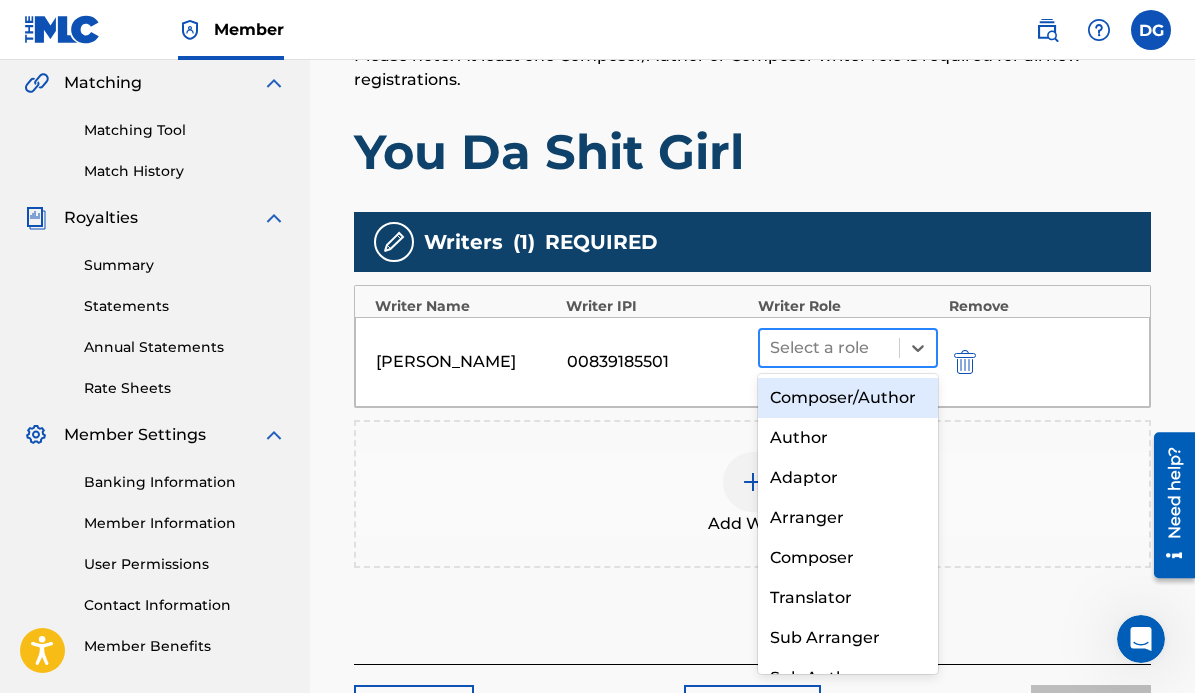 click at bounding box center (830, 348) 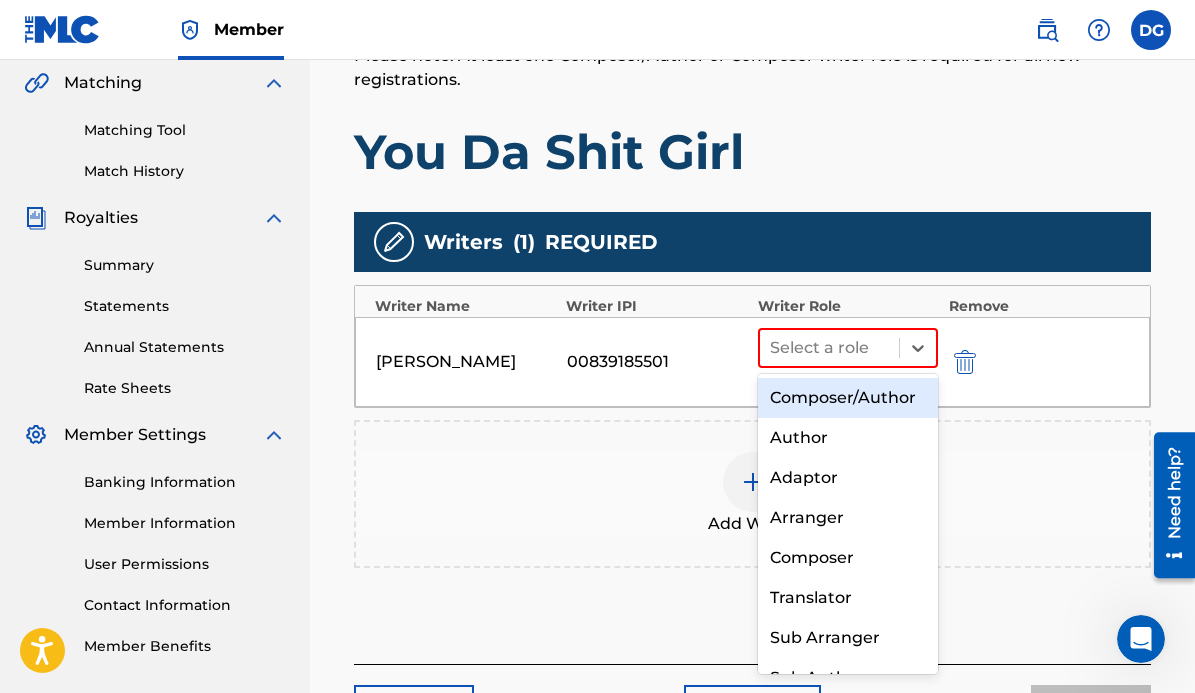 click on "Composer/Author" at bounding box center (848, 398) 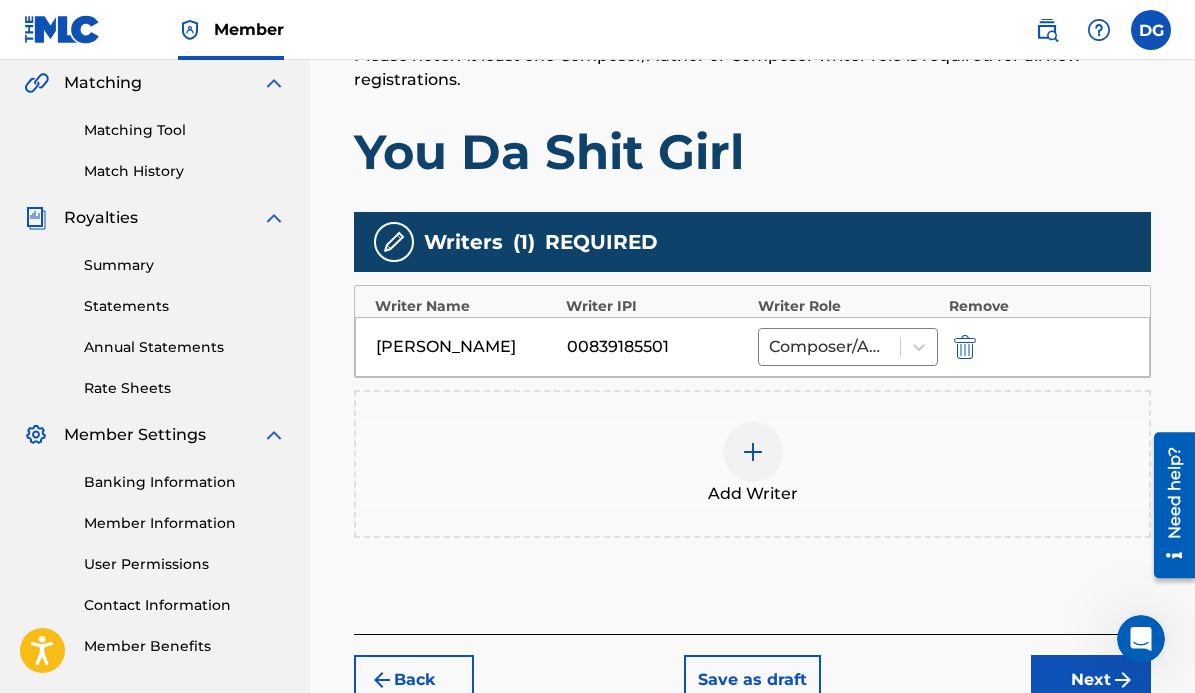 click at bounding box center (753, 452) 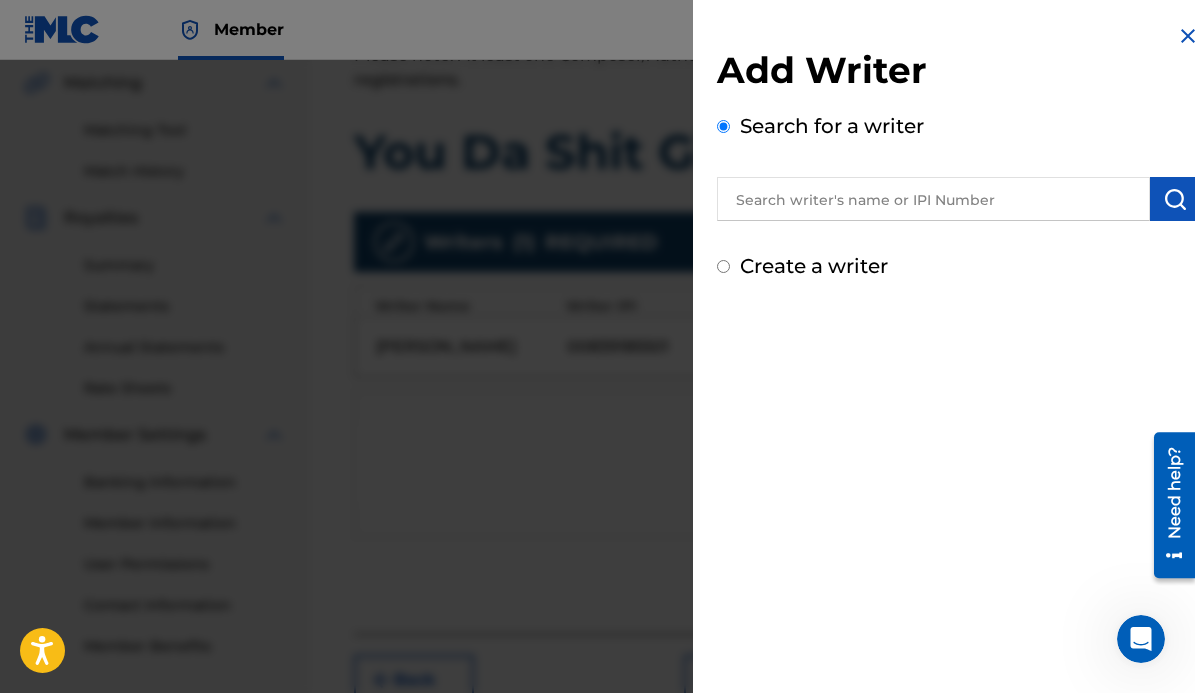 click on "Search for a writer" at bounding box center (958, 166) 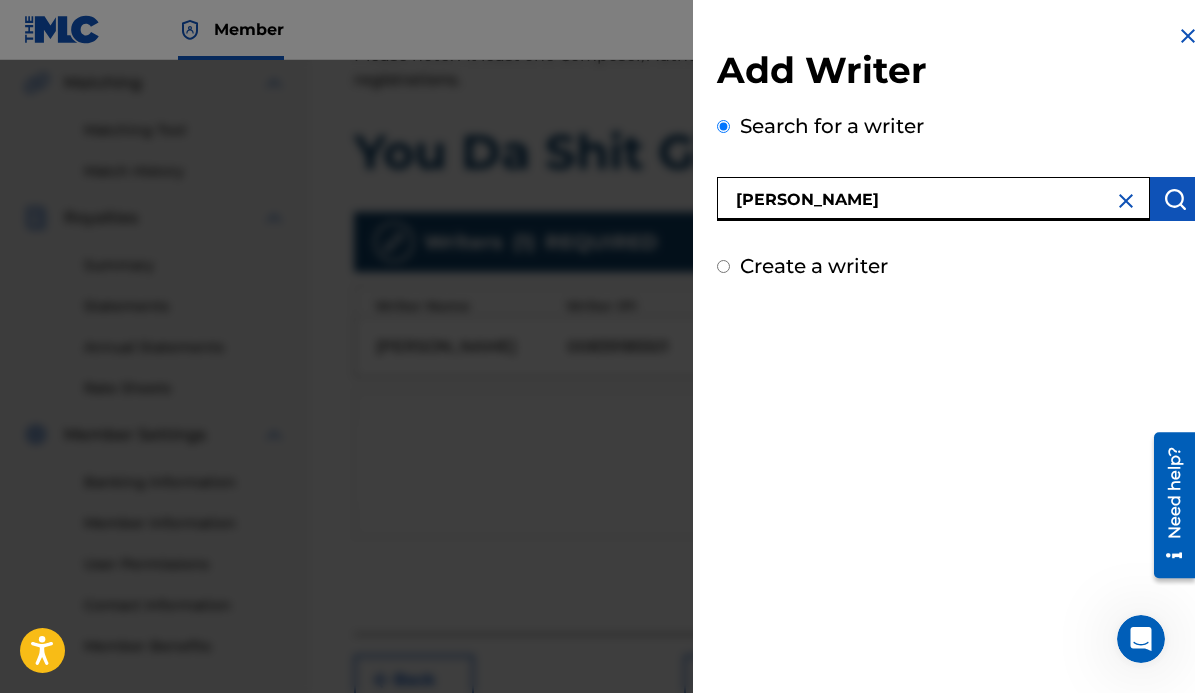 type on "[PERSON_NAME]" 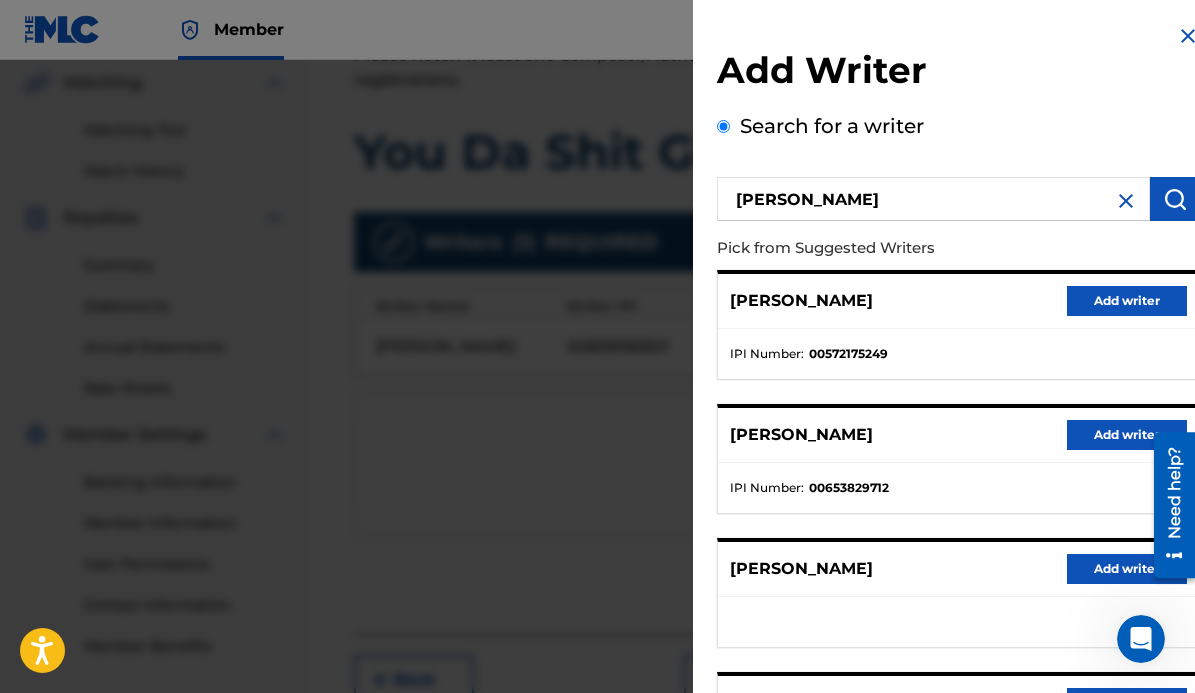 click on "Add writer" at bounding box center [1127, 435] 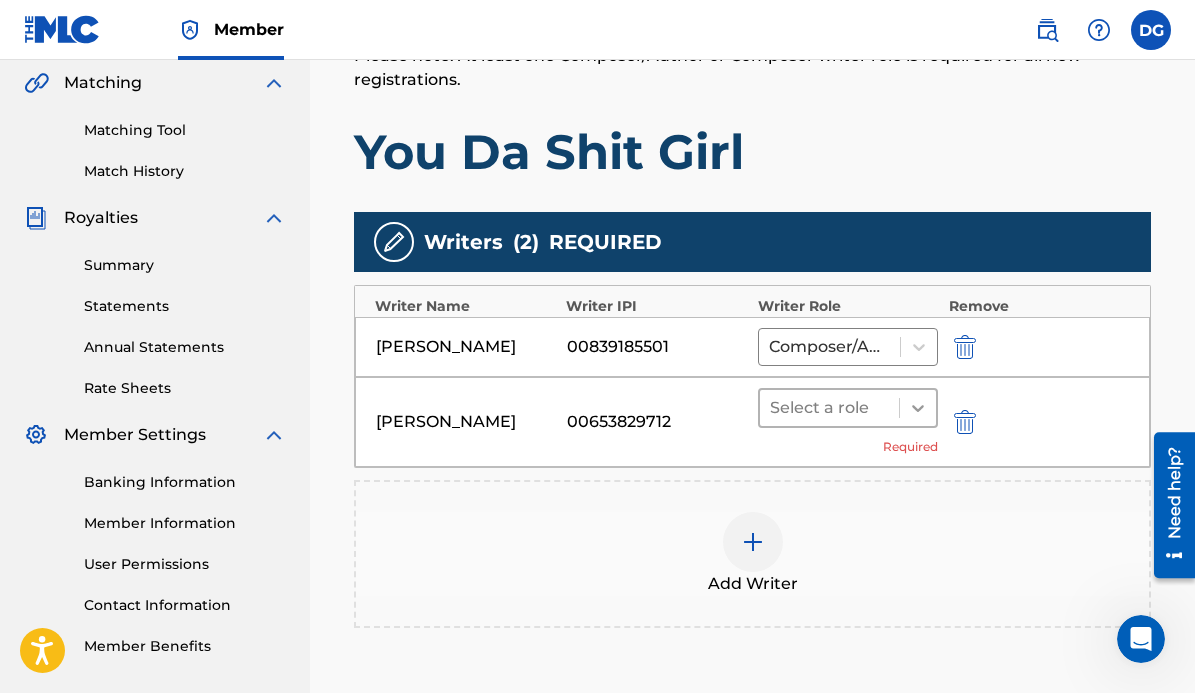 click 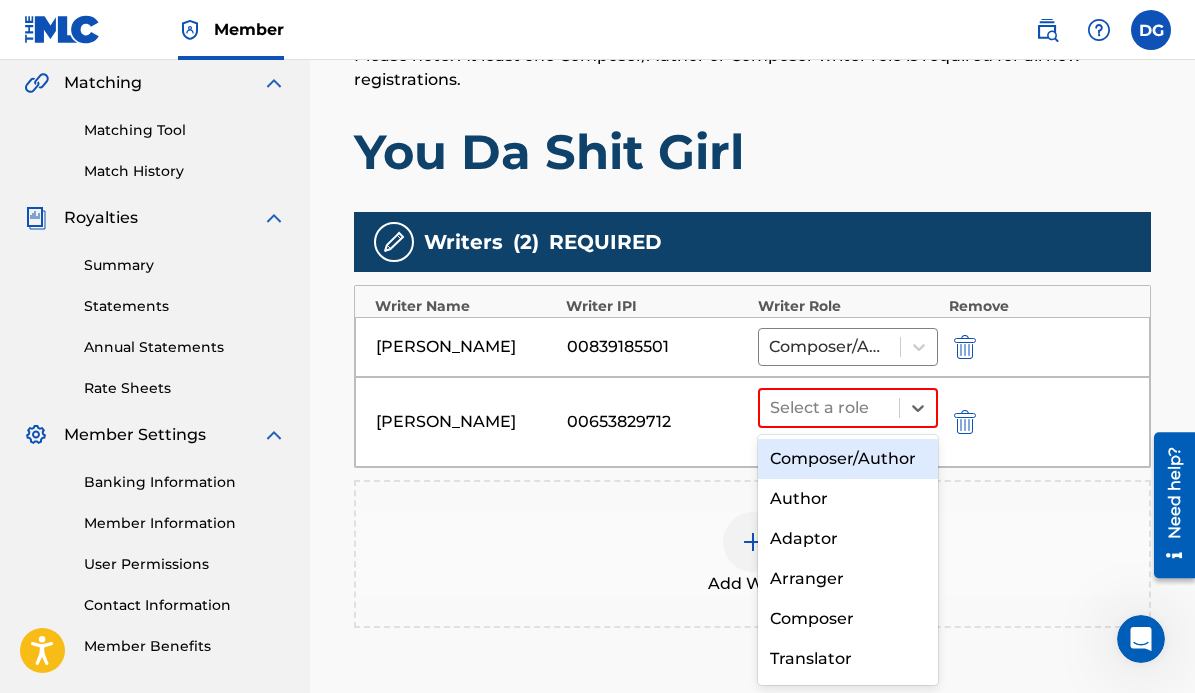 click on "Composer/Author" at bounding box center (848, 459) 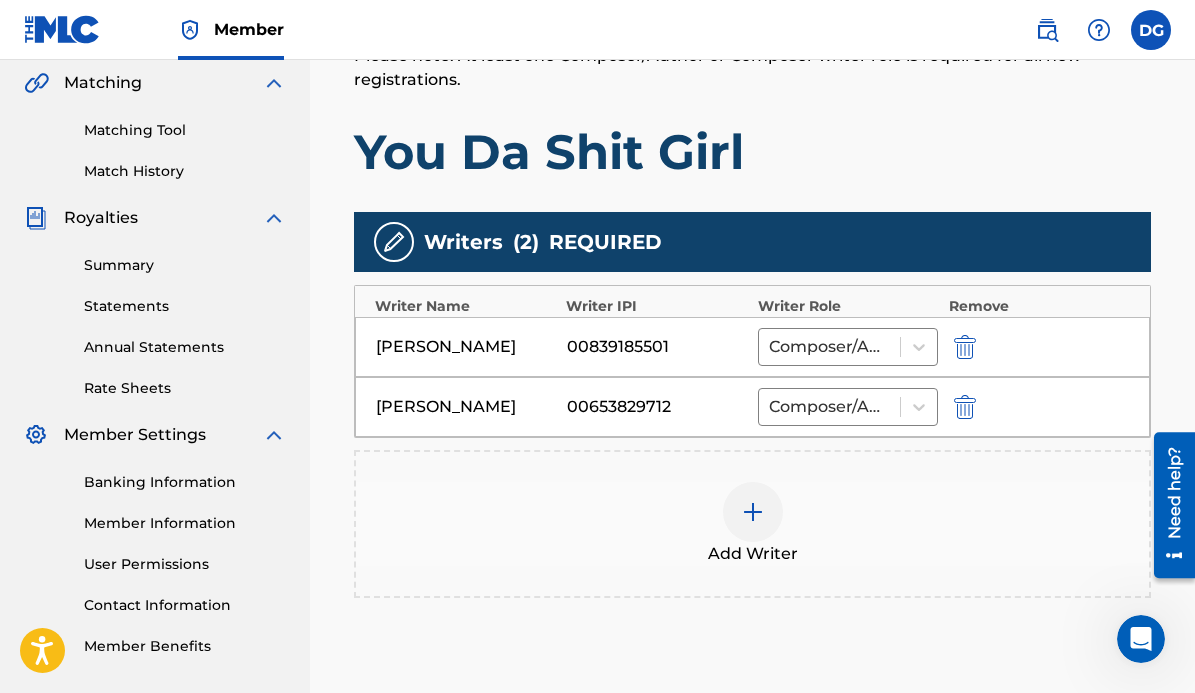 click at bounding box center (753, 512) 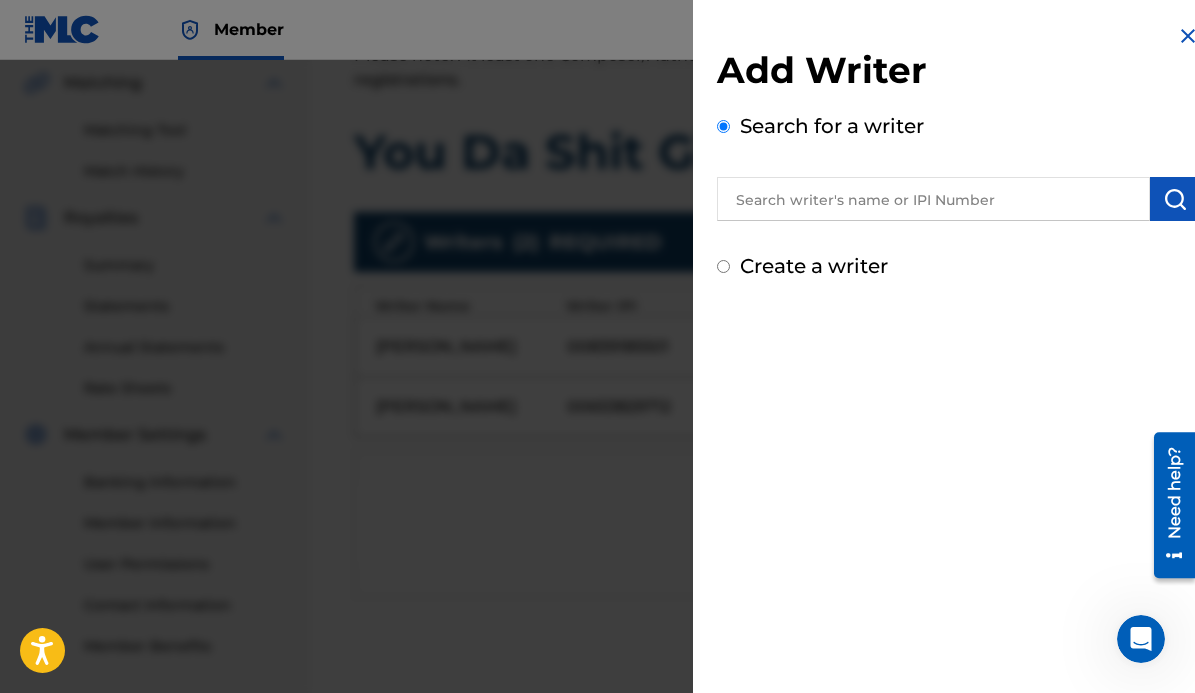 click at bounding box center [933, 199] 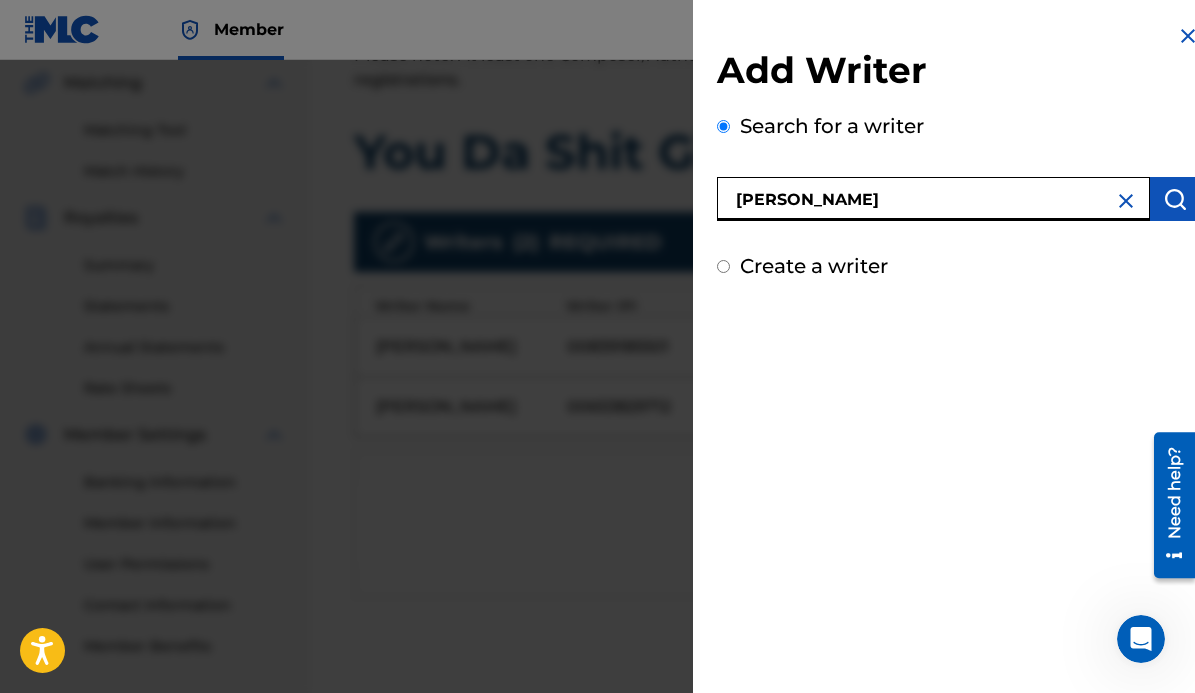 type on "[PERSON_NAME]" 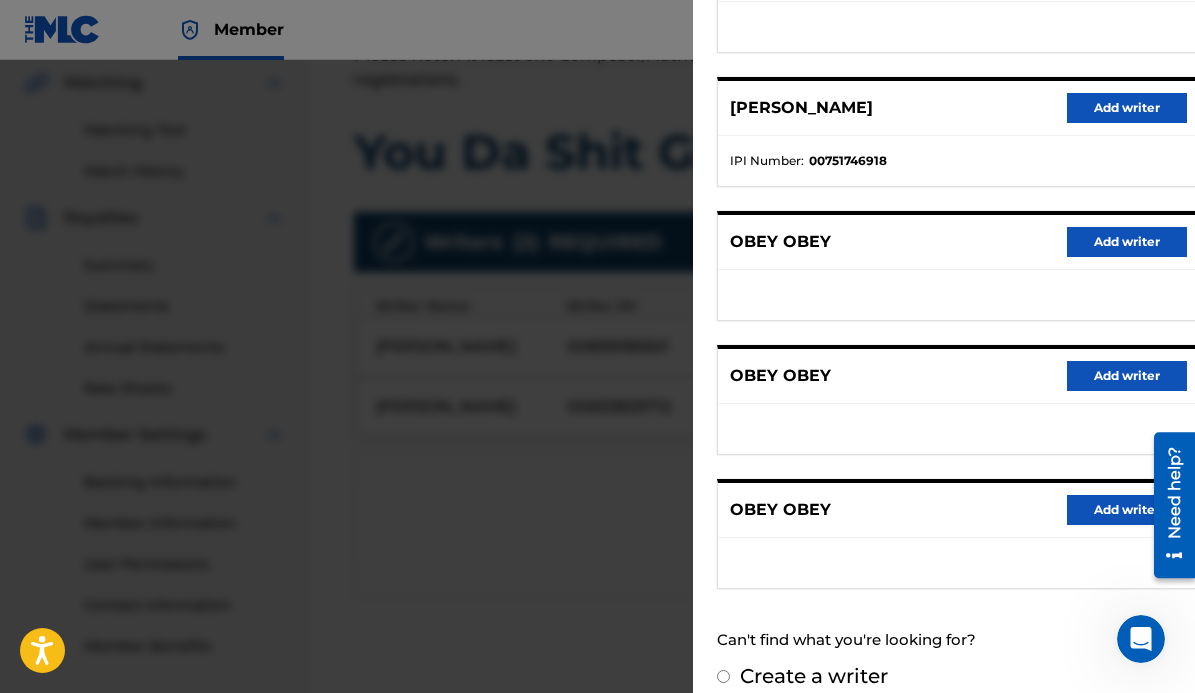 scroll, scrollTop: 348, scrollLeft: 0, axis: vertical 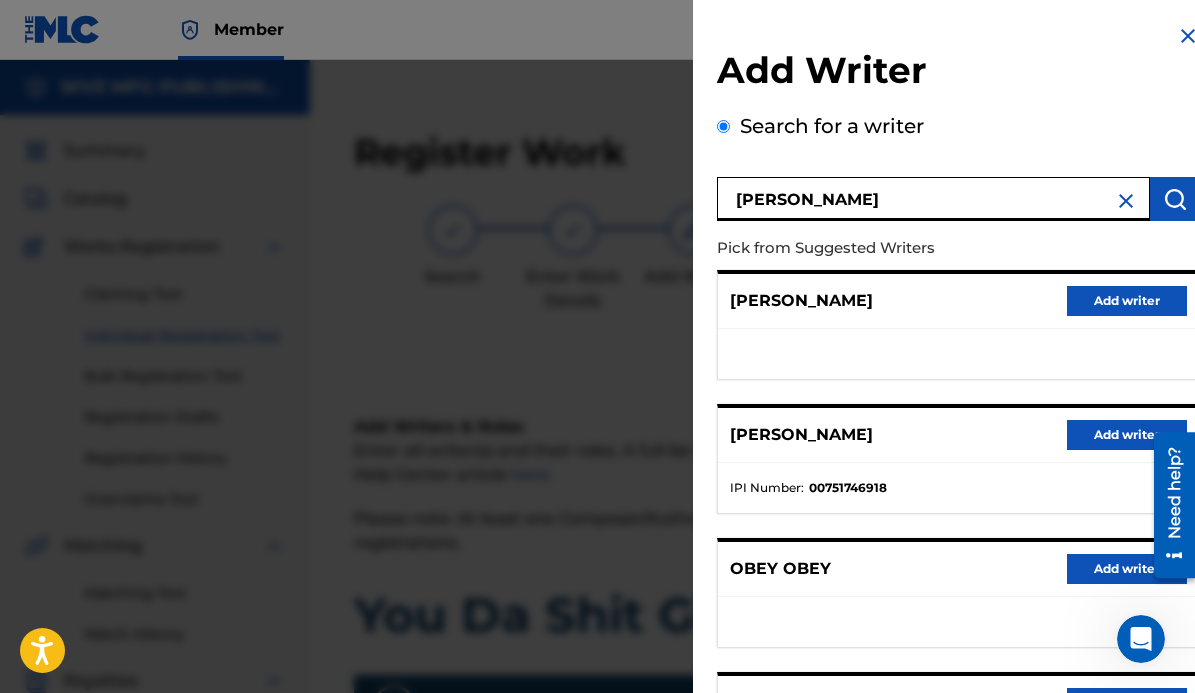 click on "Add writer" at bounding box center (1127, 435) 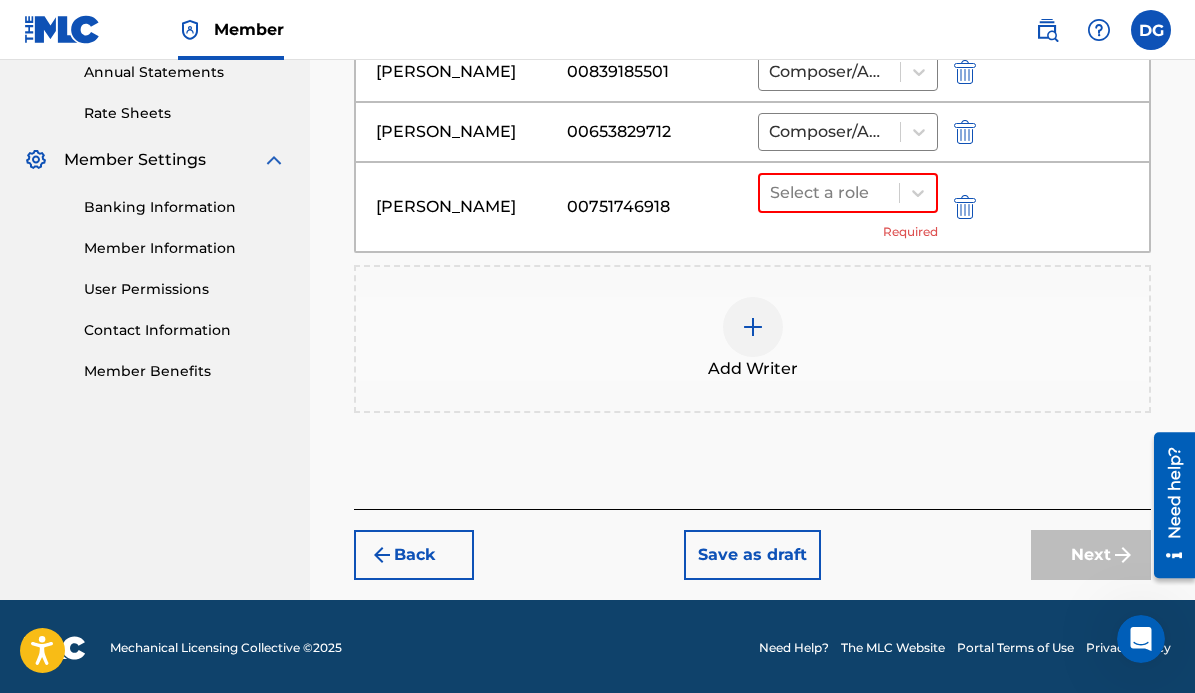 scroll, scrollTop: 740, scrollLeft: 0, axis: vertical 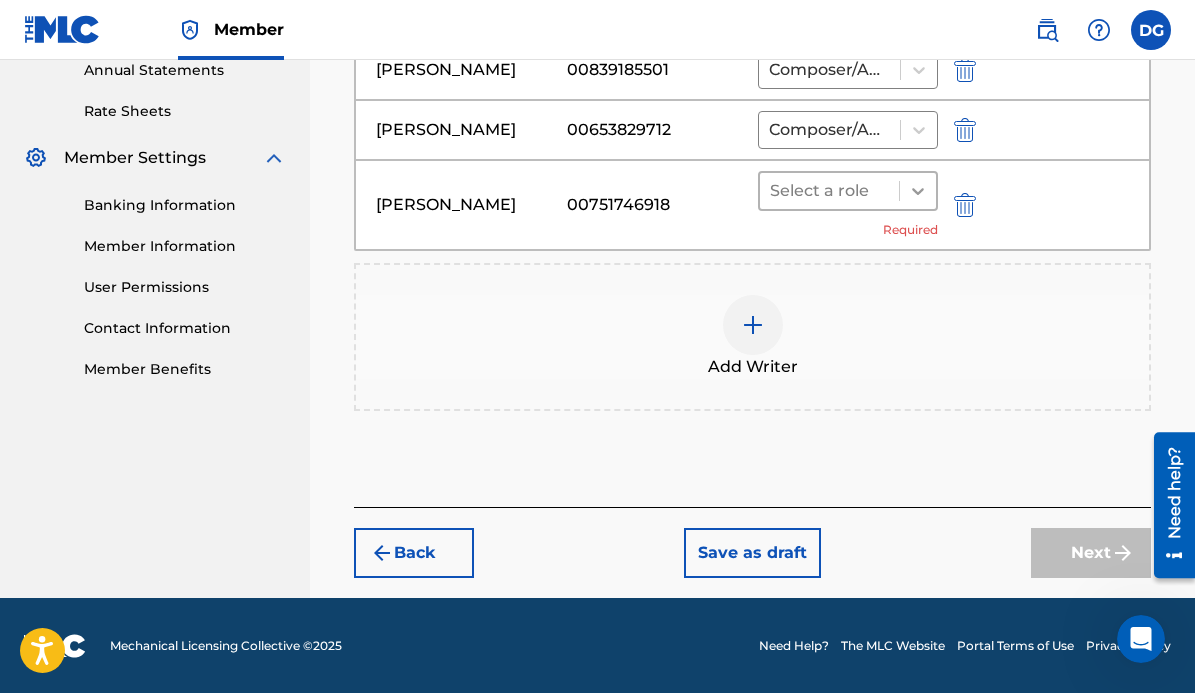 click 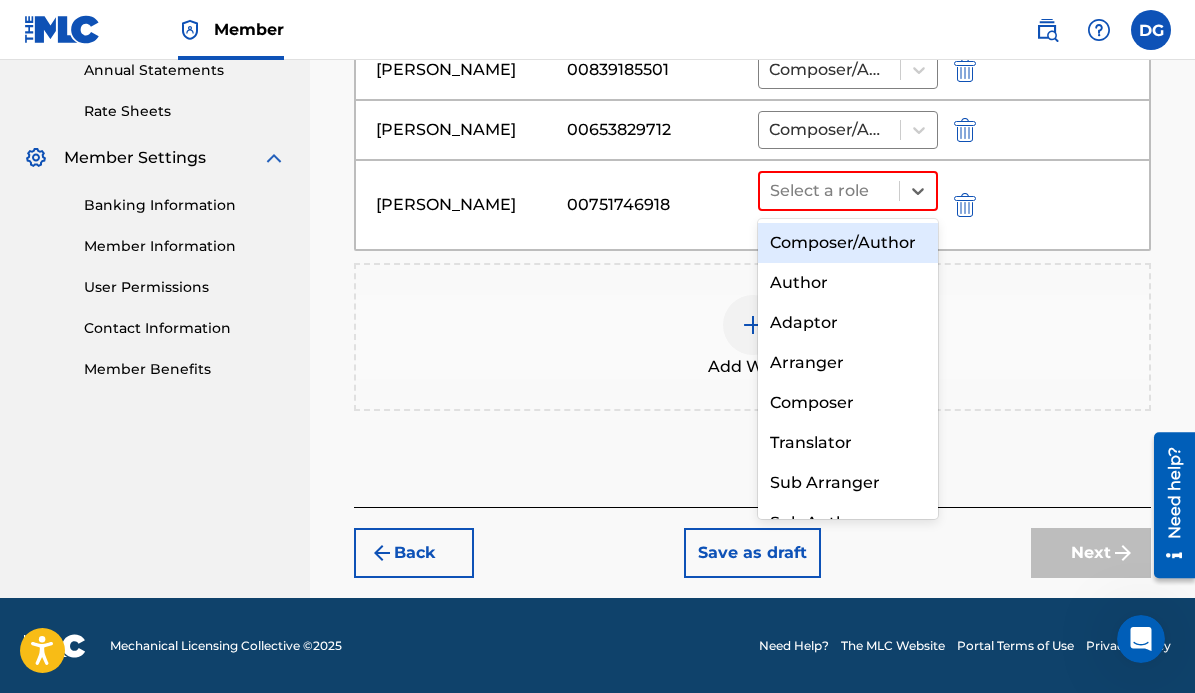 click on "Composer/Author" at bounding box center (848, 243) 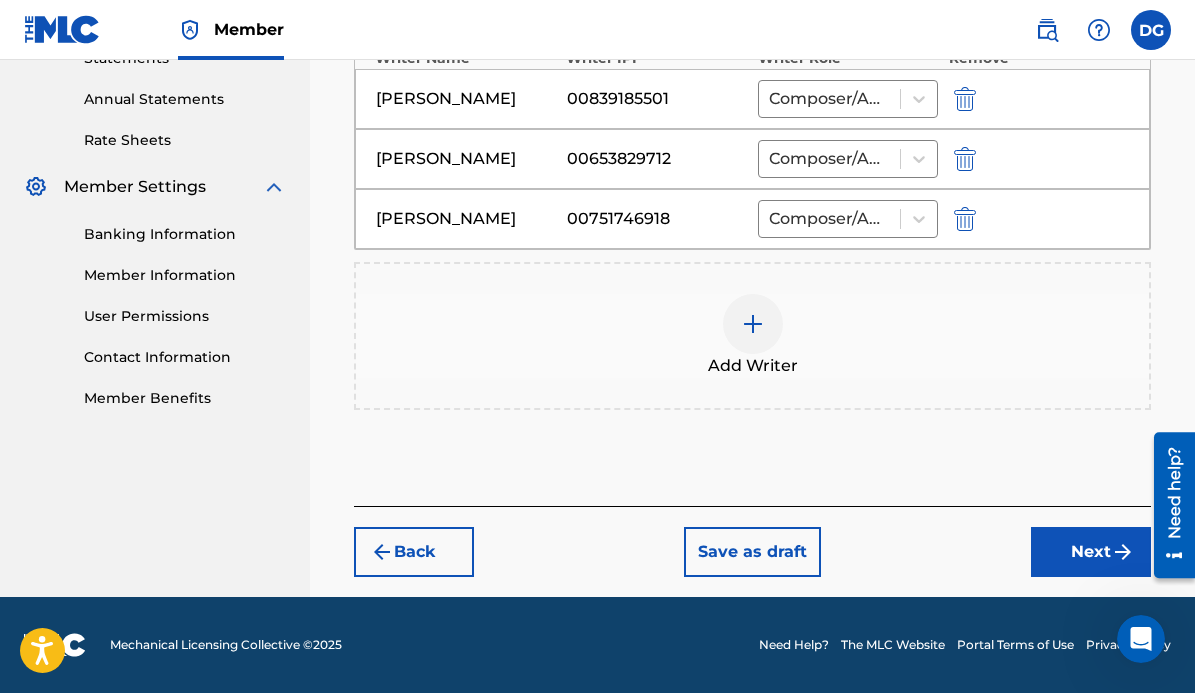 click on "Next" at bounding box center [1091, 552] 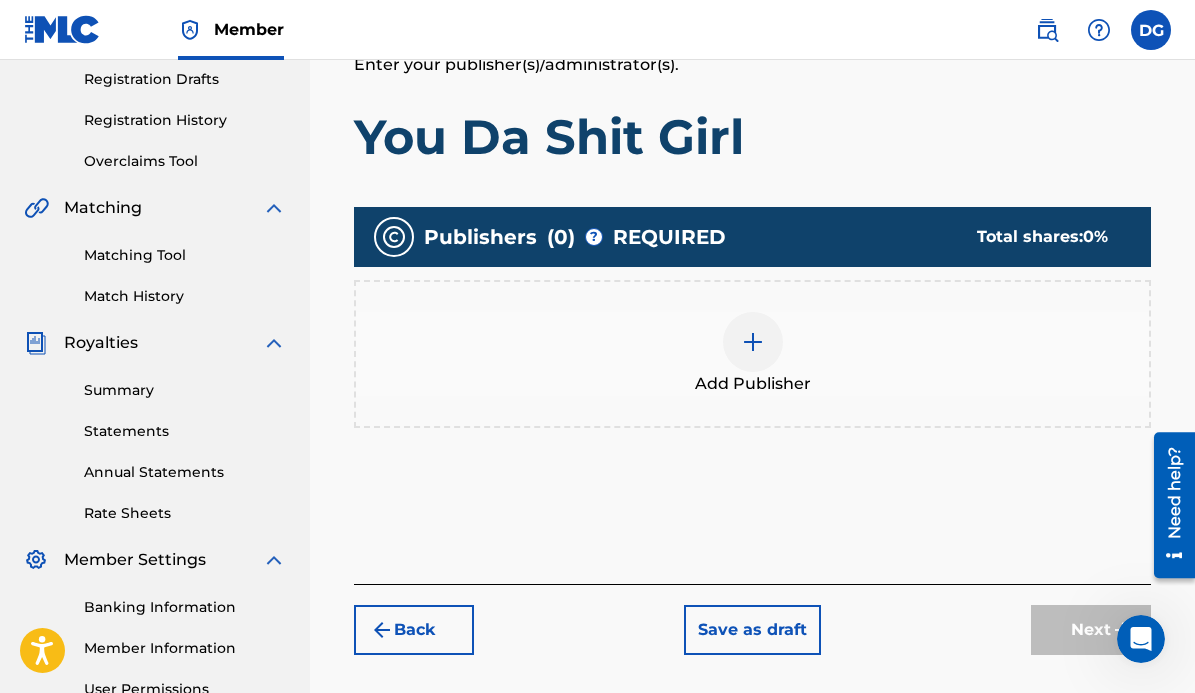 scroll, scrollTop: 340, scrollLeft: 0, axis: vertical 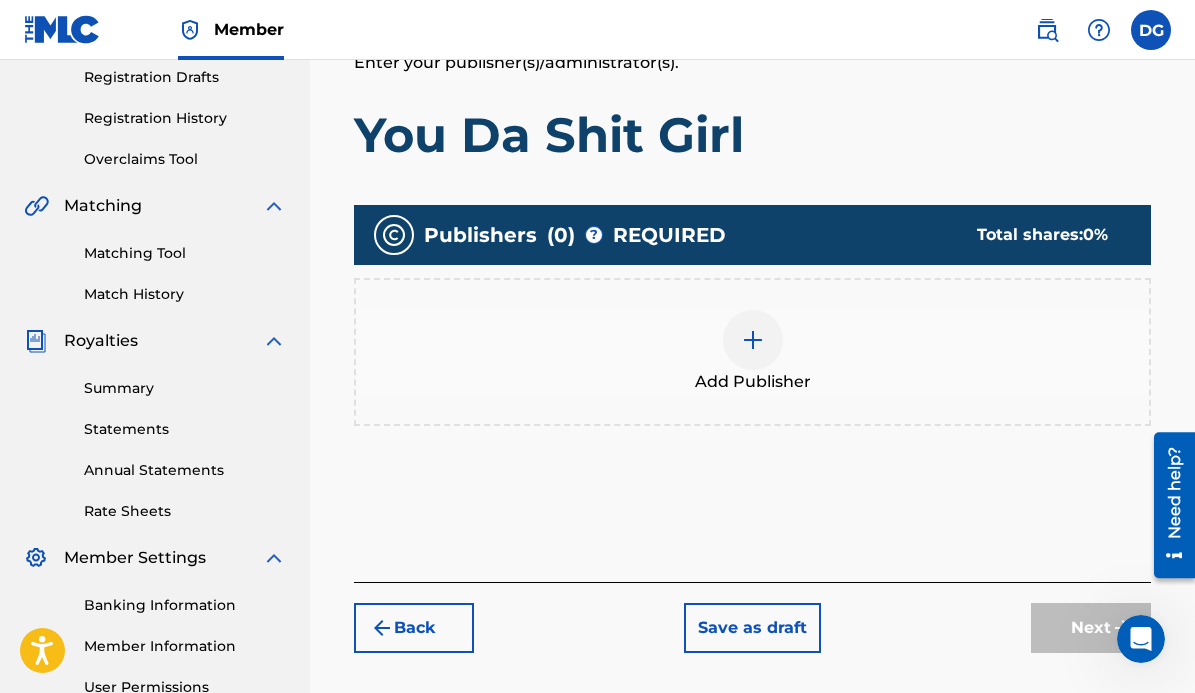click at bounding box center [753, 340] 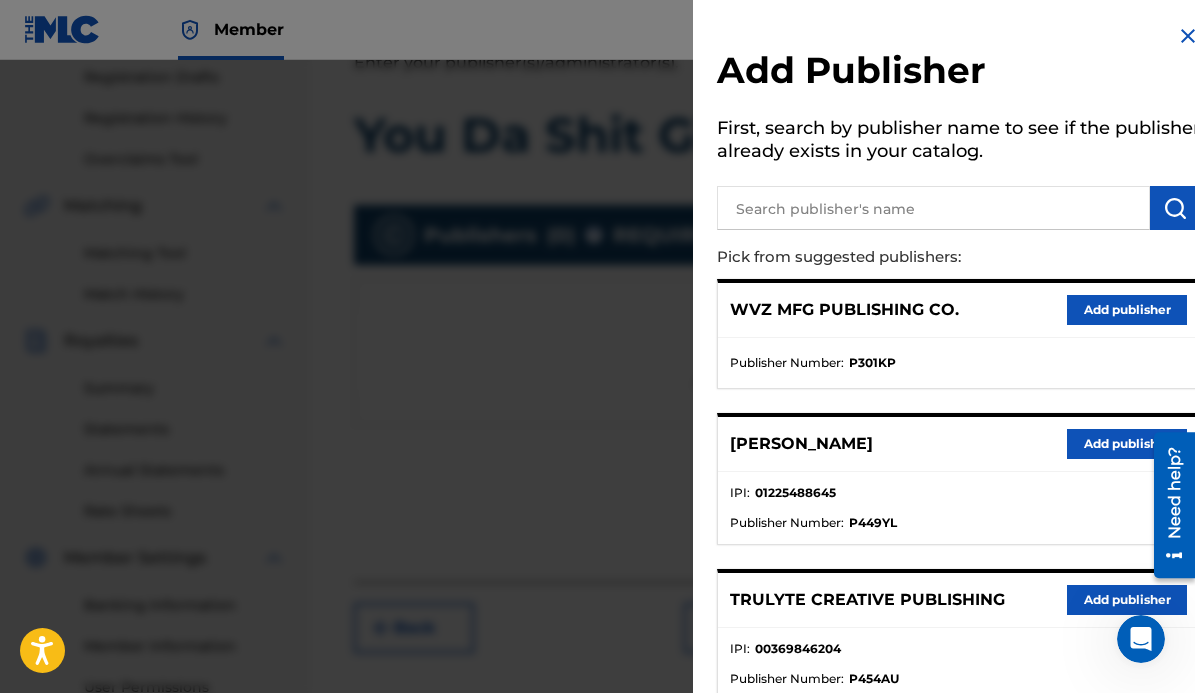 click on "Add publisher" at bounding box center (1127, 310) 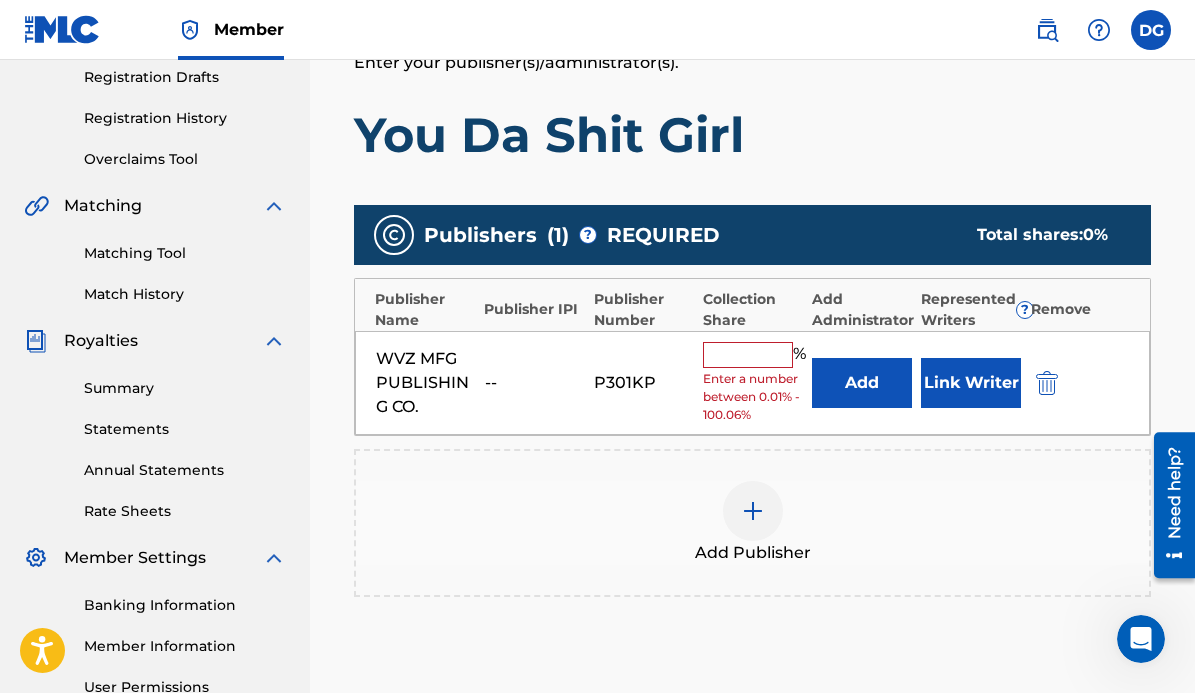 click at bounding box center [748, 355] 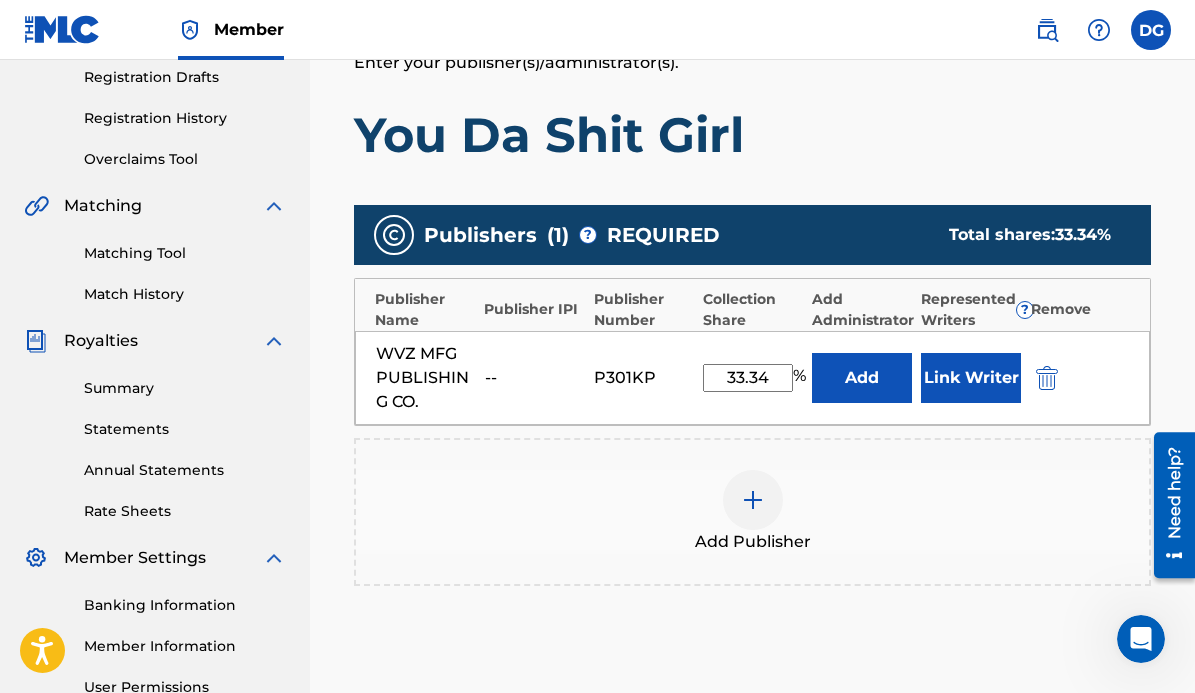 type on "33.34" 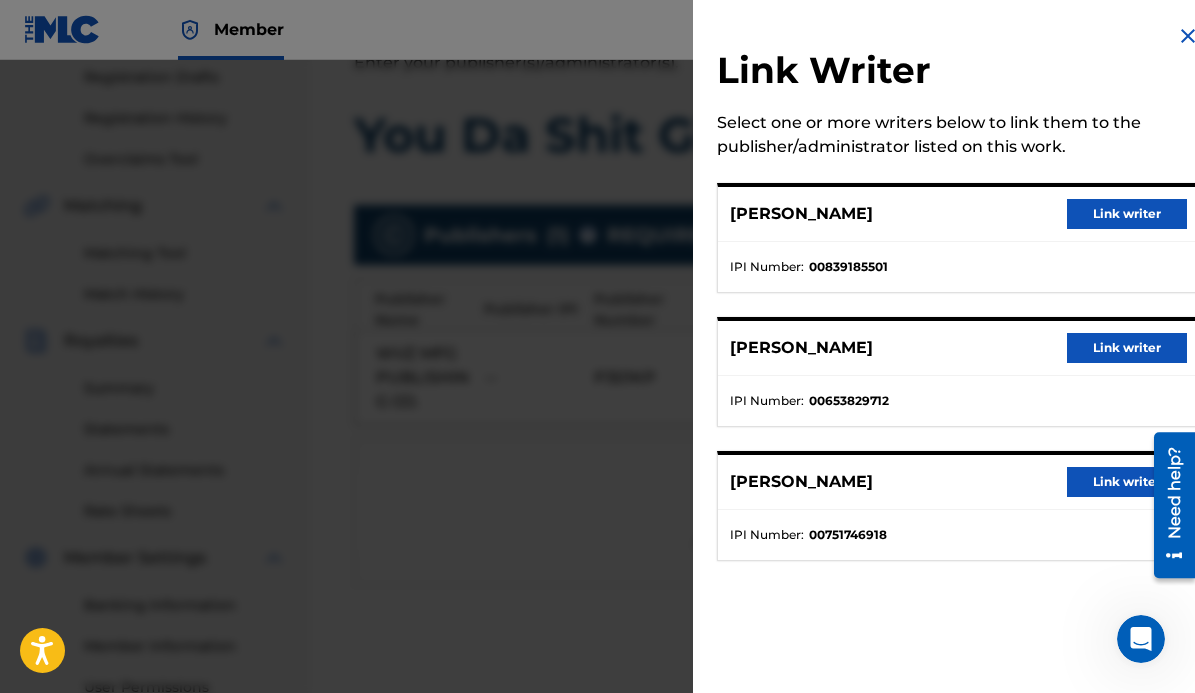 click on "Link writer" at bounding box center [1127, 348] 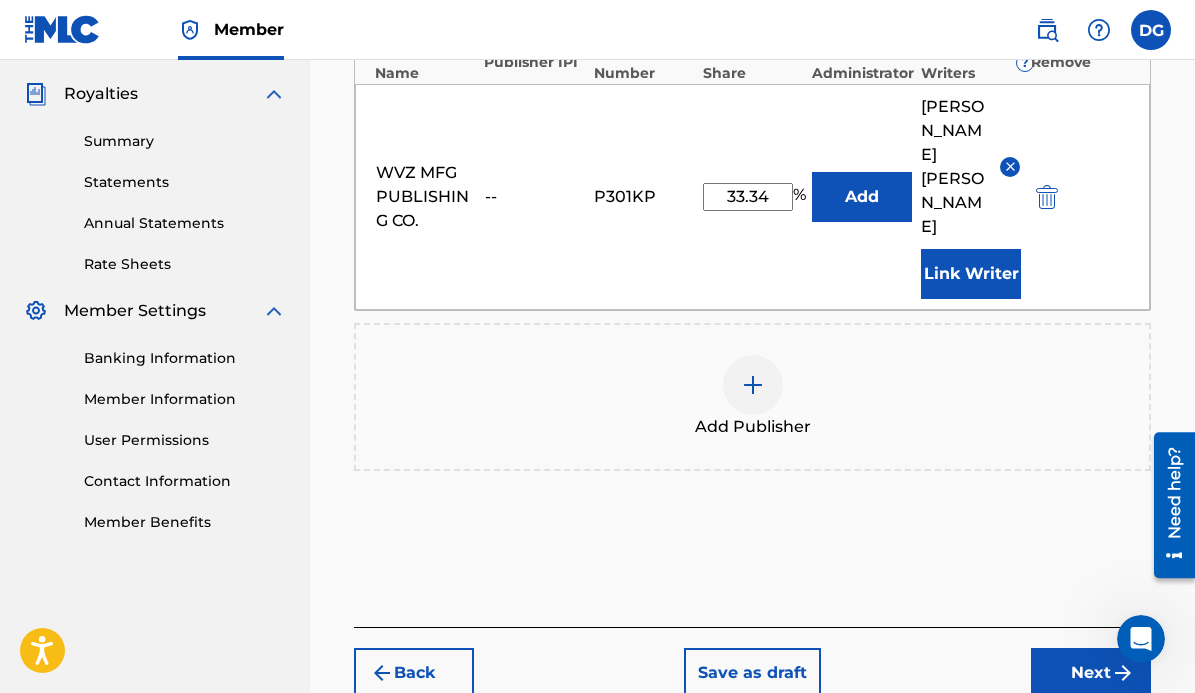 scroll, scrollTop: 588, scrollLeft: 0, axis: vertical 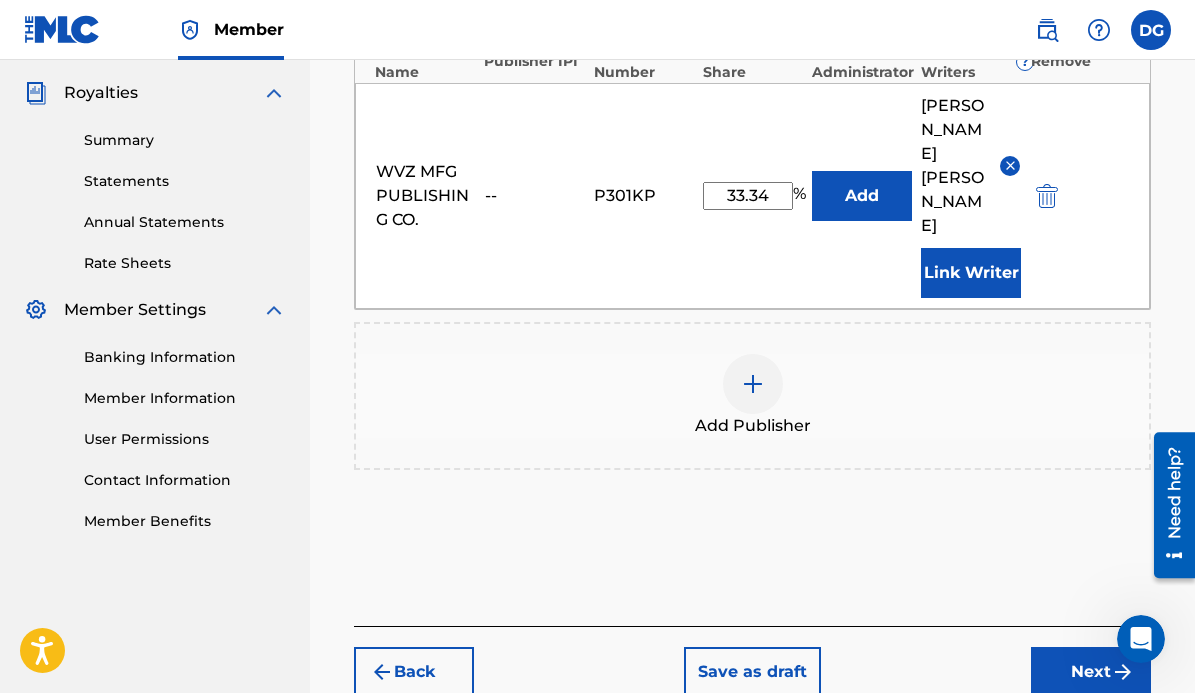 click on "Add Publishers & Shares Enter your publisher(s)/administrator(s). You Da Shit Girl Publishers ( 1 ) ? REQUIRED Total shares:  33.34 % Publisher Name Publisher IPI Publisher Number Collection Share Add Administrator Represented Writers ? Remove WVZ MFG PUBLISHING CO. -- P301KP 33.34 % Add [PERSON_NAME] Link Writer Add Publisher" at bounding box center [752, 202] 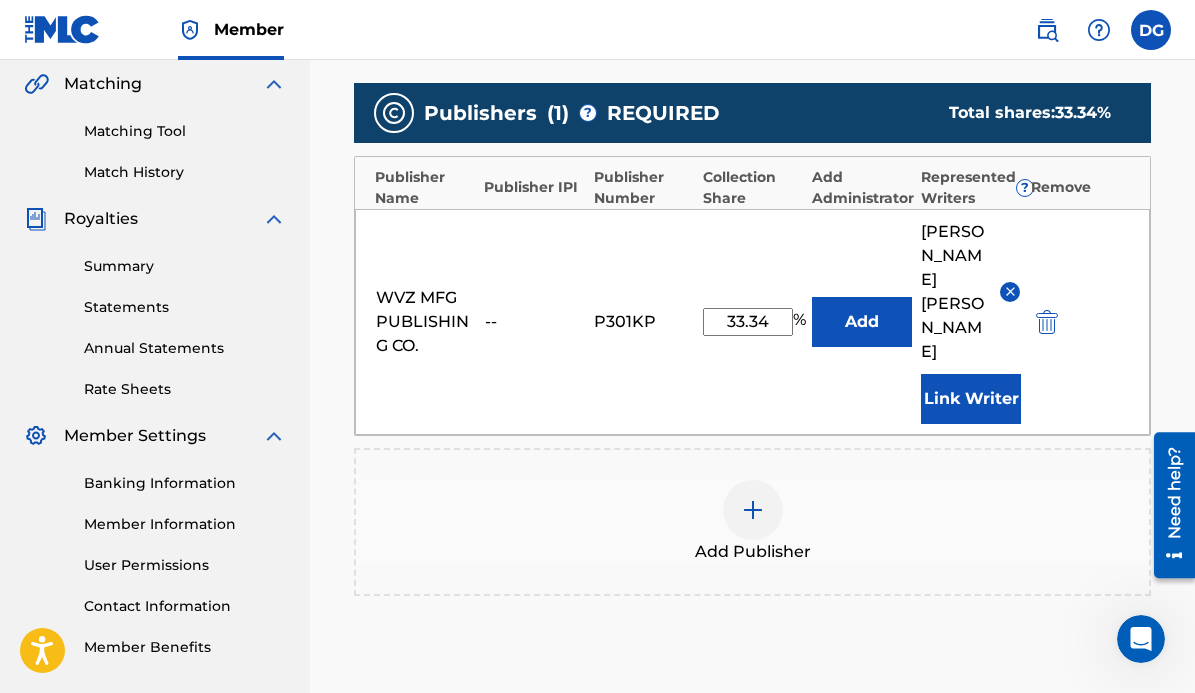 scroll, scrollTop: 463, scrollLeft: 0, axis: vertical 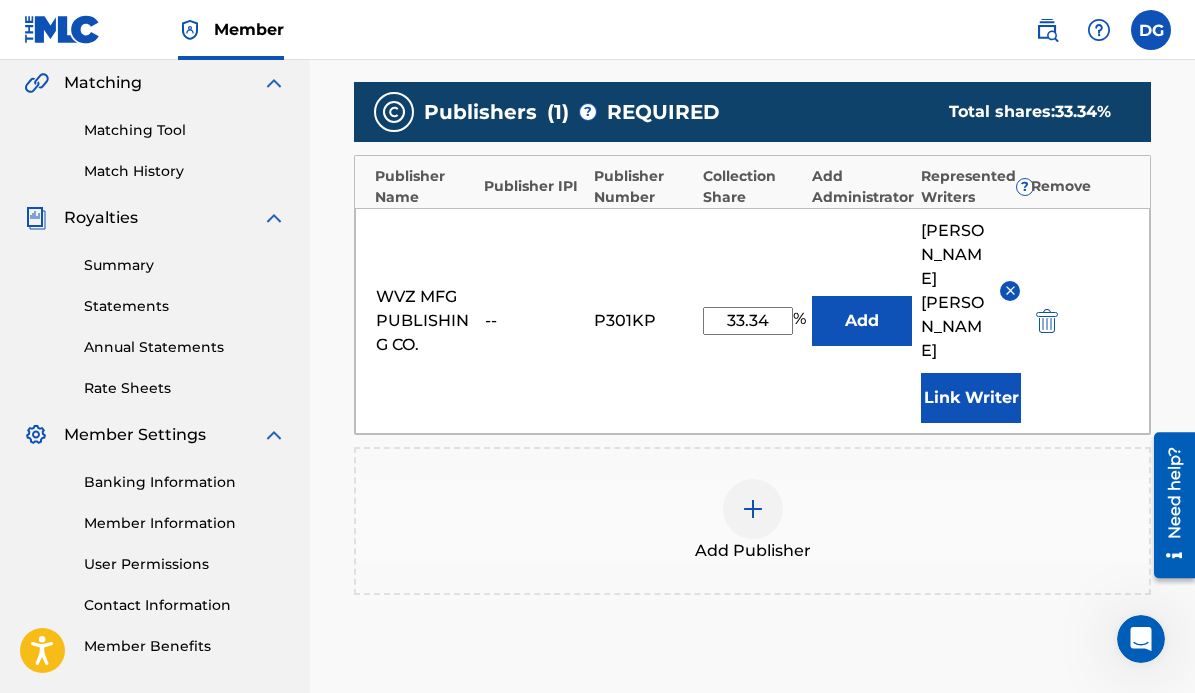 click at bounding box center (753, 509) 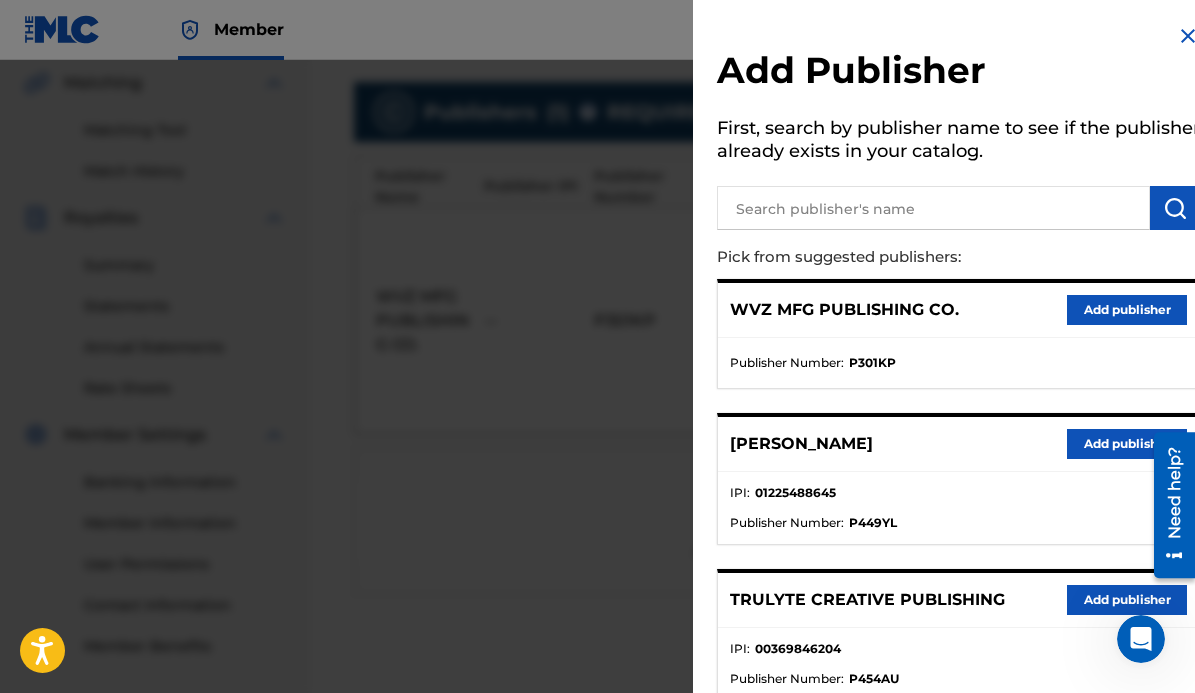 click at bounding box center [597, 406] 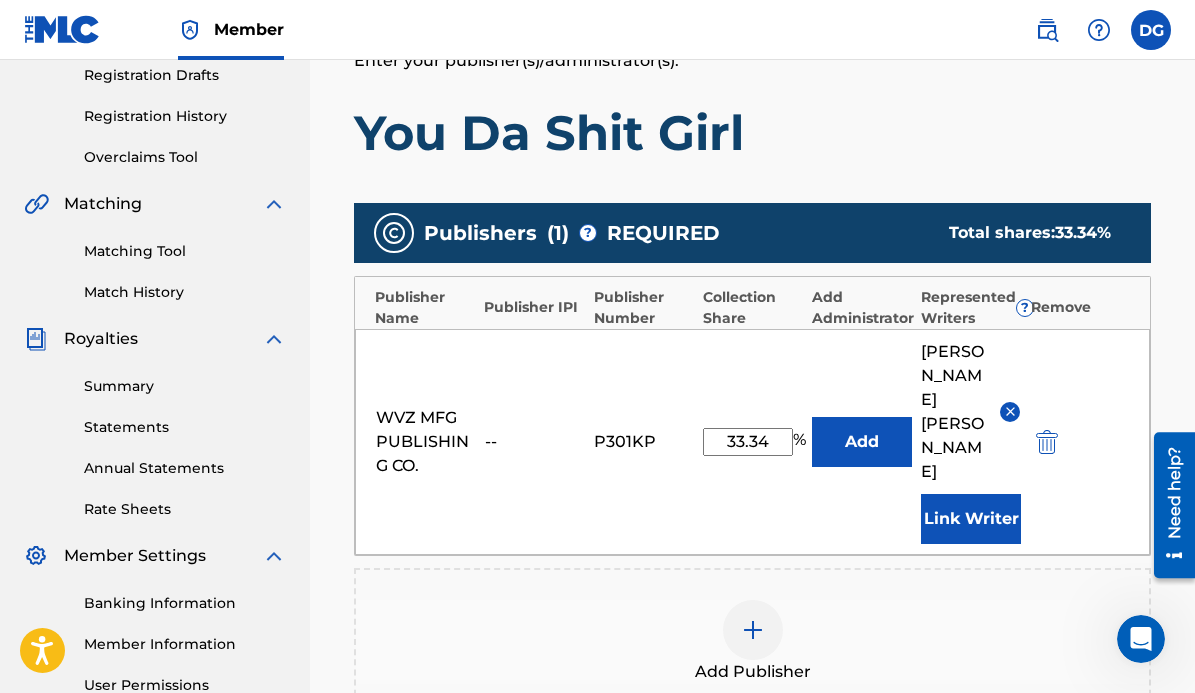 click on "Add Publisher" at bounding box center (752, 642) 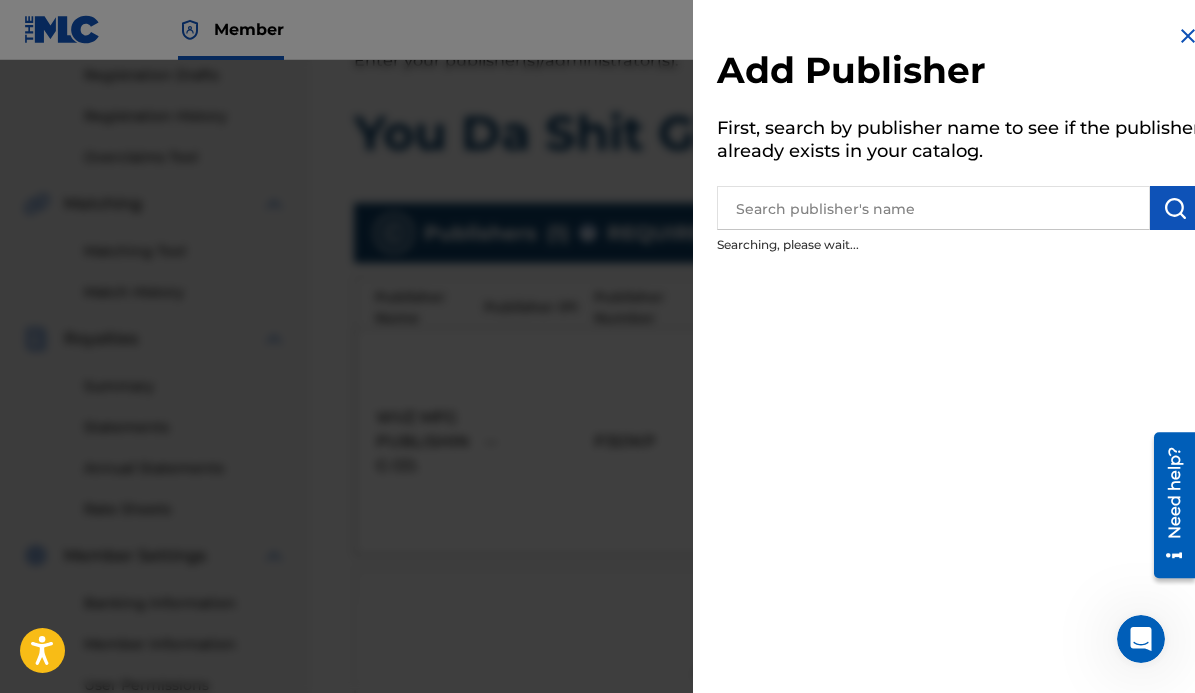 scroll, scrollTop: 341, scrollLeft: 0, axis: vertical 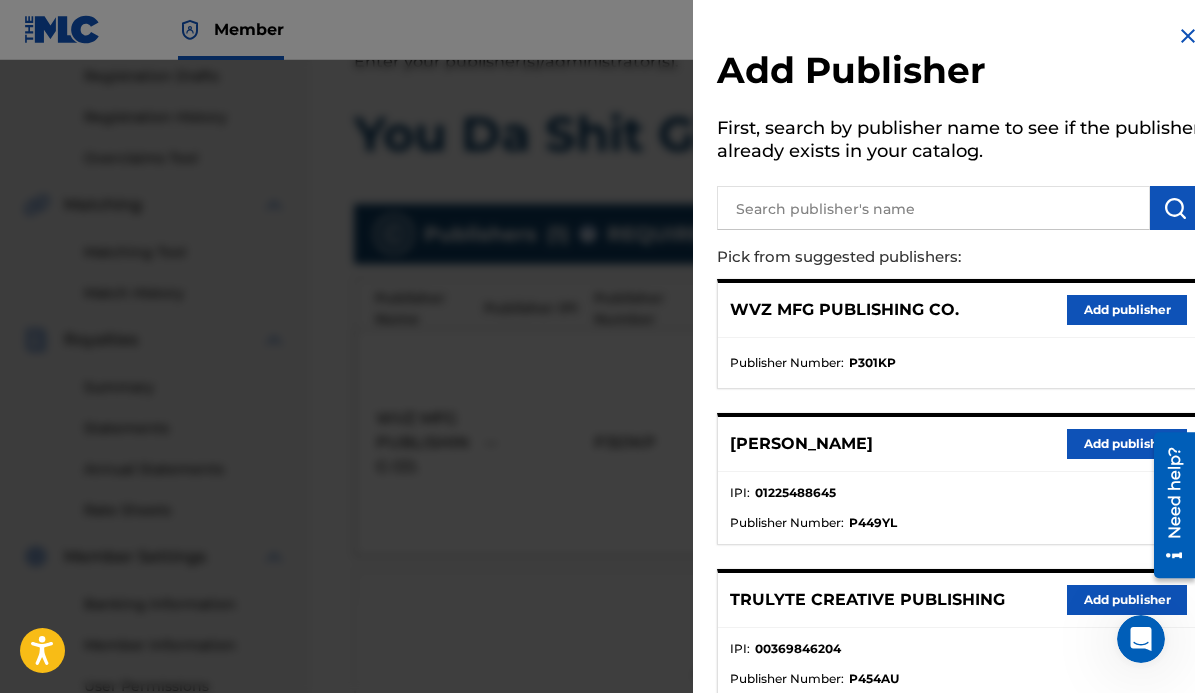 click on "Add publisher" at bounding box center [1127, 600] 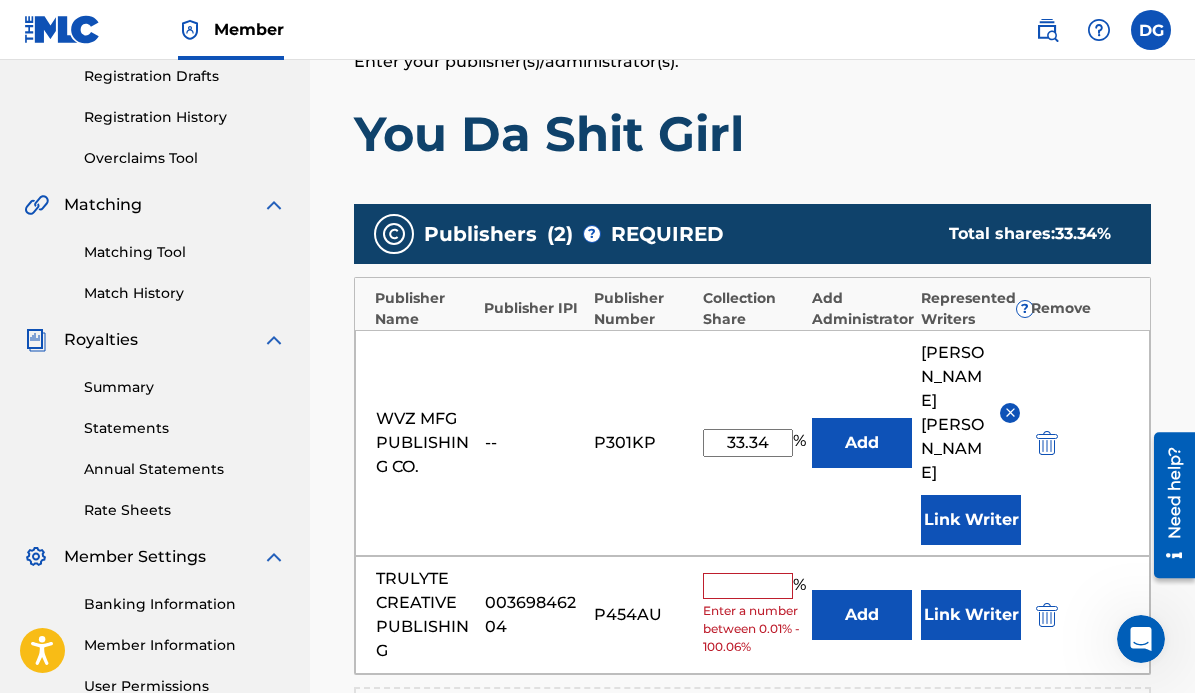 click at bounding box center [748, 586] 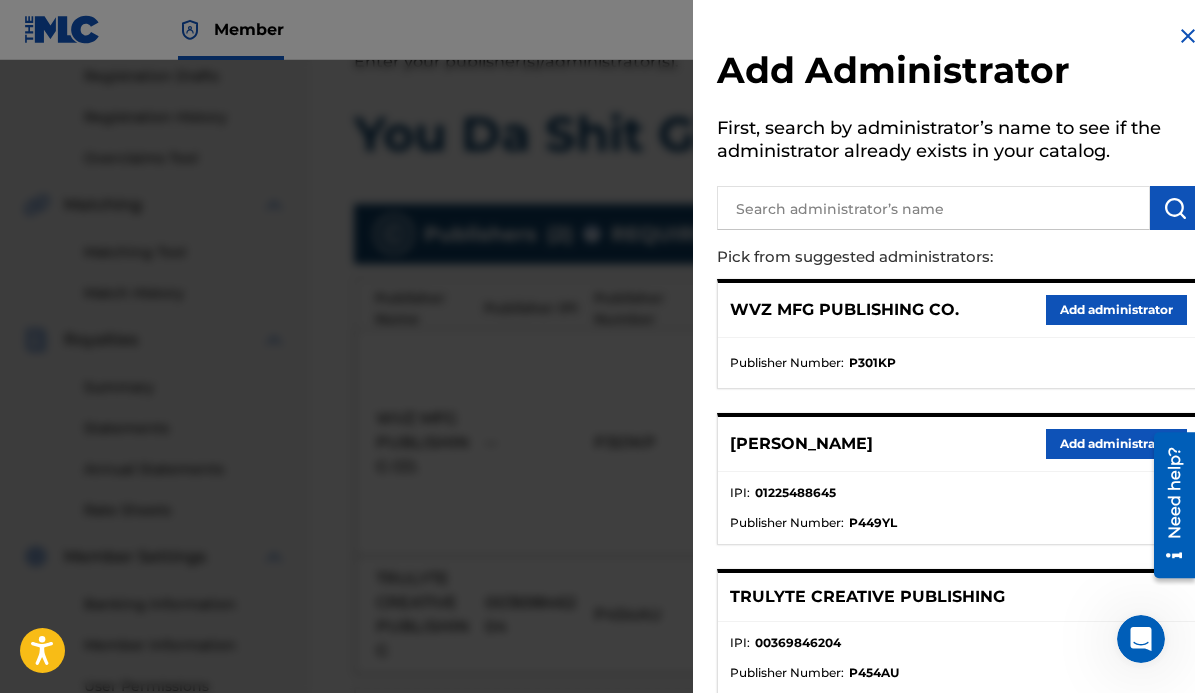 click on "Add administrator" at bounding box center (1116, 310) 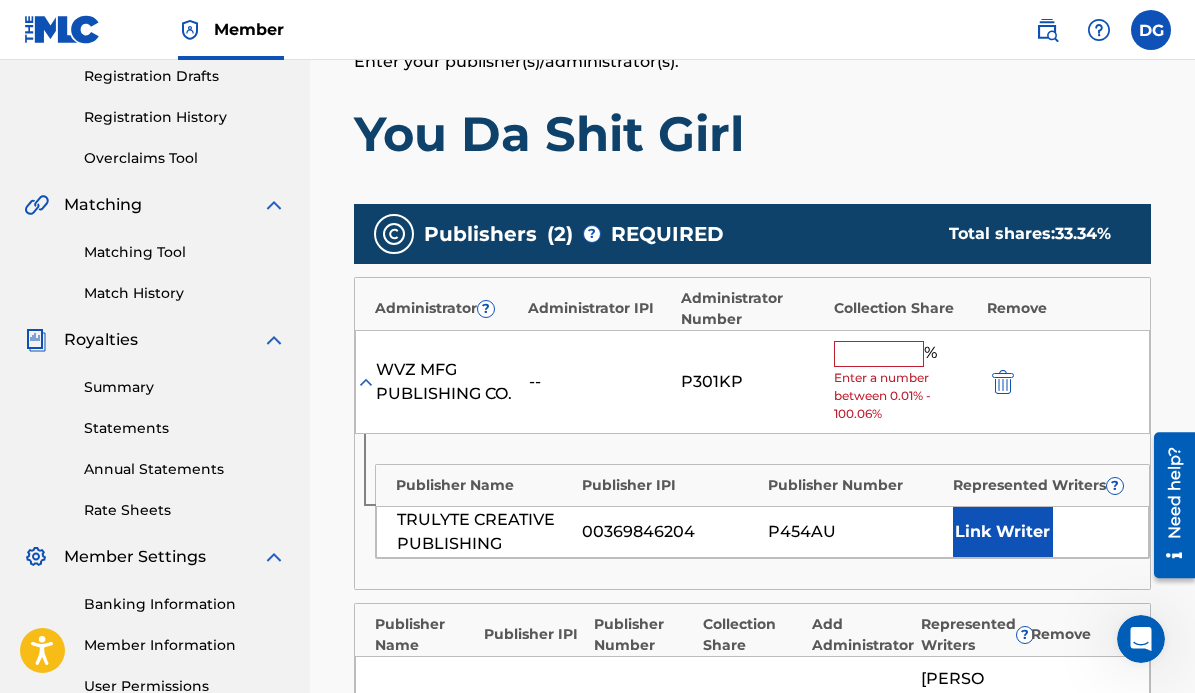 click at bounding box center (879, 354) 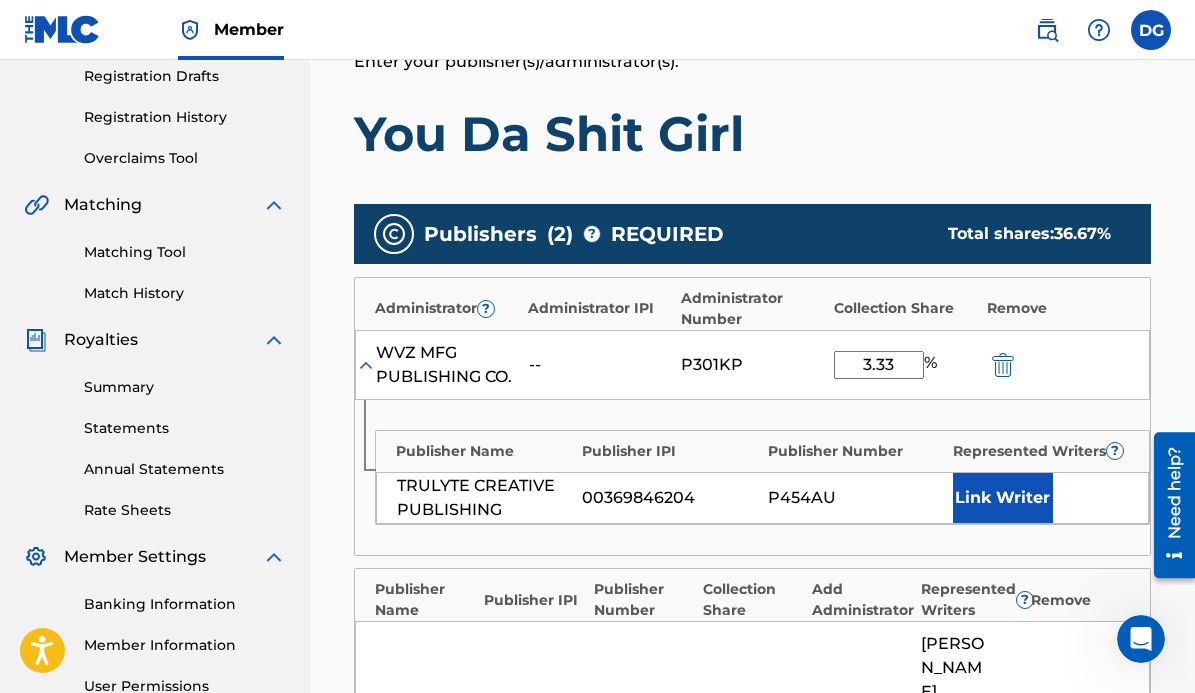 type on "3.33" 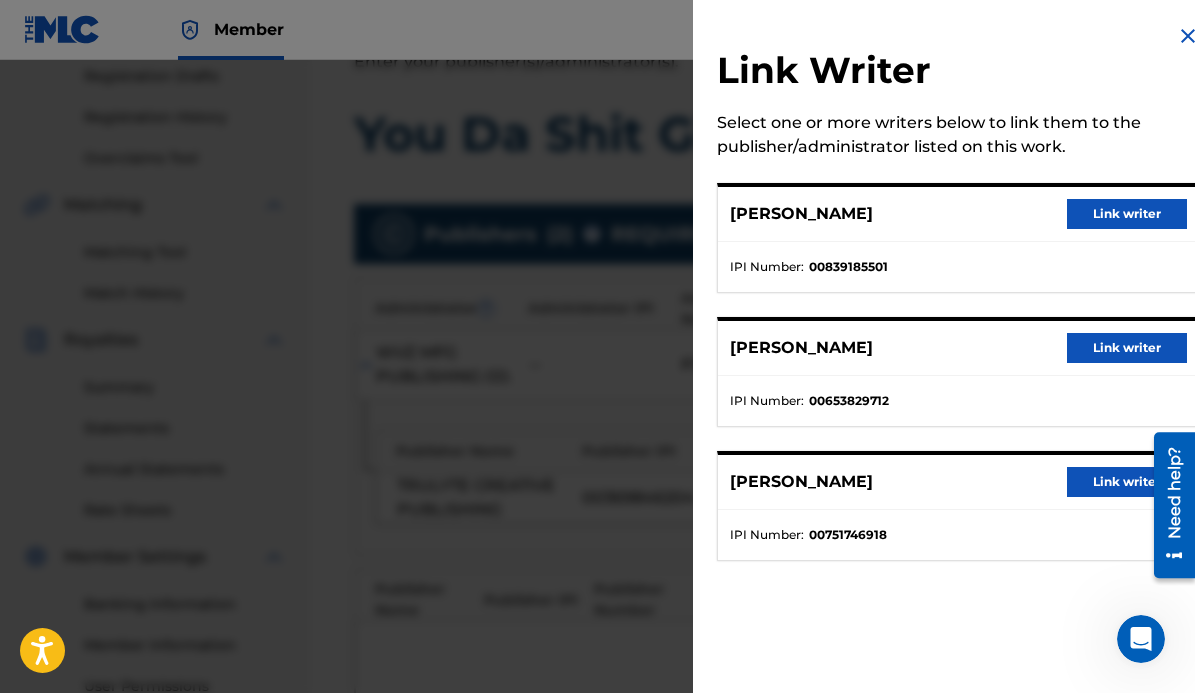 click on "Link writer" at bounding box center [1127, 214] 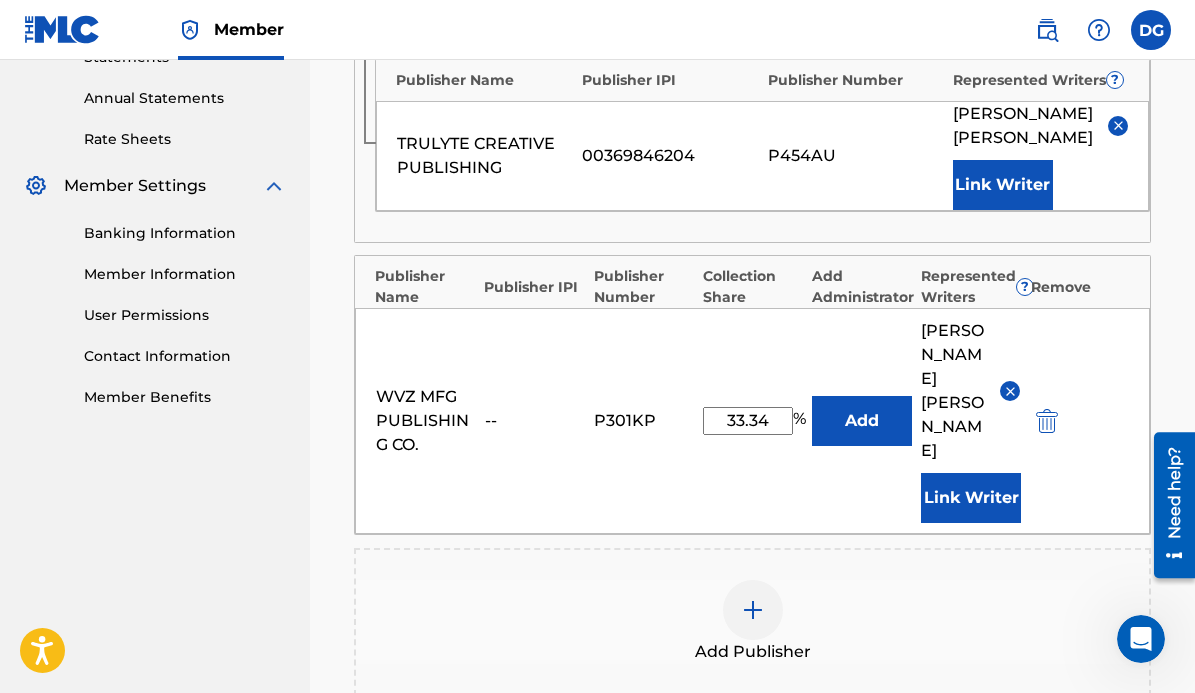 scroll, scrollTop: 713, scrollLeft: 0, axis: vertical 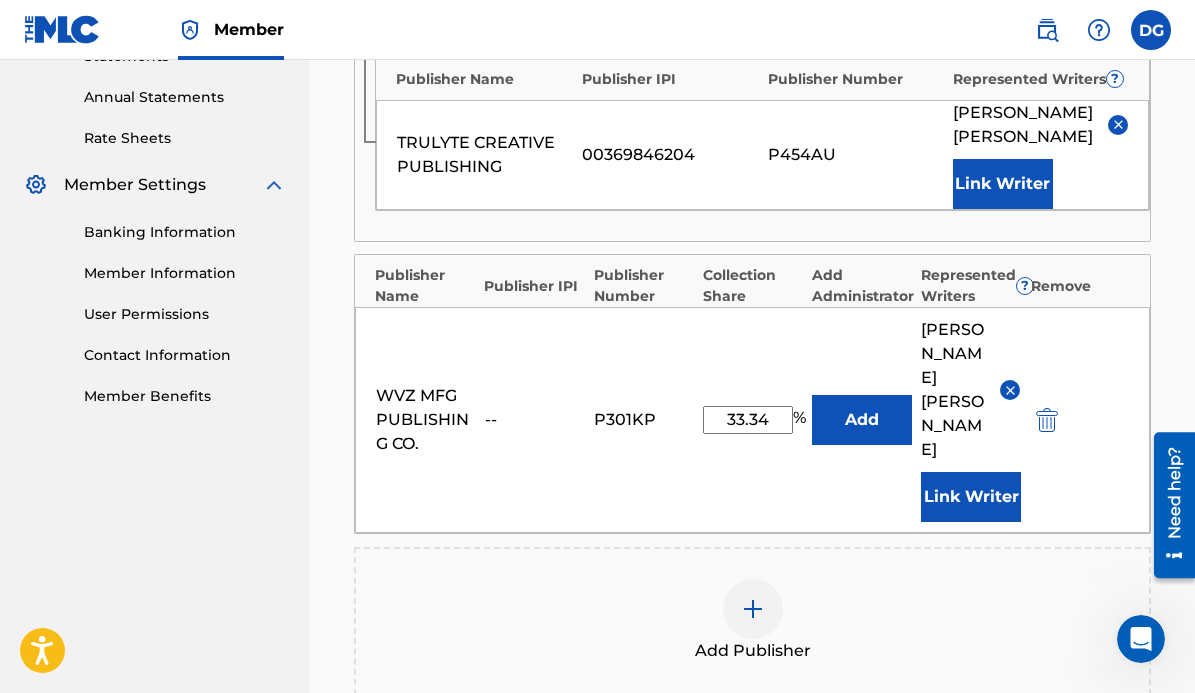 click at bounding box center [753, 609] 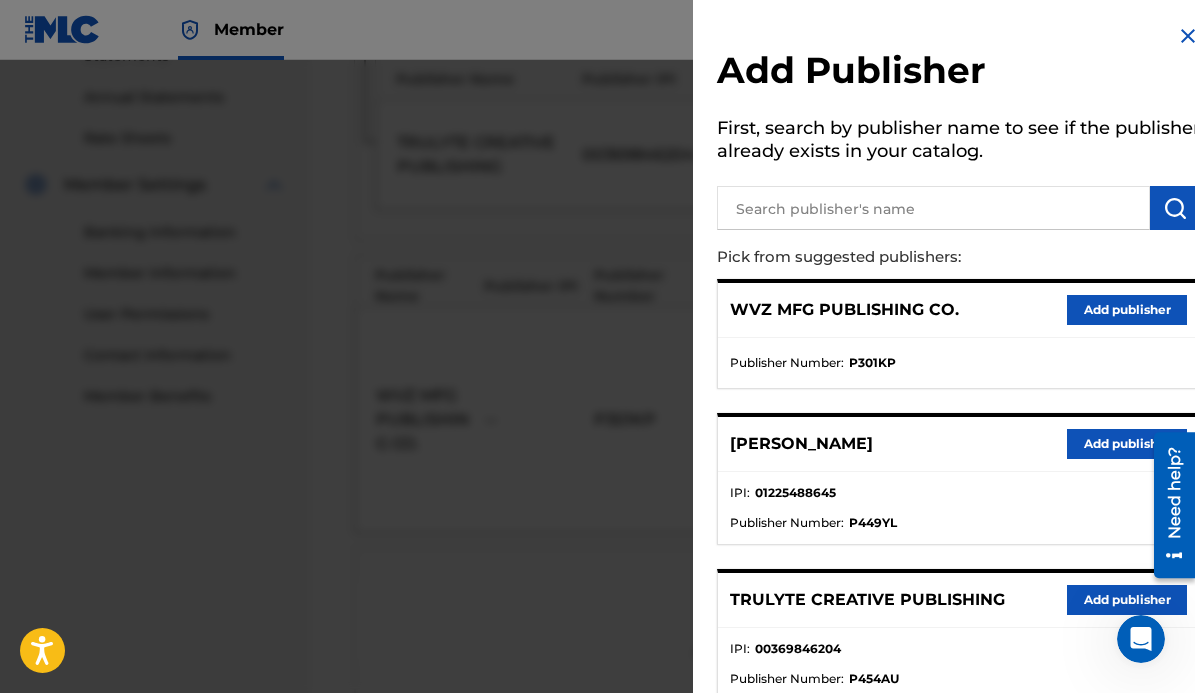 click on "Add publisher" at bounding box center (1127, 600) 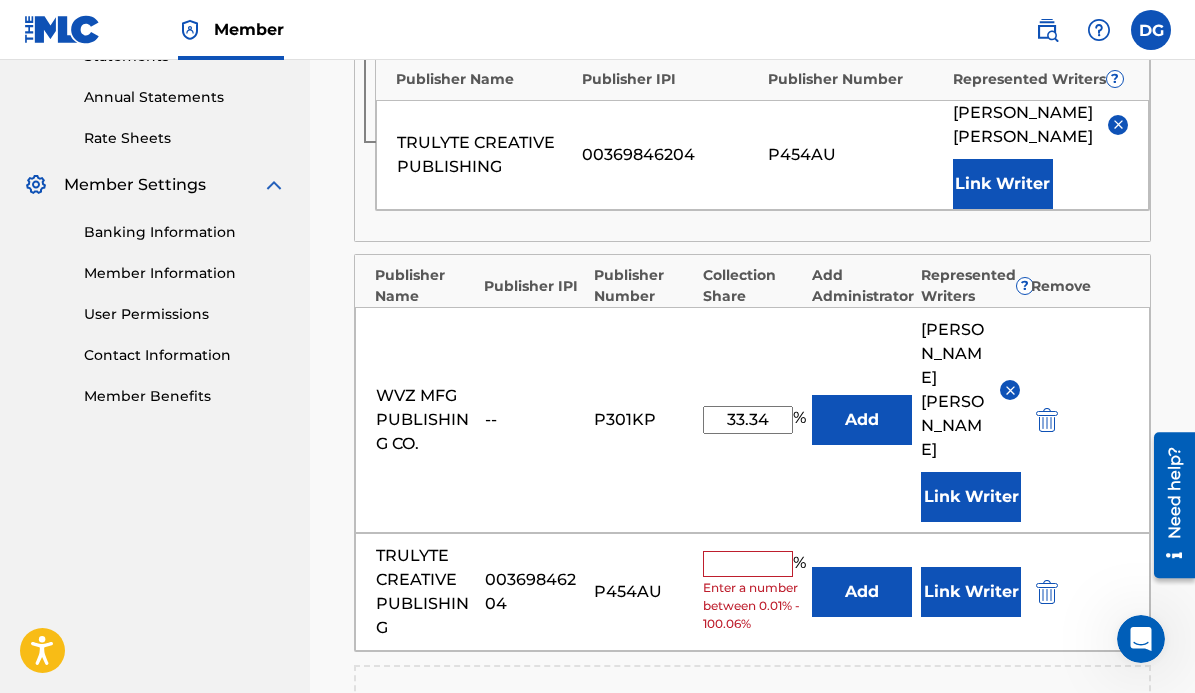 click at bounding box center (748, 564) 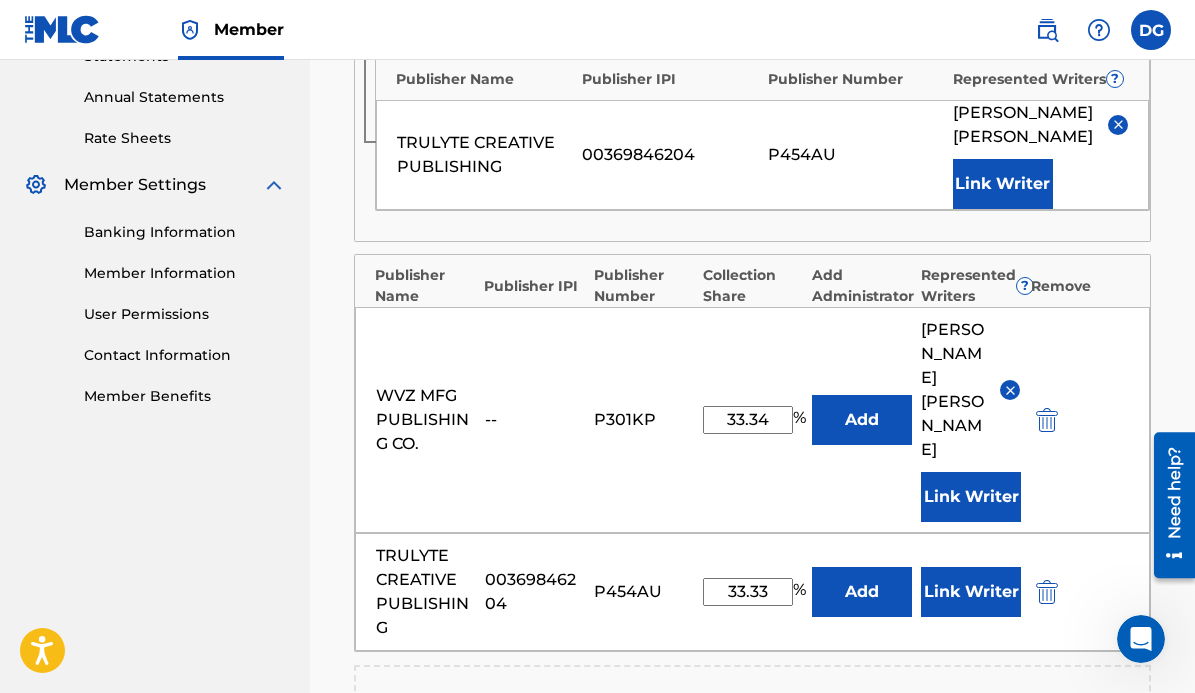 click on "Link Writer" at bounding box center (971, 592) 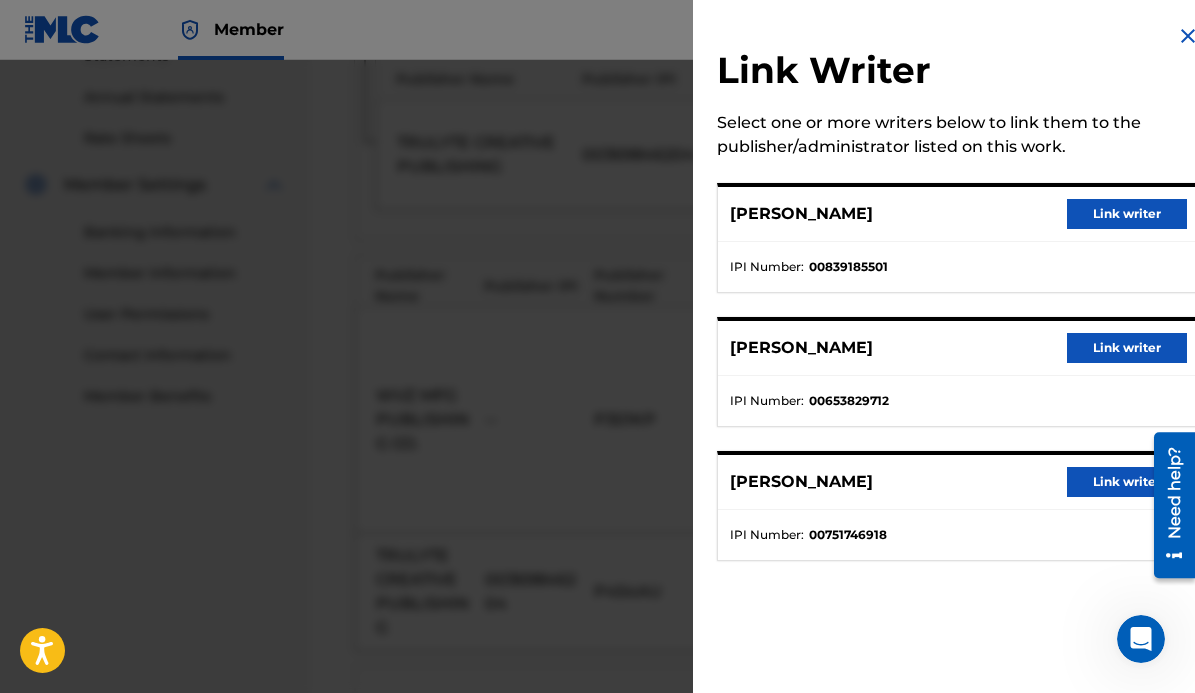 click on "Link writer" at bounding box center [1127, 214] 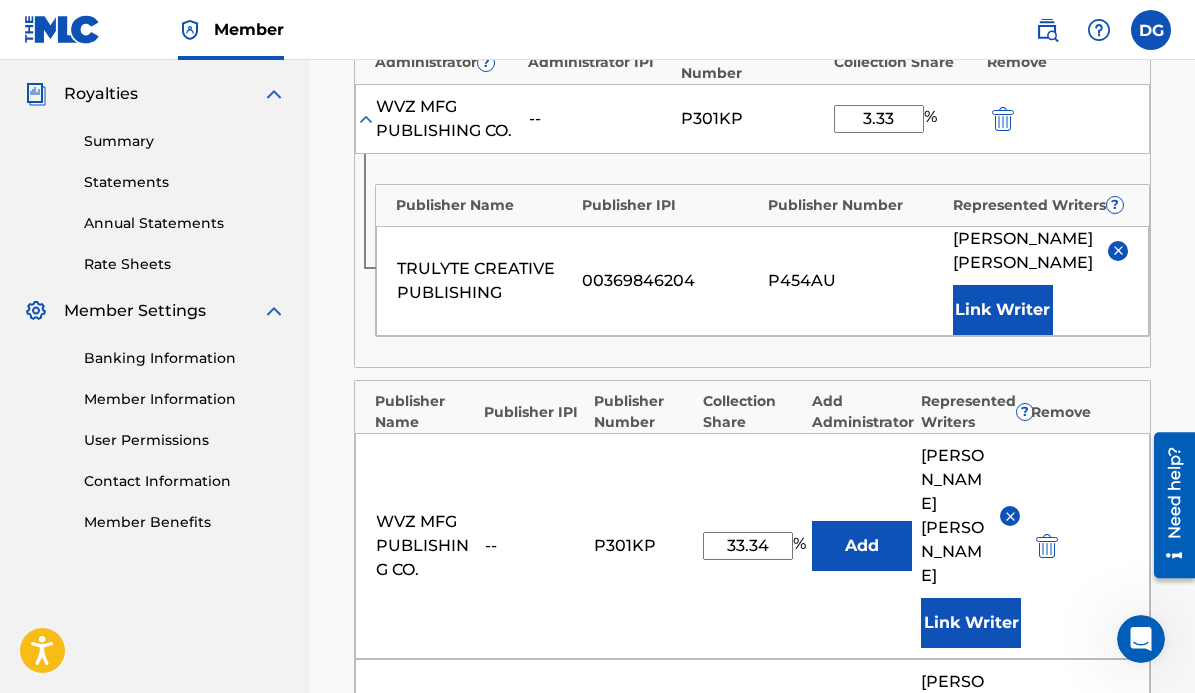 scroll, scrollTop: 588, scrollLeft: 0, axis: vertical 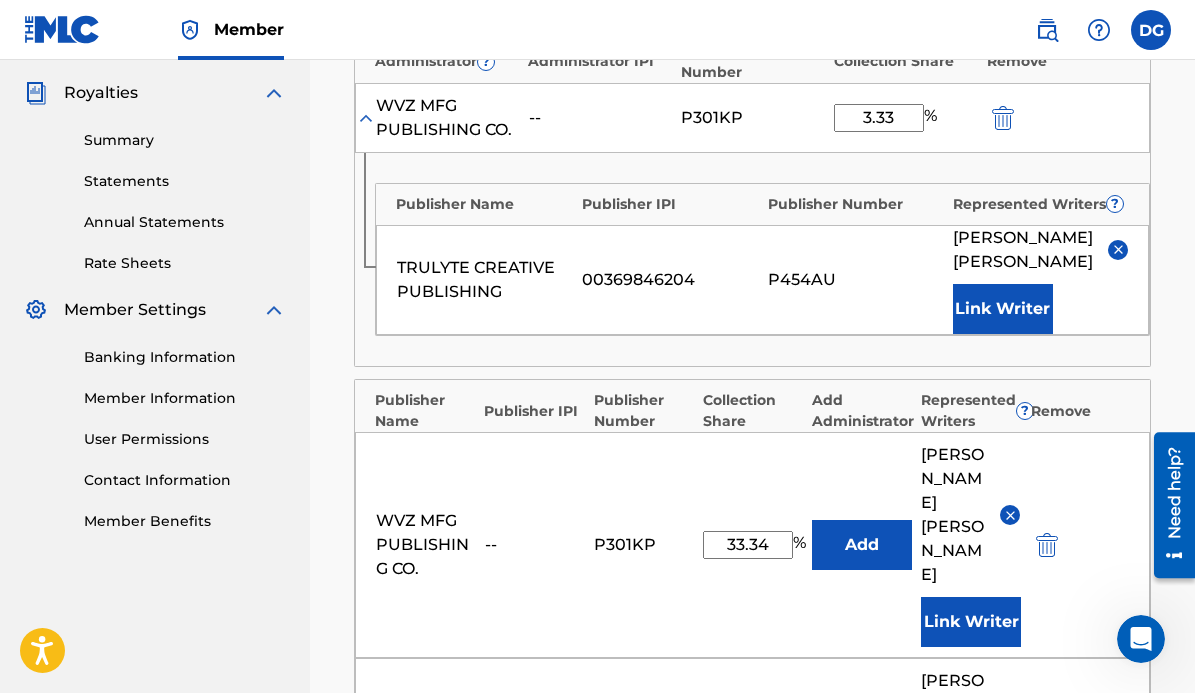 click on "33.33" at bounding box center (748, 771) 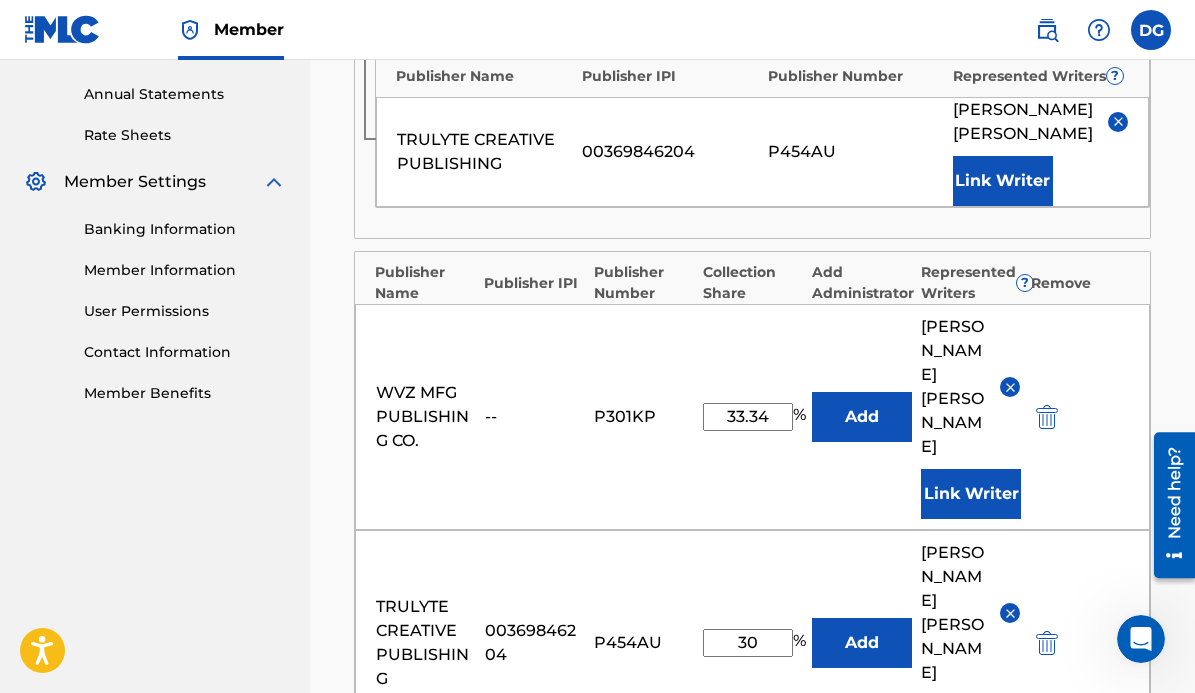 scroll, scrollTop: 715, scrollLeft: 0, axis: vertical 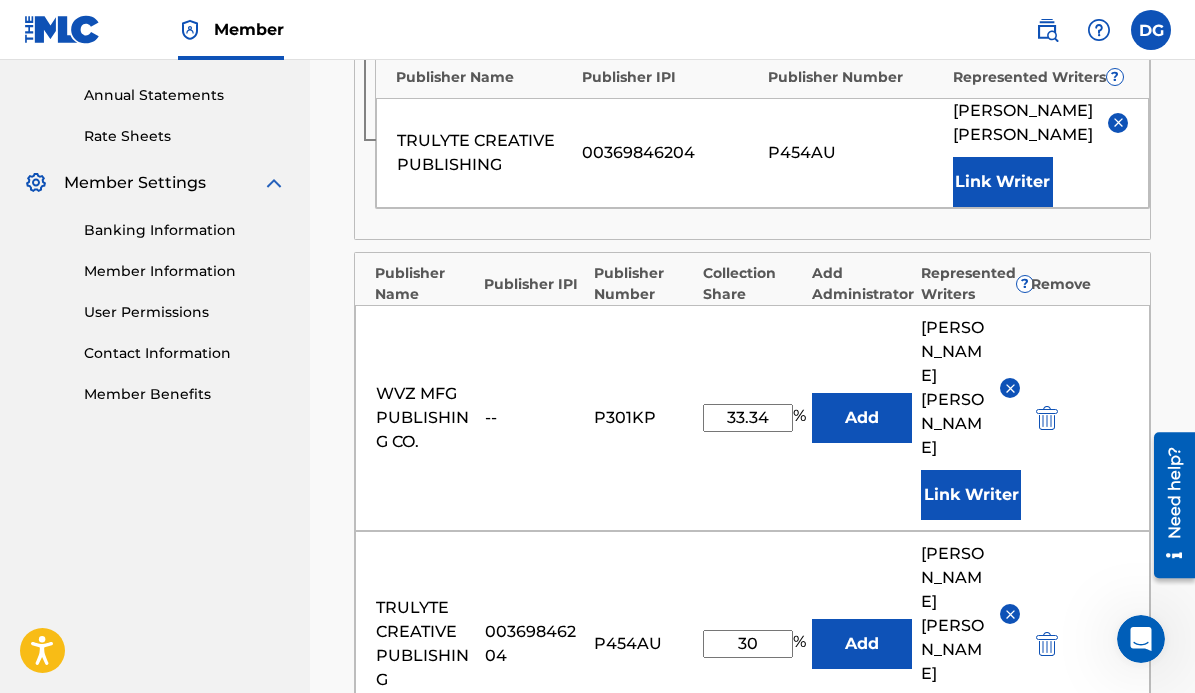 type on "30" 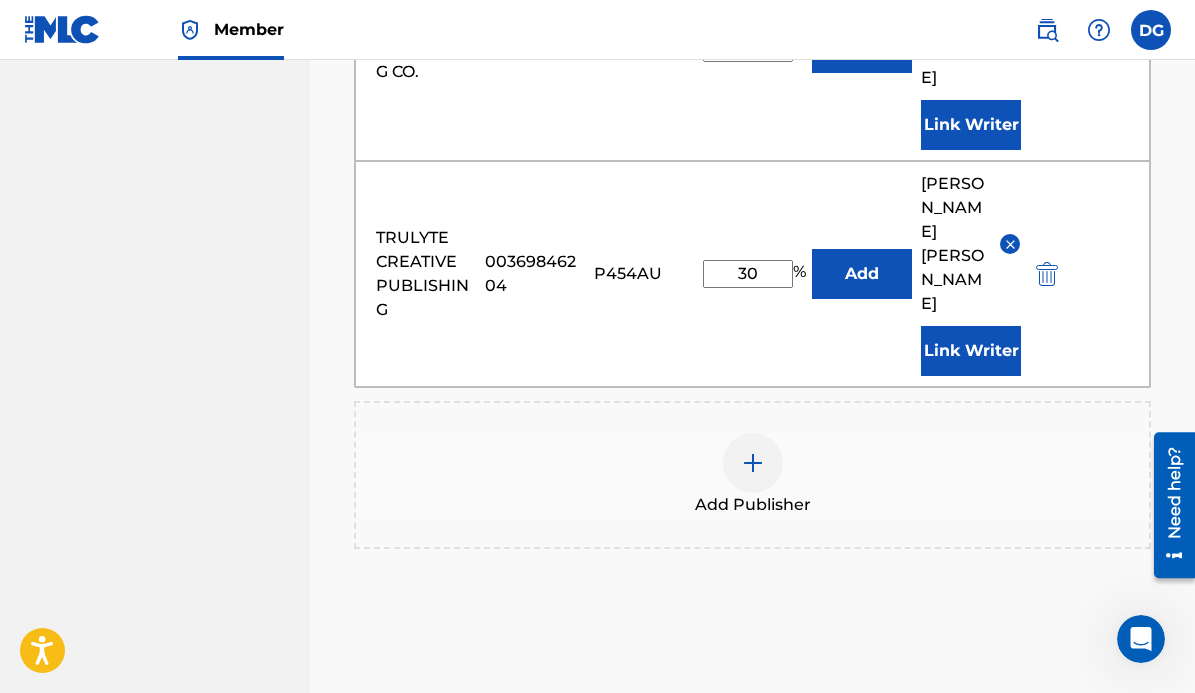 scroll, scrollTop: 1088, scrollLeft: 0, axis: vertical 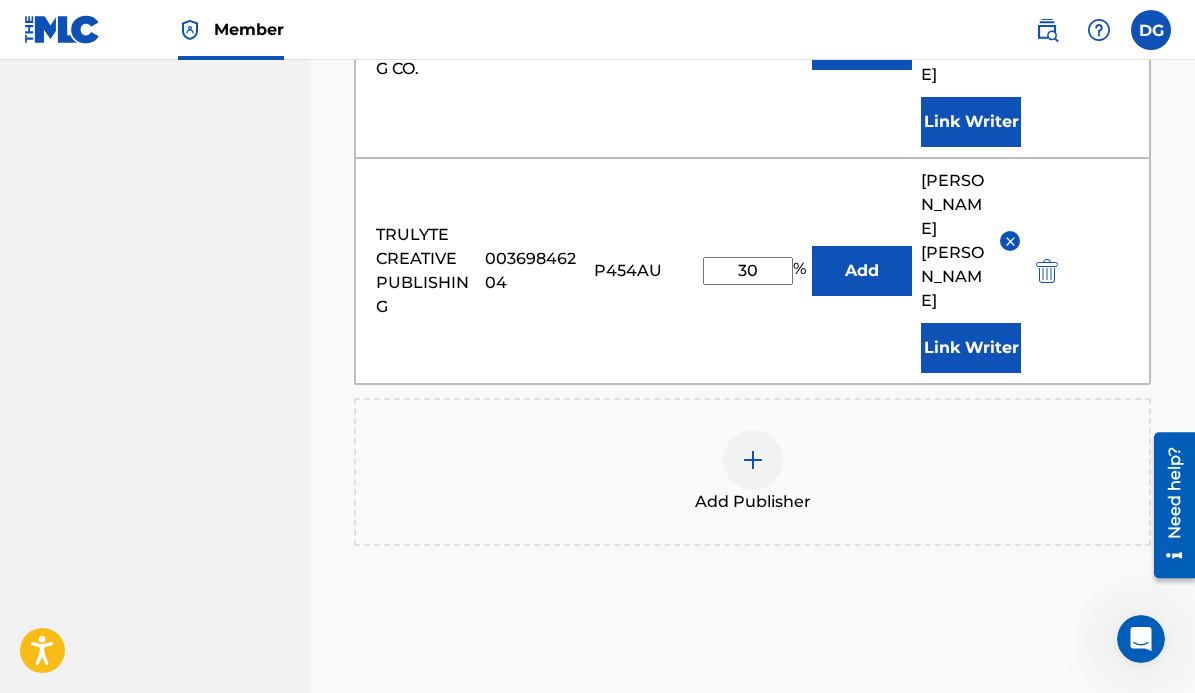 click on "Next" at bounding box center (1091, 748) 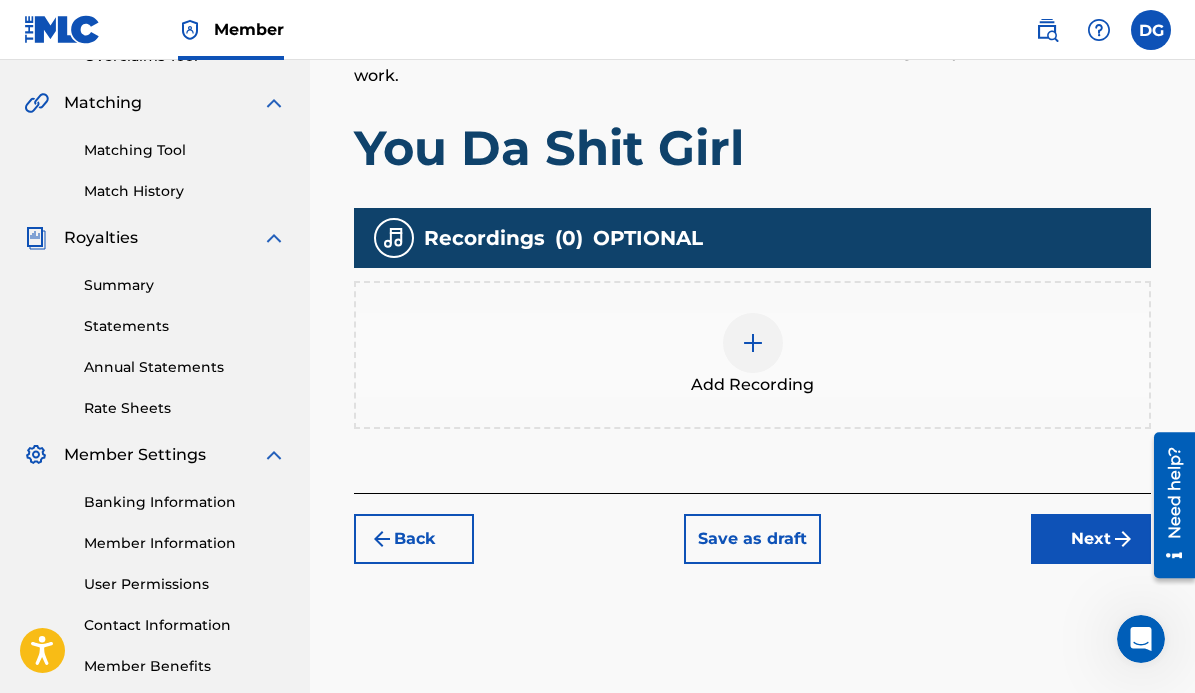 scroll, scrollTop: 546, scrollLeft: 0, axis: vertical 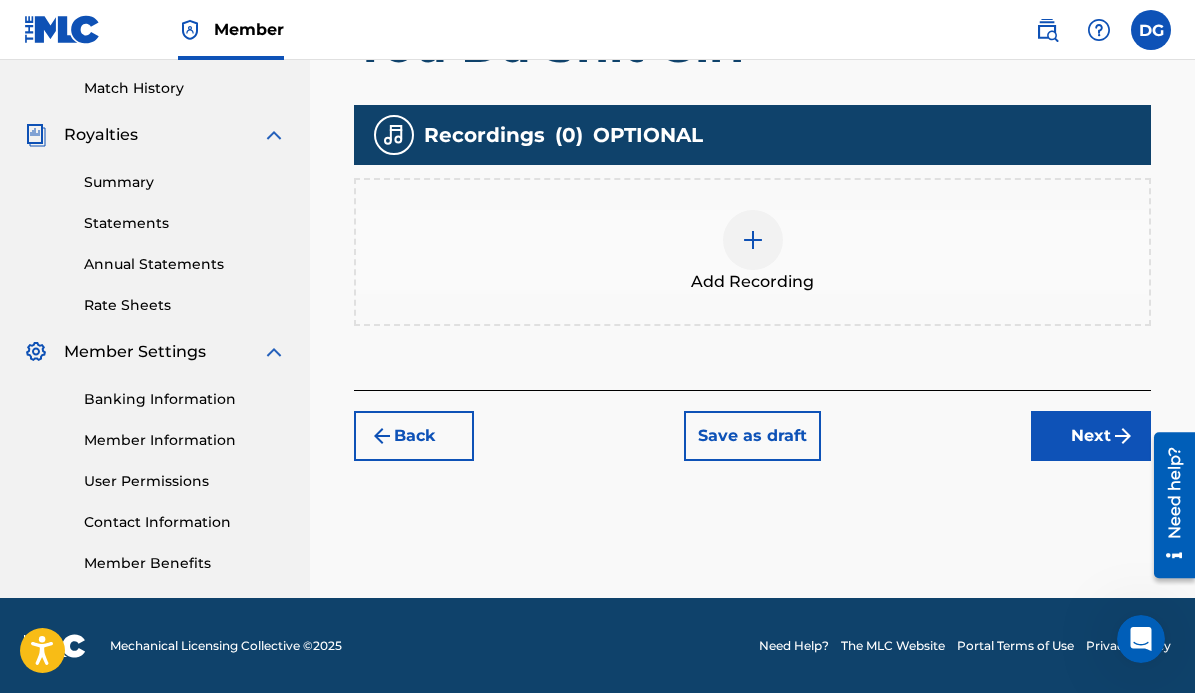 click at bounding box center (753, 240) 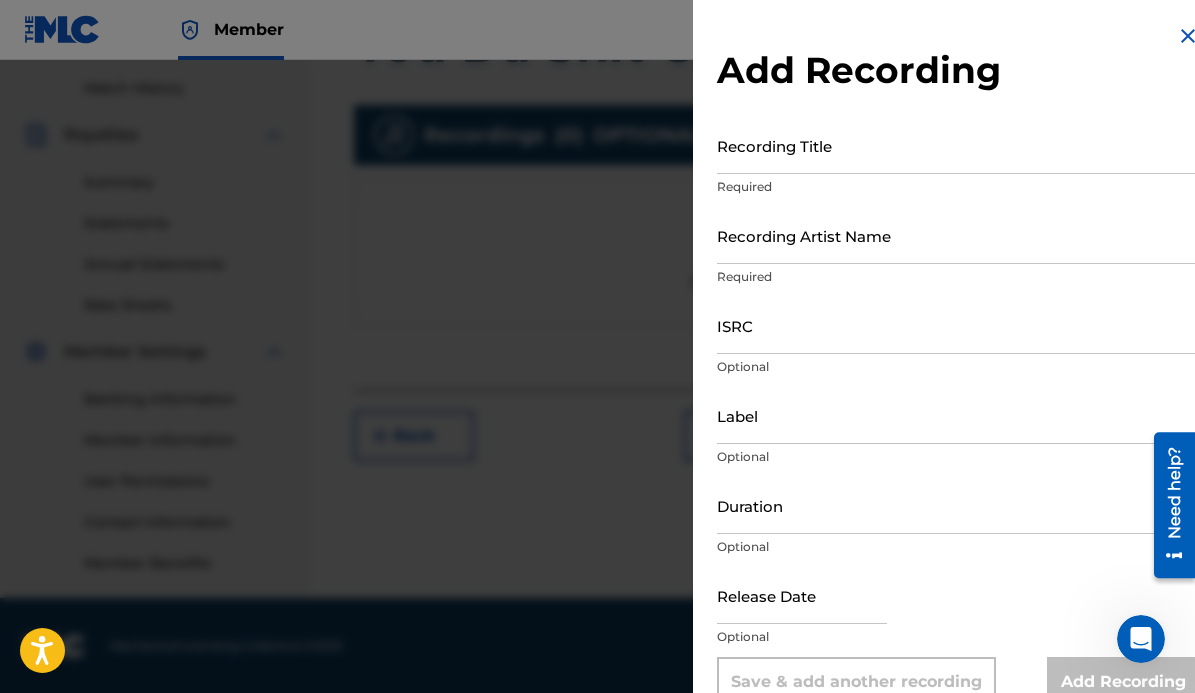 click on "Recording Title" at bounding box center [958, 145] 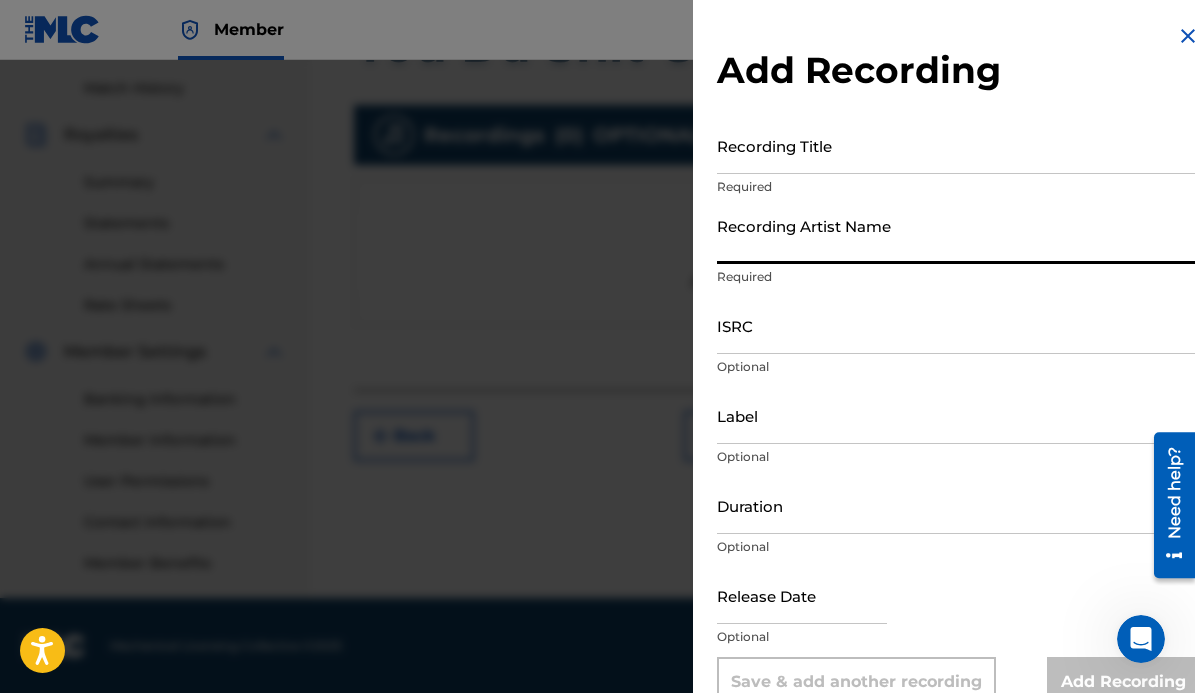 click on "Recording Artist Name" at bounding box center [958, 235] 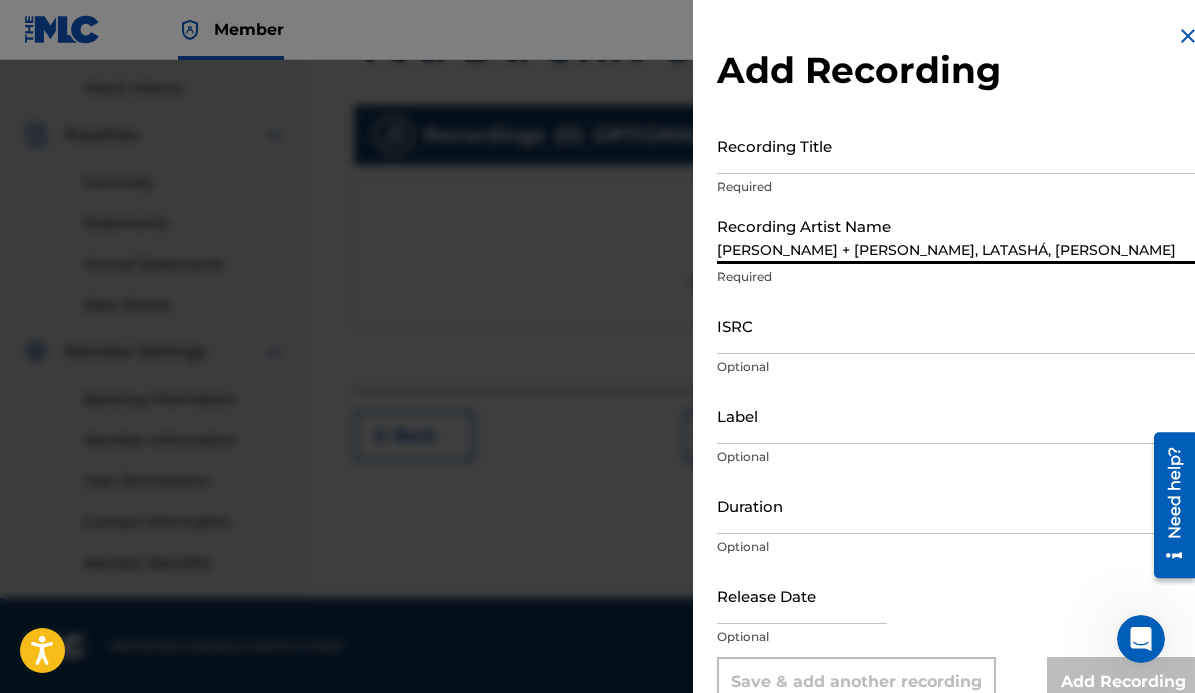 type on "Classic Music Company" 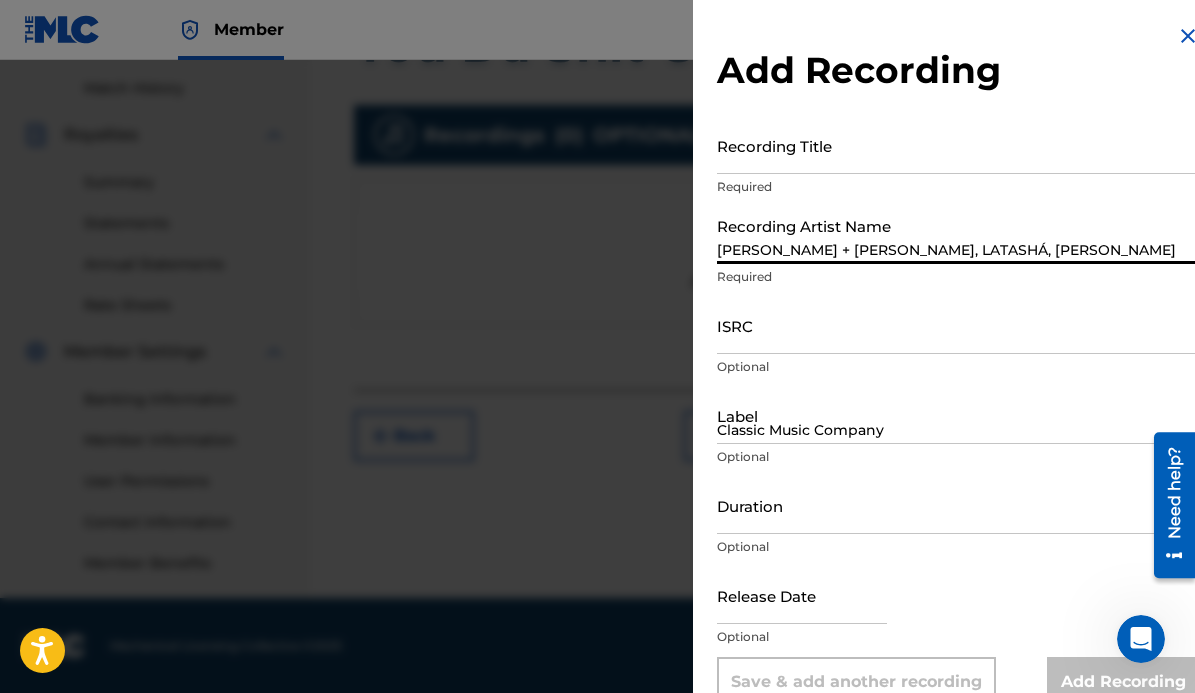 type on "05:32" 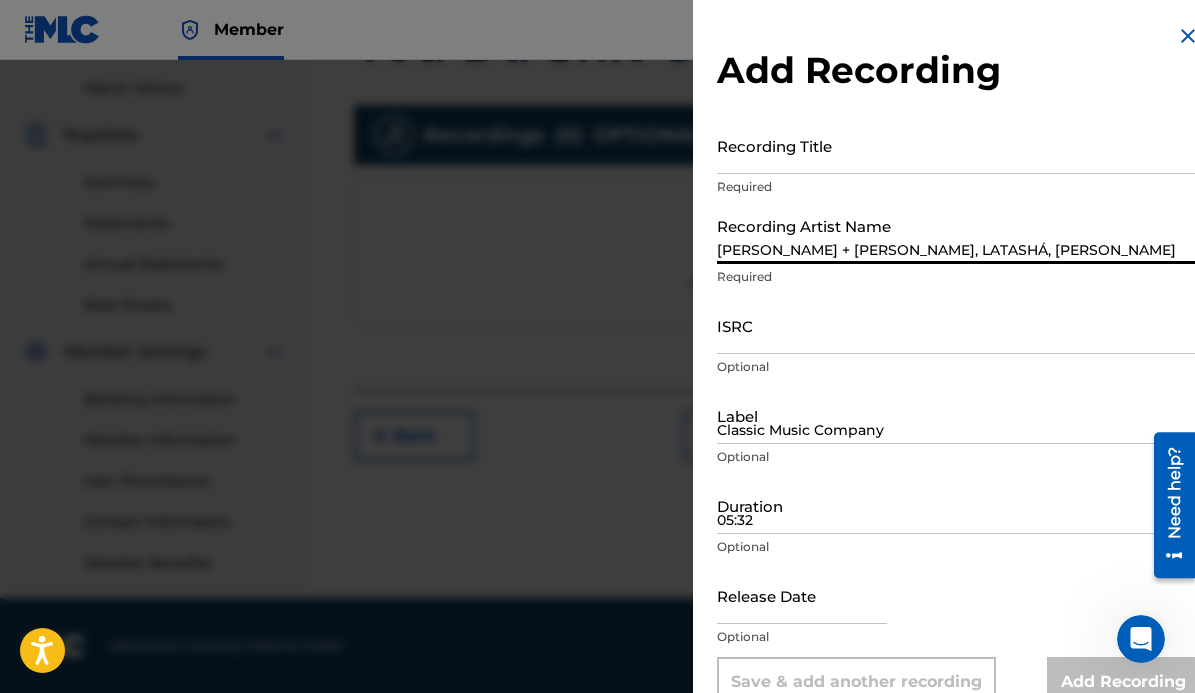 type on "[DATE]" 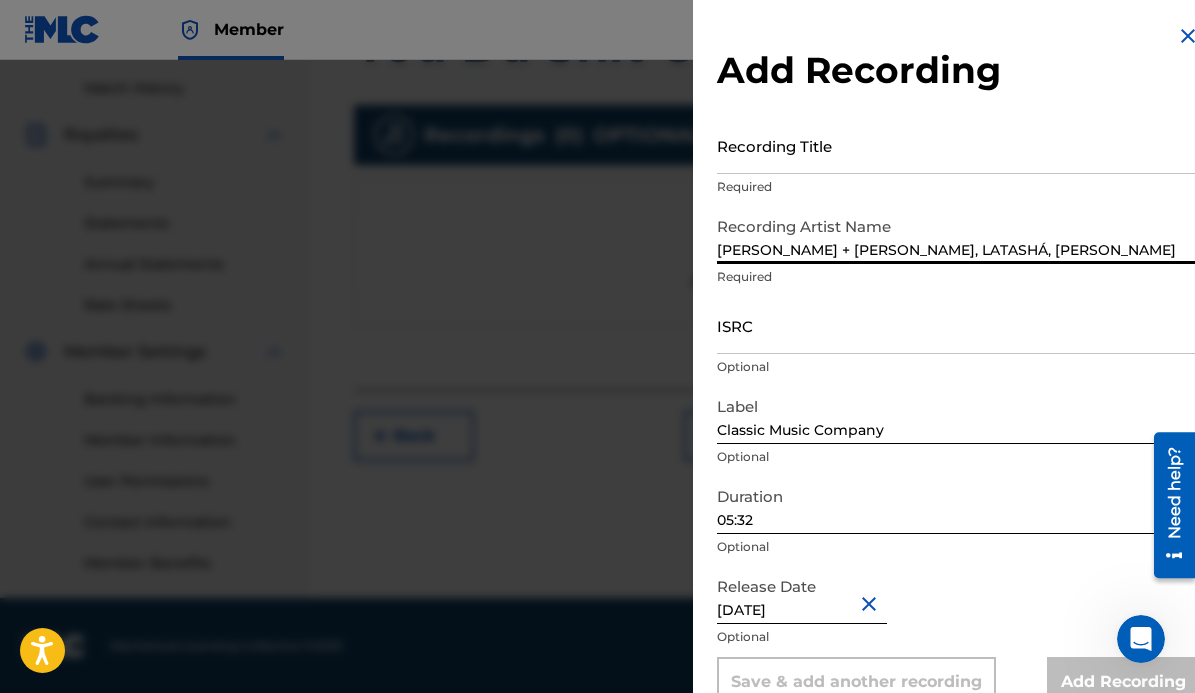 drag, startPoint x: 1020, startPoint y: 240, endPoint x: 866, endPoint y: 260, distance: 155.29327 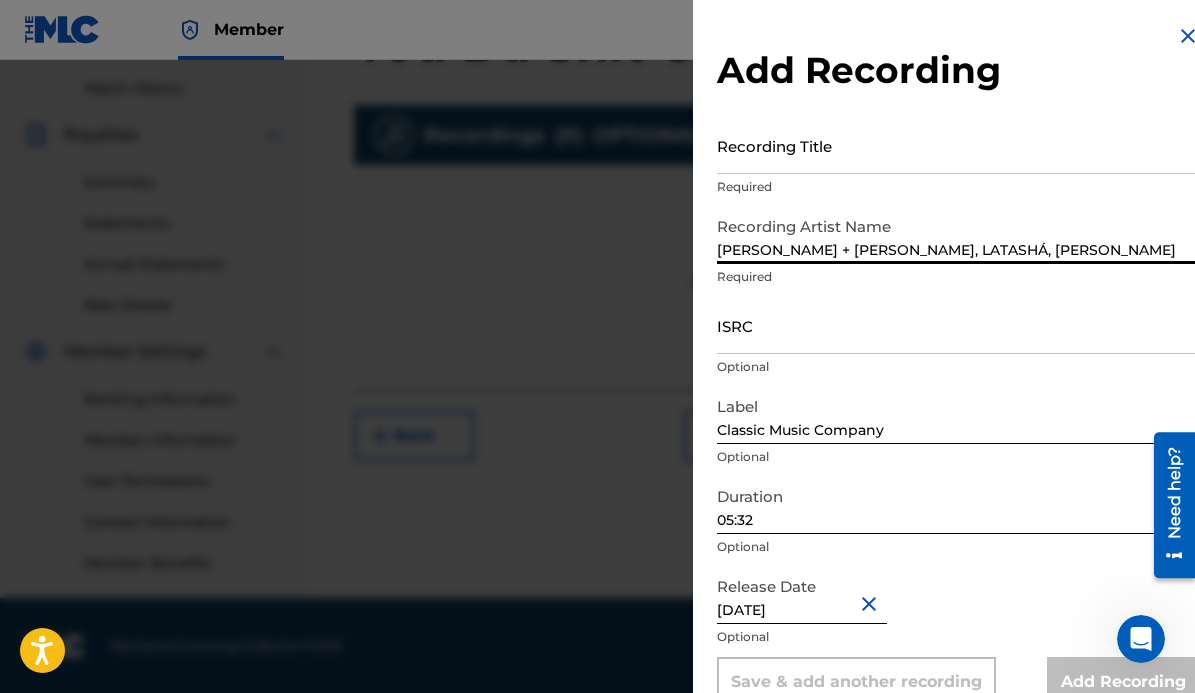 drag, startPoint x: 993, startPoint y: 248, endPoint x: 871, endPoint y: 268, distance: 123.62848 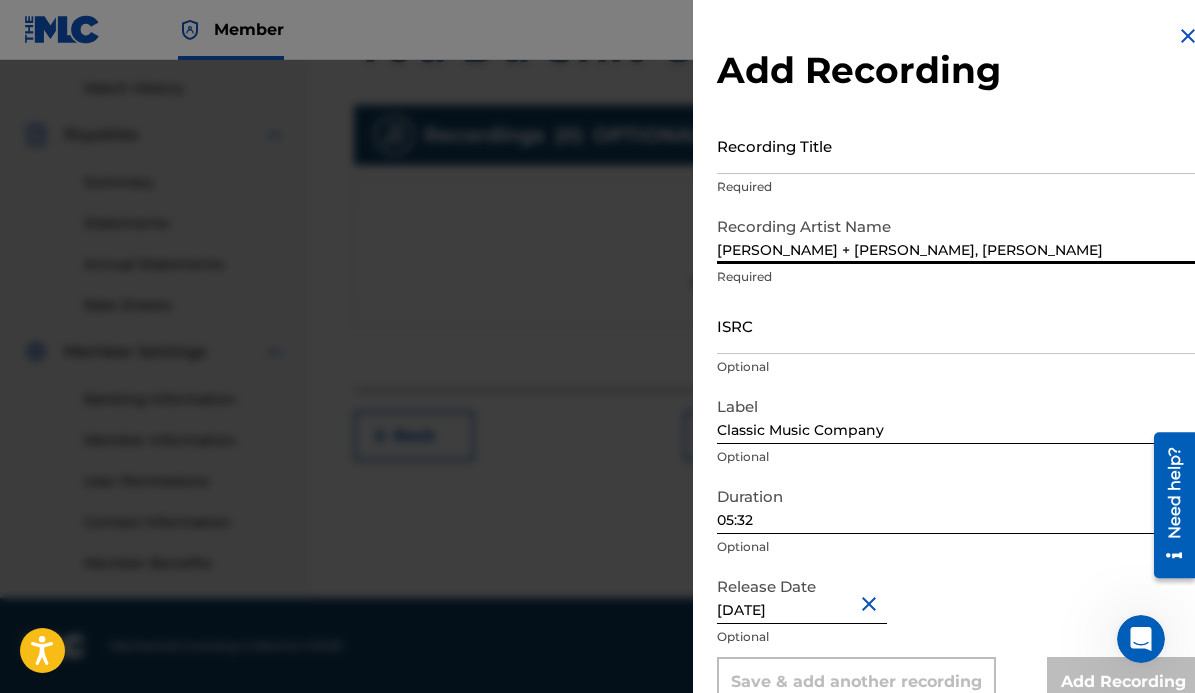 type on "[PERSON_NAME] + [PERSON_NAME], [PERSON_NAME]" 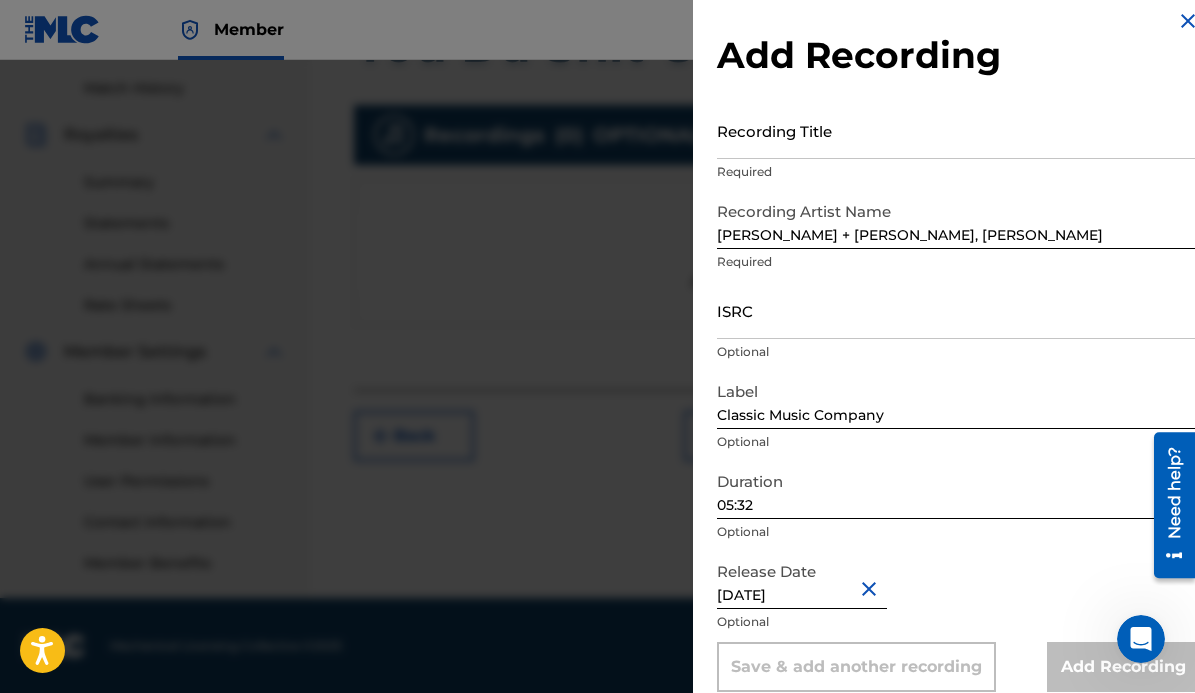 scroll, scrollTop: 37, scrollLeft: 0, axis: vertical 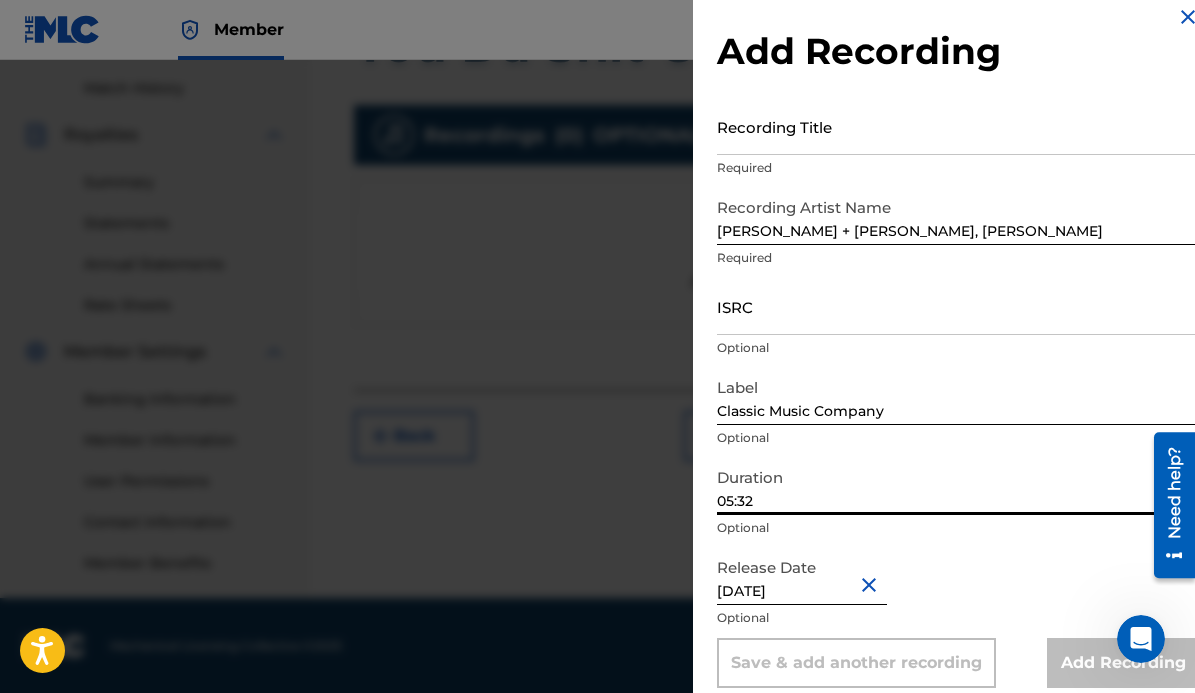 drag, startPoint x: 752, startPoint y: 478, endPoint x: 726, endPoint y: 476, distance: 26.076809 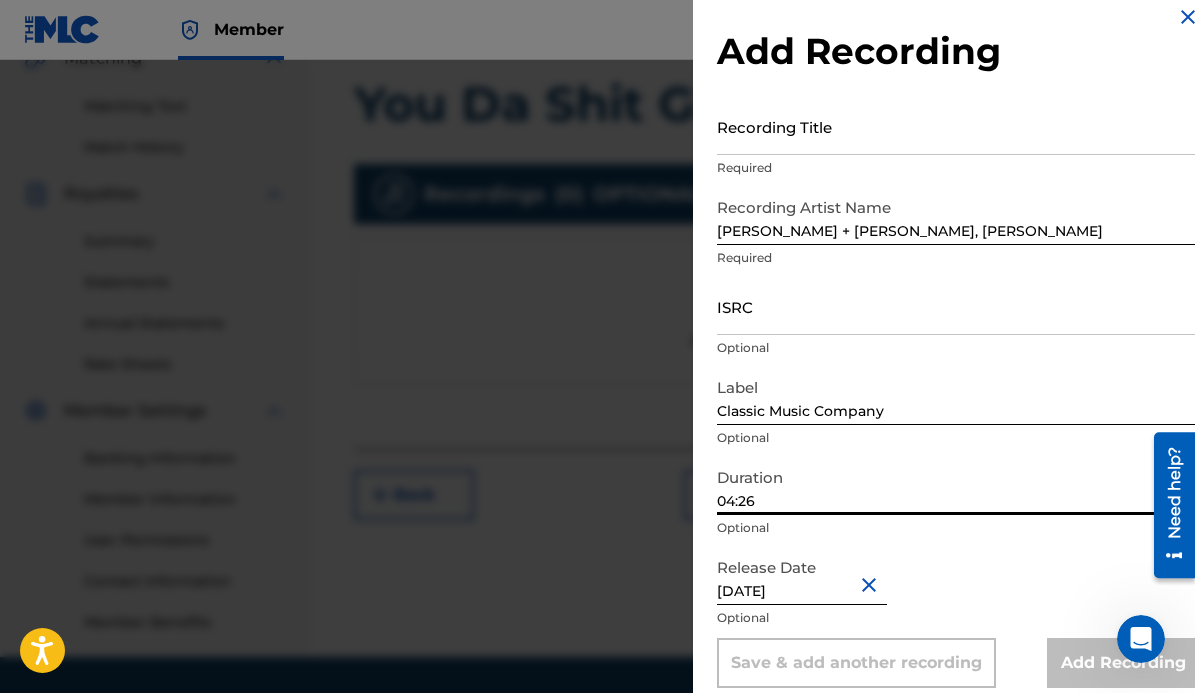 scroll, scrollTop: 486, scrollLeft: 0, axis: vertical 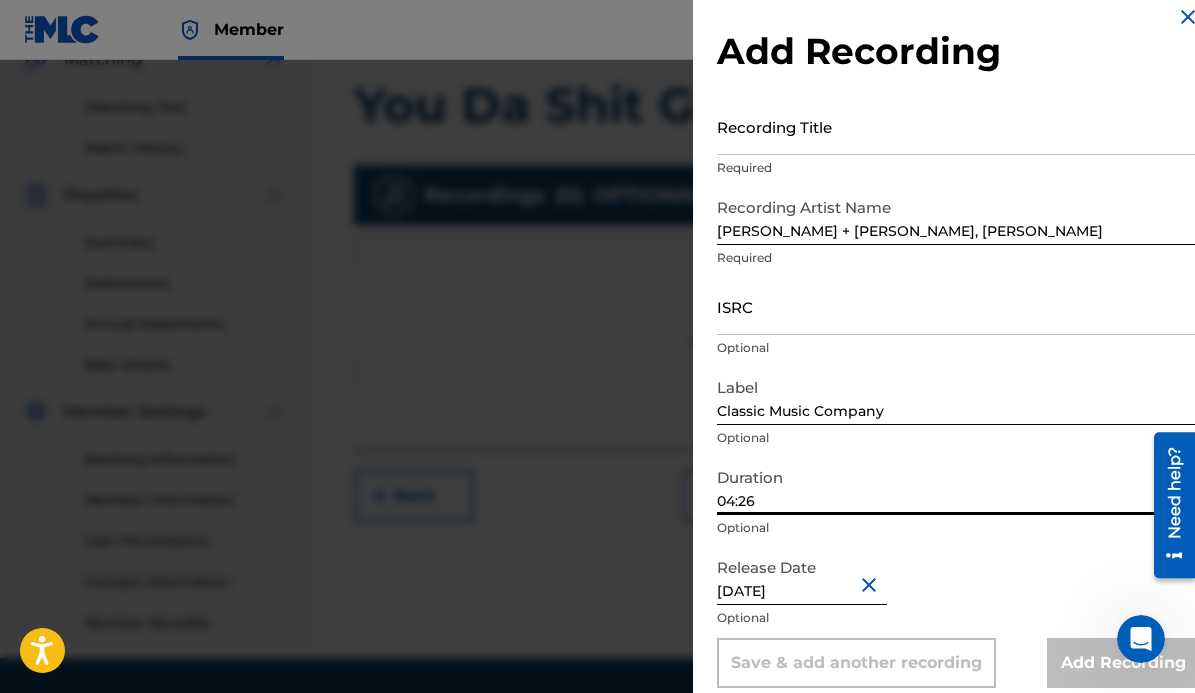 type on "04:26" 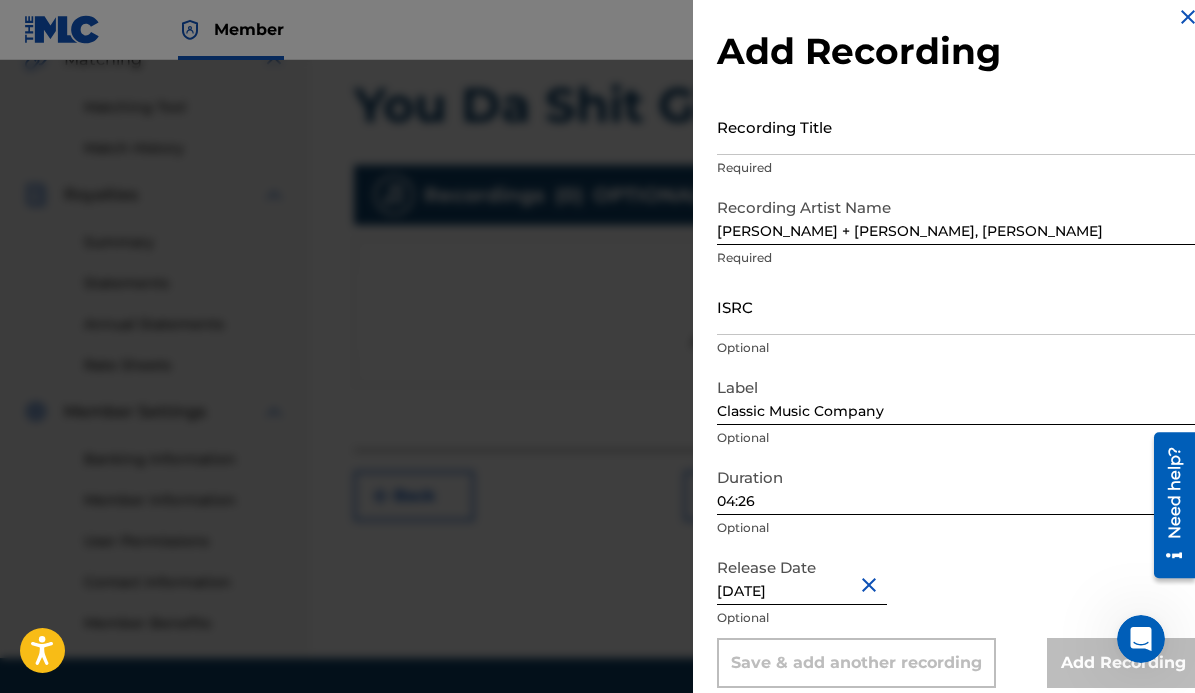 click on "[DATE]" at bounding box center (802, 576) 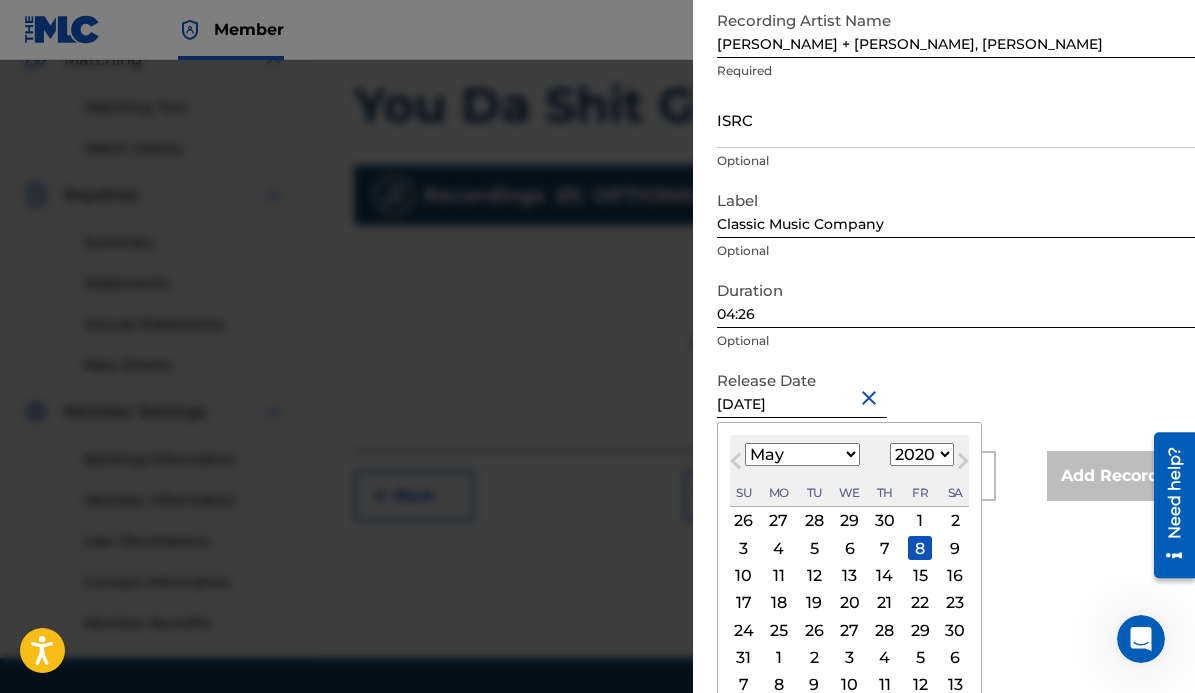 scroll, scrollTop: 223, scrollLeft: 0, axis: vertical 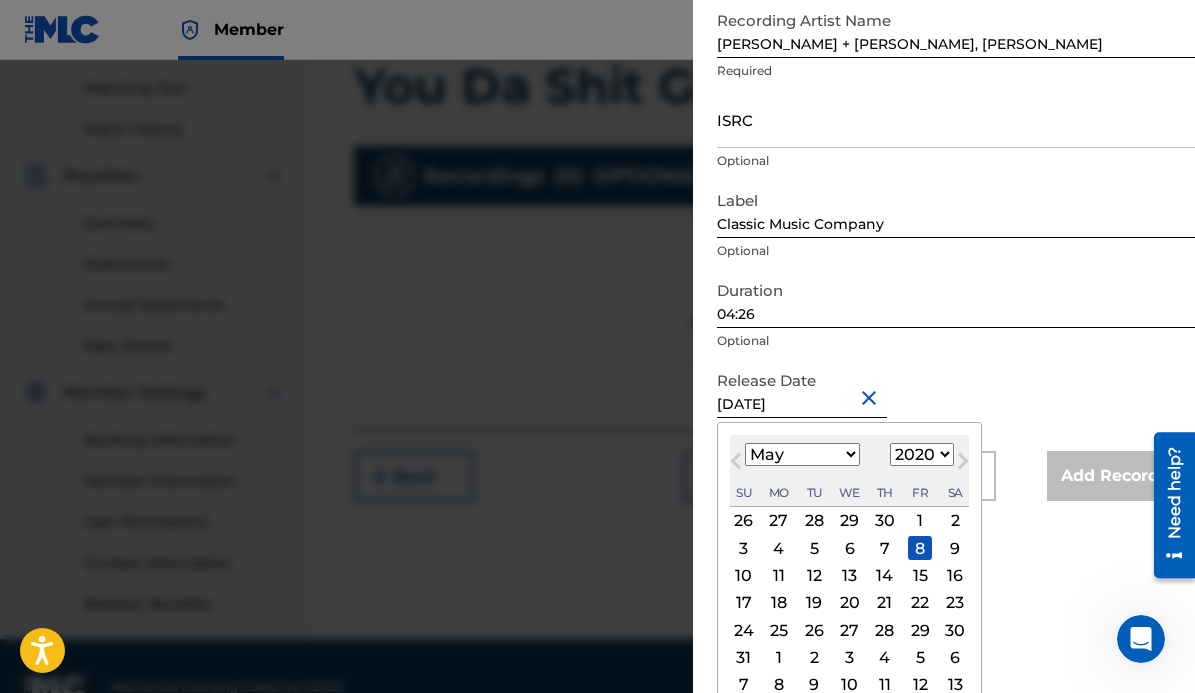 click on "January February March April May June July August September October November December" at bounding box center [802, 454] 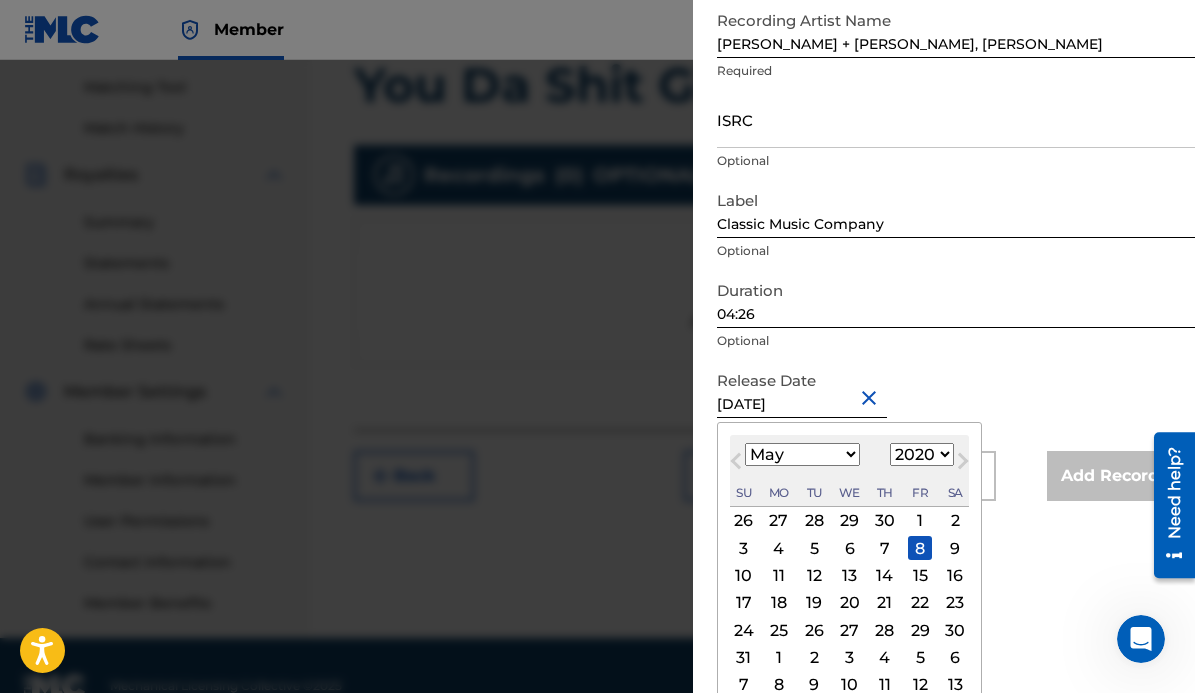 click on "January February March April May June July August September October November December" at bounding box center (802, 454) 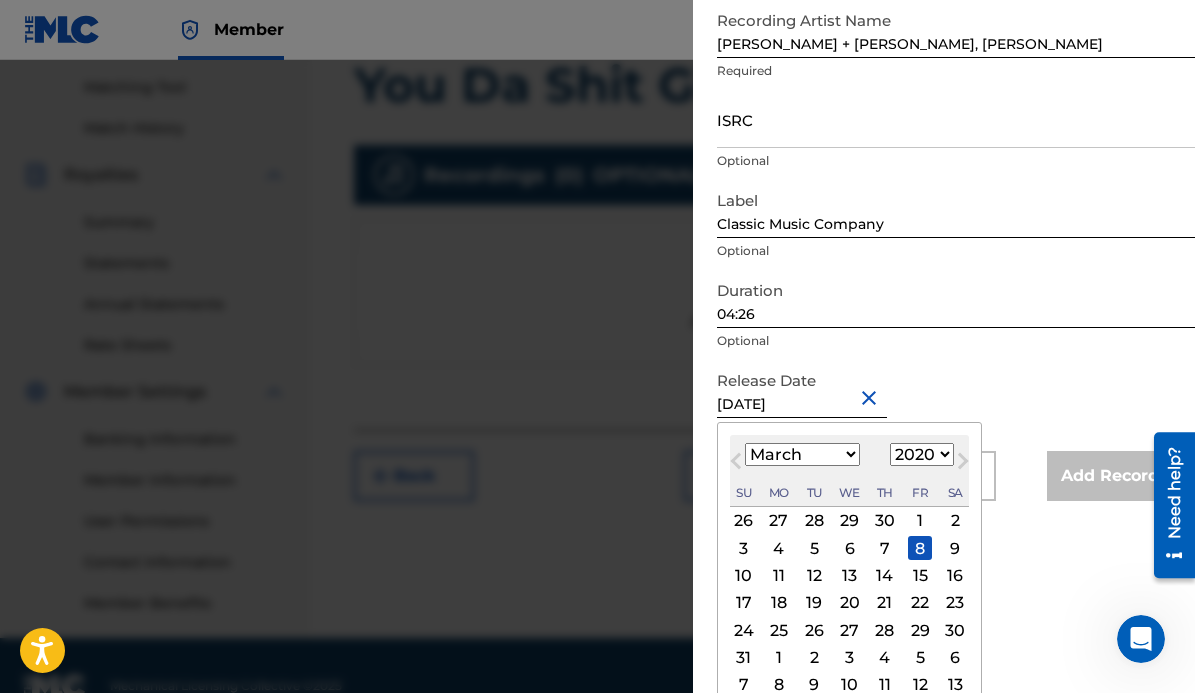 click on "January February March April May June July August September October November December" at bounding box center (802, 454) 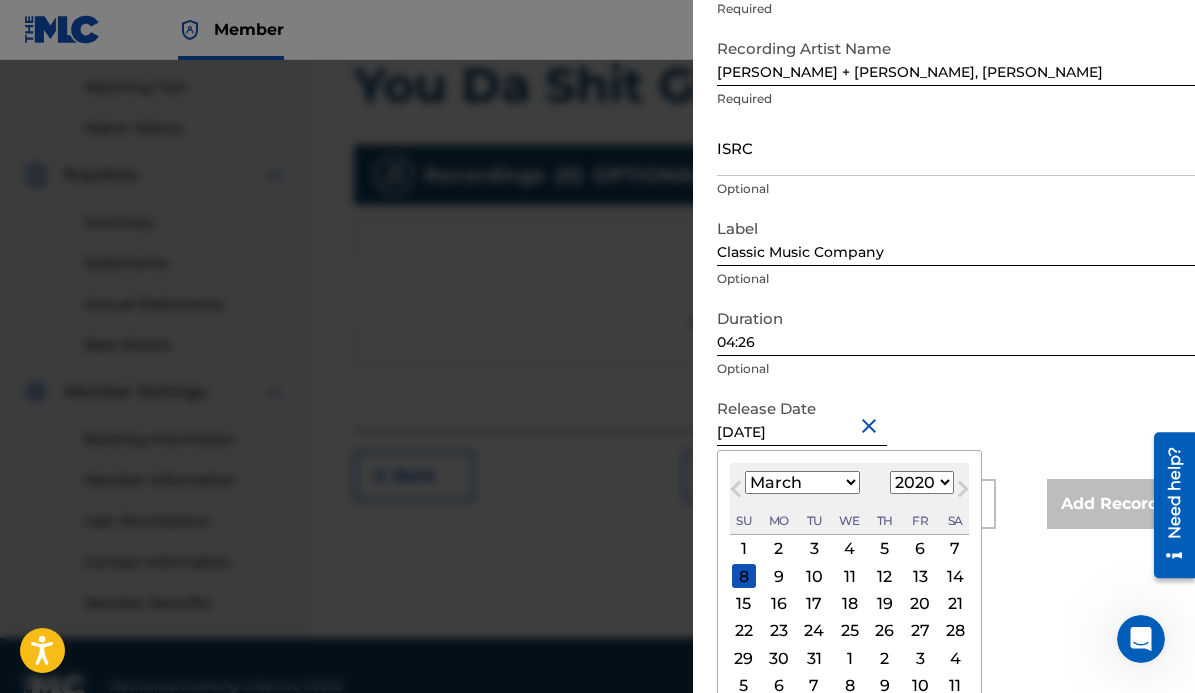 click on "27" at bounding box center (920, 631) 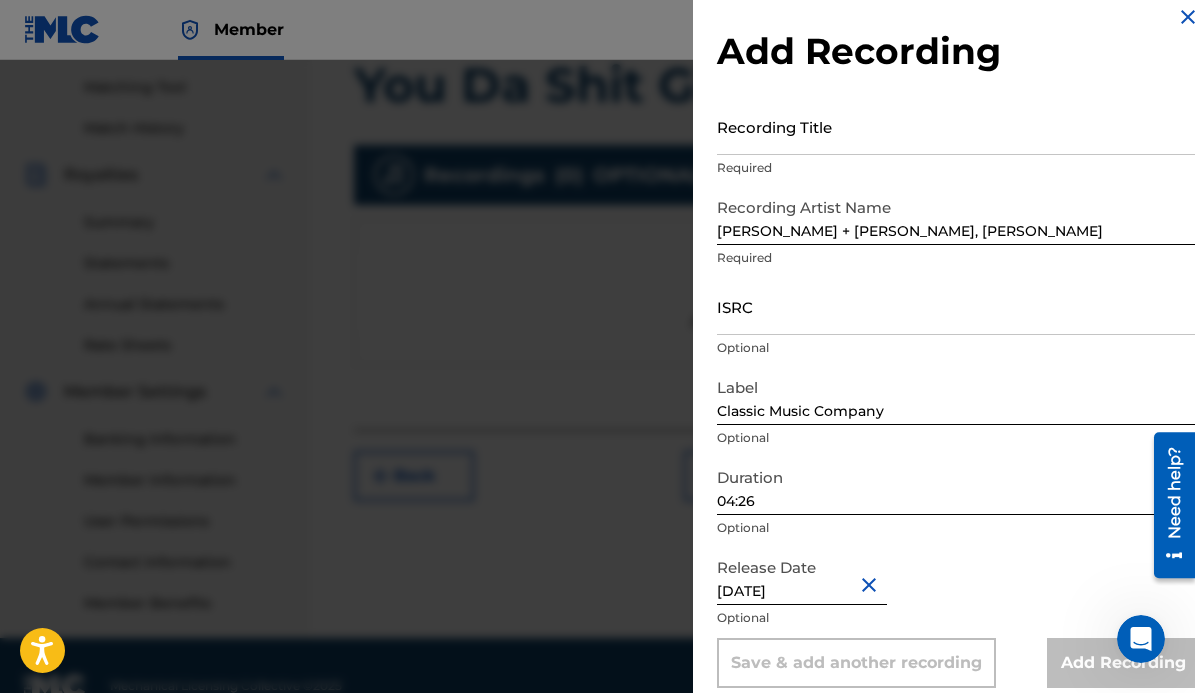 scroll, scrollTop: 37, scrollLeft: 0, axis: vertical 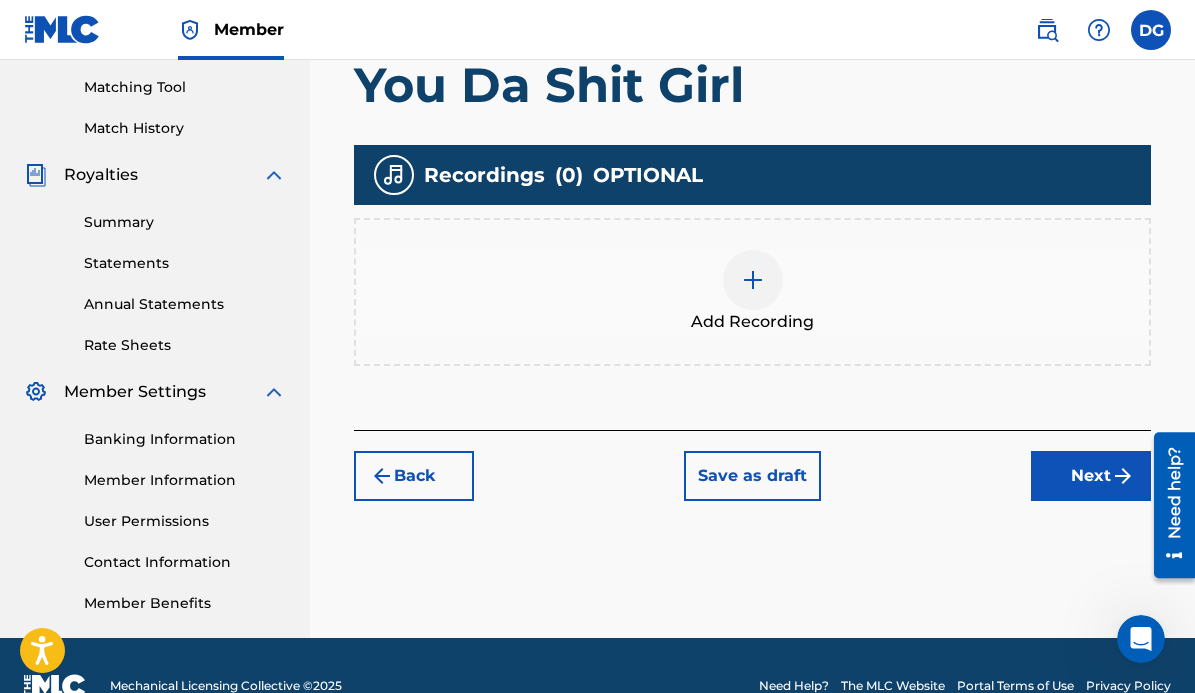click at bounding box center (753, 280) 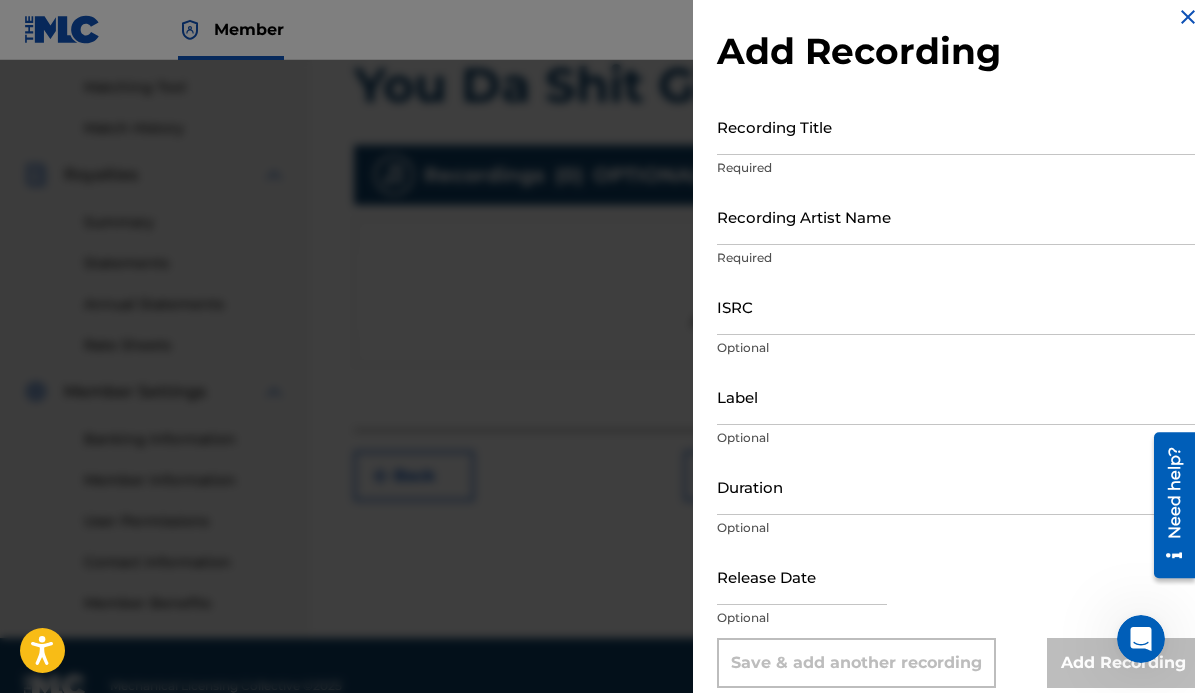 scroll, scrollTop: 37, scrollLeft: 0, axis: vertical 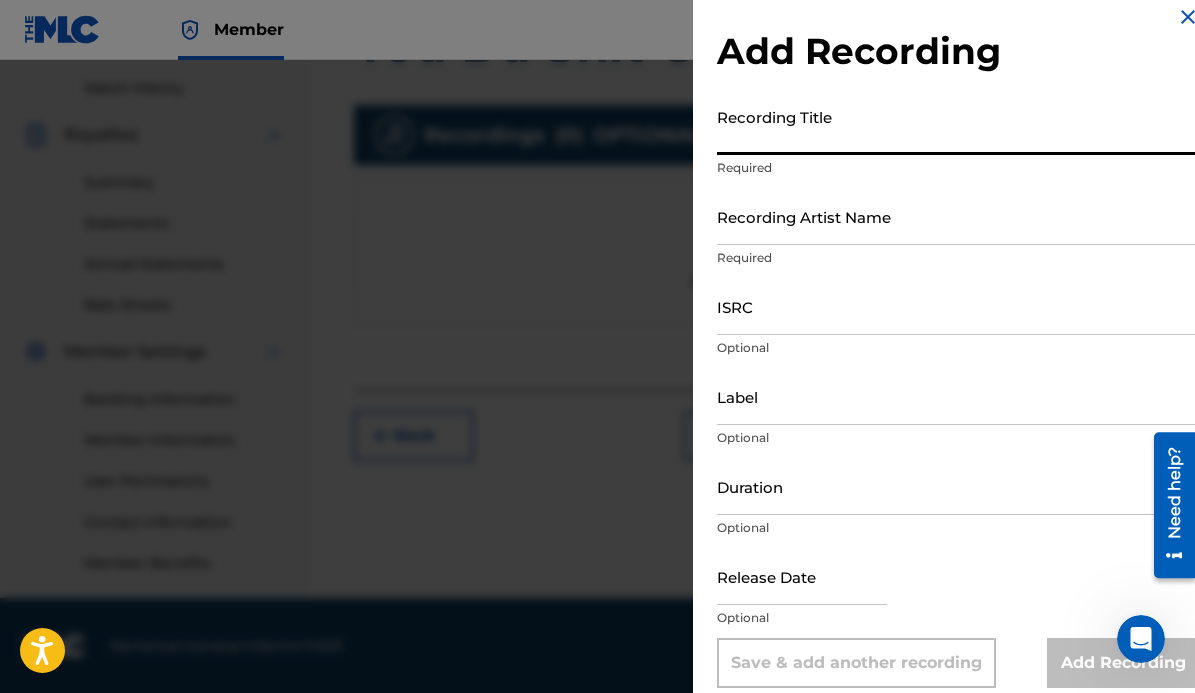 click on "Recording Title" at bounding box center [958, 126] 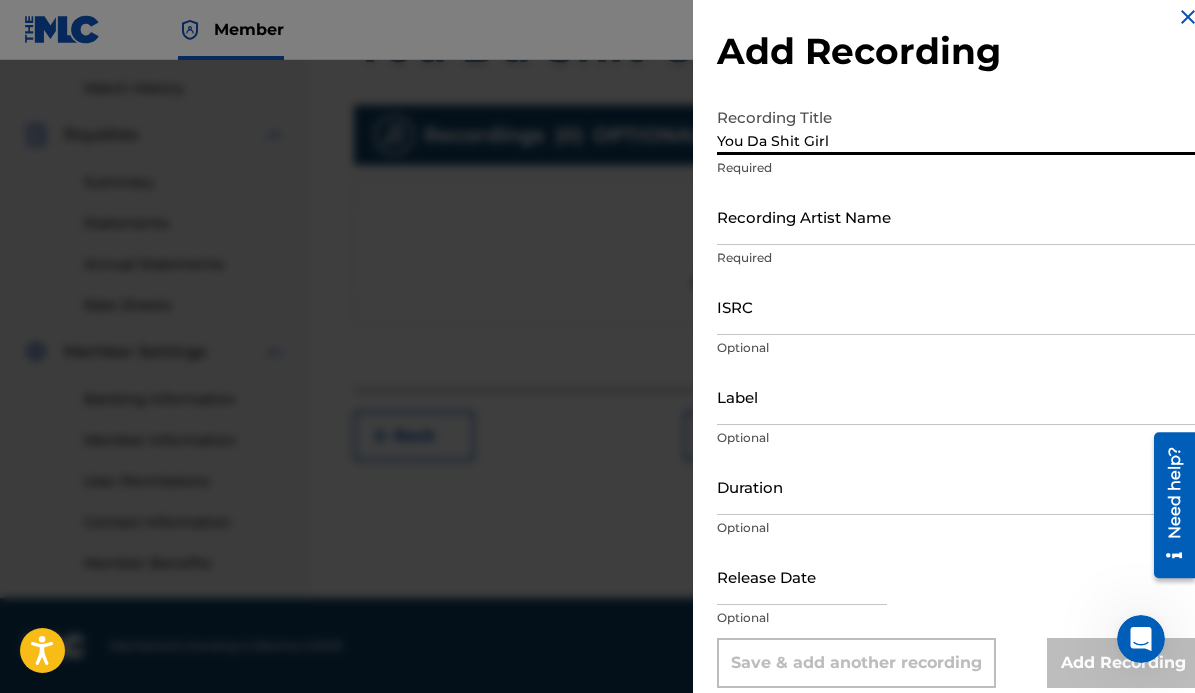 type on "You Da Shit Girl" 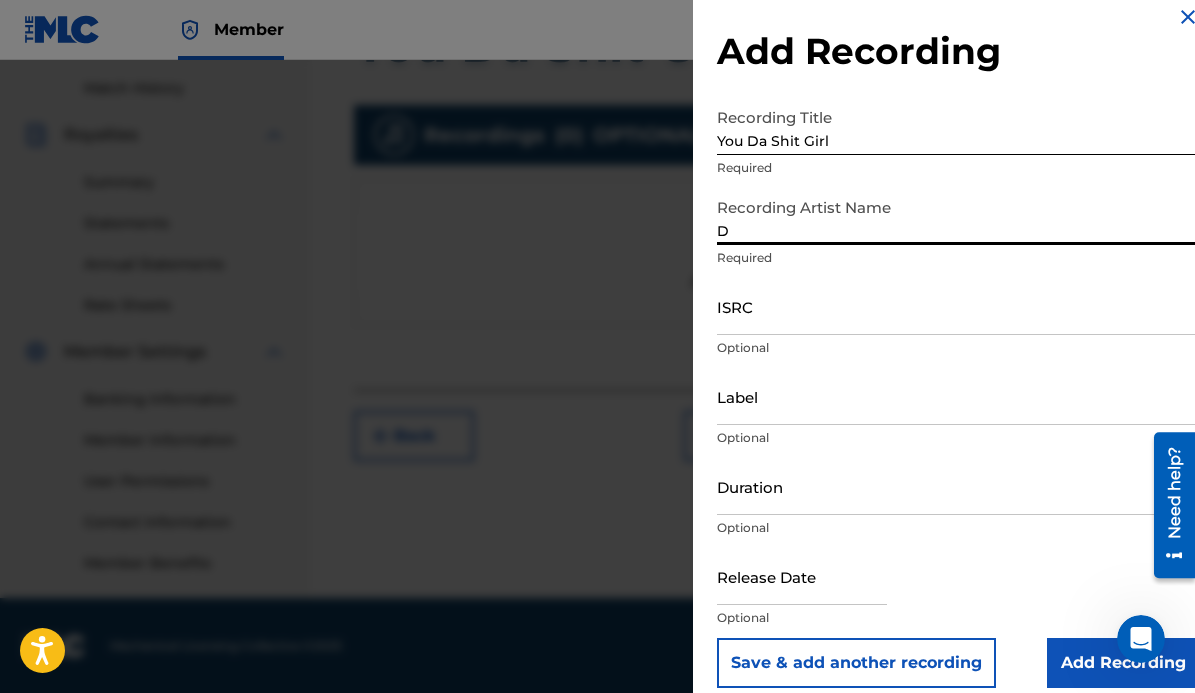 type on "[PERSON_NAME] + [PERSON_NAME], [PERSON_NAME]" 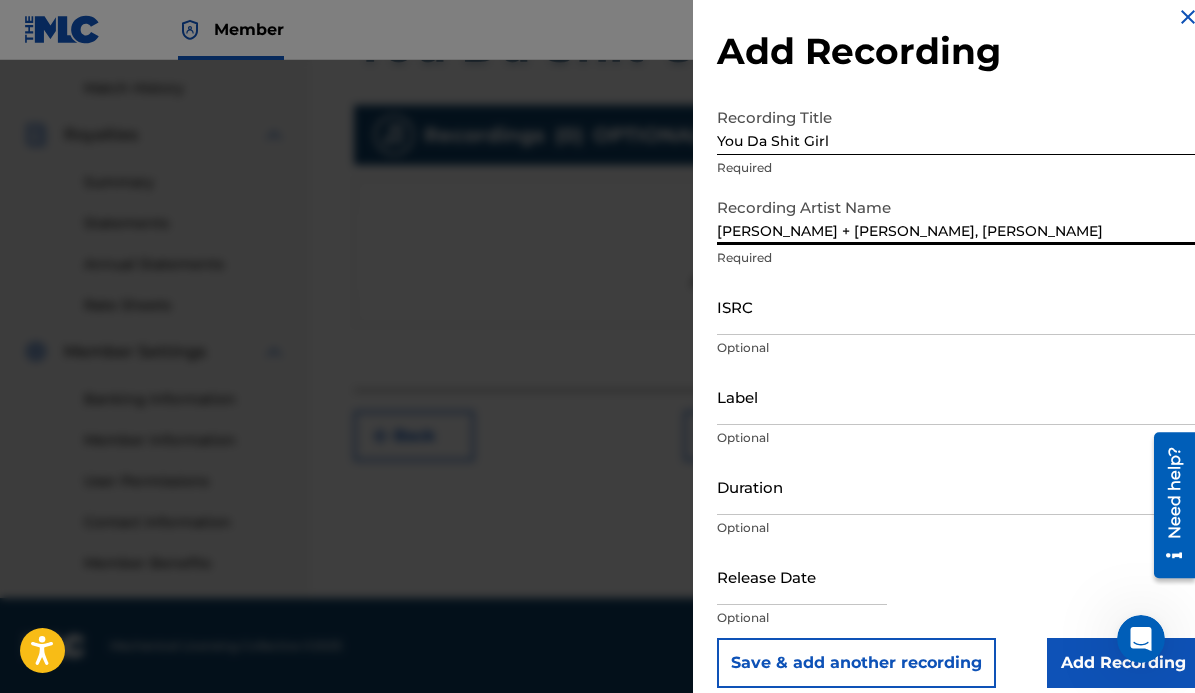 type on "Classic Music Company" 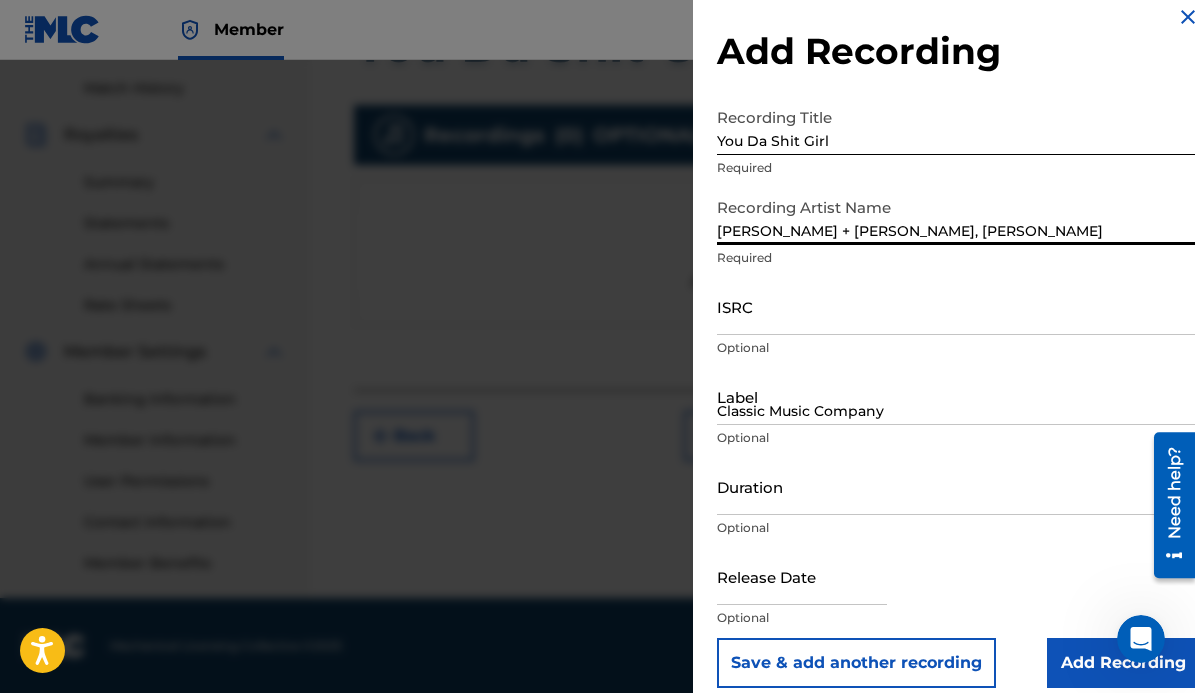 type on "04:26" 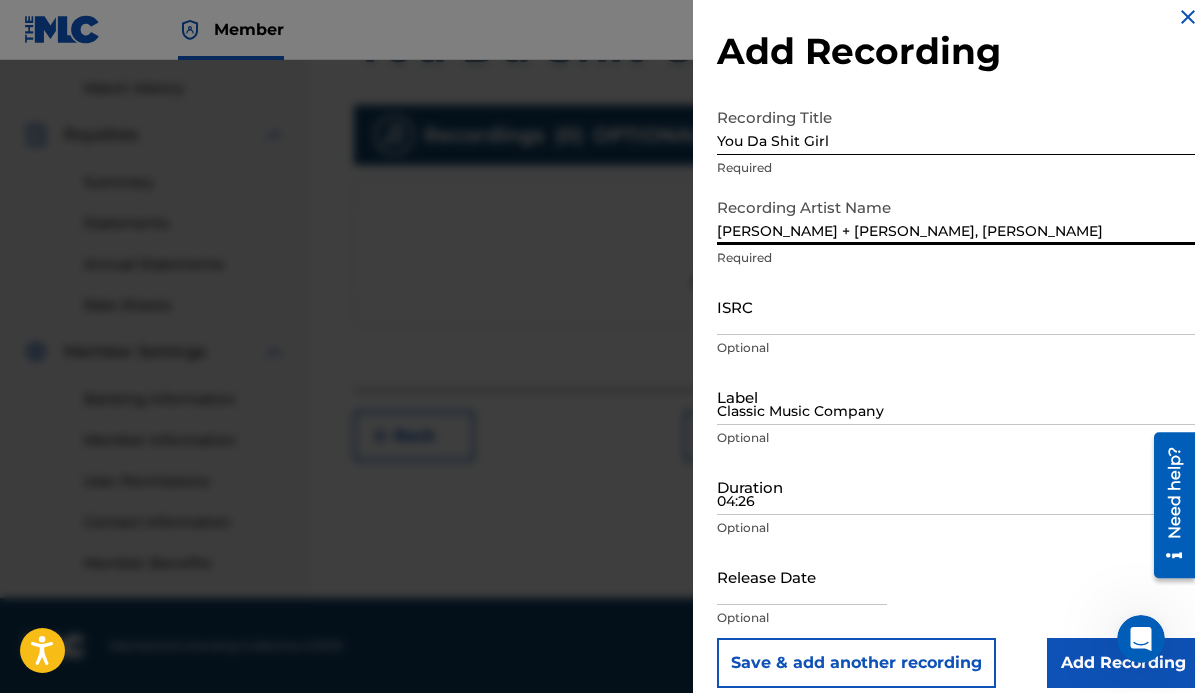 type on "[DATE]" 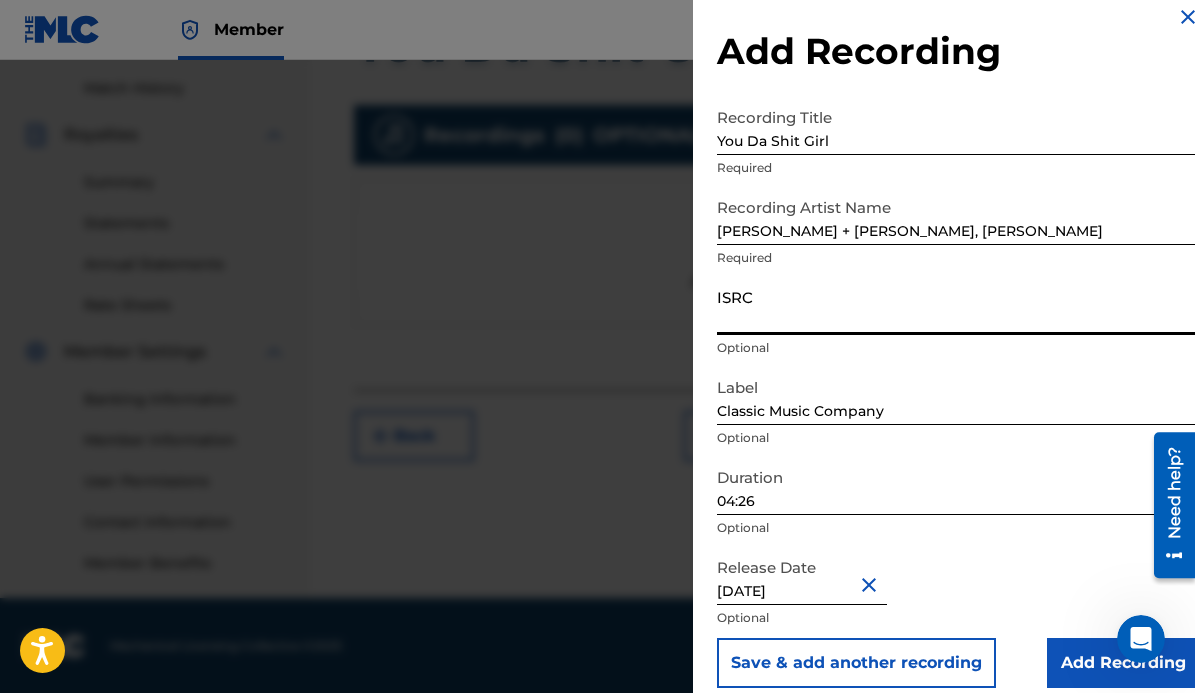 click on "ISRC" at bounding box center (958, 306) 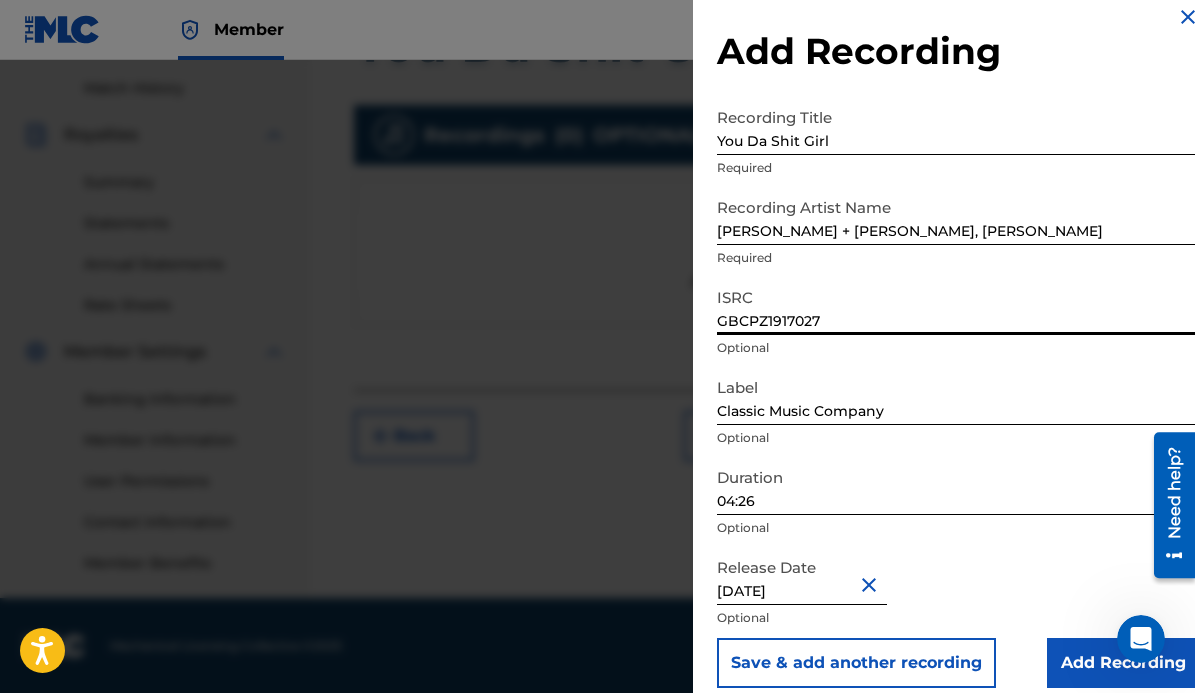 type on "GBCPZ1917027" 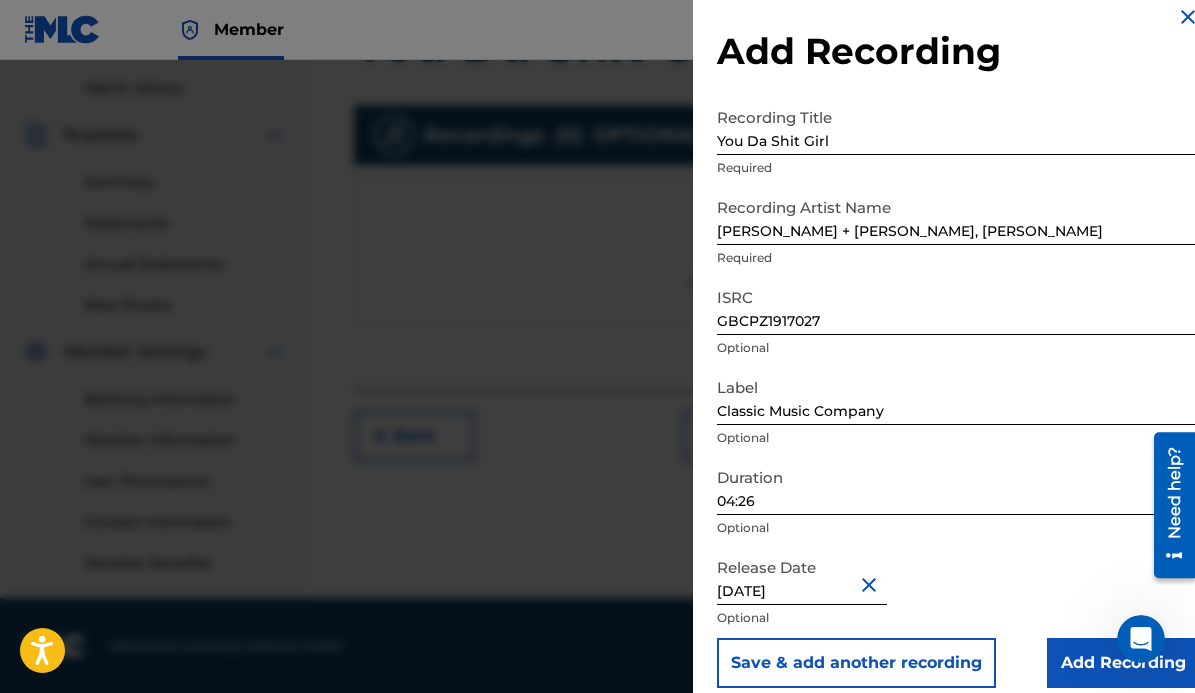 click on "[DATE]" at bounding box center [802, 576] 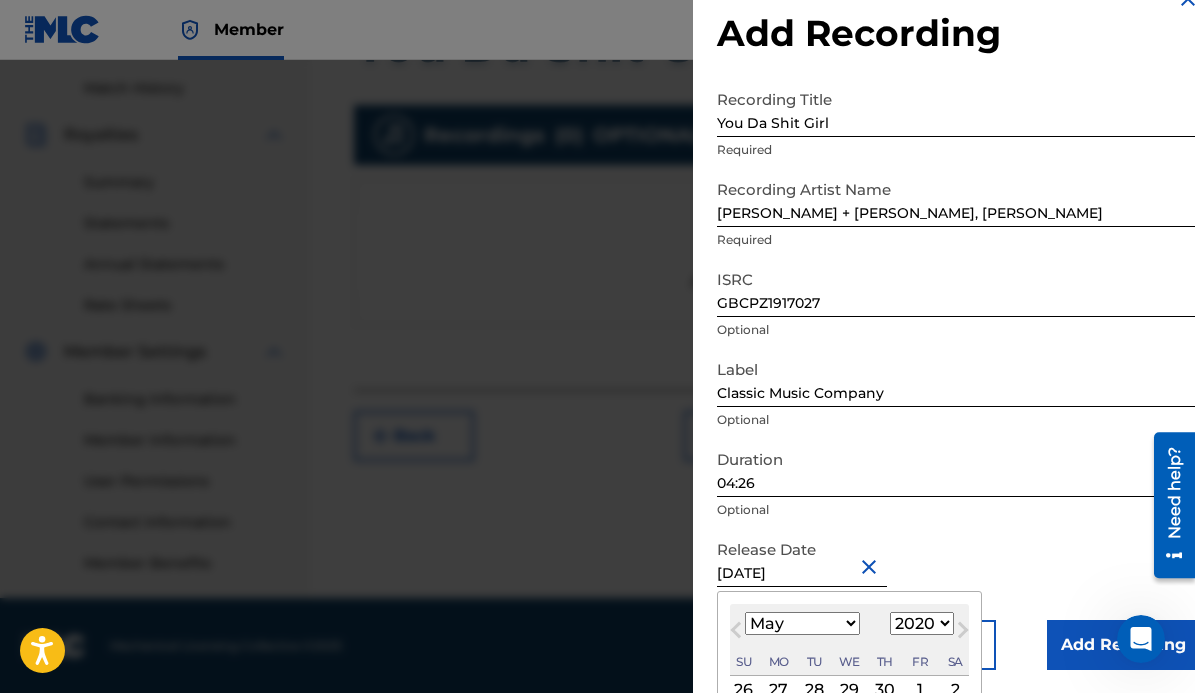 click on "[DATE]" at bounding box center [802, 558] 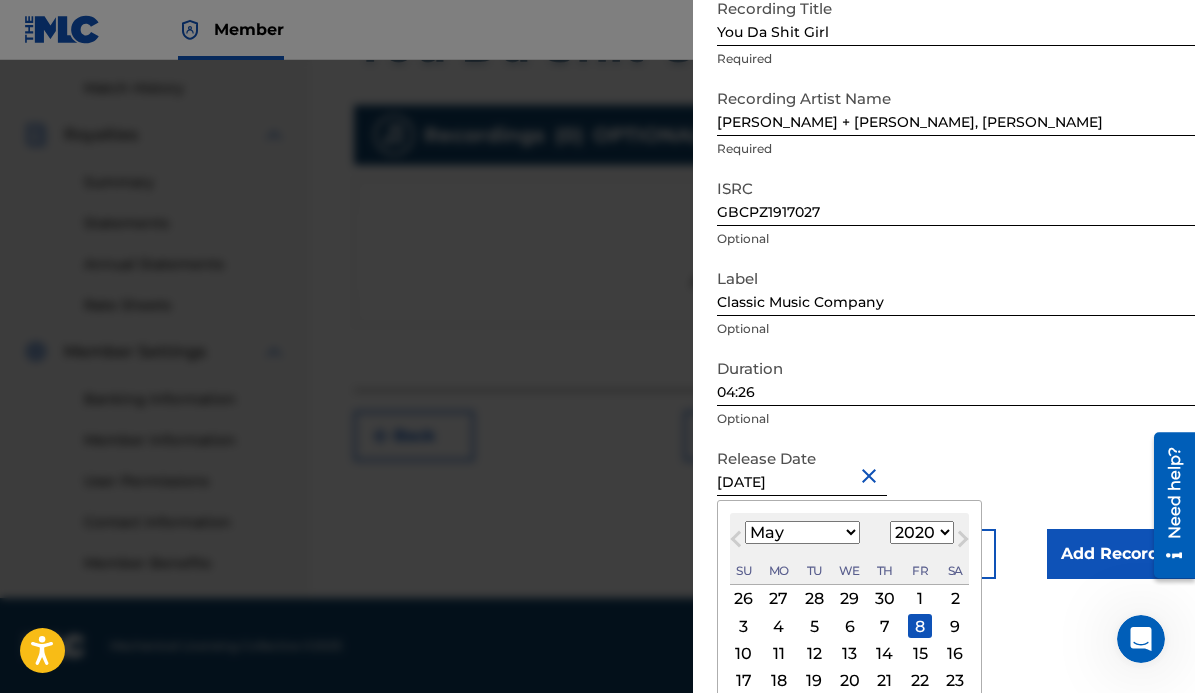 scroll, scrollTop: 223, scrollLeft: 0, axis: vertical 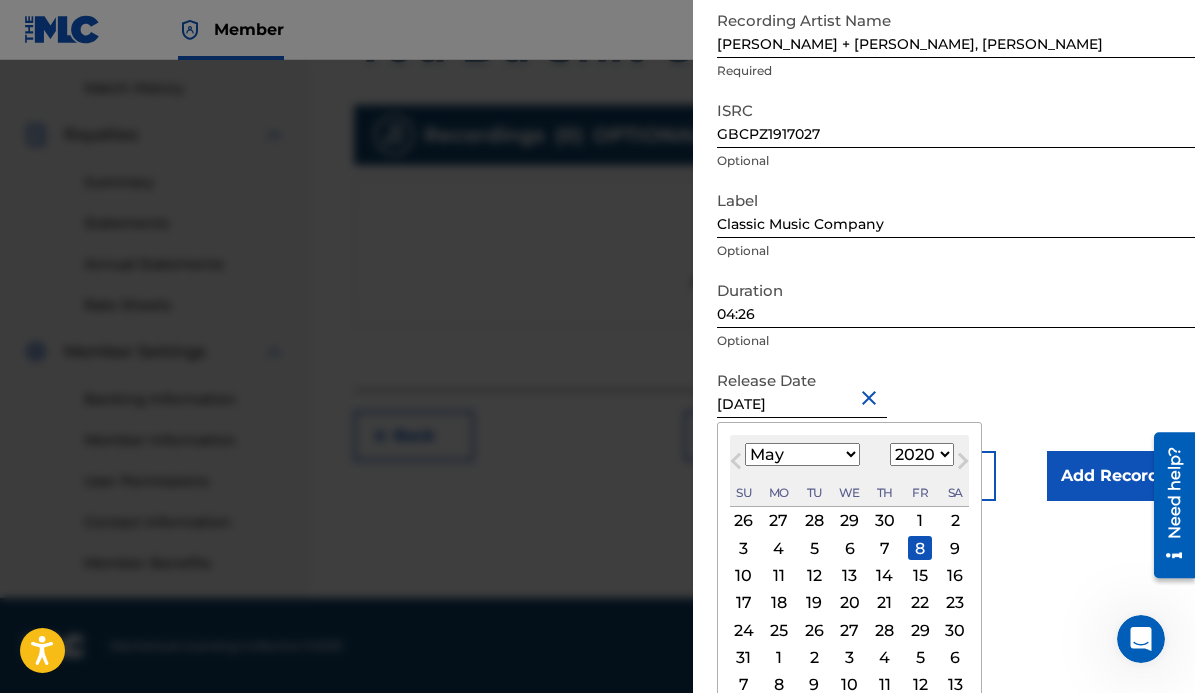 click on "January February March April May June July August September October November December" at bounding box center [802, 454] 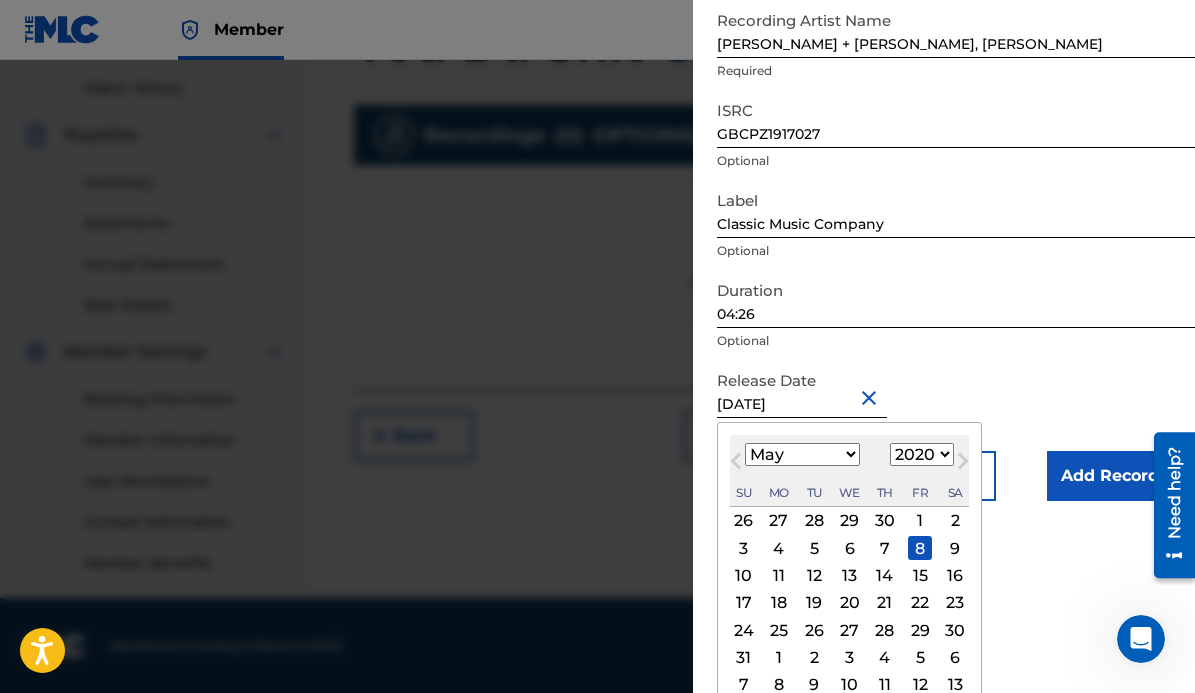 select on "2" 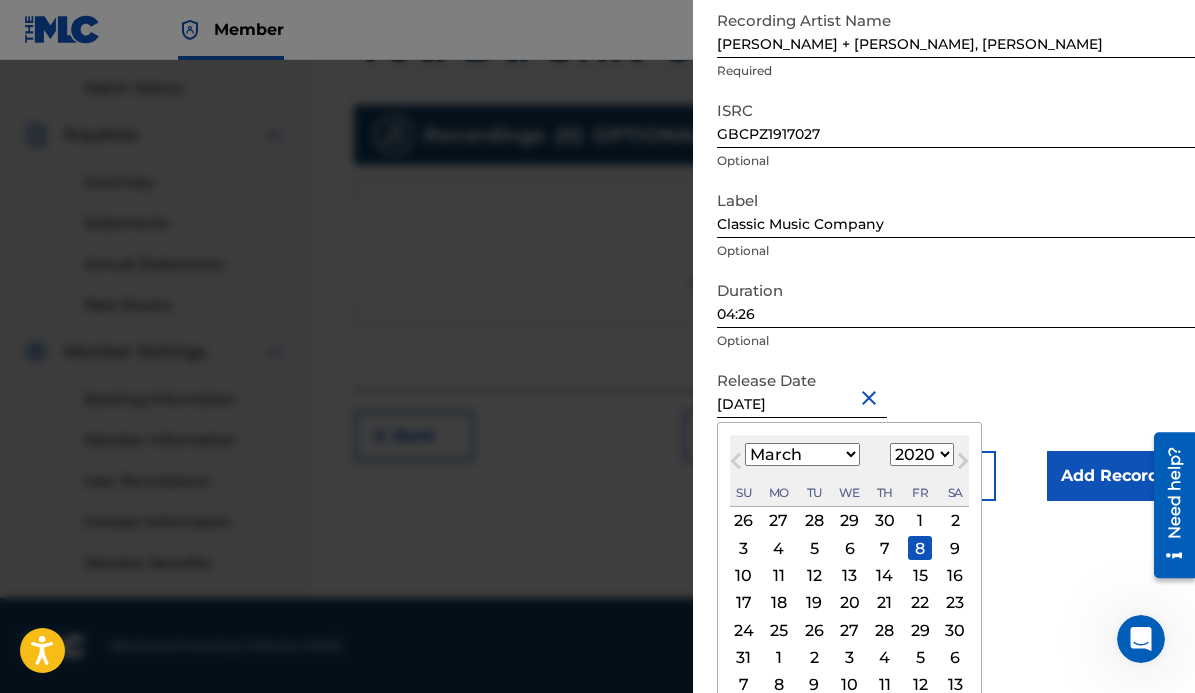 click on "January February March April May June July August September October November December" at bounding box center [802, 454] 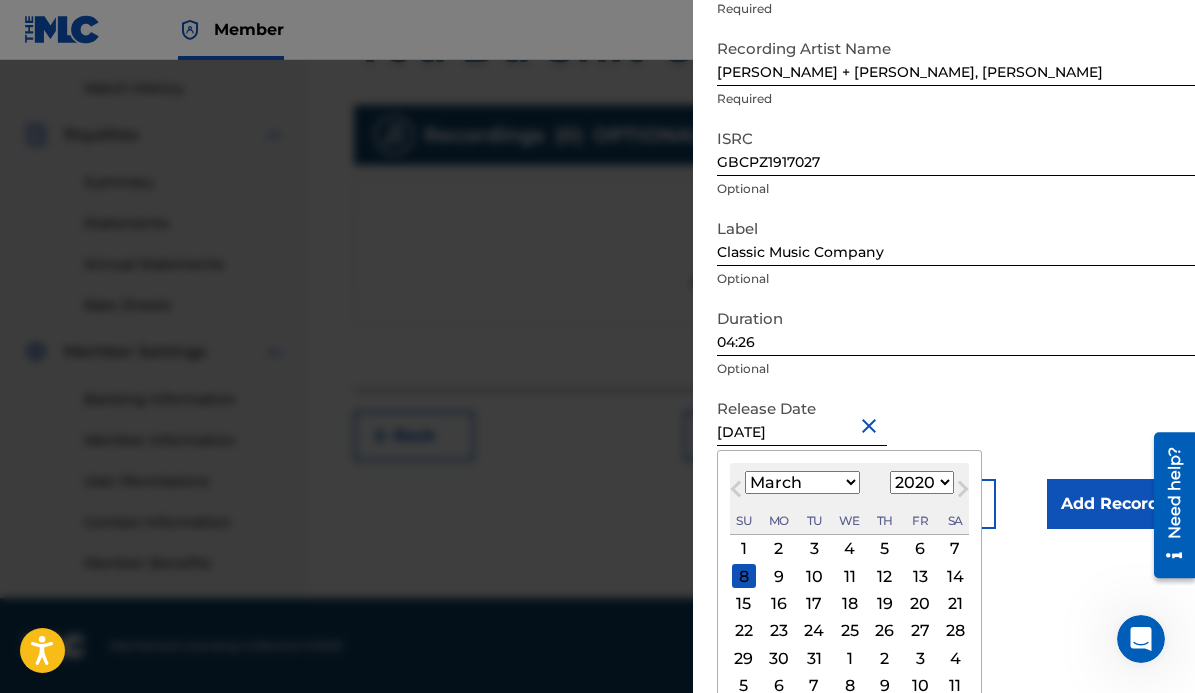 scroll, scrollTop: 196, scrollLeft: 0, axis: vertical 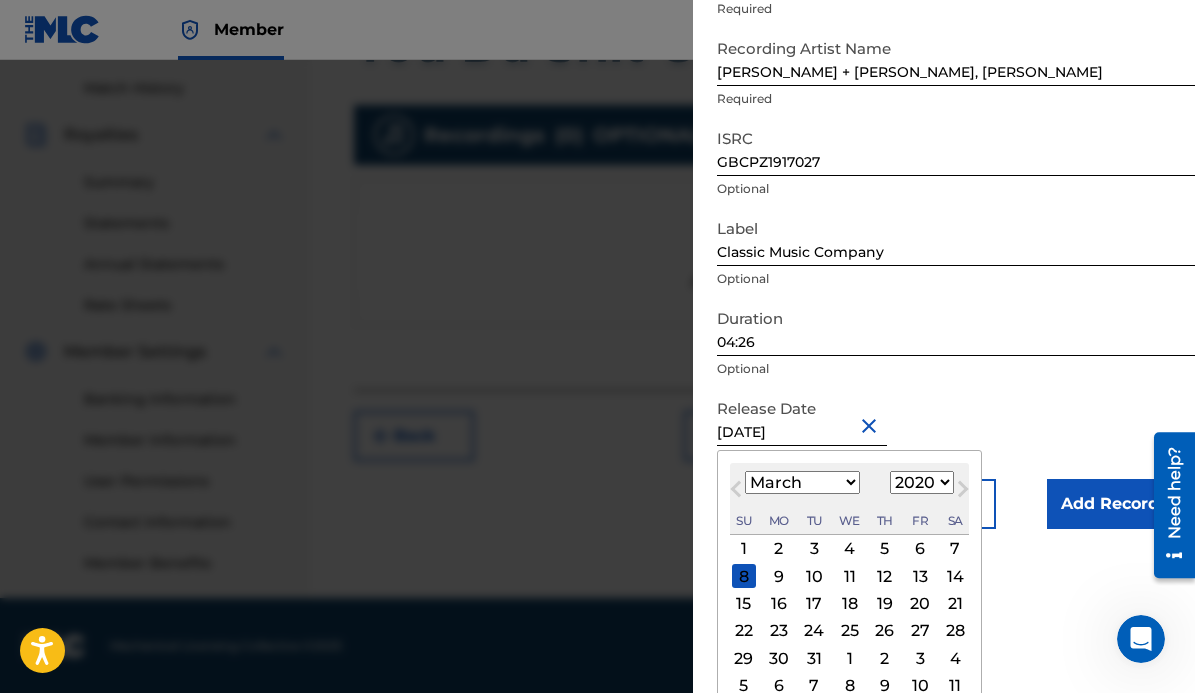 click on "27" at bounding box center (920, 631) 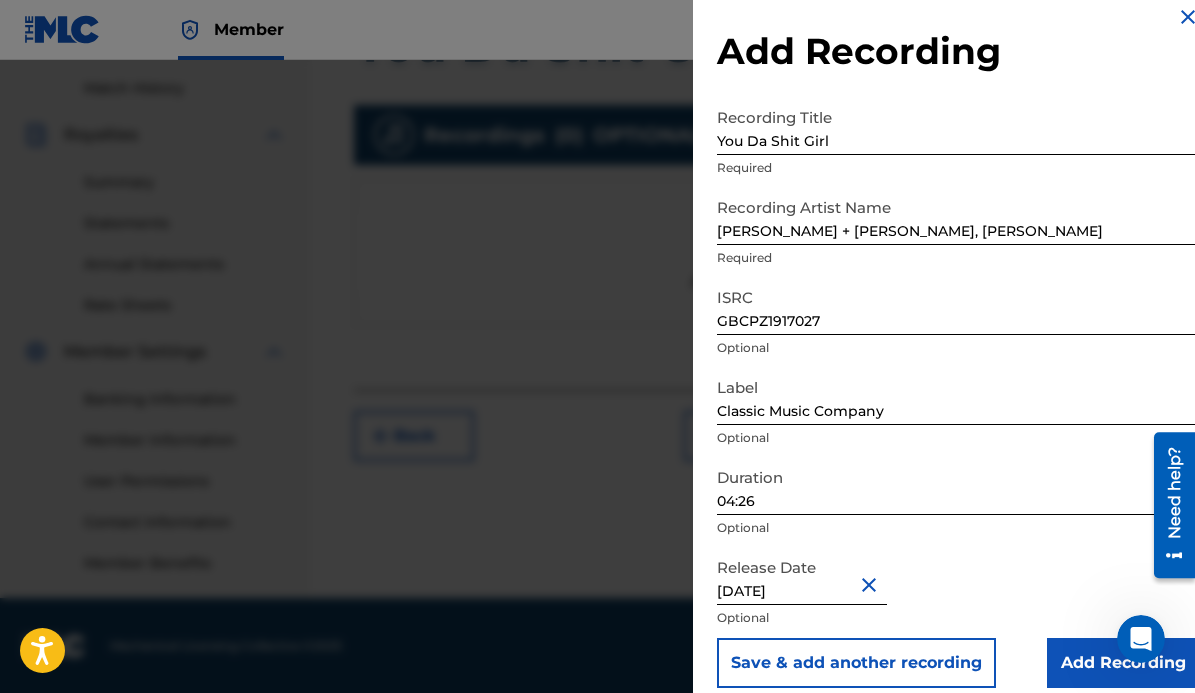scroll, scrollTop: 37, scrollLeft: 0, axis: vertical 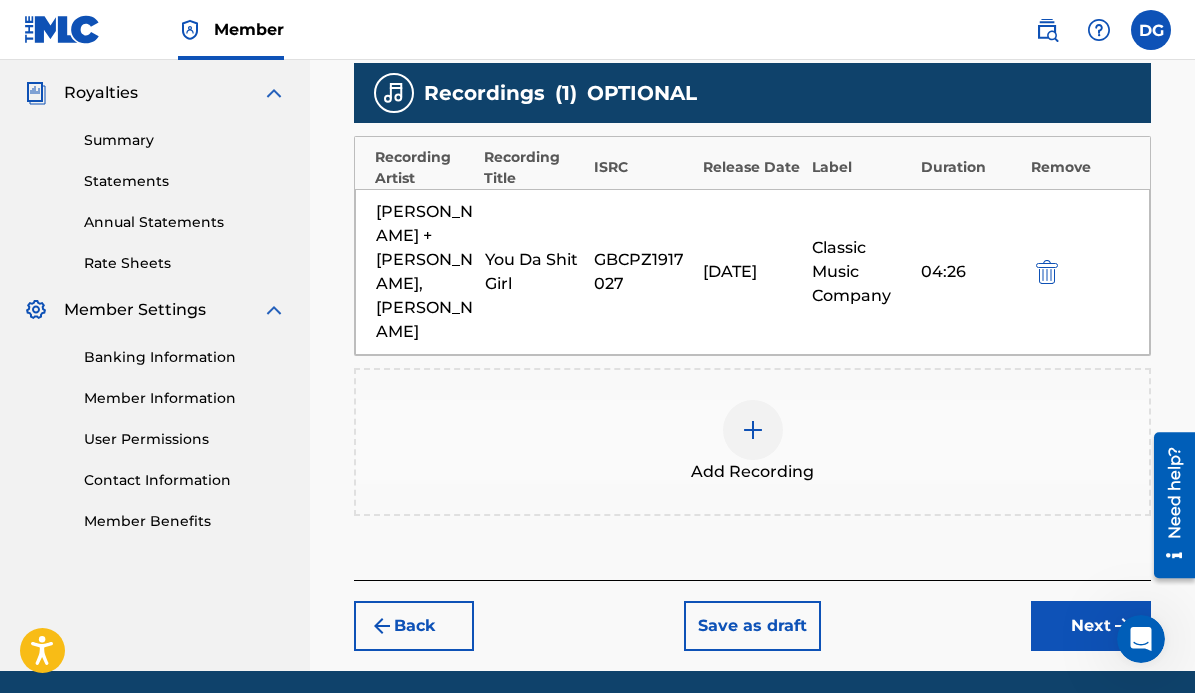 click on "Next" at bounding box center [1091, 626] 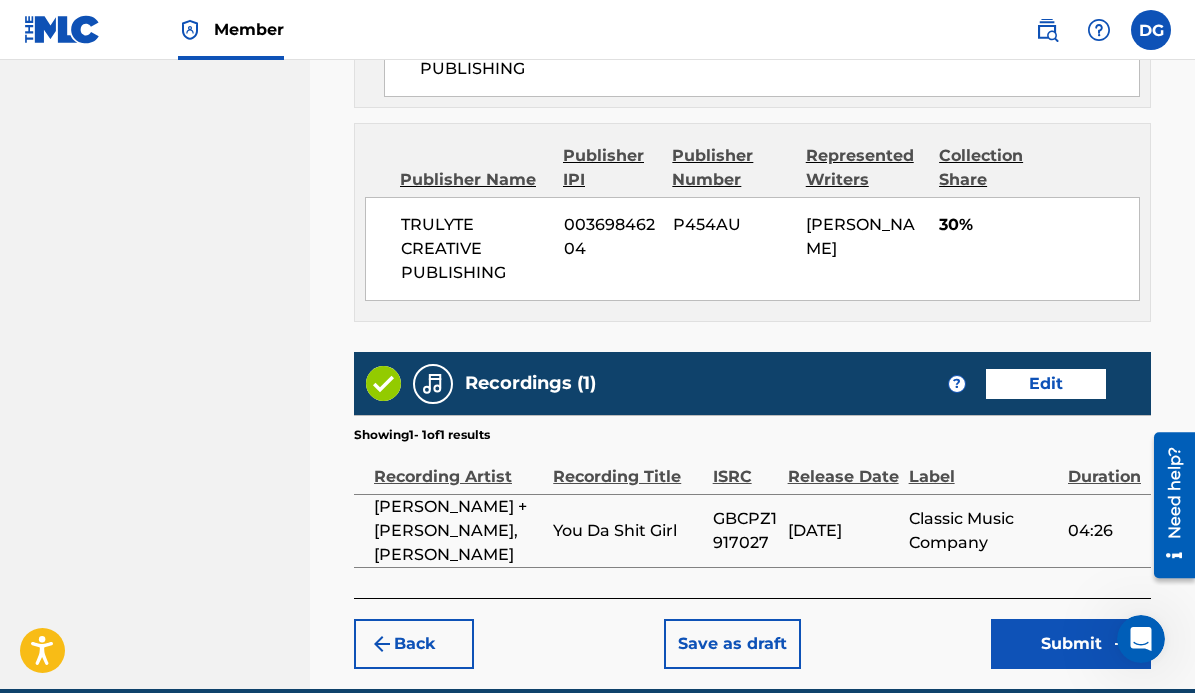 scroll, scrollTop: 1695, scrollLeft: 0, axis: vertical 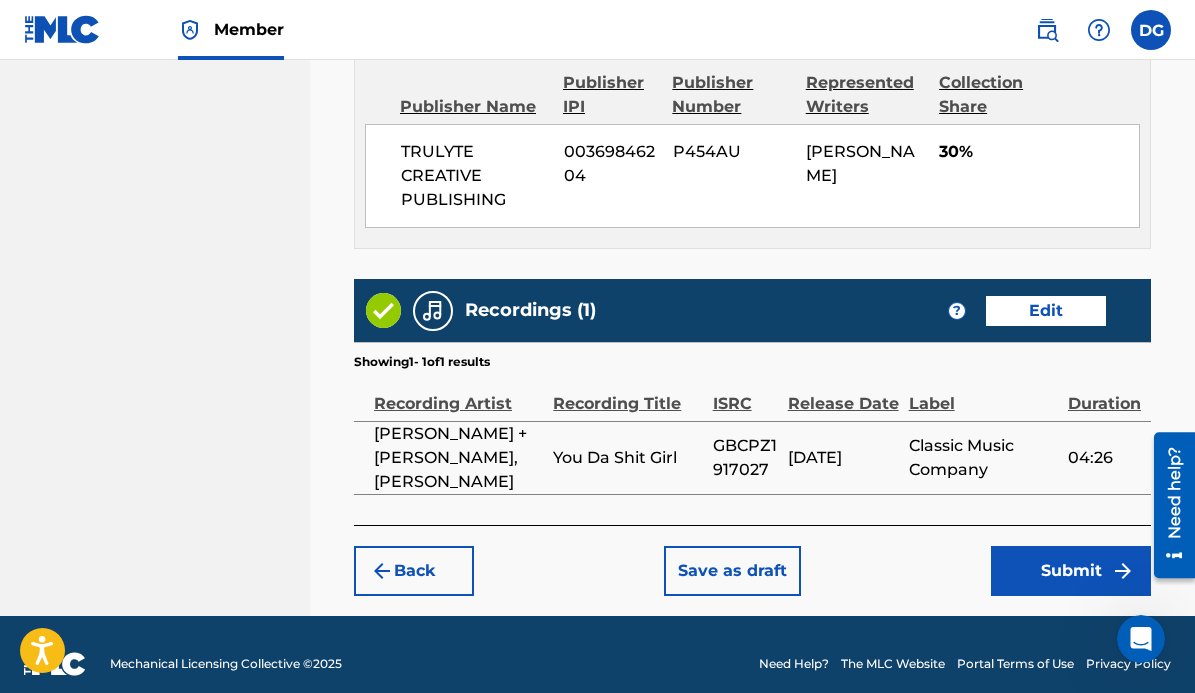 click on "Submit" at bounding box center [1071, 571] 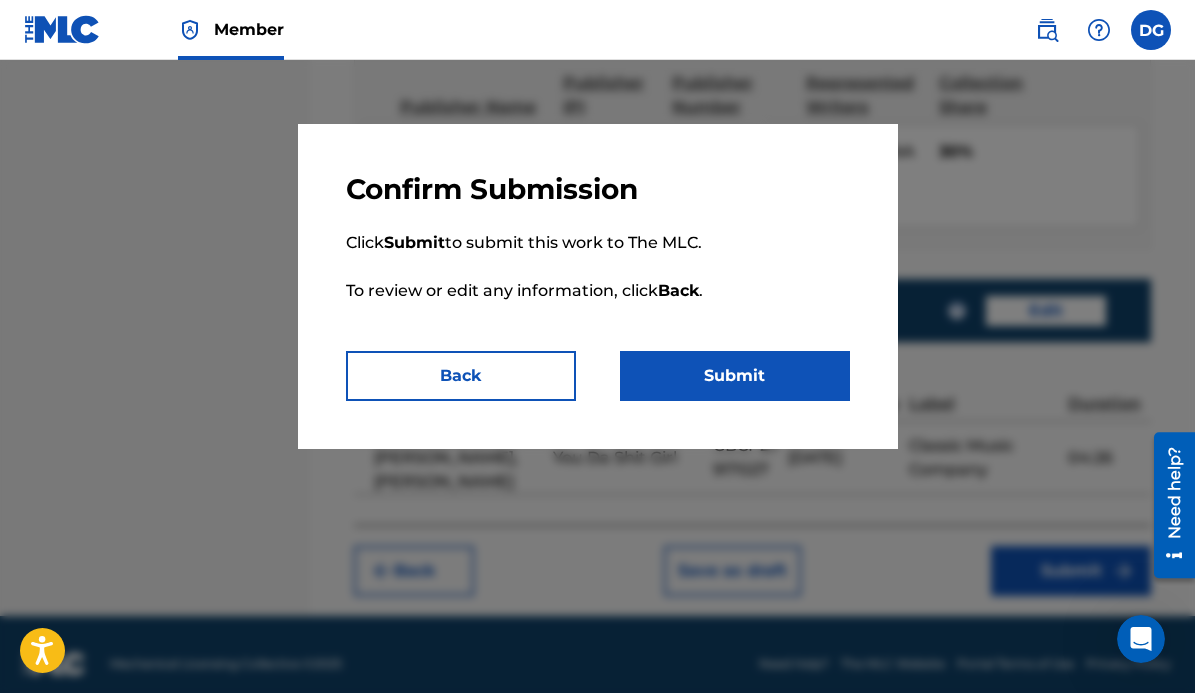 click on "Submit" at bounding box center [735, 376] 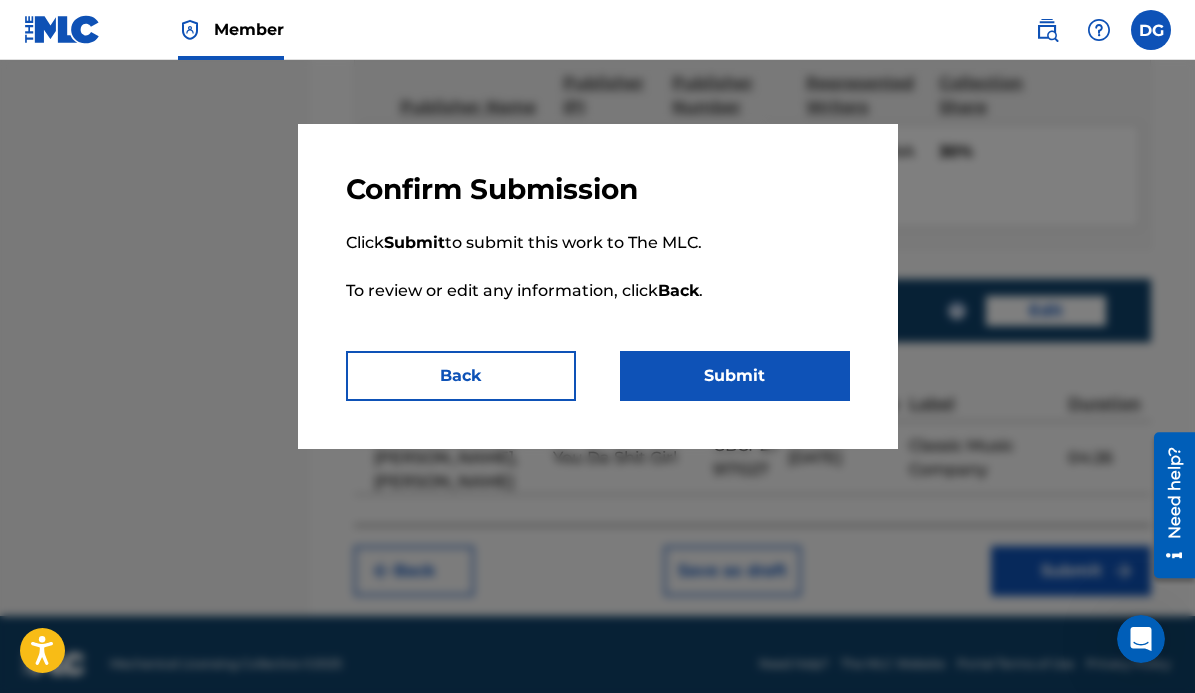 click on "Submit" at bounding box center (735, 376) 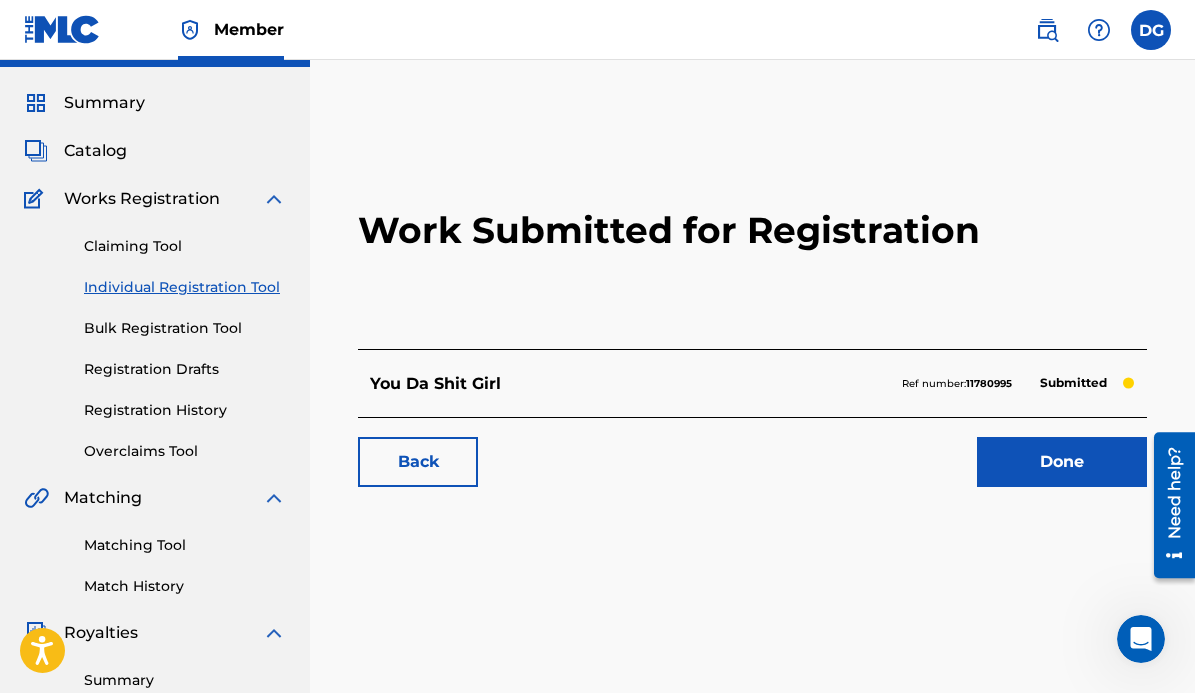 scroll, scrollTop: 47, scrollLeft: 0, axis: vertical 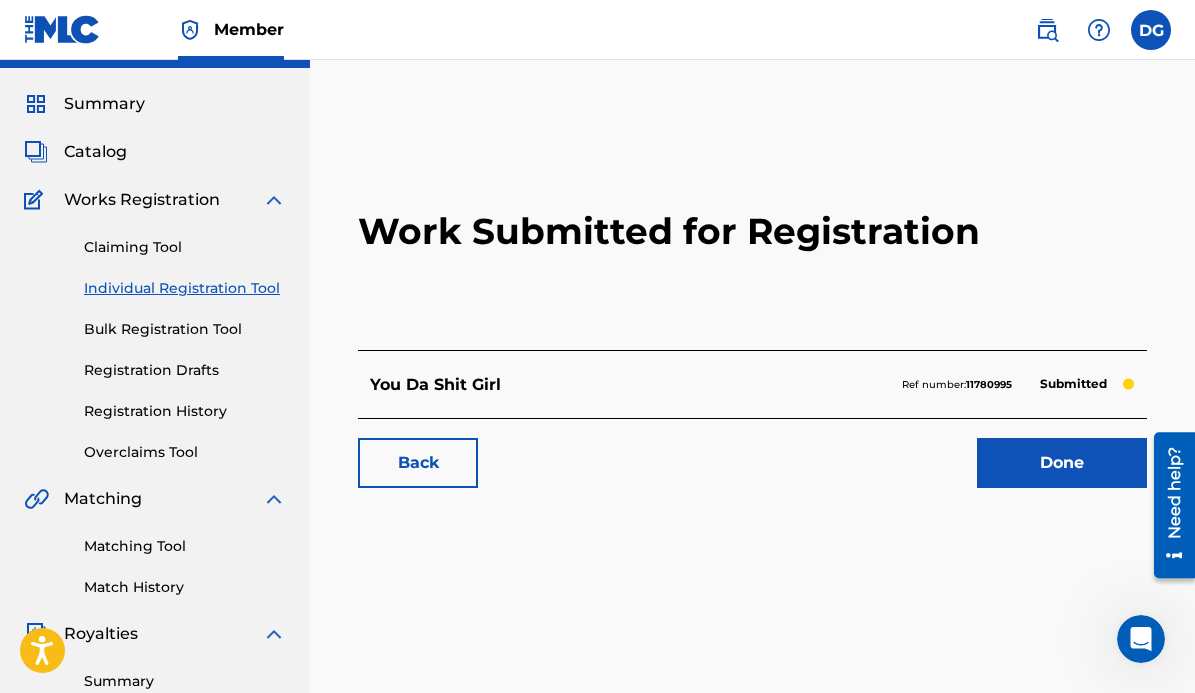 click on "Done" at bounding box center (1062, 463) 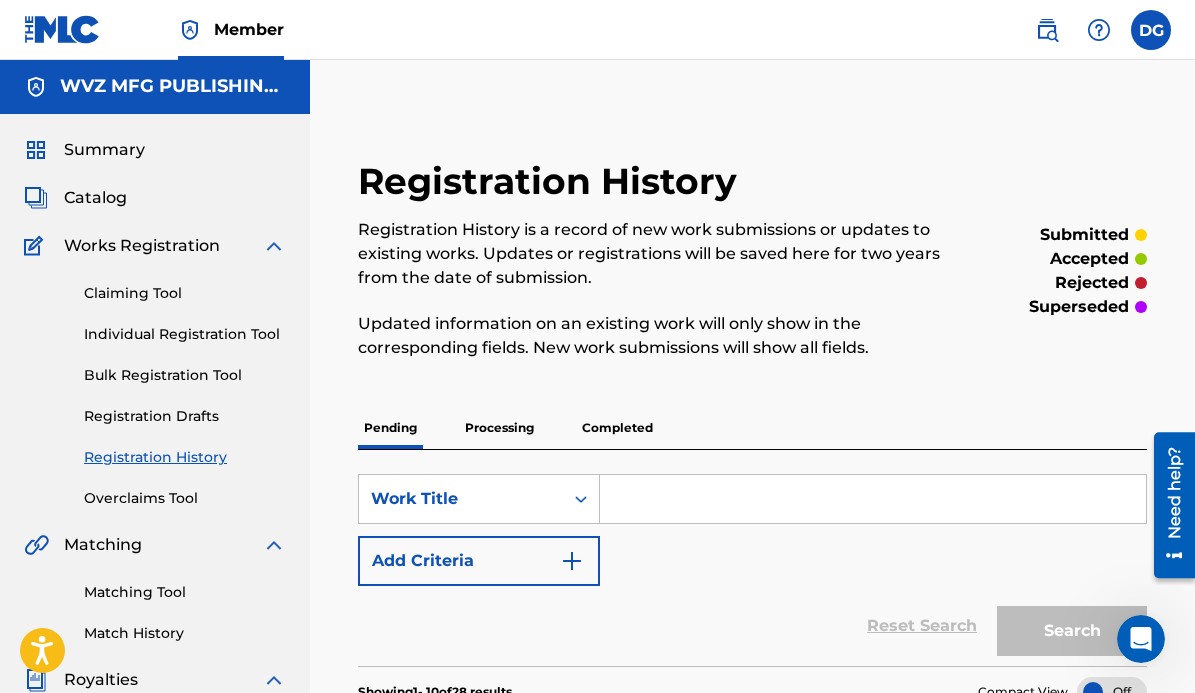scroll, scrollTop: 0, scrollLeft: 0, axis: both 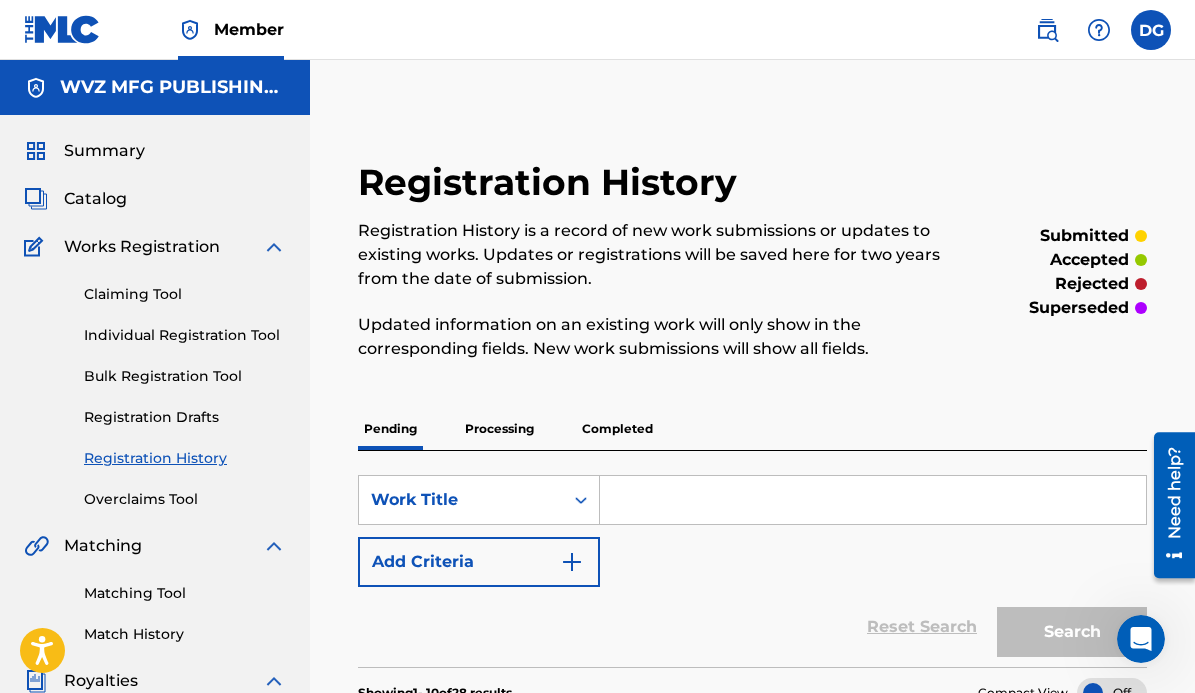 click on "SearchWithCriteria696f5922-2790-432f-9cb8-8a4435679f15 Work Title Add Criteria" at bounding box center (752, 531) 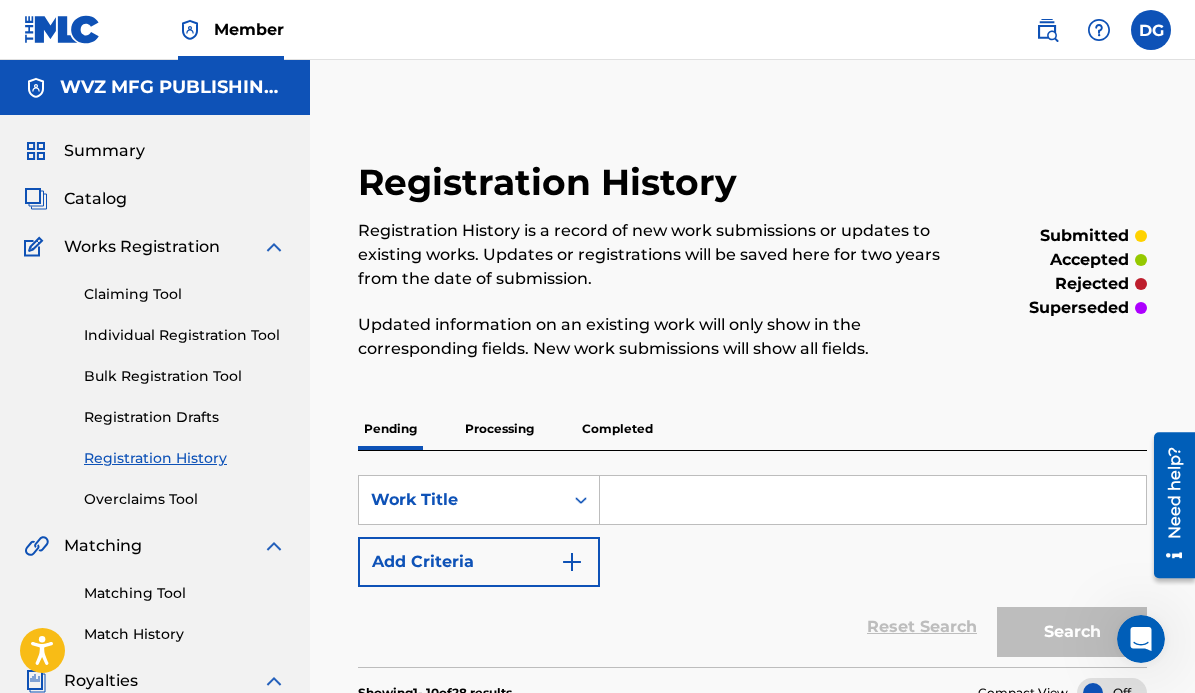 click on "SearchWithCriteria696f5922-2790-432f-9cb8-8a4435679f15 Work Title Add Criteria" at bounding box center [752, 531] 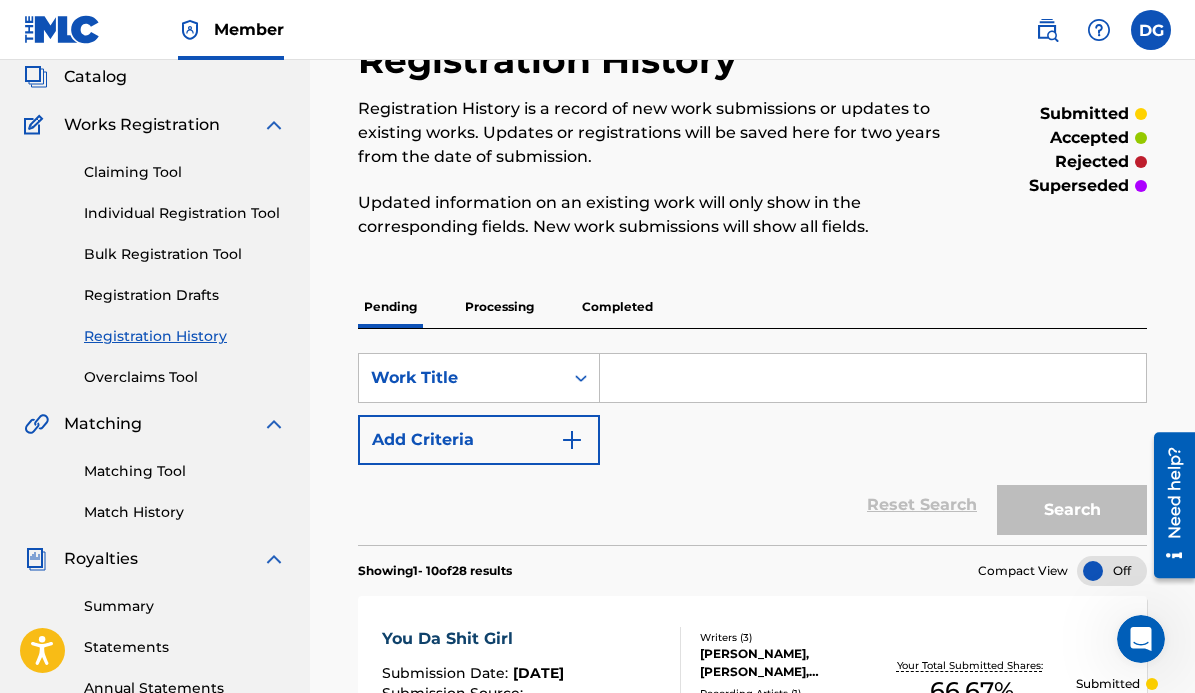 scroll, scrollTop: 123, scrollLeft: 0, axis: vertical 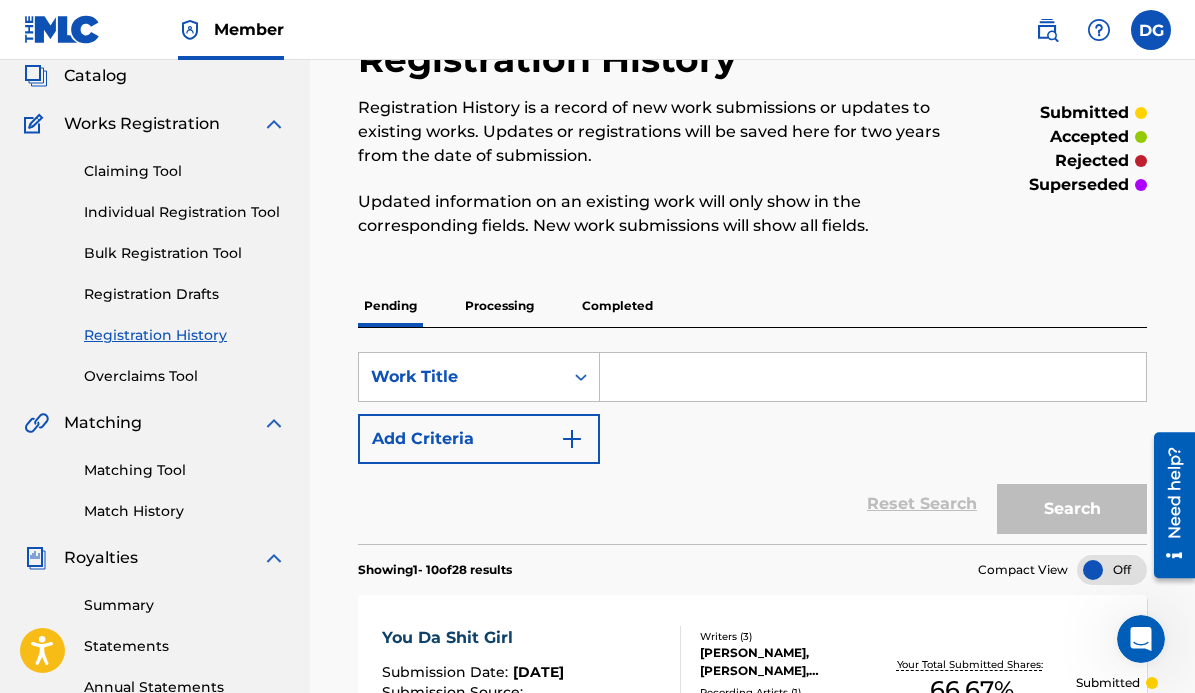 click on "Individual Registration Tool" at bounding box center [185, 212] 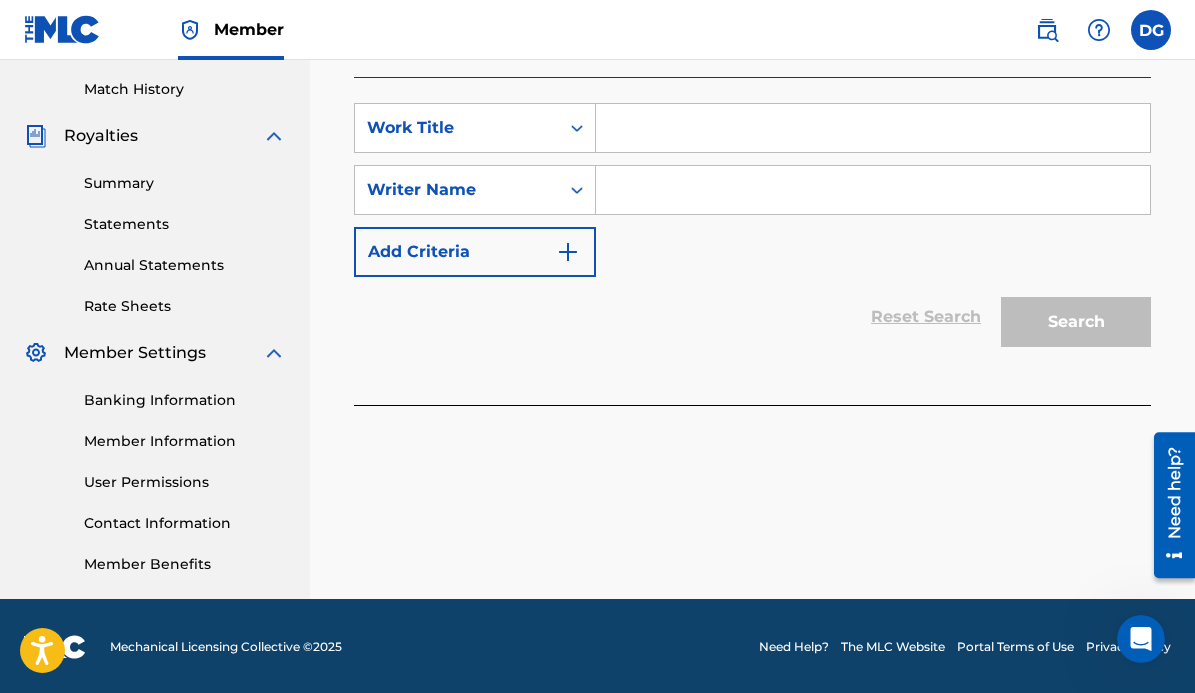 scroll, scrollTop: 546, scrollLeft: 0, axis: vertical 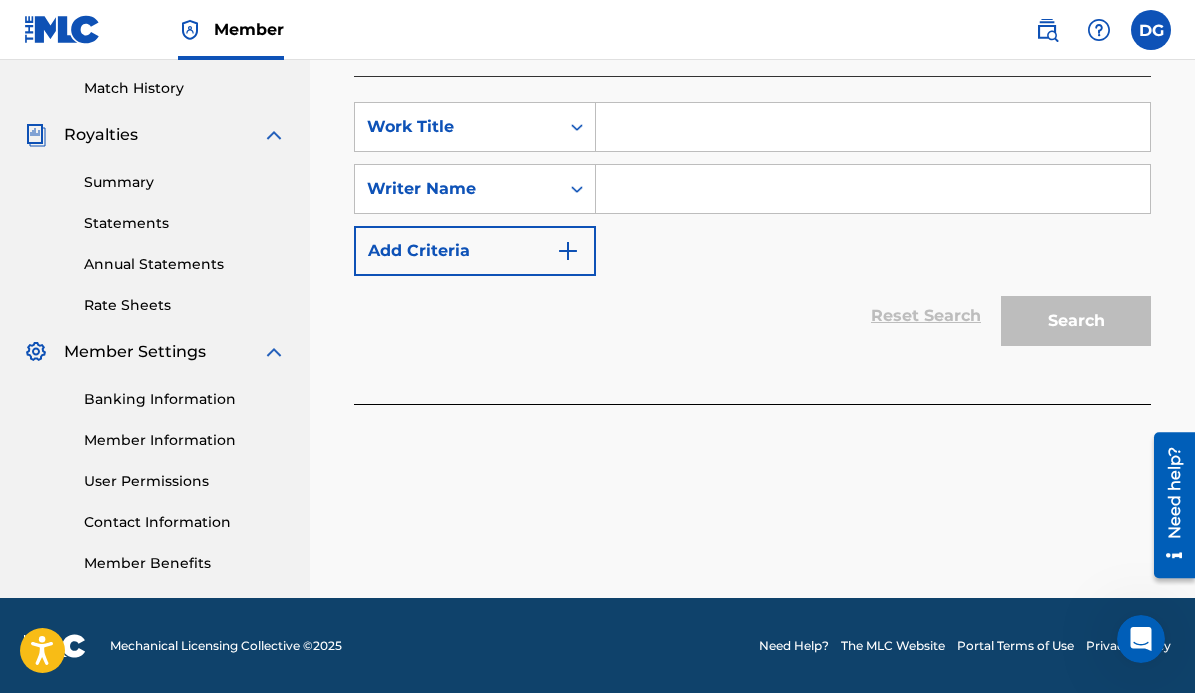 click at bounding box center [873, 127] 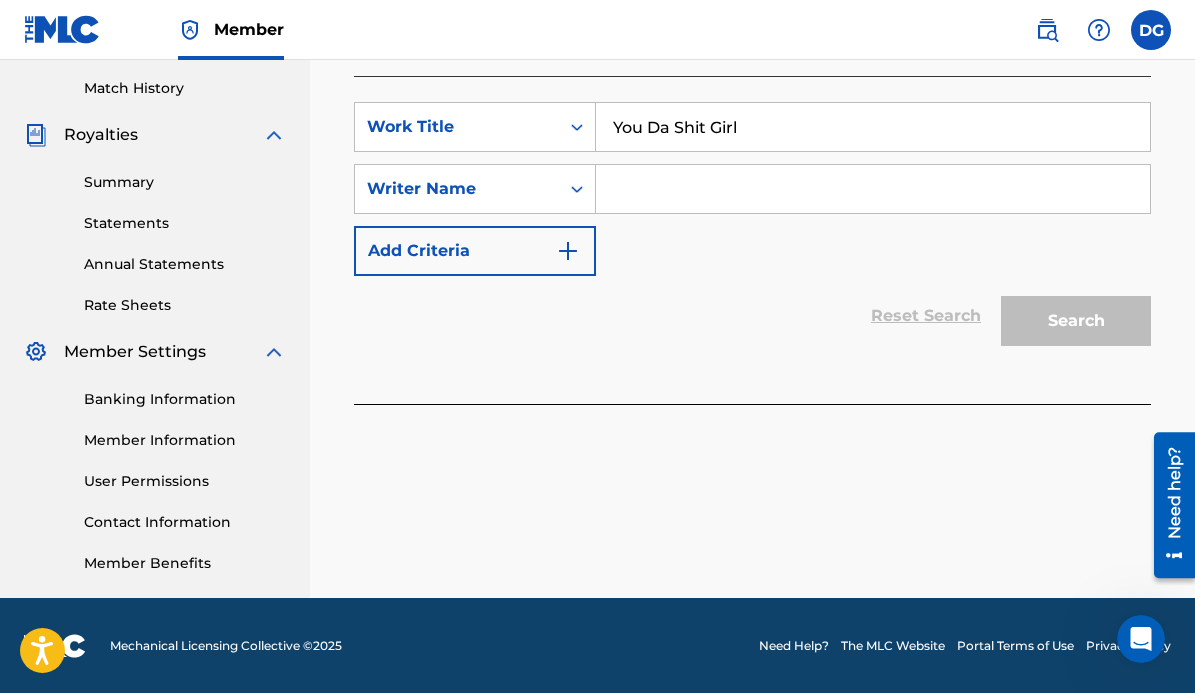 click on "You Da Shit Girl" at bounding box center (873, 127) 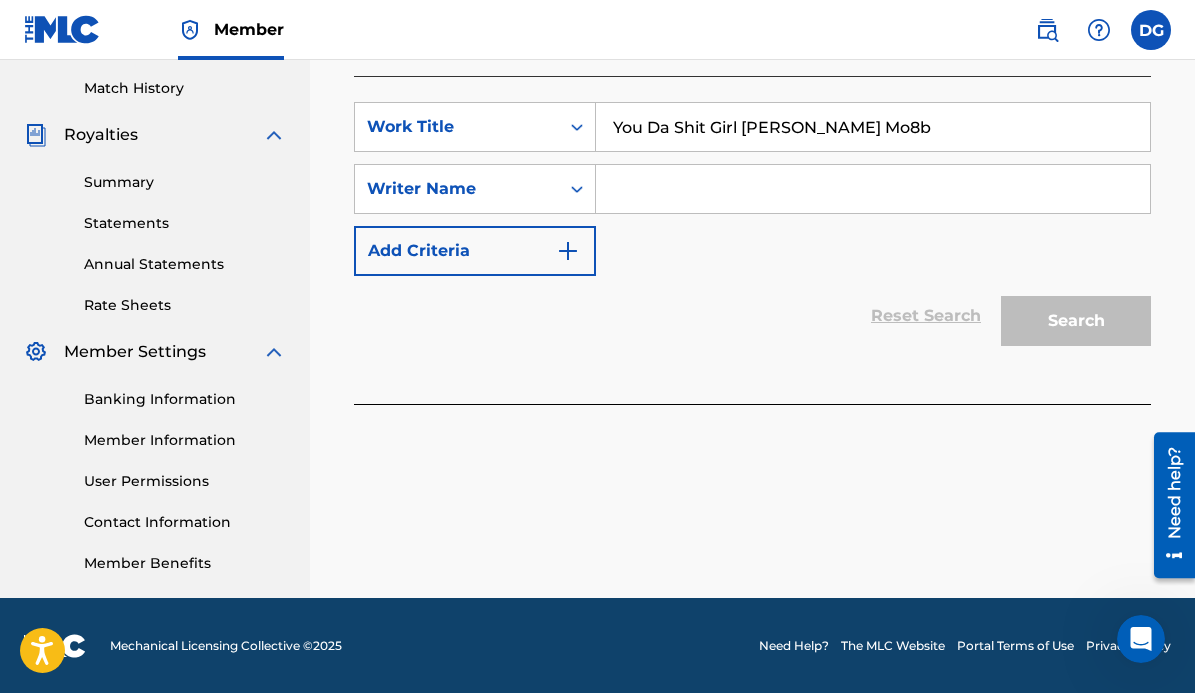 click on "You Da Shit Girl [PERSON_NAME] Mo8b" at bounding box center [873, 127] 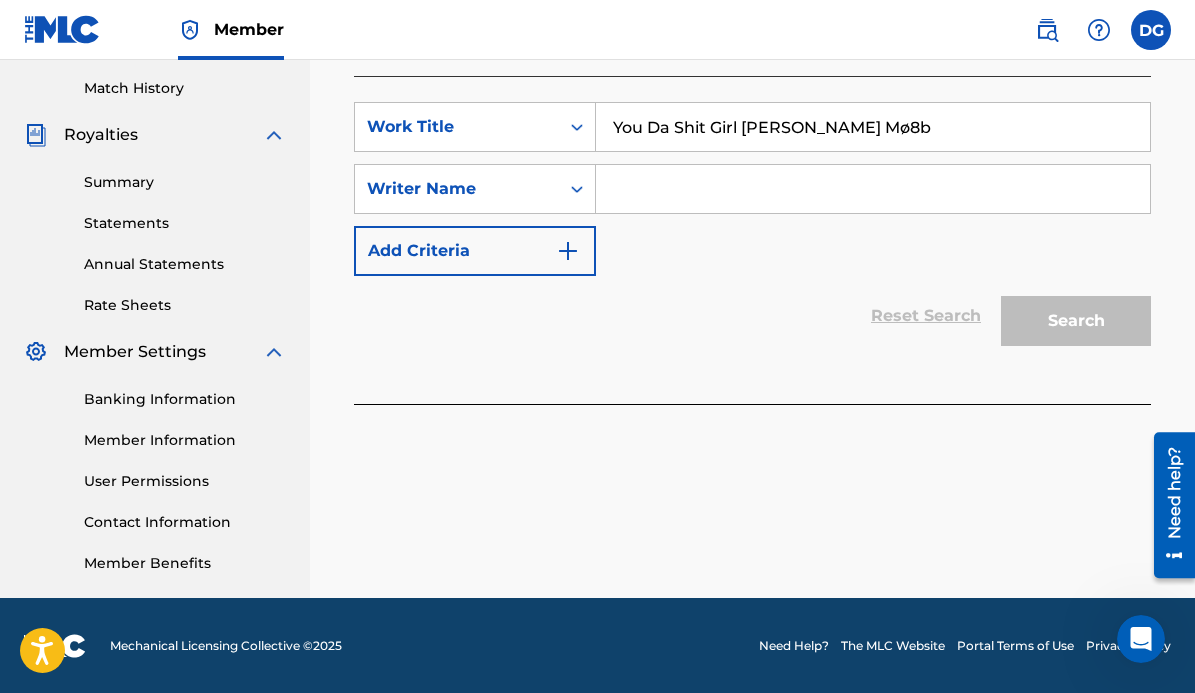 type on "You Da Shit Girl [PERSON_NAME] Mø8b" 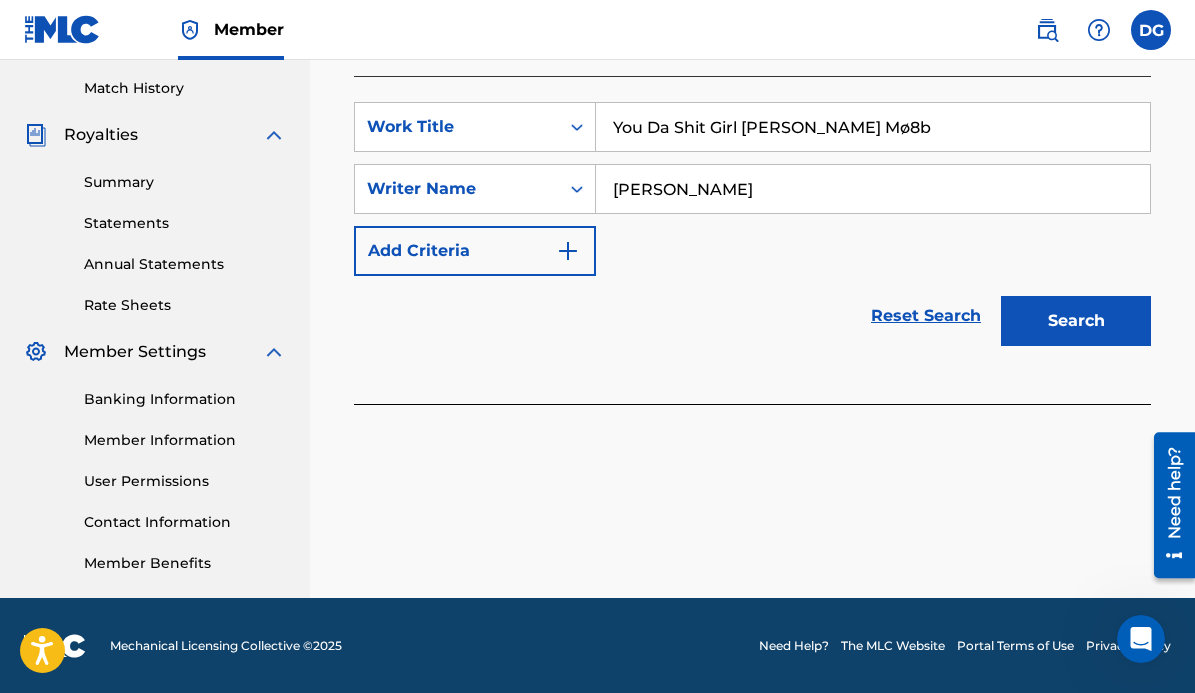click on "Search" at bounding box center (1076, 321) 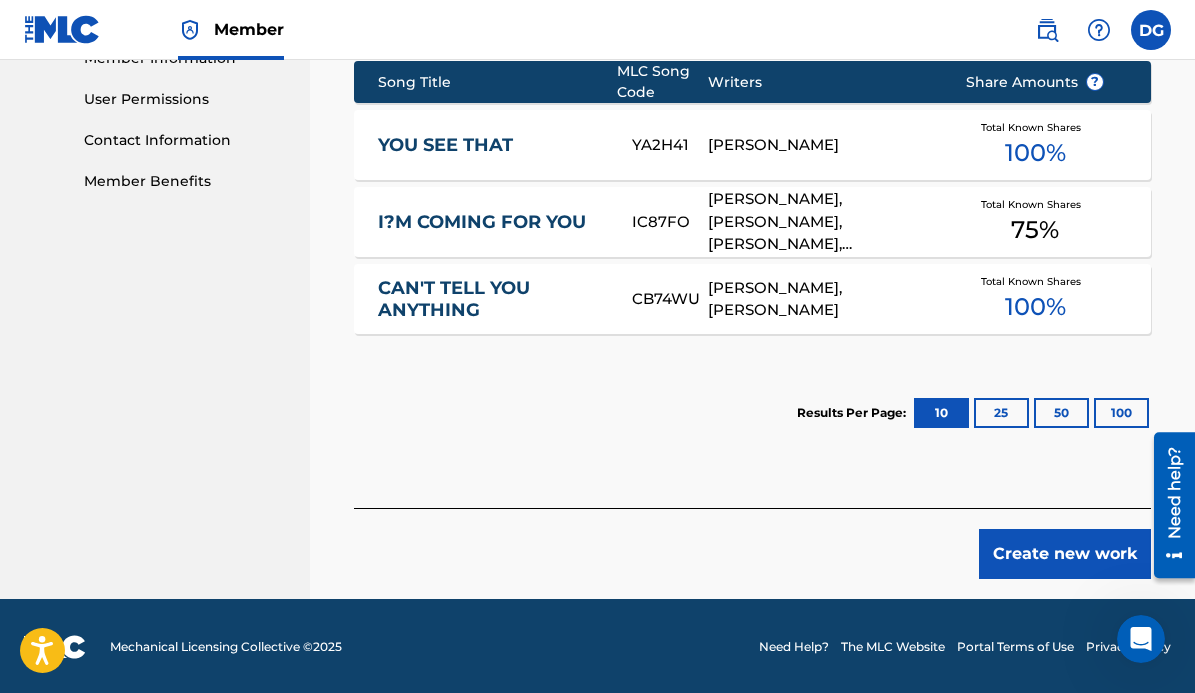 scroll, scrollTop: 930, scrollLeft: 0, axis: vertical 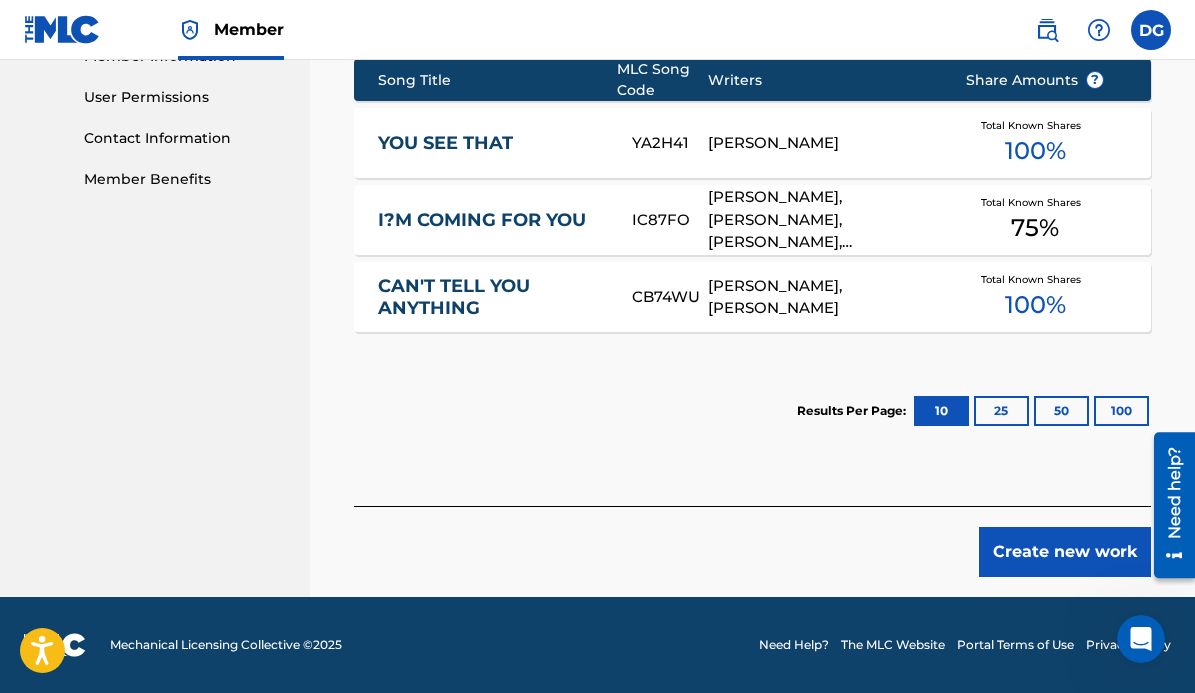 click on "Create new work" at bounding box center [1065, 552] 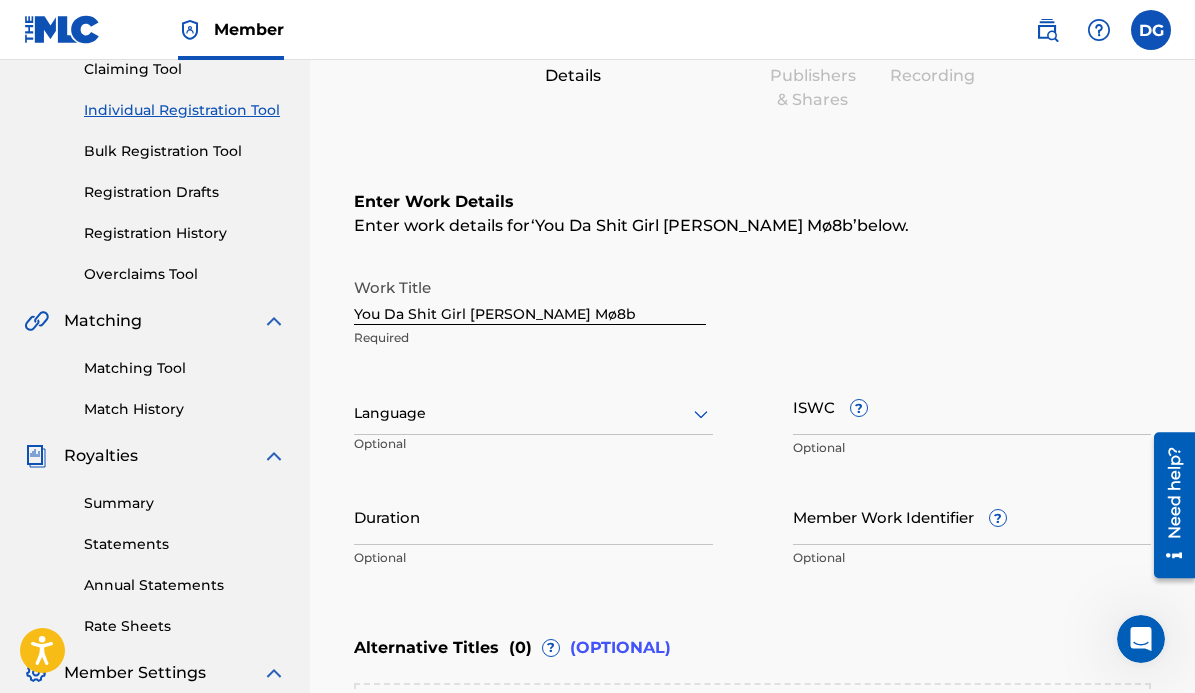 scroll, scrollTop: 223, scrollLeft: 0, axis: vertical 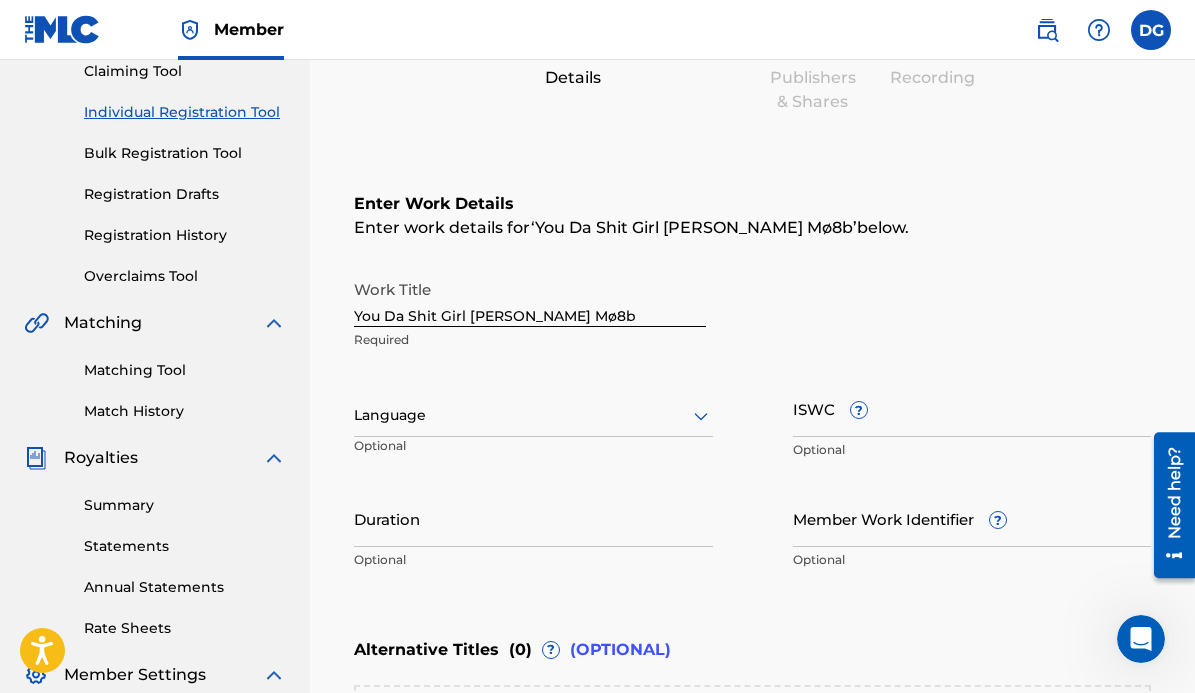 click on "You Da Shit Girl [PERSON_NAME] Mø8b" at bounding box center (530, 298) 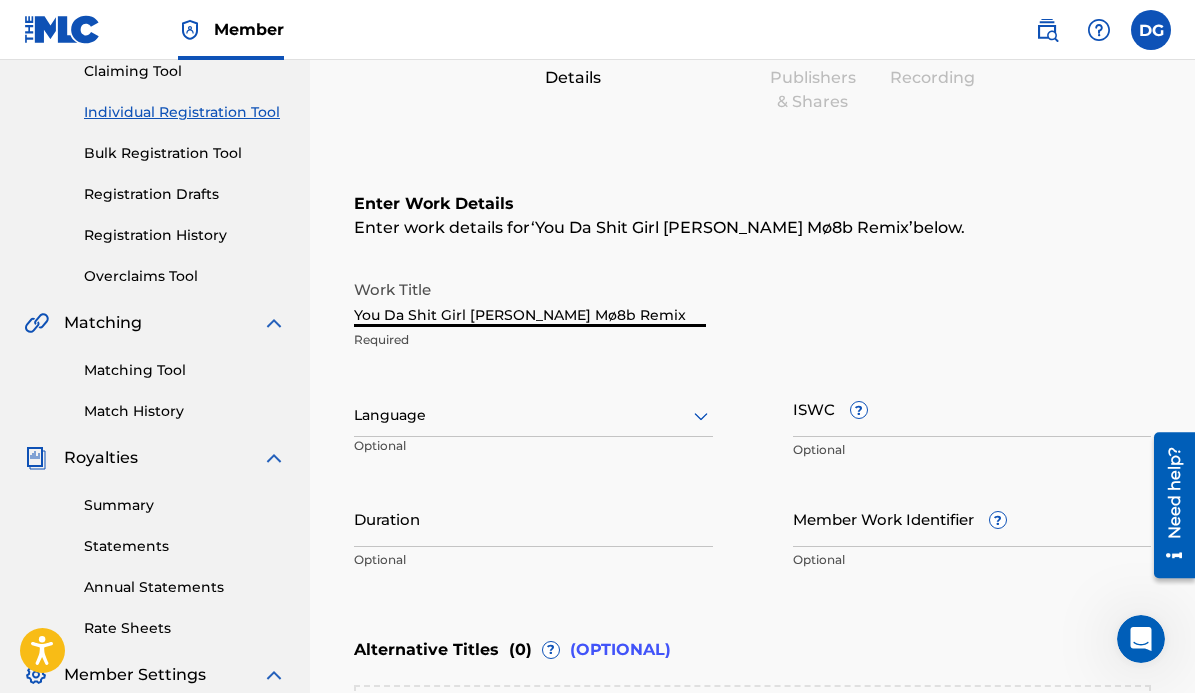 type on "You Da Shit Girl [PERSON_NAME] Mø8b Remix" 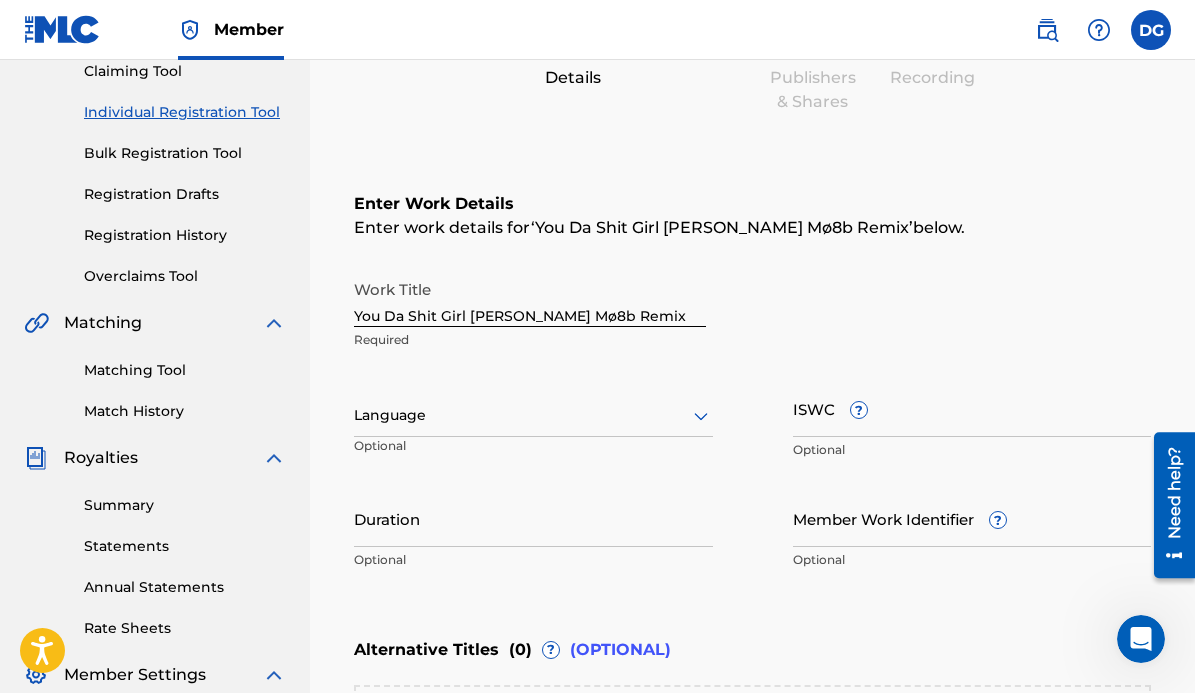 click on "Search Enter Work Details Add Writers Add Publishers & Shares Add Recording Review" at bounding box center [752, 48] 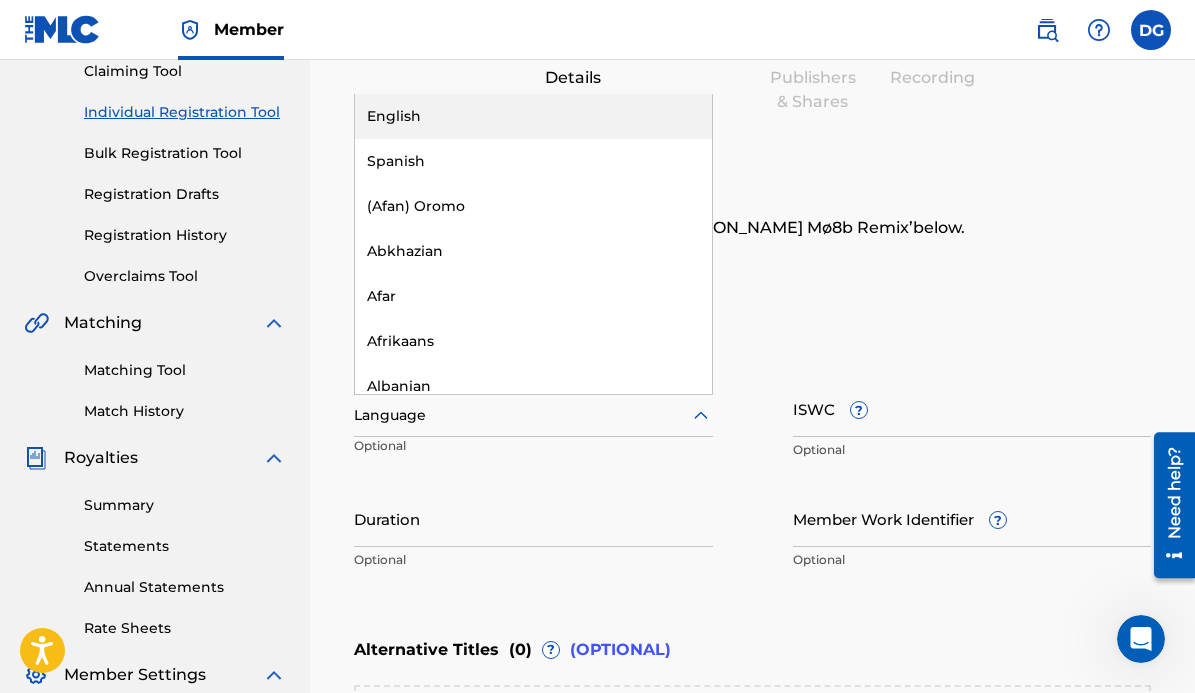 click on "English" at bounding box center (533, 116) 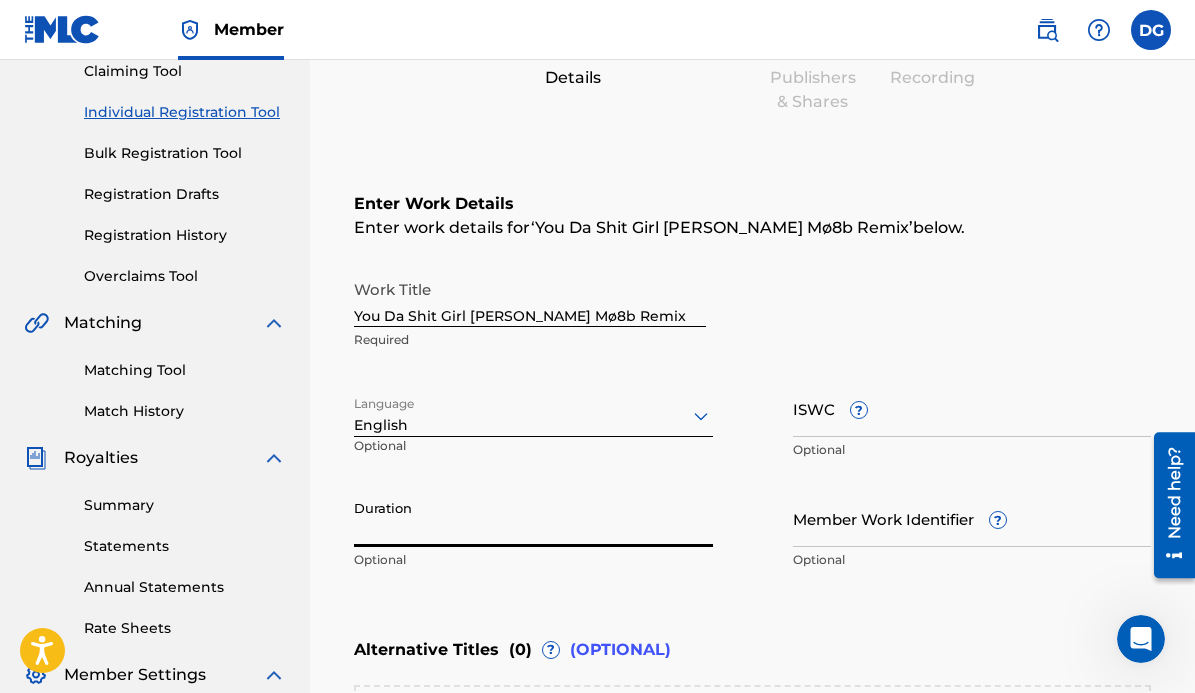 click on "Duration" at bounding box center (533, 518) 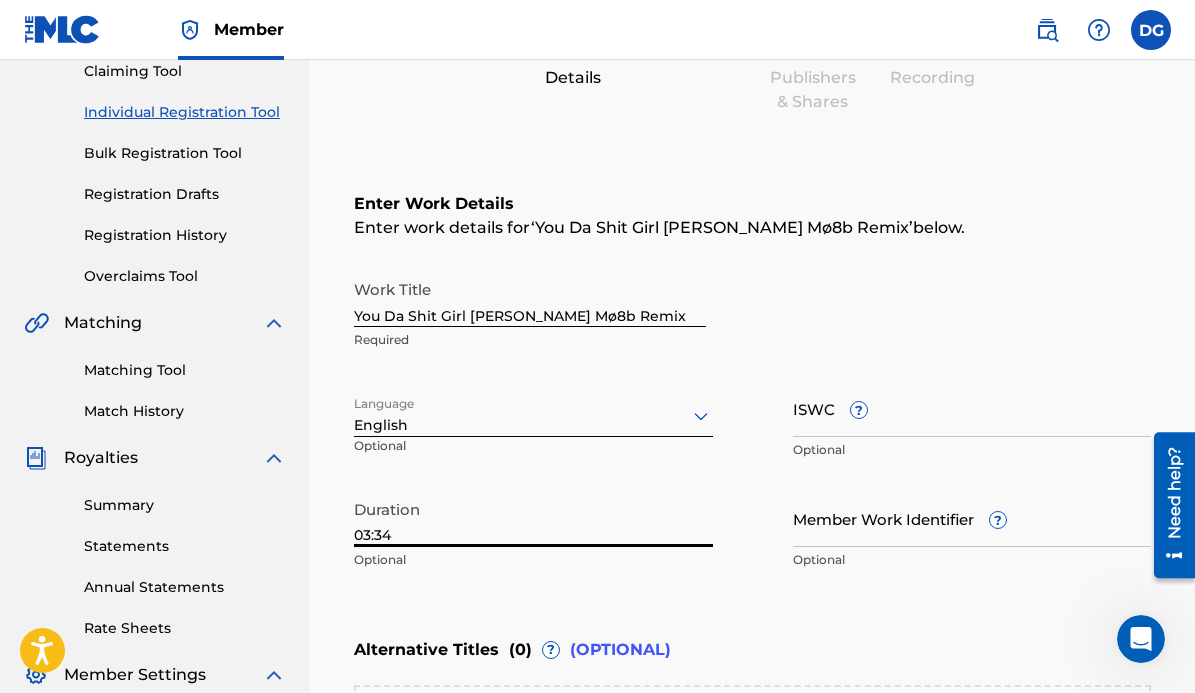 type on "03:34" 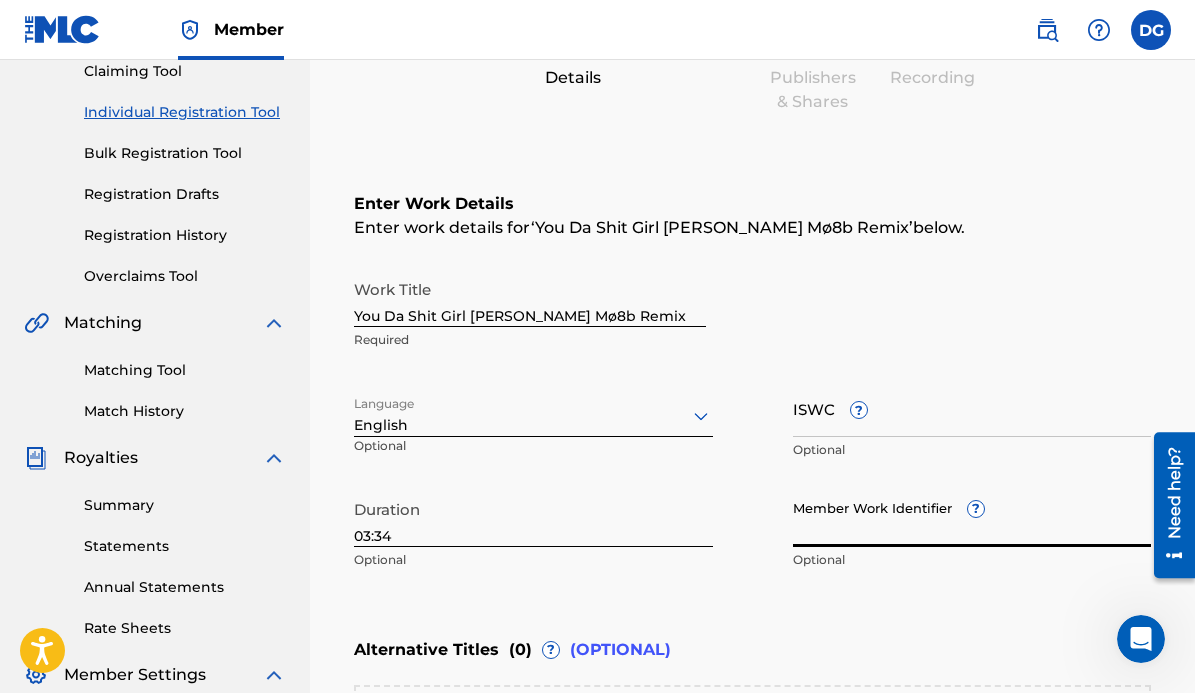 click on "Member Work Identifier   ?" at bounding box center (972, 518) 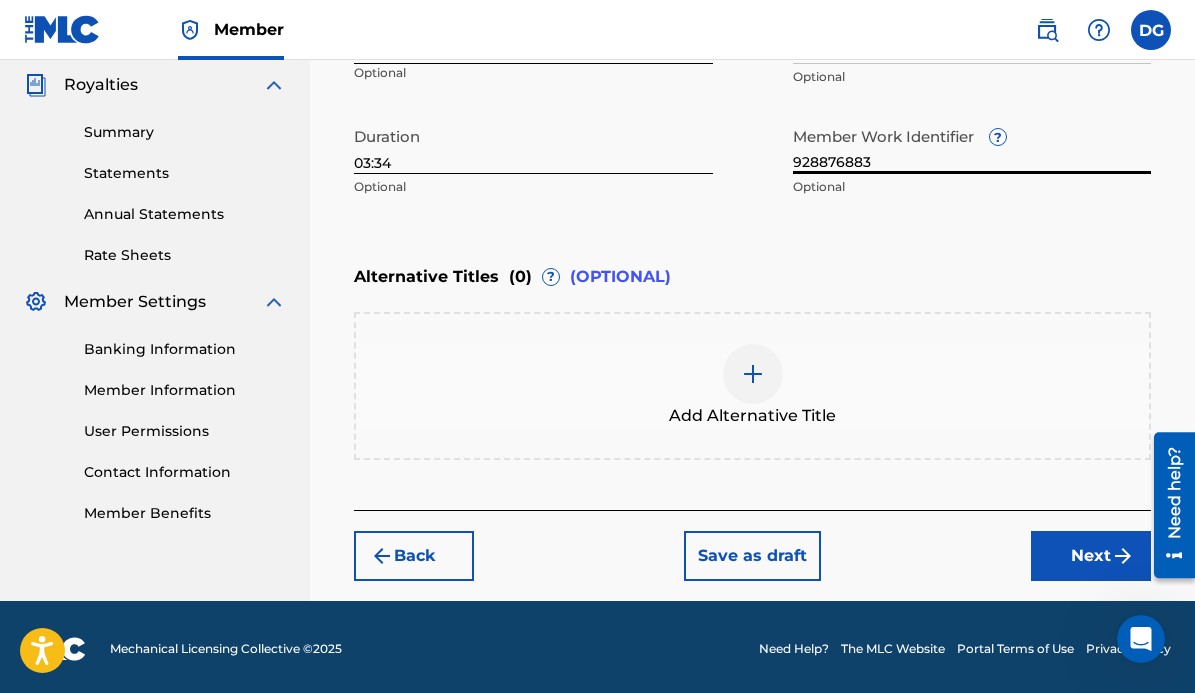 scroll, scrollTop: 597, scrollLeft: 0, axis: vertical 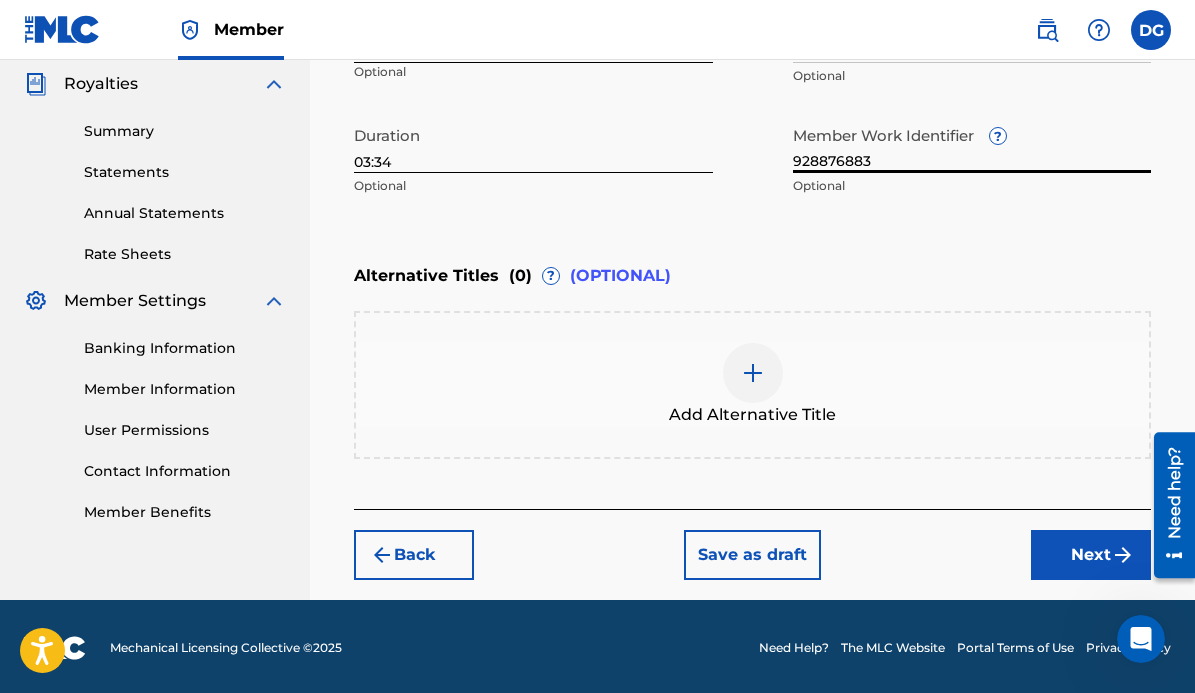 type on "928876883" 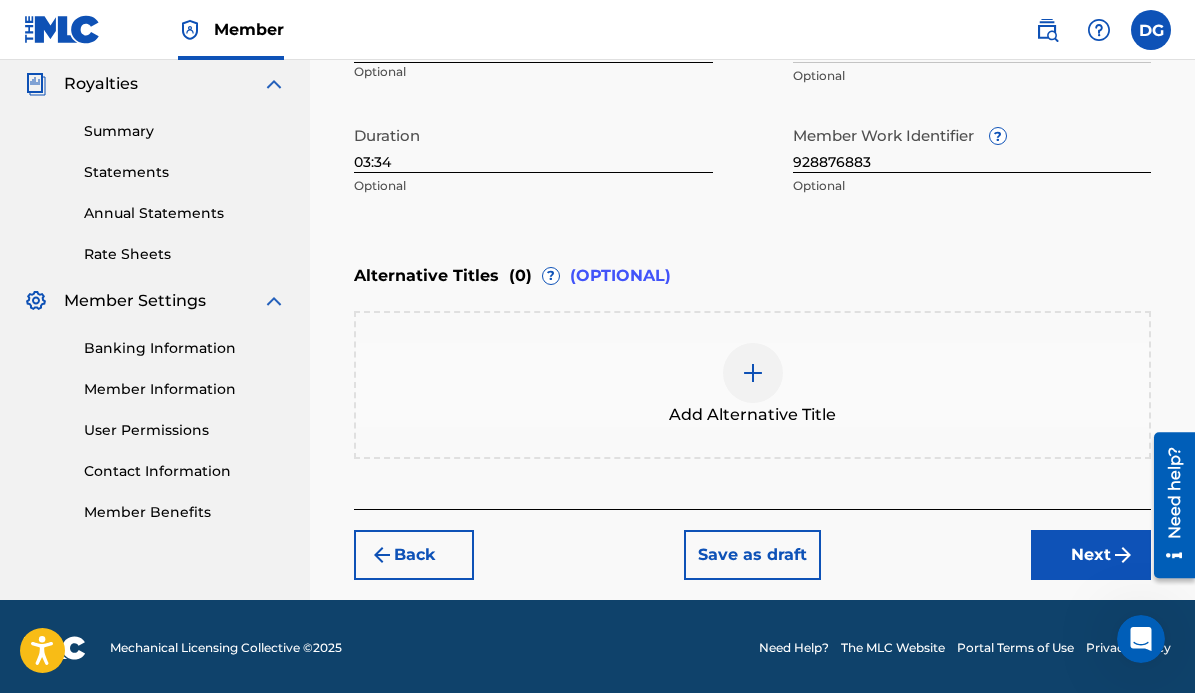 click on "Next" at bounding box center [1091, 555] 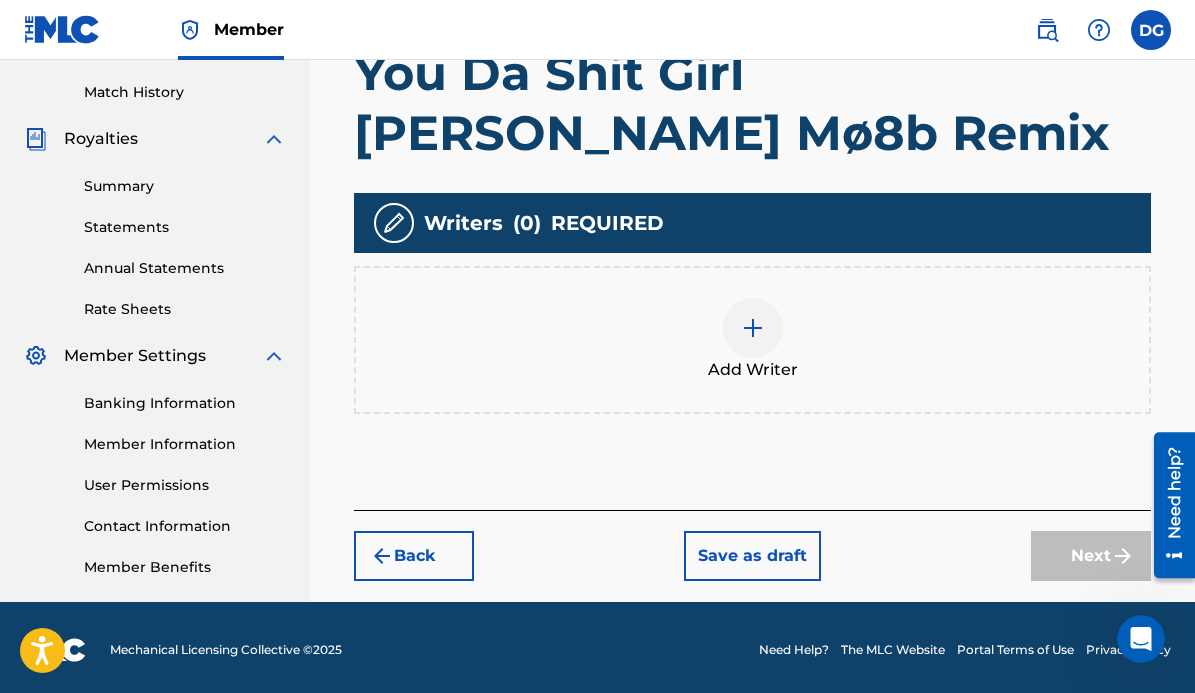 scroll, scrollTop: 546, scrollLeft: 0, axis: vertical 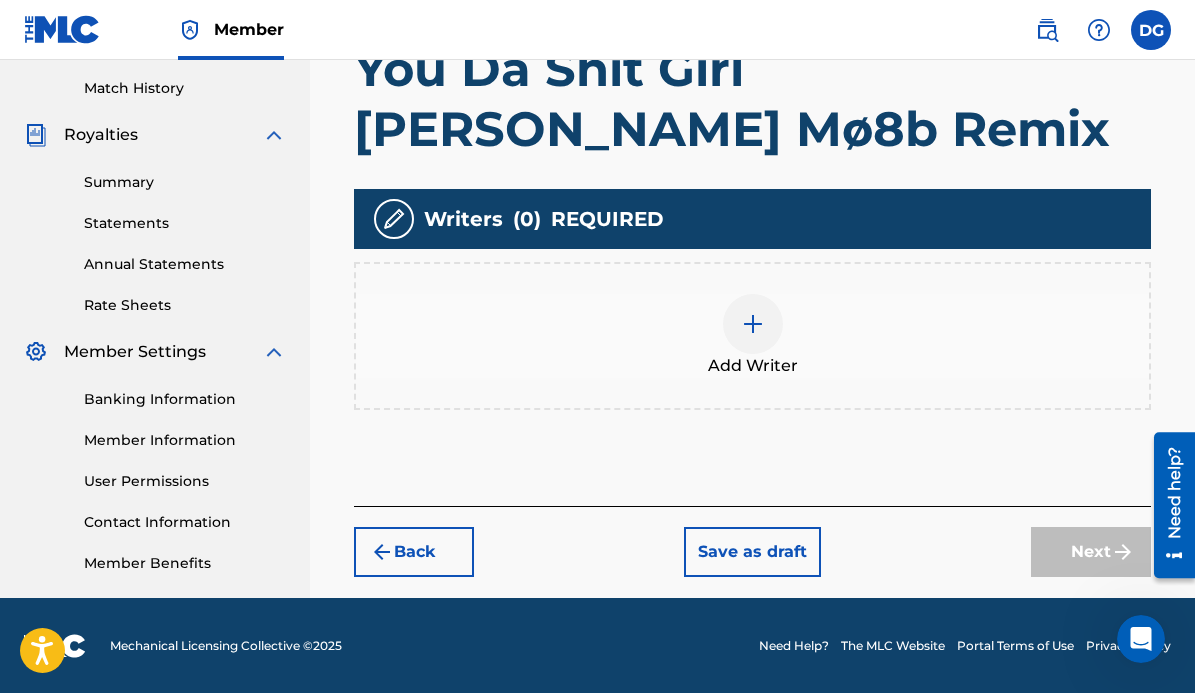 click at bounding box center [753, 324] 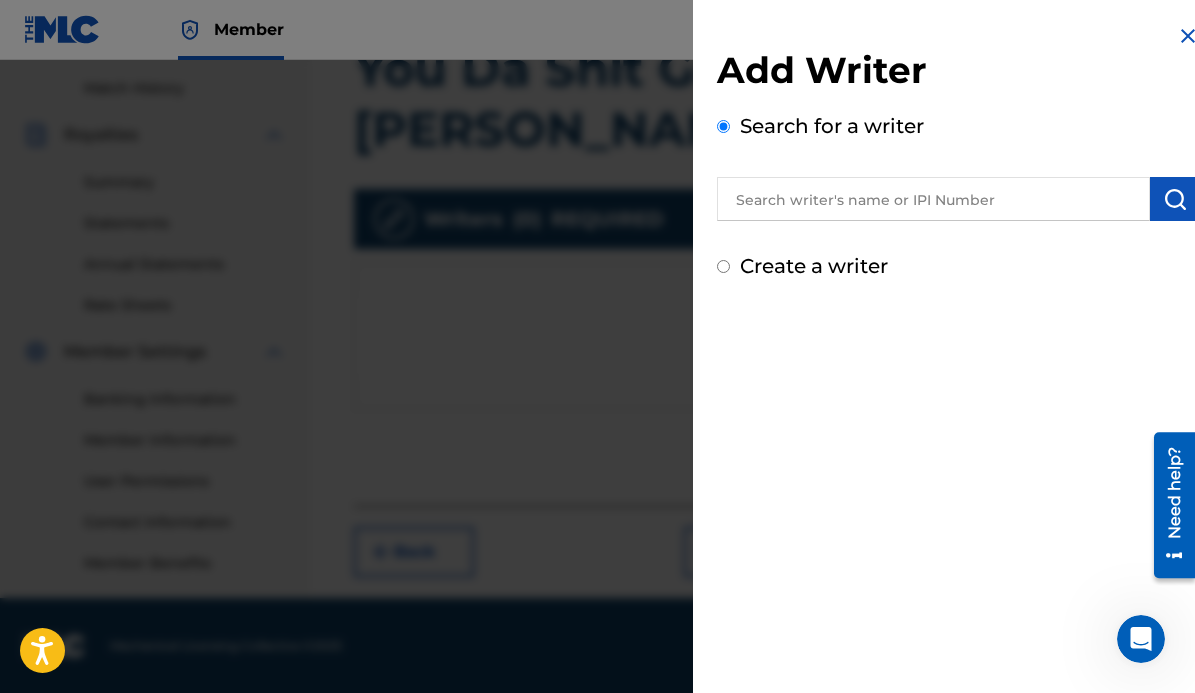 click at bounding box center [933, 199] 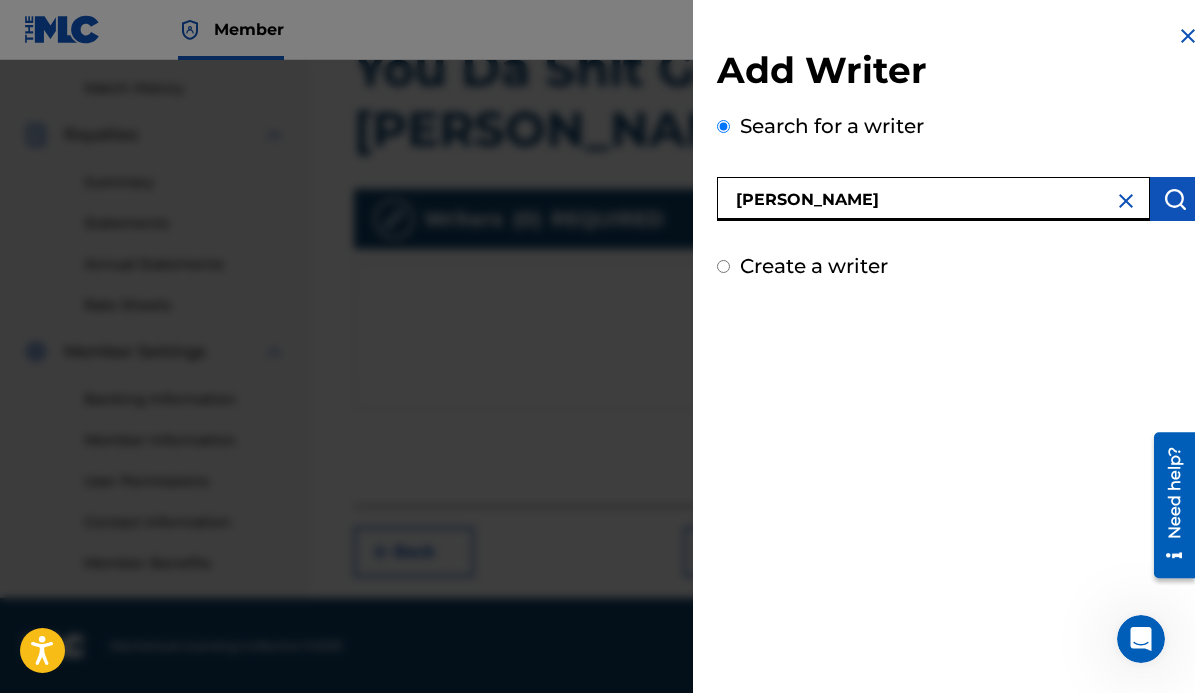 type on "[PERSON_NAME]" 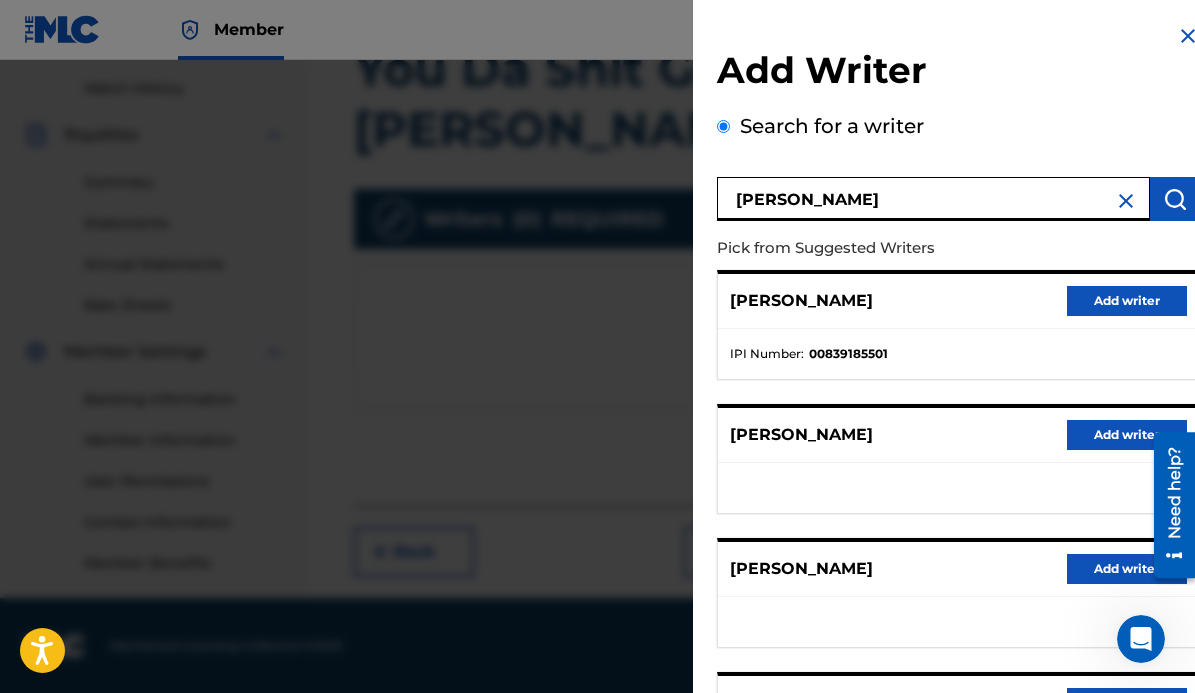 click on "Add writer" at bounding box center [1127, 301] 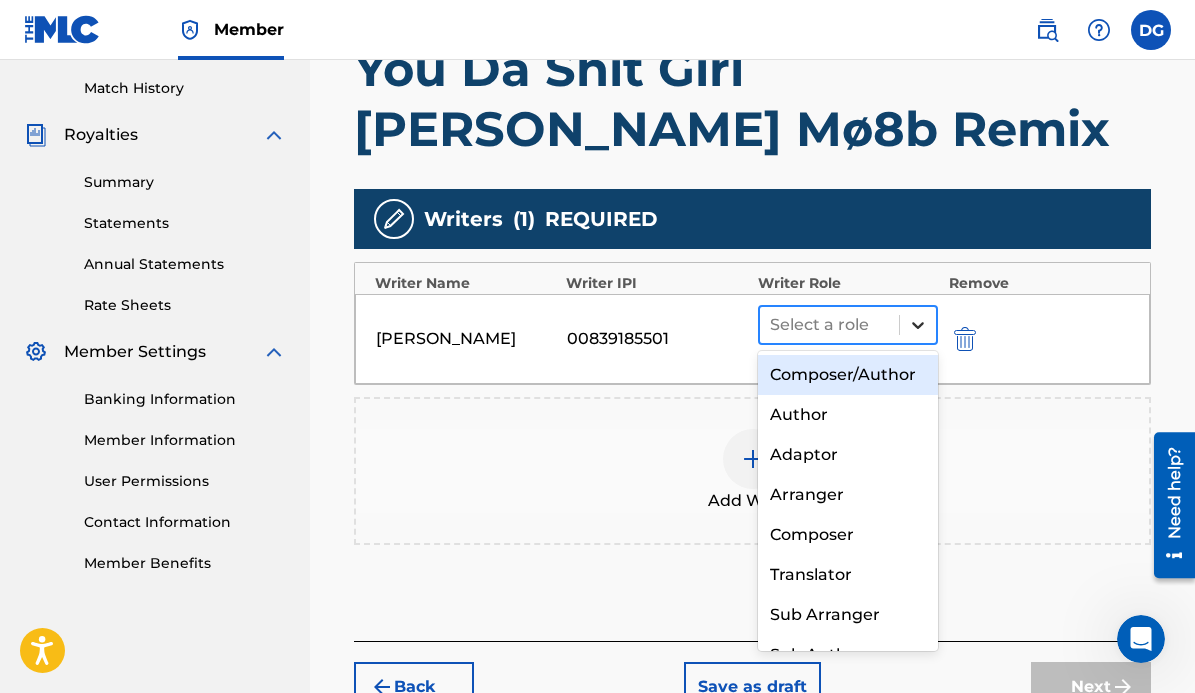 click 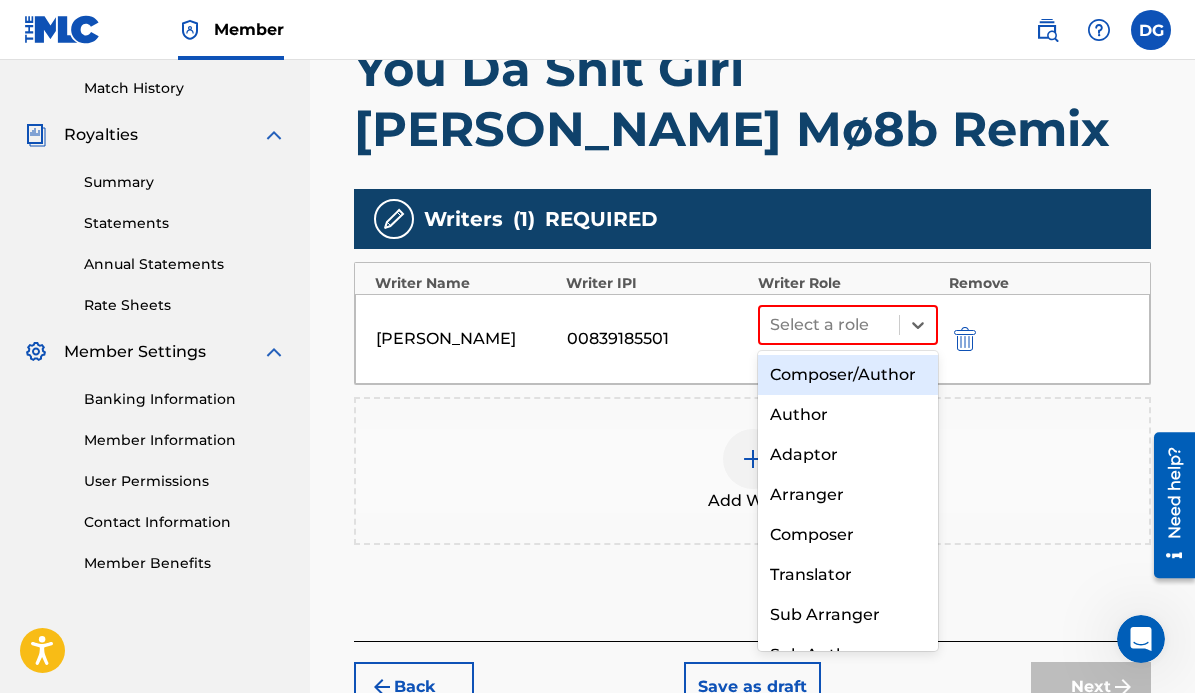 click on "Composer/Author" at bounding box center [848, 375] 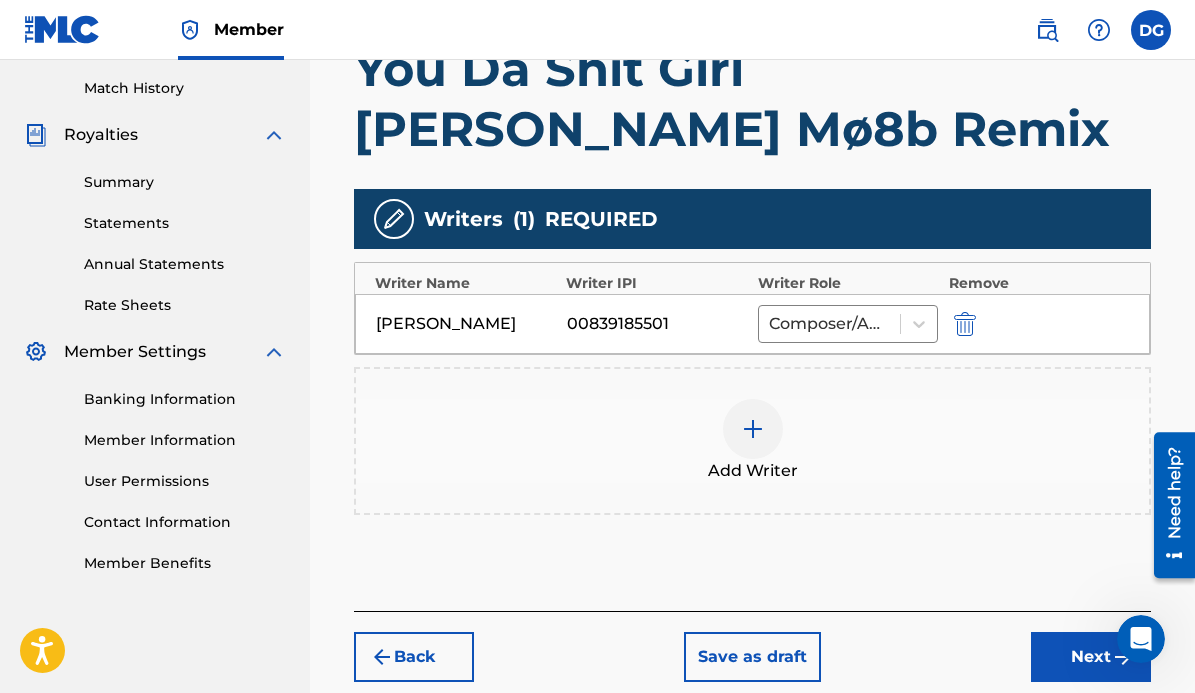 click at bounding box center (753, 429) 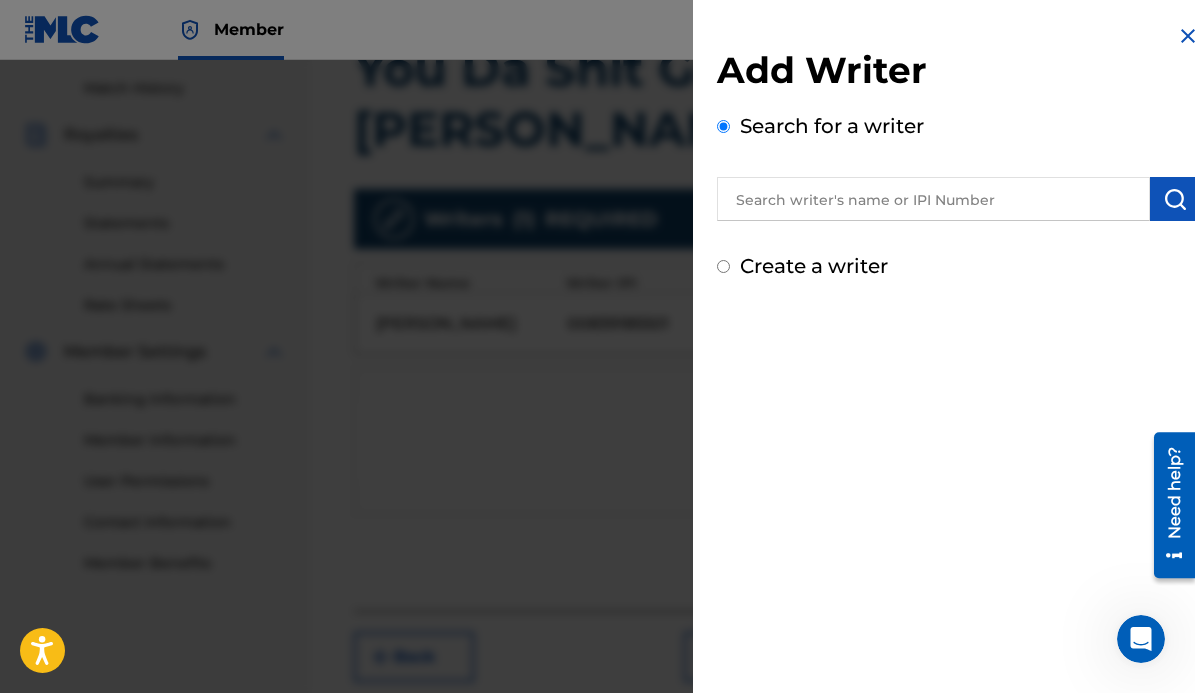 click at bounding box center [933, 199] 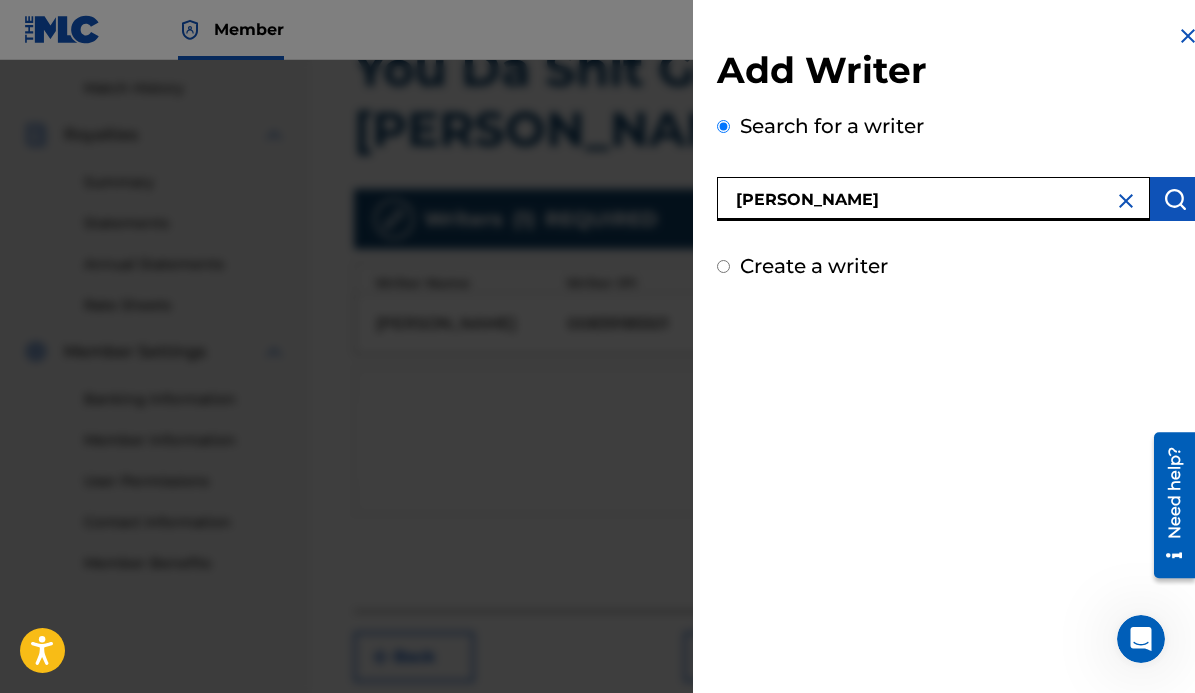 type on "[PERSON_NAME]" 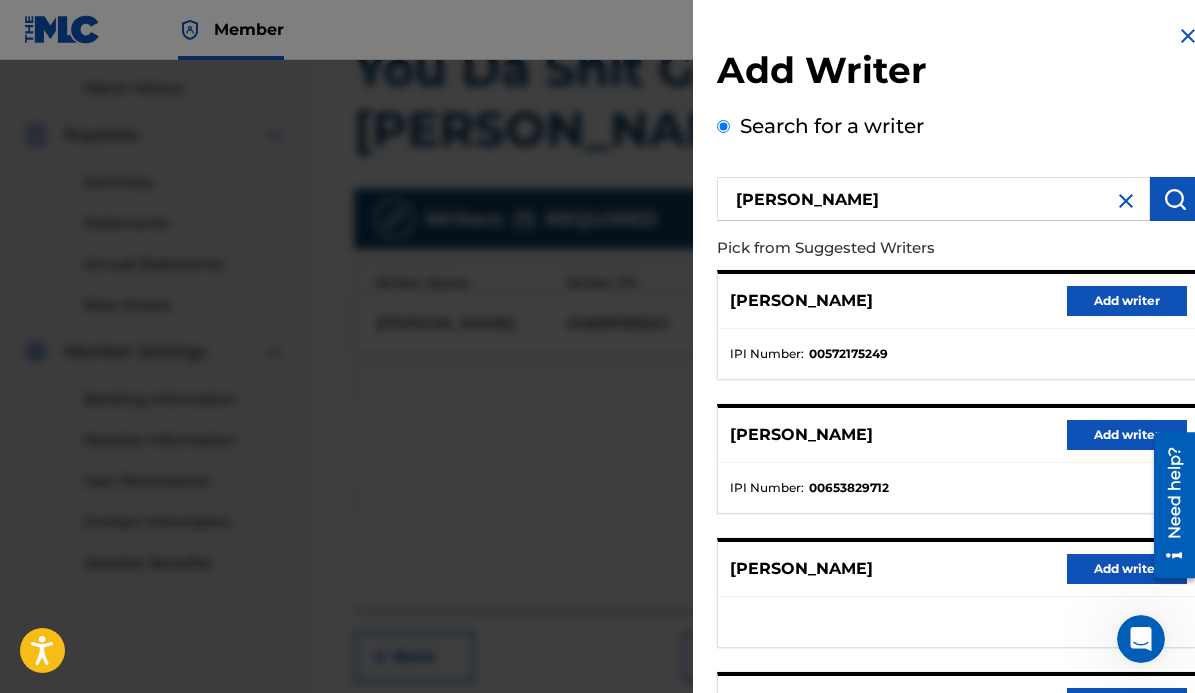 click on "Add writer" at bounding box center (1127, 435) 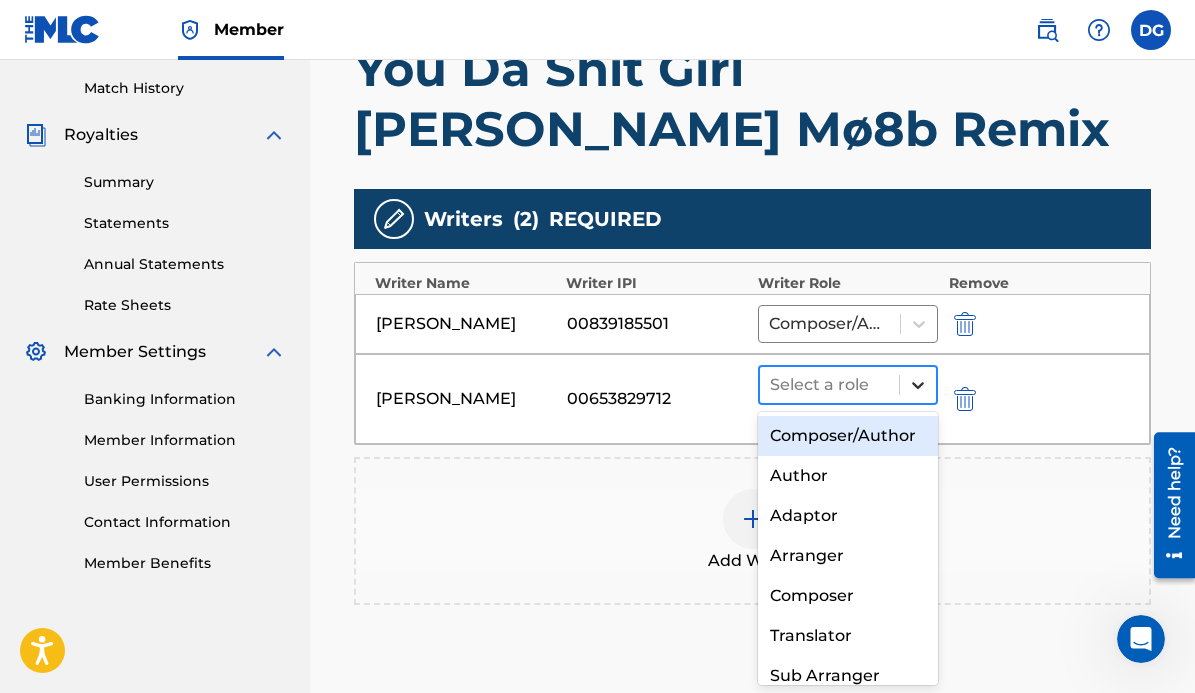 drag, startPoint x: 916, startPoint y: 377, endPoint x: 912, endPoint y: 393, distance: 16.492422 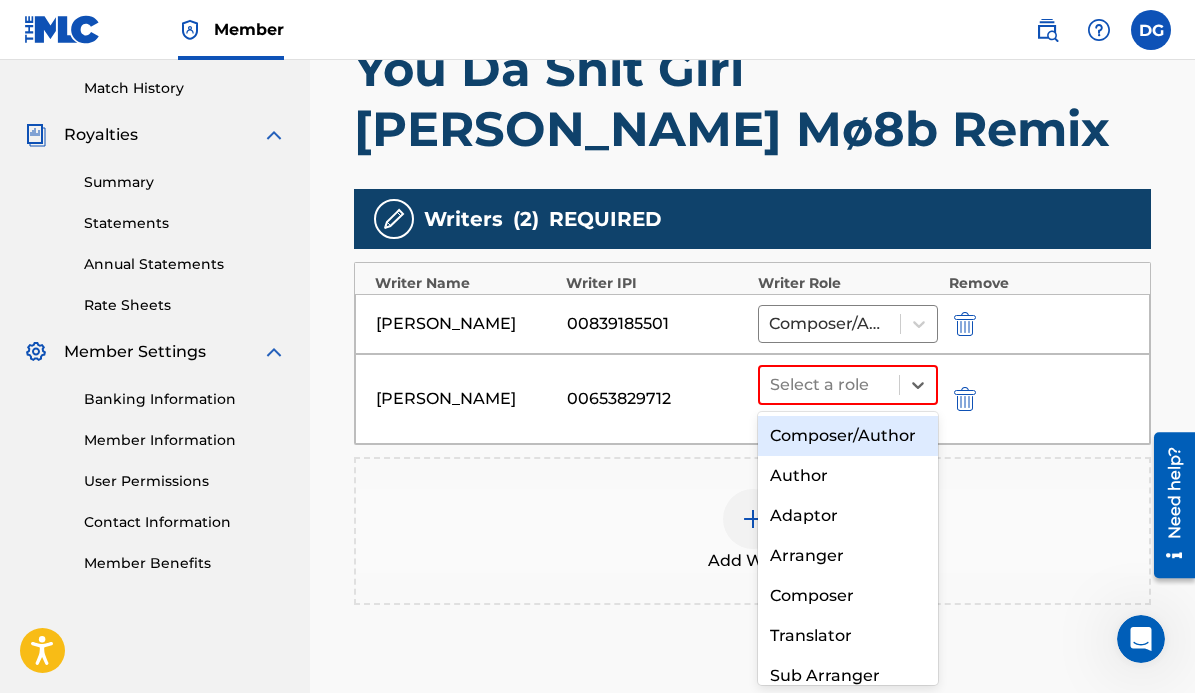 click on "Composer/Author" at bounding box center [848, 436] 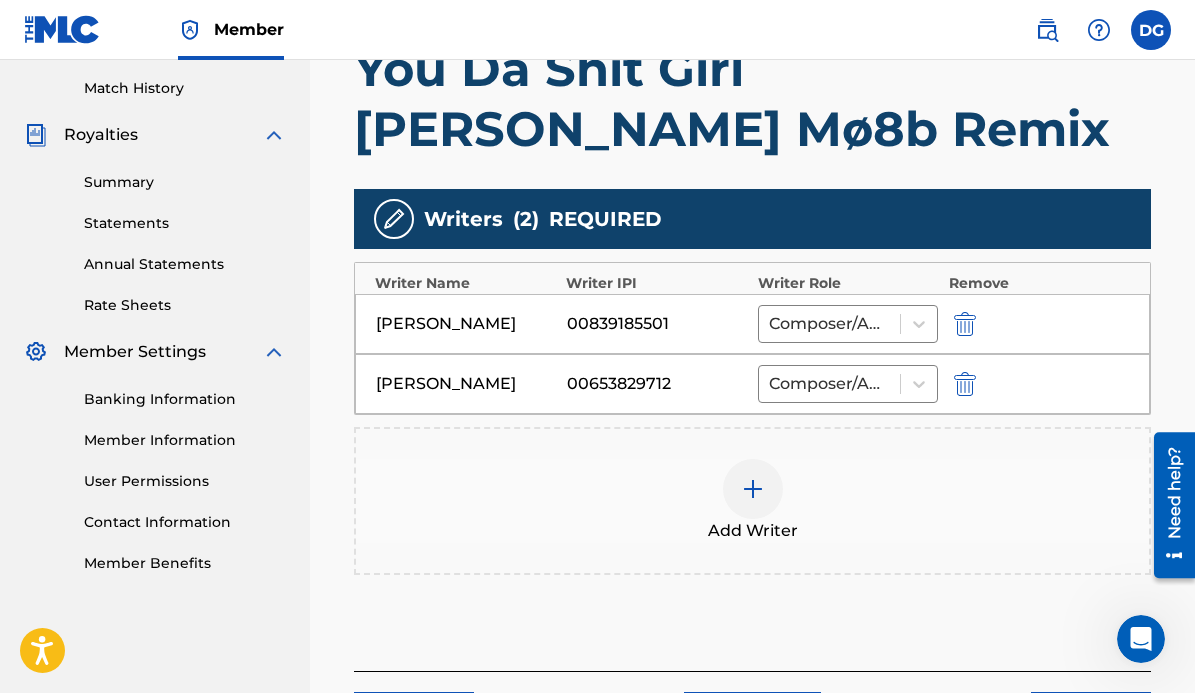 click at bounding box center (753, 489) 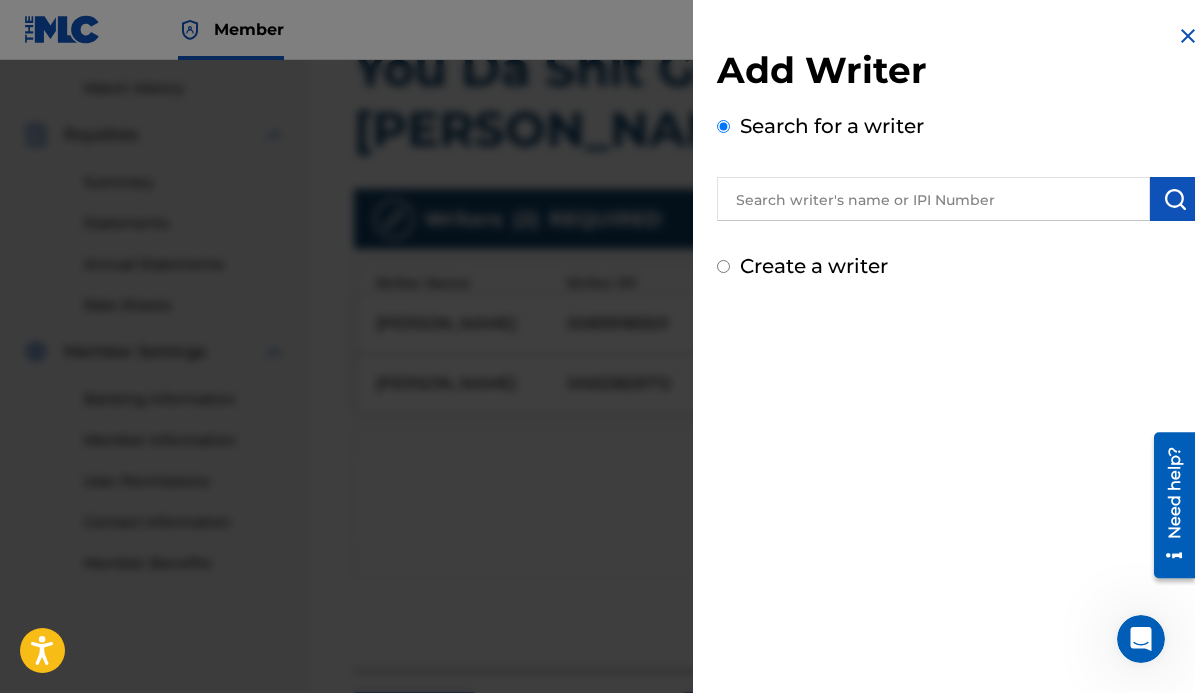 click at bounding box center [933, 199] 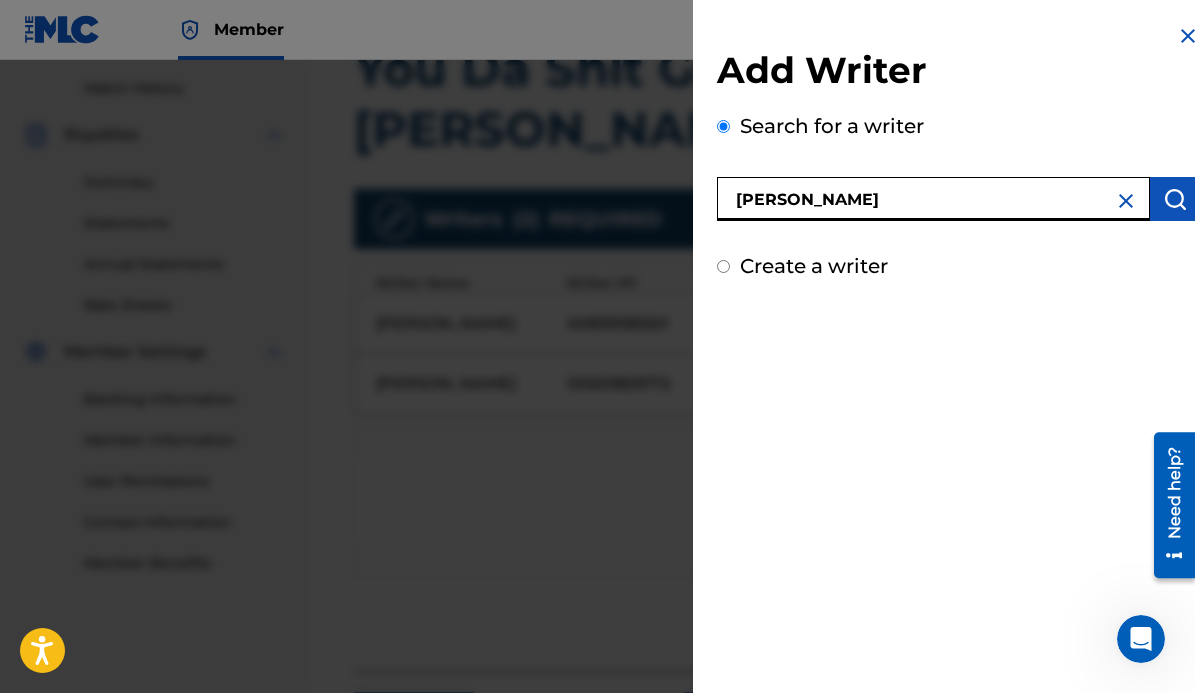 type on "[PERSON_NAME]" 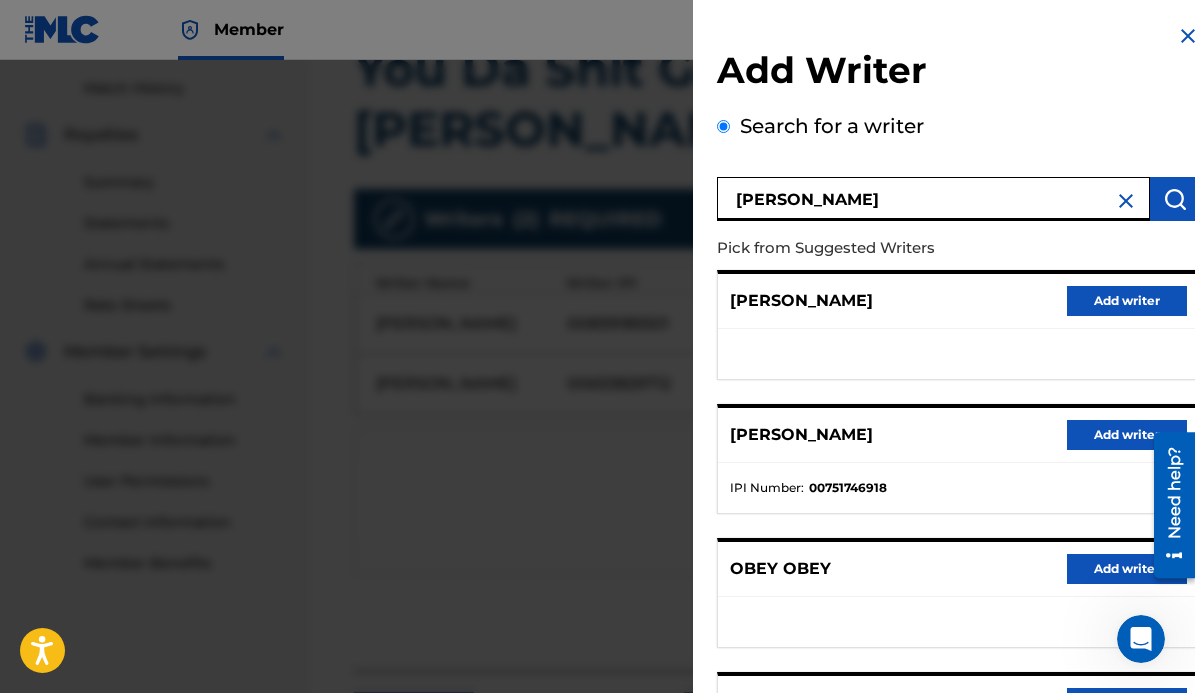 click on "Add writer" at bounding box center [1127, 435] 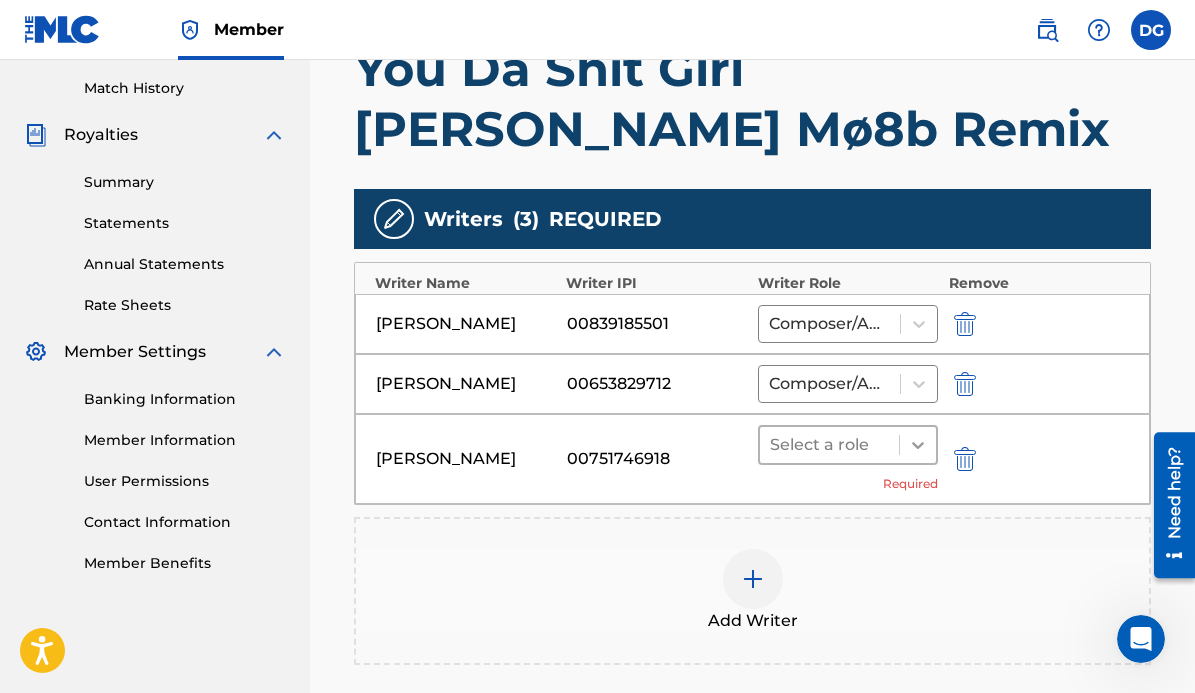 click 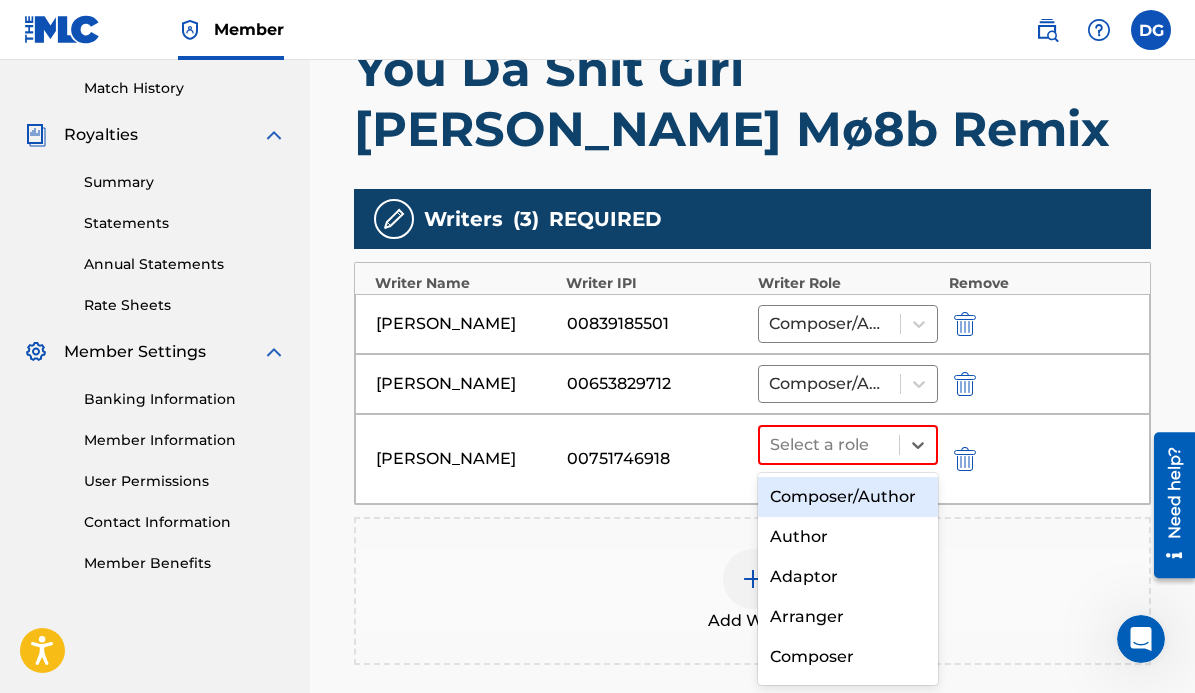 click on "Composer/Author" at bounding box center [848, 497] 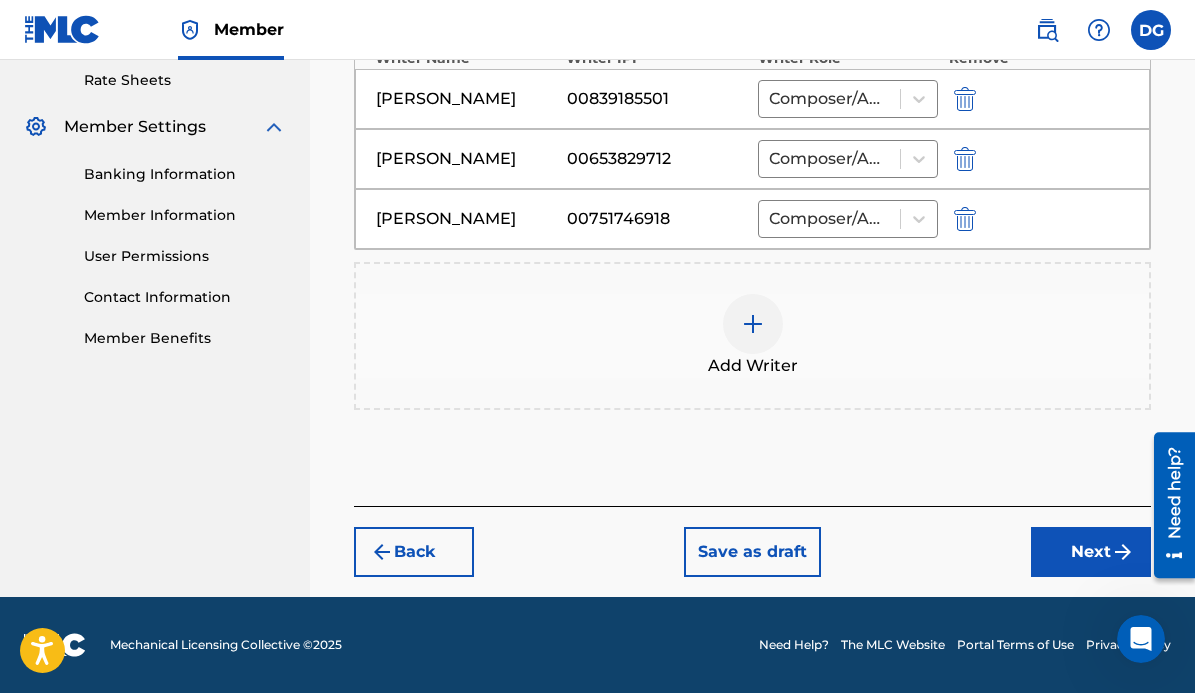 click on "Next" at bounding box center [1091, 552] 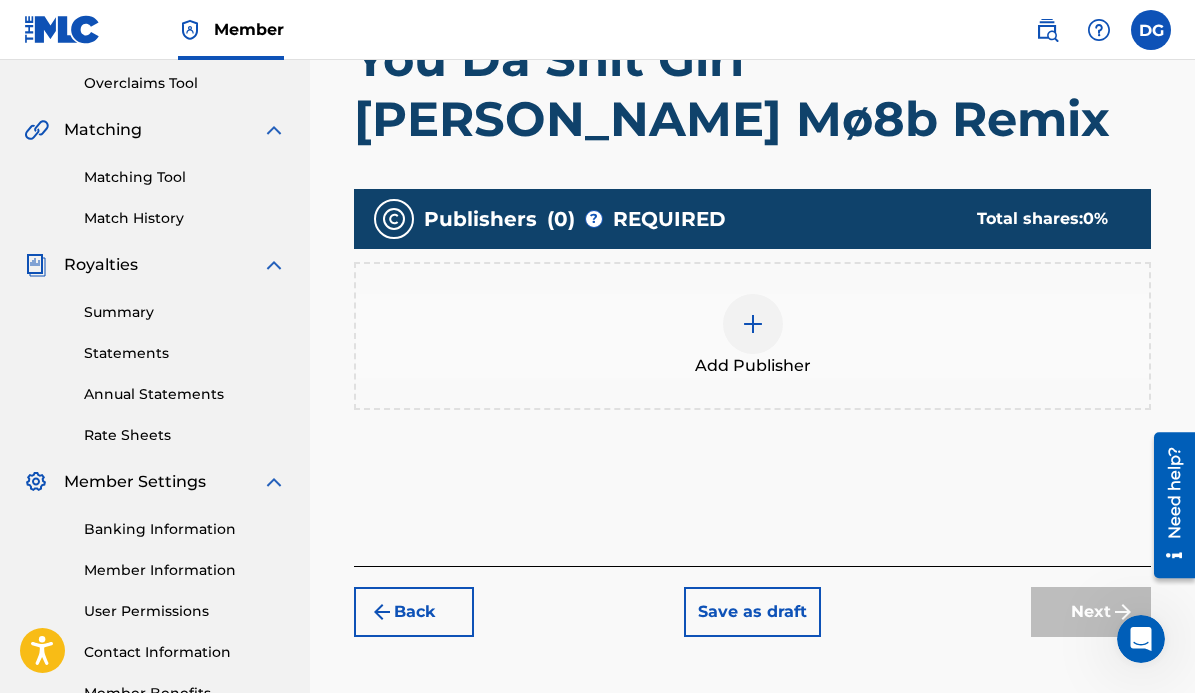 scroll, scrollTop: 412, scrollLeft: 0, axis: vertical 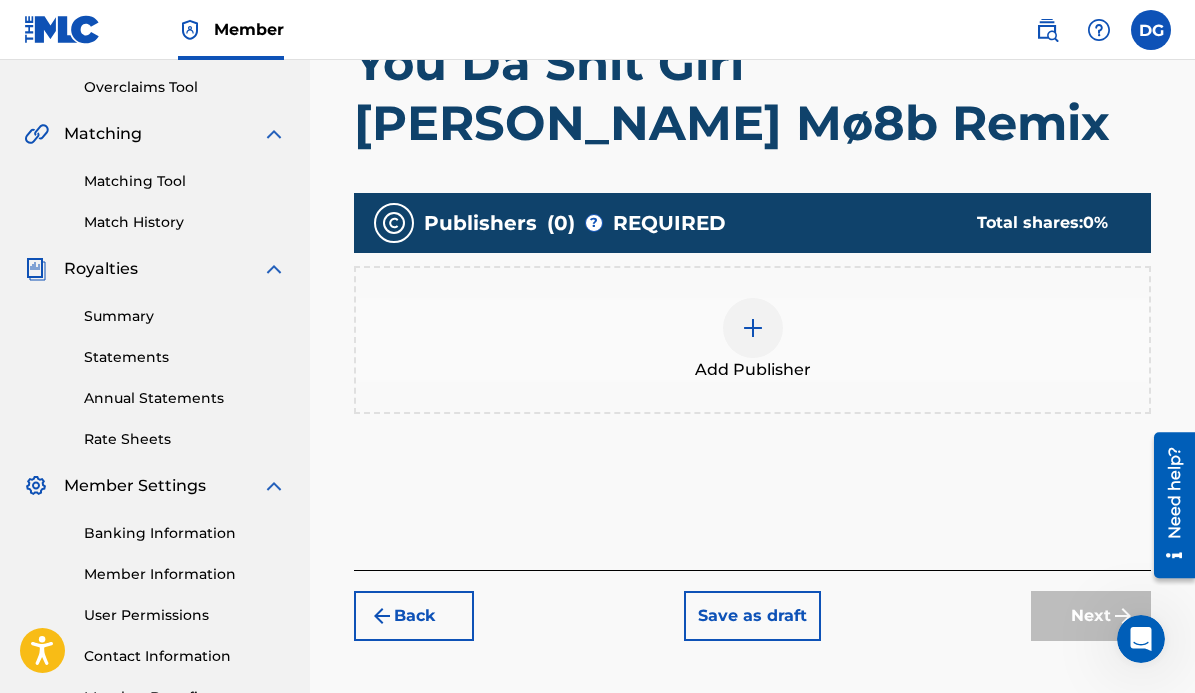 click at bounding box center [753, 328] 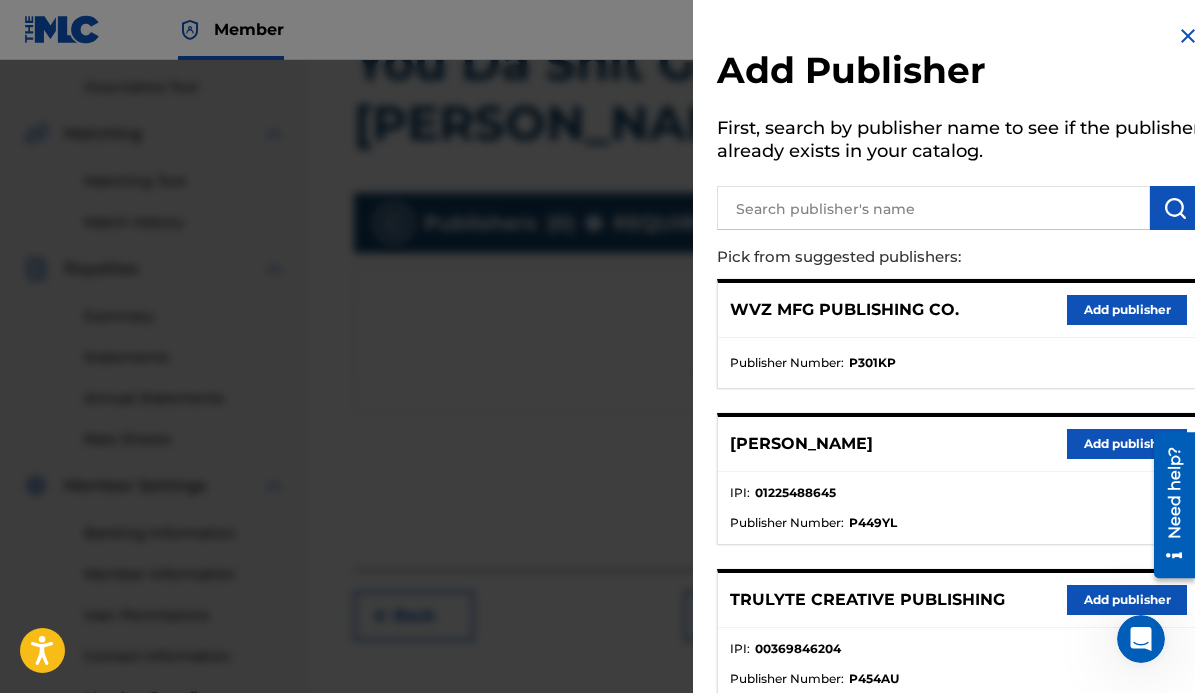 click on "Add publisher" at bounding box center [1127, 310] 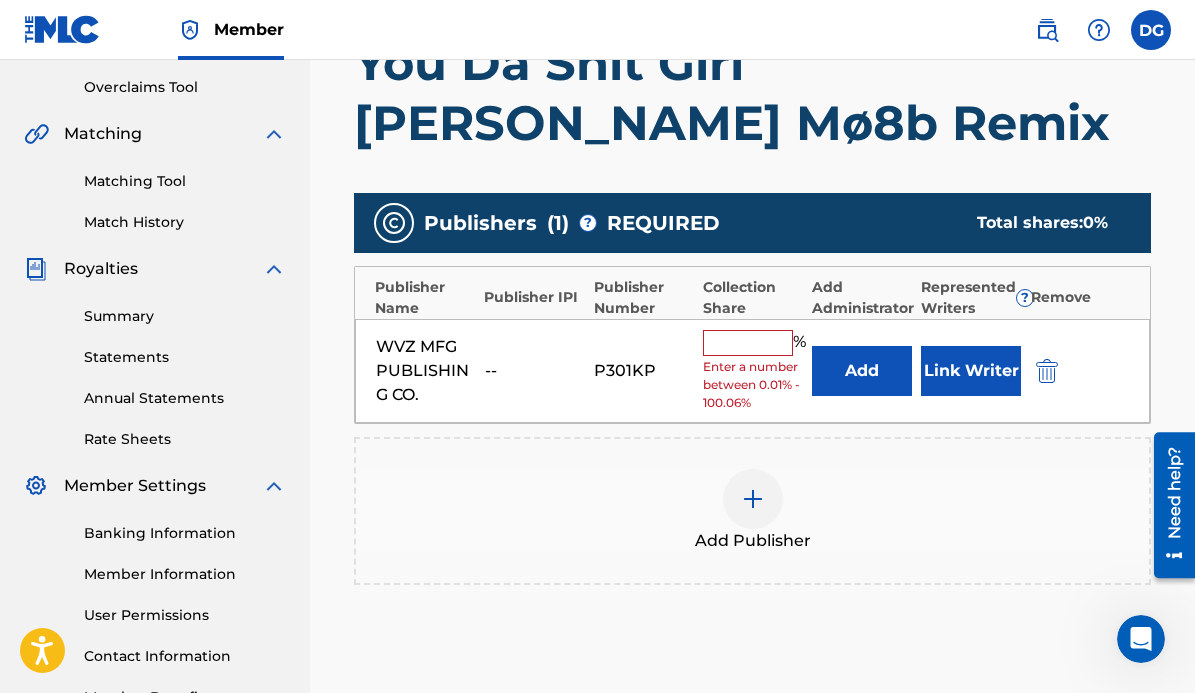 click at bounding box center (748, 343) 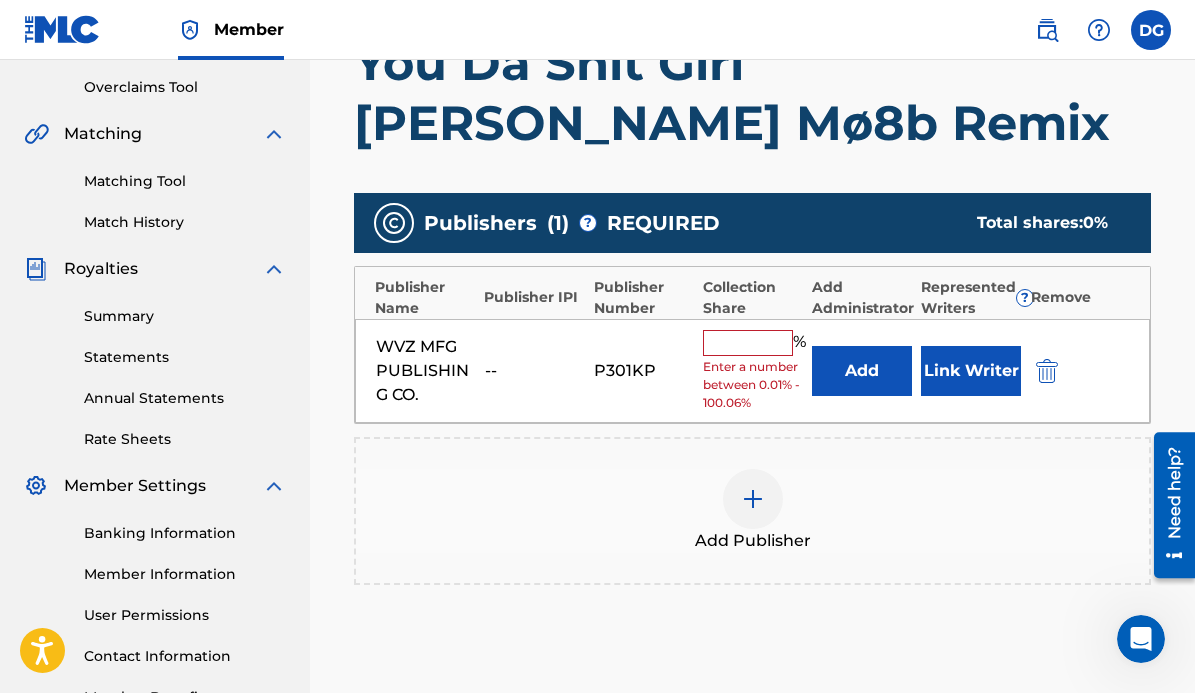 type on "33.34" 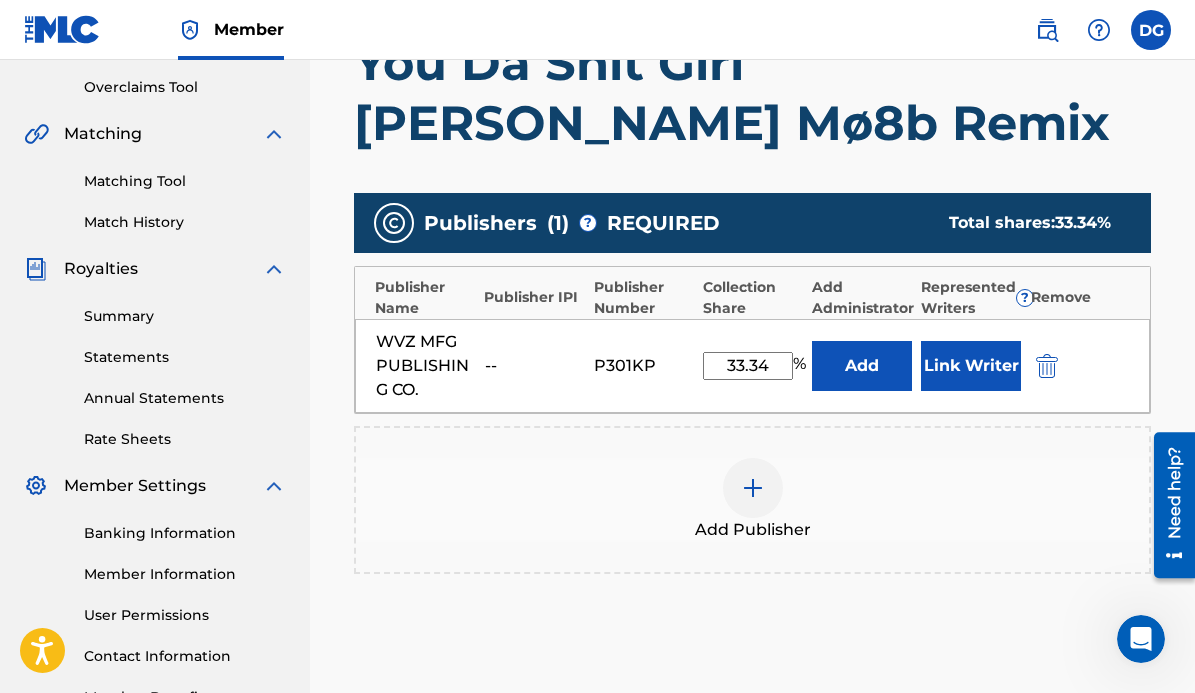click on "Link Writer" at bounding box center (971, 366) 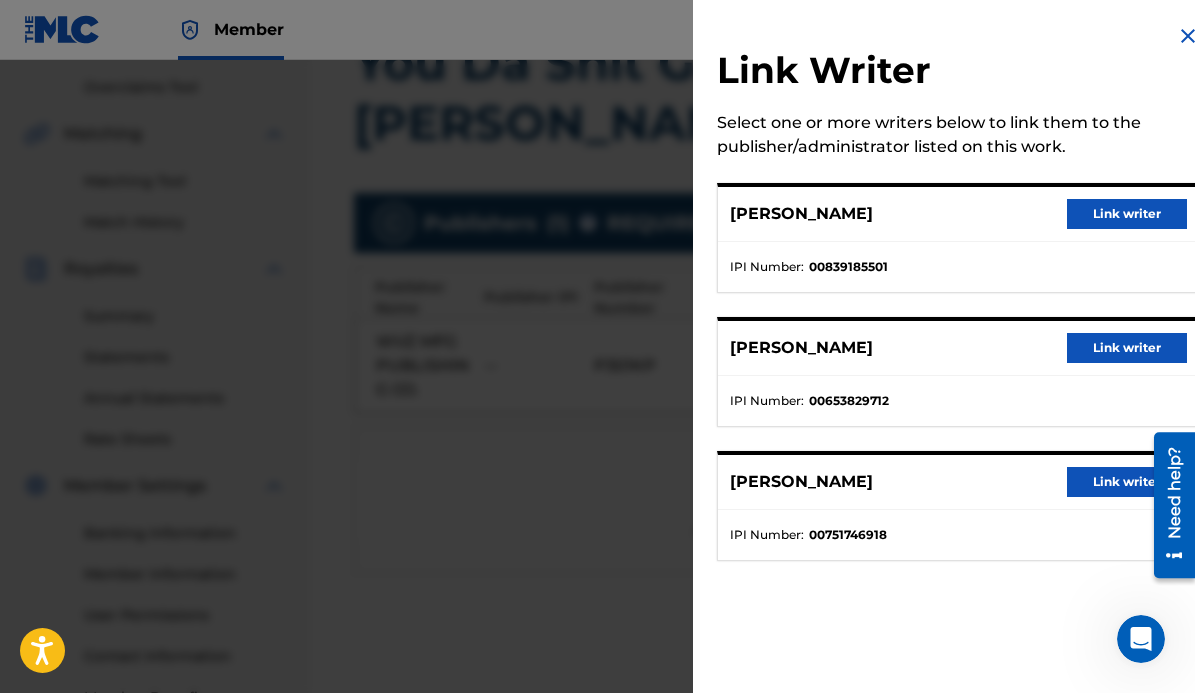 click on "Link writer" at bounding box center [1127, 348] 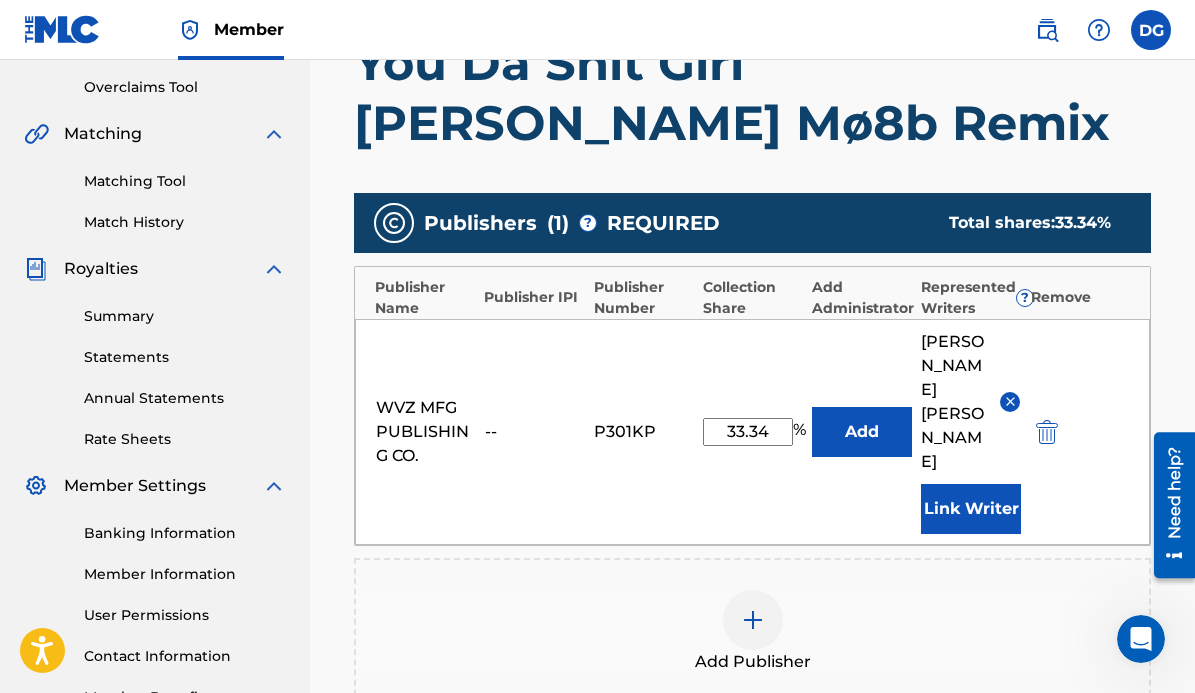 click at bounding box center (753, 620) 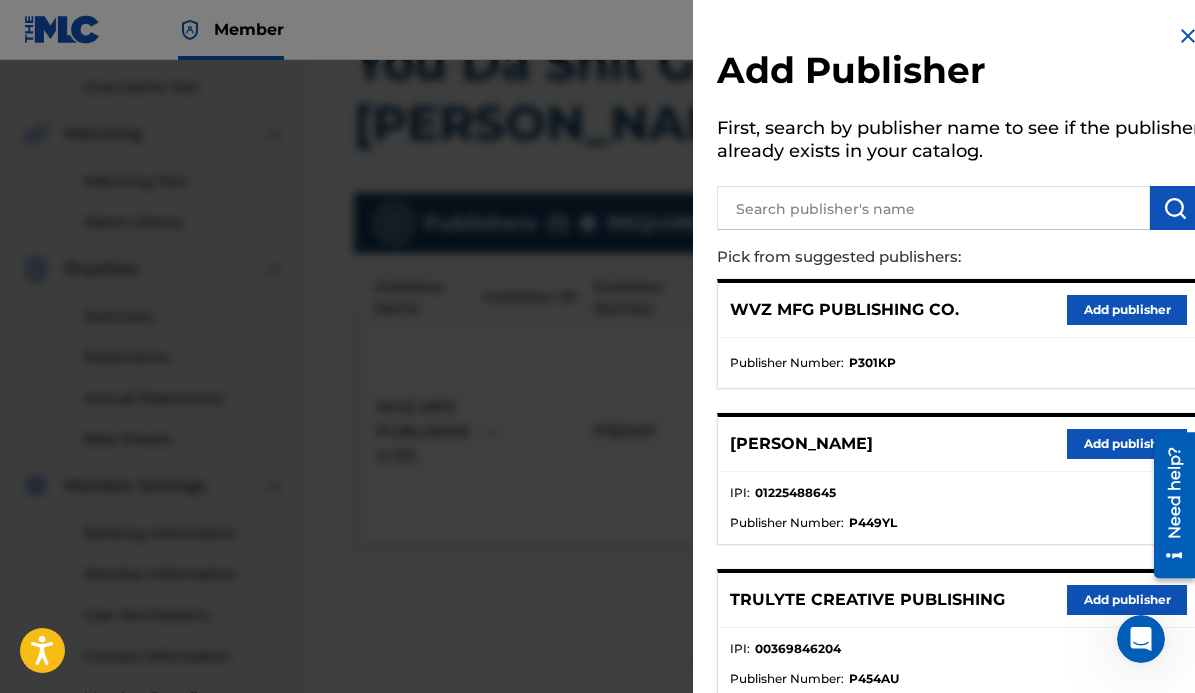 click on "Add publisher" at bounding box center (1127, 600) 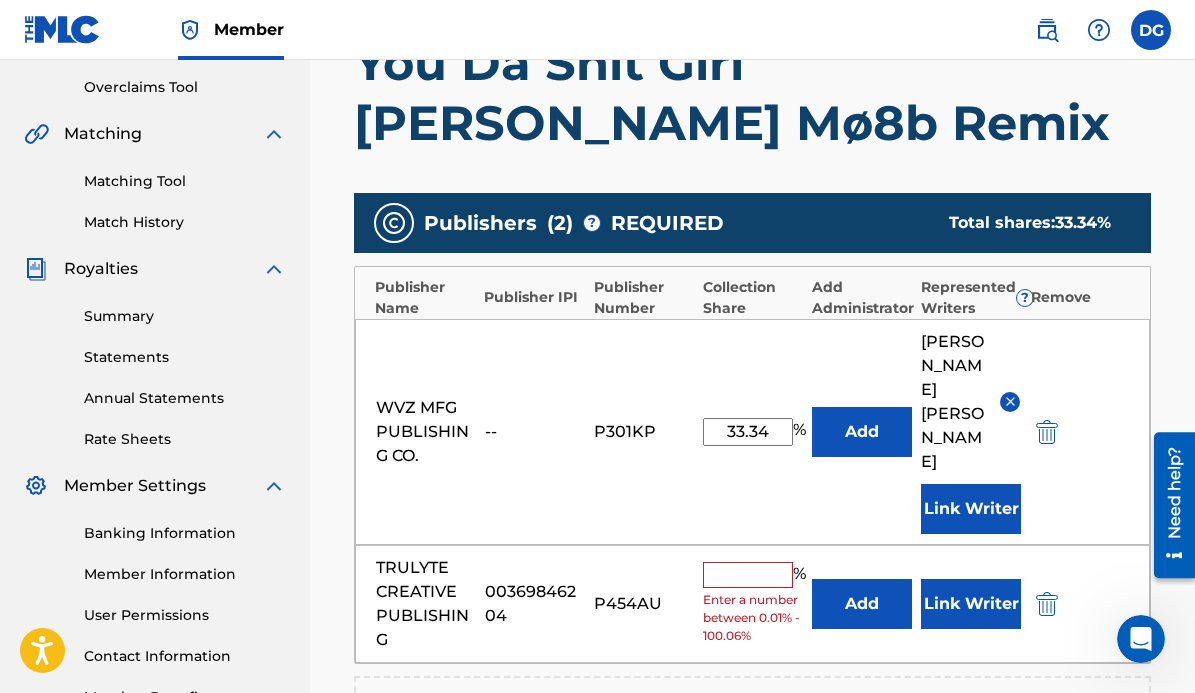 click on "Add" at bounding box center (862, 604) 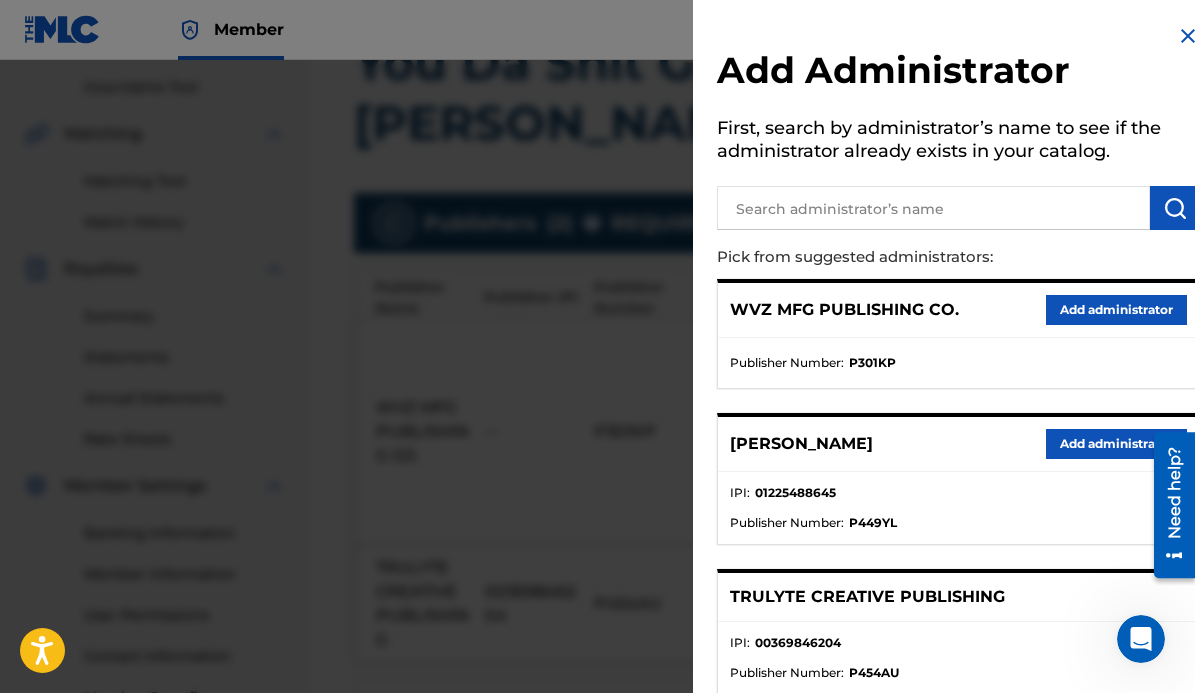click on "Add administrator" at bounding box center (1116, 310) 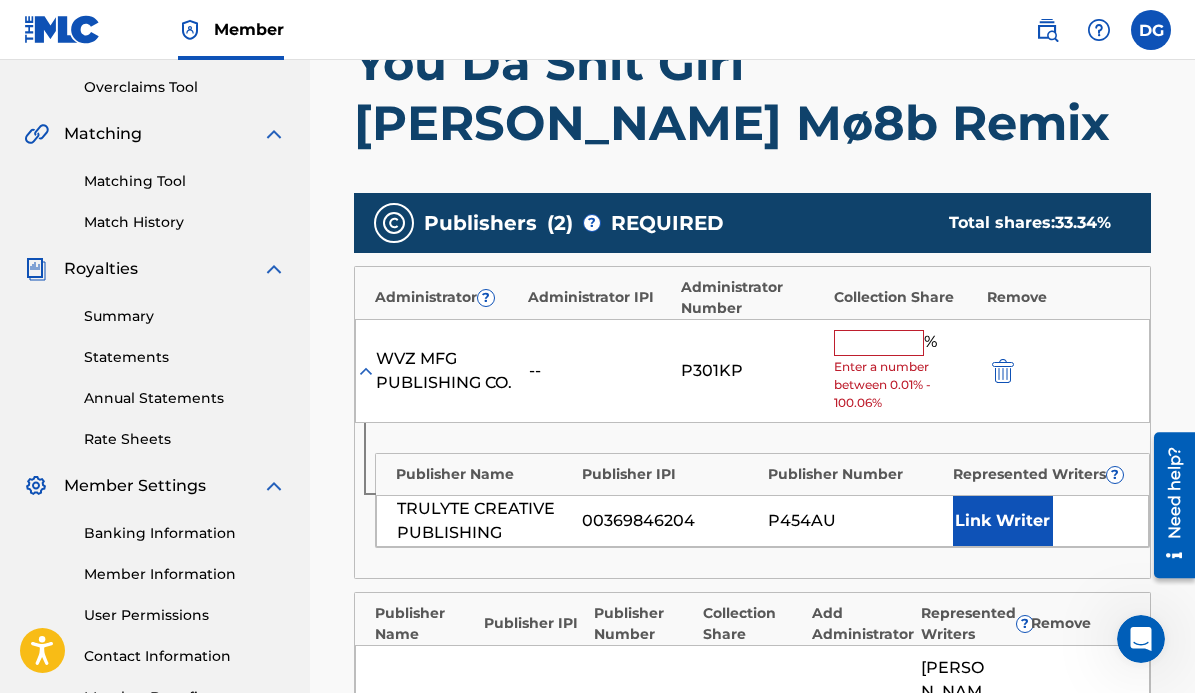 click at bounding box center [879, 343] 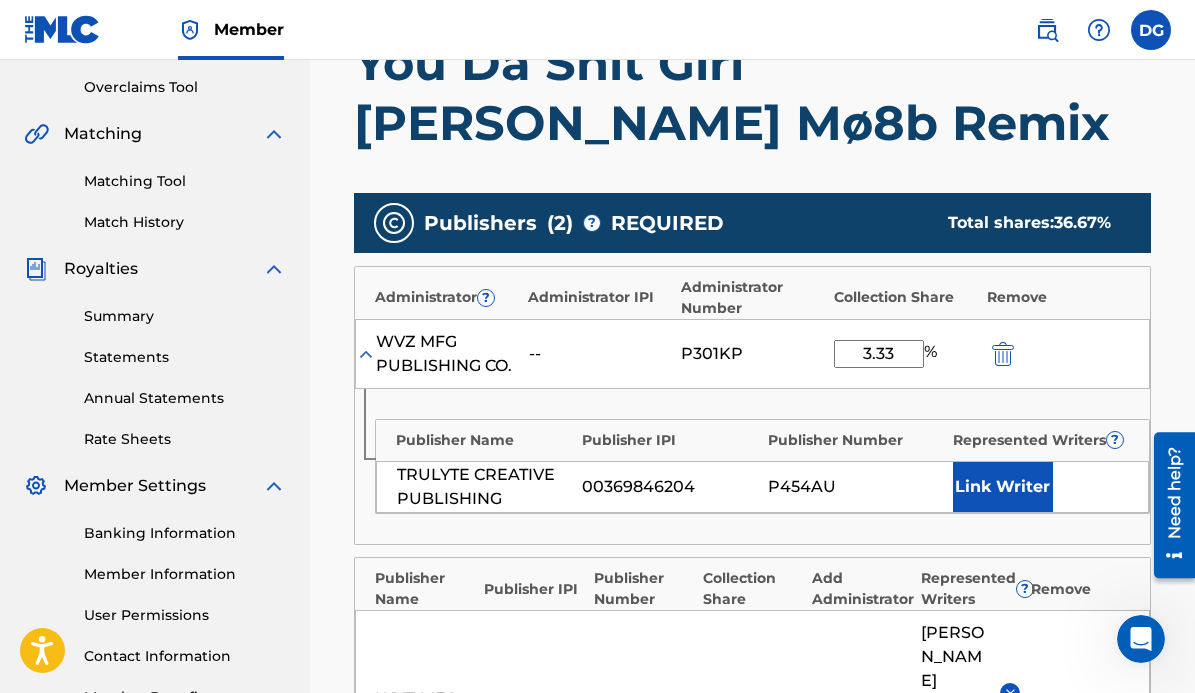 type on "3.33" 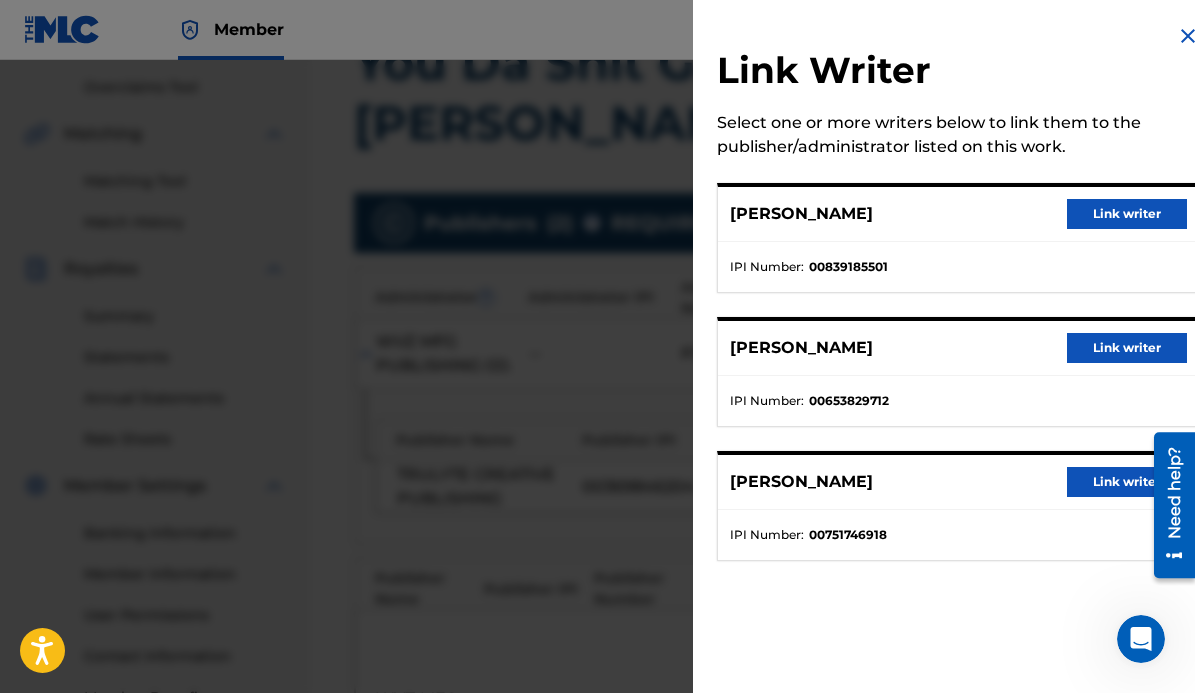 click on "Link writer" at bounding box center [1127, 214] 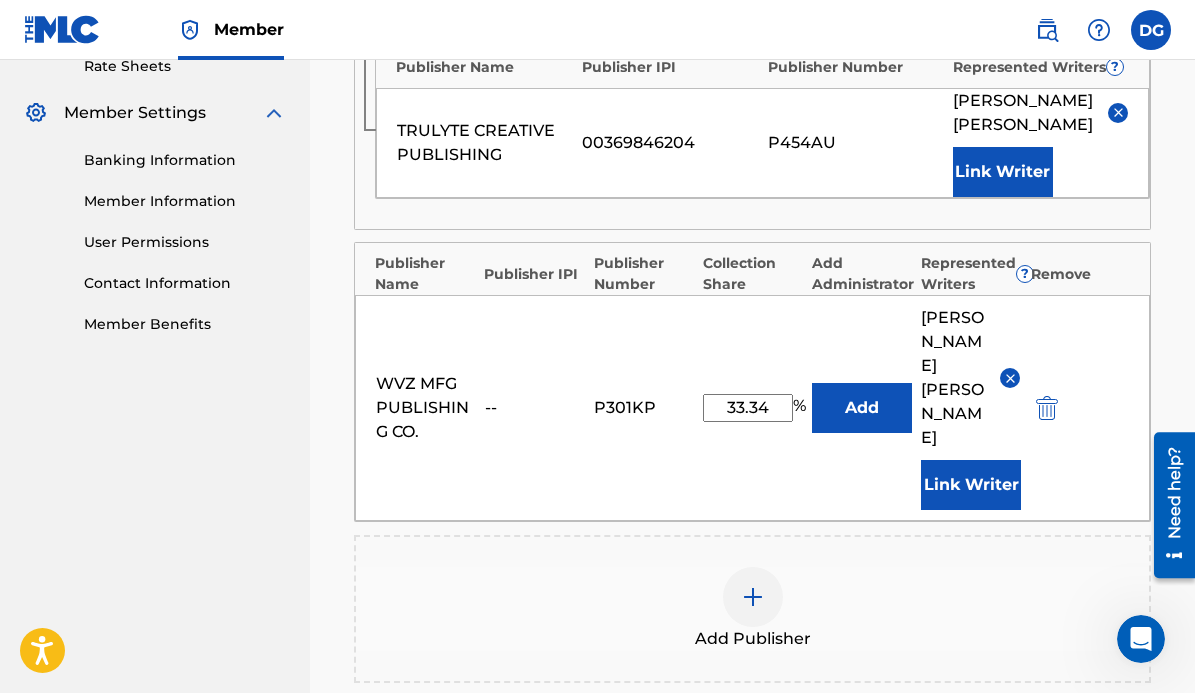 scroll, scrollTop: 786, scrollLeft: 0, axis: vertical 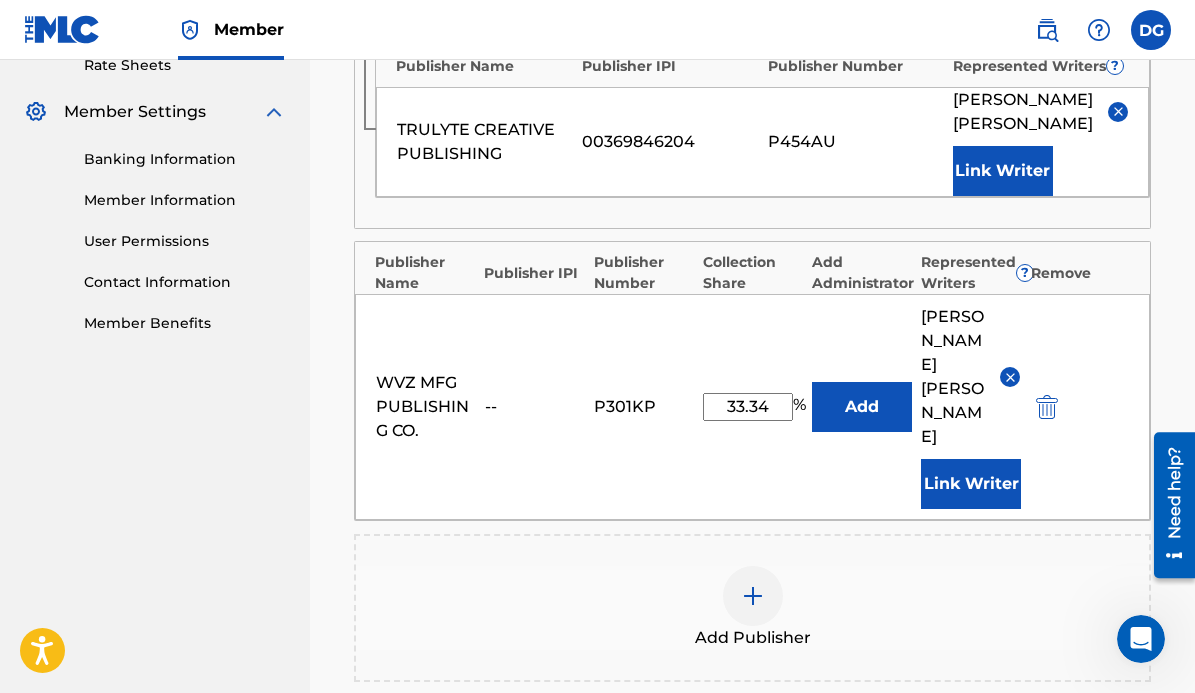 click at bounding box center [753, 596] 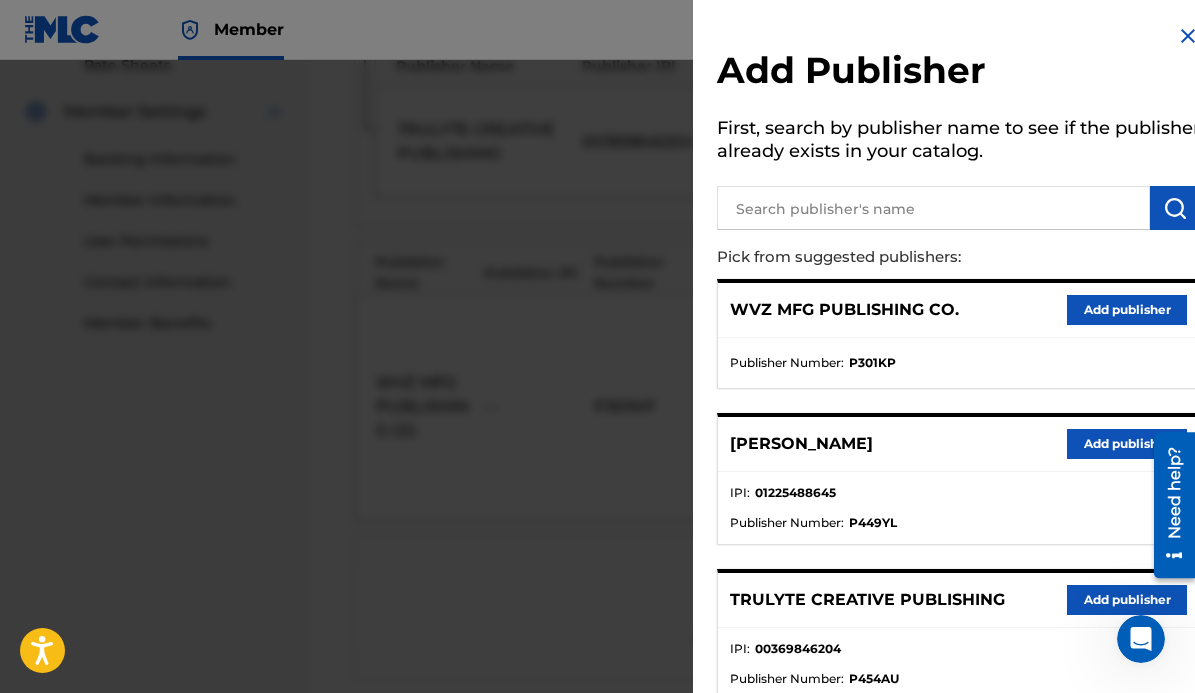 click on "Add publisher" at bounding box center [1127, 600] 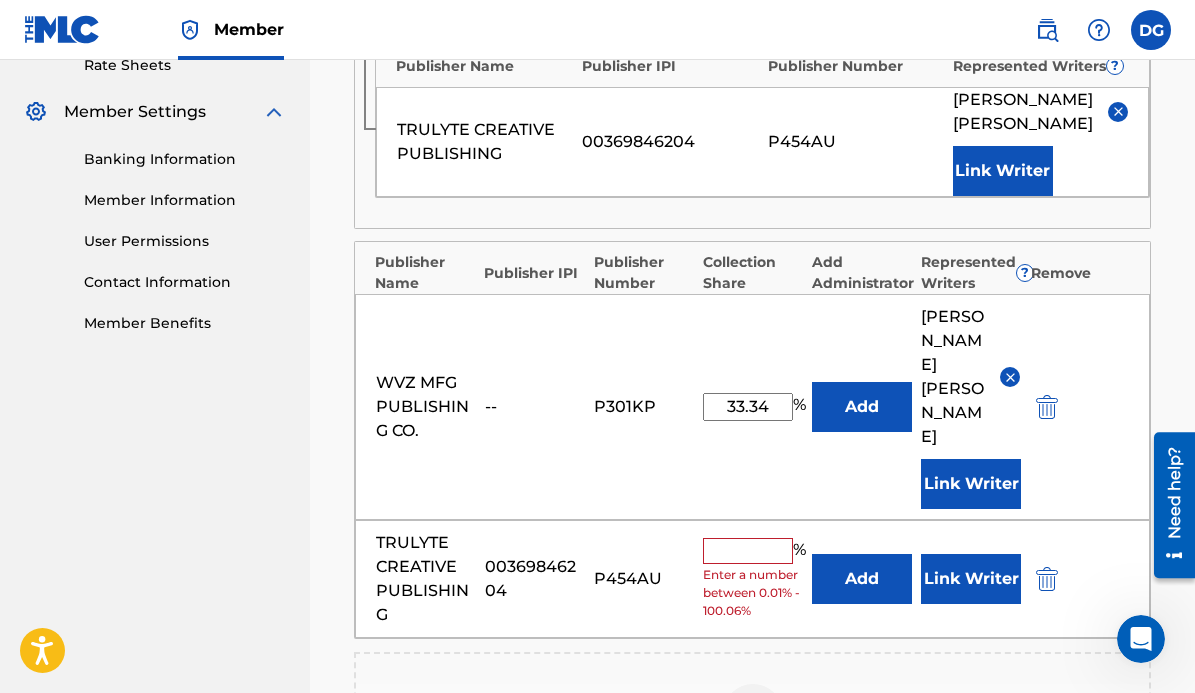 click at bounding box center (748, 551) 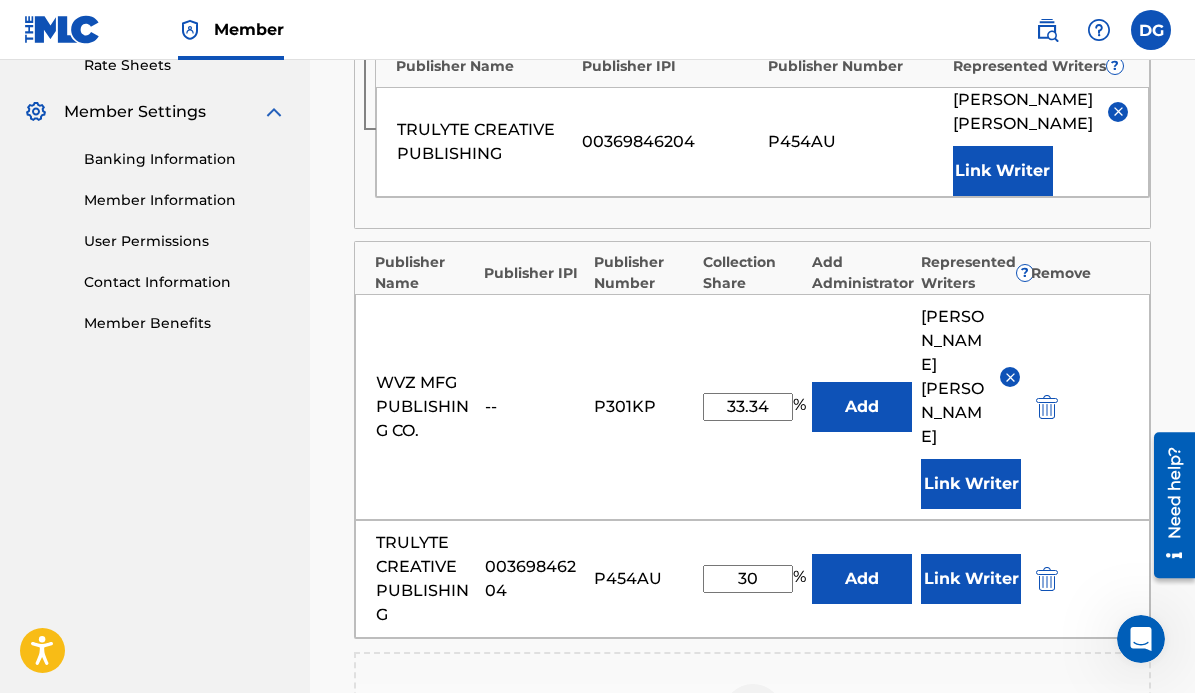 type on "30" 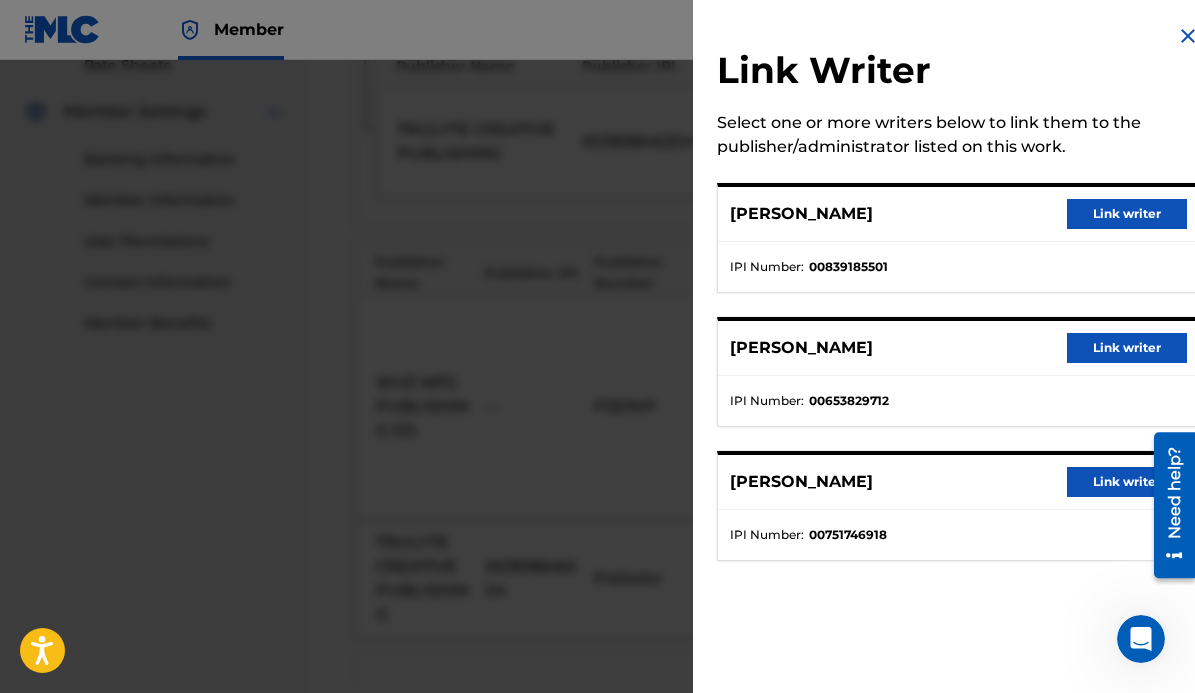 click on "Link writer" at bounding box center (1127, 214) 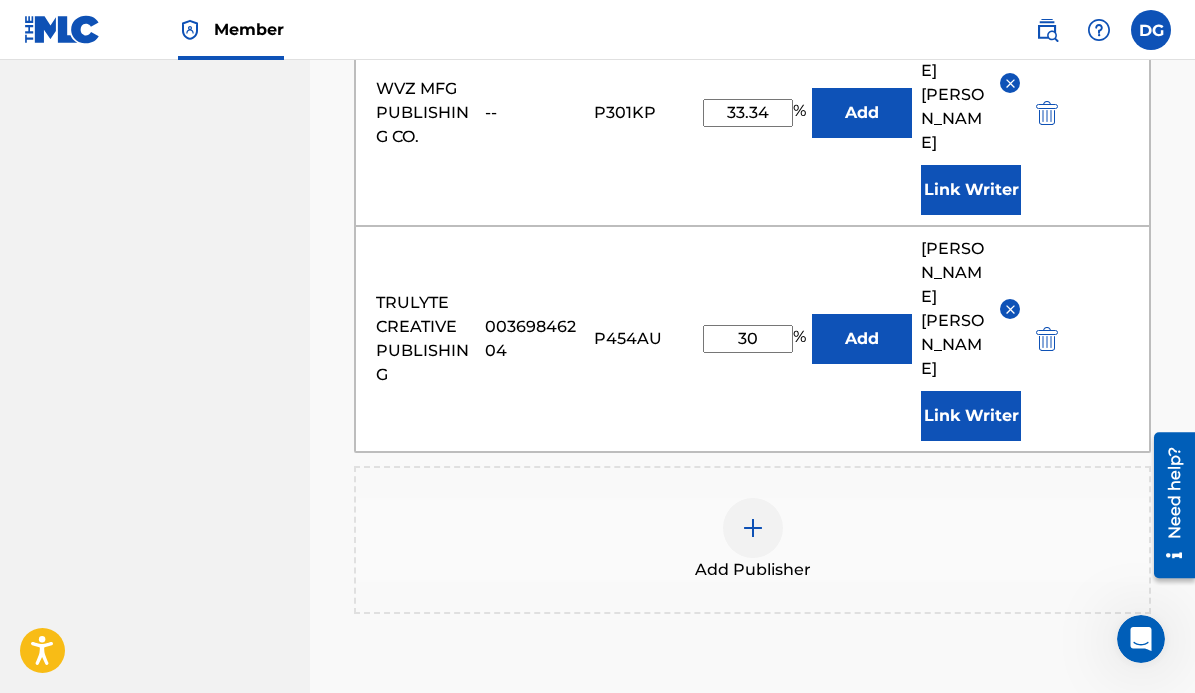 scroll, scrollTop: 1085, scrollLeft: 0, axis: vertical 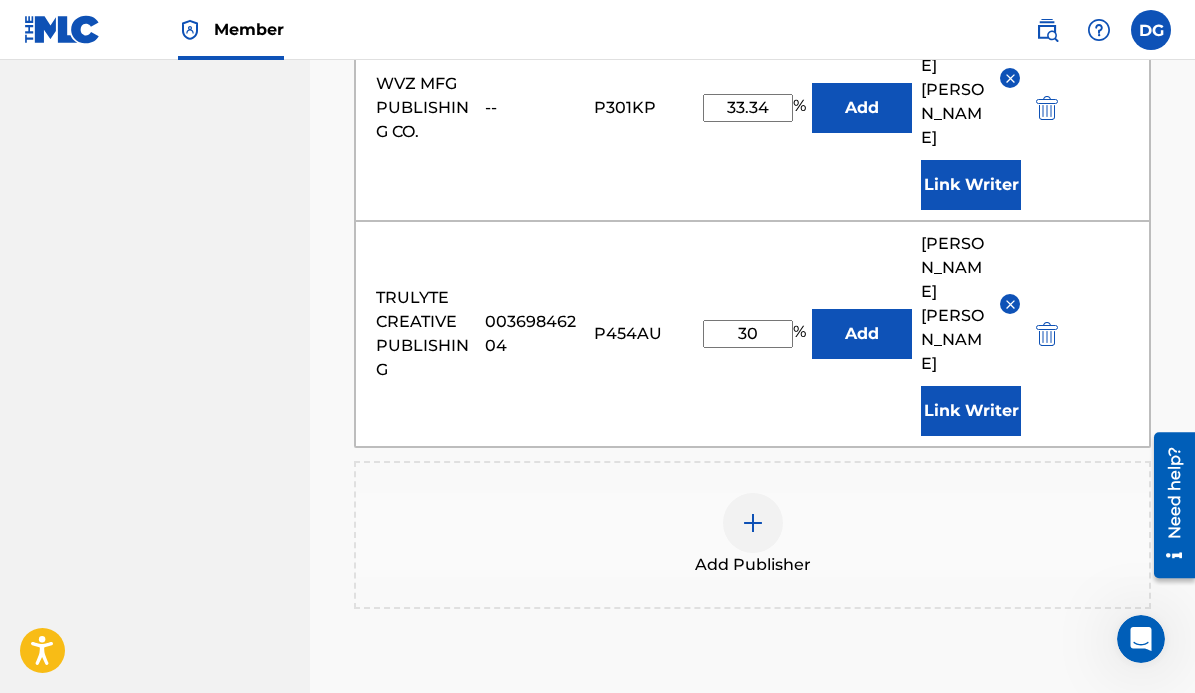 click on "Next" at bounding box center [1091, 811] 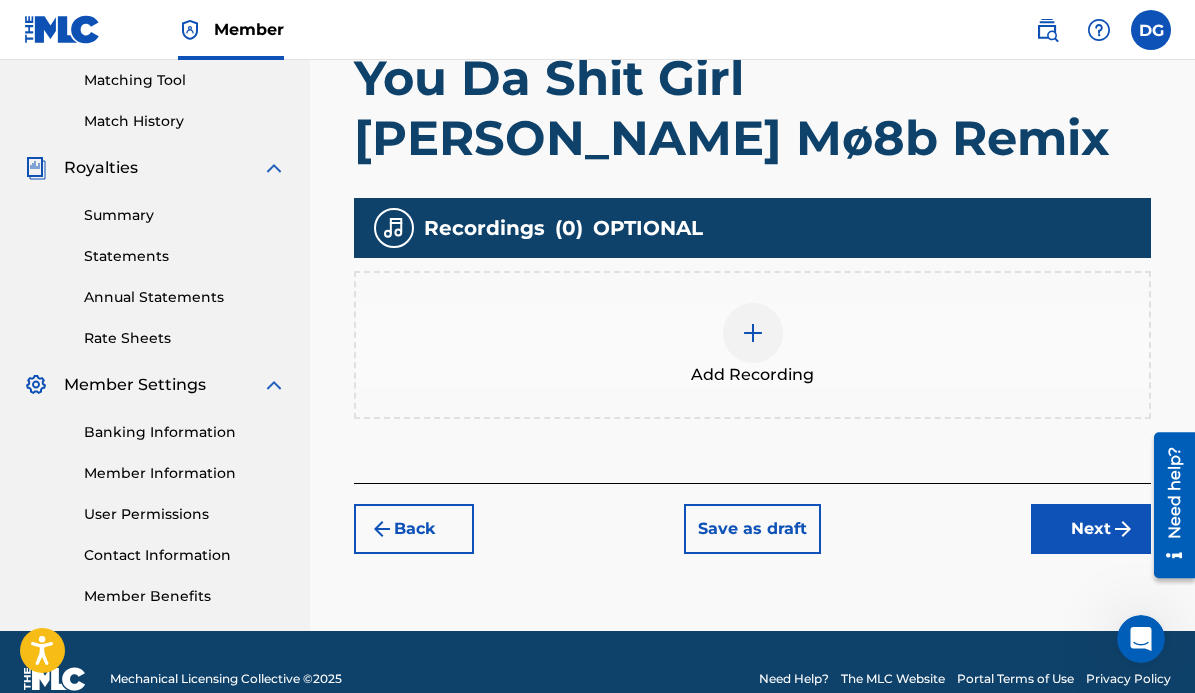 scroll, scrollTop: 546, scrollLeft: 0, axis: vertical 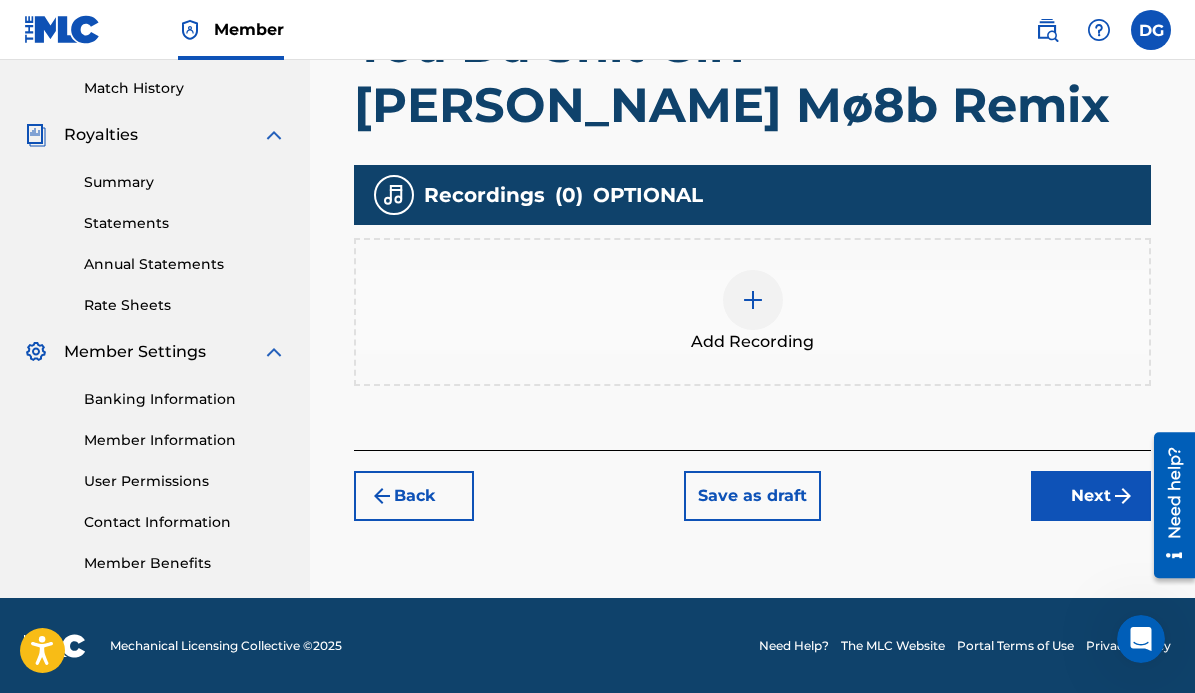 click at bounding box center (753, 300) 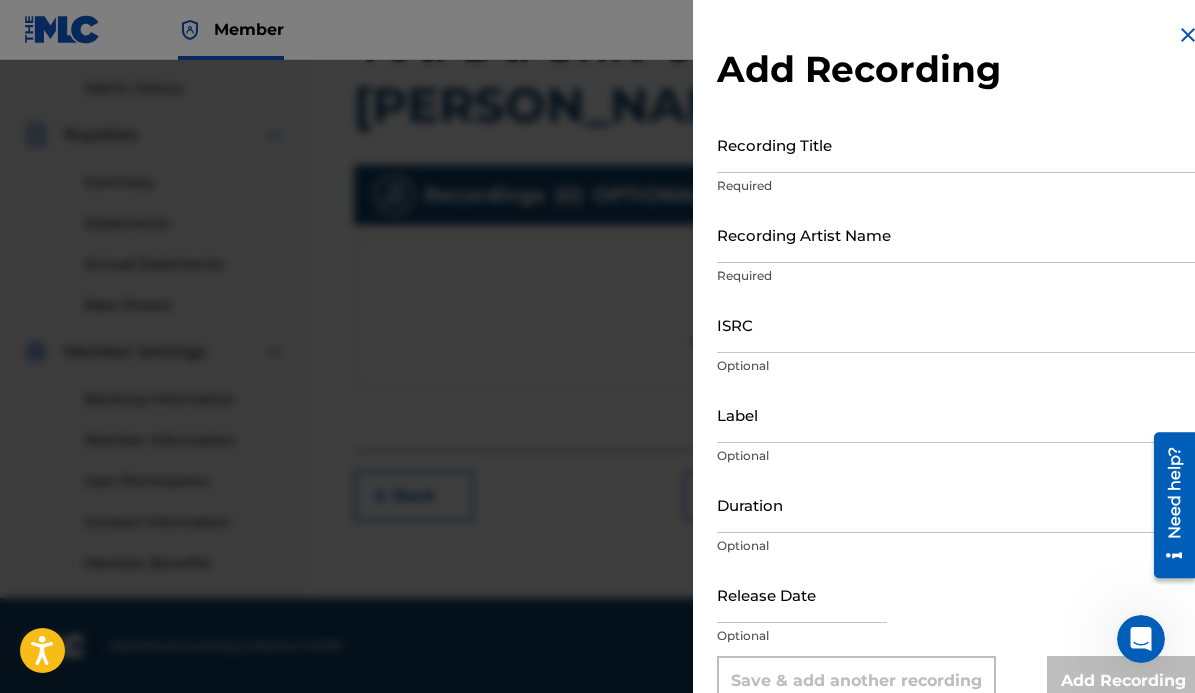 scroll, scrollTop: 2, scrollLeft: 0, axis: vertical 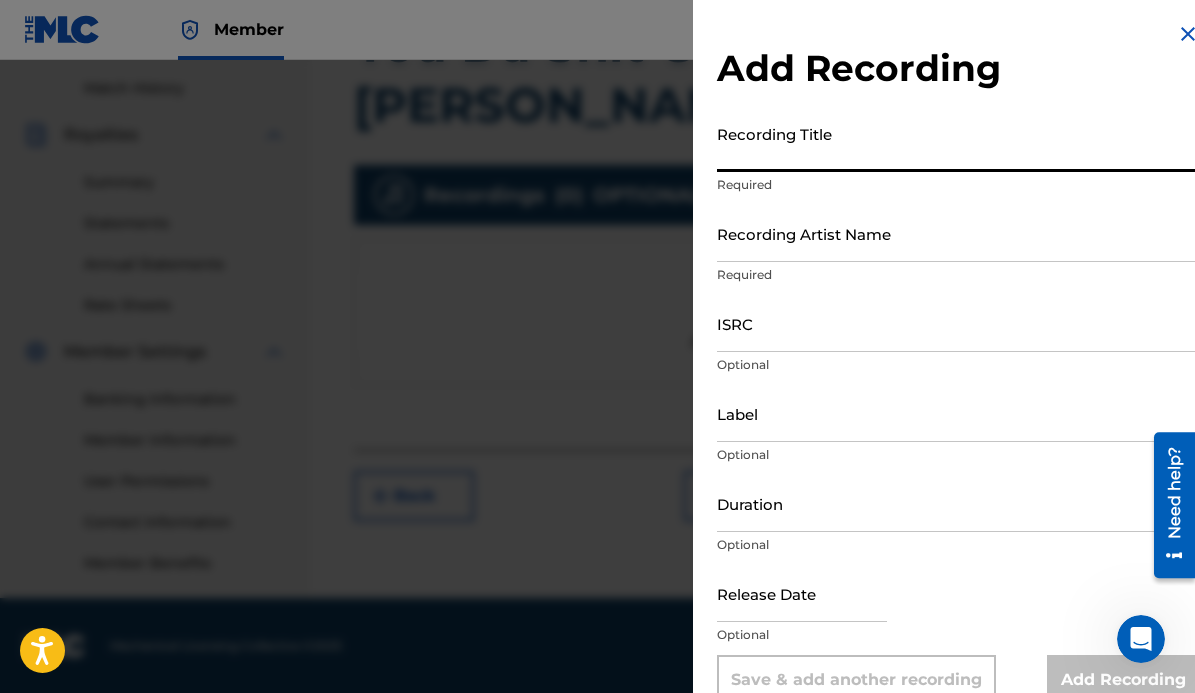 click on "Recording Title" at bounding box center [958, 143] 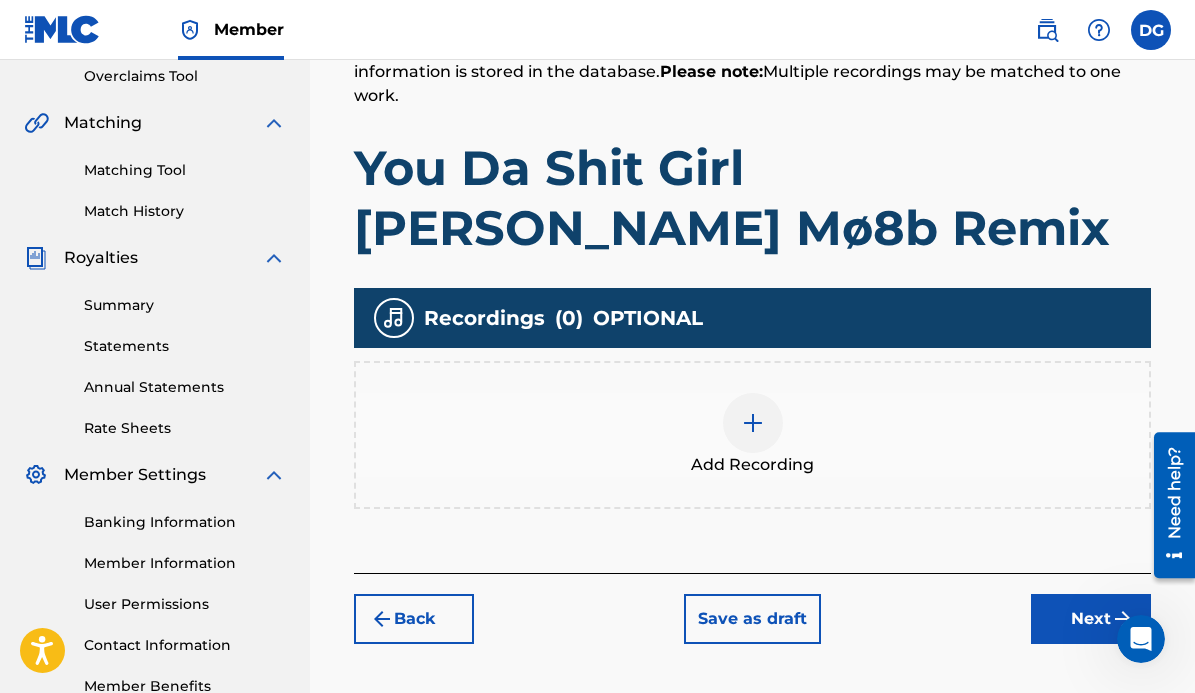 scroll, scrollTop: 422, scrollLeft: 0, axis: vertical 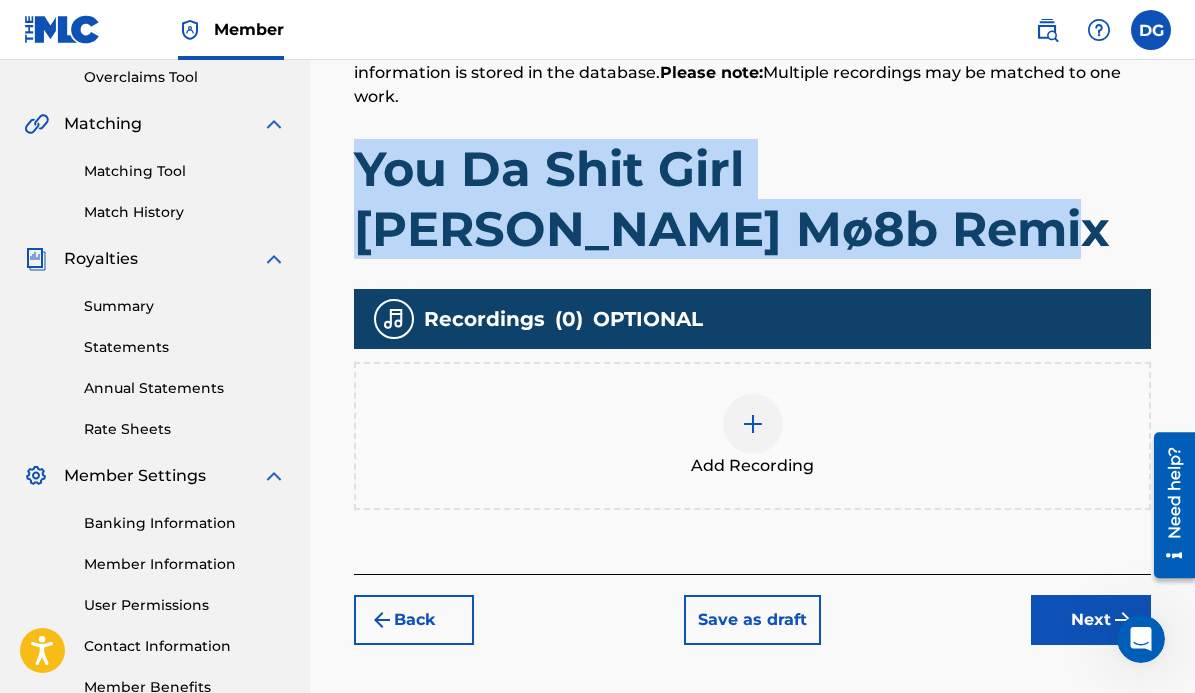 drag, startPoint x: 683, startPoint y: 227, endPoint x: 363, endPoint y: 182, distance: 323.14856 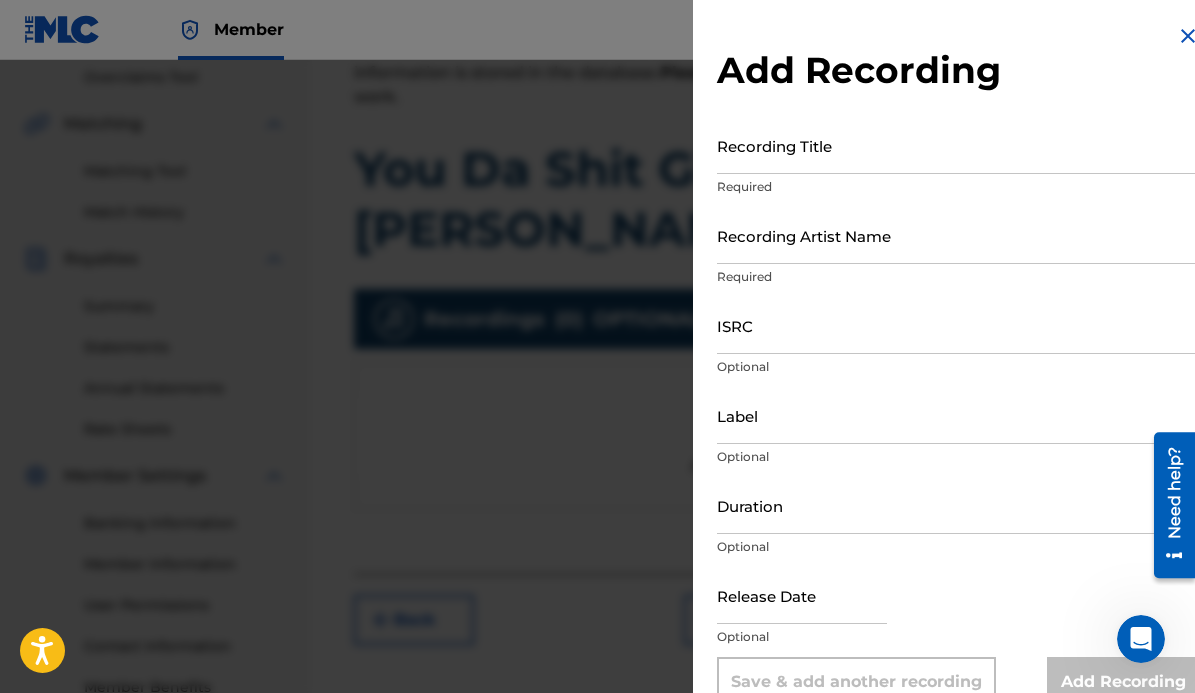 click on "Recording Title" at bounding box center (958, 145) 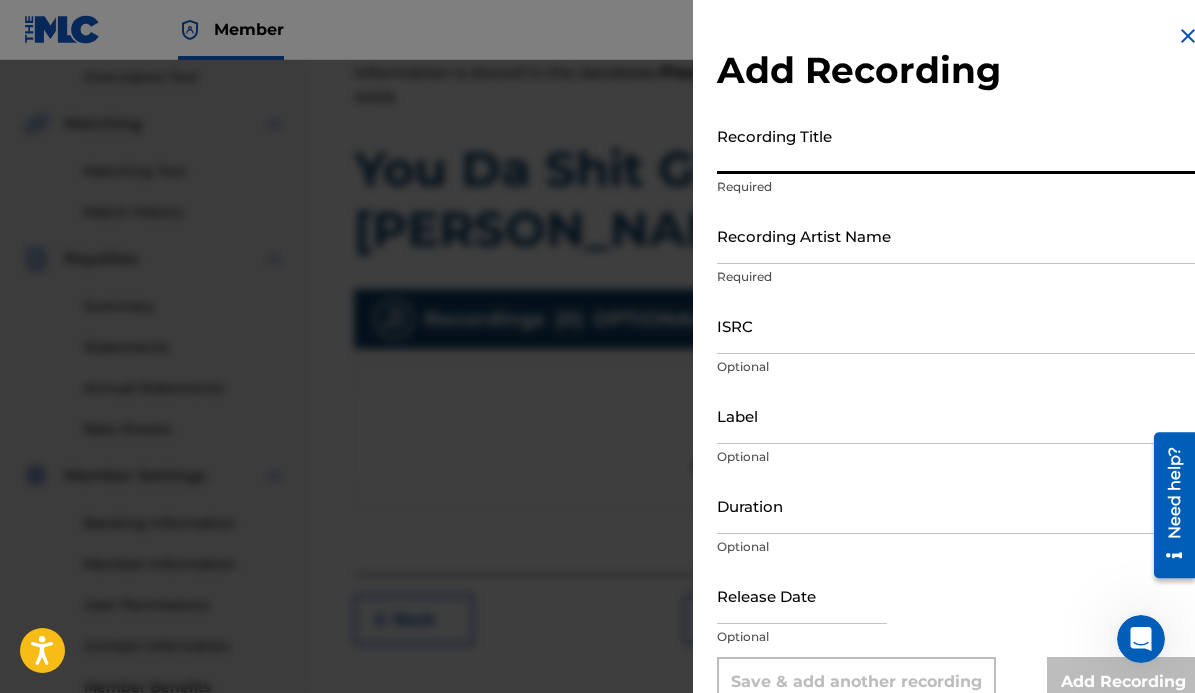 paste on "You Da Shit Girl [PERSON_NAME] Mø8b Remix" 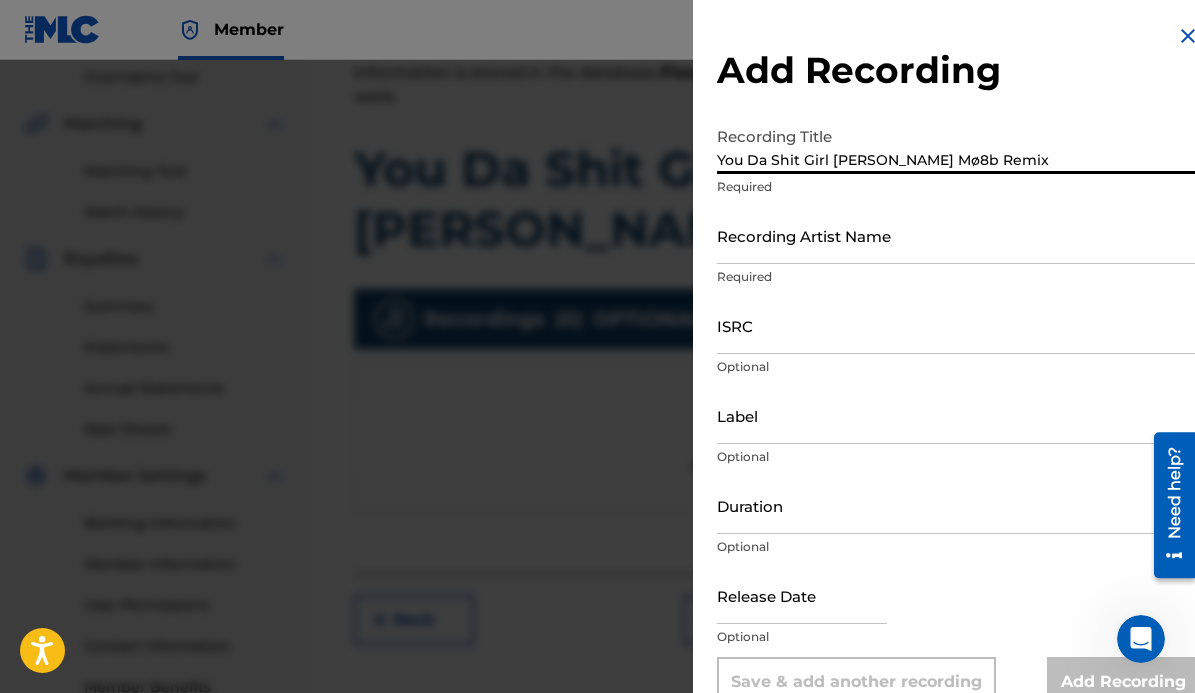 type on "You Da Shit Girl [PERSON_NAME] Mø8b Remix" 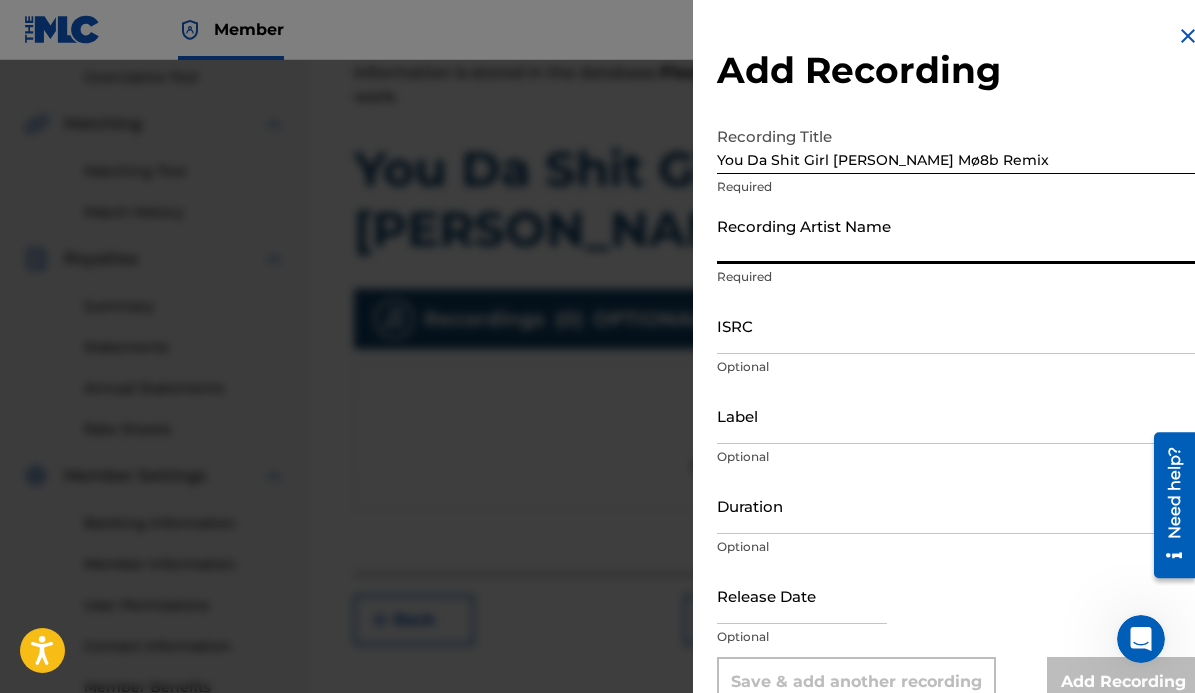 click on "Recording Artist Name" at bounding box center (958, 235) 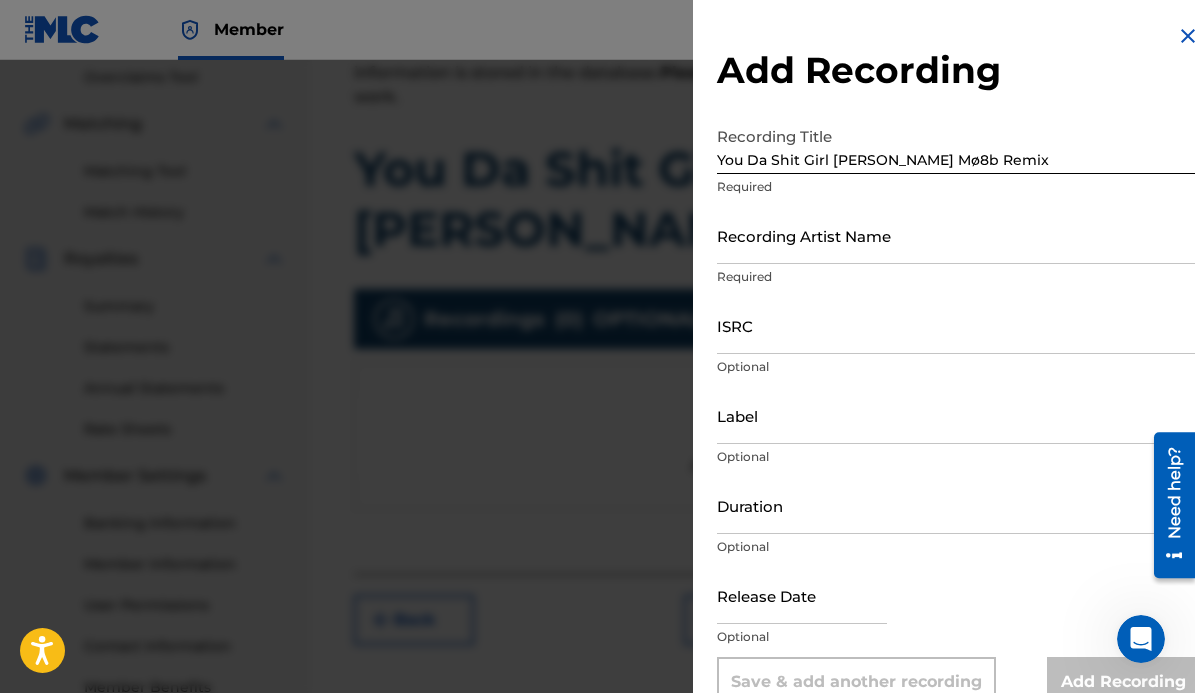 click on "Add Recording Recording Title You Da Shit Girl [PERSON_NAME] Mø8b Remix Required Recording Artist Name Required ISRC Optional Label Optional Duration Optional Release Date Optional Save & add another recording Add Recording" at bounding box center [958, 365] 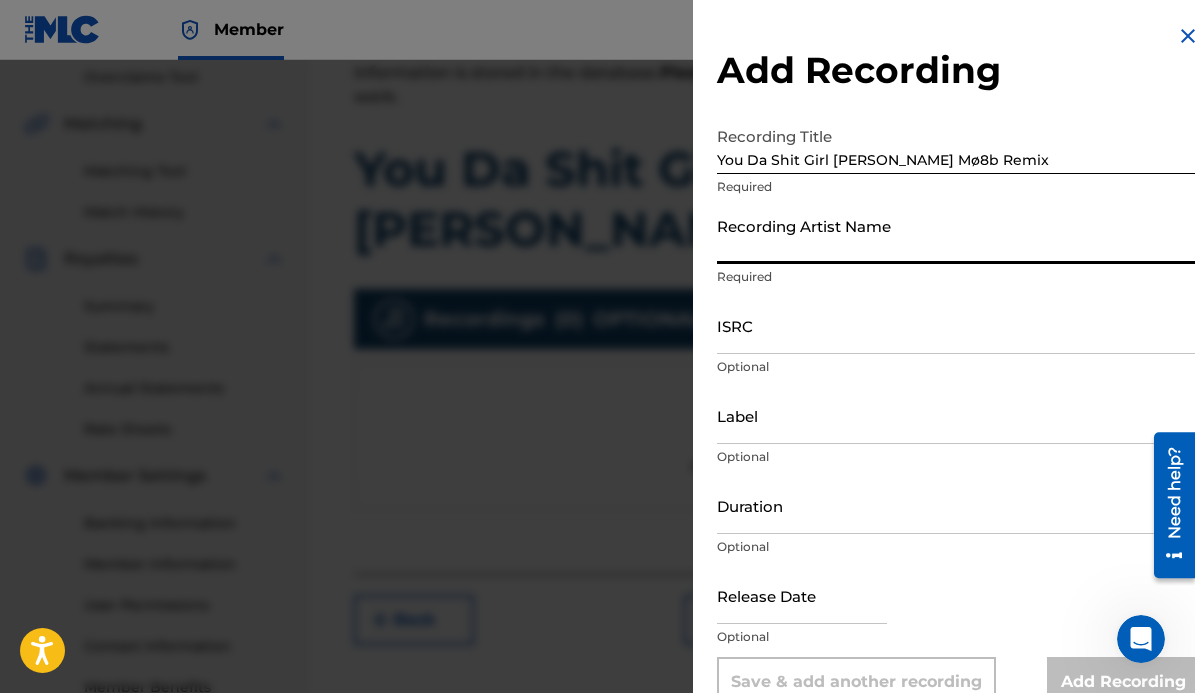type on "[PERSON_NAME] + [PERSON_NAME], [PERSON_NAME]" 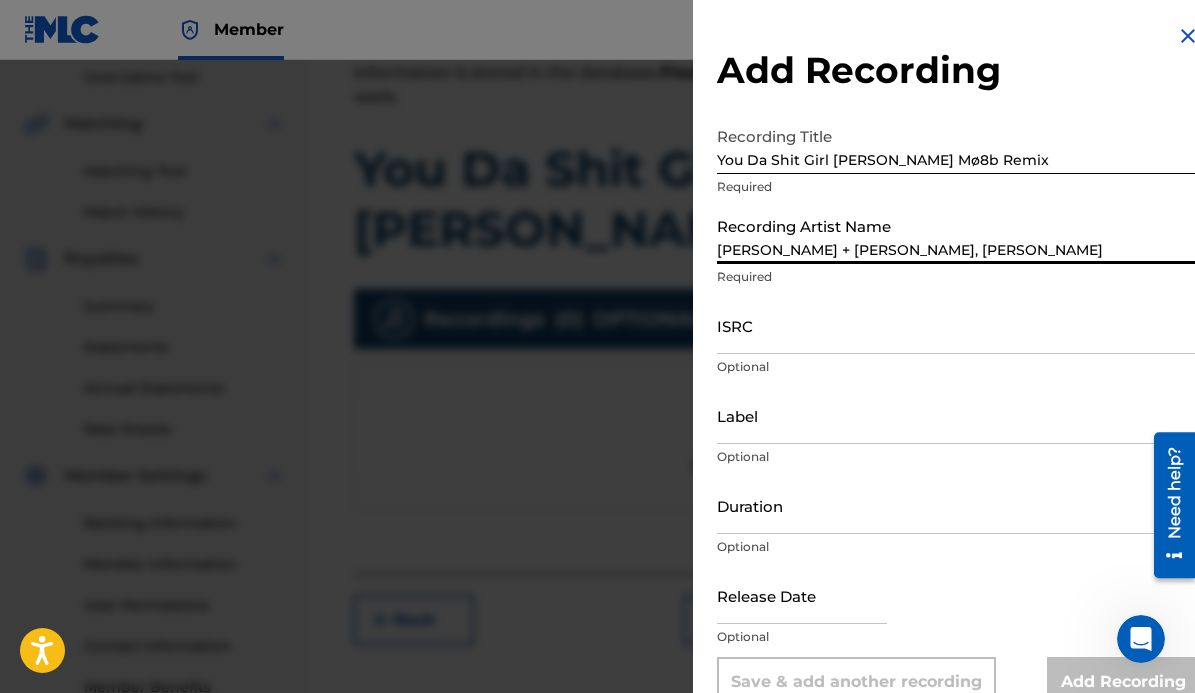 type on "Classic Music Company" 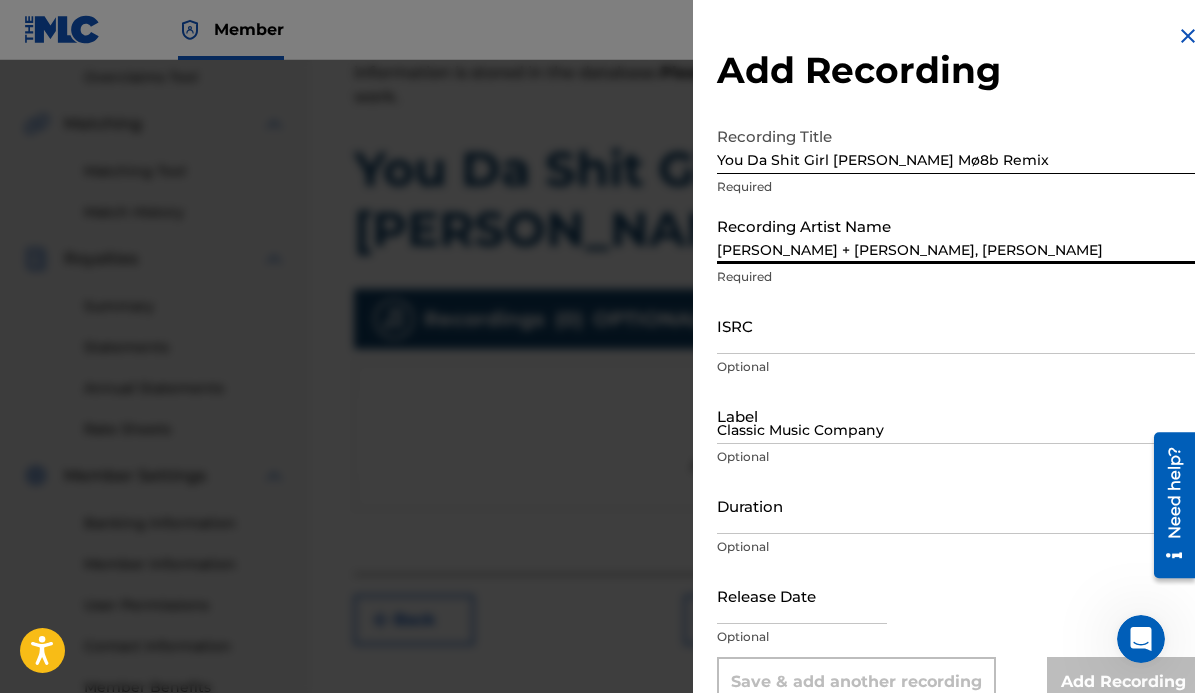 type on "04:26" 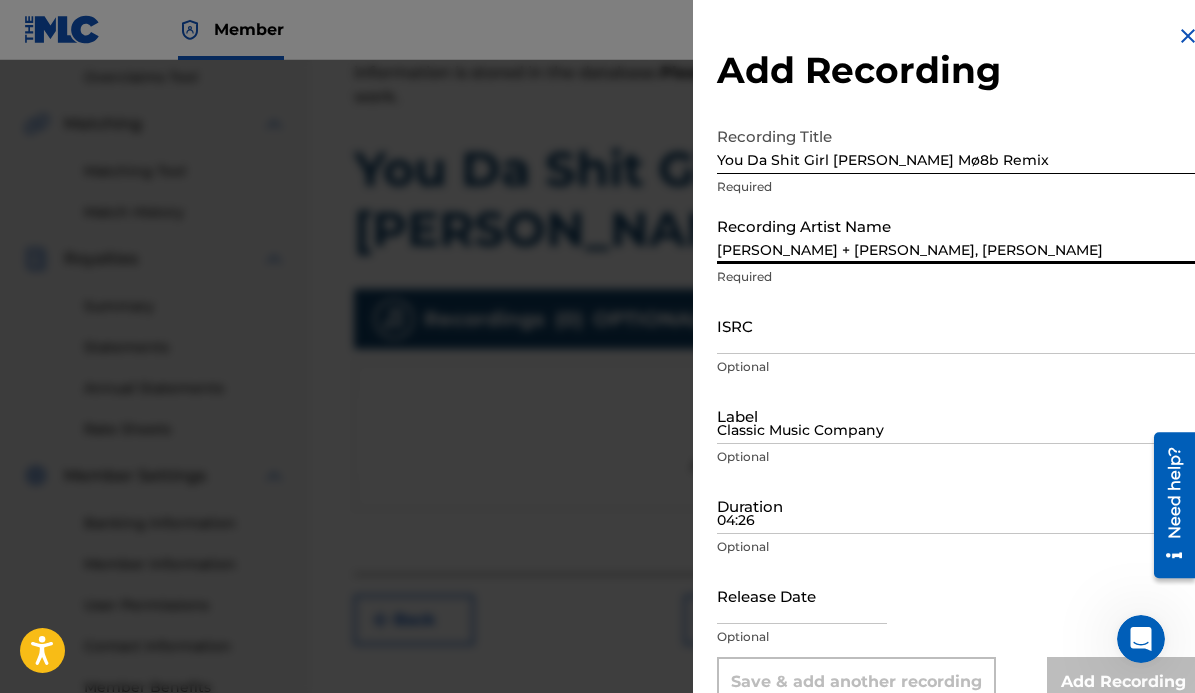 type on "[DATE]" 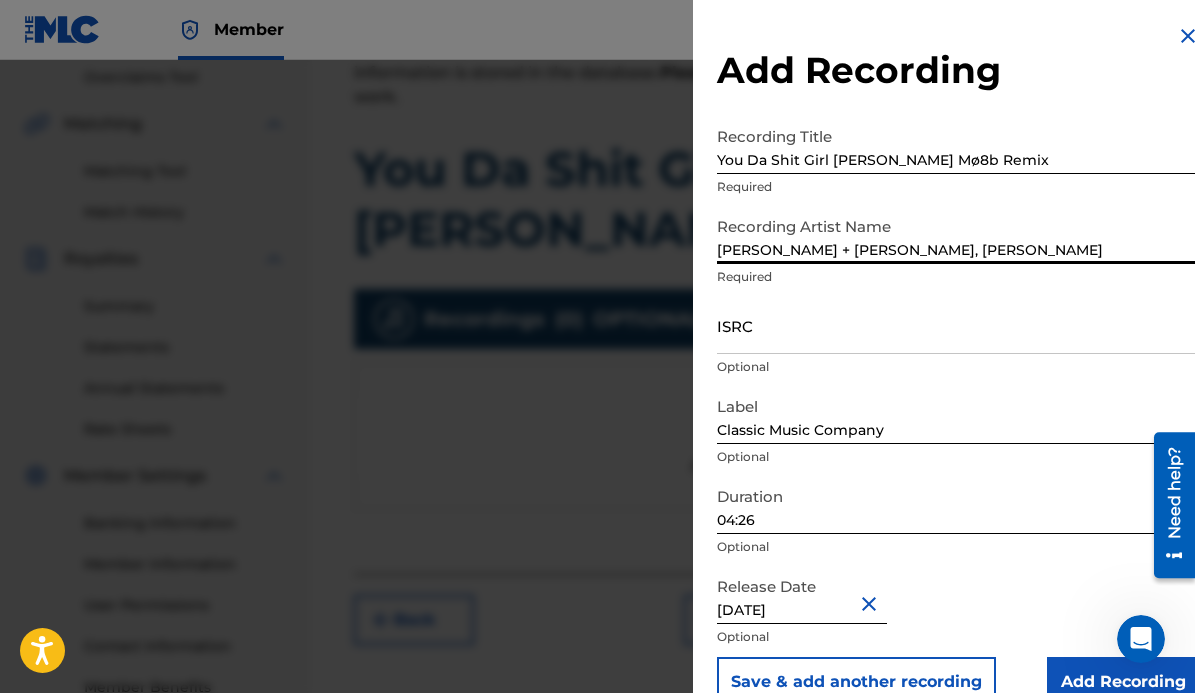 click on "ISRC" at bounding box center (958, 325) 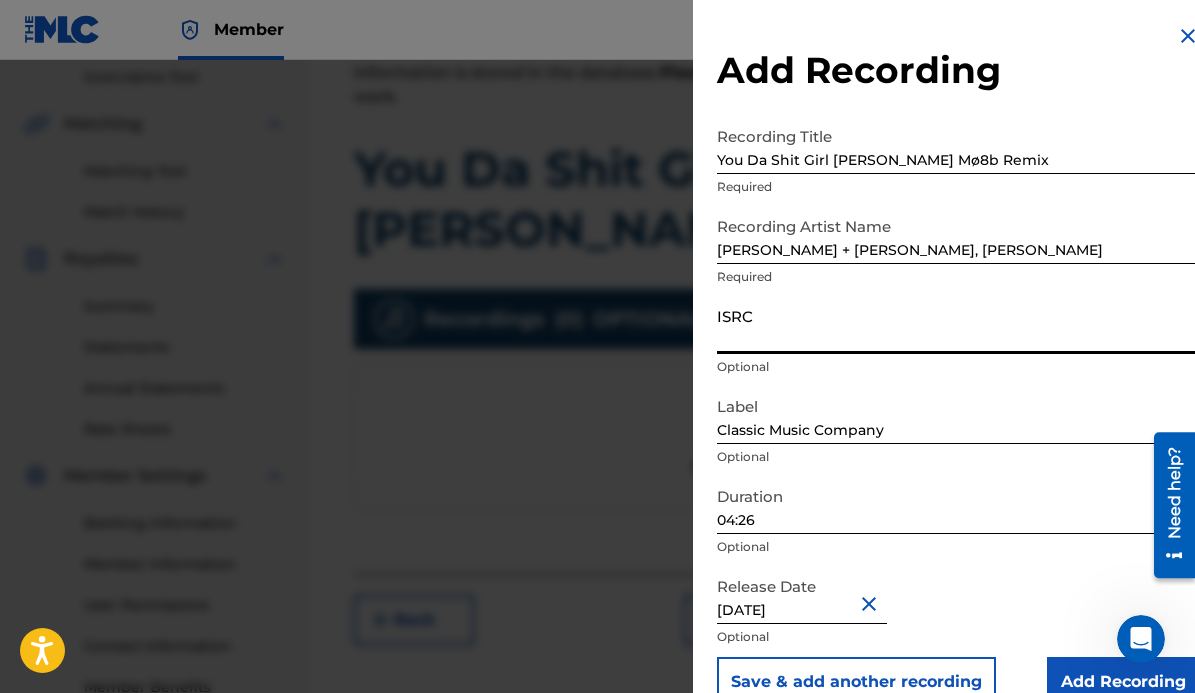 paste on "GBCPZ2017327" 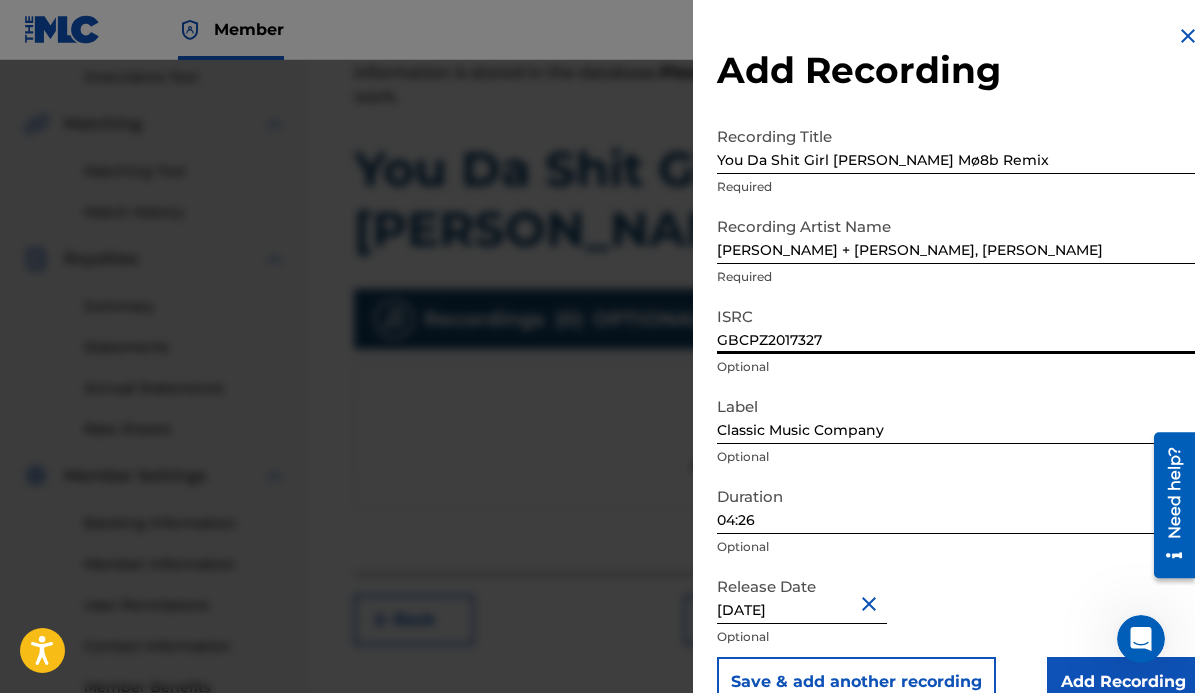 type on "GBCPZ2017327" 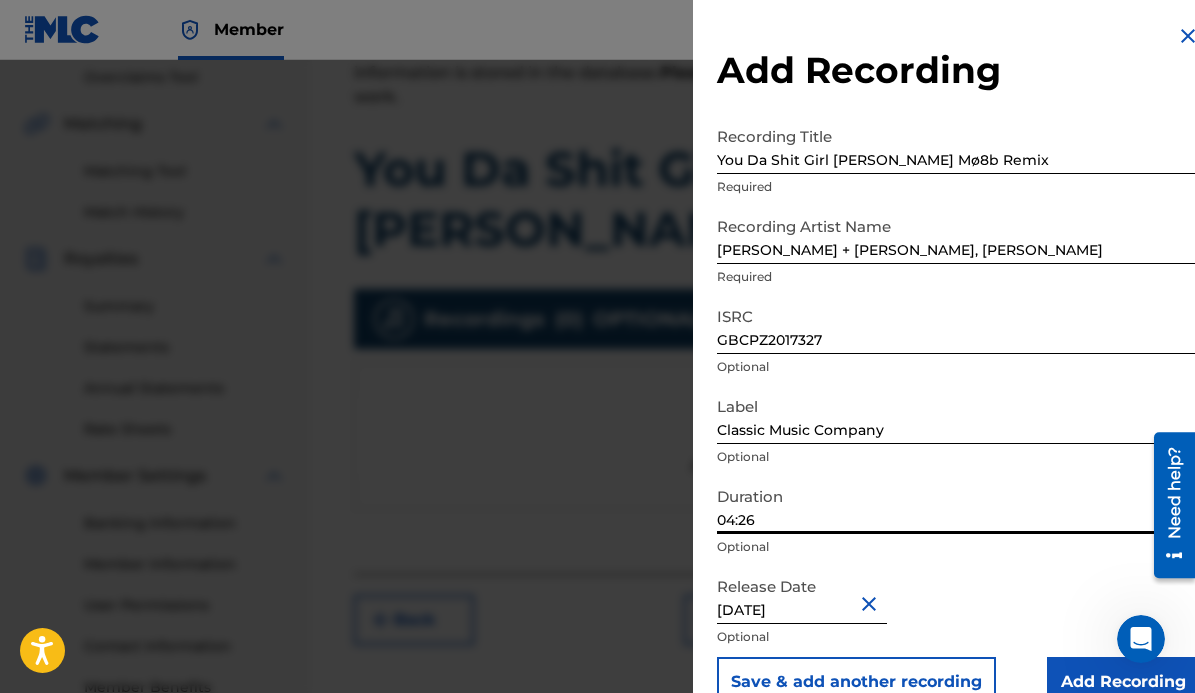 drag, startPoint x: 806, startPoint y: 517, endPoint x: 730, endPoint y: 516, distance: 76.00658 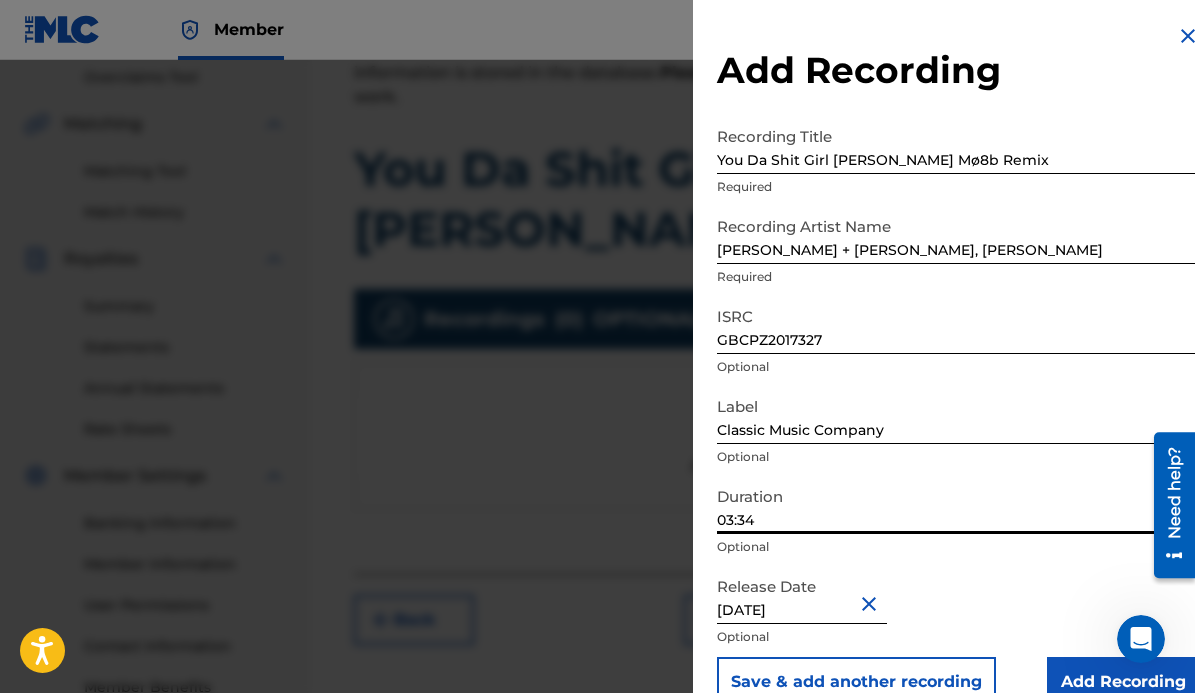 type on "03:34" 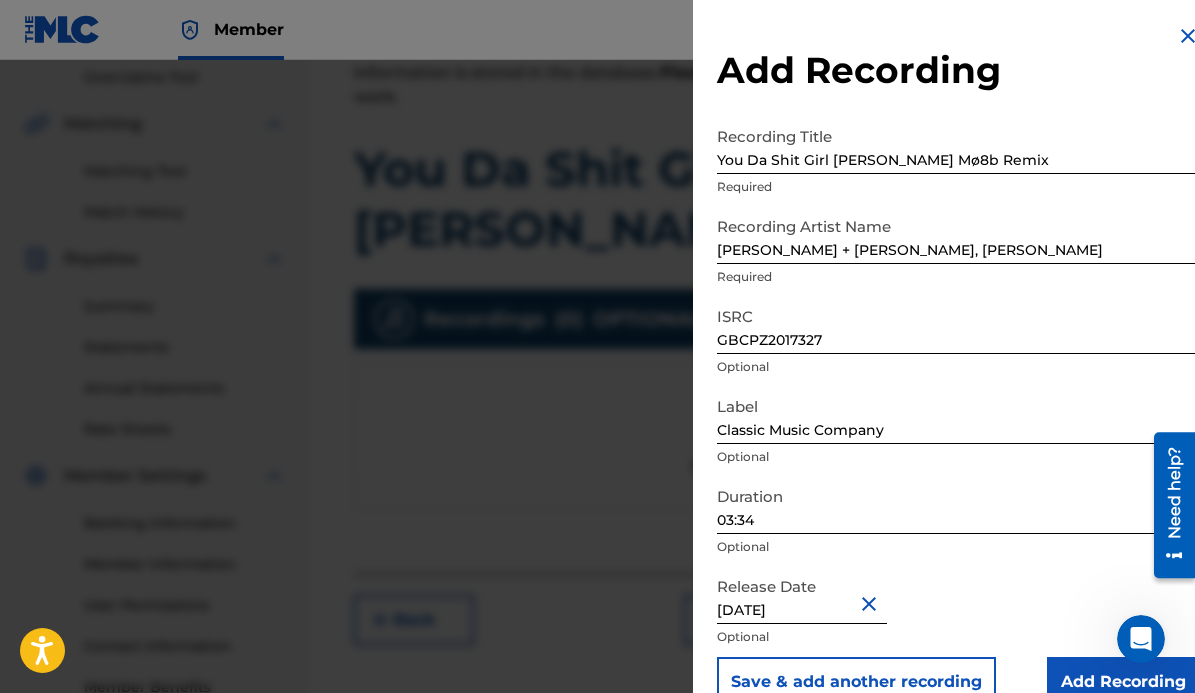 click on "Release Date [DATE] Optional" at bounding box center [958, 612] 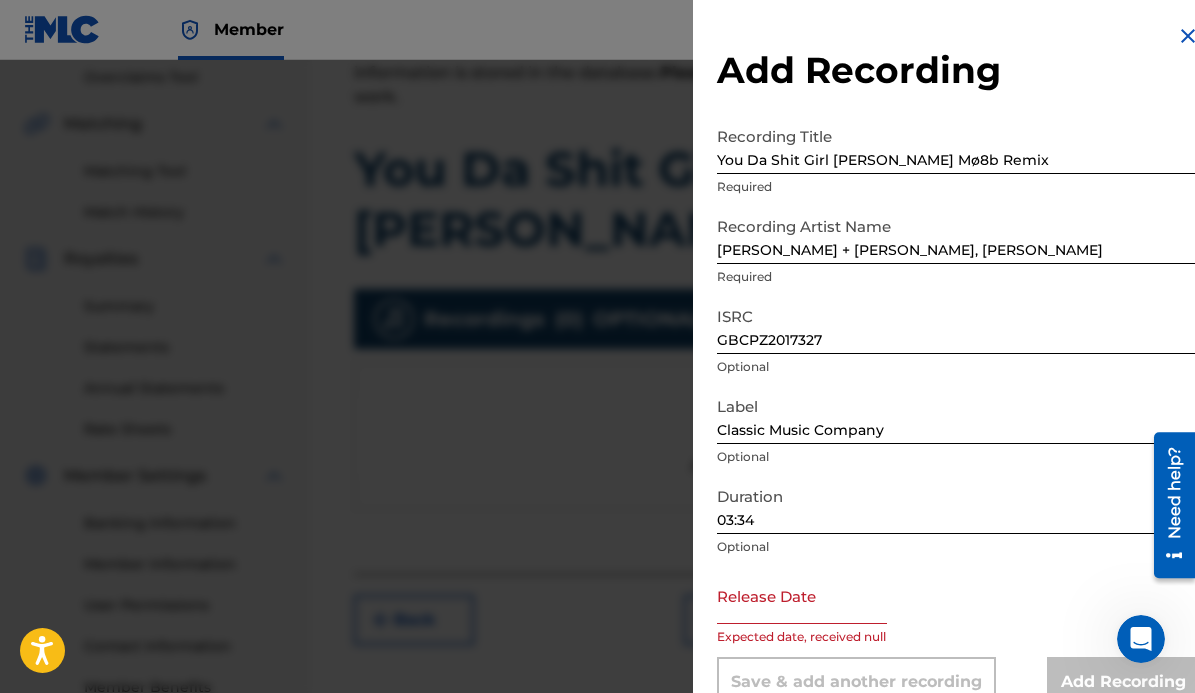 click at bounding box center [802, 595] 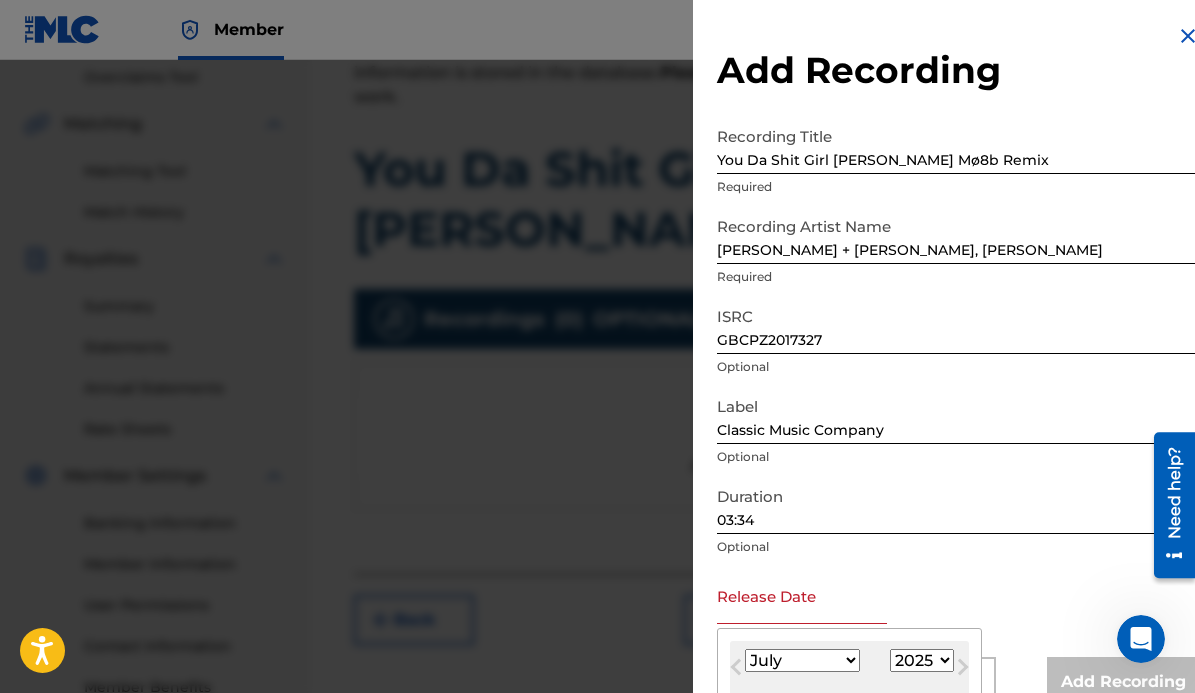 type on "[DATE]" 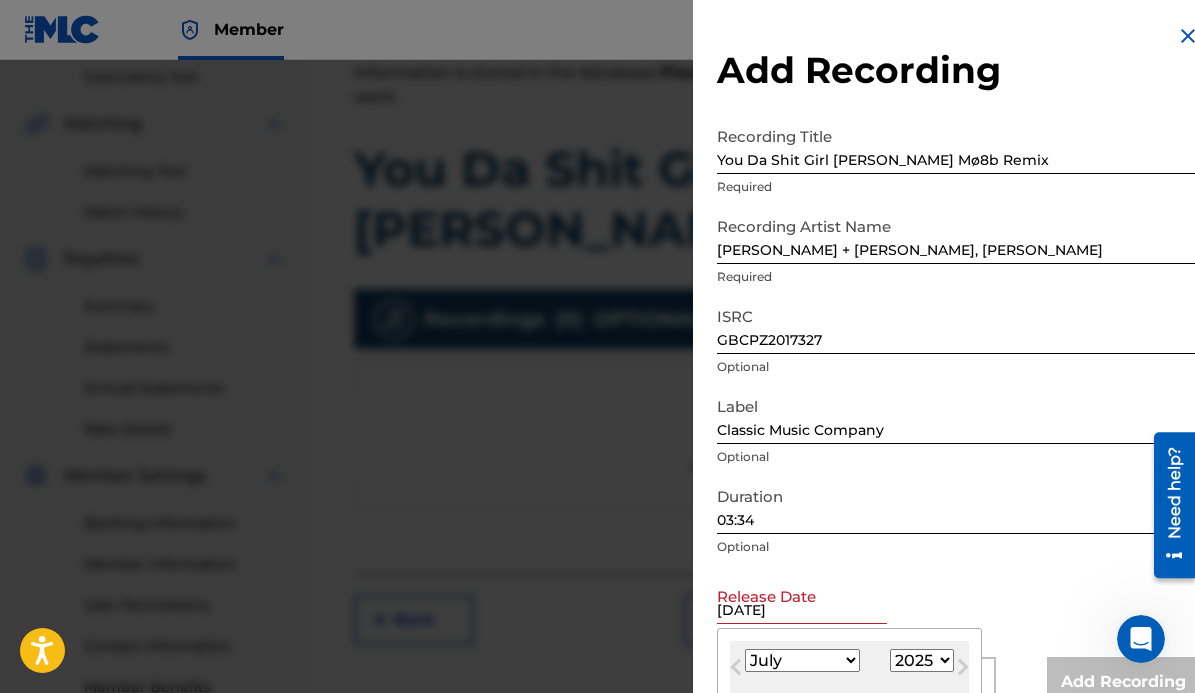 select on "4" 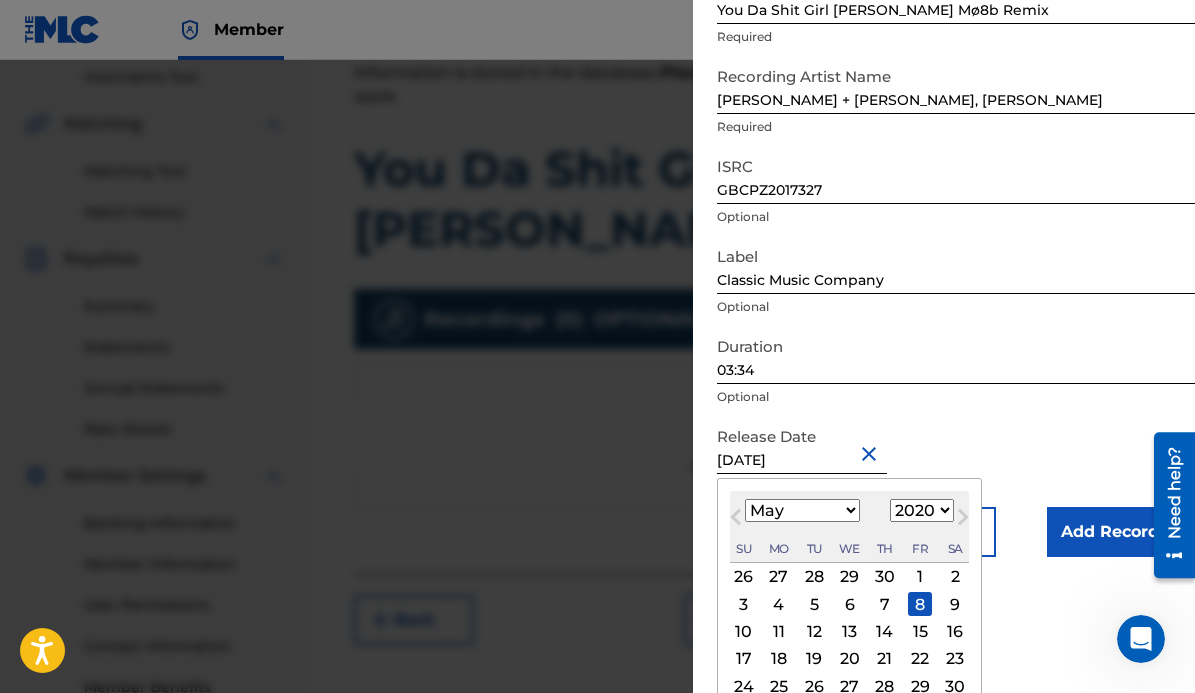 scroll, scrollTop: 223, scrollLeft: 0, axis: vertical 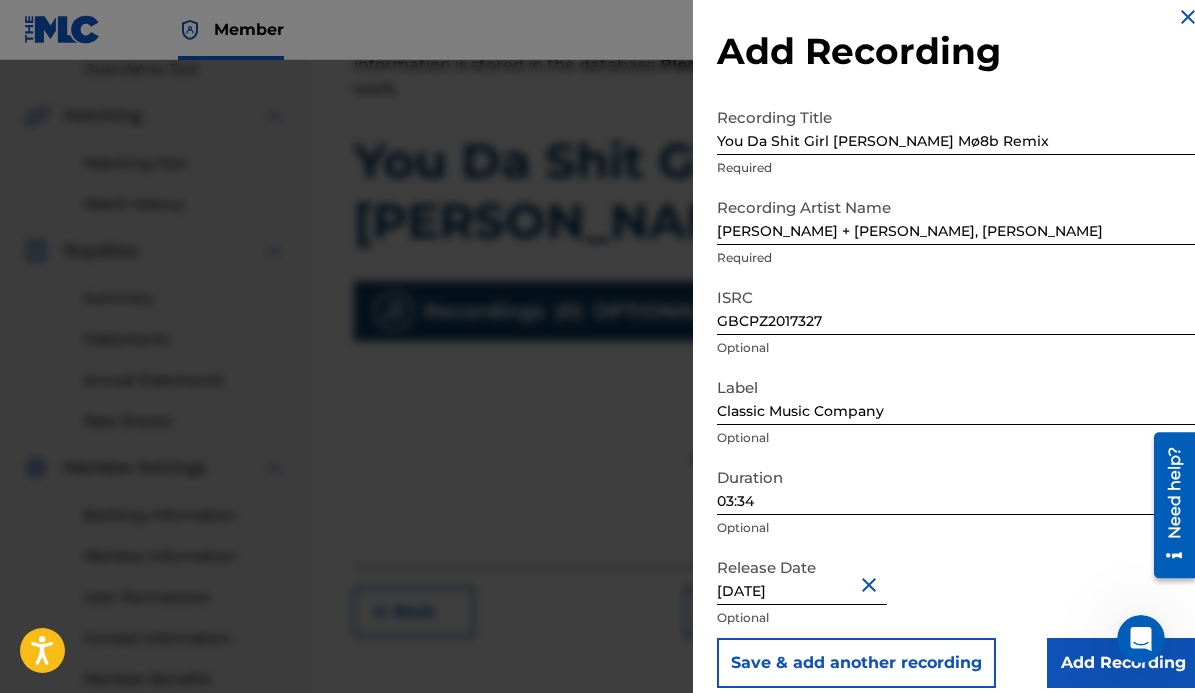 click on "Add Recording" at bounding box center [1123, 663] 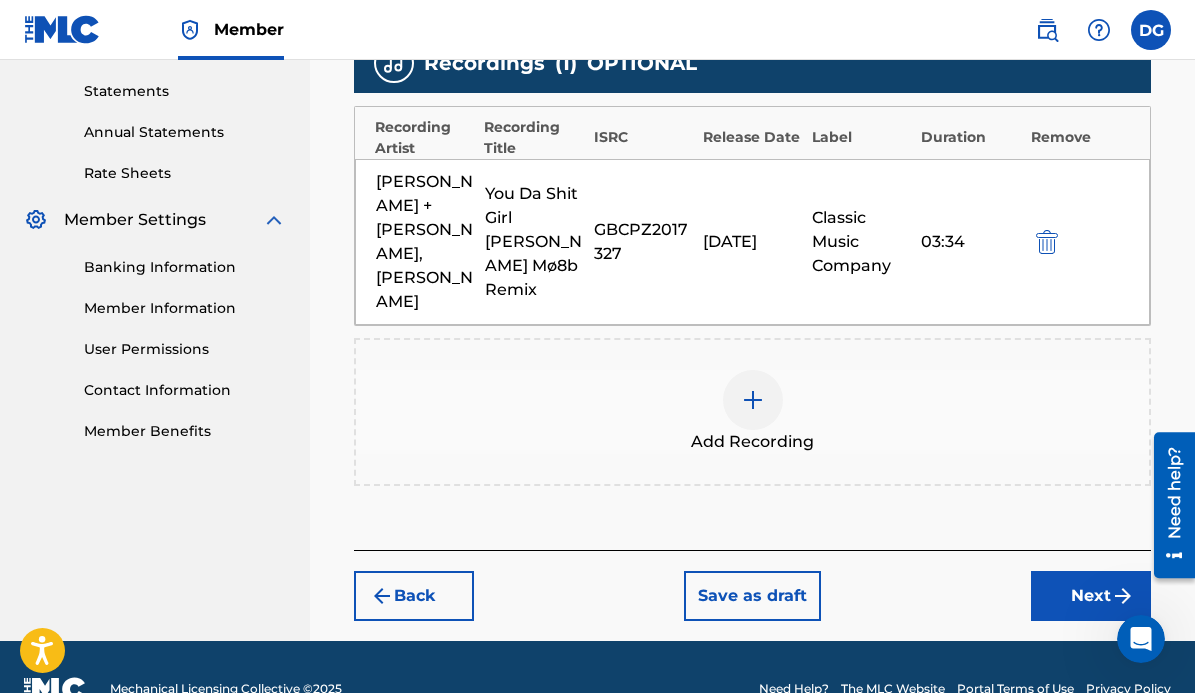 scroll, scrollTop: 680, scrollLeft: 0, axis: vertical 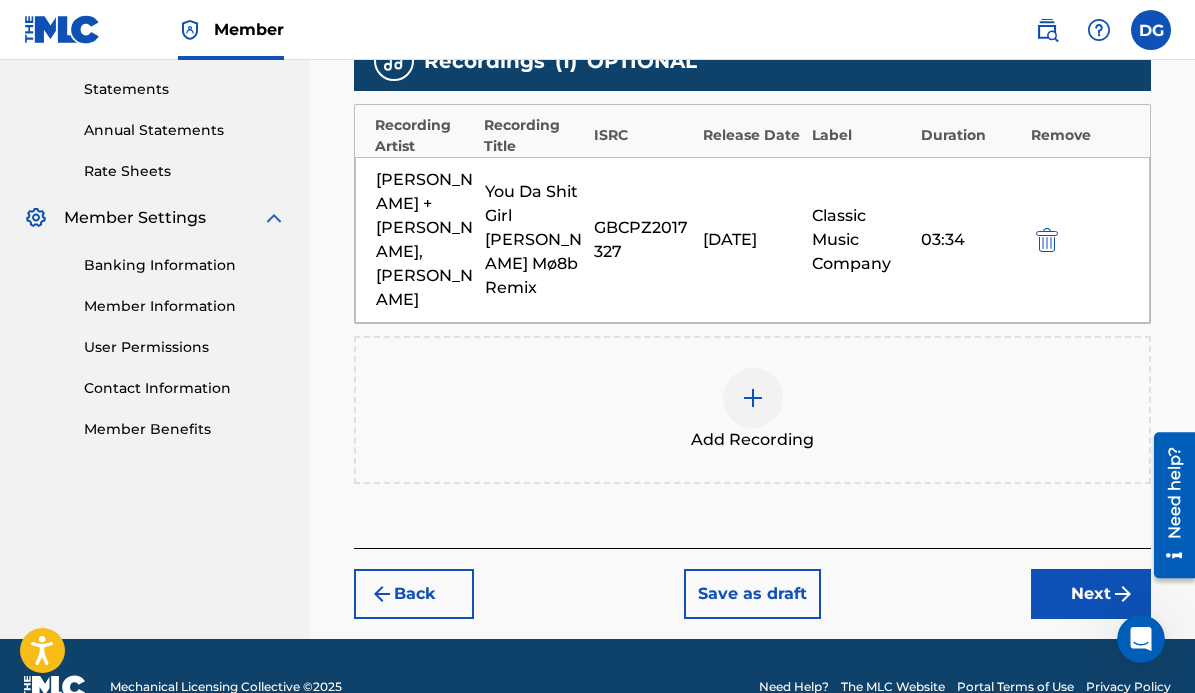 click on "You Da Shit Girl [PERSON_NAME] Mø8b Remix" at bounding box center (534, 240) 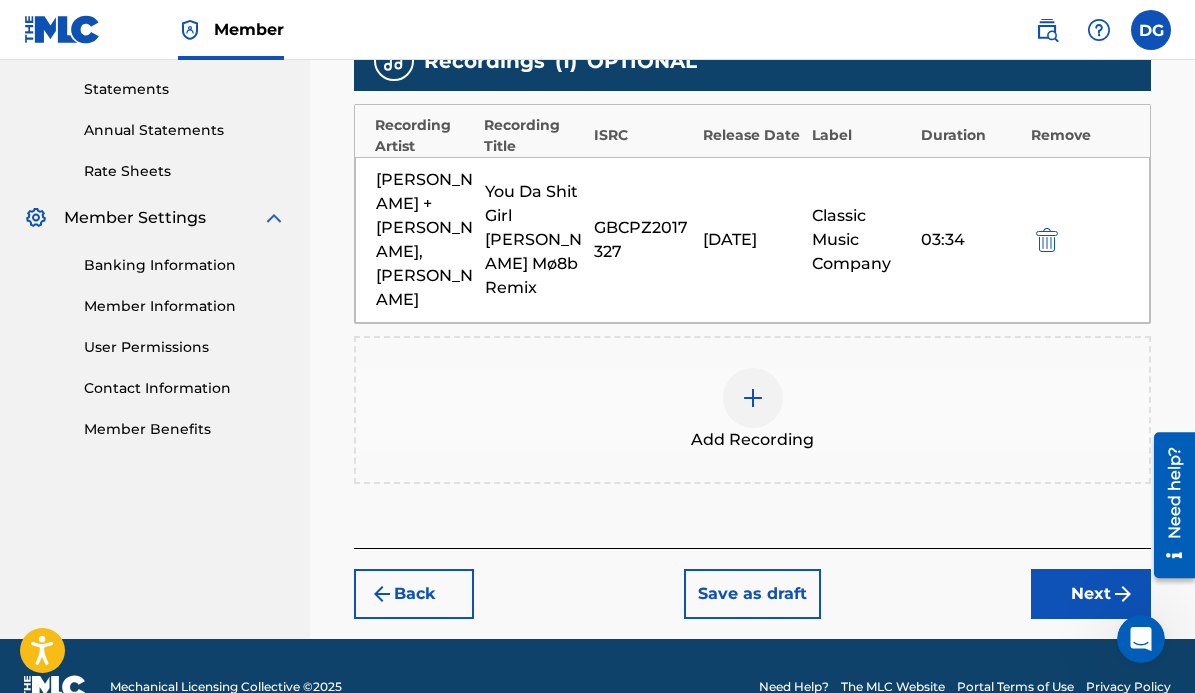 click at bounding box center [1047, 240] 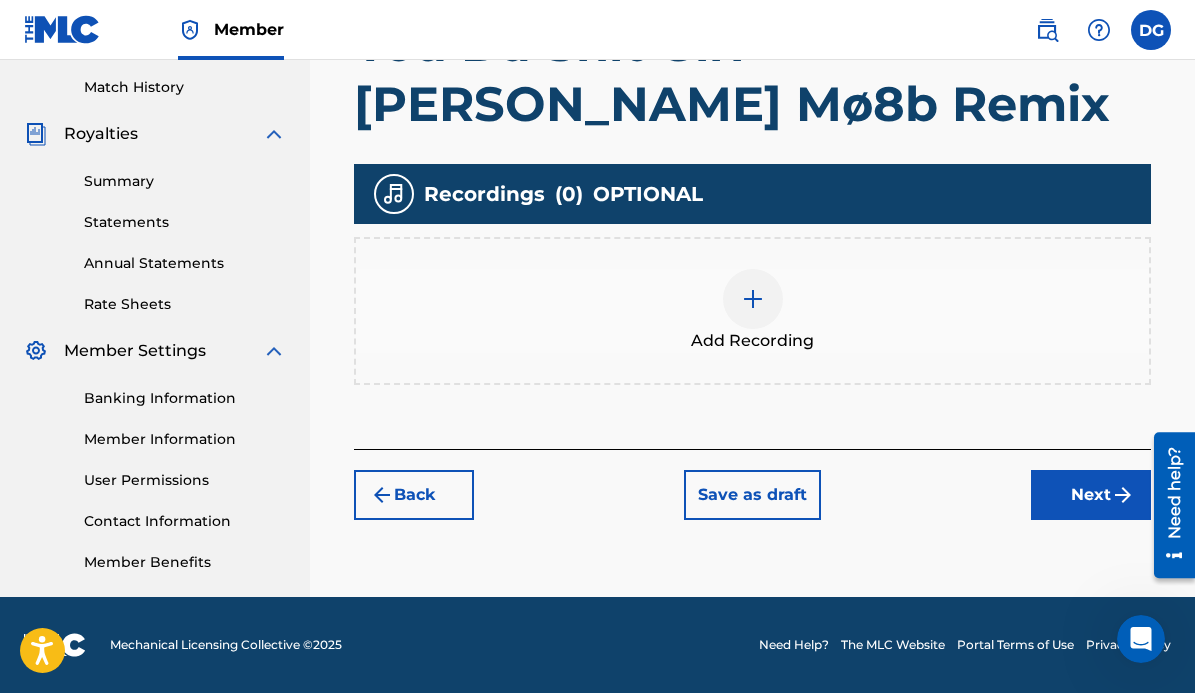 scroll, scrollTop: 546, scrollLeft: 0, axis: vertical 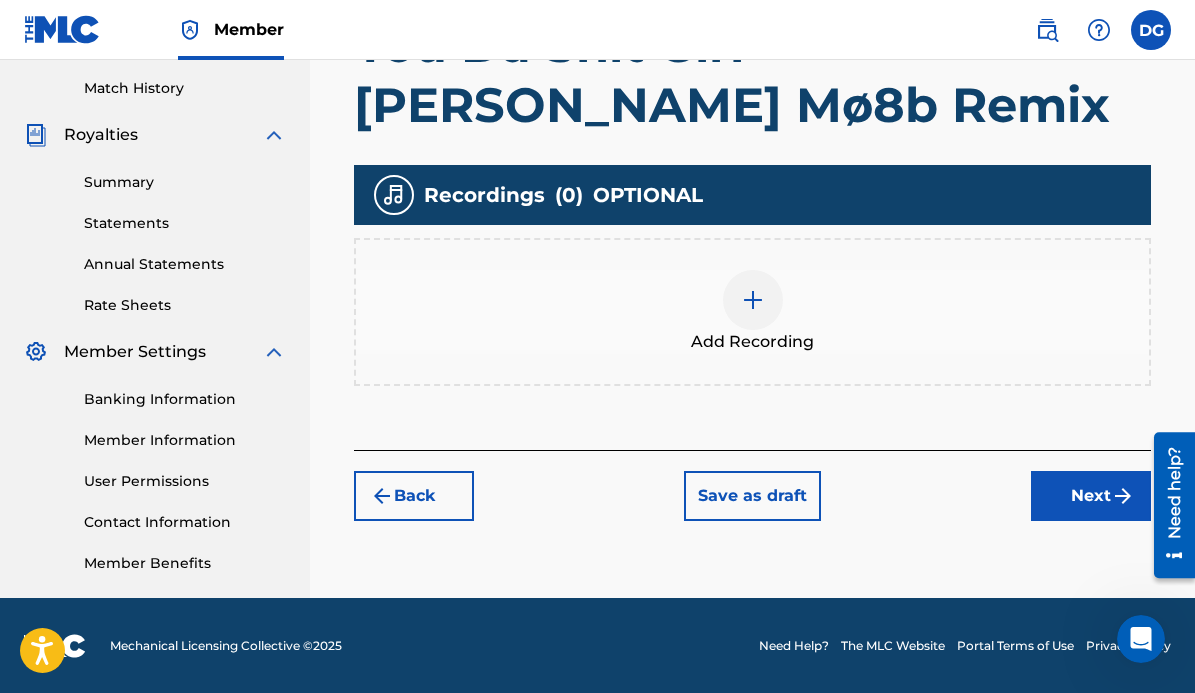 click at bounding box center [753, 300] 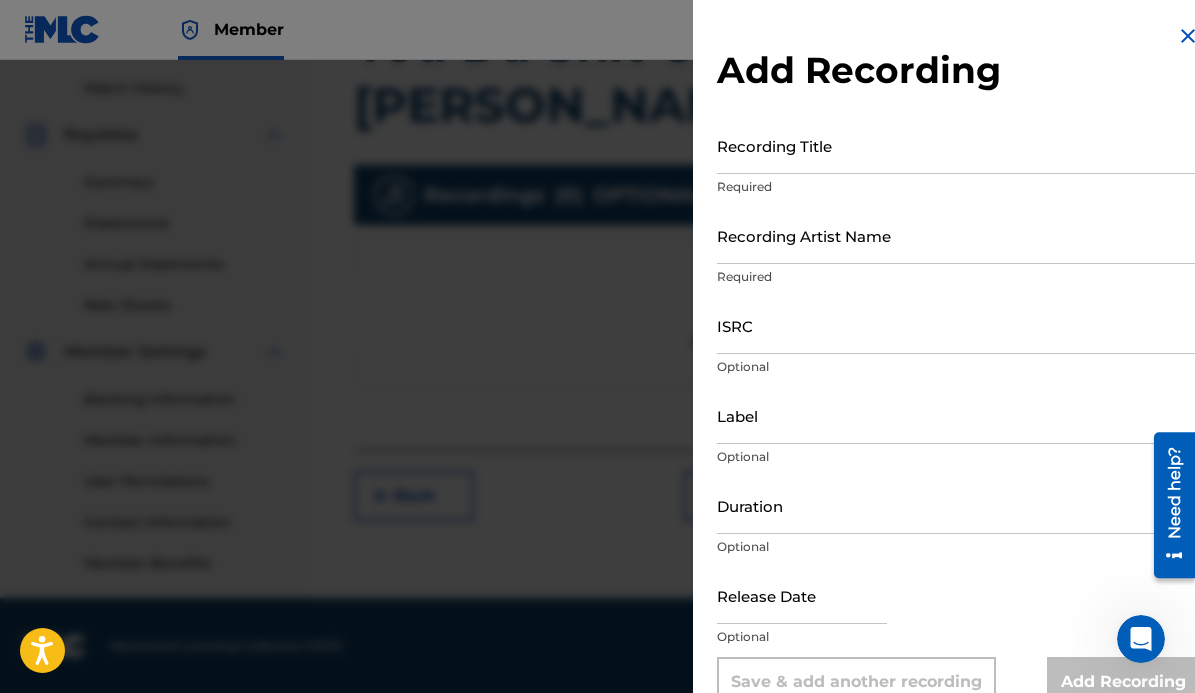 click on "Recording Title" at bounding box center (958, 145) 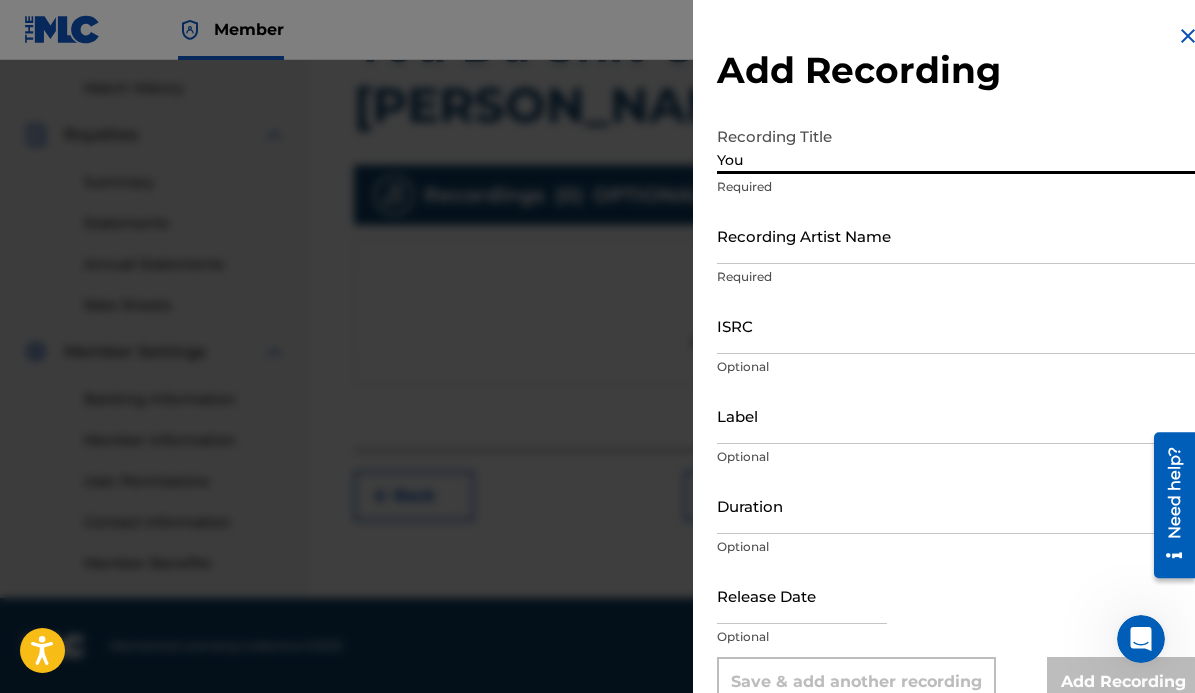 type on "You" 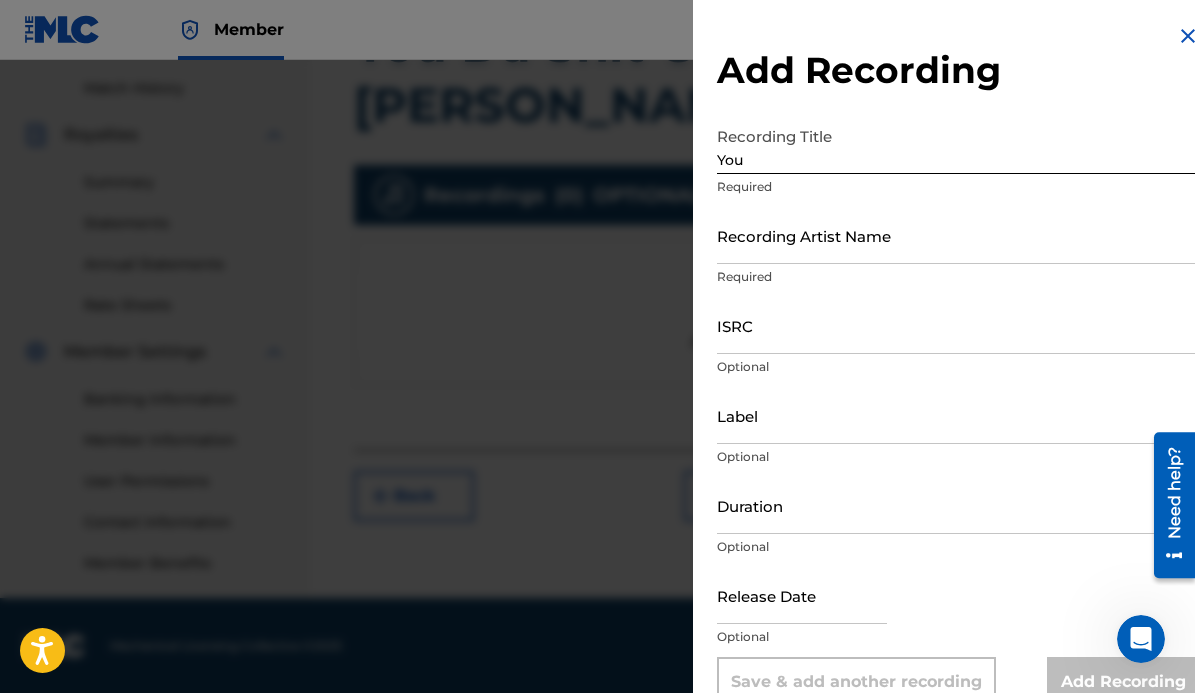 click at bounding box center [1188, 36] 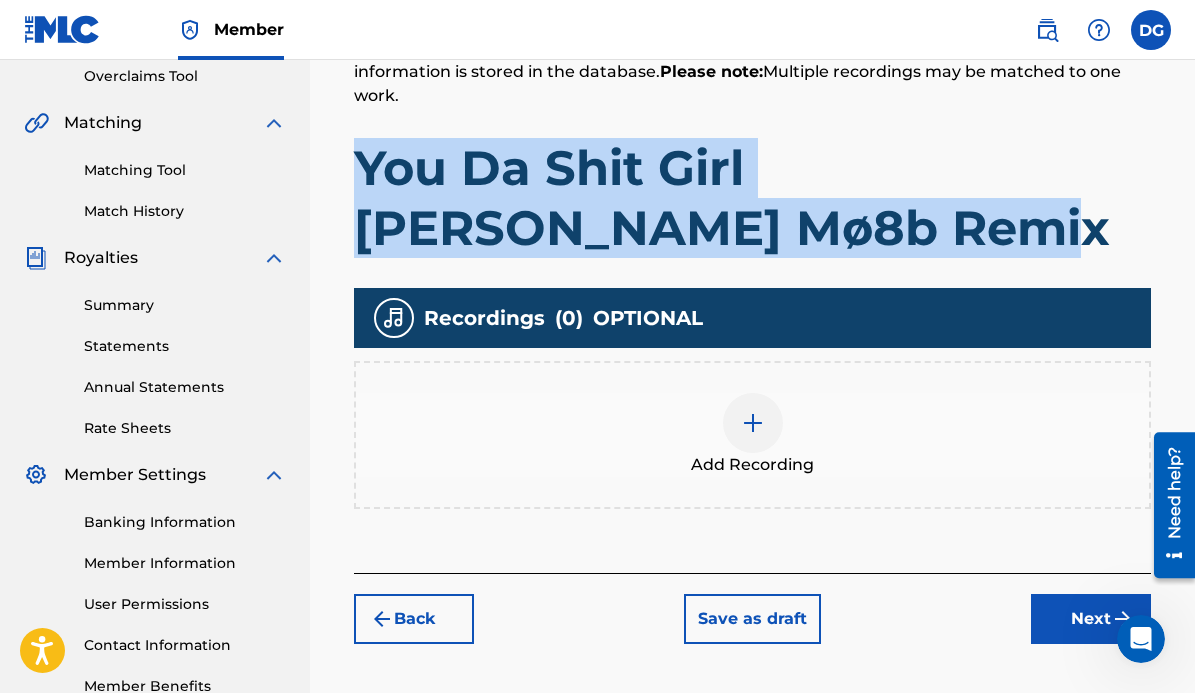 scroll, scrollTop: 422, scrollLeft: 0, axis: vertical 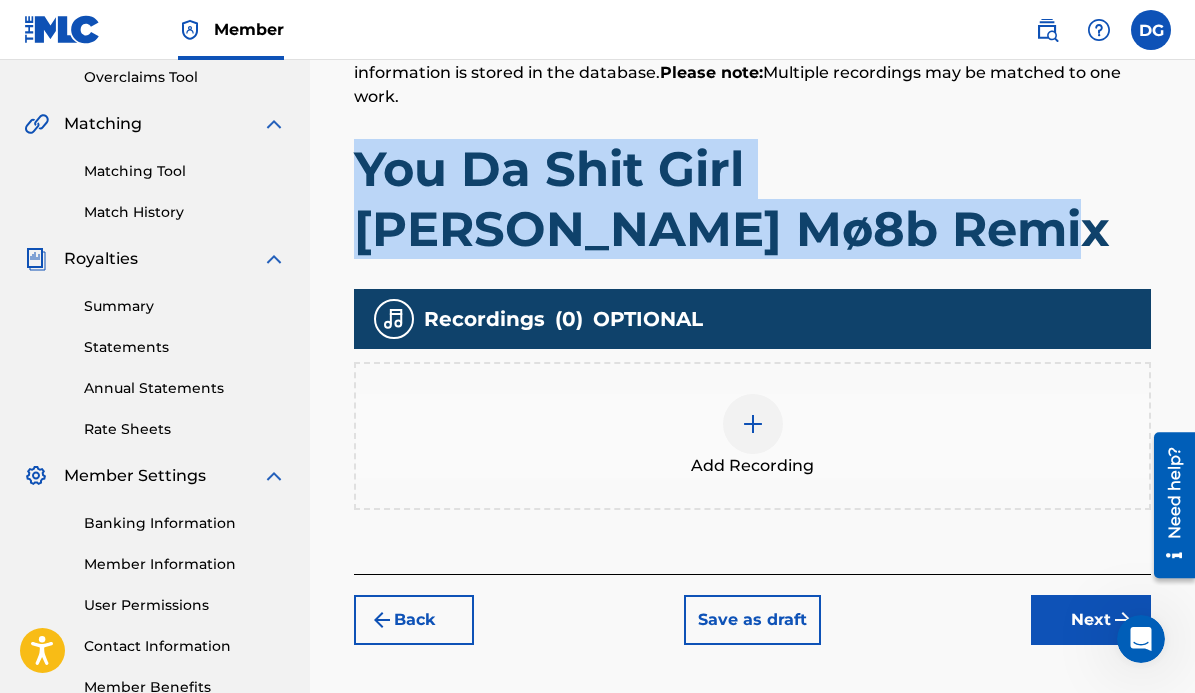 drag, startPoint x: 687, startPoint y: 226, endPoint x: 353, endPoint y: 175, distance: 337.87128 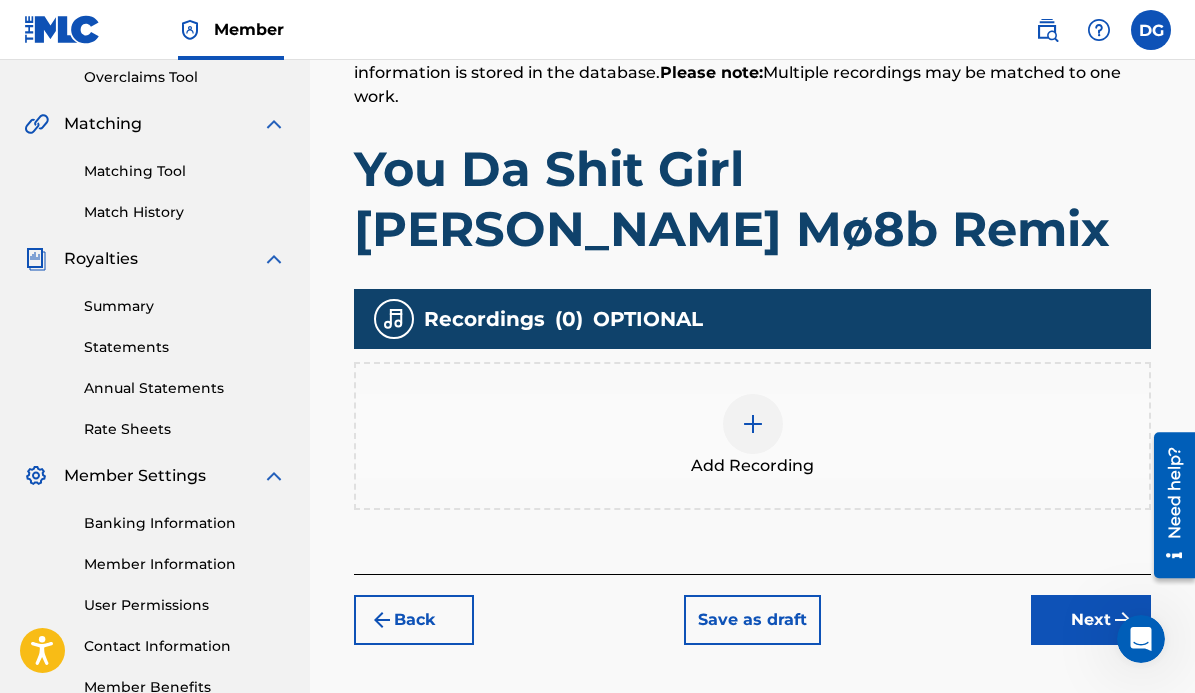 click at bounding box center (753, 424) 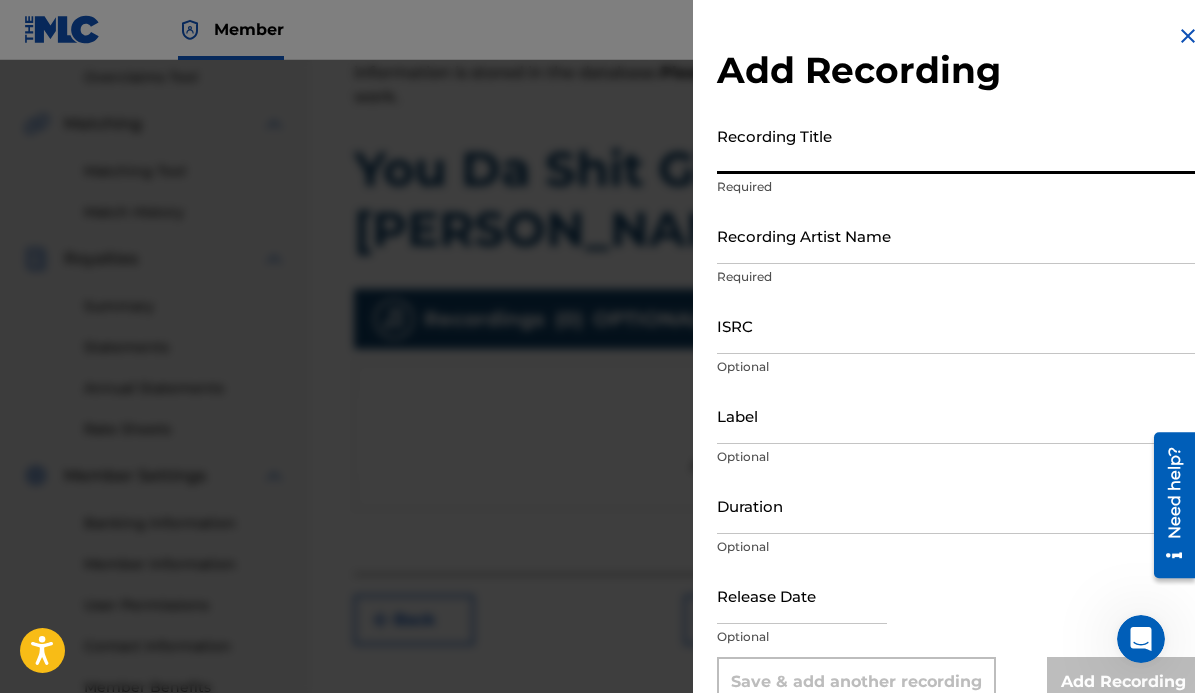 click on "Recording Title" at bounding box center (958, 145) 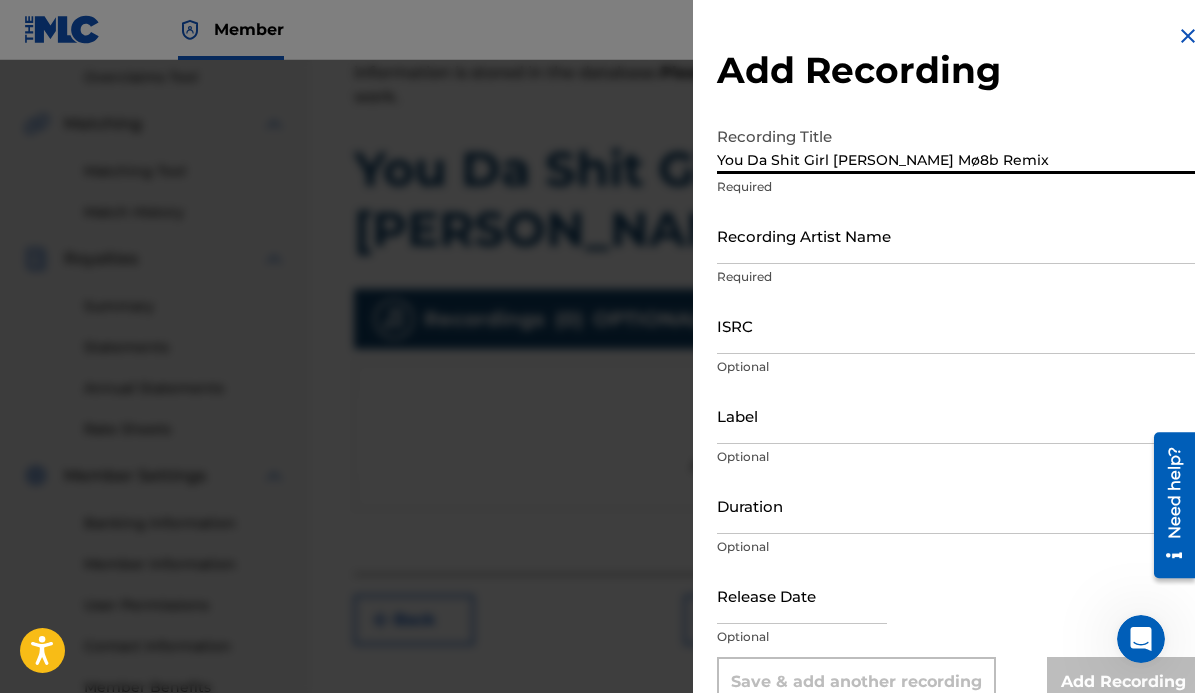 type on "You Da Shit Girl [PERSON_NAME] Mø8b Remix" 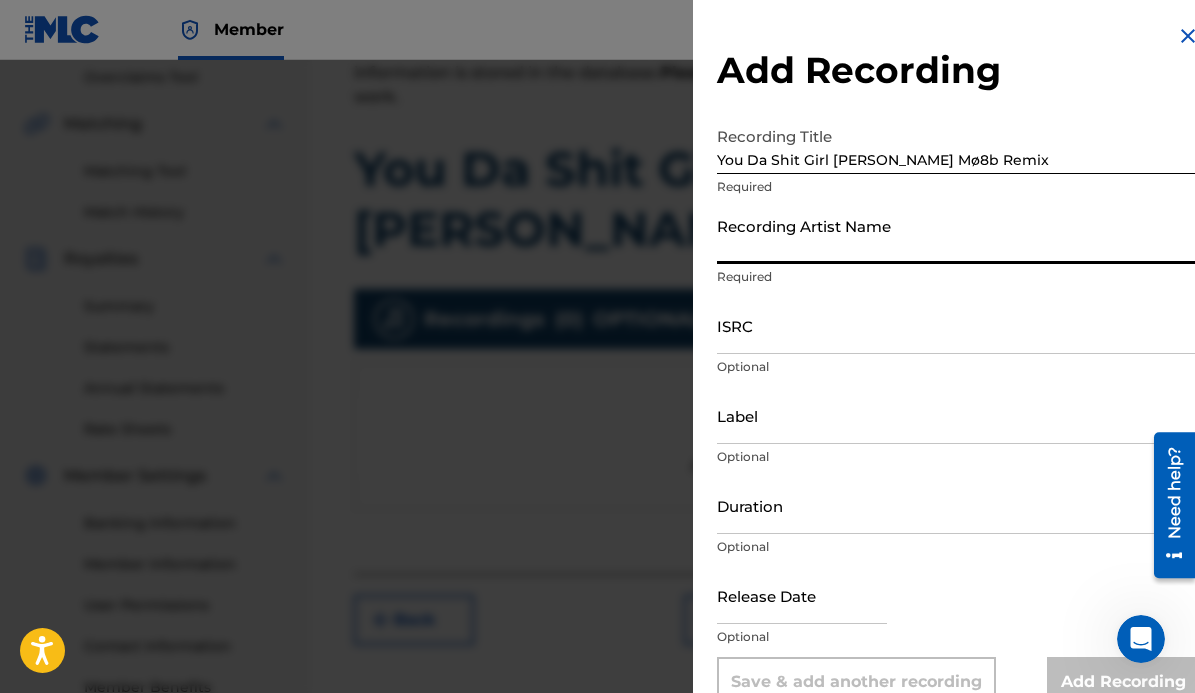 click on "Recording Artist Name" at bounding box center [958, 235] 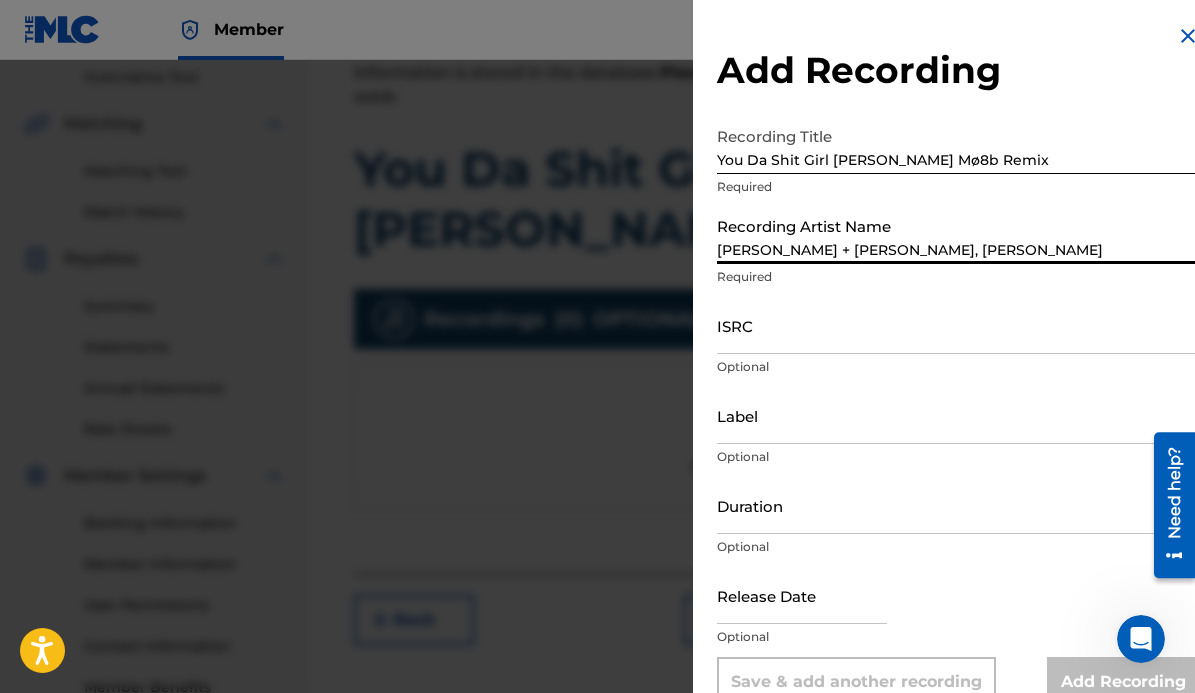 type on "Classic Music Company" 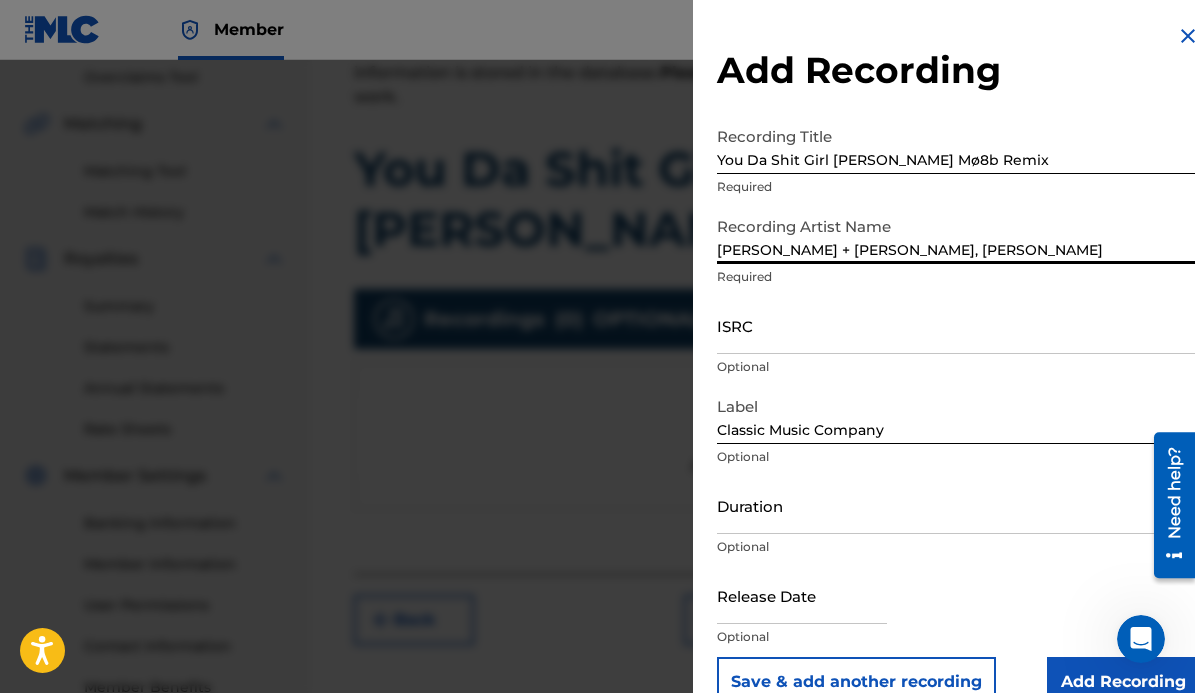 click on "[PERSON_NAME] + [PERSON_NAME], [PERSON_NAME]" at bounding box center (958, 235) 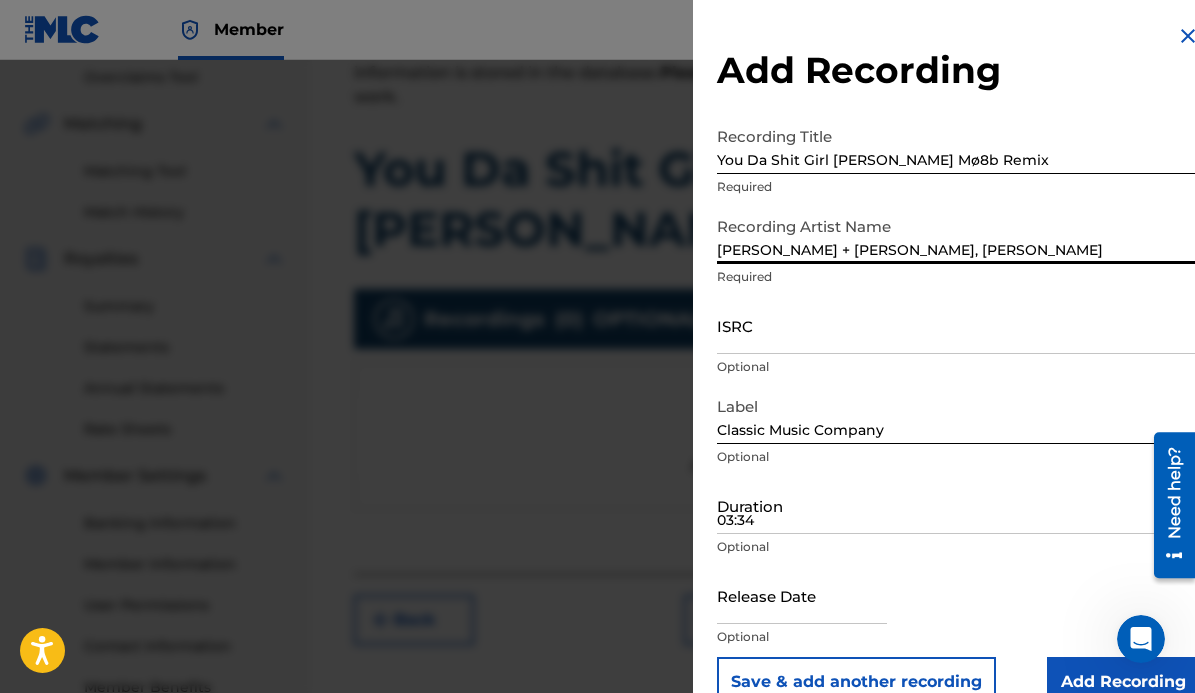 type on "[DATE]" 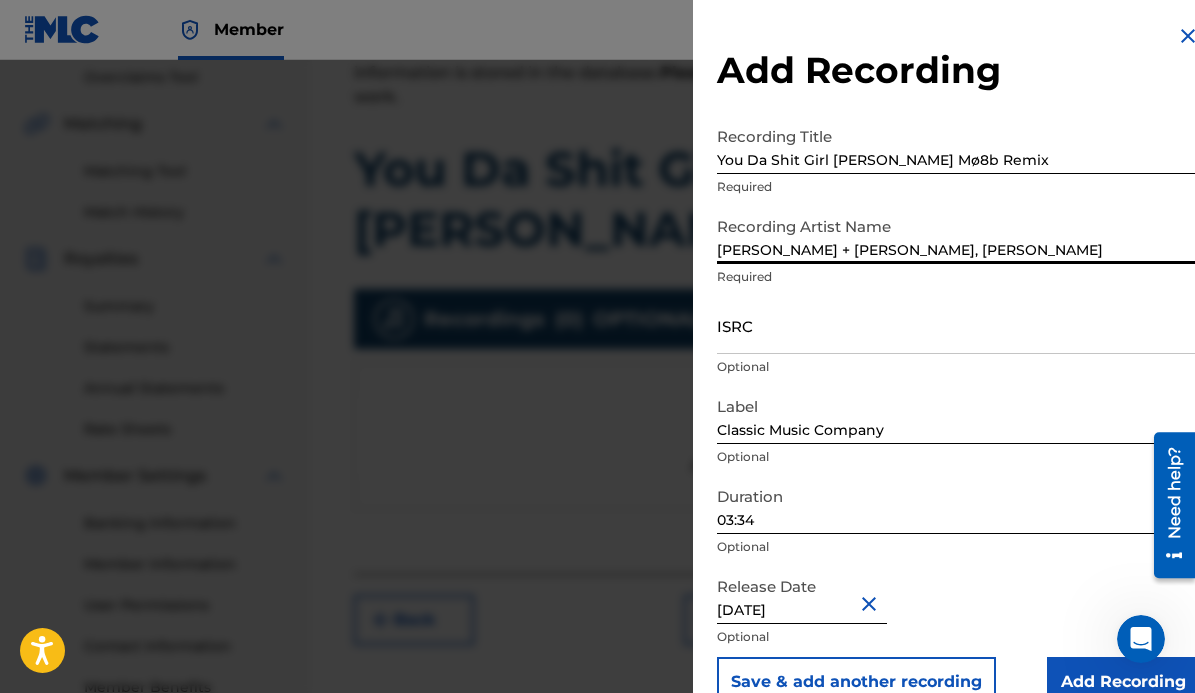 click on "[PERSON_NAME] + [PERSON_NAME], [PERSON_NAME]" at bounding box center [958, 235] 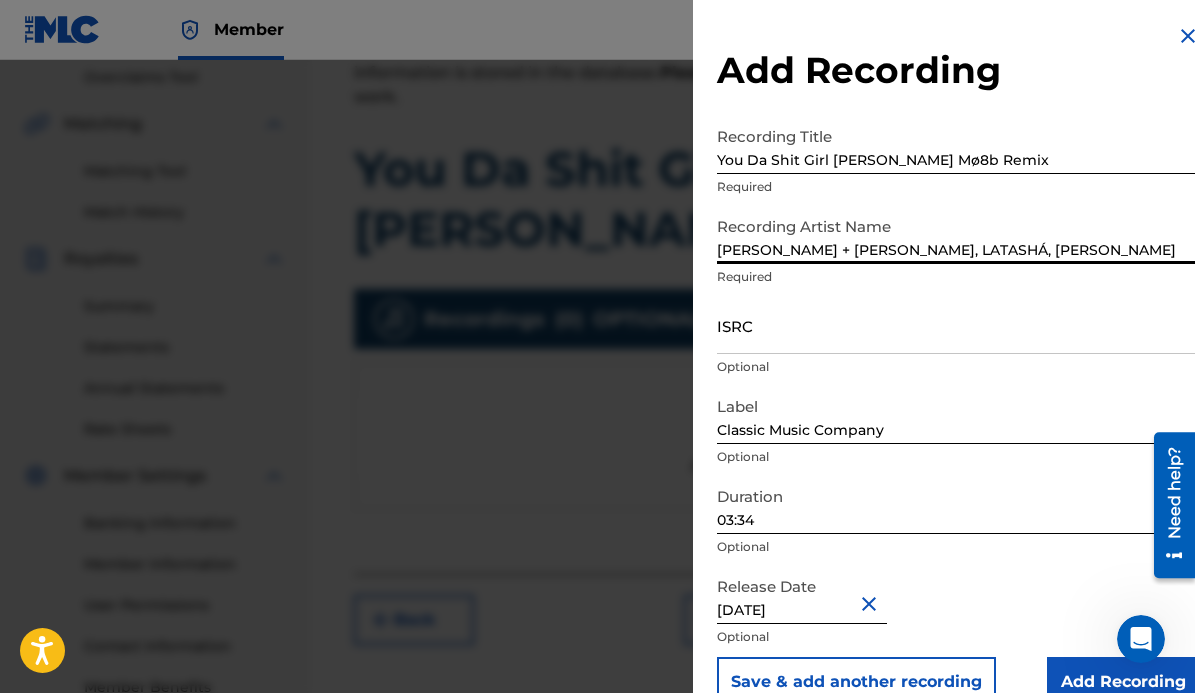 type on "[PERSON_NAME] + [PERSON_NAME], LATASHÁ, [PERSON_NAME]" 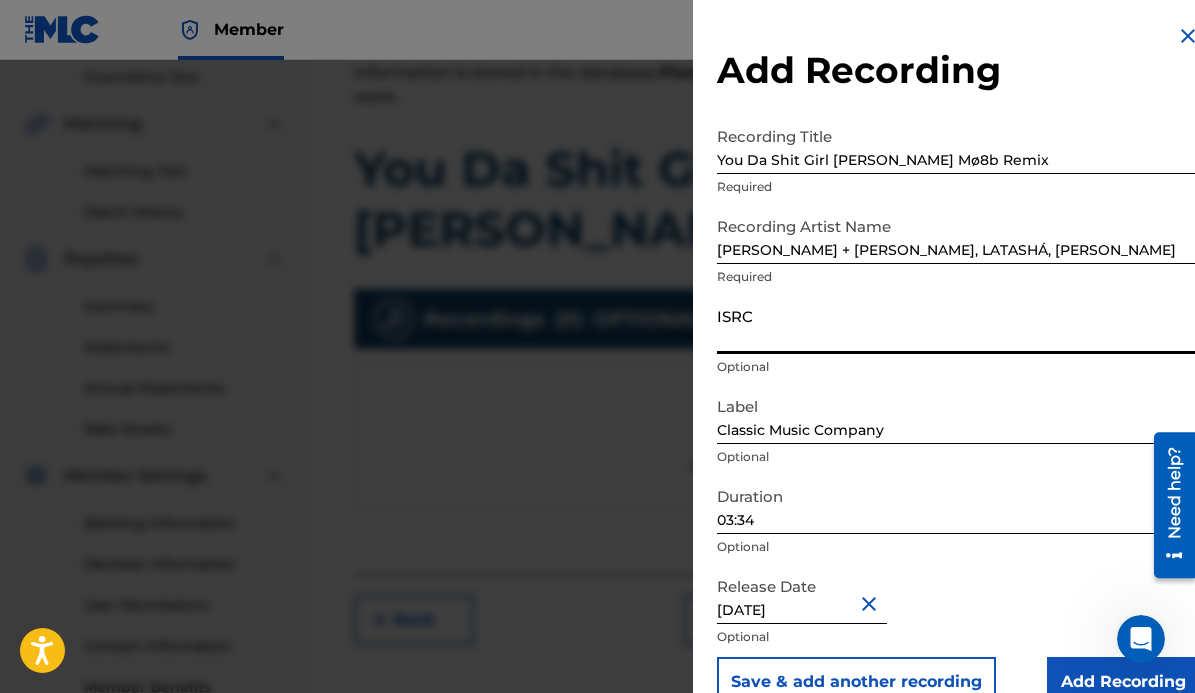 click on "ISRC" at bounding box center (958, 325) 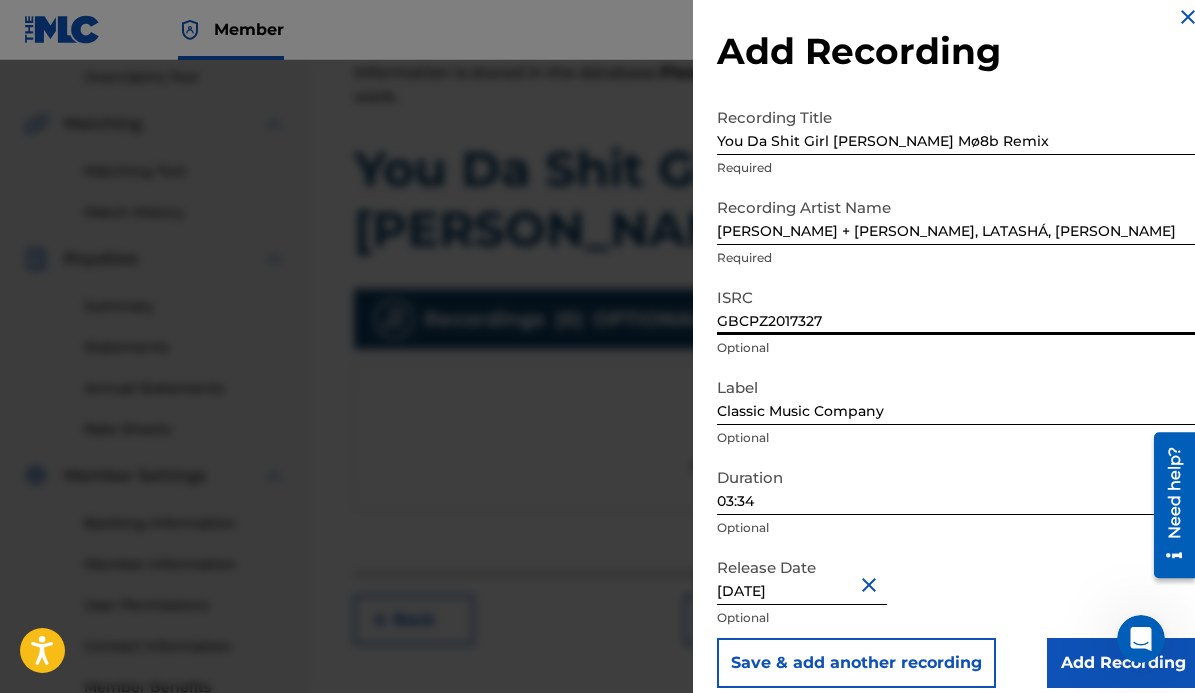 scroll, scrollTop: 37, scrollLeft: 0, axis: vertical 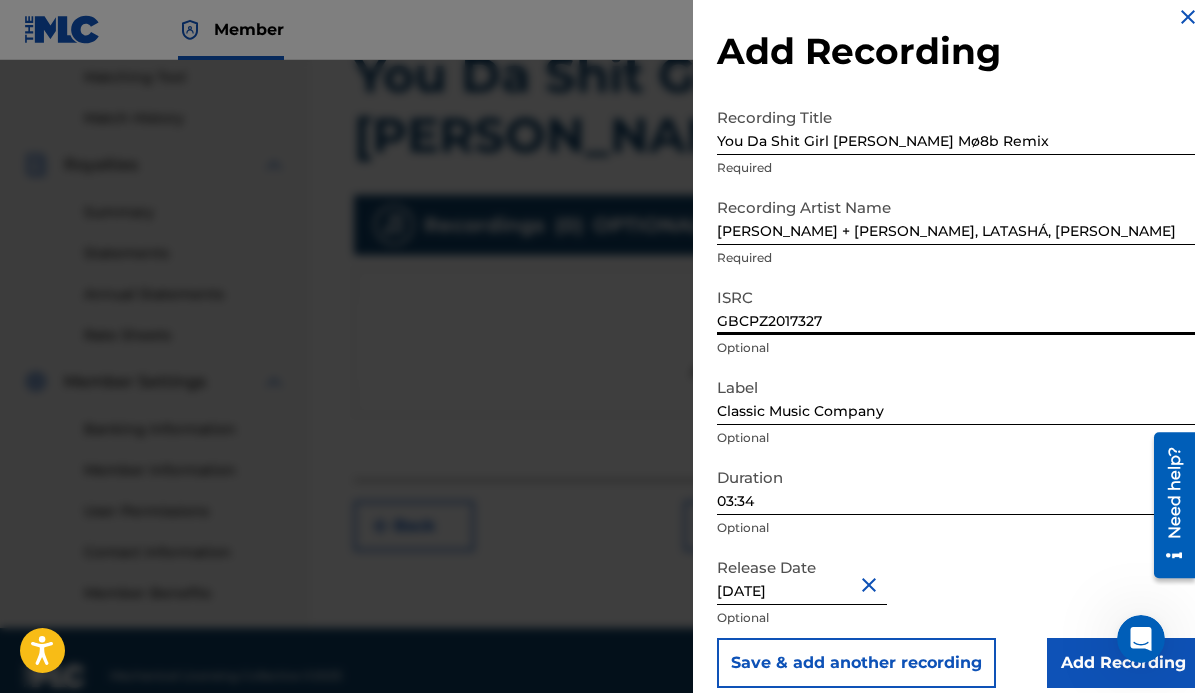 type on "GBCPZ2017327" 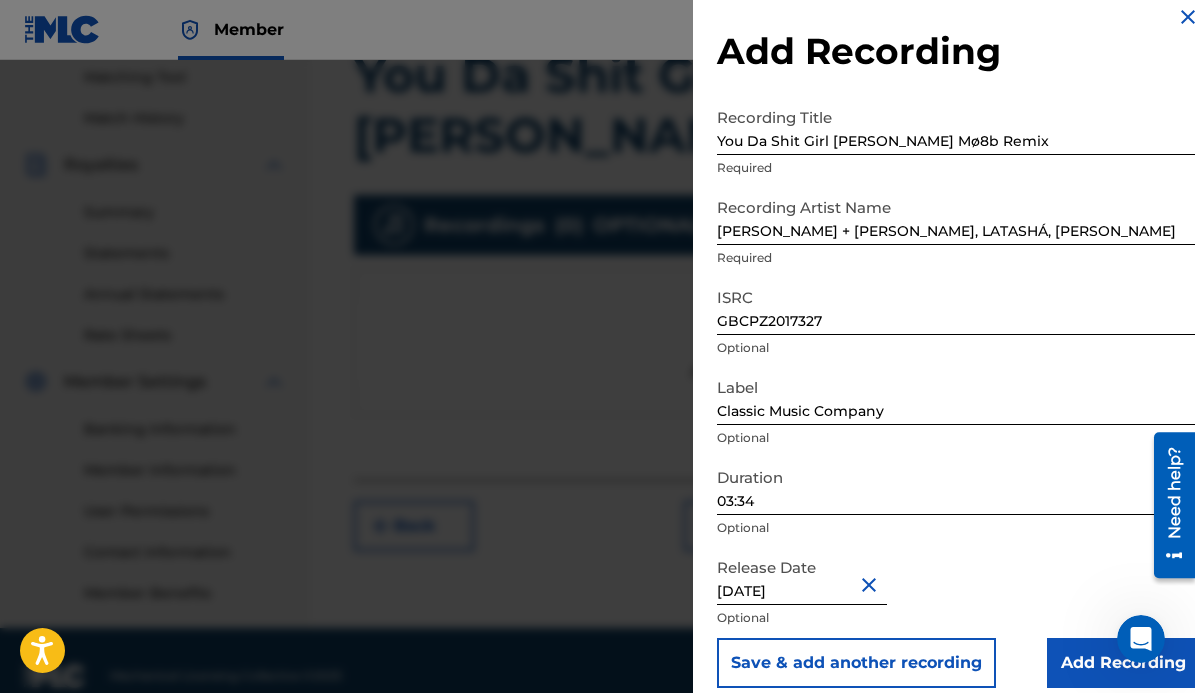click on "Add Recording" at bounding box center (1123, 663) 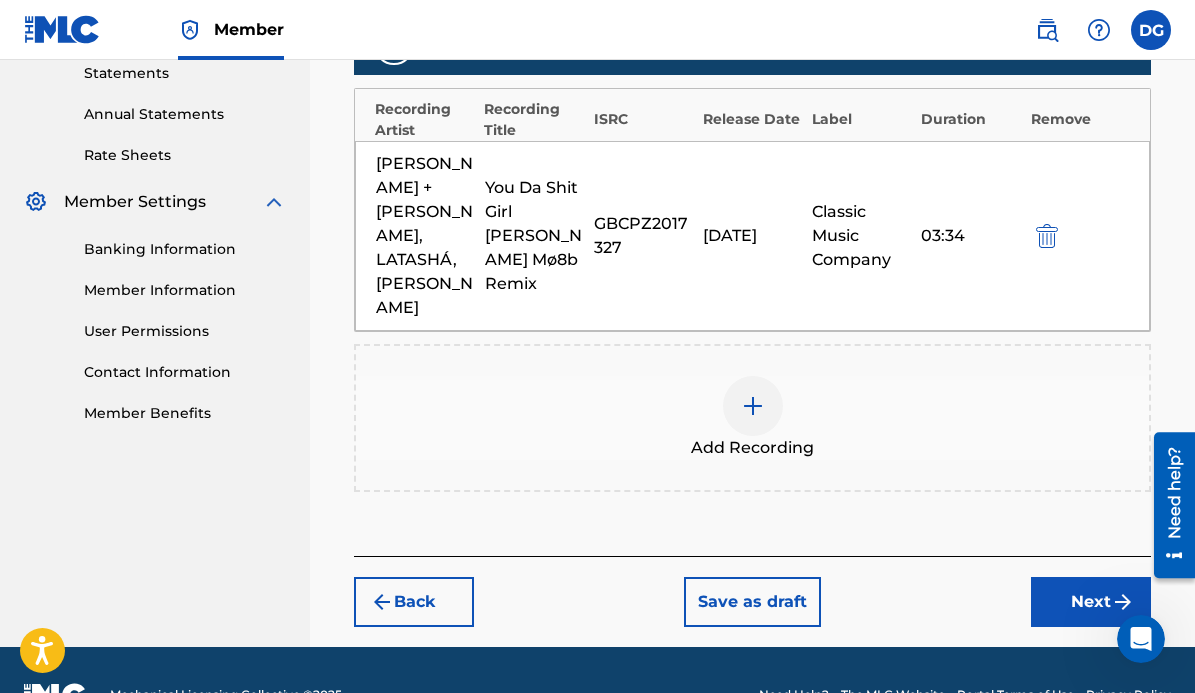 click on "Next" at bounding box center [1091, 602] 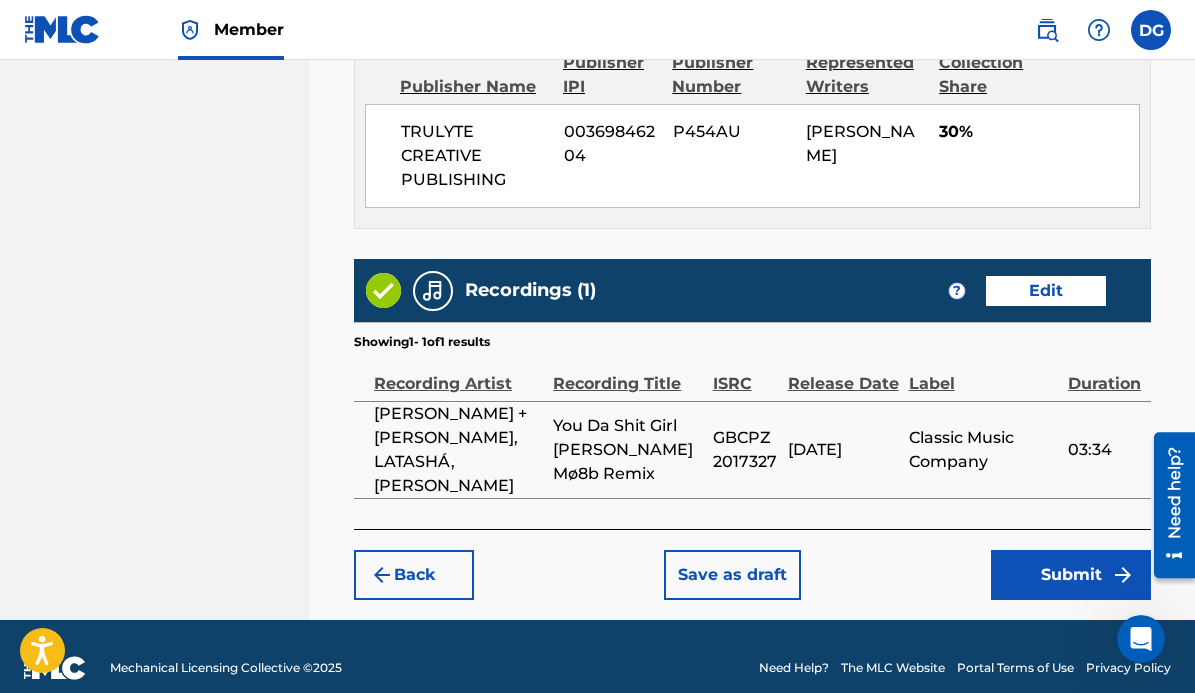 scroll, scrollTop: 1777, scrollLeft: 0, axis: vertical 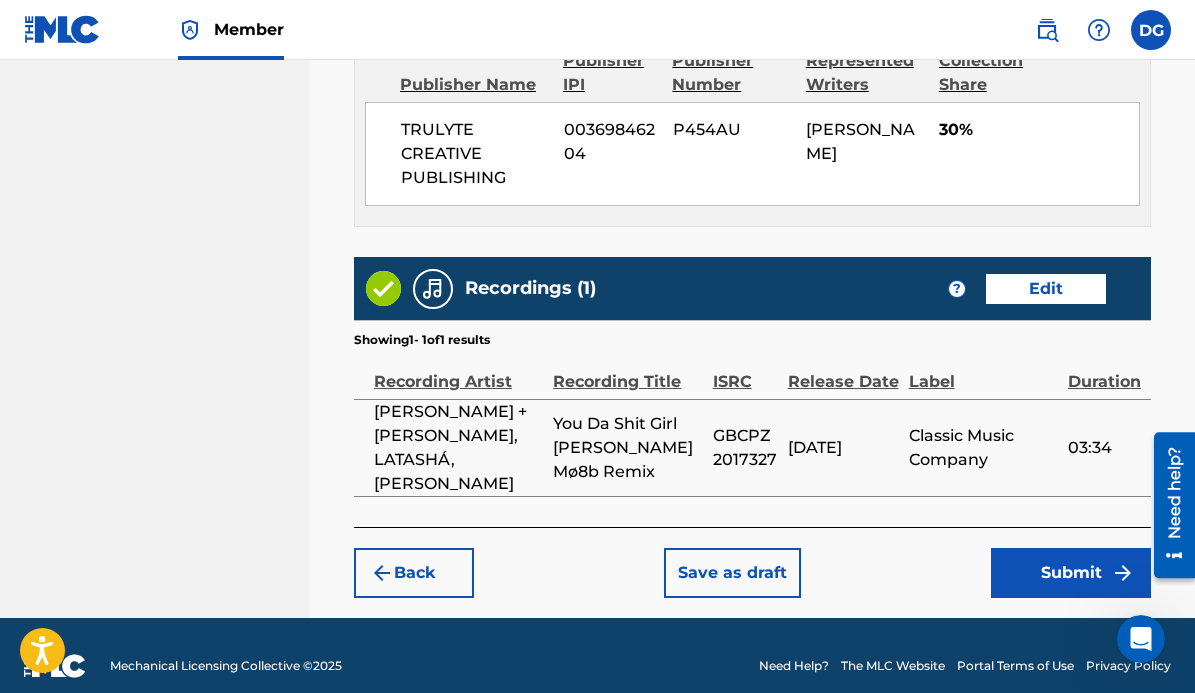click on "Submit" at bounding box center (1071, 573) 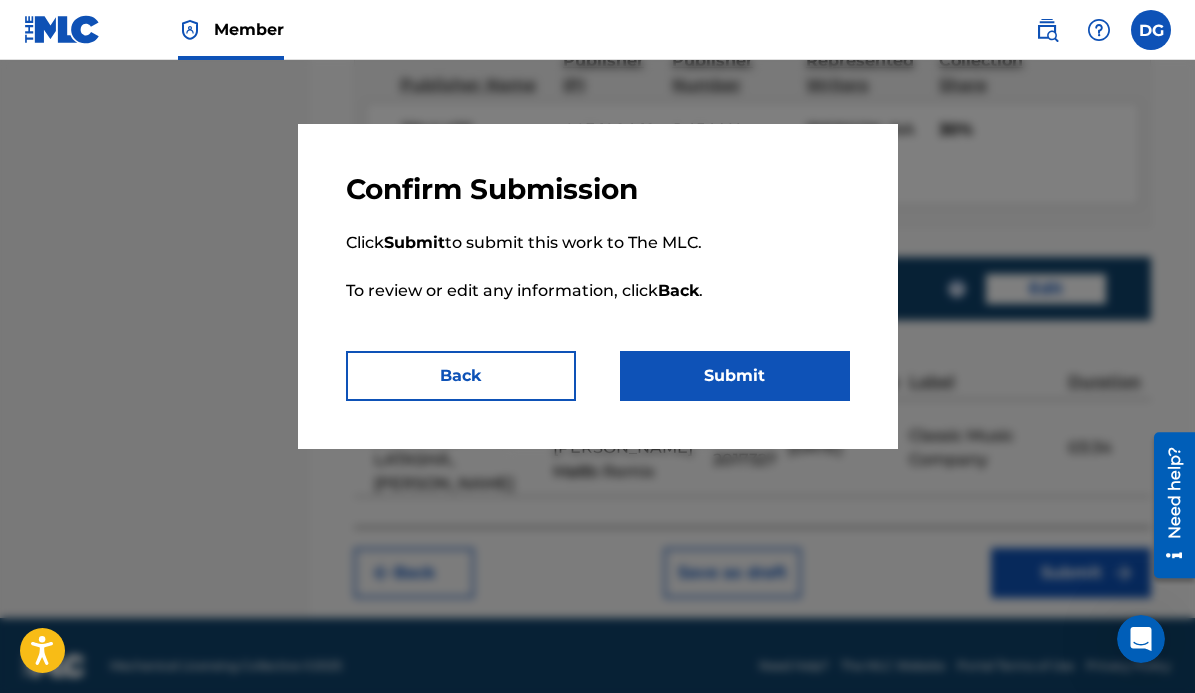 click on "Submit" at bounding box center [735, 376] 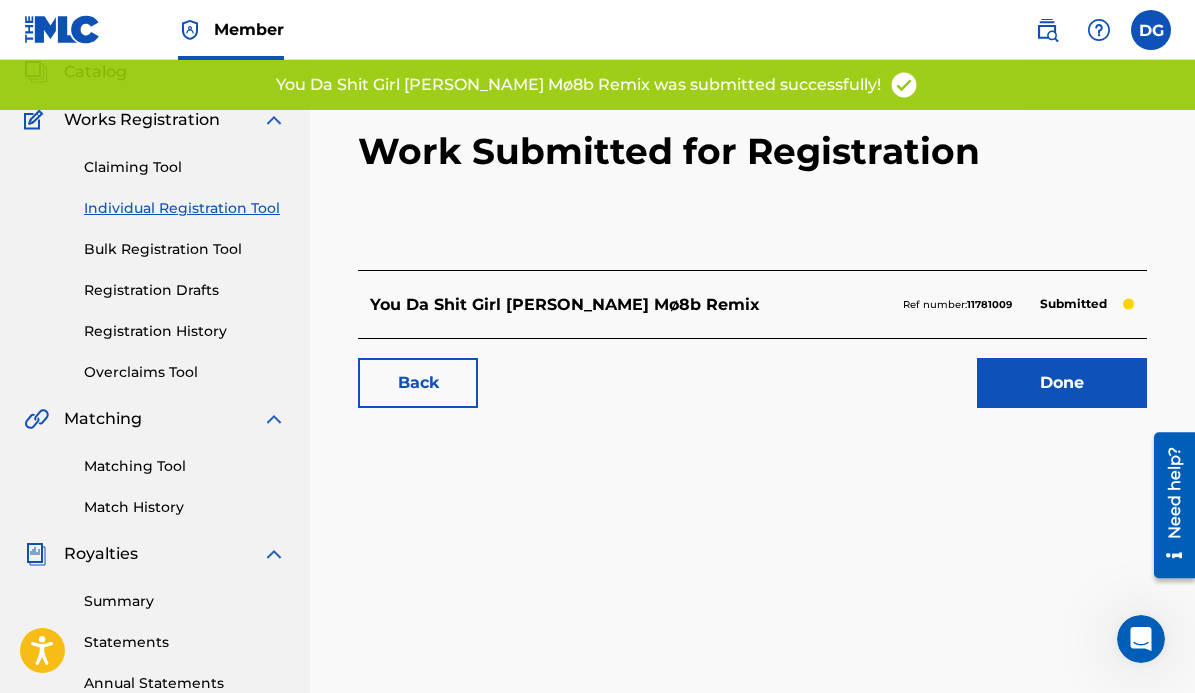 scroll, scrollTop: 126, scrollLeft: 0, axis: vertical 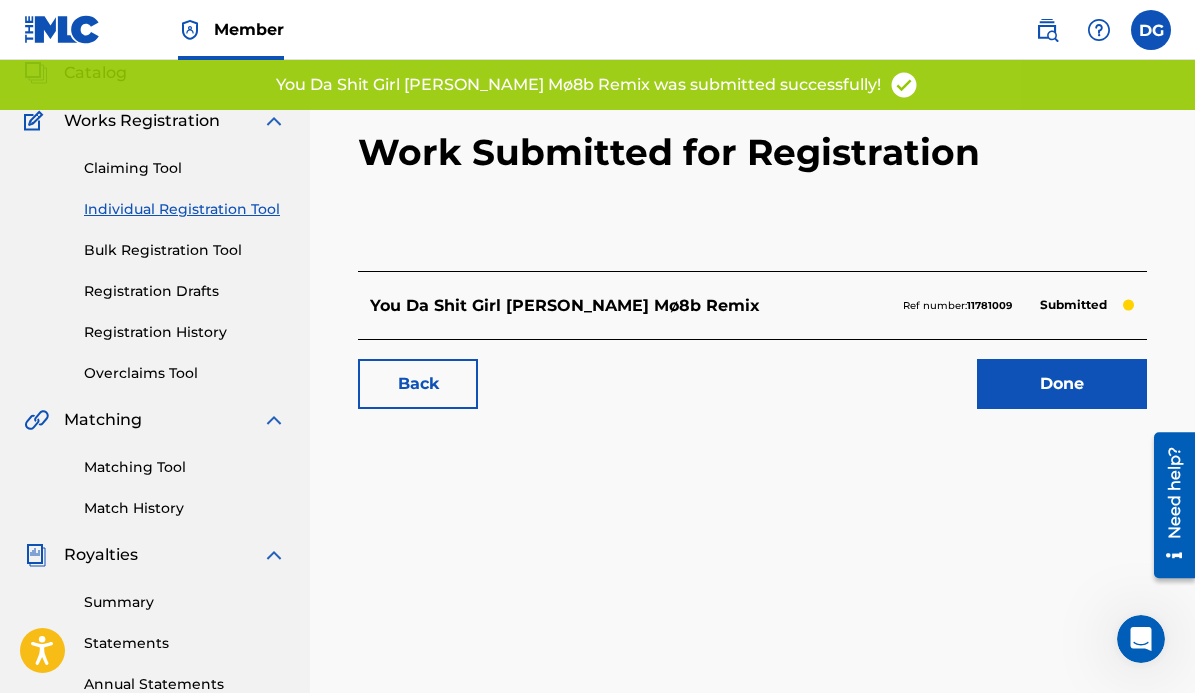 click on "Done" at bounding box center (1062, 384) 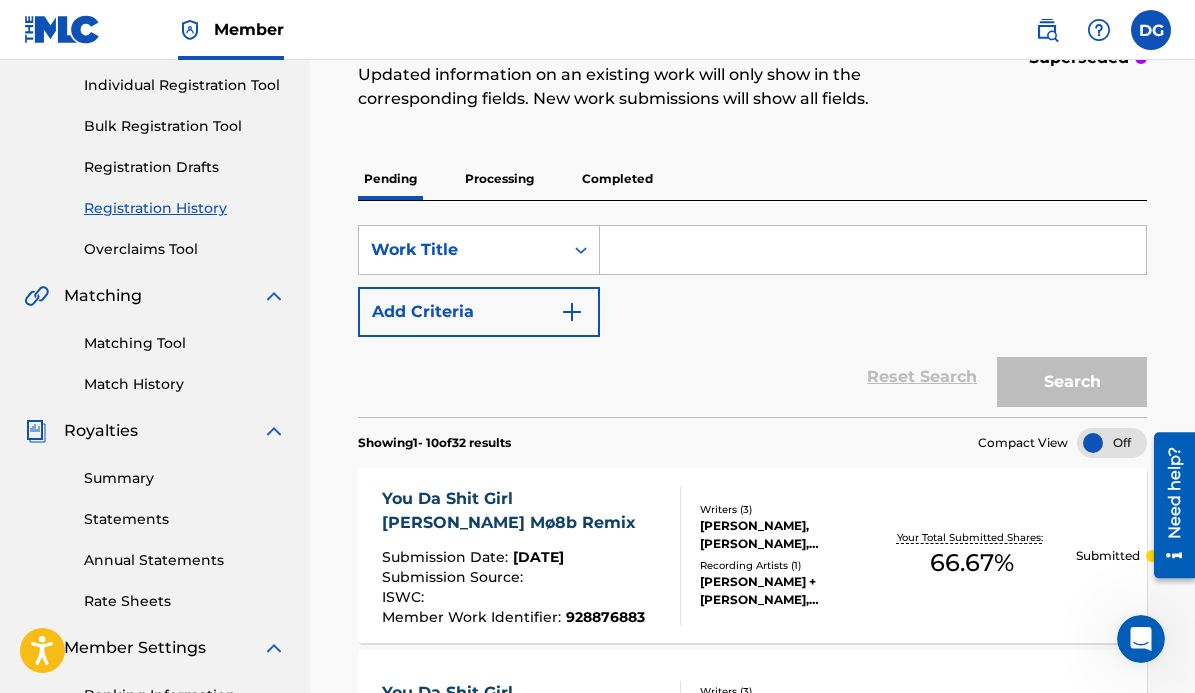 scroll, scrollTop: 248, scrollLeft: 0, axis: vertical 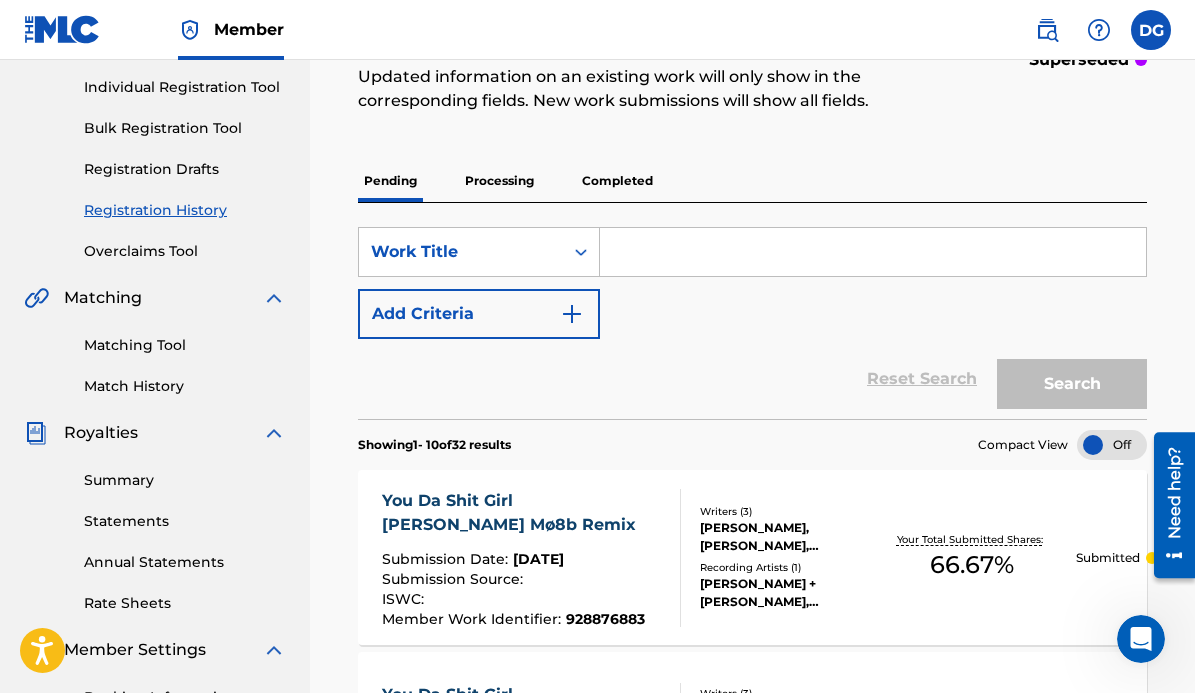 click on "You Da Shit Girl [PERSON_NAME] Mø8b Remix" at bounding box center (523, 513) 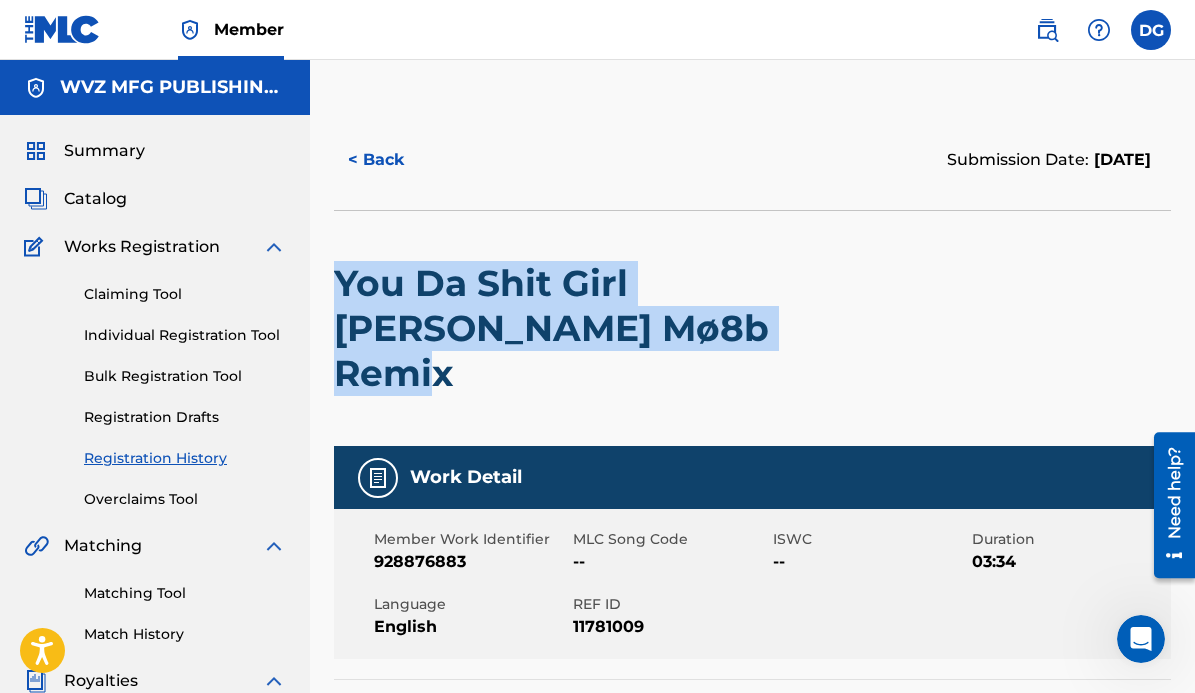 drag, startPoint x: 802, startPoint y: 331, endPoint x: 337, endPoint y: 282, distance: 467.5746 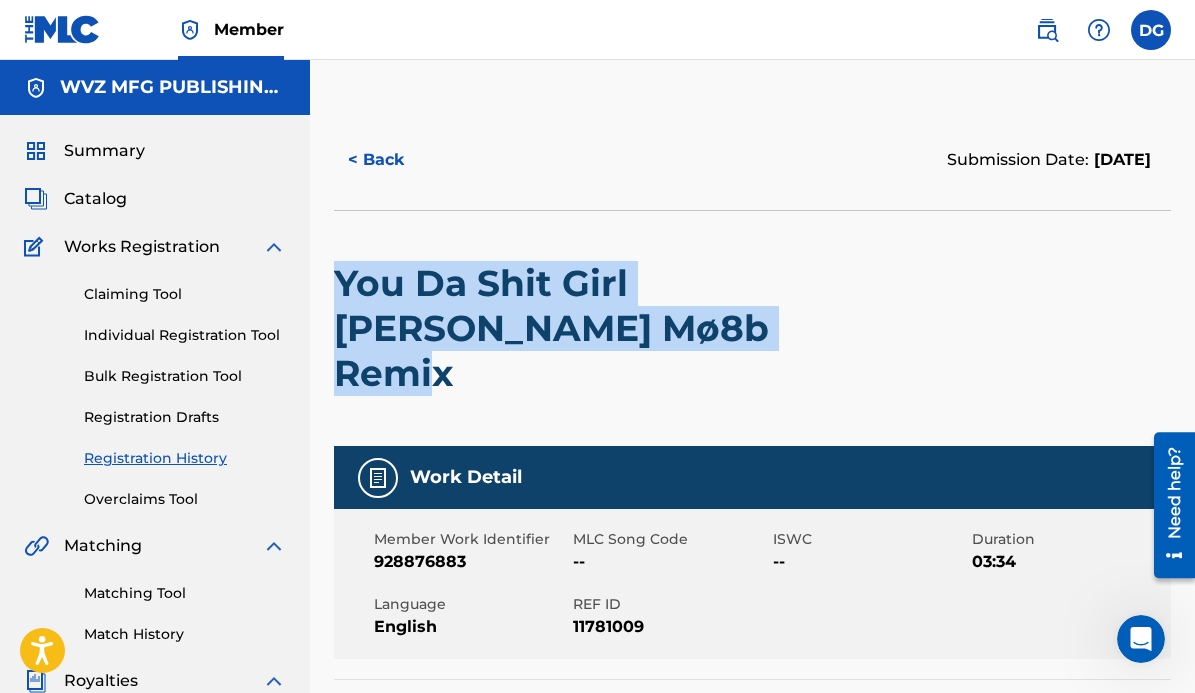 copy on "You Da Shit Girl [PERSON_NAME] Mø8b Remix" 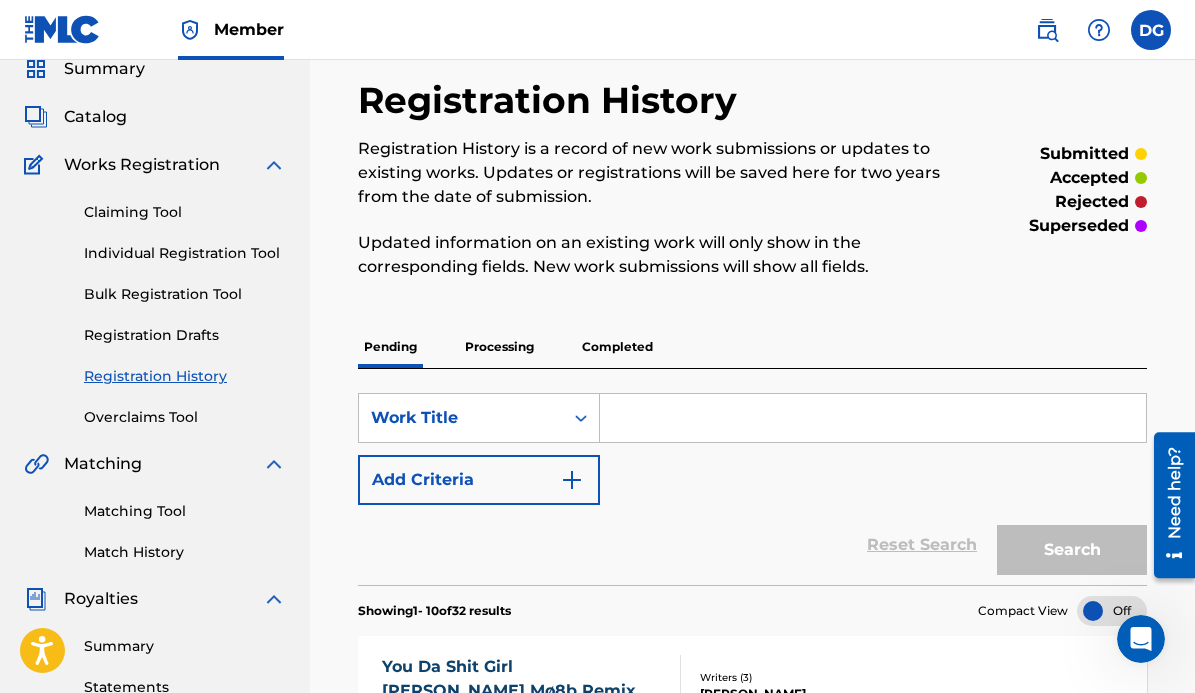 scroll, scrollTop: 0, scrollLeft: 0, axis: both 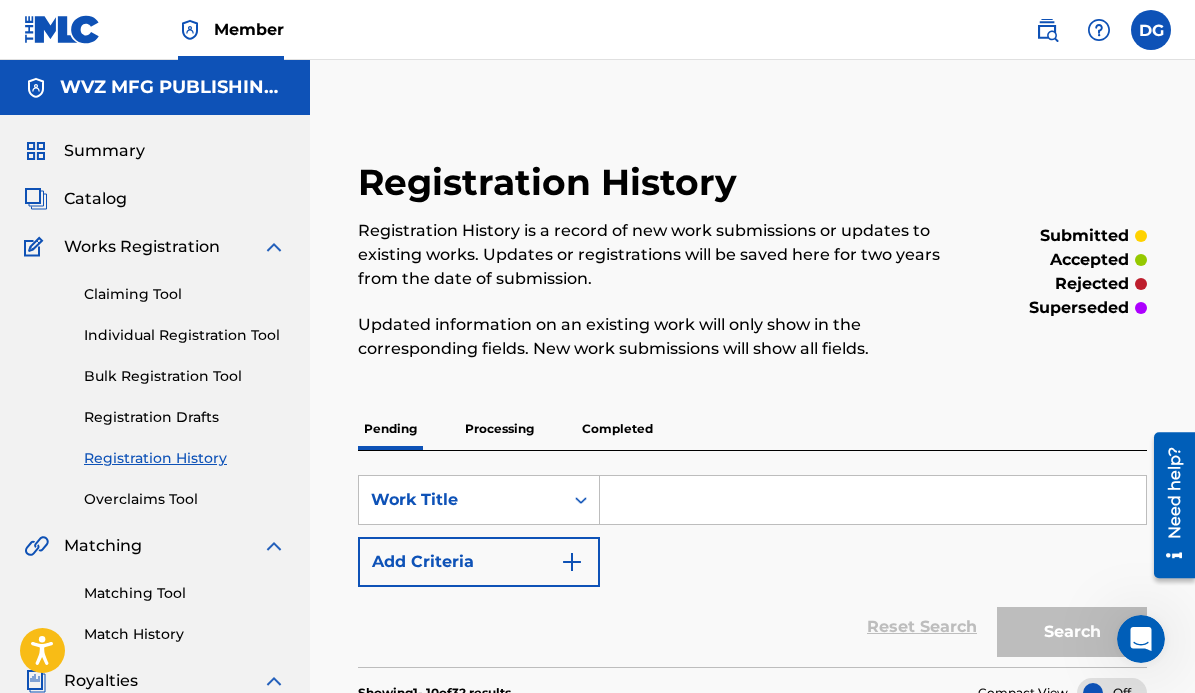 click on "Individual Registration Tool" at bounding box center [185, 335] 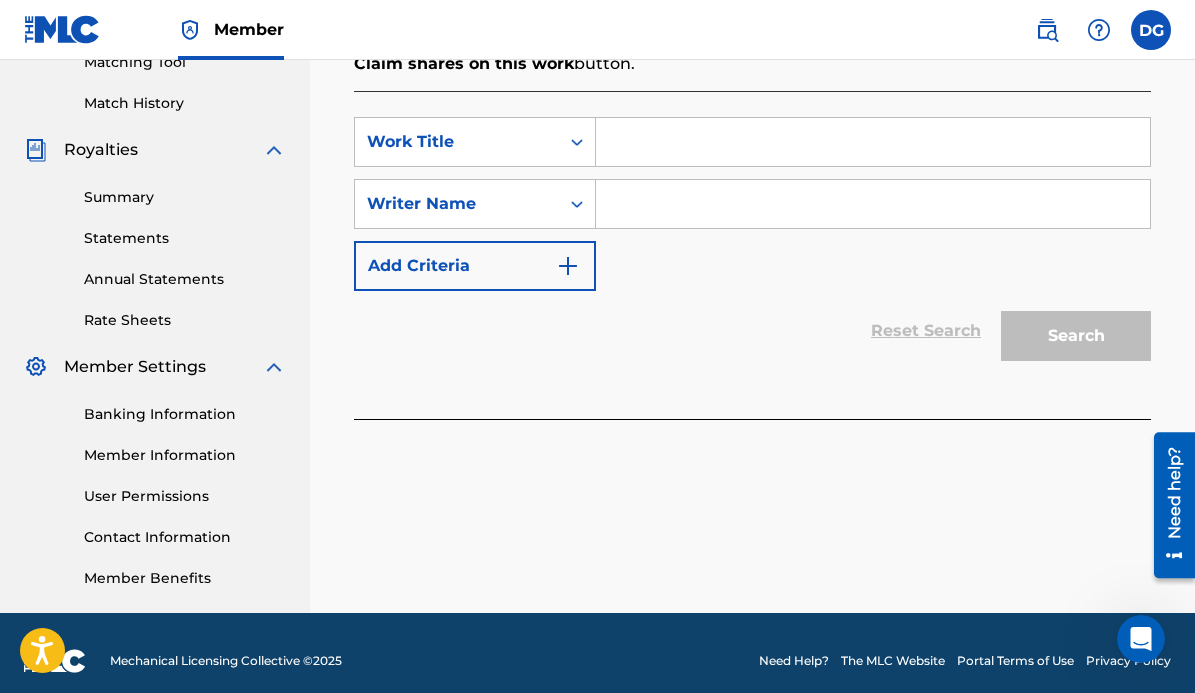 scroll, scrollTop: 546, scrollLeft: 0, axis: vertical 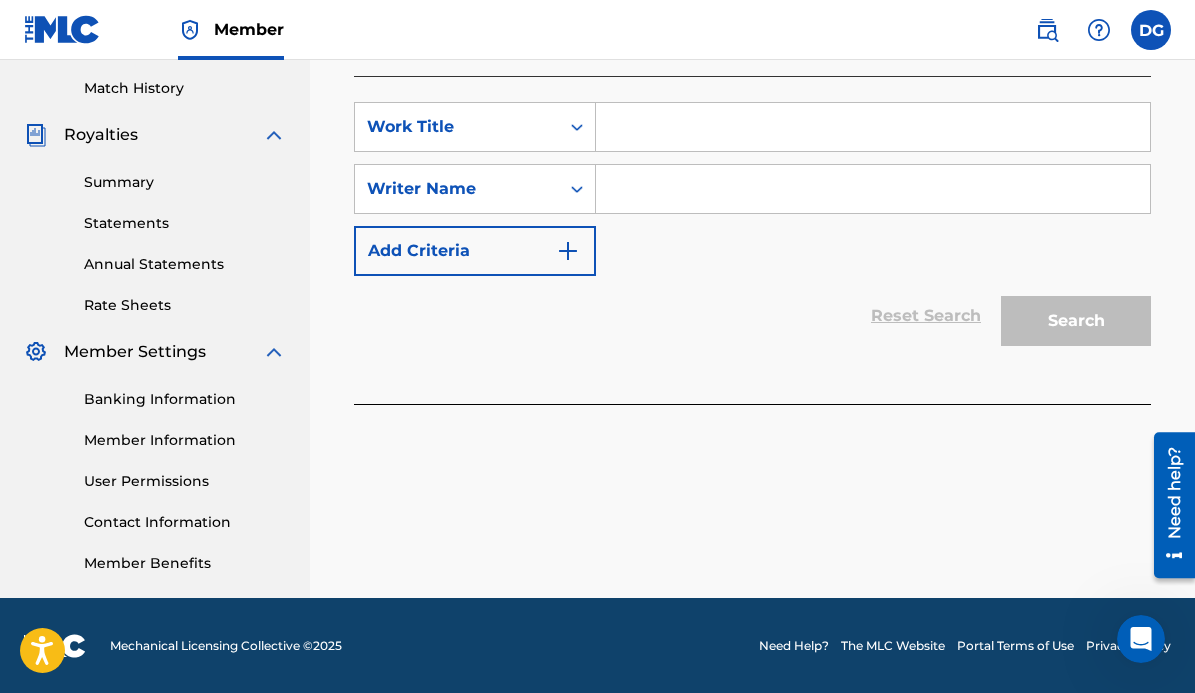 click at bounding box center (873, 127) 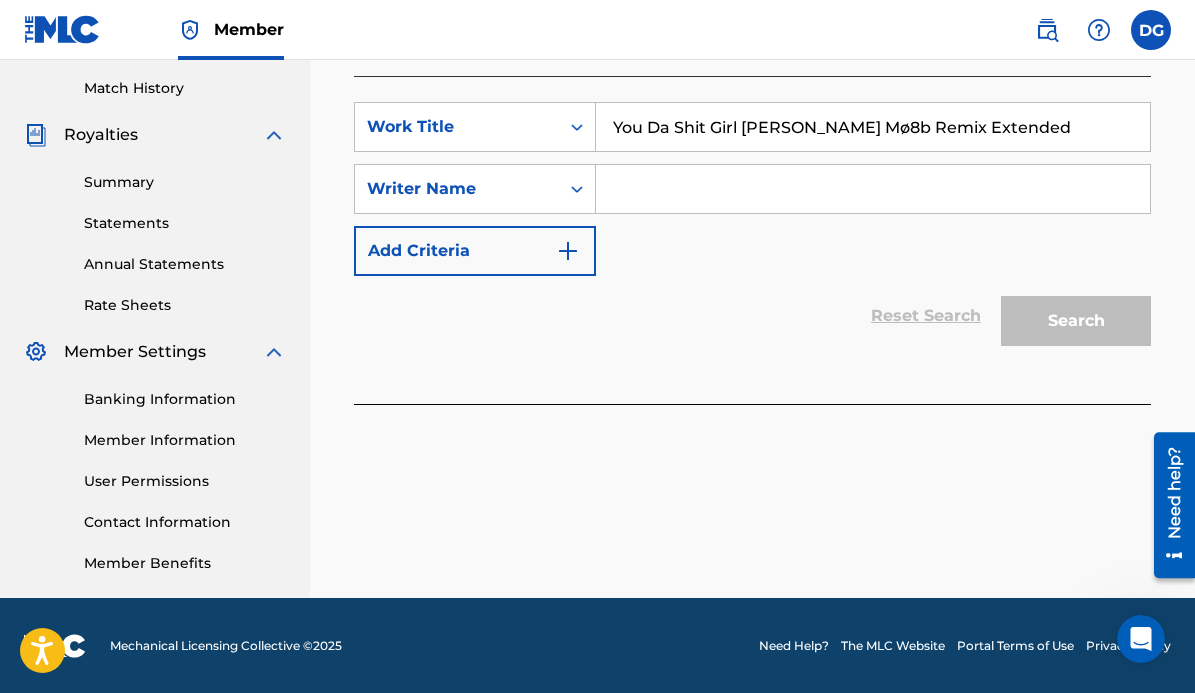 type on "You Da Shit Girl [PERSON_NAME] Mø8b Remix Extended" 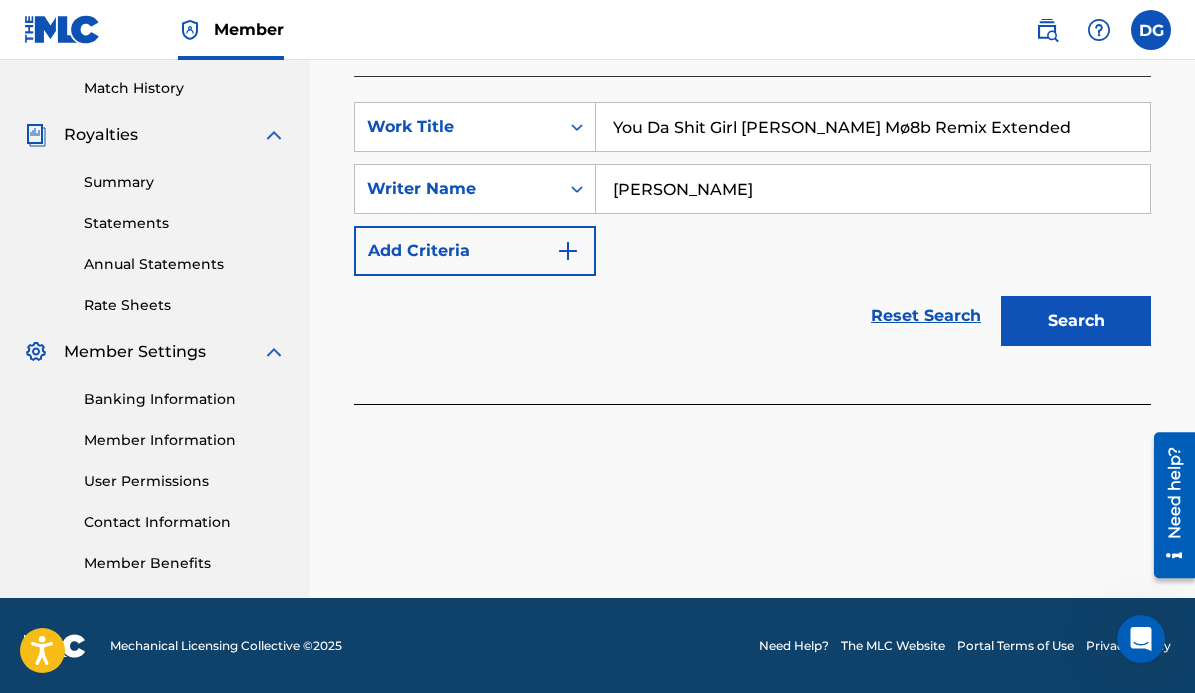 click on "Search" at bounding box center (1076, 321) 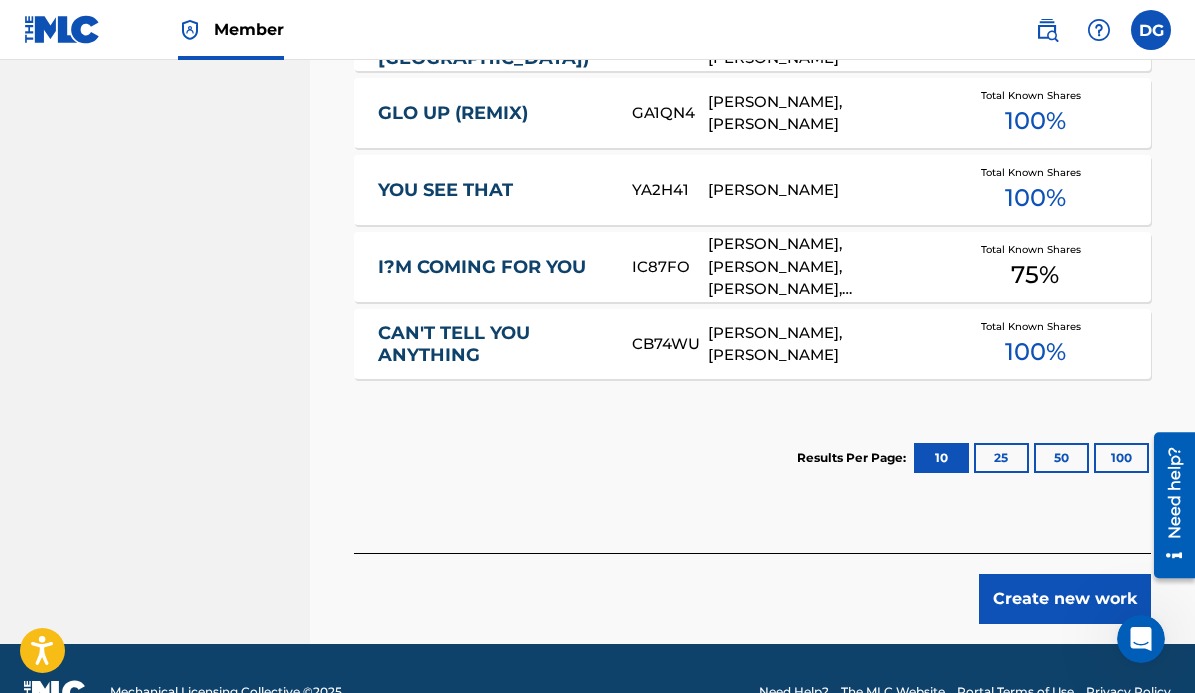 scroll, scrollTop: 1237, scrollLeft: 0, axis: vertical 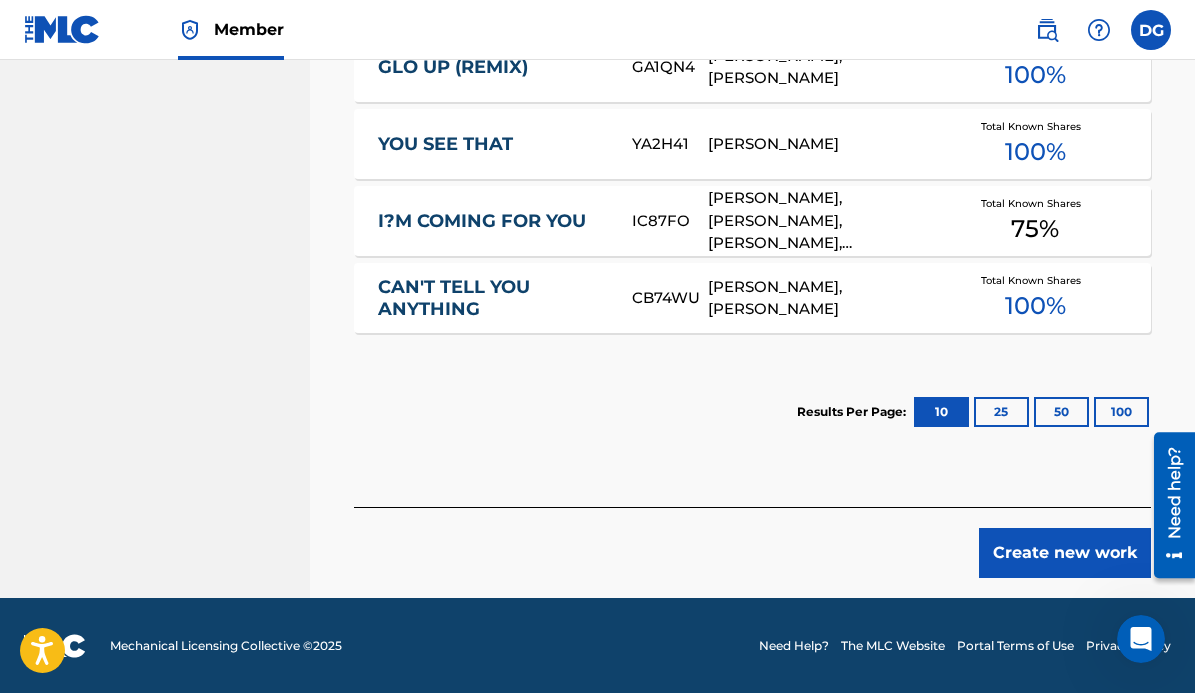 click on "Create new work" at bounding box center (1065, 553) 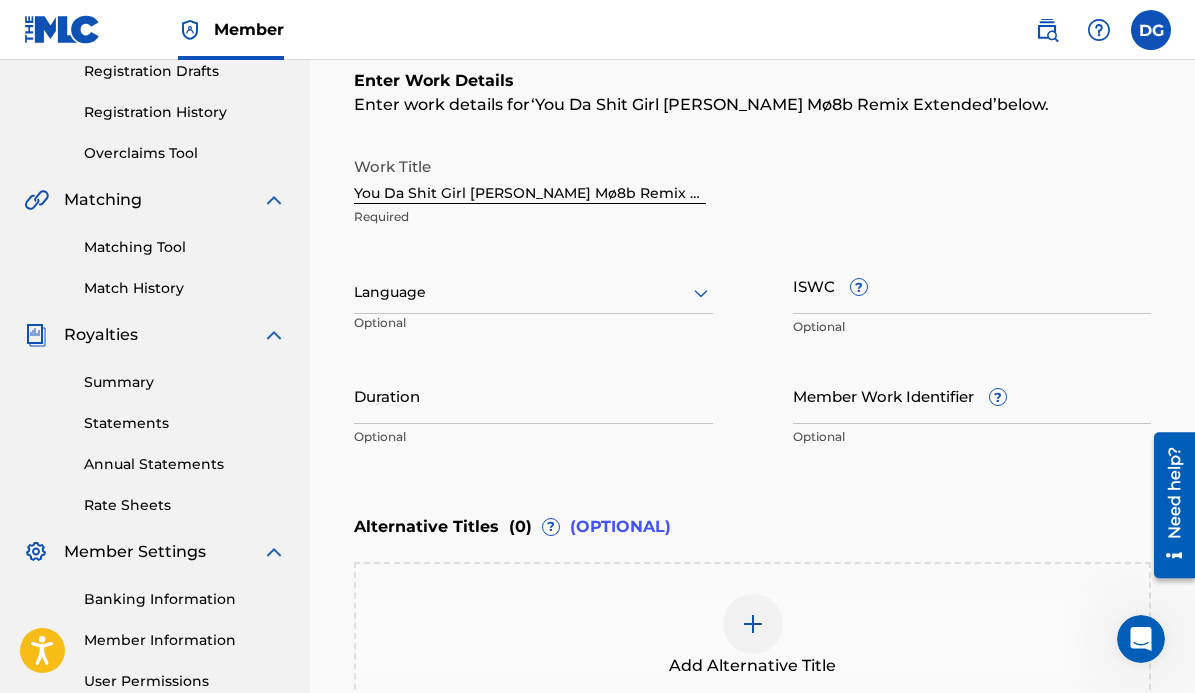 click 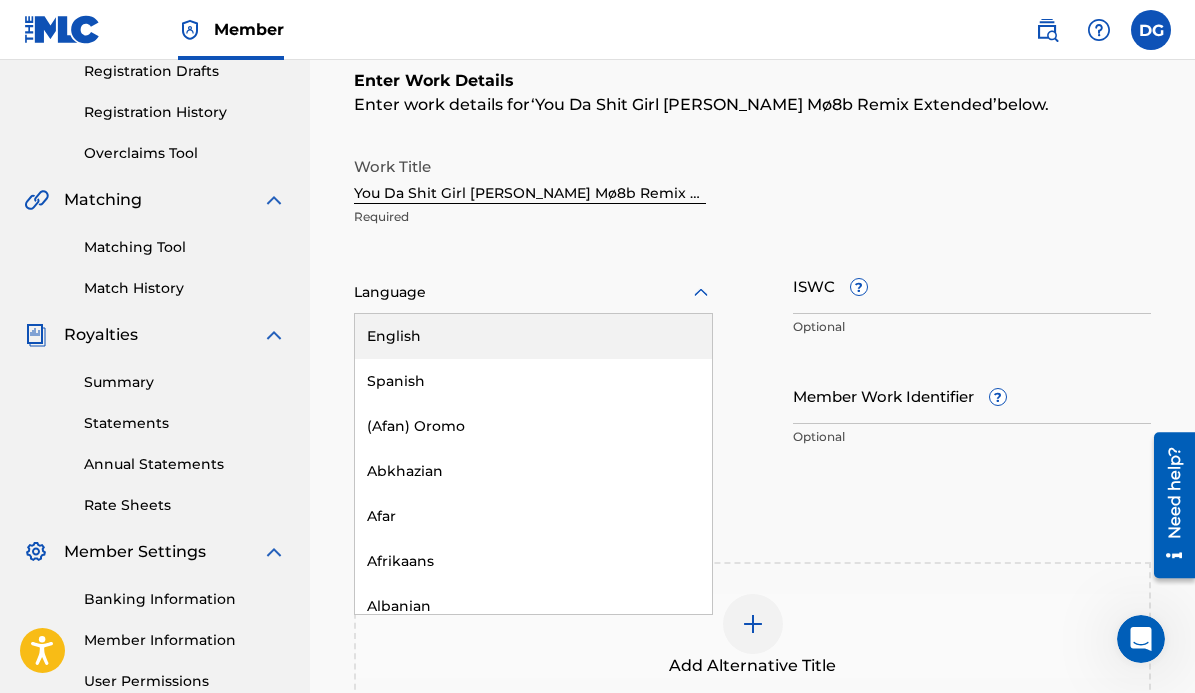 scroll, scrollTop: 347, scrollLeft: 0, axis: vertical 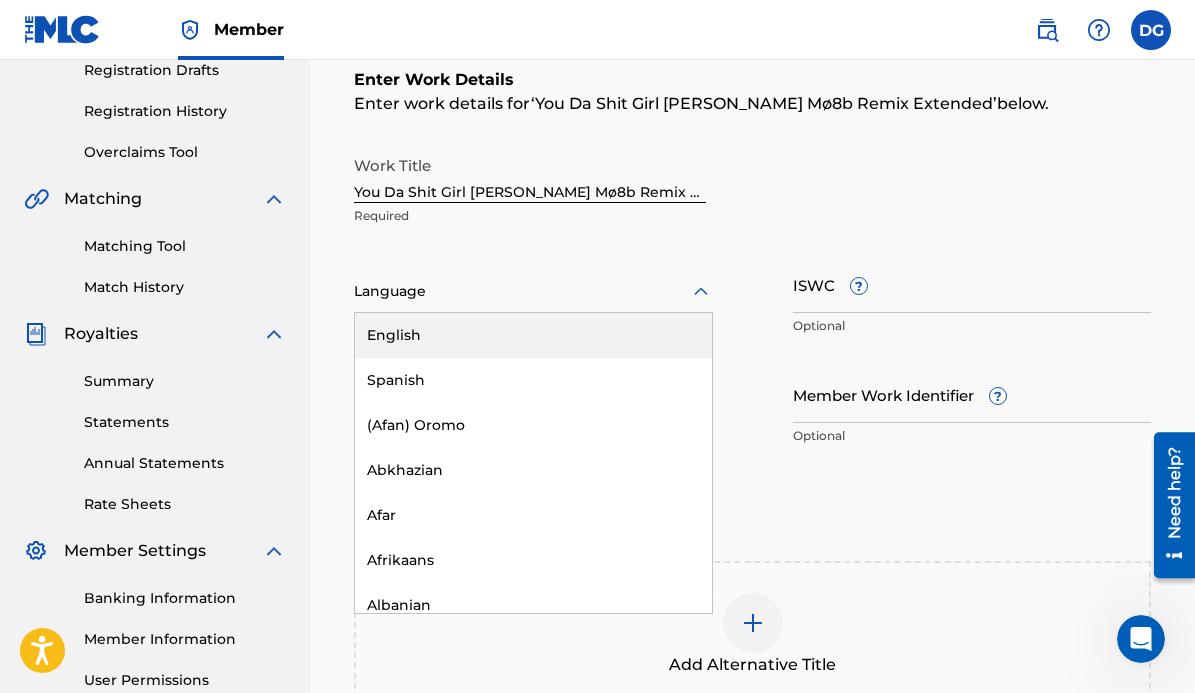 click on "English" at bounding box center (533, 335) 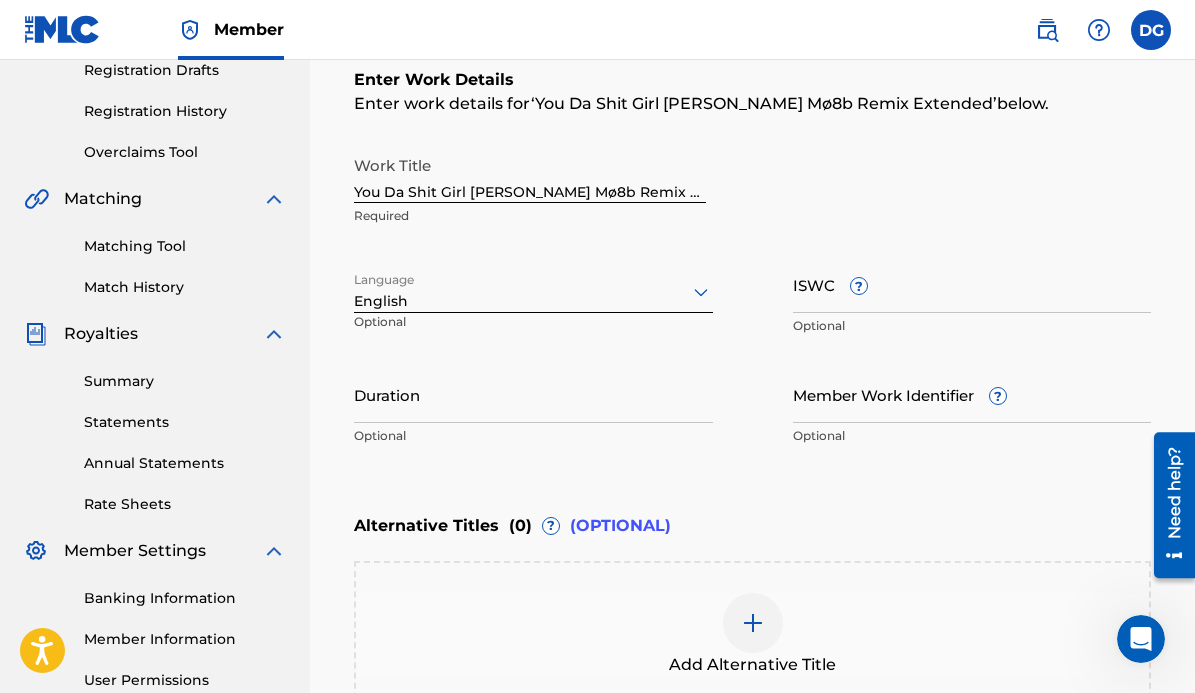 click on "Duration" at bounding box center (533, 394) 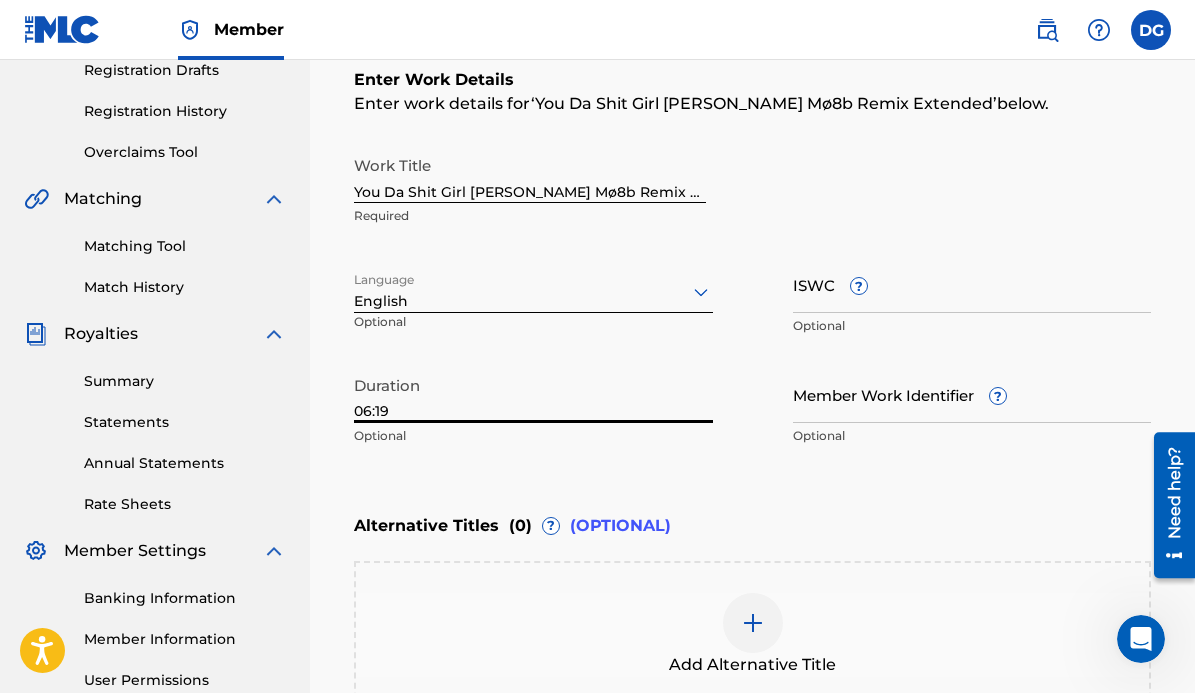 type on "06:19" 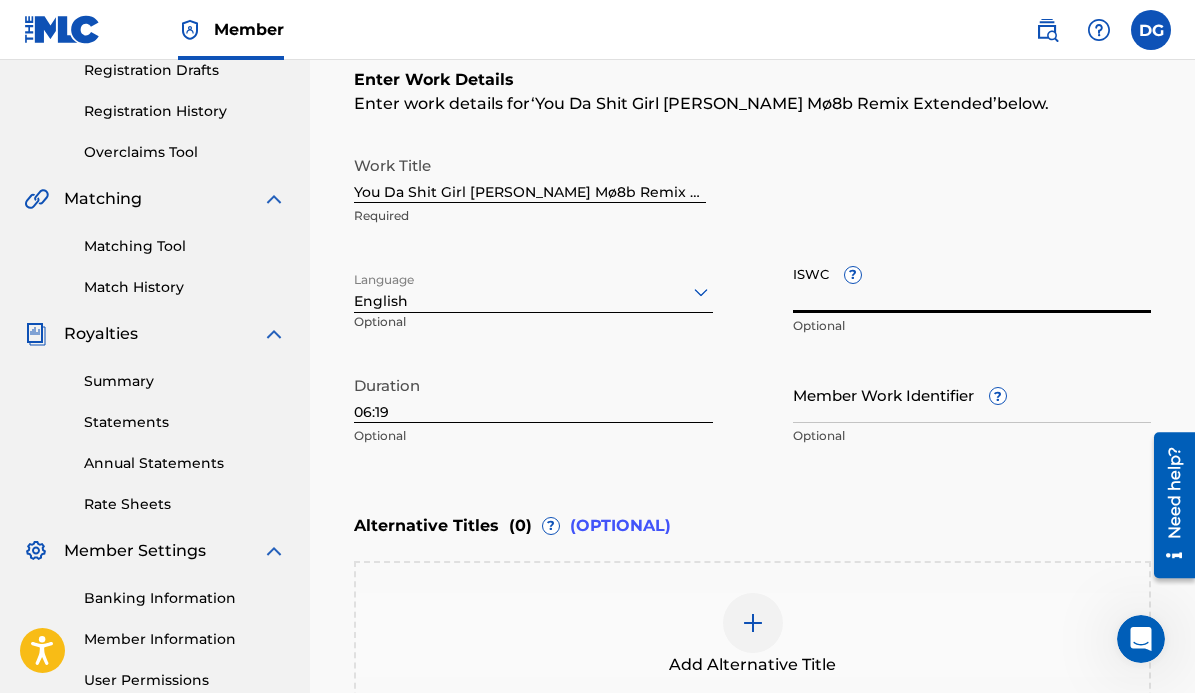 click on "ISWC   ?" at bounding box center [972, 284] 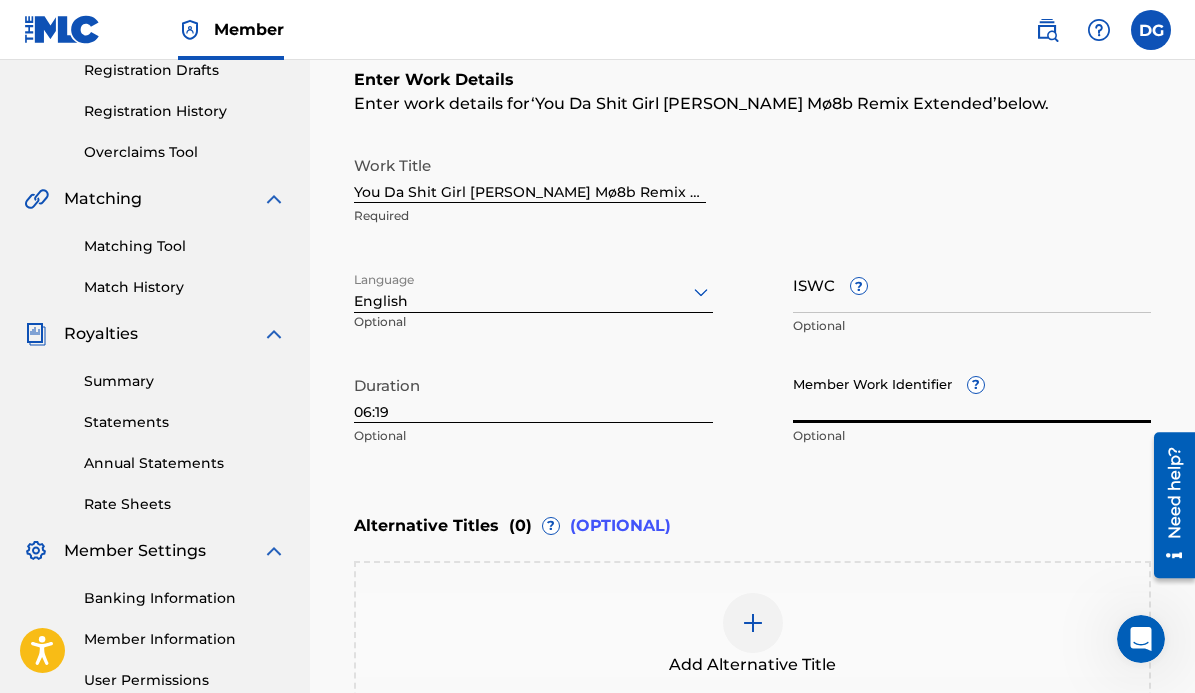 paste on "928876916" 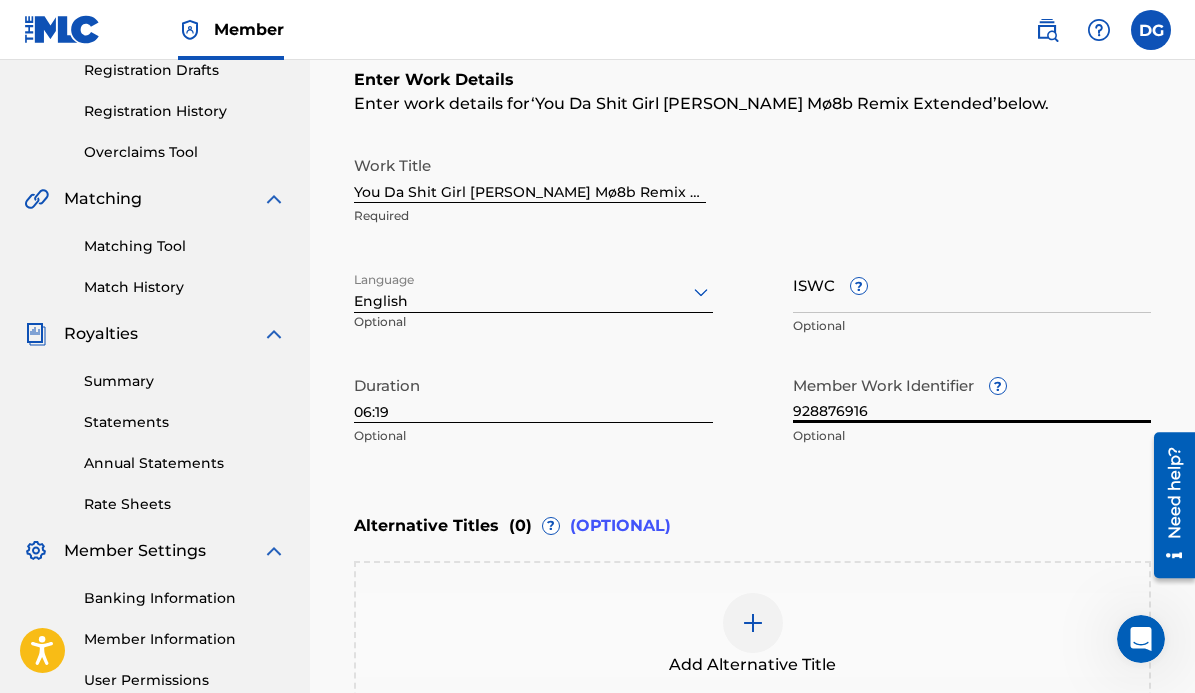 type on "928876916" 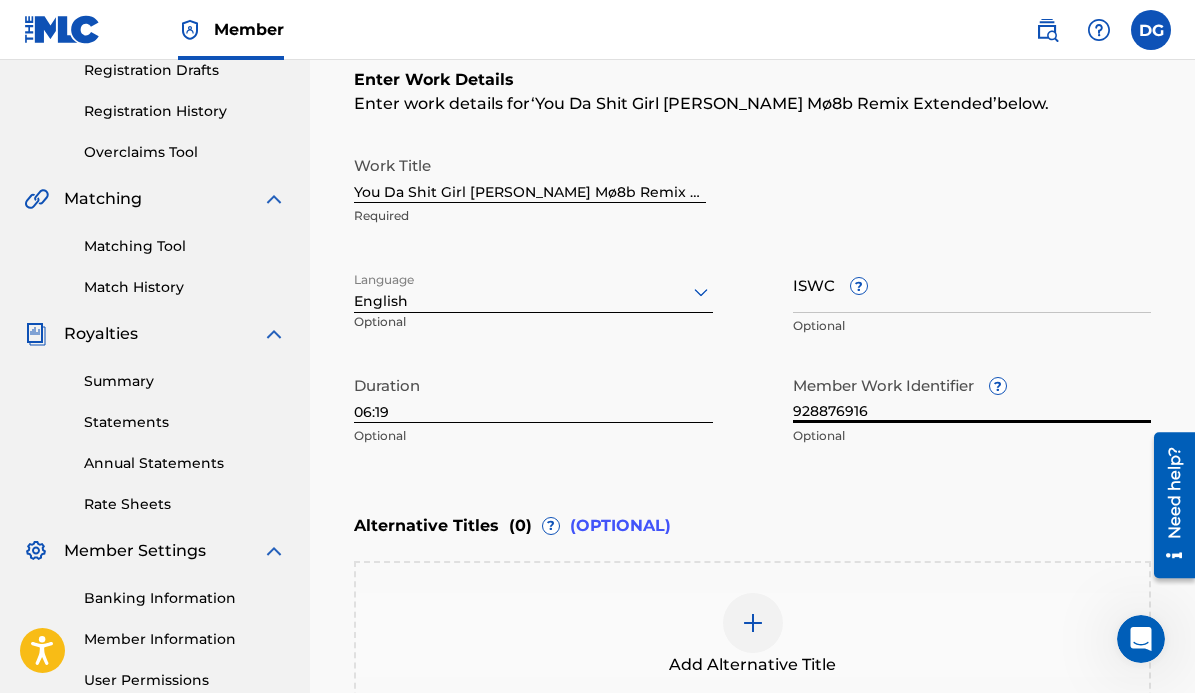 click on "Enter Work Details Enter work details for  ‘ You Da Shit Girl [PERSON_NAME] Mø8b Remix Extended ’  below. Work Title   You Da Shit Girl [PERSON_NAME] Mø8b Remix Extended Required Language English Optional ISWC   ? Optional Duration   06:19 Optional Member Work Identifier   ? 928876916 Optional" at bounding box center (752, 262) 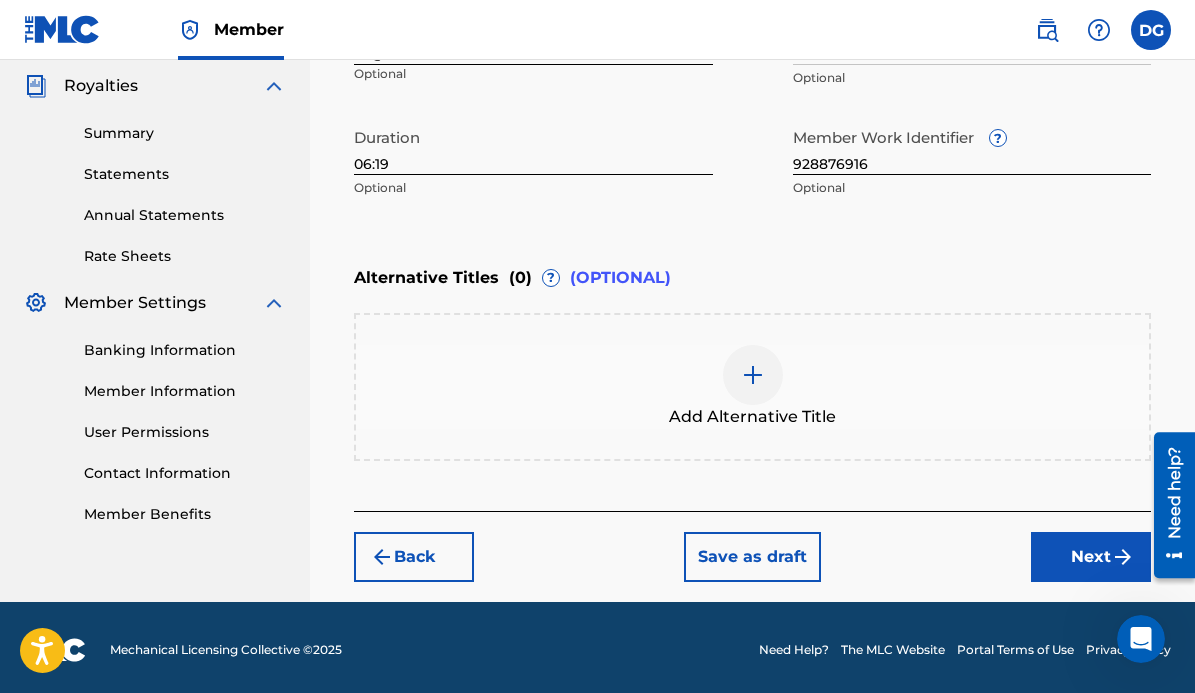 scroll, scrollTop: 596, scrollLeft: 0, axis: vertical 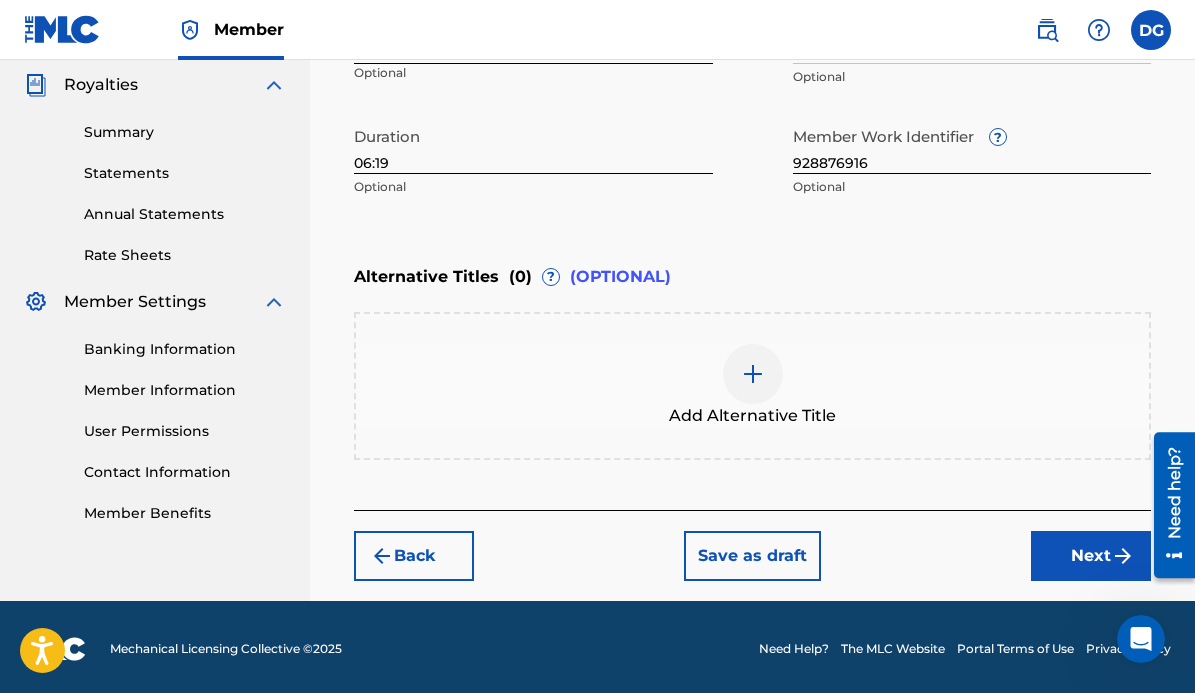 click on "Next" at bounding box center [1091, 556] 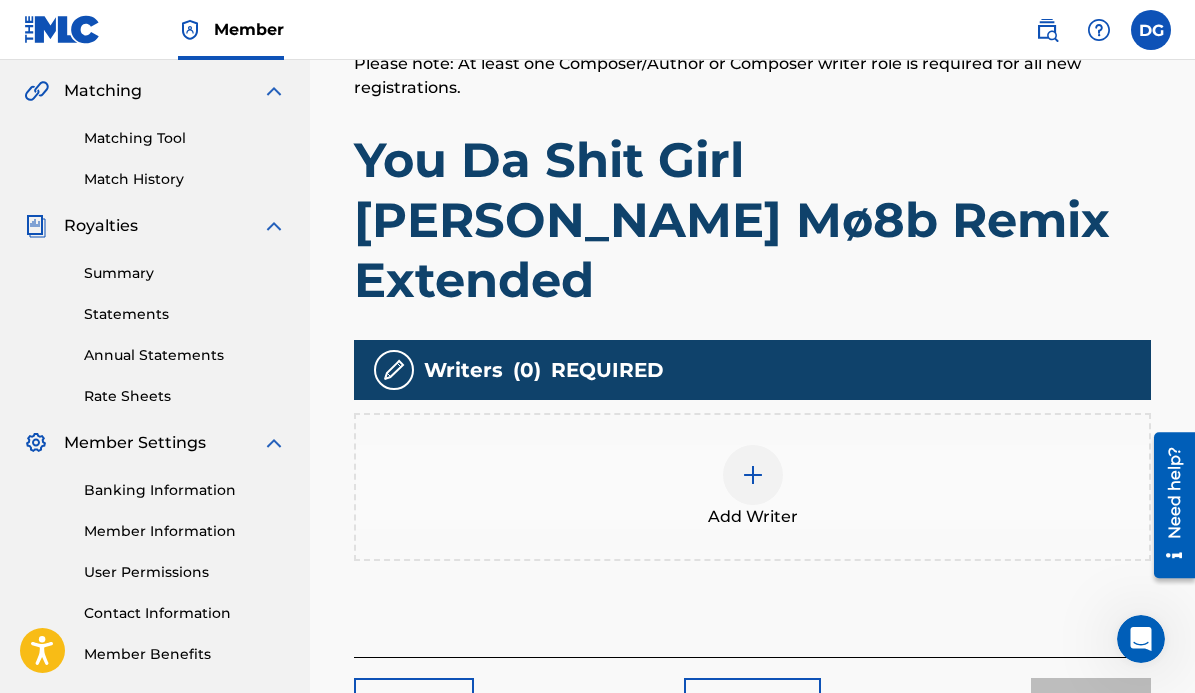 scroll, scrollTop: 546, scrollLeft: 0, axis: vertical 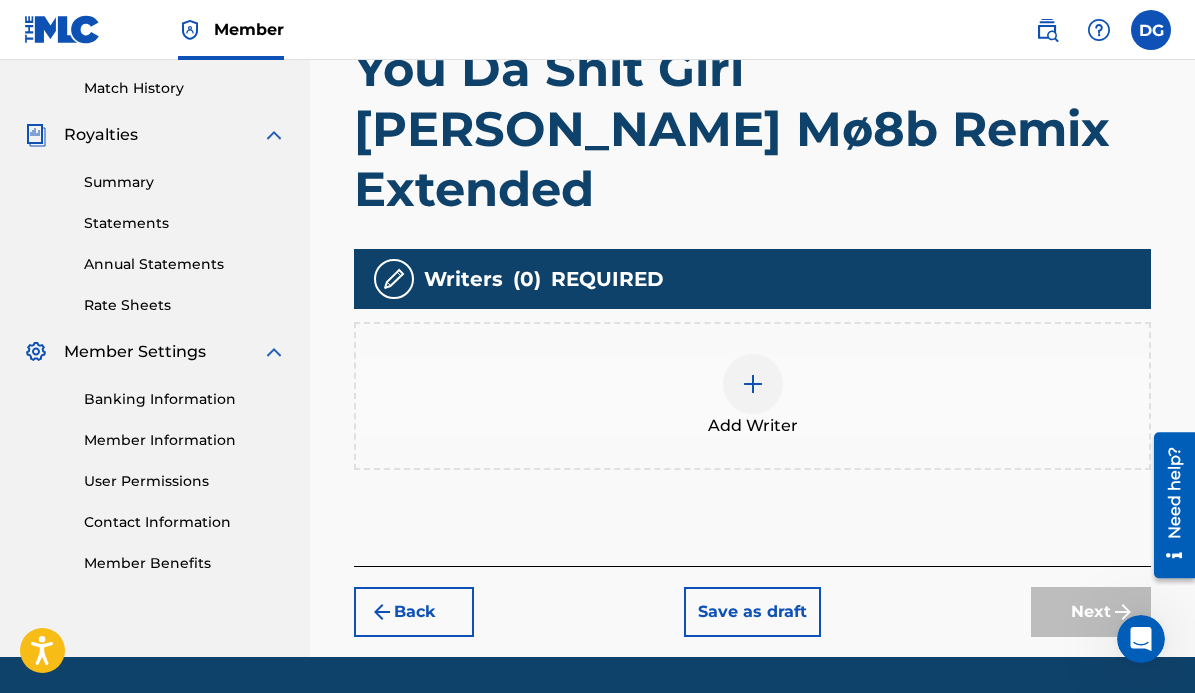 click at bounding box center [753, 384] 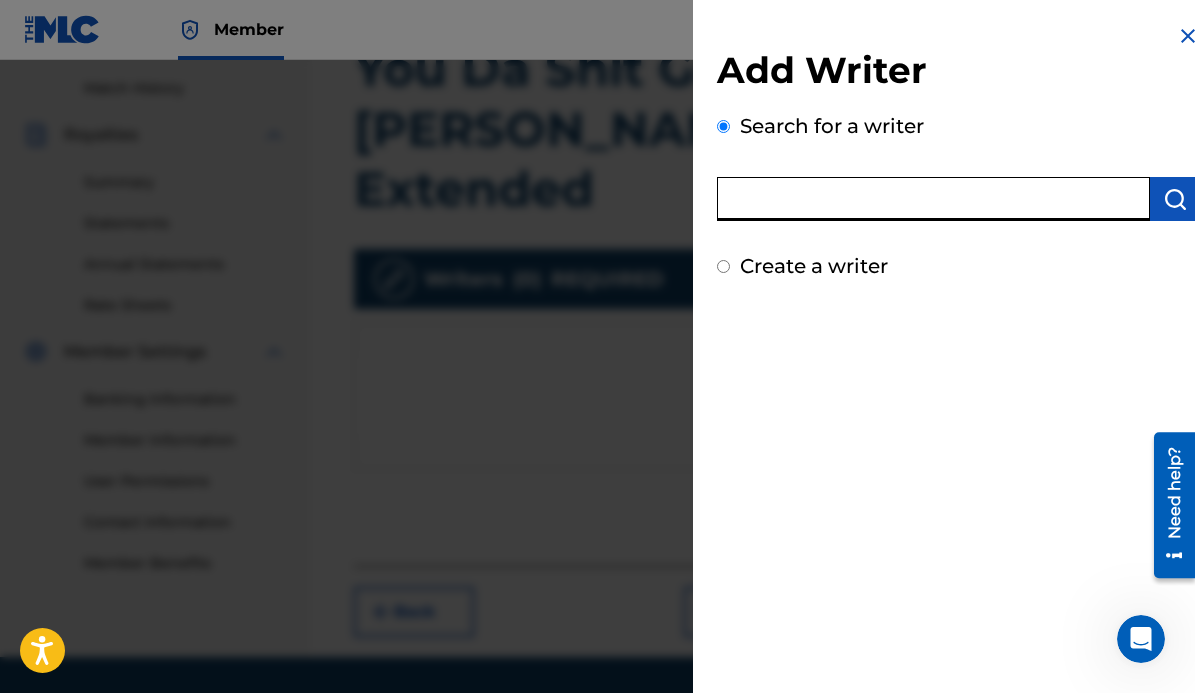 click at bounding box center [933, 199] 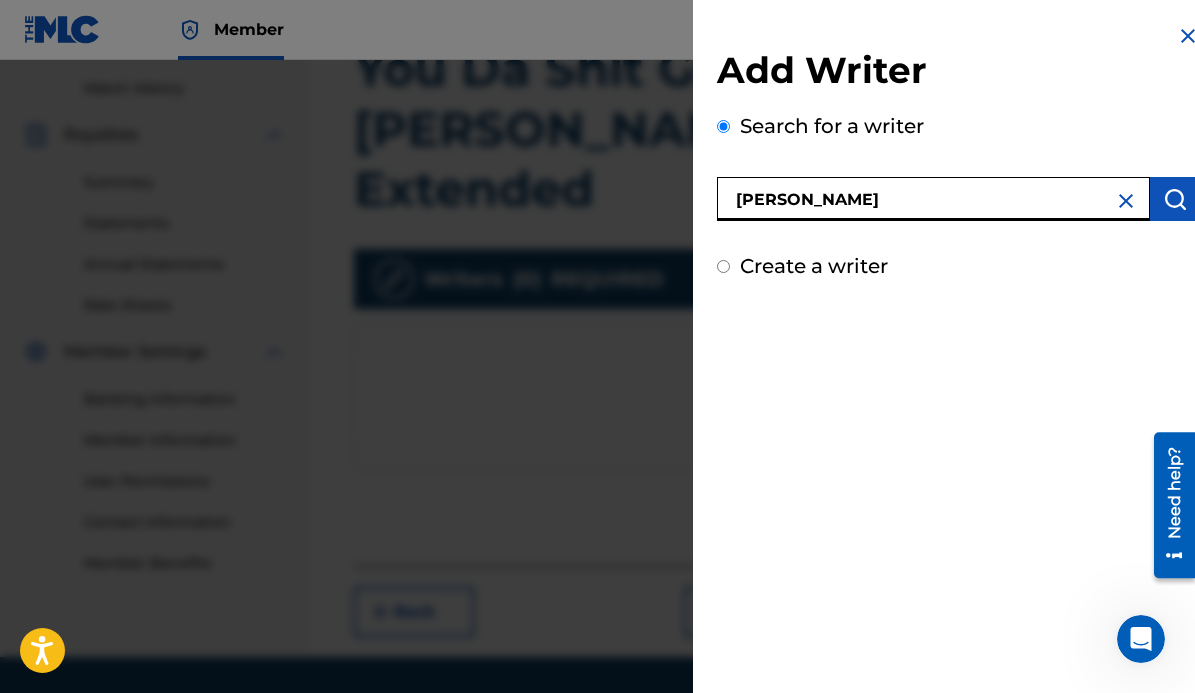 type on "[PERSON_NAME]" 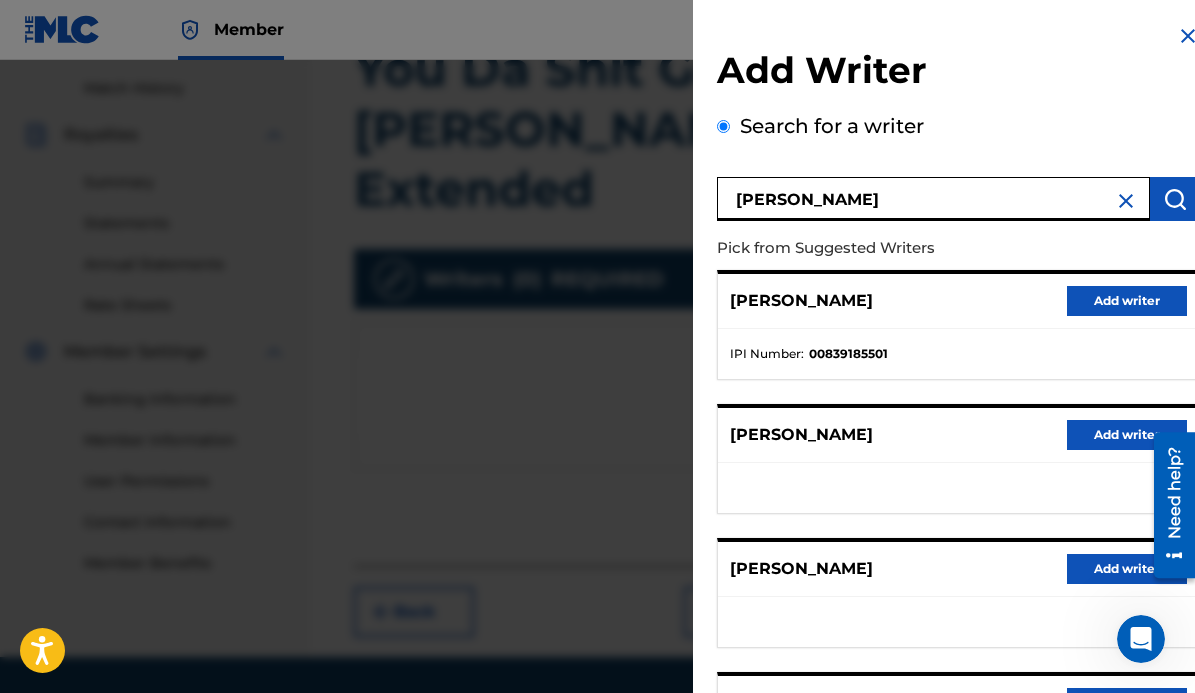click on "Add writer" at bounding box center [1127, 301] 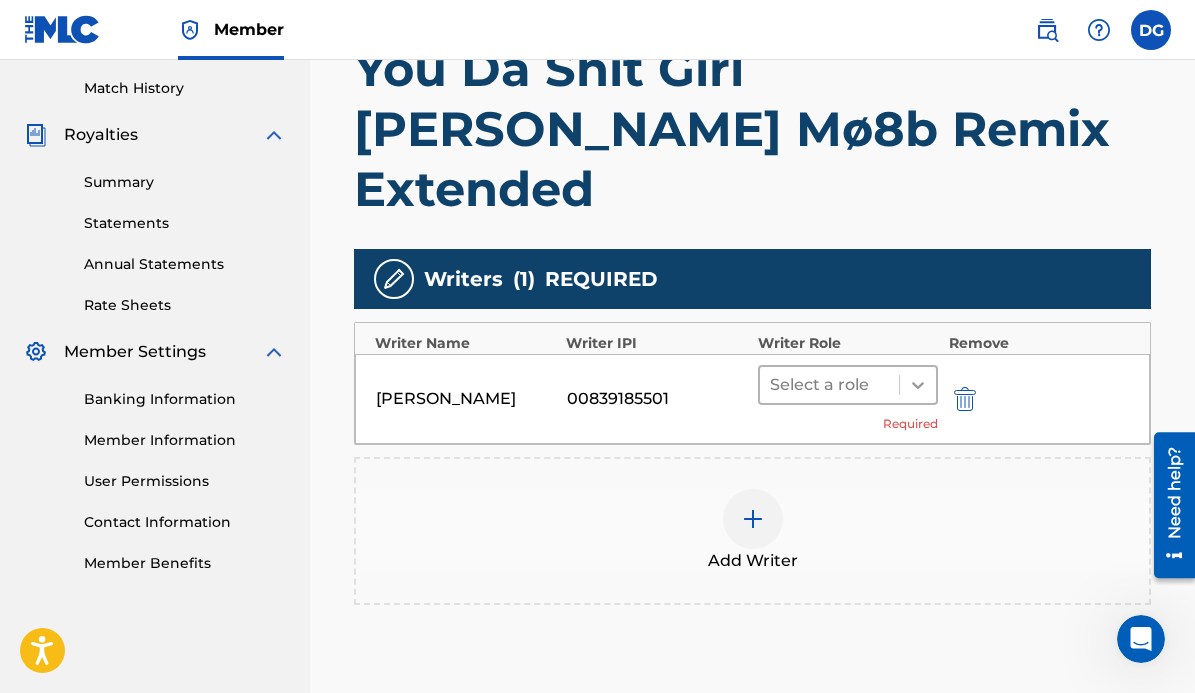 click 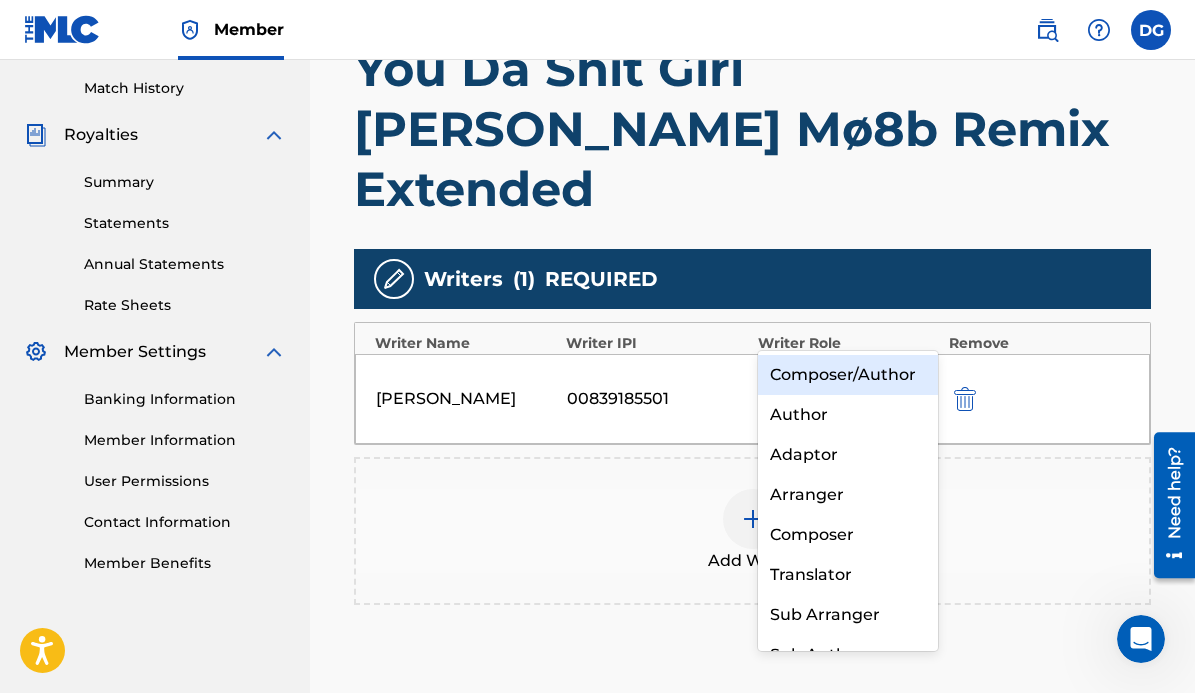click on "Composer/Author" at bounding box center [848, 375] 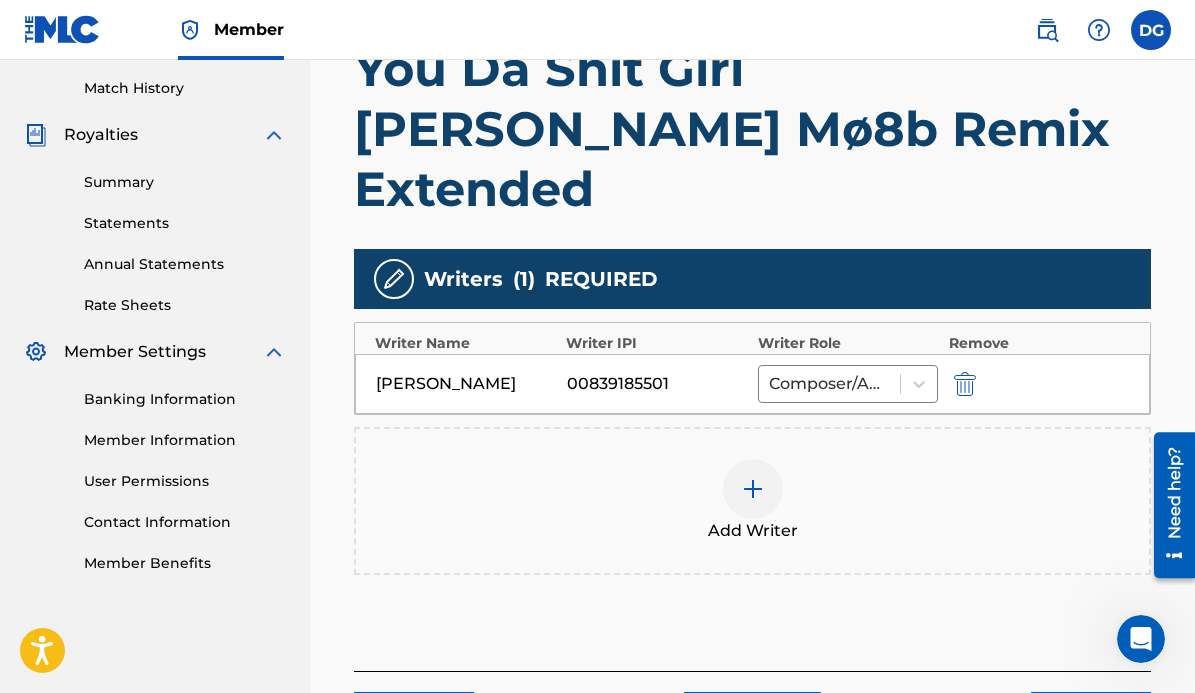 click at bounding box center (753, 489) 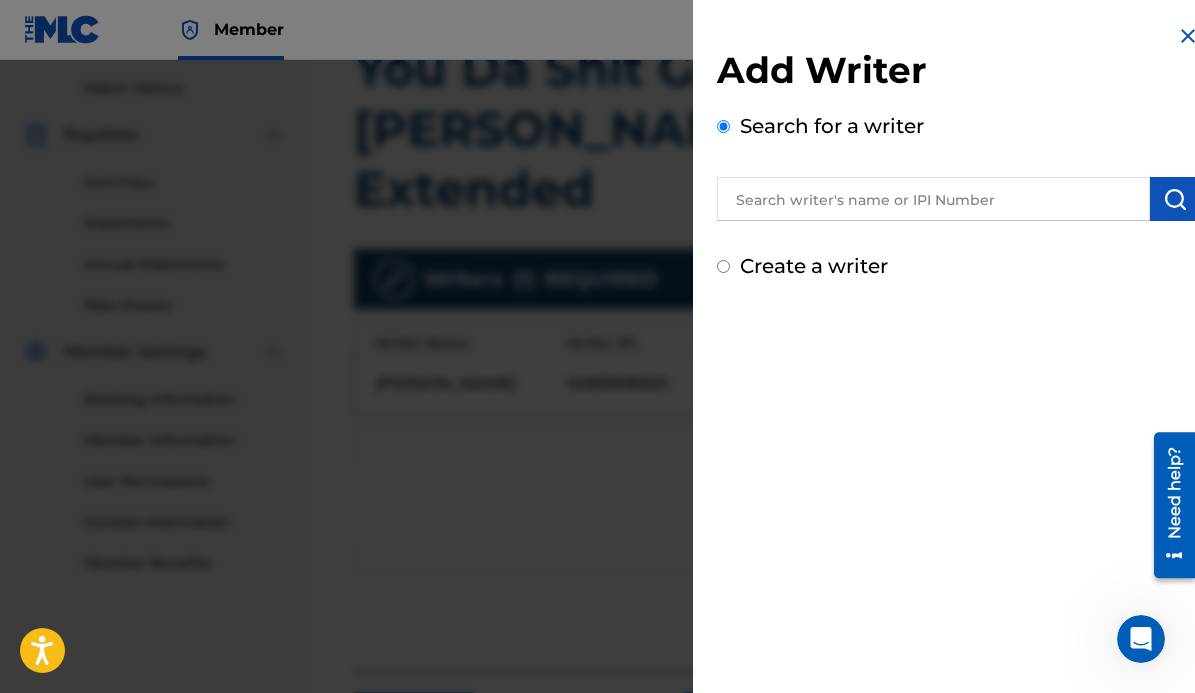 click at bounding box center (933, 199) 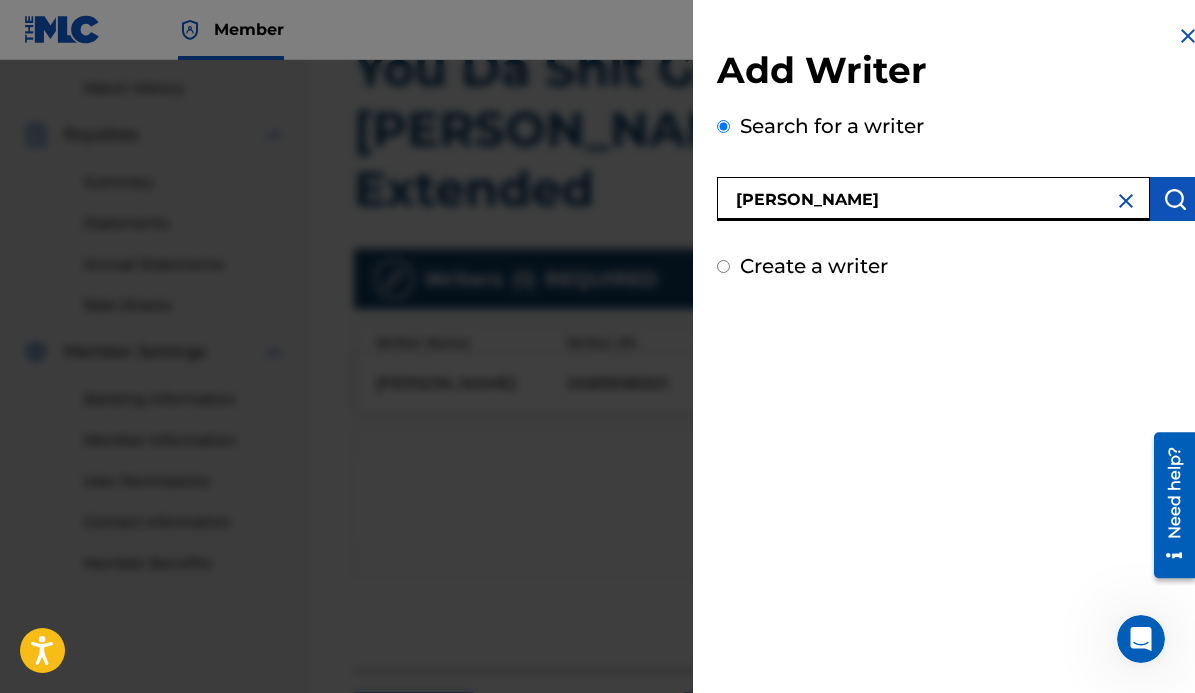 type on "[PERSON_NAME]" 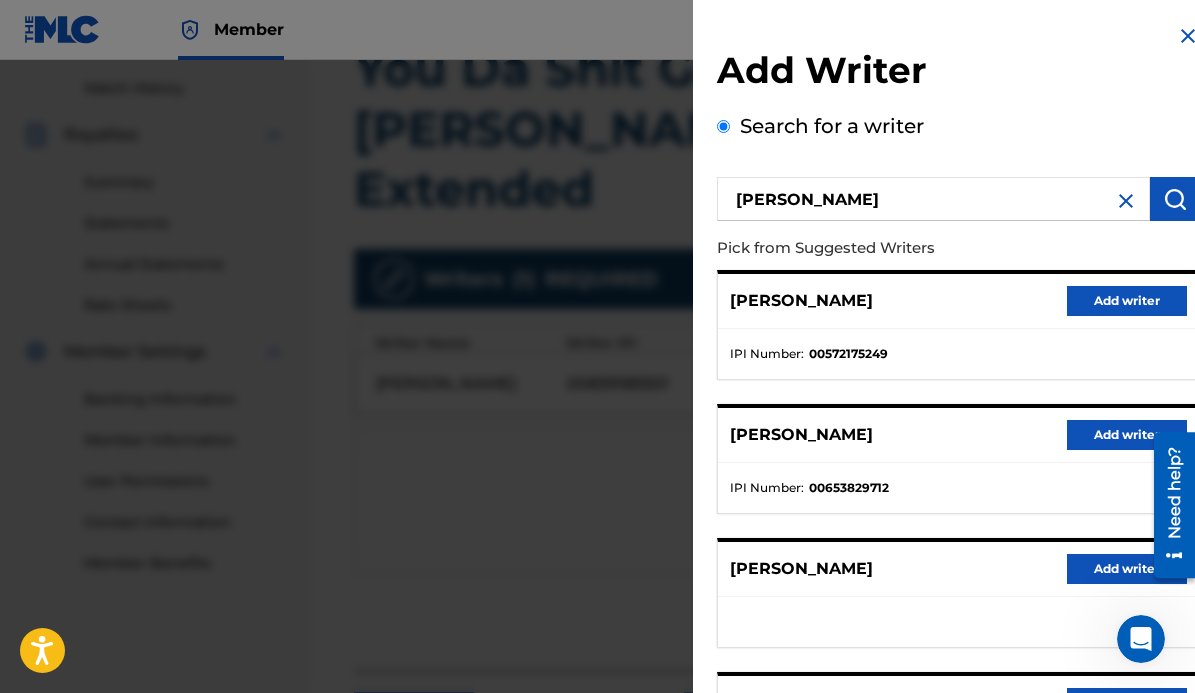 click on "Add writer" at bounding box center [1127, 435] 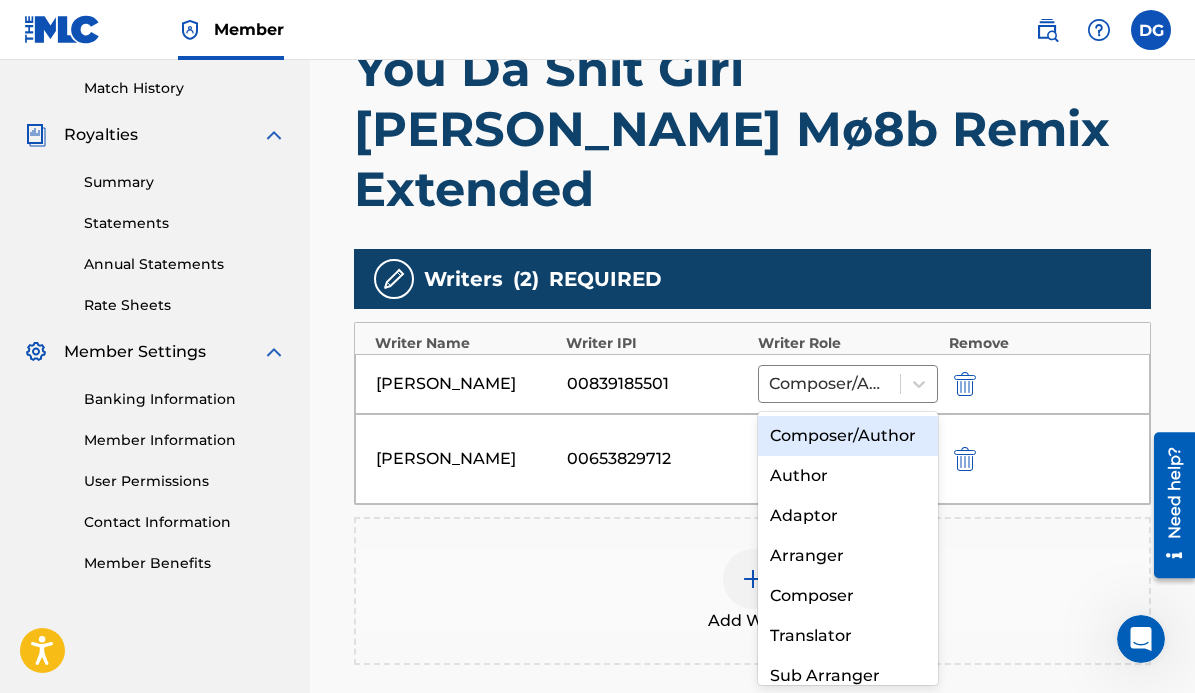 click 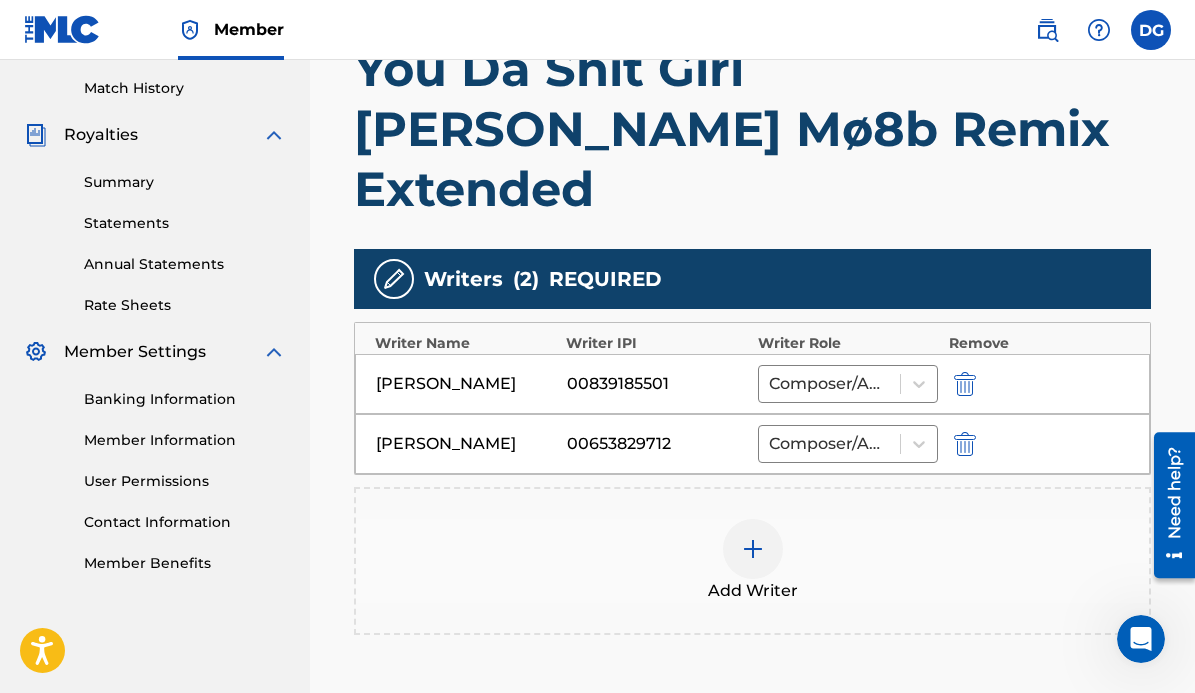 click at bounding box center [753, 549] 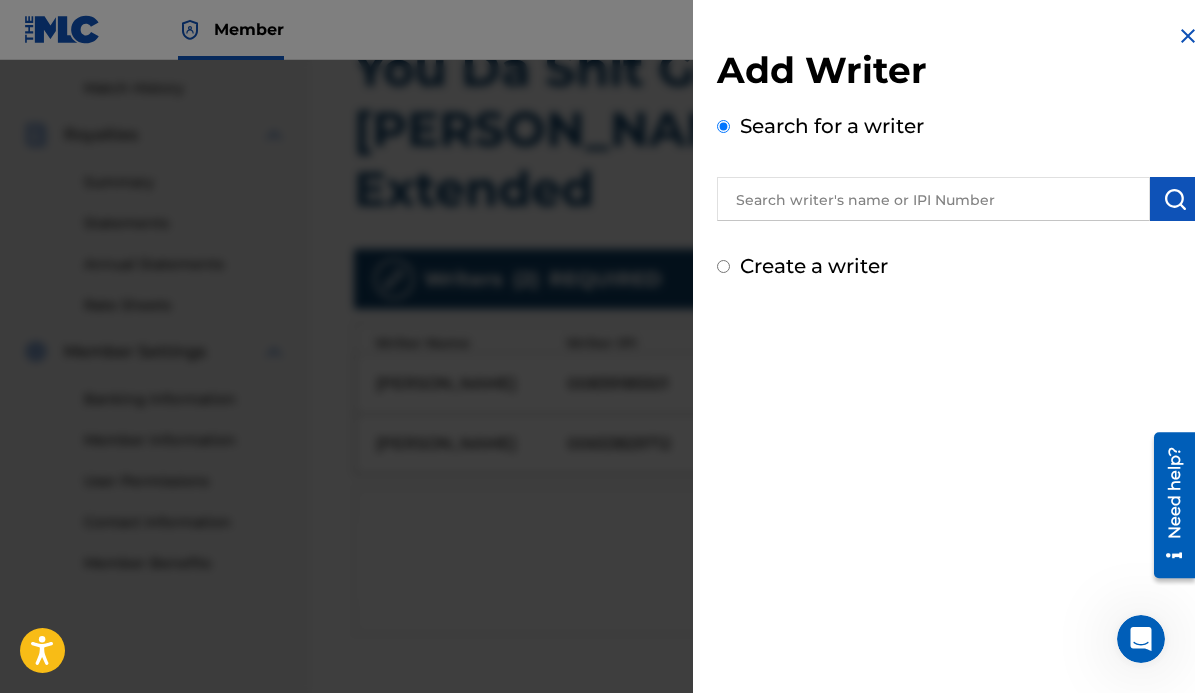 click at bounding box center [933, 199] 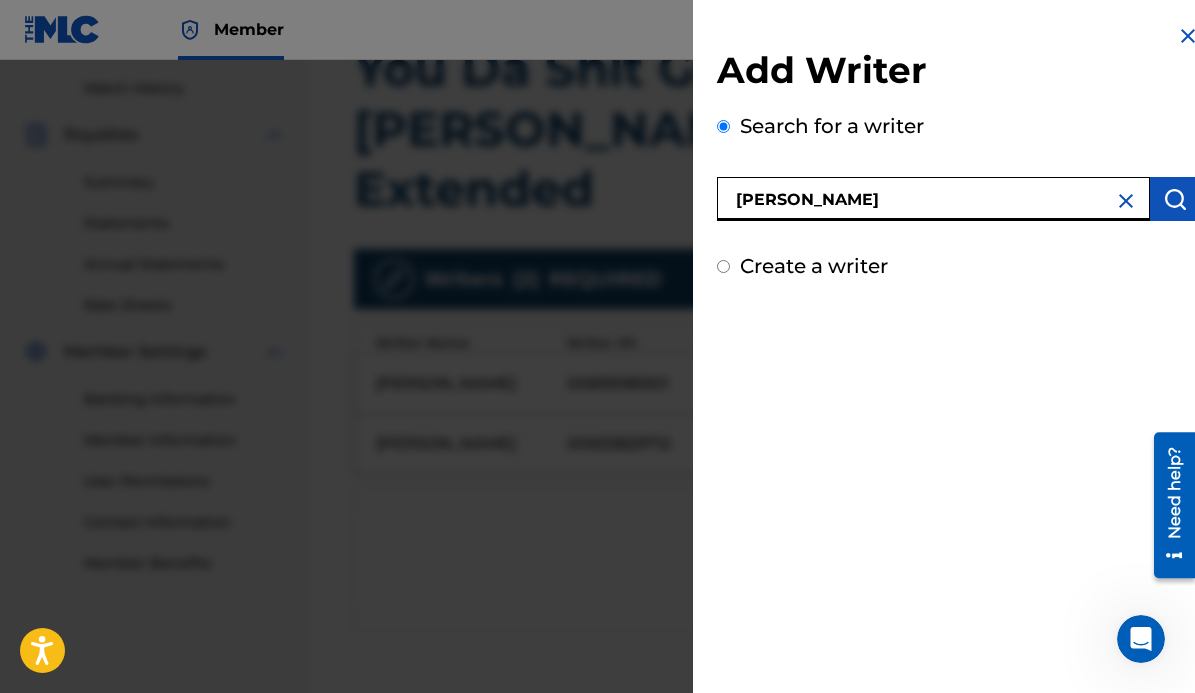 type on "[PERSON_NAME]" 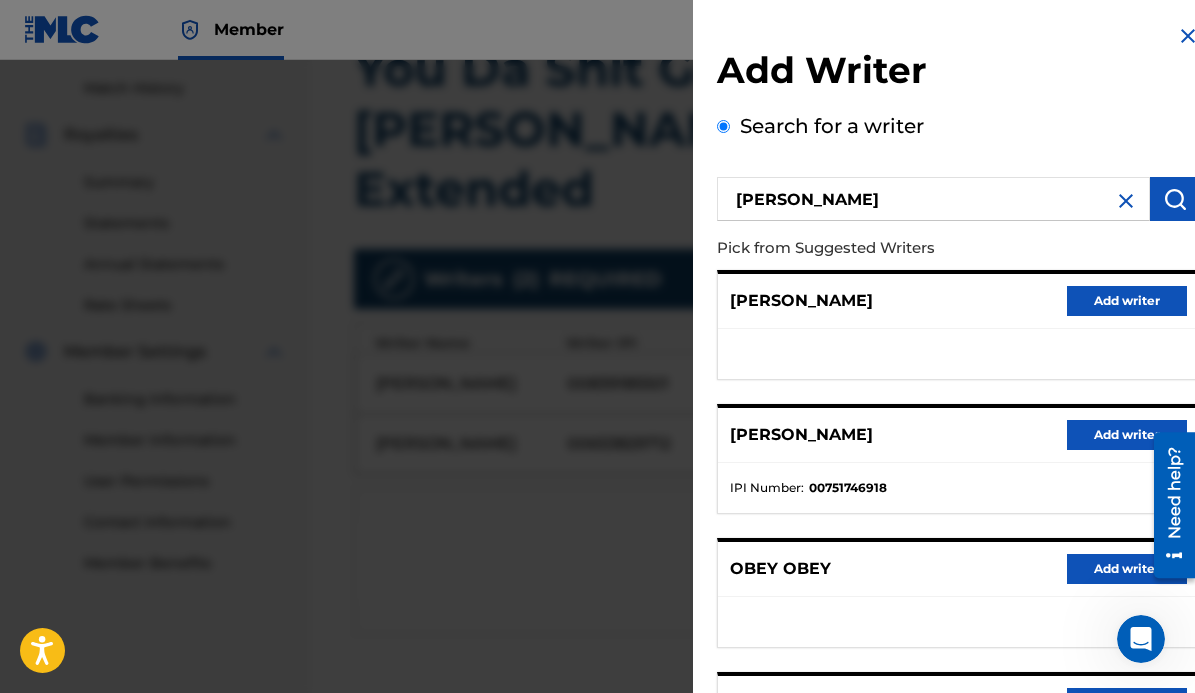 click on "Add writer" at bounding box center [1127, 435] 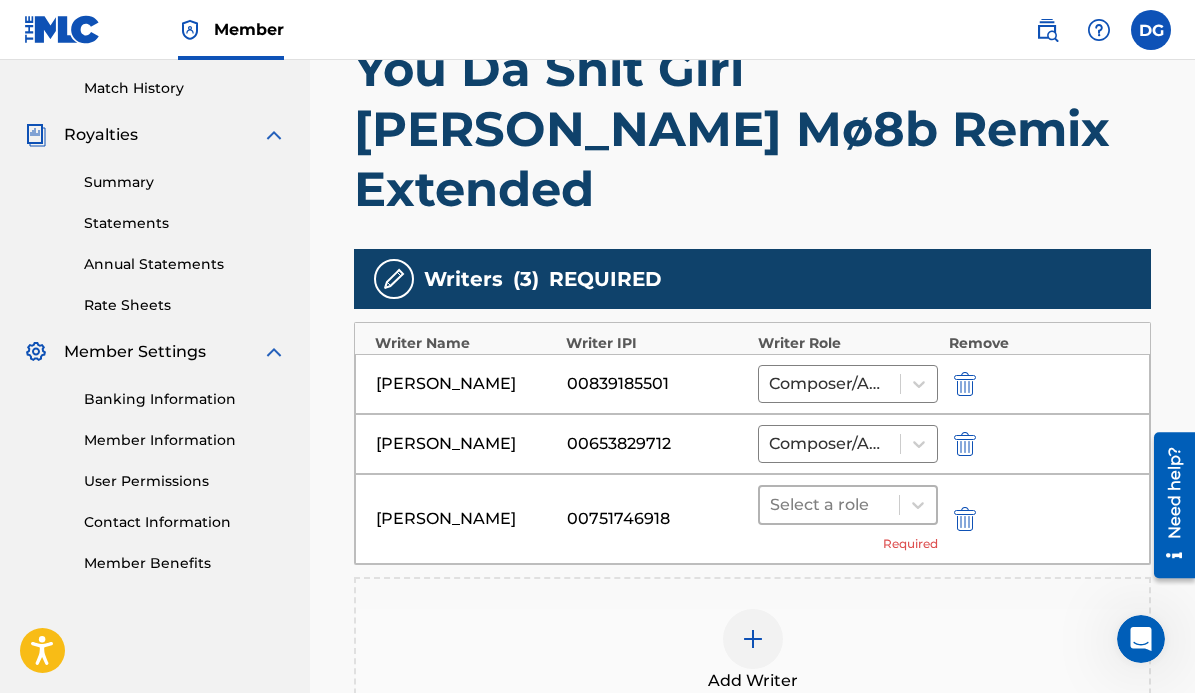 click at bounding box center [830, 505] 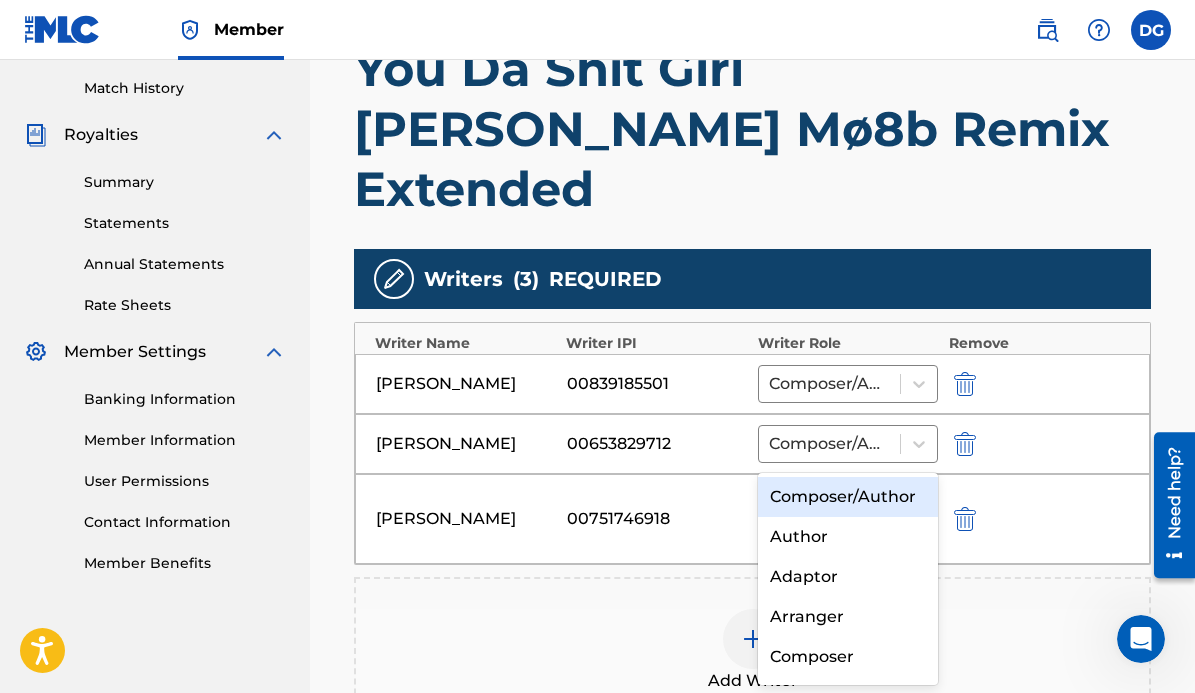 click on "Composer/Author" at bounding box center [848, 497] 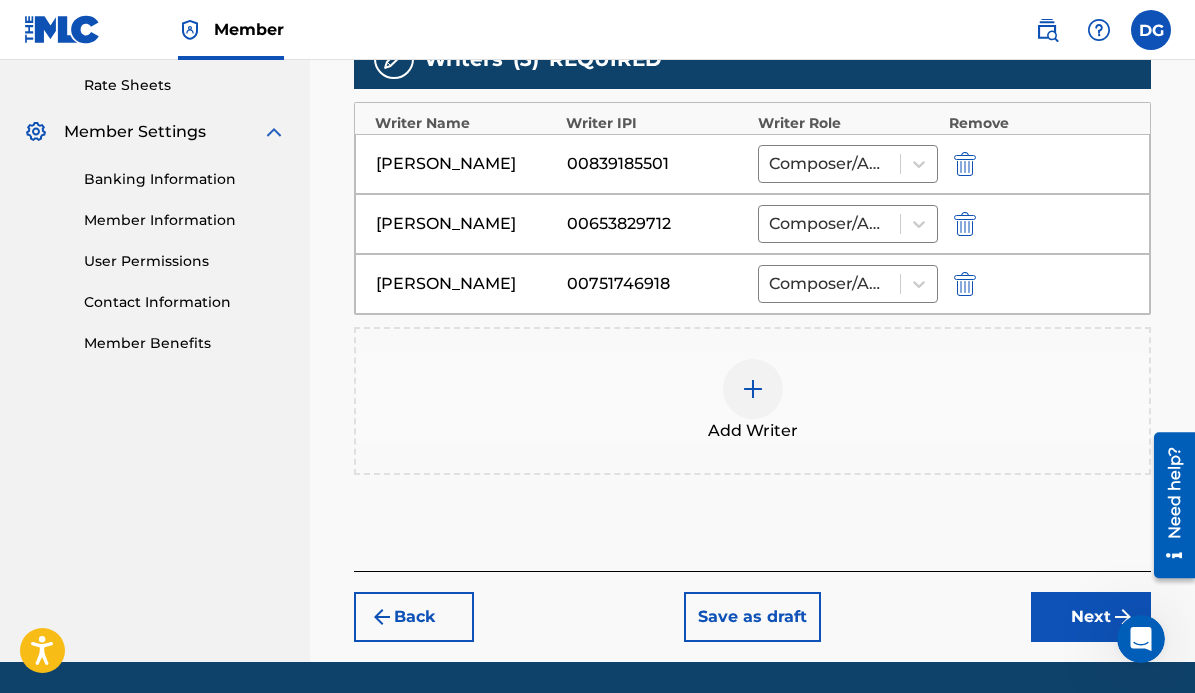 scroll, scrollTop: 772, scrollLeft: 0, axis: vertical 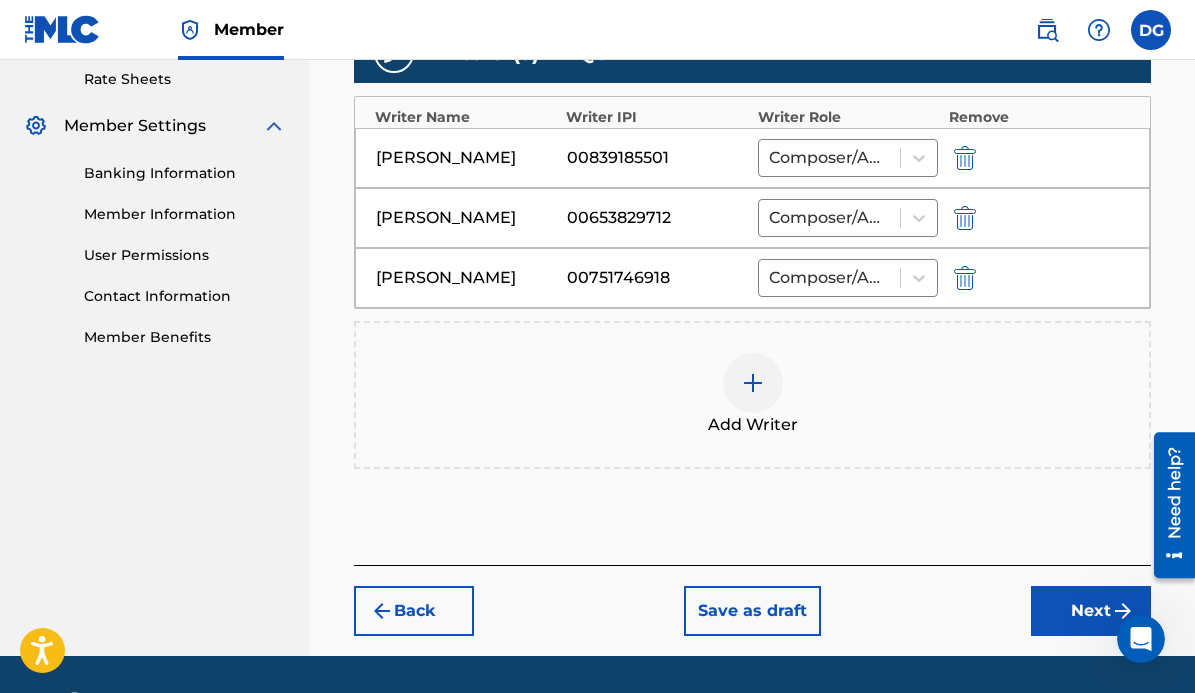 click on "Next" at bounding box center [1091, 611] 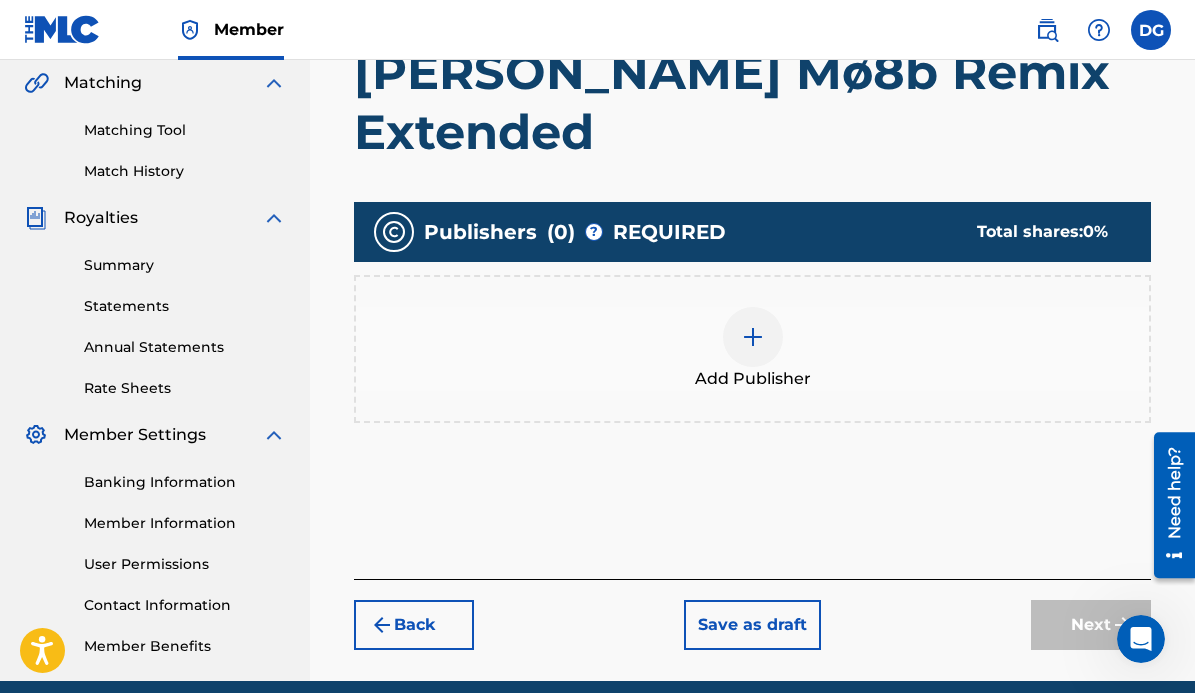 scroll, scrollTop: 465, scrollLeft: 0, axis: vertical 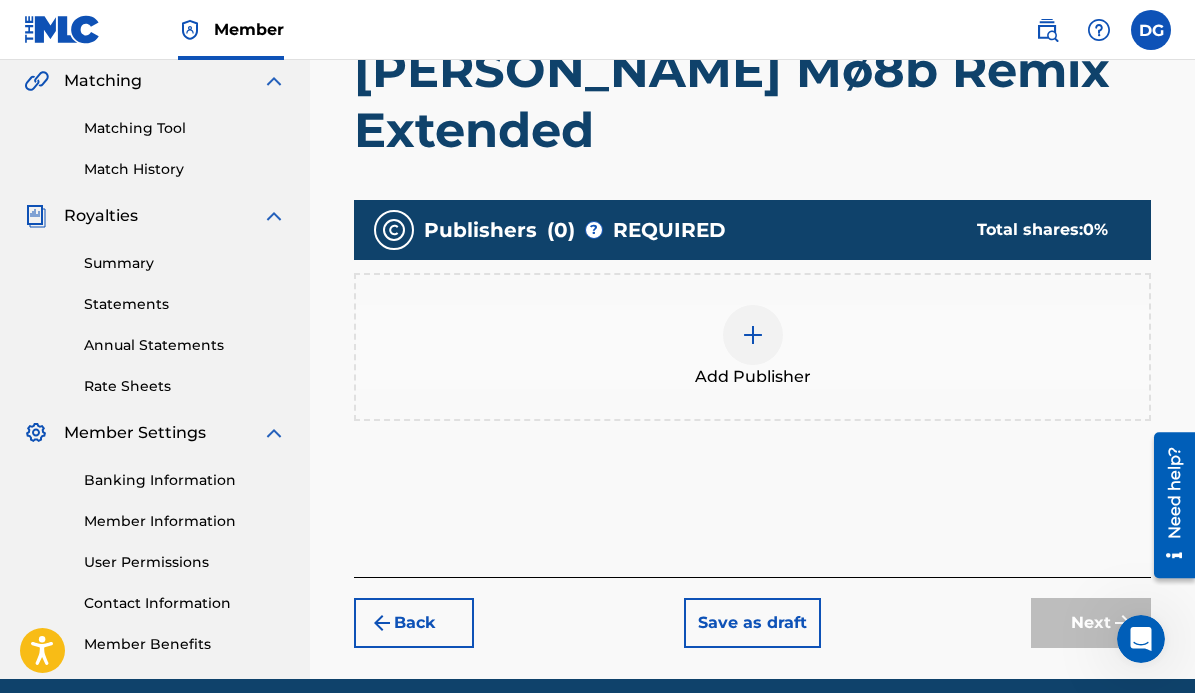 click at bounding box center [753, 335] 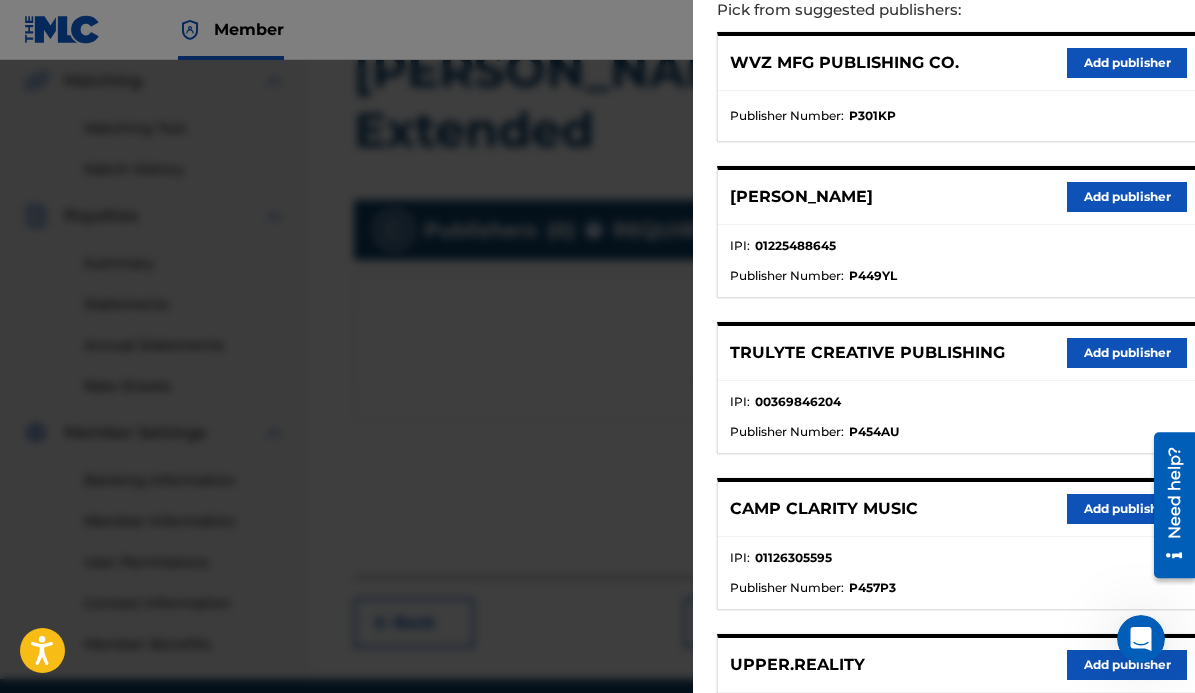 scroll, scrollTop: 248, scrollLeft: 0, axis: vertical 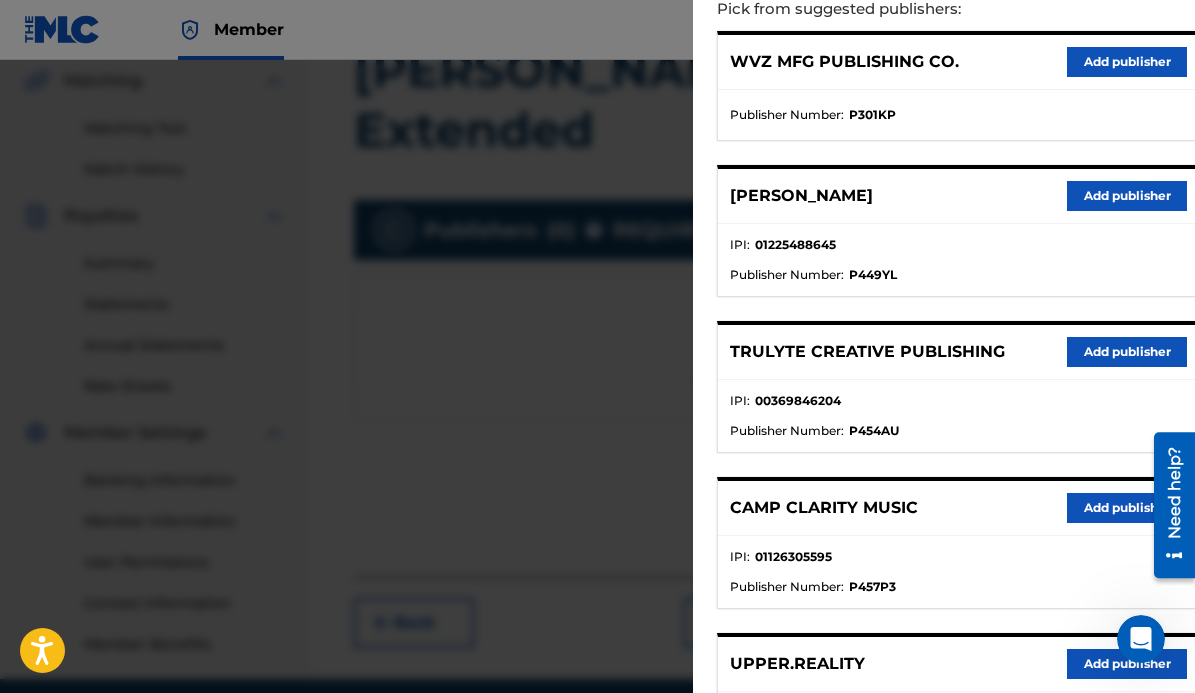 click on "Add publisher" at bounding box center (1127, 352) 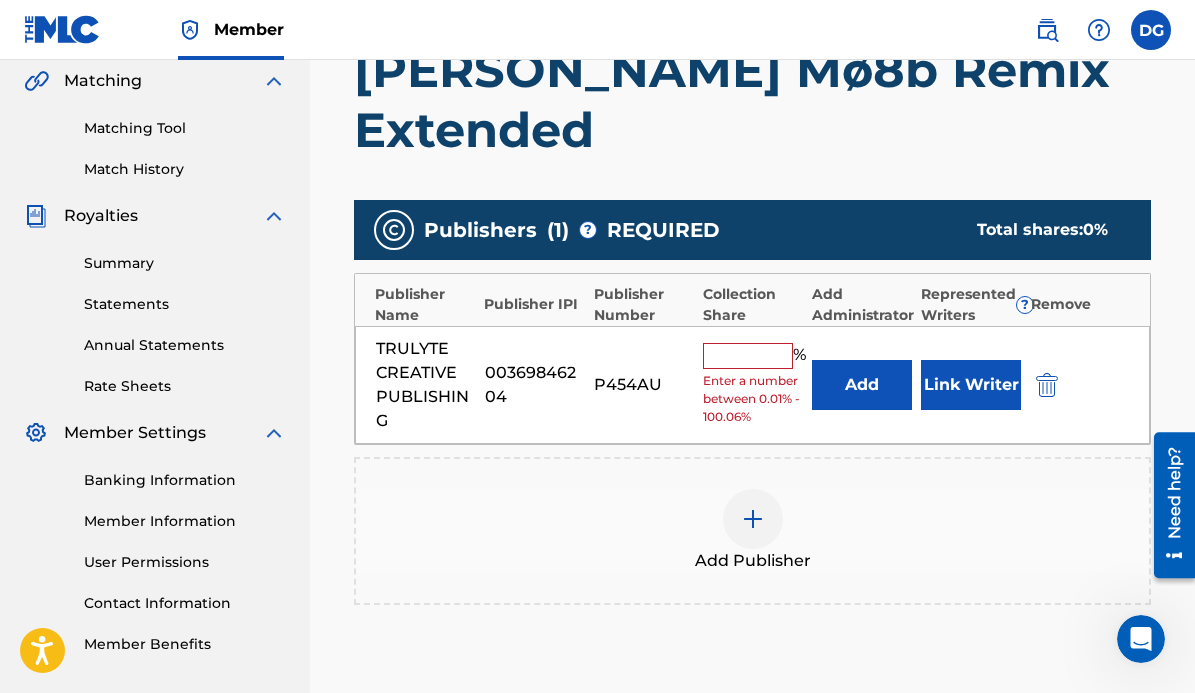 click at bounding box center [748, 356] 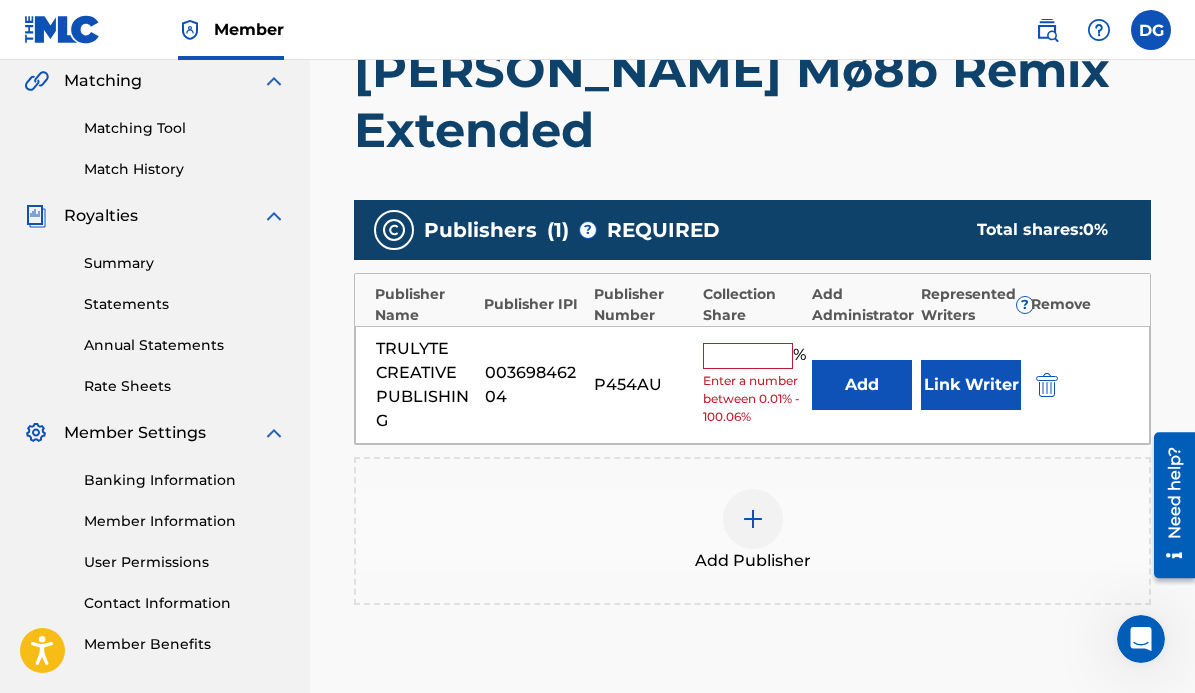 click on "TRULYTE CREATIVE PUBLISHING 00369846204 P454AU % Enter a number between 0.01% - 100.06% Add Link Writer" at bounding box center (752, 385) 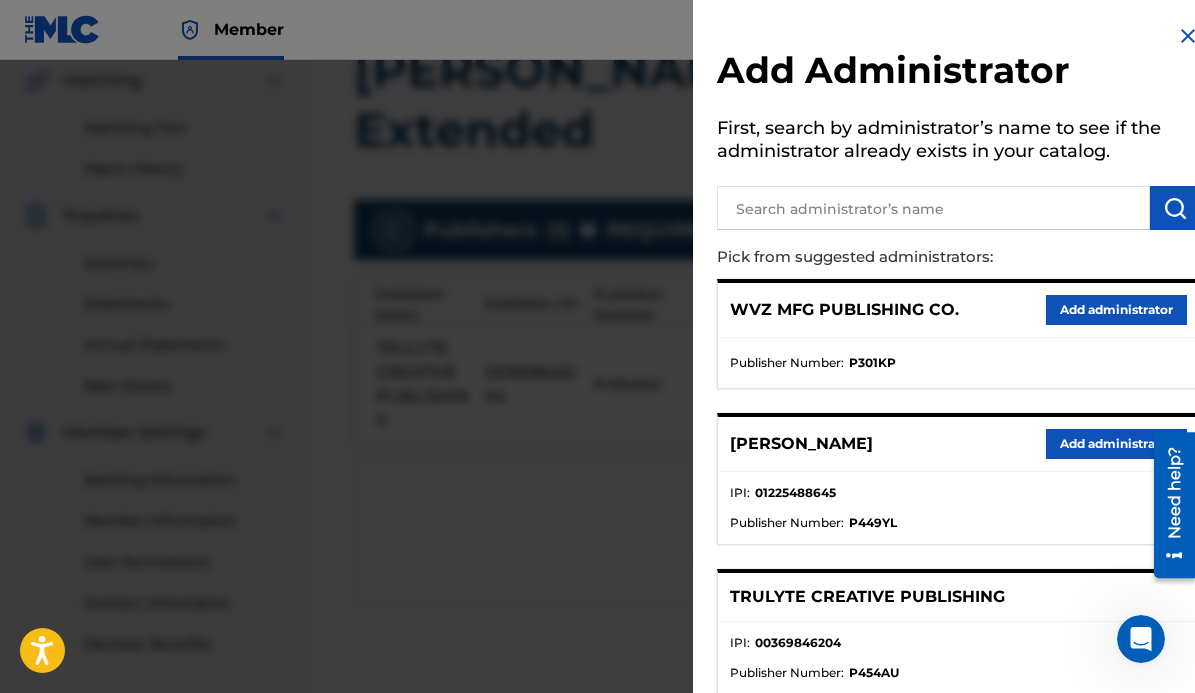 click on "Add administrator" at bounding box center (1116, 310) 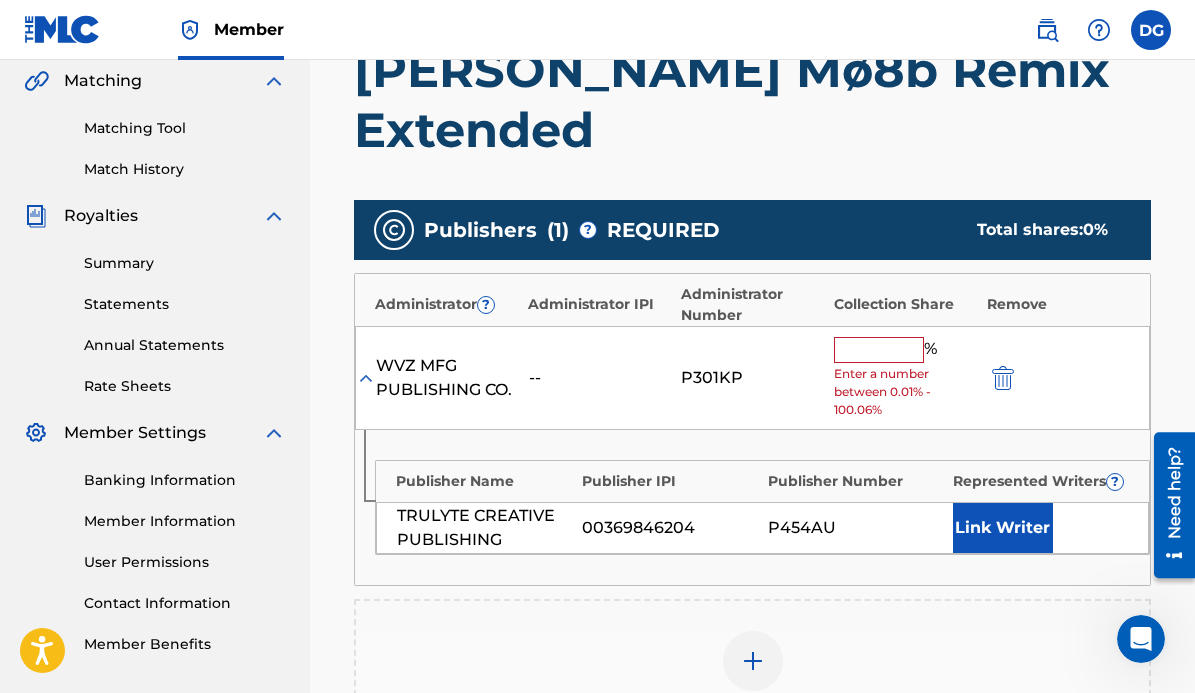 click at bounding box center (879, 350) 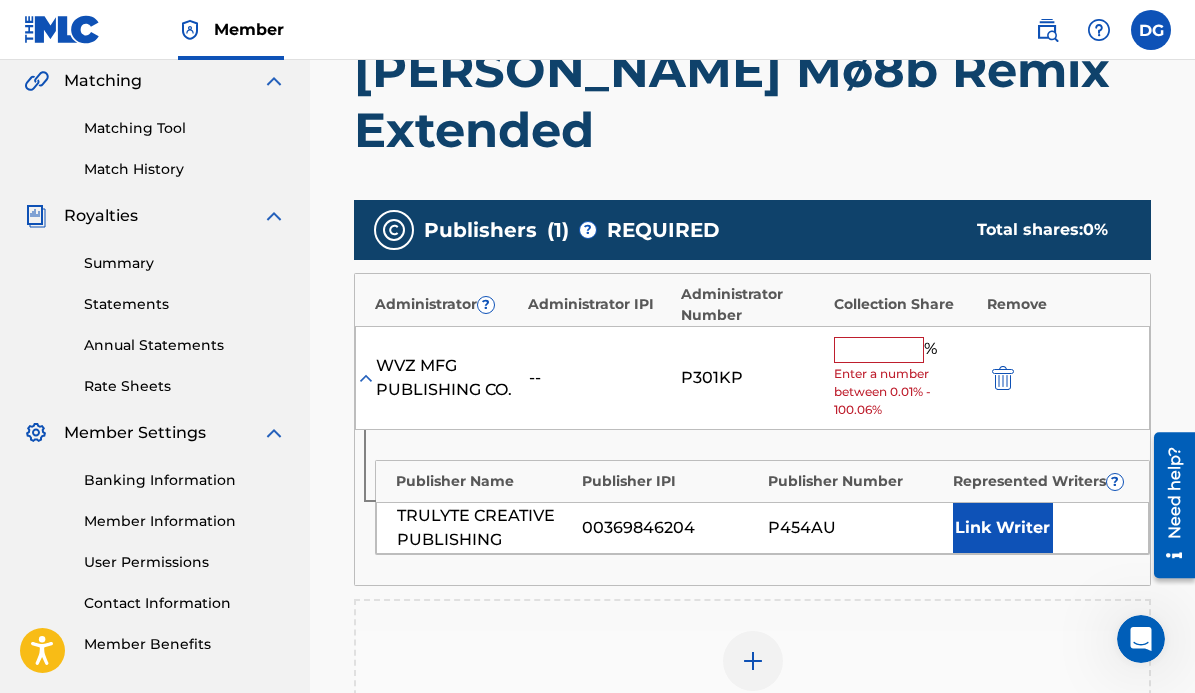 click at bounding box center (879, 350) 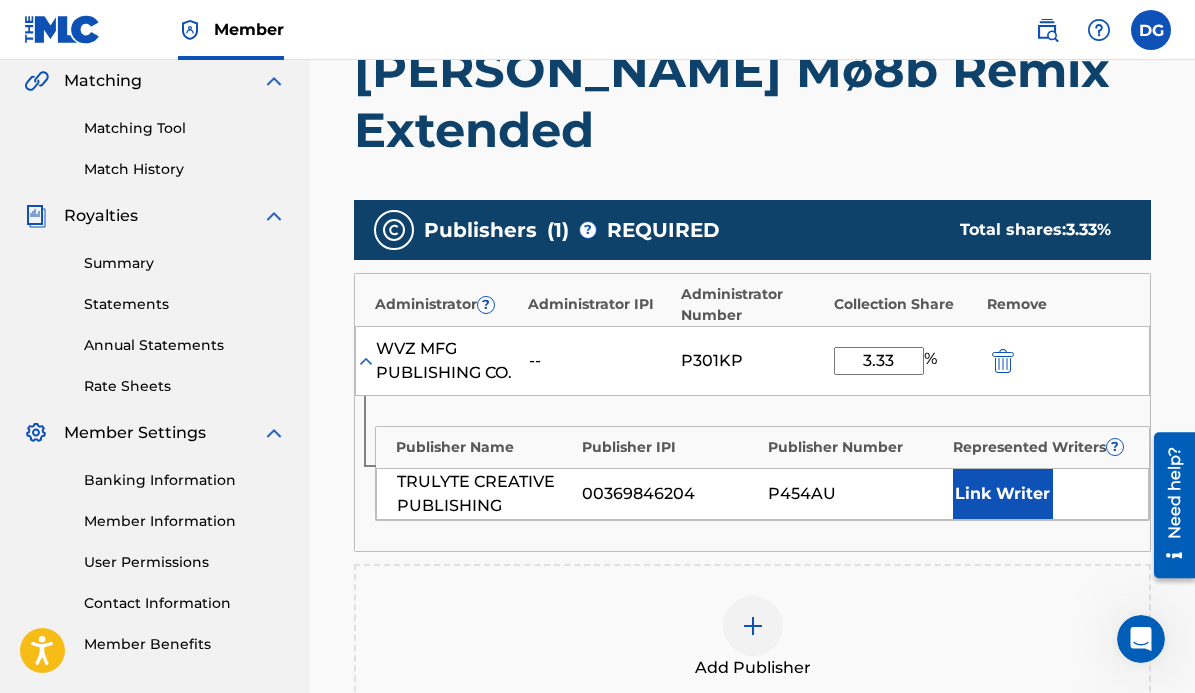 type on "3.33" 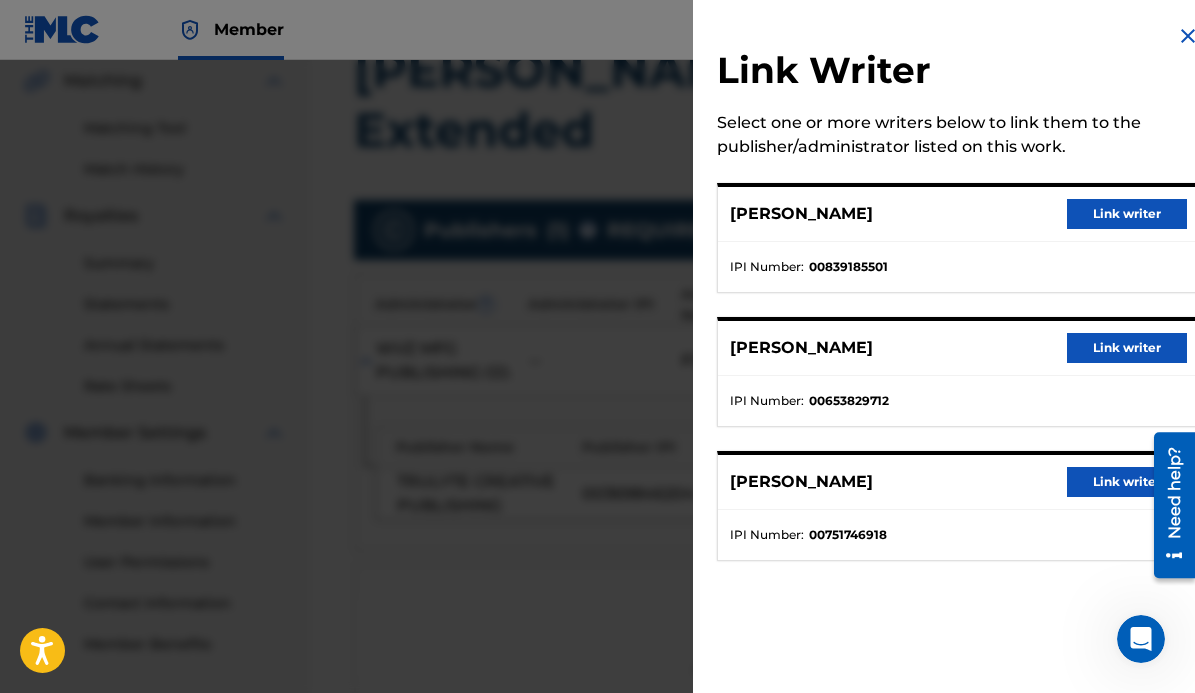 click on "Link writer" at bounding box center [1127, 214] 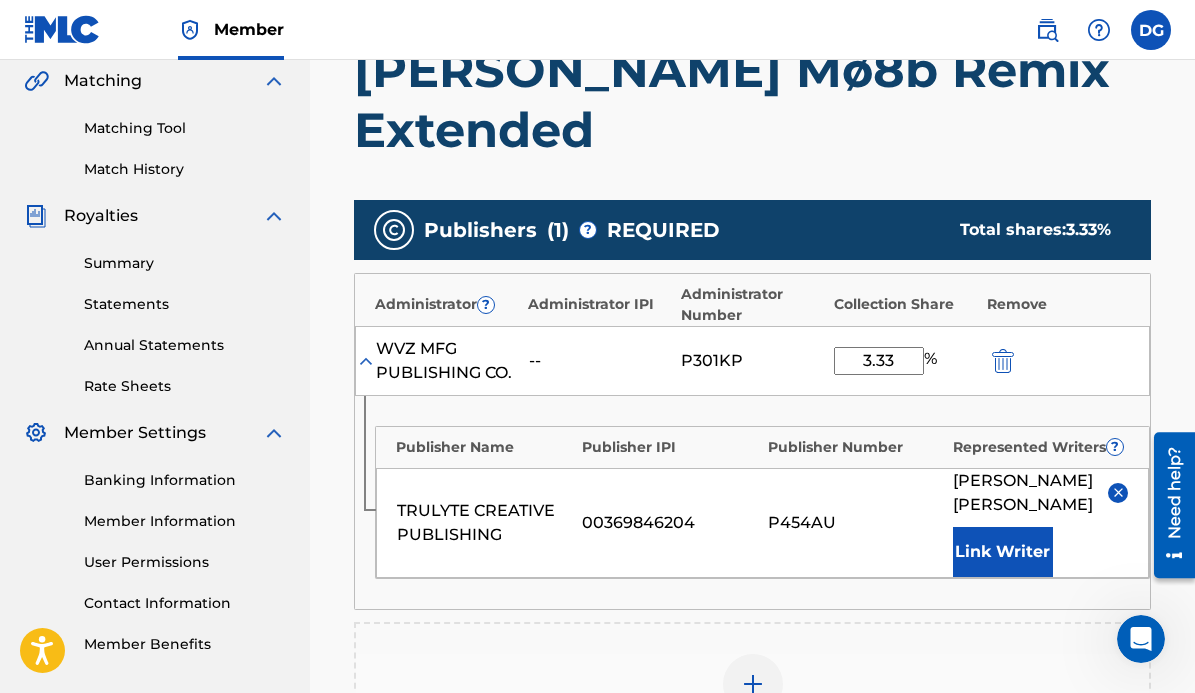 click at bounding box center [753, 684] 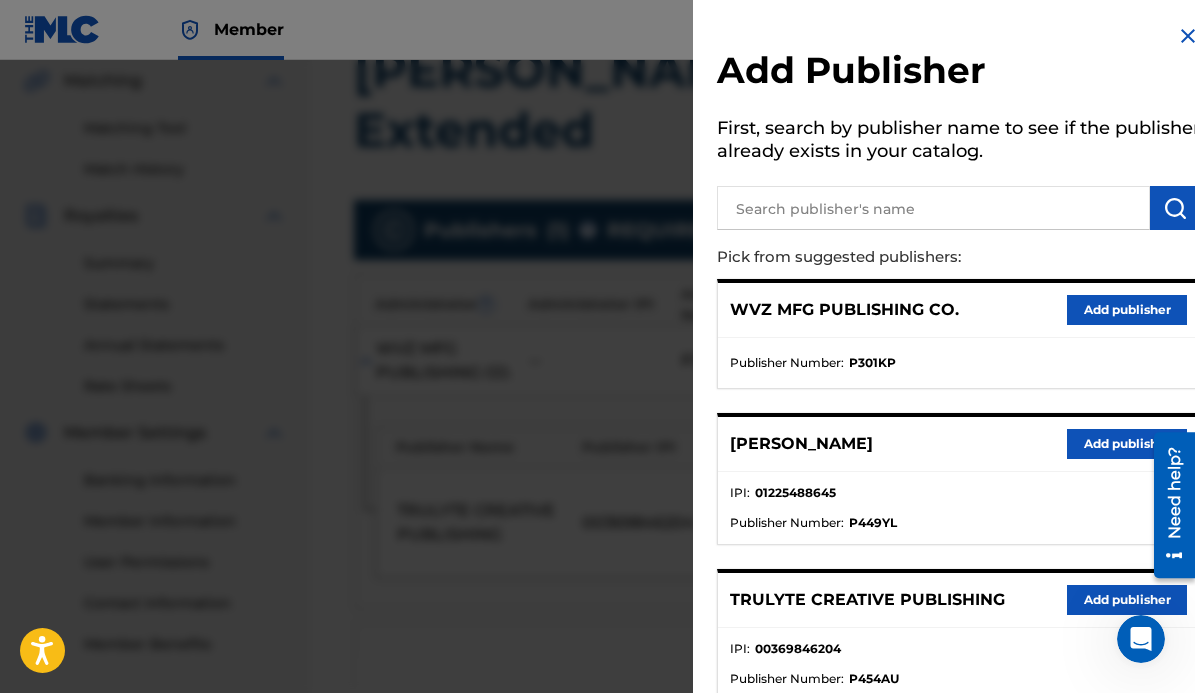 click on "Add Publisher First, search by publisher name to see if the publisher already exists in your catalog. Pick from suggested publishers: WVZ MFG PUBLISHING CO. Add publisher Publisher Number : P301KP [PERSON_NAME] Add publisher IPI : 01225488645 Publisher Number : P449YL TRULYTE CREATIVE PUBLISHING Add publisher IPI : 00369846204 Publisher Number : P454AU CAMP CLARITY MUSIC Add publisher IPI : 01126305595 Publisher Number : P457P3 UPPER.REALITY Add publisher IPI : 00791330932 Publisher Number : P458AS Can't find what you're looking for? Create Publisher" at bounding box center (958, 574) 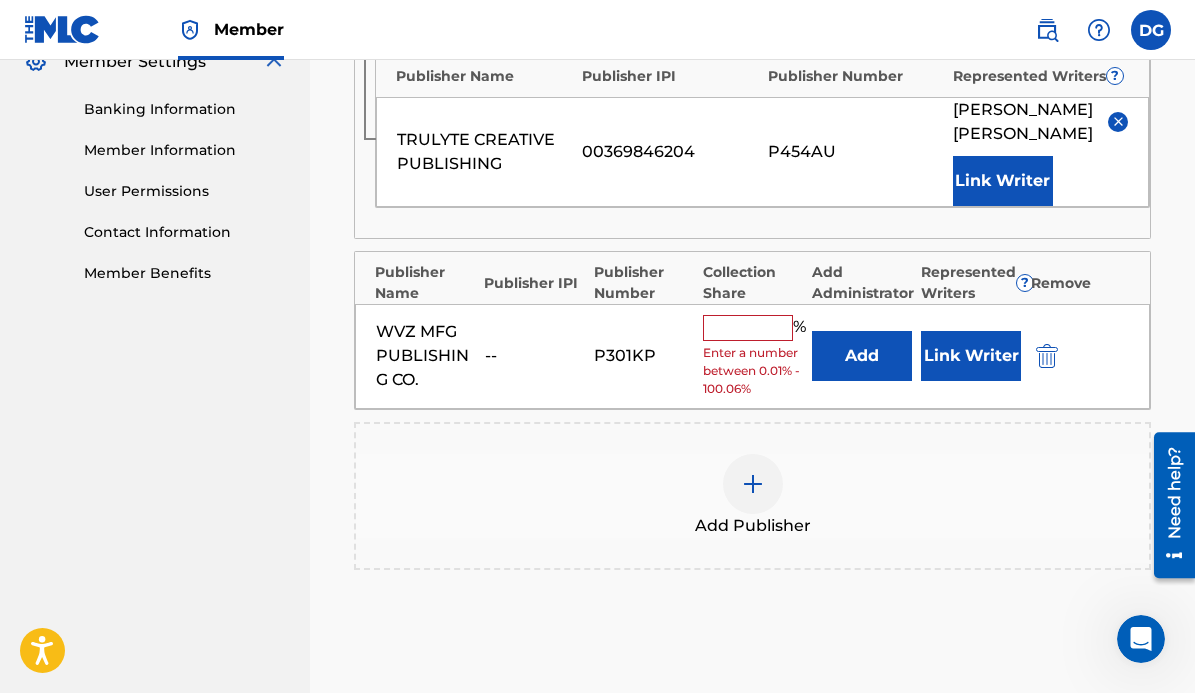 scroll, scrollTop: 837, scrollLeft: 0, axis: vertical 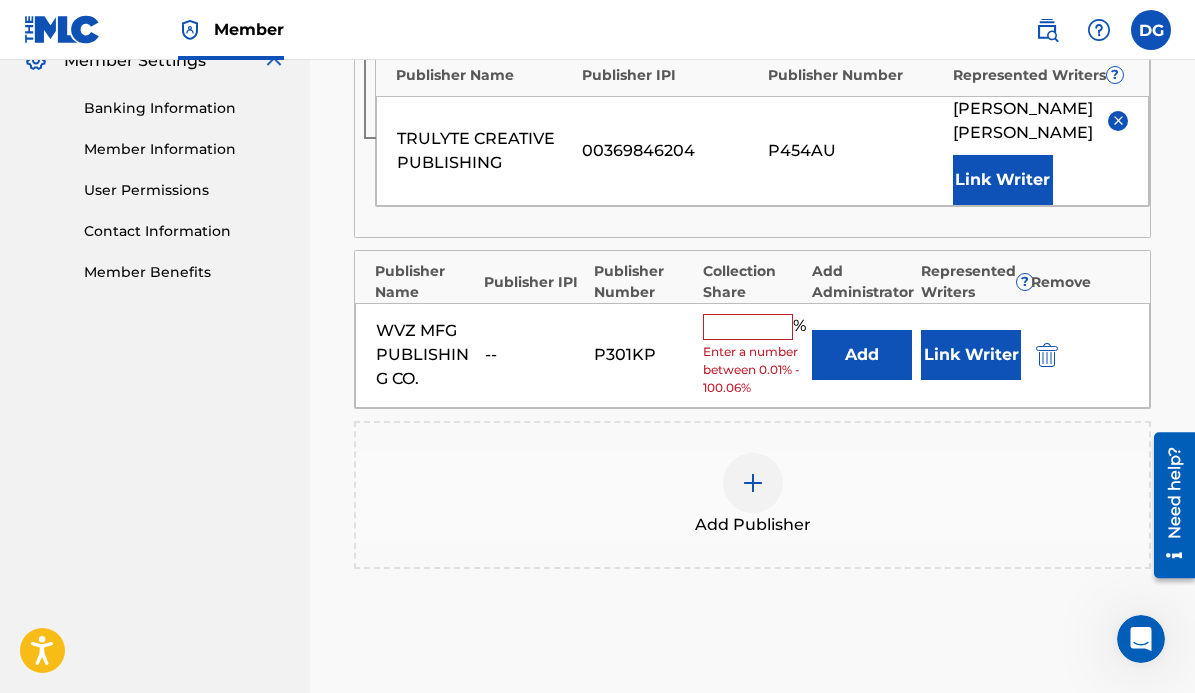 click at bounding box center (748, 327) 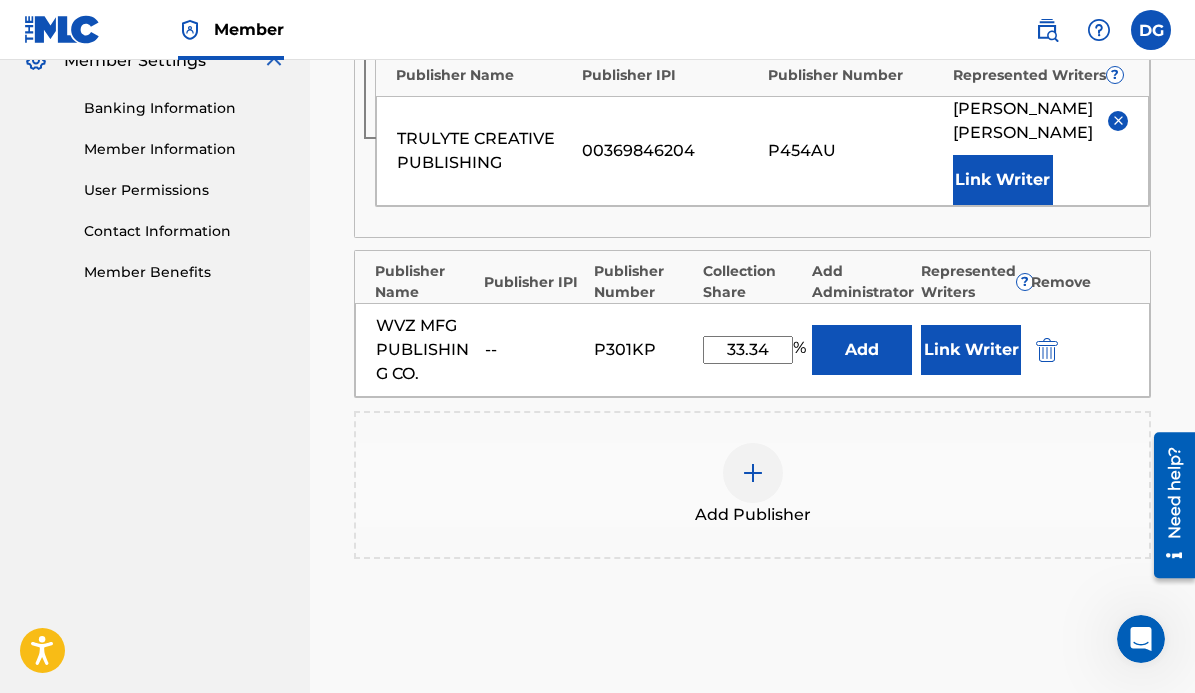 type on "33.34" 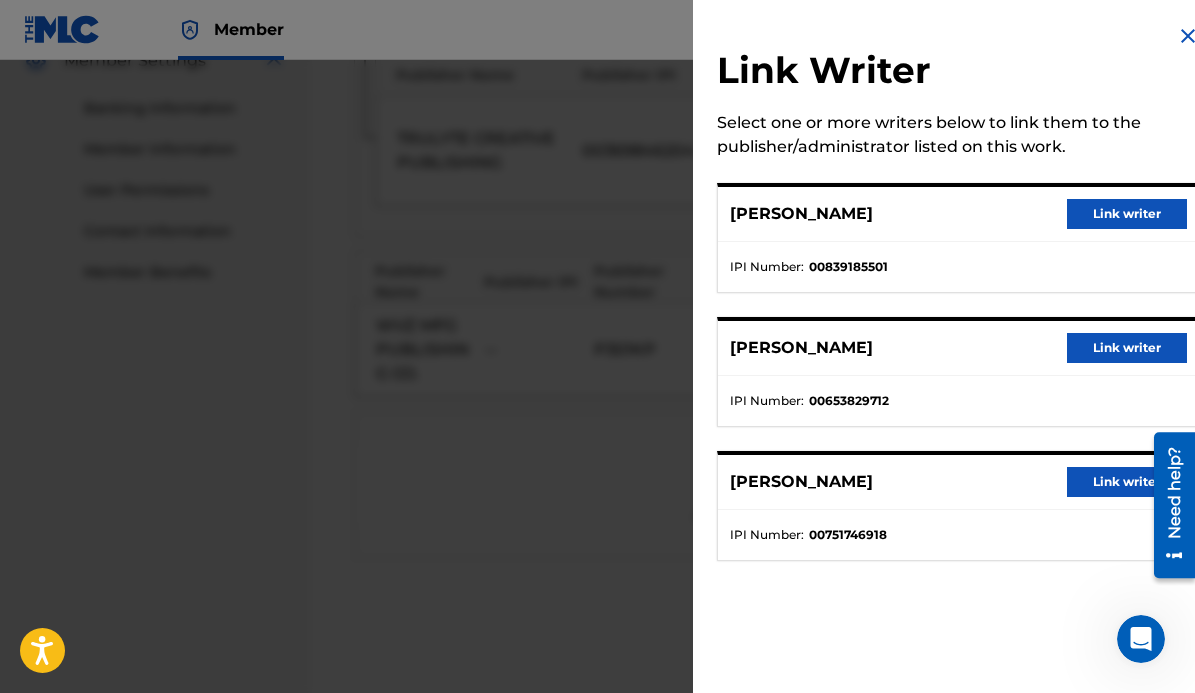 click on "Link writer" at bounding box center (1127, 348) 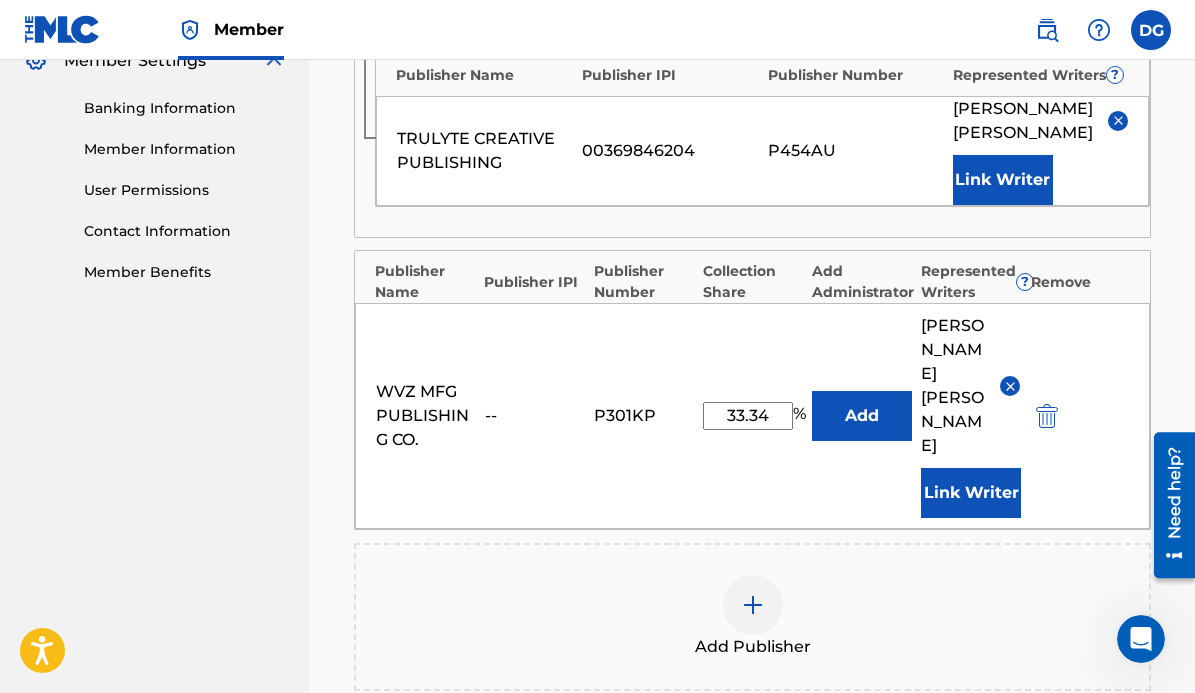click at bounding box center (753, 605) 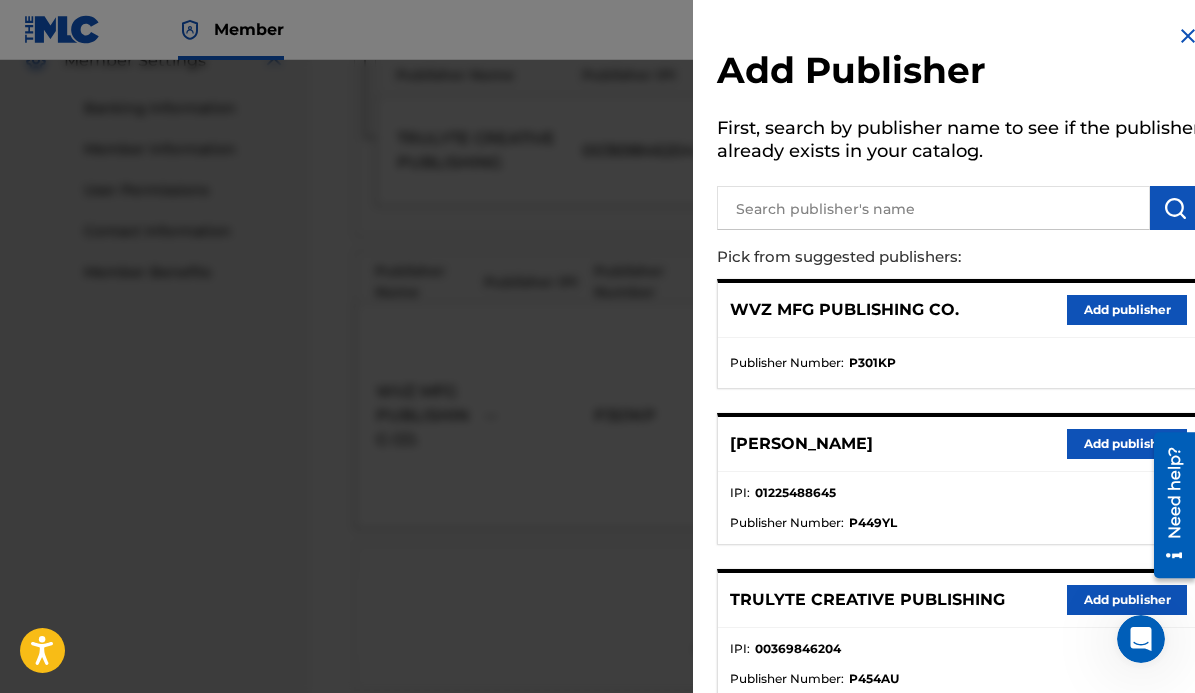 click on "Add publisher" at bounding box center (1127, 600) 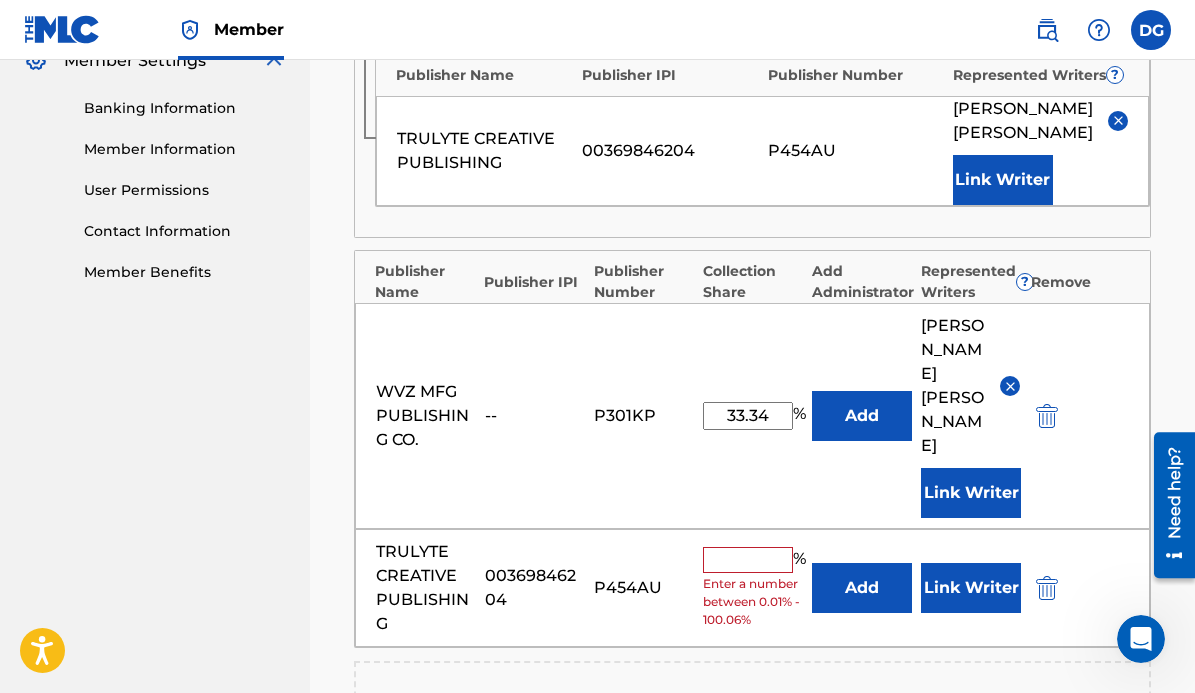 click on "TRULYTE CREATIVE PUBLISHING 00369846204 P454AU % Enter a number between 0.01% - 100.06% Add Link Writer" at bounding box center (752, 588) 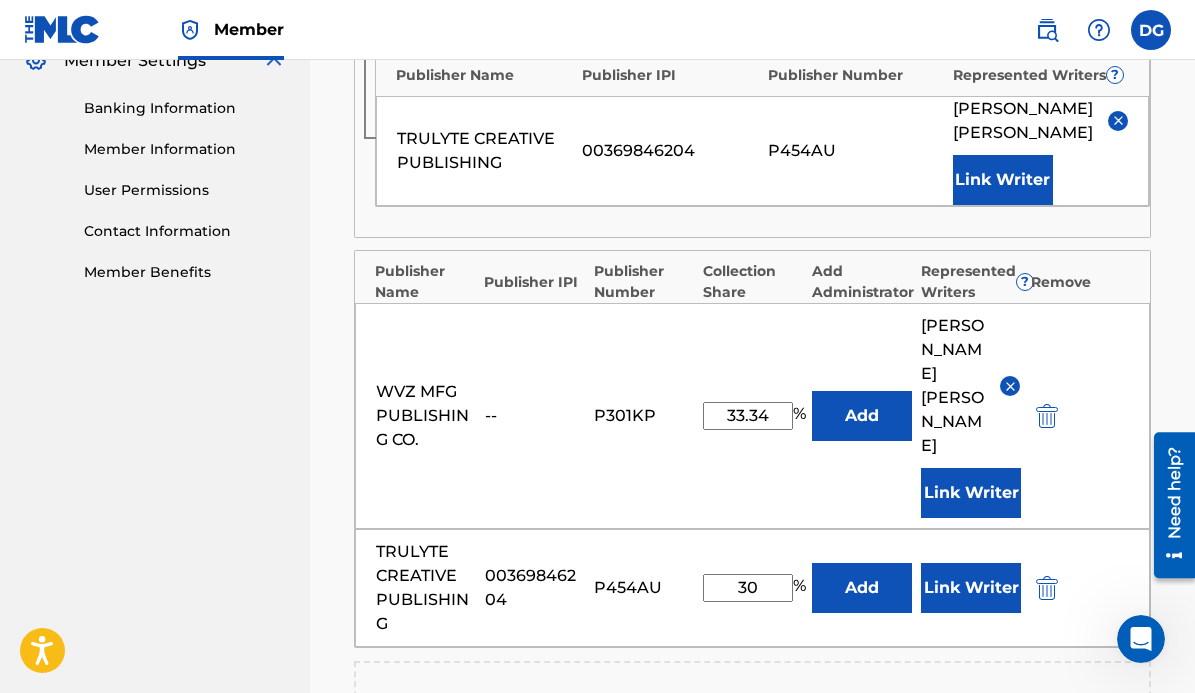 type on "30" 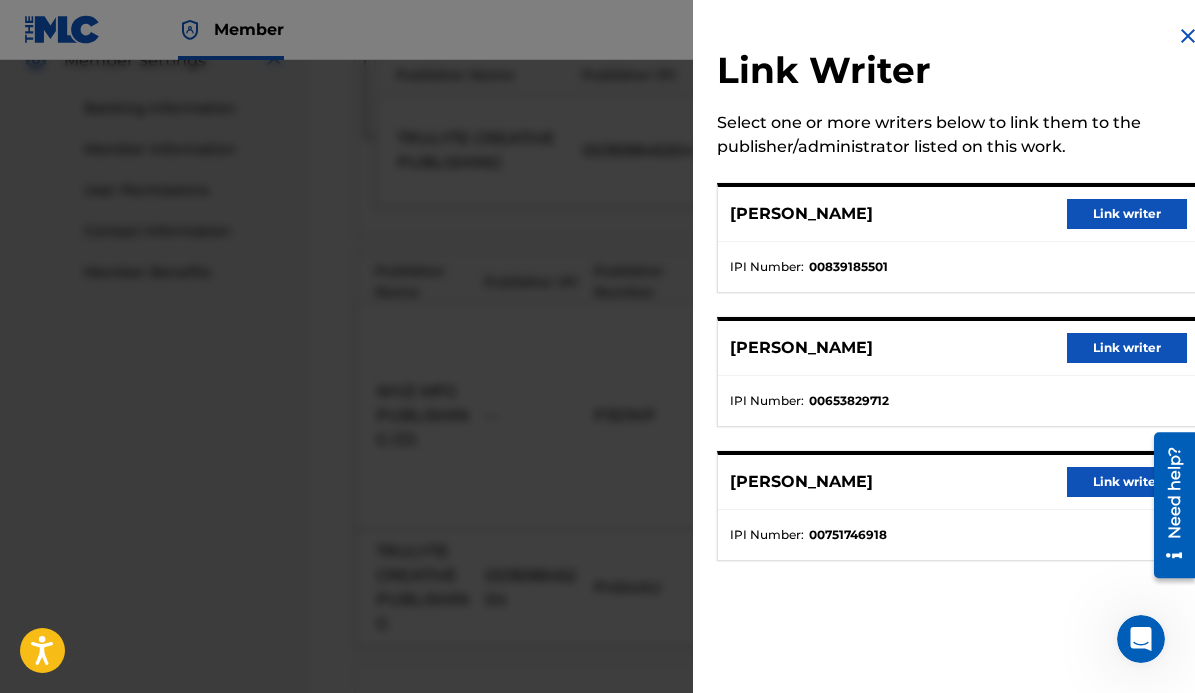 click on "Link writer" at bounding box center [1127, 214] 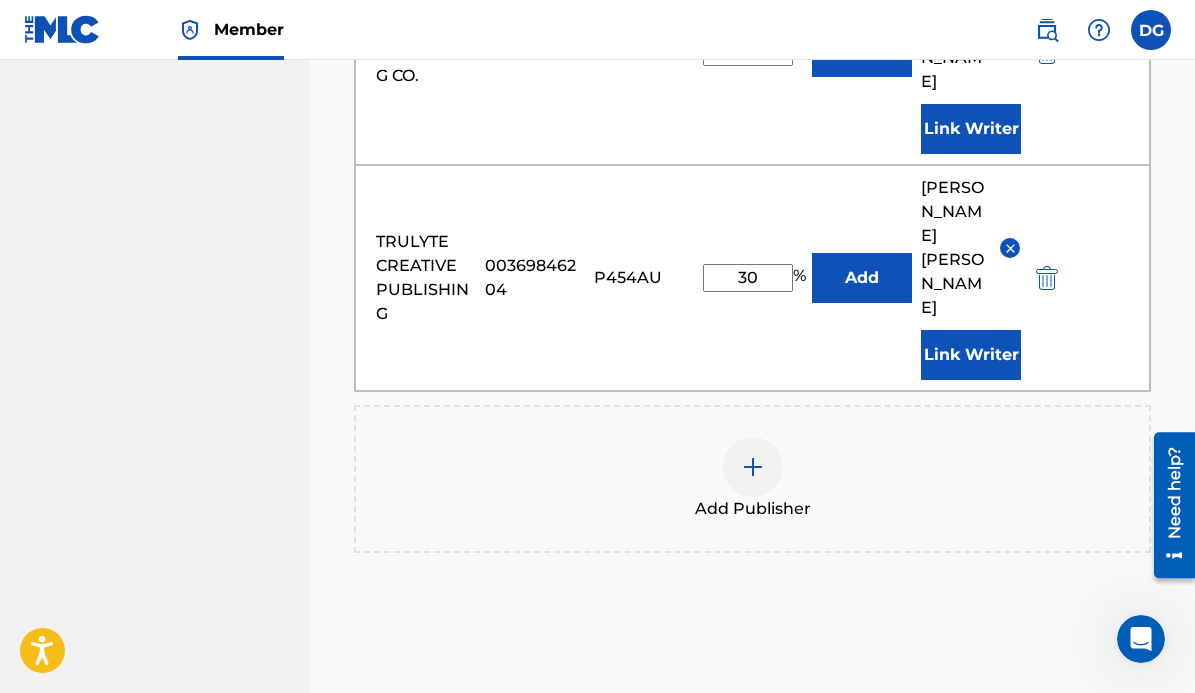 click on "Next" at bounding box center (1091, 755) 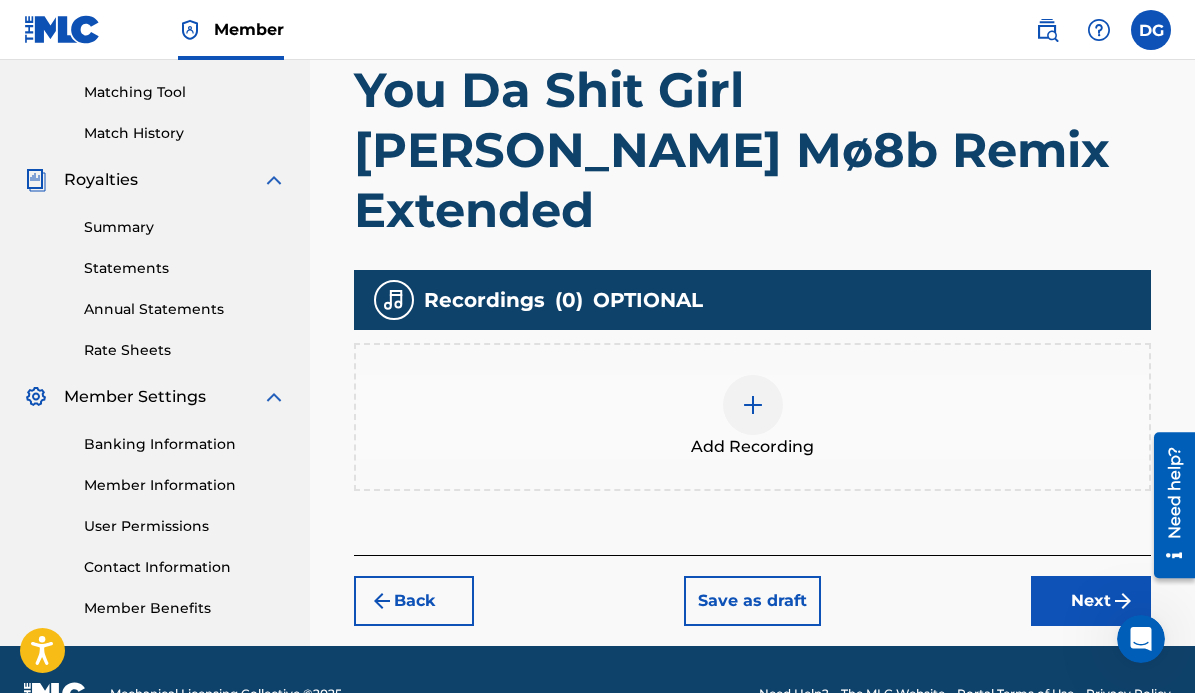 scroll, scrollTop: 546, scrollLeft: 0, axis: vertical 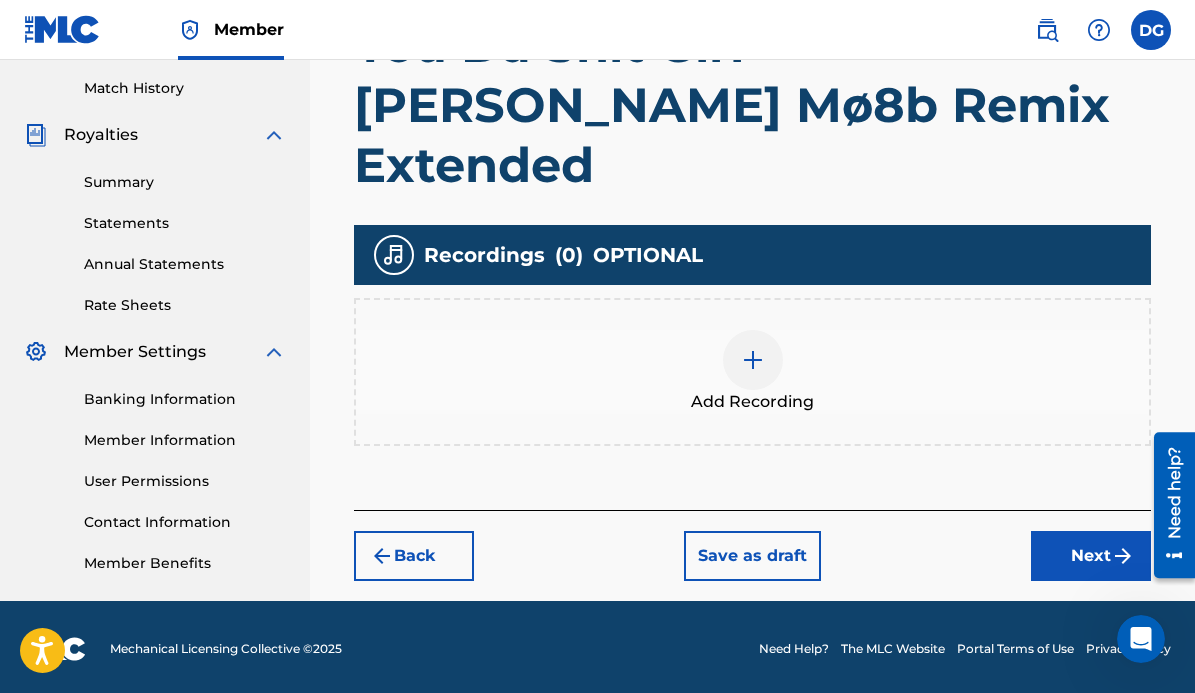 click at bounding box center (753, 360) 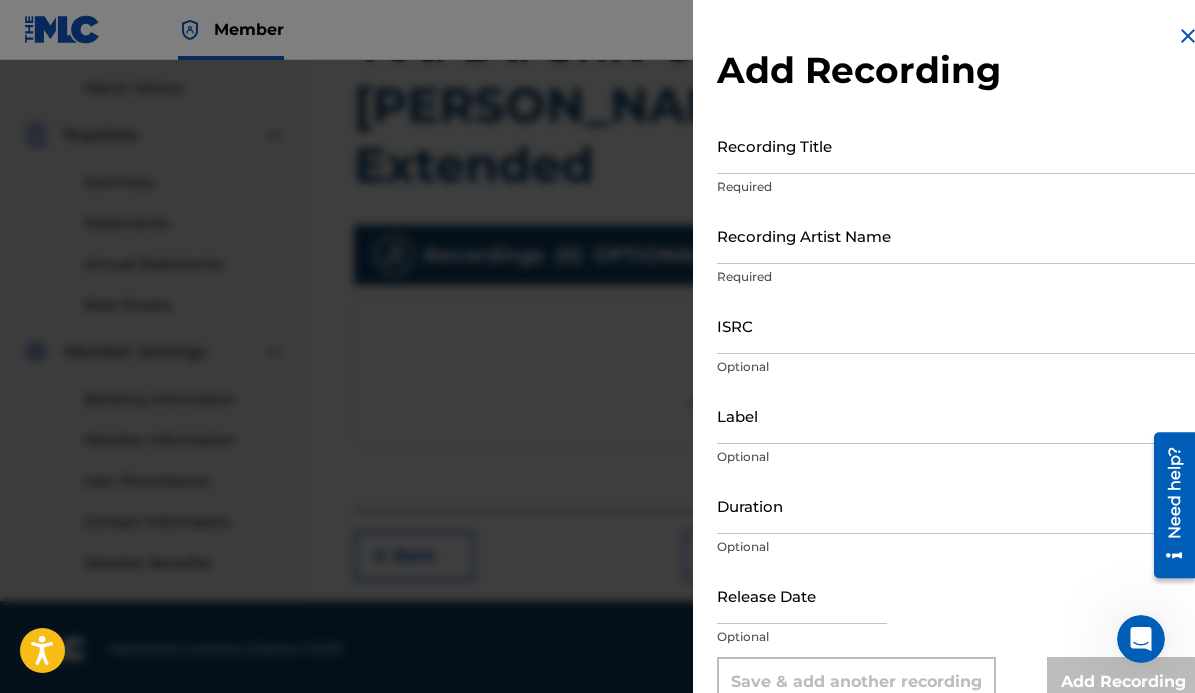 click on "Recording Title" at bounding box center [958, 145] 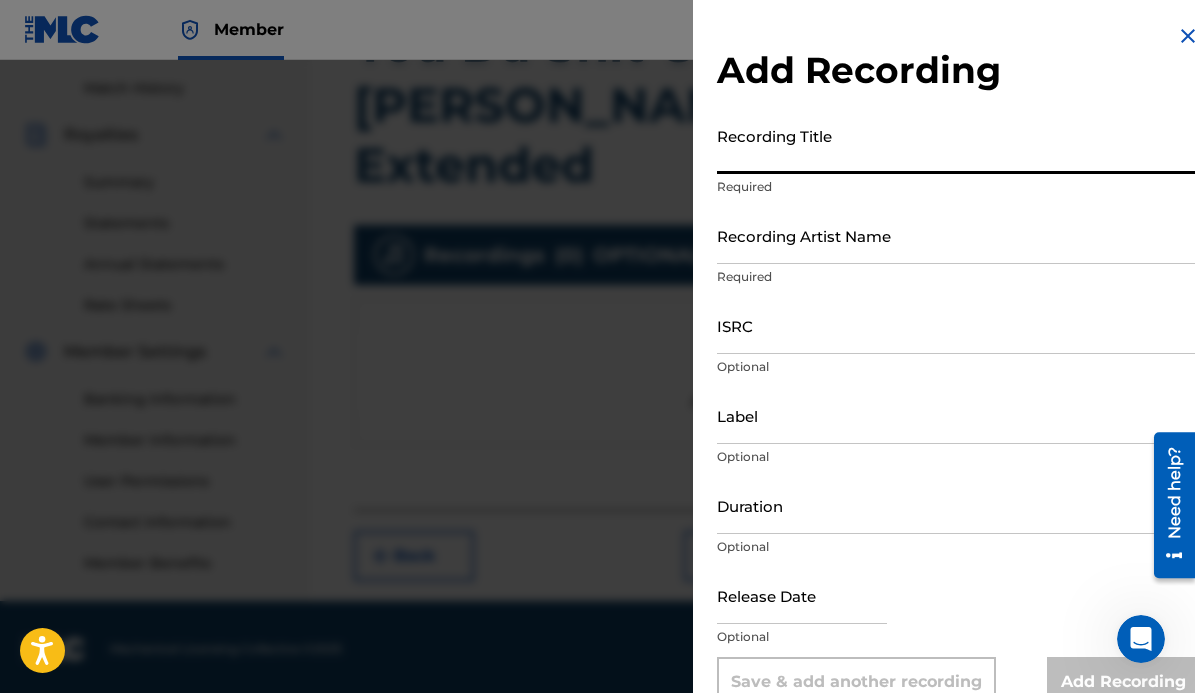 click at bounding box center (1188, 36) 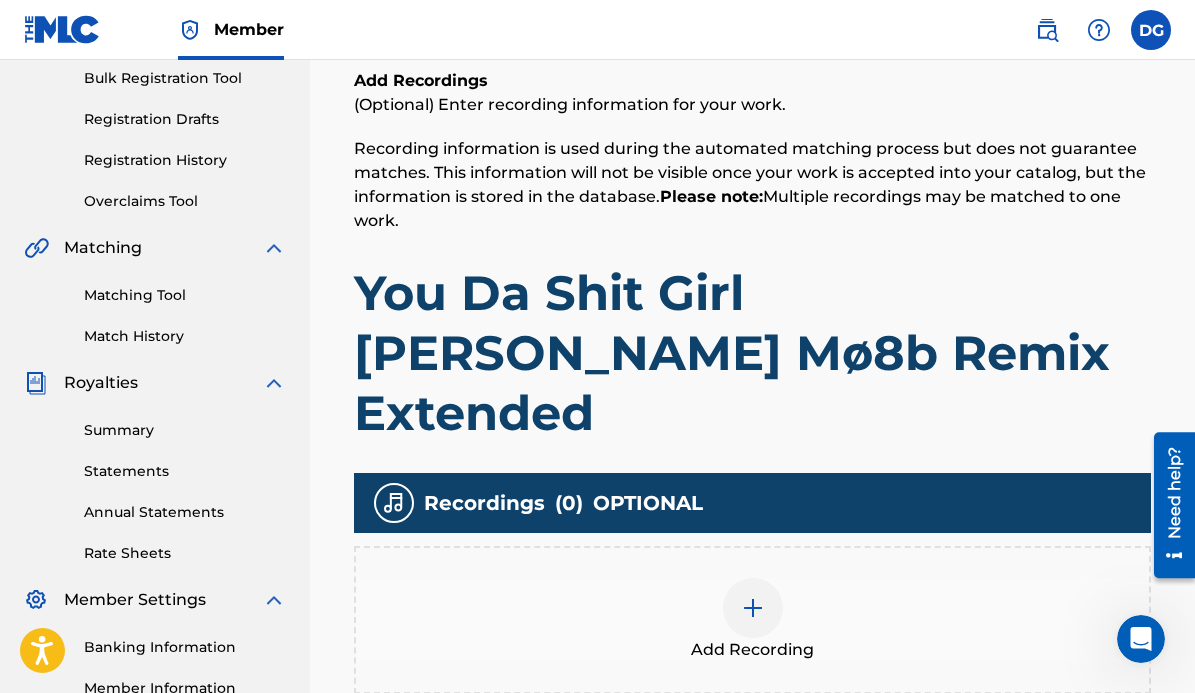 scroll, scrollTop: 297, scrollLeft: 0, axis: vertical 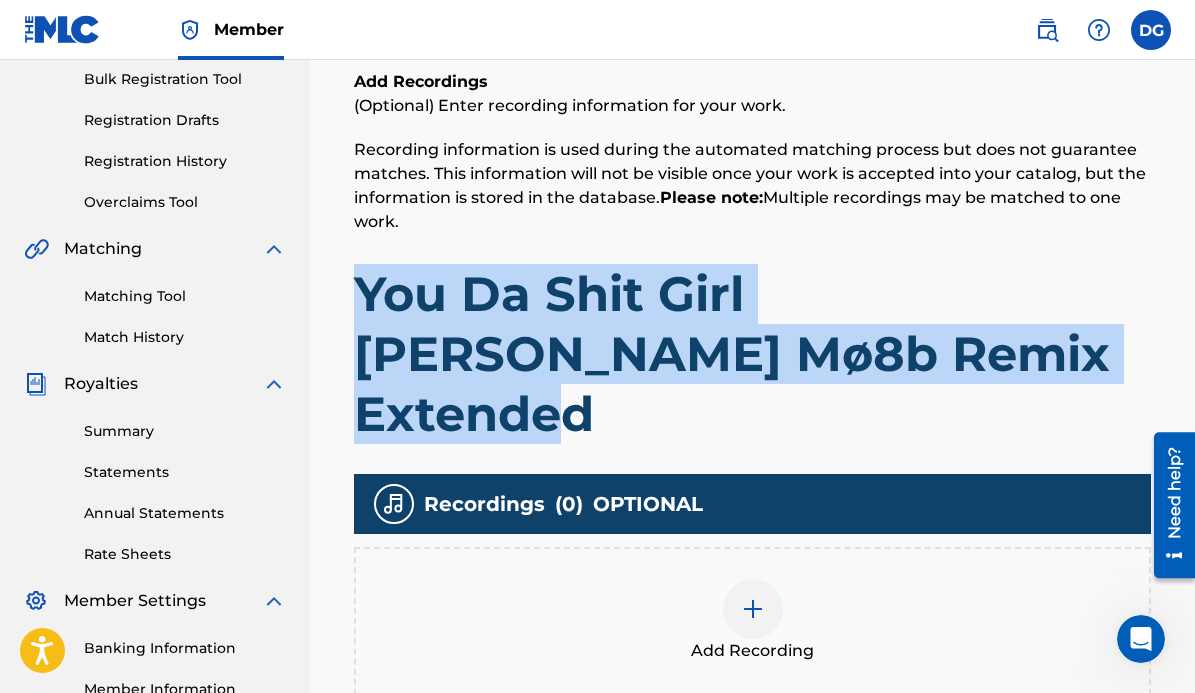 drag, startPoint x: 940, startPoint y: 363, endPoint x: 342, endPoint y: 297, distance: 601.6311 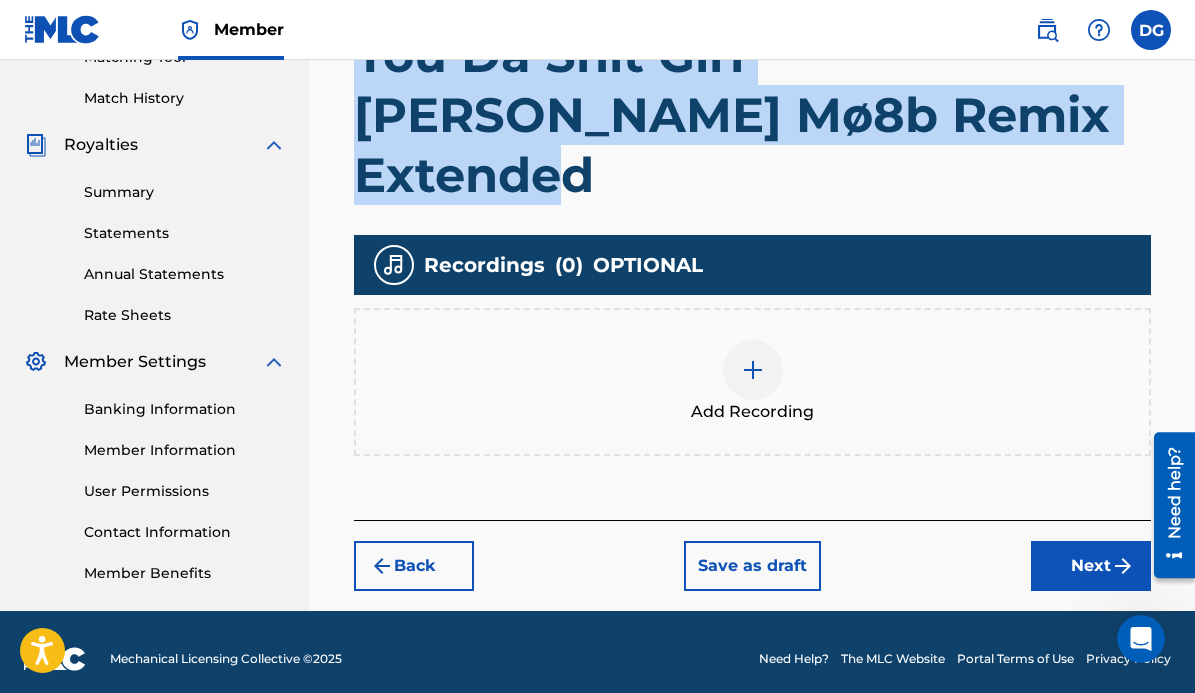 scroll, scrollTop: 546, scrollLeft: 0, axis: vertical 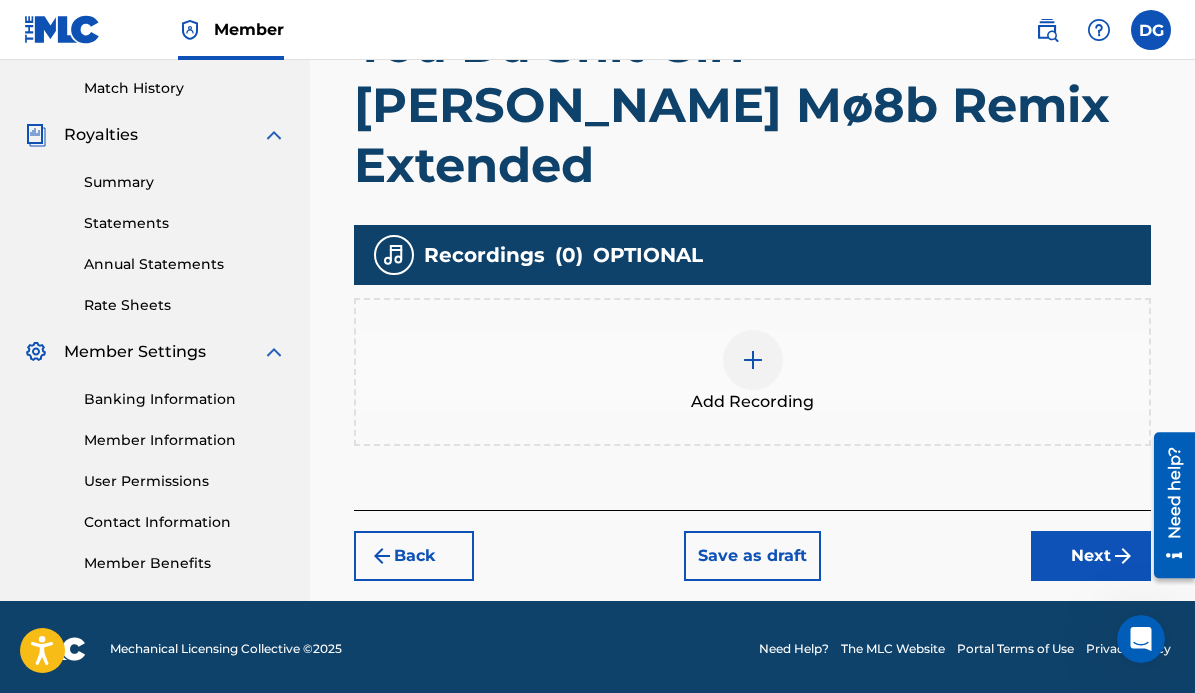 click at bounding box center [753, 360] 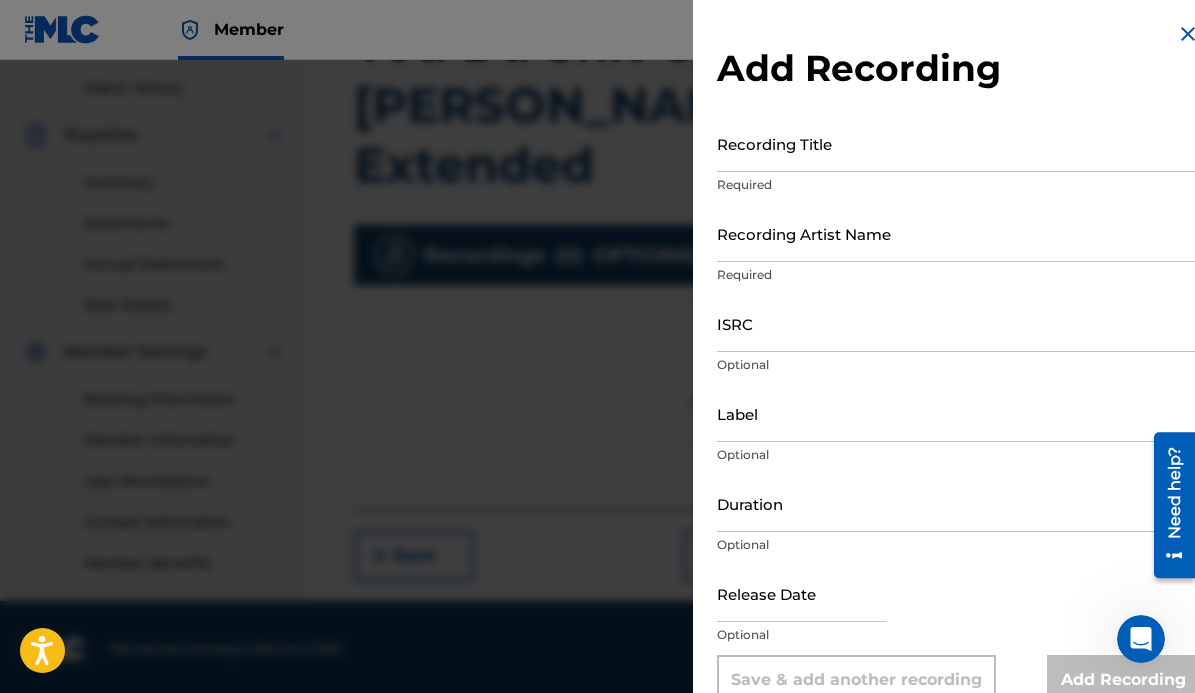 scroll, scrollTop: 3, scrollLeft: 0, axis: vertical 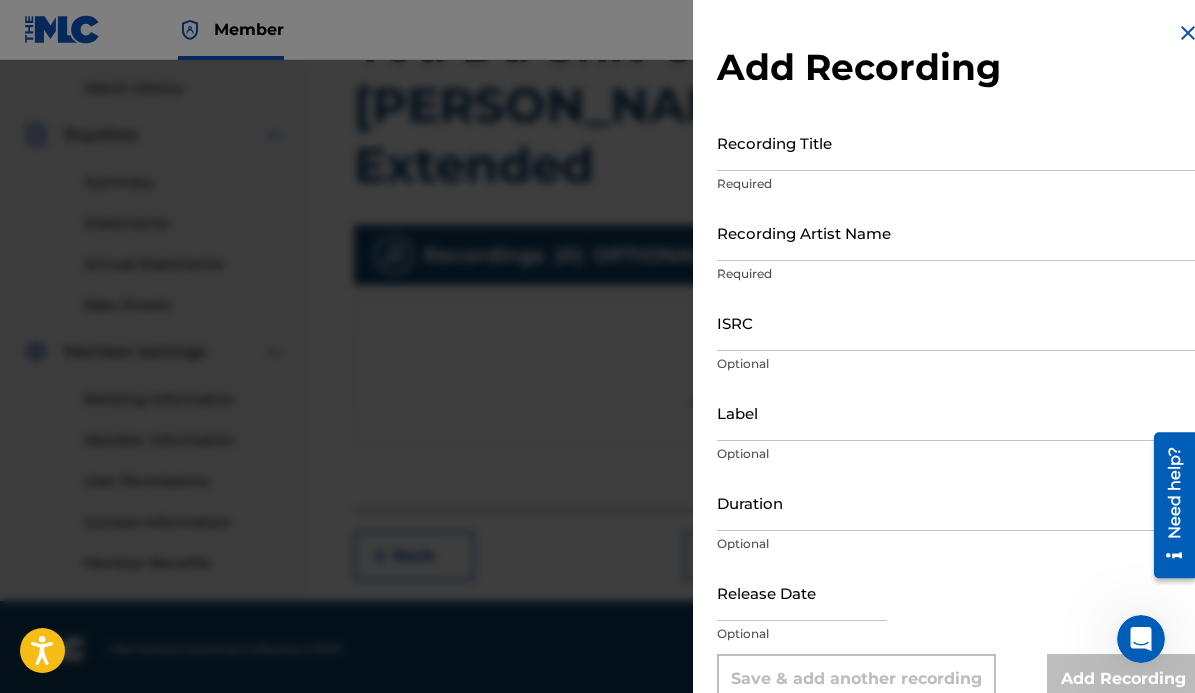 click on "Recording Title" at bounding box center (958, 142) 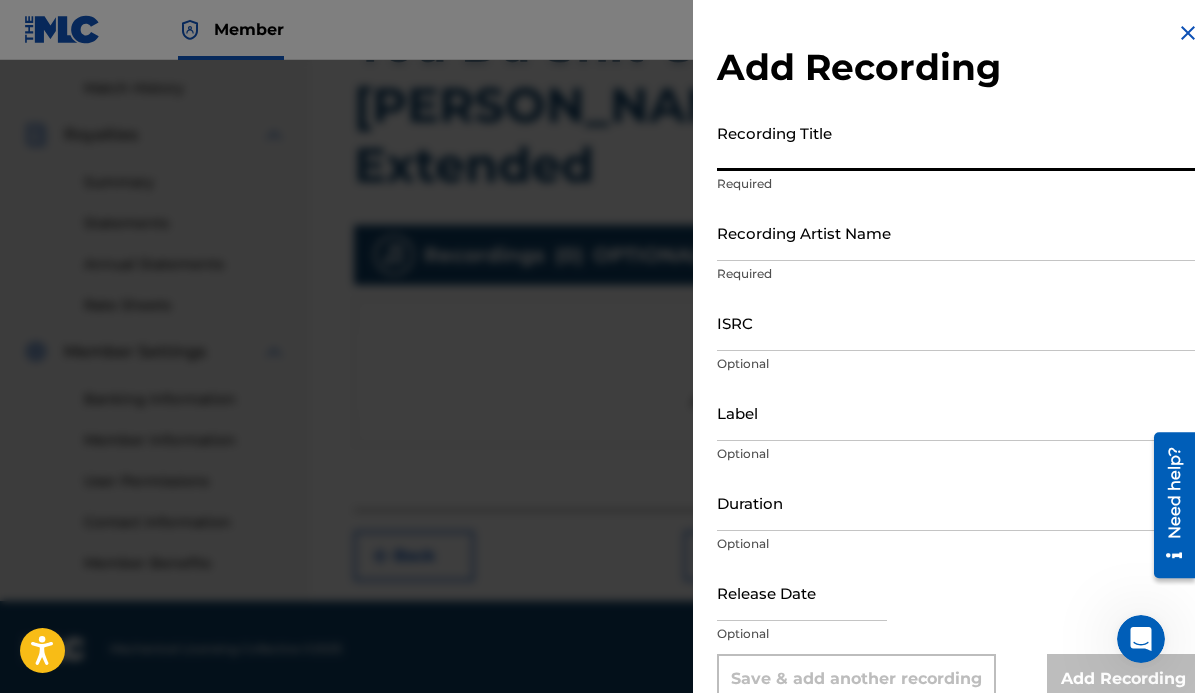 paste on "You Da Shit Girl [PERSON_NAME] Mø8b Remix Extended" 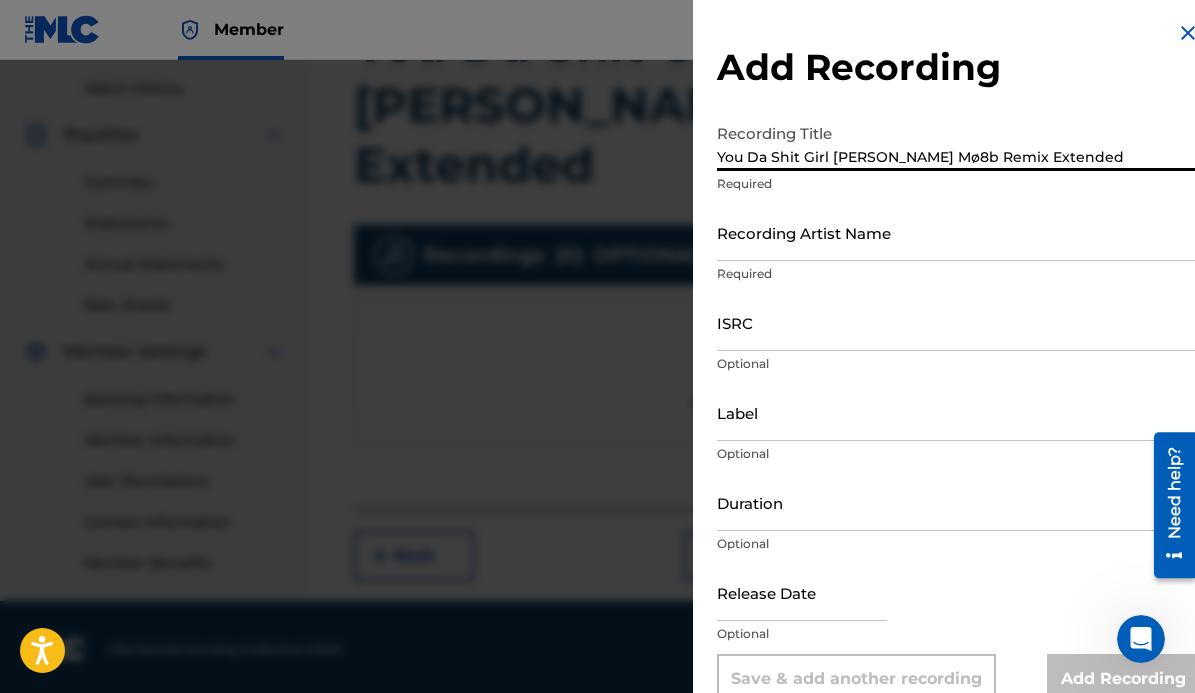 type on "You Da Shit Girl [PERSON_NAME] Mø8b Remix Extended" 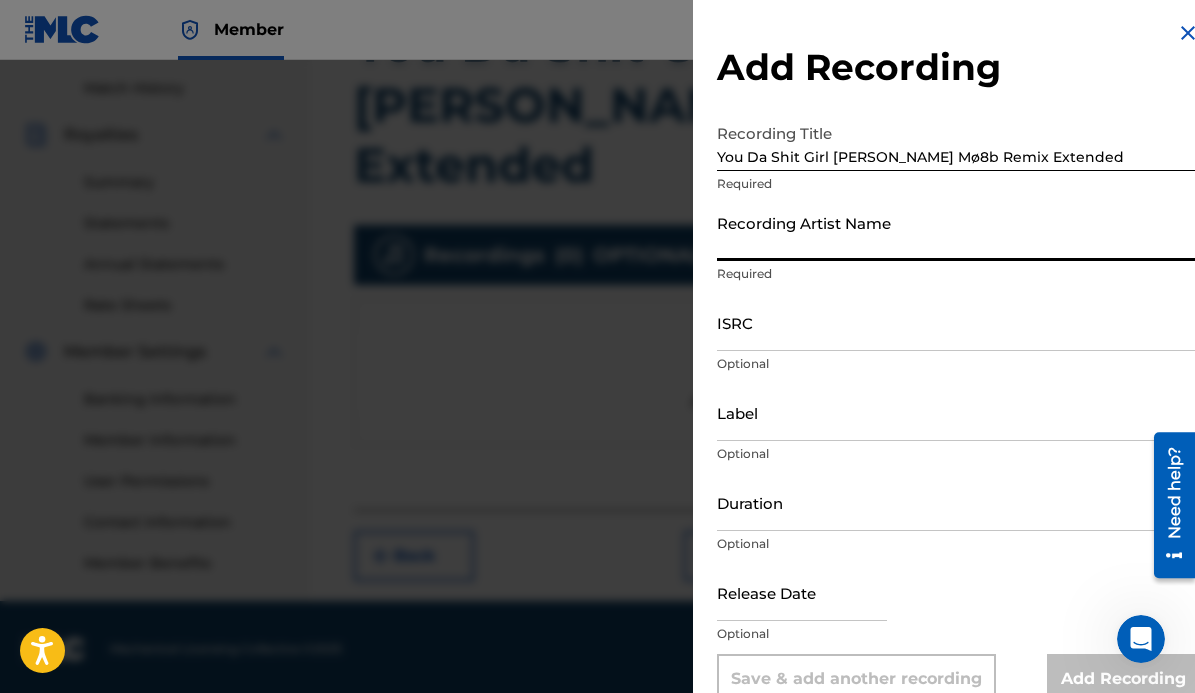 type on "[PERSON_NAME] + [PERSON_NAME], LATASHÁ, [PERSON_NAME]" 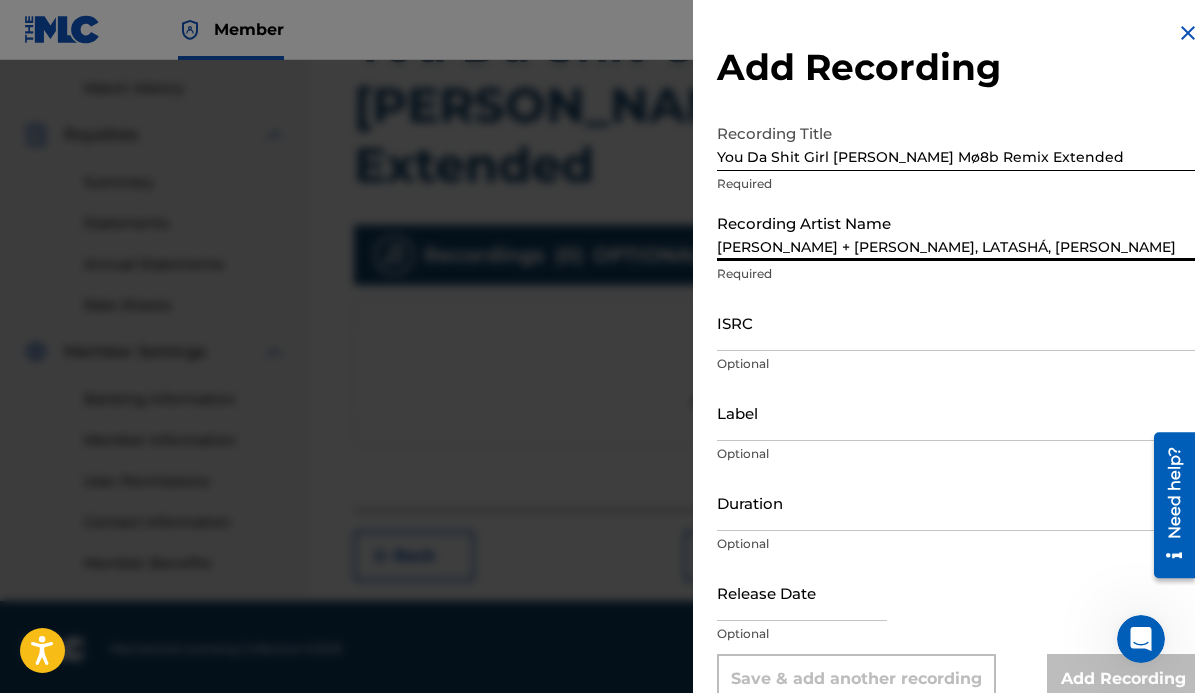 type on "Classic Music Company" 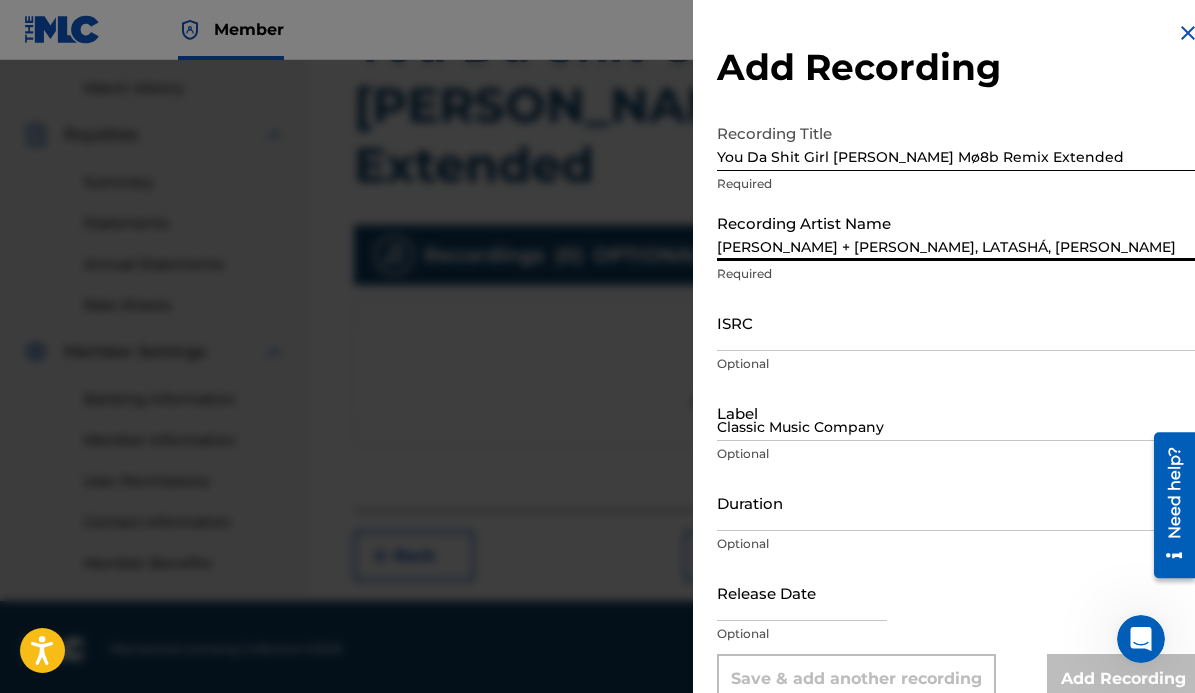 type on "03:34" 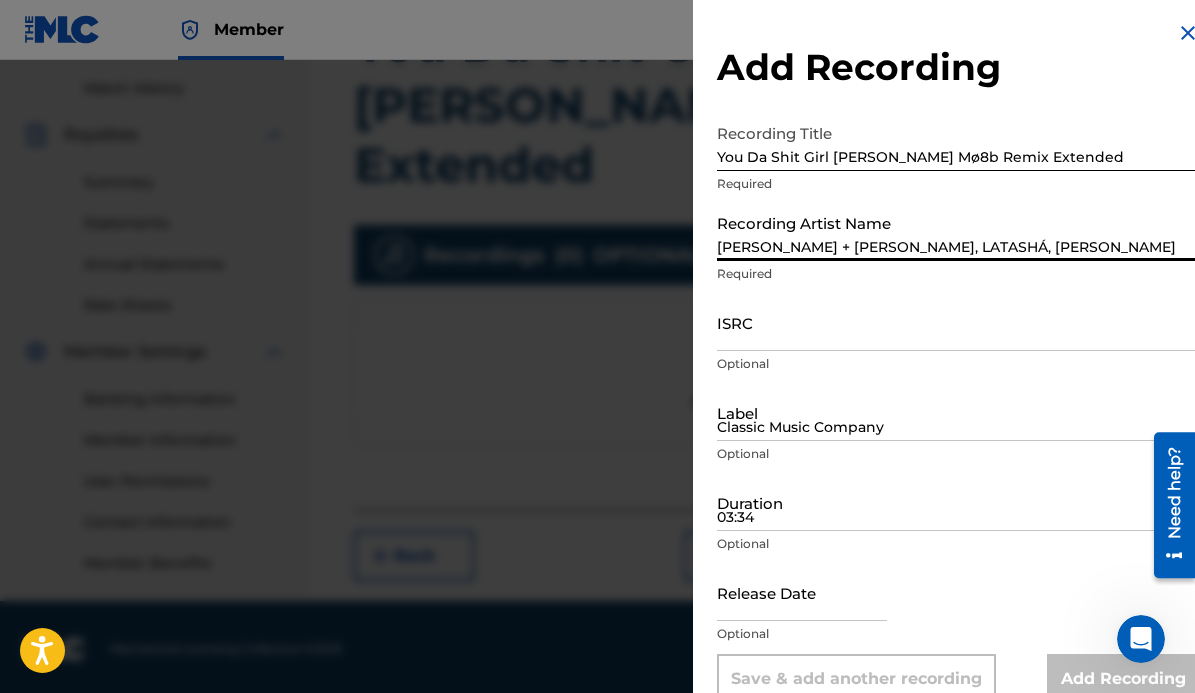 type on "[DATE]" 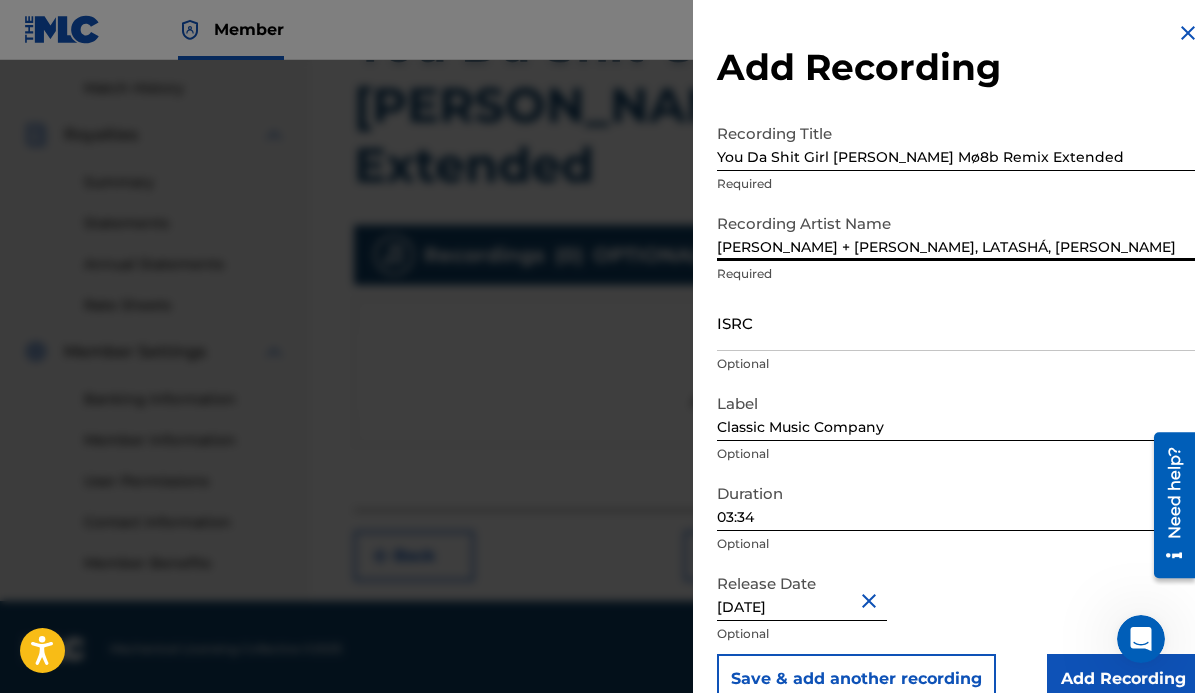 click on "ISRC" at bounding box center (958, 322) 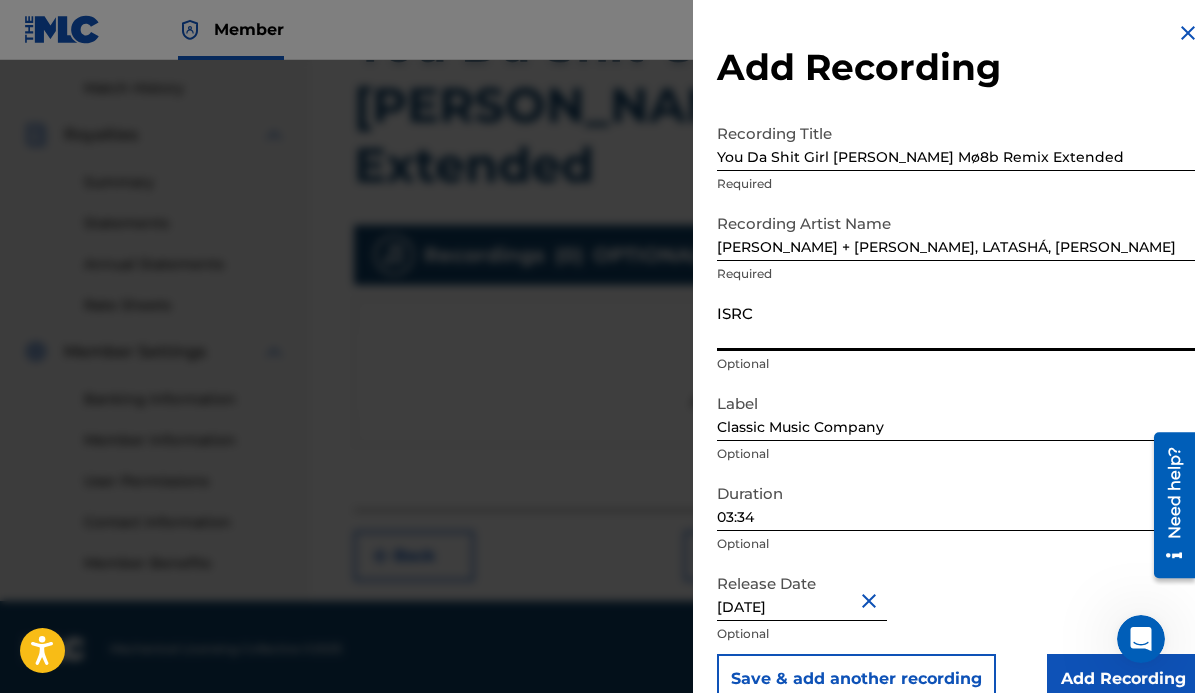 paste on "GBCPZ2017328" 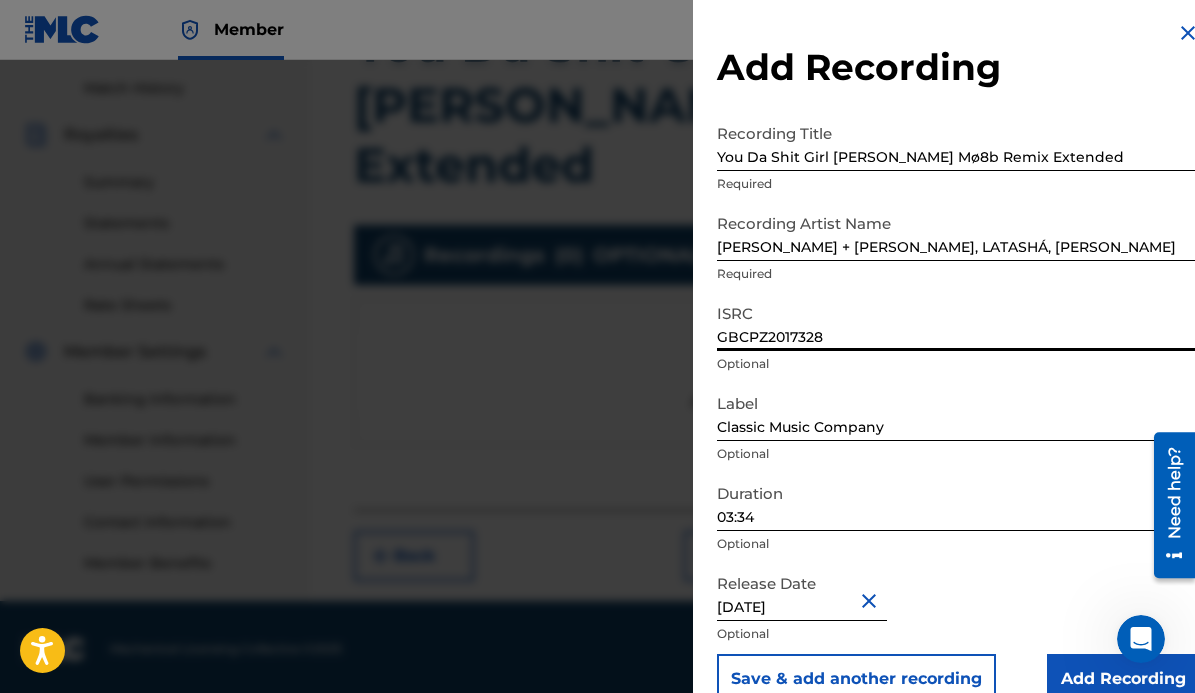 type on "GBCPZ2017328" 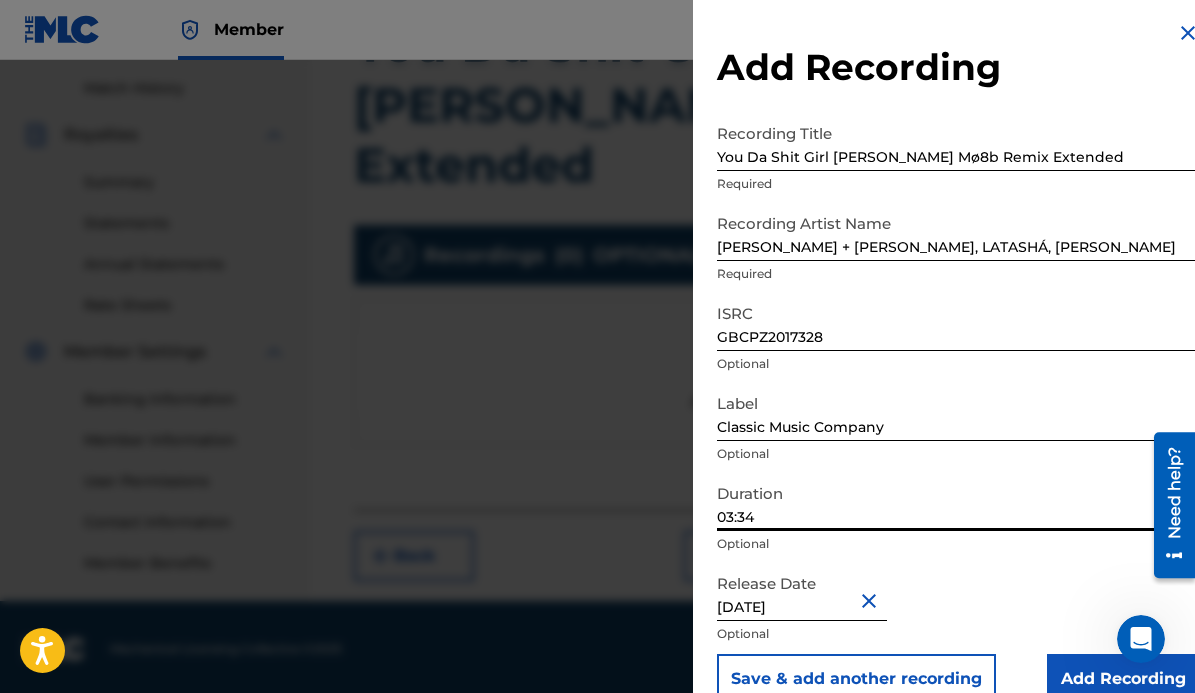 click on "03:34" at bounding box center (958, 502) 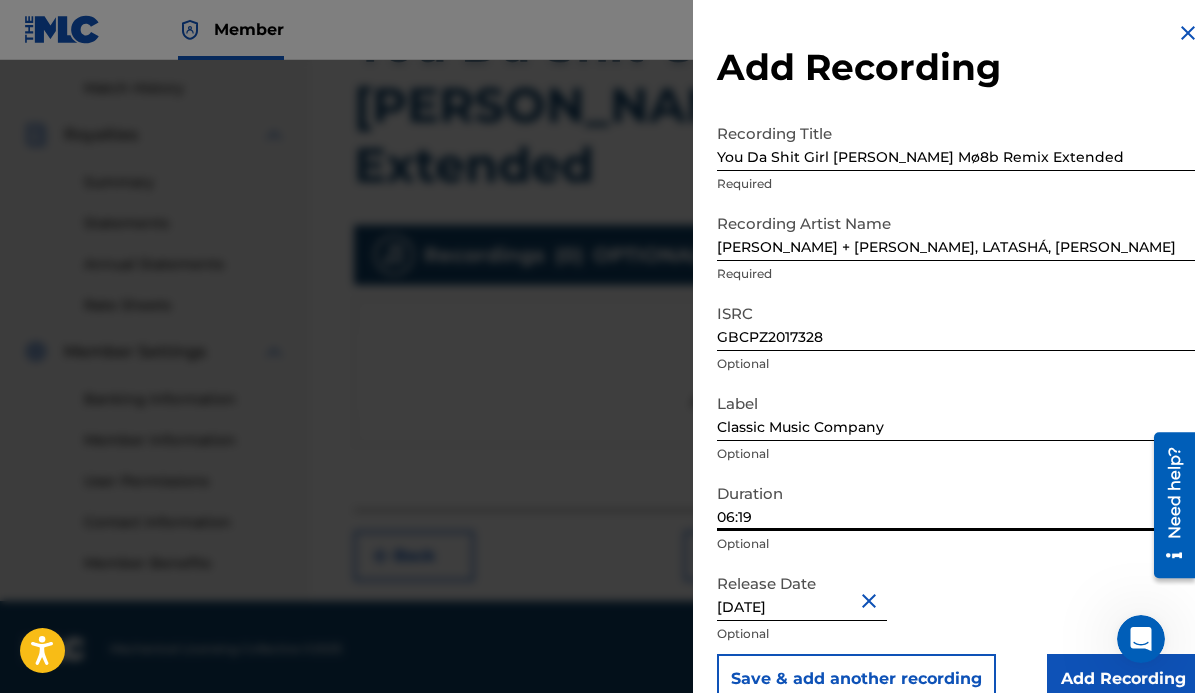 type on "06:19" 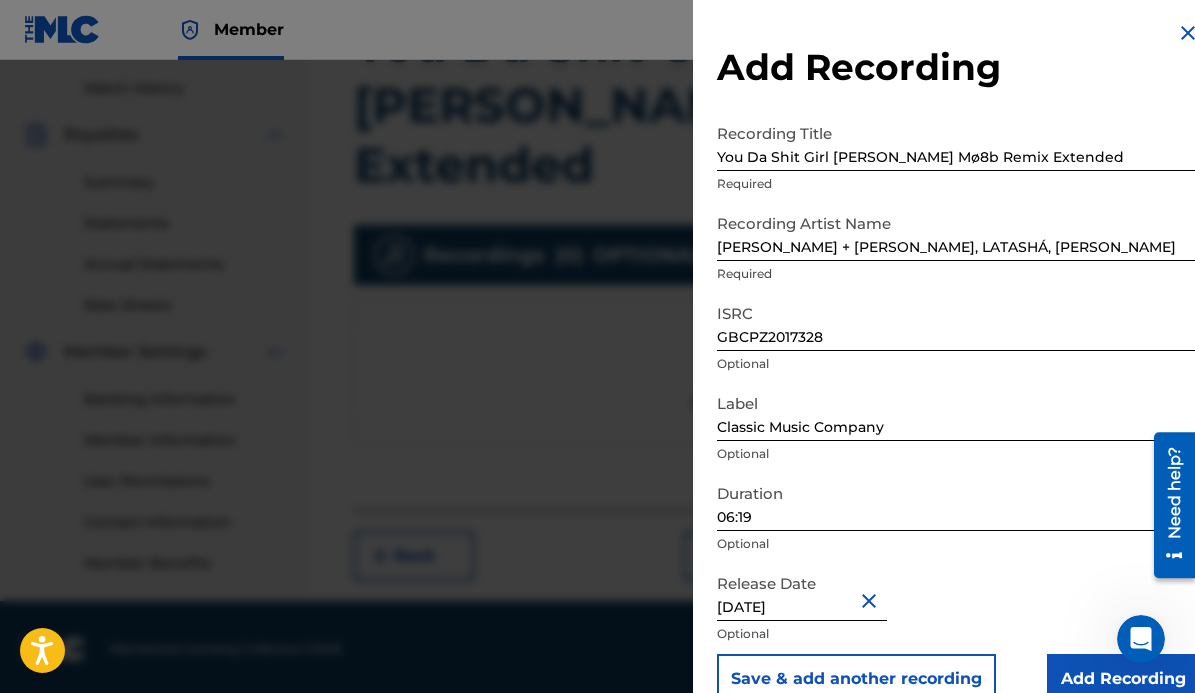 click on "Release Date [DATE] Optional" at bounding box center (958, 609) 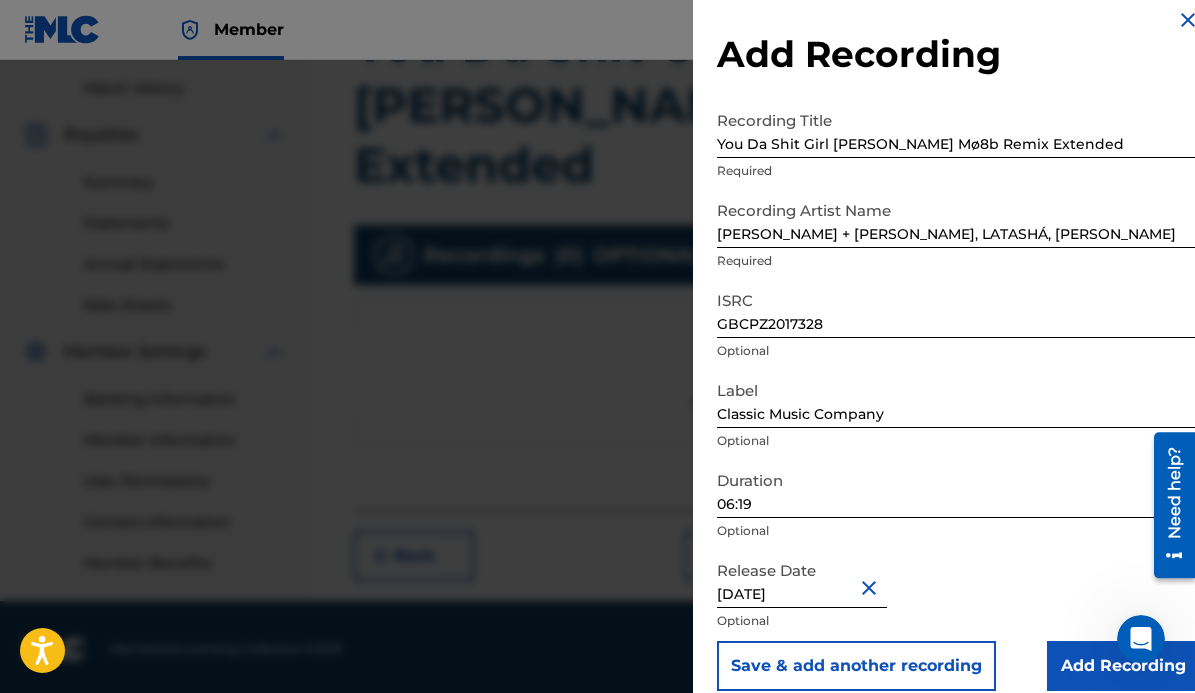 scroll, scrollTop: 37, scrollLeft: 0, axis: vertical 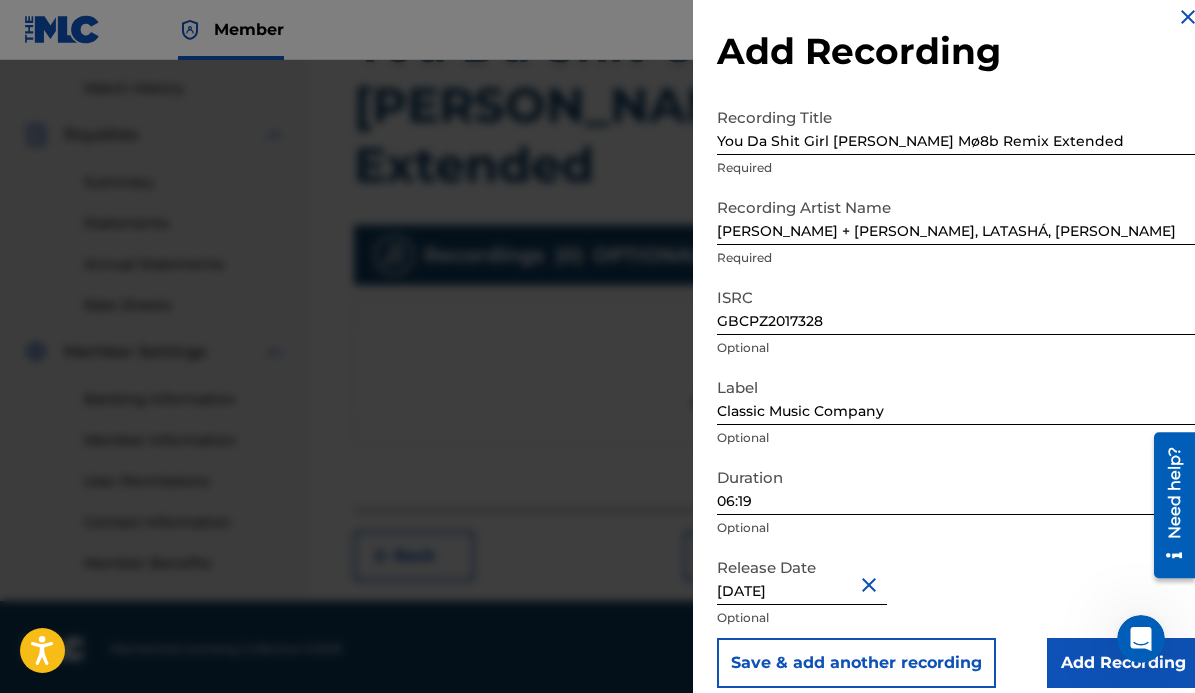 click on "Add Recording" at bounding box center [1123, 663] 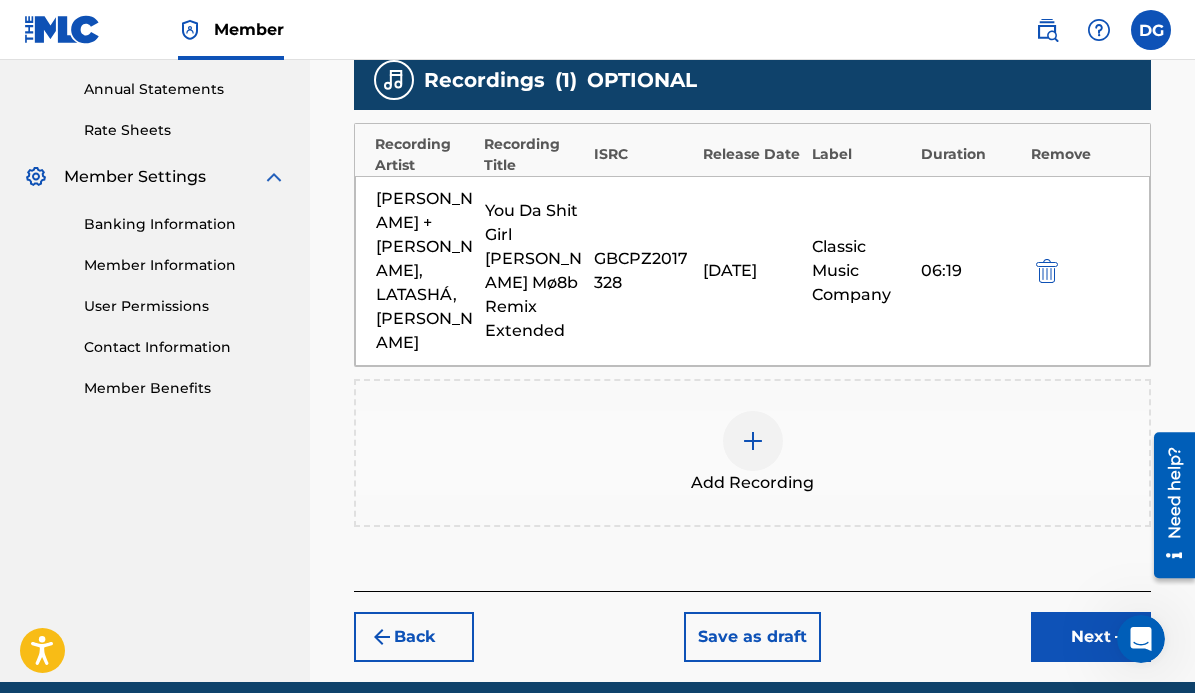 click on "Next" at bounding box center (1091, 637) 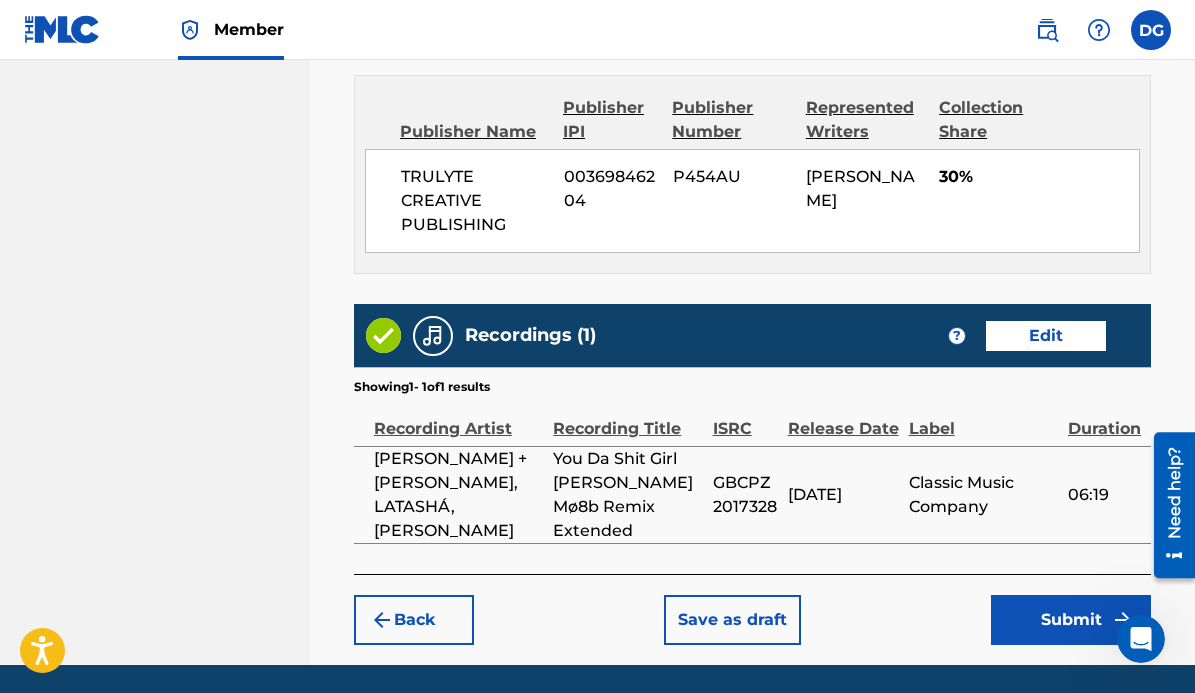 scroll, scrollTop: 1801, scrollLeft: 0, axis: vertical 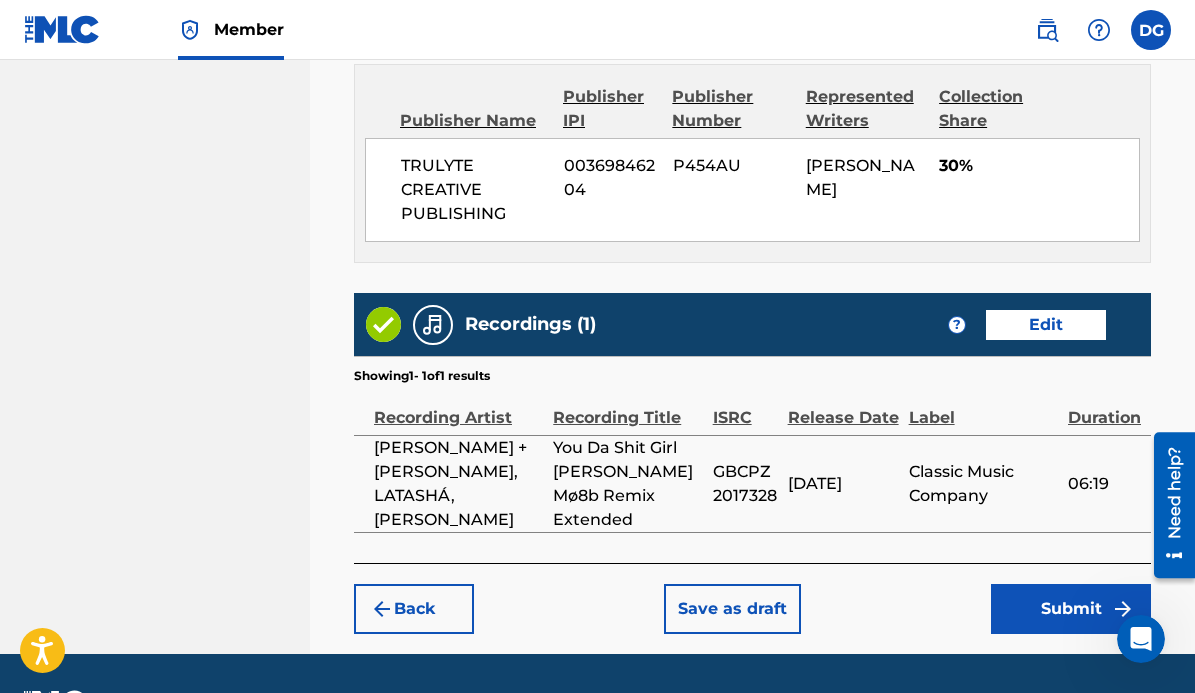 click on "Submit" at bounding box center (1071, 609) 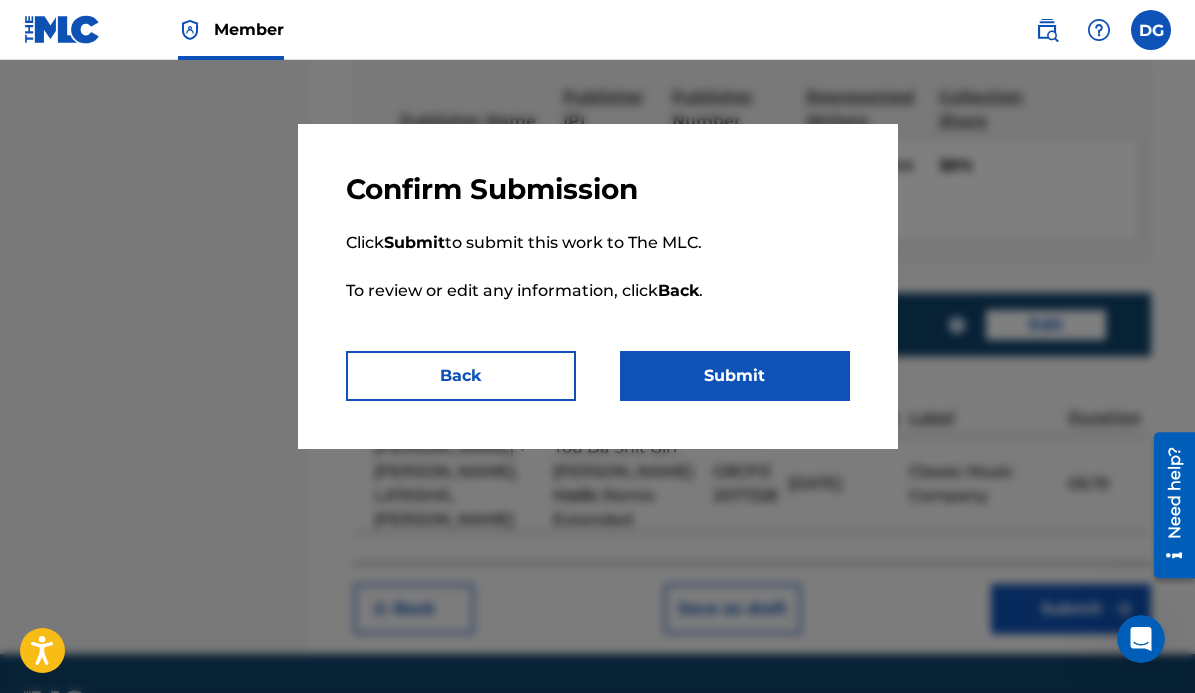 click on "Submit" at bounding box center [735, 376] 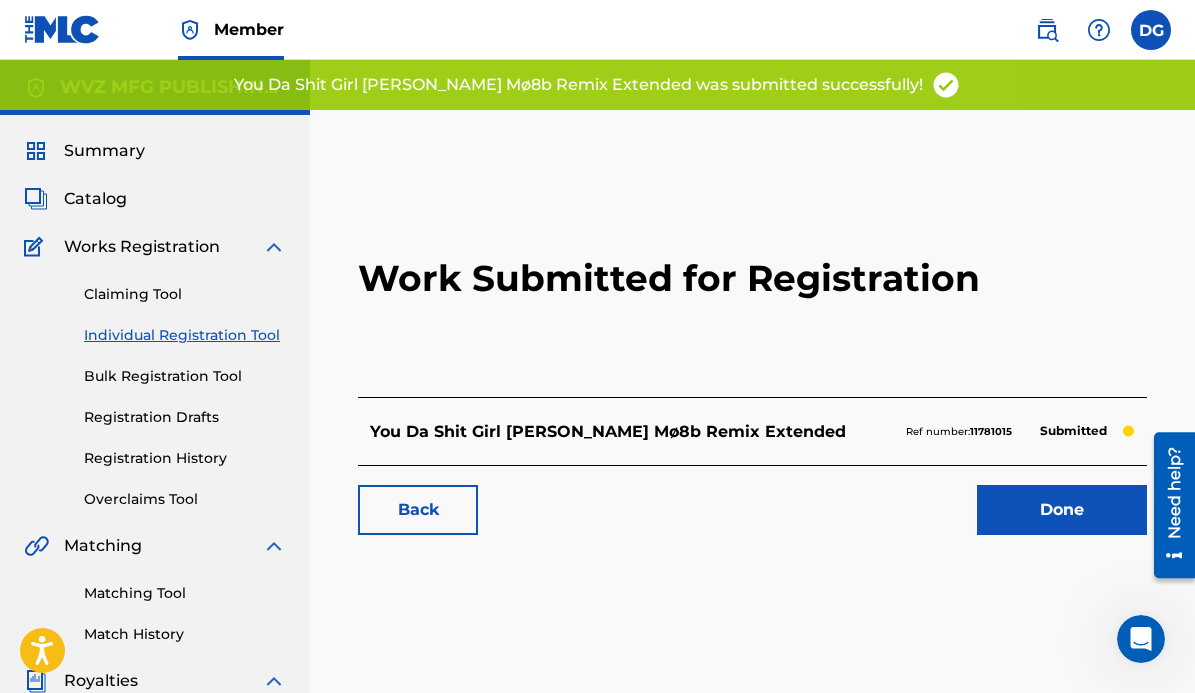click on "Done" at bounding box center [1062, 510] 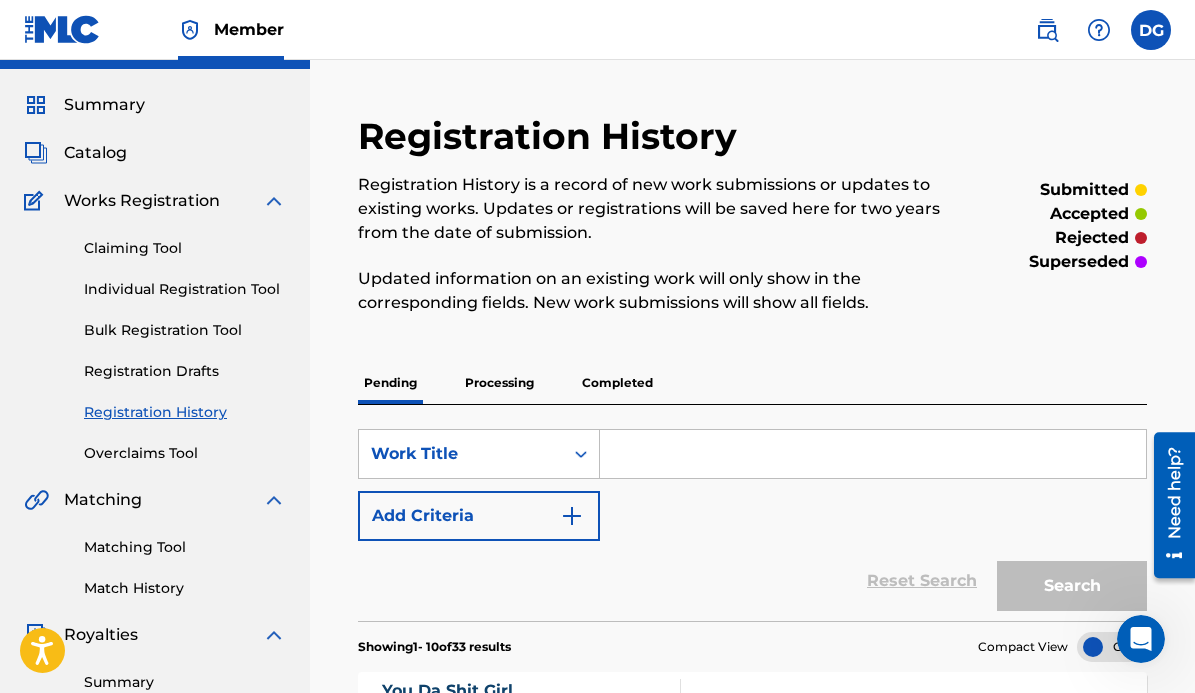 scroll, scrollTop: 0, scrollLeft: 0, axis: both 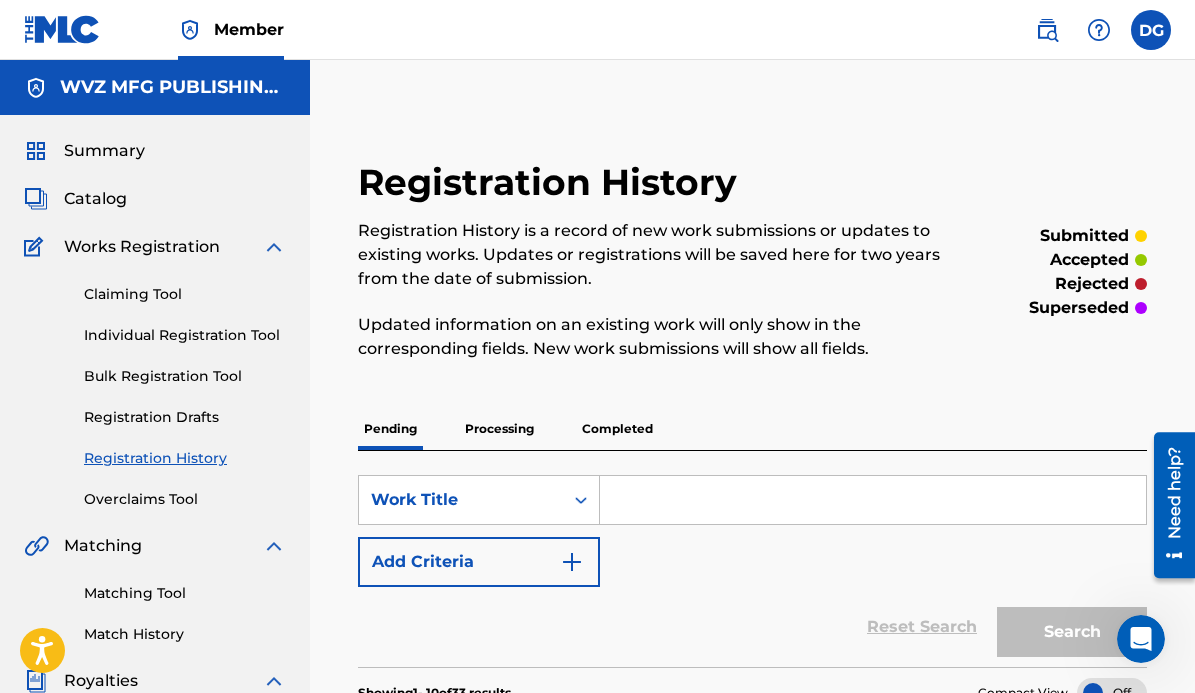 click on "Individual Registration Tool" at bounding box center (185, 335) 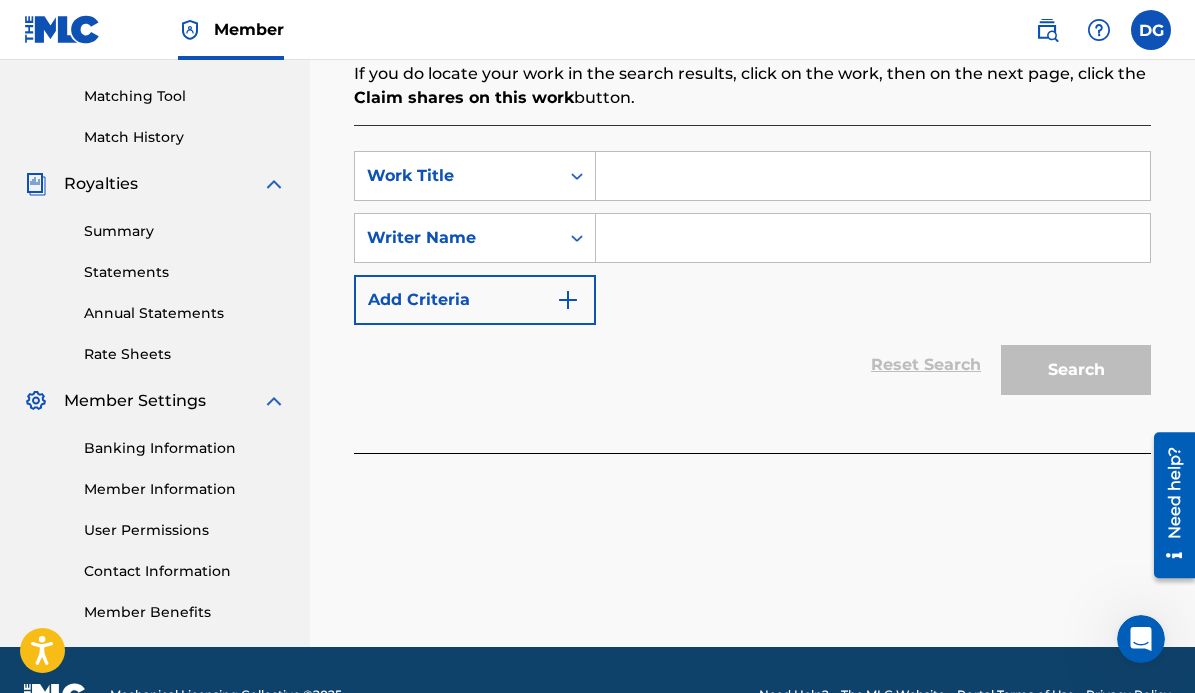 scroll, scrollTop: 498, scrollLeft: 0, axis: vertical 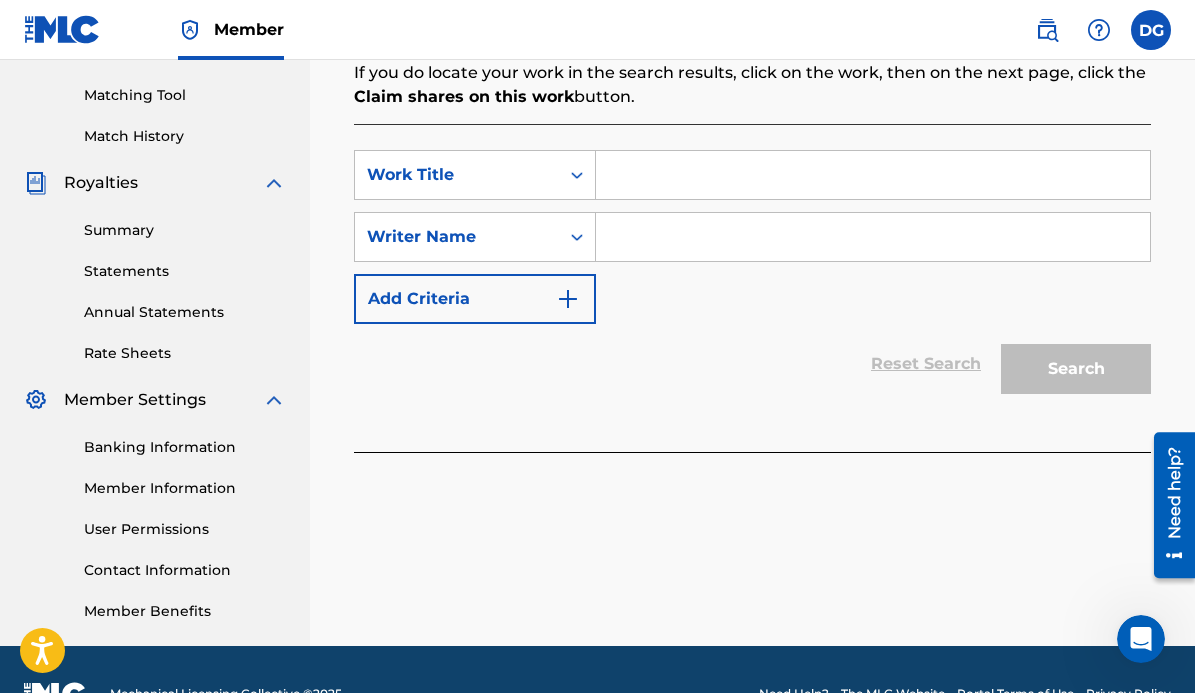 click at bounding box center [873, 175] 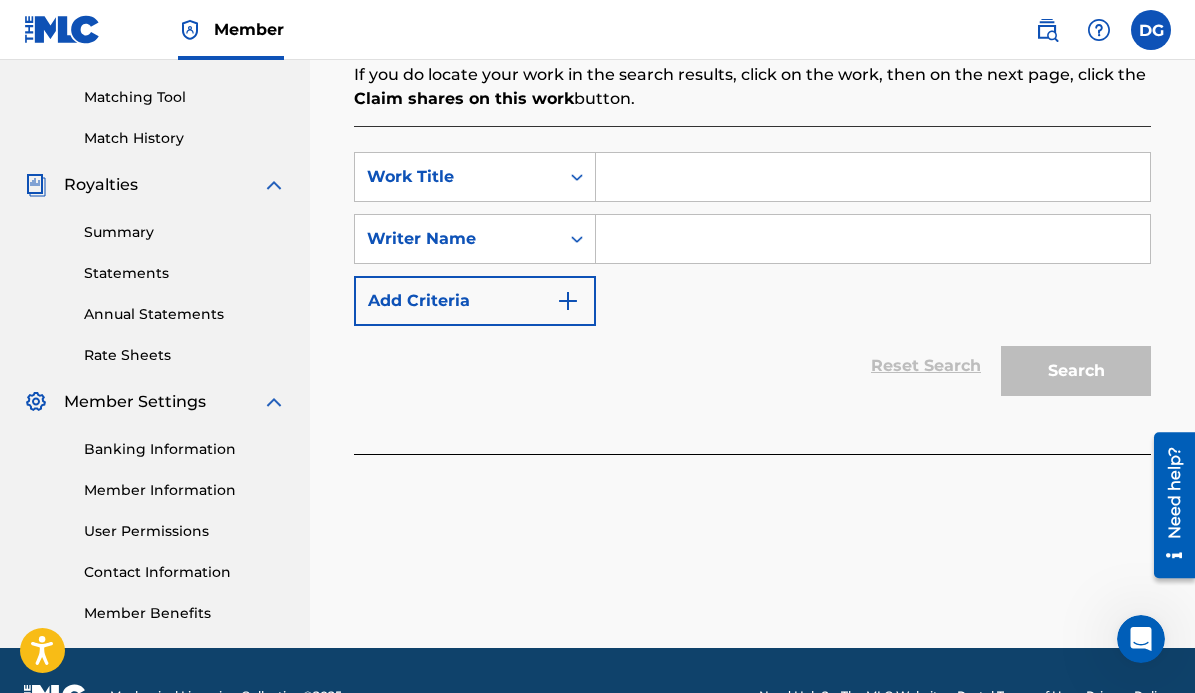 click at bounding box center [873, 177] 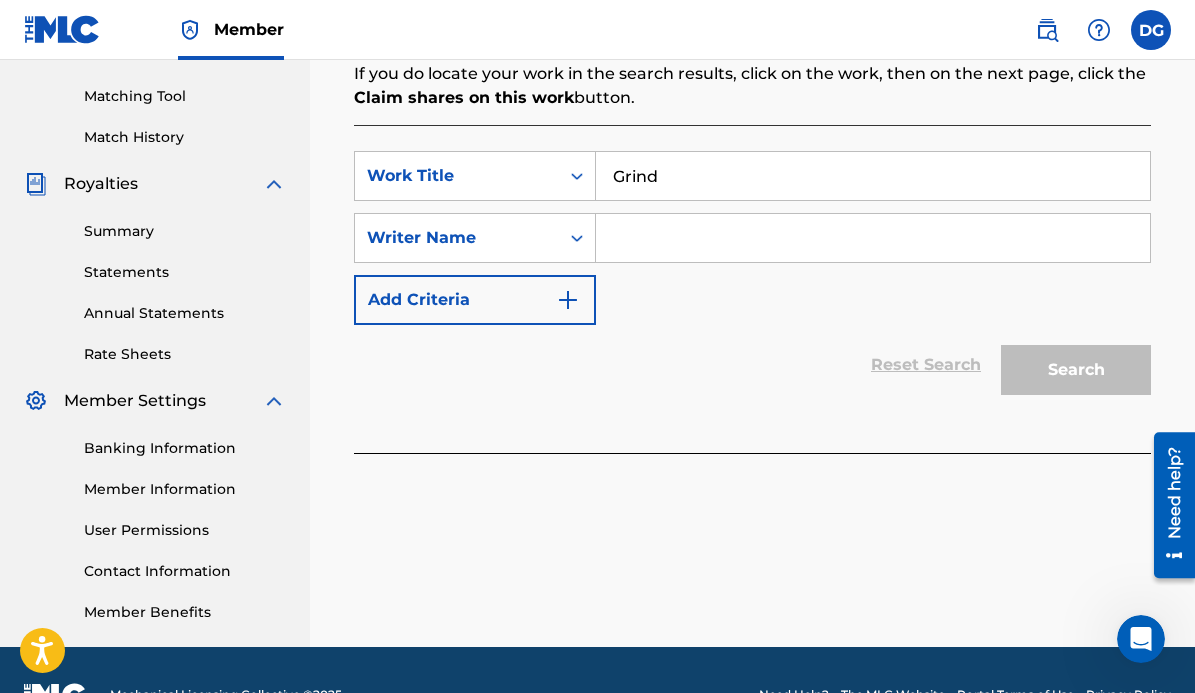 type on "Grind" 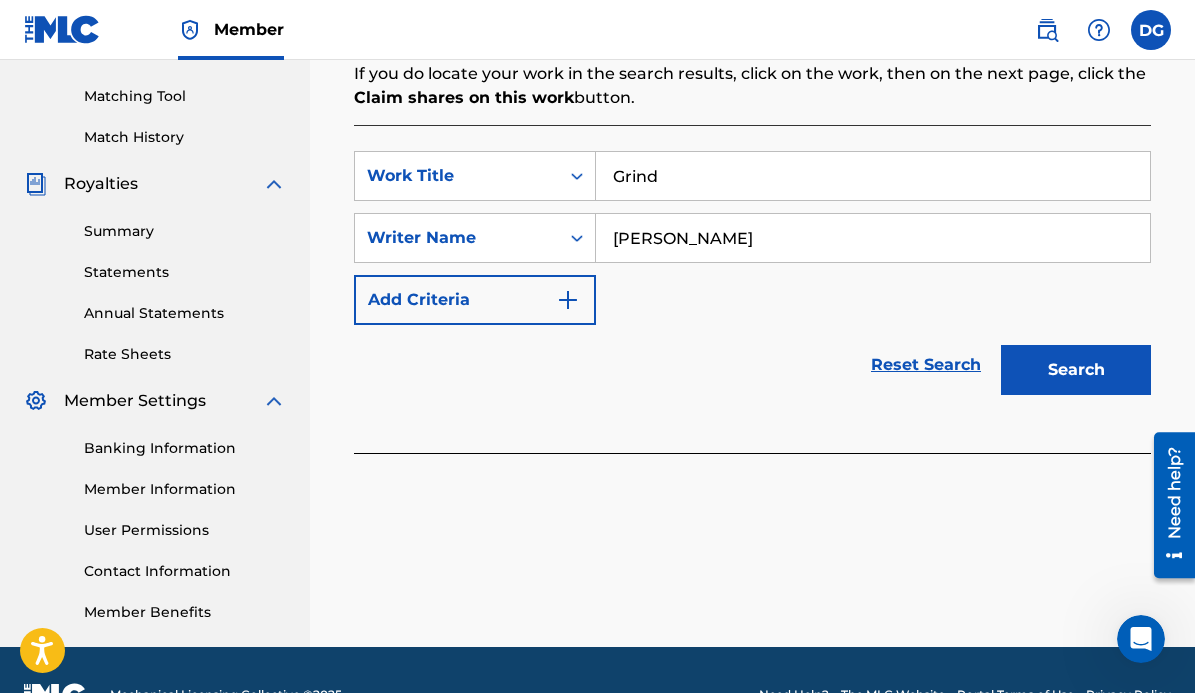 click on "Search" at bounding box center [1076, 370] 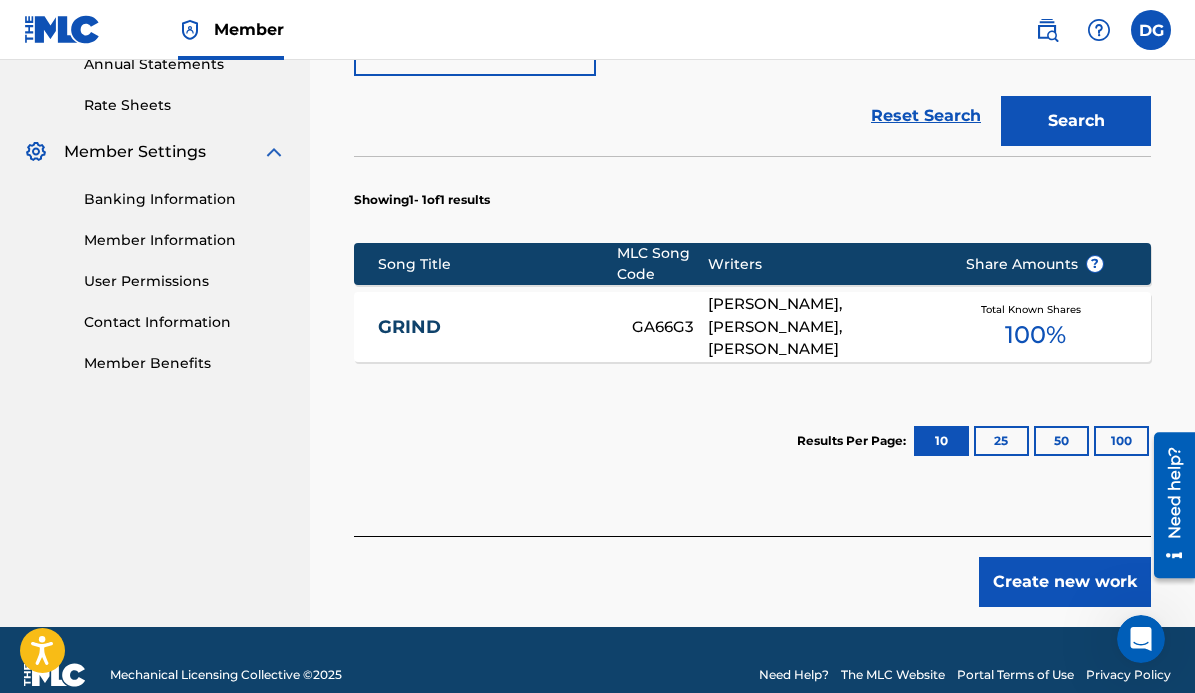 scroll, scrollTop: 747, scrollLeft: 0, axis: vertical 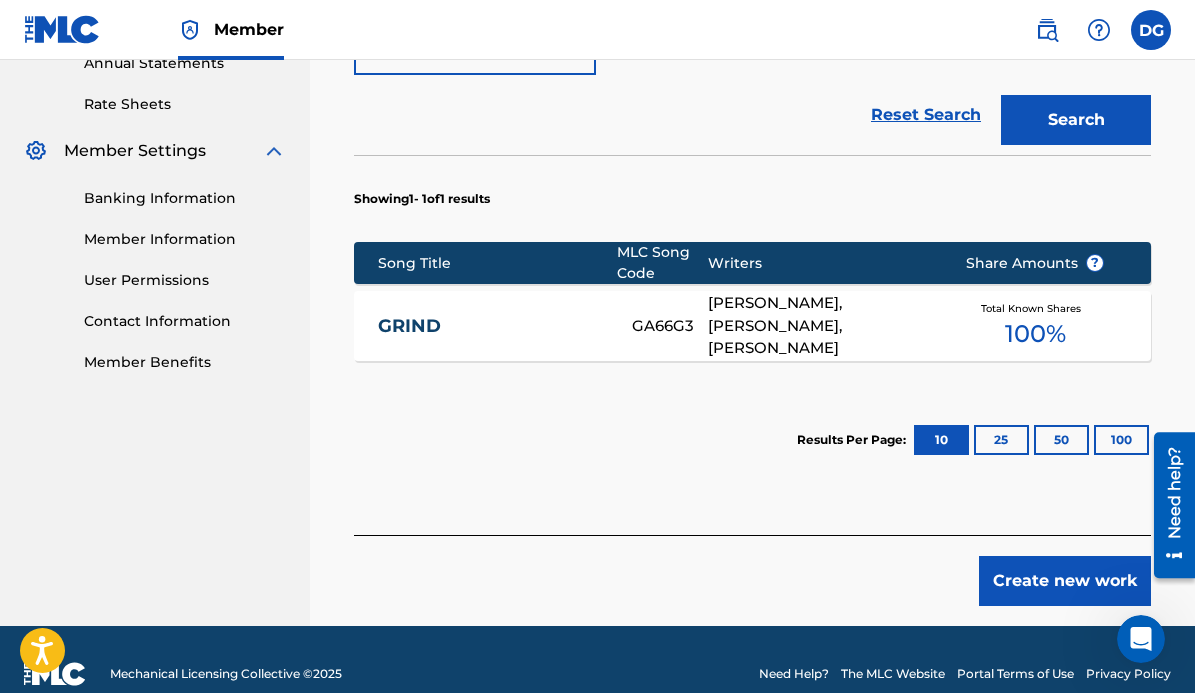 click on "GRIND GA66G3 [PERSON_NAME], [PERSON_NAME], [PERSON_NAME] Total Known Shares 100 %" at bounding box center (752, 326) 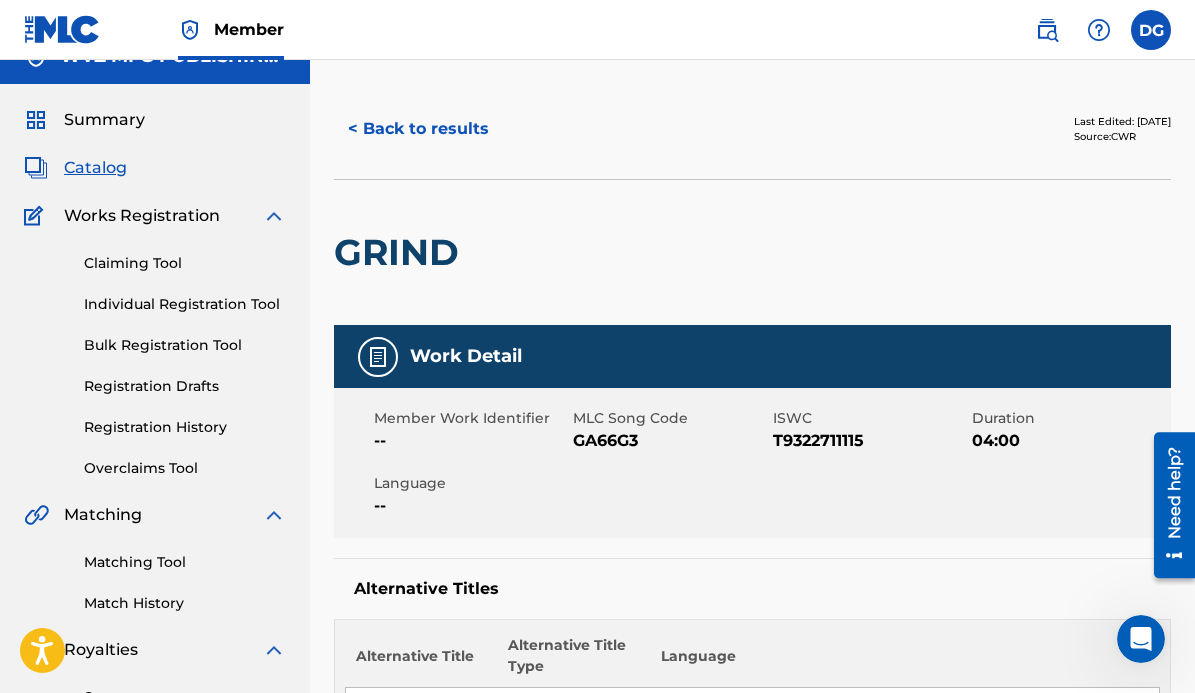 scroll, scrollTop: 0, scrollLeft: 0, axis: both 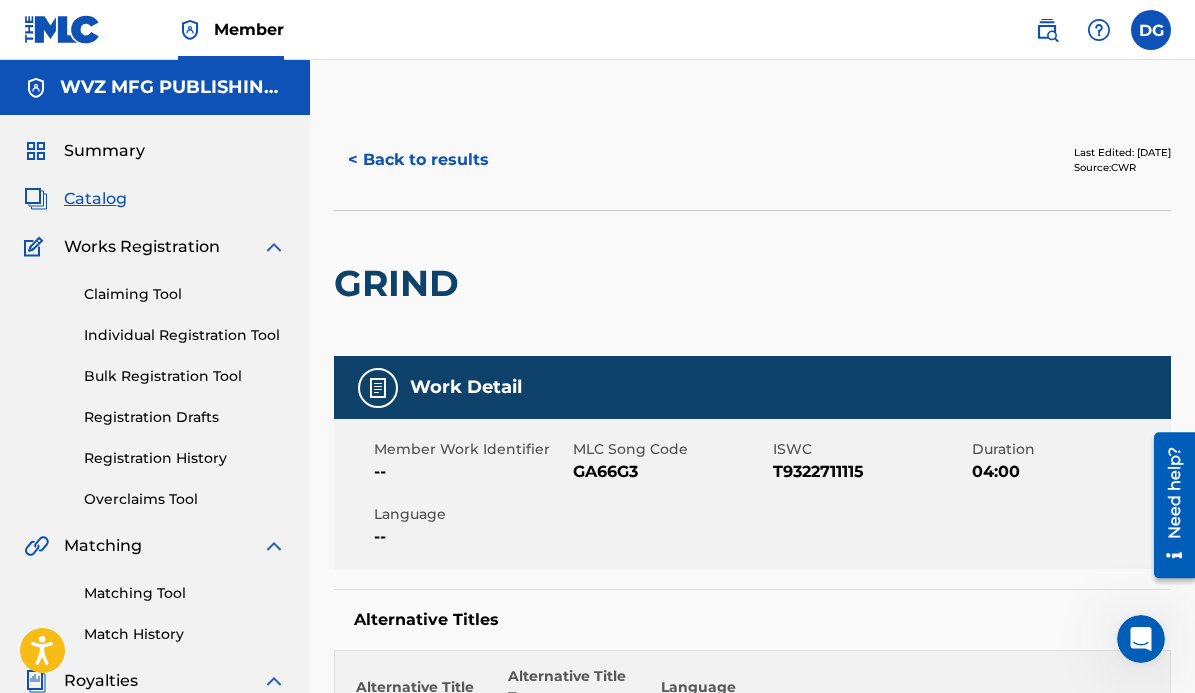 click on "< Back to results" at bounding box center (418, 160) 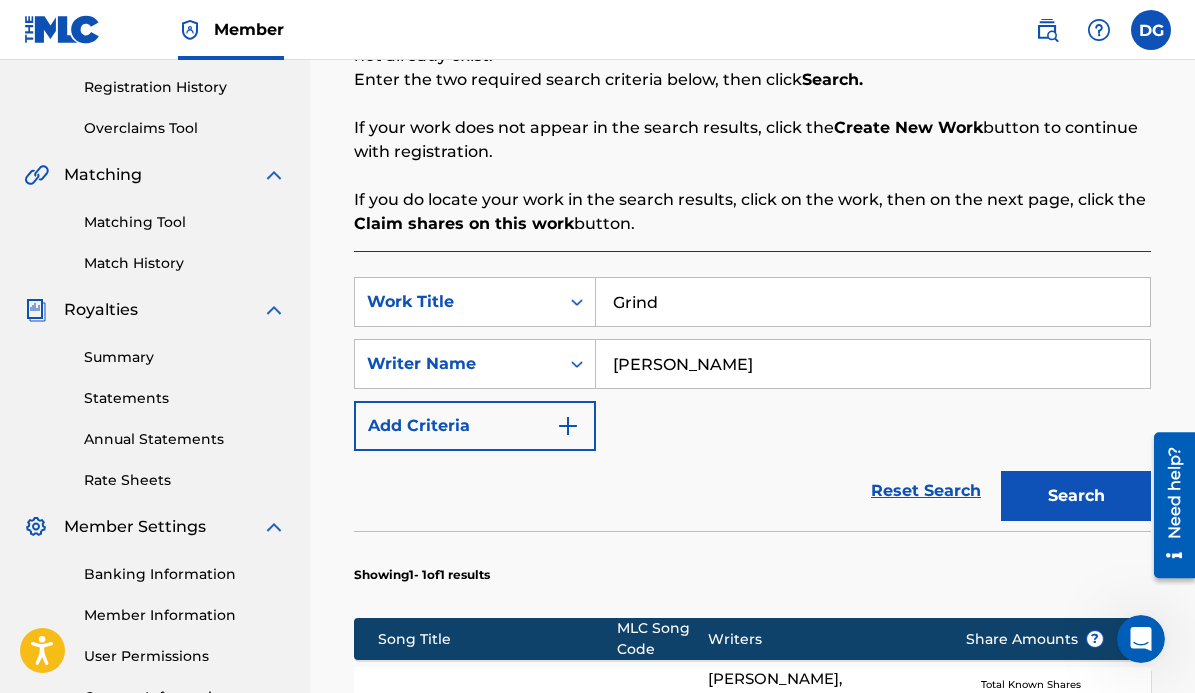 scroll, scrollTop: 372, scrollLeft: 0, axis: vertical 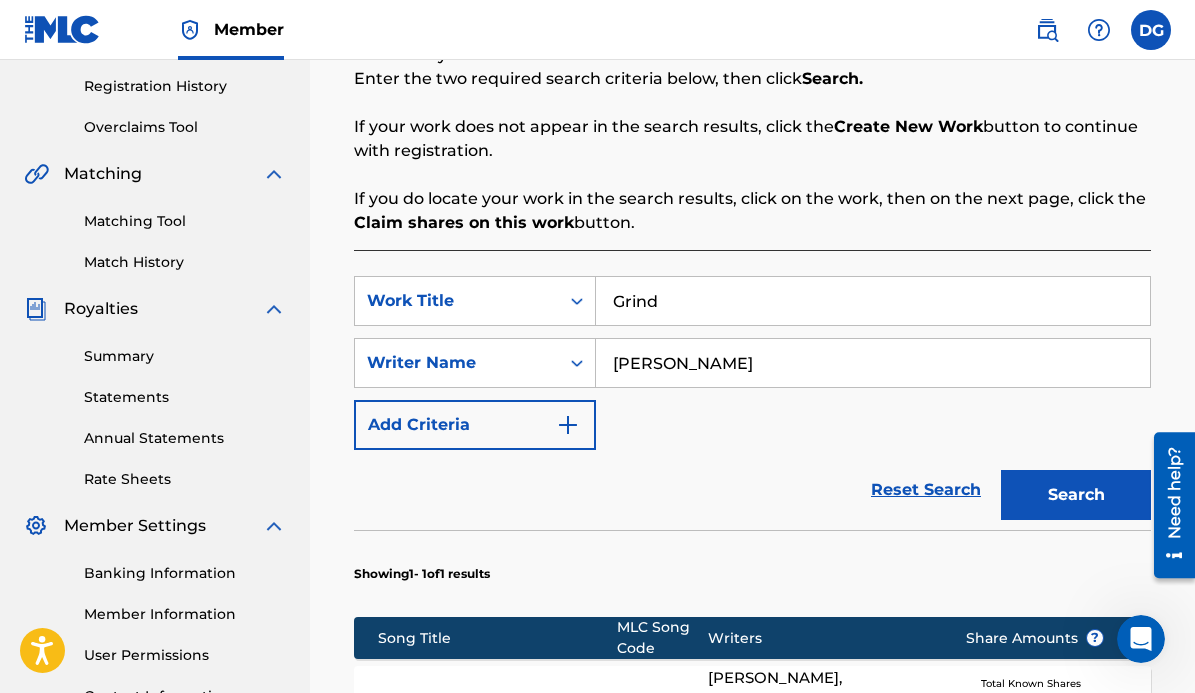 click on "Grind" at bounding box center (873, 301) 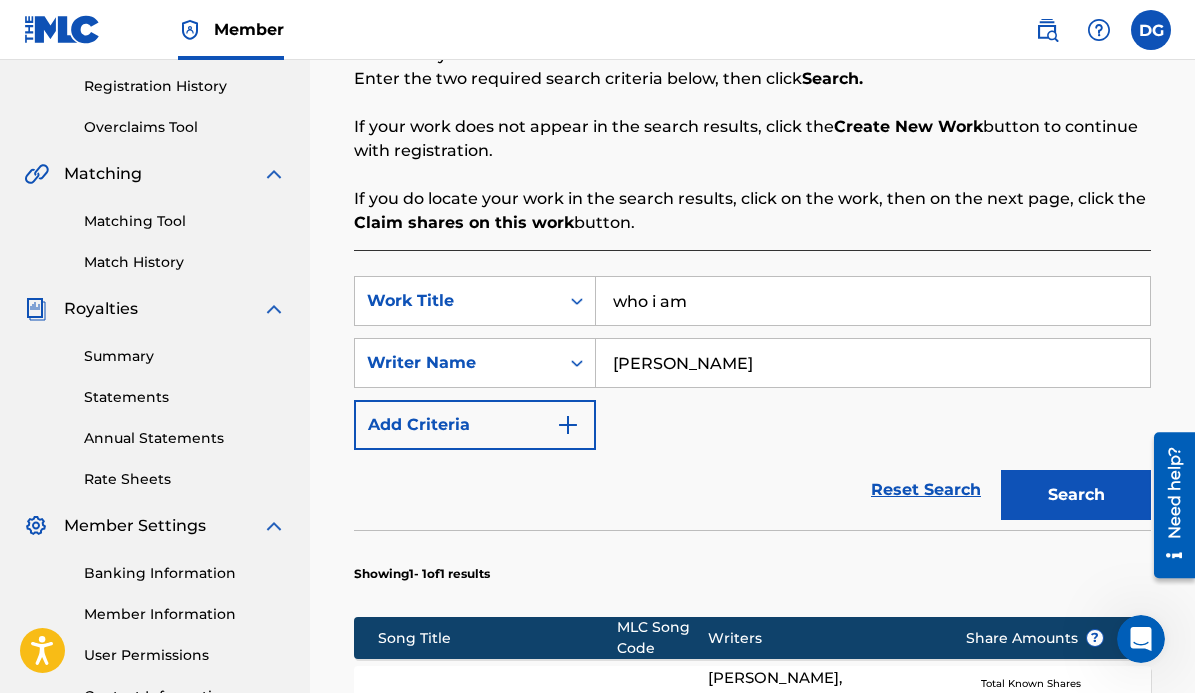 type on "who i am" 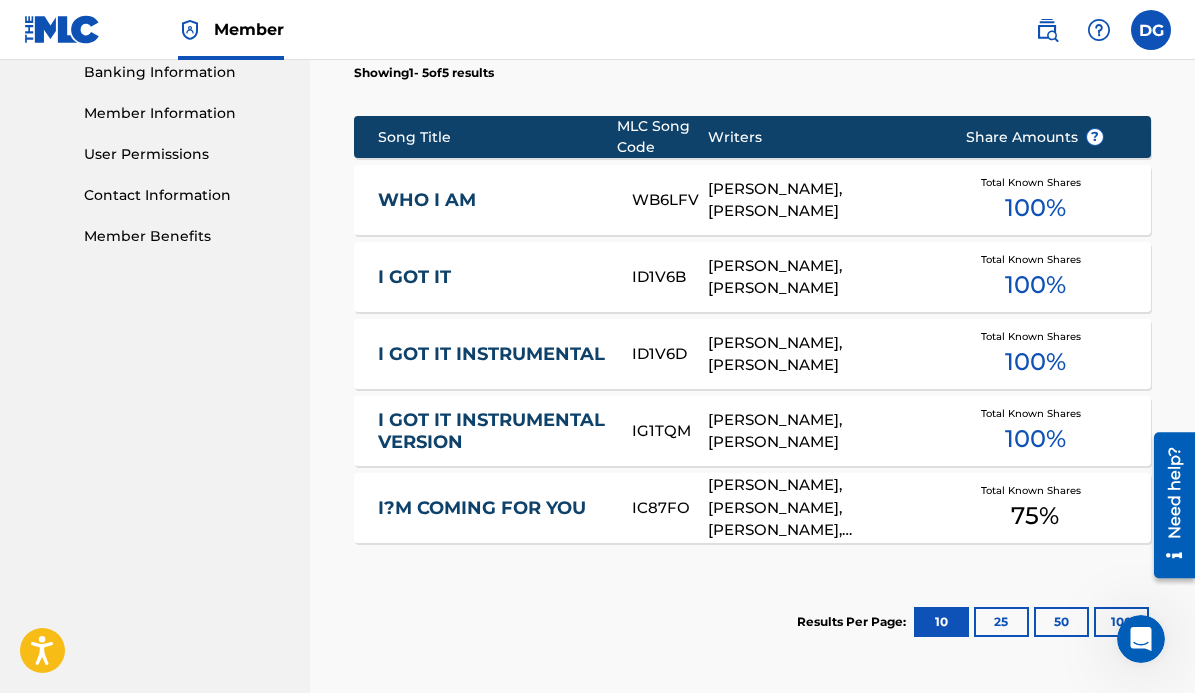 scroll, scrollTop: 875, scrollLeft: 0, axis: vertical 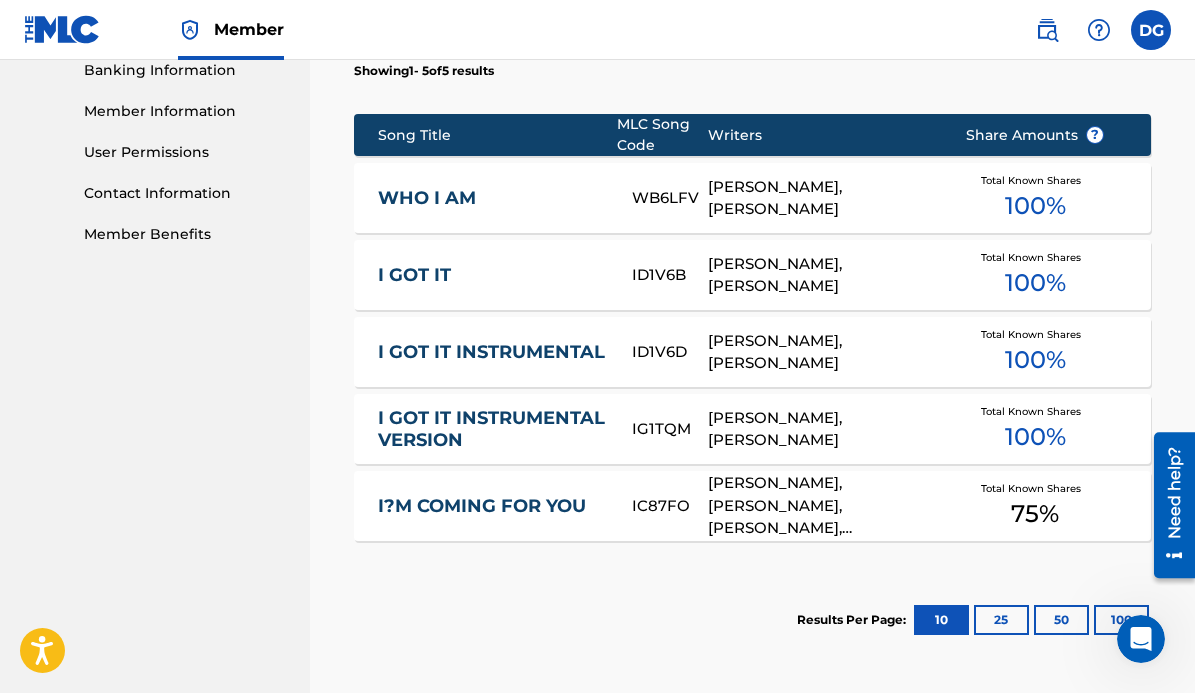click on "[PERSON_NAME], [PERSON_NAME], [PERSON_NAME], [PERSON_NAME]" at bounding box center [821, 506] 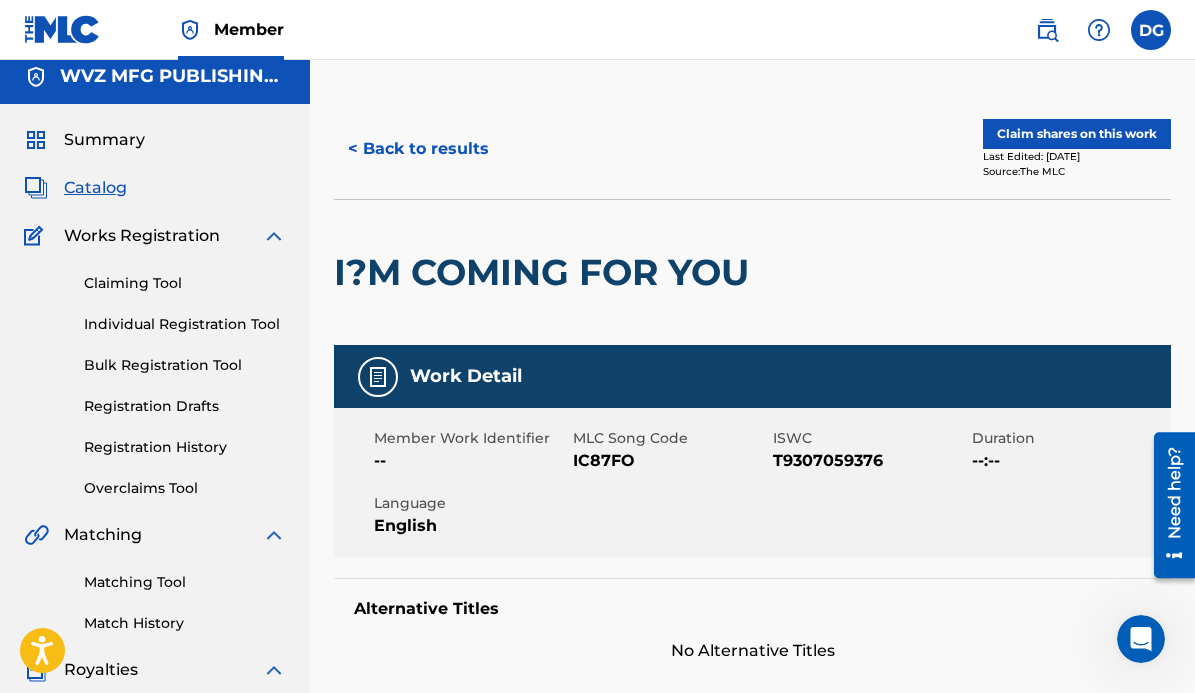 scroll, scrollTop: 0, scrollLeft: 0, axis: both 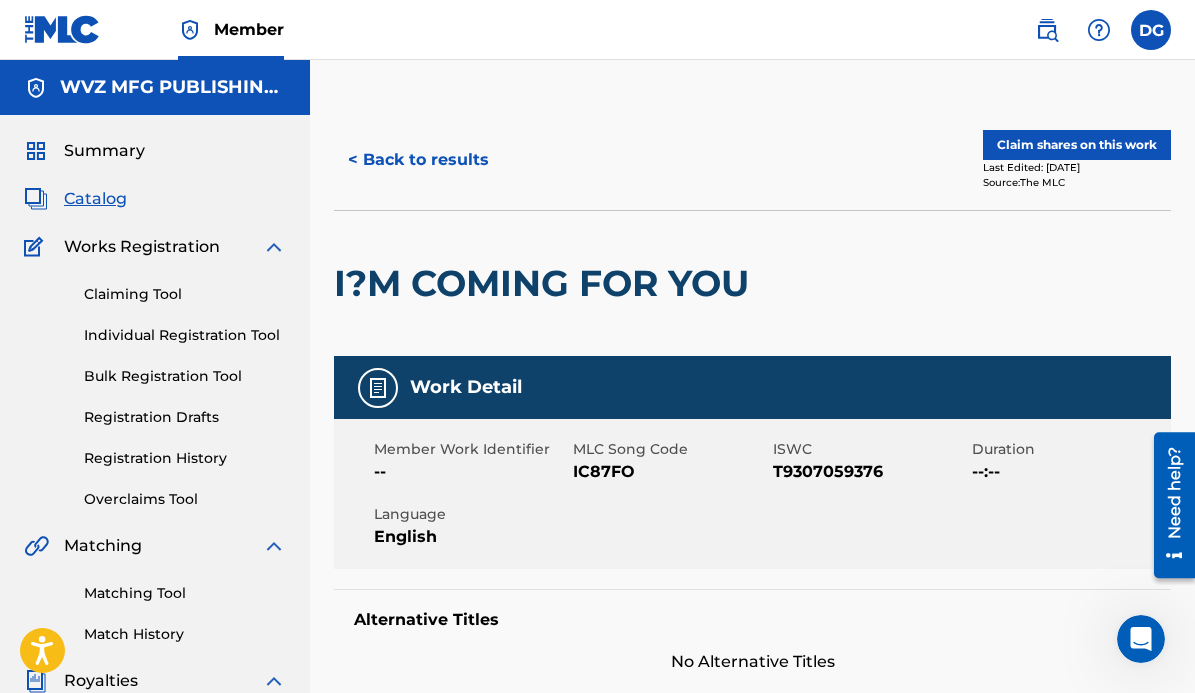 click on "Claim shares on this work" at bounding box center (1077, 145) 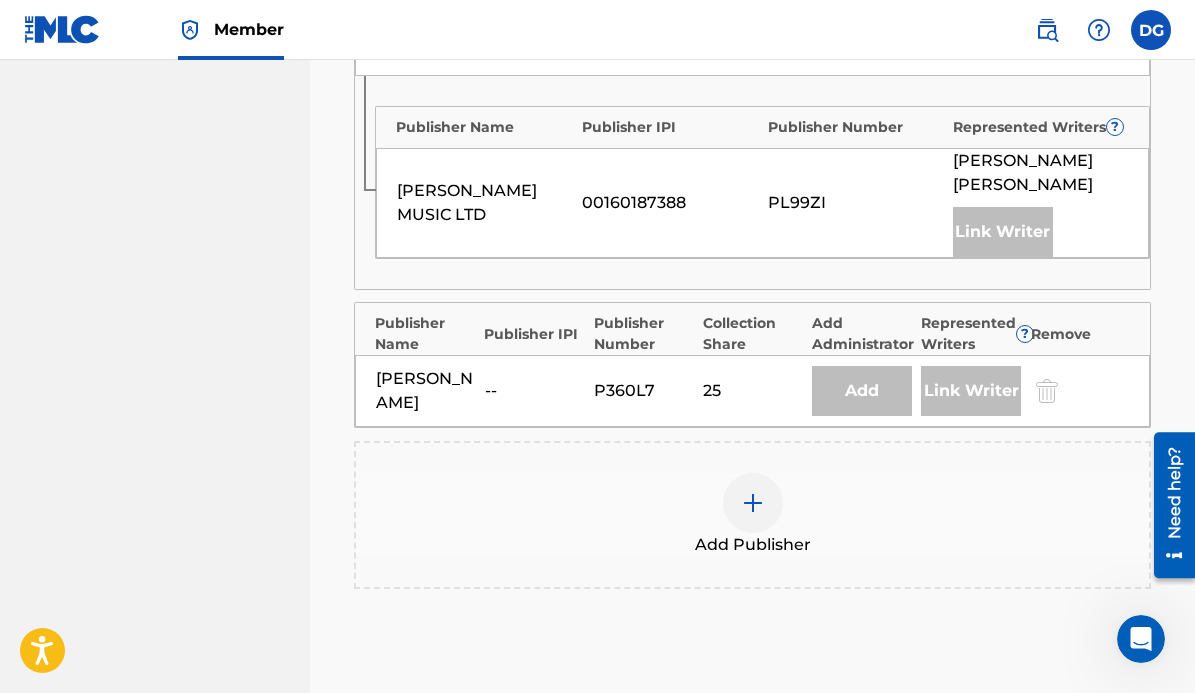 click at bounding box center [753, 503] 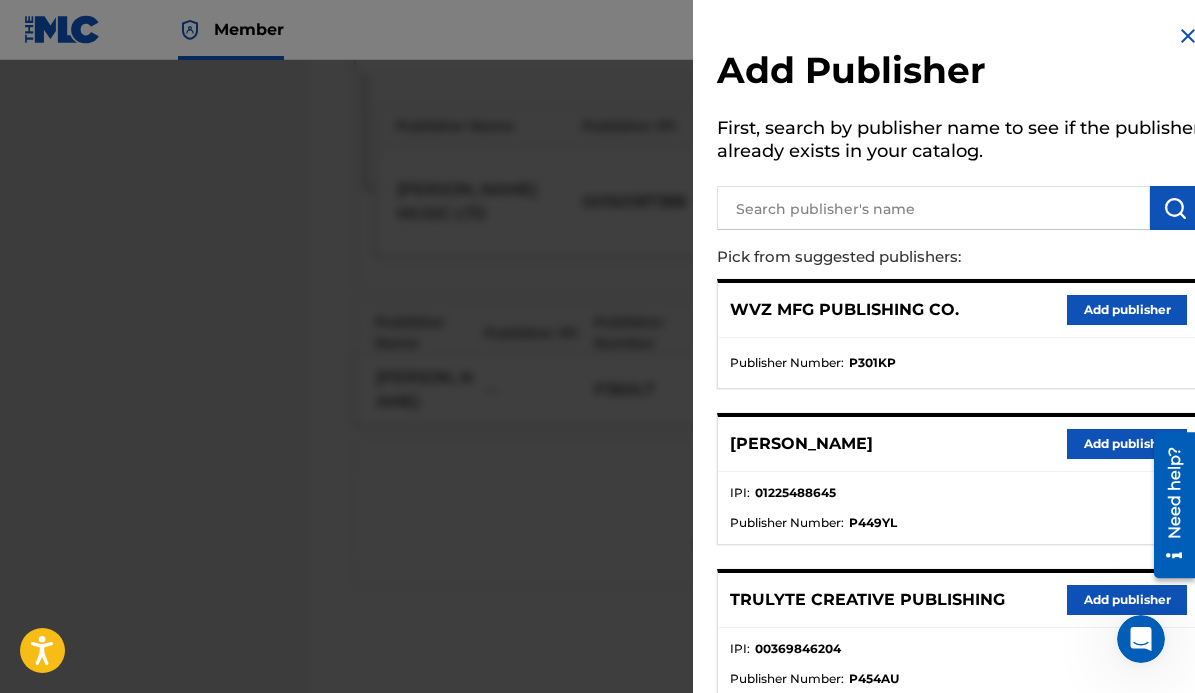 click on "Add publisher" at bounding box center (1127, 600) 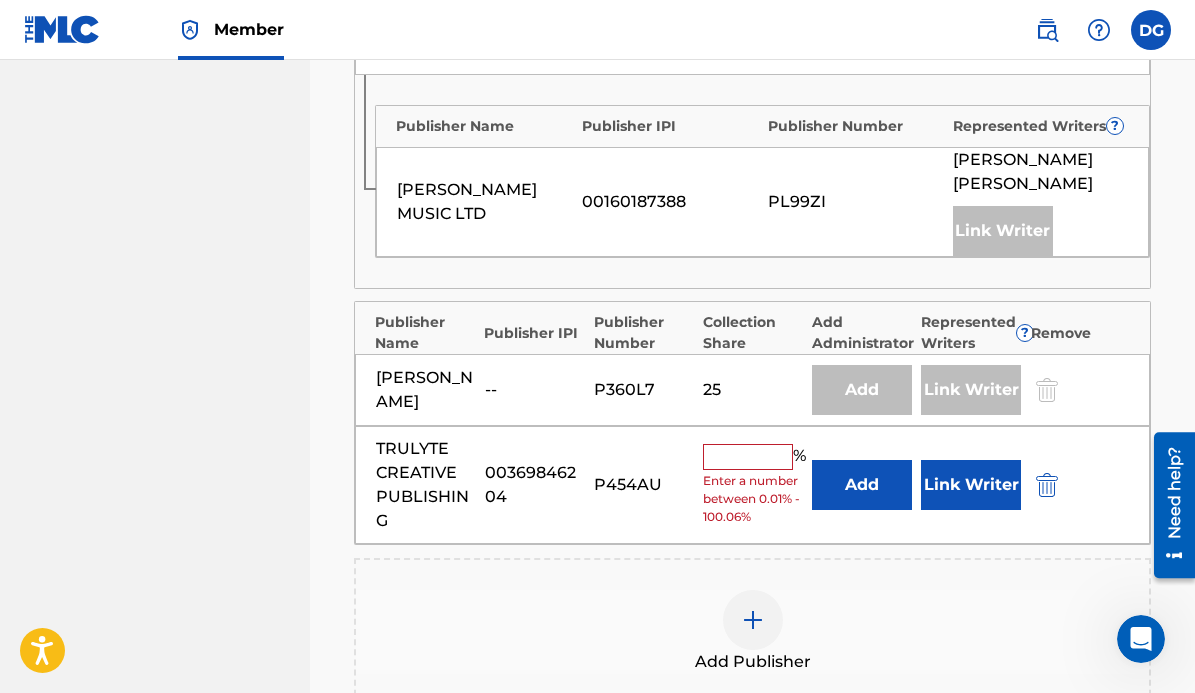 click on "Add" at bounding box center [862, 485] 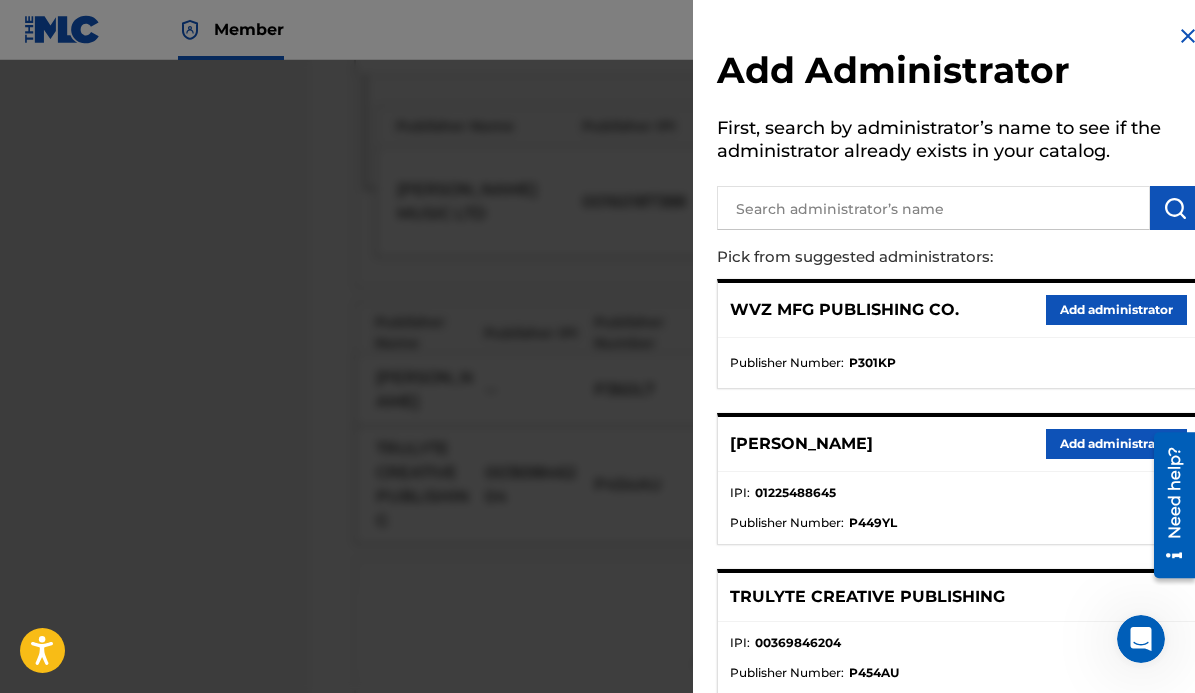 click on "Add administrator" at bounding box center [1116, 310] 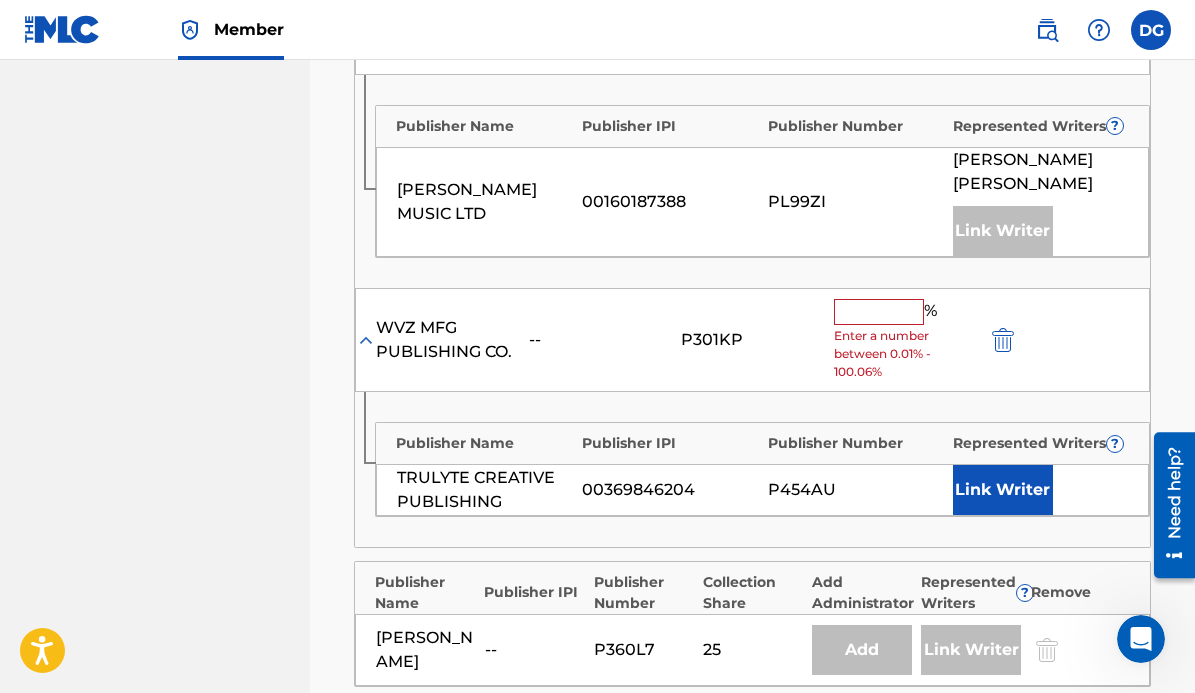 click at bounding box center (879, 312) 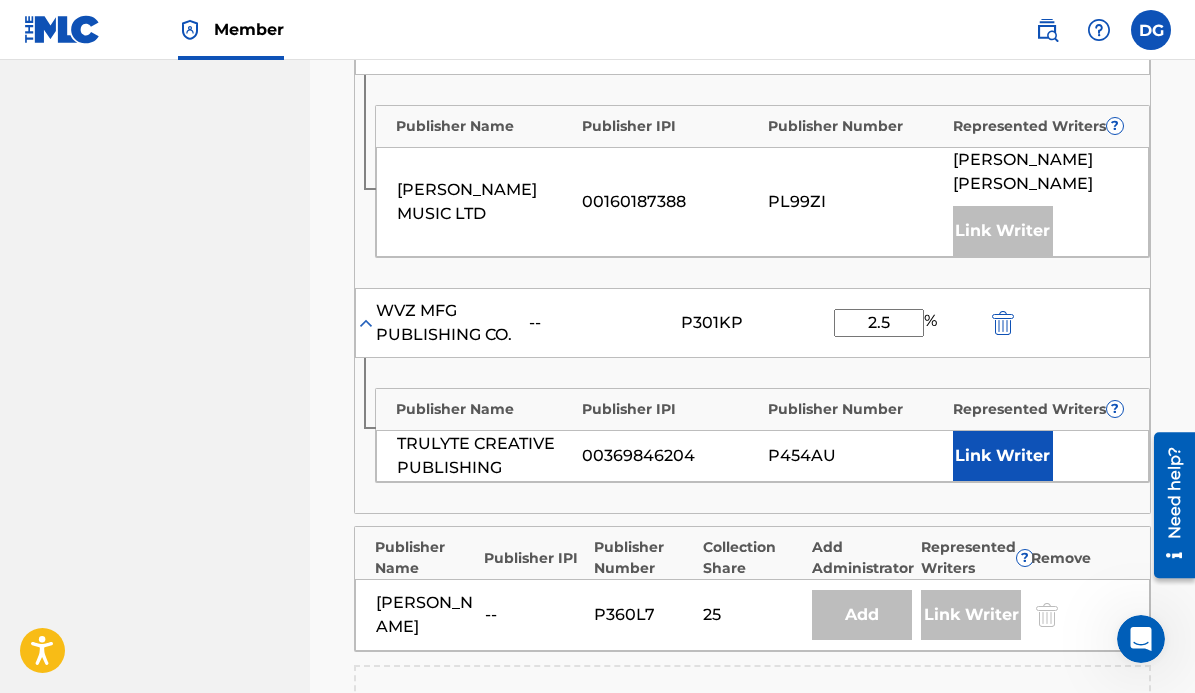 type on "2.5" 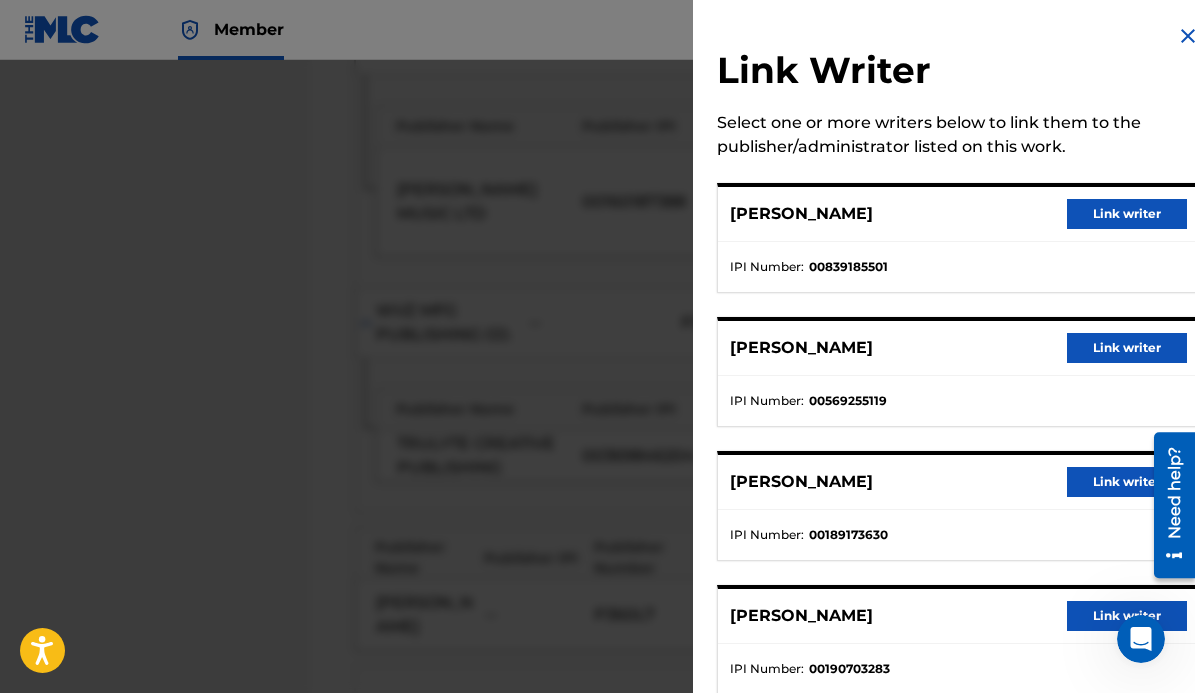 click on "Link writer" at bounding box center [1127, 214] 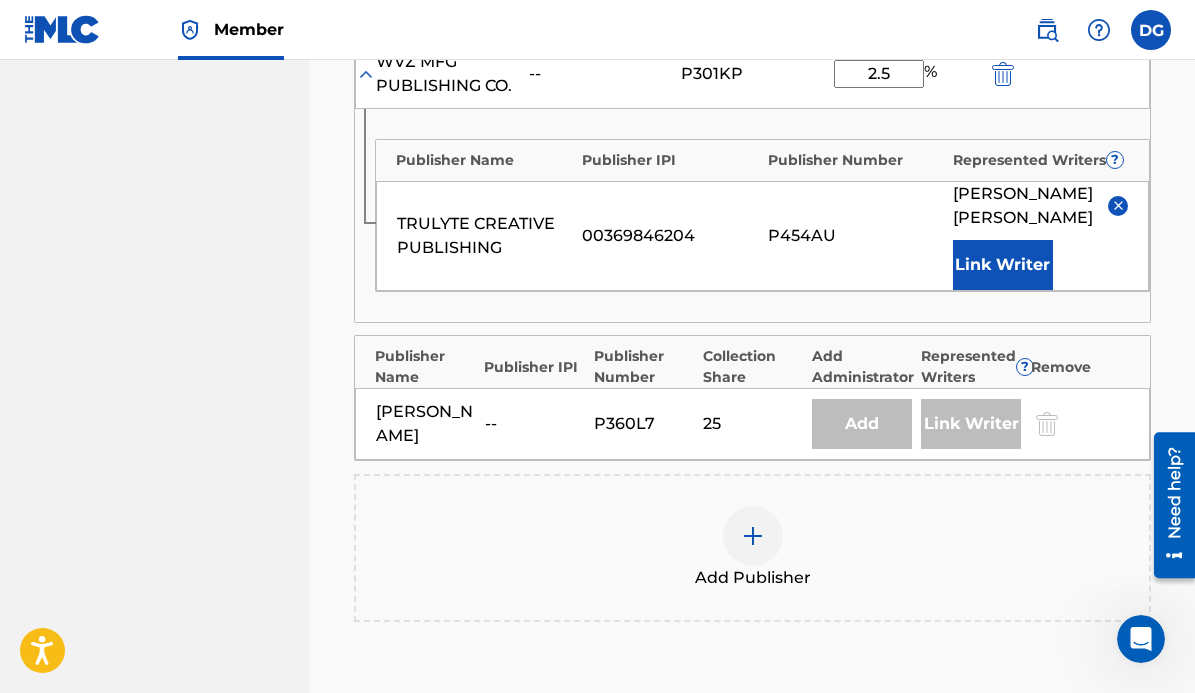 scroll, scrollTop: 1396, scrollLeft: 0, axis: vertical 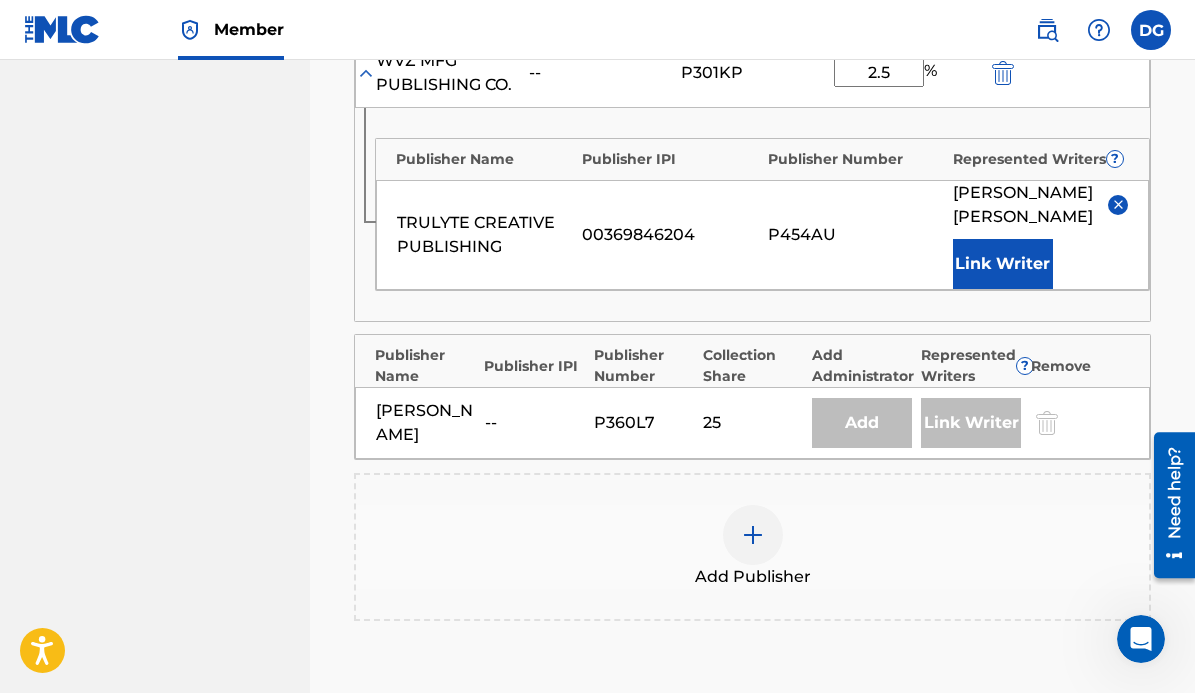 click at bounding box center (753, 535) 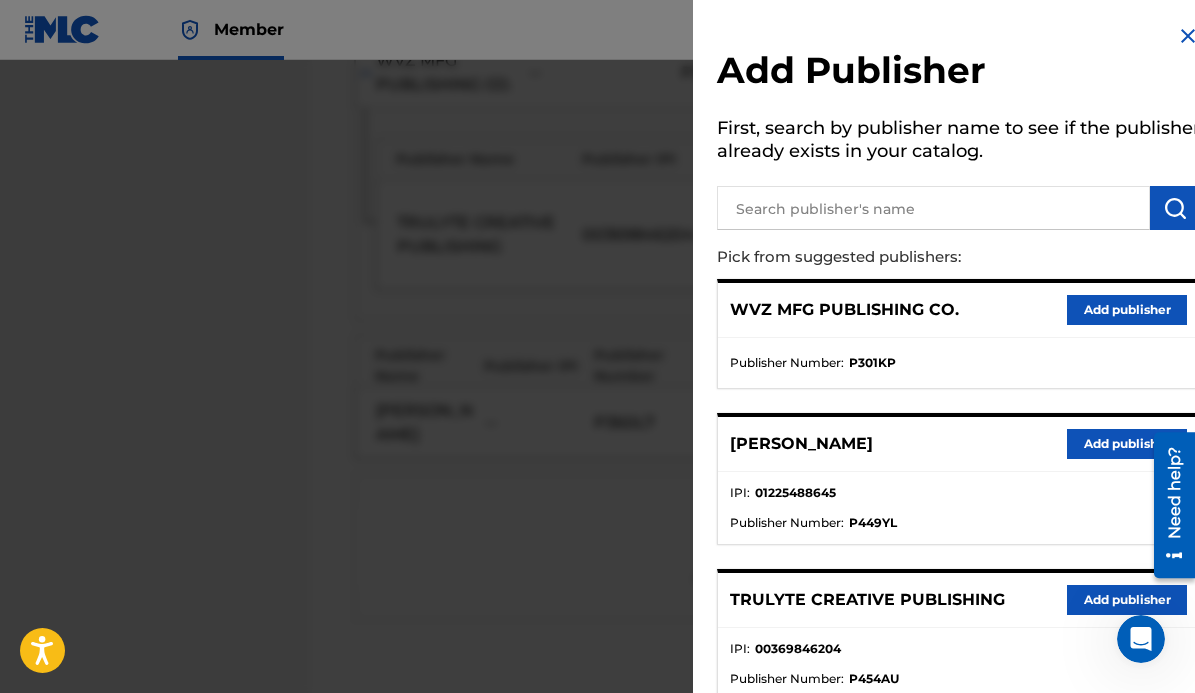 click on "Add publisher" at bounding box center (1127, 600) 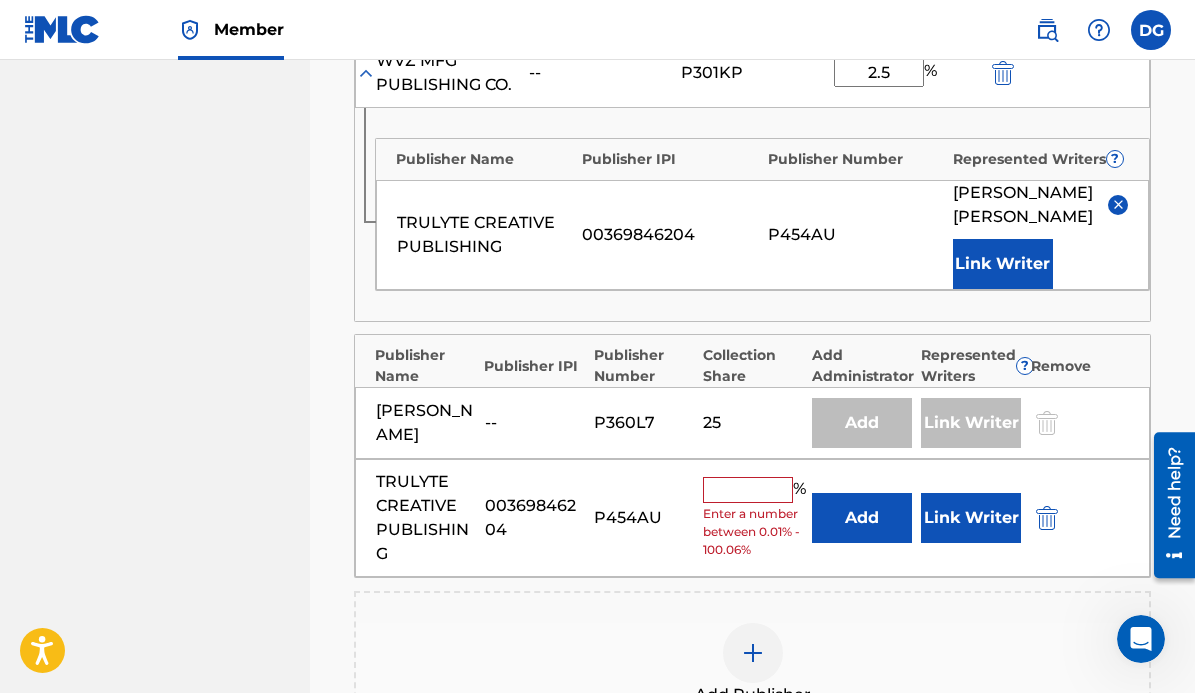 click on "TRULYTE CREATIVE PUBLISHING 00369846204 P454AU % Enter a number between 0.01% - 100.06% Add Link Writer" at bounding box center [752, 518] 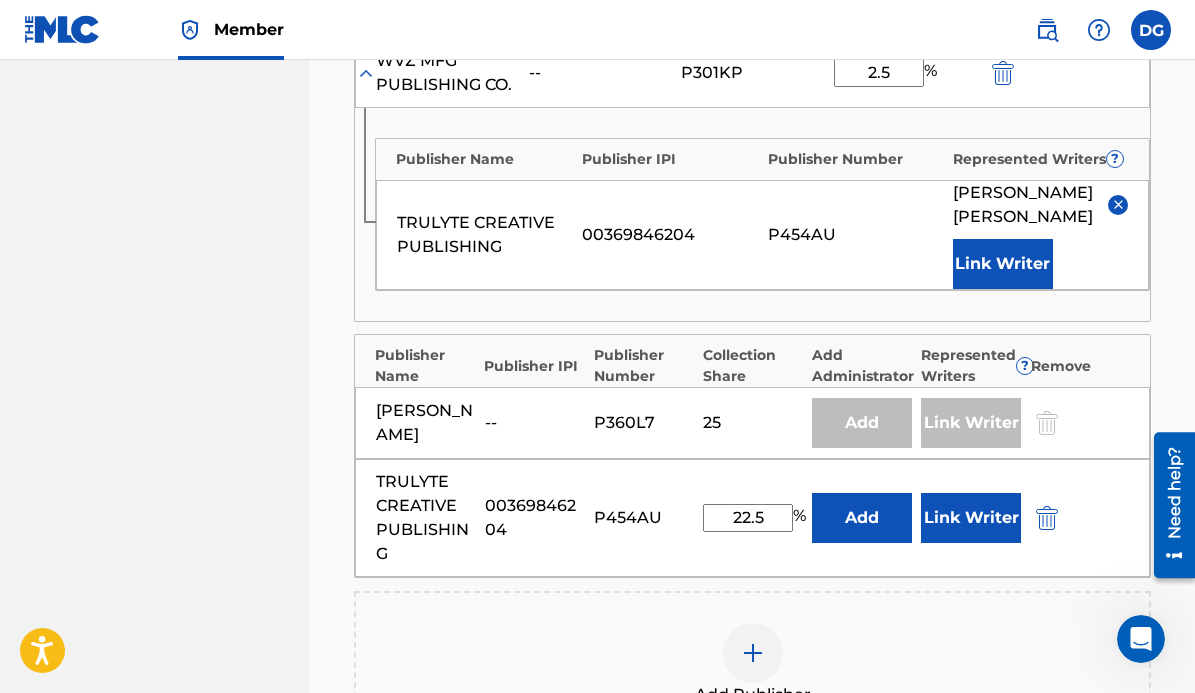 type on "22.5" 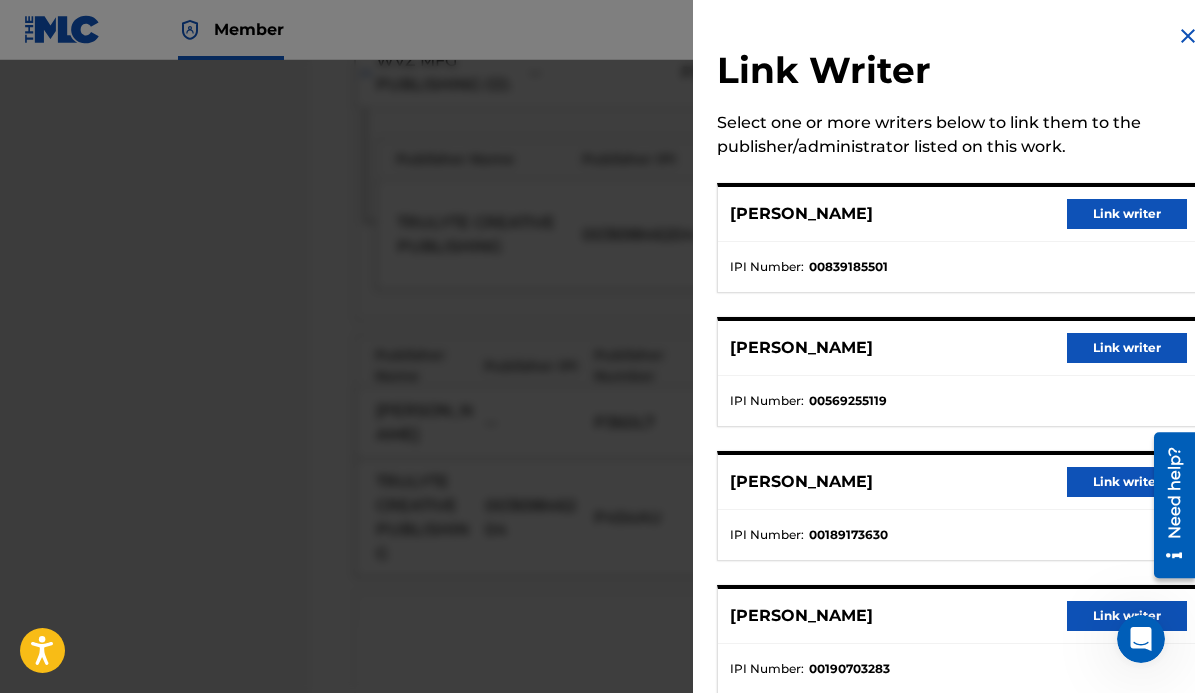 click on "Link writer" at bounding box center [1127, 214] 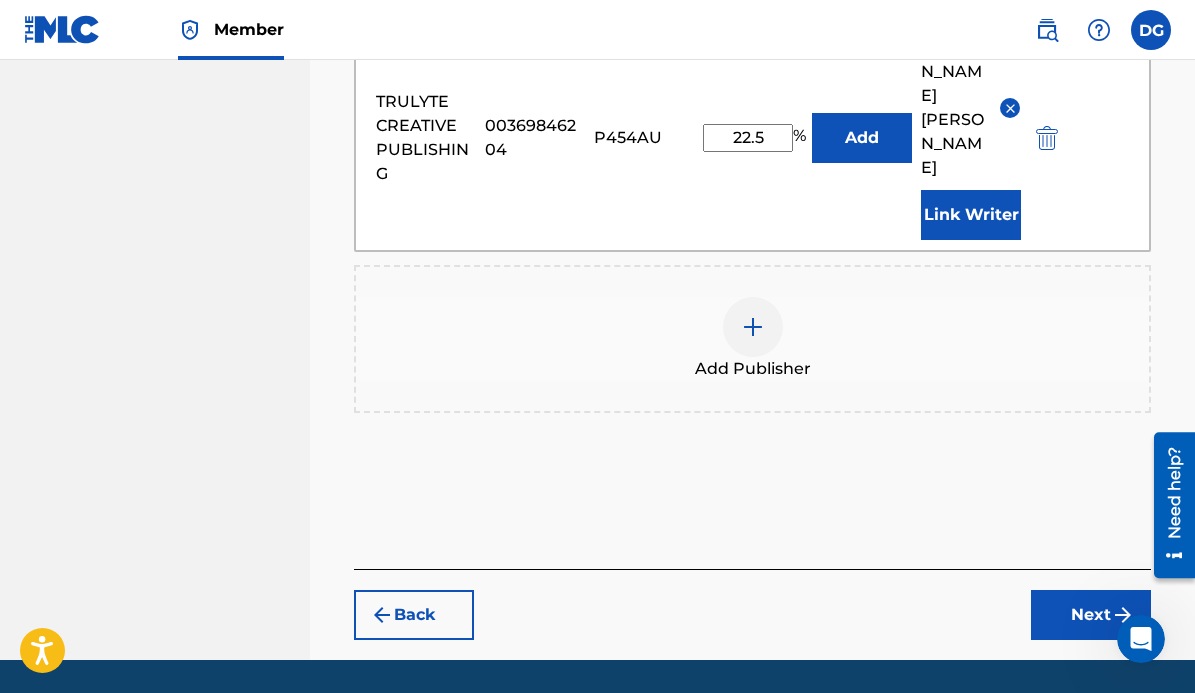 scroll, scrollTop: 1848, scrollLeft: 0, axis: vertical 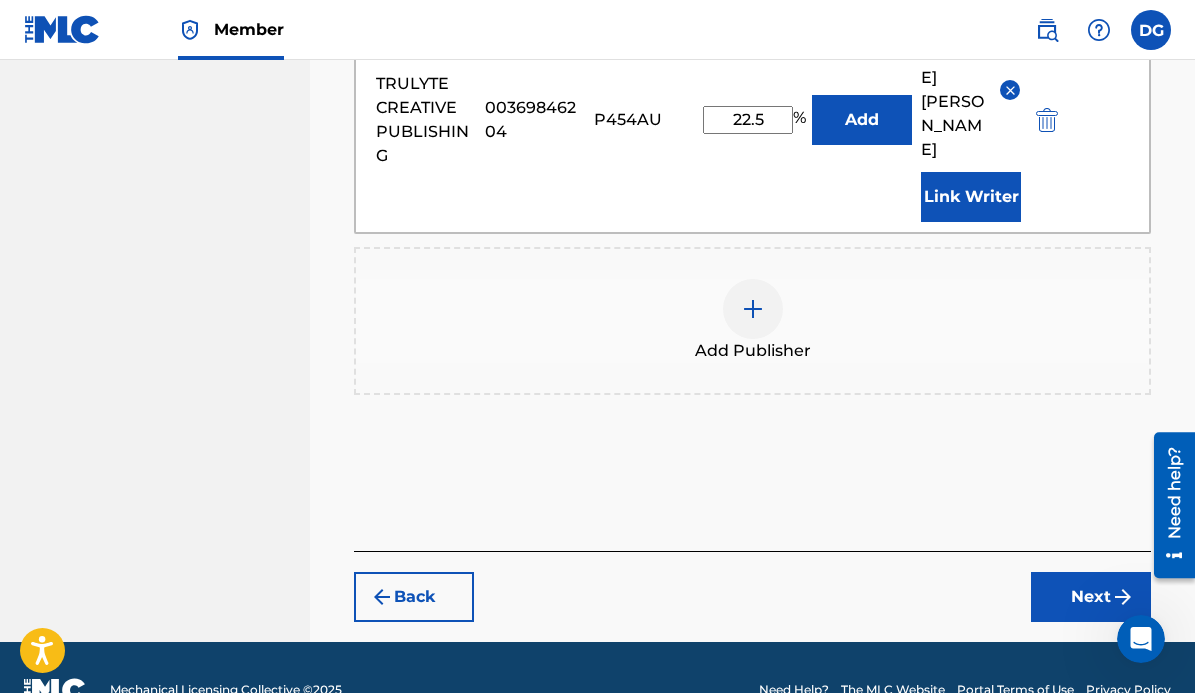 click on "Next" at bounding box center (1091, 597) 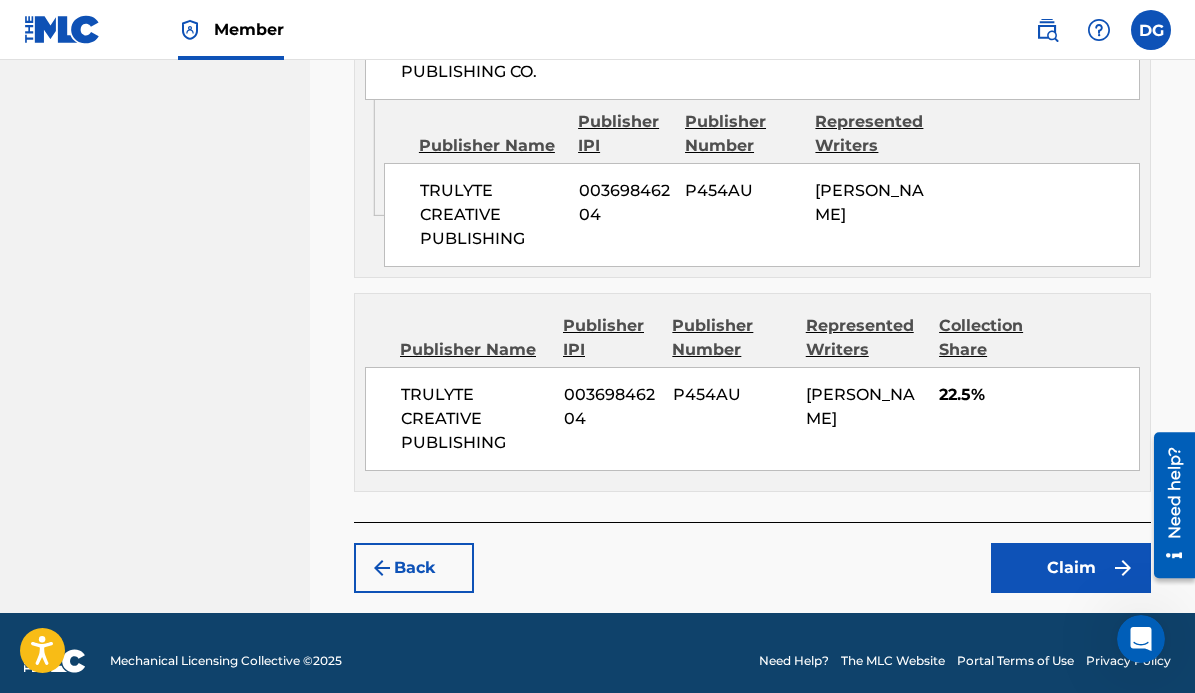 scroll, scrollTop: 2033, scrollLeft: 0, axis: vertical 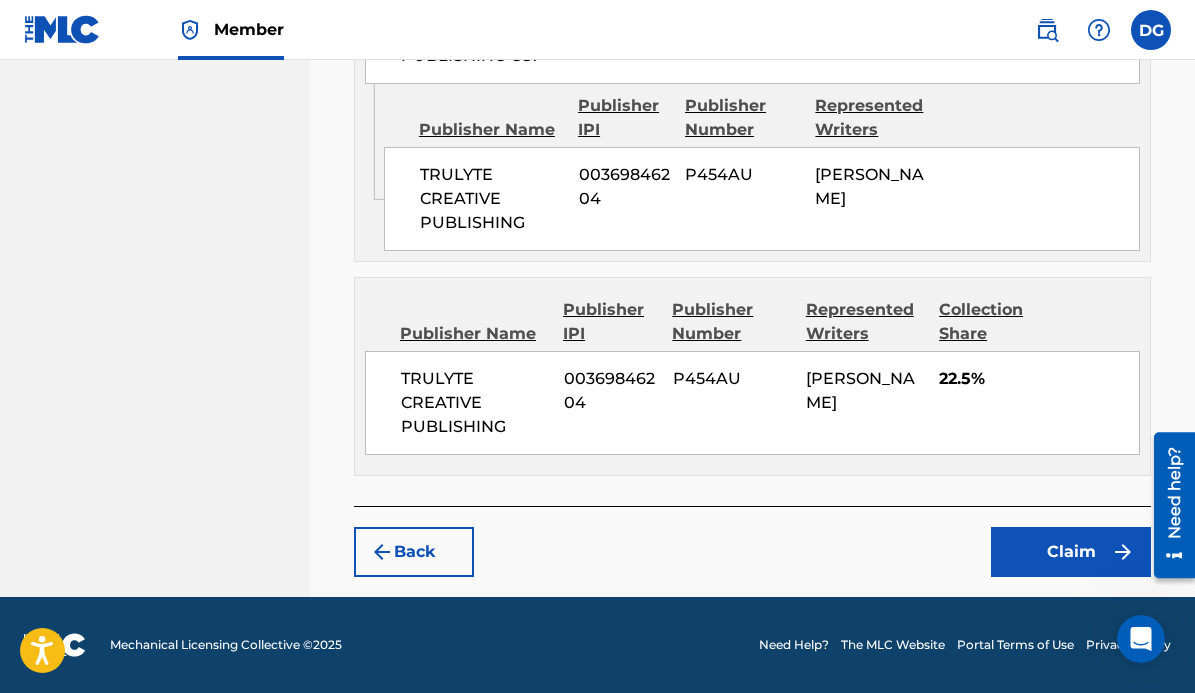 click on "Claim" at bounding box center (1071, 552) 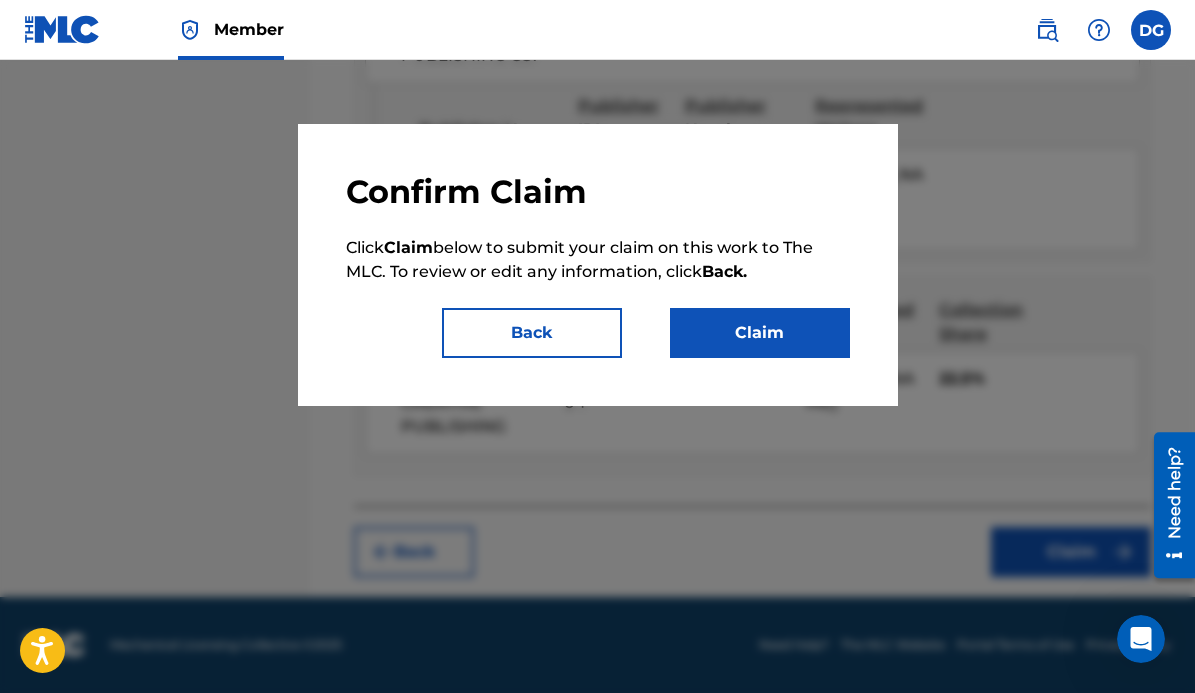 click on "Claim" at bounding box center [760, 333] 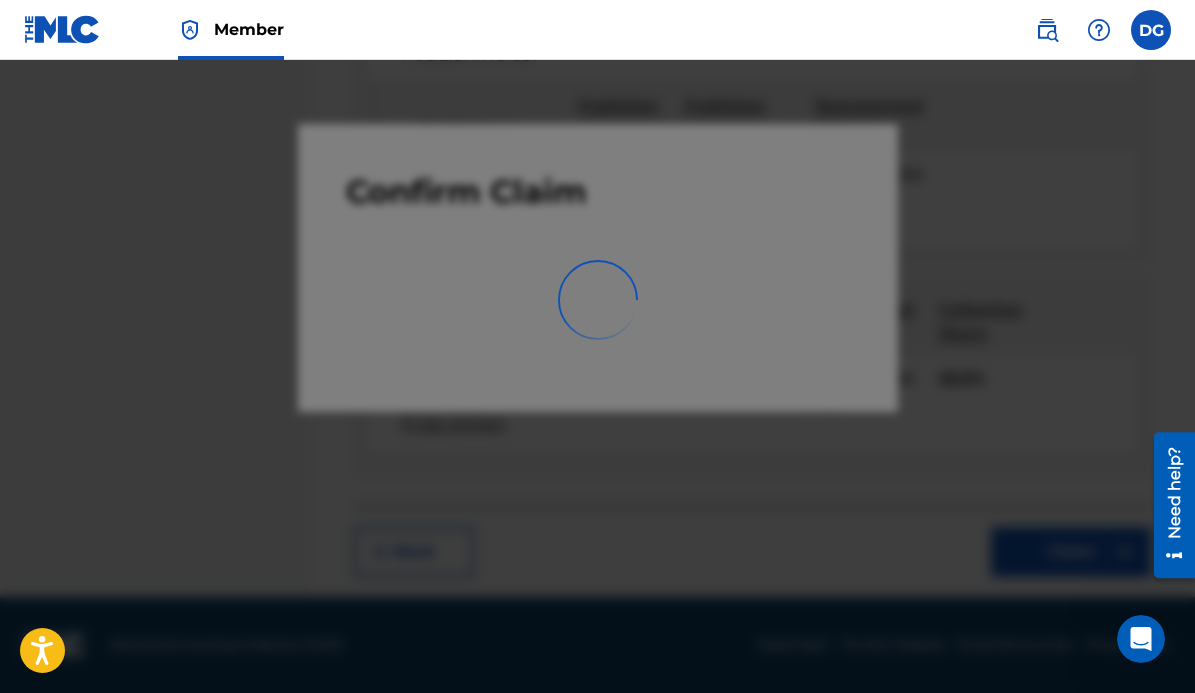 scroll, scrollTop: 546, scrollLeft: 0, axis: vertical 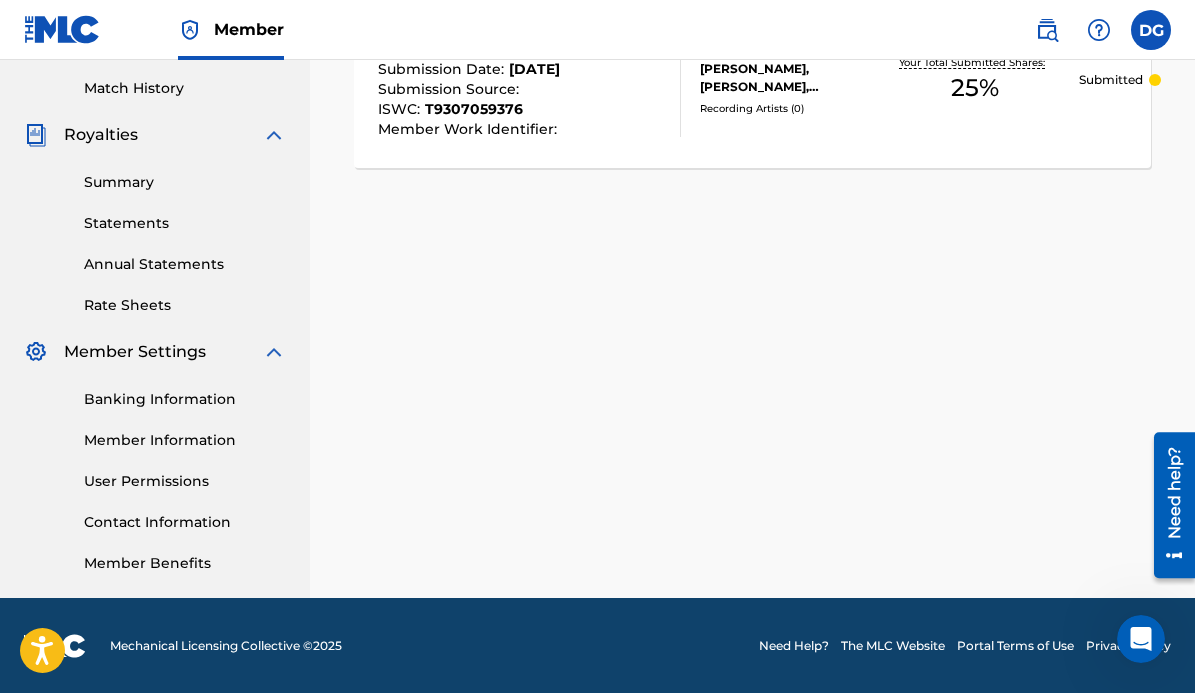 click on "Claiming Tool Search Add Publishers & Shares Review Submit Submit Your claim has been submitted. You can review your submission in Registration History. Please note: newly submitted claims can take 1-3 weeks to be processed. I?M COMING FOR YOU Submission Date : [DATE] Submission Source : ISWC : T9307059376 Member Work Identifier : Writers ( 4 ) [PERSON_NAME], [PERSON_NAME], [PERSON_NAME], [PERSON_NAME] Recording Artists ( 0 ) Your Total Submitted Shares: 25 %   Submitted" at bounding box center (752, 81) 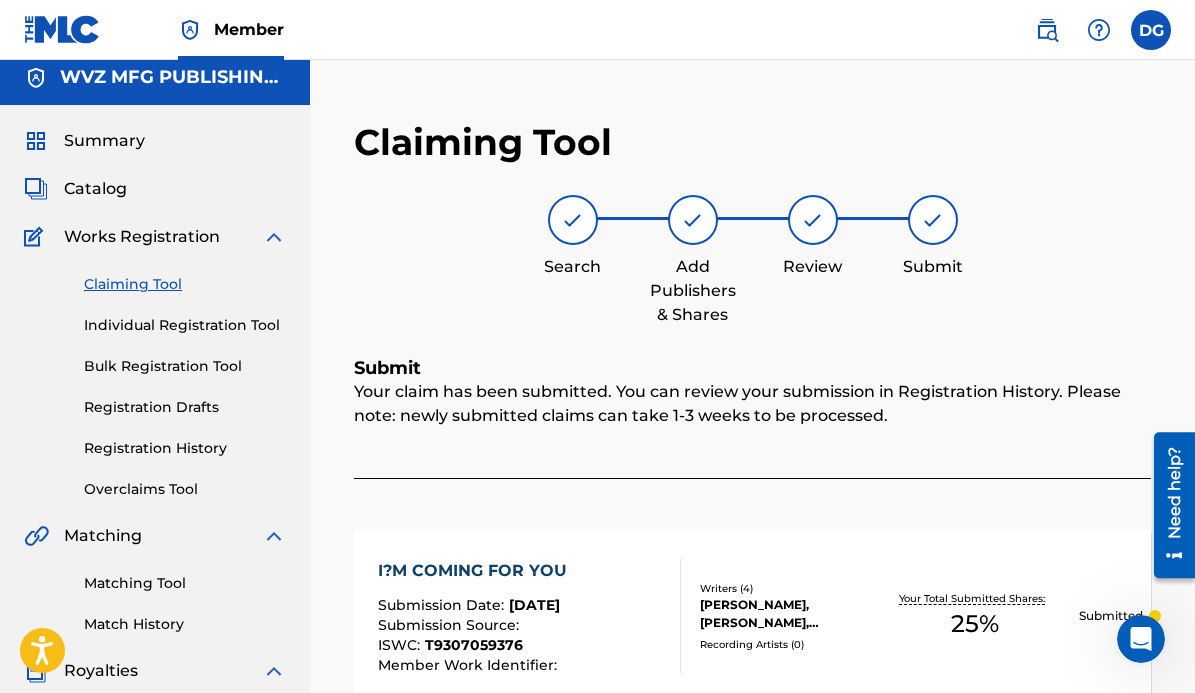 scroll, scrollTop: 0, scrollLeft: 0, axis: both 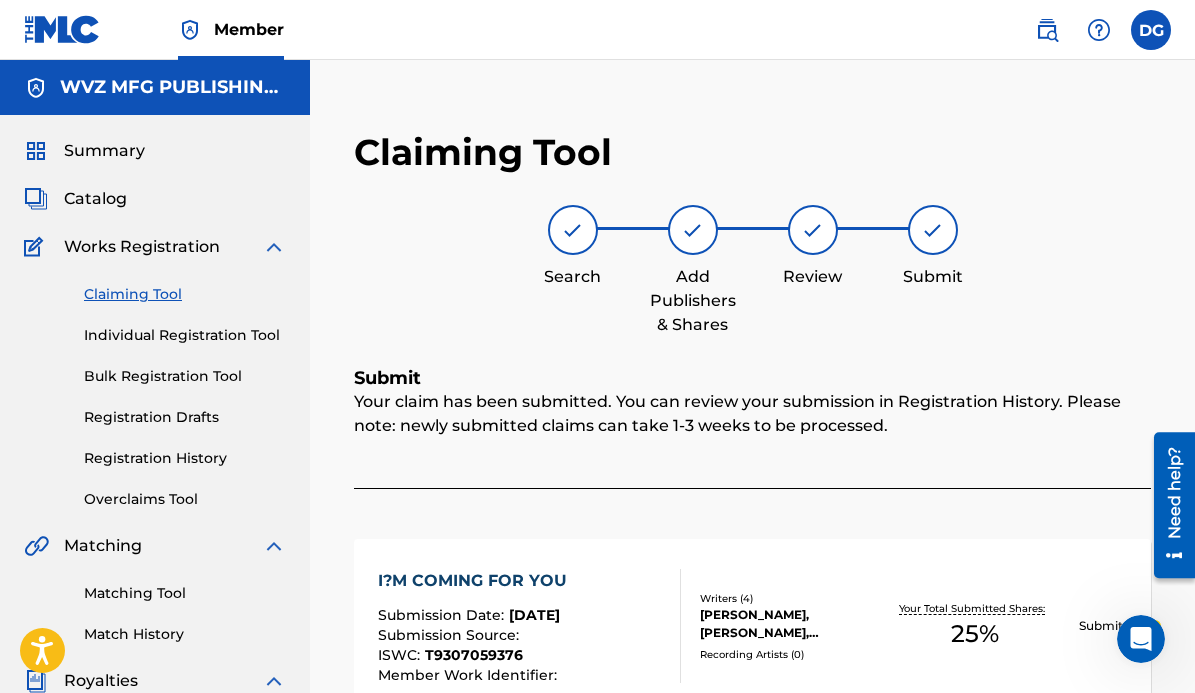 click on "Individual Registration Tool" at bounding box center (185, 335) 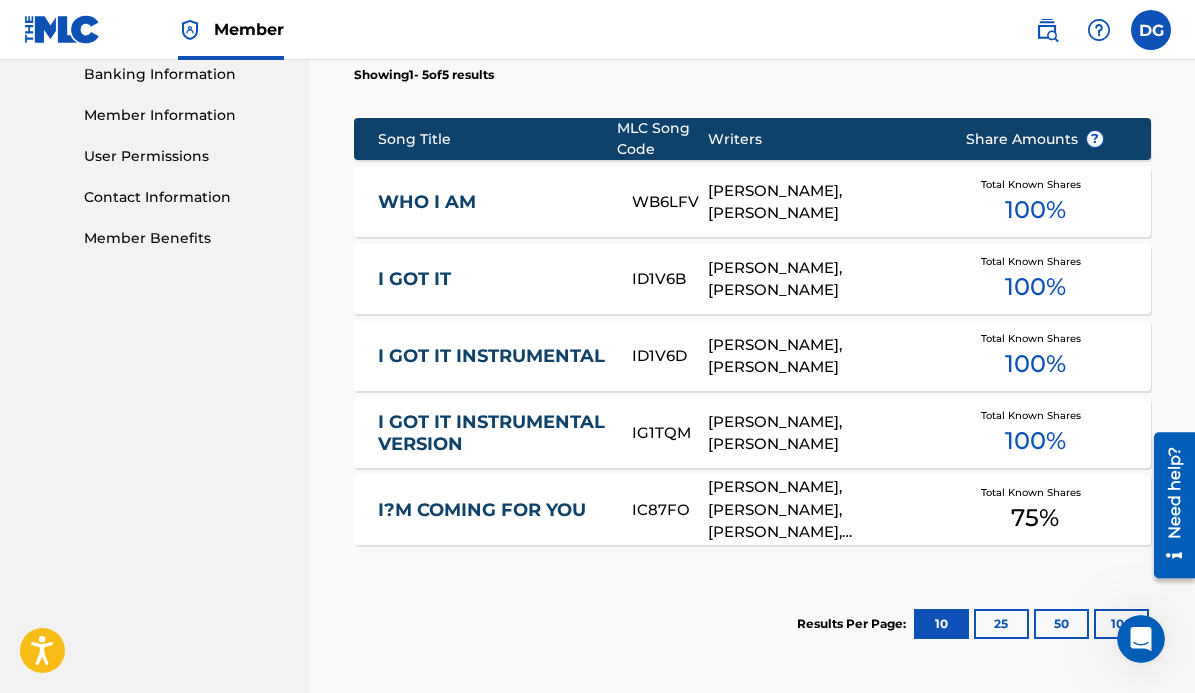 scroll, scrollTop: 872, scrollLeft: 0, axis: vertical 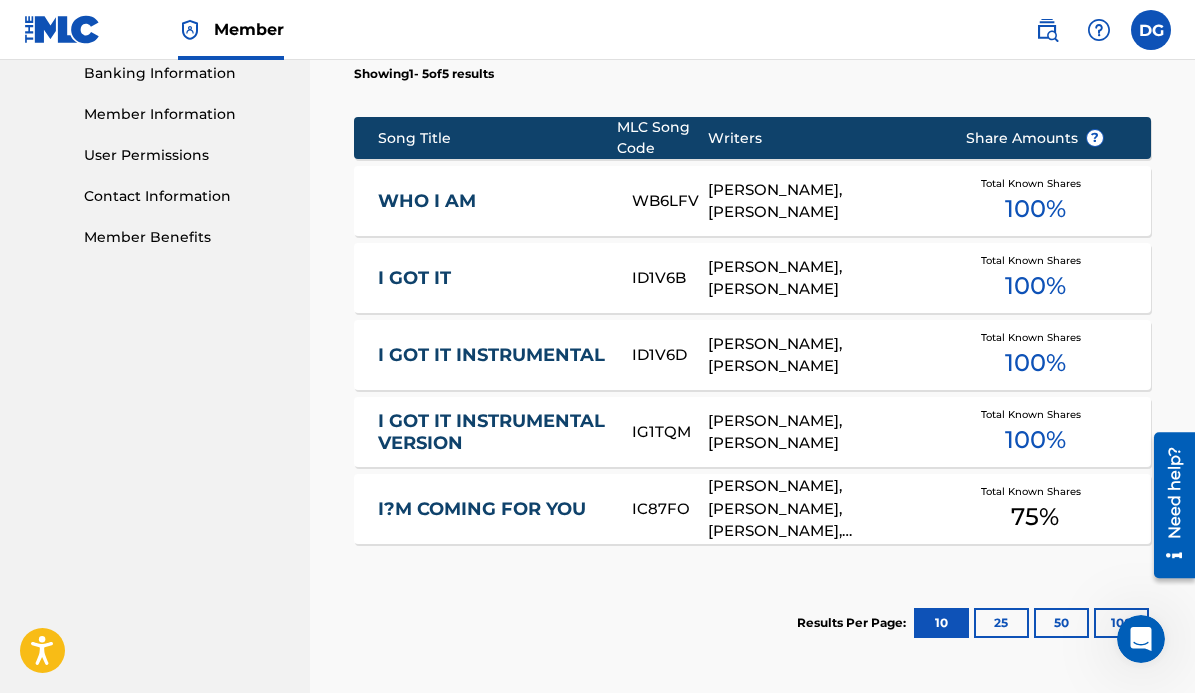 click on "WHO I AM" at bounding box center [491, 201] 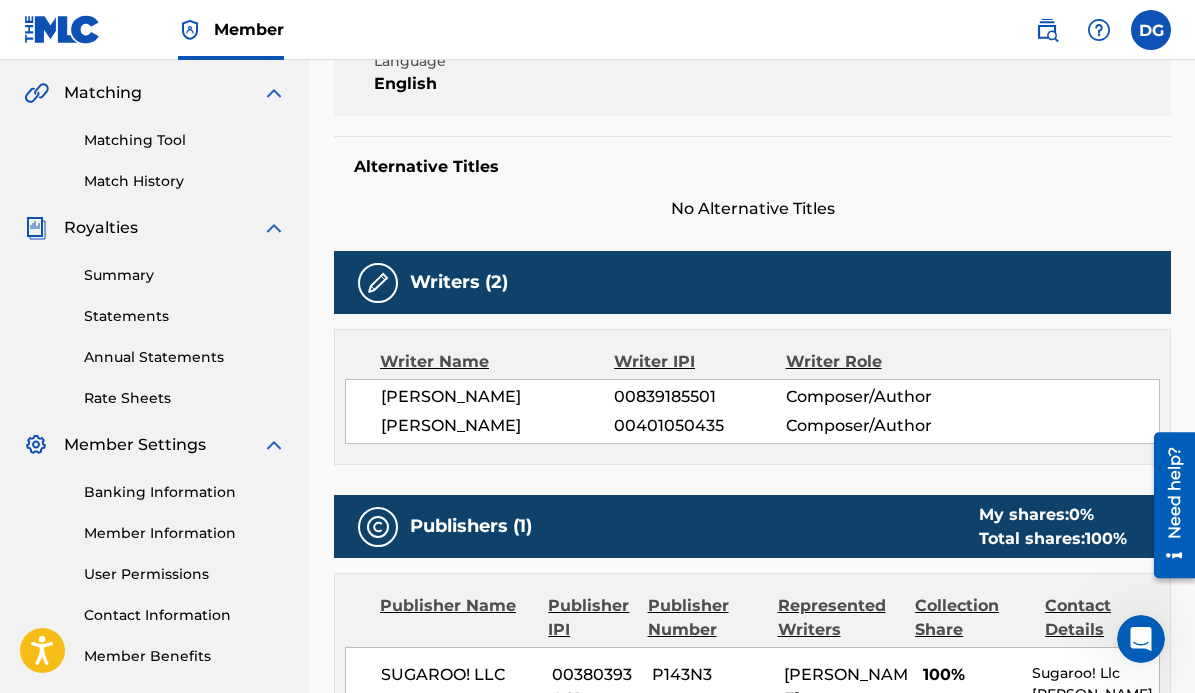scroll, scrollTop: 452, scrollLeft: 0, axis: vertical 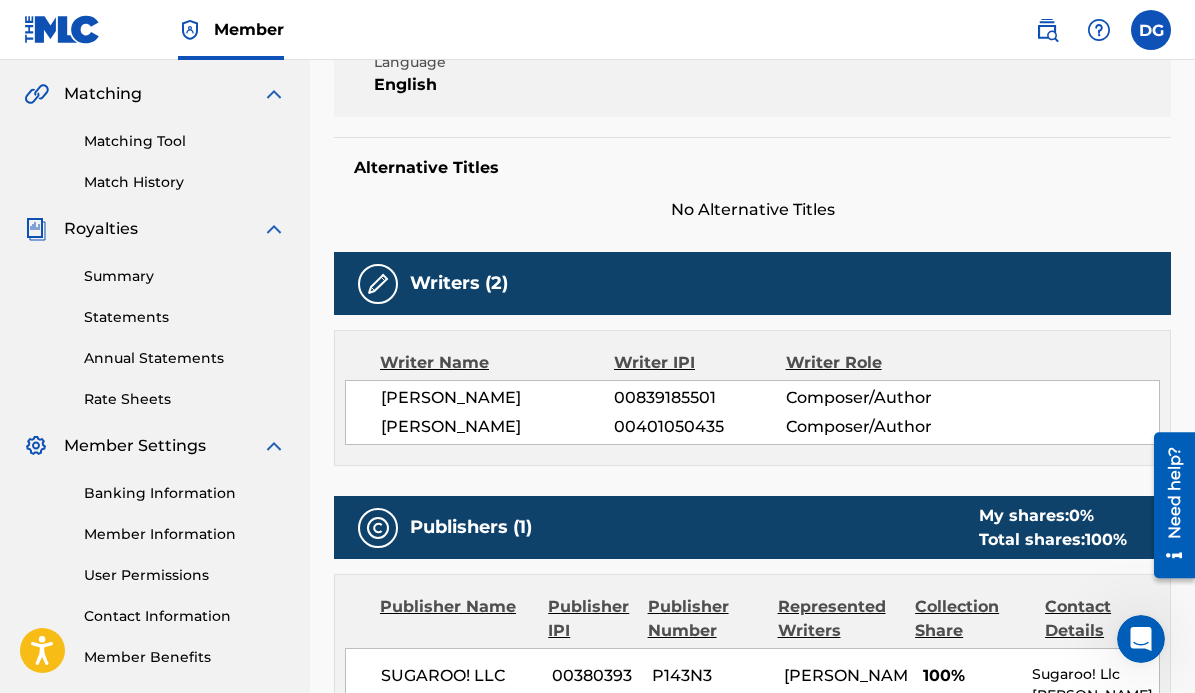 click on "00839185501" at bounding box center [699, 398] 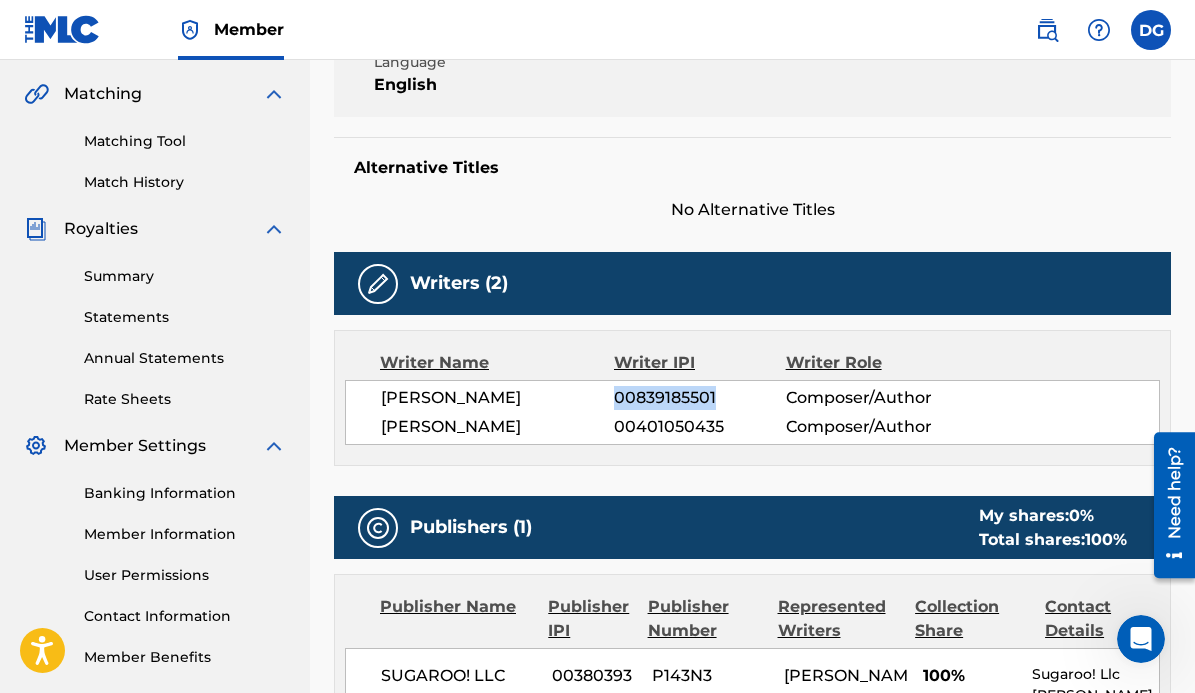 click on "00839185501" at bounding box center [699, 398] 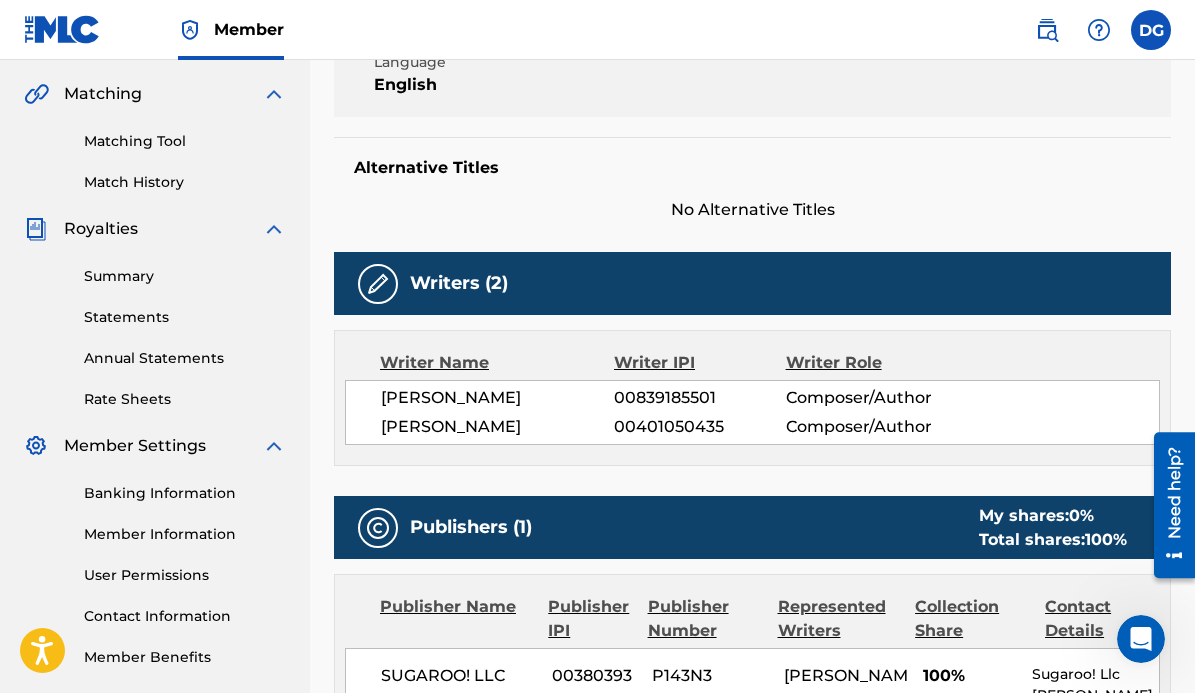 drag, startPoint x: 708, startPoint y: 397, endPoint x: 712, endPoint y: 415, distance: 18.439089 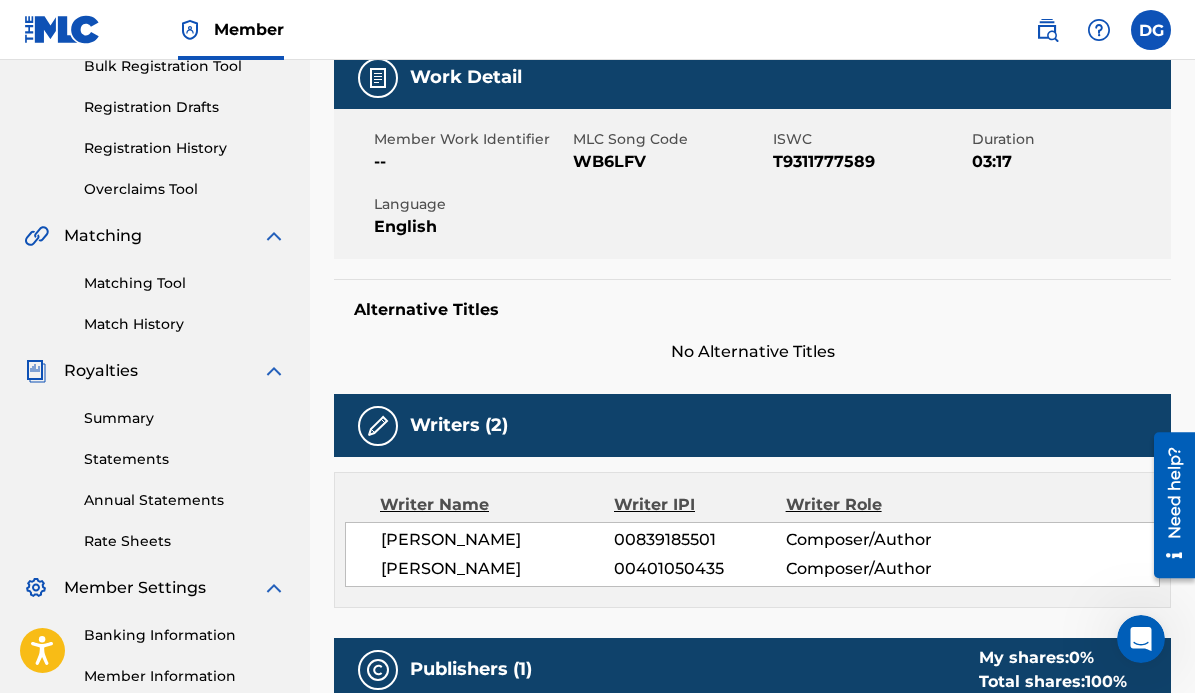 scroll, scrollTop: 0, scrollLeft: 0, axis: both 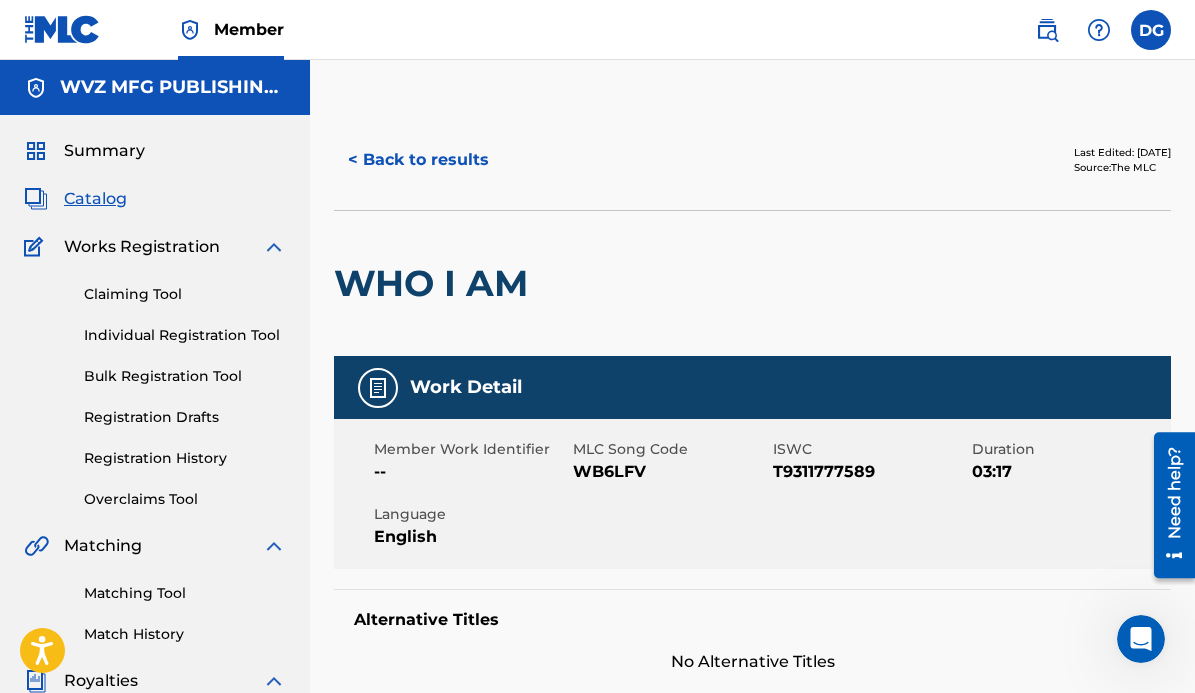 click on "Individual Registration Tool" at bounding box center (185, 335) 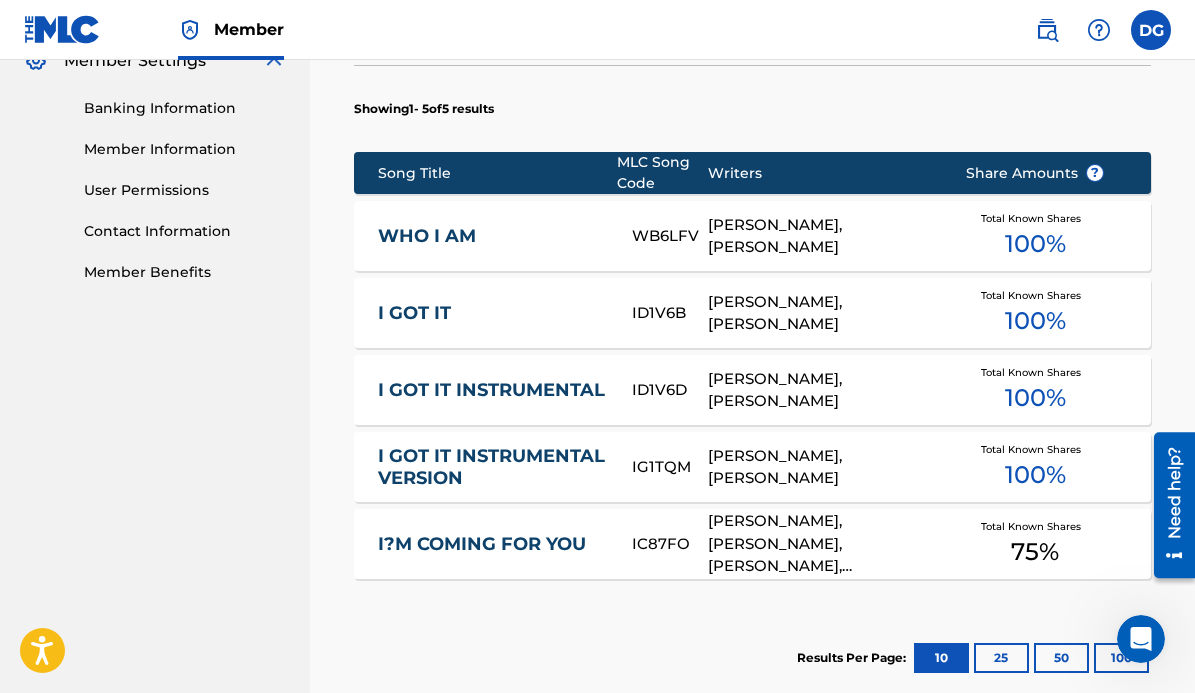 scroll, scrollTop: 836, scrollLeft: 0, axis: vertical 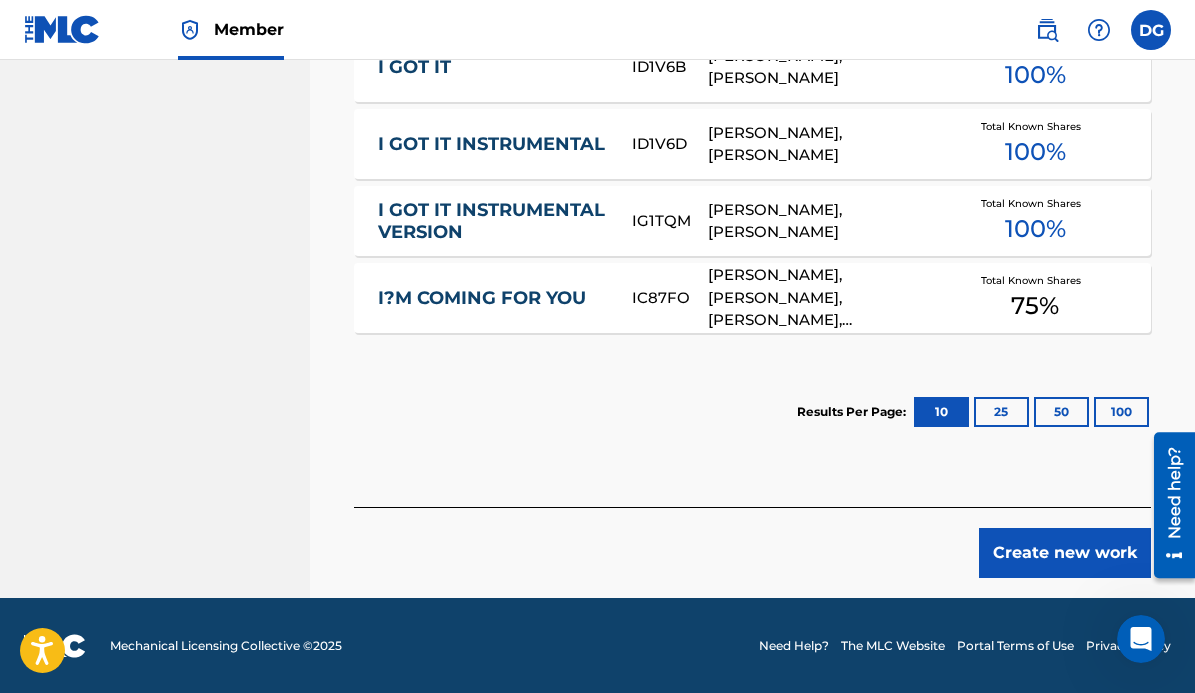 click on "Create new work" at bounding box center (1065, 553) 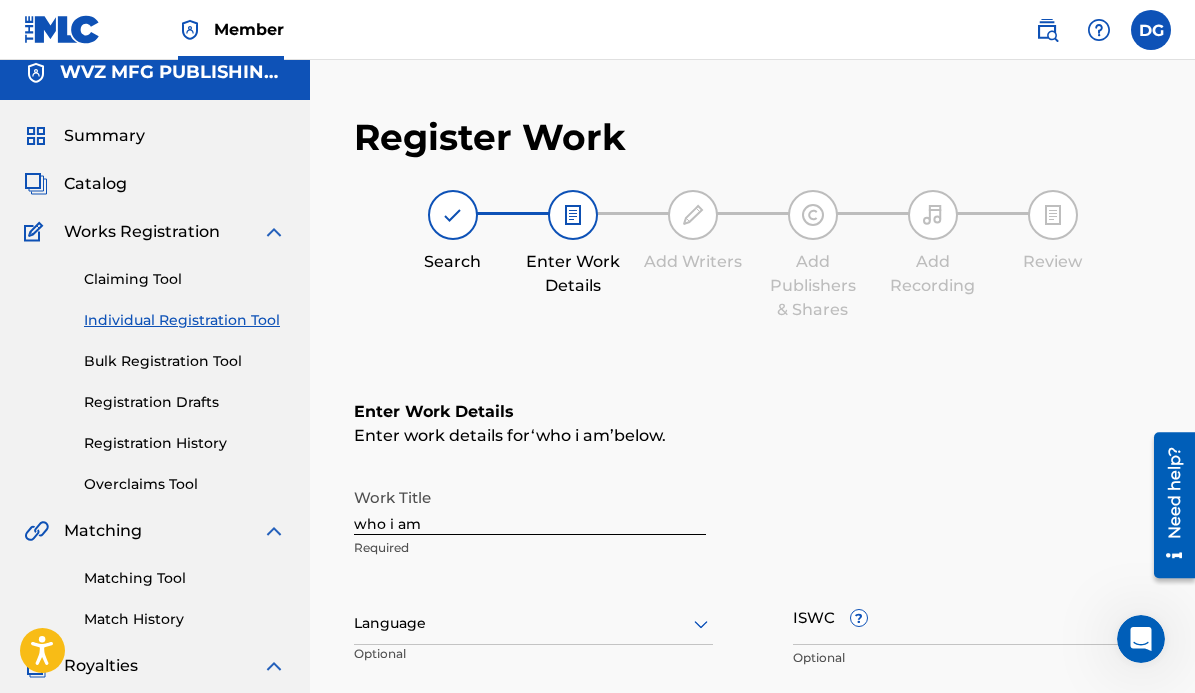 scroll, scrollTop: 0, scrollLeft: 0, axis: both 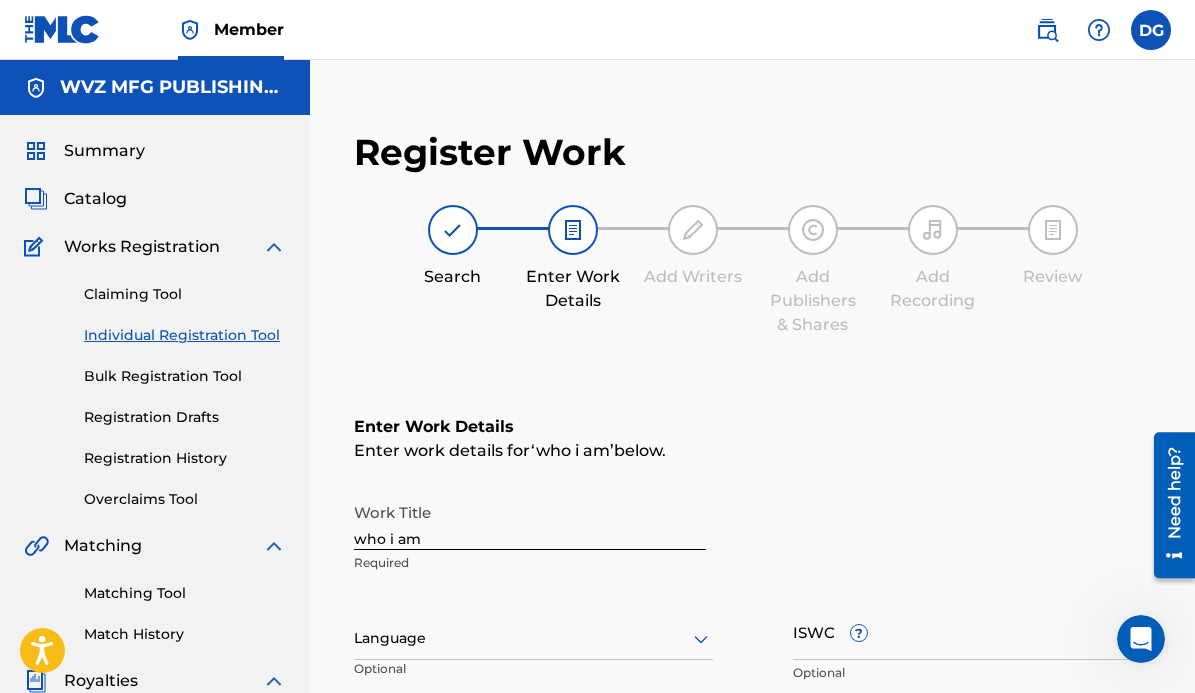 click on "who i am" at bounding box center [530, 521] 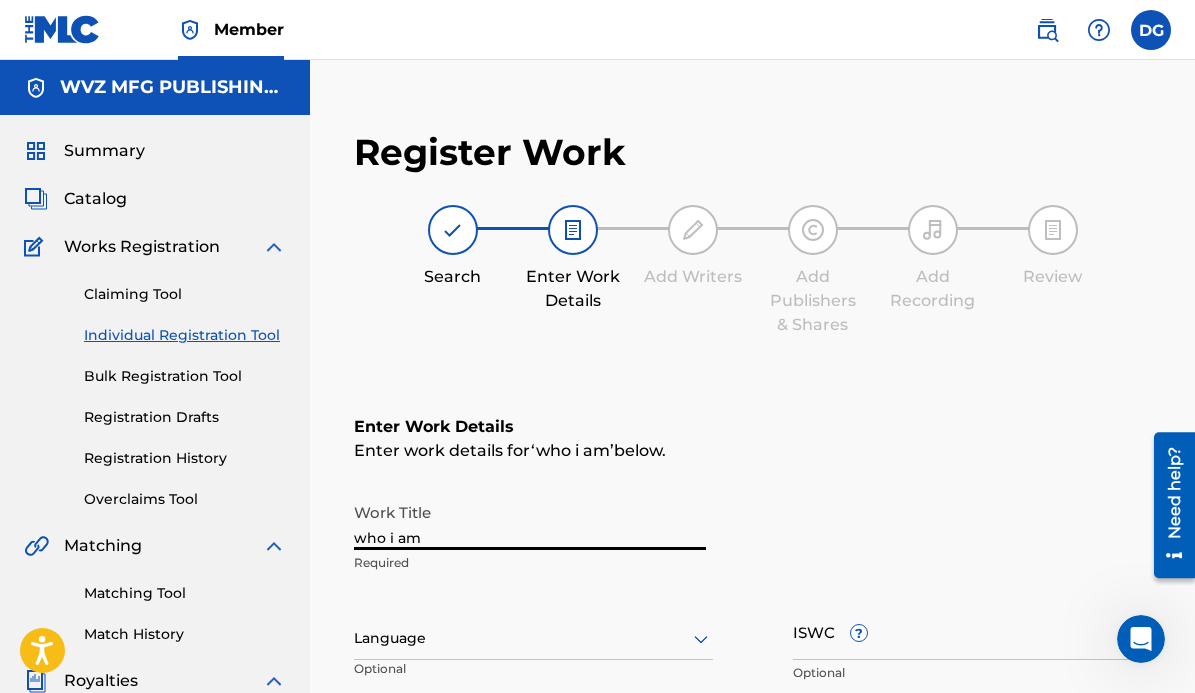 click on "who i am" at bounding box center [530, 521] 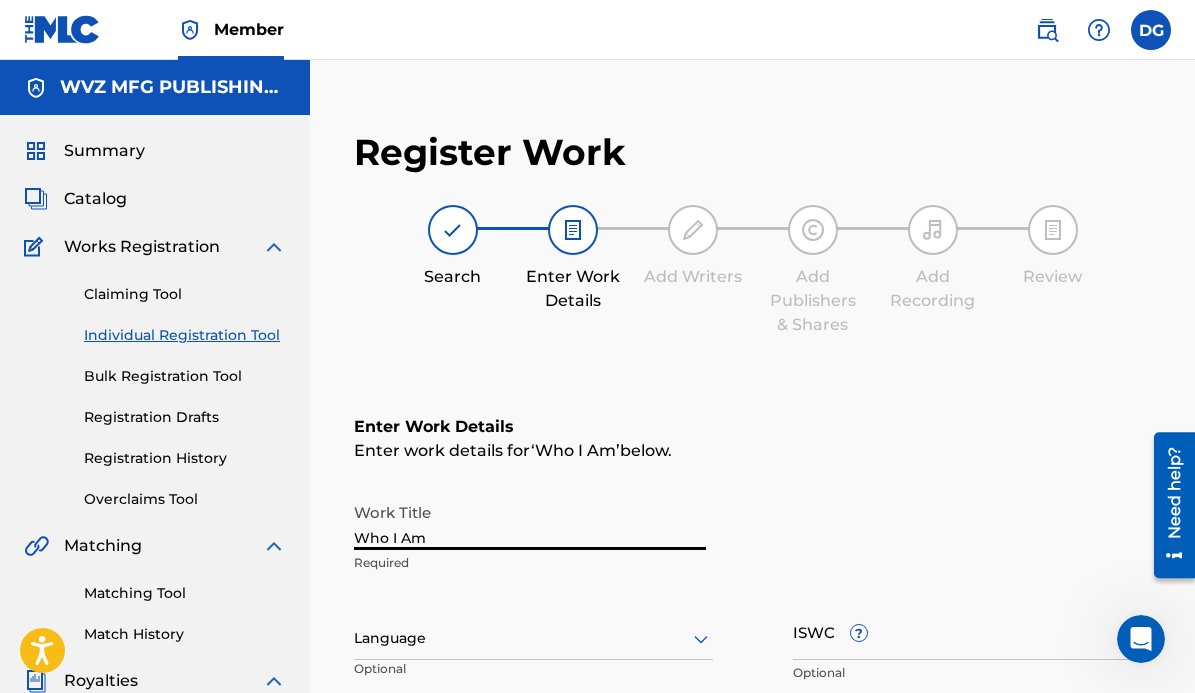 type on "Who I Am" 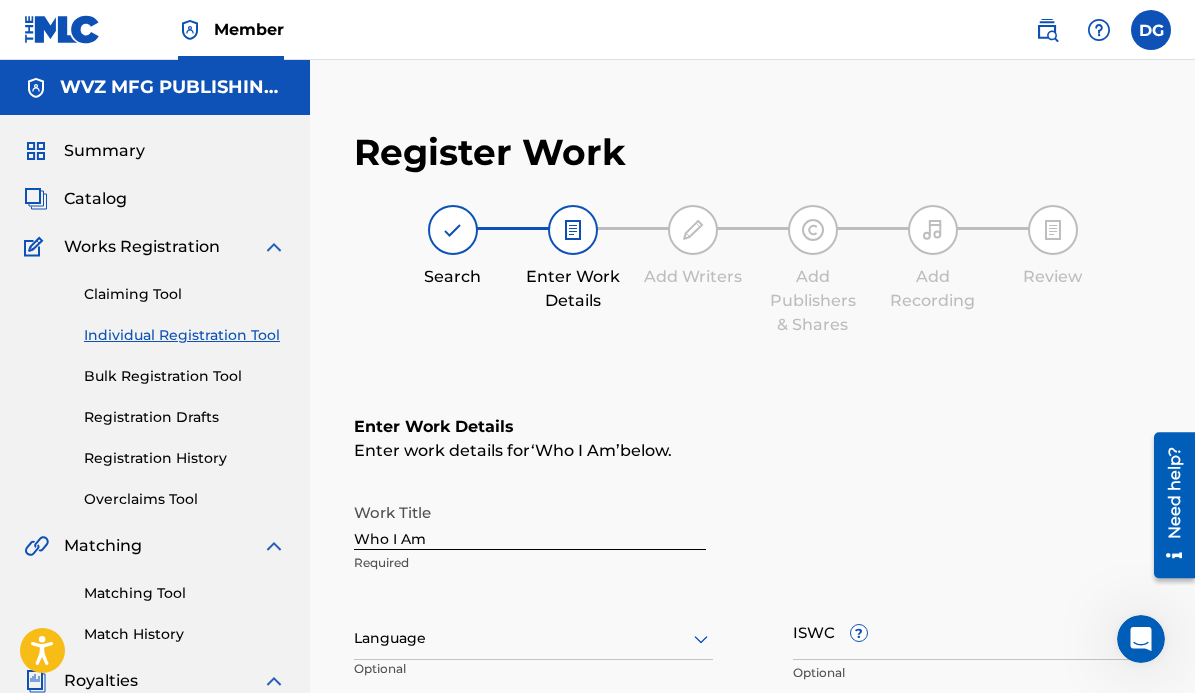 click on "Enter Work Details Enter work details for  ‘ Who I Am ’  below. Work Title   Who I Am Required Language Optional ISWC   ? Optional Duration   Optional Member Work Identifier   ? Optional" at bounding box center (752, 609) 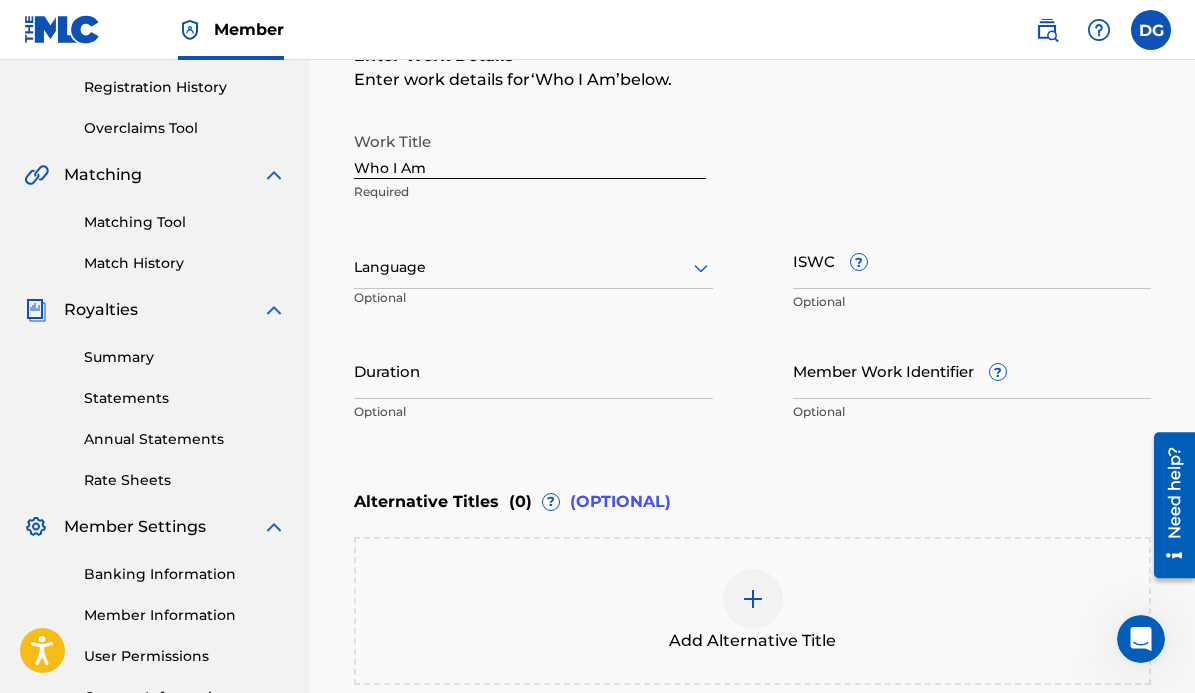 scroll, scrollTop: 372, scrollLeft: 0, axis: vertical 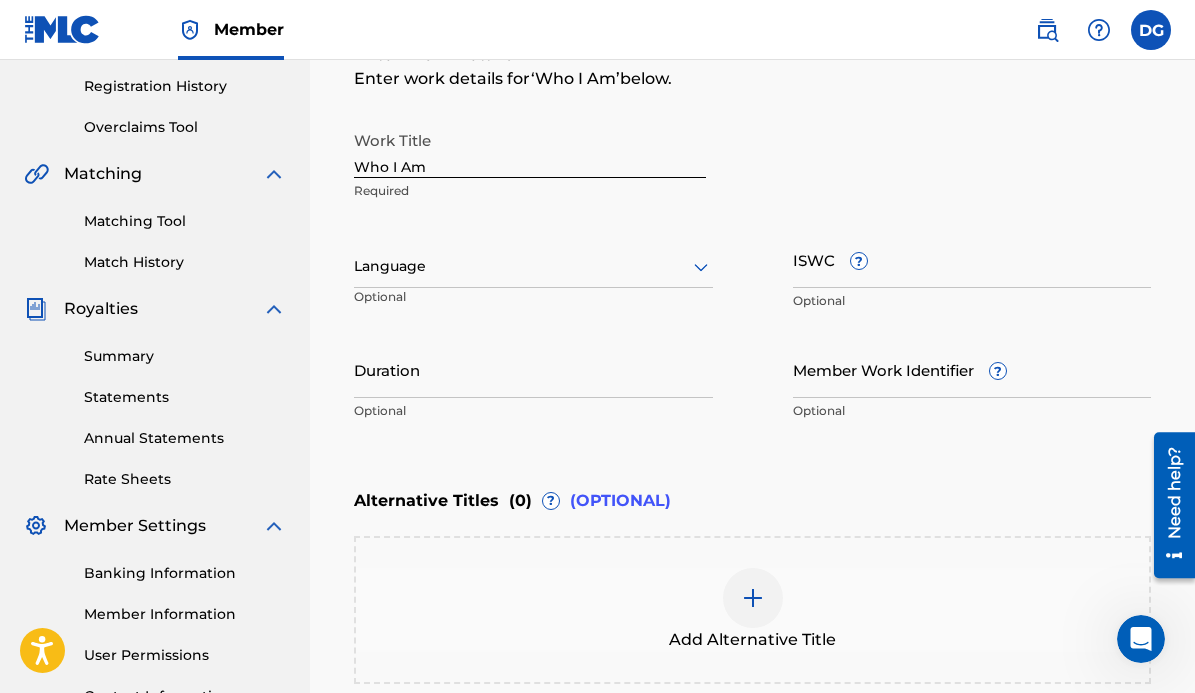 click at bounding box center (533, 266) 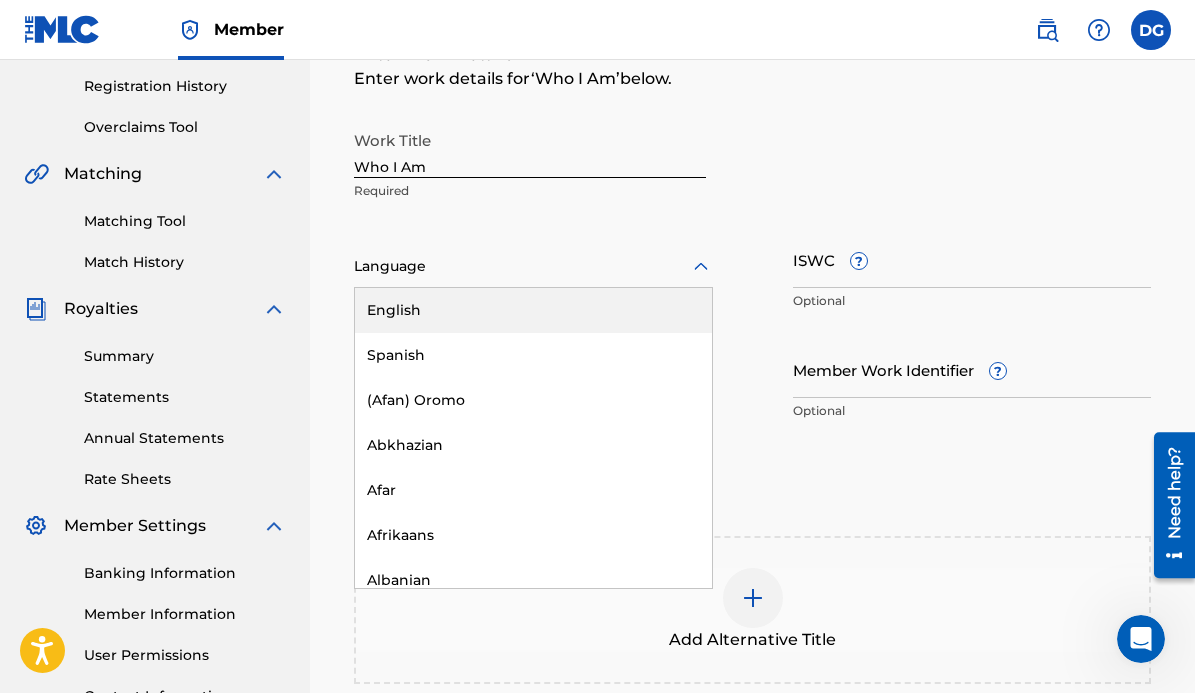 click on "English" at bounding box center [533, 310] 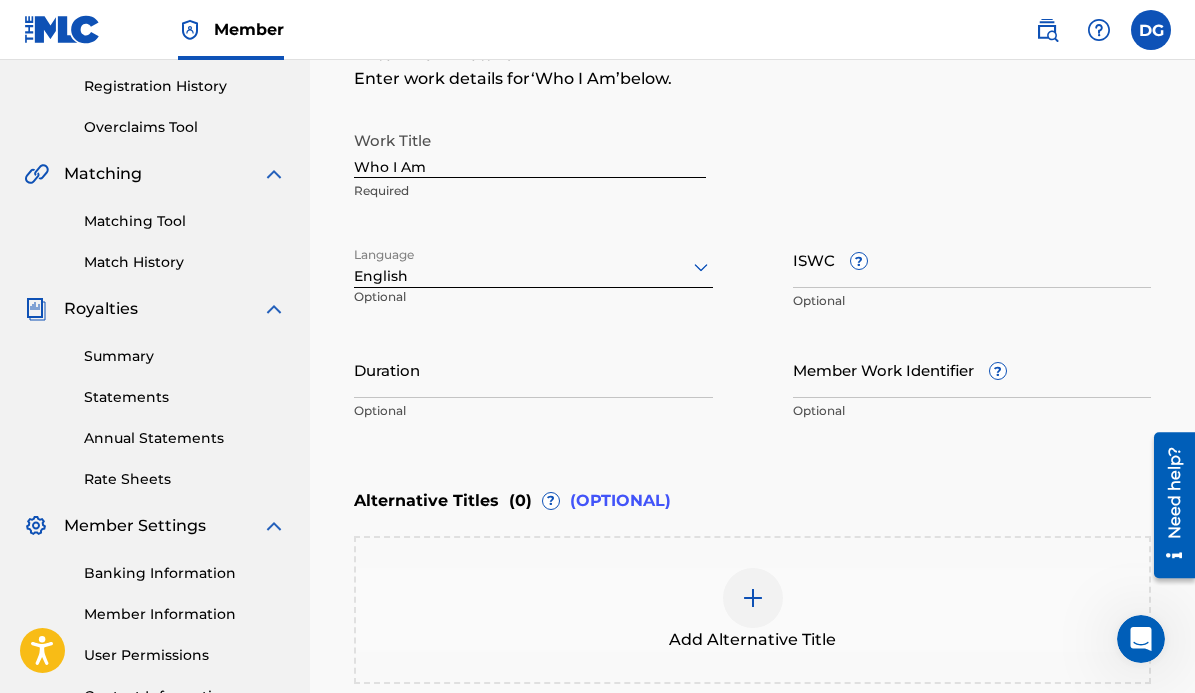 click on "ISWC   ?" at bounding box center (972, 259) 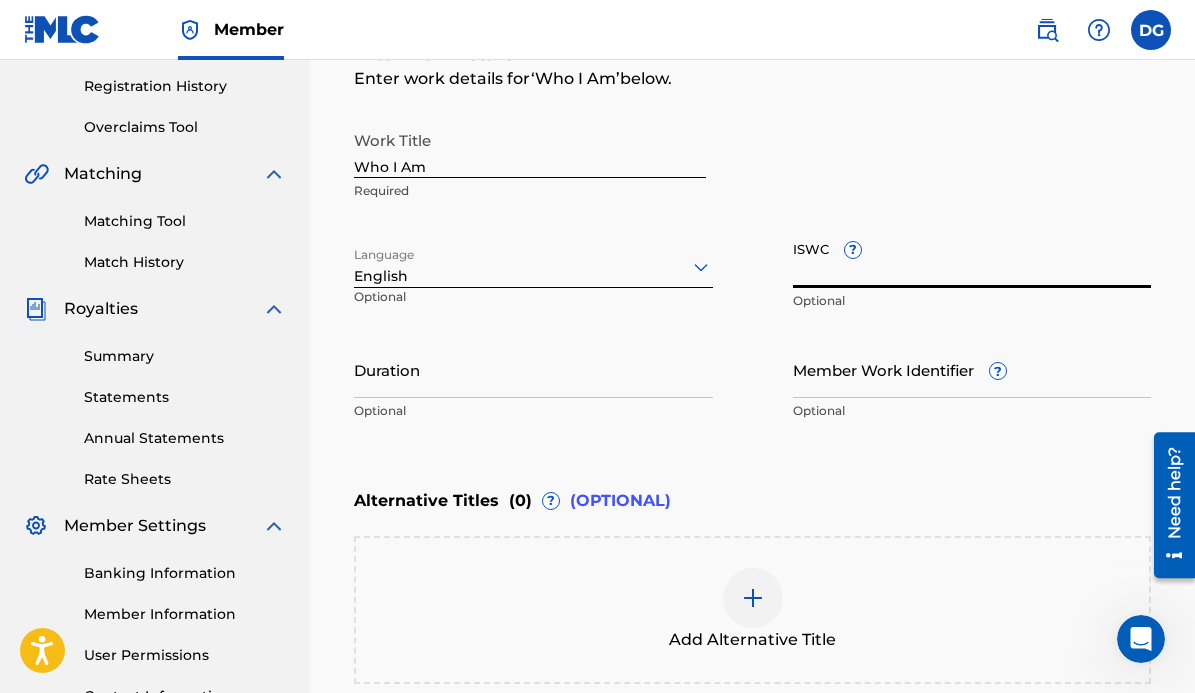 paste on "T9311777589" 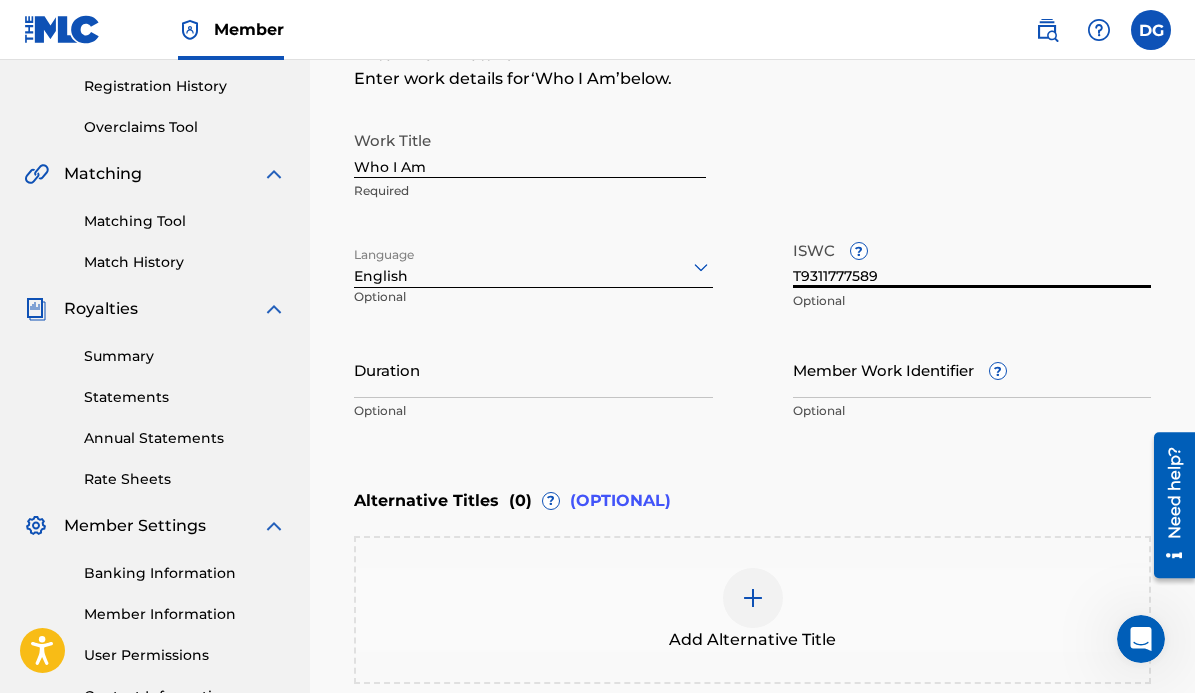 type on "T9311777589" 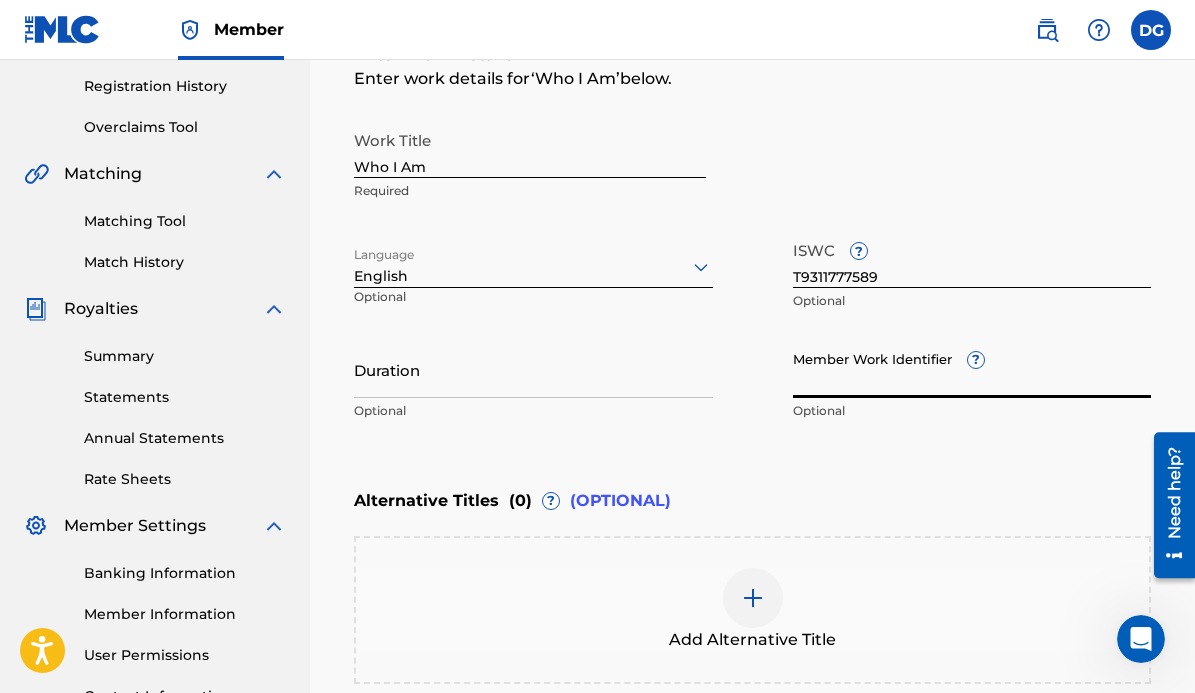paste on "906842978" 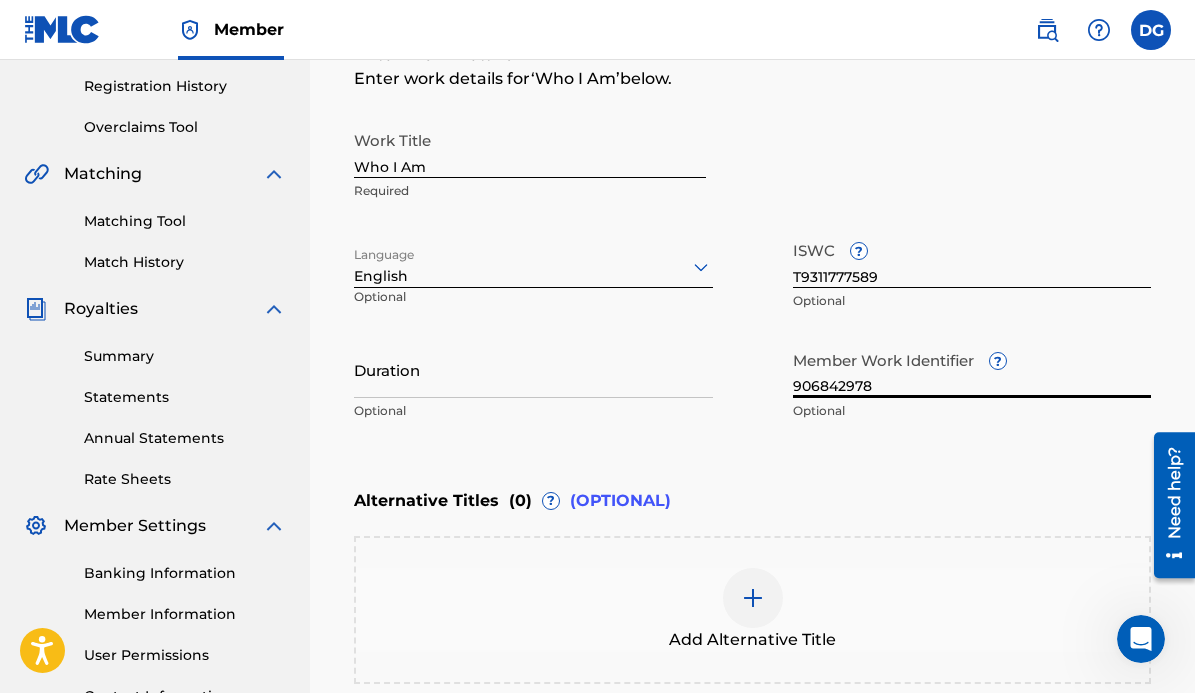 type on "906842978" 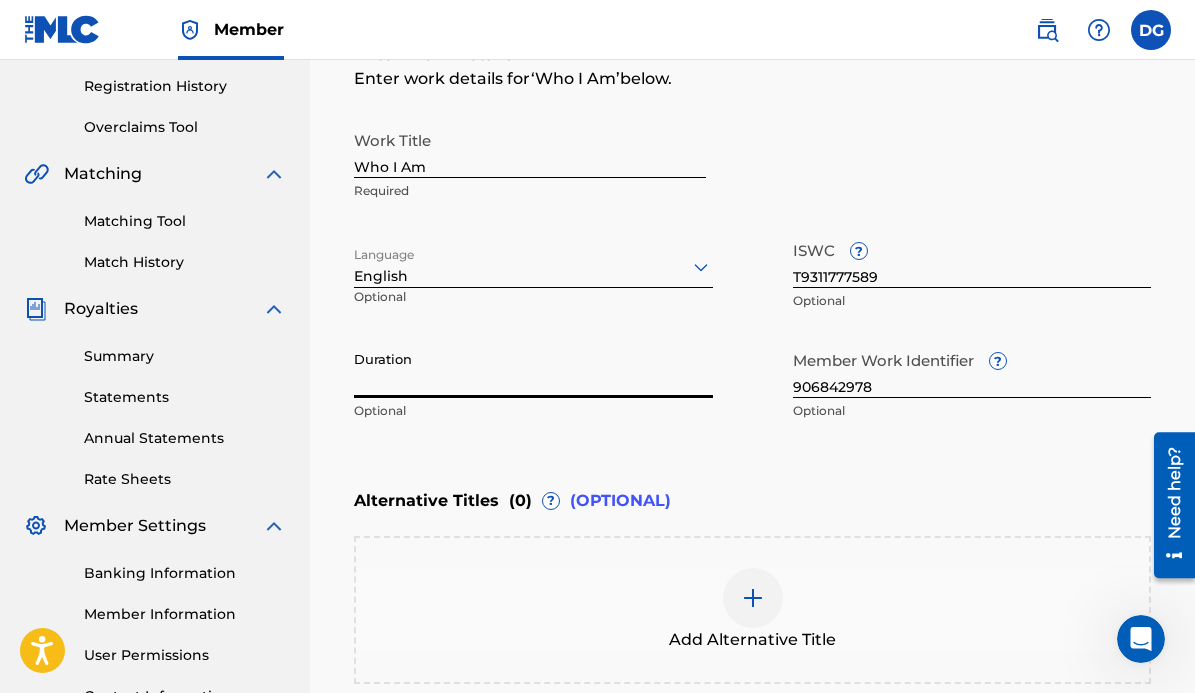 click on "Duration" at bounding box center (533, 369) 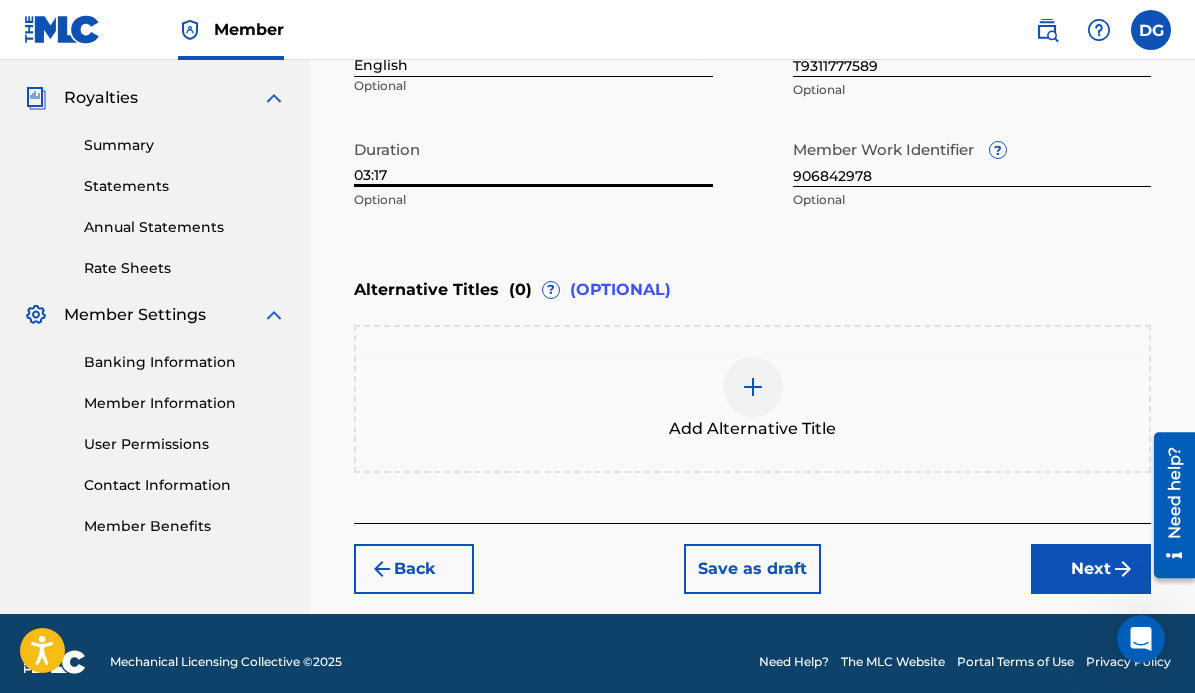 scroll, scrollTop: 597, scrollLeft: 0, axis: vertical 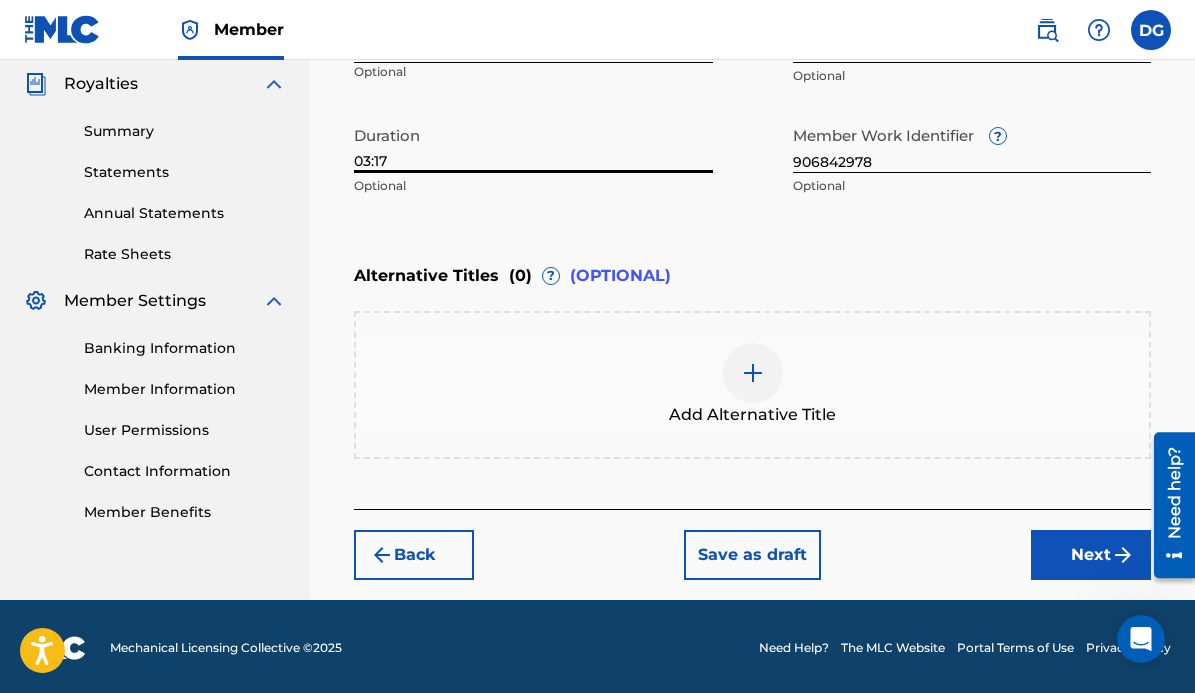 type on "03:17" 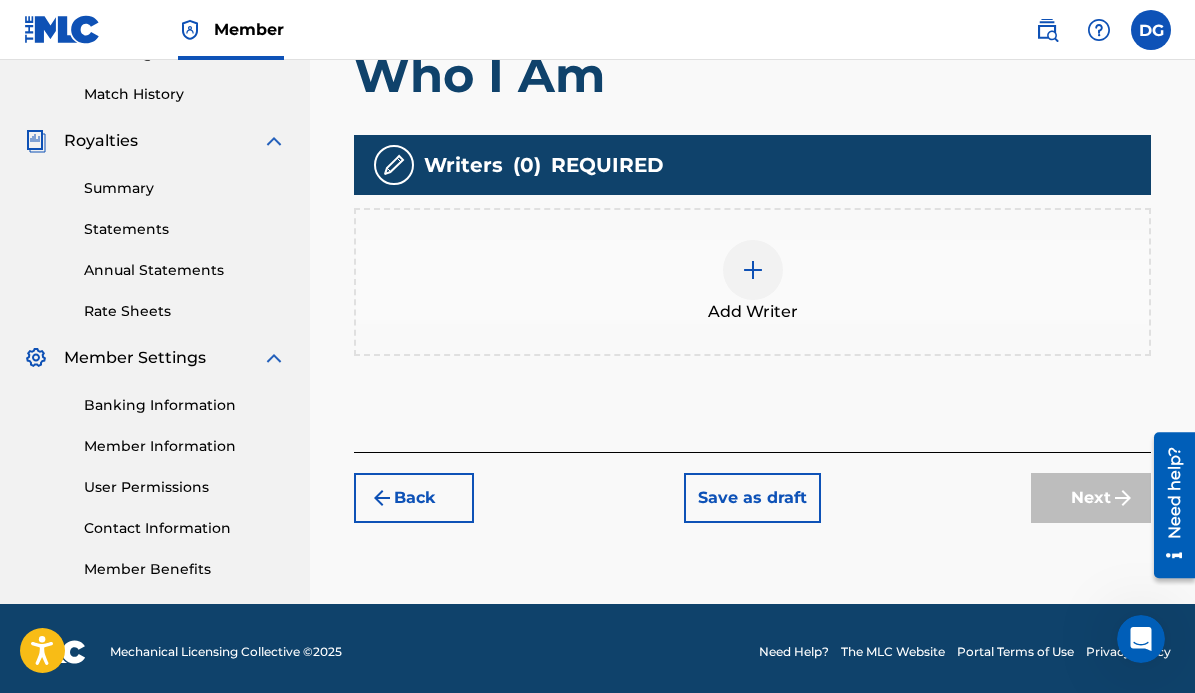 scroll, scrollTop: 546, scrollLeft: 0, axis: vertical 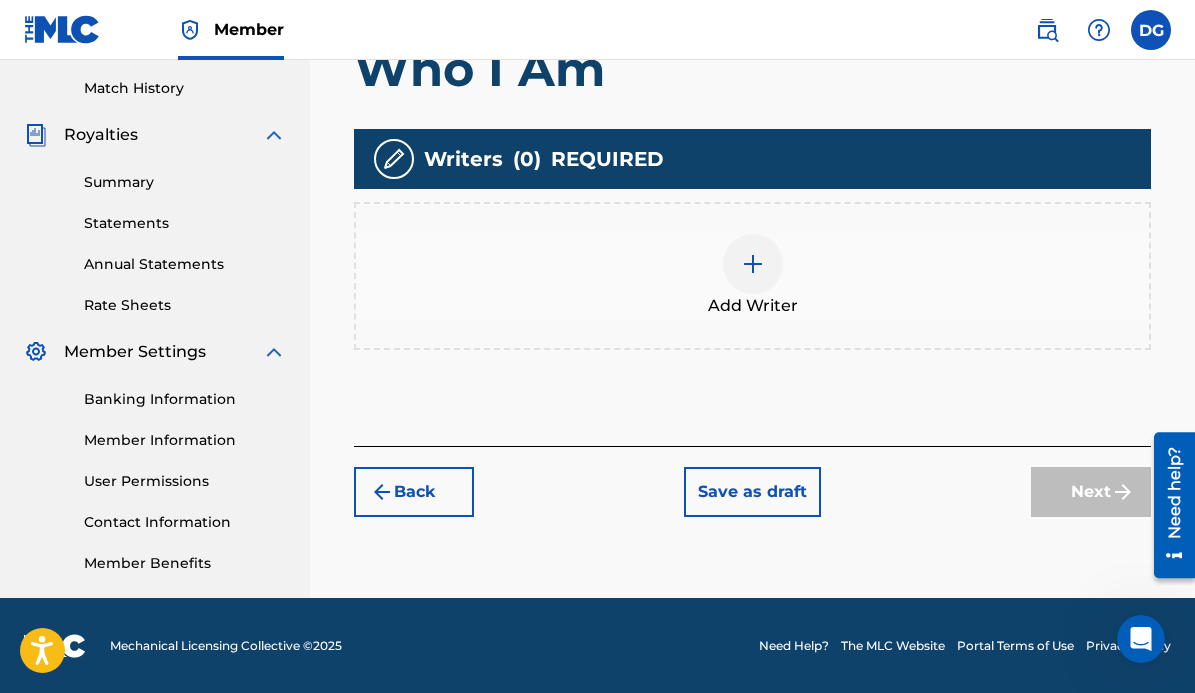 click at bounding box center (753, 264) 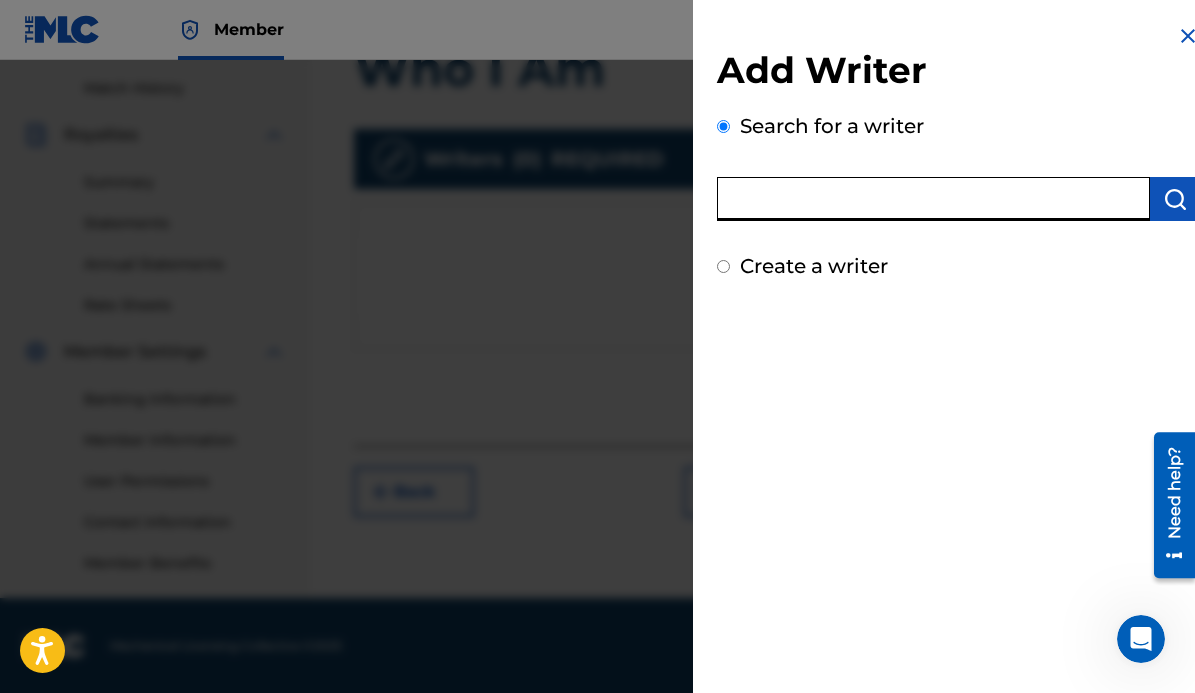 click at bounding box center (933, 199) 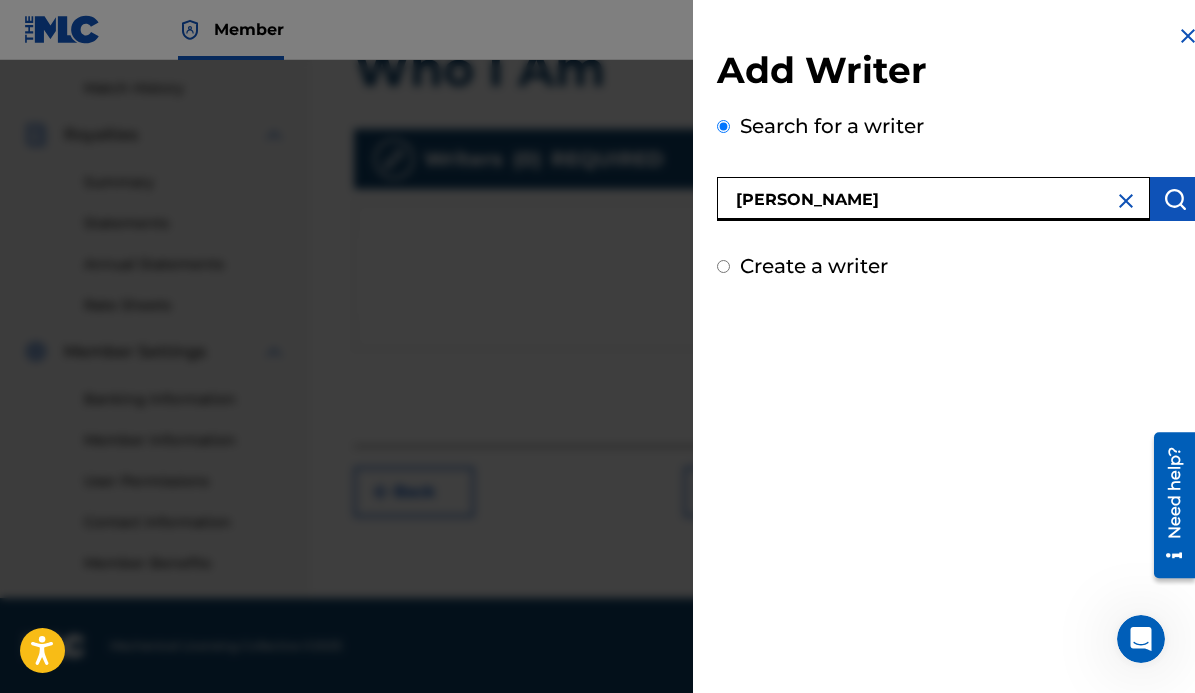 type on "[PERSON_NAME]" 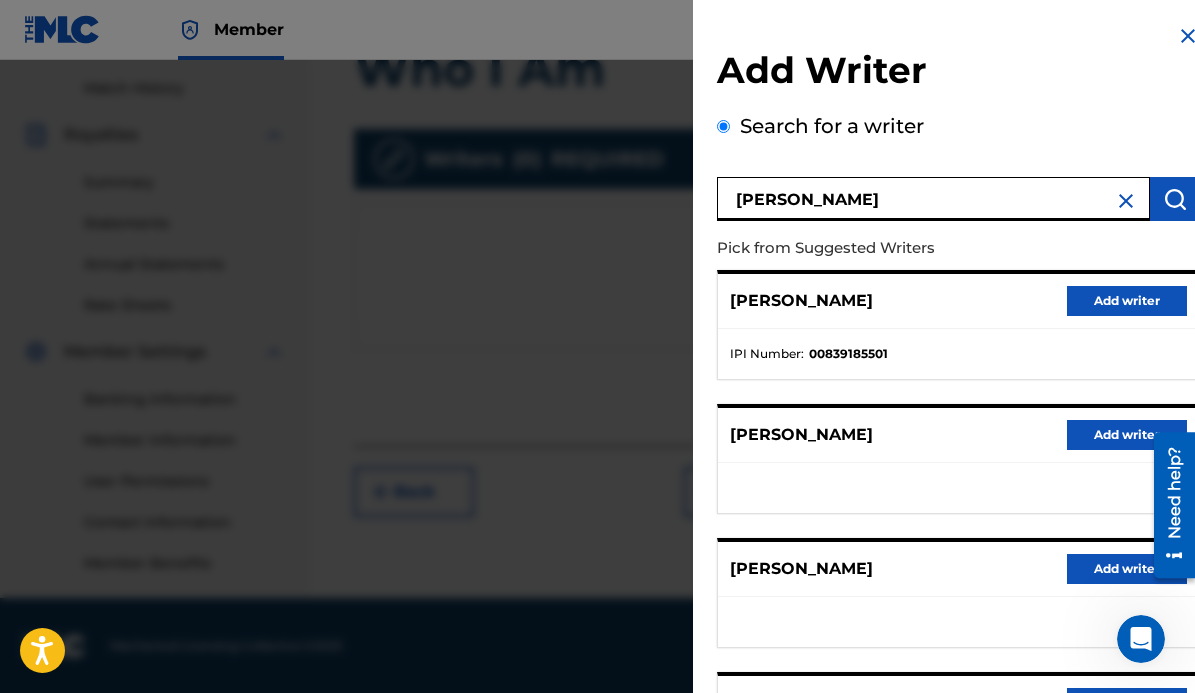 click on "Add writer" at bounding box center (1127, 301) 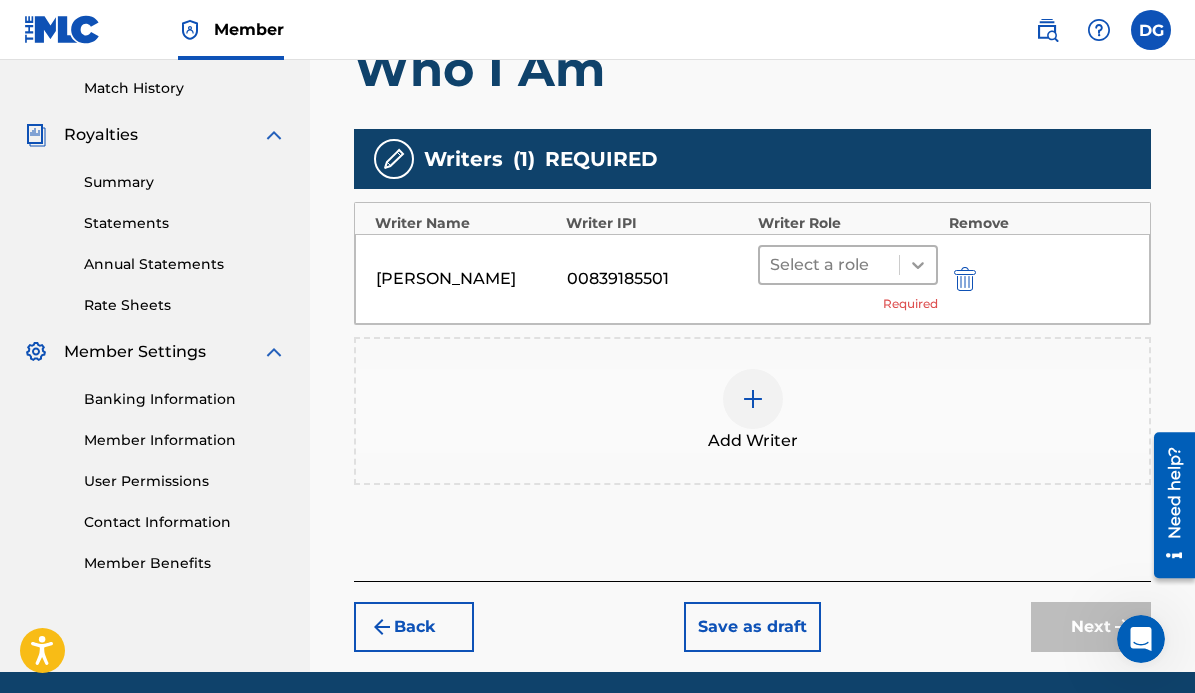 click 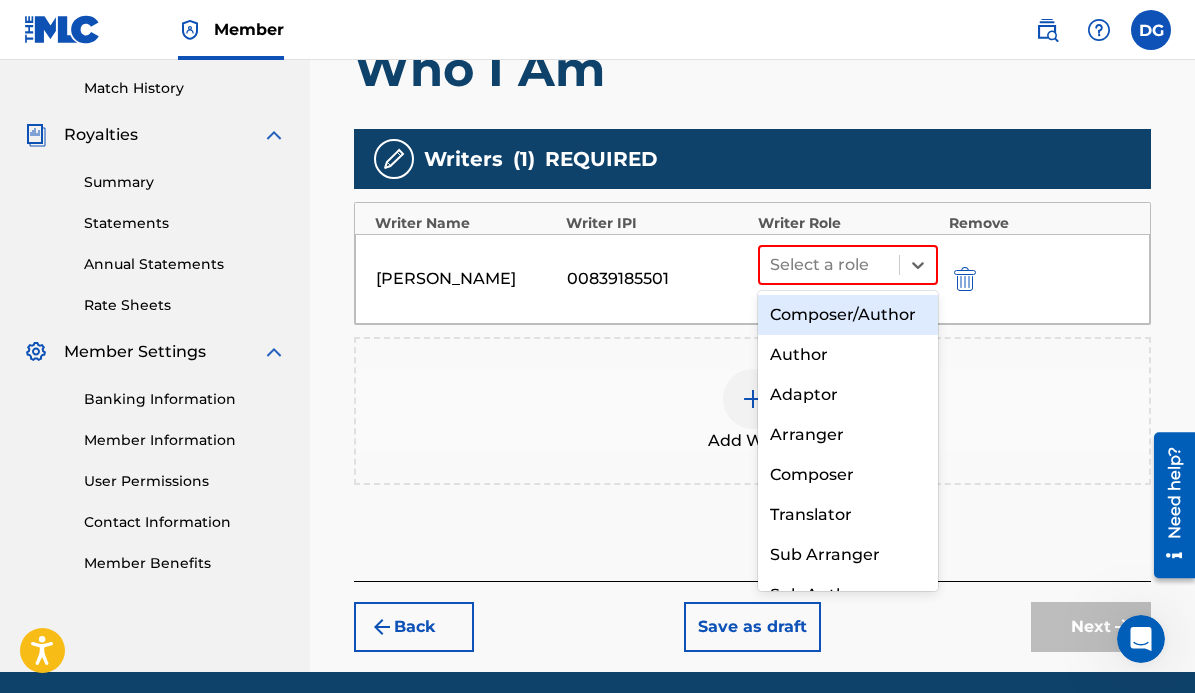 click on "Composer/Author" at bounding box center (848, 315) 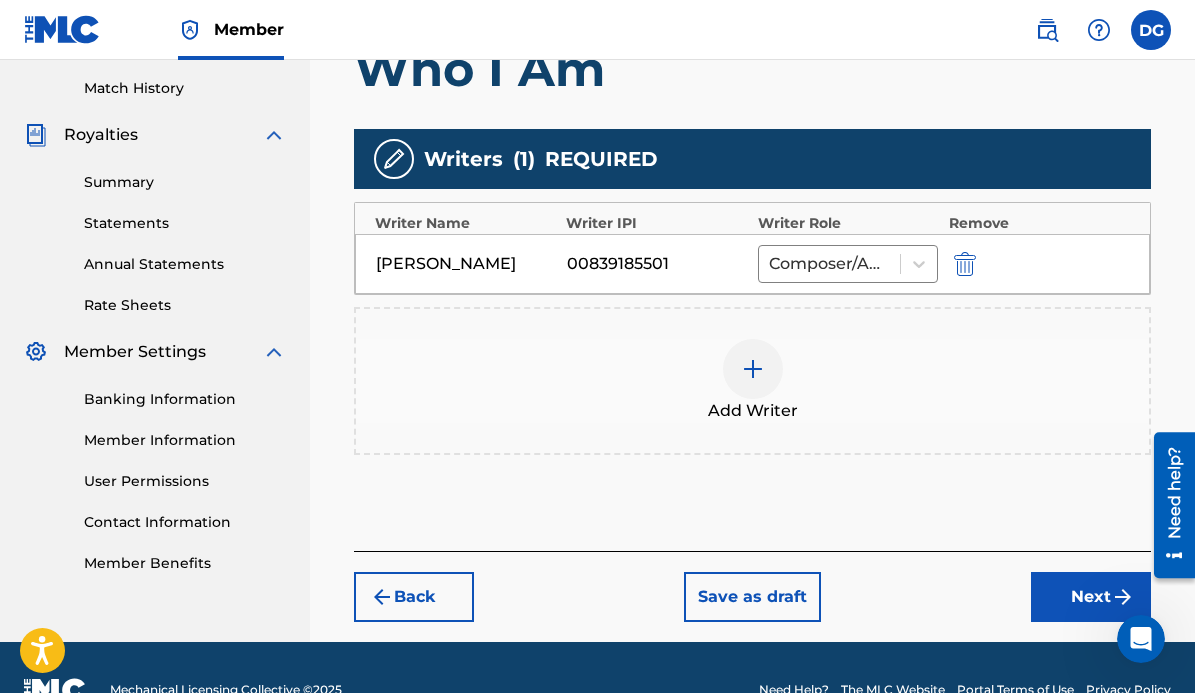 click at bounding box center (753, 369) 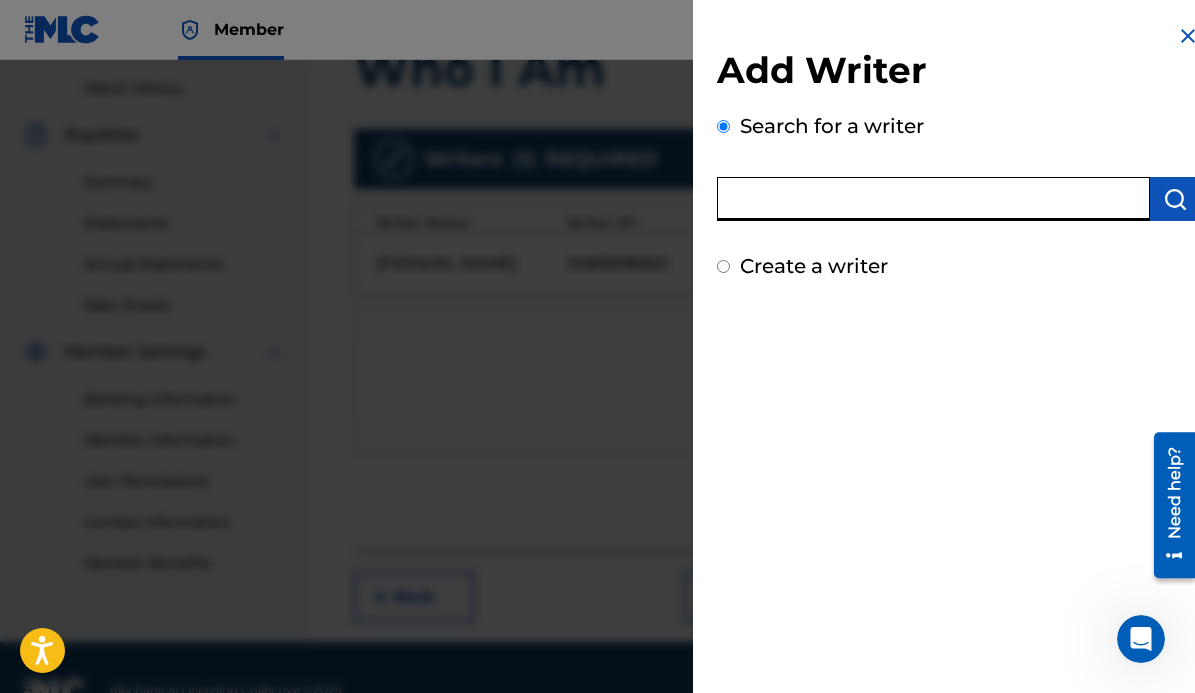 click at bounding box center (933, 199) 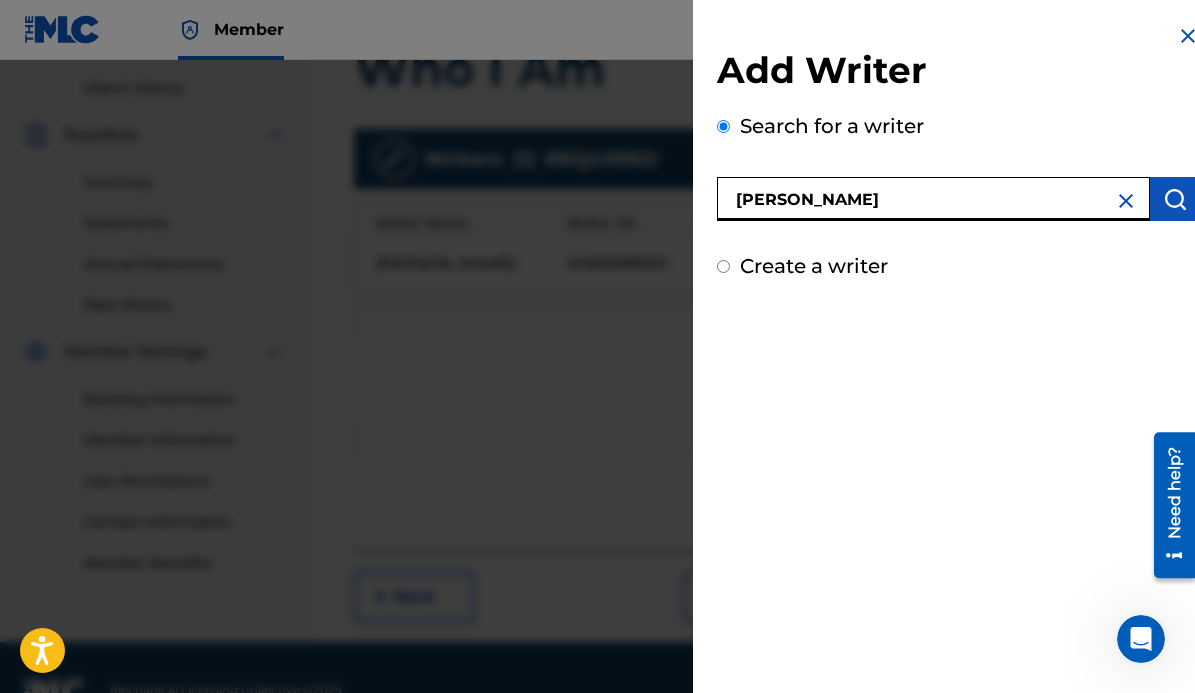 type on "[PERSON_NAME]" 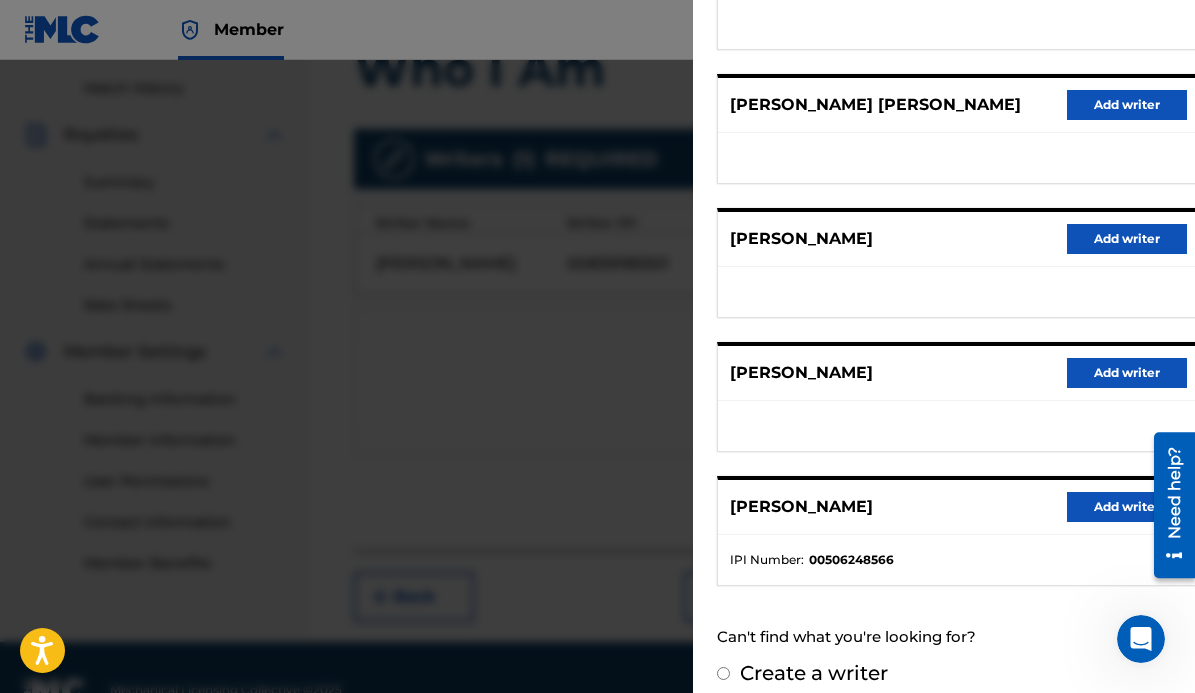 scroll, scrollTop: 385, scrollLeft: 0, axis: vertical 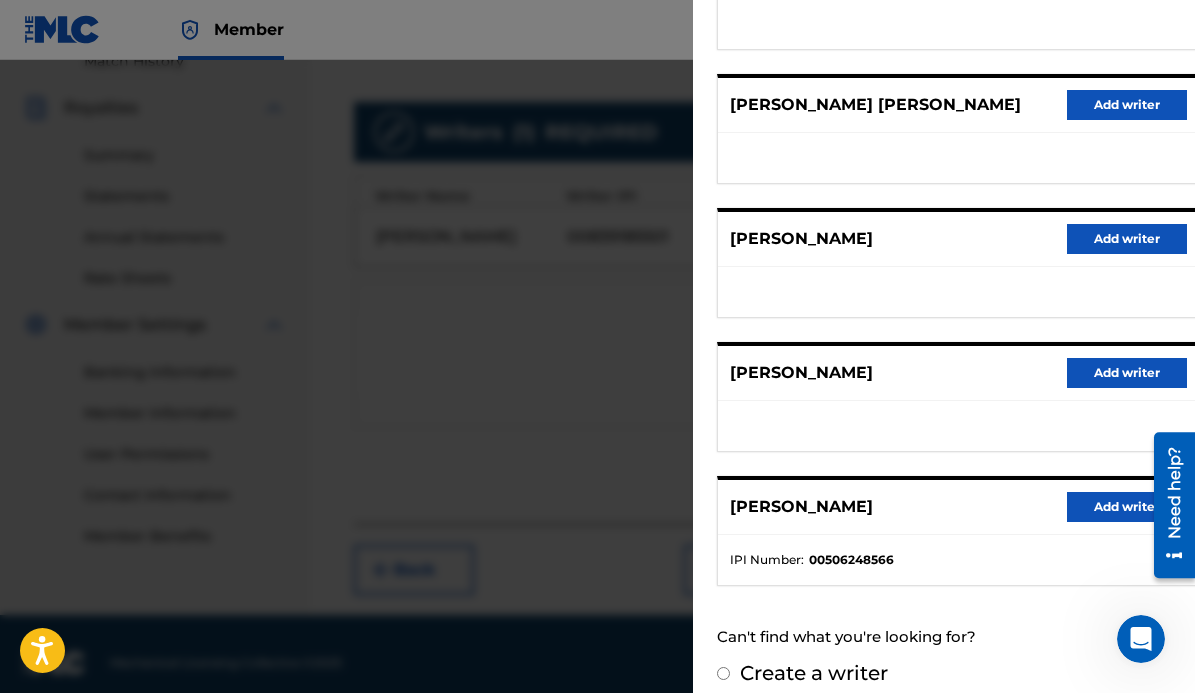 click on "Add writer" at bounding box center [1127, 507] 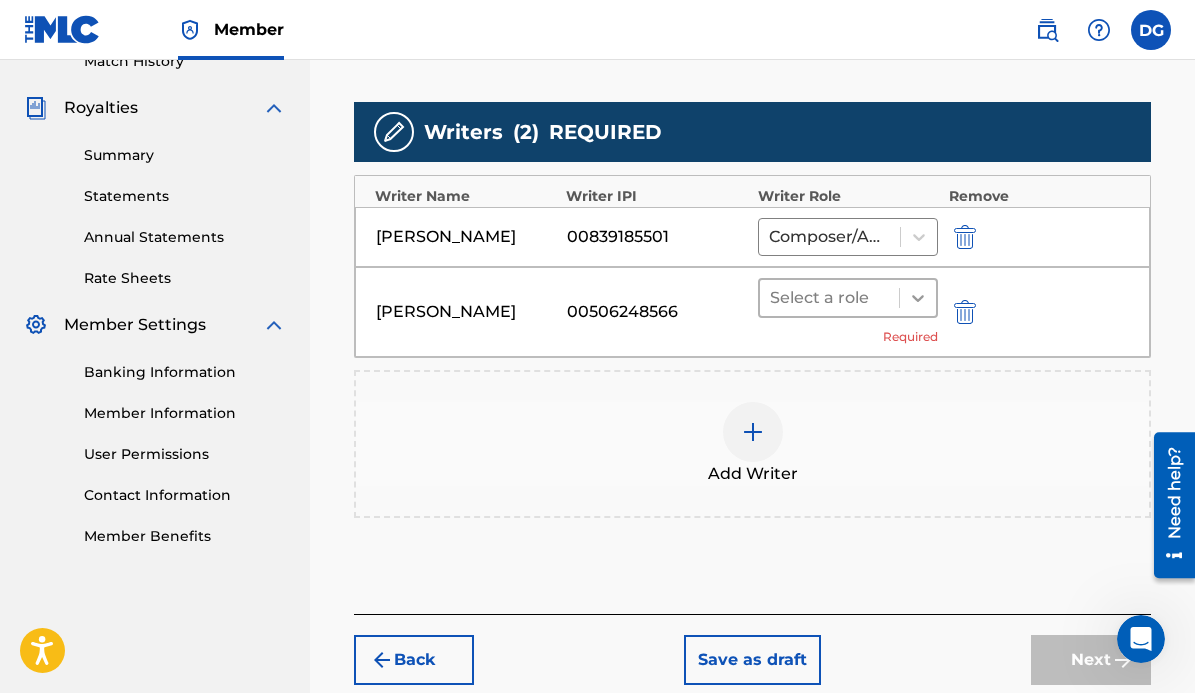 click 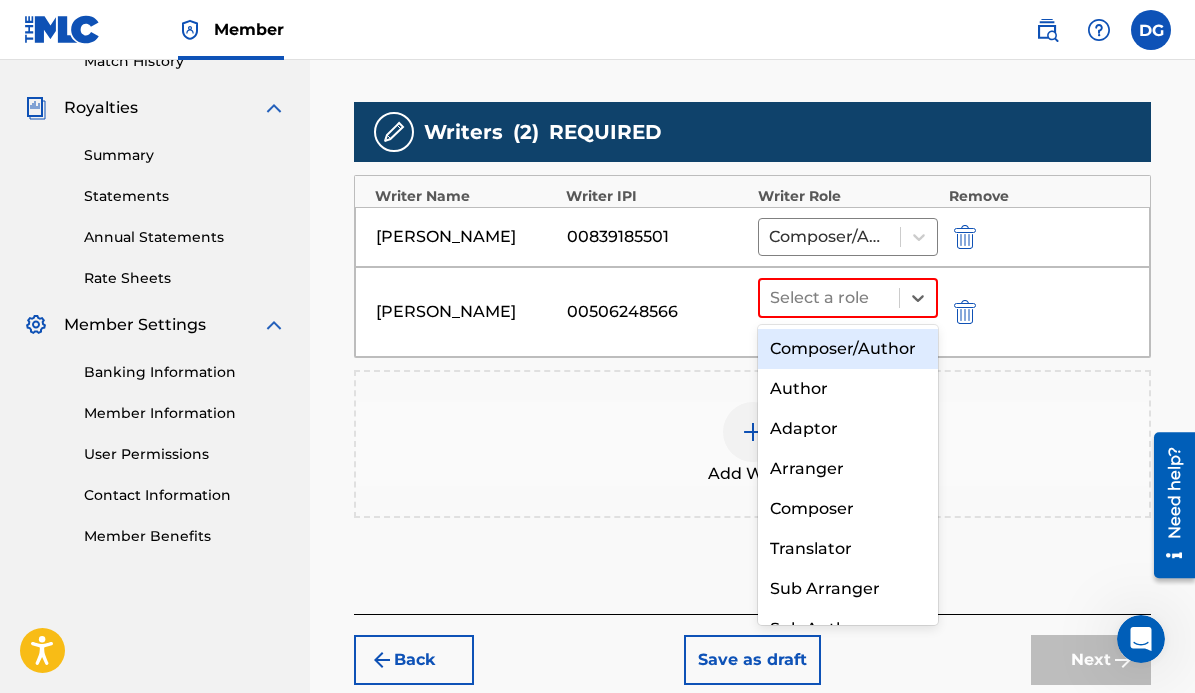 click on "Composer/Author" at bounding box center (848, 349) 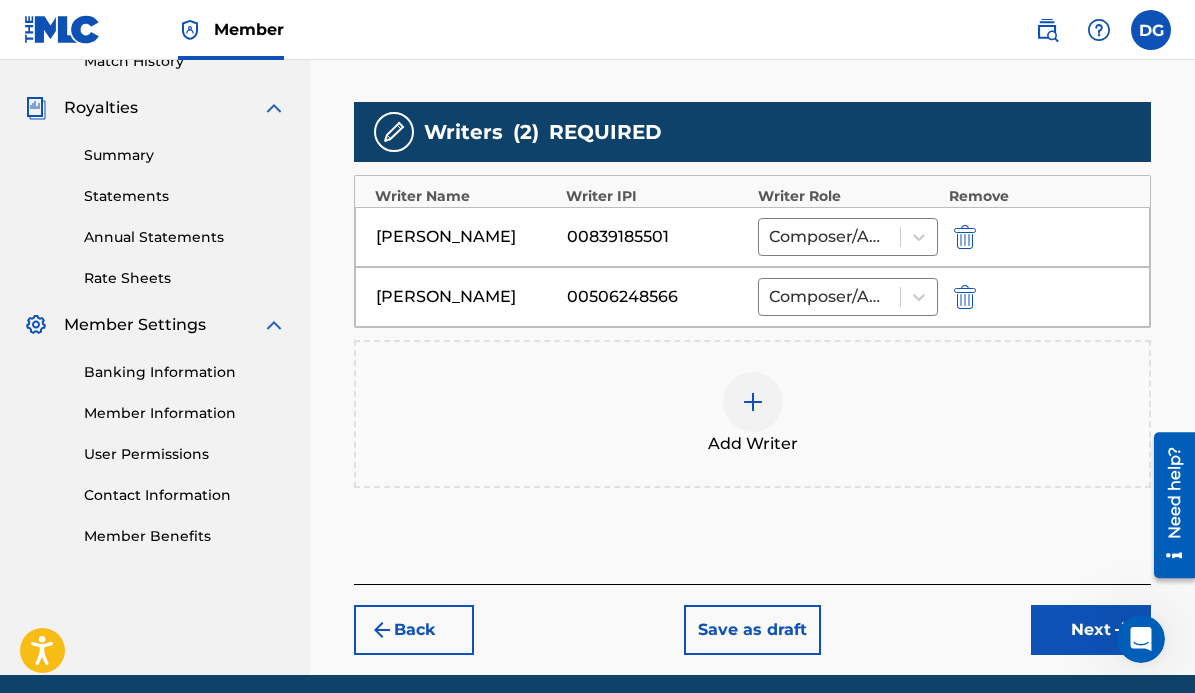 click on "Next" at bounding box center [1091, 630] 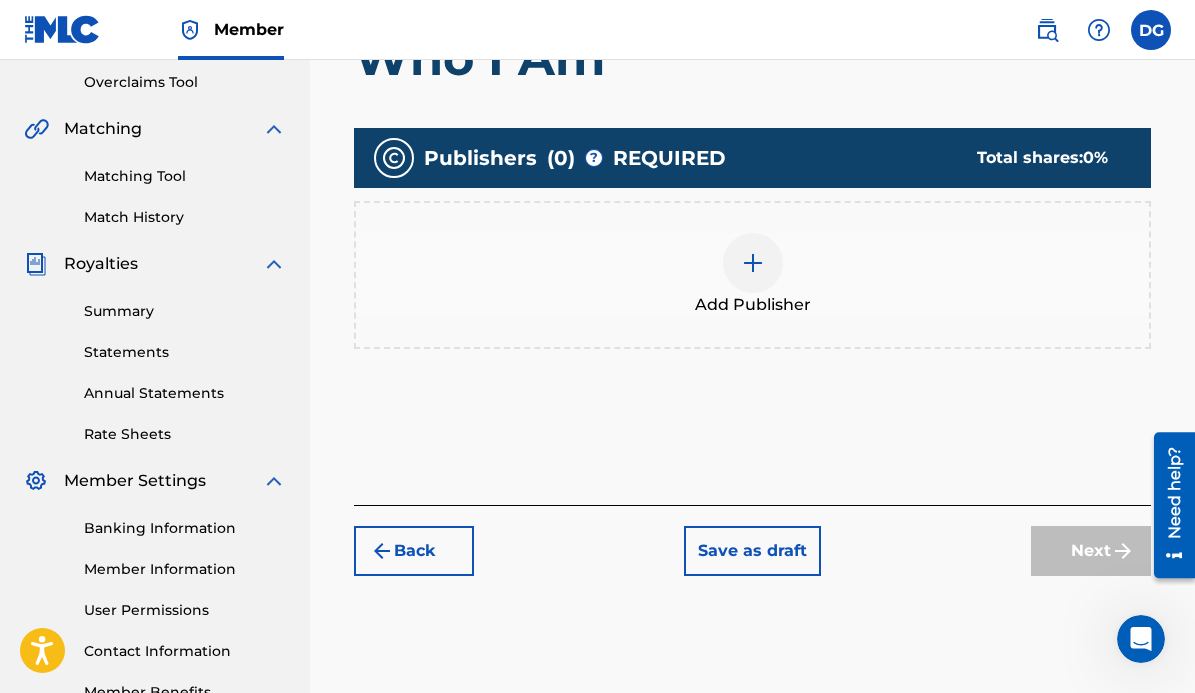 scroll, scrollTop: 546, scrollLeft: 0, axis: vertical 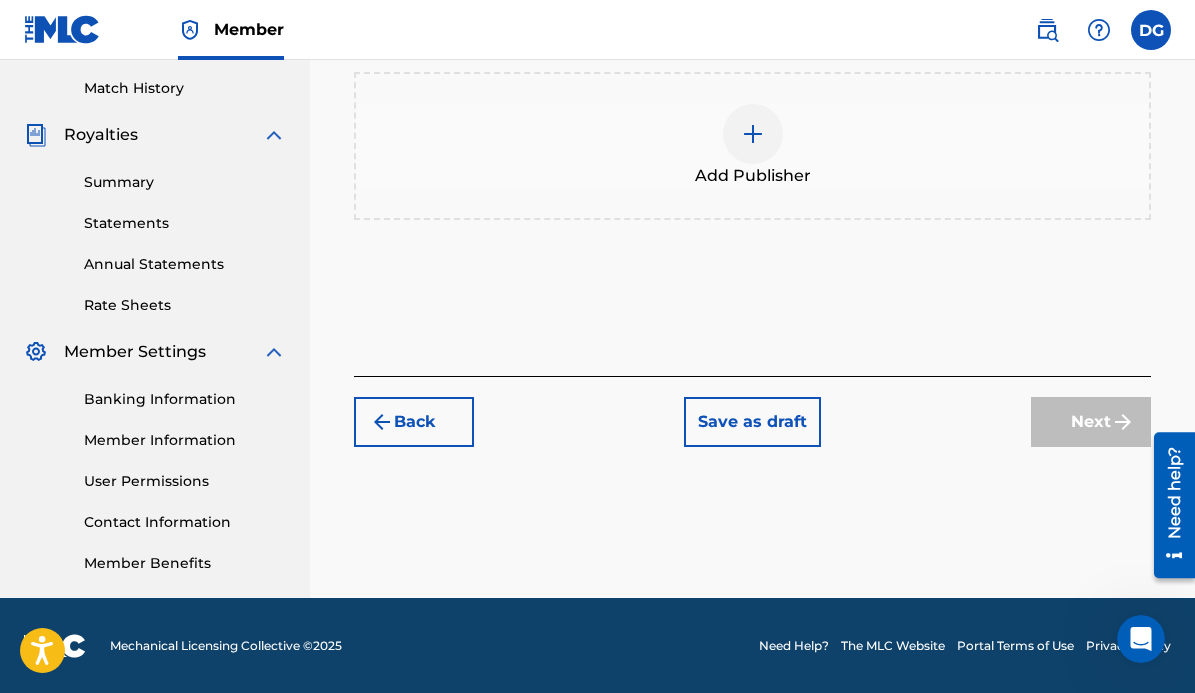 click at bounding box center (753, 134) 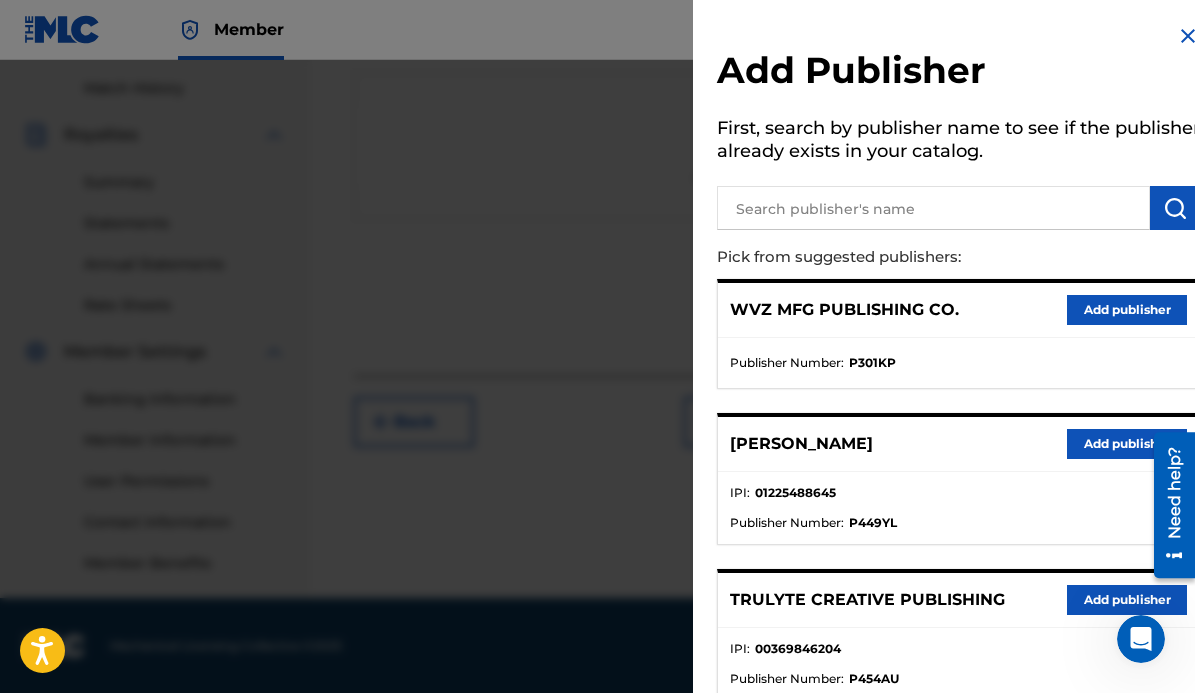 click on "Add publisher" at bounding box center [1127, 600] 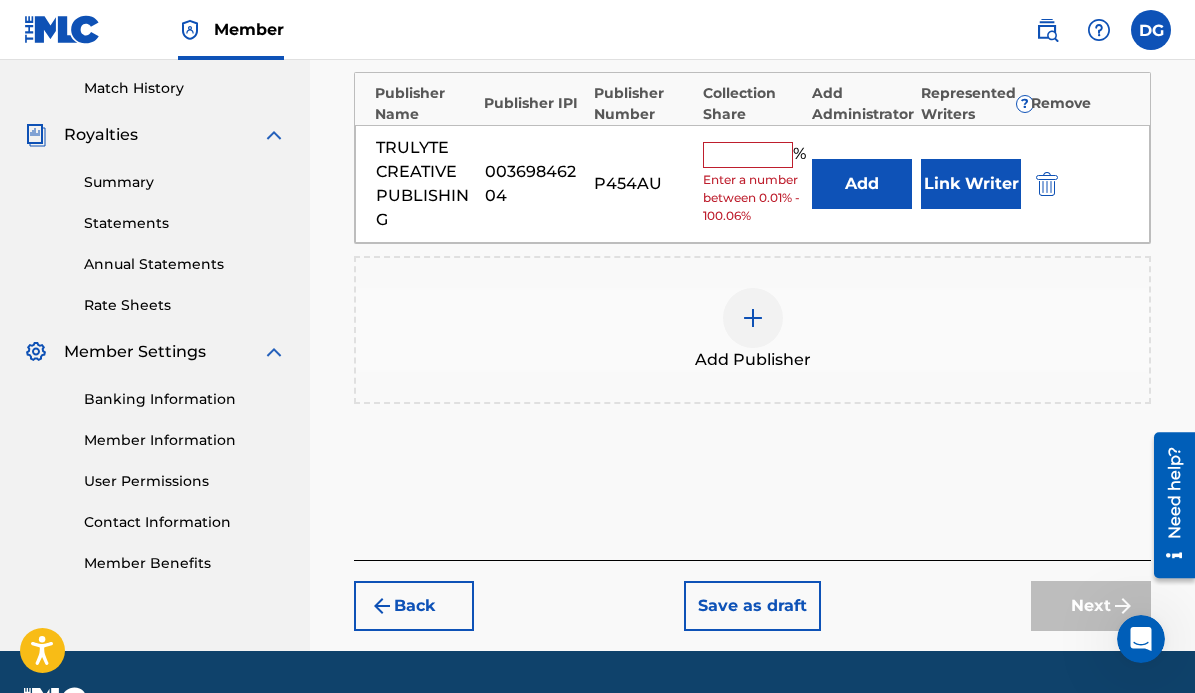 click at bounding box center [748, 155] 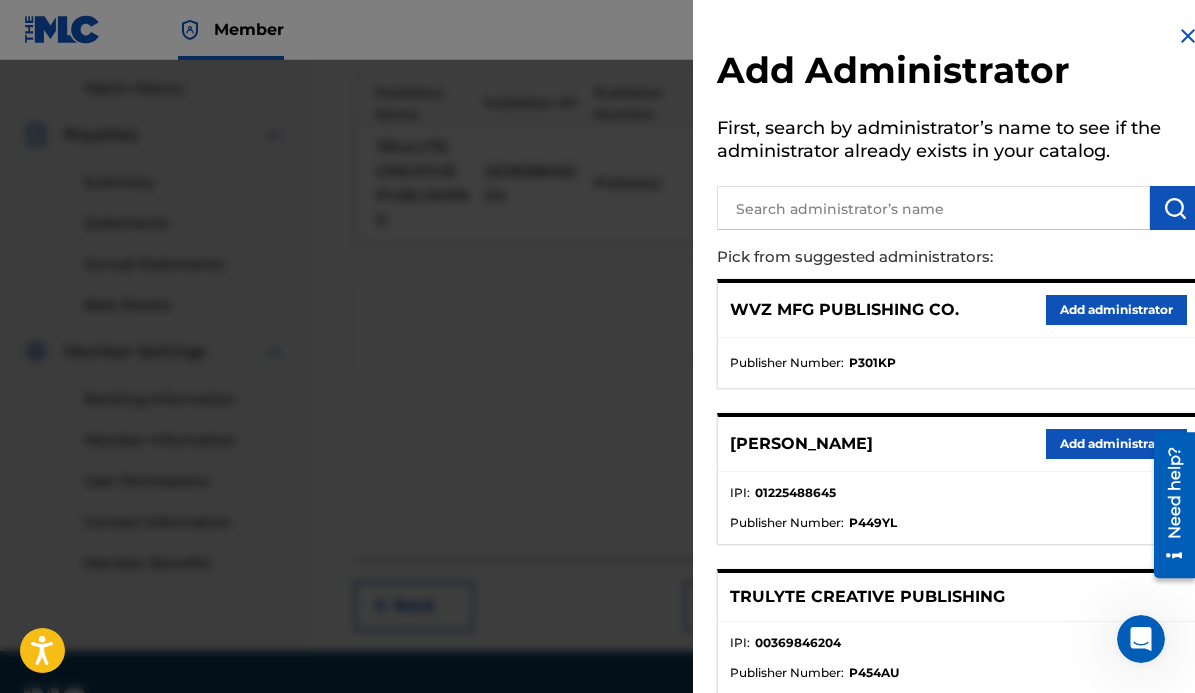click at bounding box center (933, 208) 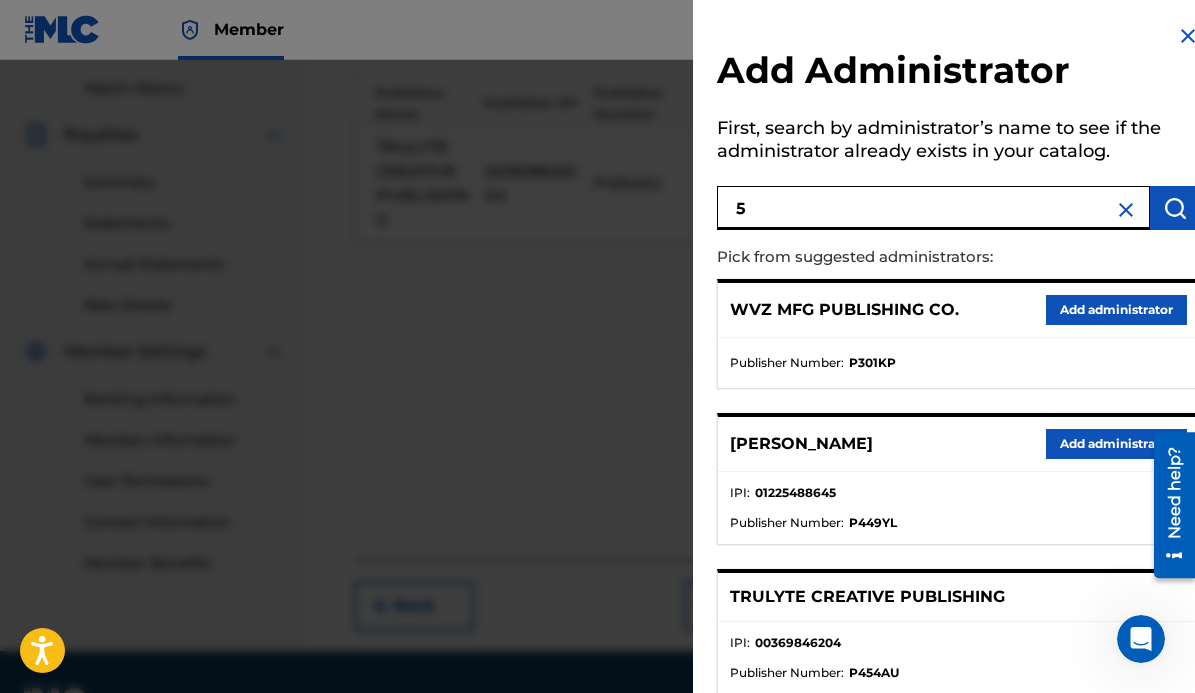 type on "5" 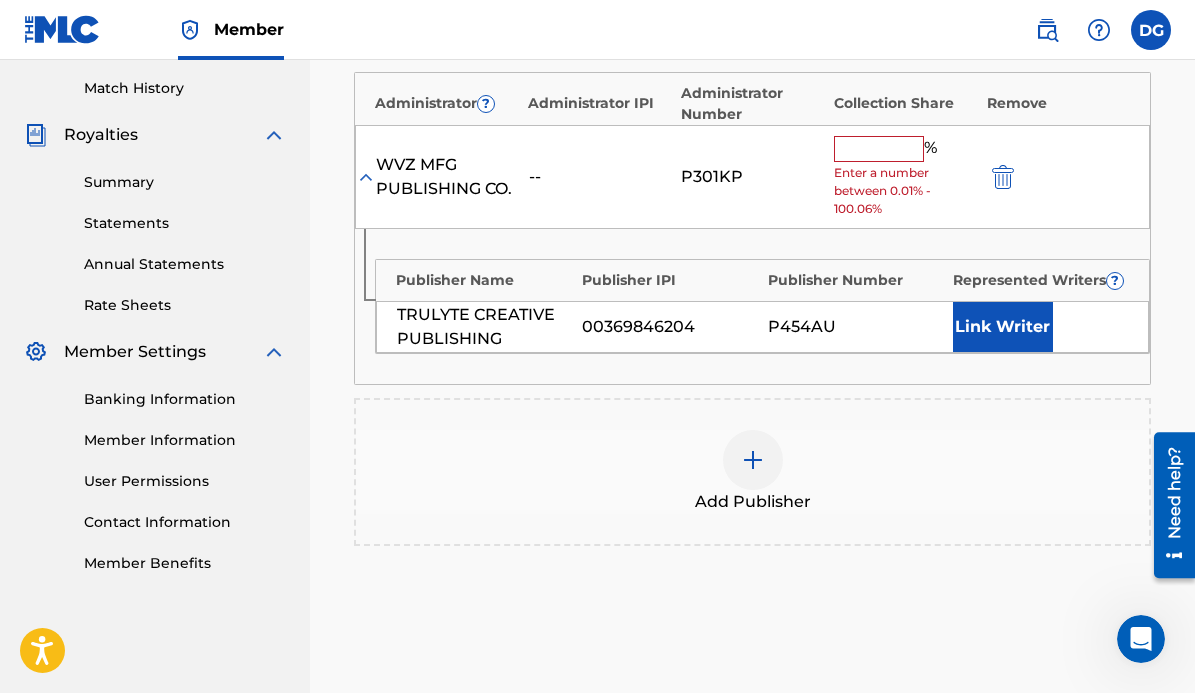 click at bounding box center [879, 149] 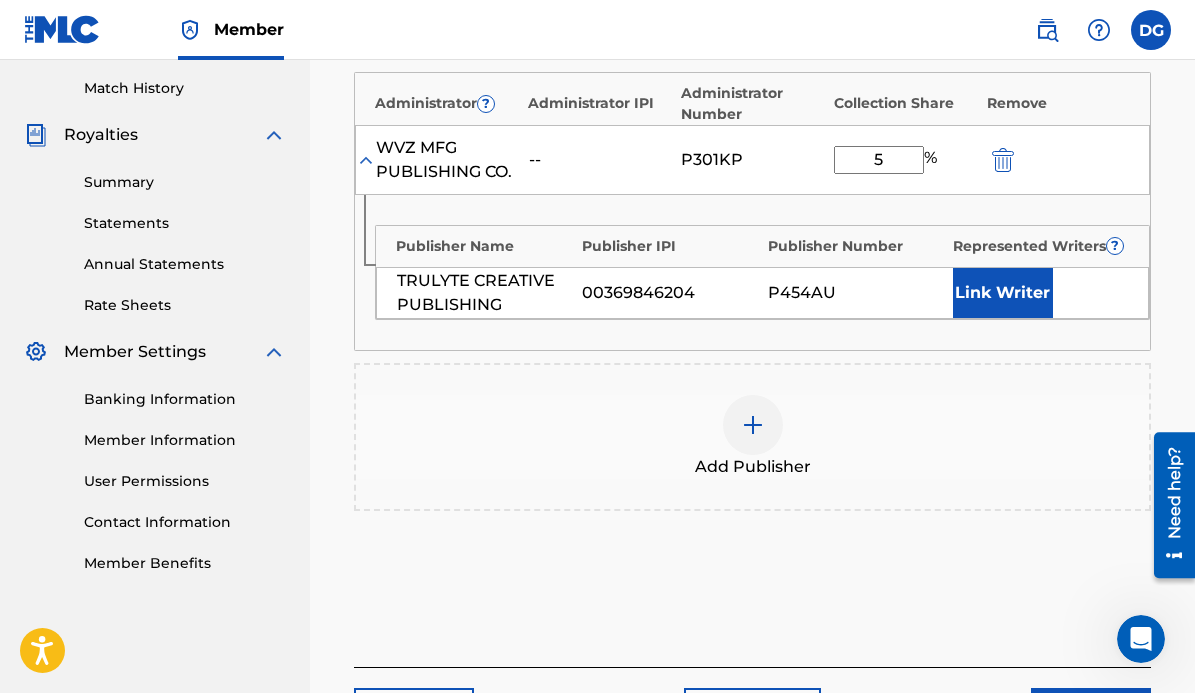 type on "5" 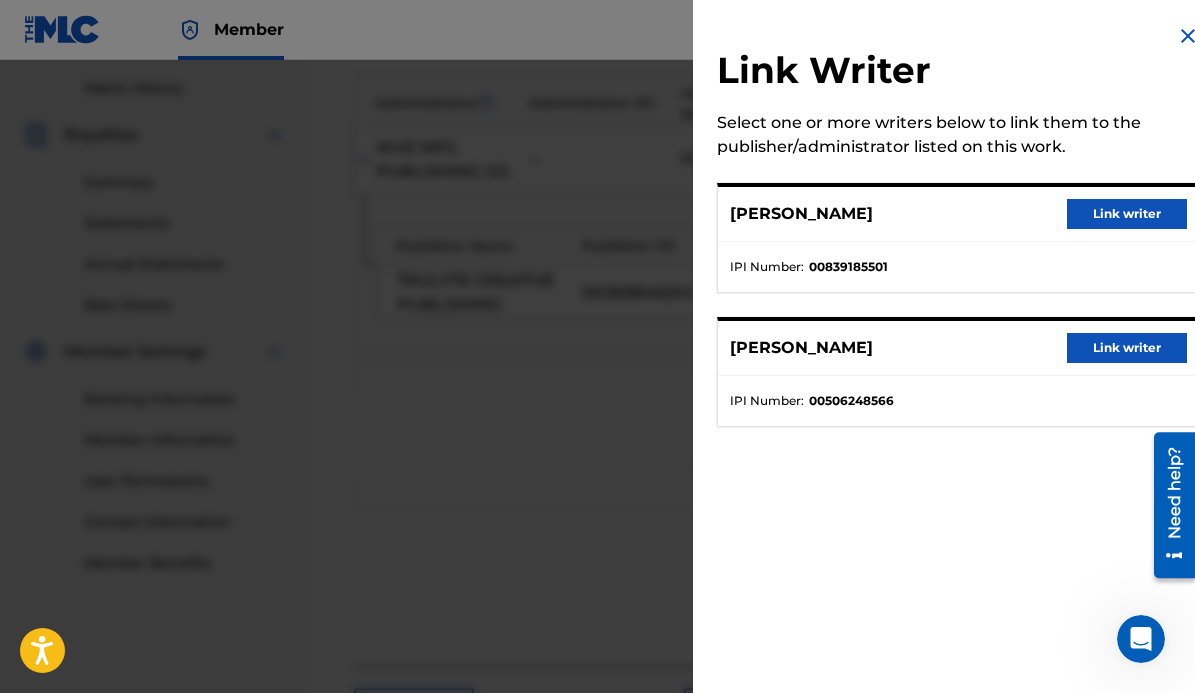 click on "Link writer" at bounding box center [1127, 214] 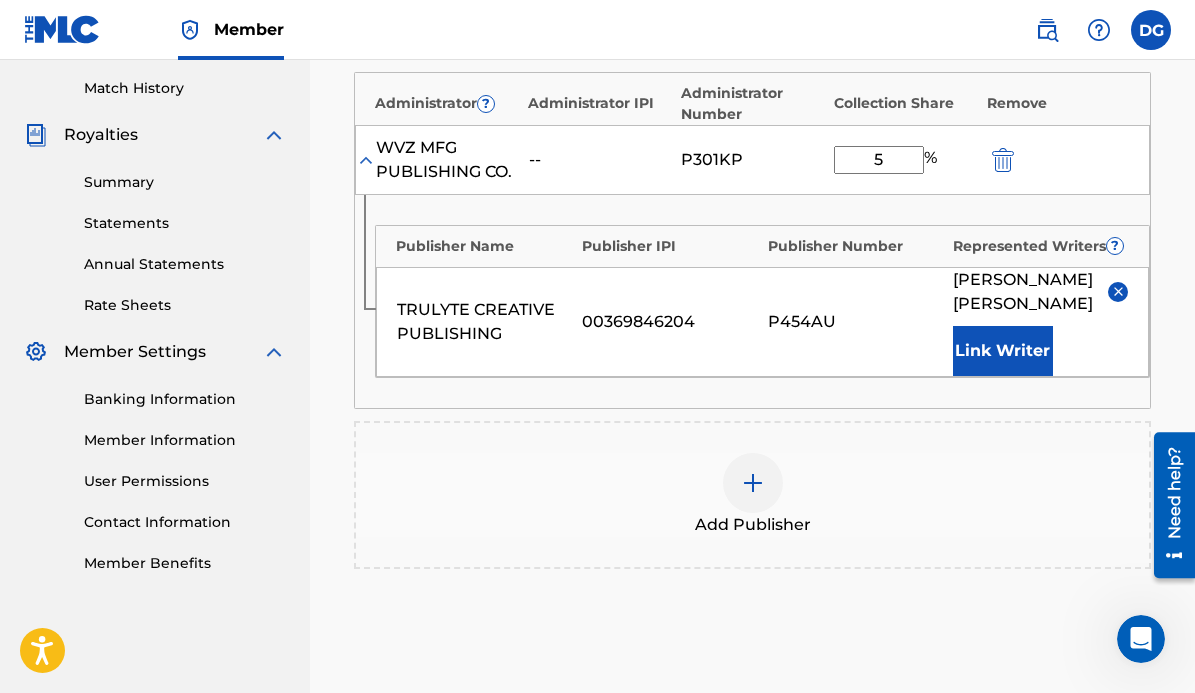 click at bounding box center (753, 483) 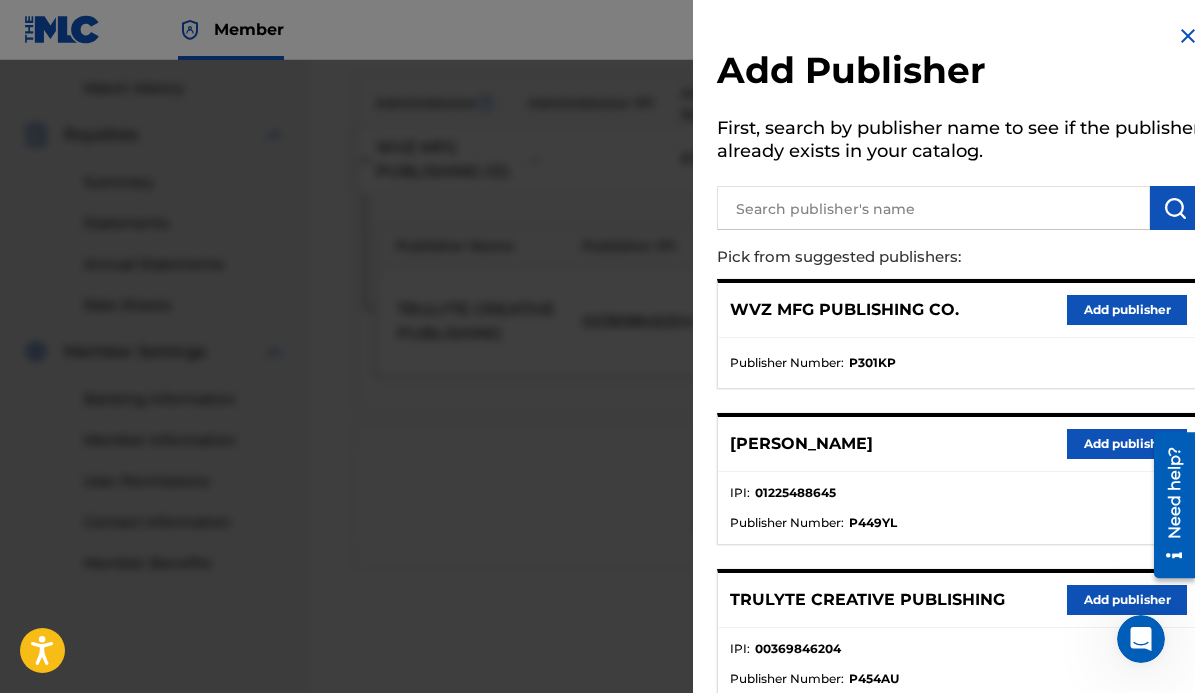 click on "Add publisher" at bounding box center [1127, 600] 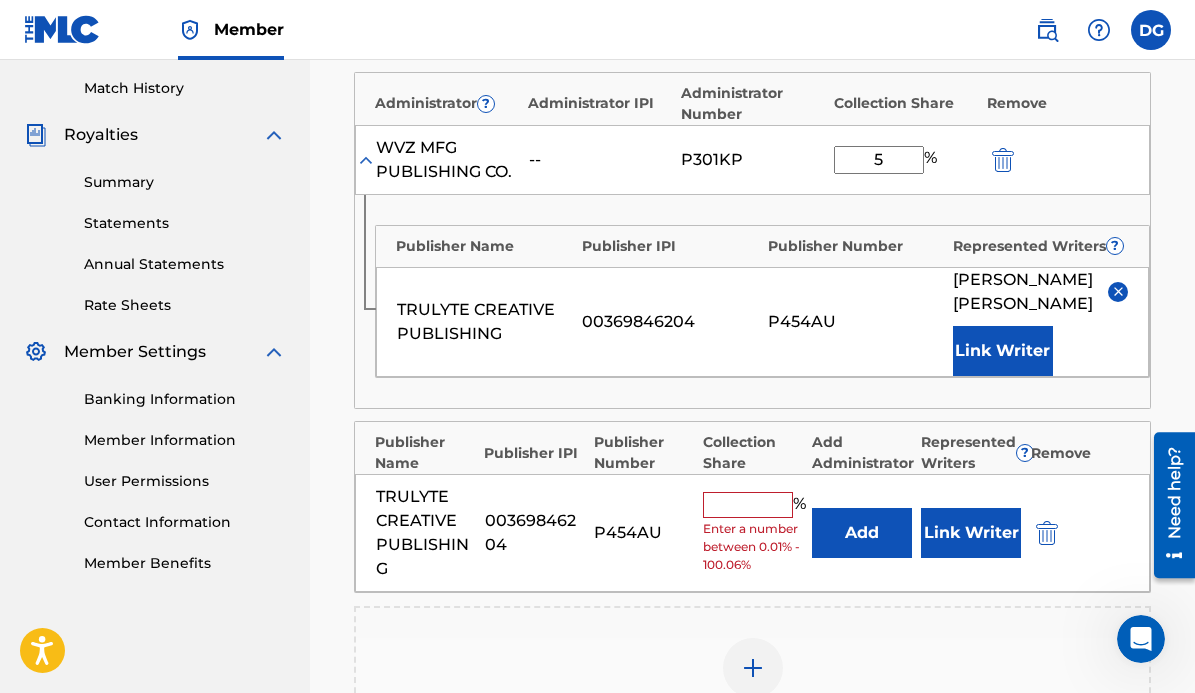 click at bounding box center [748, 505] 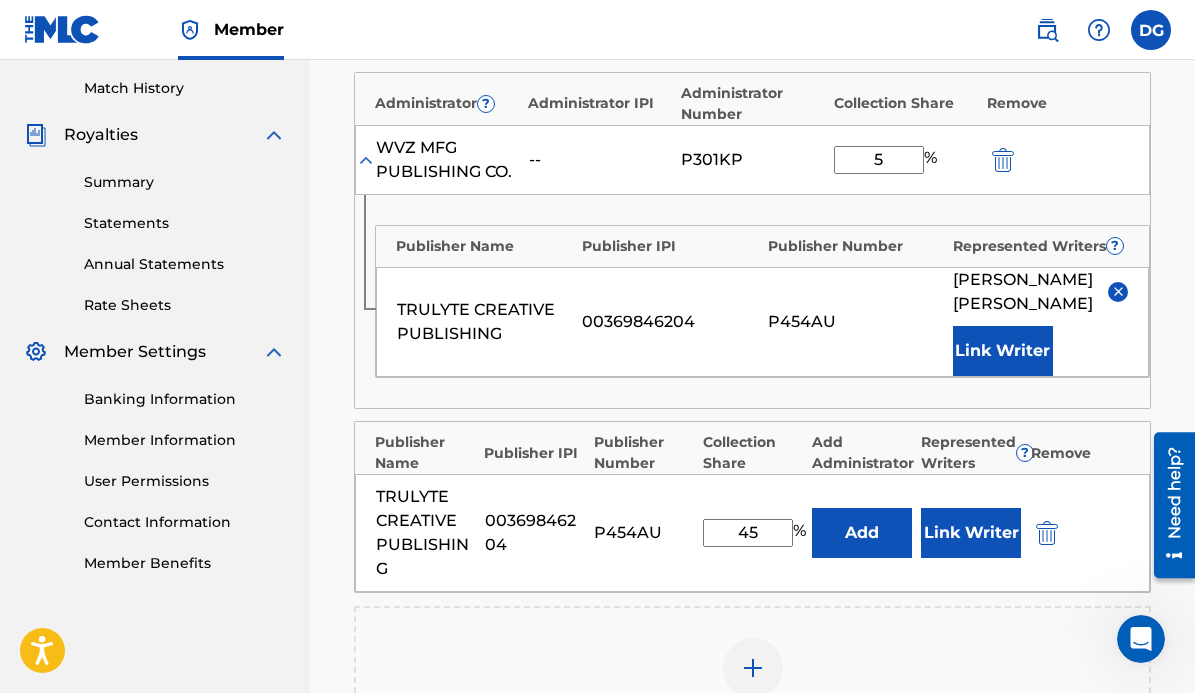 type on "45" 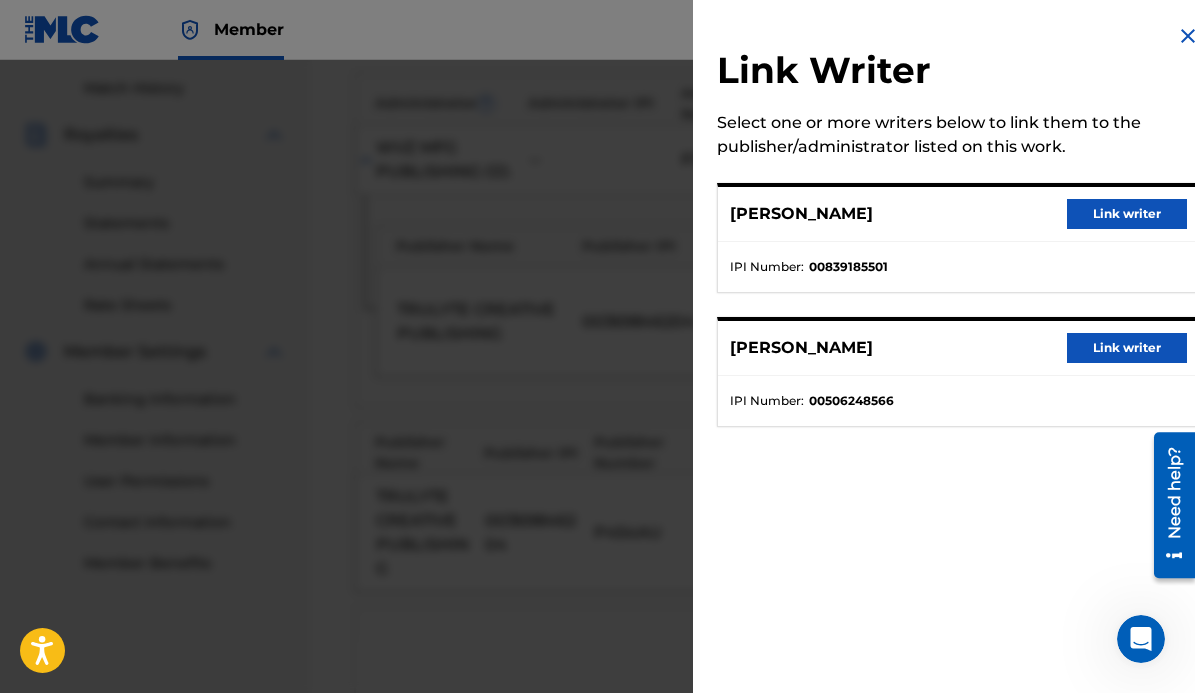 click on "Link writer" at bounding box center (1127, 214) 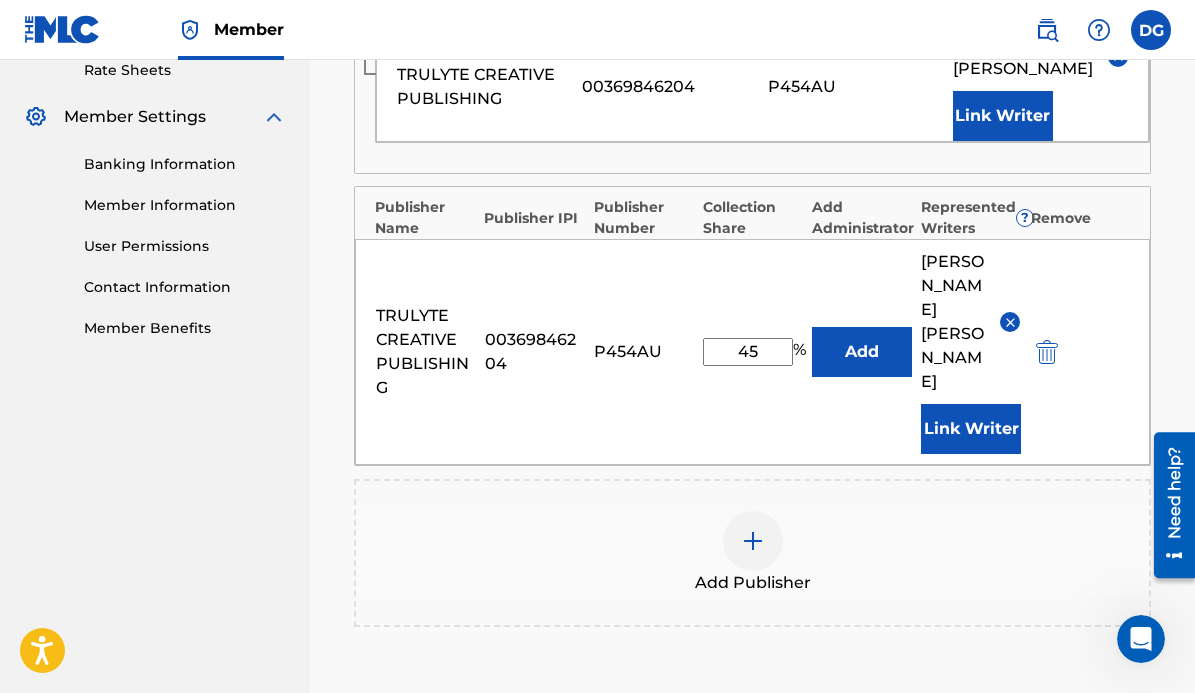 scroll, scrollTop: 862, scrollLeft: 0, axis: vertical 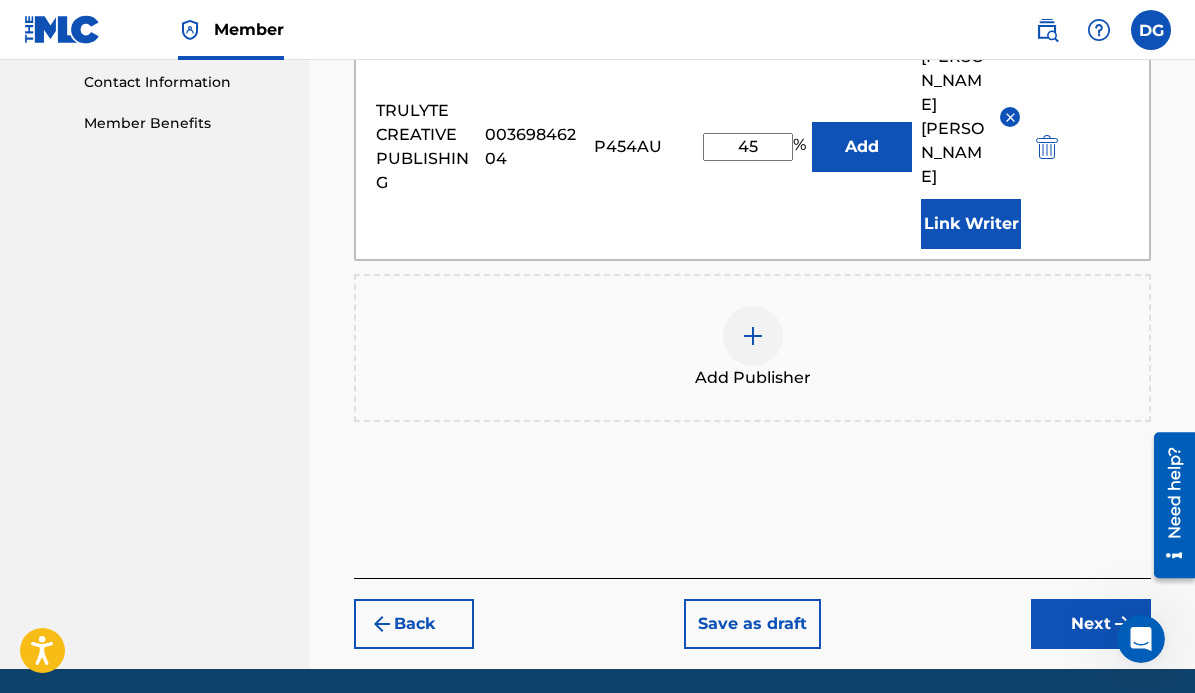 click on "Next" at bounding box center (1091, 624) 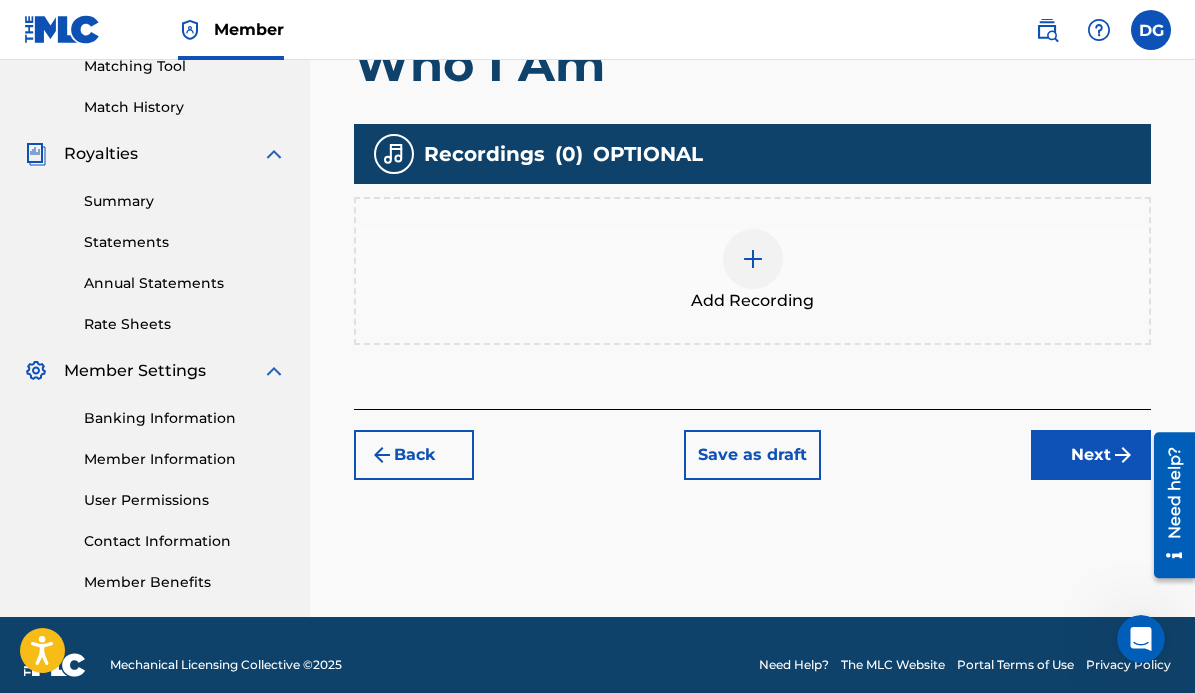 scroll, scrollTop: 546, scrollLeft: 0, axis: vertical 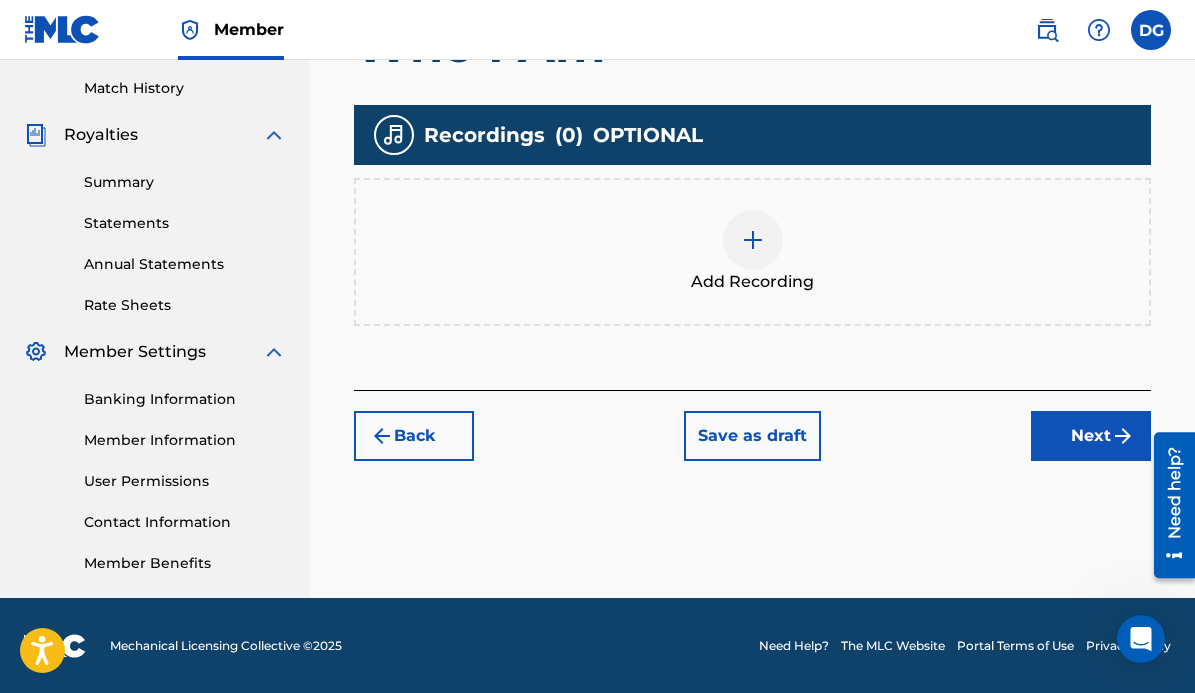 click at bounding box center [753, 240] 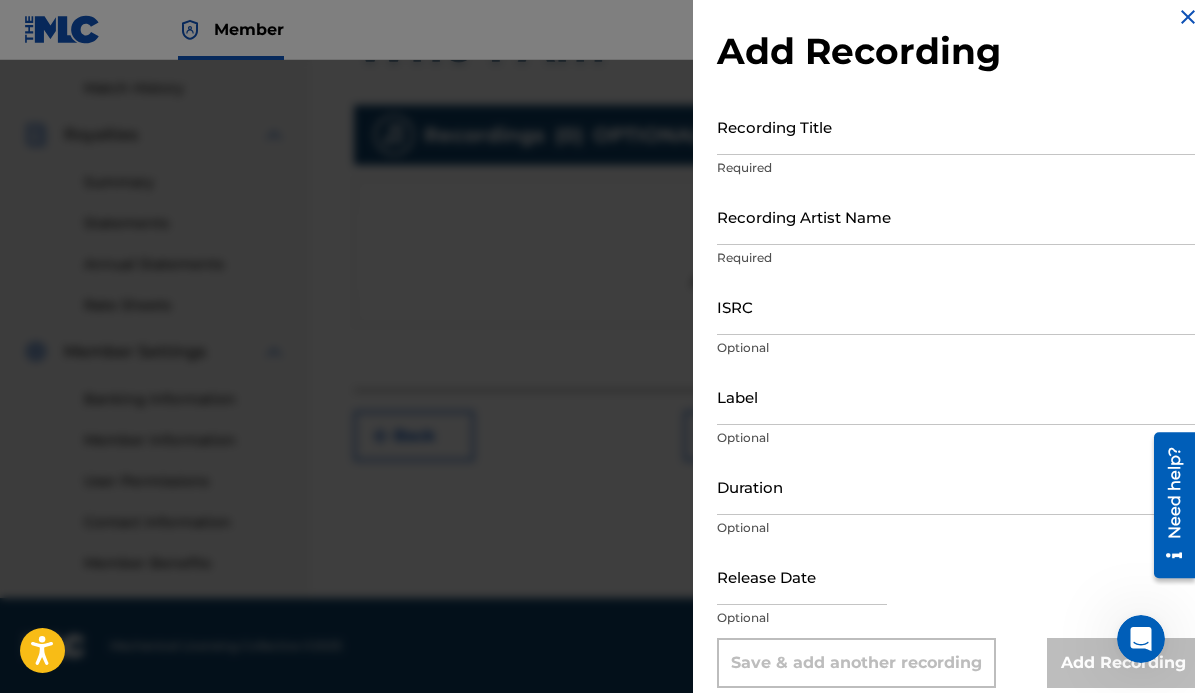 scroll, scrollTop: 37, scrollLeft: 0, axis: vertical 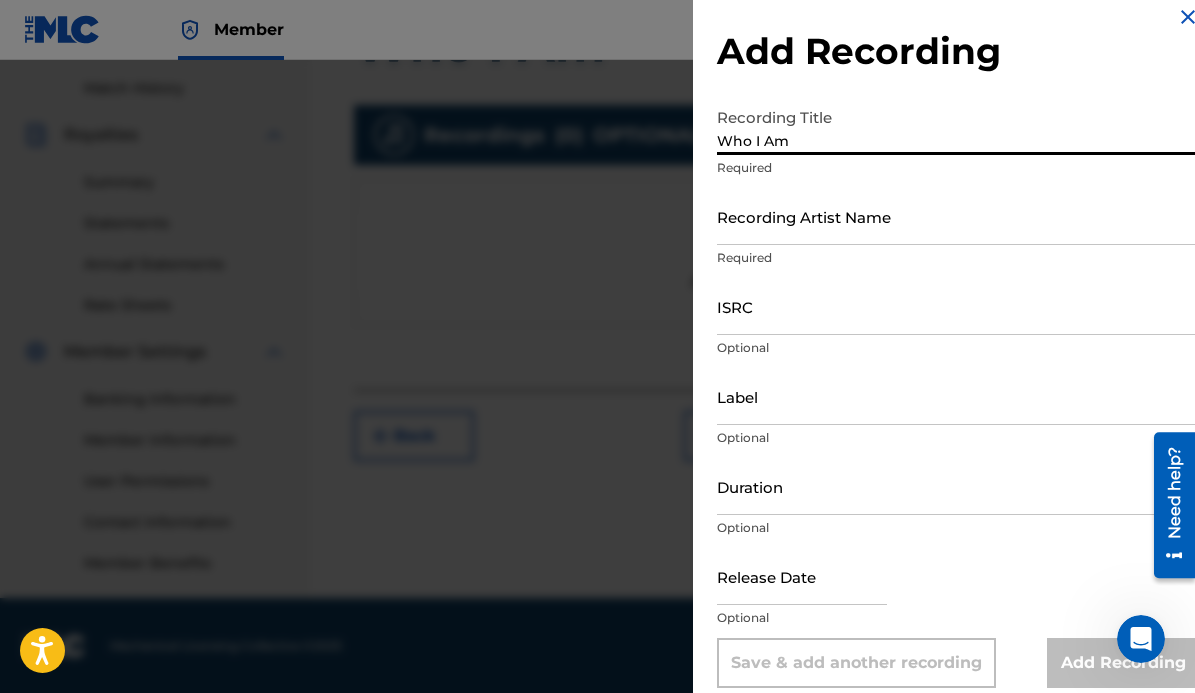 type on "Who I Am" 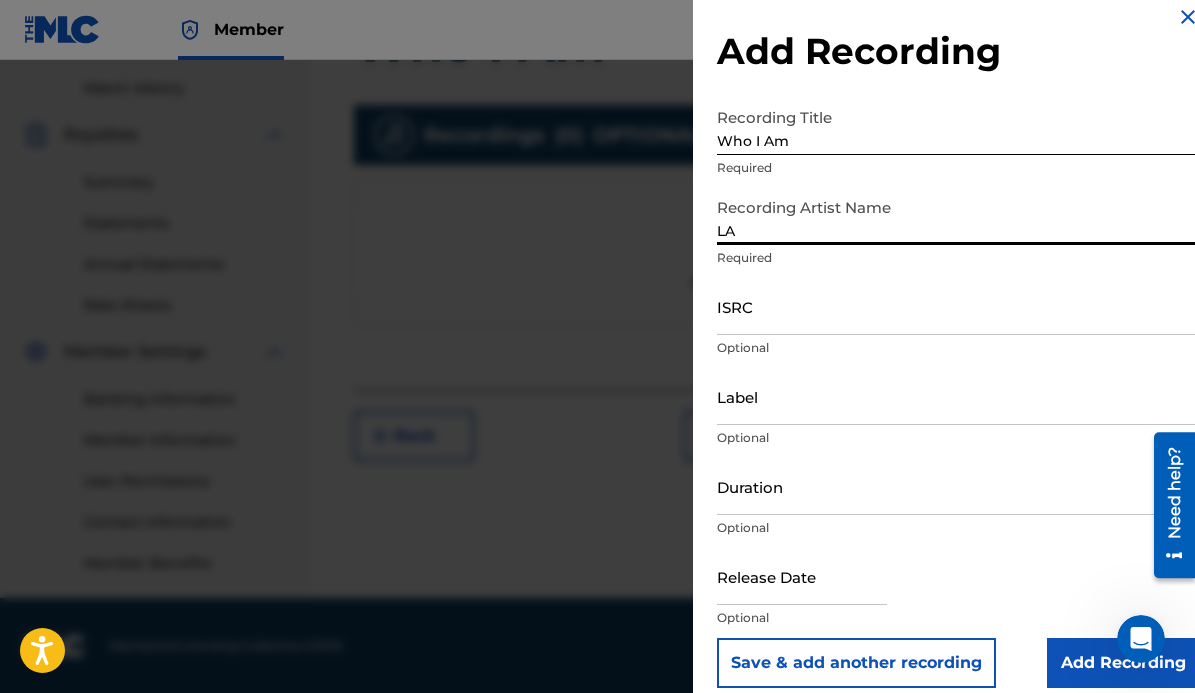 click on "LA" at bounding box center (958, 216) 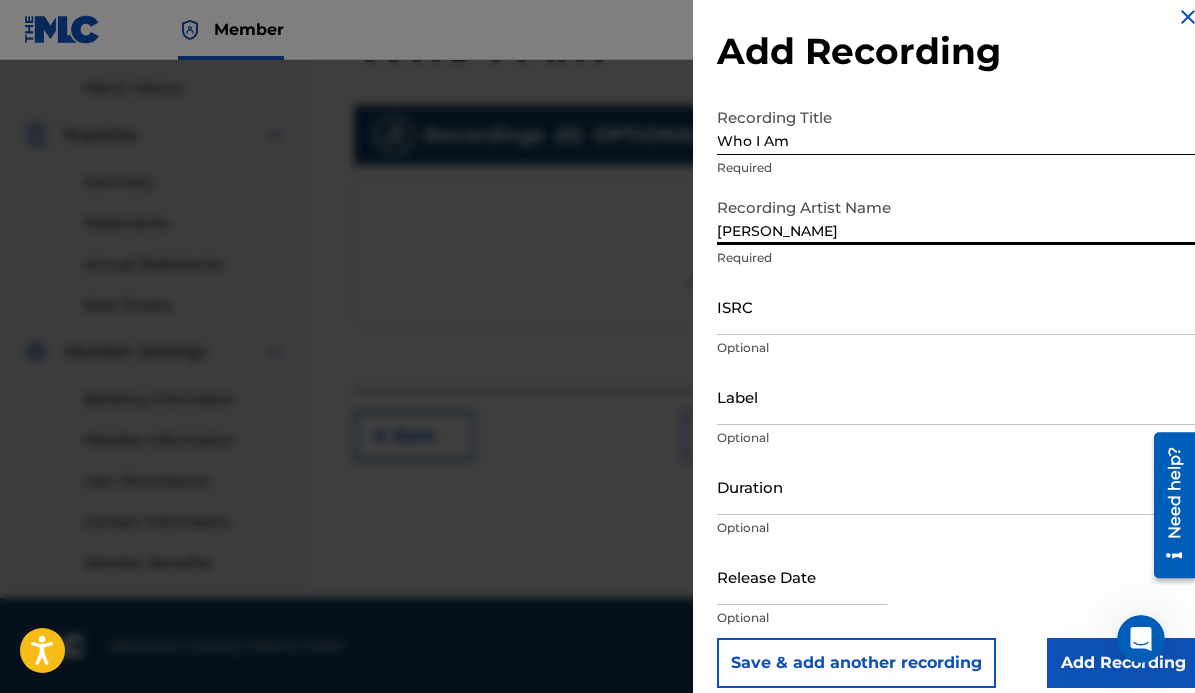 type on "[PERSON_NAME]" 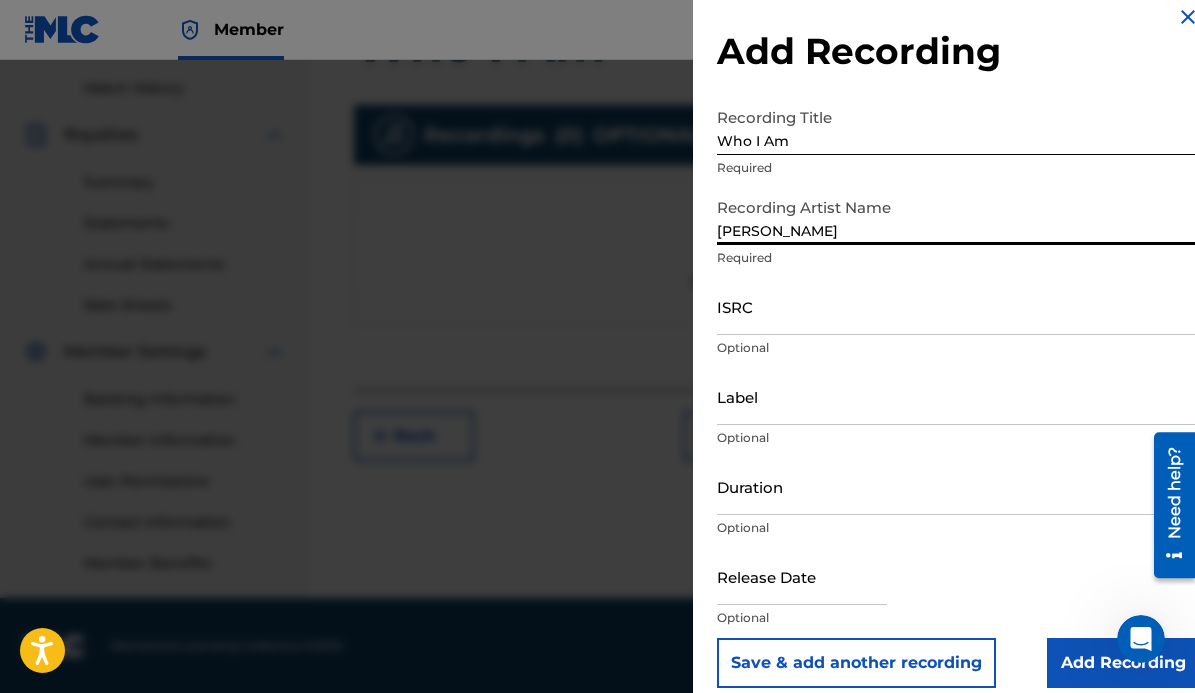 click on "ISRC" at bounding box center [958, 306] 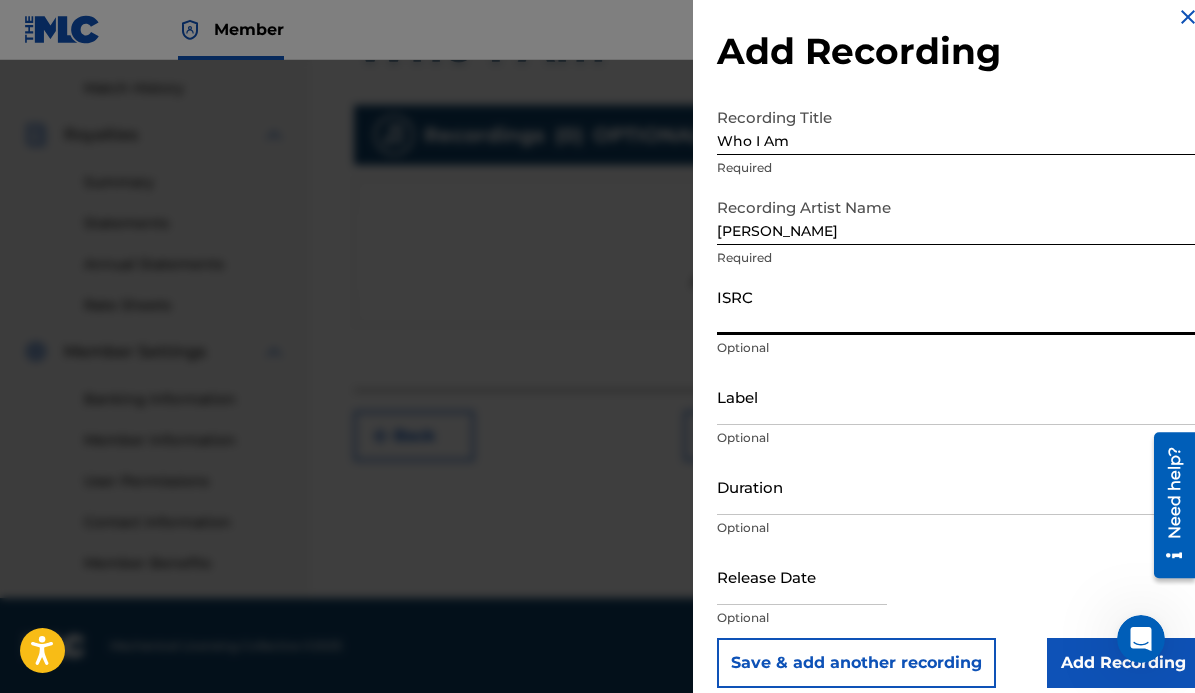 paste on "USA2P2008706" 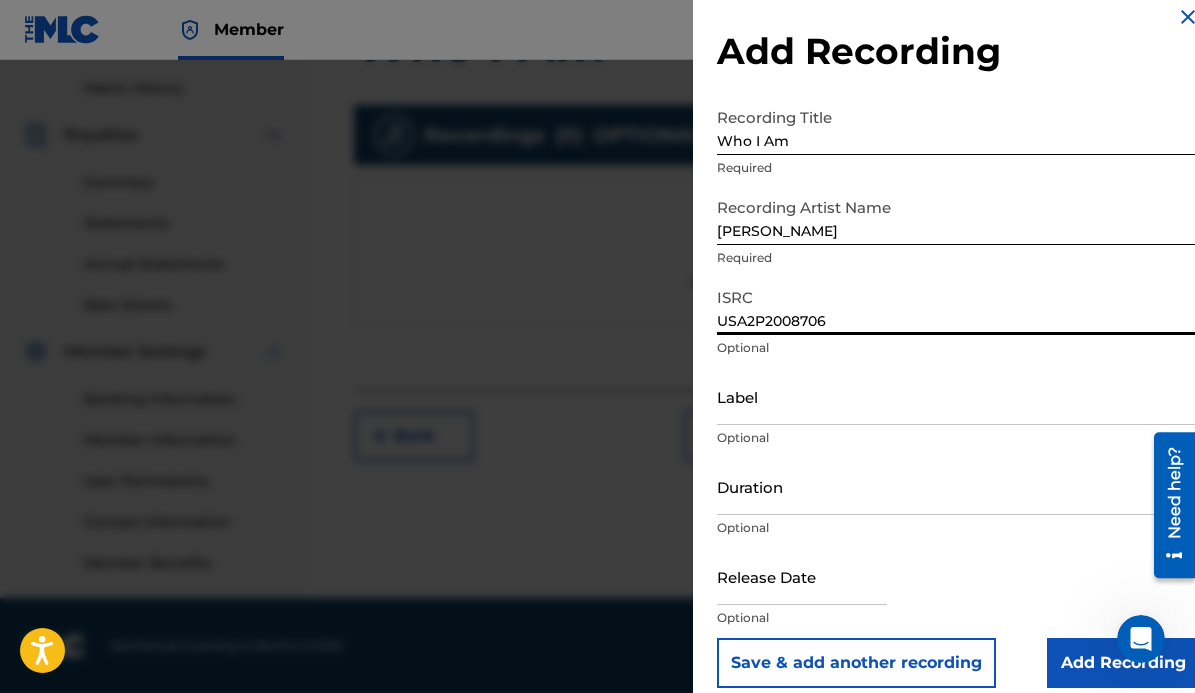 type on "USA2P2008706" 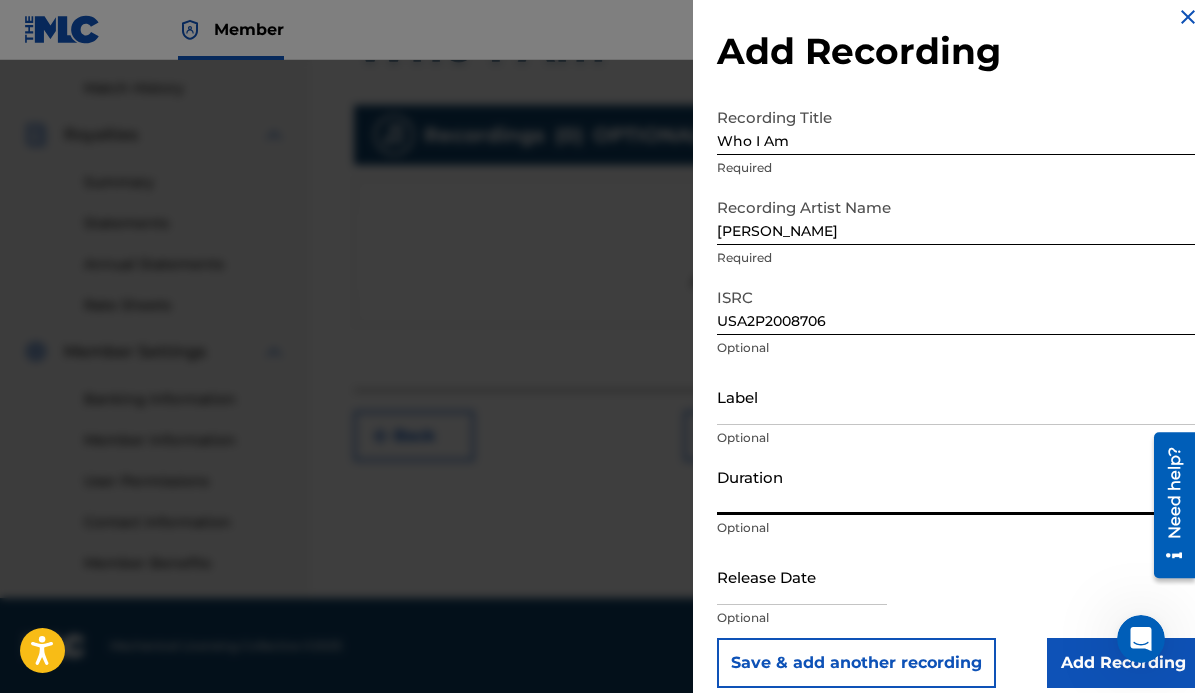 drag, startPoint x: 777, startPoint y: 477, endPoint x: 742, endPoint y: 448, distance: 45.453274 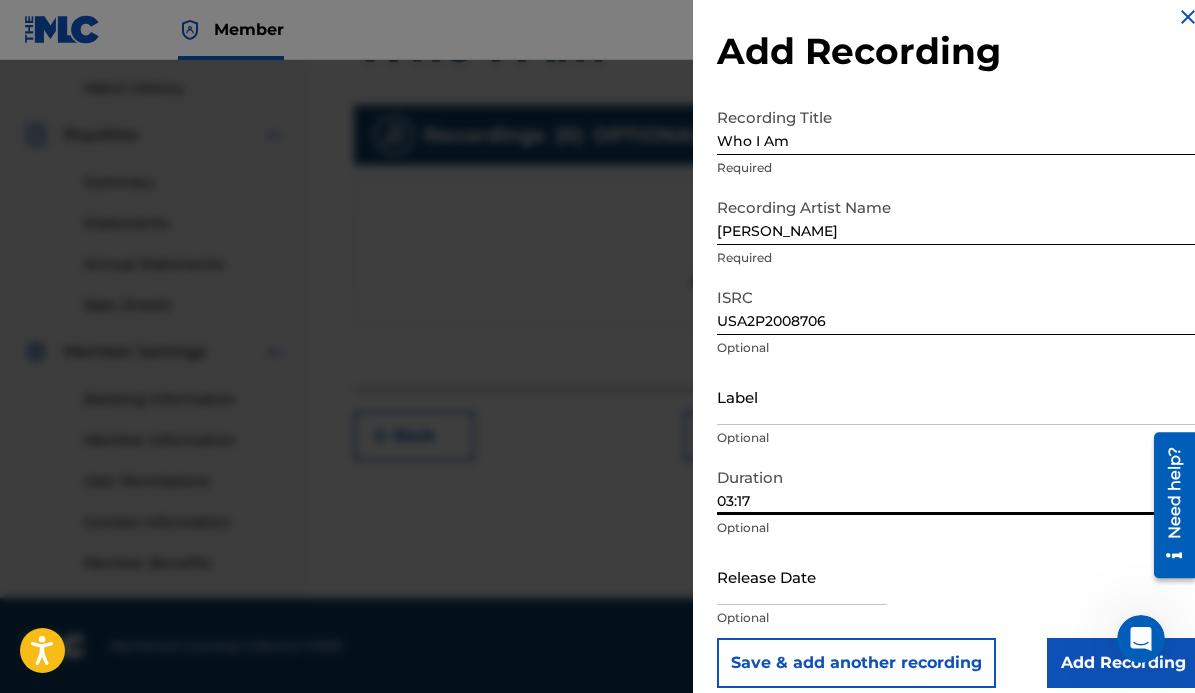 type on "03:17" 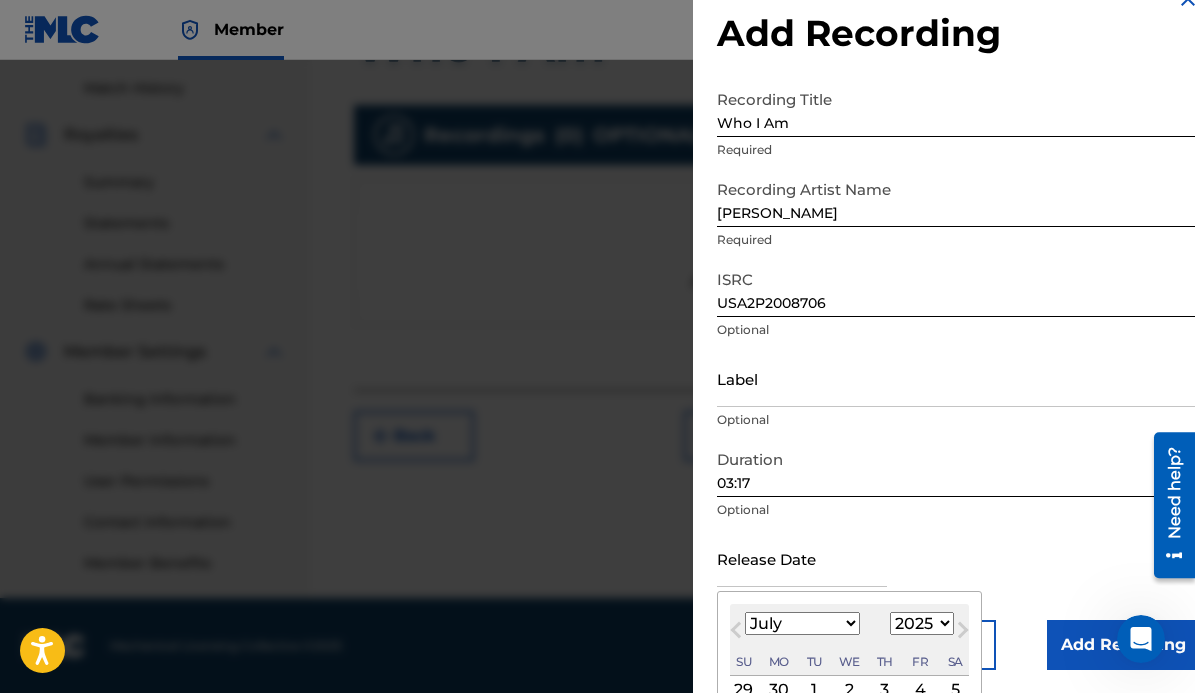 scroll, scrollTop: 38, scrollLeft: 0, axis: vertical 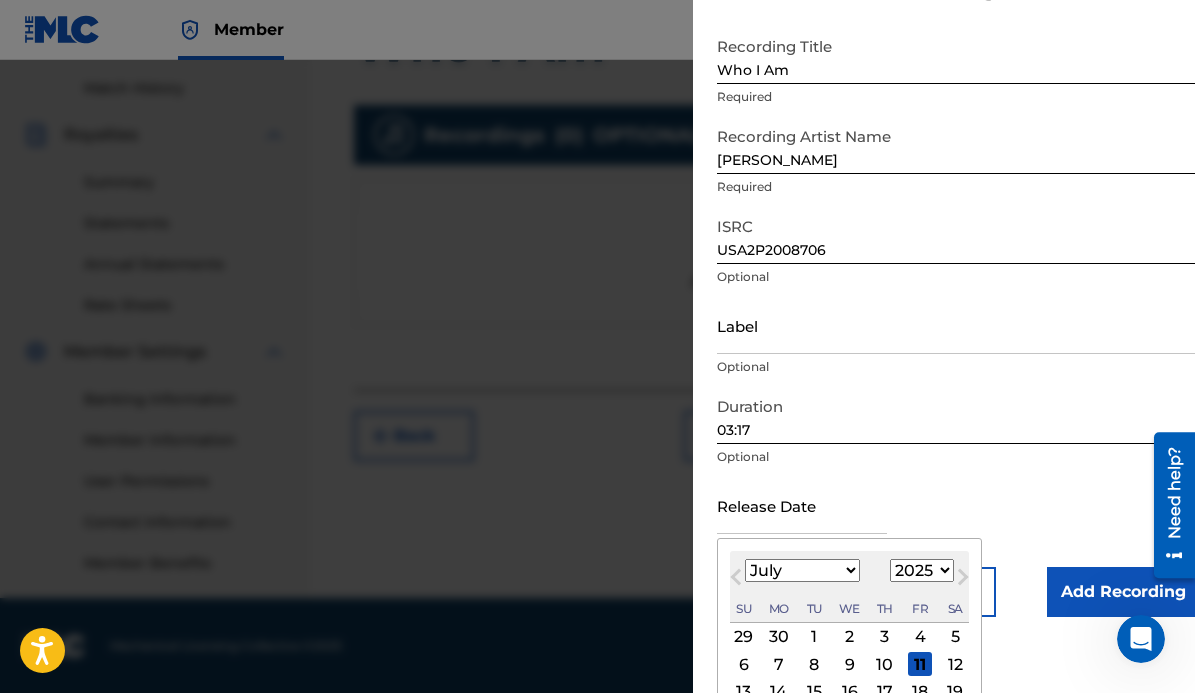 click on "1899 1900 1901 1902 1903 1904 1905 1906 1907 1908 1909 1910 1911 1912 1913 1914 1915 1916 1917 1918 1919 1920 1921 1922 1923 1924 1925 1926 1927 1928 1929 1930 1931 1932 1933 1934 1935 1936 1937 1938 1939 1940 1941 1942 1943 1944 1945 1946 1947 1948 1949 1950 1951 1952 1953 1954 1955 1956 1957 1958 1959 1960 1961 1962 1963 1964 1965 1966 1967 1968 1969 1970 1971 1972 1973 1974 1975 1976 1977 1978 1979 1980 1981 1982 1983 1984 1985 1986 1987 1988 1989 1990 1991 1992 1993 1994 1995 1996 1997 1998 1999 2000 2001 2002 2003 2004 2005 2006 2007 2008 2009 2010 2011 2012 2013 2014 2015 2016 2017 2018 2019 2020 2021 2022 2023 2024 2025 2026 2027 2028 2029 2030 2031 2032 2033 2034 2035 2036 2037 2038 2039 2040 2041 2042 2043 2044 2045 2046 2047 2048 2049 2050 2051 2052 2053 2054 2055 2056 2057 2058 2059 2060 2061 2062 2063 2064 2065 2066 2067 2068 2069 2070 2071 2072 2073 2074 2075 2076 2077 2078 2079 2080 2081 2082 2083 2084 2085 2086 2087 2088 2089 2090 2091 2092 2093 2094 2095 2096 2097 2098 2099 2100" at bounding box center (922, 570) 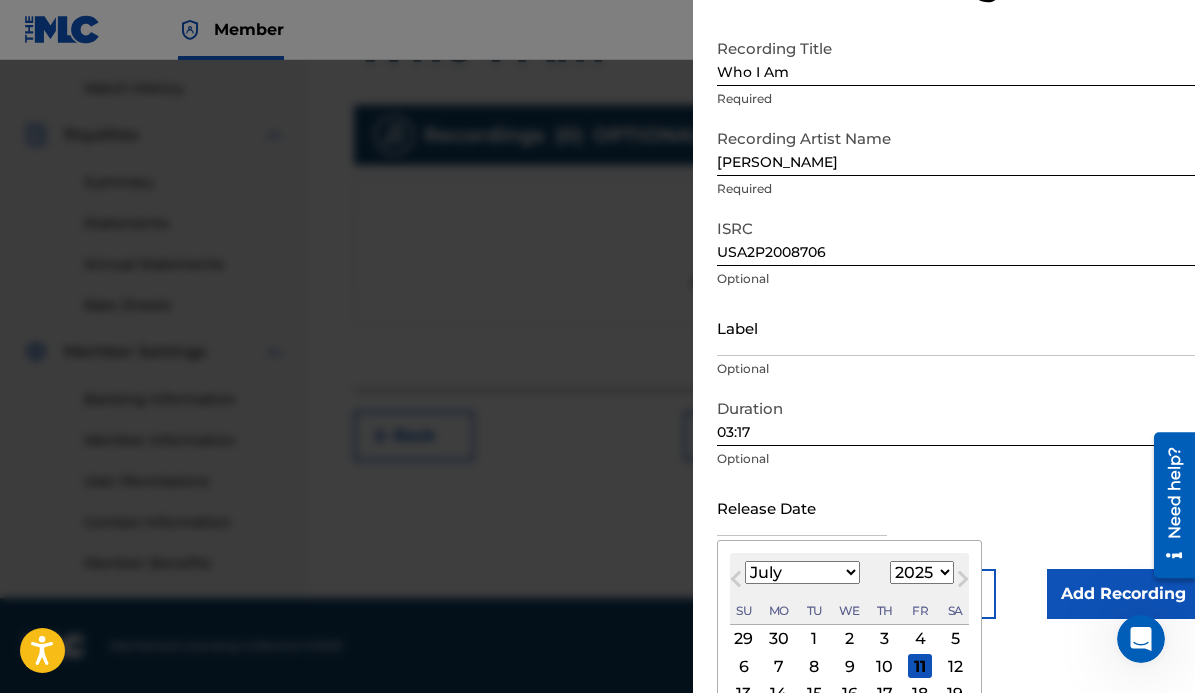 scroll, scrollTop: 87, scrollLeft: 0, axis: vertical 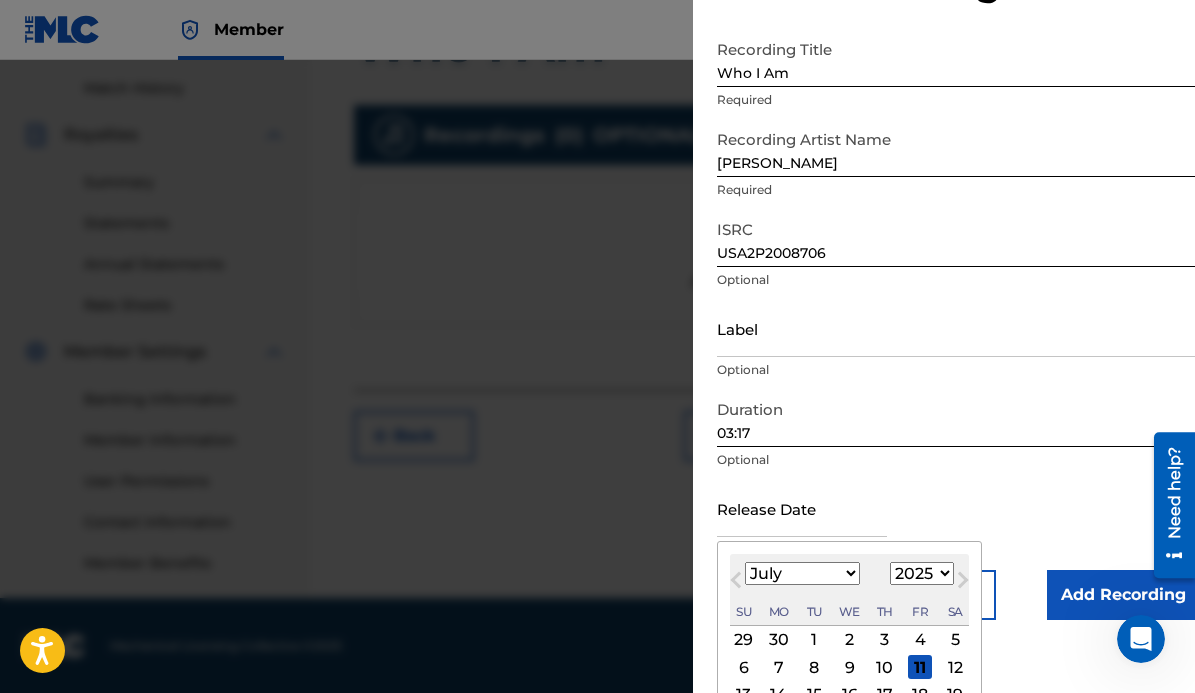 click on "1899 1900 1901 1902 1903 1904 1905 1906 1907 1908 1909 1910 1911 1912 1913 1914 1915 1916 1917 1918 1919 1920 1921 1922 1923 1924 1925 1926 1927 1928 1929 1930 1931 1932 1933 1934 1935 1936 1937 1938 1939 1940 1941 1942 1943 1944 1945 1946 1947 1948 1949 1950 1951 1952 1953 1954 1955 1956 1957 1958 1959 1960 1961 1962 1963 1964 1965 1966 1967 1968 1969 1970 1971 1972 1973 1974 1975 1976 1977 1978 1979 1980 1981 1982 1983 1984 1985 1986 1987 1988 1989 1990 1991 1992 1993 1994 1995 1996 1997 1998 1999 2000 2001 2002 2003 2004 2005 2006 2007 2008 2009 2010 2011 2012 2013 2014 2015 2016 2017 2018 2019 2020 2021 2022 2023 2024 2025 2026 2027 2028 2029 2030 2031 2032 2033 2034 2035 2036 2037 2038 2039 2040 2041 2042 2043 2044 2045 2046 2047 2048 2049 2050 2051 2052 2053 2054 2055 2056 2057 2058 2059 2060 2061 2062 2063 2064 2065 2066 2067 2068 2069 2070 2071 2072 2073 2074 2075 2076 2077 2078 2079 2080 2081 2082 2083 2084 2085 2086 2087 2088 2089 2090 2091 2092 2093 2094 2095 2096 2097 2098 2099 2100" at bounding box center (922, 573) 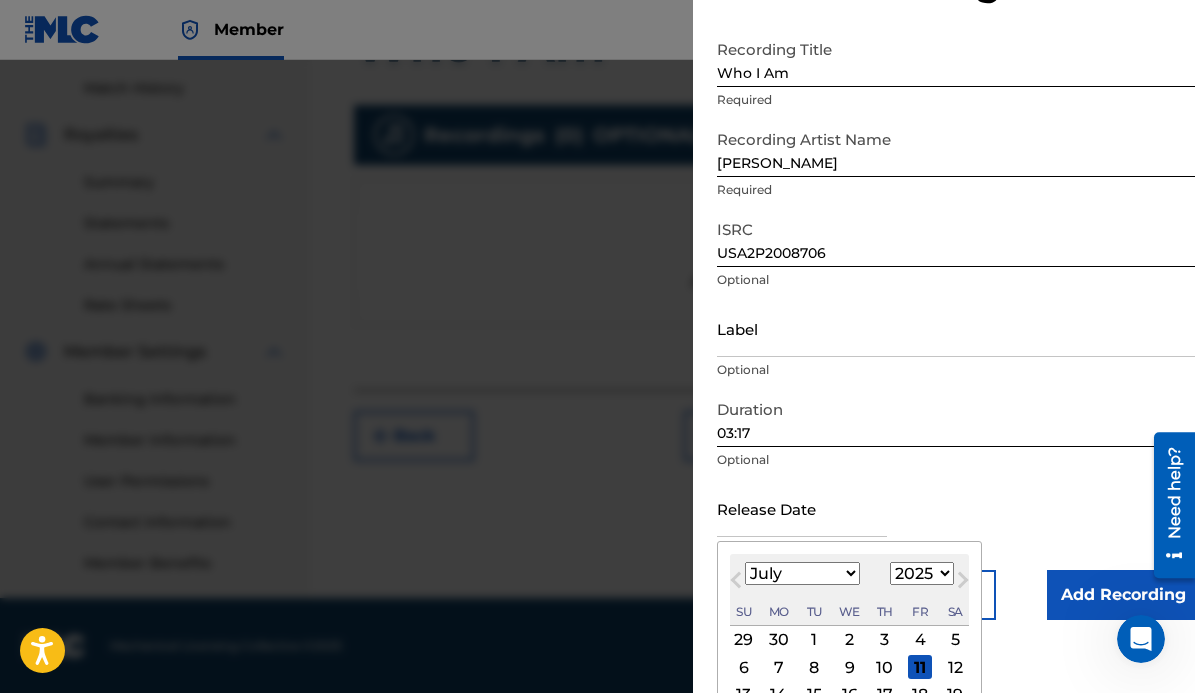 select on "2020" 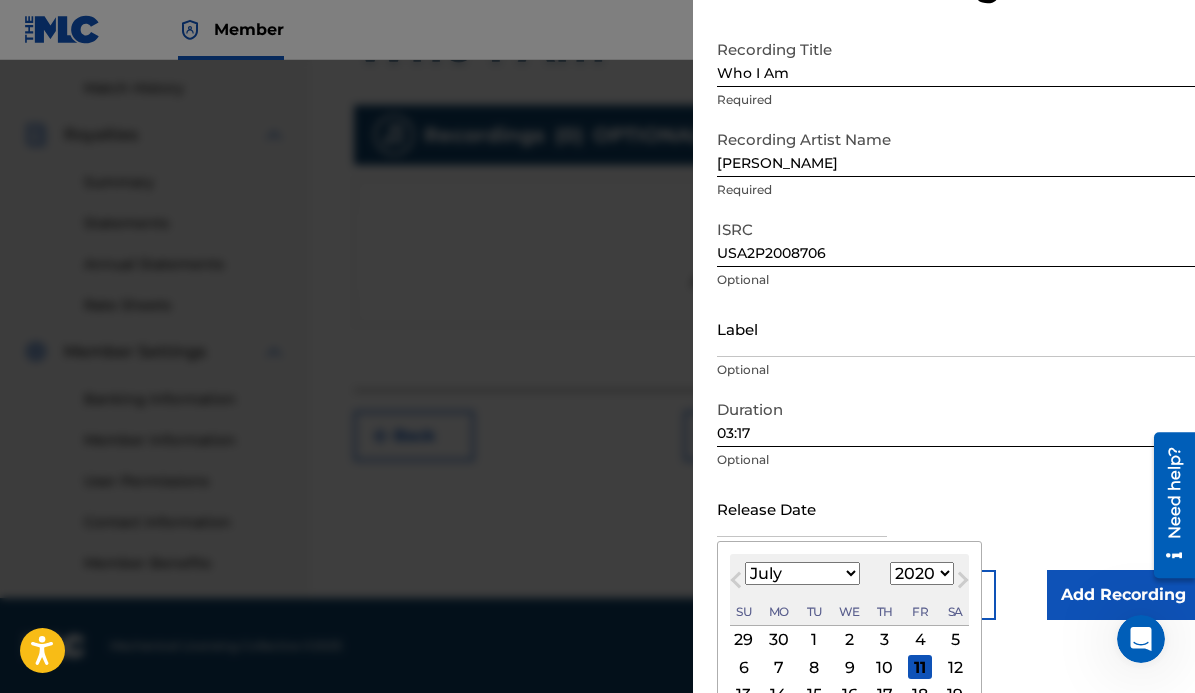 click on "1899 1900 1901 1902 1903 1904 1905 1906 1907 1908 1909 1910 1911 1912 1913 1914 1915 1916 1917 1918 1919 1920 1921 1922 1923 1924 1925 1926 1927 1928 1929 1930 1931 1932 1933 1934 1935 1936 1937 1938 1939 1940 1941 1942 1943 1944 1945 1946 1947 1948 1949 1950 1951 1952 1953 1954 1955 1956 1957 1958 1959 1960 1961 1962 1963 1964 1965 1966 1967 1968 1969 1970 1971 1972 1973 1974 1975 1976 1977 1978 1979 1980 1981 1982 1983 1984 1985 1986 1987 1988 1989 1990 1991 1992 1993 1994 1995 1996 1997 1998 1999 2000 2001 2002 2003 2004 2005 2006 2007 2008 2009 2010 2011 2012 2013 2014 2015 2016 2017 2018 2019 2020 2021 2022 2023 2024 2025 2026 2027 2028 2029 2030 2031 2032 2033 2034 2035 2036 2037 2038 2039 2040 2041 2042 2043 2044 2045 2046 2047 2048 2049 2050 2051 2052 2053 2054 2055 2056 2057 2058 2059 2060 2061 2062 2063 2064 2065 2066 2067 2068 2069 2070 2071 2072 2073 2074 2075 2076 2077 2078 2079 2080 2081 2082 2083 2084 2085 2086 2087 2088 2089 2090 2091 2092 2093 2094 2095 2096 2097 2098 2099 2100" at bounding box center [922, 573] 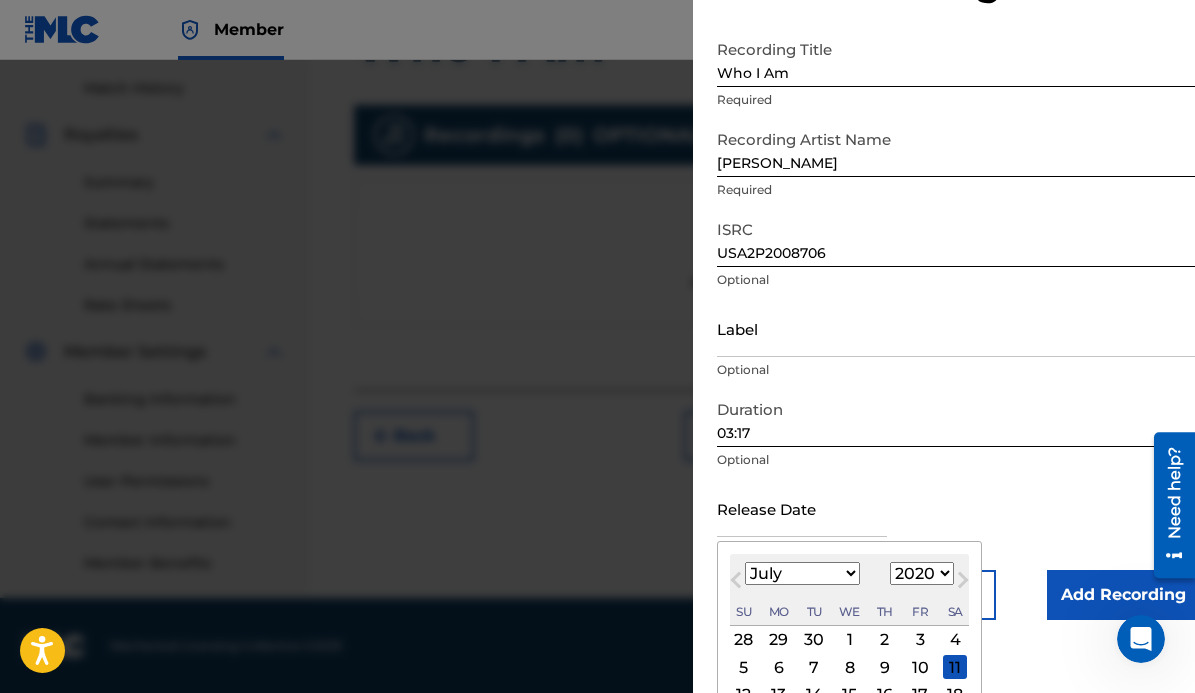 click on "January February March April May June July August September October November December" at bounding box center (802, 573) 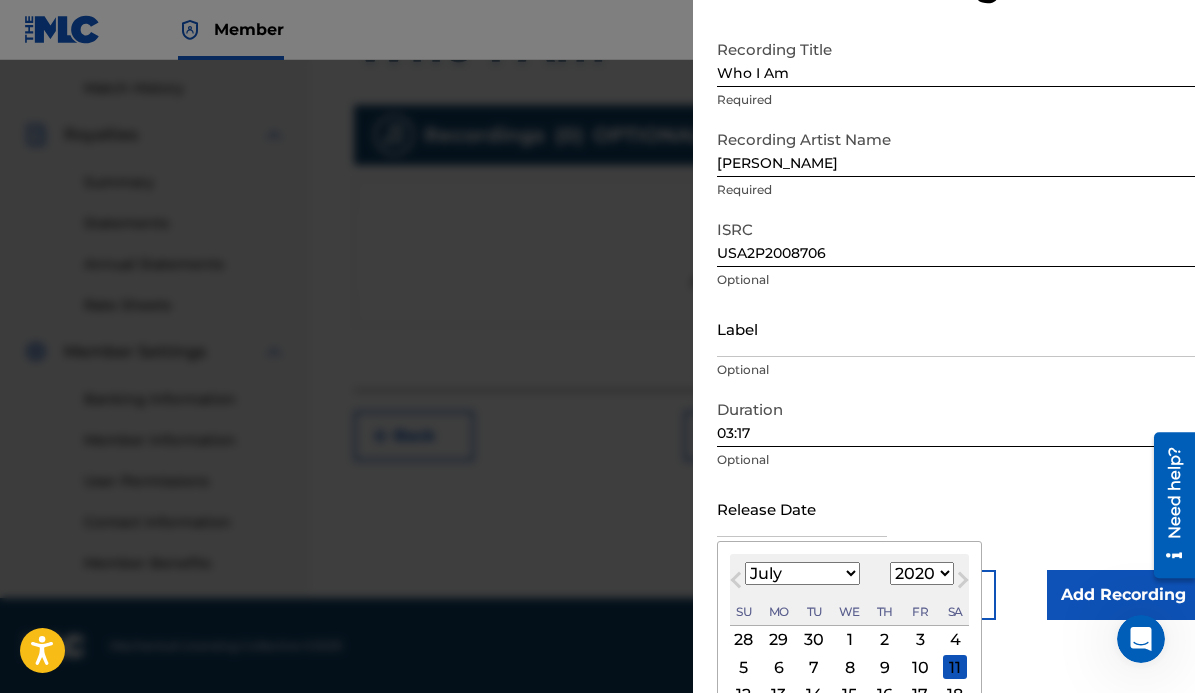 select on "2" 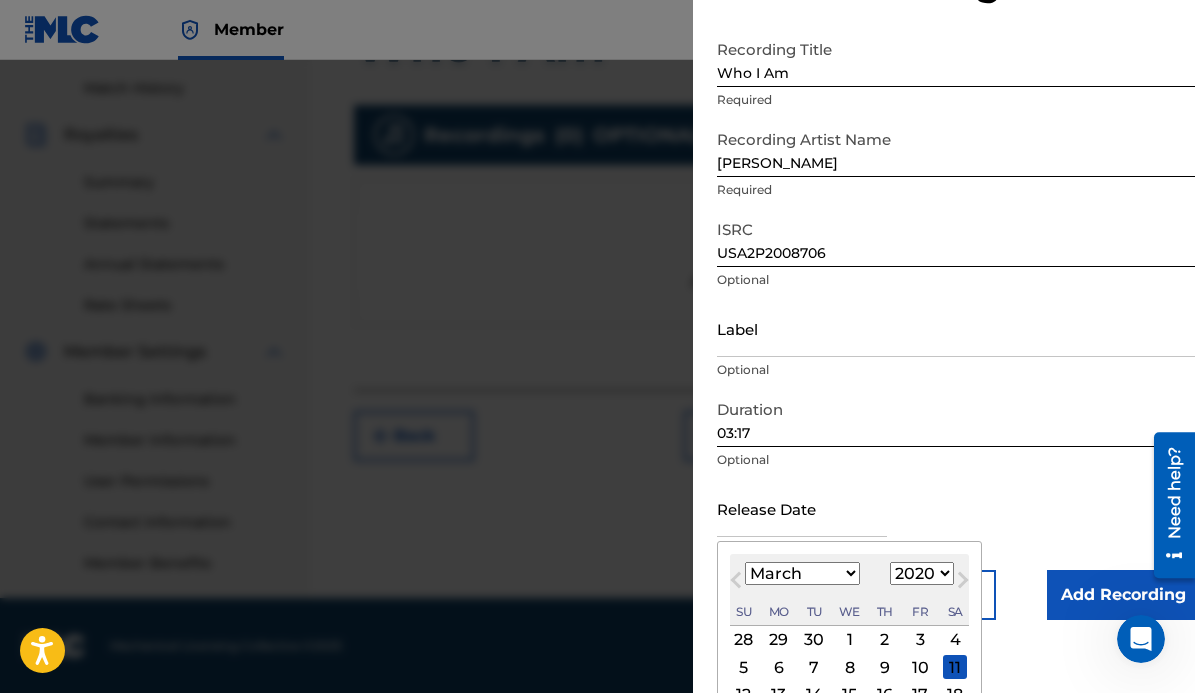 click on "January February March April May June July August September October November December" at bounding box center (802, 573) 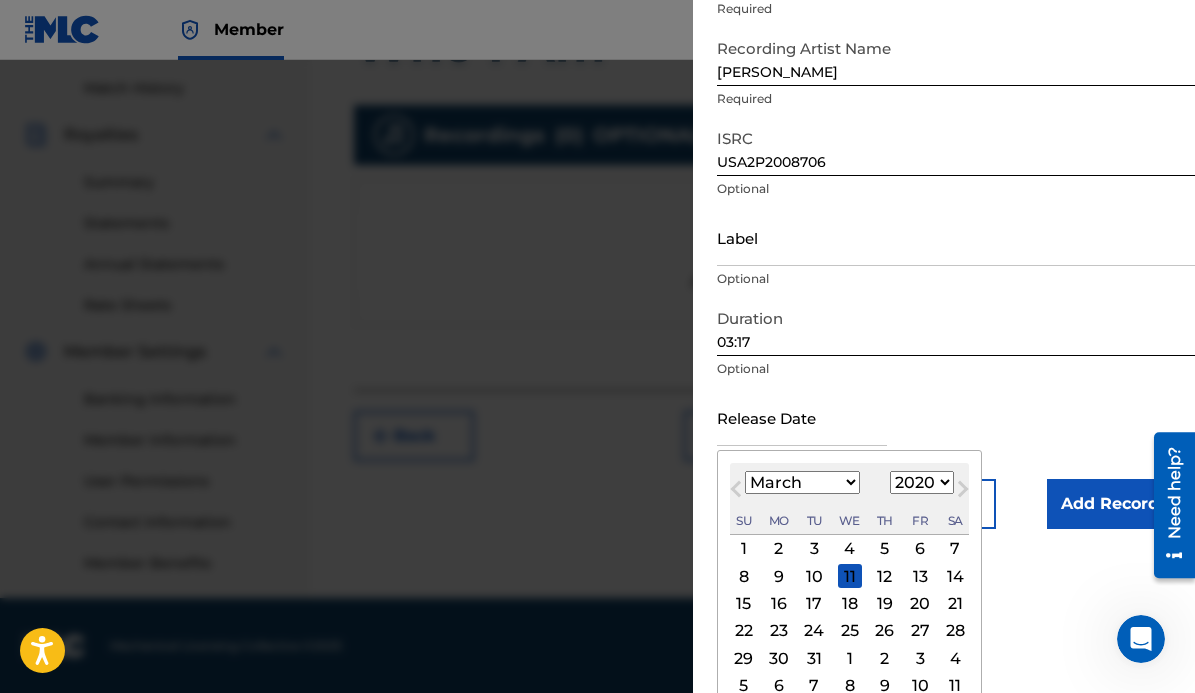 click on "20" at bounding box center (920, 604) 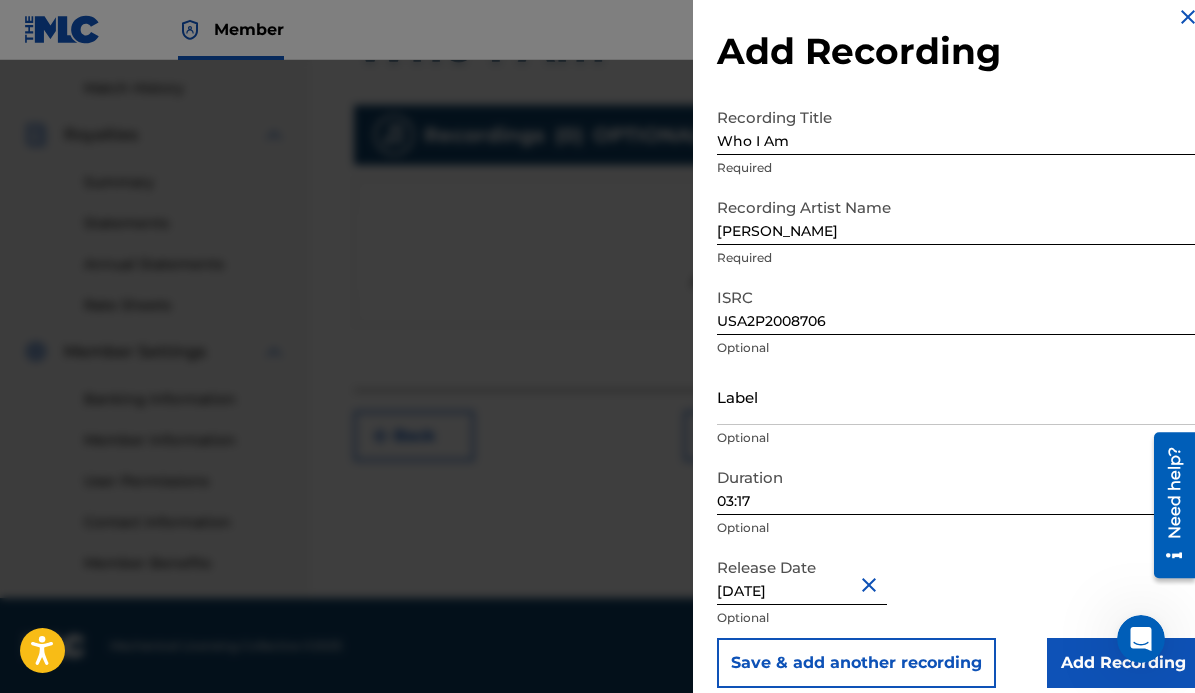 scroll, scrollTop: 37, scrollLeft: 0, axis: vertical 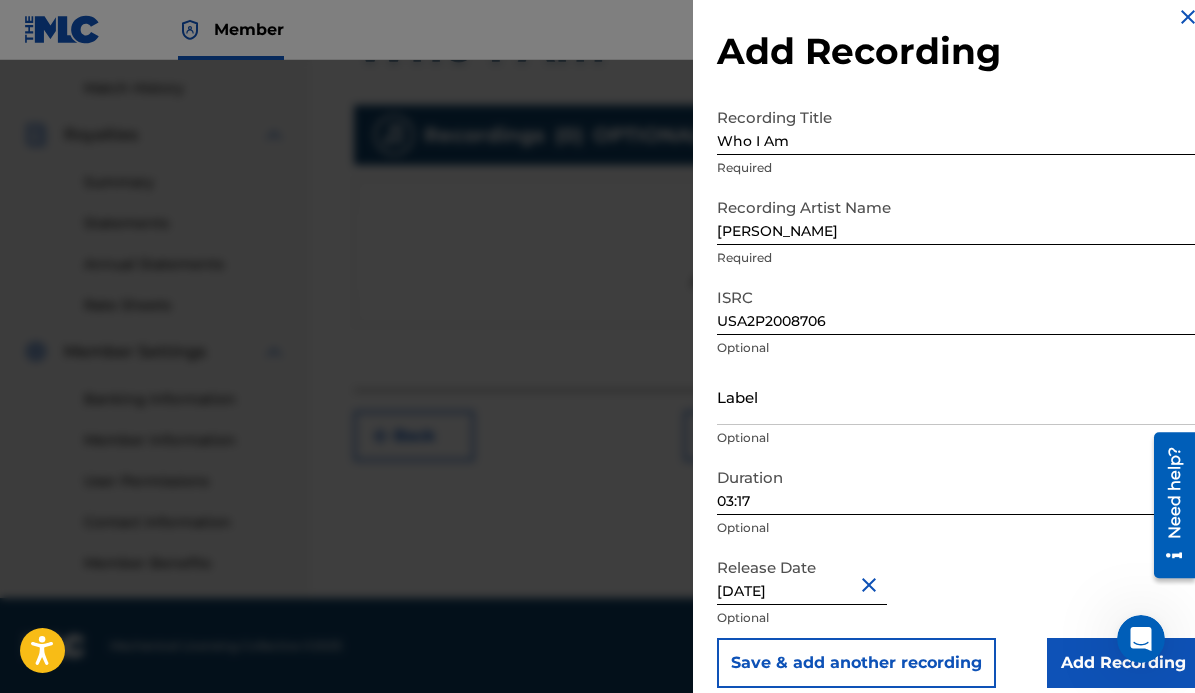 click on "Add Recording" at bounding box center [1123, 663] 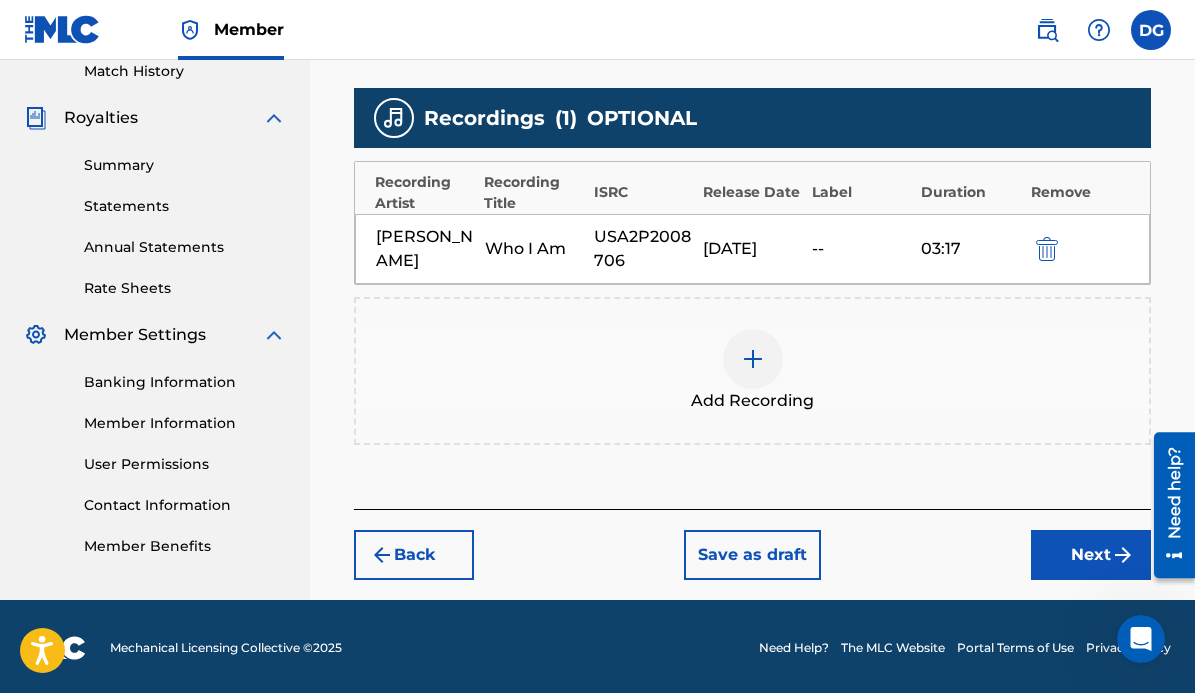 scroll, scrollTop: 565, scrollLeft: 0, axis: vertical 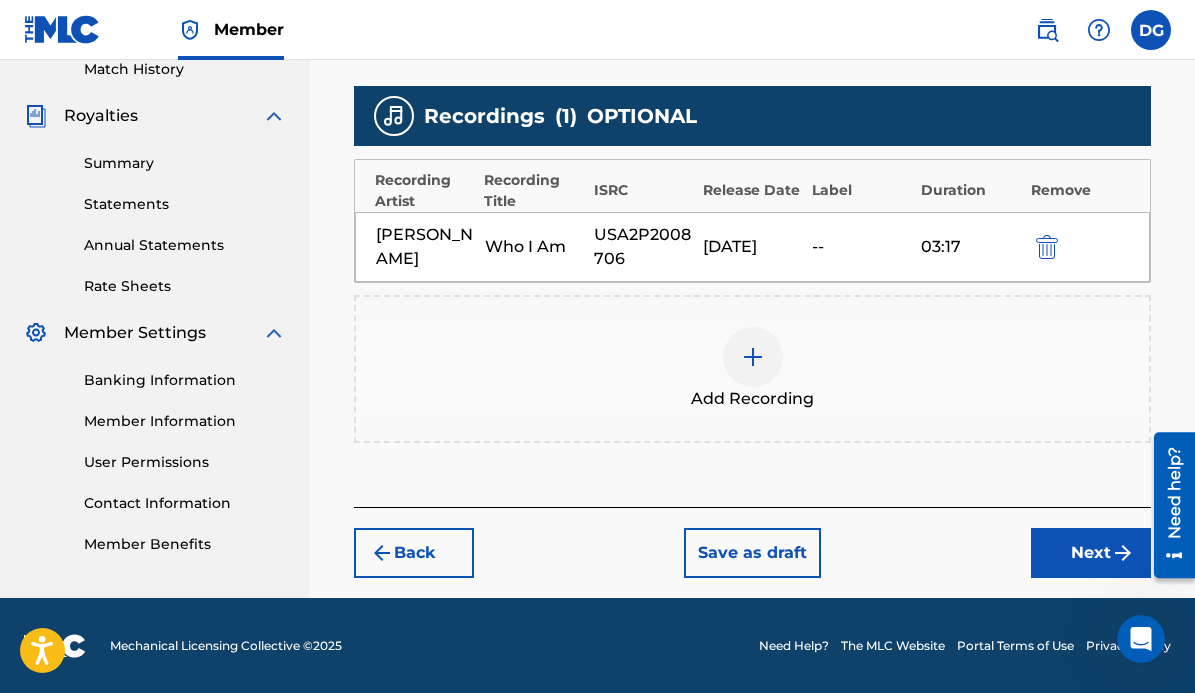 click on "Next" at bounding box center [1091, 553] 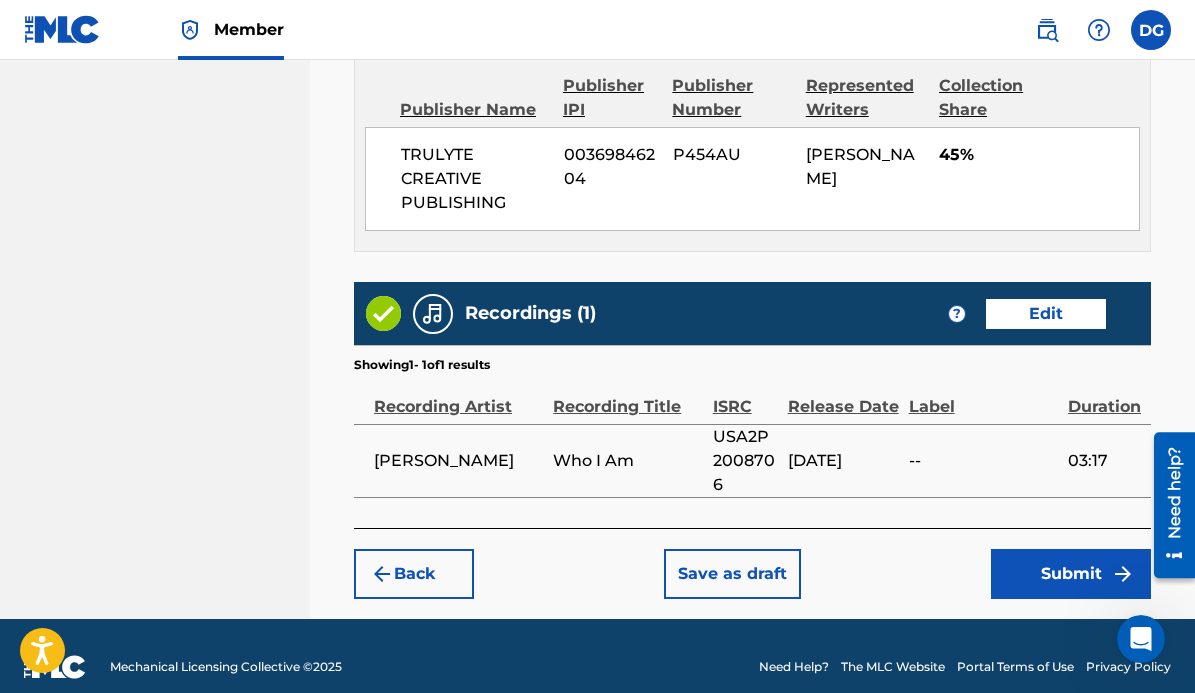 scroll, scrollTop: 1475, scrollLeft: 0, axis: vertical 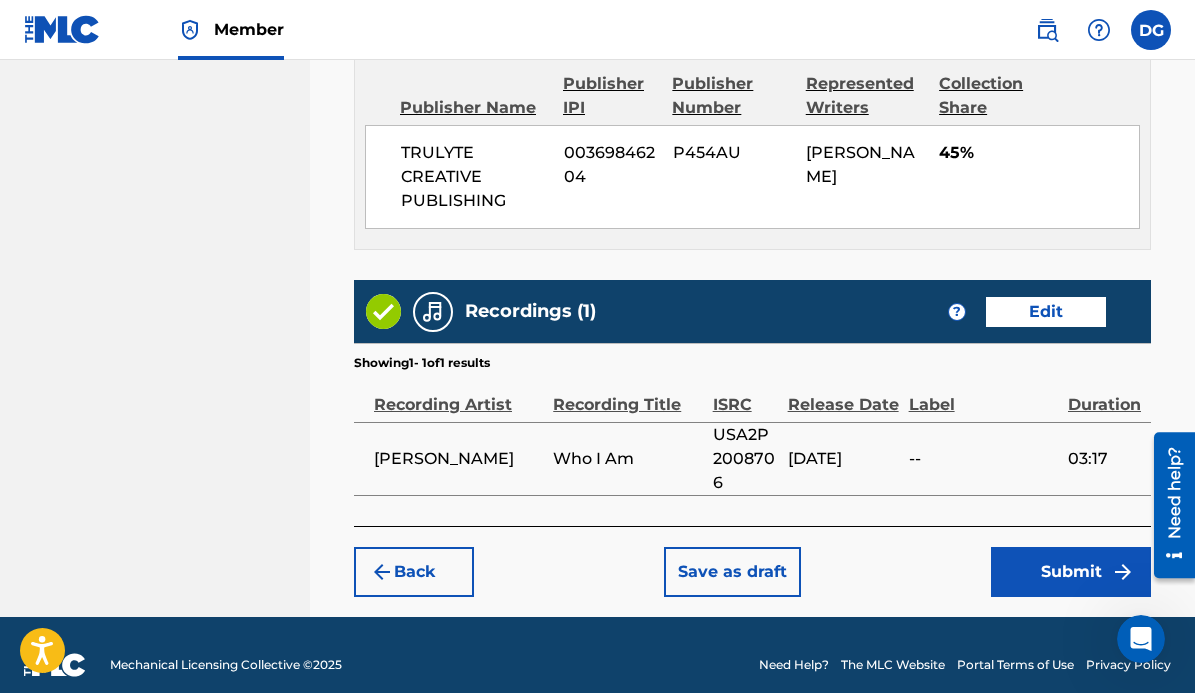 click on "Submit" at bounding box center (1071, 572) 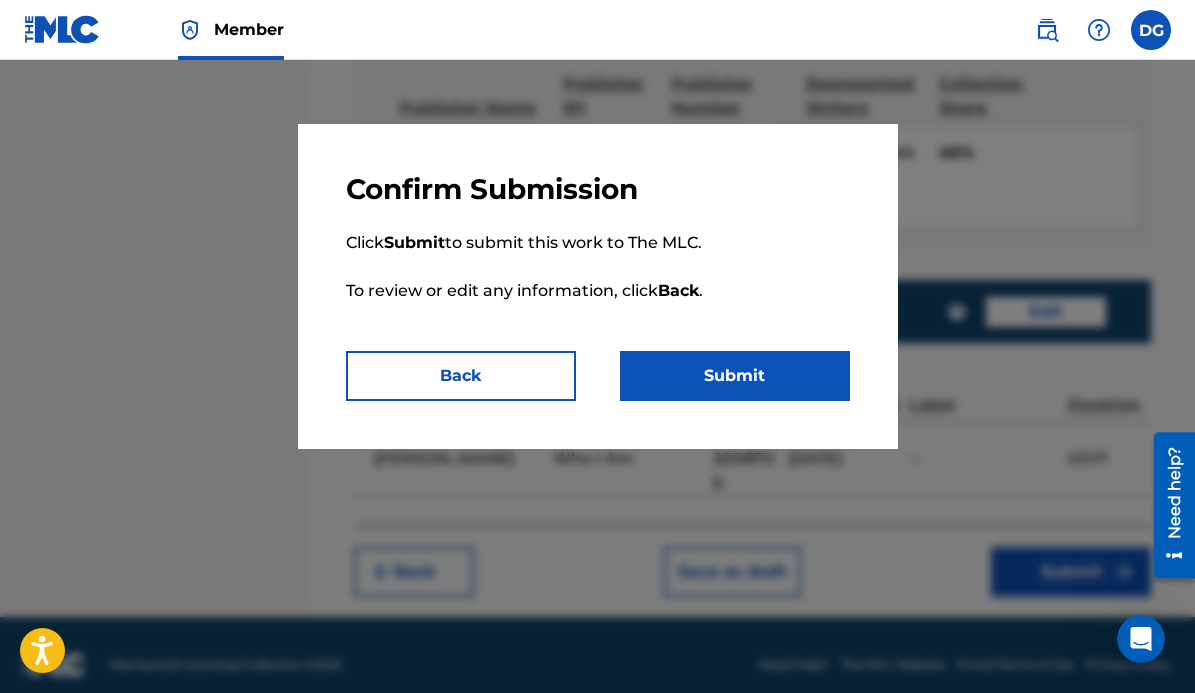 click on "Submit" at bounding box center (735, 376) 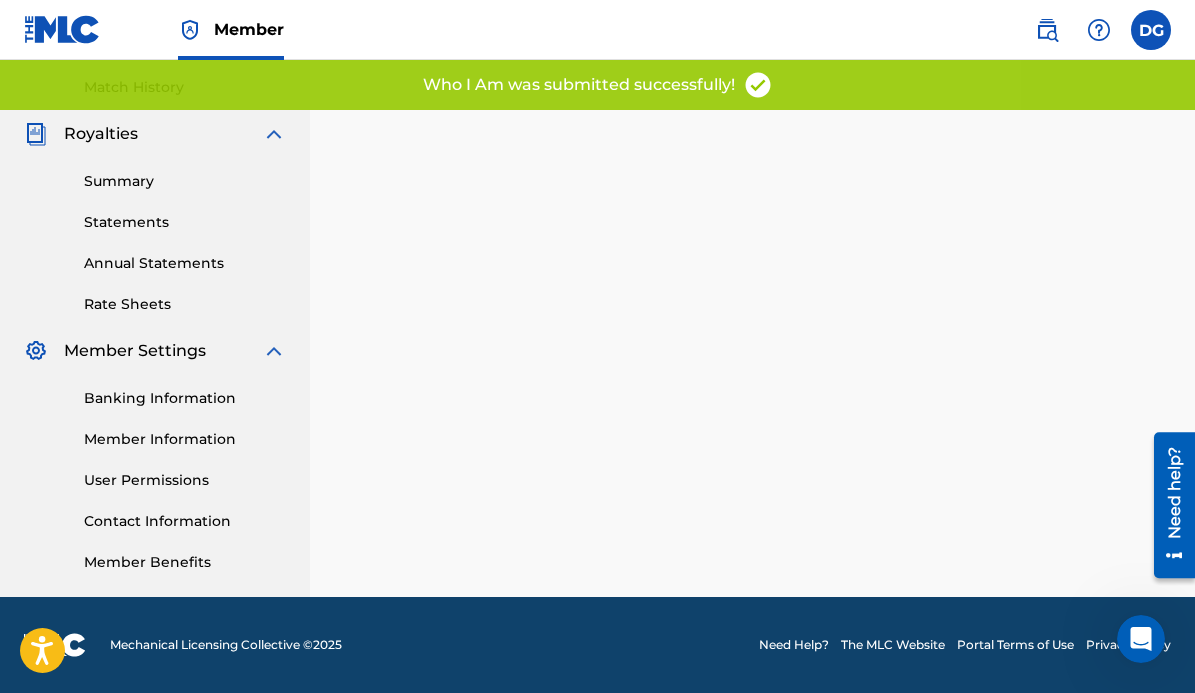 scroll, scrollTop: 0, scrollLeft: 0, axis: both 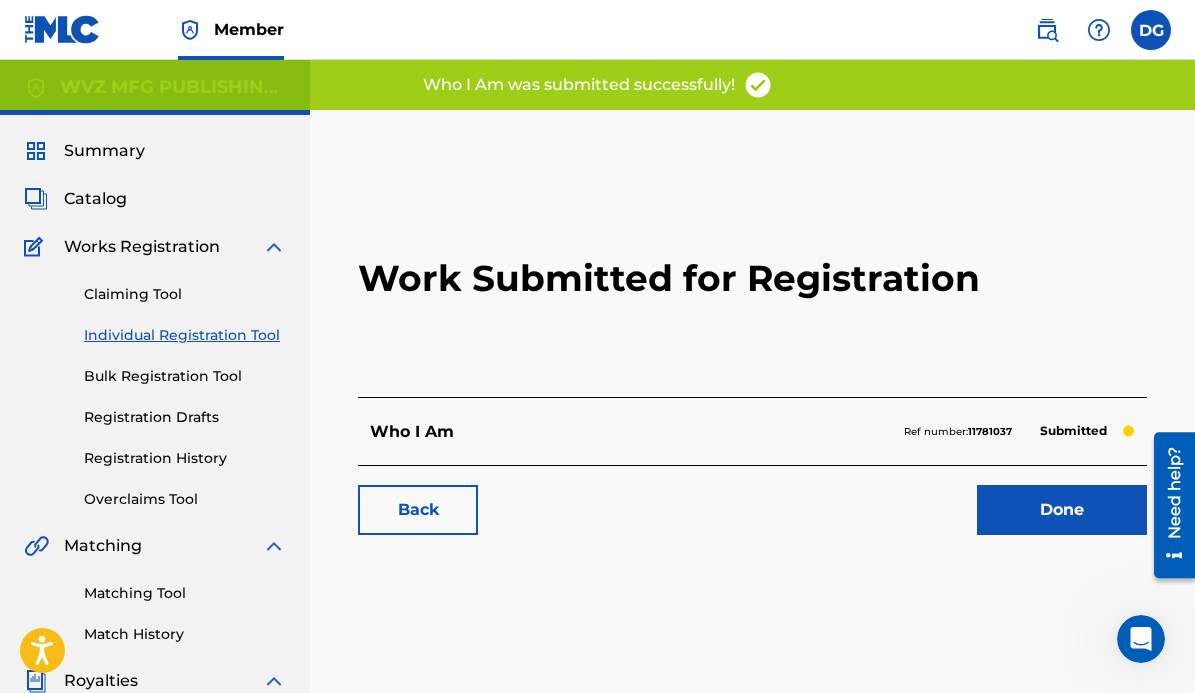 click on "Done" at bounding box center [1062, 510] 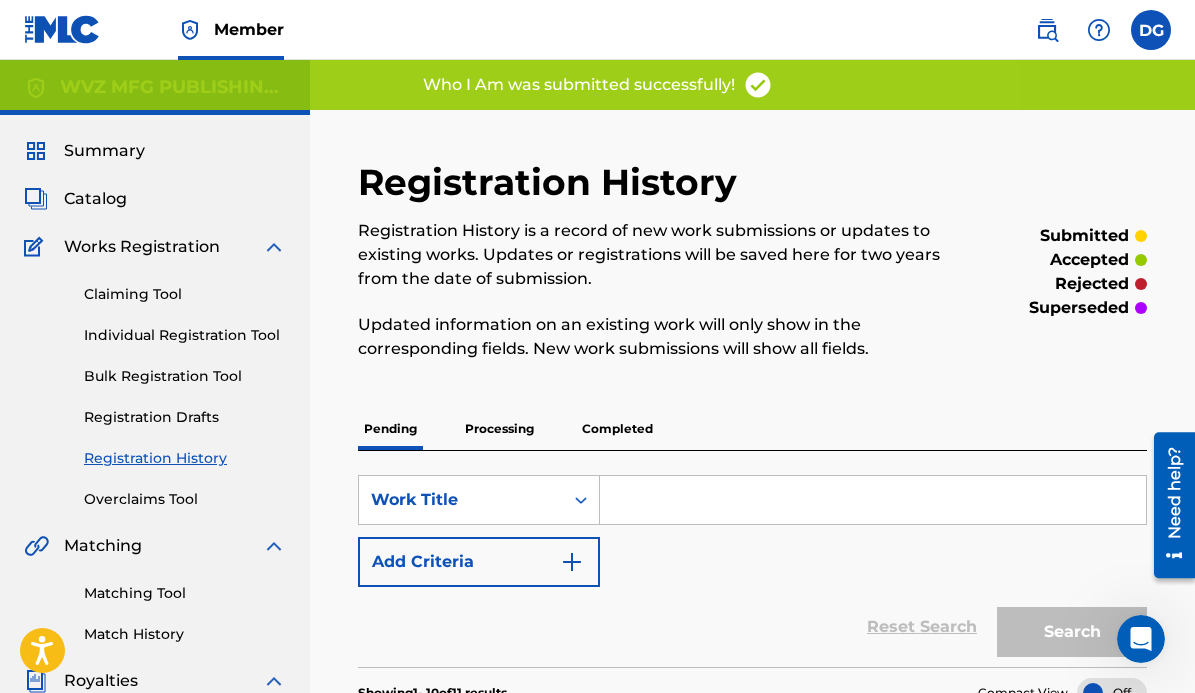 click at bounding box center (873, 500) 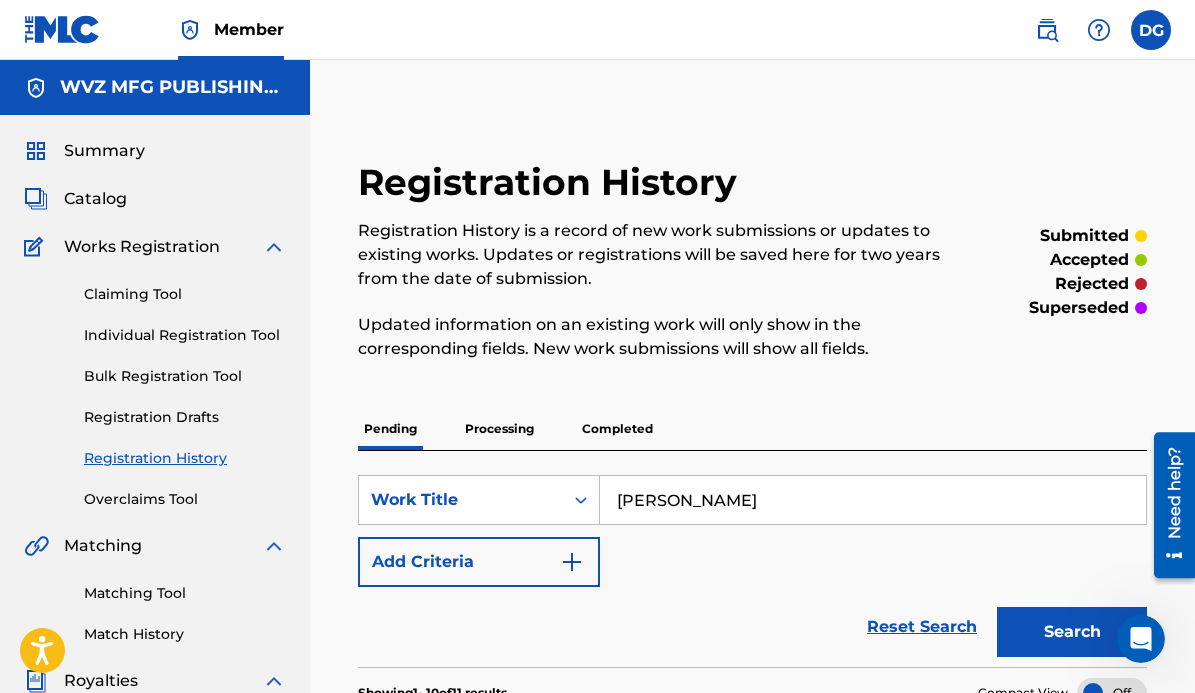 type on "[PERSON_NAME]" 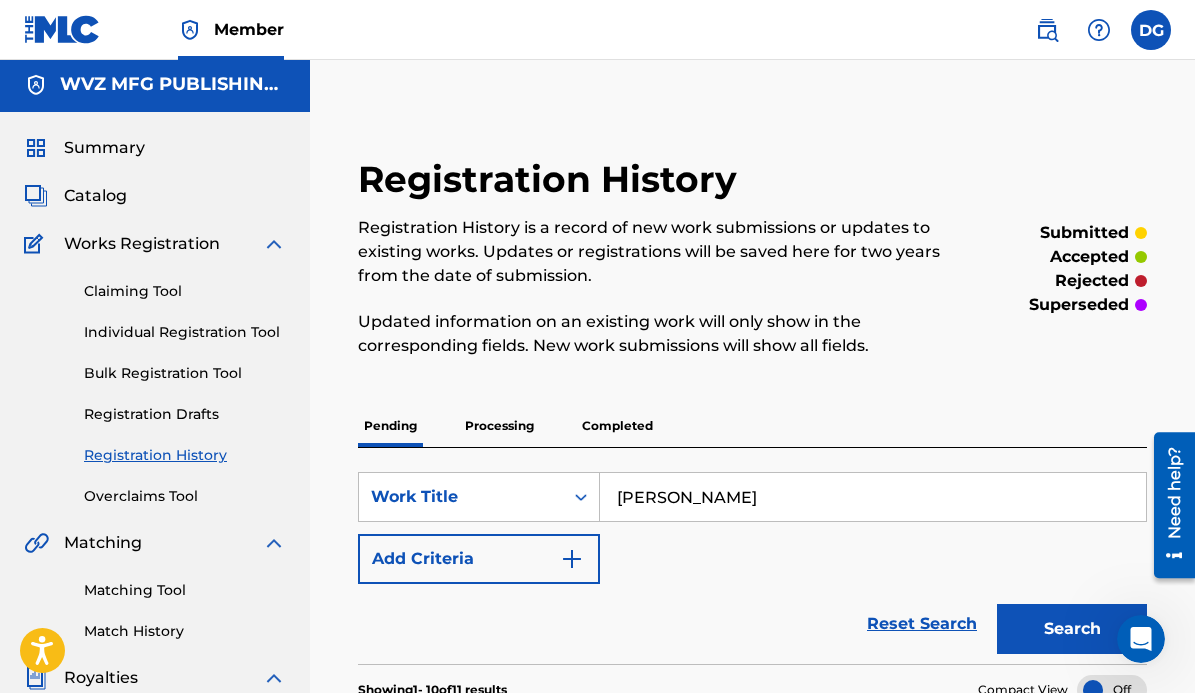 scroll, scrollTop: 1, scrollLeft: 0, axis: vertical 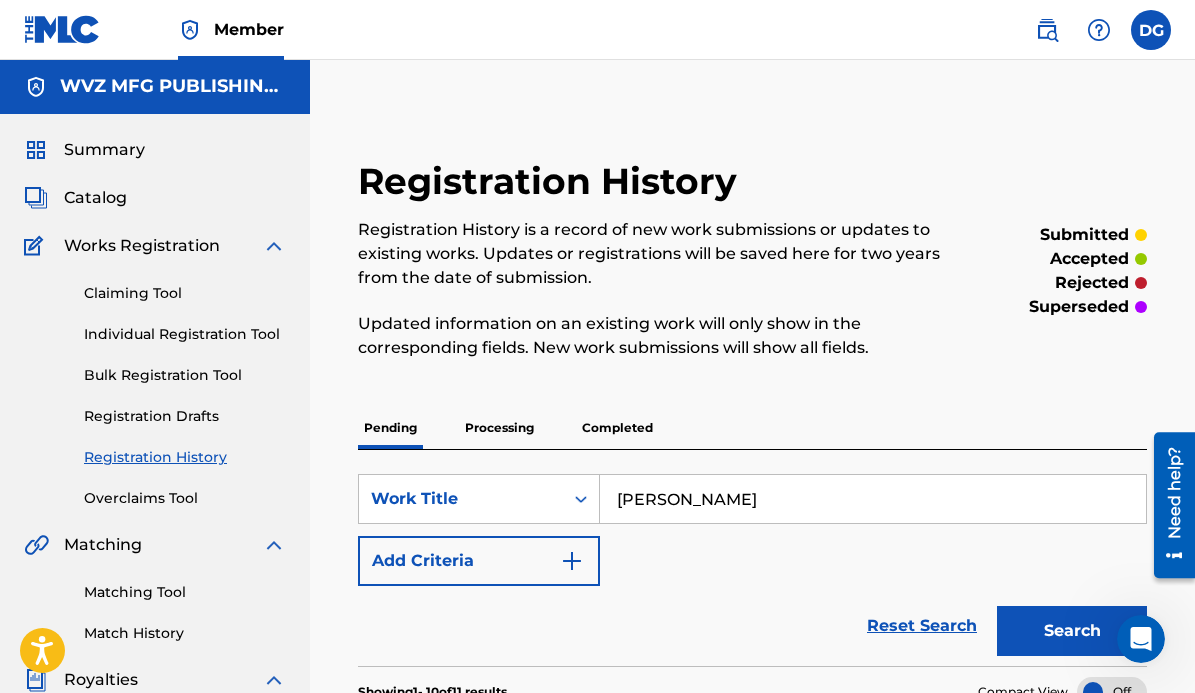 click on "Individual Registration Tool" at bounding box center [185, 334] 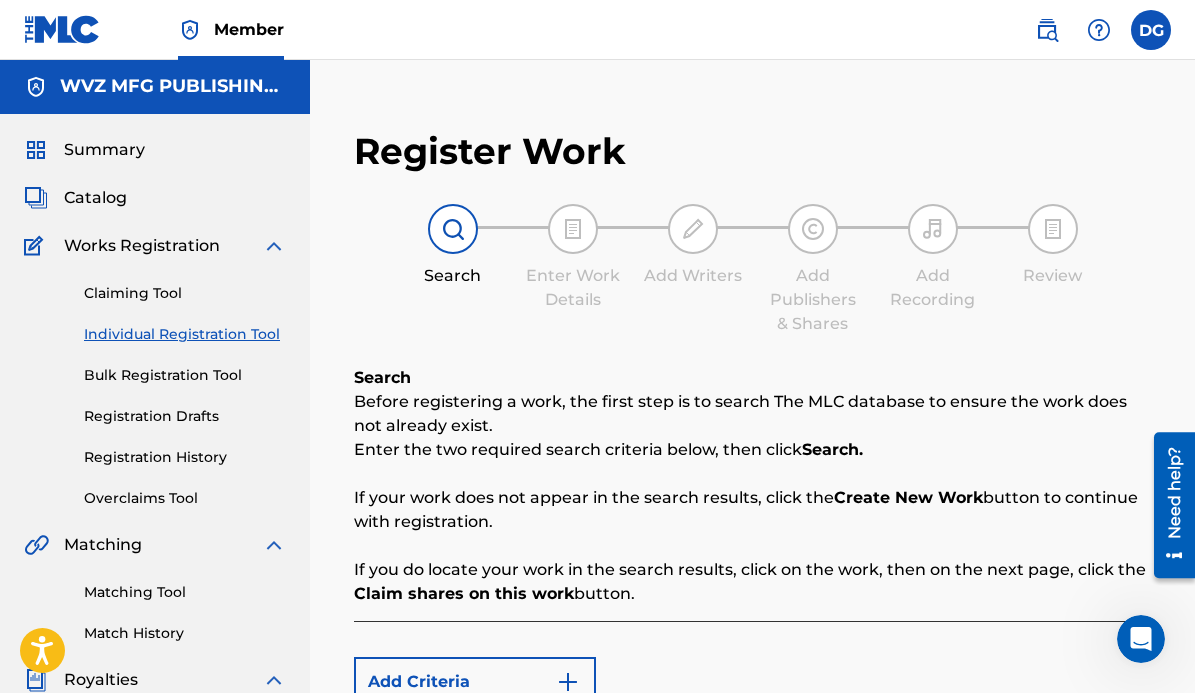 scroll, scrollTop: 0, scrollLeft: 0, axis: both 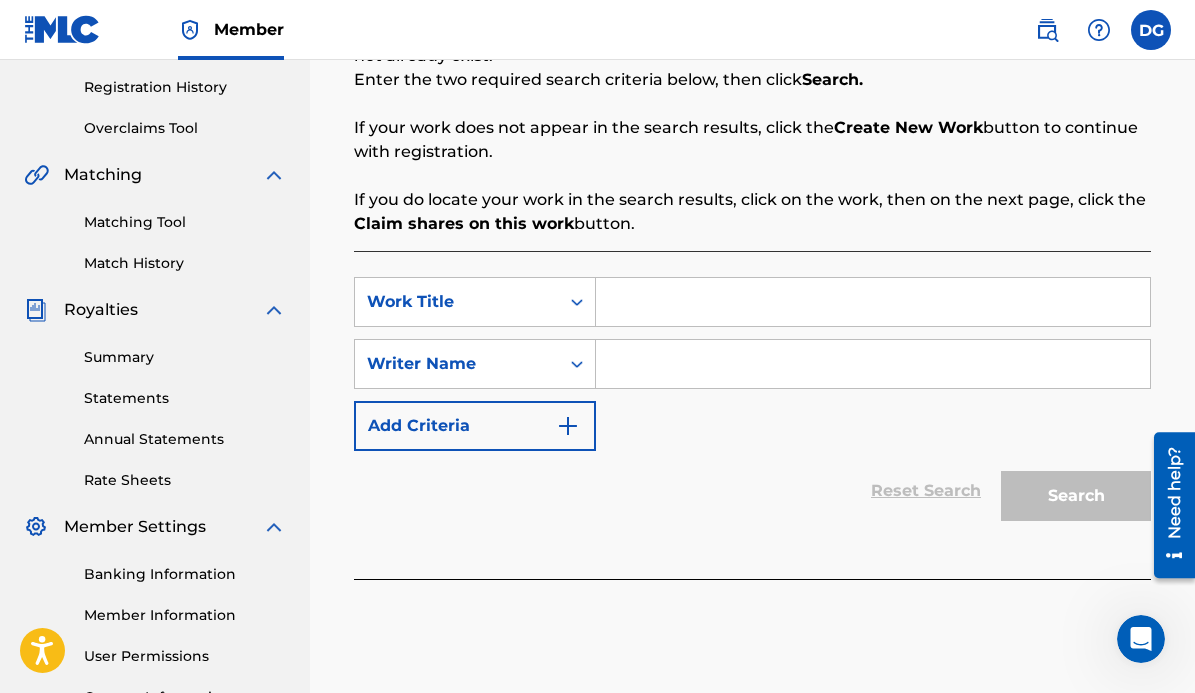 click at bounding box center [873, 302] 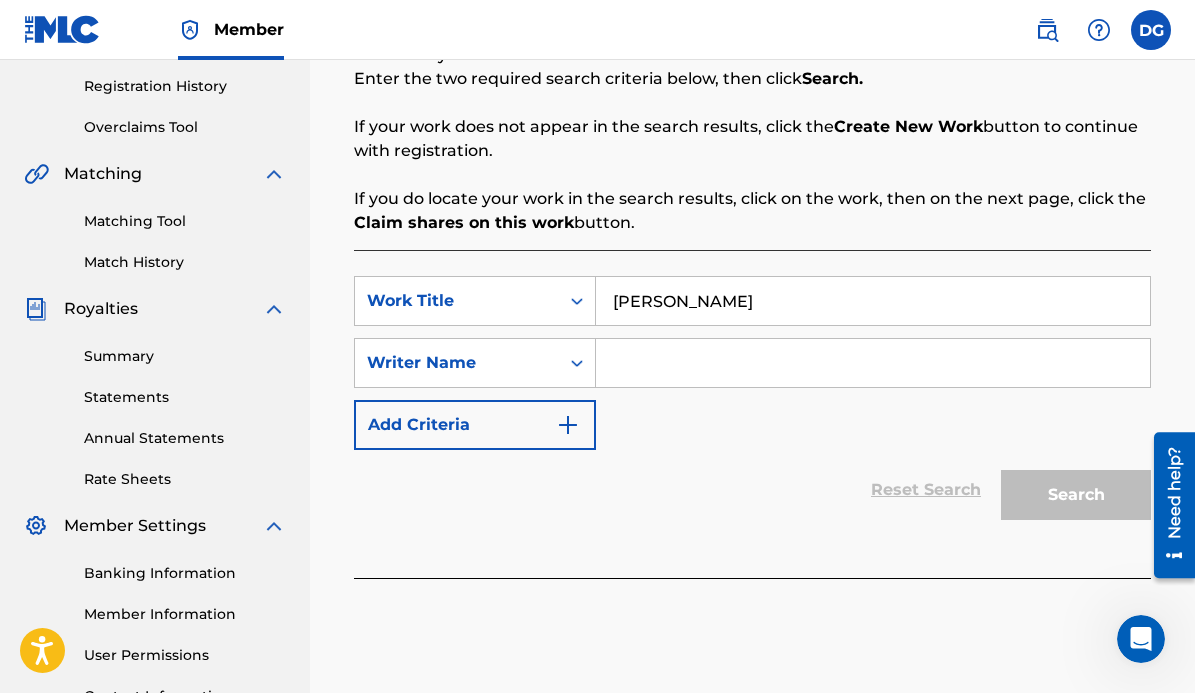 type on "[PERSON_NAME]" 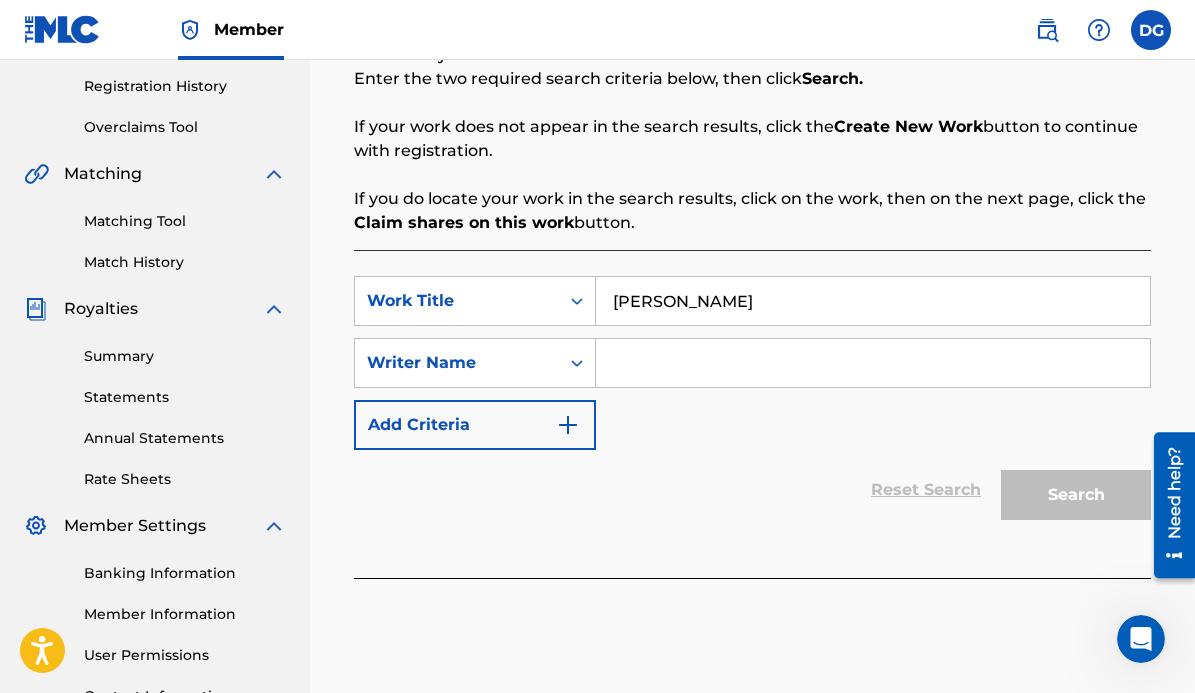 click at bounding box center (873, 363) 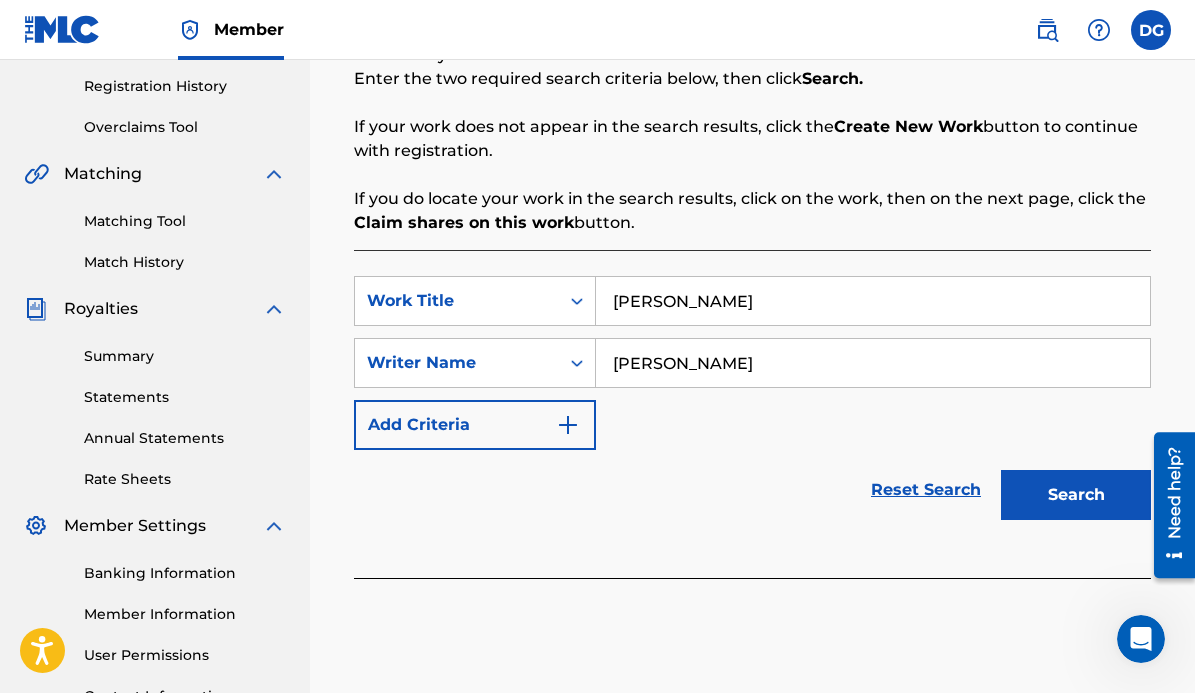 click on "Search" at bounding box center (1076, 495) 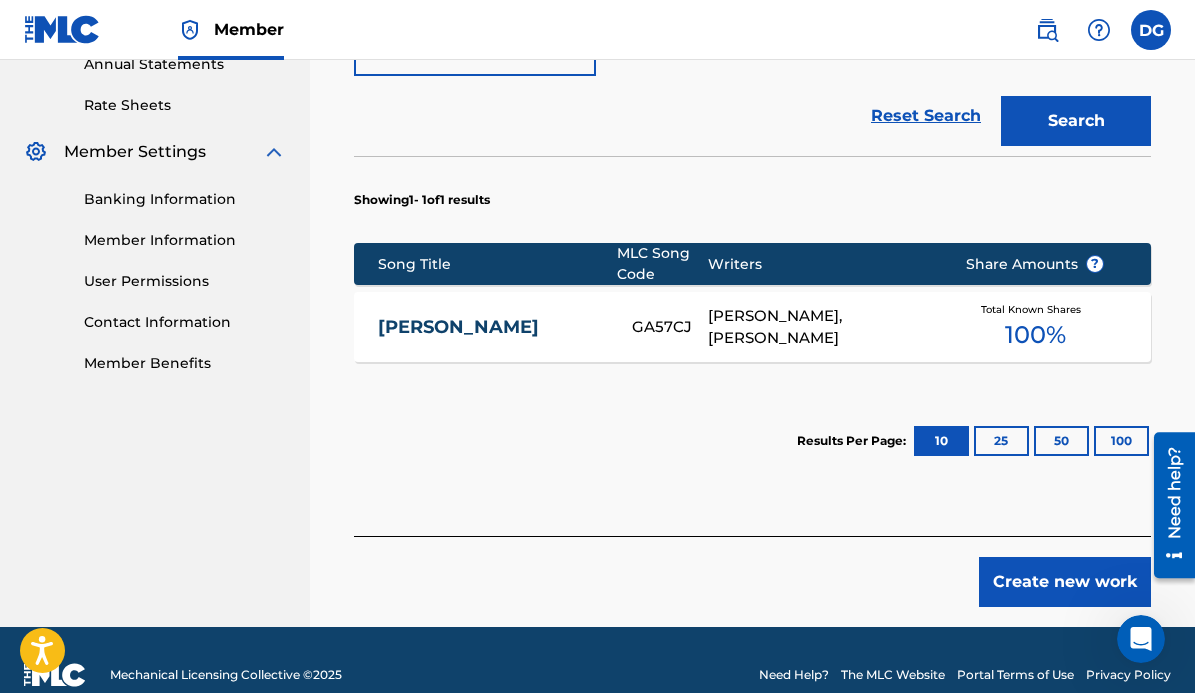 scroll, scrollTop: 747, scrollLeft: 0, axis: vertical 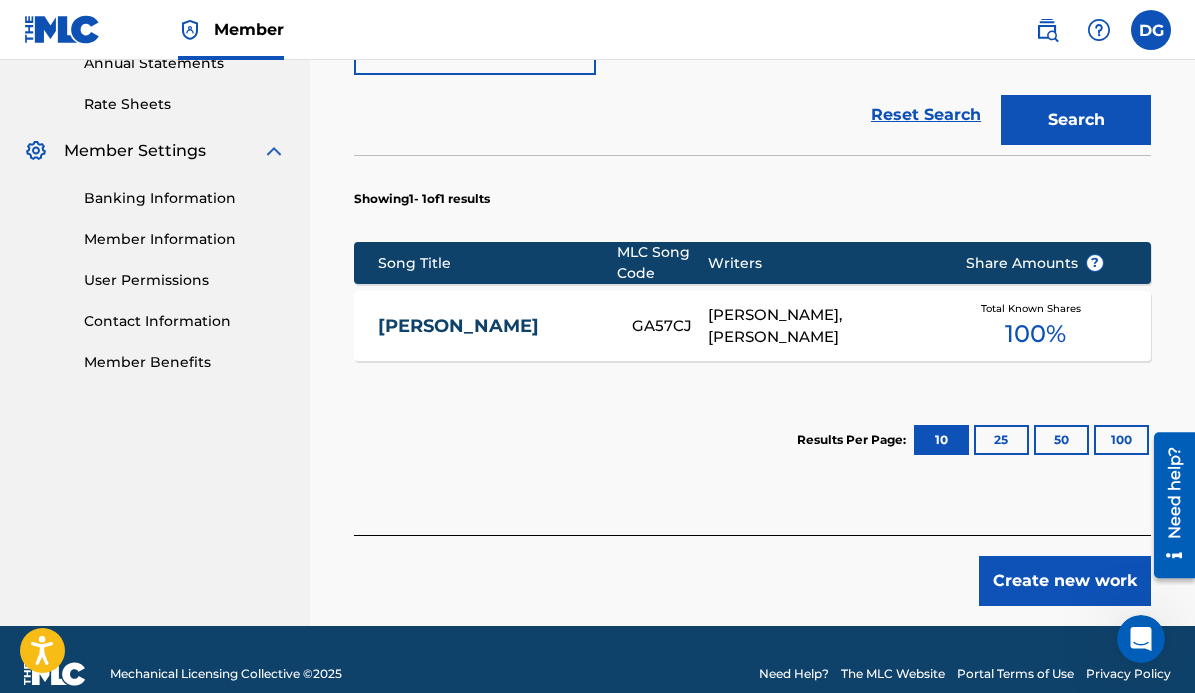 click on "Create new work" at bounding box center (1065, 581) 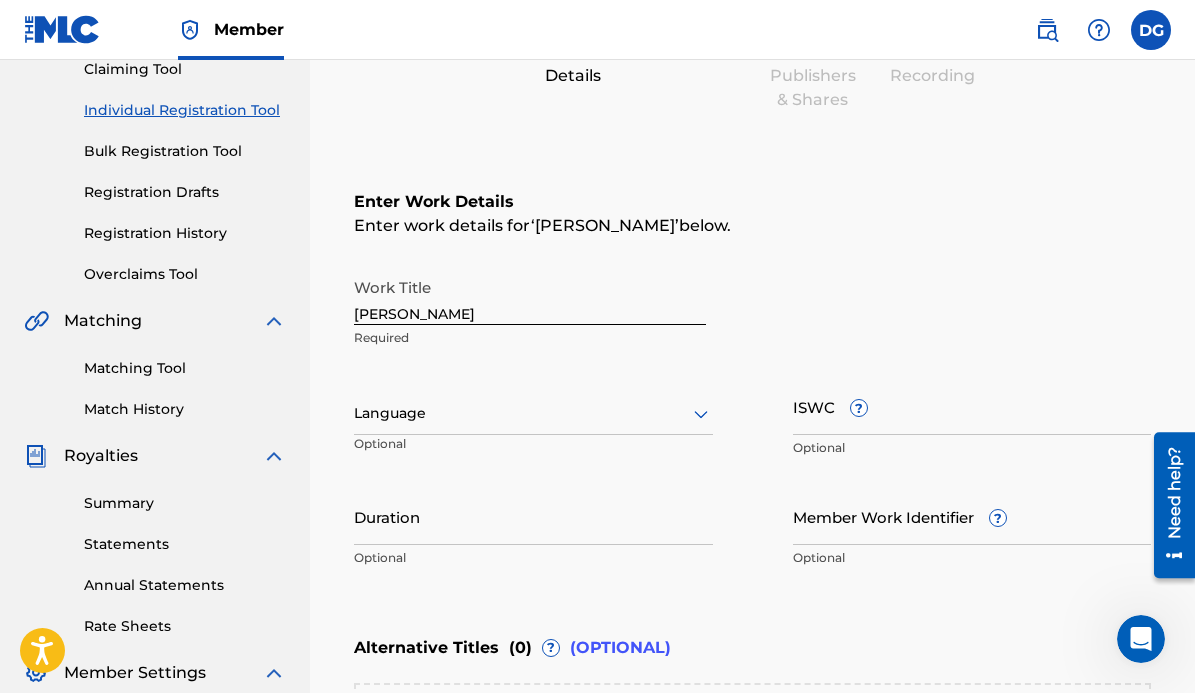 scroll, scrollTop: 223, scrollLeft: 0, axis: vertical 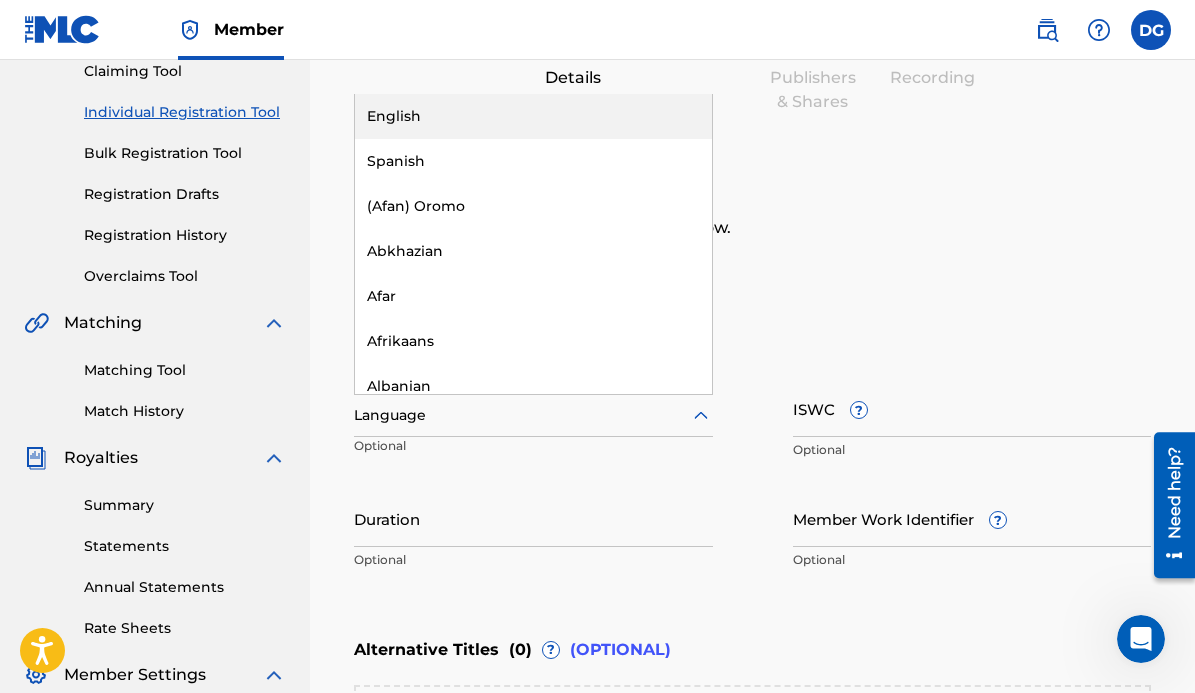 click at bounding box center [533, 415] 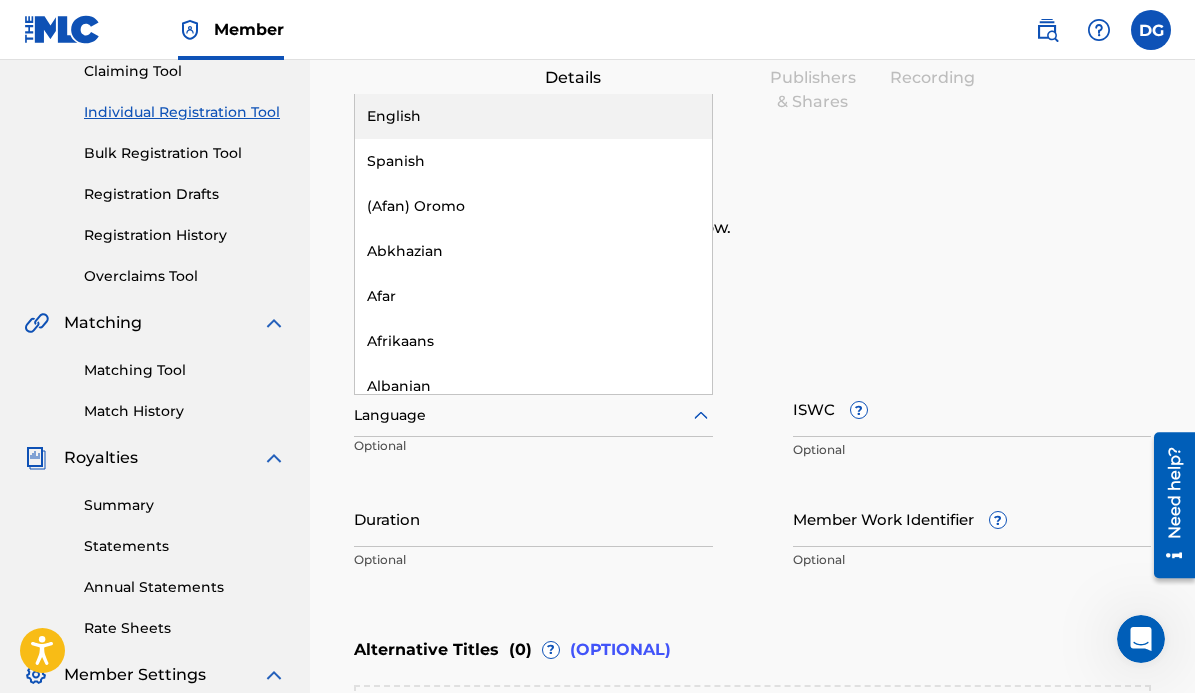 click on "English" at bounding box center [533, 116] 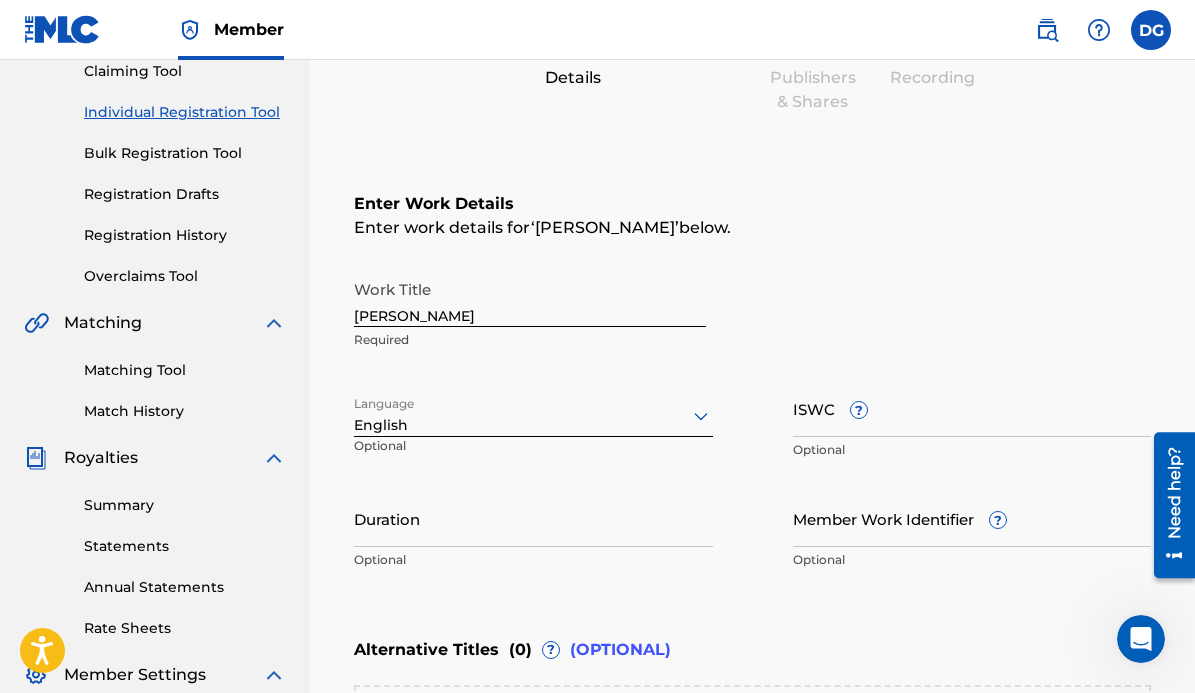 click on "ISWC   ?" at bounding box center [972, 408] 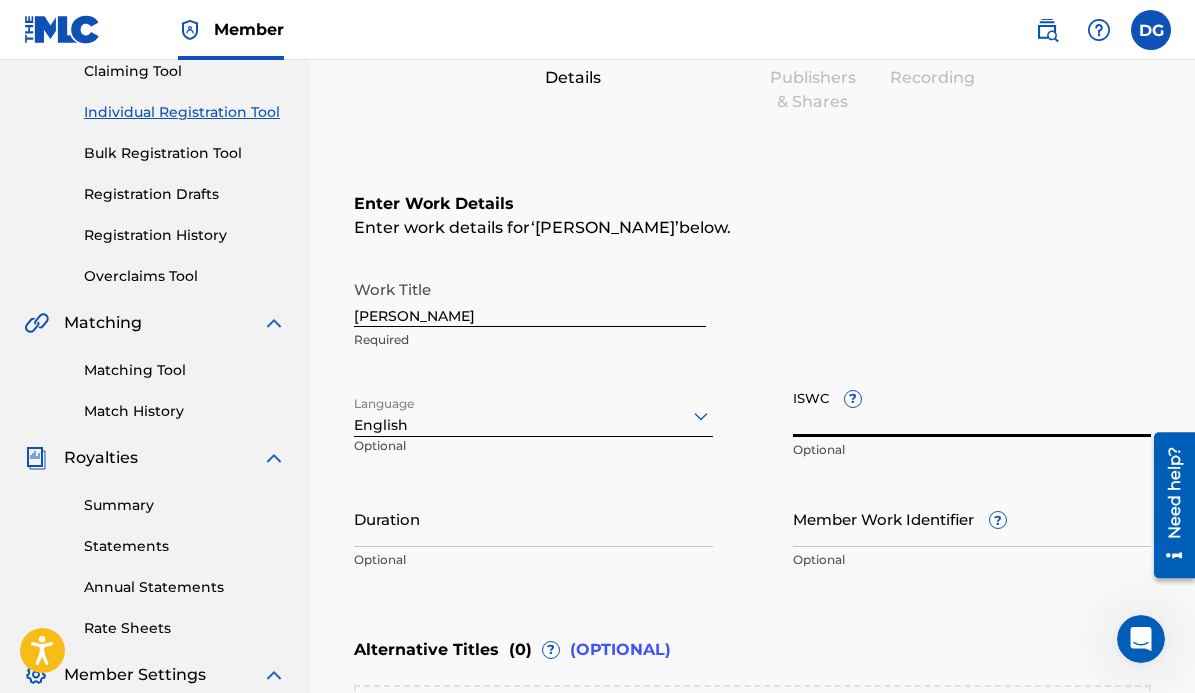 paste on "T9317484029" 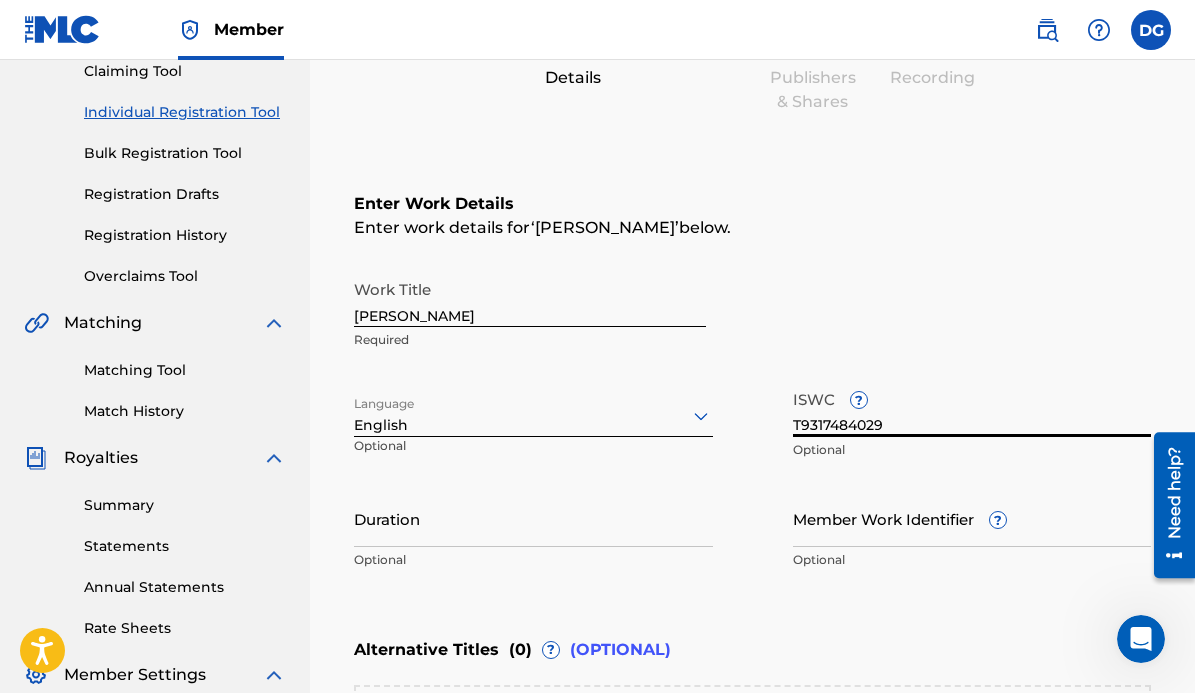 type on "T9317484029" 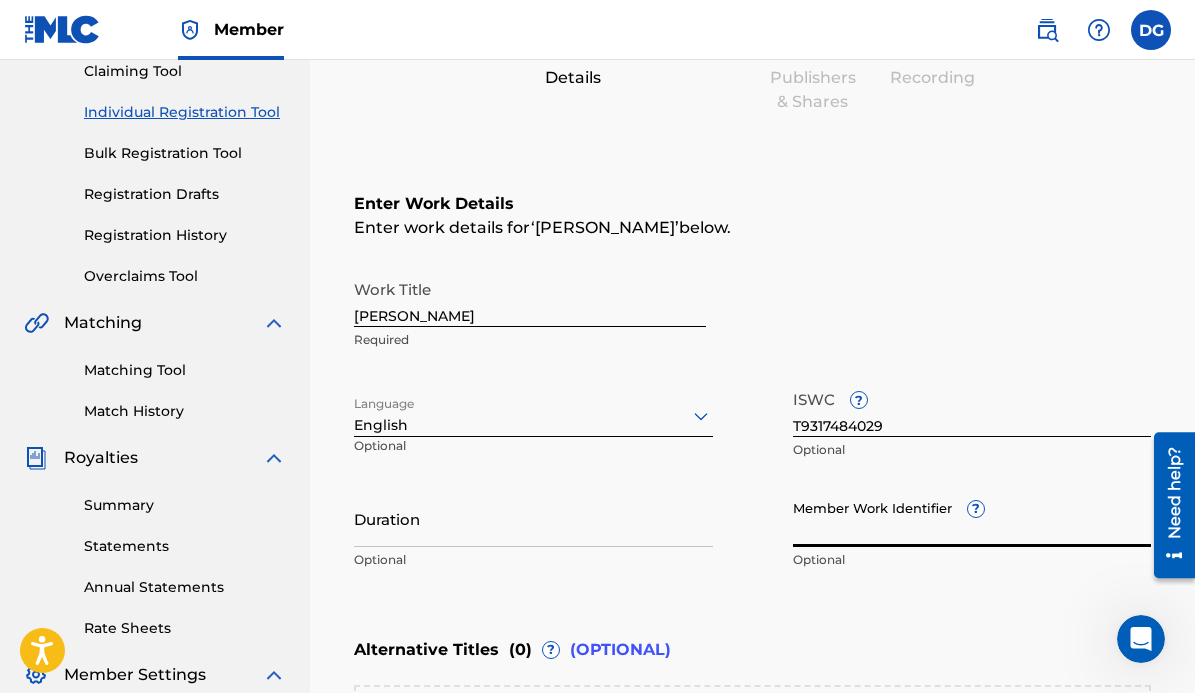 click on "Member Work Identifier   ?" at bounding box center (972, 518) 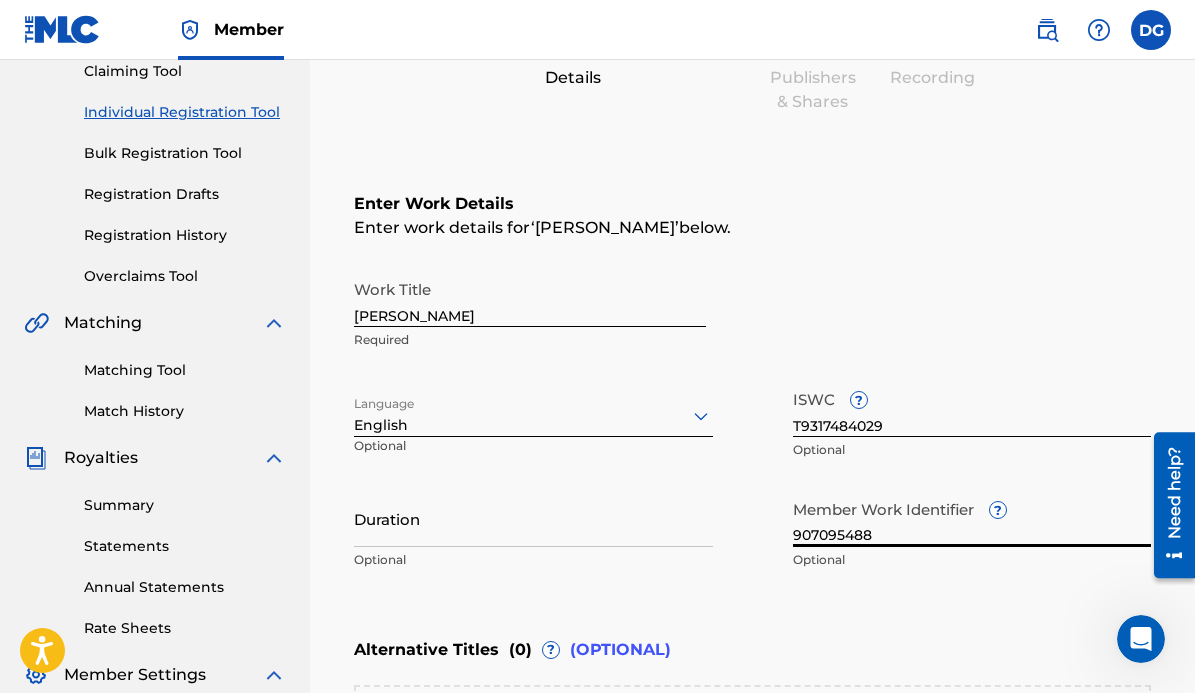 type on "907095488" 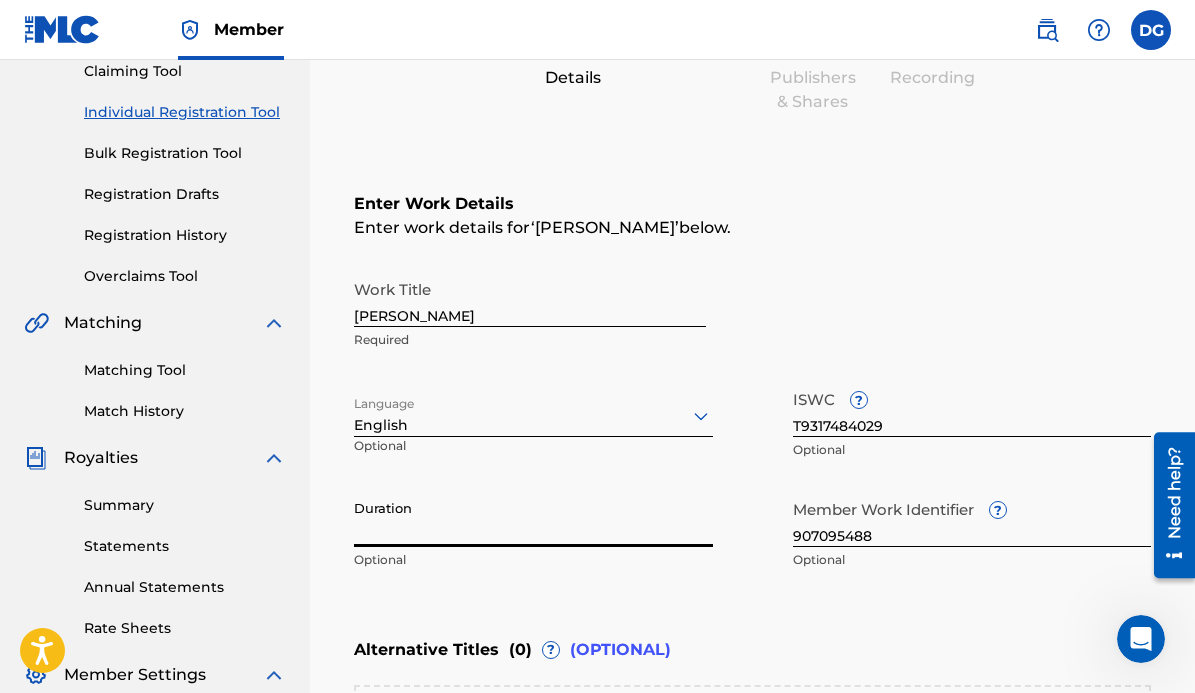 click on "Duration" at bounding box center [533, 518] 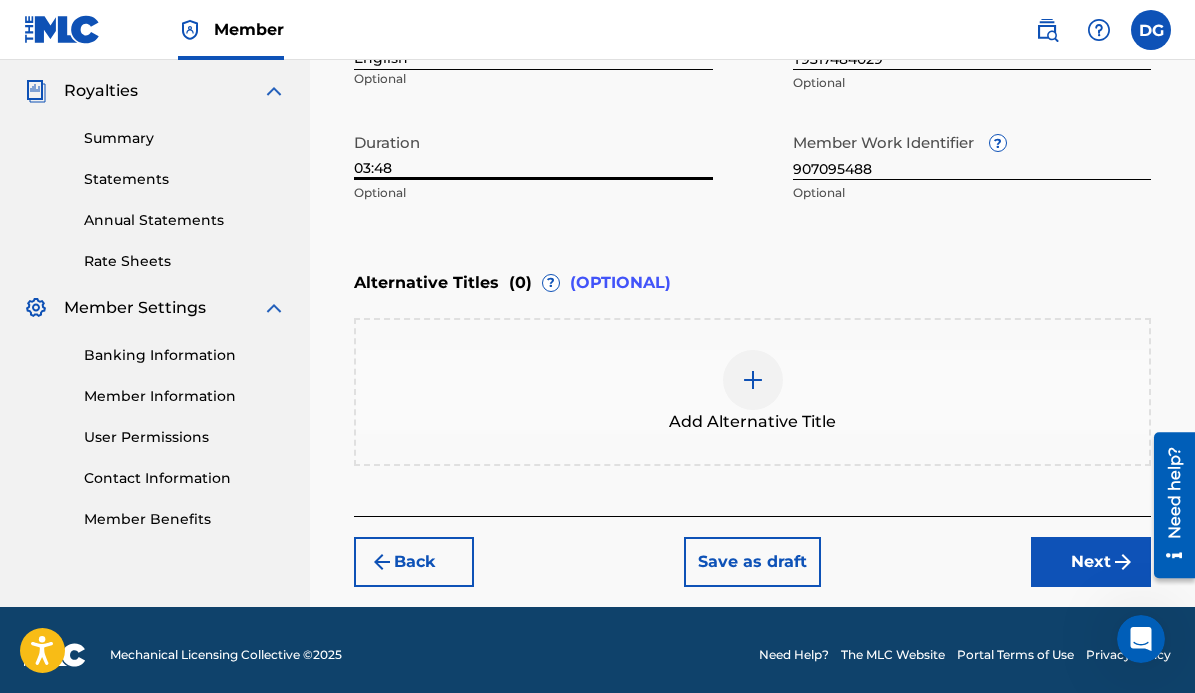 type on "03:48" 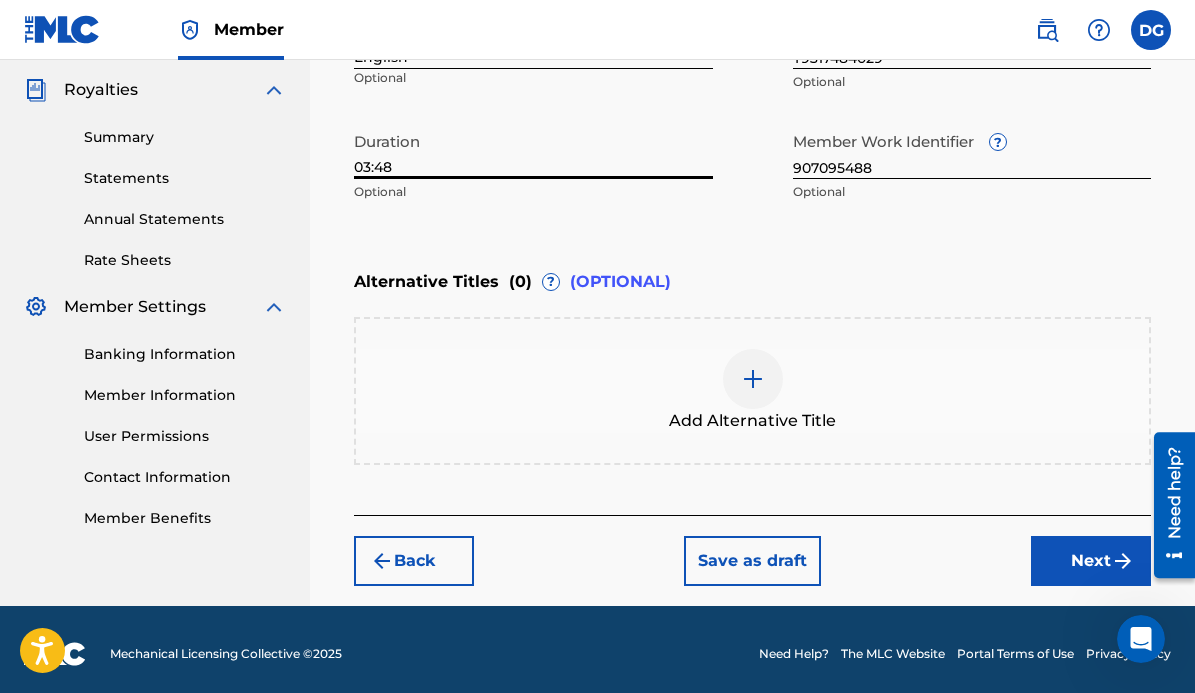 click on "Next" at bounding box center [1091, 561] 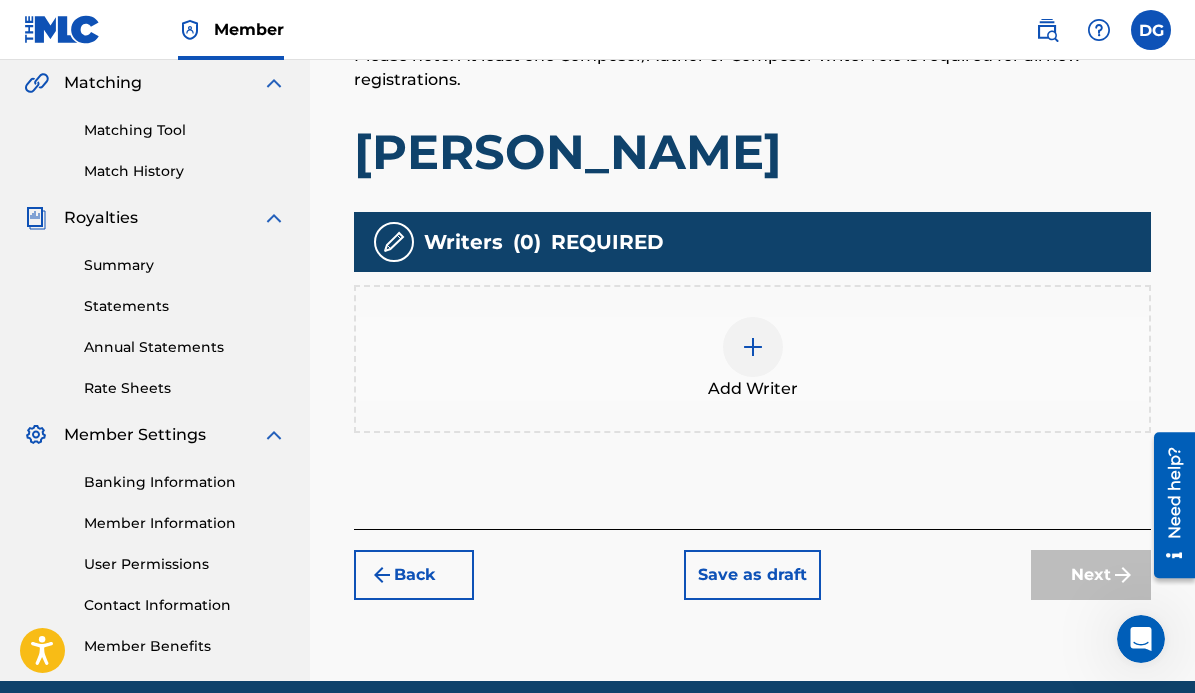 scroll, scrollTop: 465, scrollLeft: 0, axis: vertical 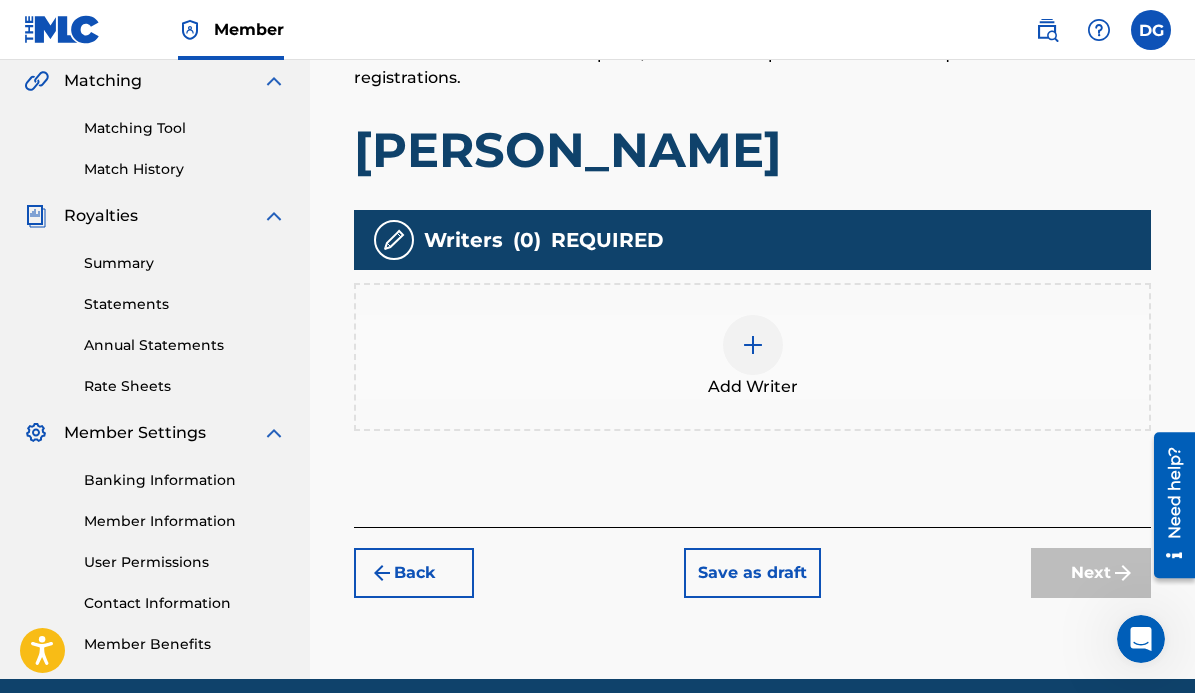 click at bounding box center [753, 345] 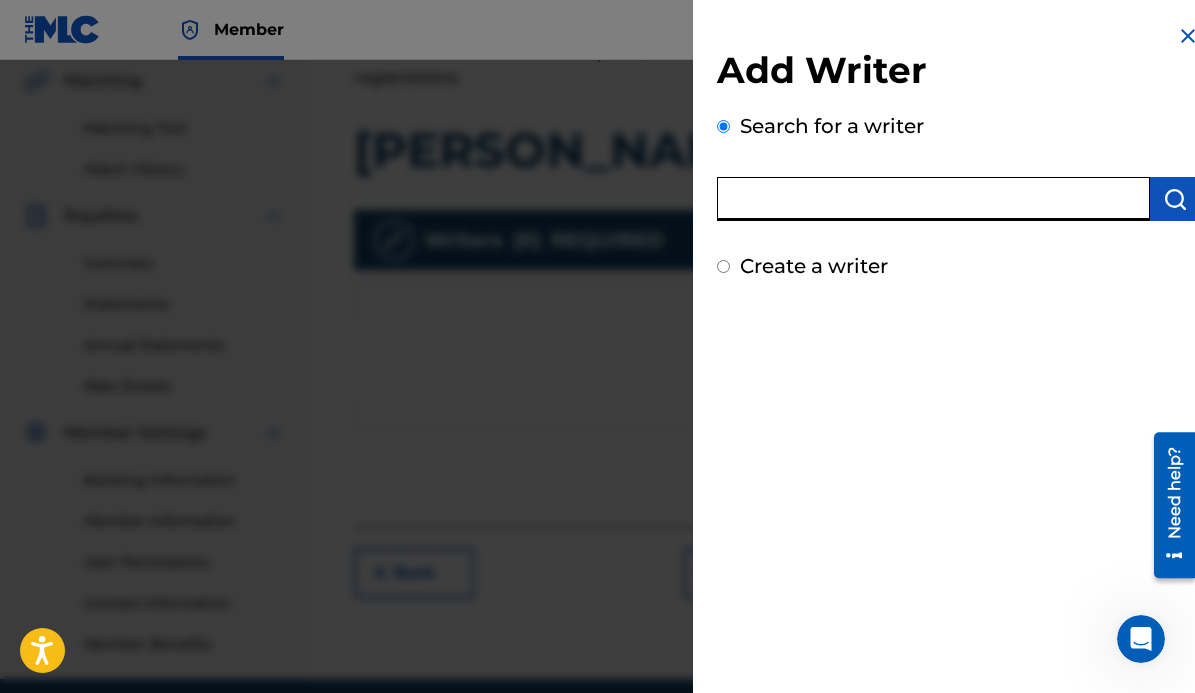 click at bounding box center (933, 199) 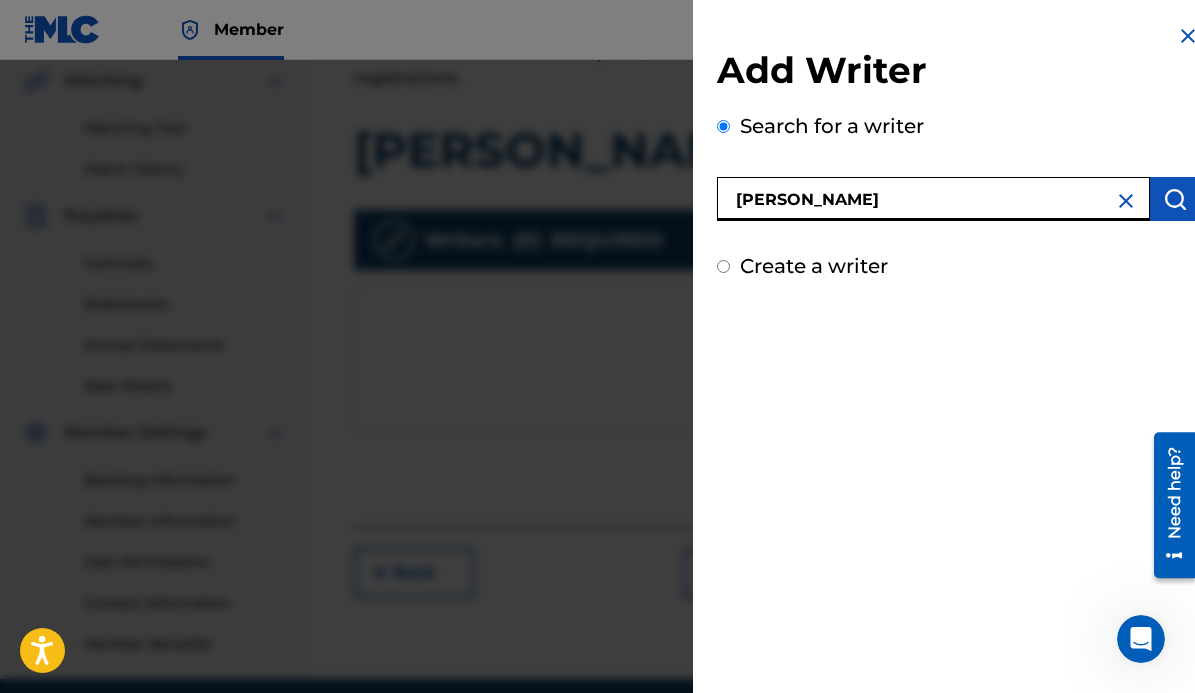 type on "[PERSON_NAME]" 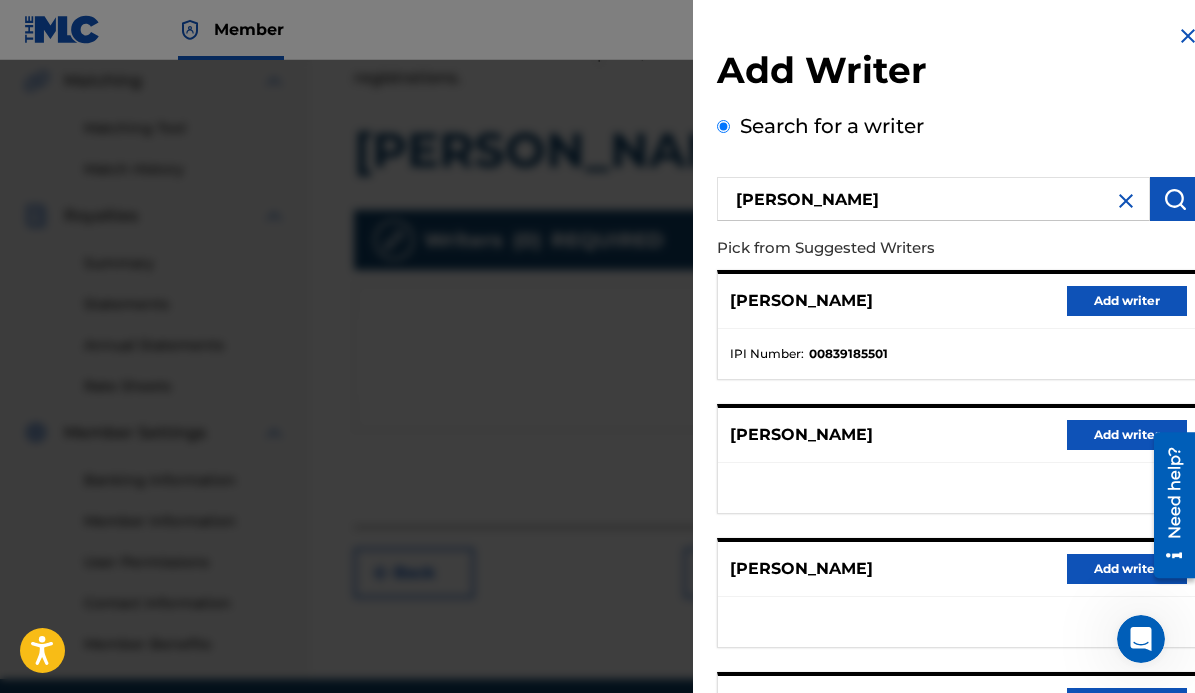 click on "Add writer" at bounding box center [1127, 301] 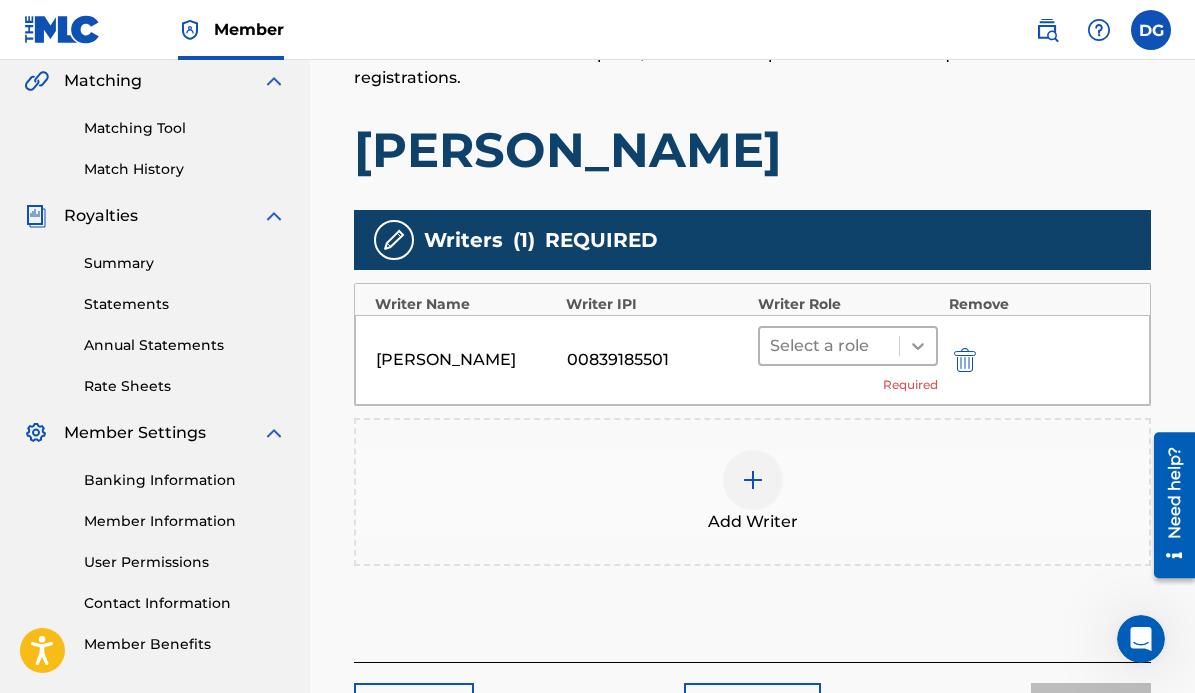 click 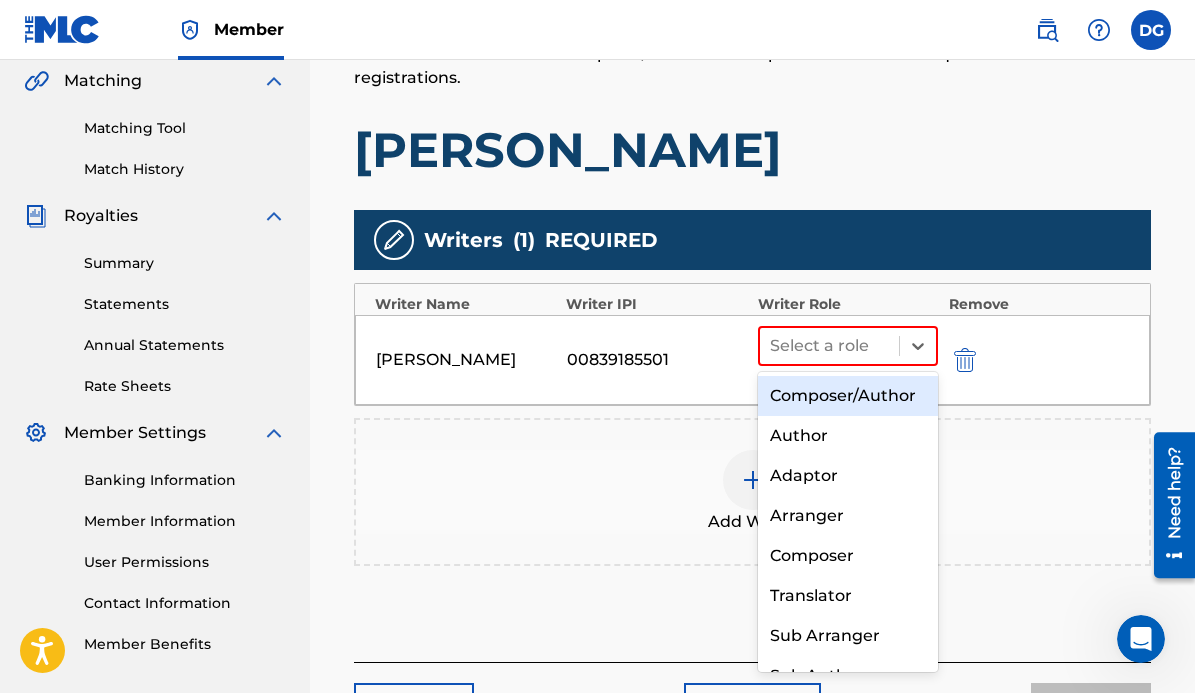 click on "Composer/Author" at bounding box center [848, 396] 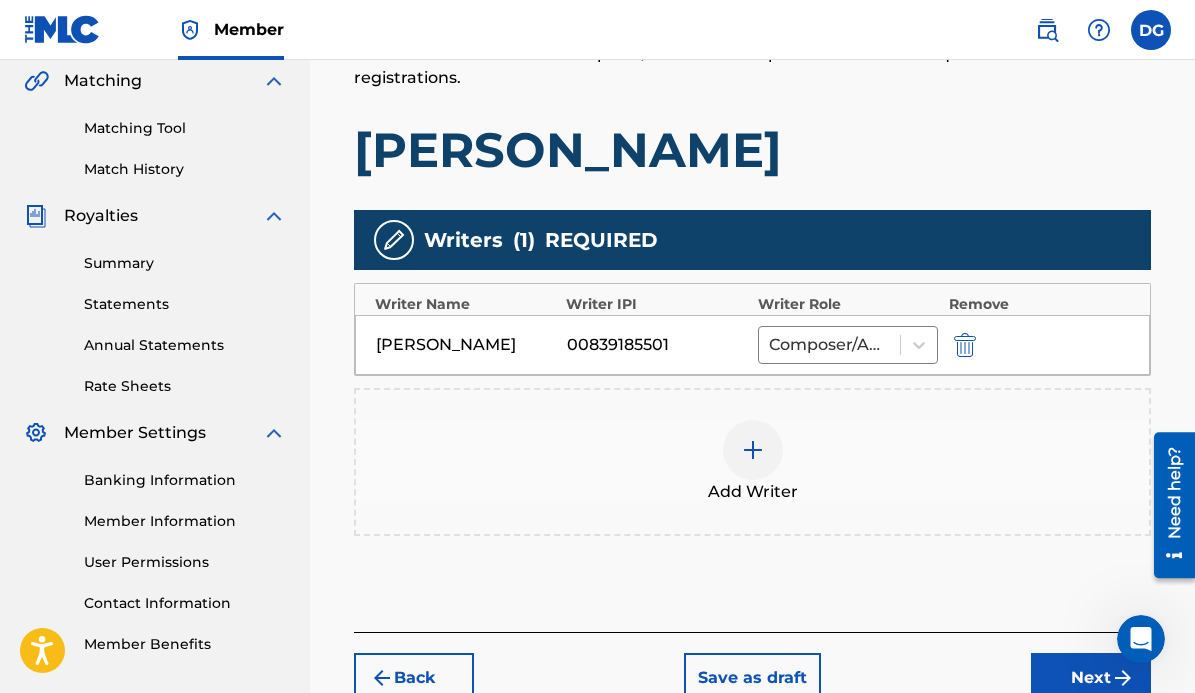 click on "Next" at bounding box center (1091, 678) 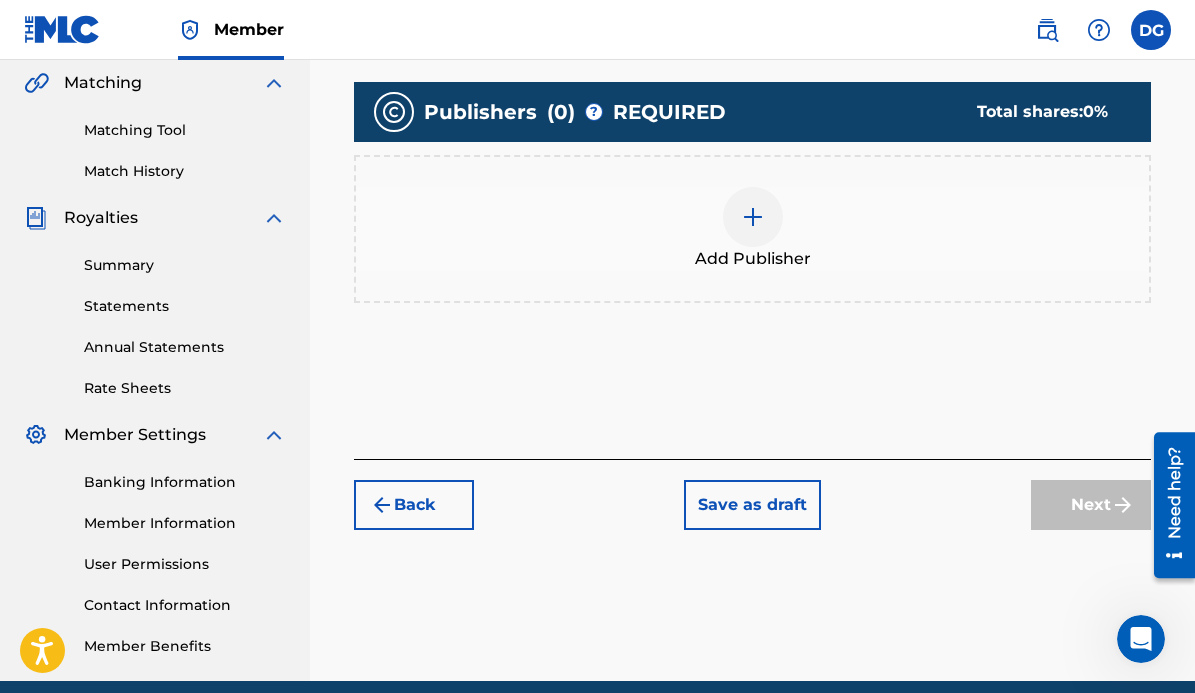 scroll, scrollTop: 465, scrollLeft: 0, axis: vertical 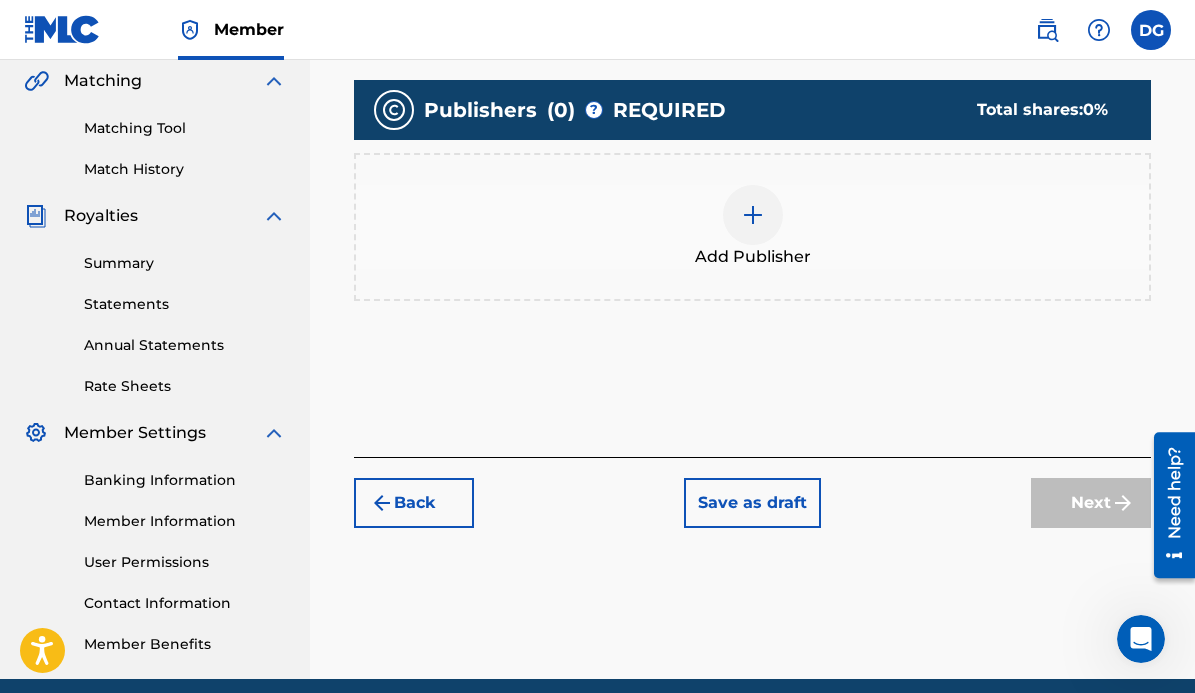 click on "Back" at bounding box center (414, 503) 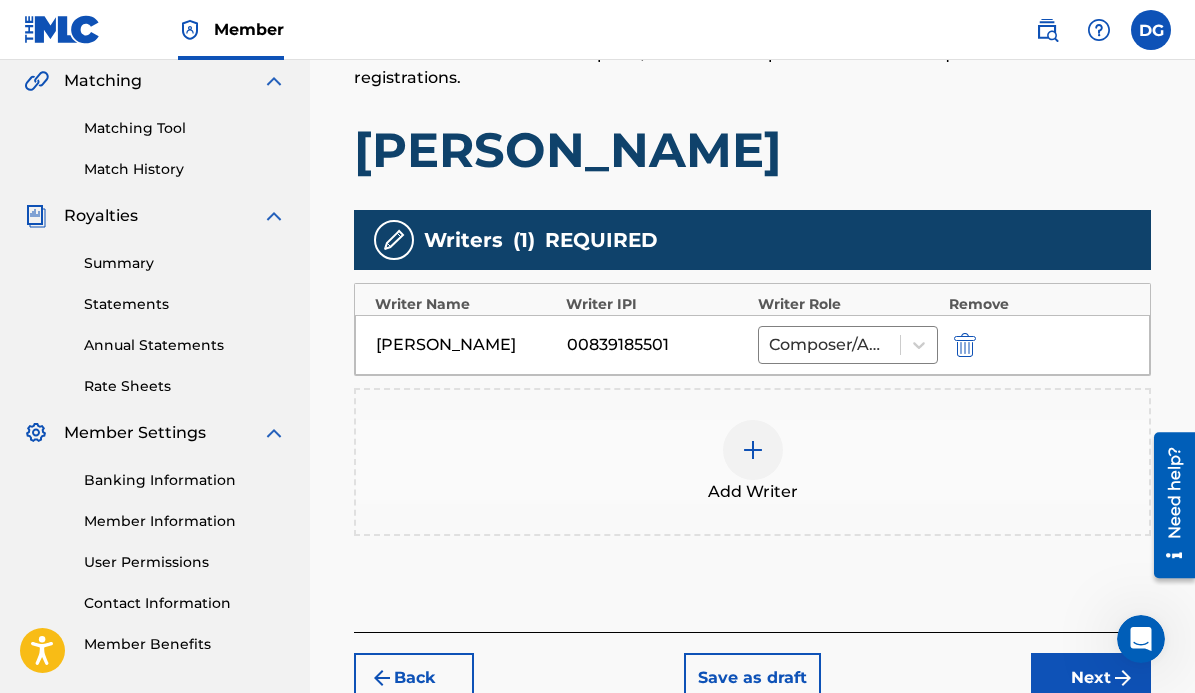 click at bounding box center (753, 450) 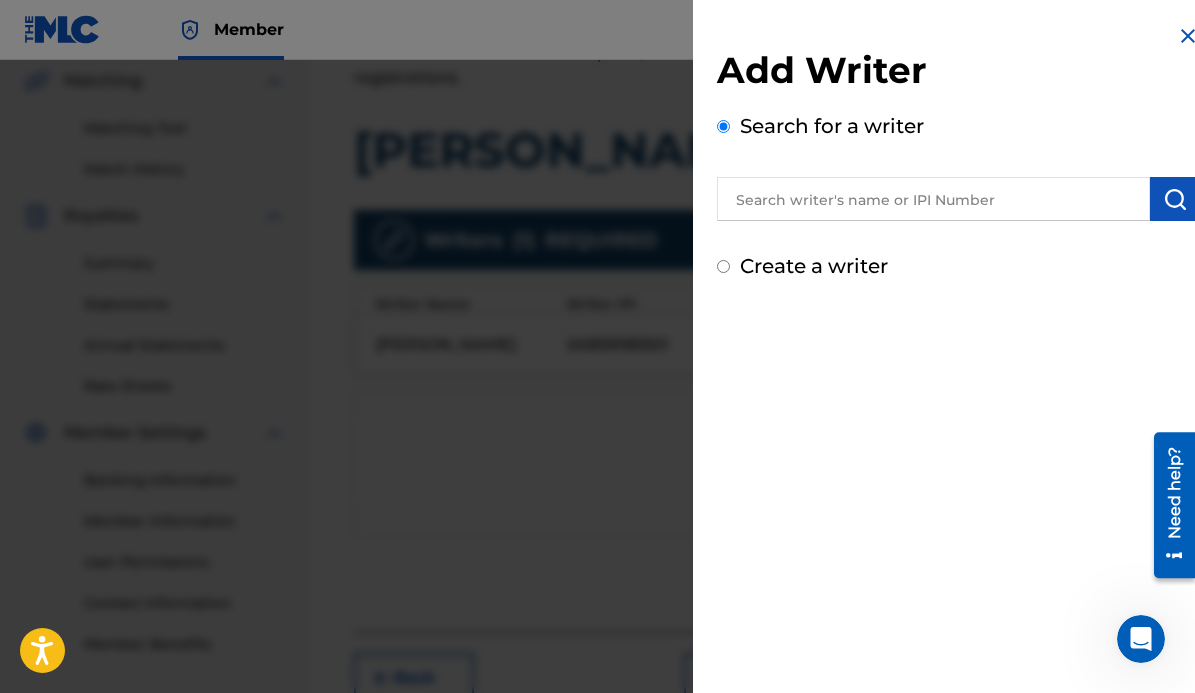 click at bounding box center [933, 199] 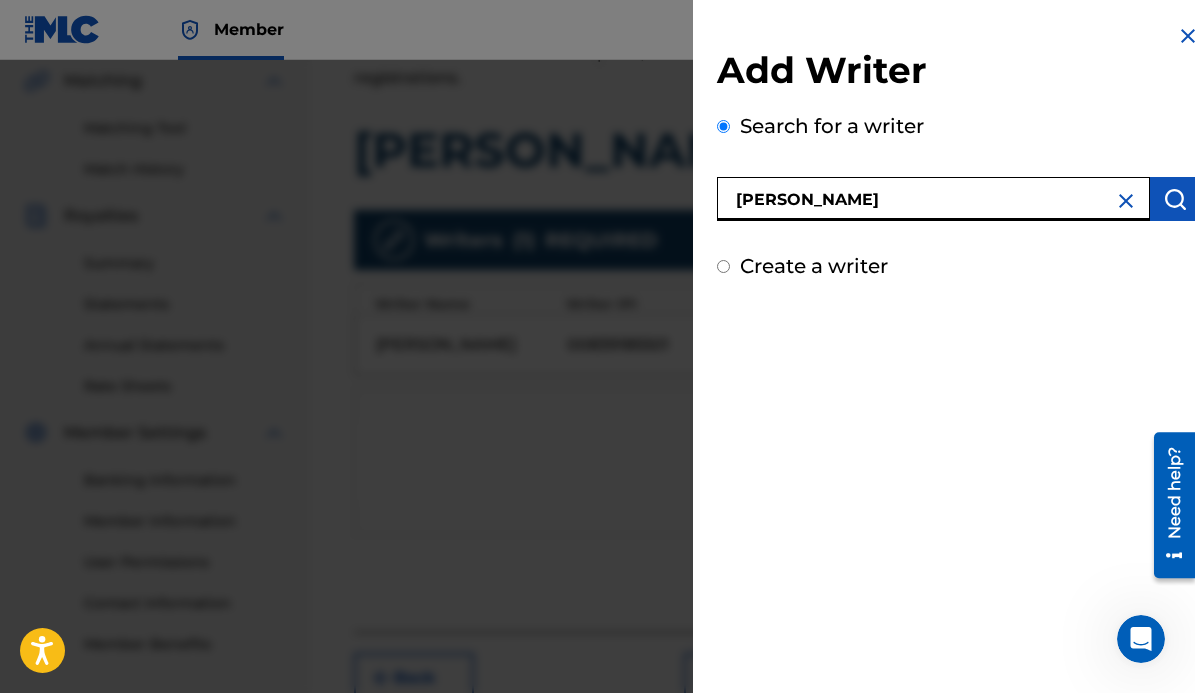 type on "[PERSON_NAME]" 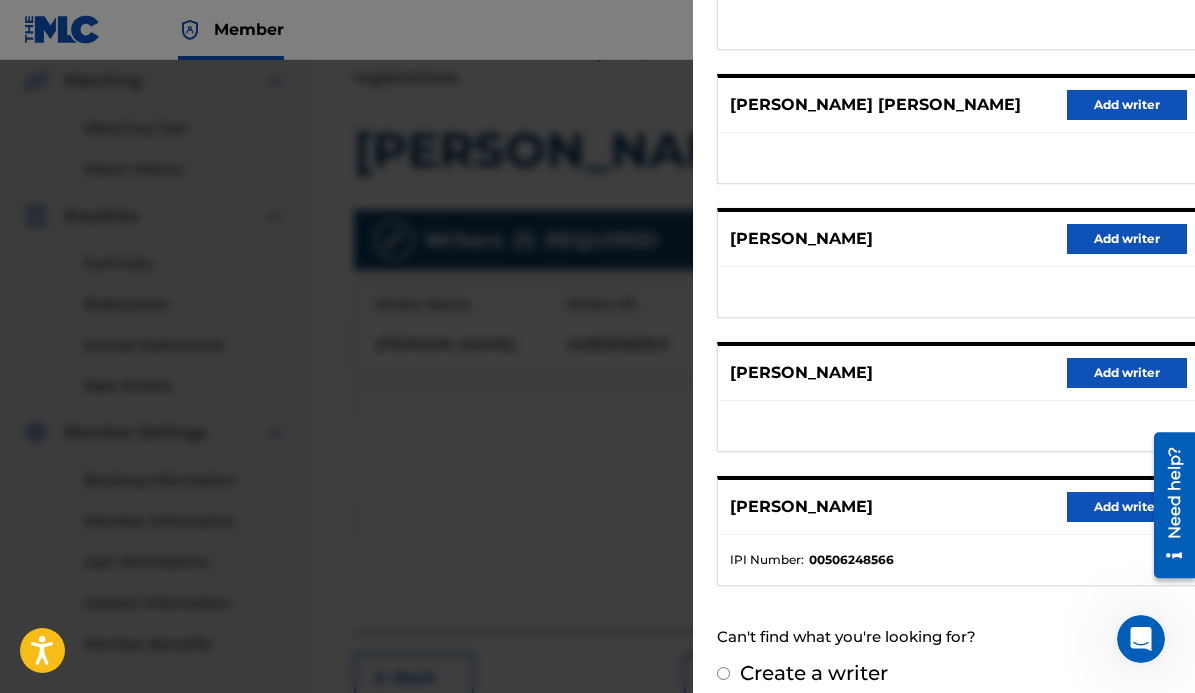 scroll, scrollTop: 373, scrollLeft: 0, axis: vertical 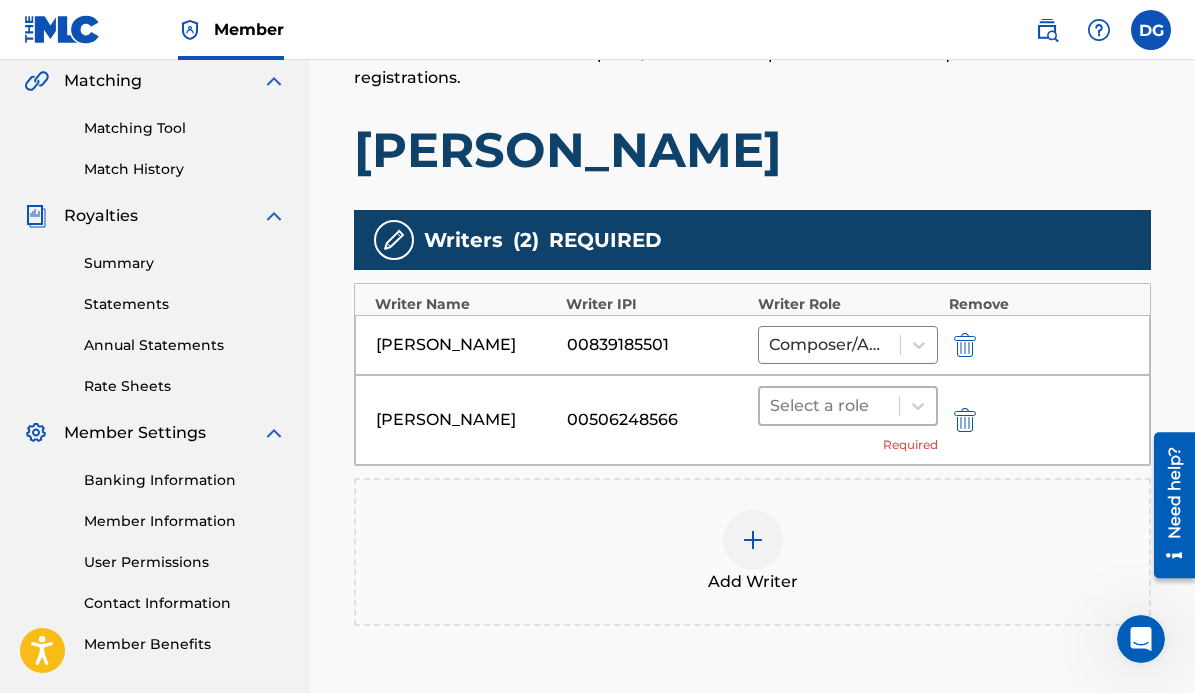 click on "Select a role" at bounding box center [830, 406] 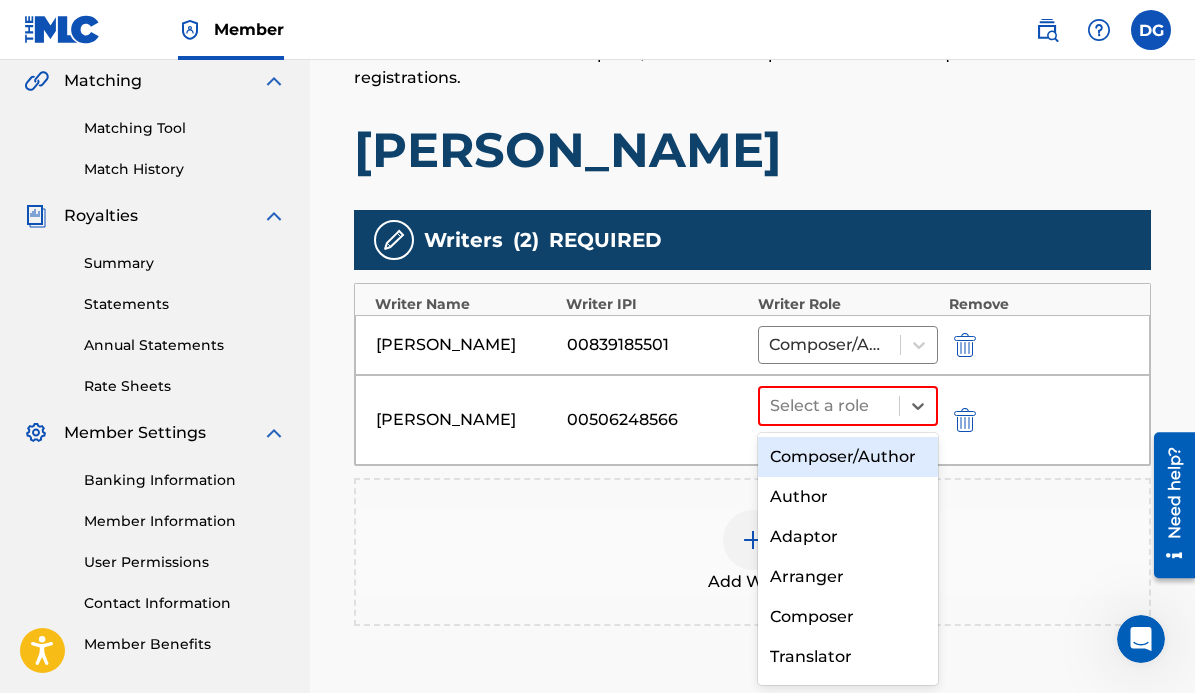 click on "Composer/Author" at bounding box center [848, 457] 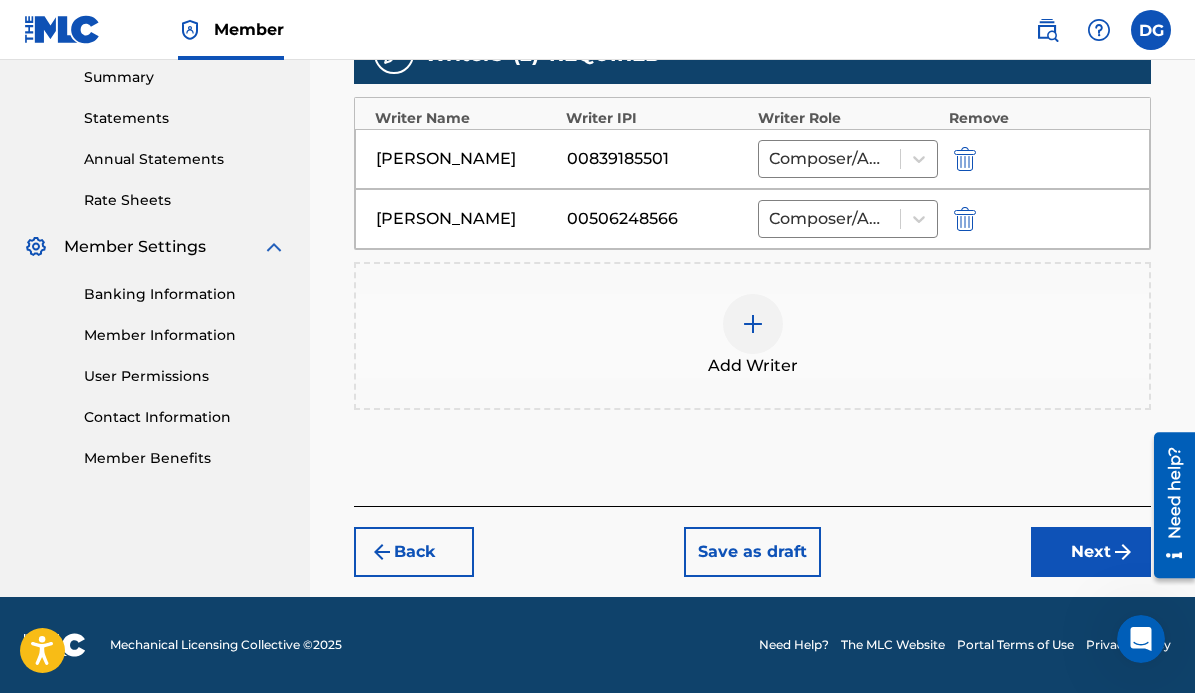click on "Next" at bounding box center [1091, 552] 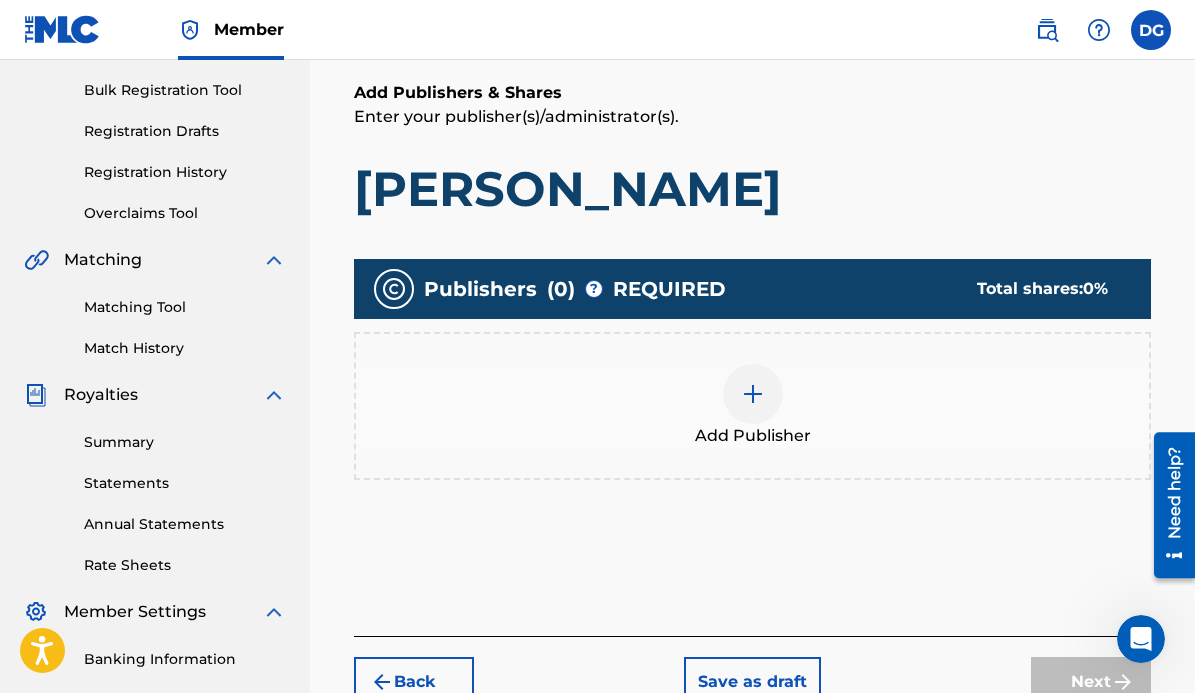 scroll, scrollTop: 285, scrollLeft: 0, axis: vertical 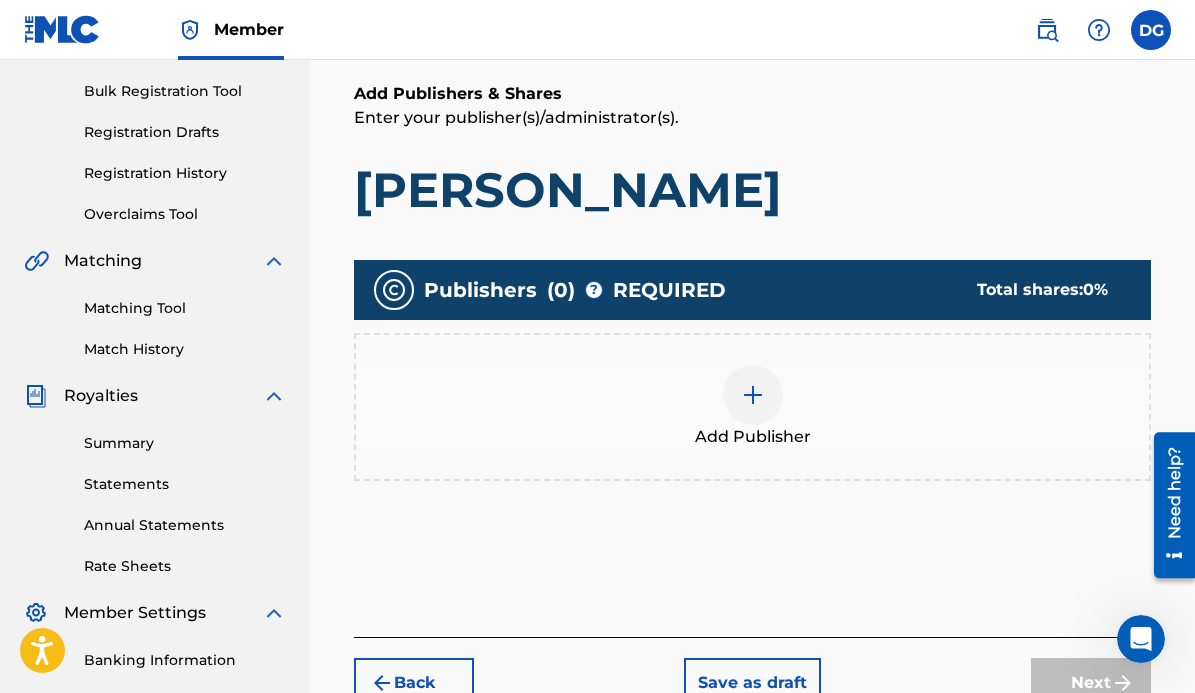 click at bounding box center [753, 395] 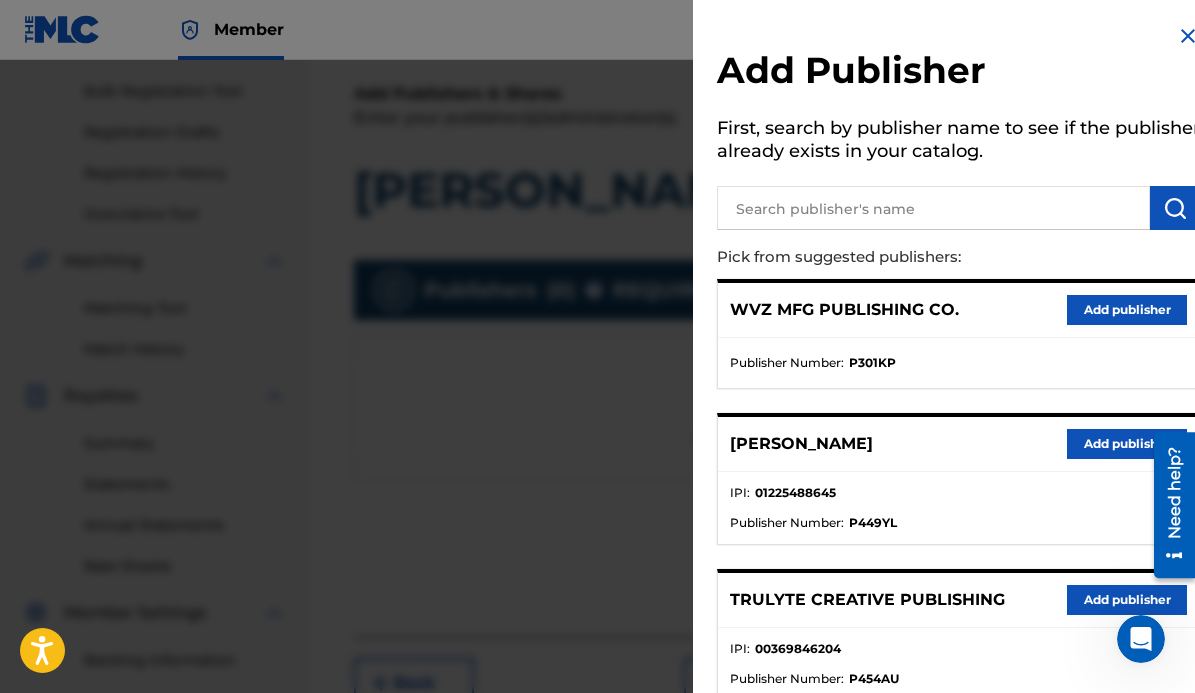 click on "Add publisher" at bounding box center (1127, 600) 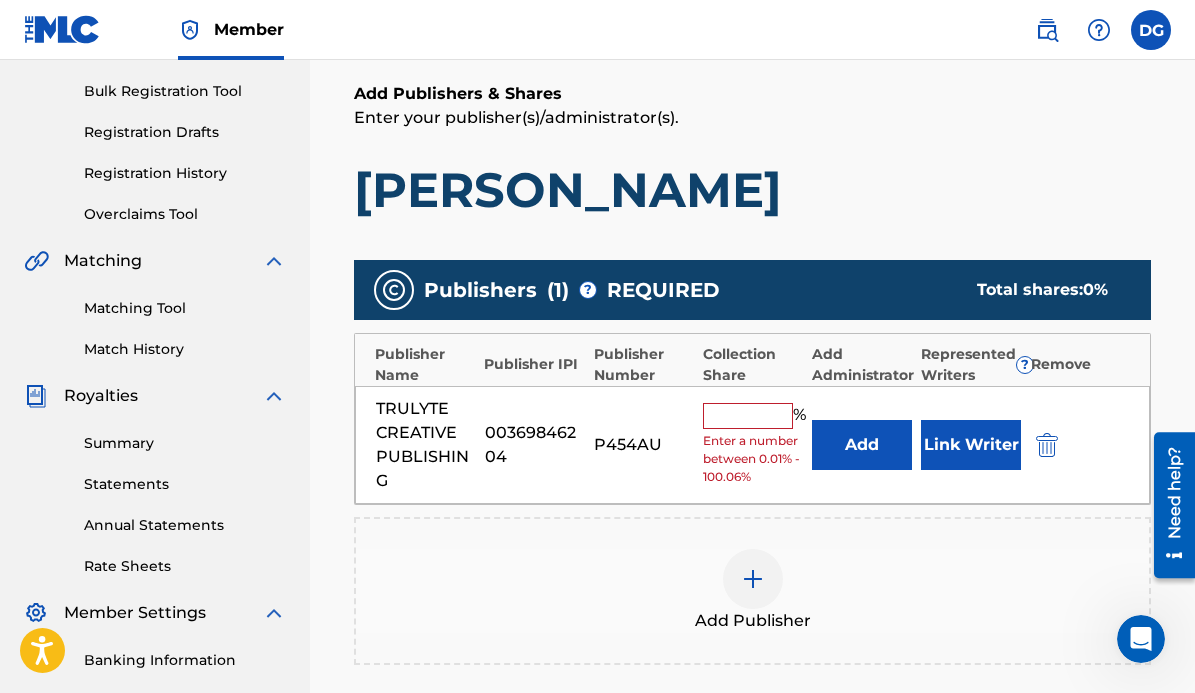 click on "Add" at bounding box center [862, 445] 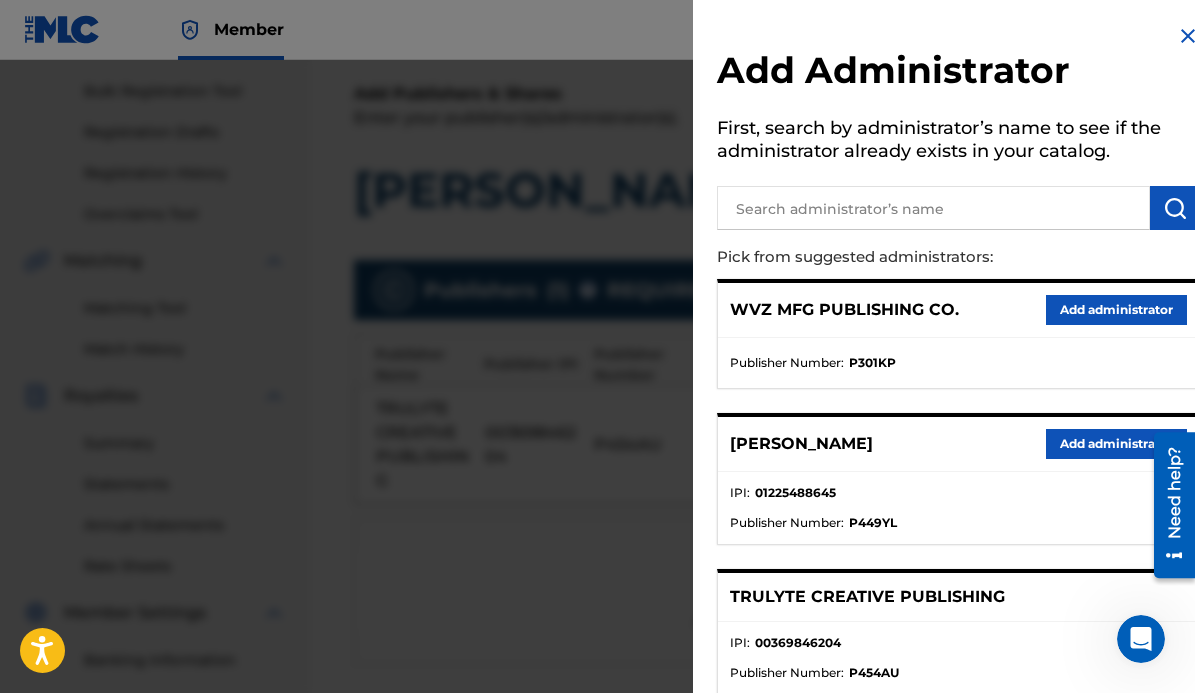 click on "Add administrator" at bounding box center (1116, 310) 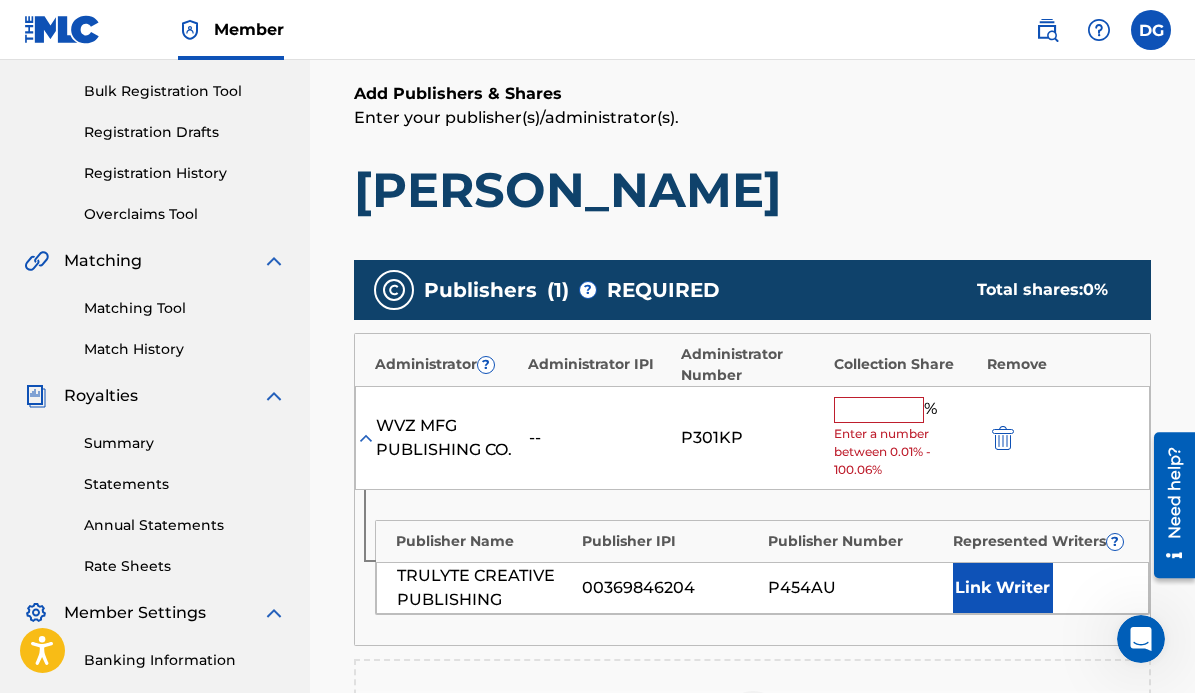click at bounding box center (879, 410) 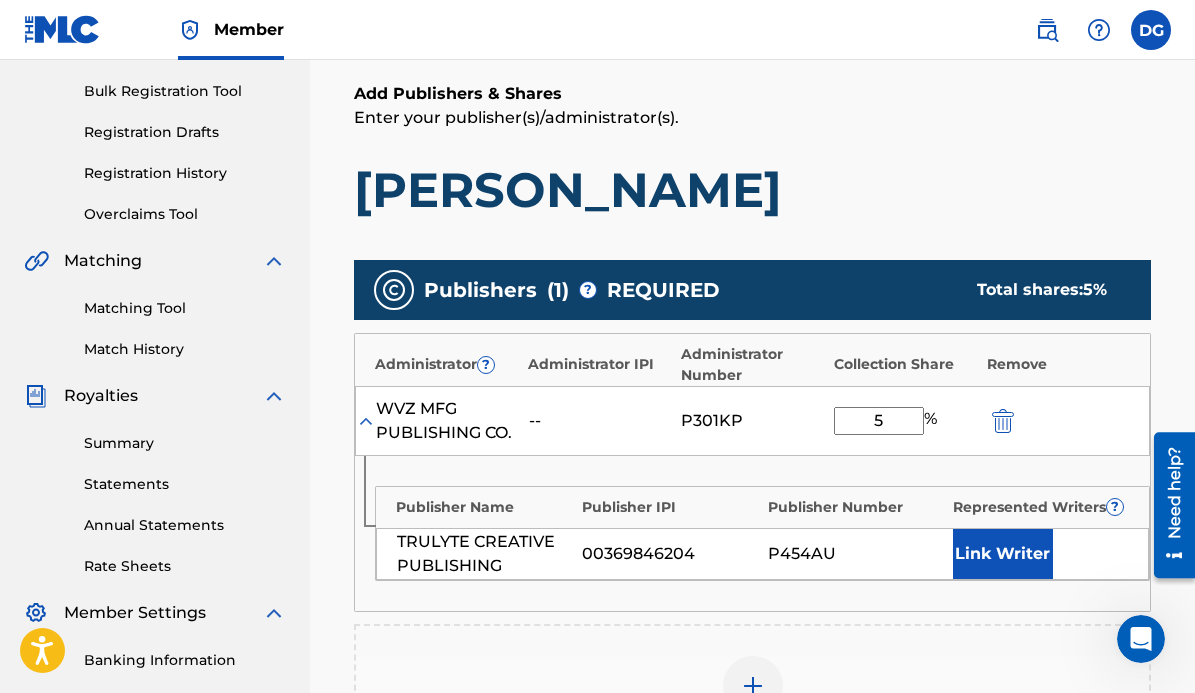 click on "Link Writer" at bounding box center (1003, 554) 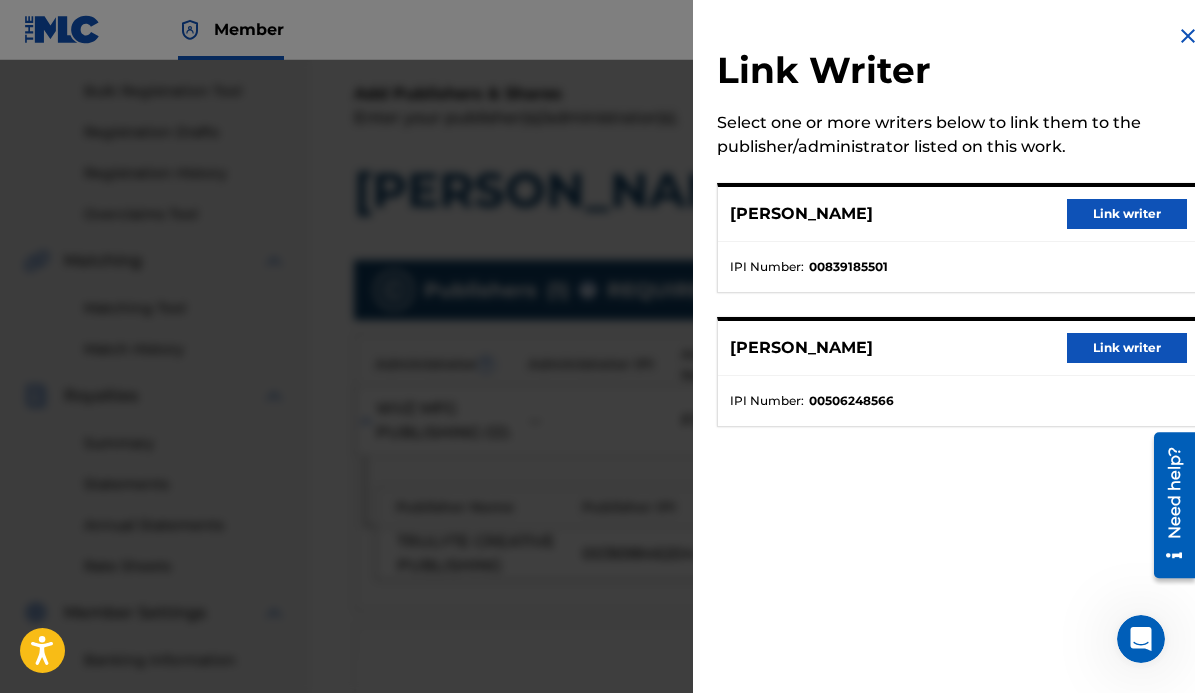 click on "Link writer" at bounding box center [1127, 214] 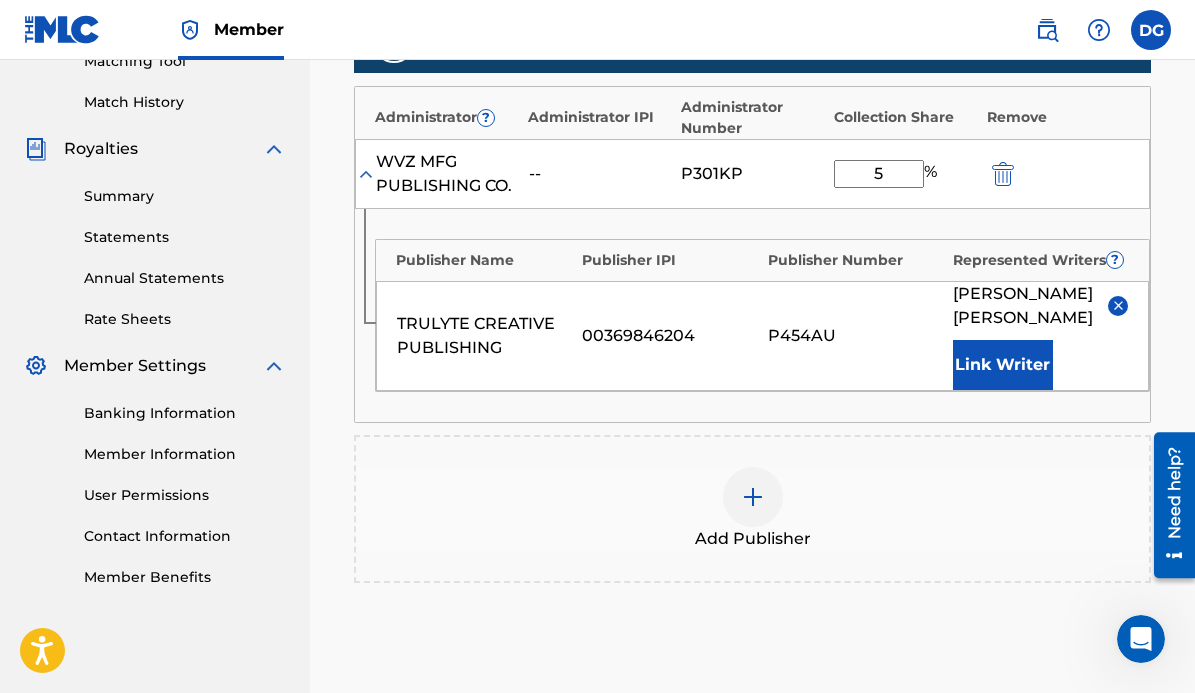 click at bounding box center [753, 497] 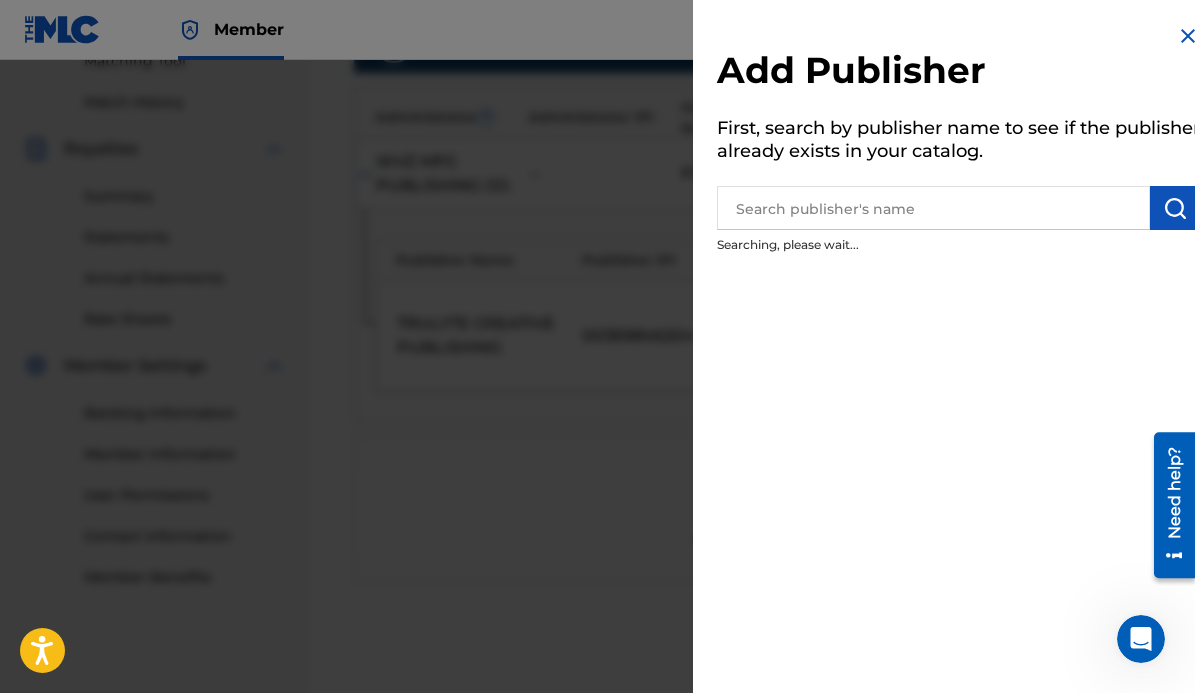 scroll, scrollTop: 533, scrollLeft: 0, axis: vertical 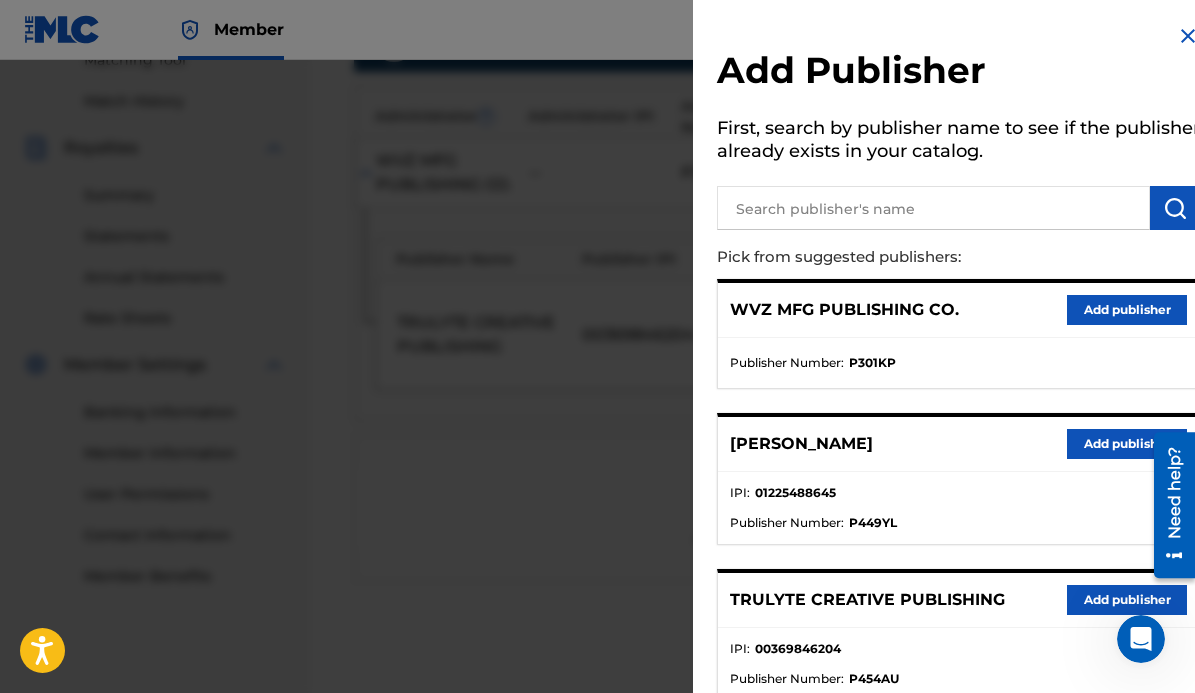 click on "Add publisher" at bounding box center (1127, 600) 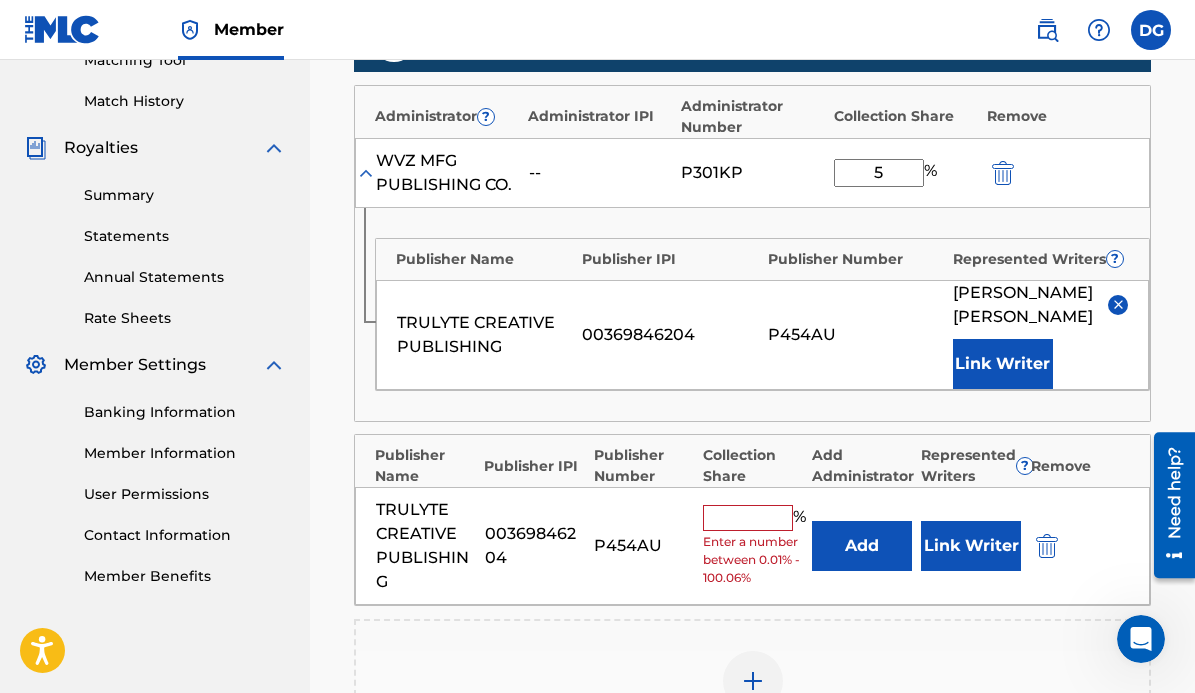 click at bounding box center (748, 518) 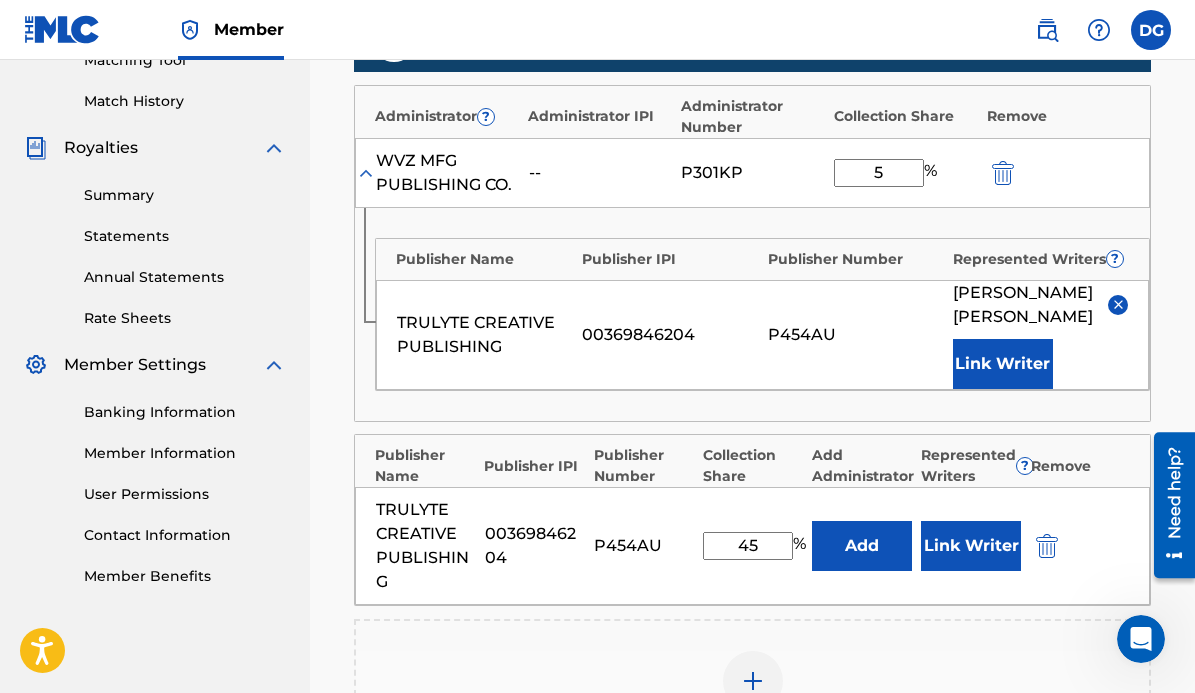 type on "45" 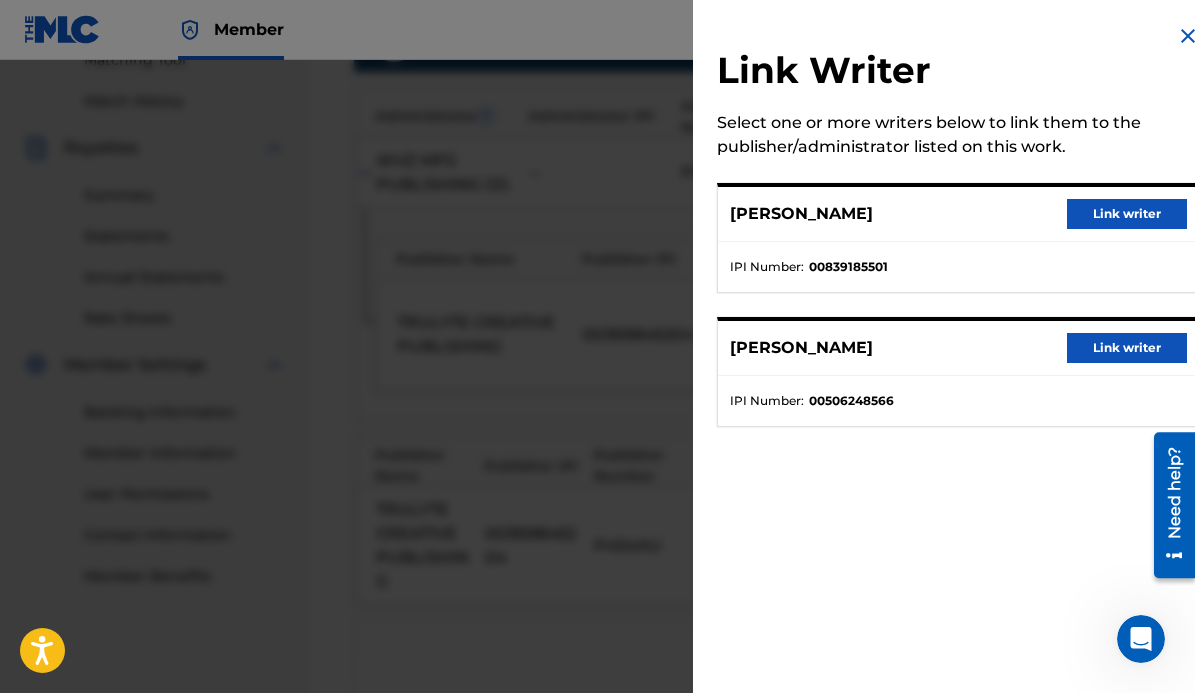 click on "Link writer" at bounding box center [1127, 214] 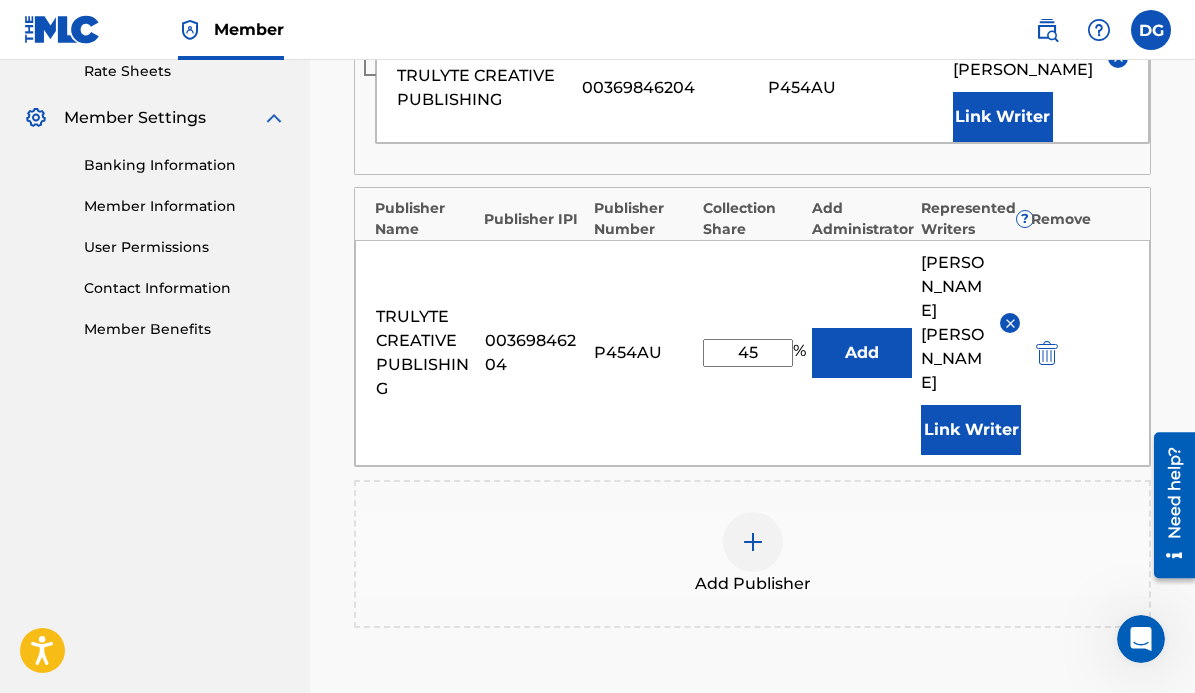 scroll, scrollTop: 782, scrollLeft: 0, axis: vertical 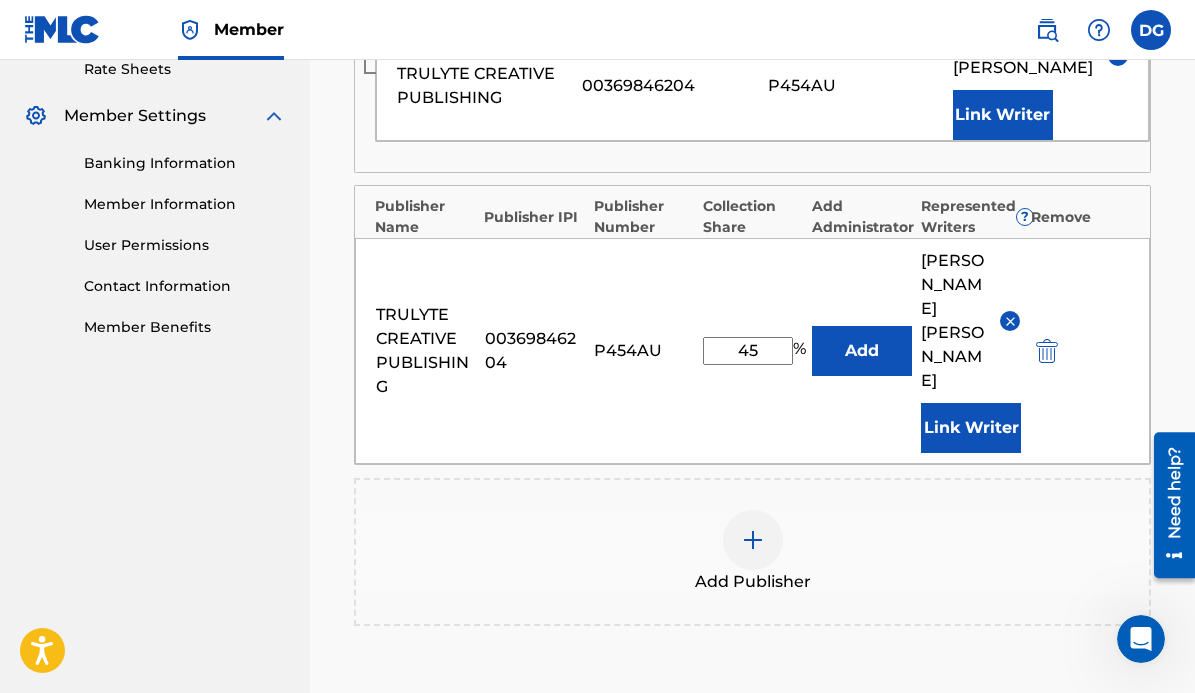 click at bounding box center (753, 540) 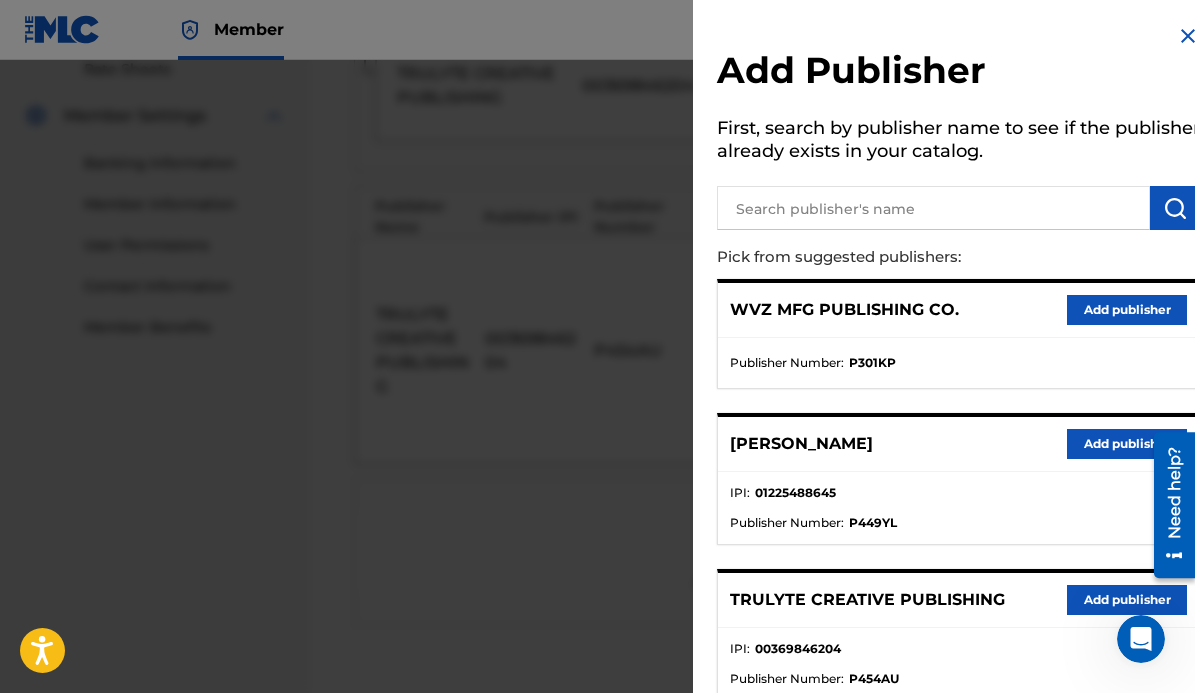 click on "Add Publisher First, search by publisher name to see if the publisher already exists in your catalog. Pick from suggested publishers: WVZ MFG PUBLISHING CO. Add publisher Publisher Number : P301KP [PERSON_NAME] Add publisher IPI : 01225488645 Publisher Number : P449YL TRULYTE CREATIVE PUBLISHING Add publisher IPI : 00369846204 Publisher Number : P454AU CAMP CLARITY MUSIC Add publisher IPI : 01126305595 Publisher Number : P457P3 UPPER.REALITY Add publisher IPI : 00791330932 Publisher Number : P458AS Can't find what you're looking for? Create Publisher" at bounding box center [958, 574] 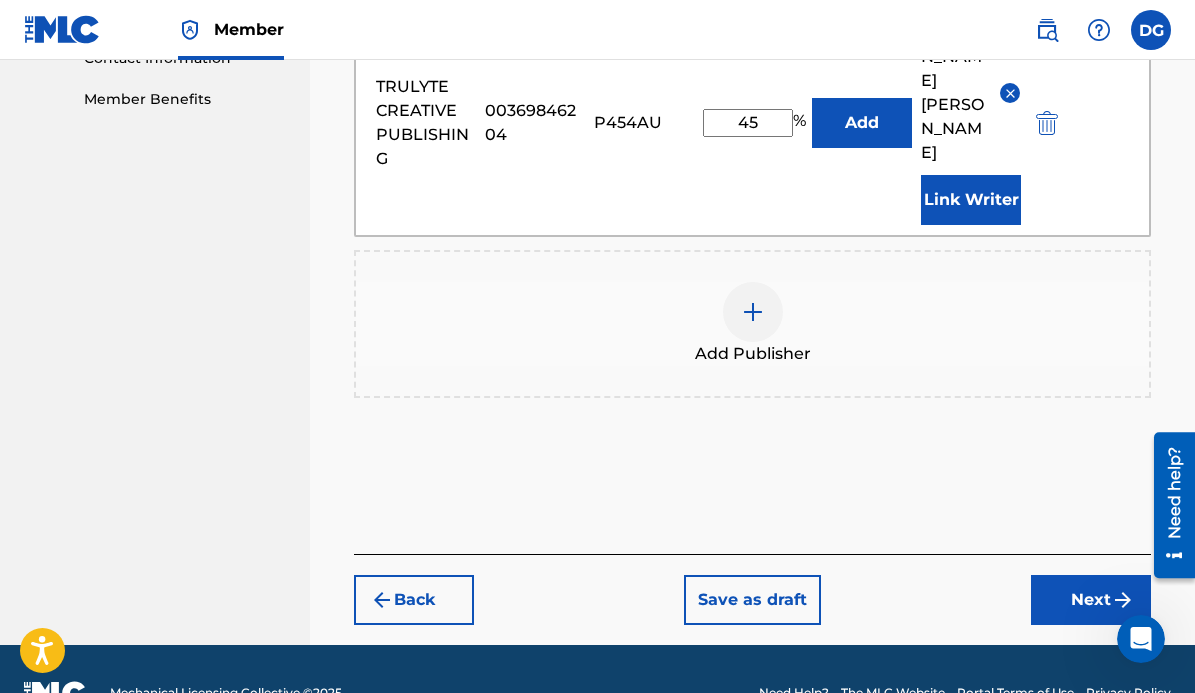 click on "Next" at bounding box center (1091, 600) 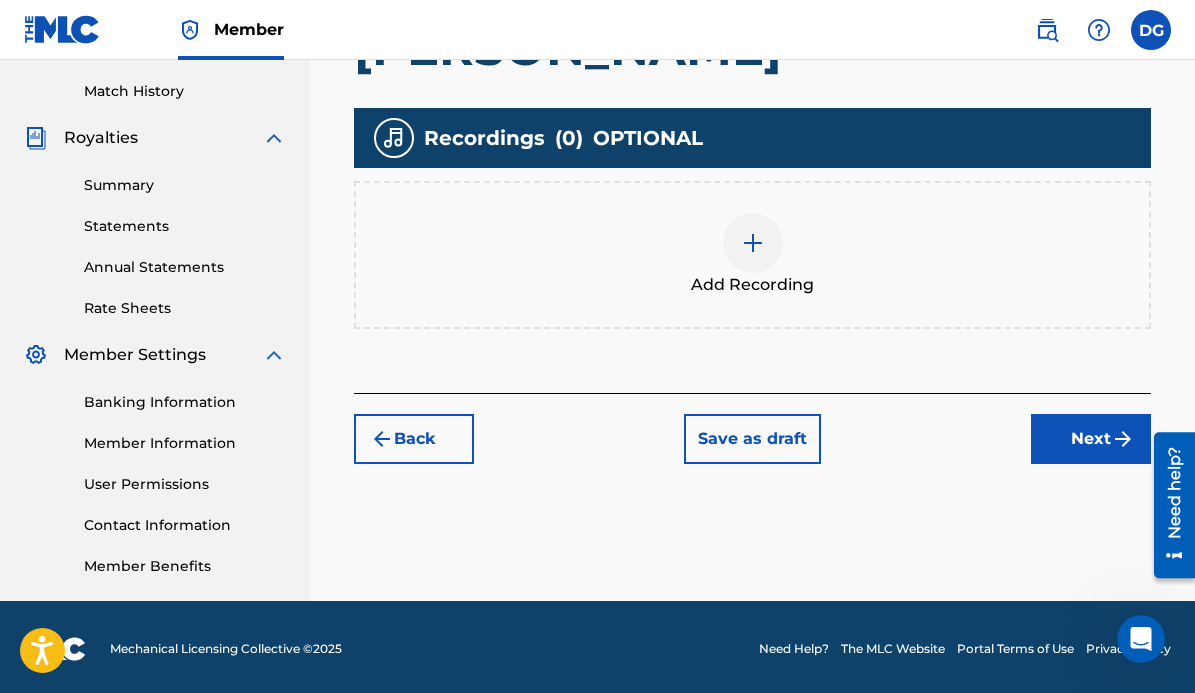 scroll, scrollTop: 546, scrollLeft: 0, axis: vertical 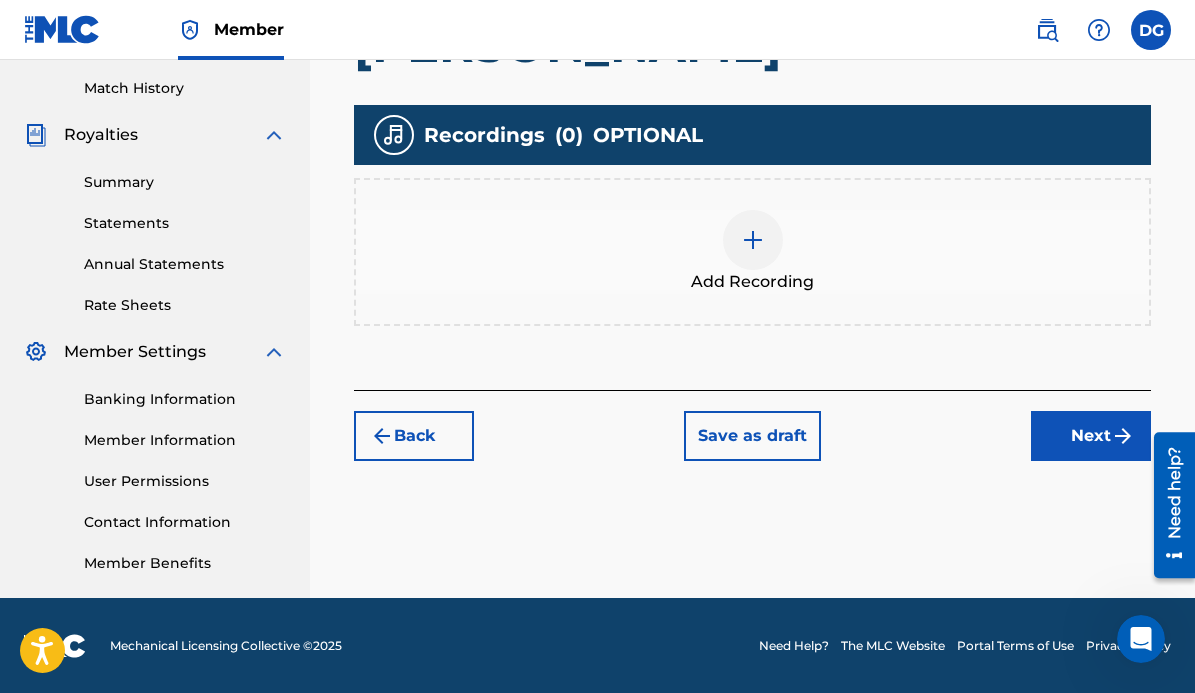 click at bounding box center [753, 240] 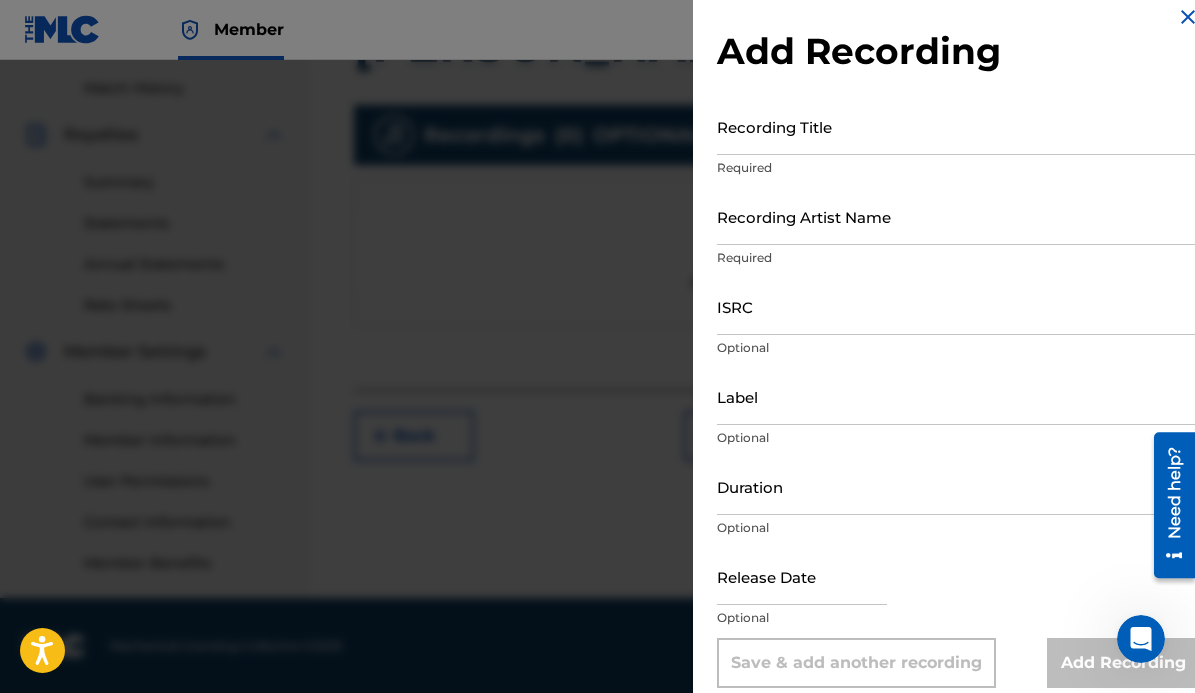 scroll, scrollTop: 25, scrollLeft: 0, axis: vertical 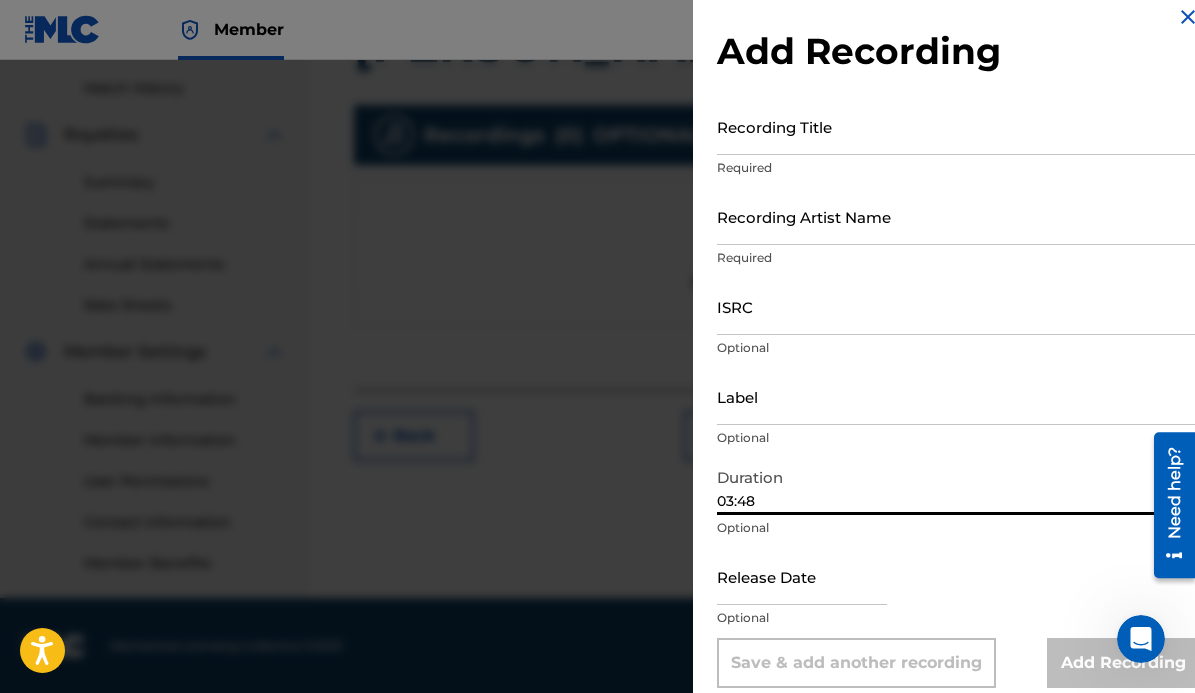 type on "03:48" 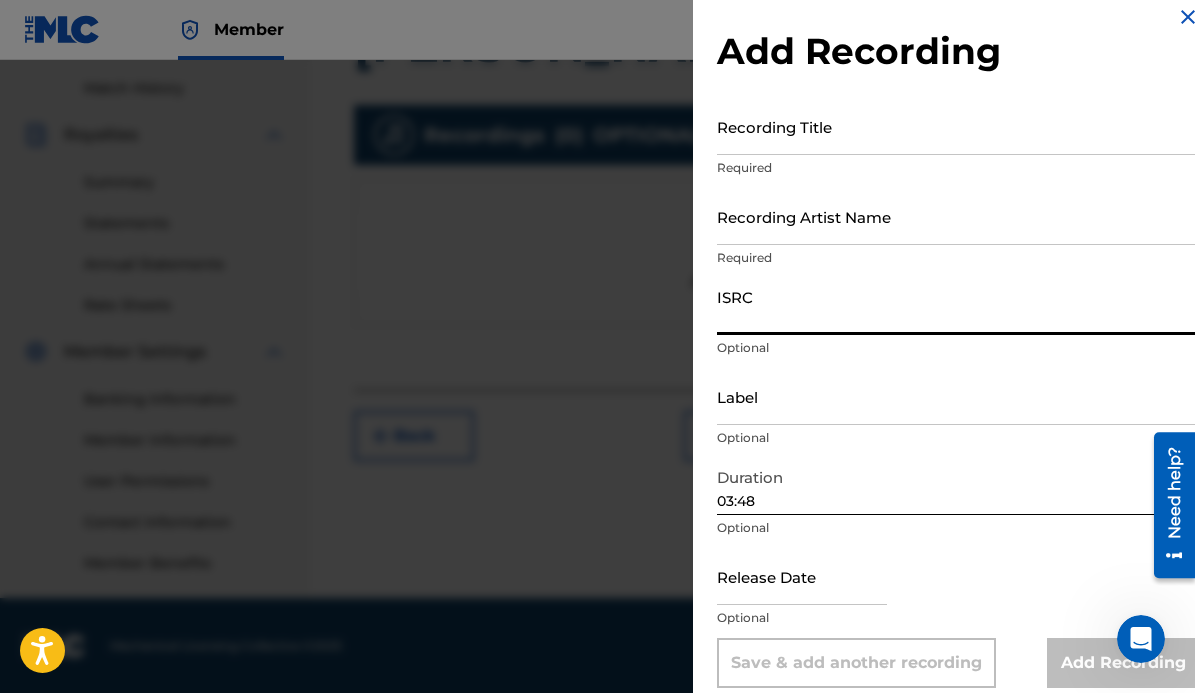 paste on "USA2P2020314" 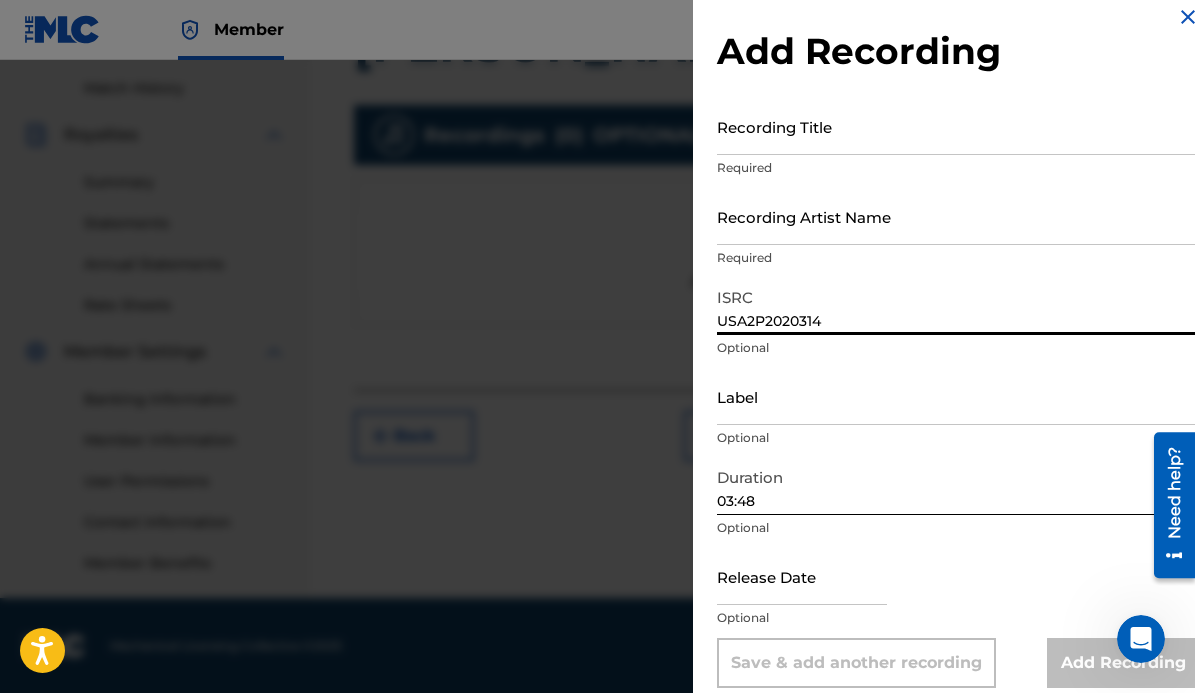type on "USA2P2020314" 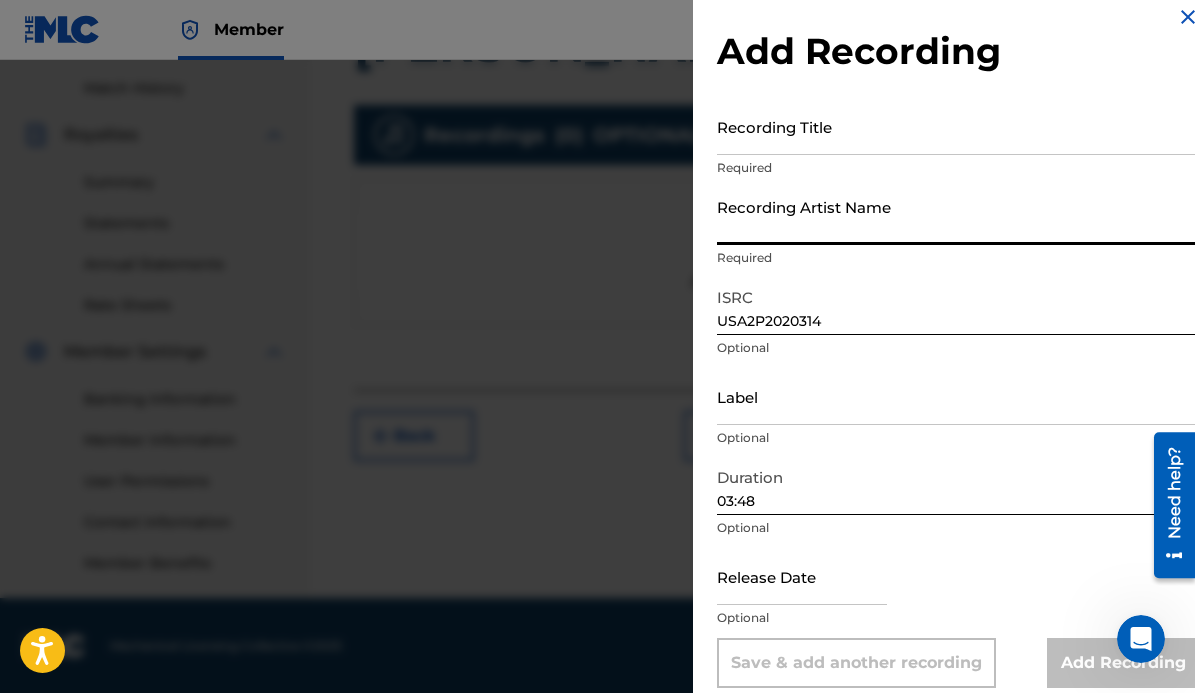 type on "[PERSON_NAME]" 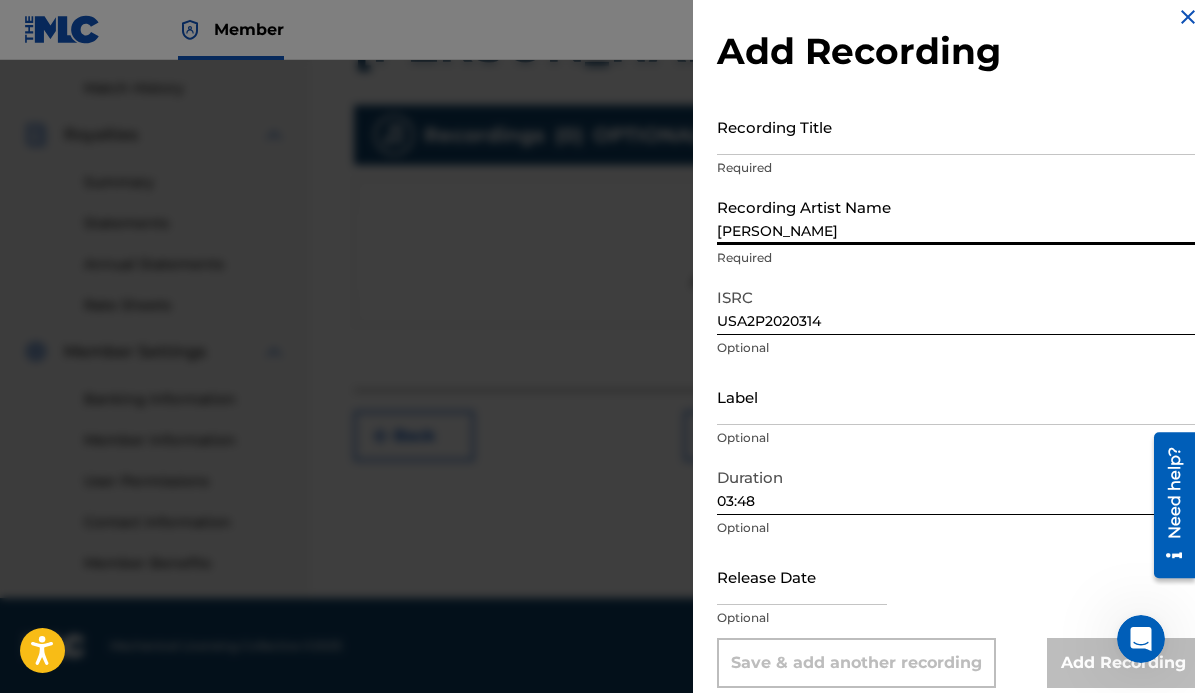 type on "[DATE]" 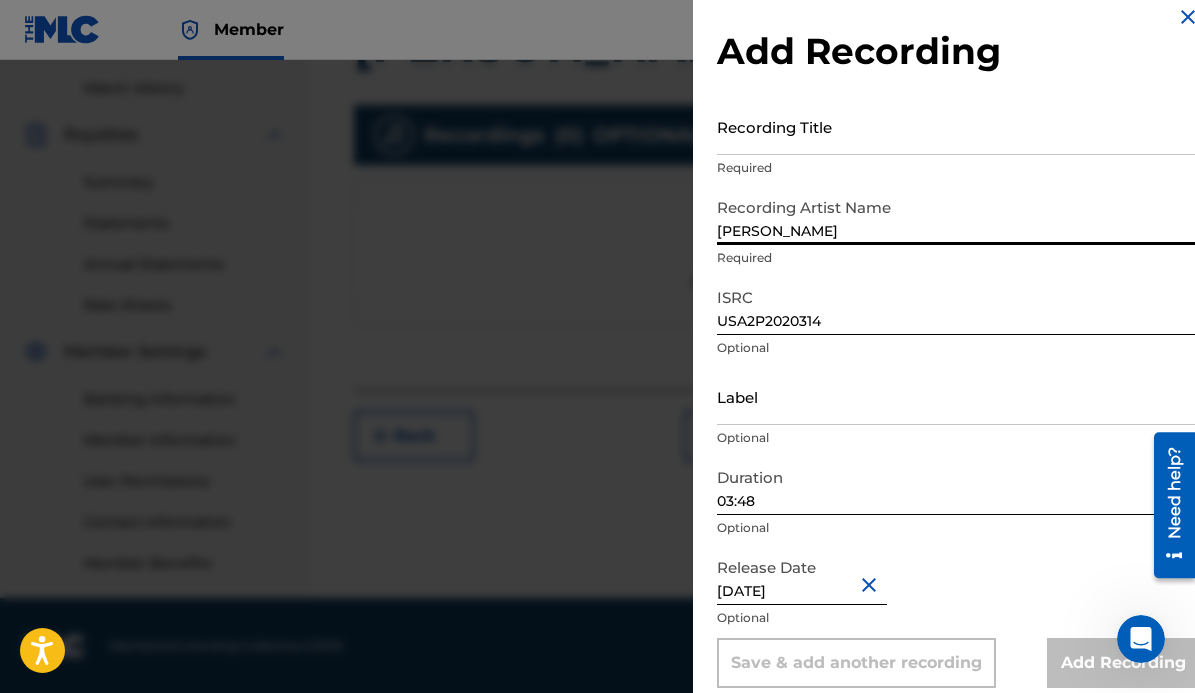 scroll, scrollTop: 37, scrollLeft: 0, axis: vertical 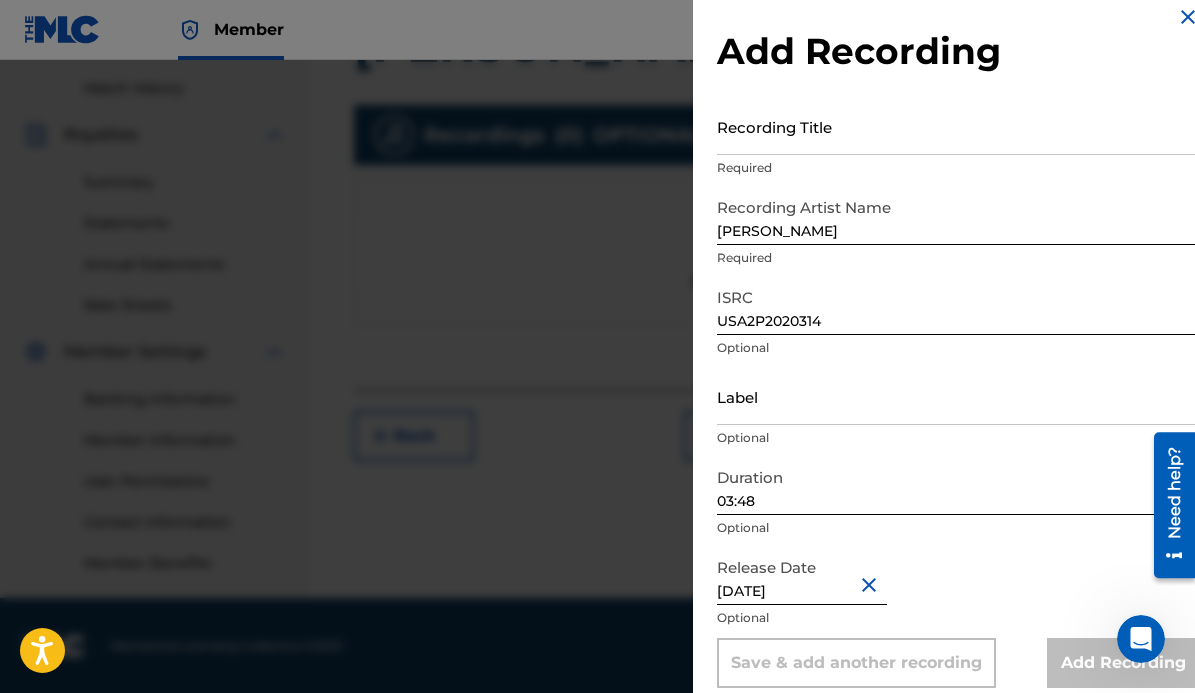 click on "[DATE]" at bounding box center (802, 576) 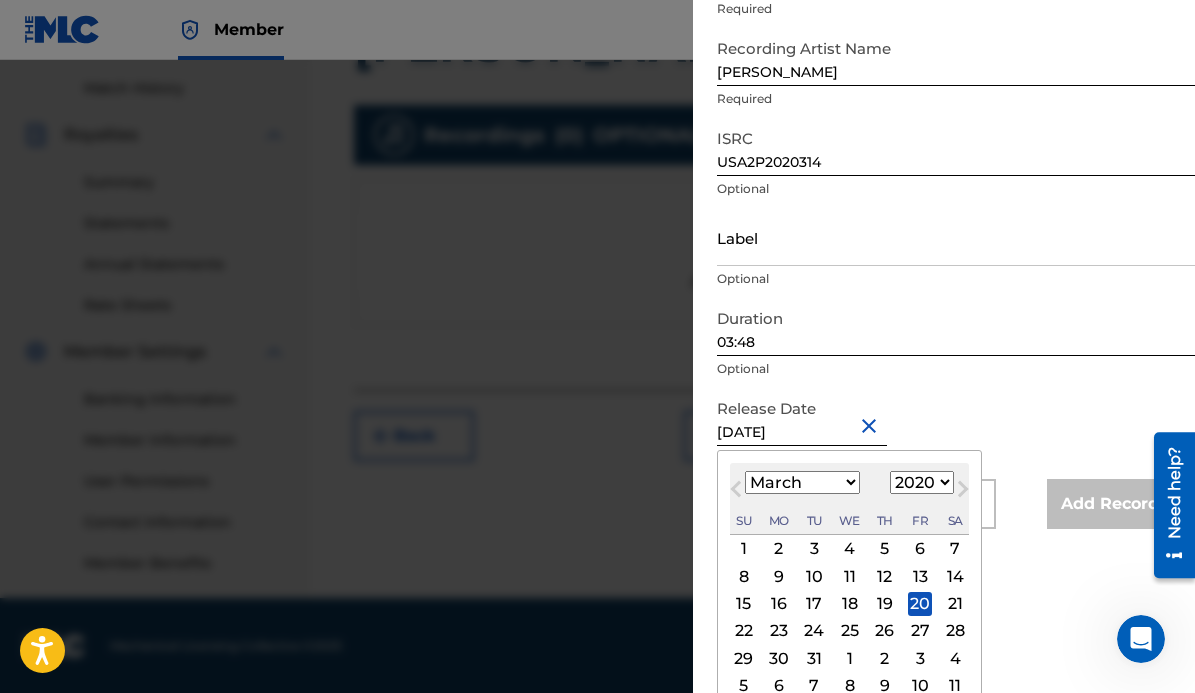 scroll, scrollTop: 196, scrollLeft: 0, axis: vertical 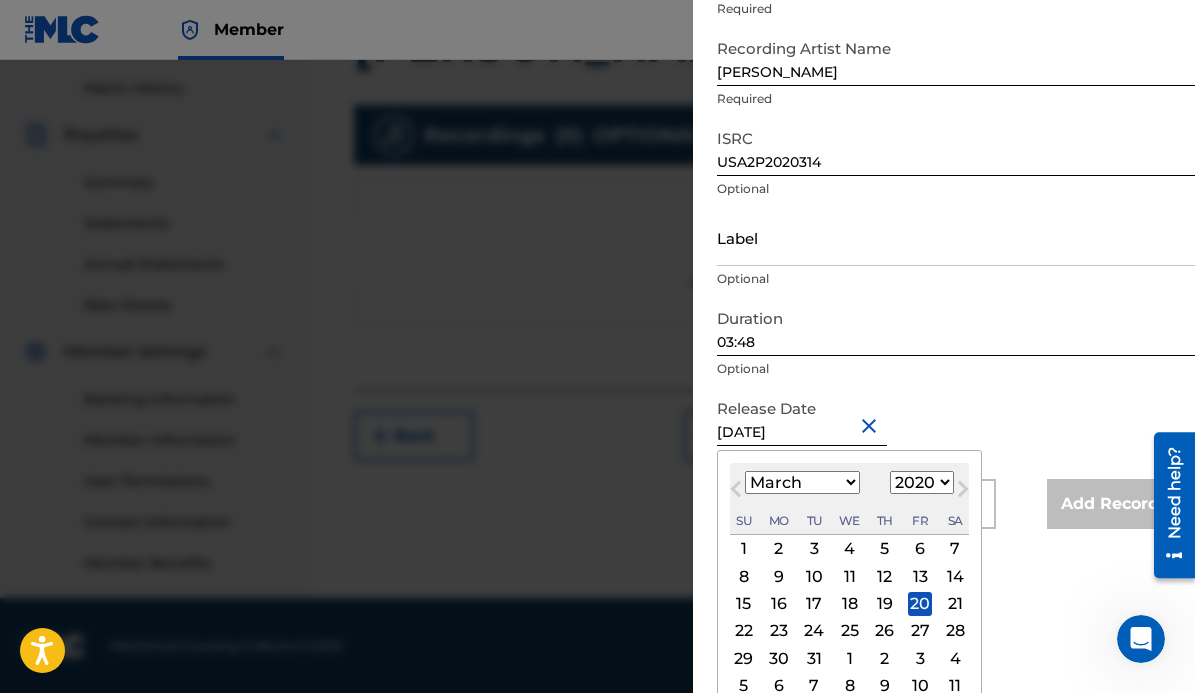 select on "7" 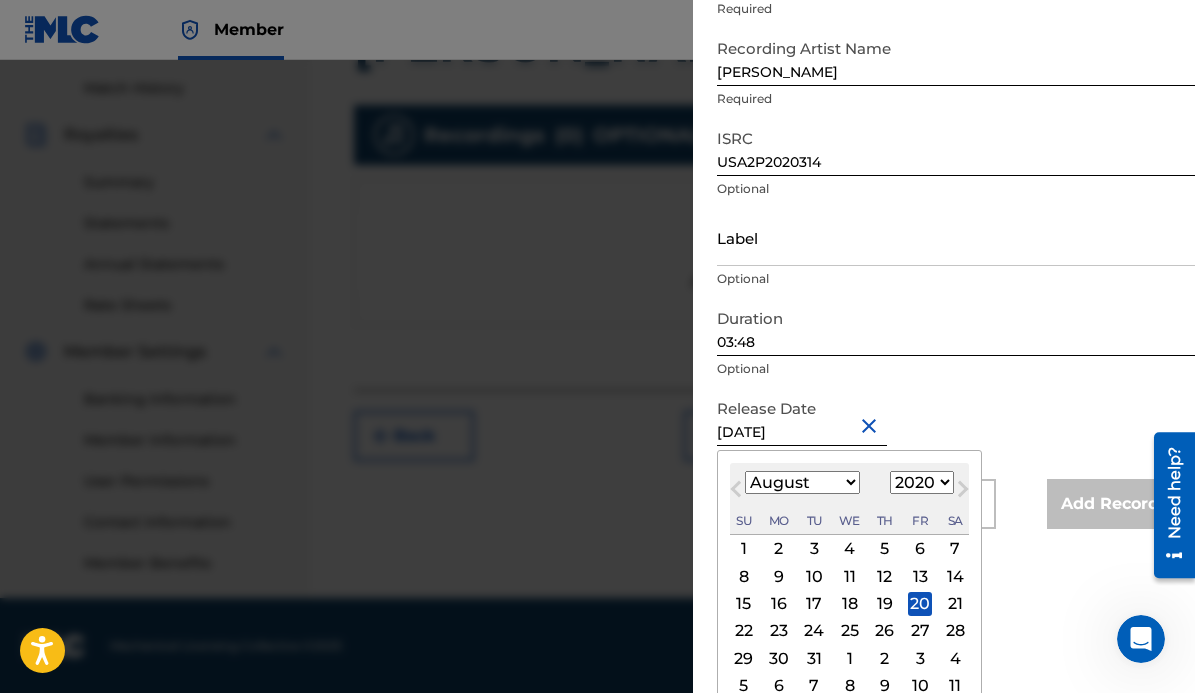 click on "January February March April May June July August September October November December" at bounding box center (802, 482) 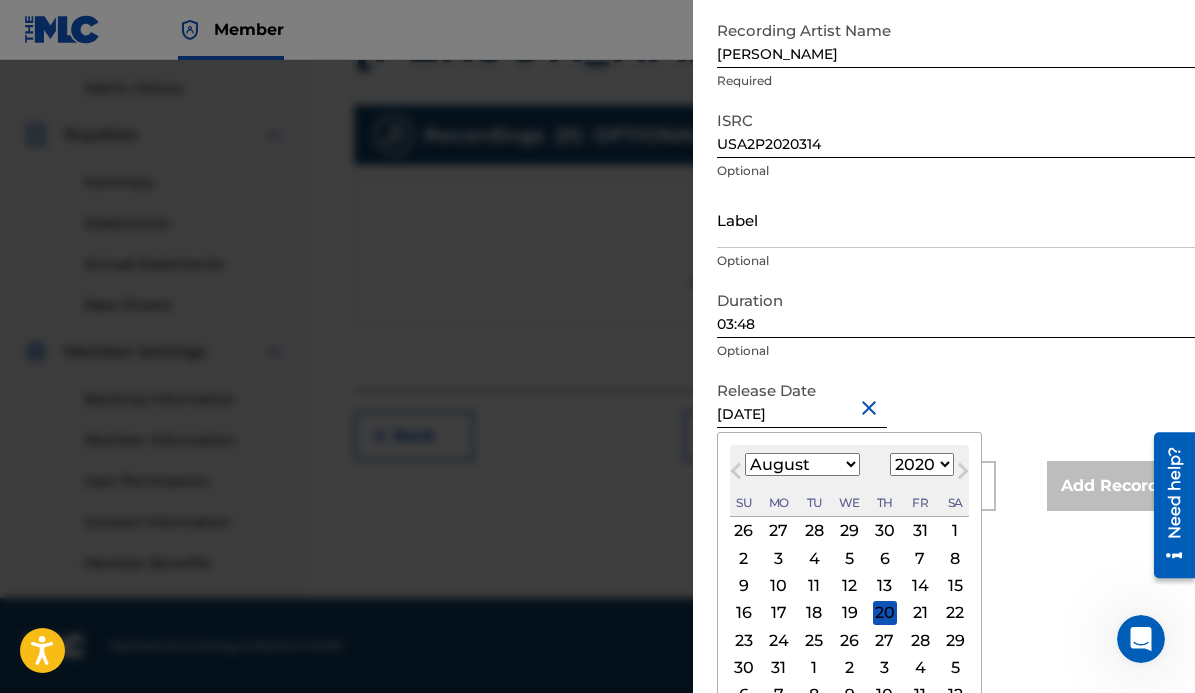 click on "22" at bounding box center (955, 613) 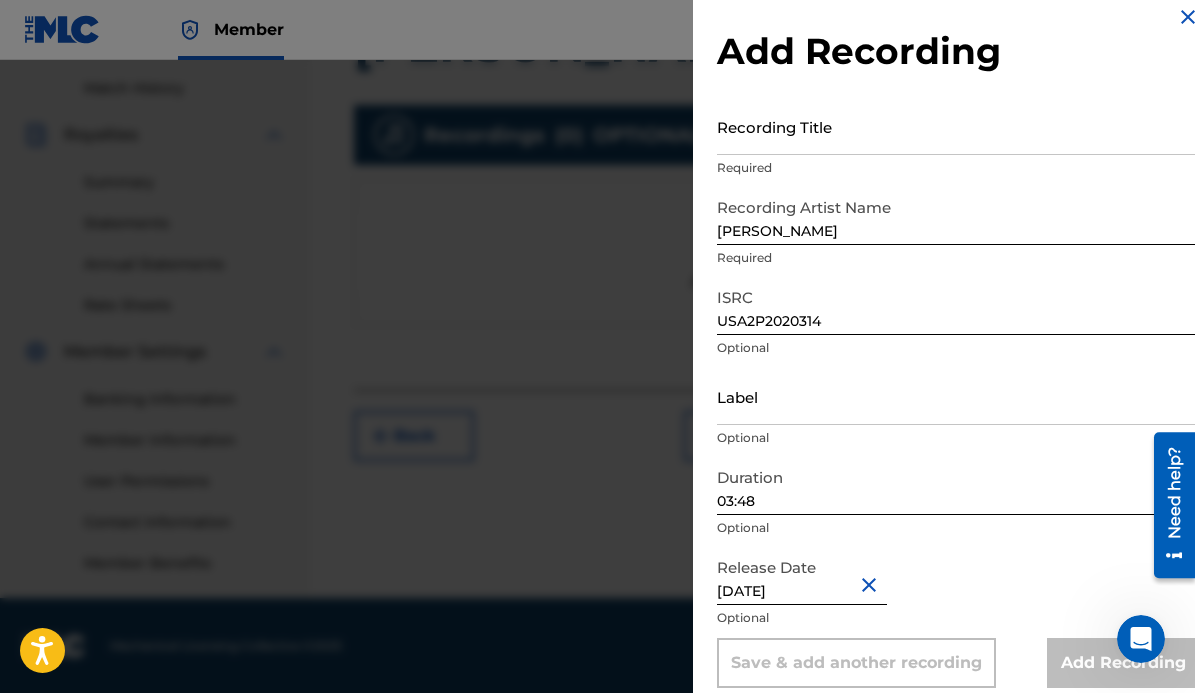 scroll, scrollTop: 0, scrollLeft: 0, axis: both 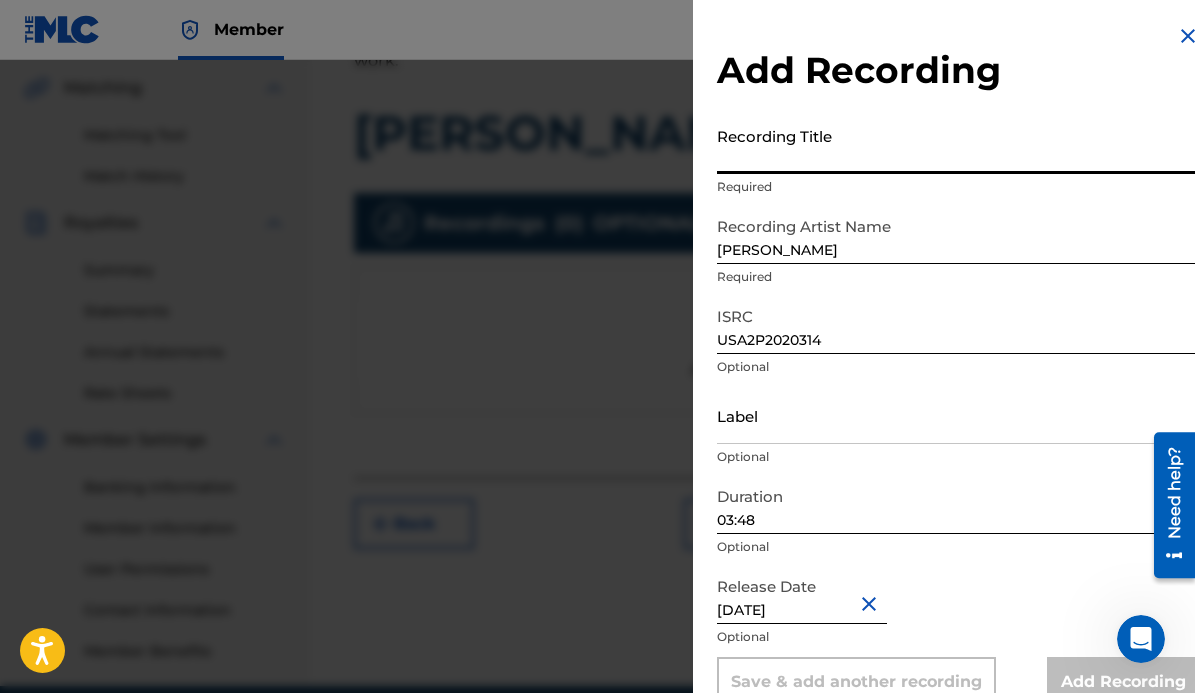 click on "Recording Title" at bounding box center [958, 145] 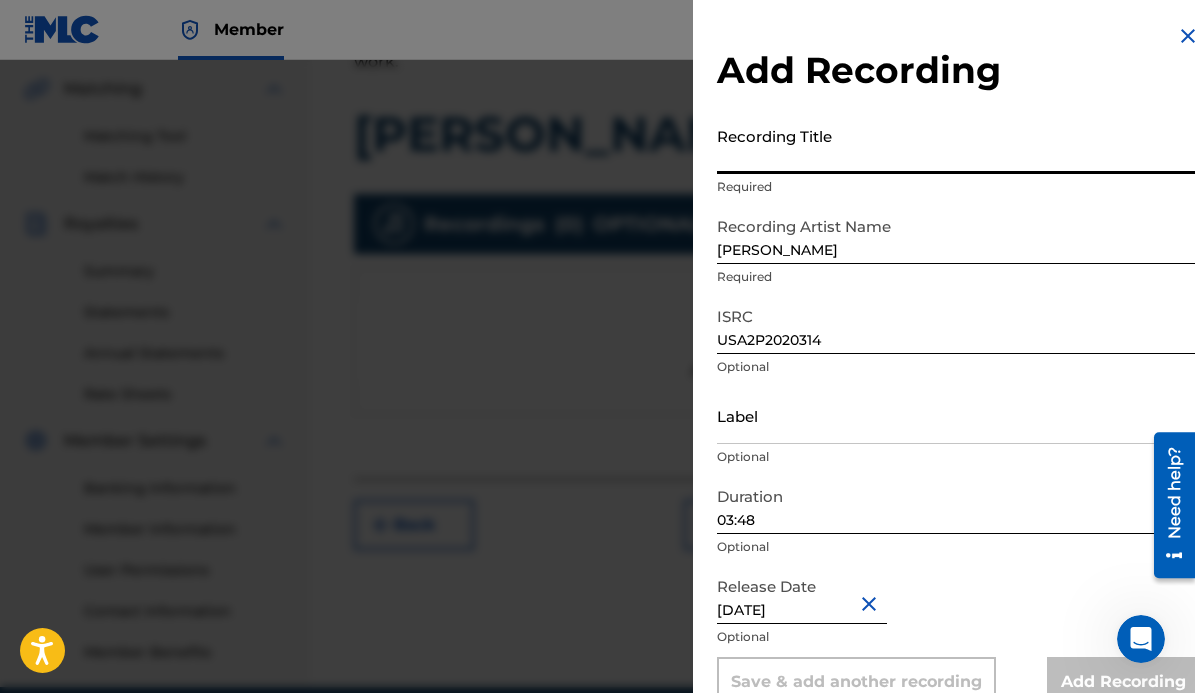 scroll, scrollTop: 456, scrollLeft: 0, axis: vertical 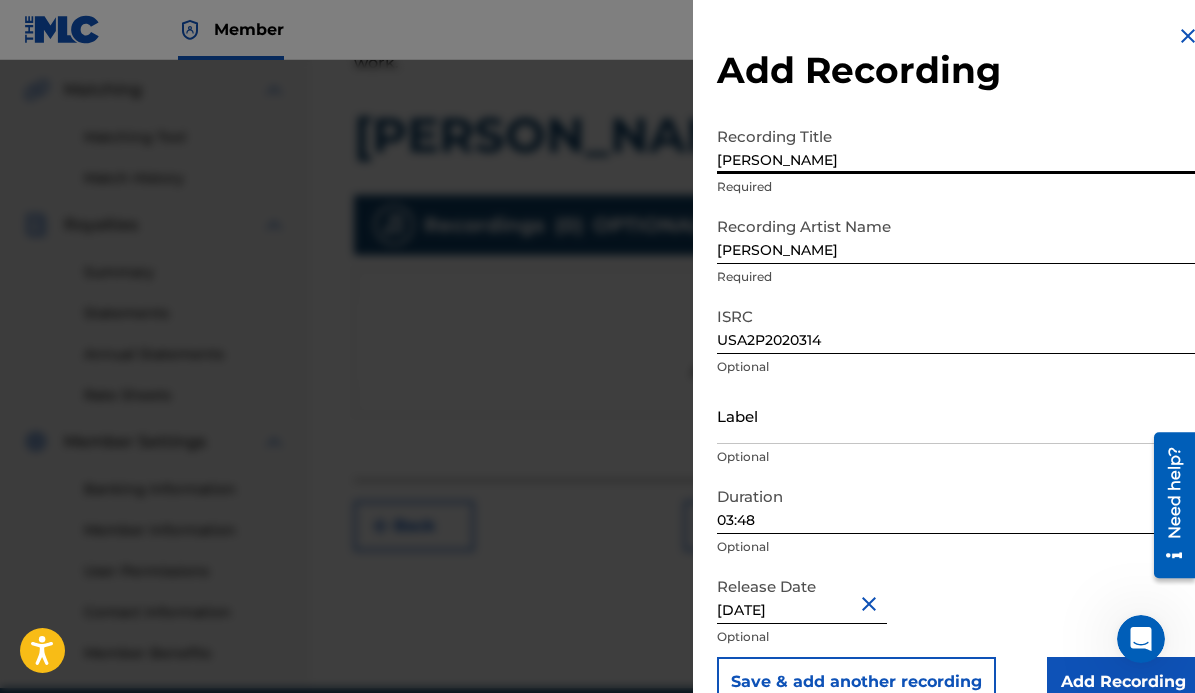 type on "[PERSON_NAME]" 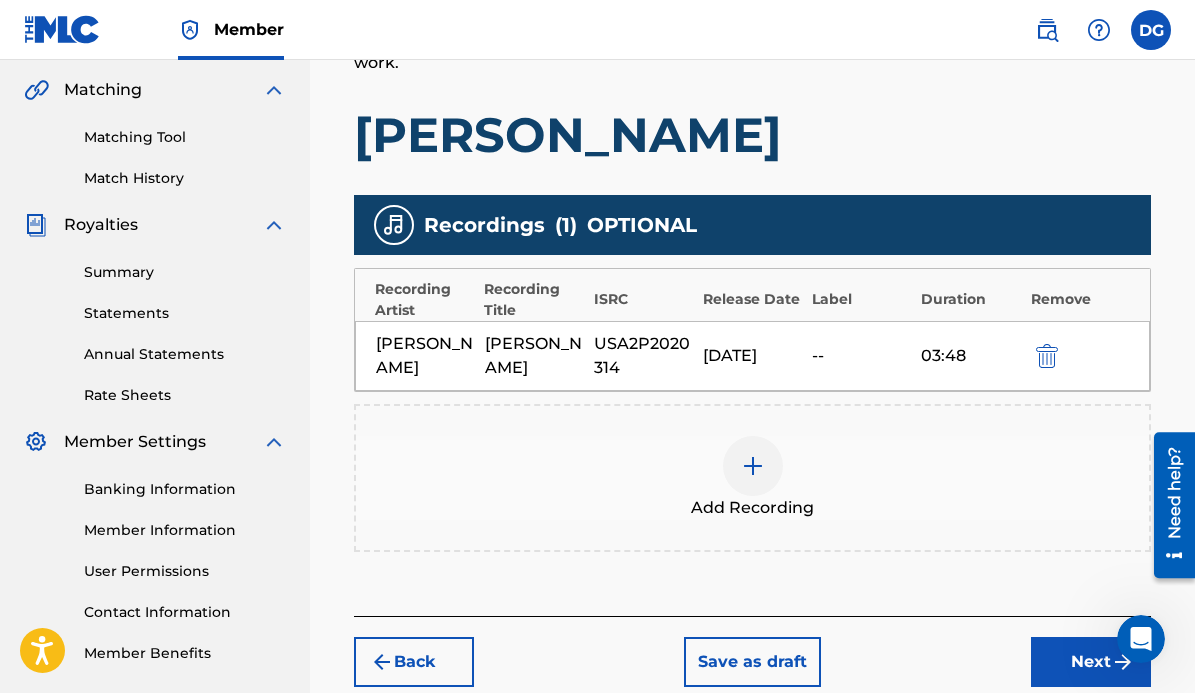 click on "Next" at bounding box center [1091, 662] 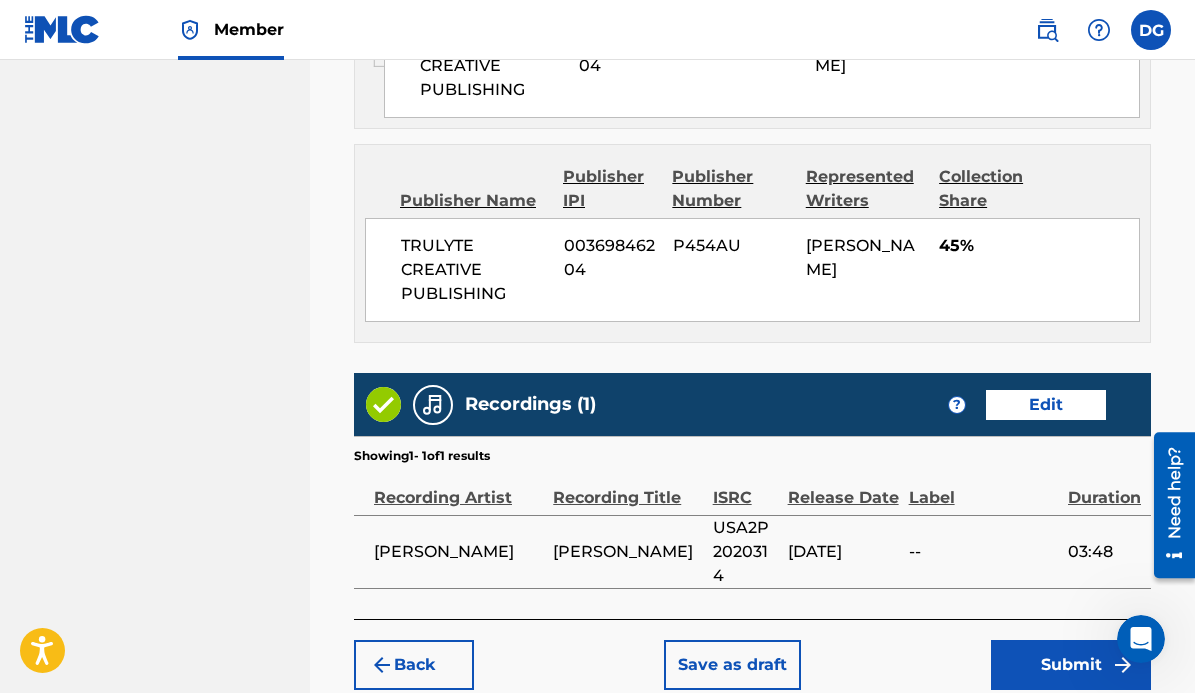 scroll, scrollTop: 1475, scrollLeft: 0, axis: vertical 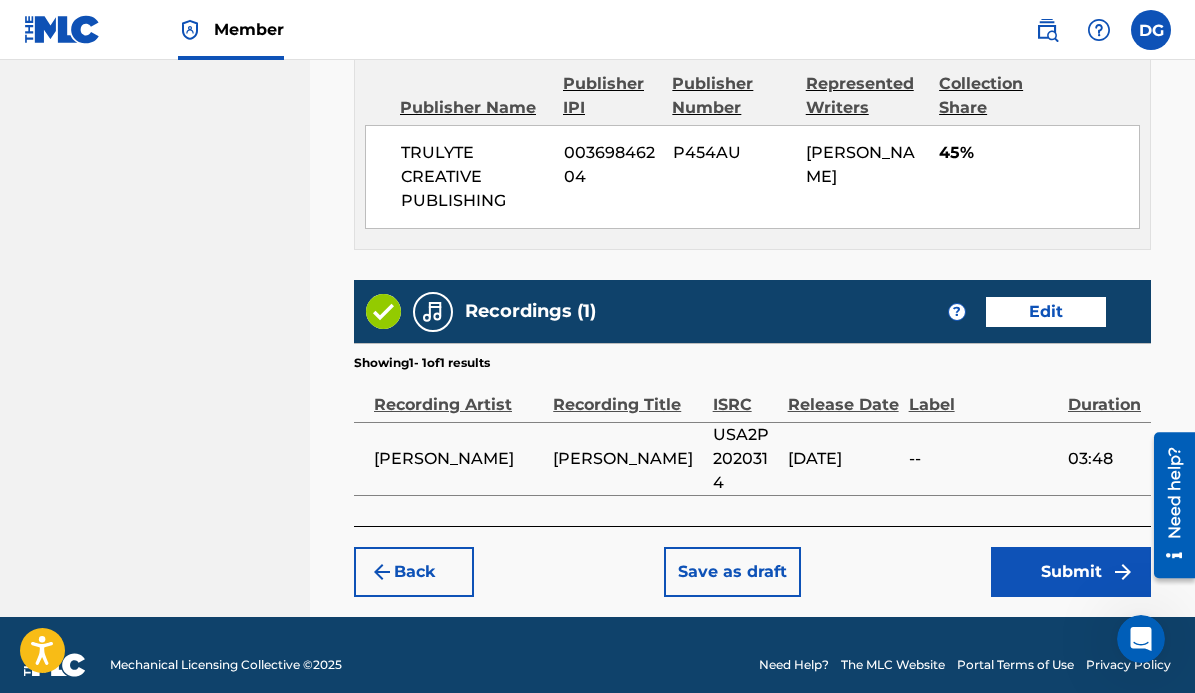 click on "Submit" at bounding box center (1071, 572) 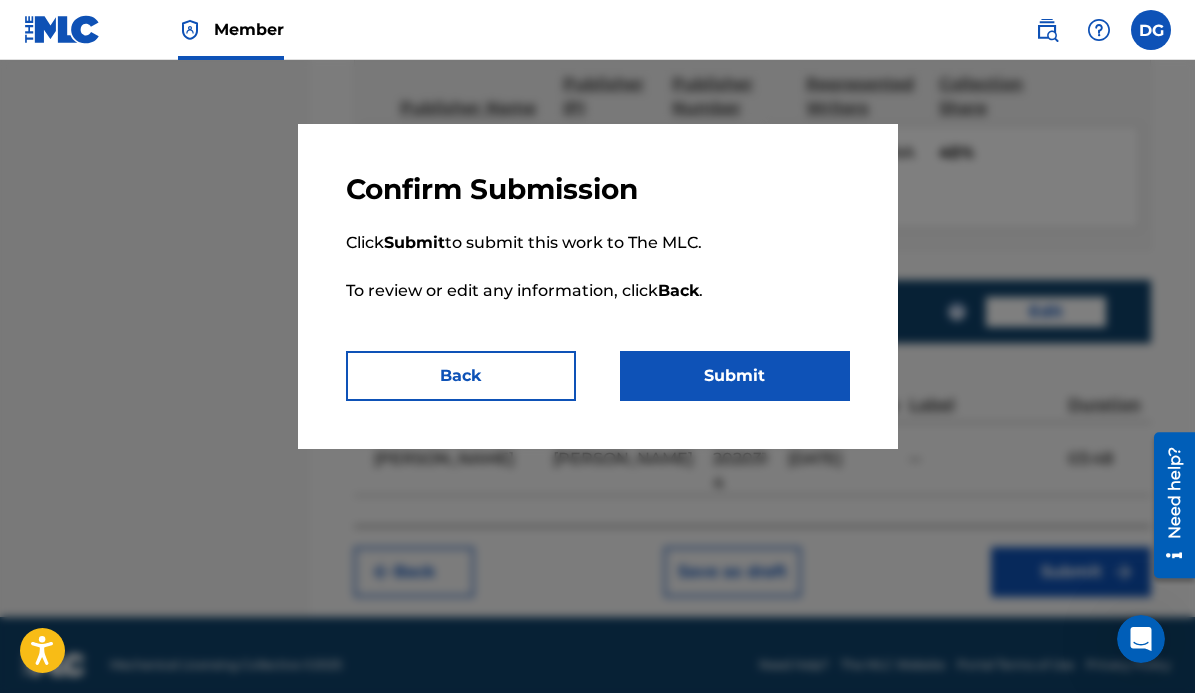 click on "Submit" at bounding box center [735, 376] 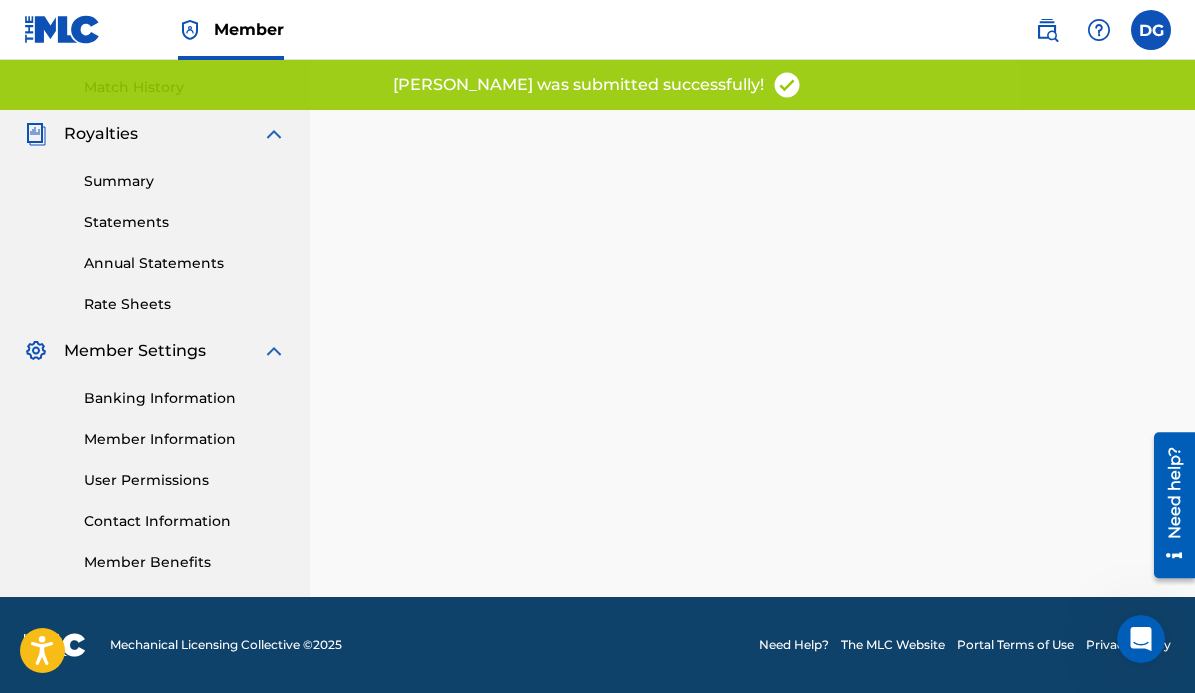scroll, scrollTop: 0, scrollLeft: 0, axis: both 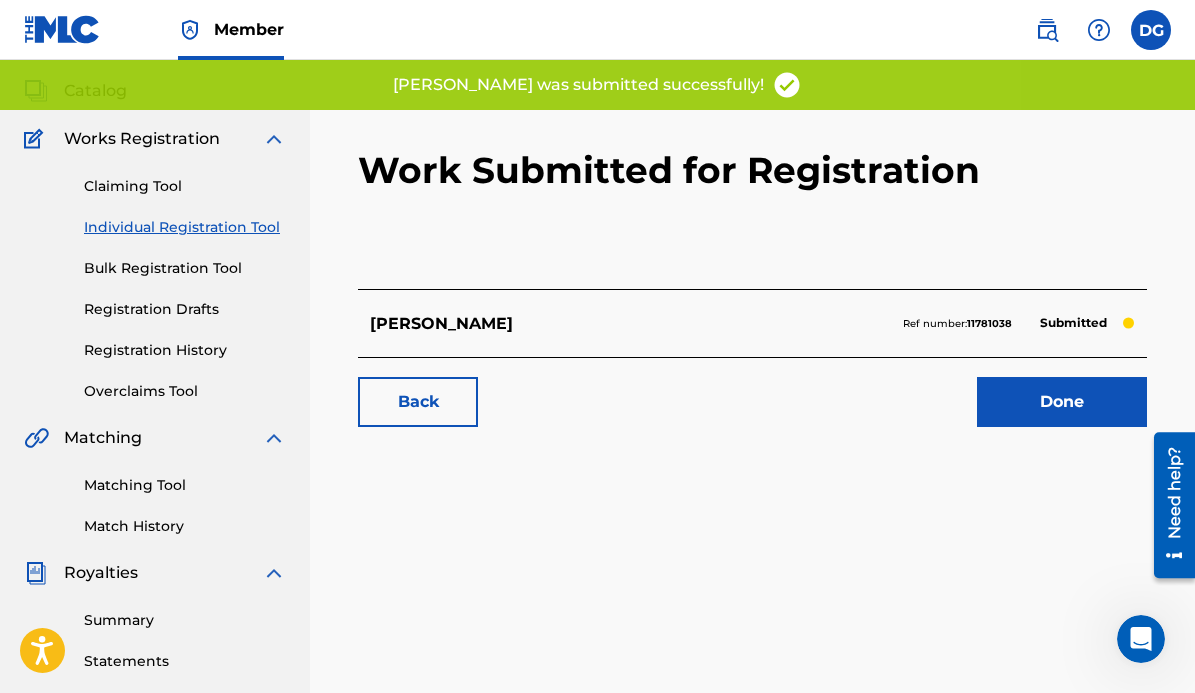 click on "Done" at bounding box center (1062, 402) 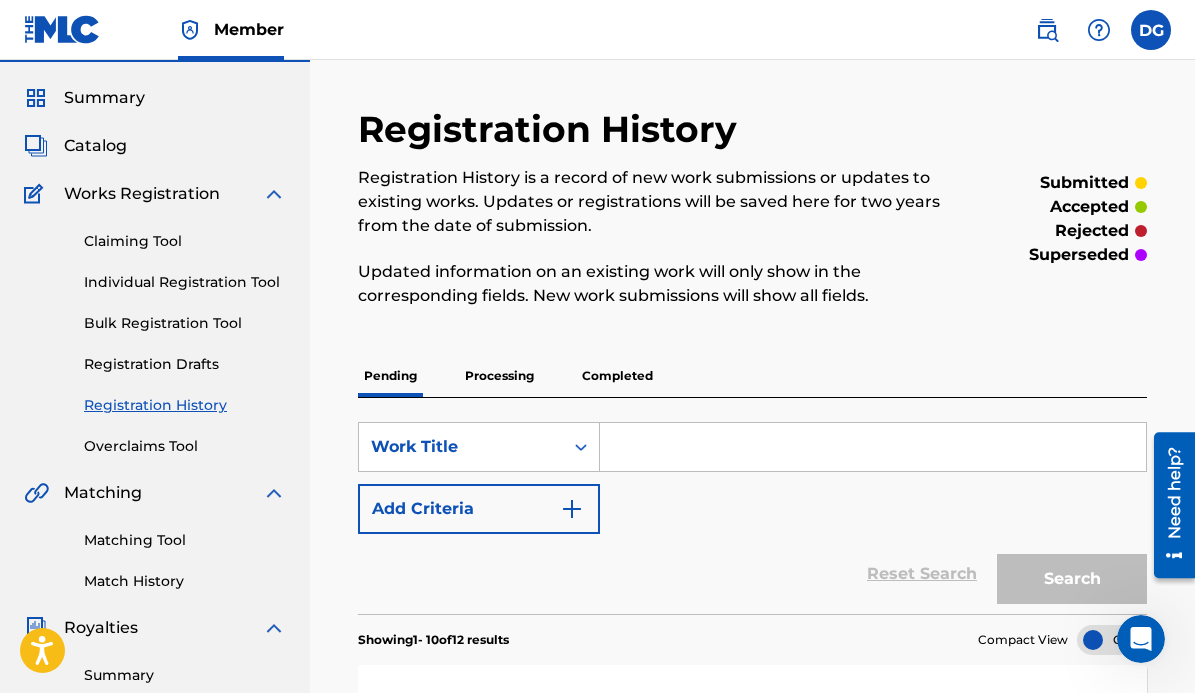 scroll, scrollTop: 0, scrollLeft: 0, axis: both 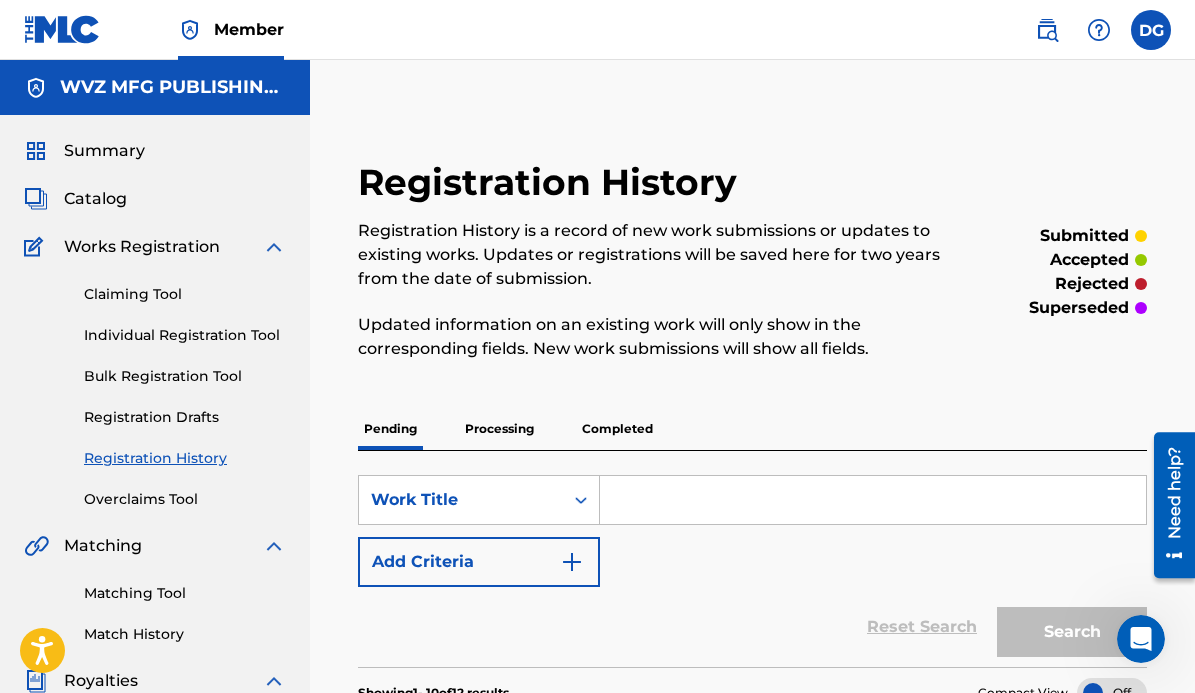 click on "Individual Registration Tool" at bounding box center [185, 335] 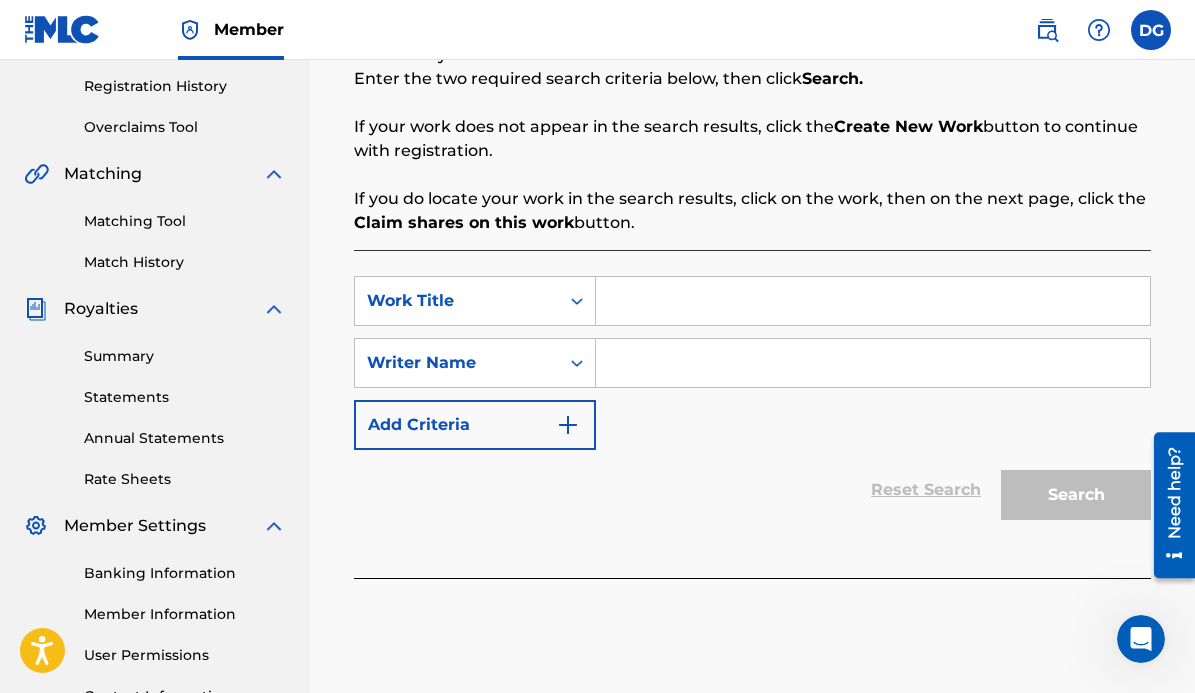 scroll, scrollTop: 373, scrollLeft: 0, axis: vertical 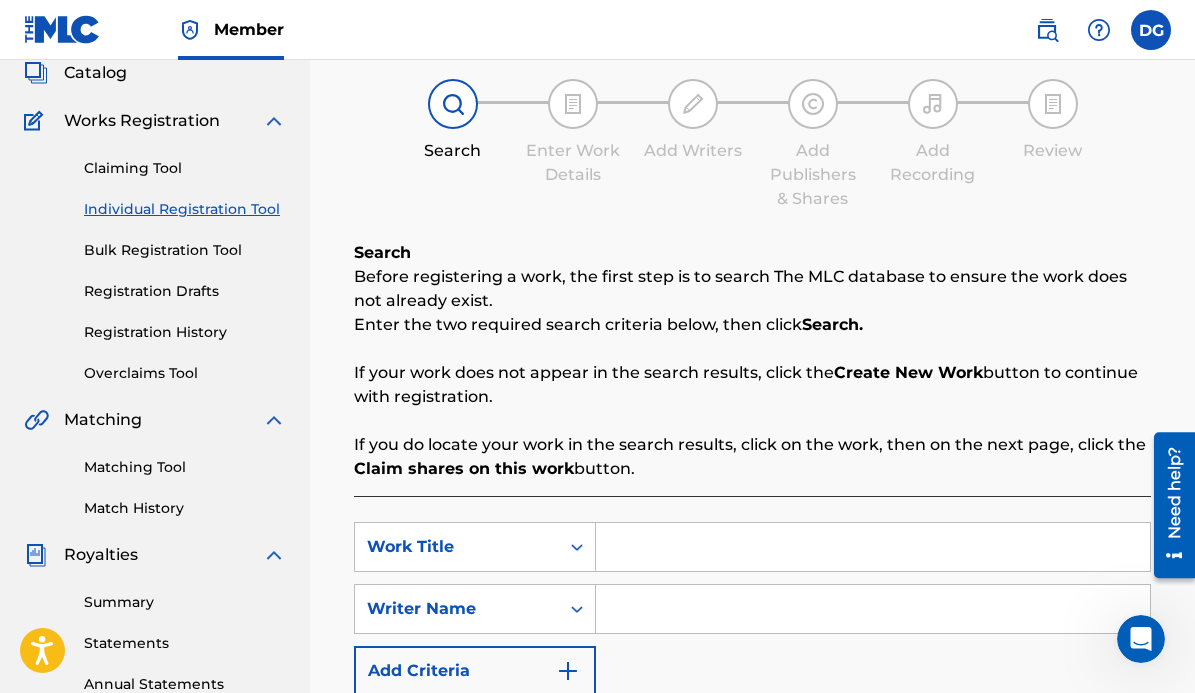 click on "Registration History" at bounding box center (185, 332) 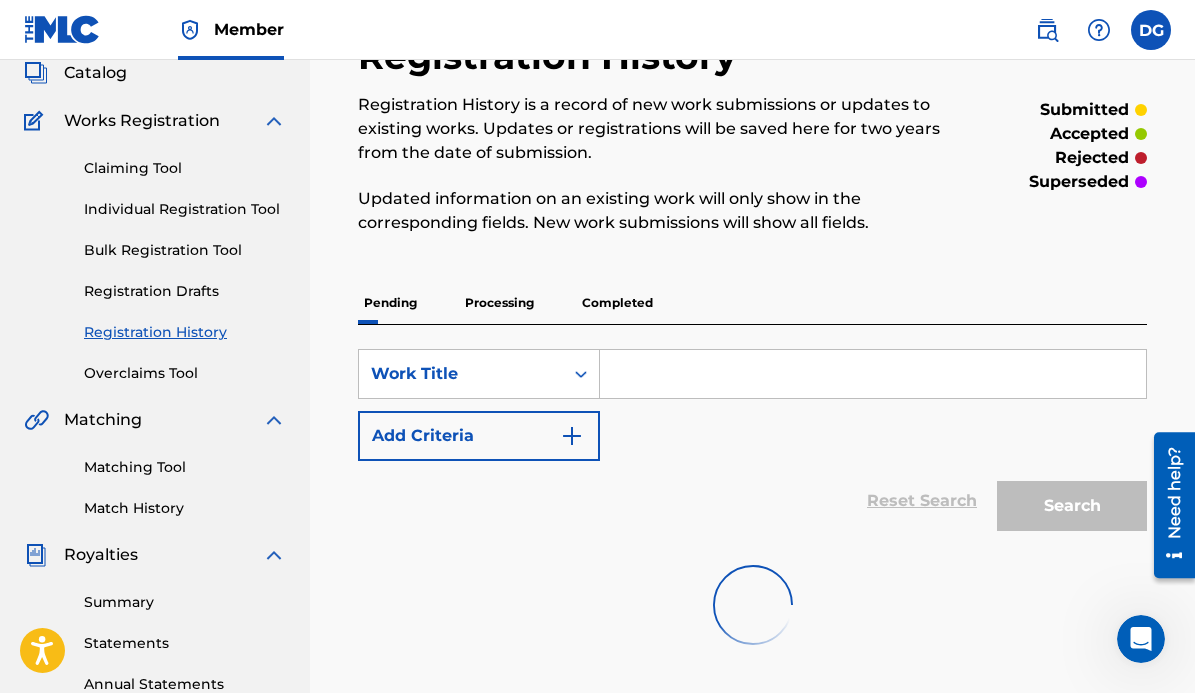 scroll, scrollTop: 0, scrollLeft: 0, axis: both 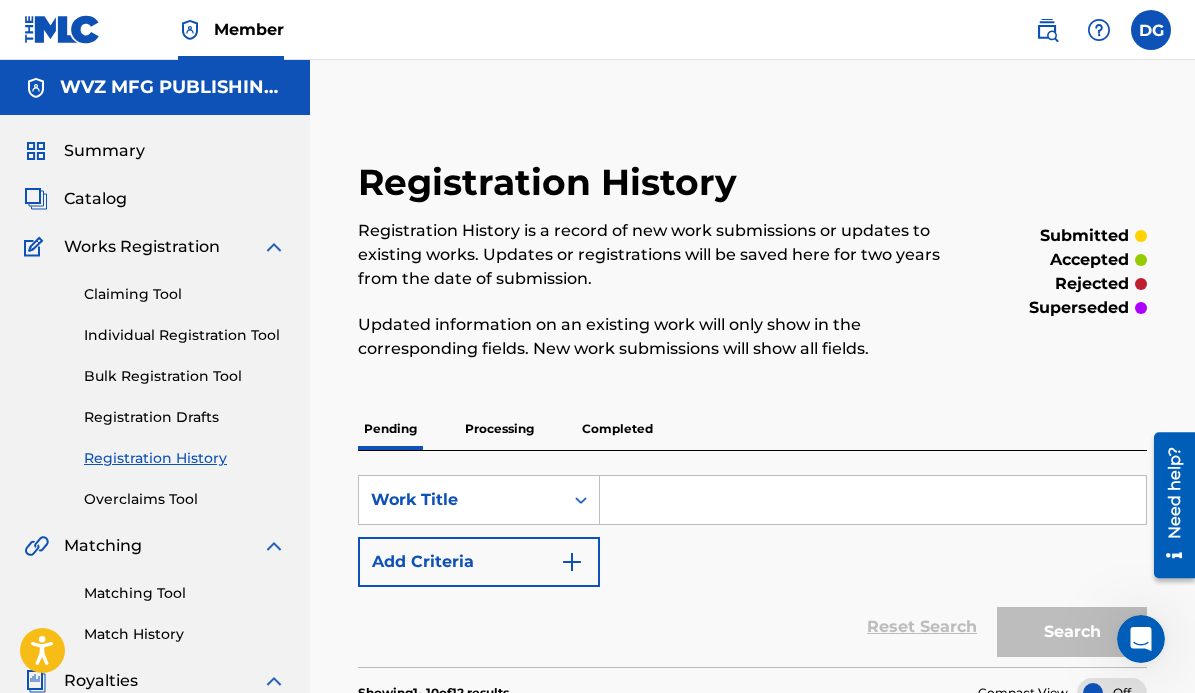 click at bounding box center (873, 500) 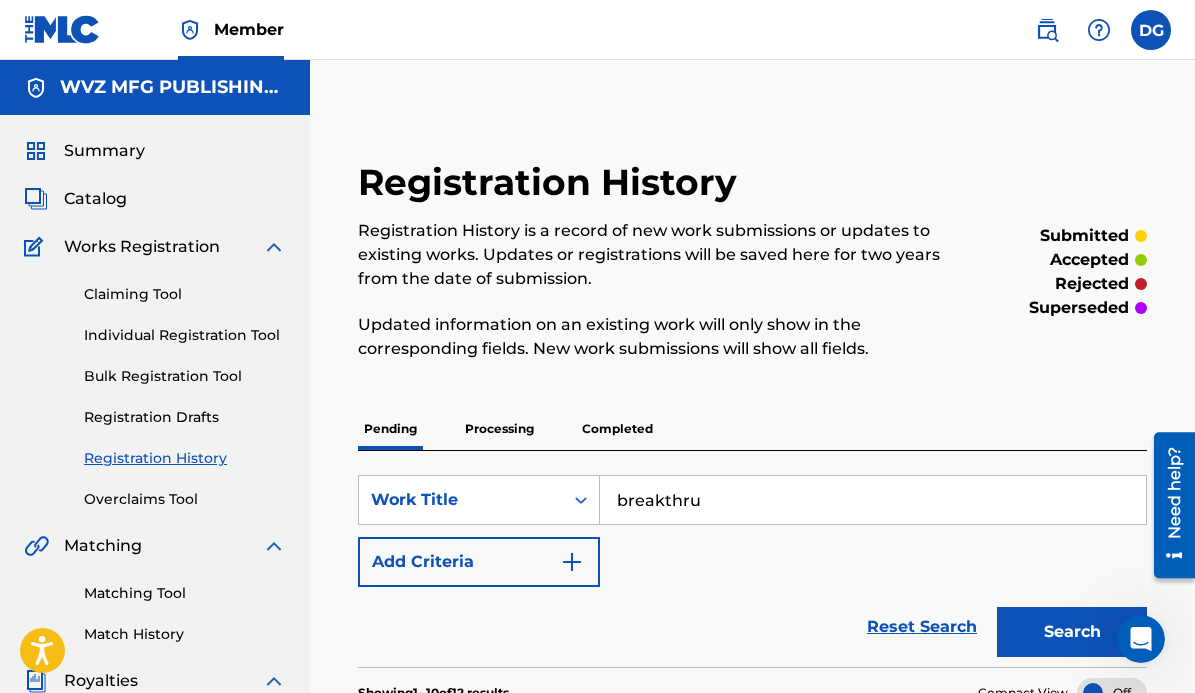 type on "breakthru" 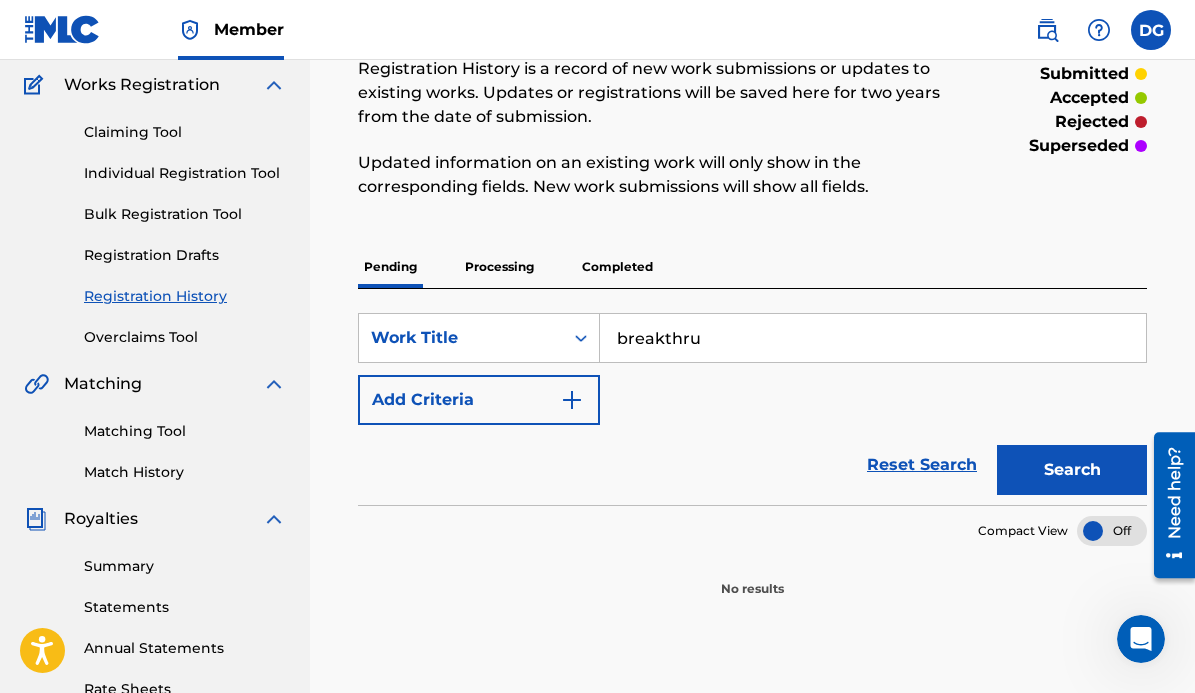 scroll, scrollTop: 161, scrollLeft: 0, axis: vertical 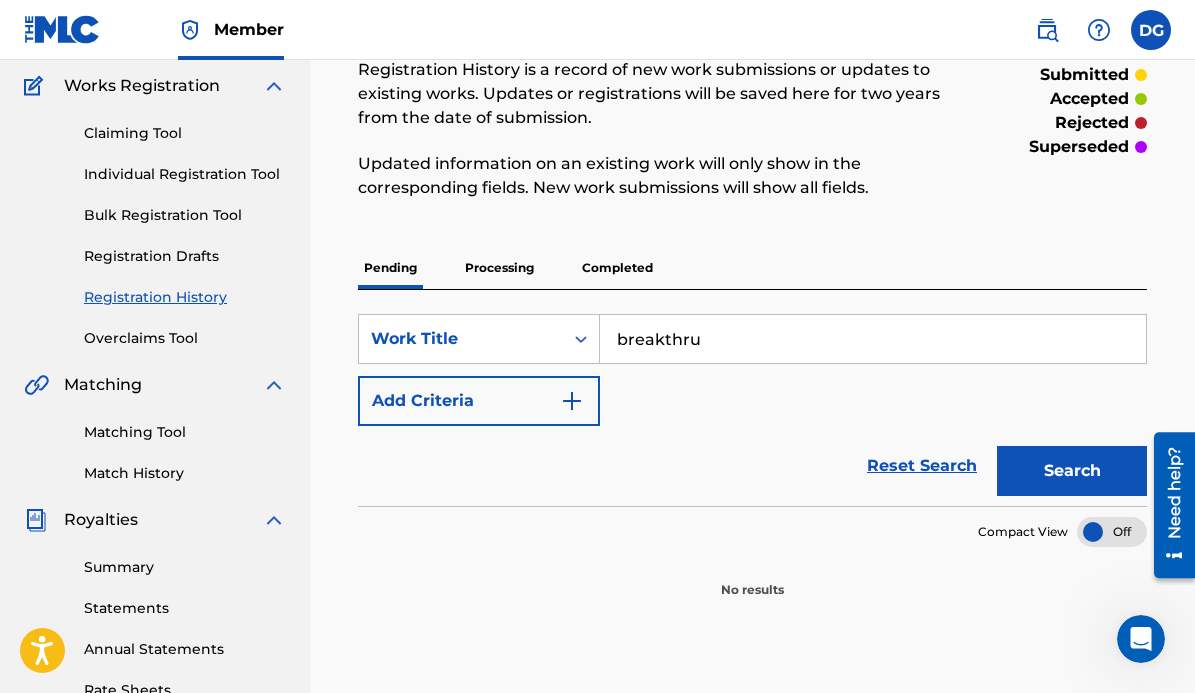 click on "Individual Registration Tool" at bounding box center (185, 174) 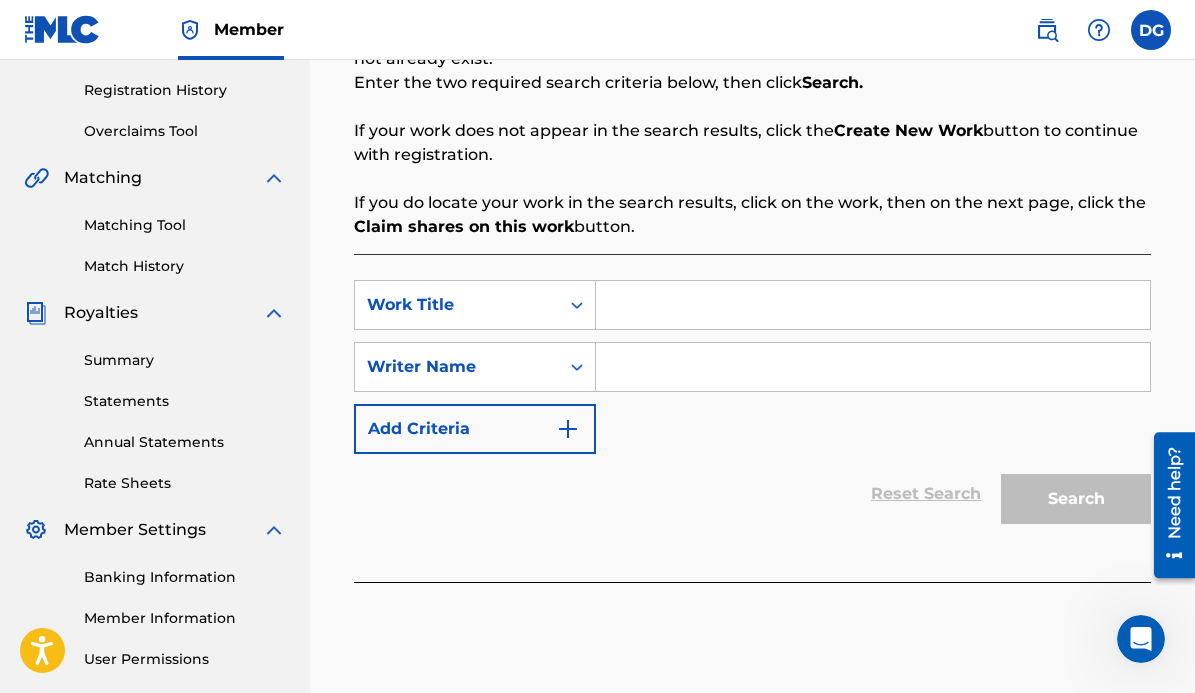 scroll, scrollTop: 373, scrollLeft: 0, axis: vertical 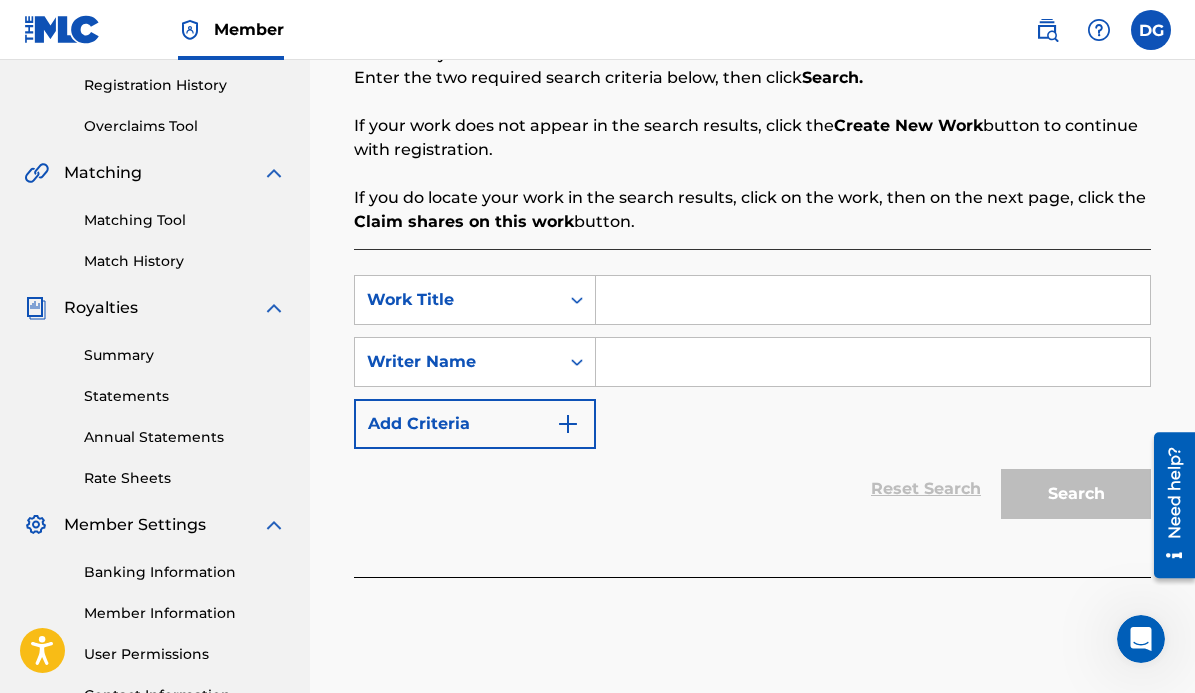 click at bounding box center [873, 300] 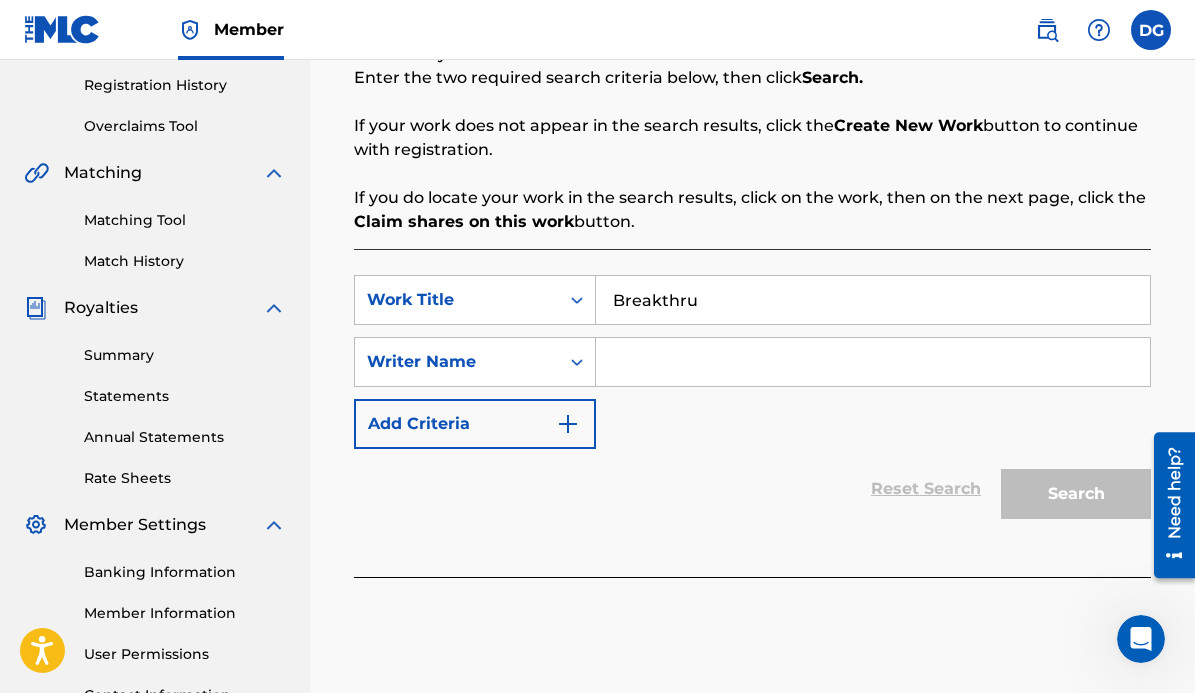 type on "Breakthru" 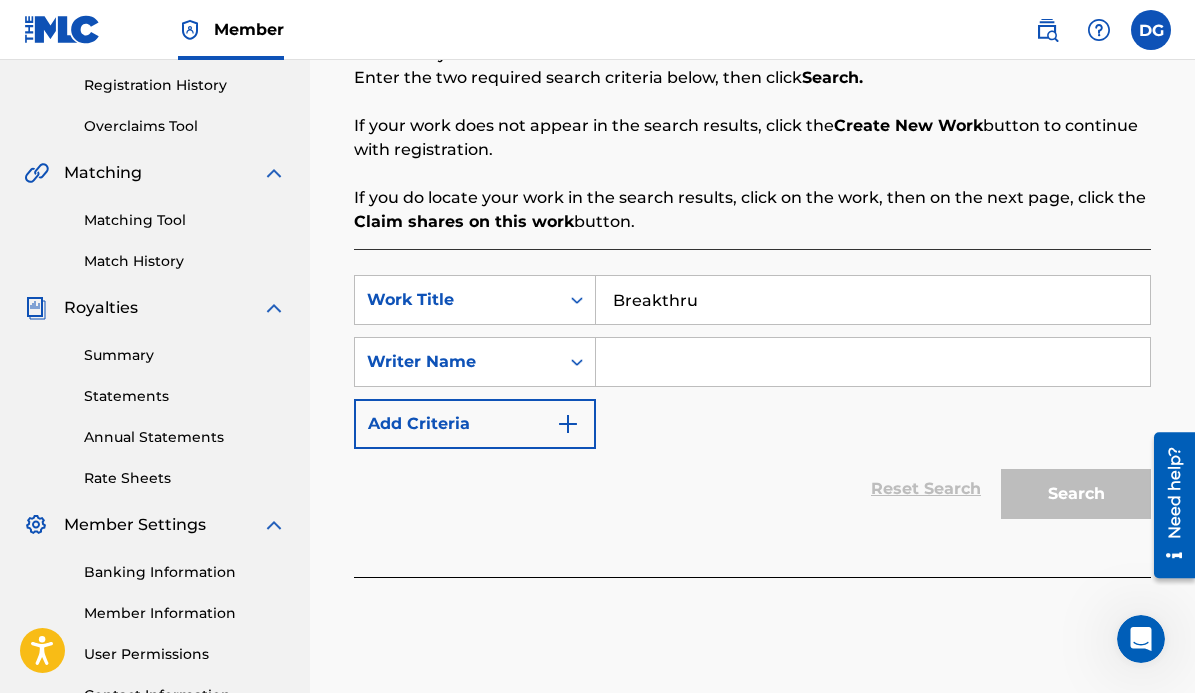click at bounding box center [873, 362] 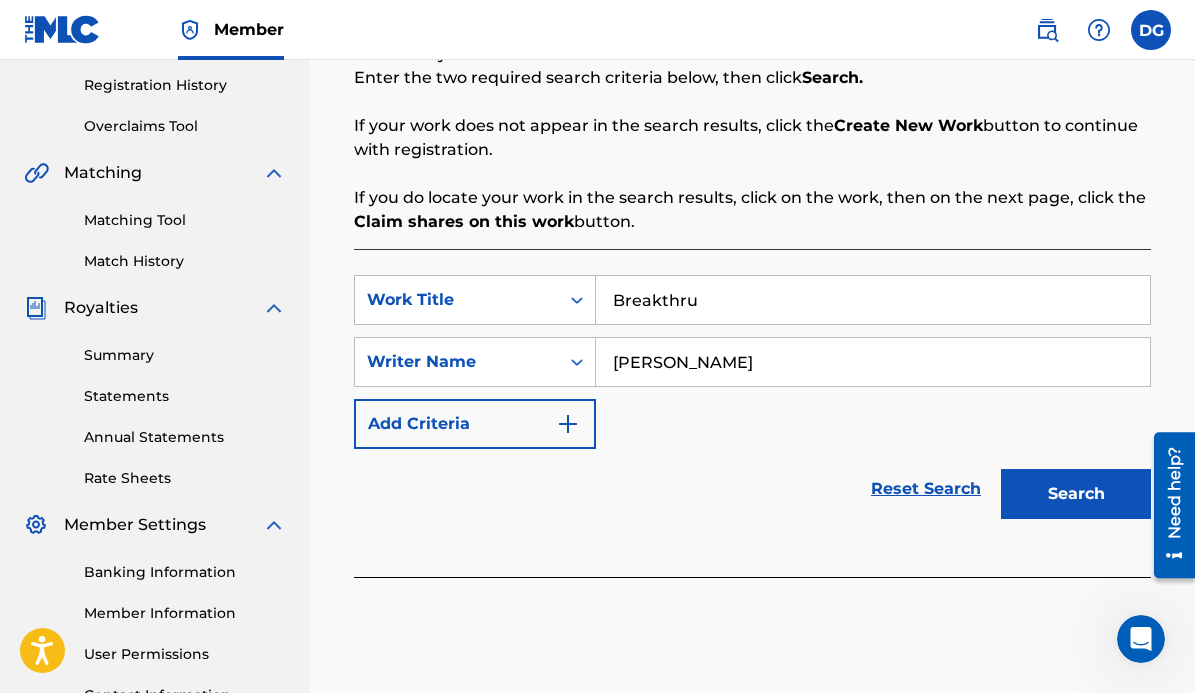 click on "Search" at bounding box center [1076, 494] 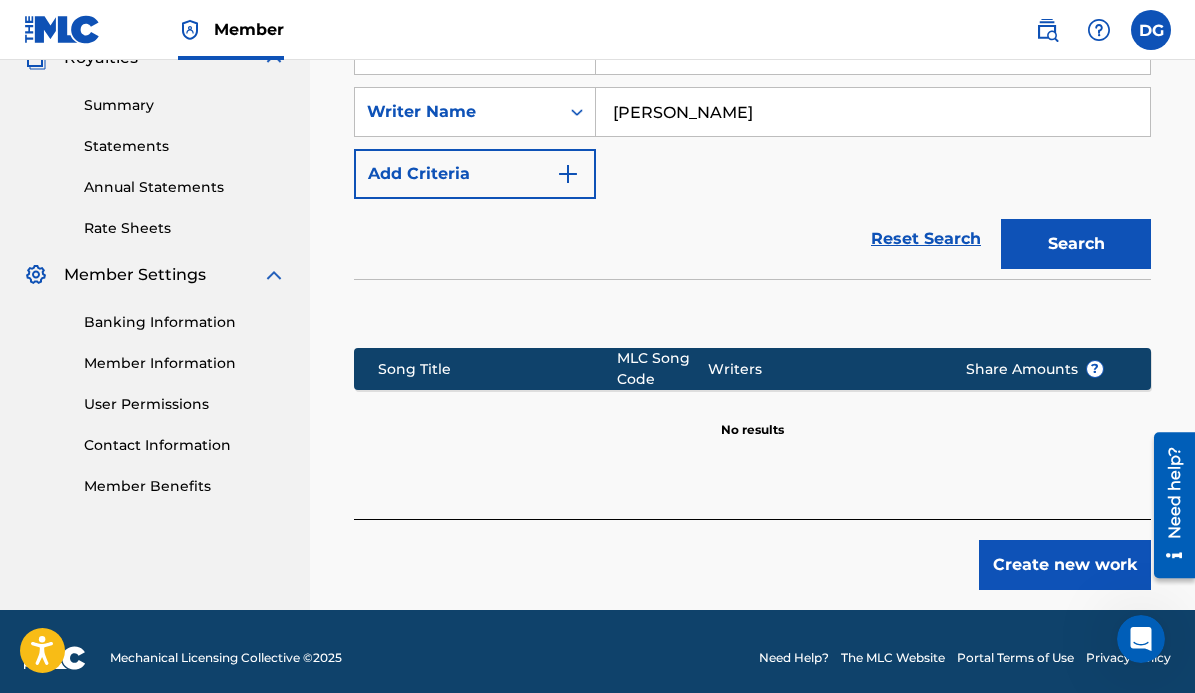 click on "Create new work" at bounding box center [1065, 565] 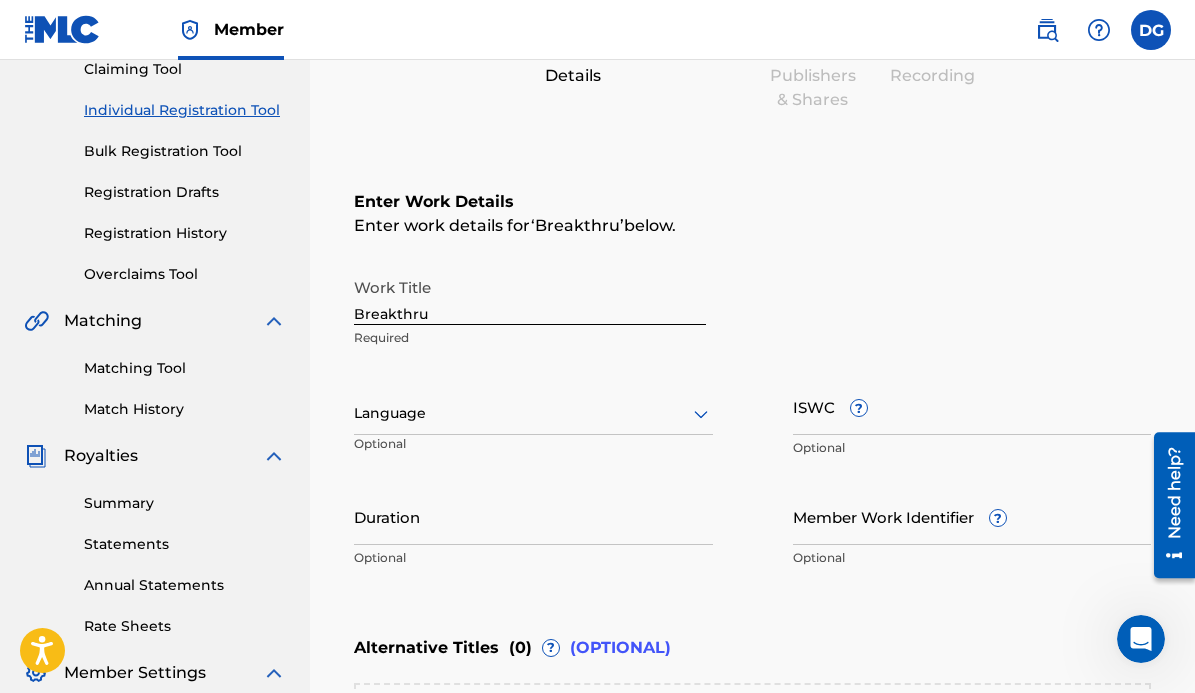 scroll, scrollTop: 223, scrollLeft: 0, axis: vertical 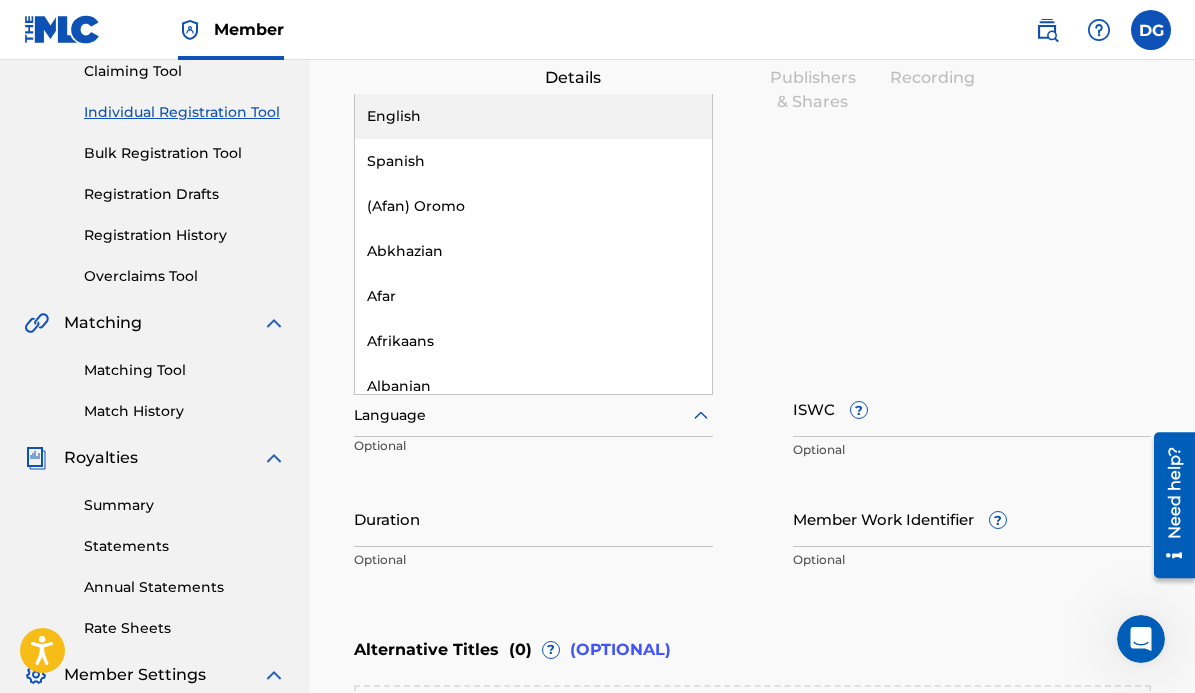 click at bounding box center (533, 415) 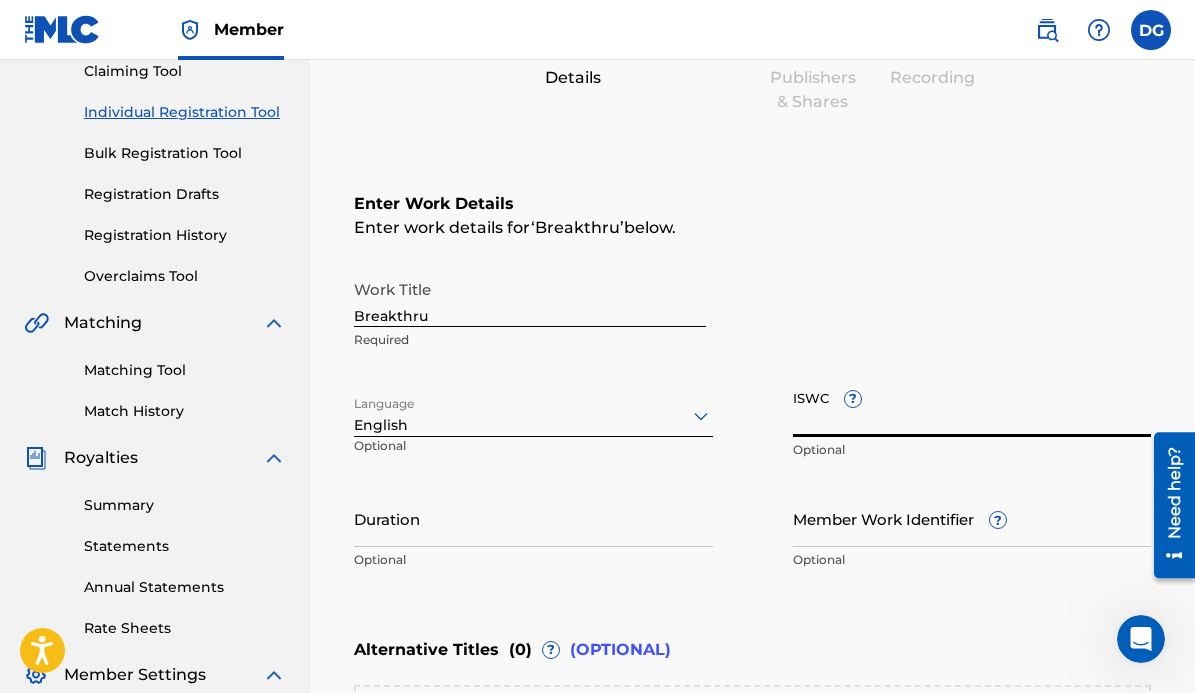 click on "ISWC   ?" at bounding box center [972, 408] 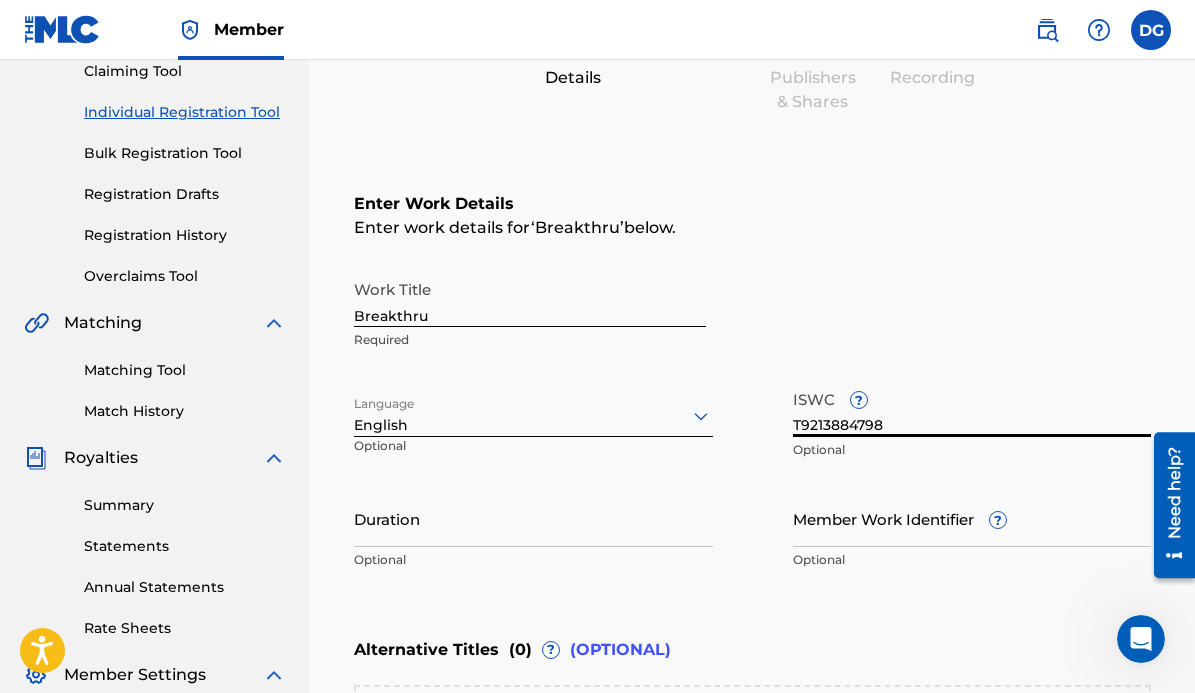 type on "T9213884798" 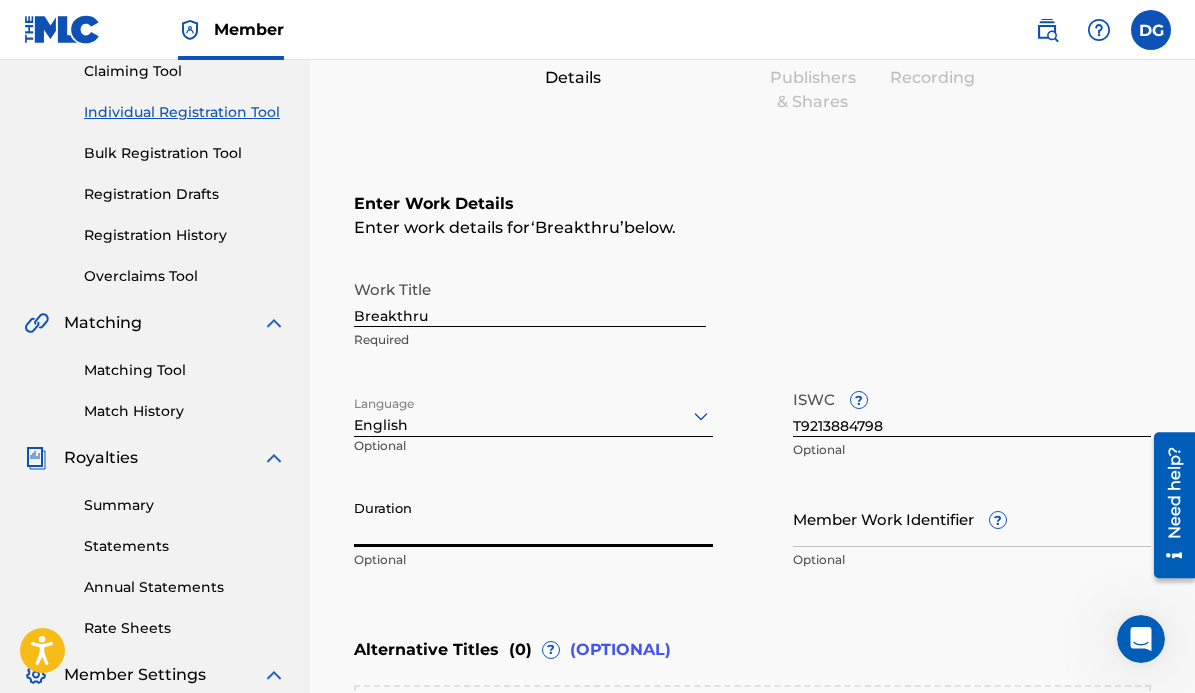 click on "Duration" at bounding box center [533, 518] 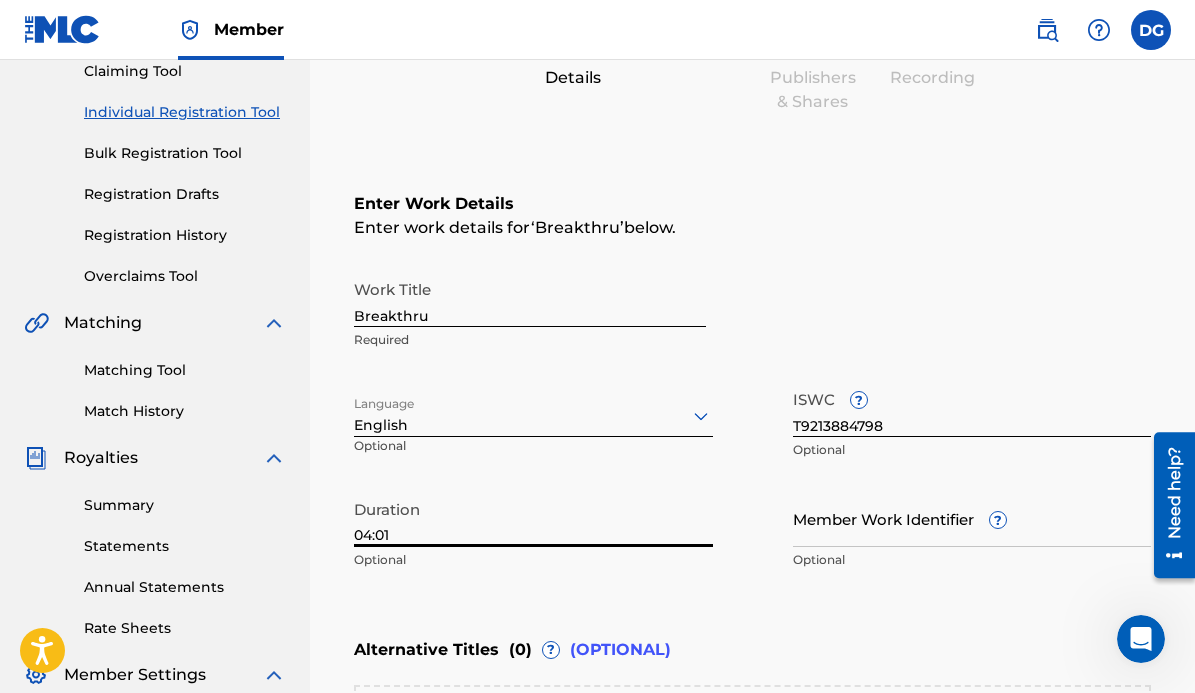 type on "04:01" 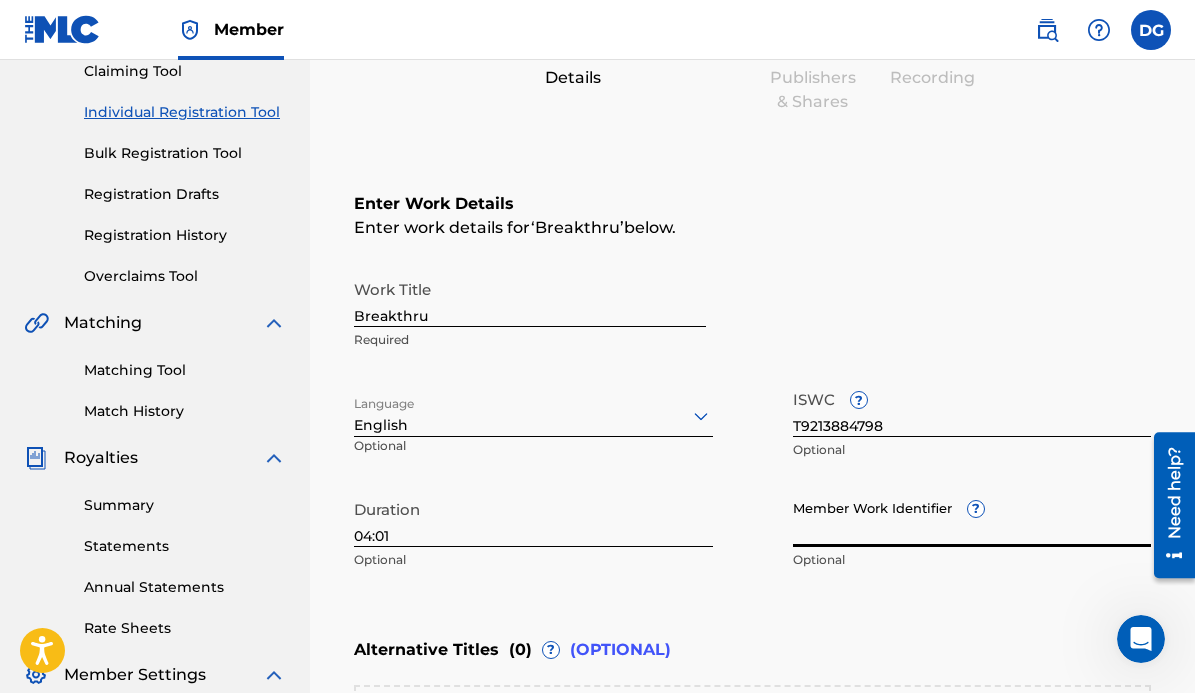 paste on "902269222" 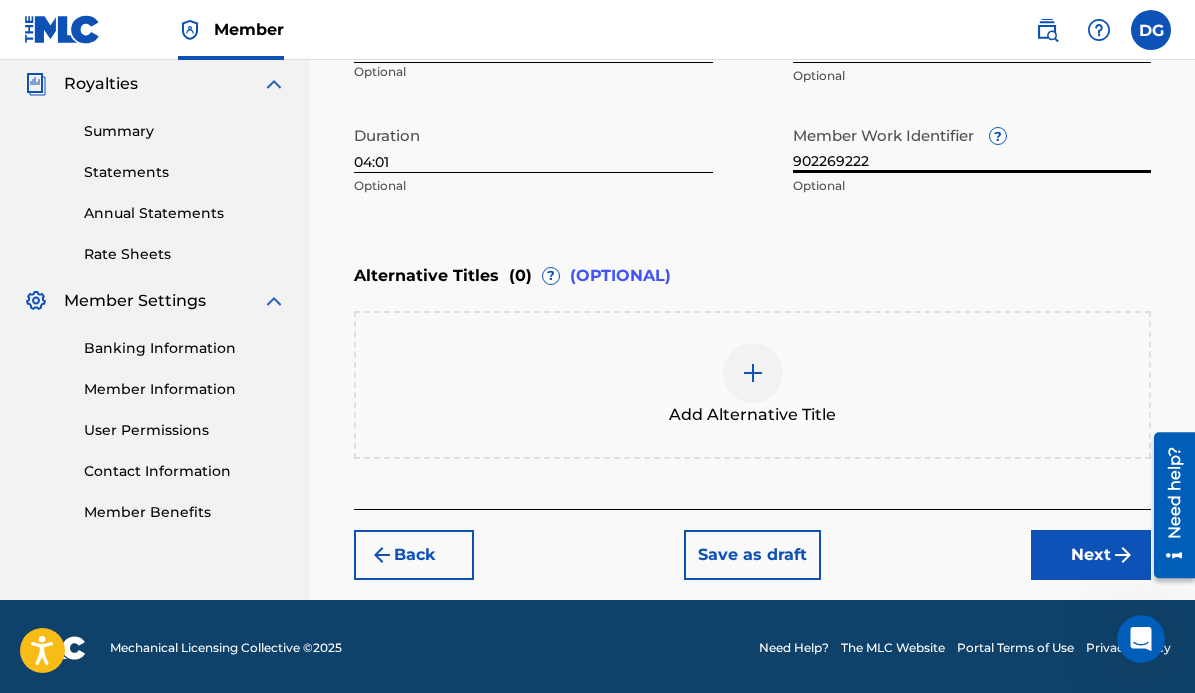 type on "902269222" 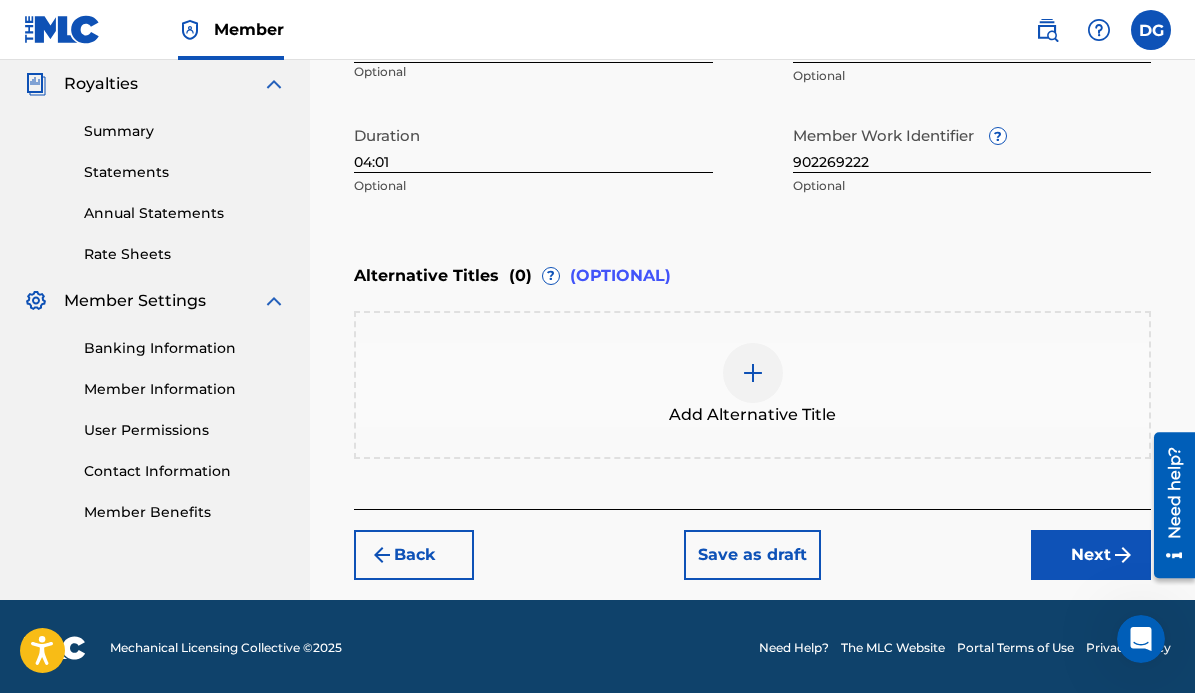 click on "Next" at bounding box center (1091, 555) 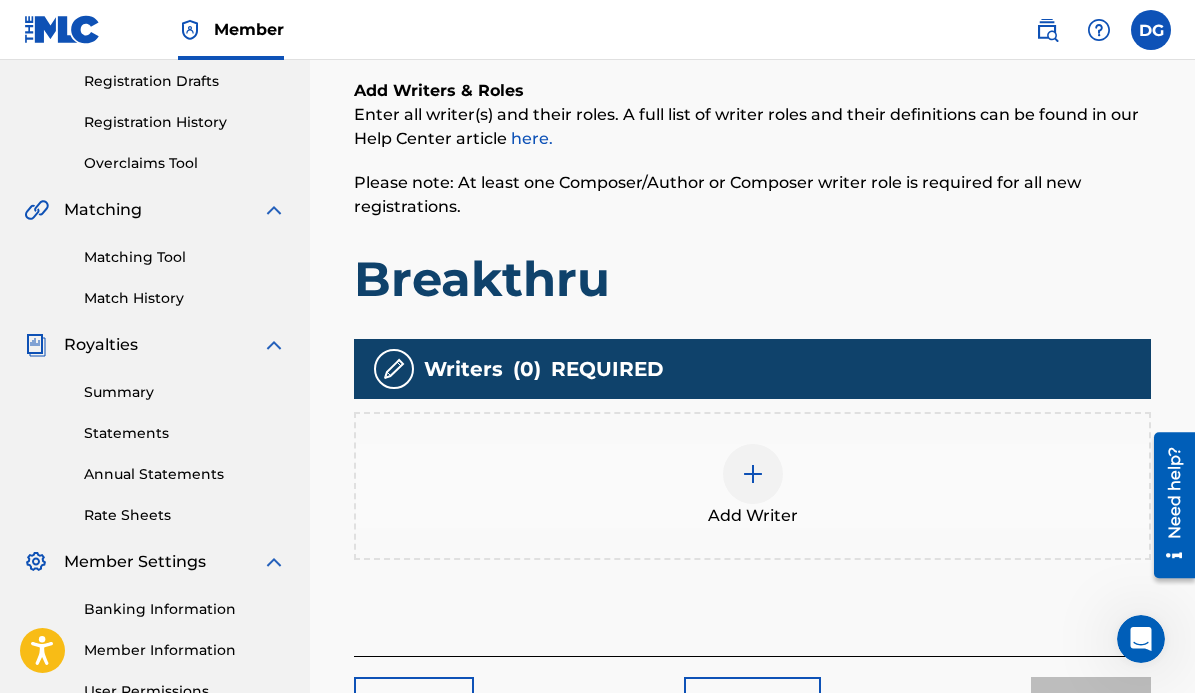 click at bounding box center [753, 474] 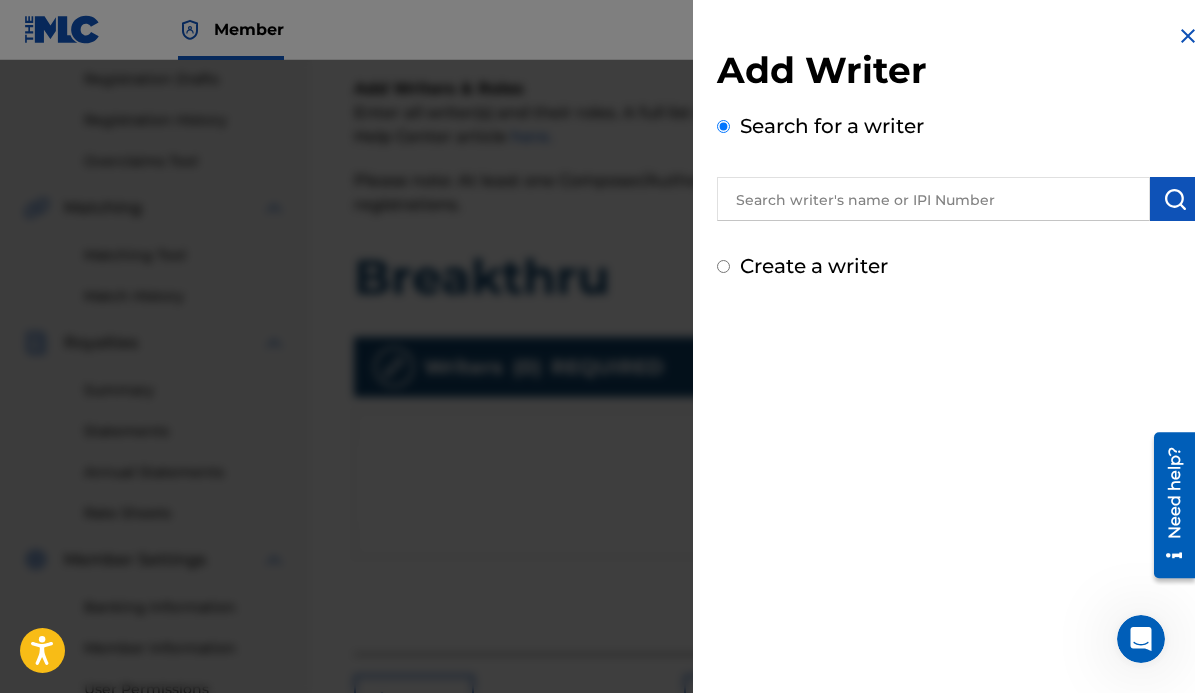 scroll, scrollTop: 340, scrollLeft: 0, axis: vertical 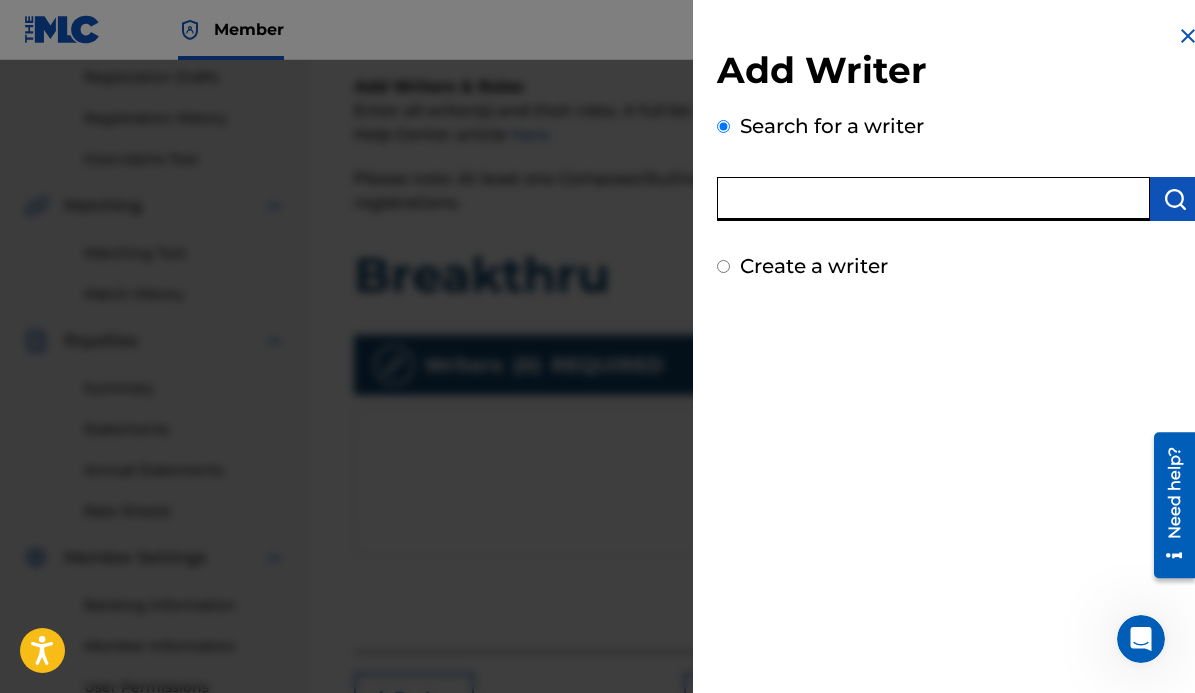 click at bounding box center (933, 199) 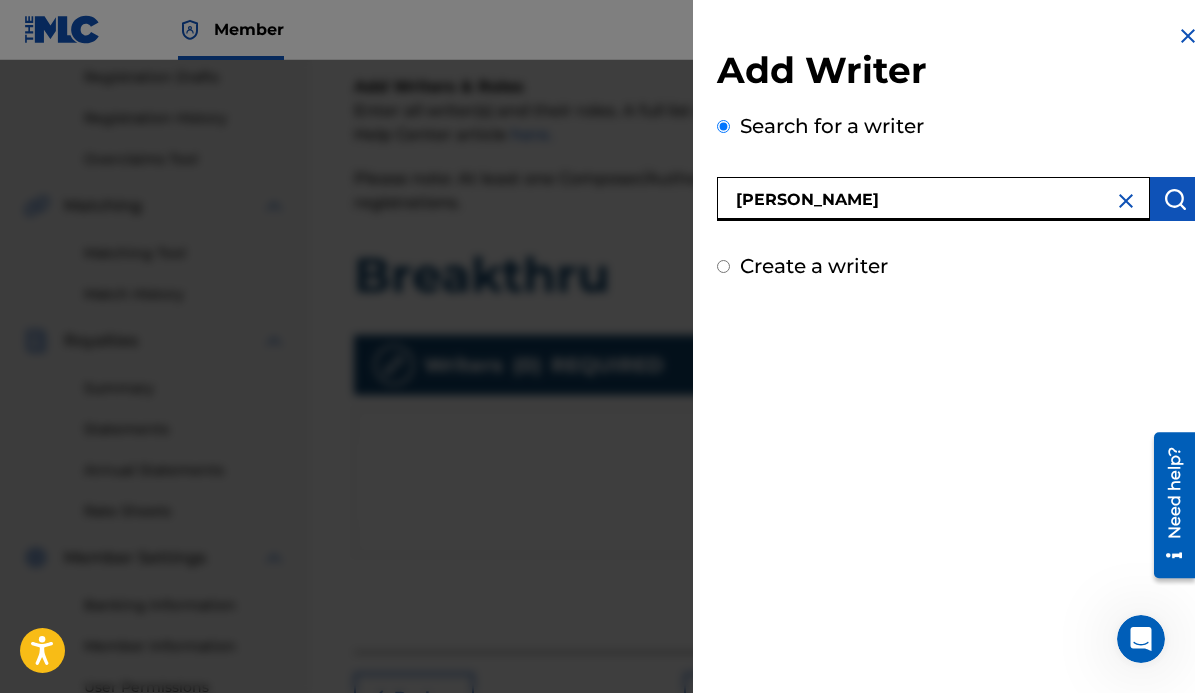 type on "[PERSON_NAME]" 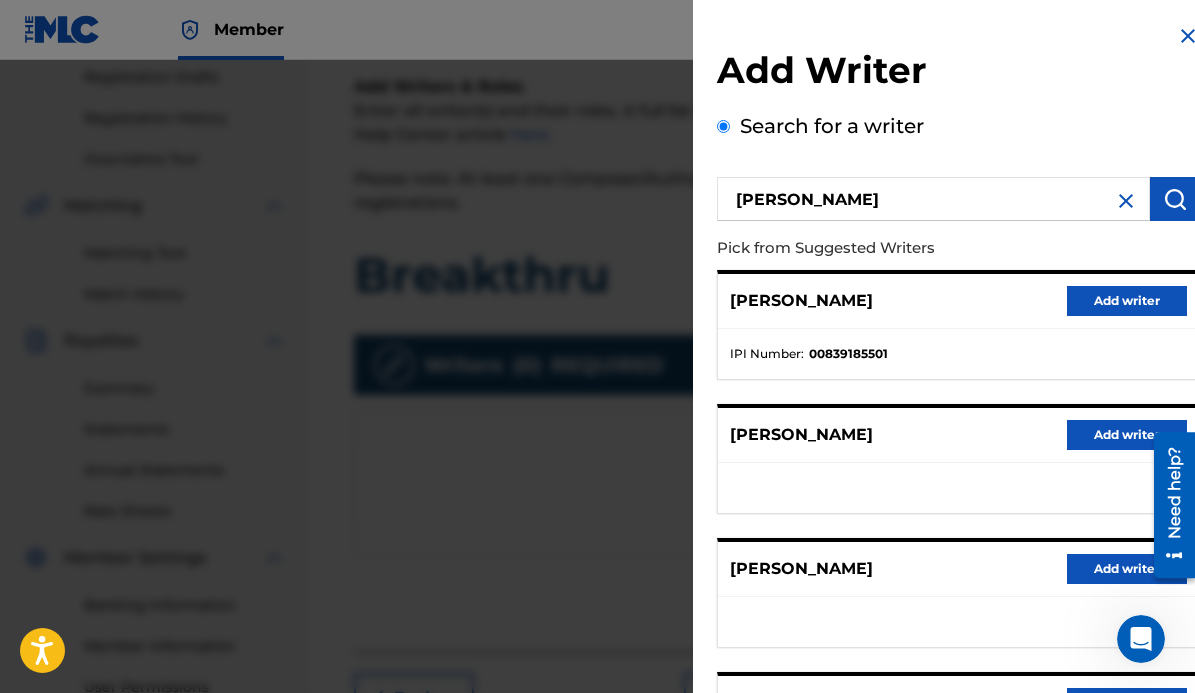 click on "Add writer" at bounding box center [1127, 301] 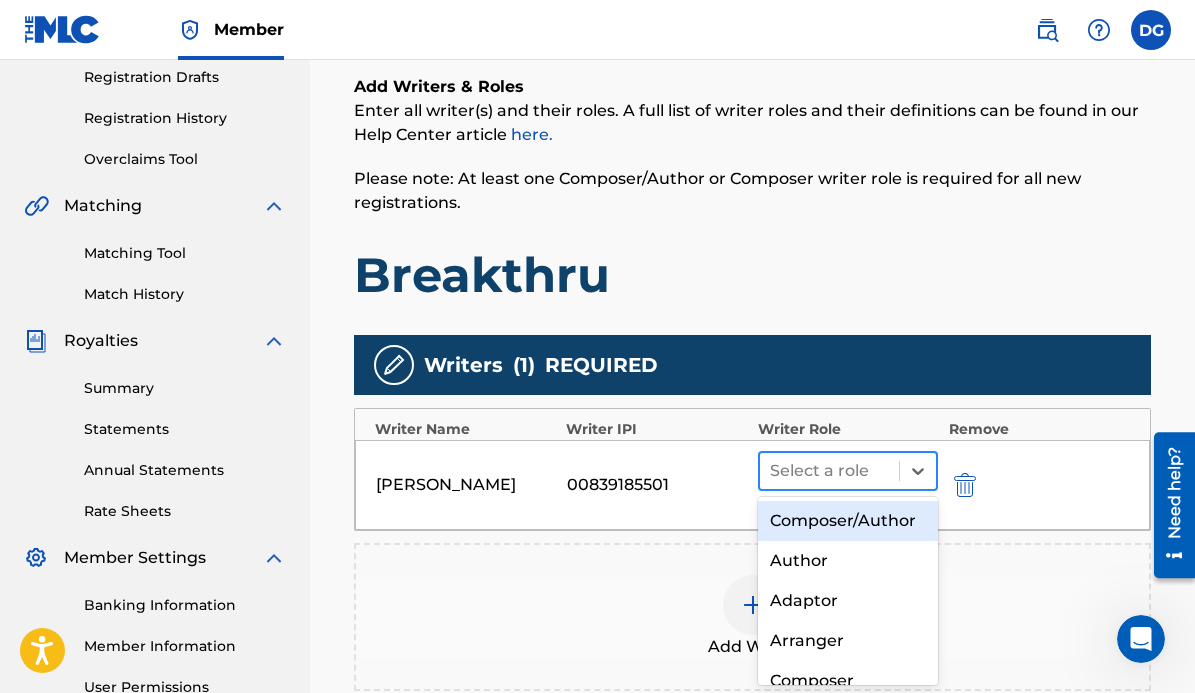 click at bounding box center (830, 471) 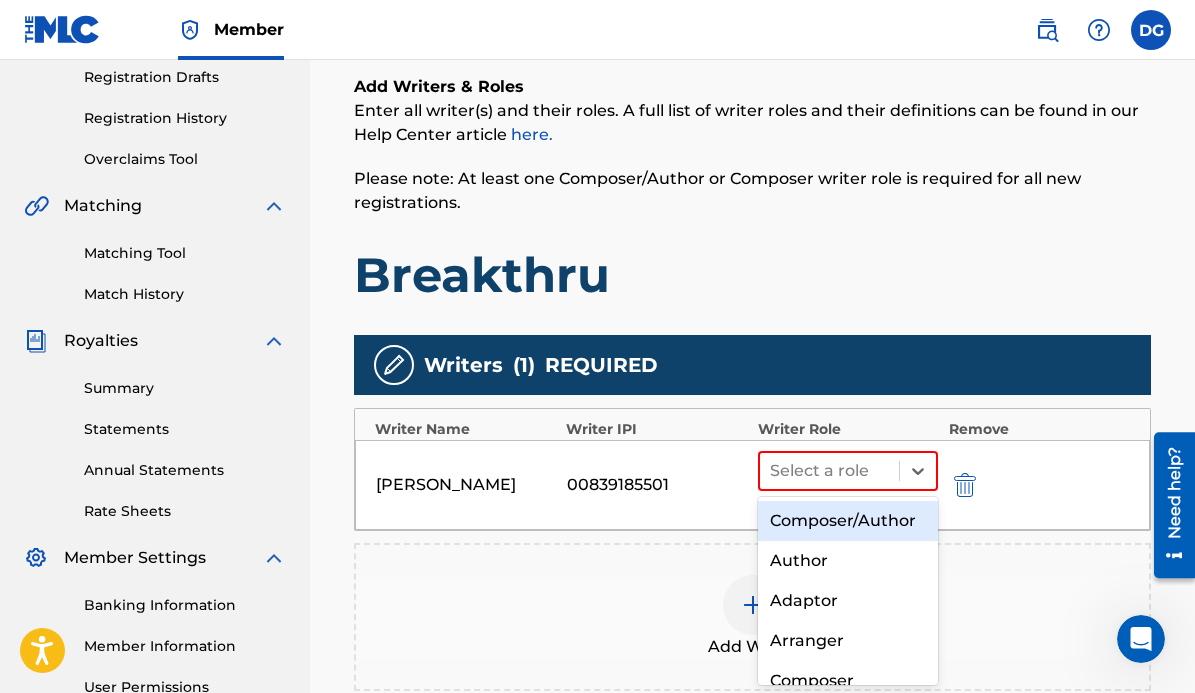 click on "Composer/Author" at bounding box center [848, 521] 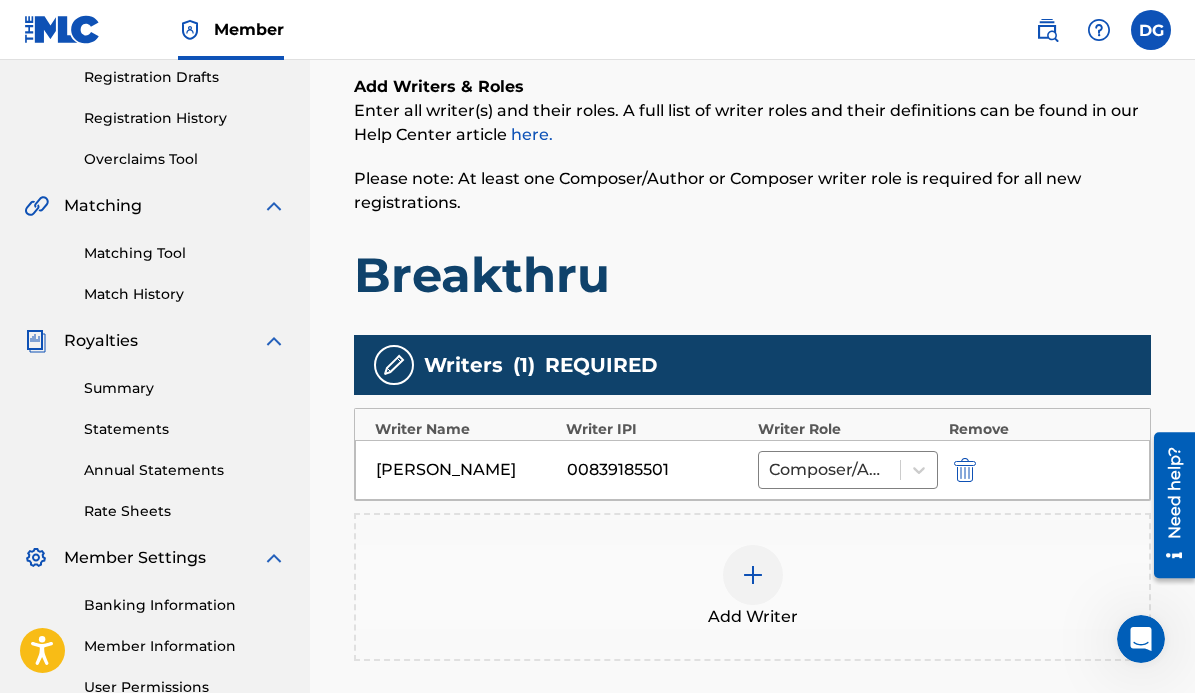 click at bounding box center (753, 575) 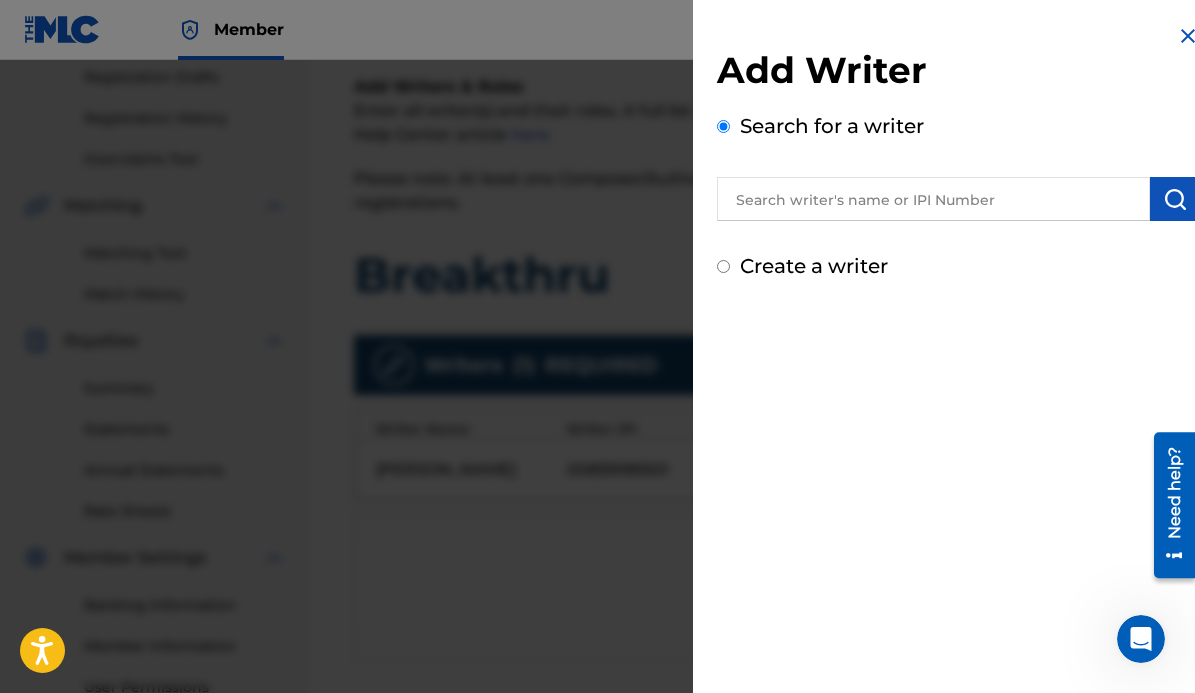 click at bounding box center (933, 199) 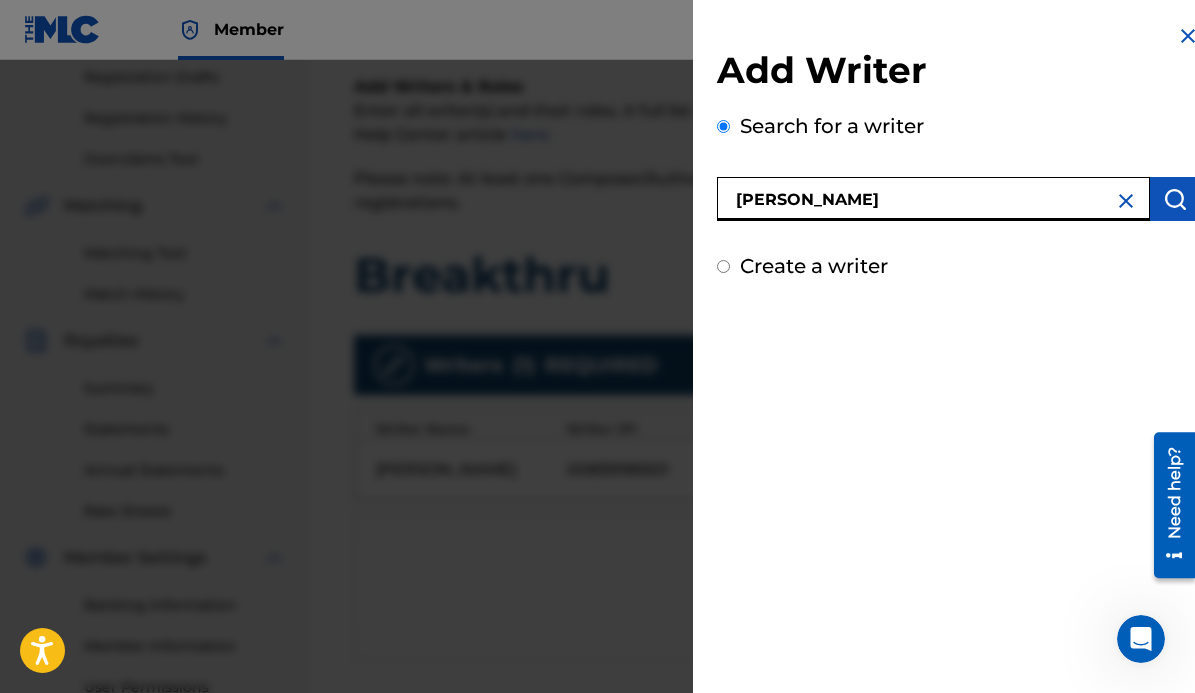 type on "[PERSON_NAME]" 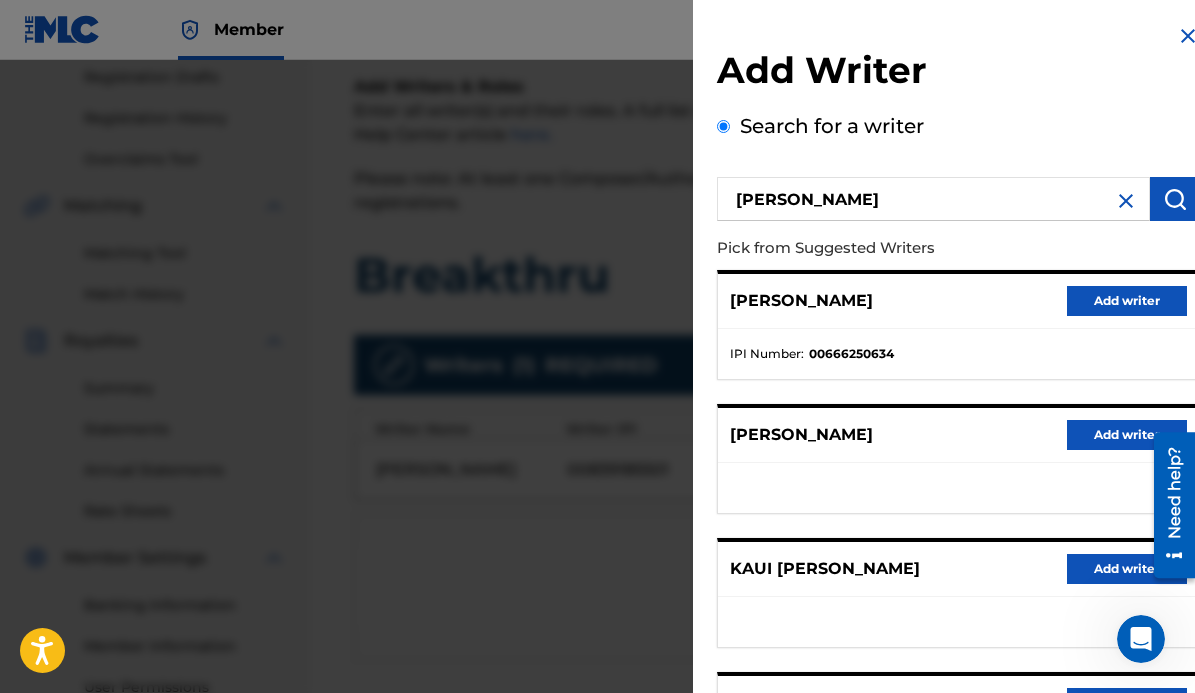 click on "Add writer" at bounding box center [1127, 301] 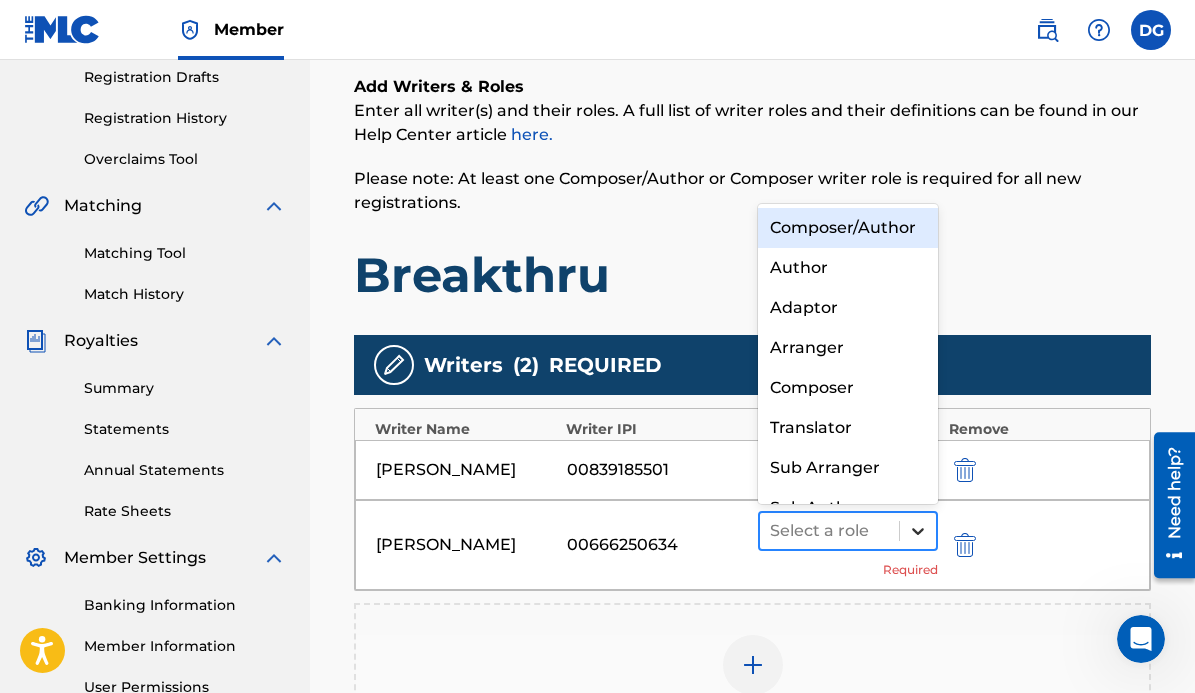 click 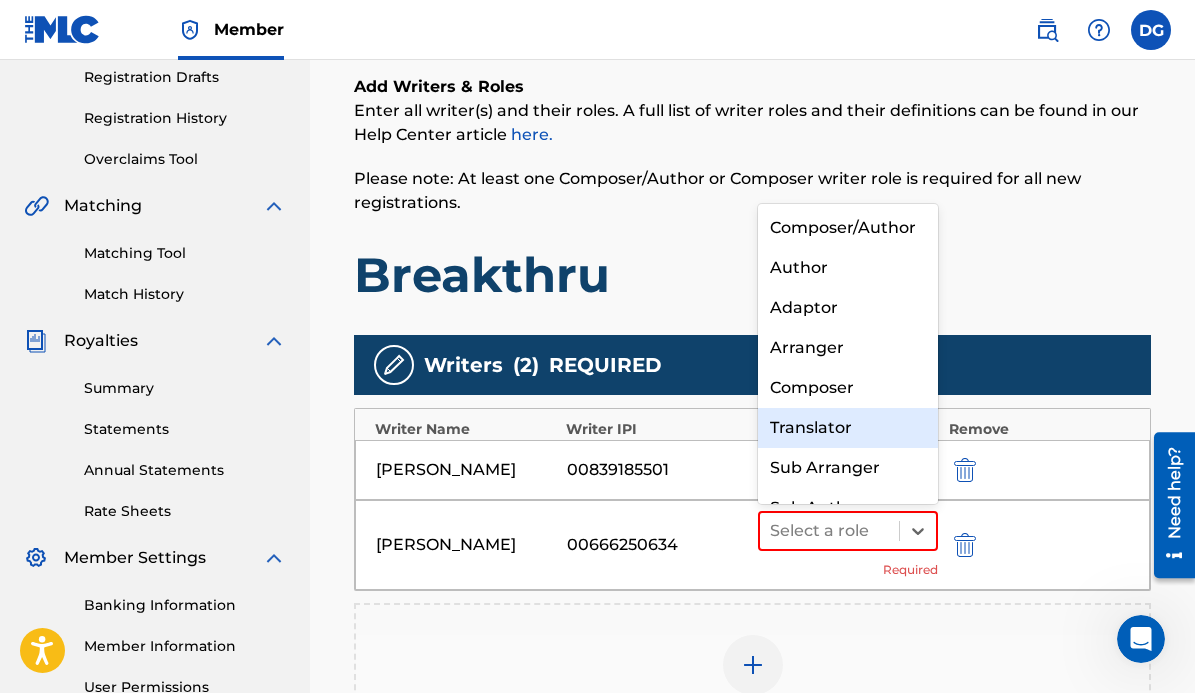 scroll, scrollTop: 21, scrollLeft: 0, axis: vertical 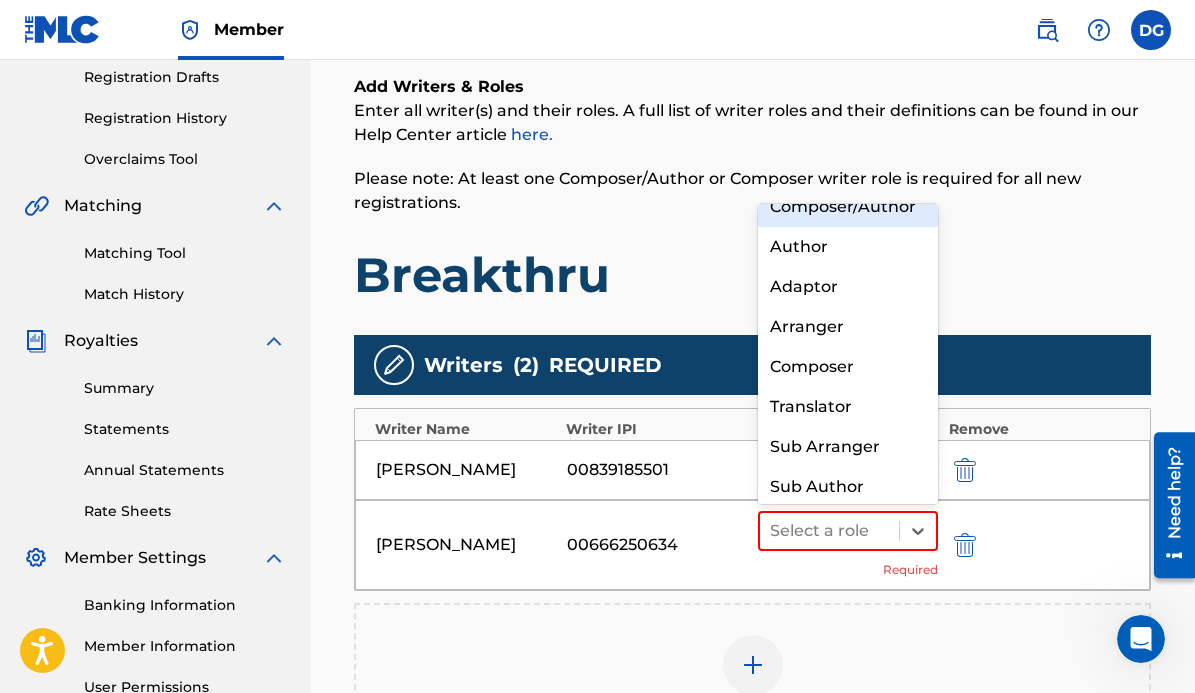 click on "Composer/Author" at bounding box center [848, 207] 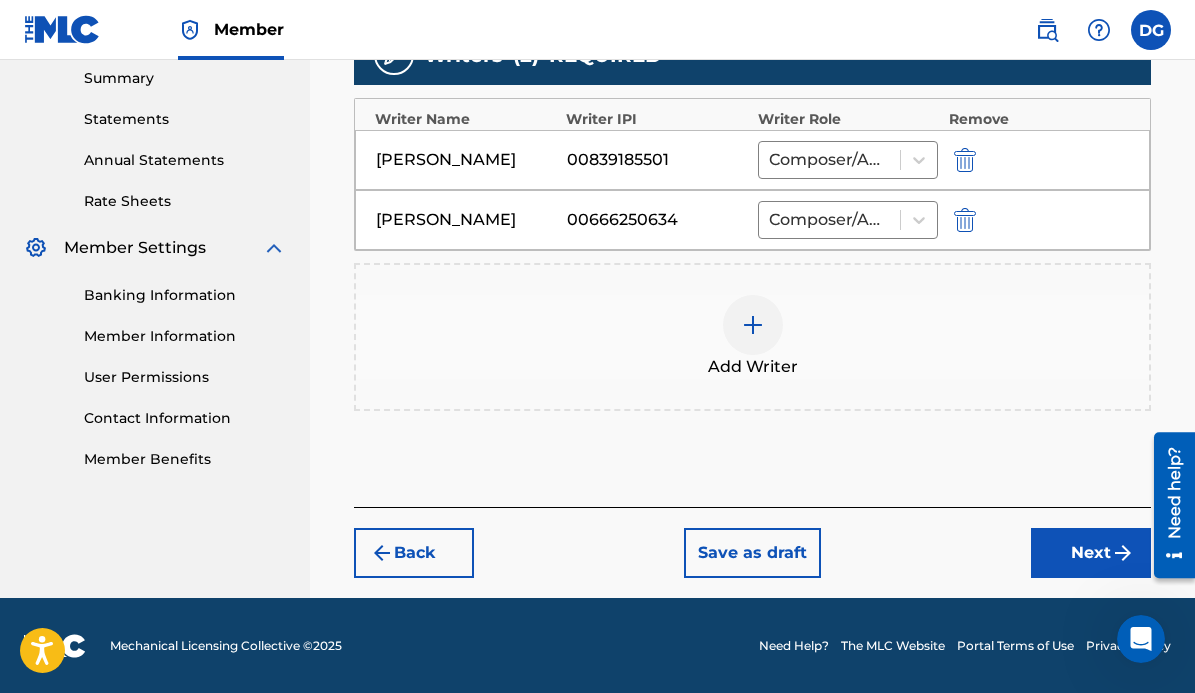 scroll, scrollTop: 651, scrollLeft: 0, axis: vertical 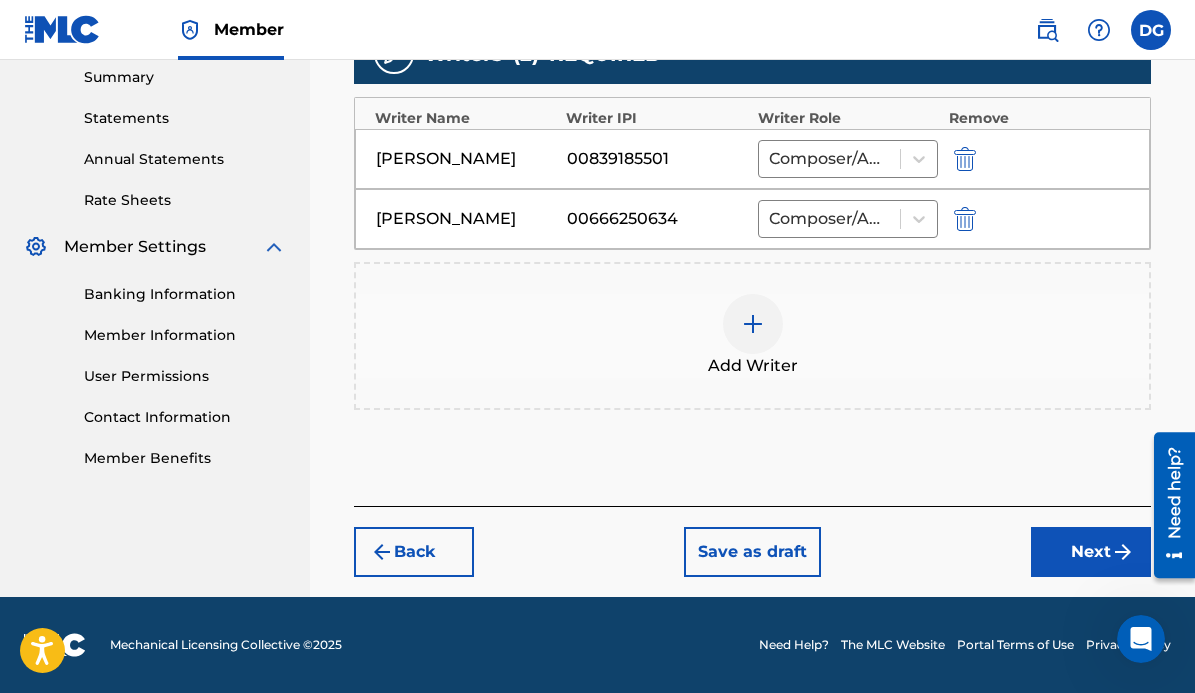 click on "Next" at bounding box center (1091, 552) 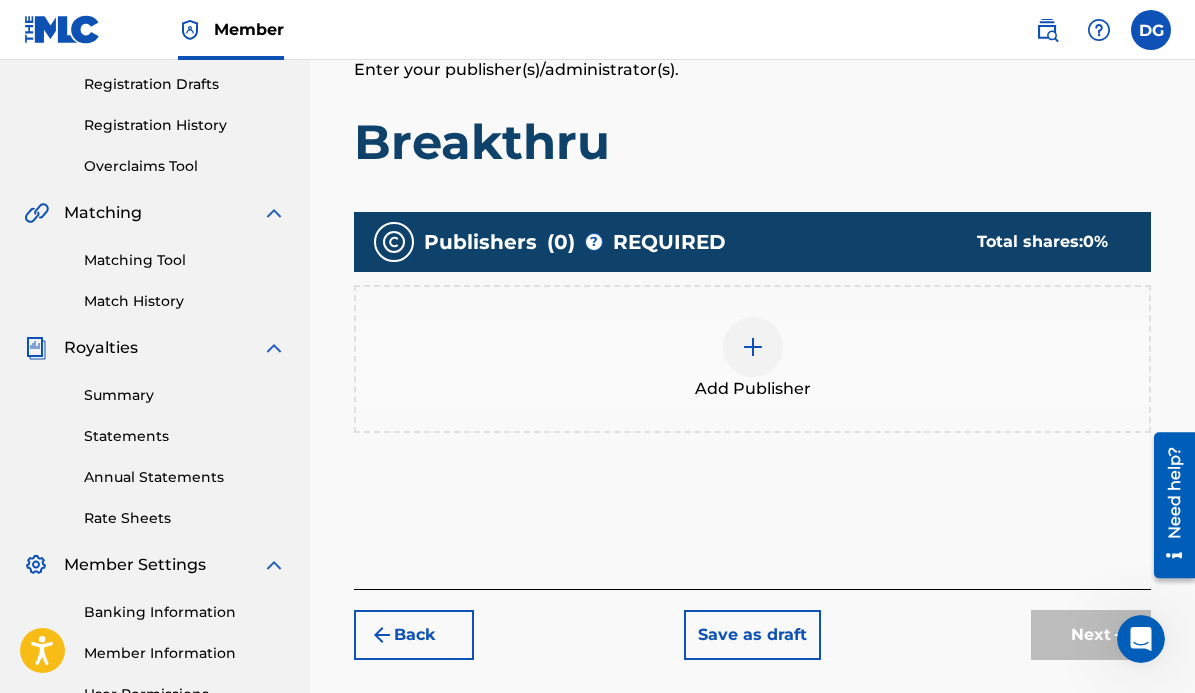 click at bounding box center [753, 347] 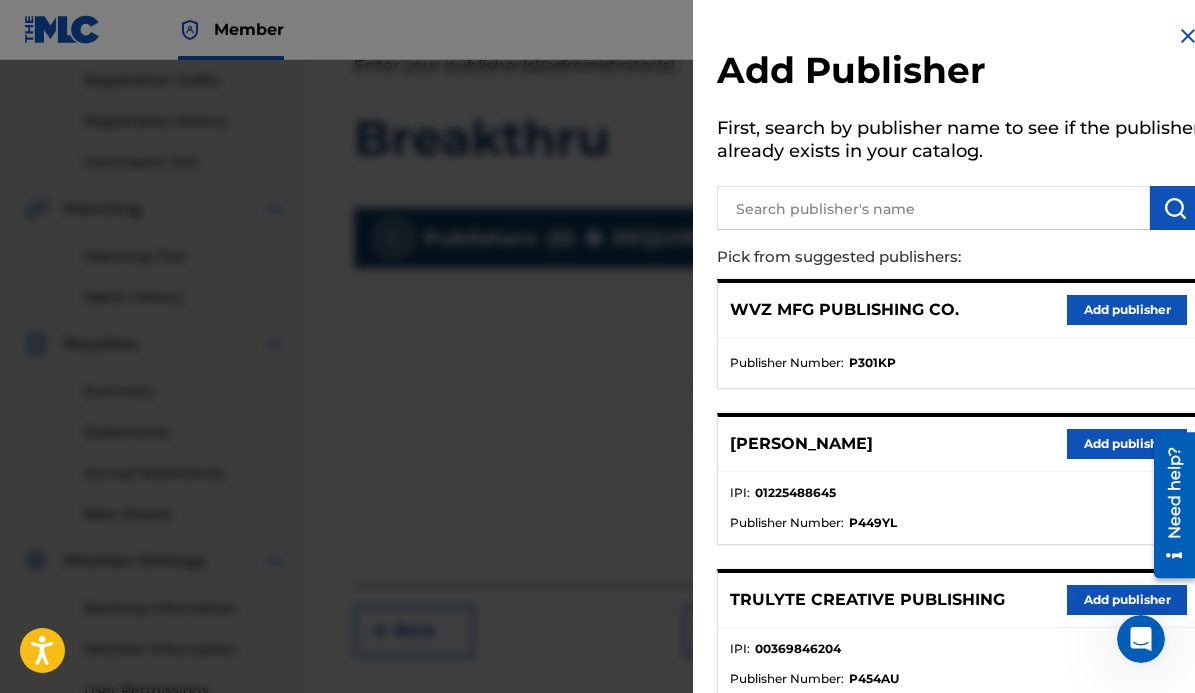 scroll, scrollTop: 338, scrollLeft: 0, axis: vertical 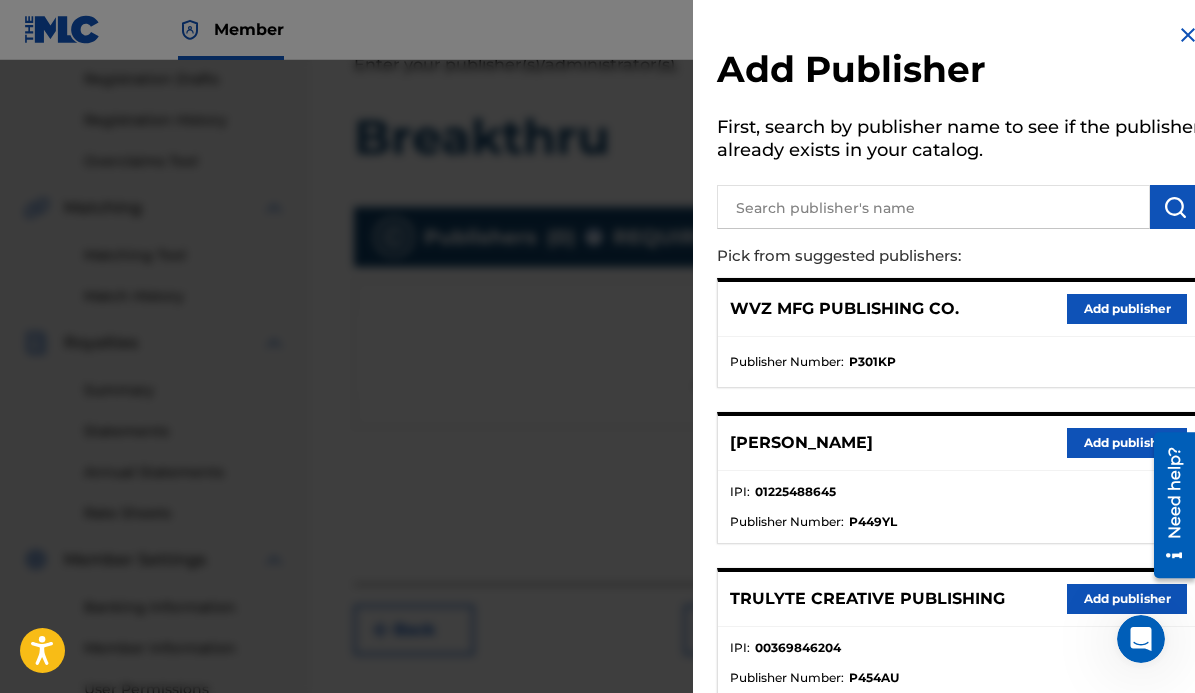 click on "Add publisher" at bounding box center [1127, 599] 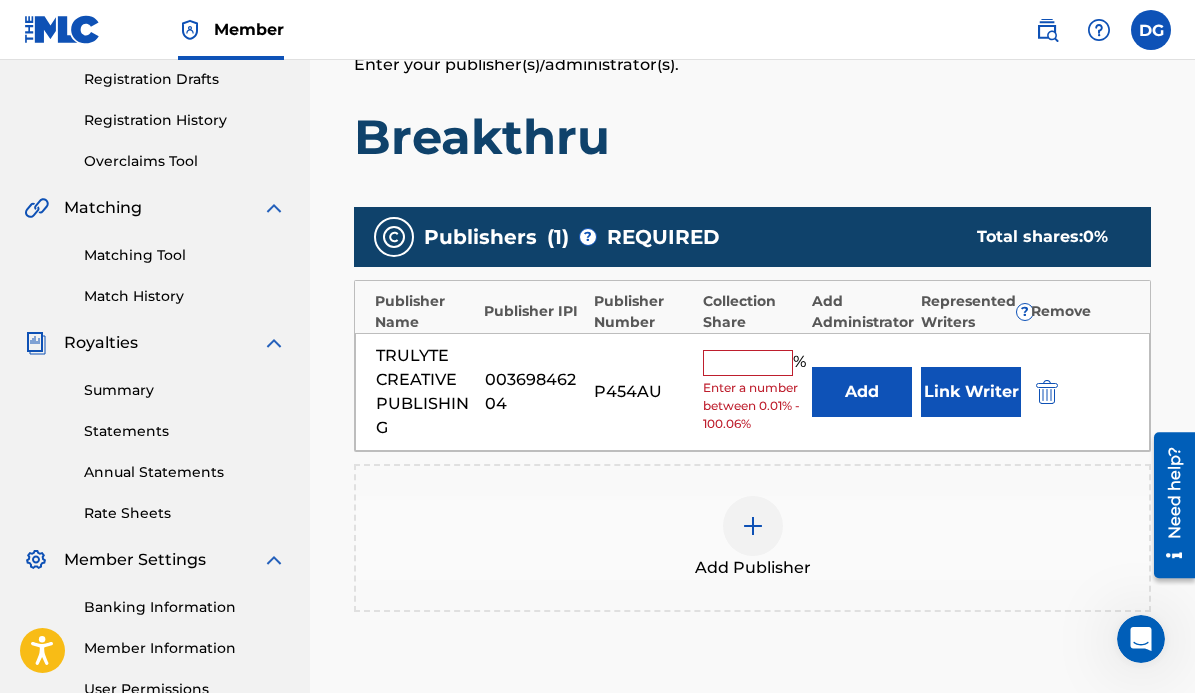 click on "Add" at bounding box center [862, 392] 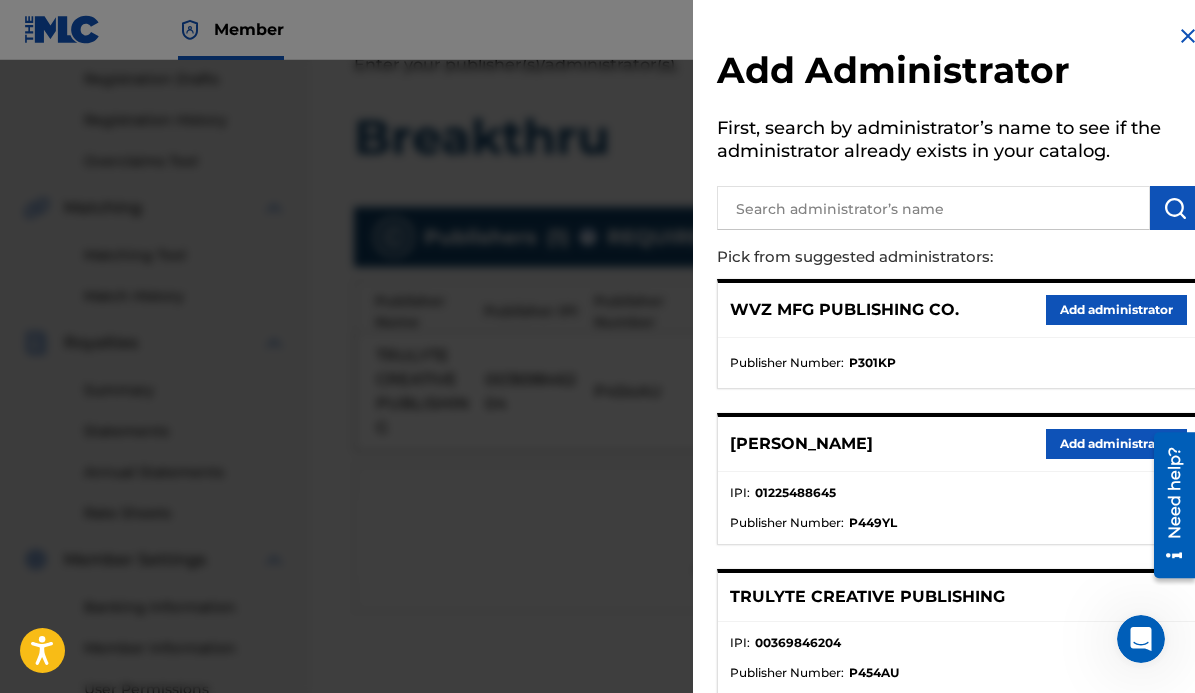 click on "Add administrator" at bounding box center [1116, 310] 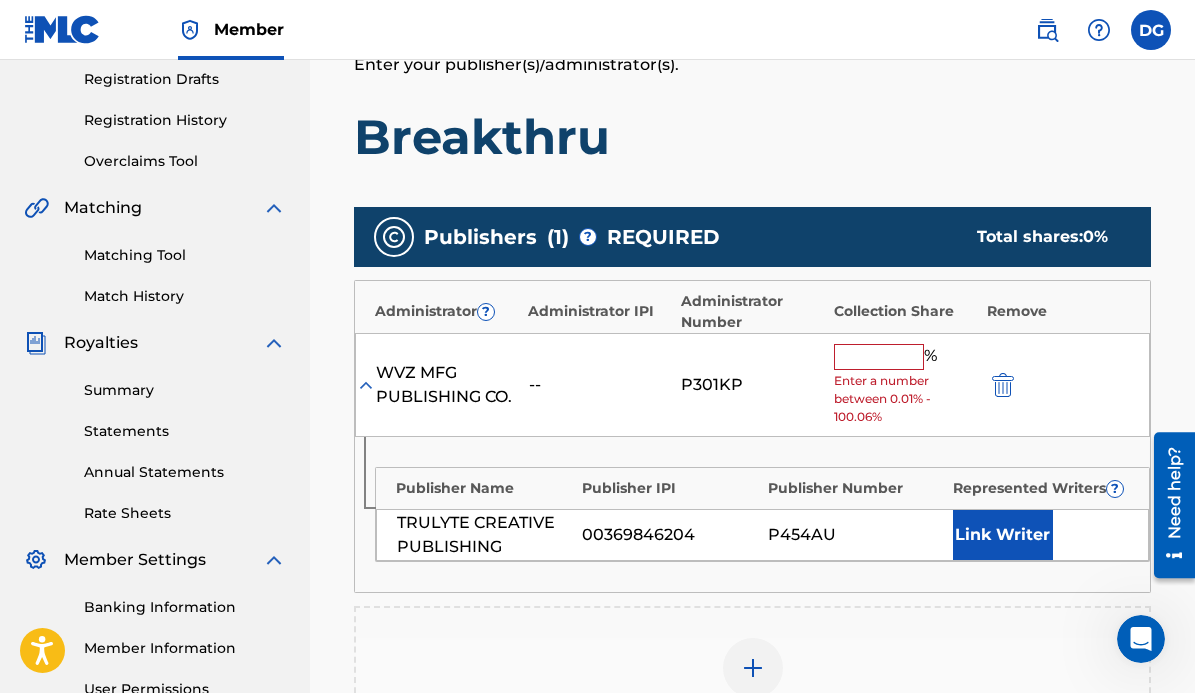 click at bounding box center (879, 357) 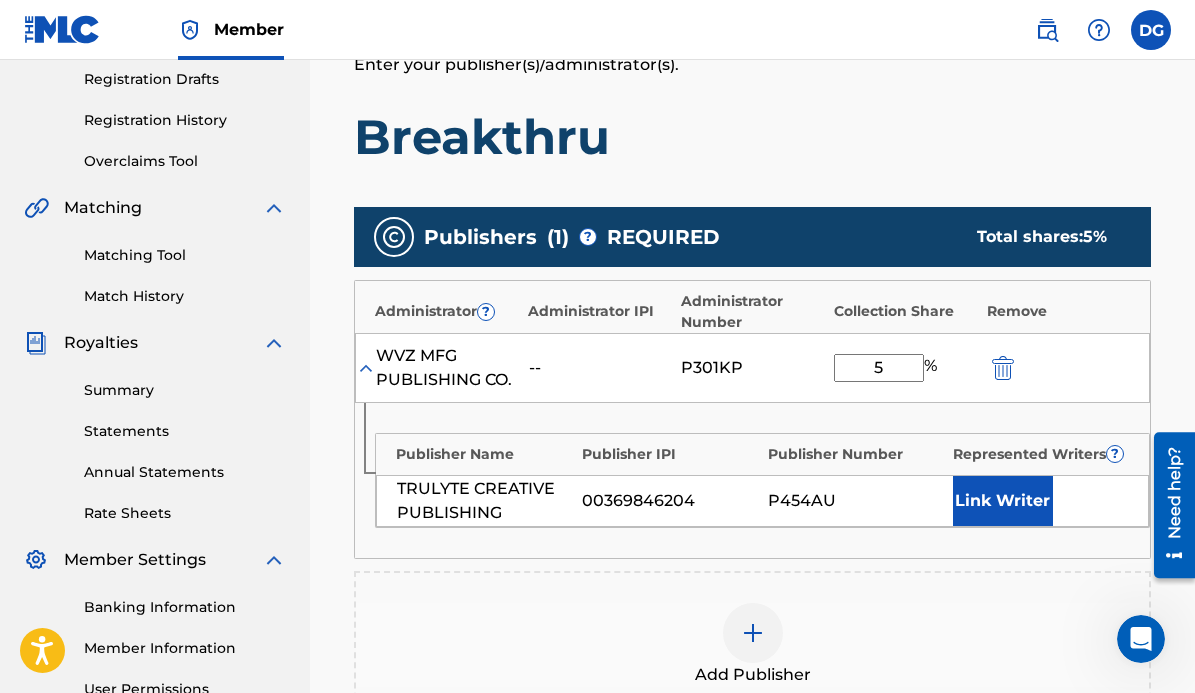 click on "Link Writer" at bounding box center (1003, 501) 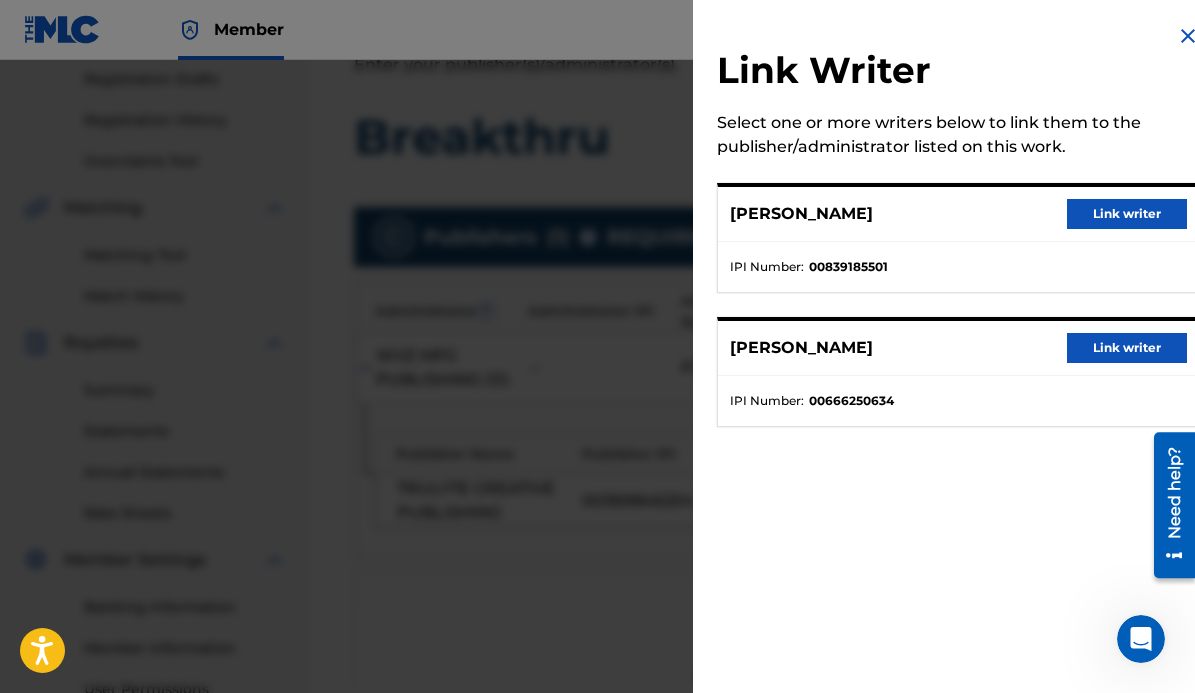 click on "Link writer" at bounding box center [1127, 214] 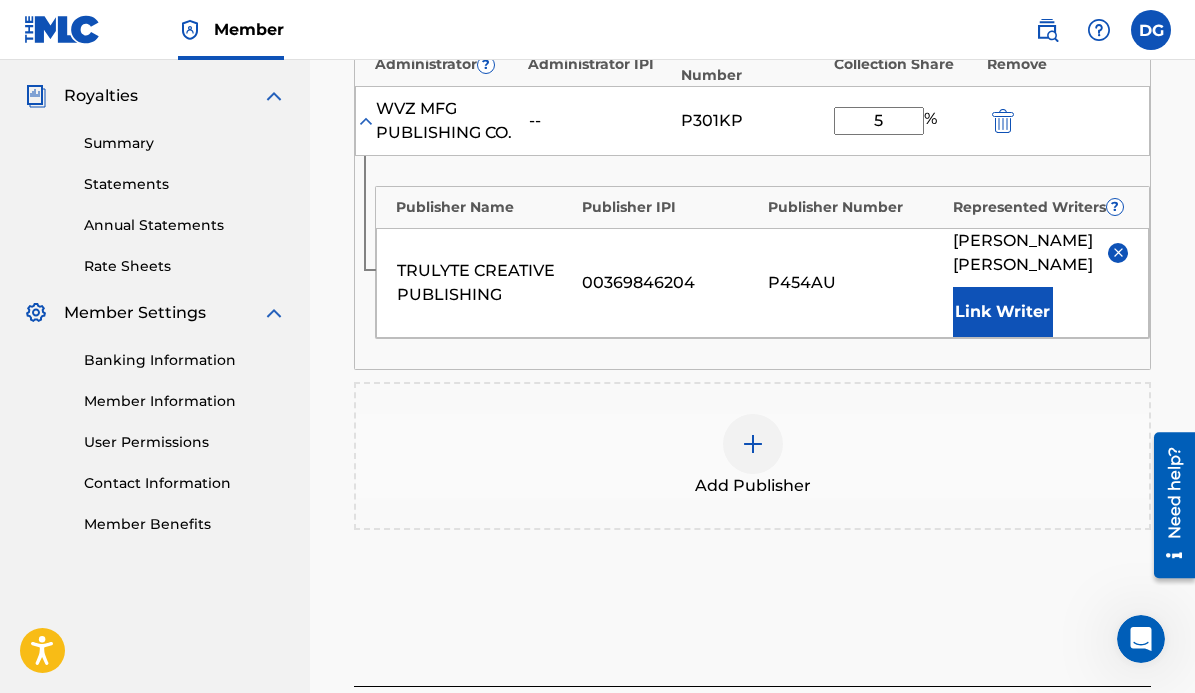 scroll, scrollTop: 587, scrollLeft: 0, axis: vertical 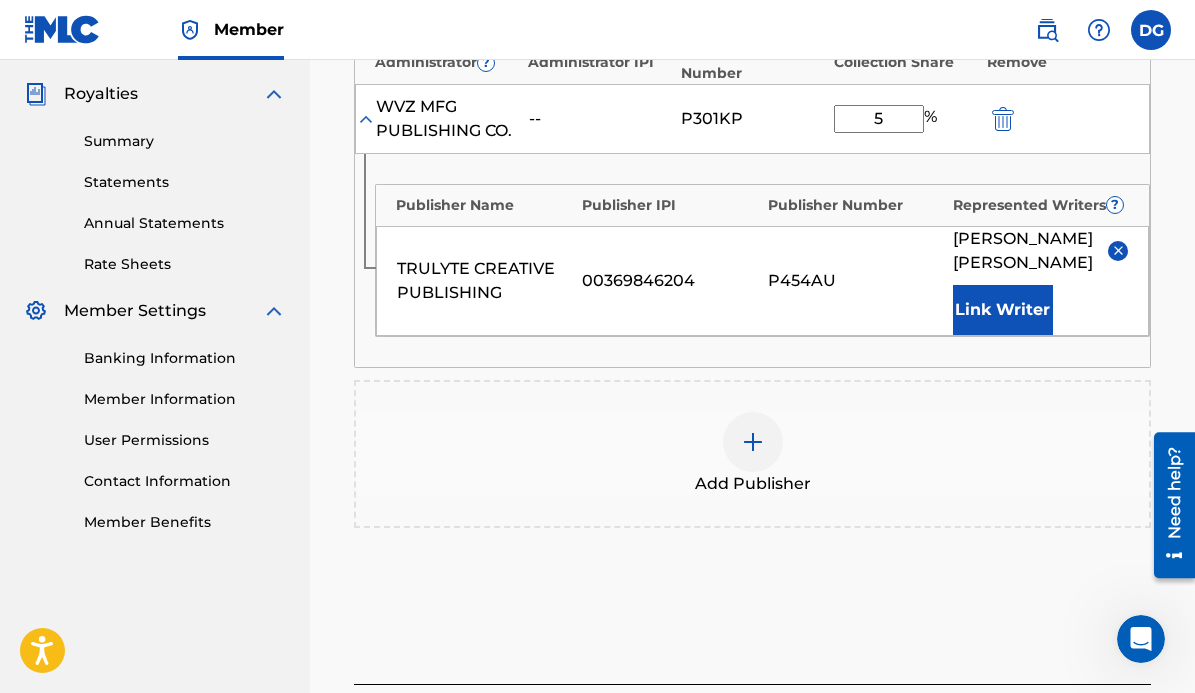 click at bounding box center (753, 442) 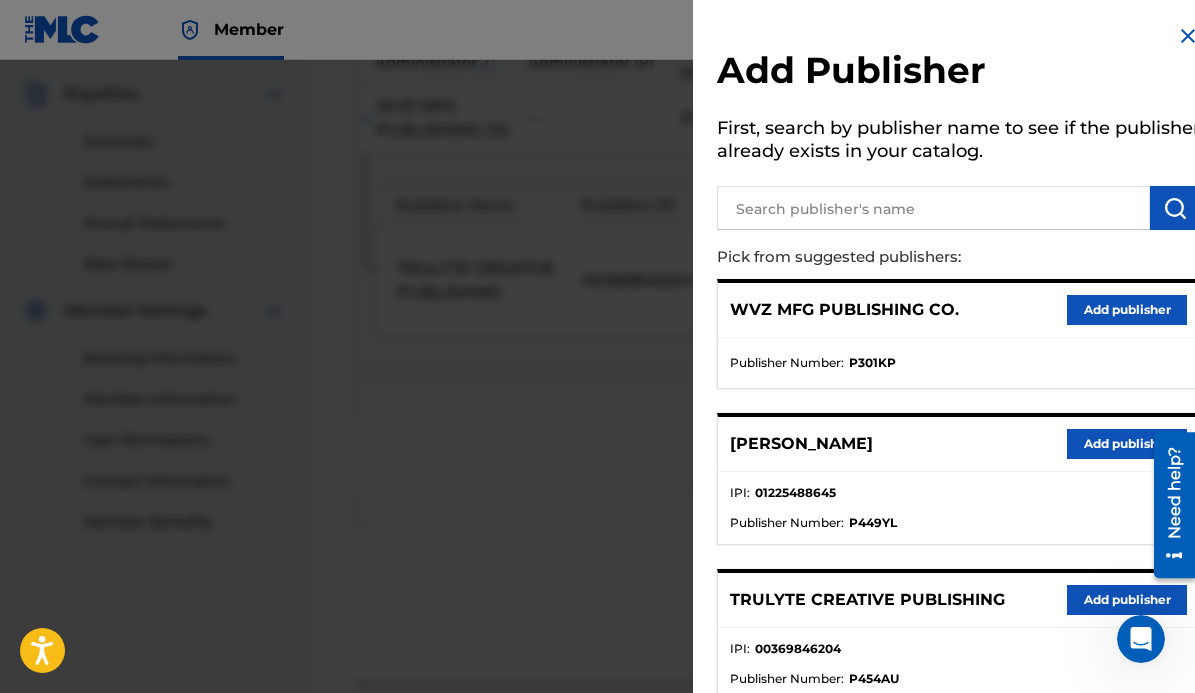 click on "Add publisher" at bounding box center (1127, 600) 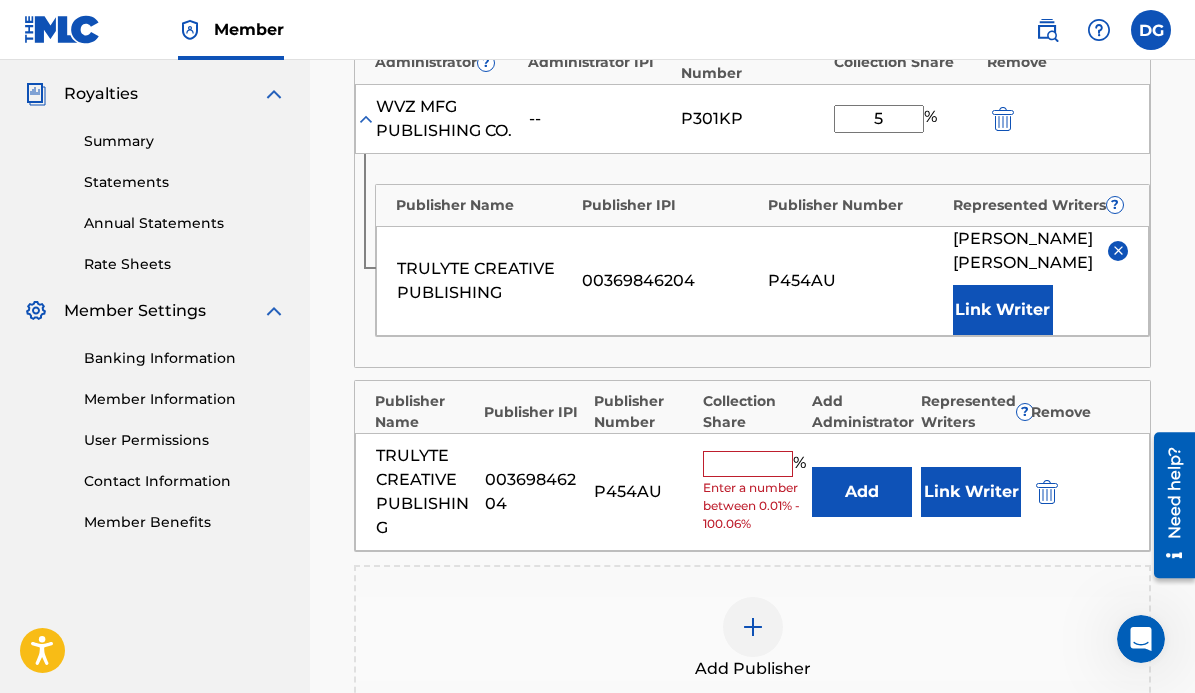 click at bounding box center (748, 464) 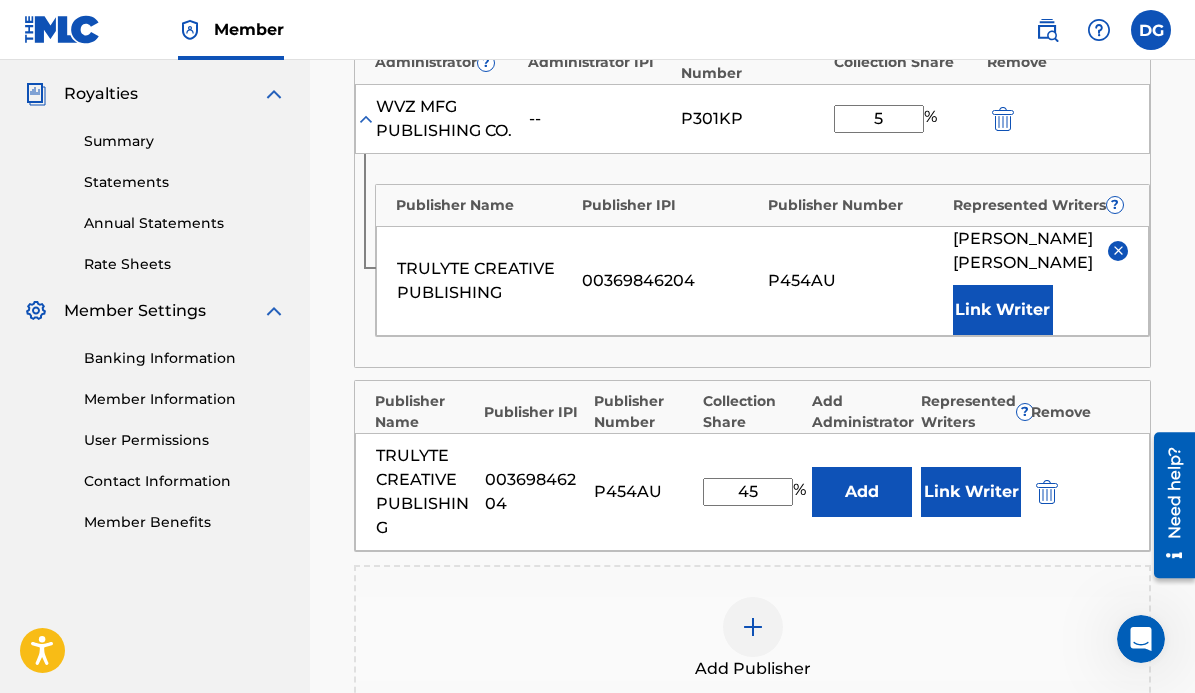 type on "45" 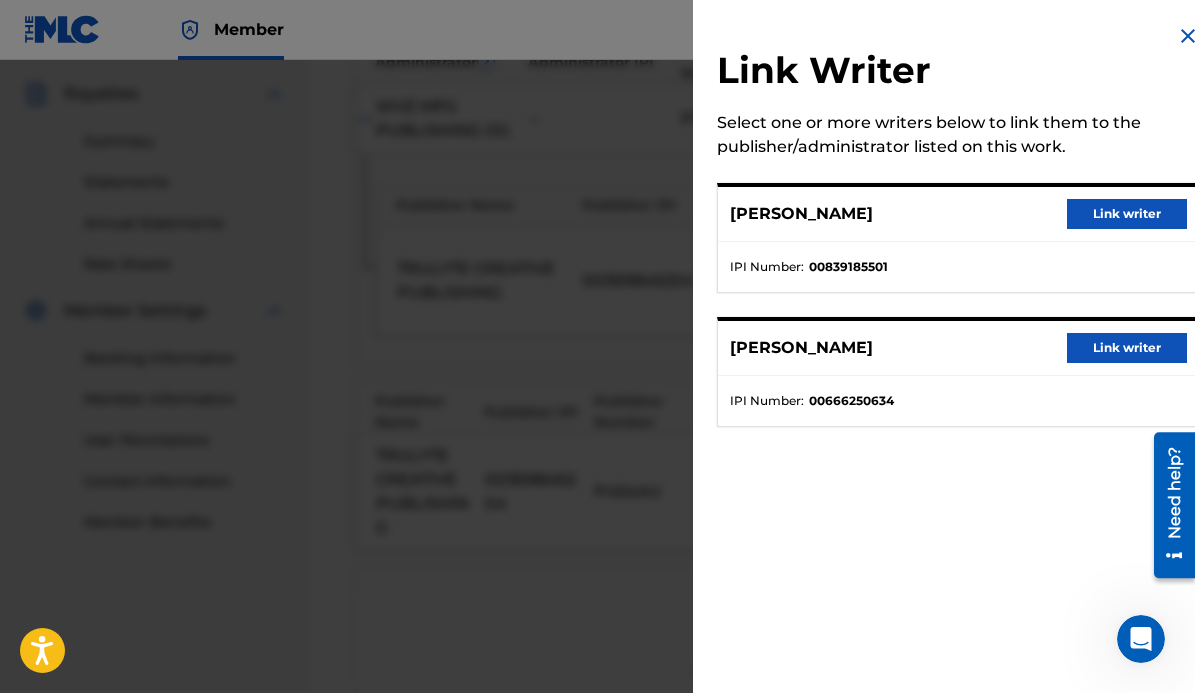 click on "Link writer" at bounding box center (1127, 214) 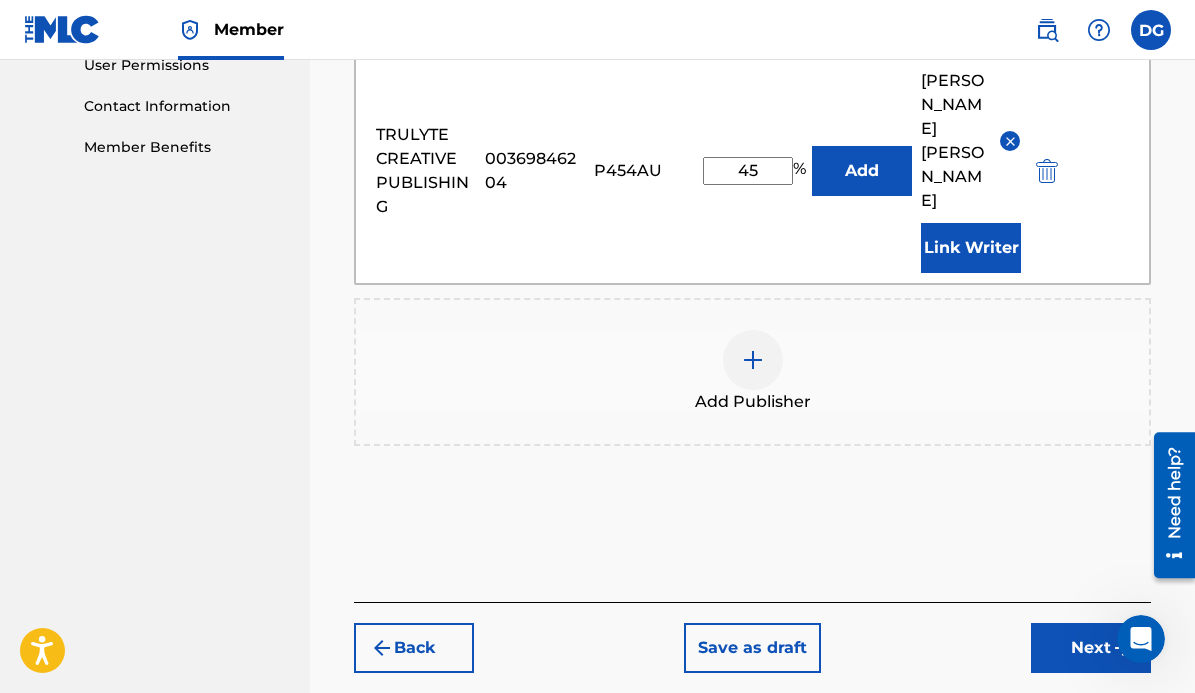 click on "Next" at bounding box center [1091, 648] 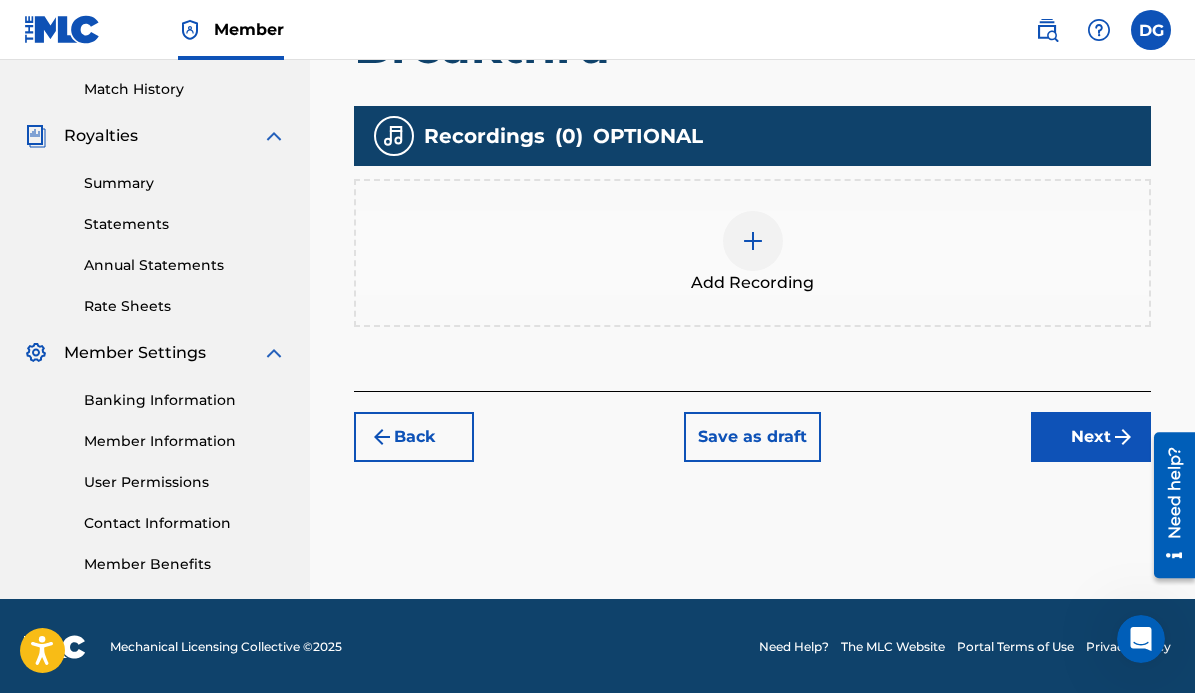 scroll, scrollTop: 546, scrollLeft: 0, axis: vertical 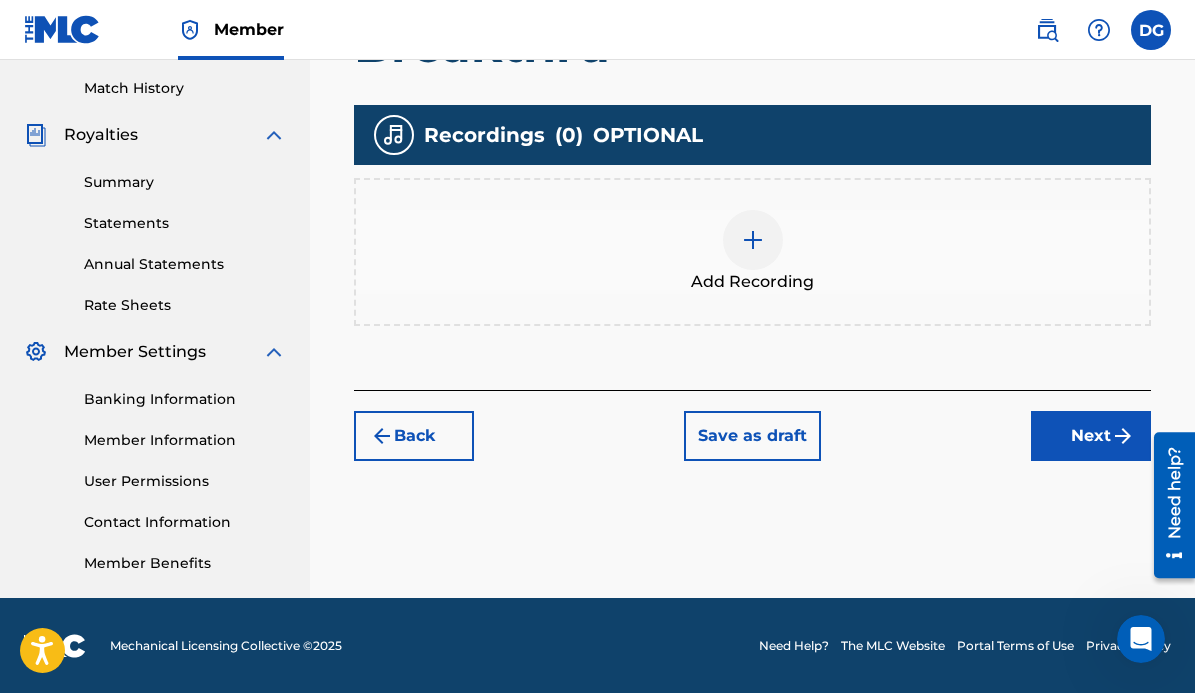 click at bounding box center (753, 240) 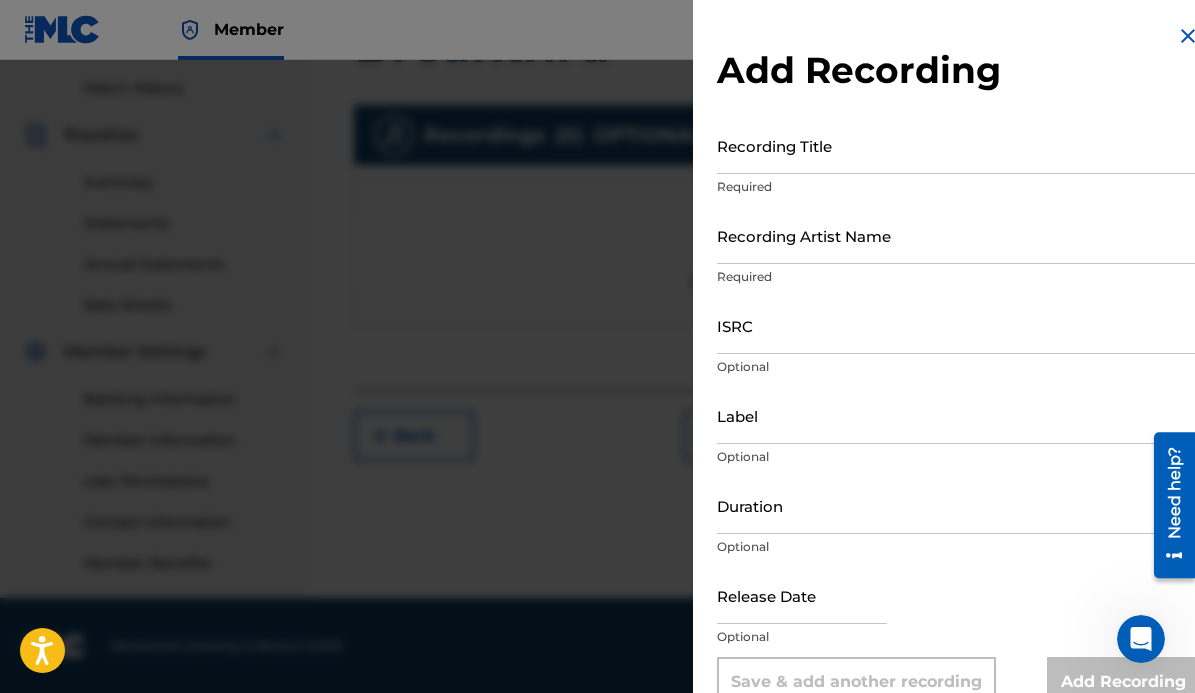 click on "Duration" at bounding box center [958, 505] 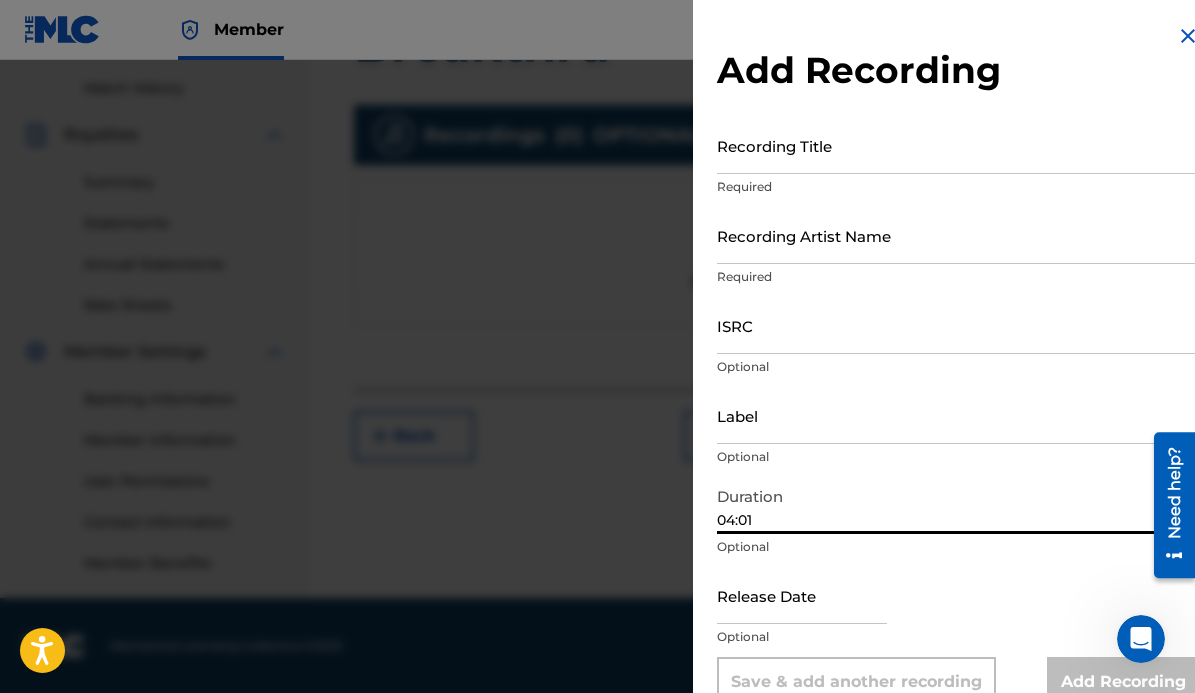 type 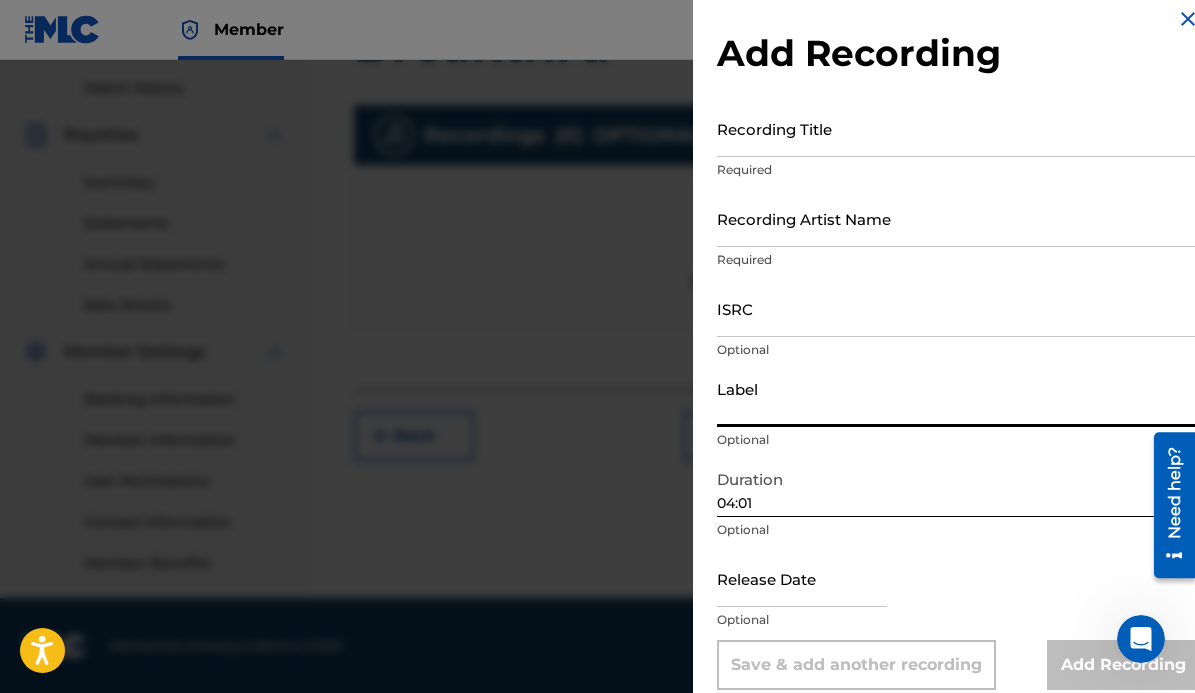 scroll, scrollTop: 18, scrollLeft: 0, axis: vertical 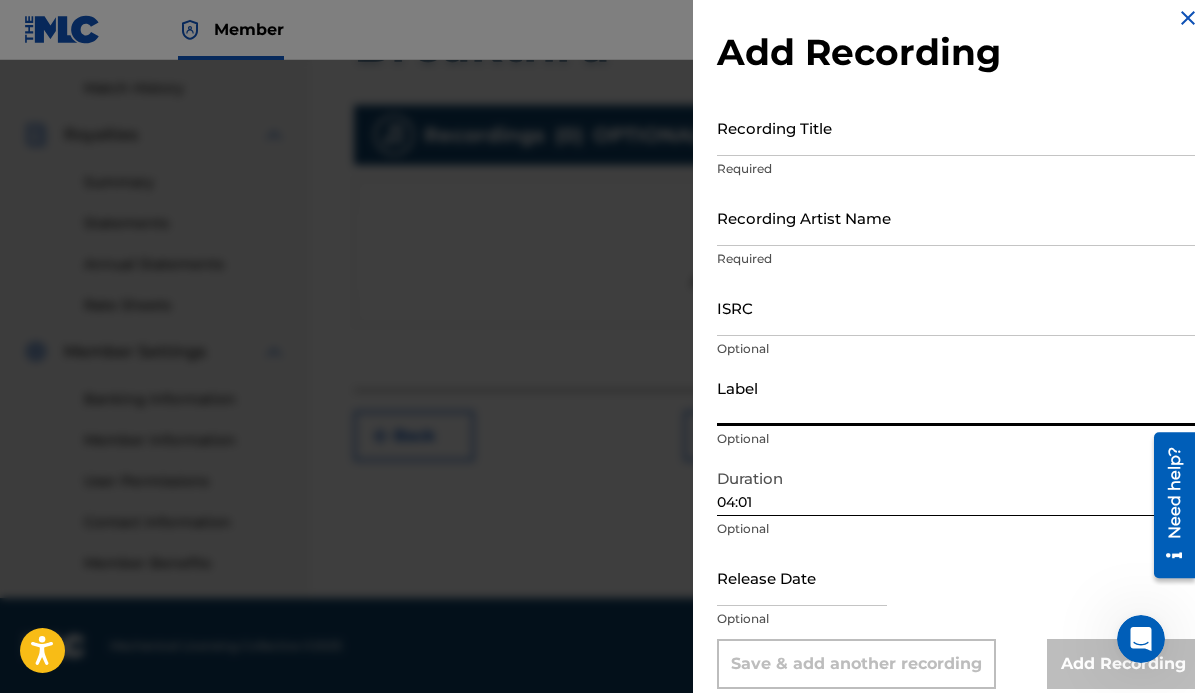click on "Label" at bounding box center [958, 397] 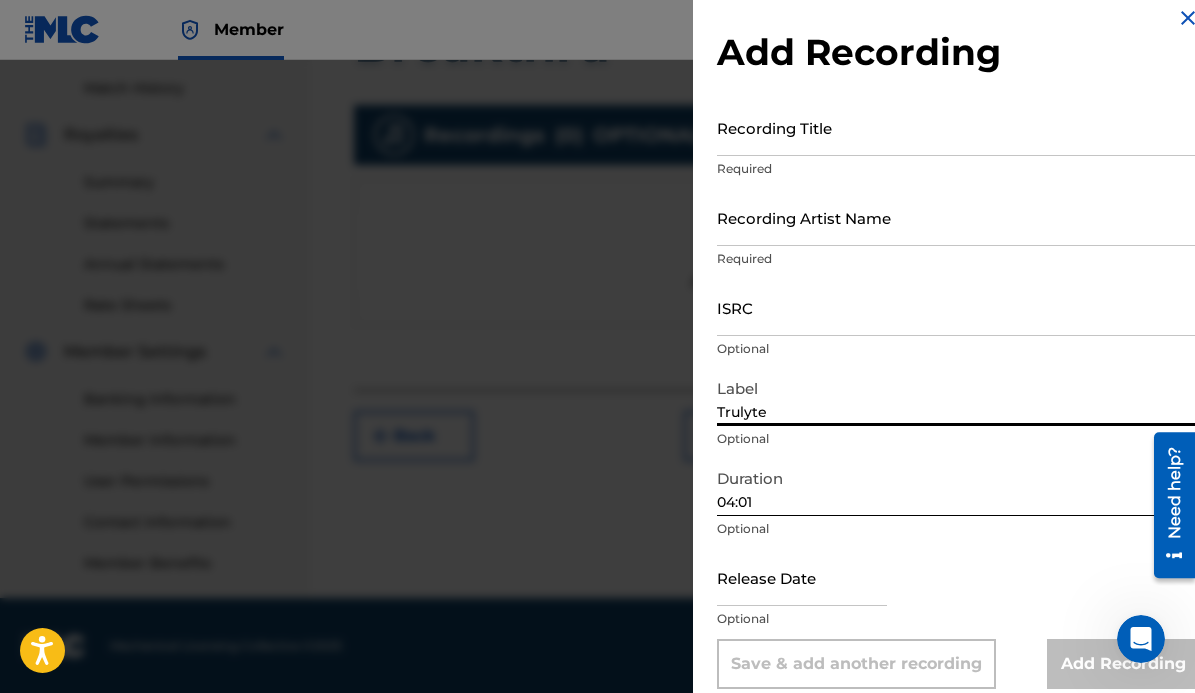 click on "ISRC" at bounding box center [958, 307] 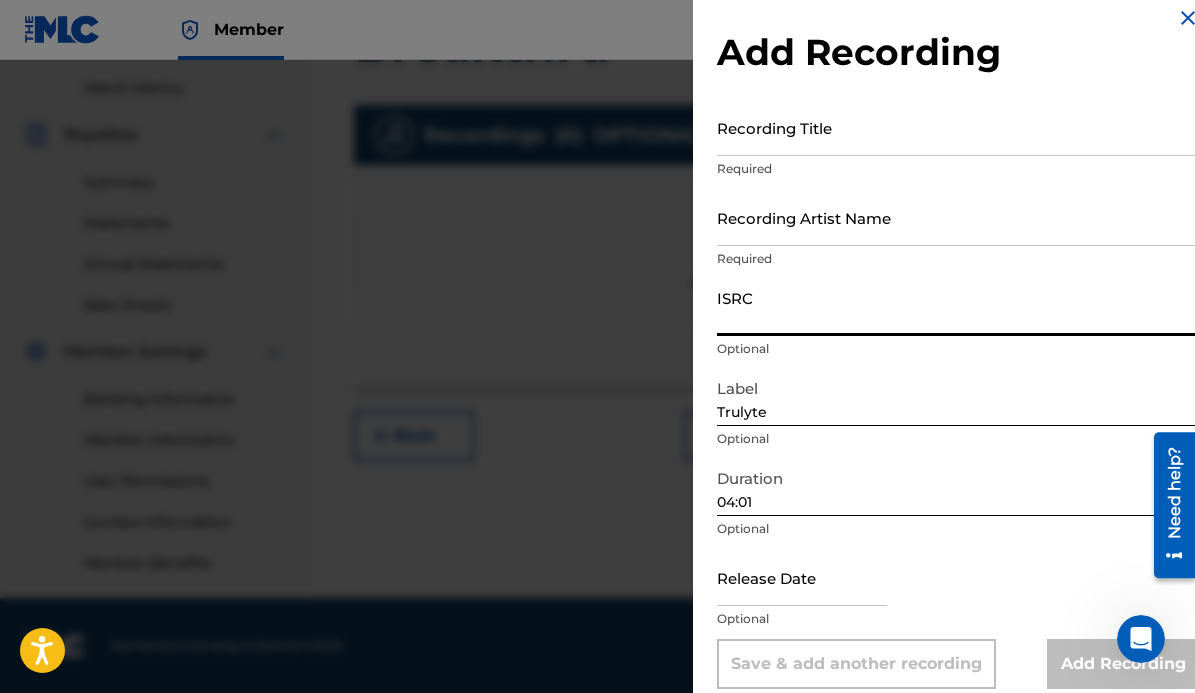 click on "Recording Artist Name" at bounding box center (958, 217) 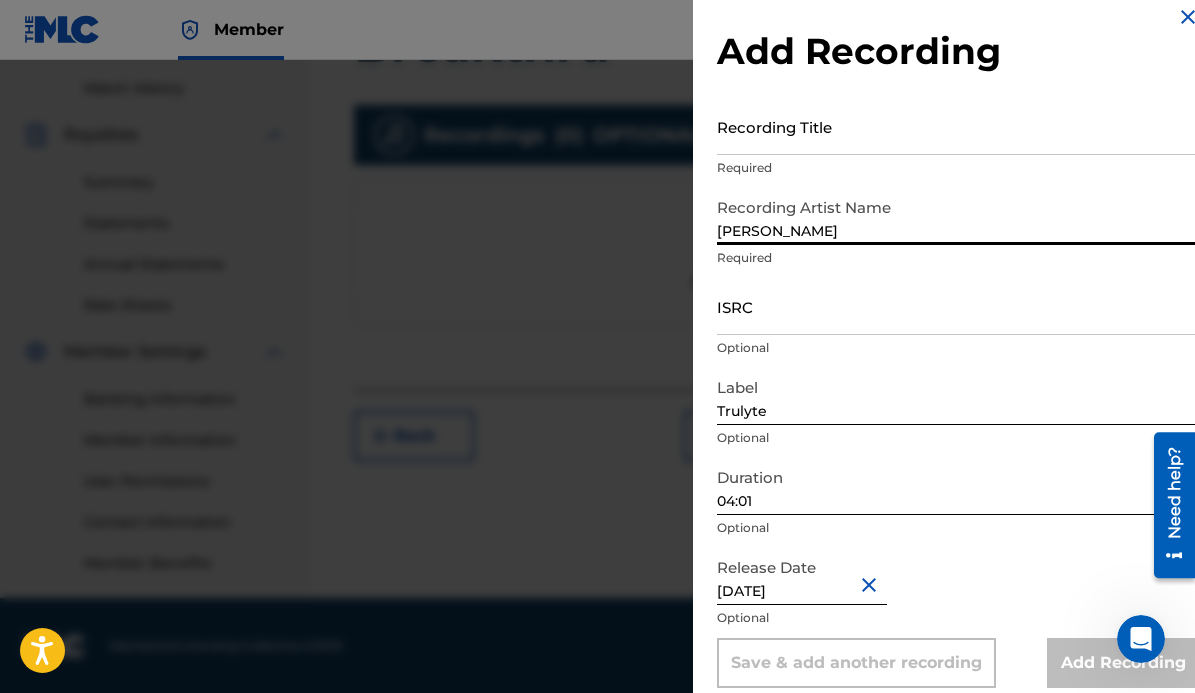 scroll, scrollTop: 37, scrollLeft: 0, axis: vertical 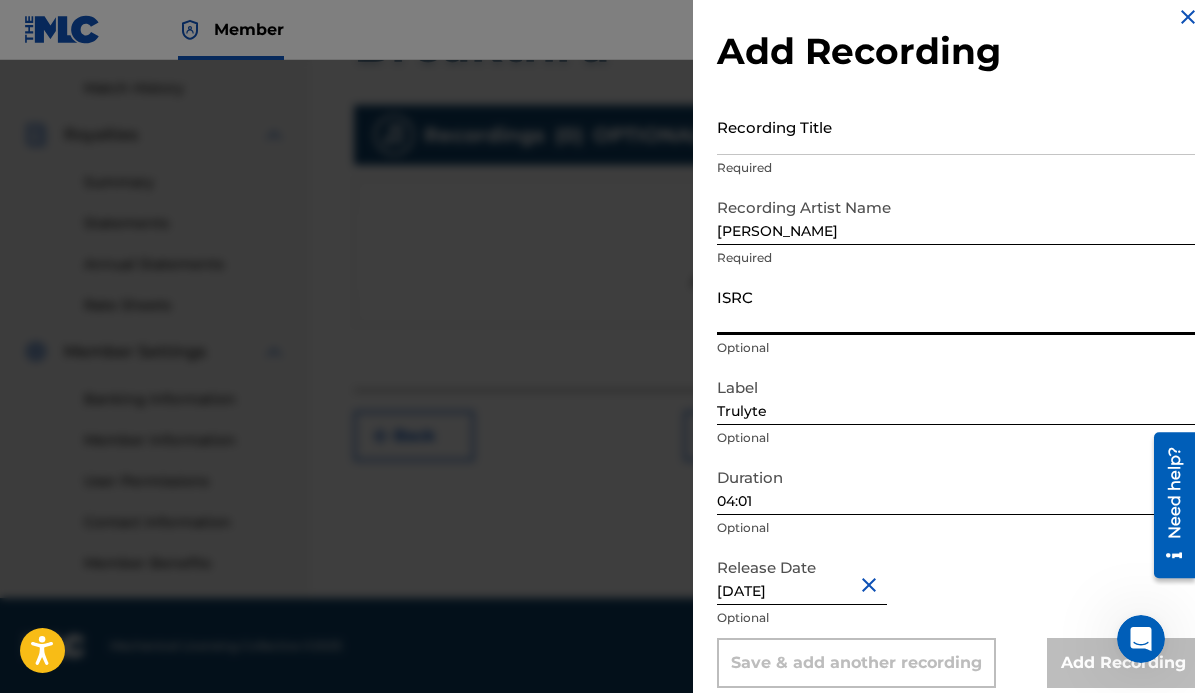 click on "ISRC" at bounding box center [958, 306] 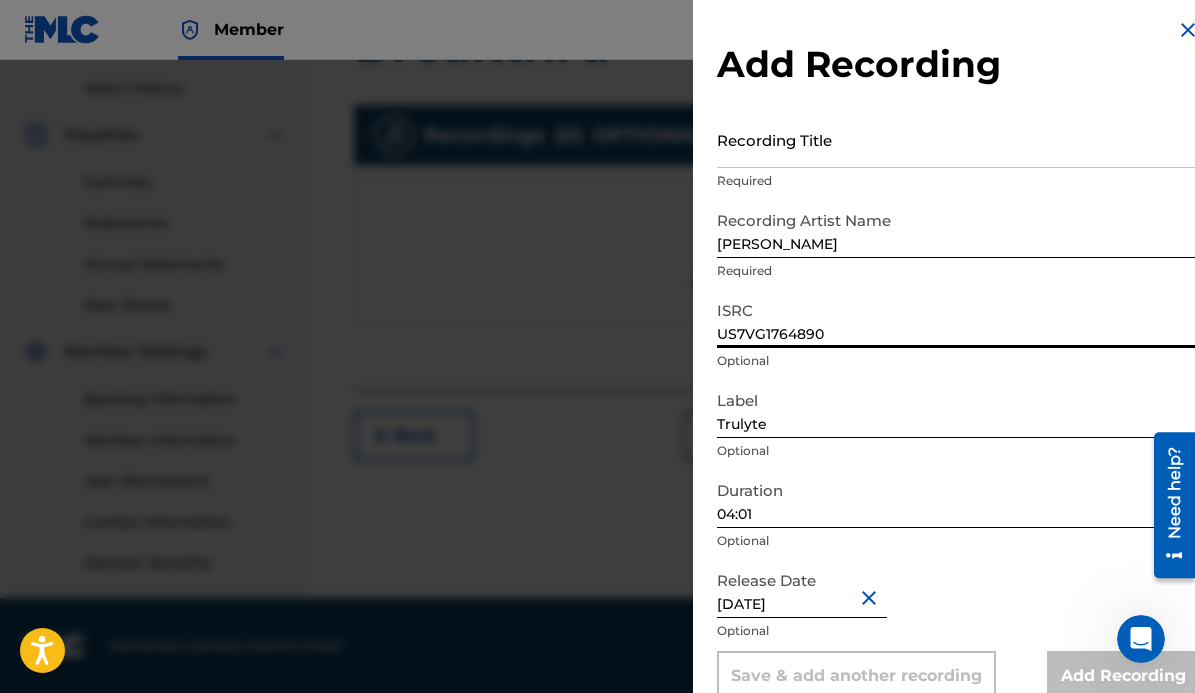 scroll, scrollTop: 0, scrollLeft: 0, axis: both 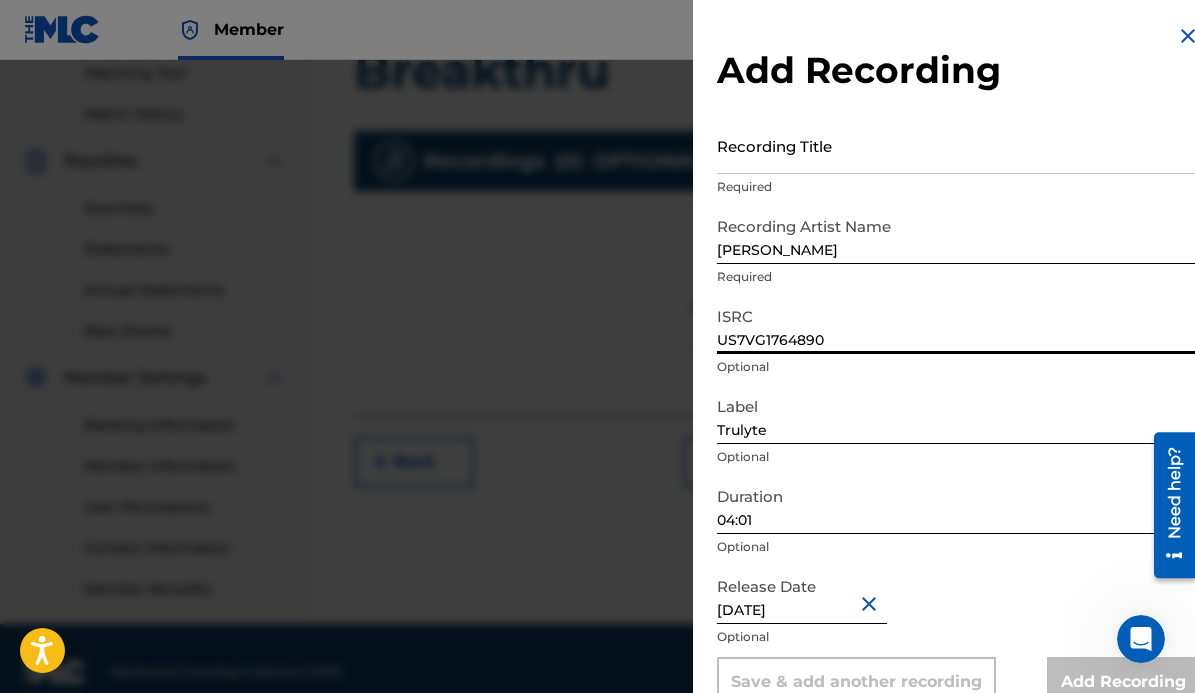 click on "Recording Title" at bounding box center (958, 145) 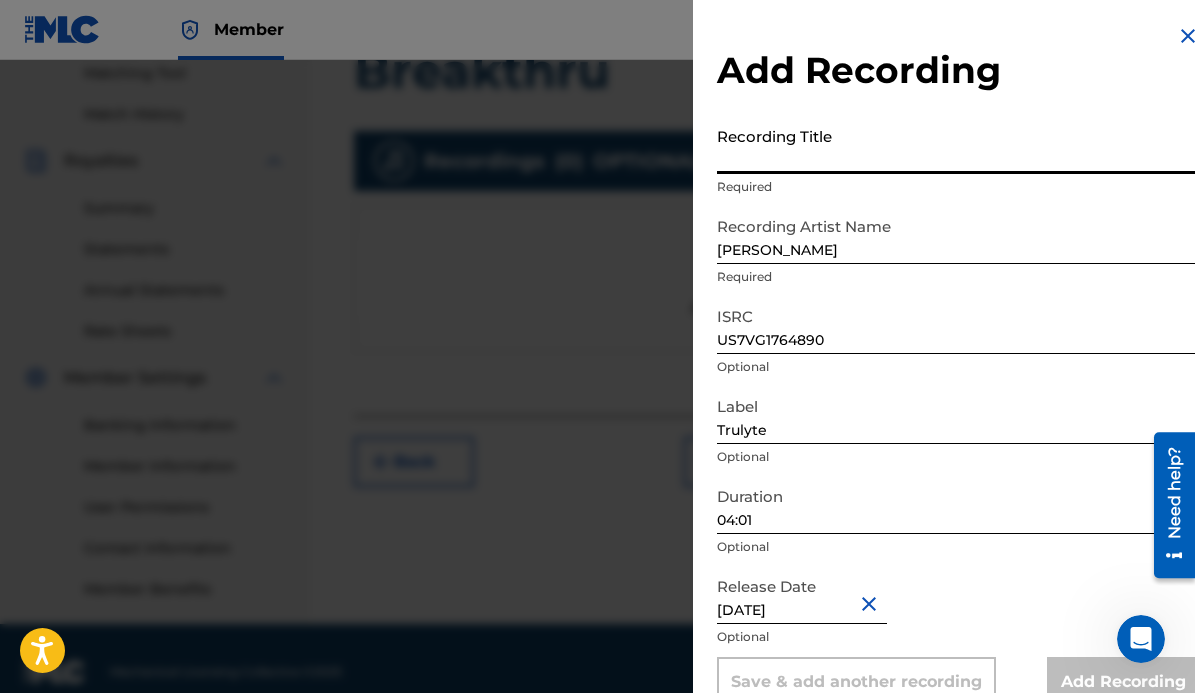 scroll, scrollTop: 518, scrollLeft: 0, axis: vertical 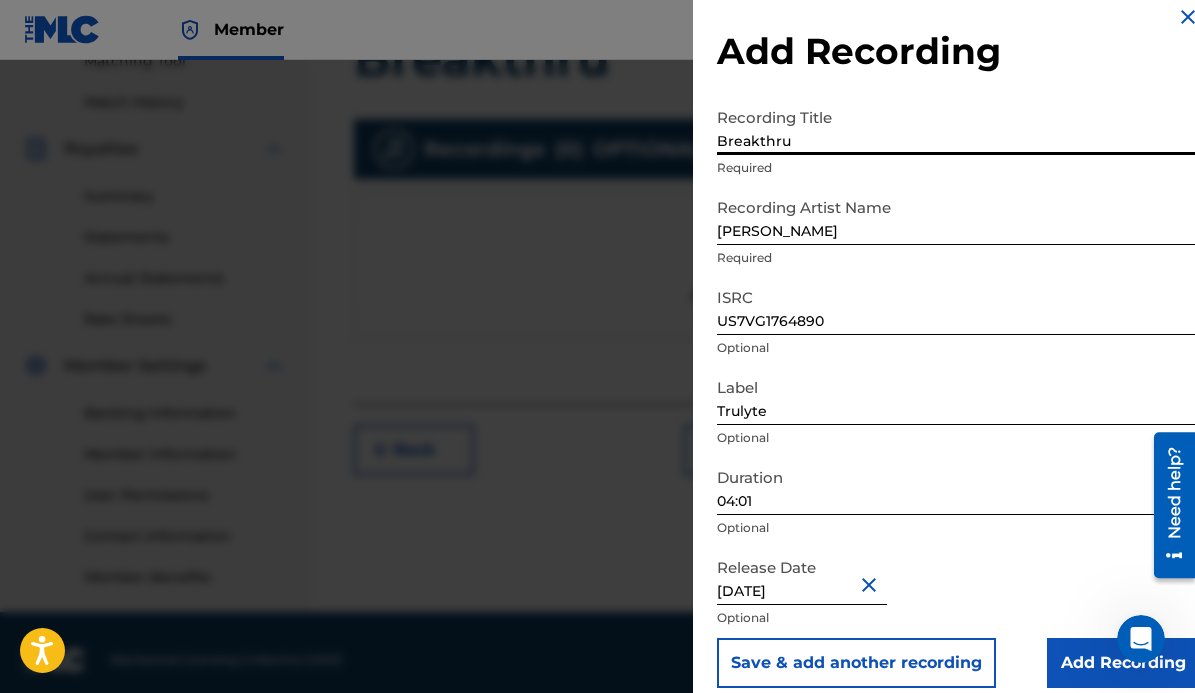 click on "[DATE]" at bounding box center [802, 576] 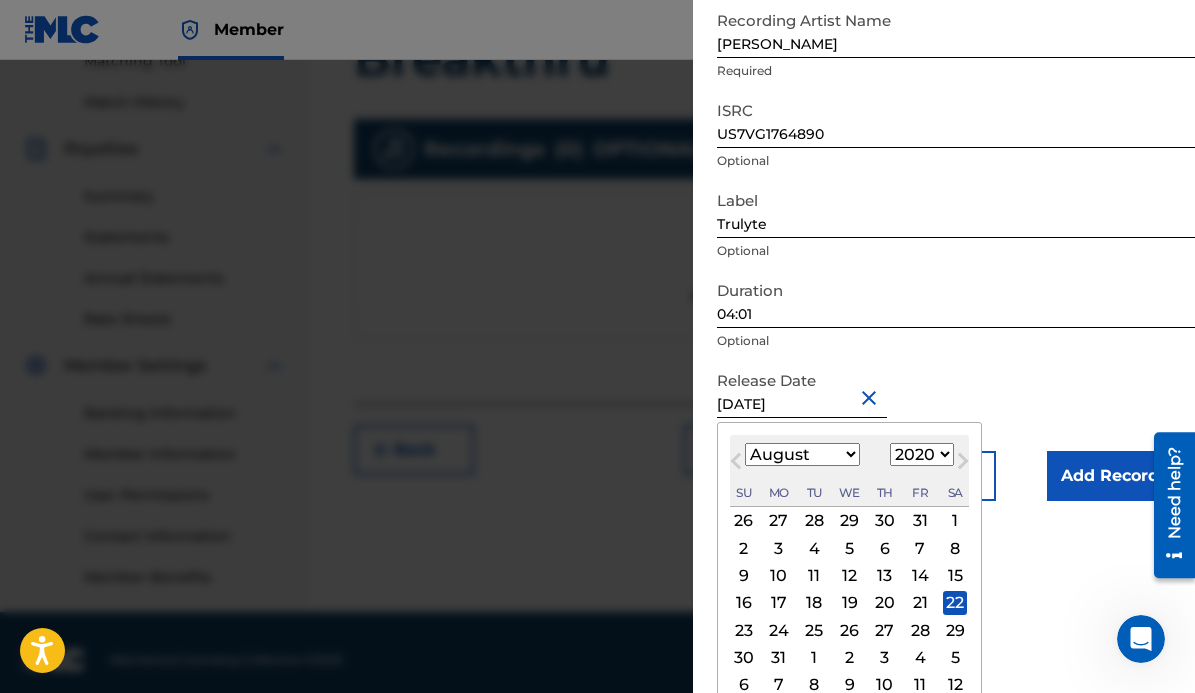 scroll, scrollTop: 223, scrollLeft: 0, axis: vertical 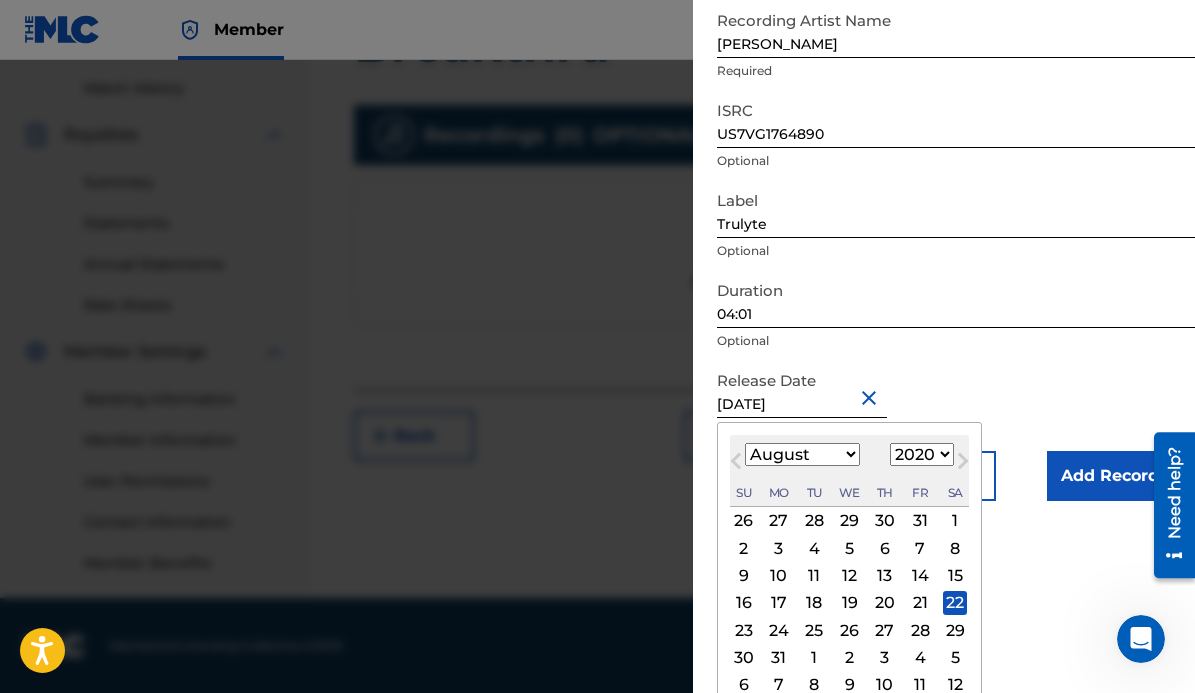 click on "1899 1900 1901 1902 1903 1904 1905 1906 1907 1908 1909 1910 1911 1912 1913 1914 1915 1916 1917 1918 1919 1920 1921 1922 1923 1924 1925 1926 1927 1928 1929 1930 1931 1932 1933 1934 1935 1936 1937 1938 1939 1940 1941 1942 1943 1944 1945 1946 1947 1948 1949 1950 1951 1952 1953 1954 1955 1956 1957 1958 1959 1960 1961 1962 1963 1964 1965 1966 1967 1968 1969 1970 1971 1972 1973 1974 1975 1976 1977 1978 1979 1980 1981 1982 1983 1984 1985 1986 1987 1988 1989 1990 1991 1992 1993 1994 1995 1996 1997 1998 1999 2000 2001 2002 2003 2004 2005 2006 2007 2008 2009 2010 2011 2012 2013 2014 2015 2016 2017 2018 2019 2020 2021 2022 2023 2024 2025 2026 2027 2028 2029 2030 2031 2032 2033 2034 2035 2036 2037 2038 2039 2040 2041 2042 2043 2044 2045 2046 2047 2048 2049 2050 2051 2052 2053 2054 2055 2056 2057 2058 2059 2060 2061 2062 2063 2064 2065 2066 2067 2068 2069 2070 2071 2072 2073 2074 2075 2076 2077 2078 2079 2080 2081 2082 2083 2084 2085 2086 2087 2088 2089 2090 2091 2092 2093 2094 2095 2096 2097 2098 2099 2100" at bounding box center (922, 454) 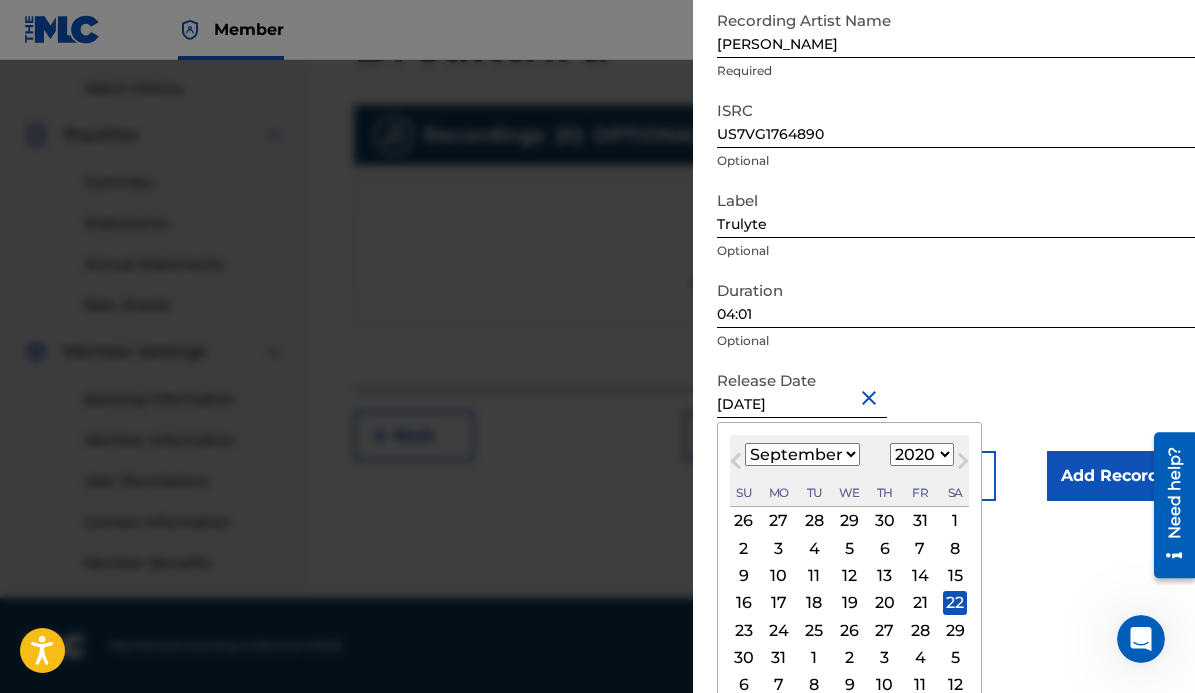 scroll, scrollTop: 196, scrollLeft: 0, axis: vertical 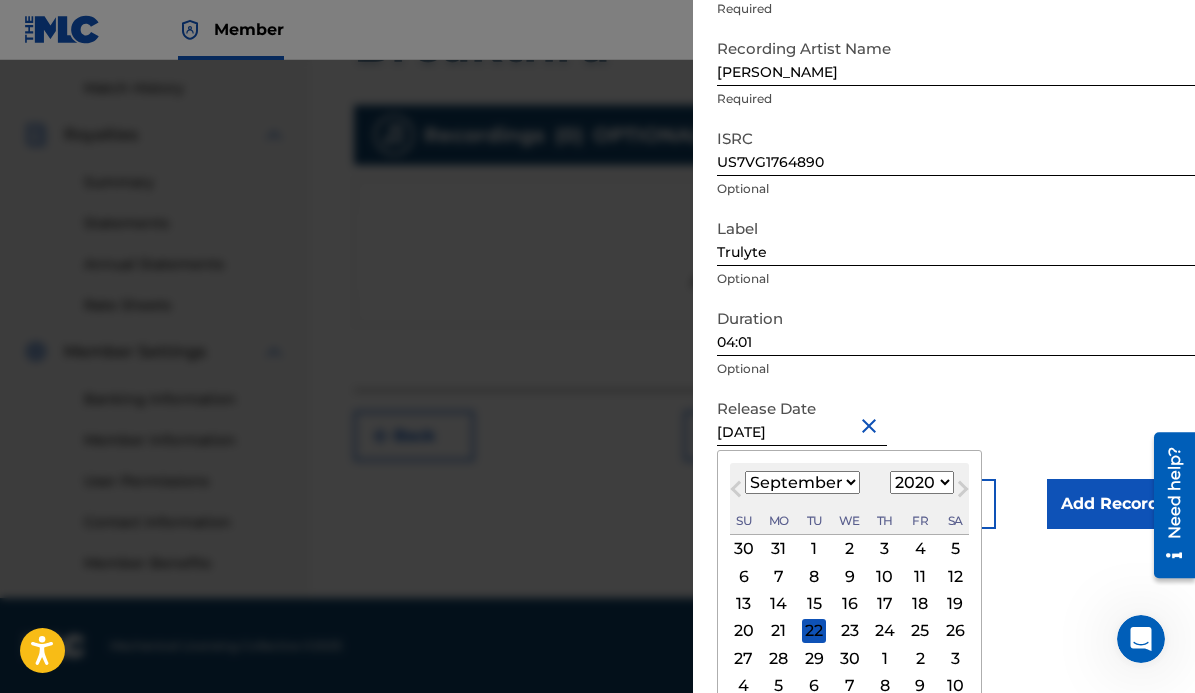 click on "1899 1900 1901 1902 1903 1904 1905 1906 1907 1908 1909 1910 1911 1912 1913 1914 1915 1916 1917 1918 1919 1920 1921 1922 1923 1924 1925 1926 1927 1928 1929 1930 1931 1932 1933 1934 1935 1936 1937 1938 1939 1940 1941 1942 1943 1944 1945 1946 1947 1948 1949 1950 1951 1952 1953 1954 1955 1956 1957 1958 1959 1960 1961 1962 1963 1964 1965 1966 1967 1968 1969 1970 1971 1972 1973 1974 1975 1976 1977 1978 1979 1980 1981 1982 1983 1984 1985 1986 1987 1988 1989 1990 1991 1992 1993 1994 1995 1996 1997 1998 1999 2000 2001 2002 2003 2004 2005 2006 2007 2008 2009 2010 2011 2012 2013 2014 2015 2016 2017 2018 2019 2020 2021 2022 2023 2024 2025 2026 2027 2028 2029 2030 2031 2032 2033 2034 2035 2036 2037 2038 2039 2040 2041 2042 2043 2044 2045 2046 2047 2048 2049 2050 2051 2052 2053 2054 2055 2056 2057 2058 2059 2060 2061 2062 2063 2064 2065 2066 2067 2068 2069 2070 2071 2072 2073 2074 2075 2076 2077 2078 2079 2080 2081 2082 2083 2084 2085 2086 2087 2088 2089 2090 2091 2092 2093 2094 2095 2096 2097 2098 2099 2100" at bounding box center (922, 482) 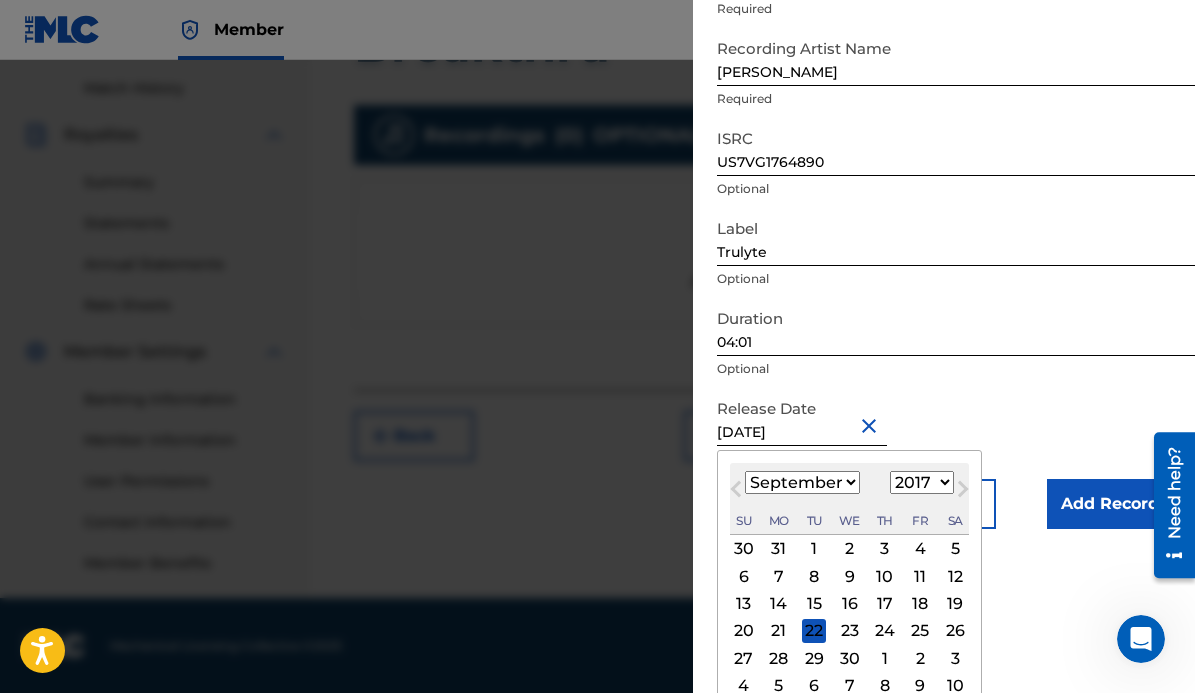 click on "1899 1900 1901 1902 1903 1904 1905 1906 1907 1908 1909 1910 1911 1912 1913 1914 1915 1916 1917 1918 1919 1920 1921 1922 1923 1924 1925 1926 1927 1928 1929 1930 1931 1932 1933 1934 1935 1936 1937 1938 1939 1940 1941 1942 1943 1944 1945 1946 1947 1948 1949 1950 1951 1952 1953 1954 1955 1956 1957 1958 1959 1960 1961 1962 1963 1964 1965 1966 1967 1968 1969 1970 1971 1972 1973 1974 1975 1976 1977 1978 1979 1980 1981 1982 1983 1984 1985 1986 1987 1988 1989 1990 1991 1992 1993 1994 1995 1996 1997 1998 1999 2000 2001 2002 2003 2004 2005 2006 2007 2008 2009 2010 2011 2012 2013 2014 2015 2016 2017 2018 2019 2020 2021 2022 2023 2024 2025 2026 2027 2028 2029 2030 2031 2032 2033 2034 2035 2036 2037 2038 2039 2040 2041 2042 2043 2044 2045 2046 2047 2048 2049 2050 2051 2052 2053 2054 2055 2056 2057 2058 2059 2060 2061 2062 2063 2064 2065 2066 2067 2068 2069 2070 2071 2072 2073 2074 2075 2076 2077 2078 2079 2080 2081 2082 2083 2084 2085 2086 2087 2088 2089 2090 2091 2092 2093 2094 2095 2096 2097 2098 2099 2100" at bounding box center (922, 482) 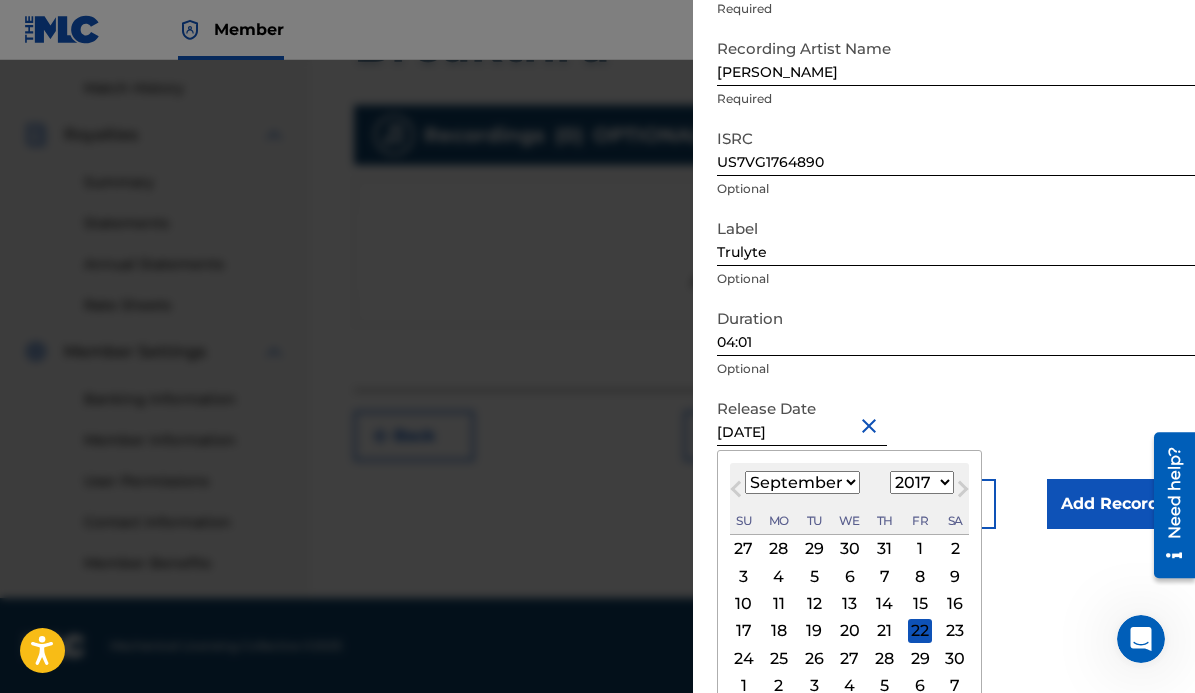 click on "January February March April May June July August September October November December" at bounding box center [802, 482] 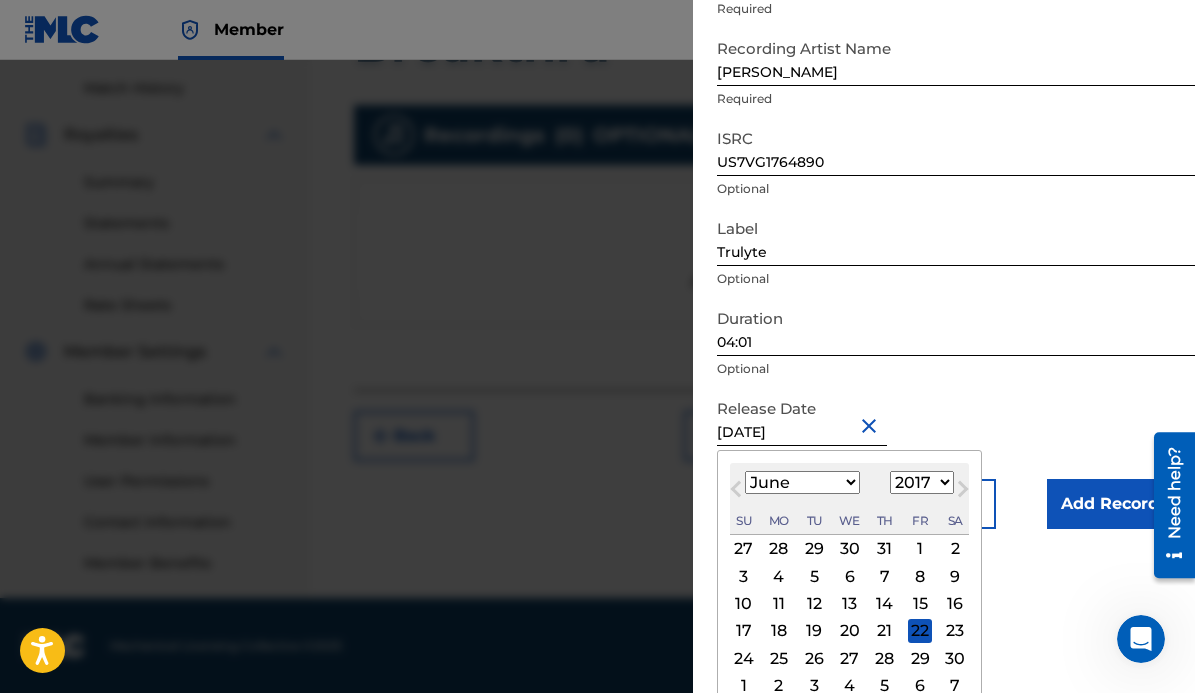 click on "January February March April May June July August September October November December" at bounding box center [802, 482] 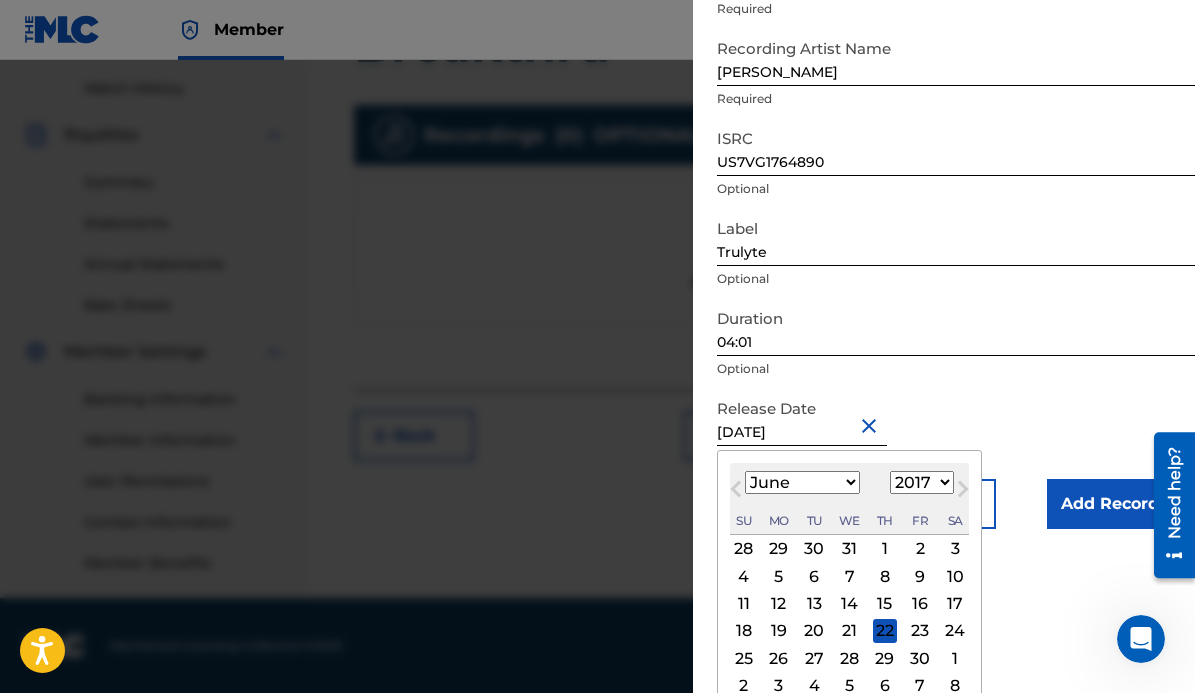 click on "2" at bounding box center (920, 549) 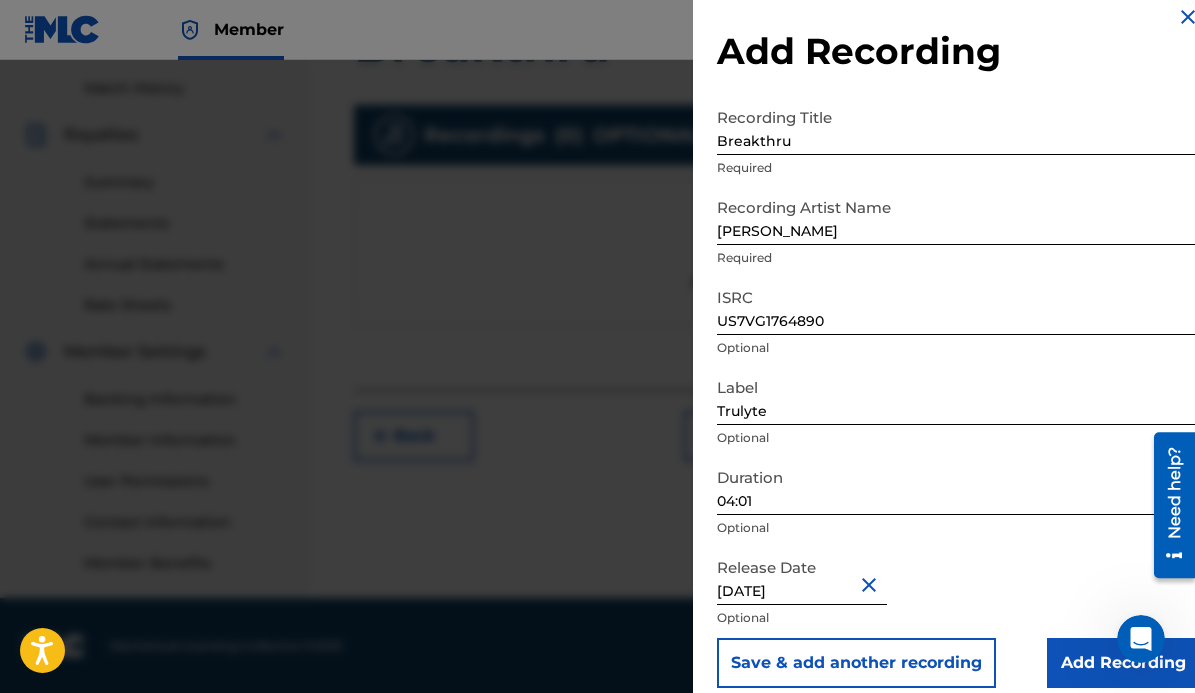 click on "Add Recording" at bounding box center (1123, 663) 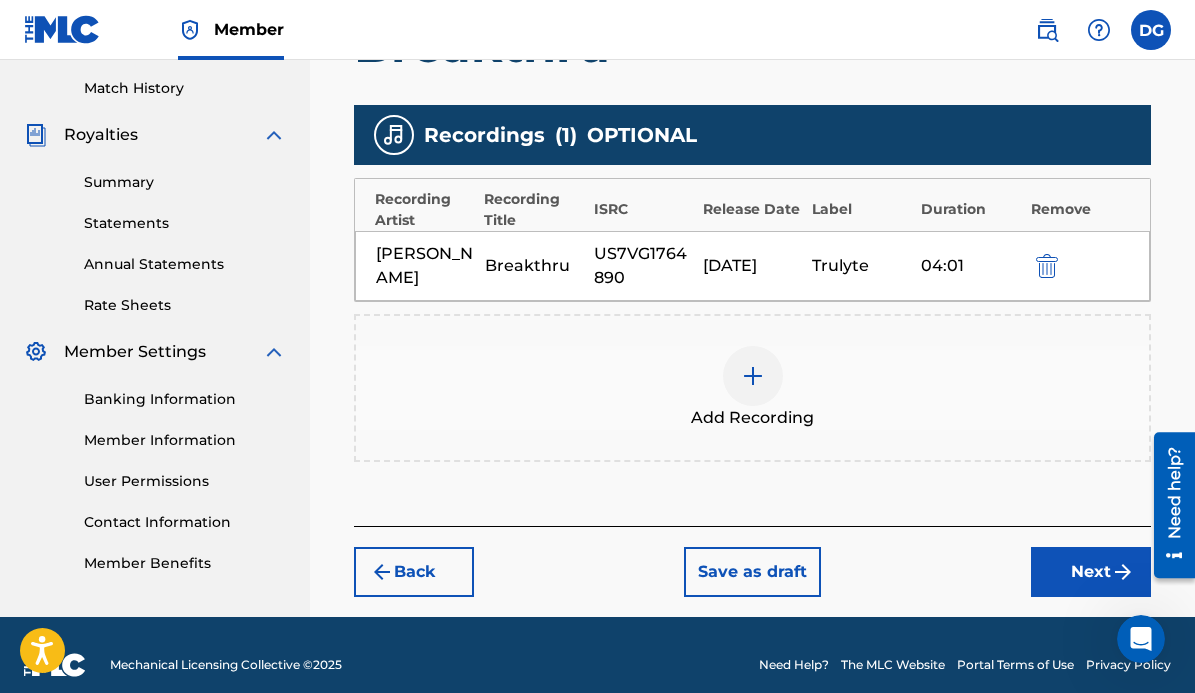 click on "Next" at bounding box center [1091, 572] 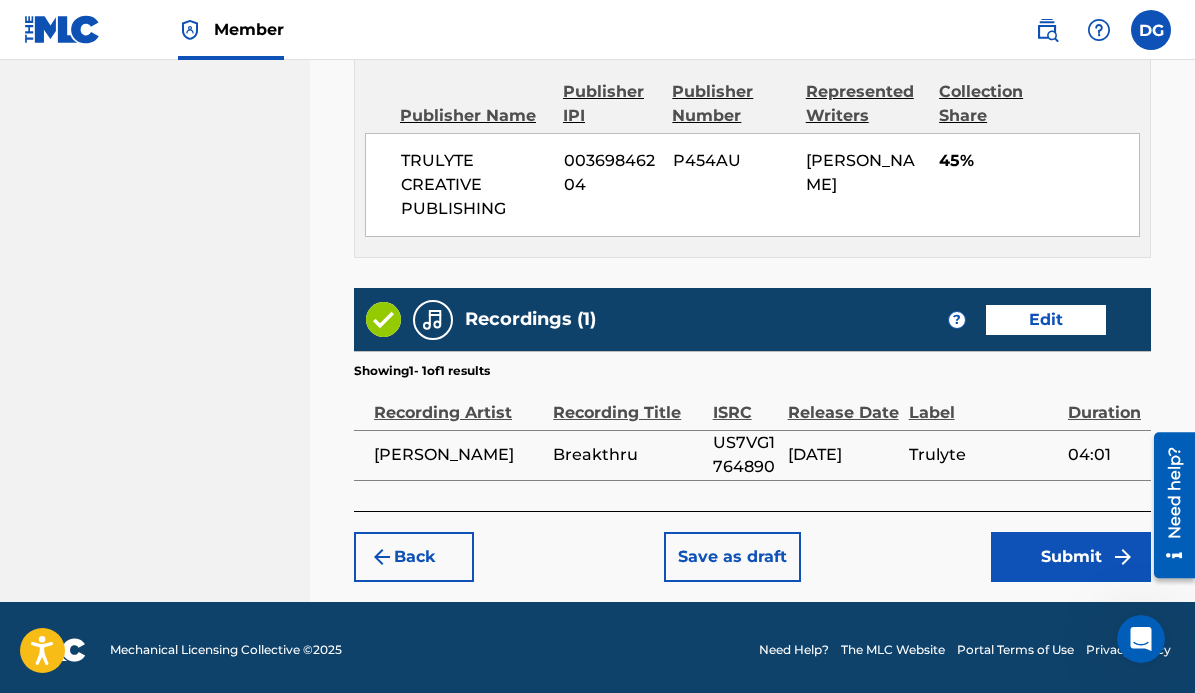 scroll, scrollTop: 1475, scrollLeft: 0, axis: vertical 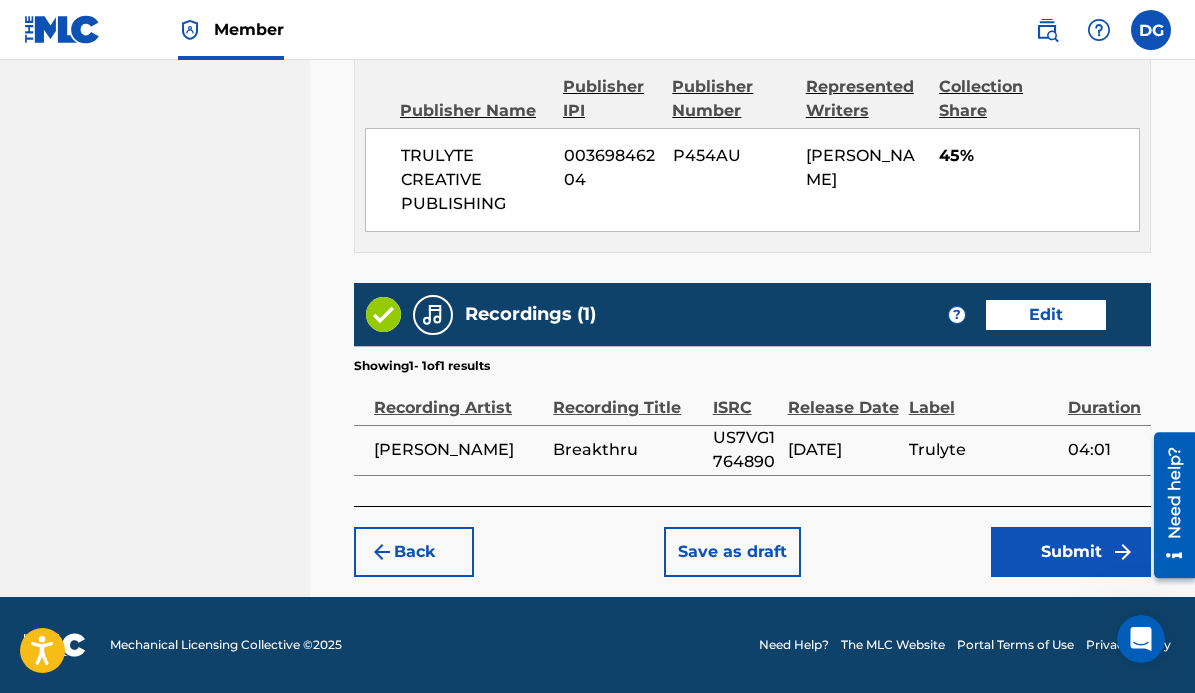 click on "Submit" at bounding box center [1071, 552] 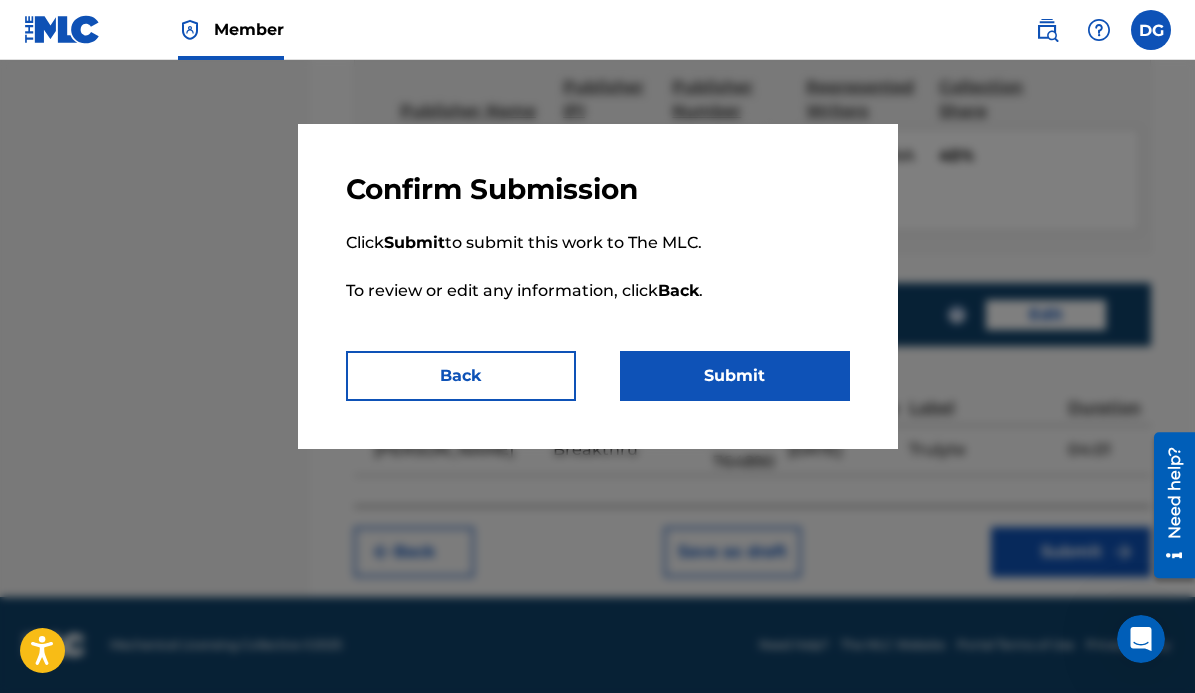 click on "Submit" at bounding box center (735, 376) 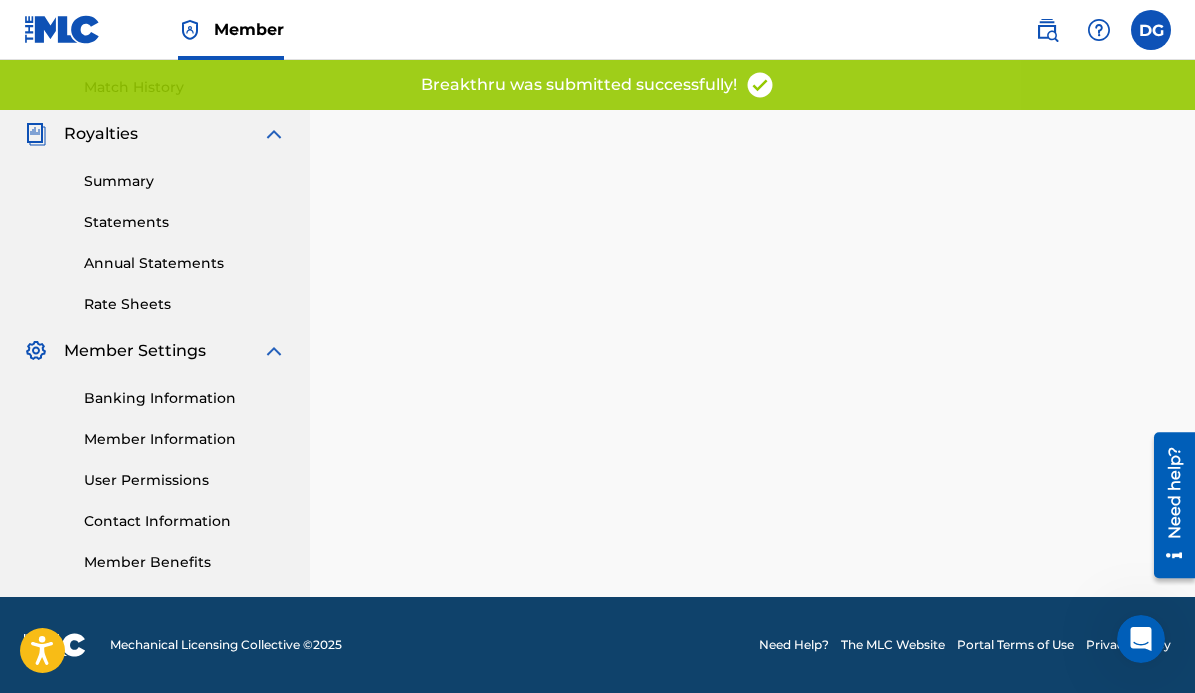 scroll, scrollTop: 0, scrollLeft: 0, axis: both 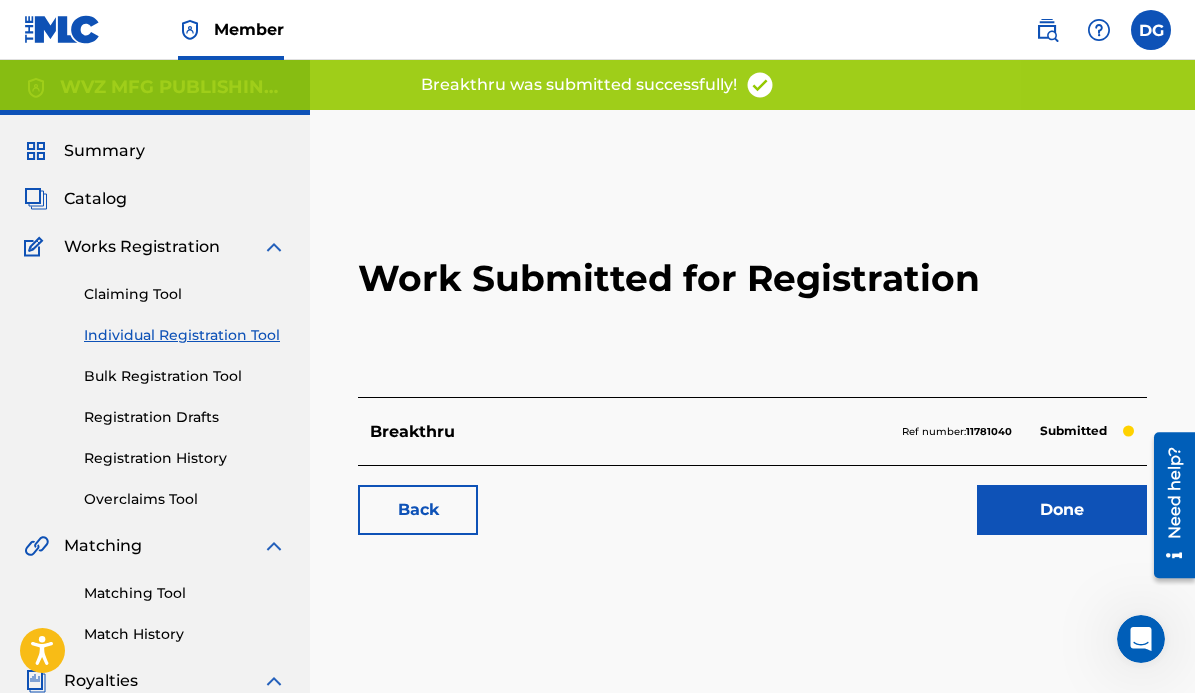 click on "Done" at bounding box center [1062, 510] 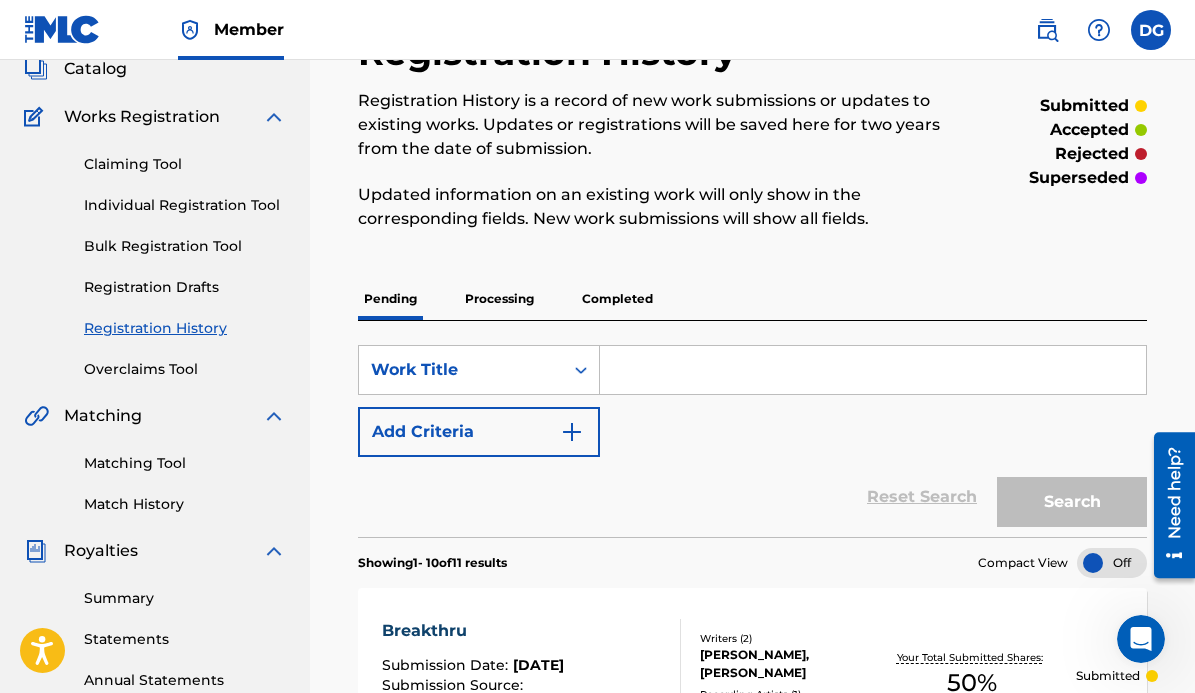 scroll, scrollTop: 128, scrollLeft: 0, axis: vertical 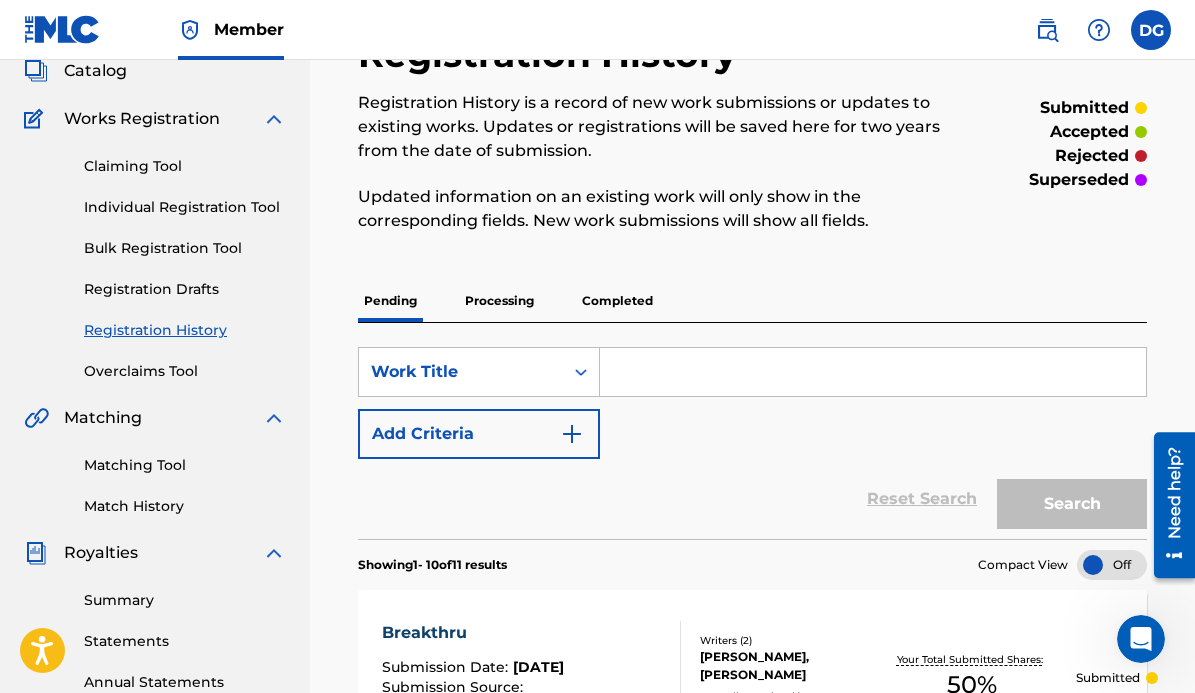 drag, startPoint x: 705, startPoint y: 361, endPoint x: 710, endPoint y: 345, distance: 16.763054 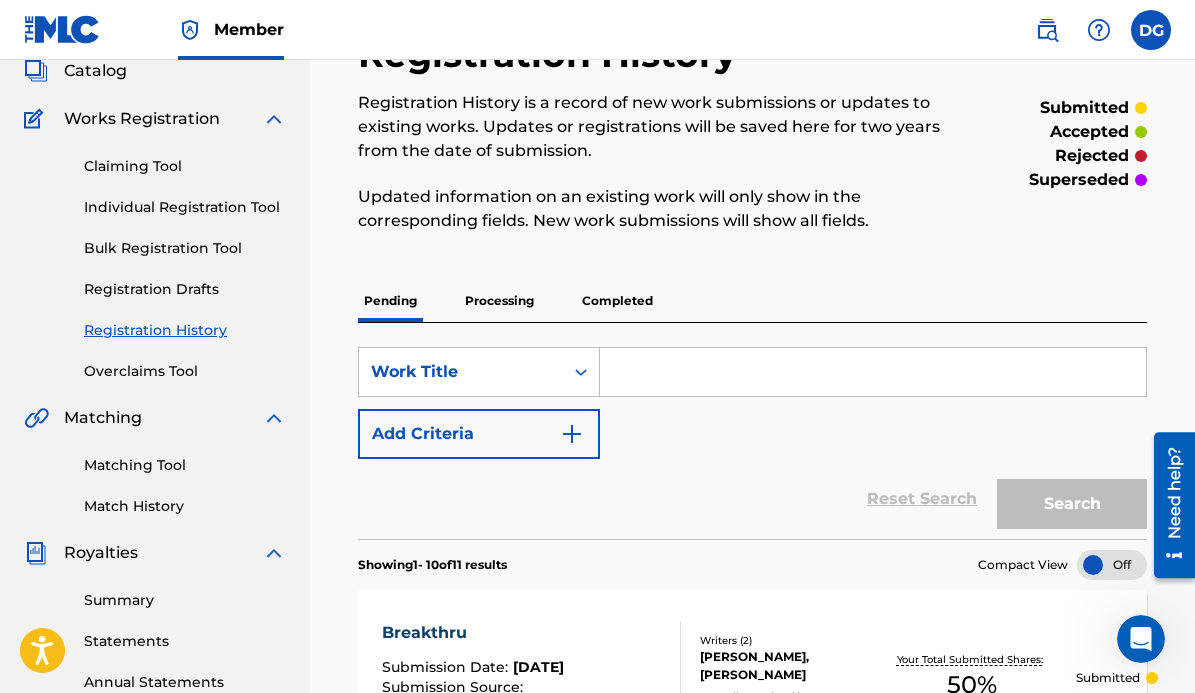 click on "Individual Registration Tool" at bounding box center [185, 207] 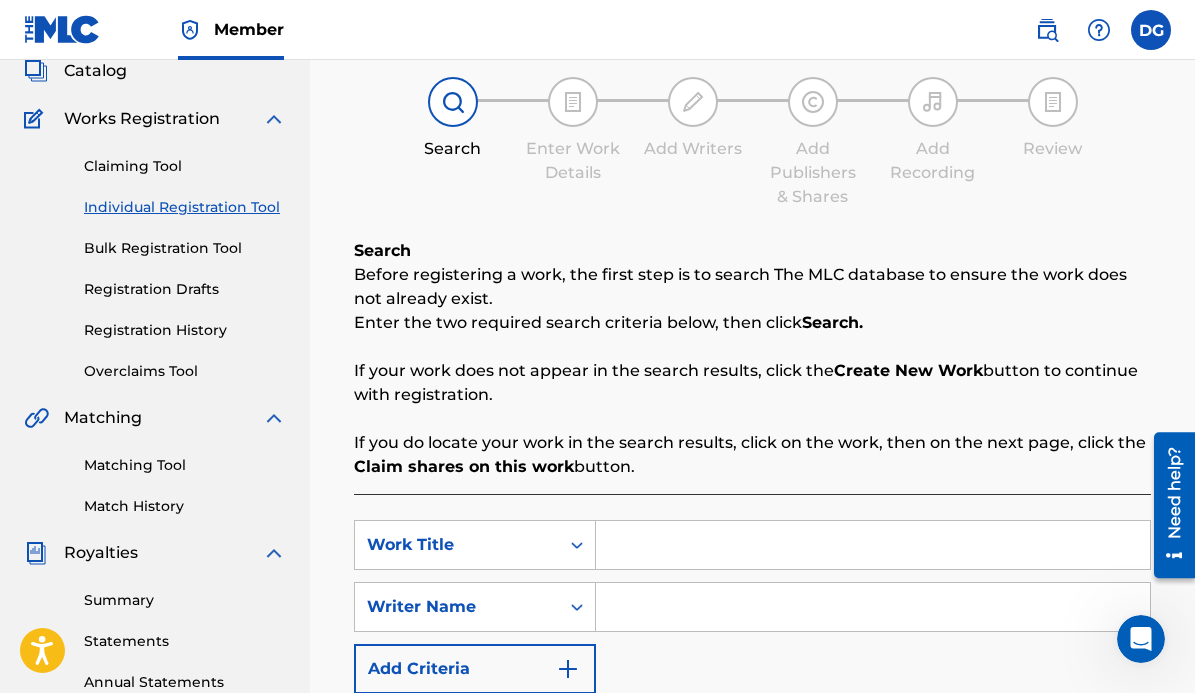 scroll, scrollTop: 0, scrollLeft: 0, axis: both 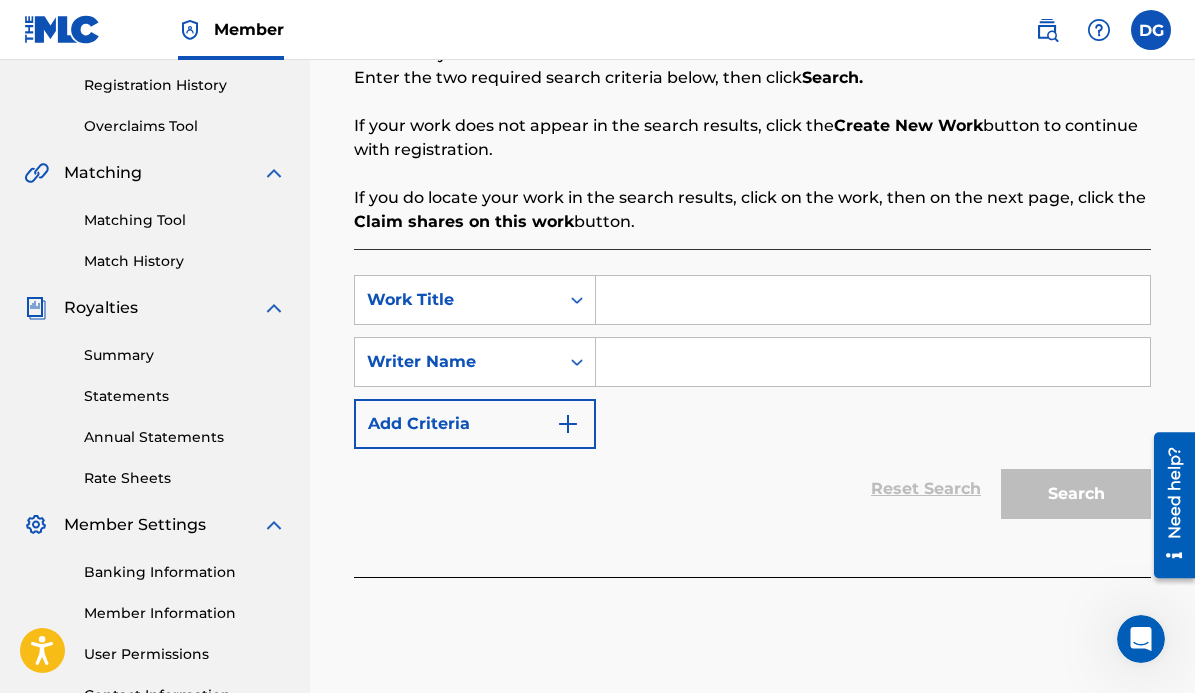 click at bounding box center [873, 300] 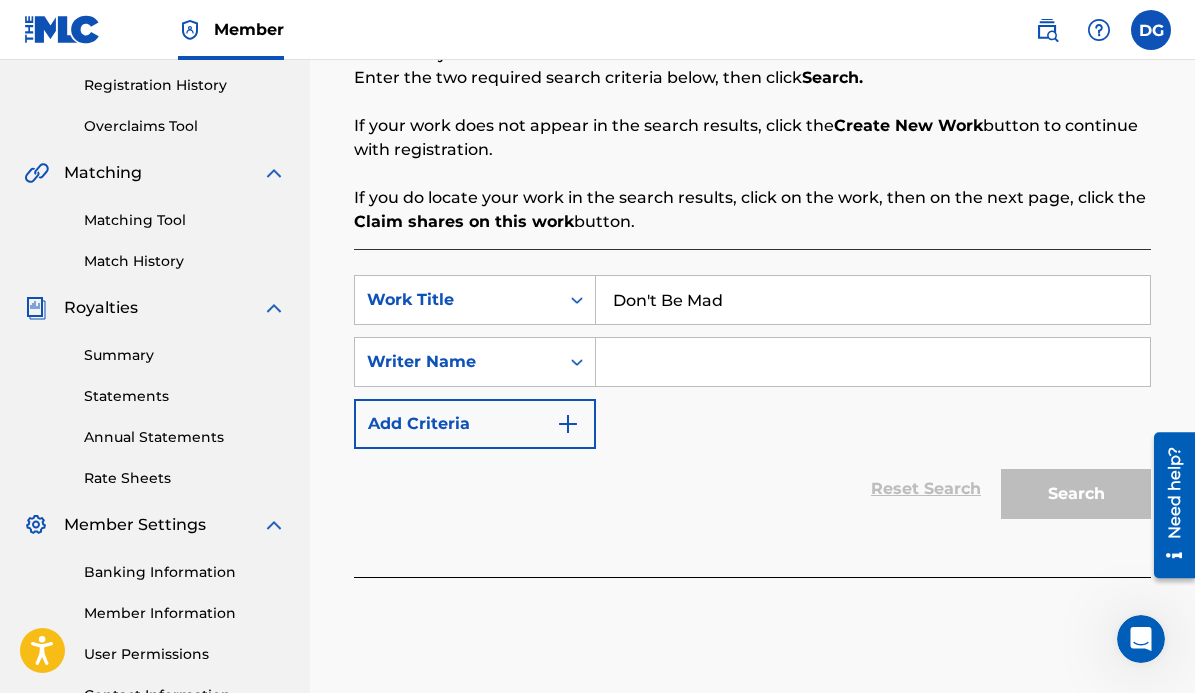 click at bounding box center [873, 362] 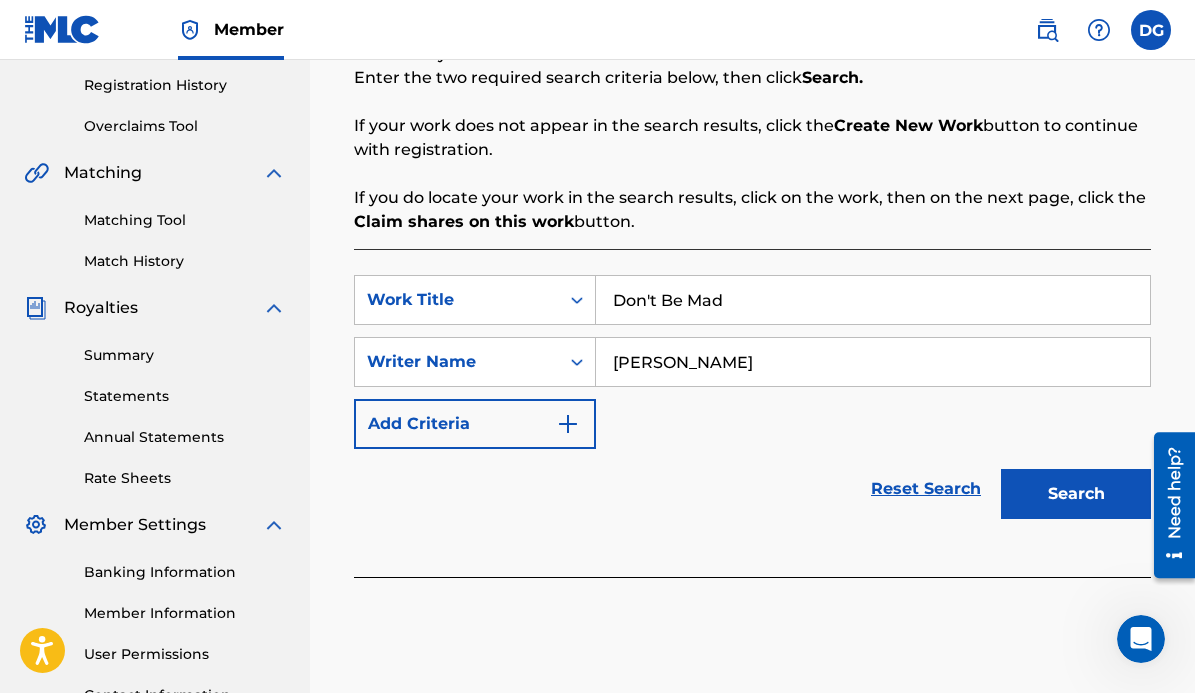 click on "Search" at bounding box center [1076, 494] 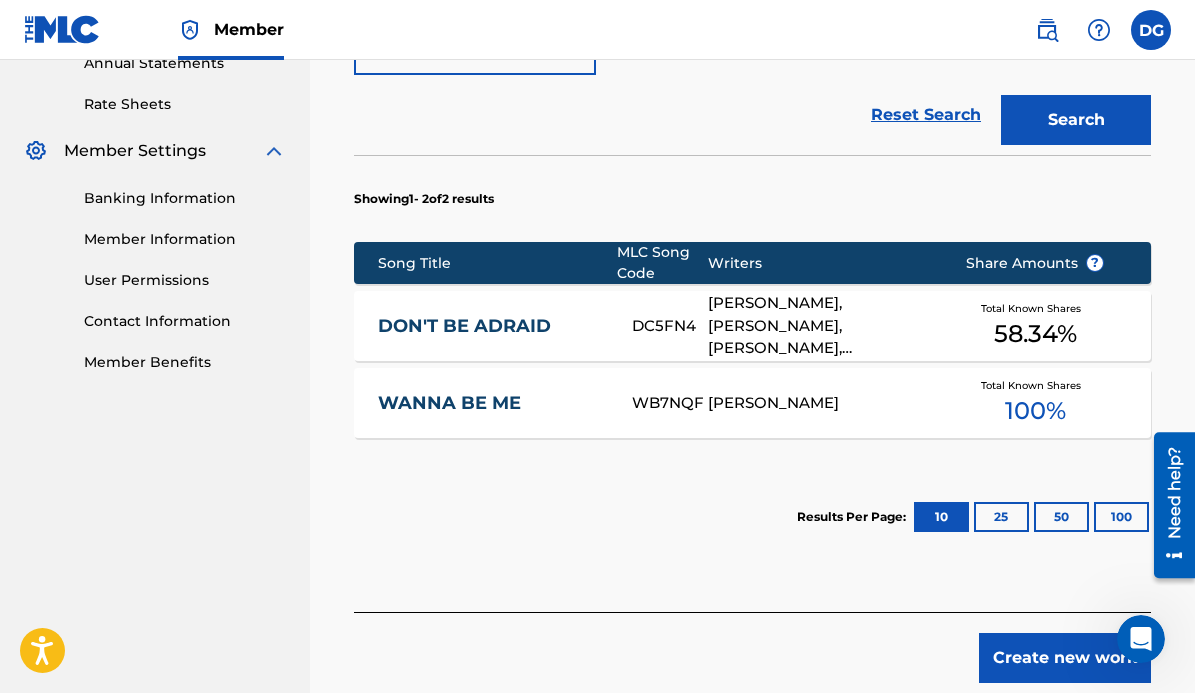 scroll, scrollTop: 748, scrollLeft: 0, axis: vertical 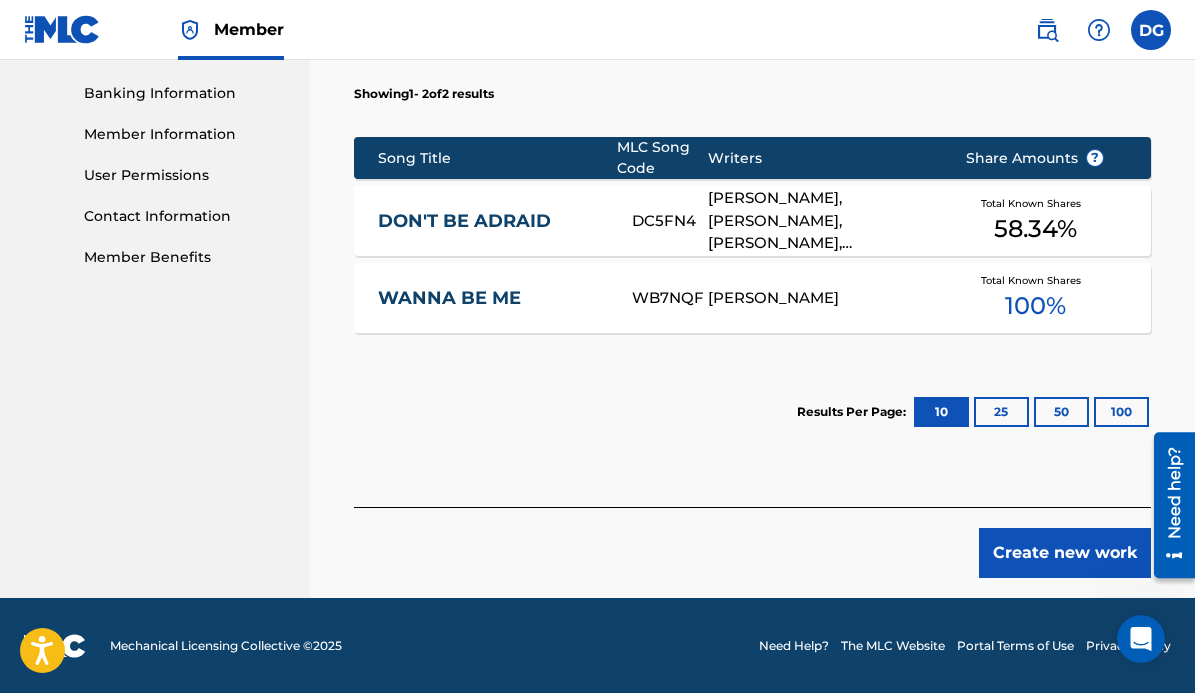 click on "Create new work" at bounding box center [1065, 553] 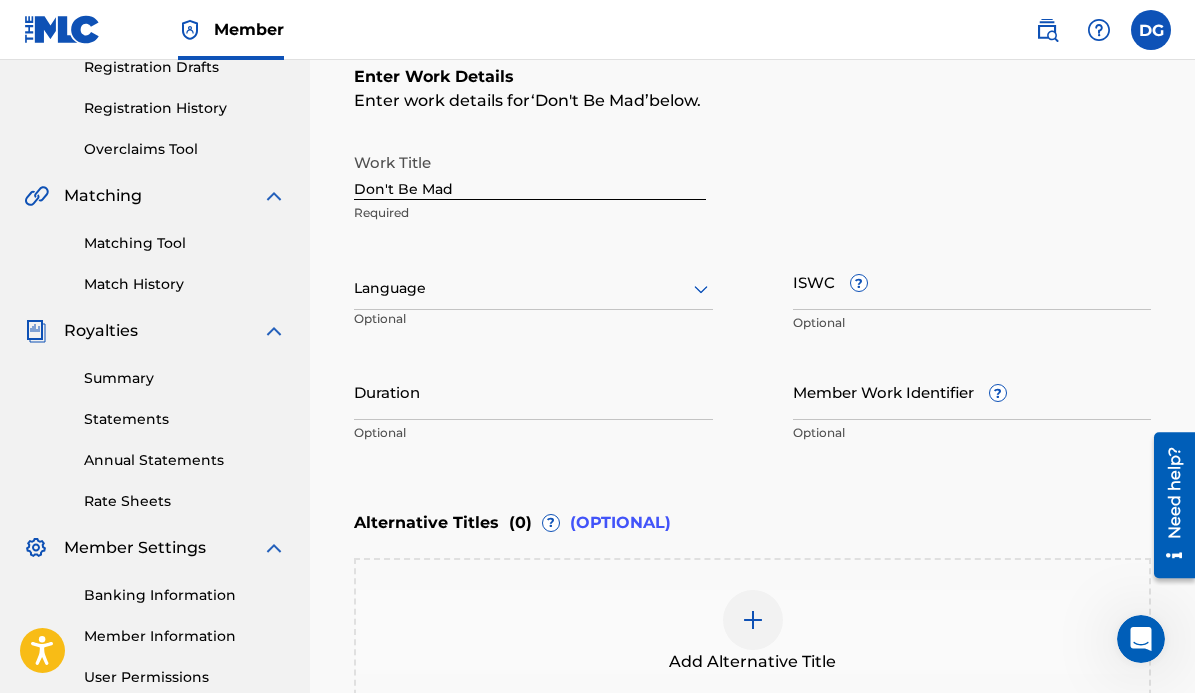 scroll, scrollTop: 348, scrollLeft: 0, axis: vertical 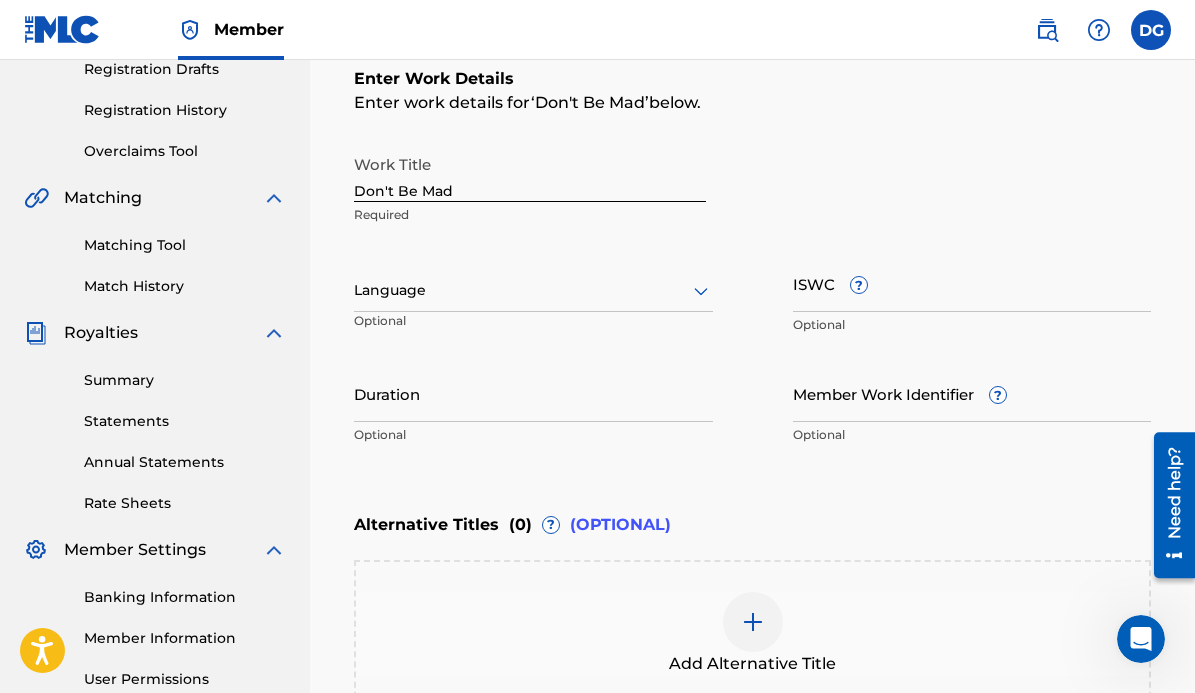 click on "Member Work Identifier   ?" at bounding box center [972, 393] 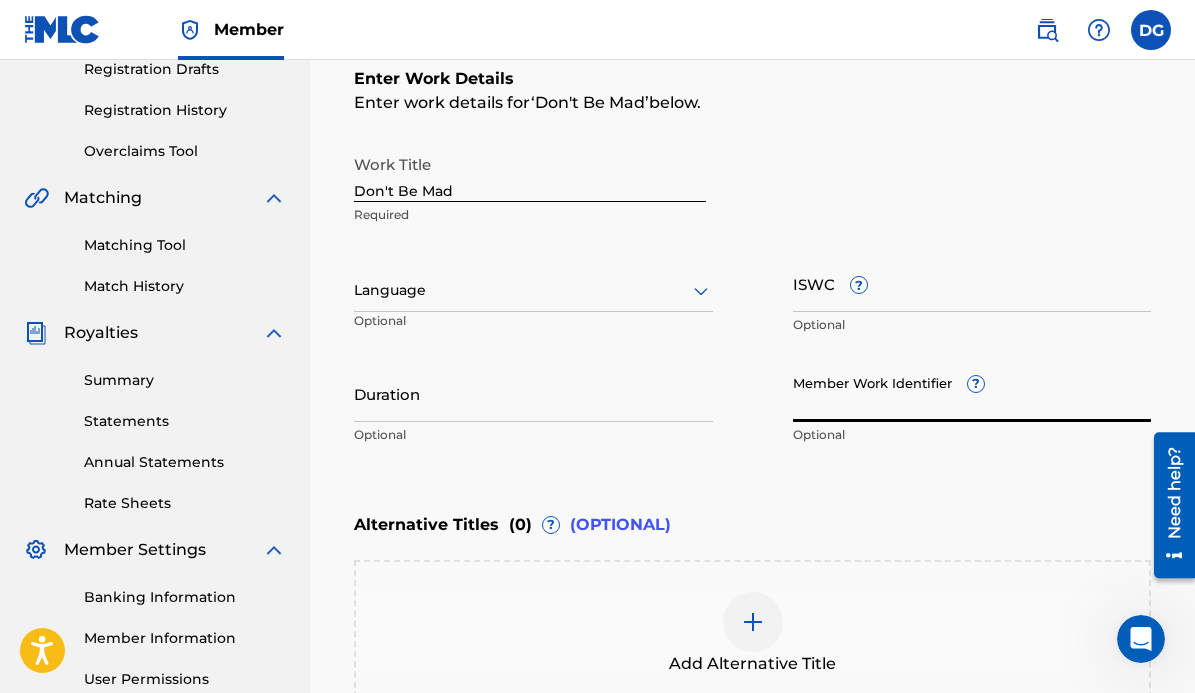 paste on "T9215759038" 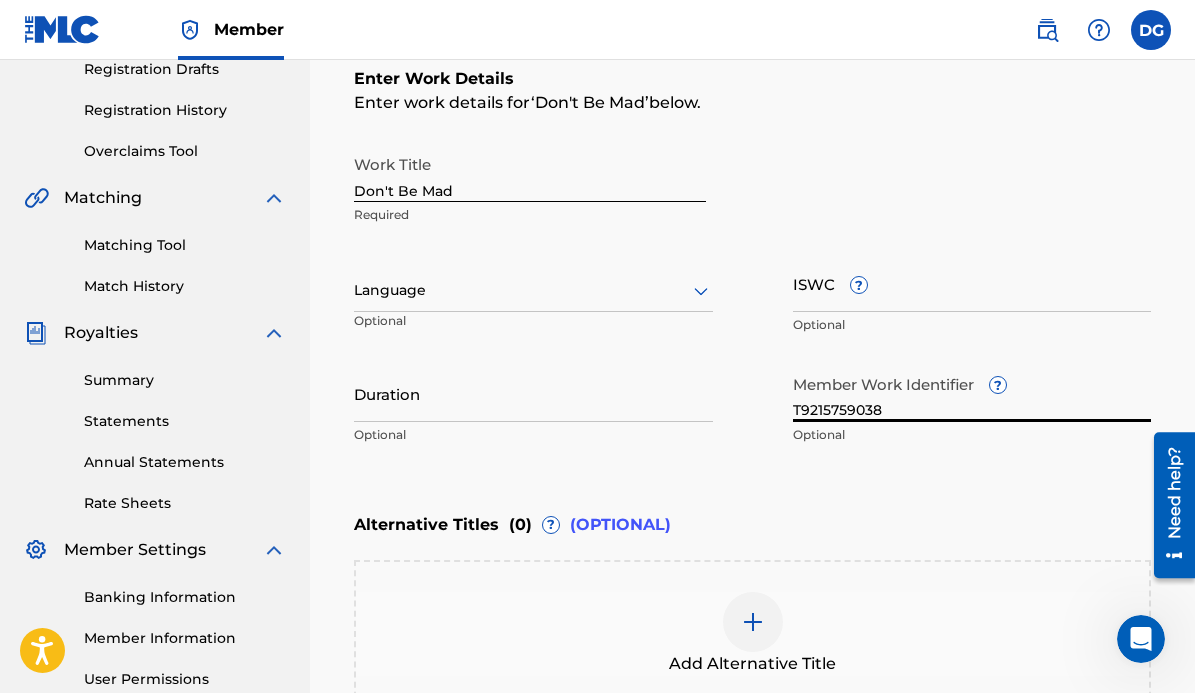 click on "ISWC   ?" at bounding box center [972, 283] 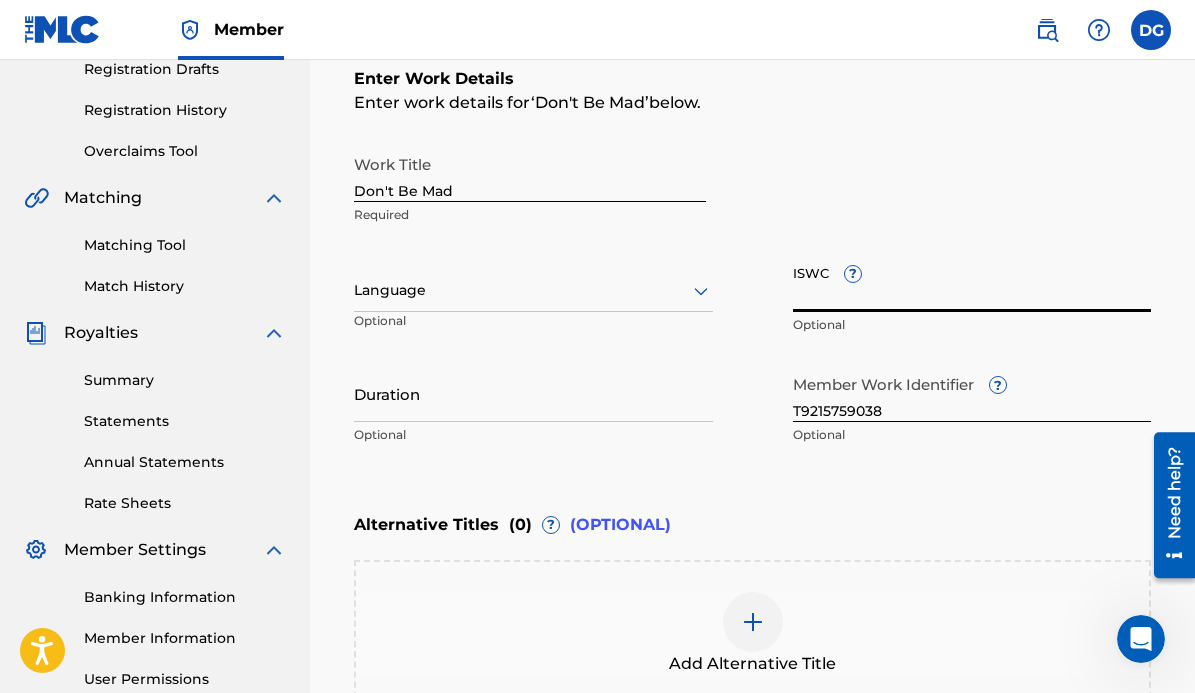 paste on "T9215759038" 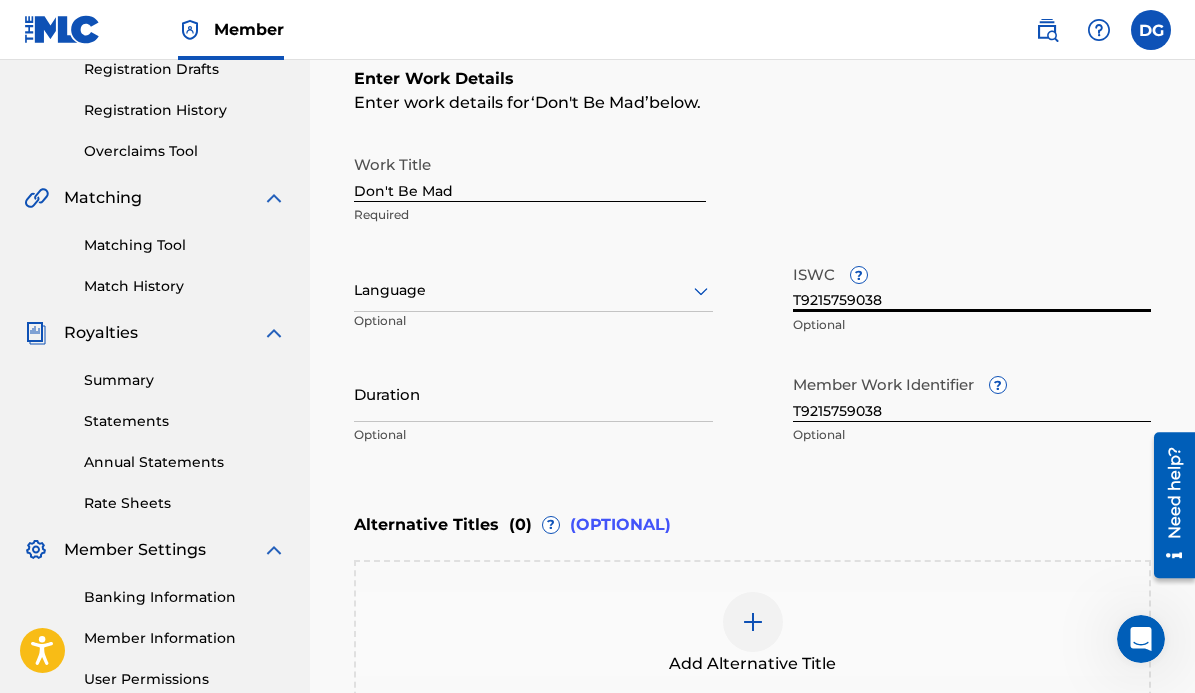 click on "T9215759038" at bounding box center [972, 393] 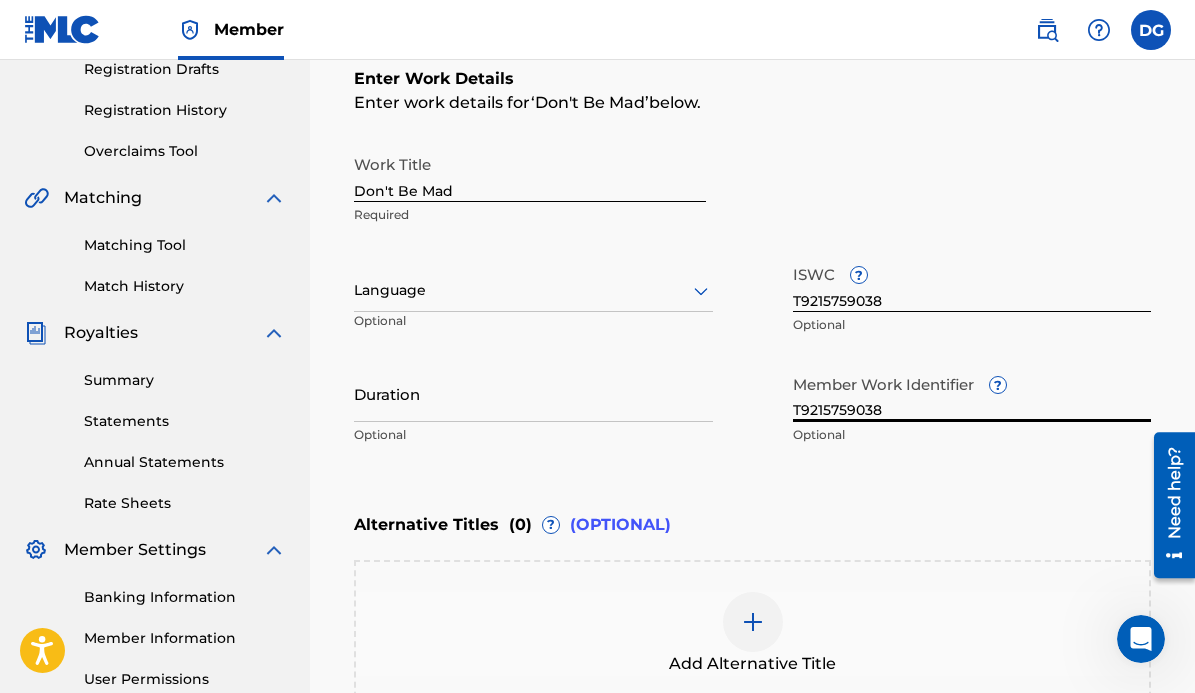 click on "T9215759038" at bounding box center (972, 393) 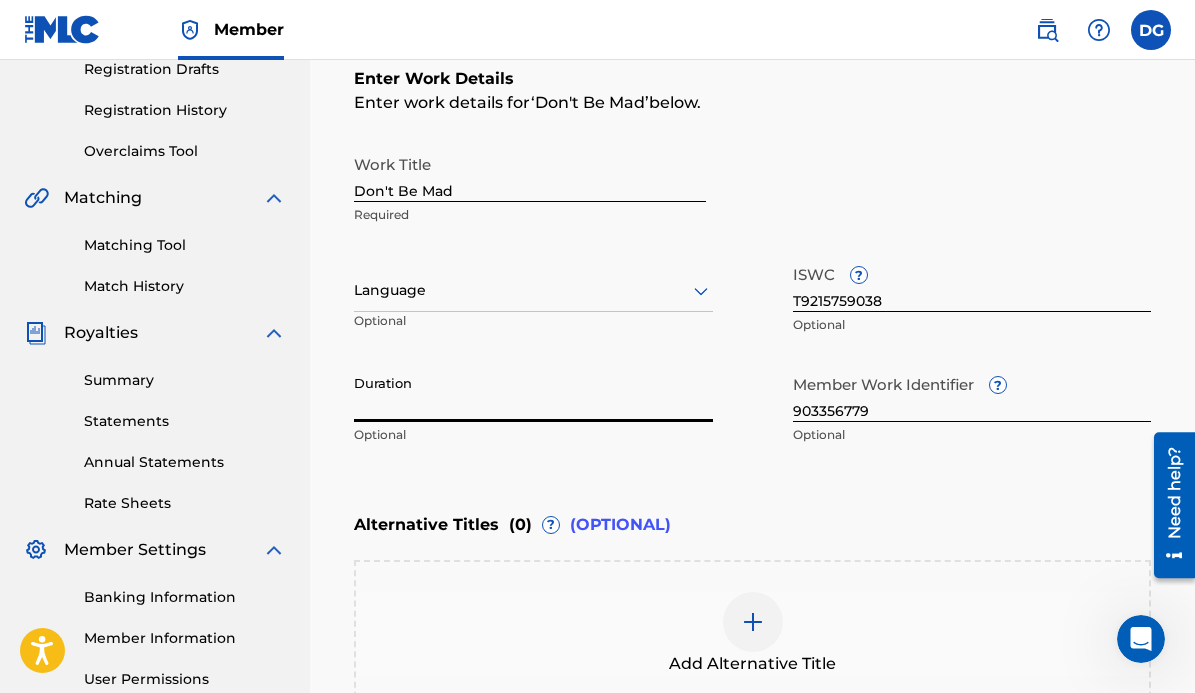 click on "Duration" at bounding box center [533, 393] 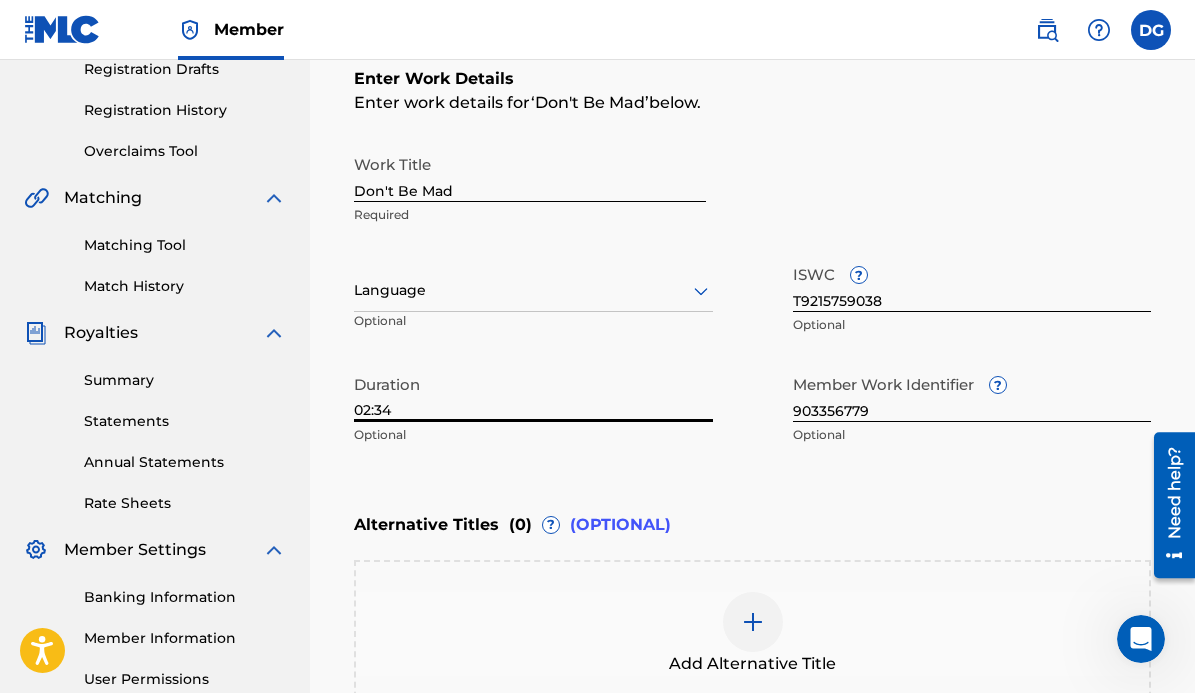 click at bounding box center (533, 290) 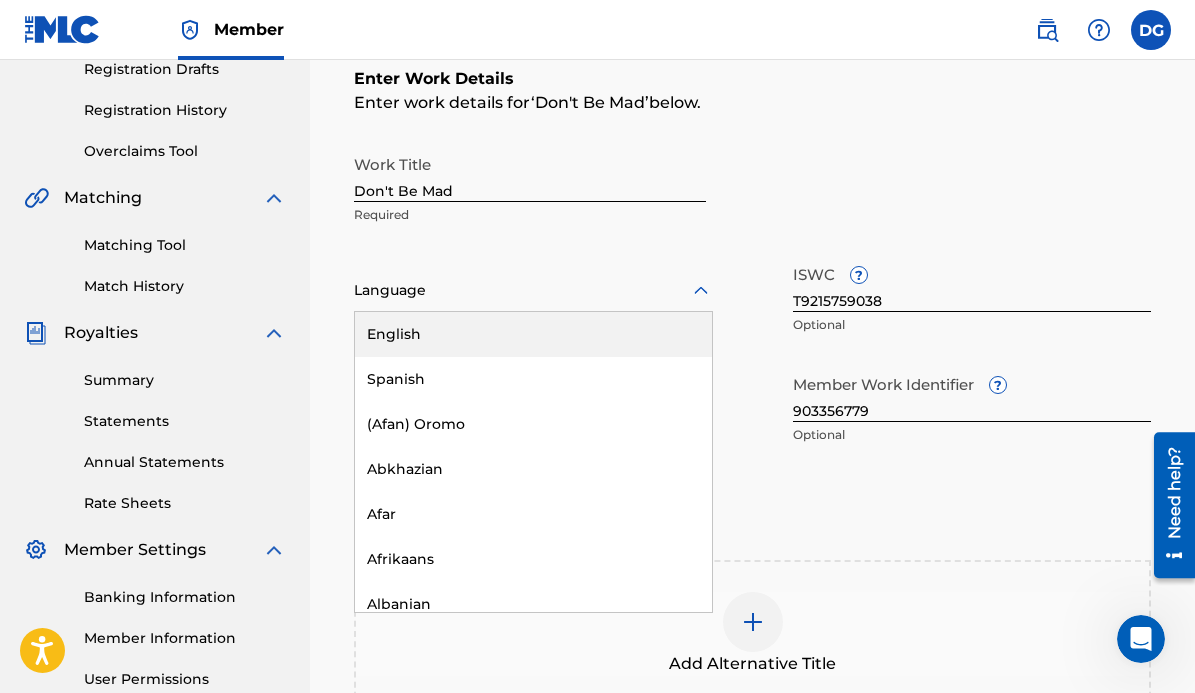 click on "English" at bounding box center [533, 334] 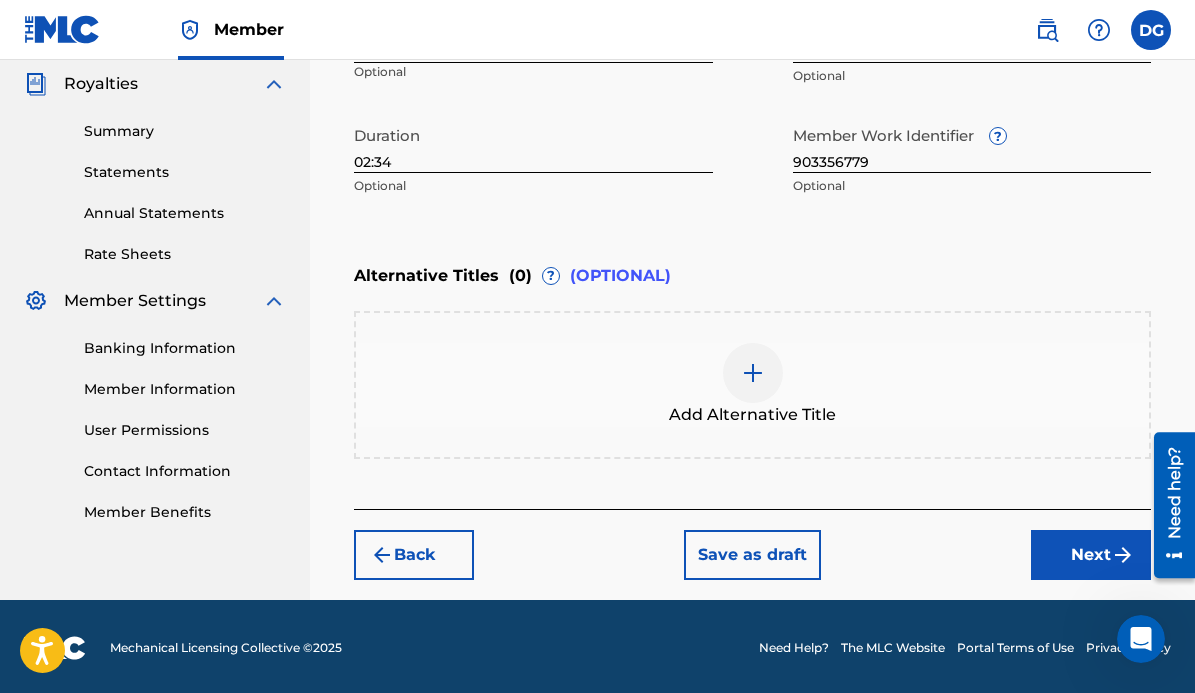 click on "Next" at bounding box center [1091, 555] 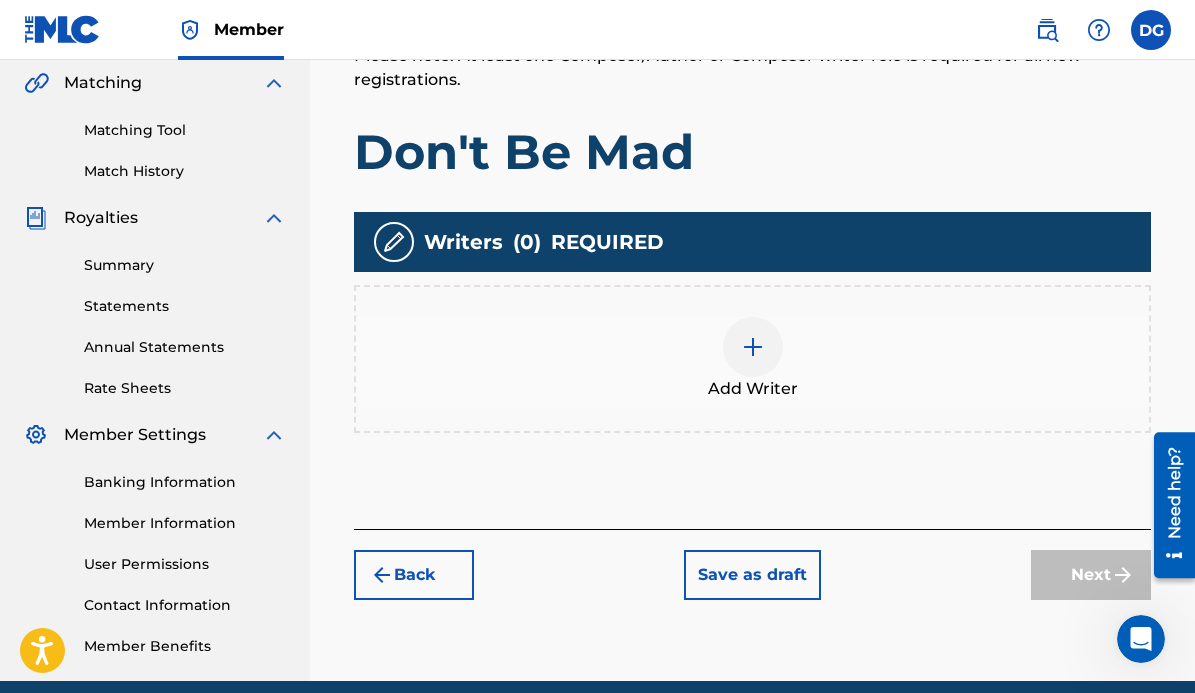 scroll, scrollTop: 465, scrollLeft: 0, axis: vertical 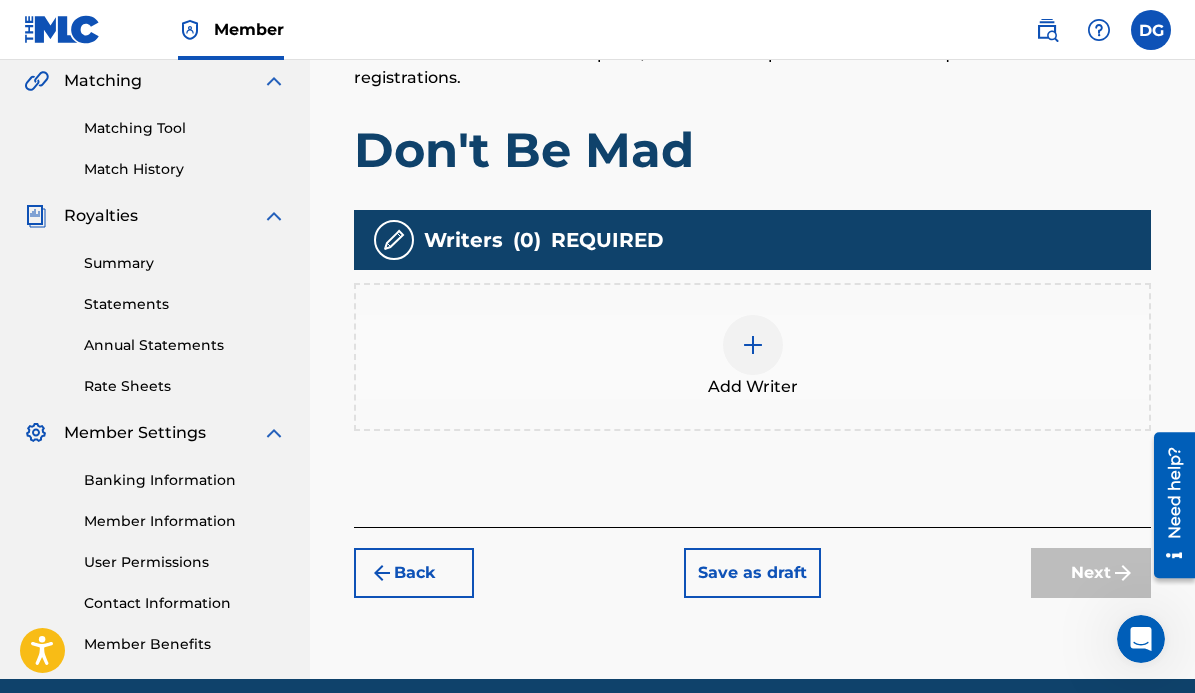 click at bounding box center [753, 345] 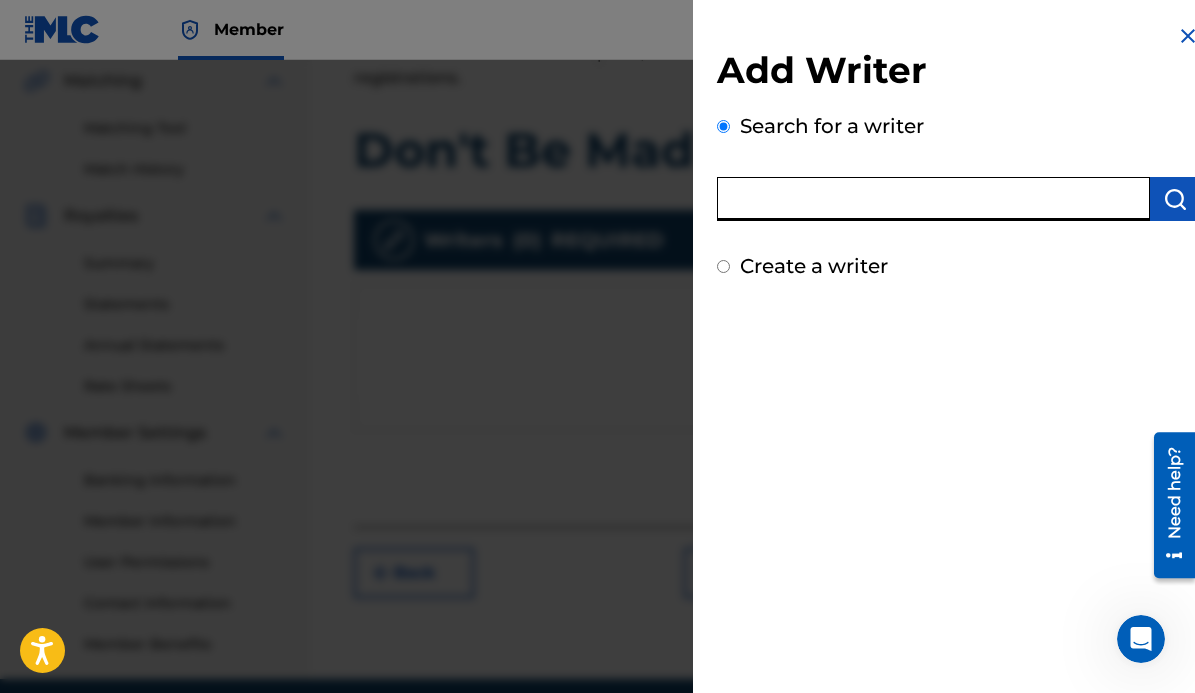 click at bounding box center [933, 199] 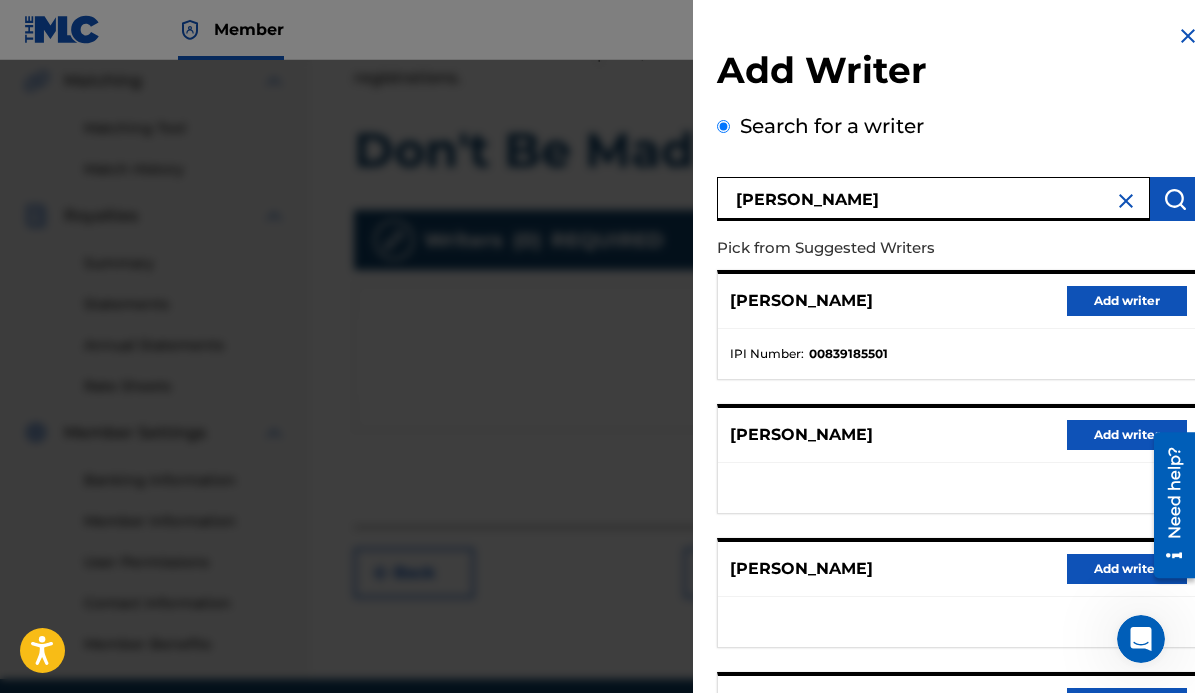 click on "Add writer" at bounding box center (1127, 301) 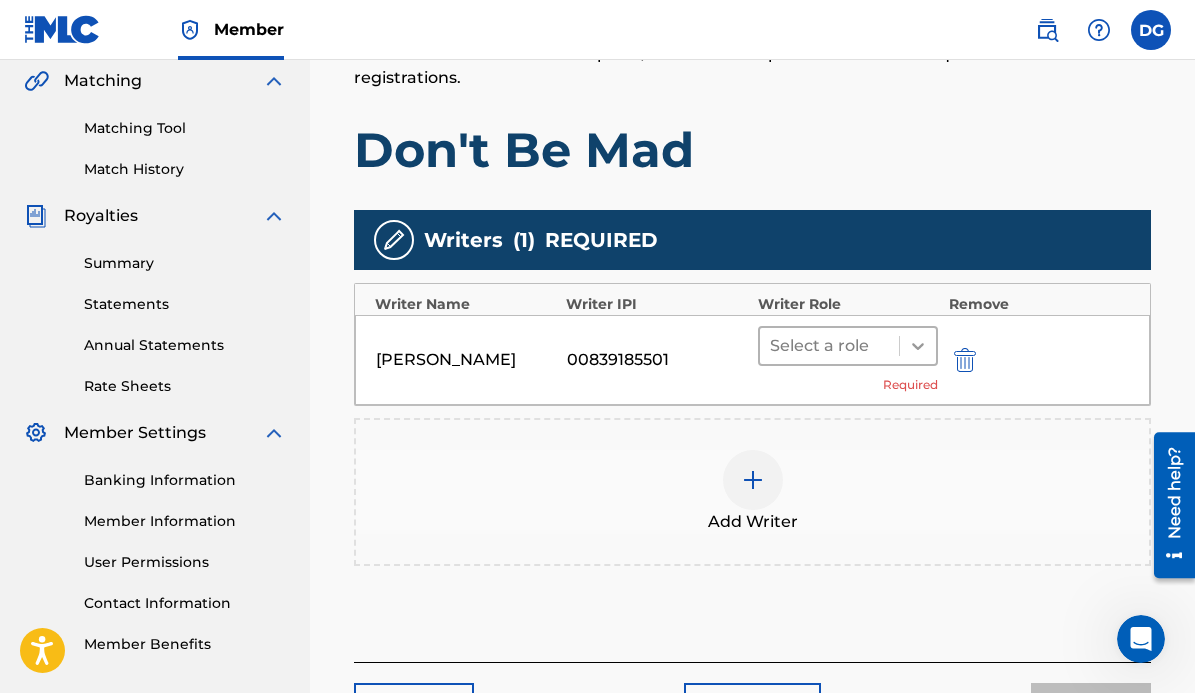 click 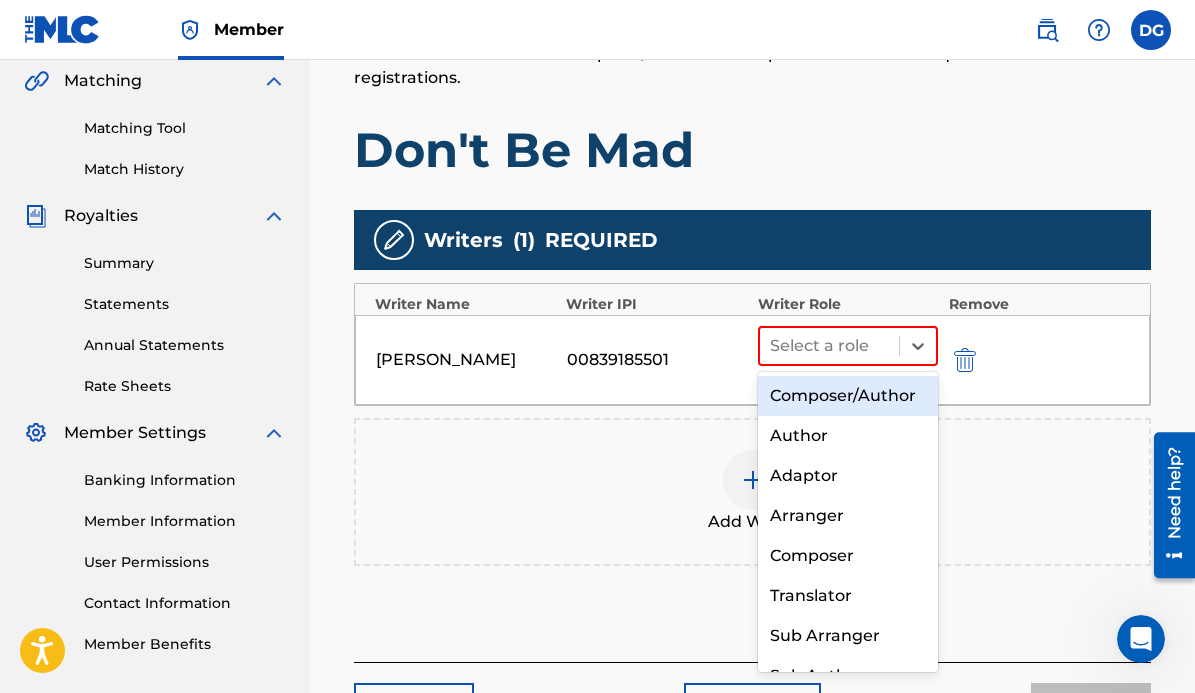 click on "Composer/Author" at bounding box center [848, 396] 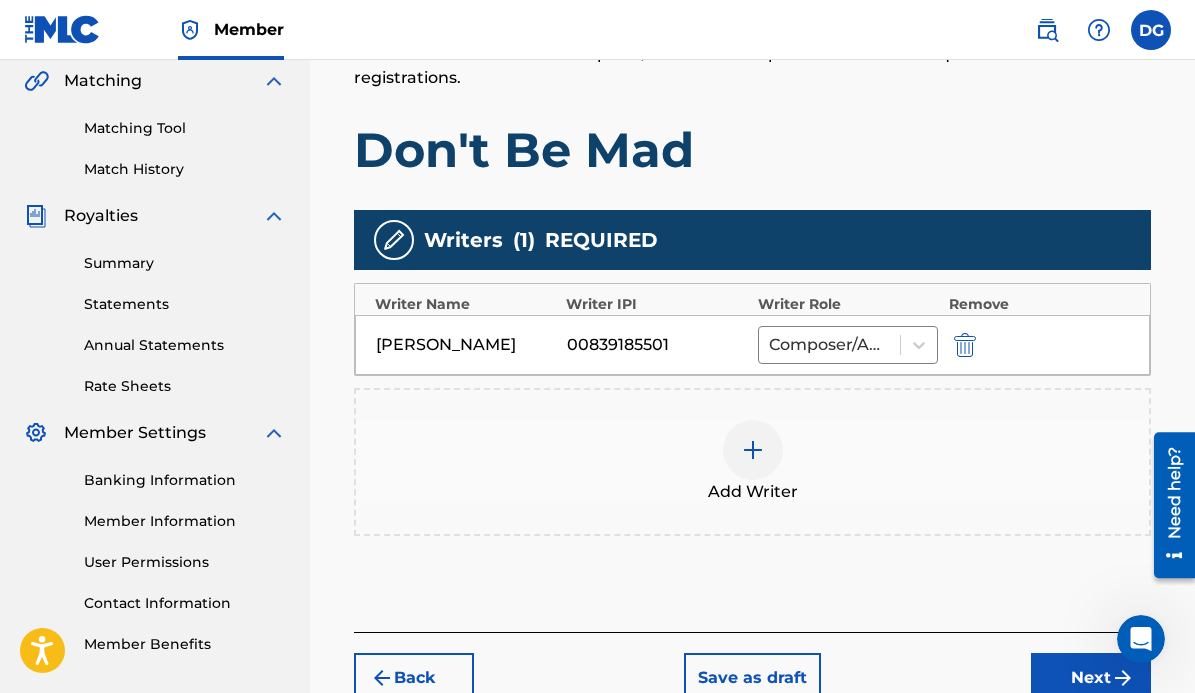 click at bounding box center (753, 450) 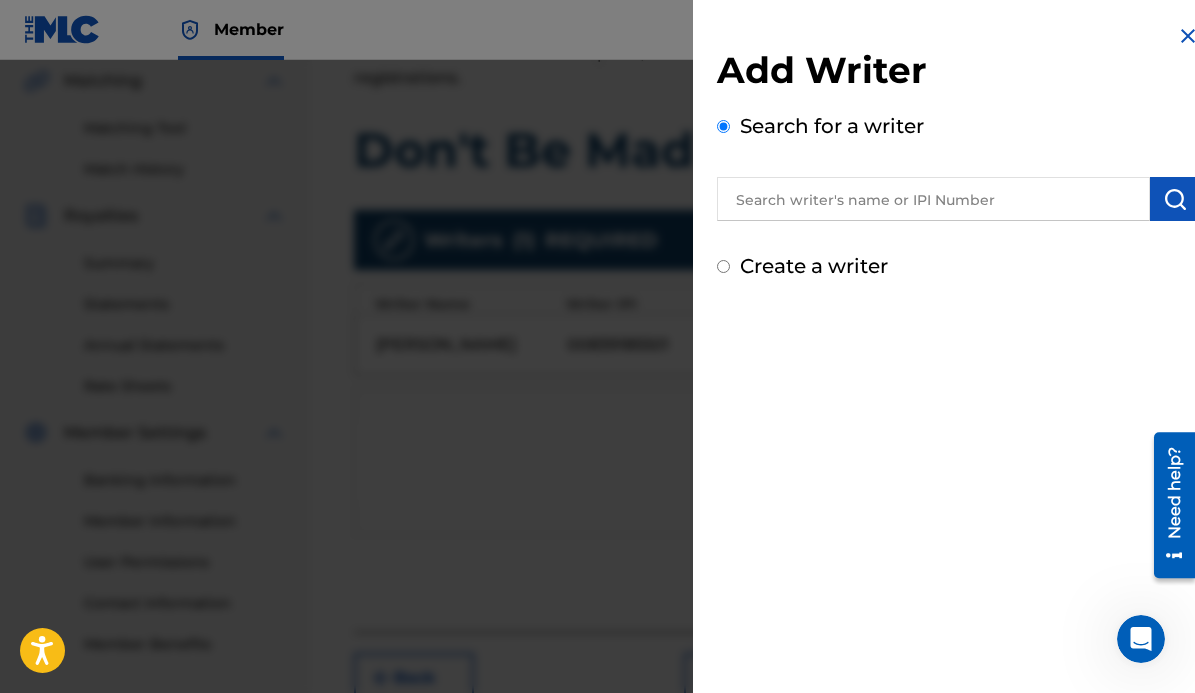 click at bounding box center [933, 199] 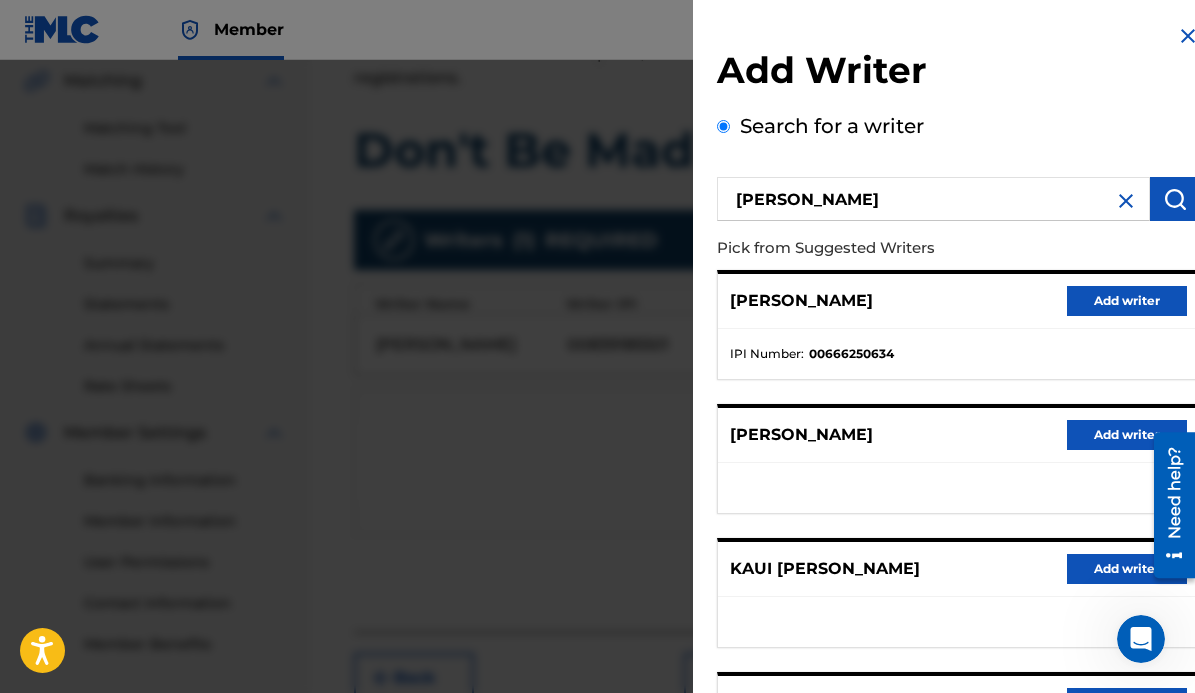 click on "Add writer" at bounding box center (1127, 301) 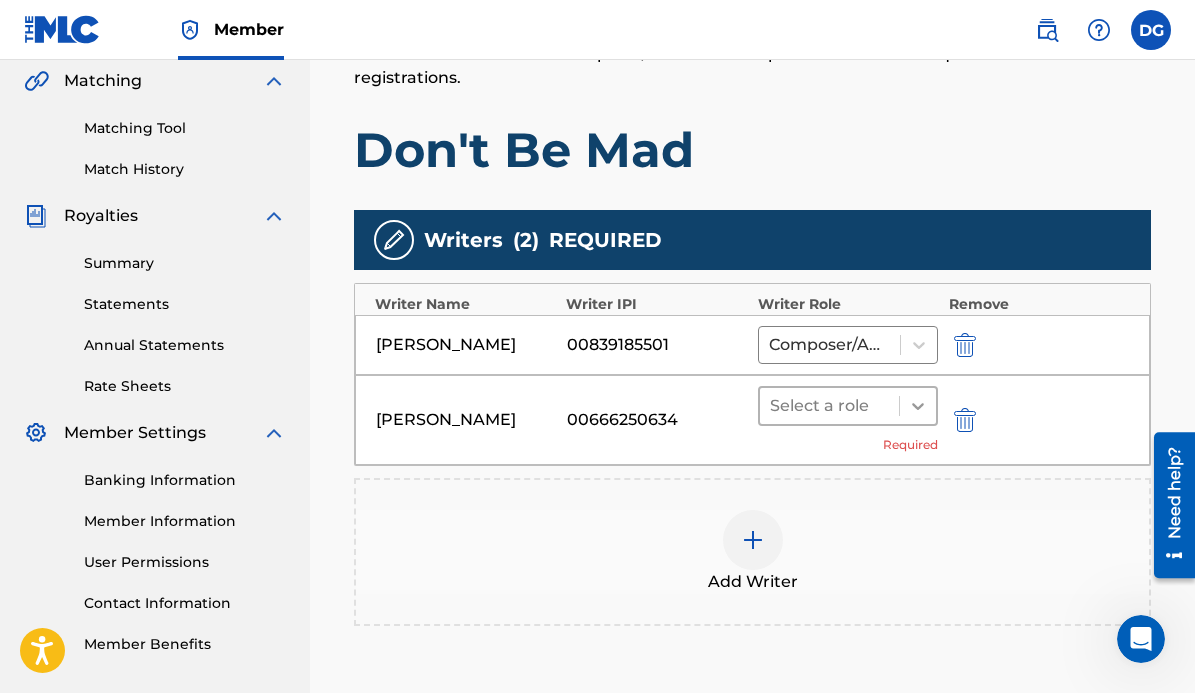 click 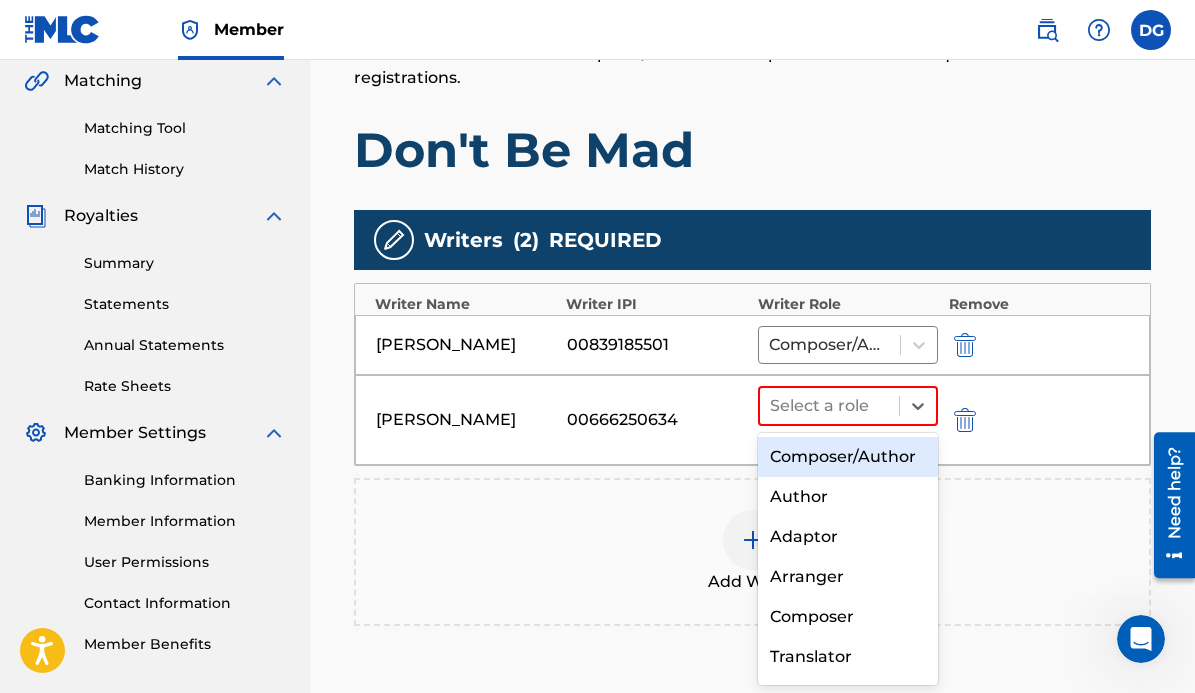 click on "Composer/Author" at bounding box center [848, 457] 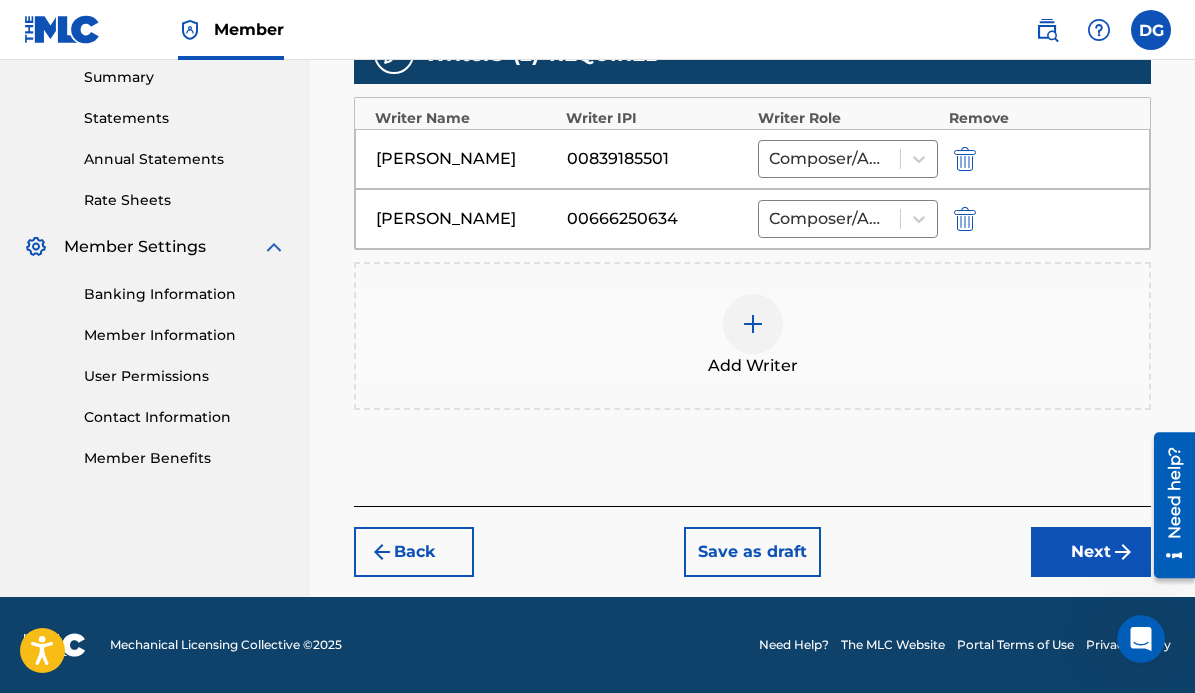 click on "Next" at bounding box center (1091, 552) 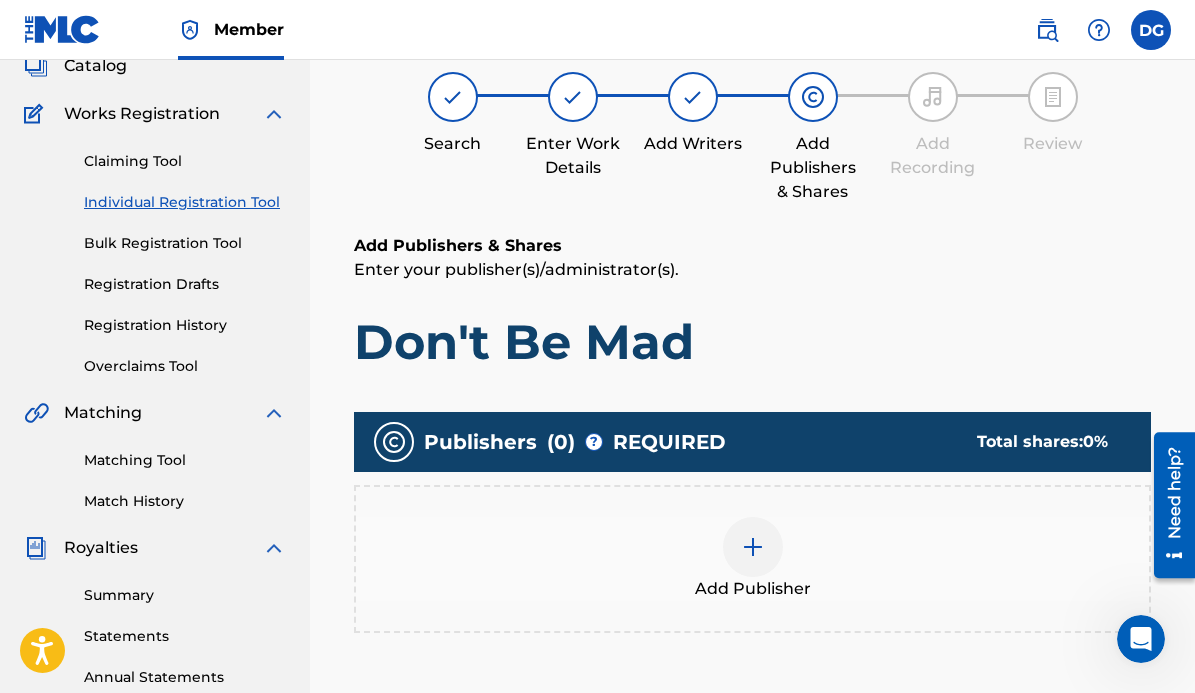 scroll, scrollTop: 90, scrollLeft: 0, axis: vertical 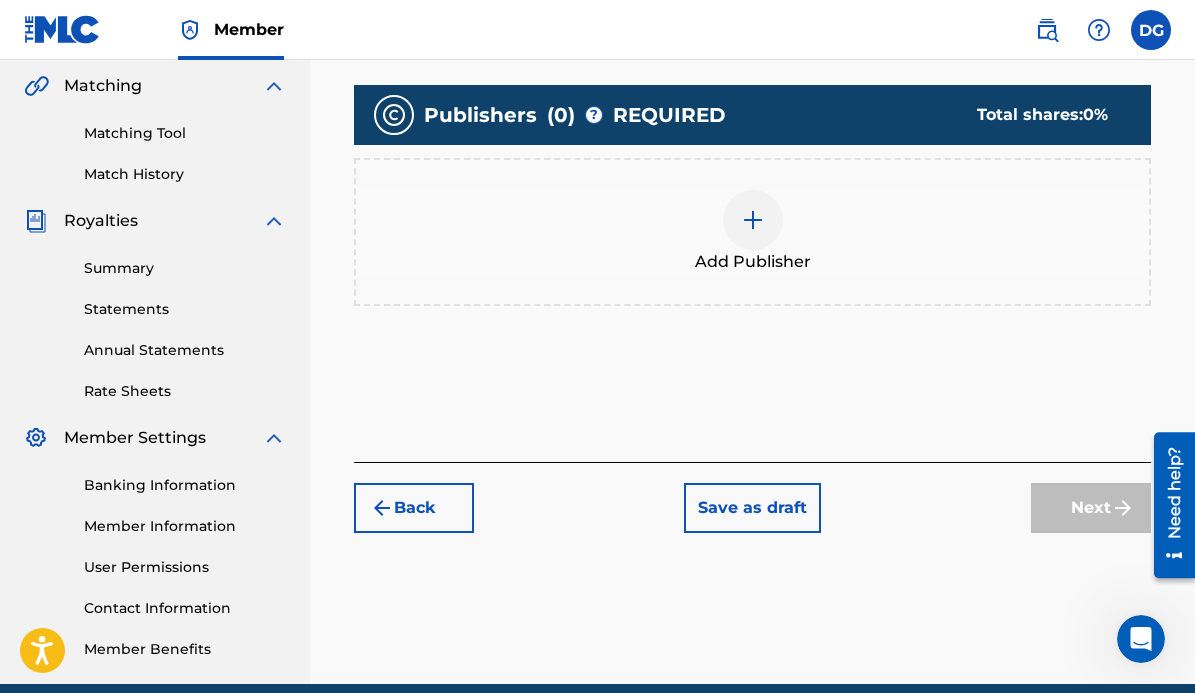 click at bounding box center [753, 220] 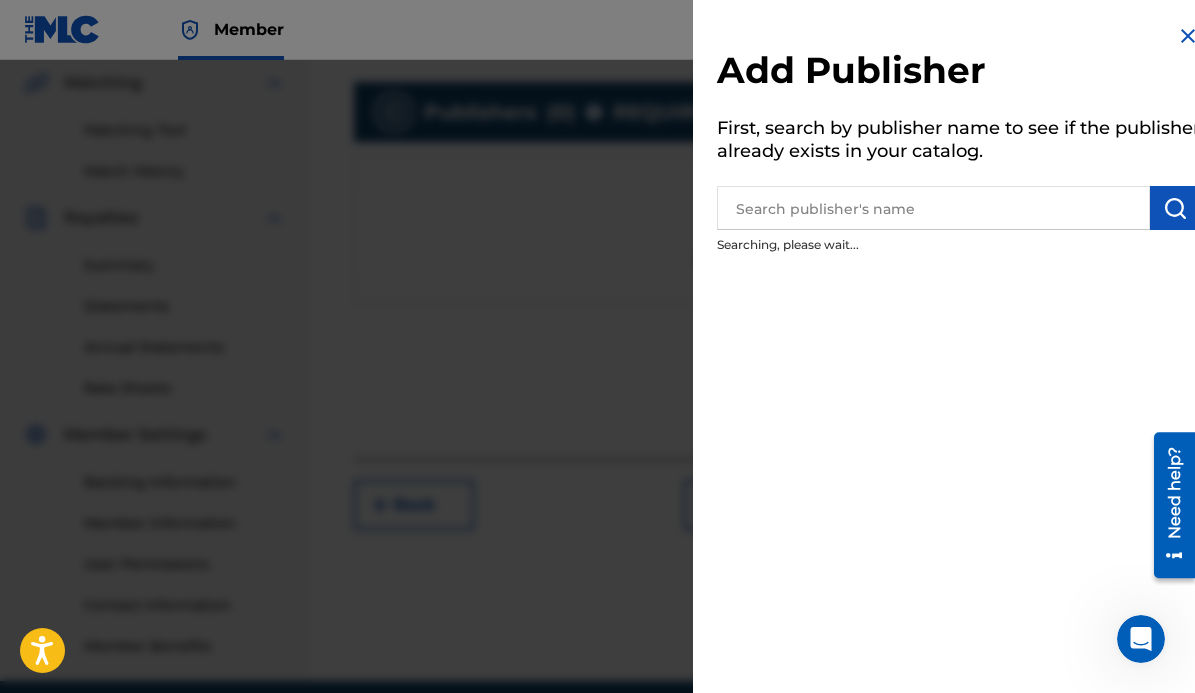 scroll, scrollTop: 465, scrollLeft: 0, axis: vertical 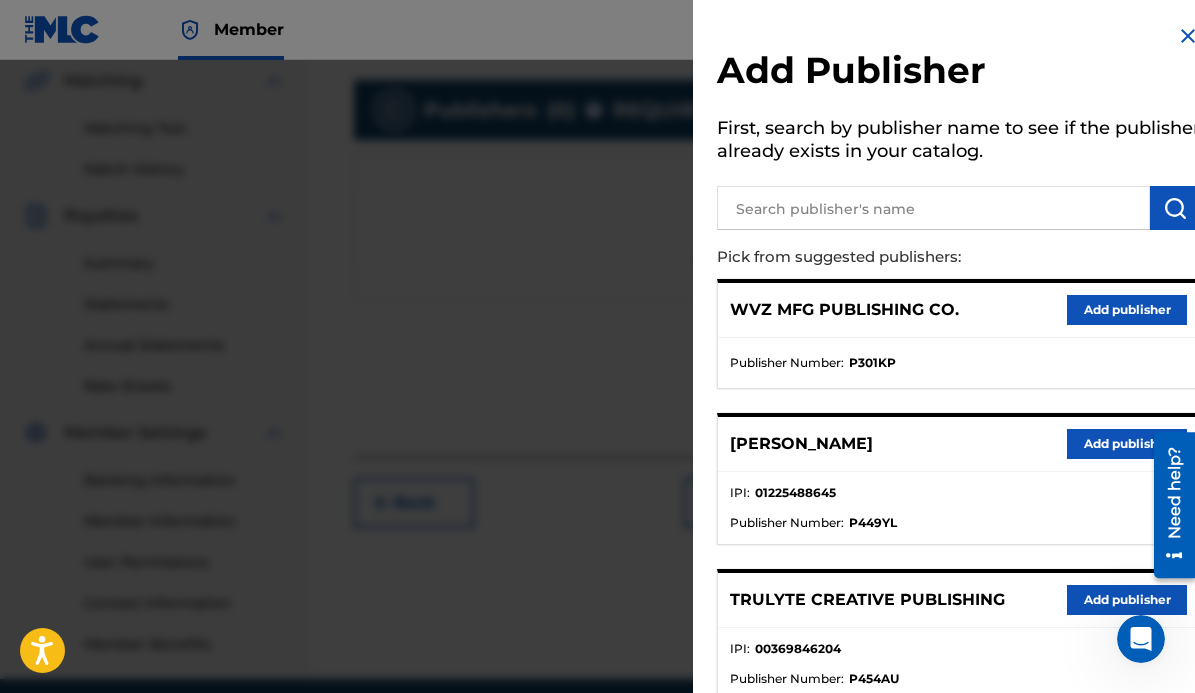 click on "Add publisher" at bounding box center (1127, 600) 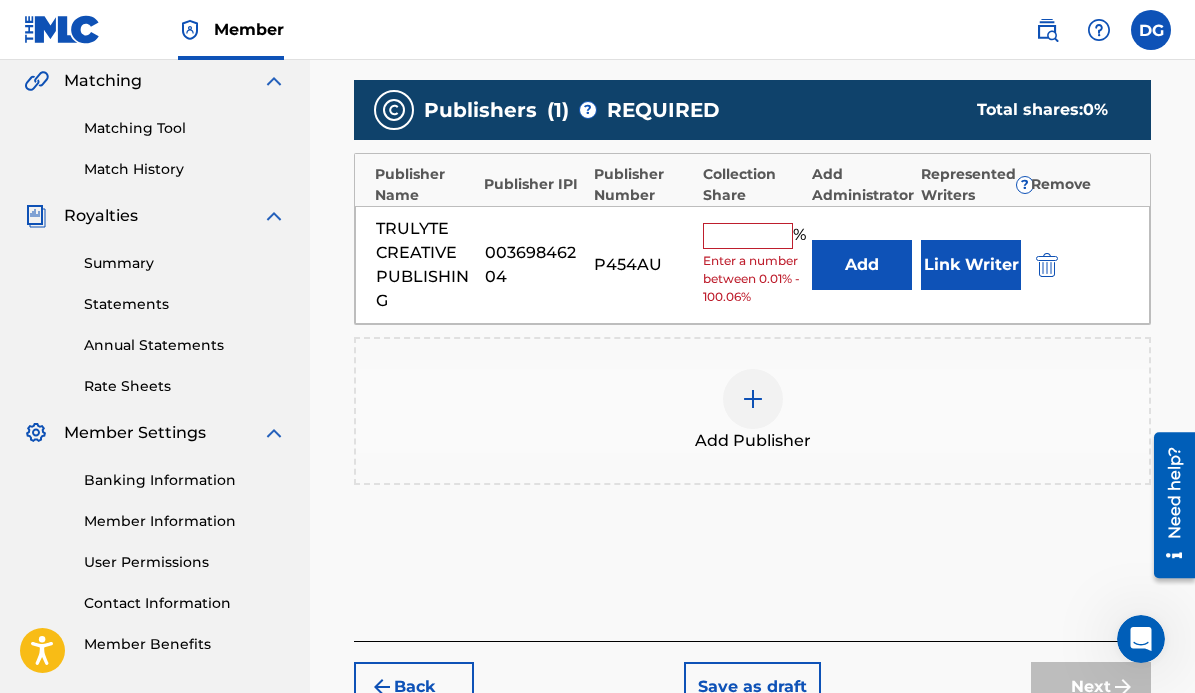 click on "Add" at bounding box center [862, 265] 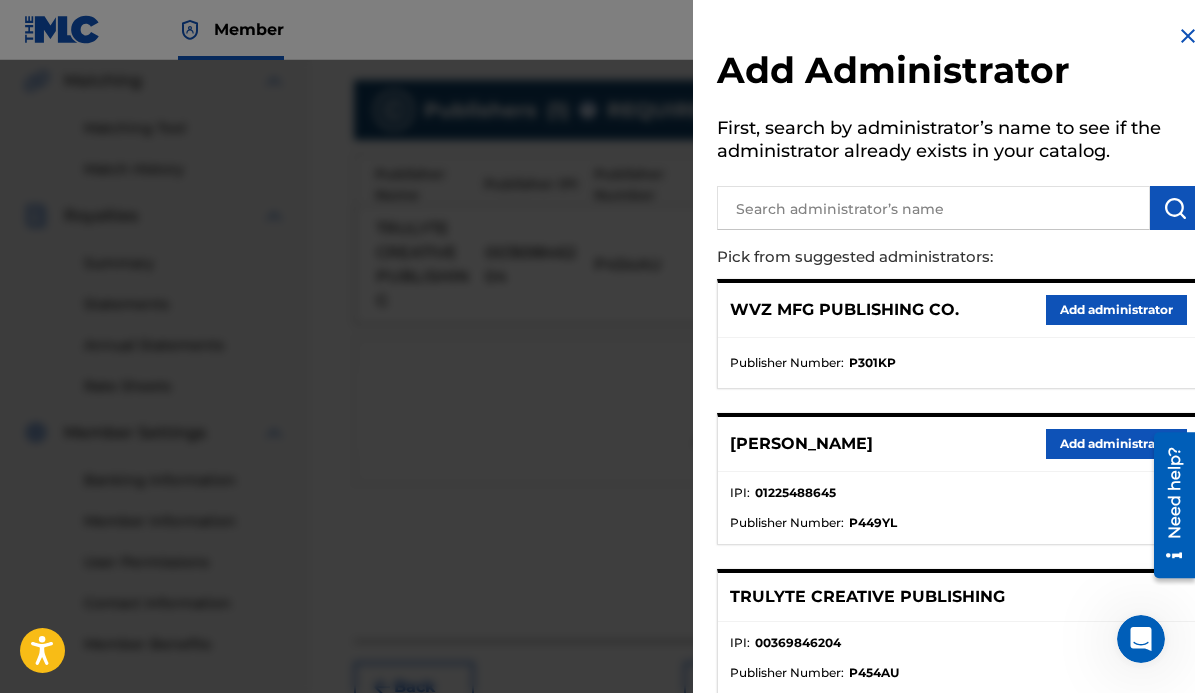 click on "Add administrator" at bounding box center (1116, 310) 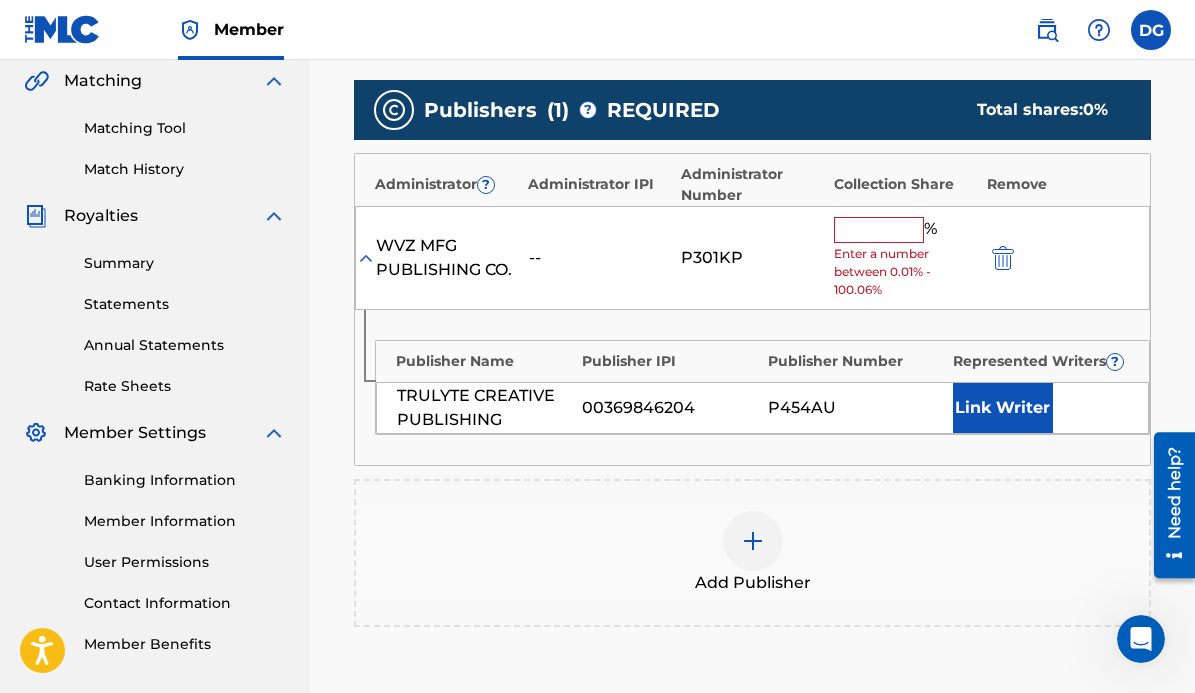 click at bounding box center (879, 230) 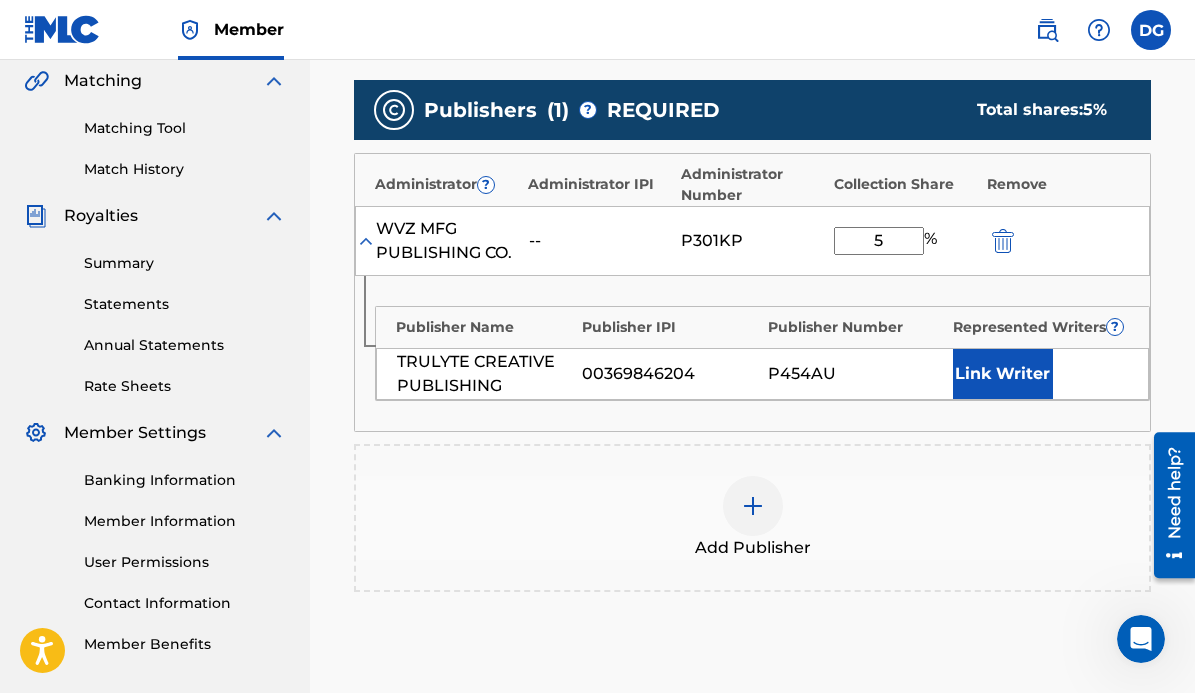 click on "Link Writer" at bounding box center (1003, 374) 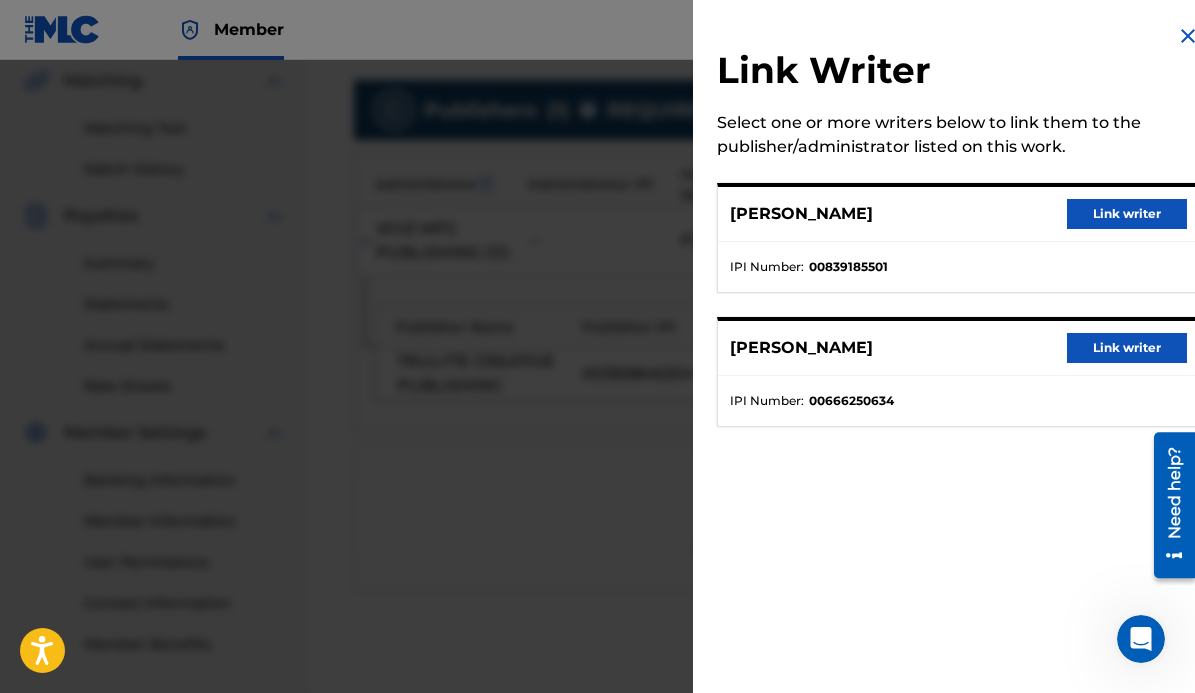 click on "Link writer" at bounding box center [1127, 214] 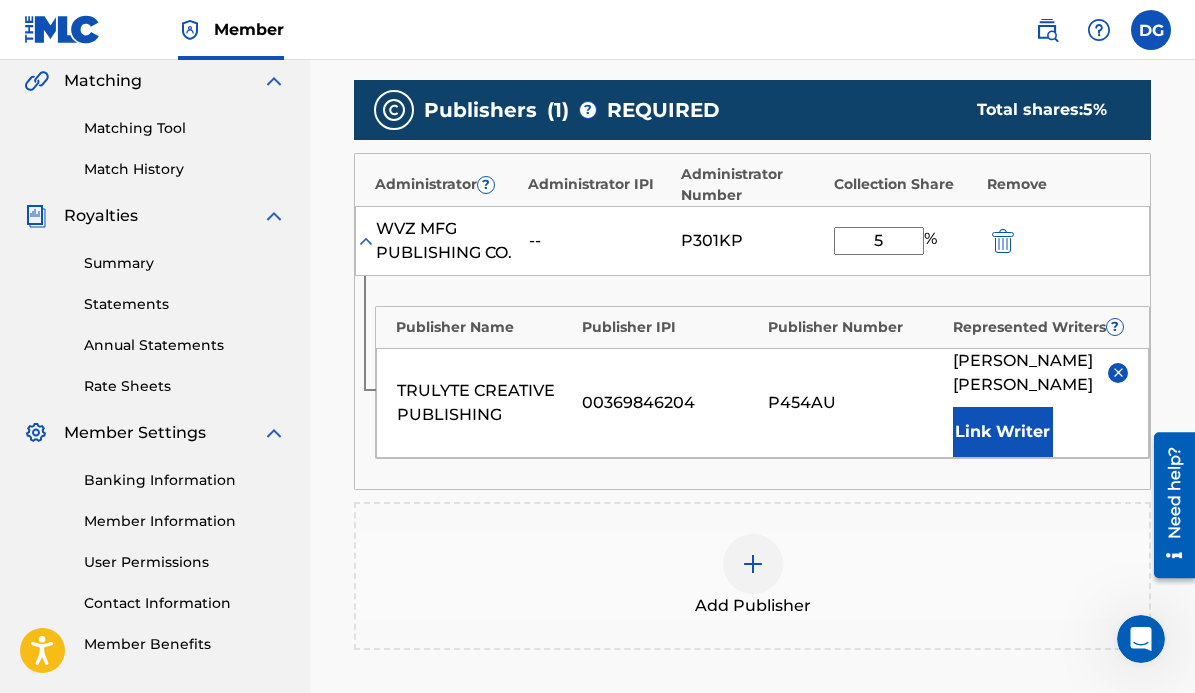 click at bounding box center (753, 564) 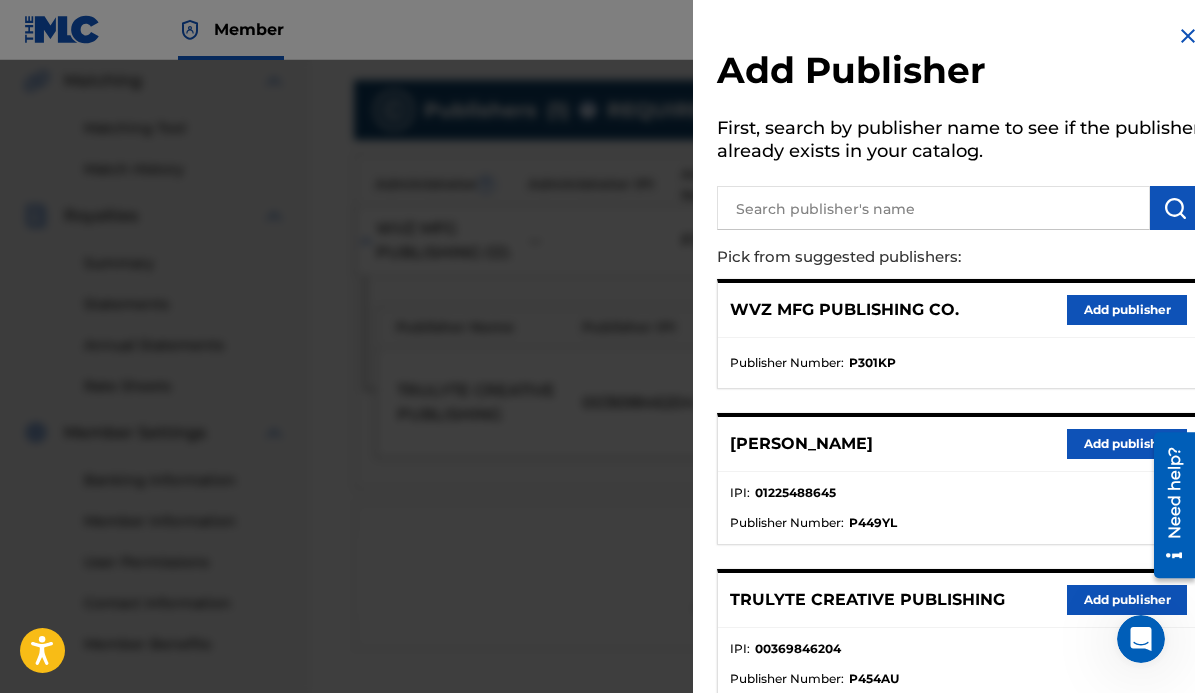 click on "Add publisher" at bounding box center [1127, 600] 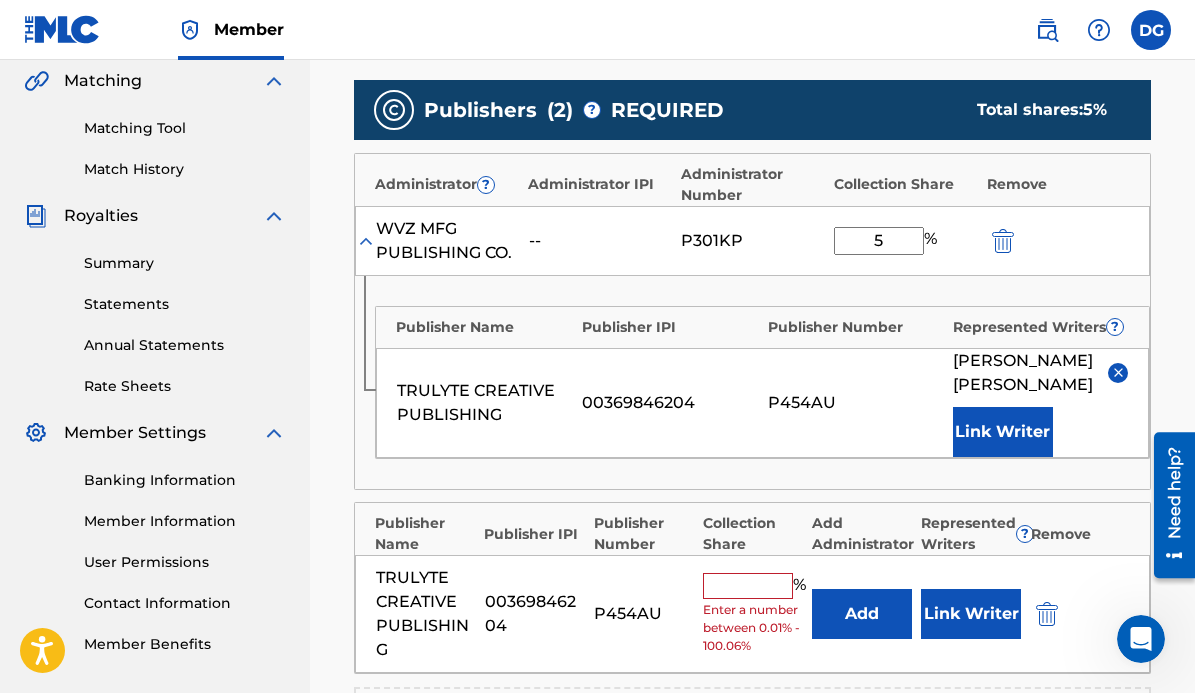click at bounding box center [748, 586] 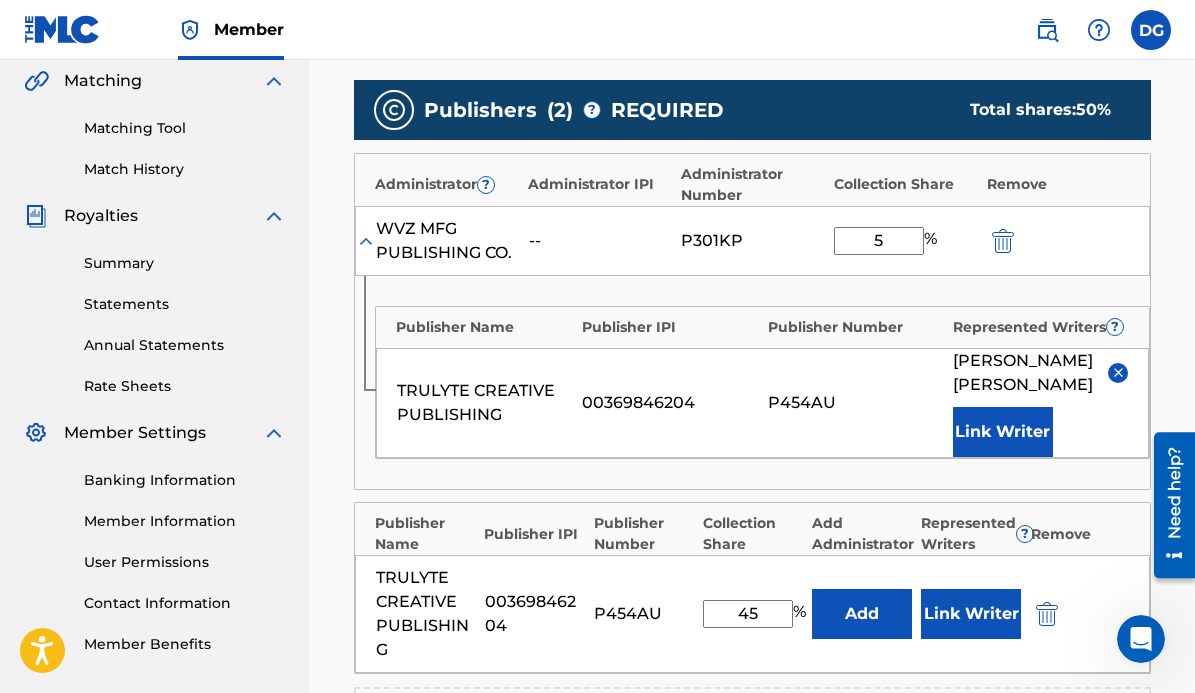 click on "Link Writer" at bounding box center (971, 614) 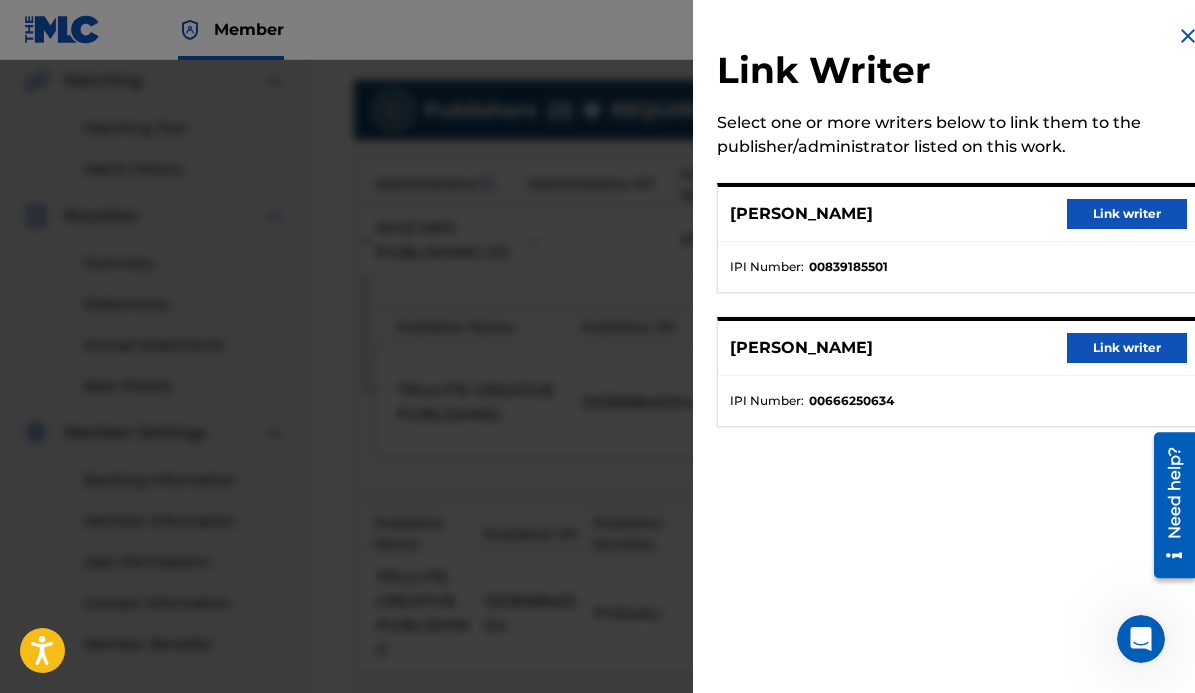 click on "Link writer" at bounding box center [1127, 214] 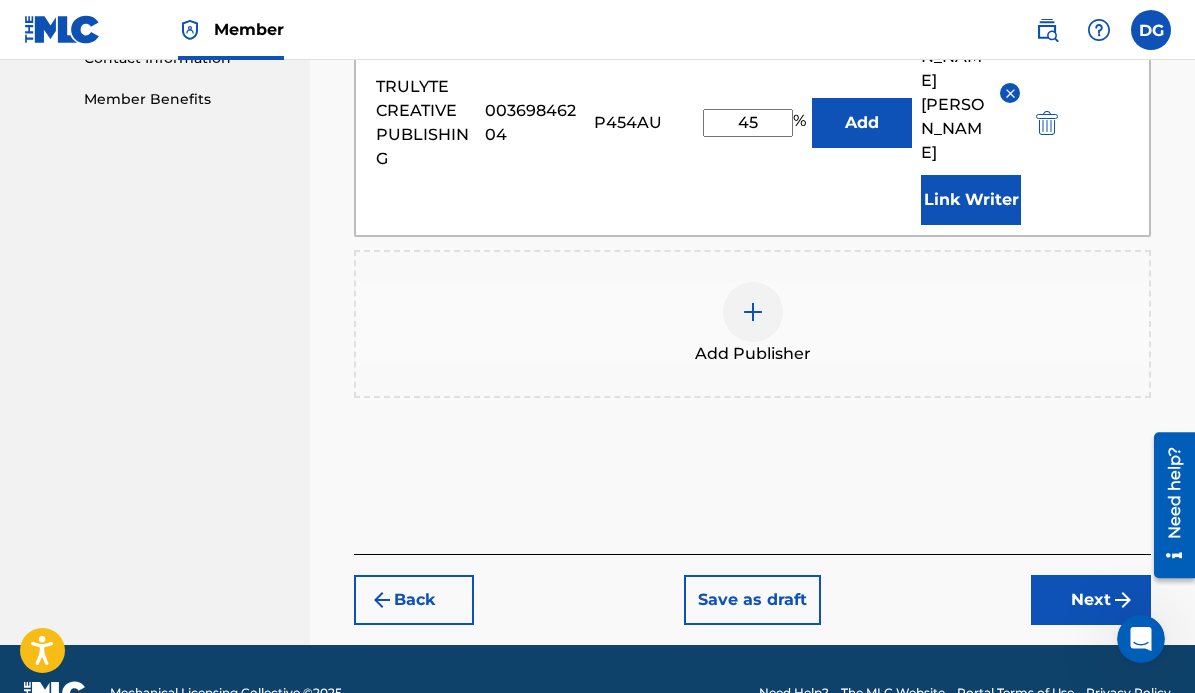 click on "Next" at bounding box center [1091, 600] 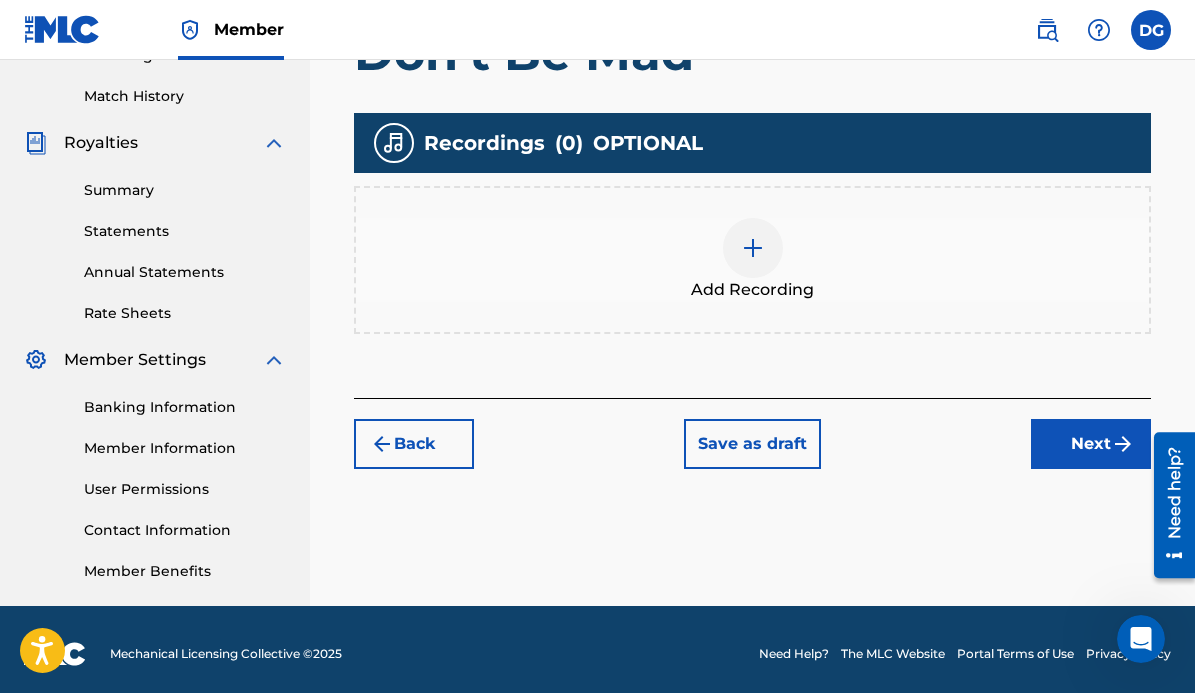 scroll, scrollTop: 540, scrollLeft: 0, axis: vertical 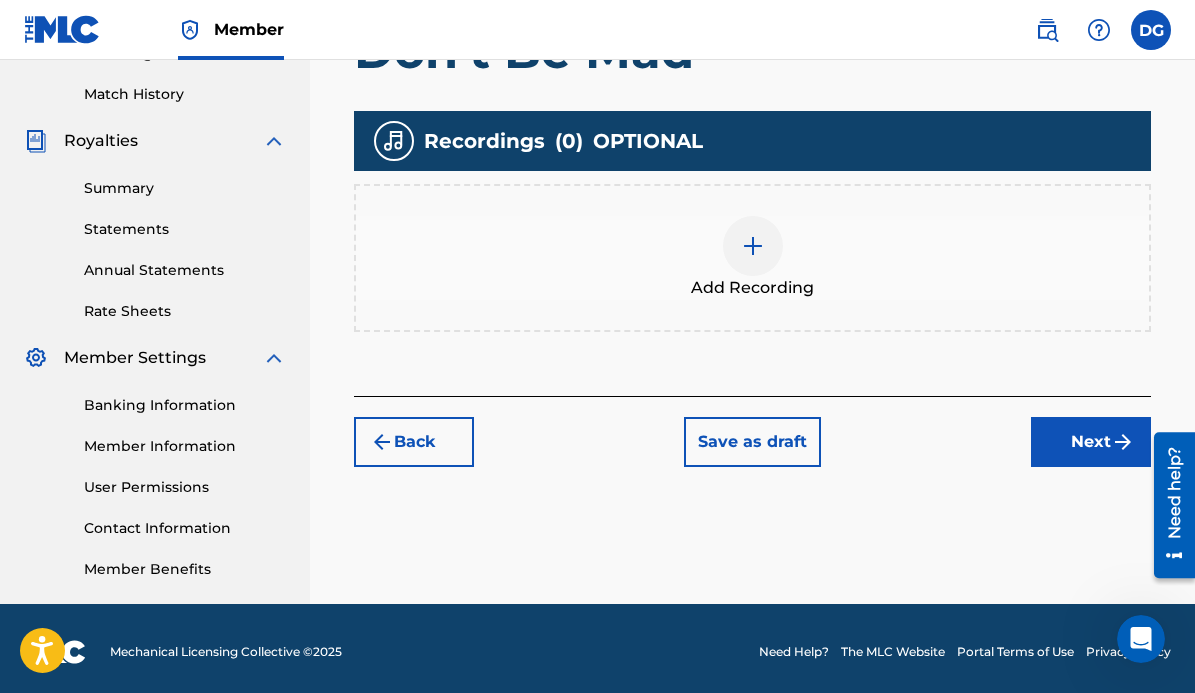 click at bounding box center [753, 246] 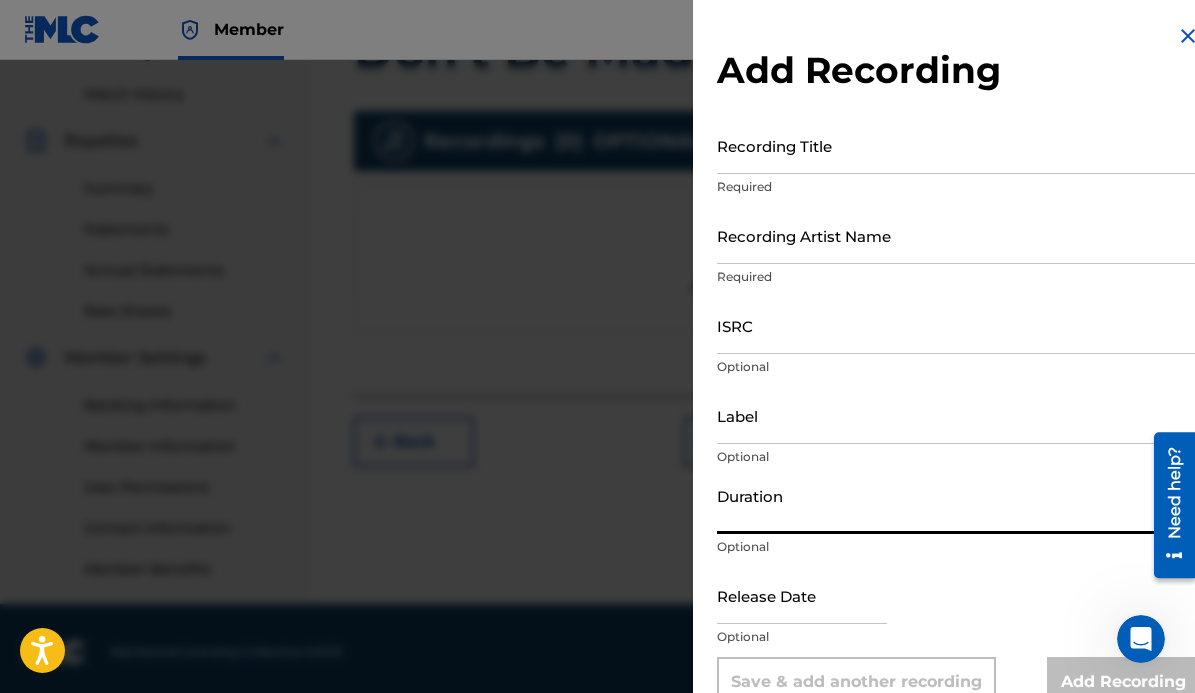 click on "Duration" at bounding box center (958, 505) 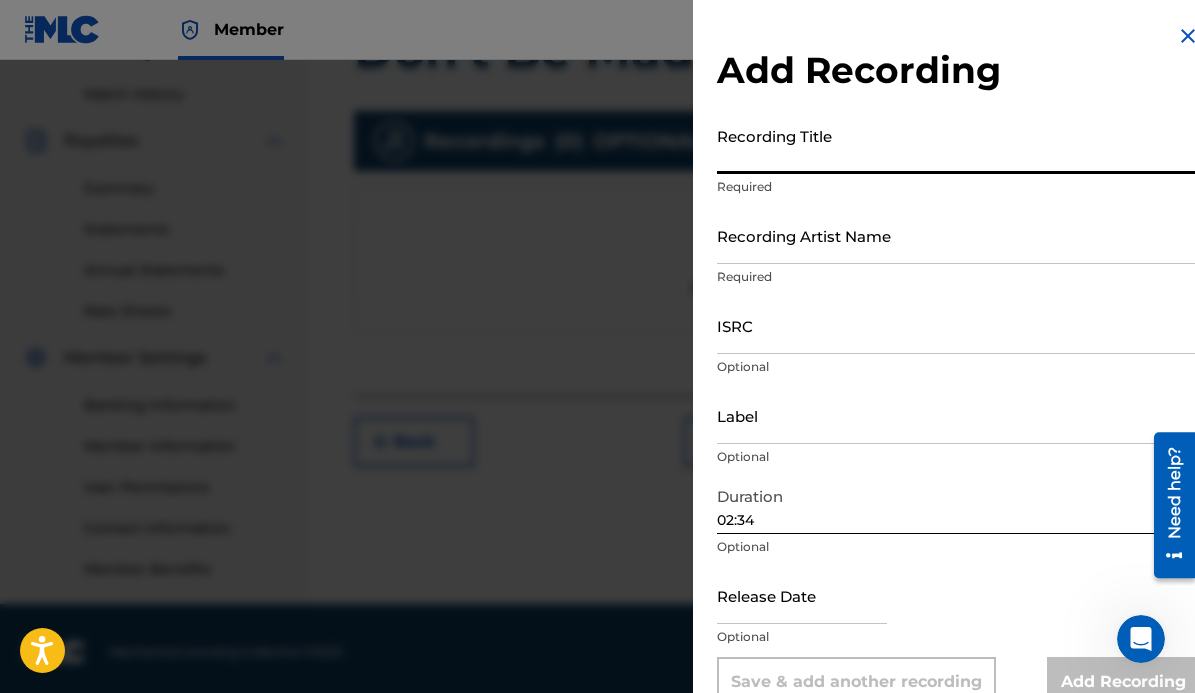 click on "Recording Title" at bounding box center [958, 145] 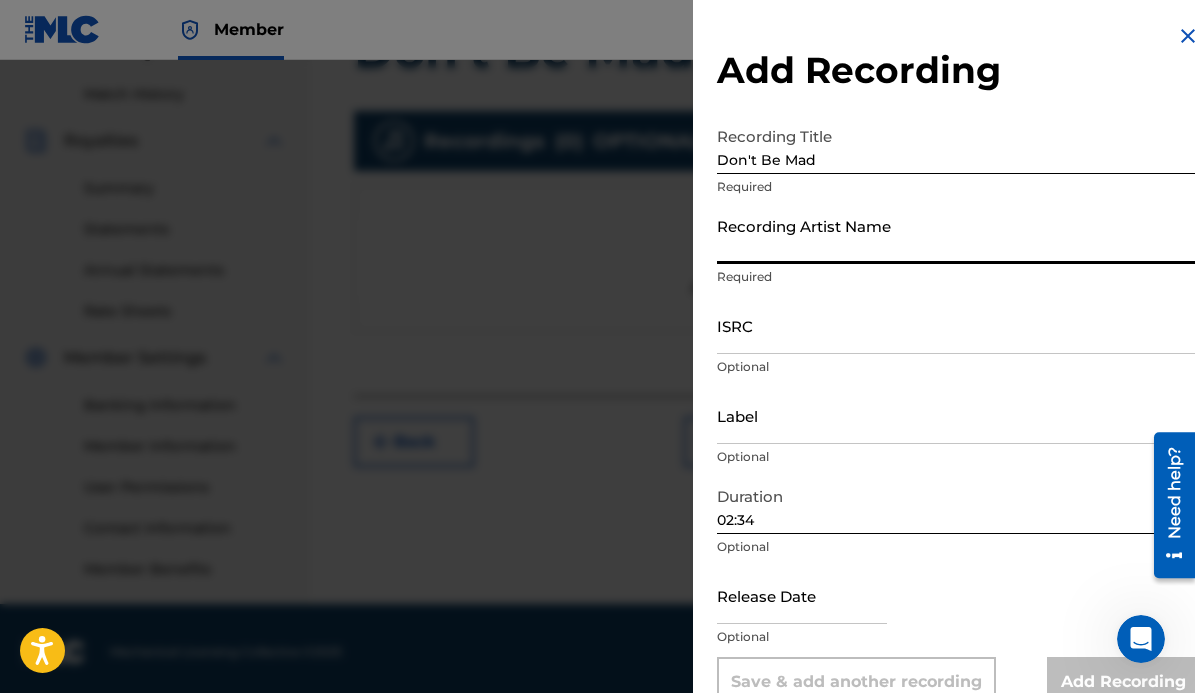 click on "Recording Artist Name" at bounding box center [958, 235] 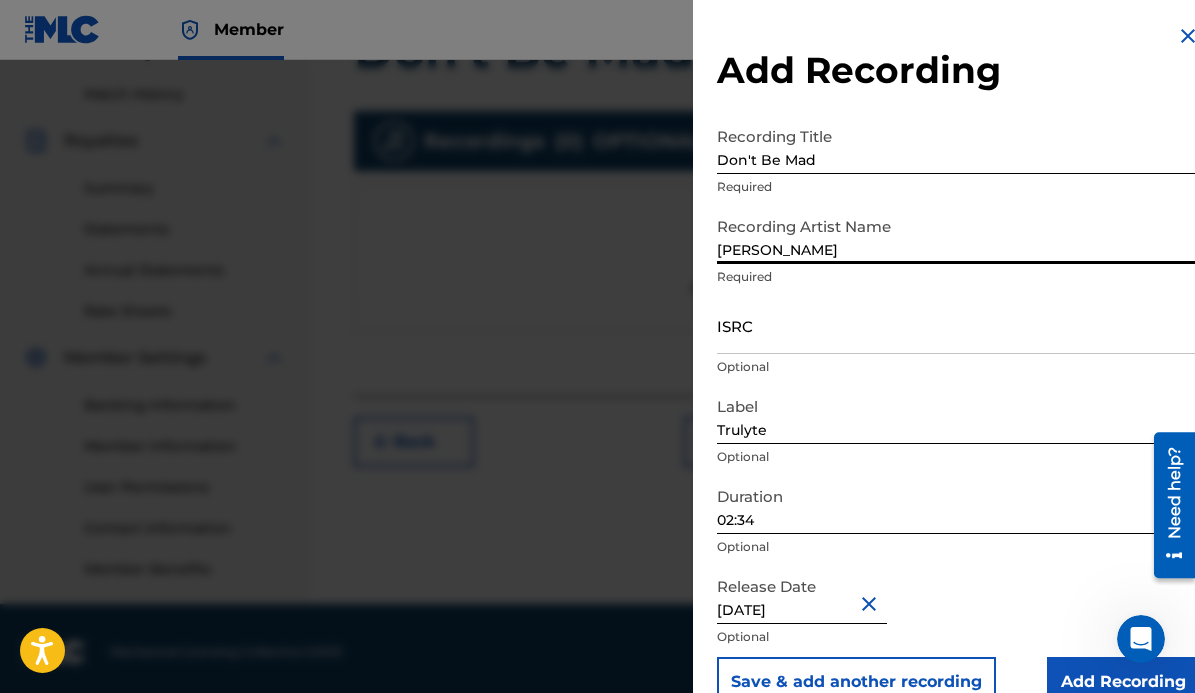 click on "ISRC" at bounding box center [958, 325] 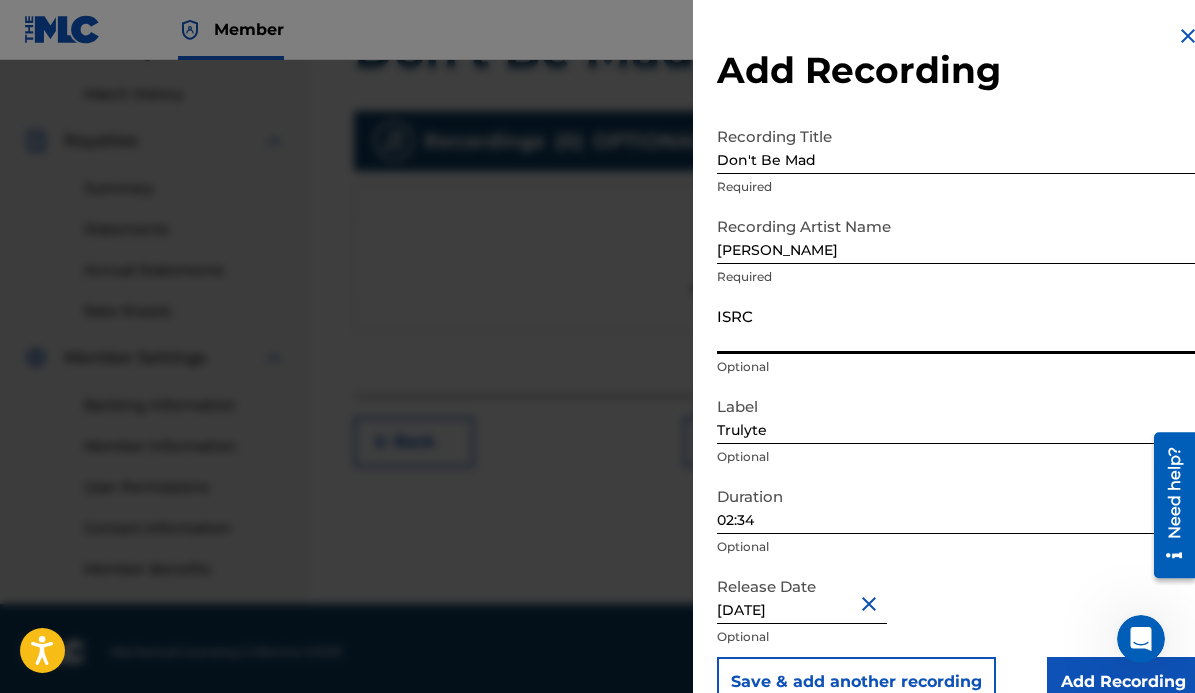 paste on "US7VG1764891" 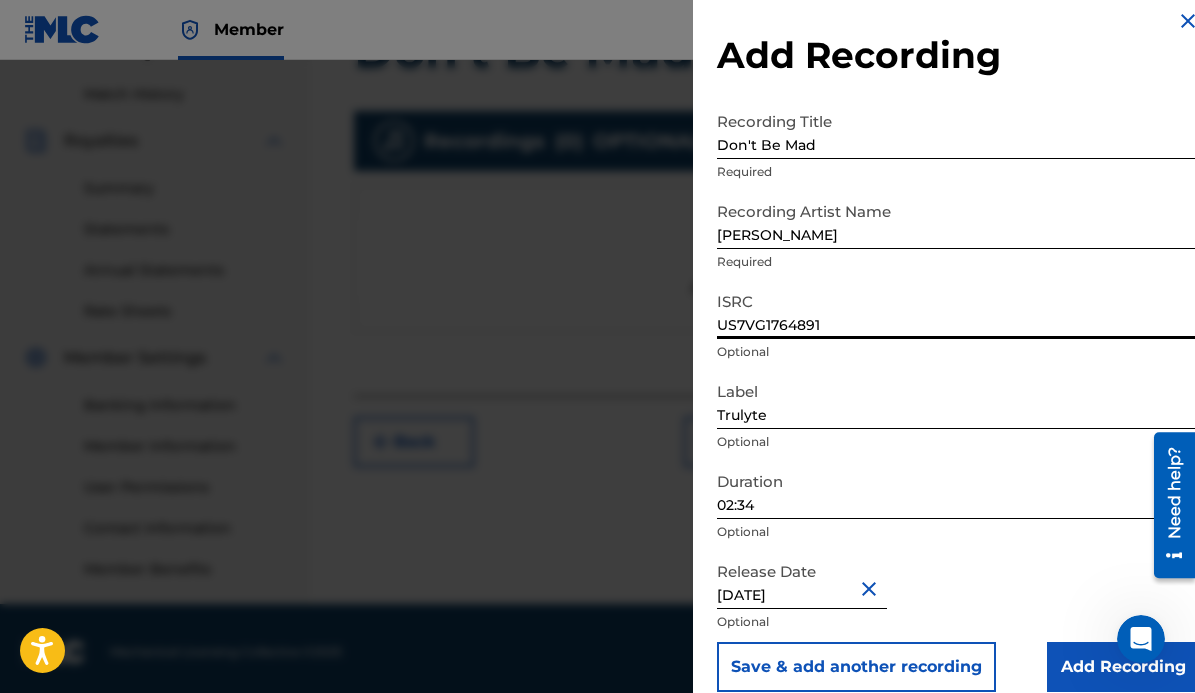 scroll, scrollTop: 37, scrollLeft: 0, axis: vertical 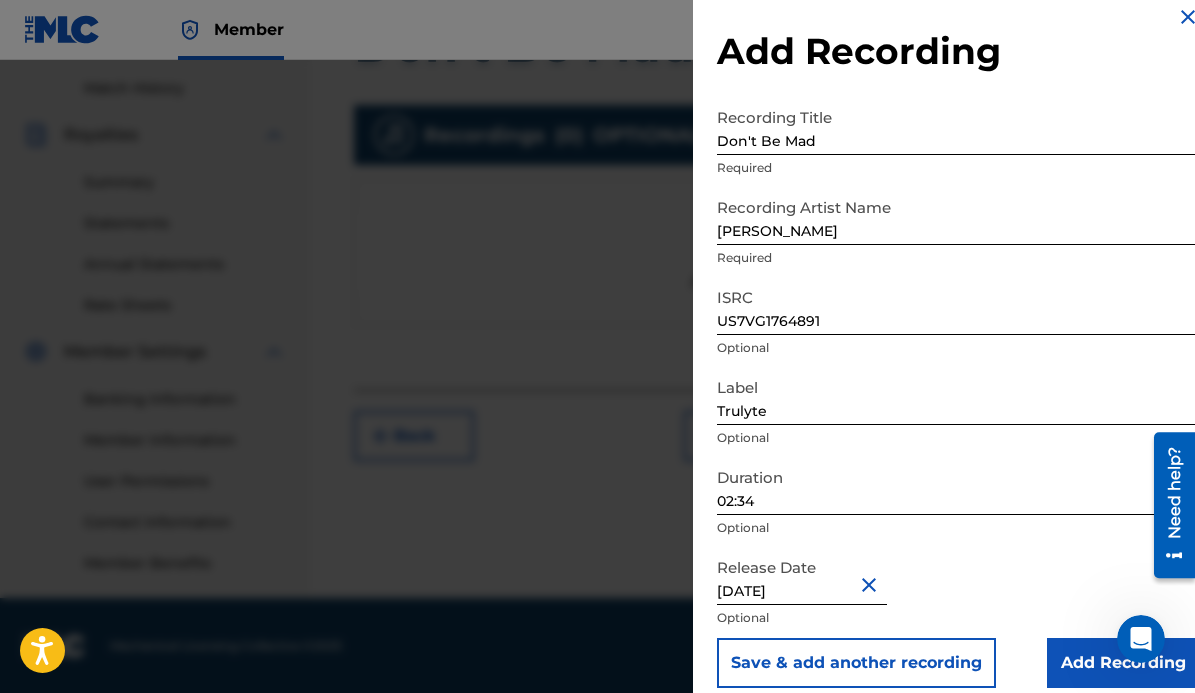 click on "Add Recording" at bounding box center (1123, 663) 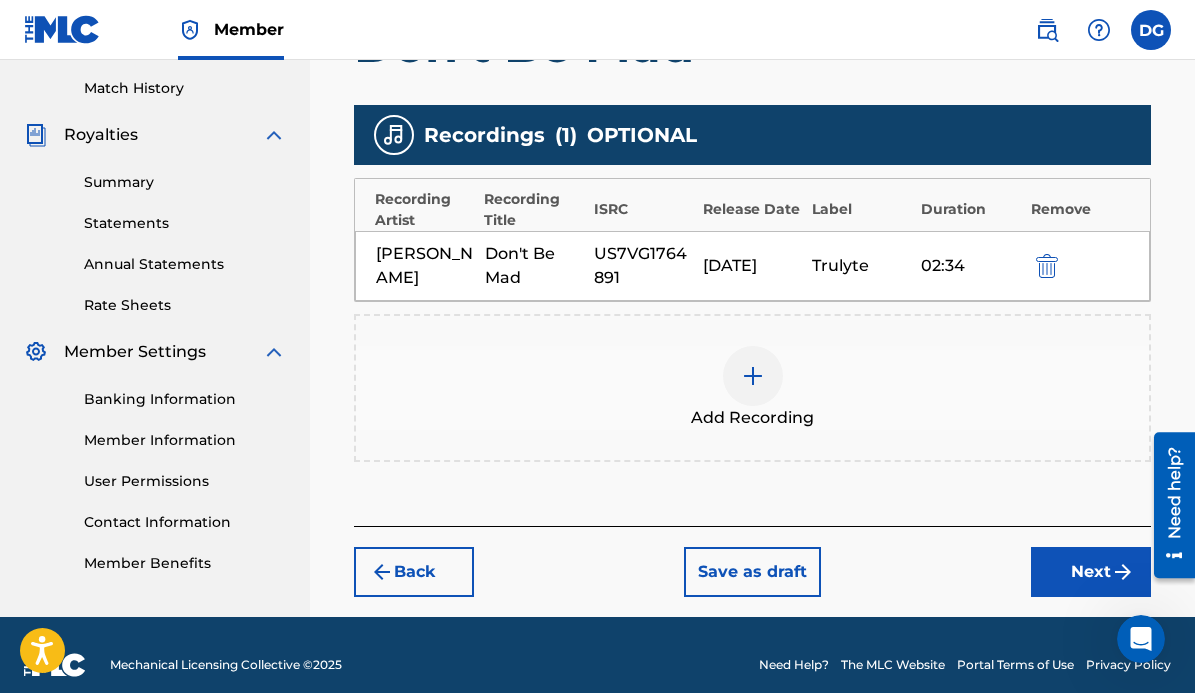 click on "Next" at bounding box center [1091, 572] 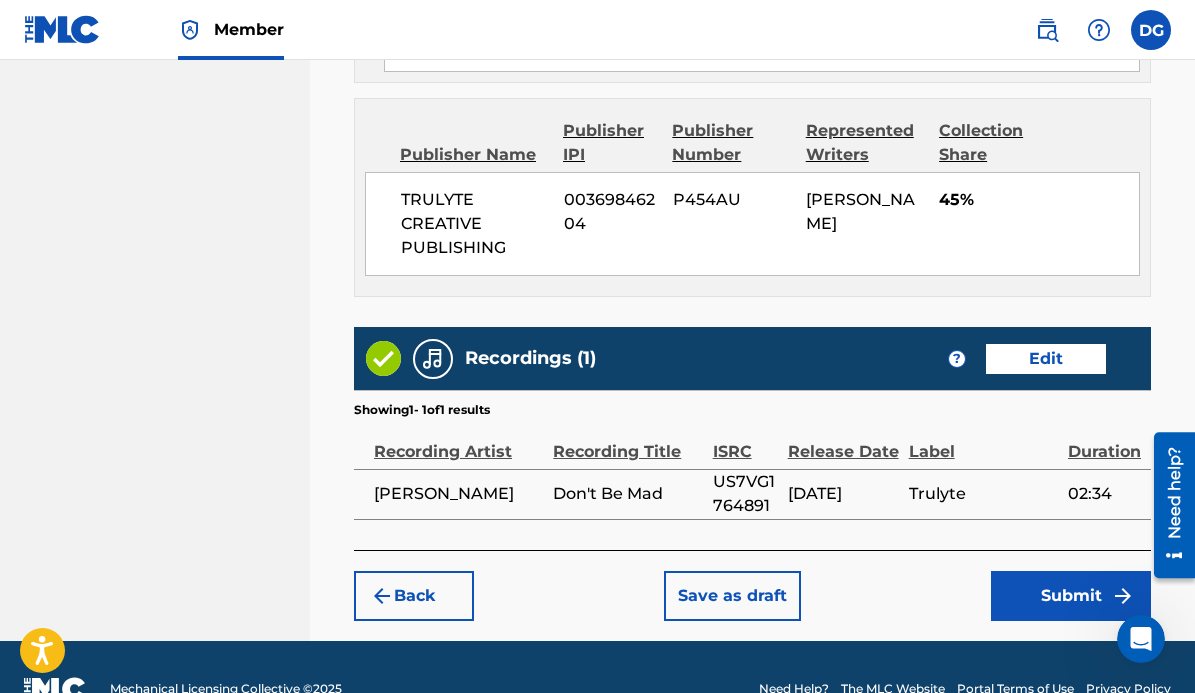 scroll, scrollTop: 1475, scrollLeft: 0, axis: vertical 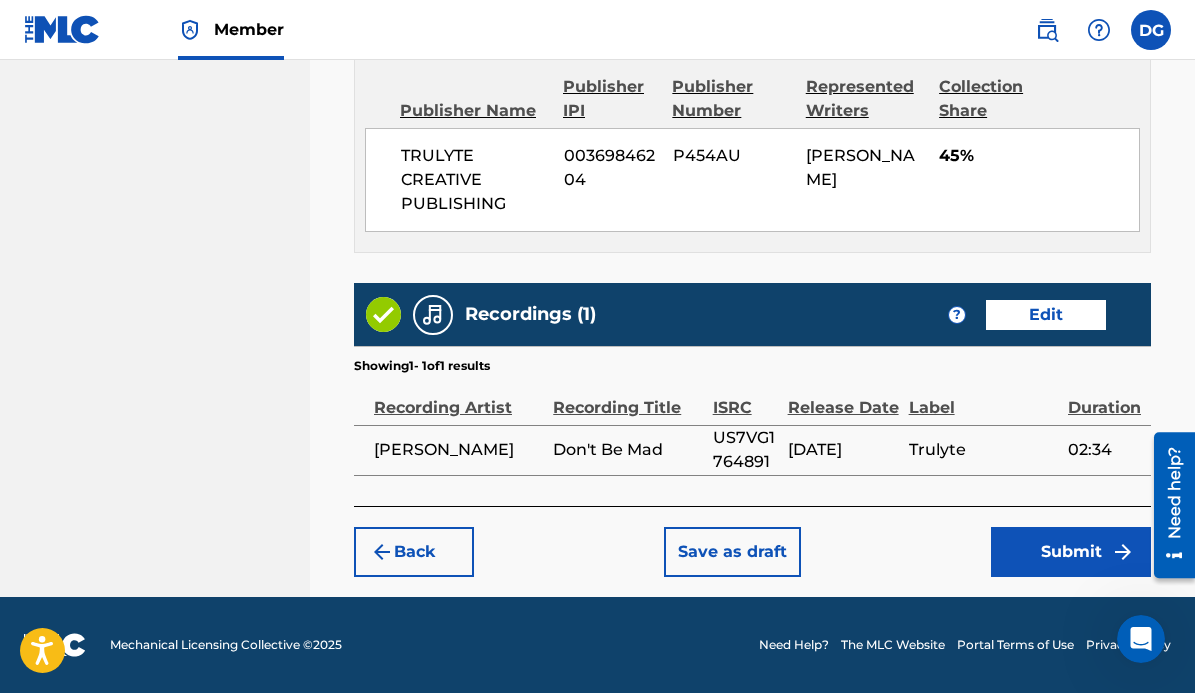 click on "Submit" at bounding box center (1071, 552) 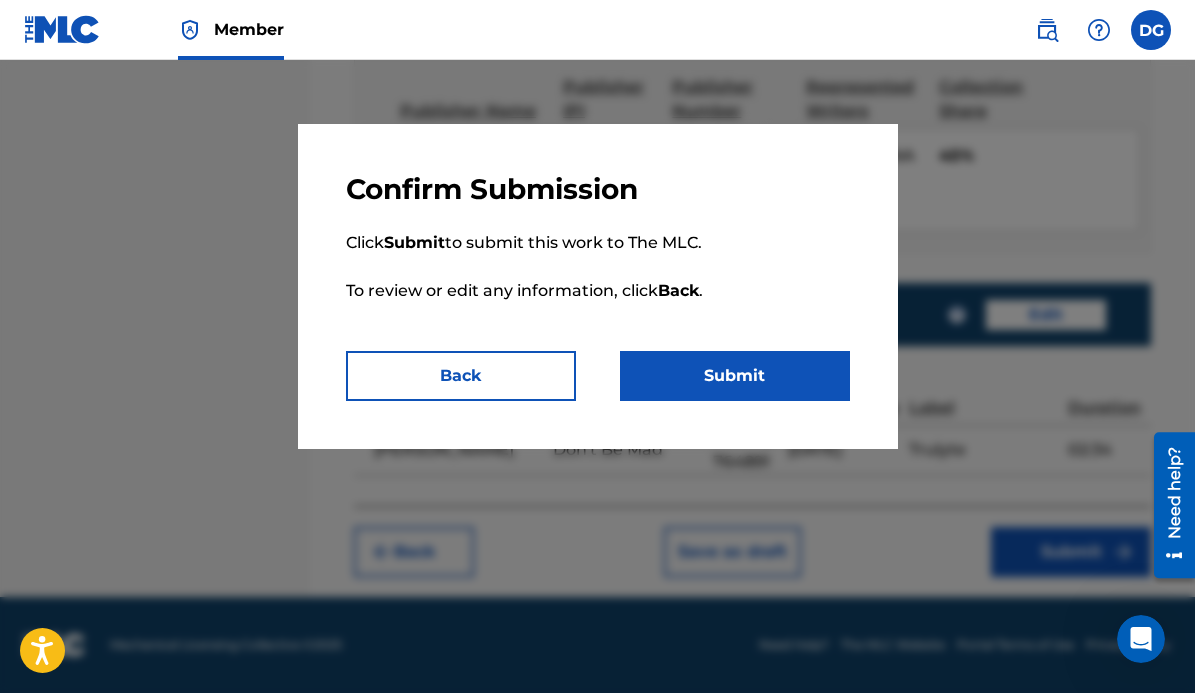 click on "Submit" at bounding box center (735, 376) 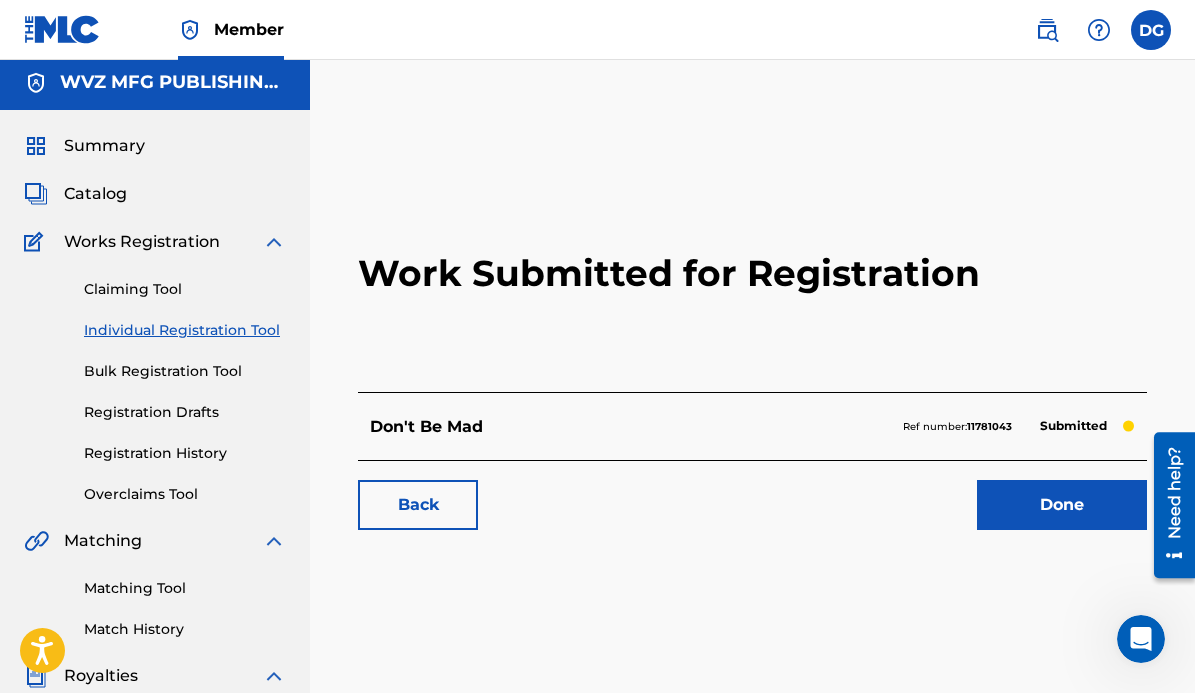 scroll, scrollTop: 0, scrollLeft: 0, axis: both 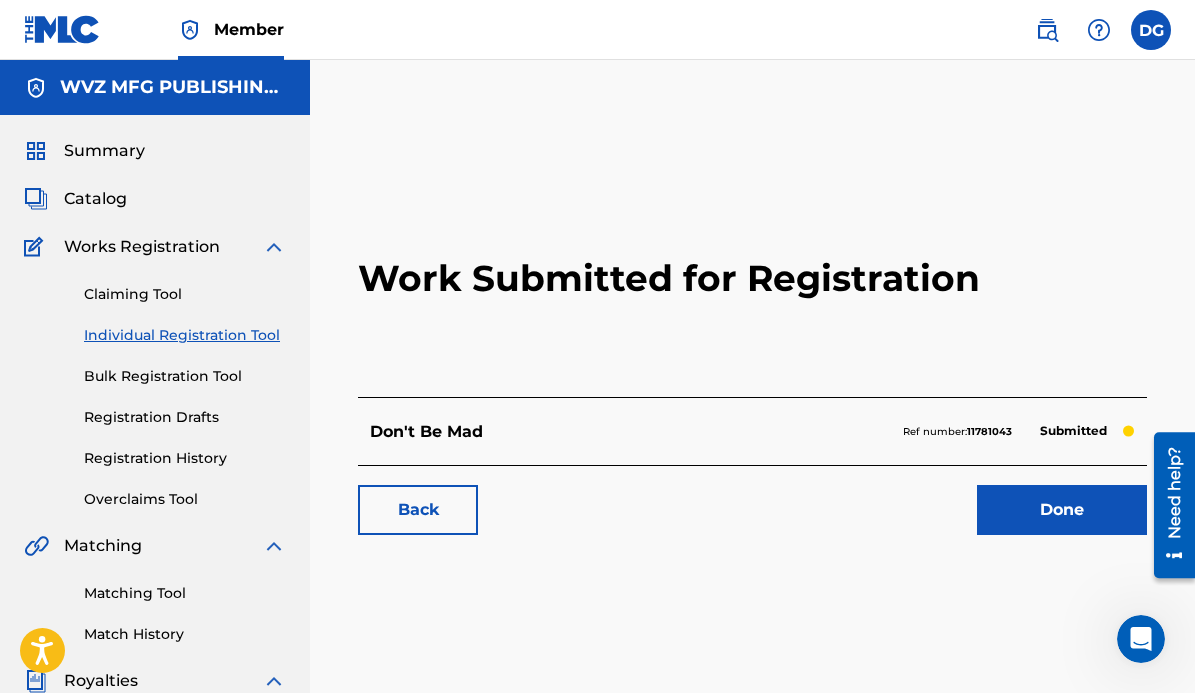 click on "Done" at bounding box center (1062, 510) 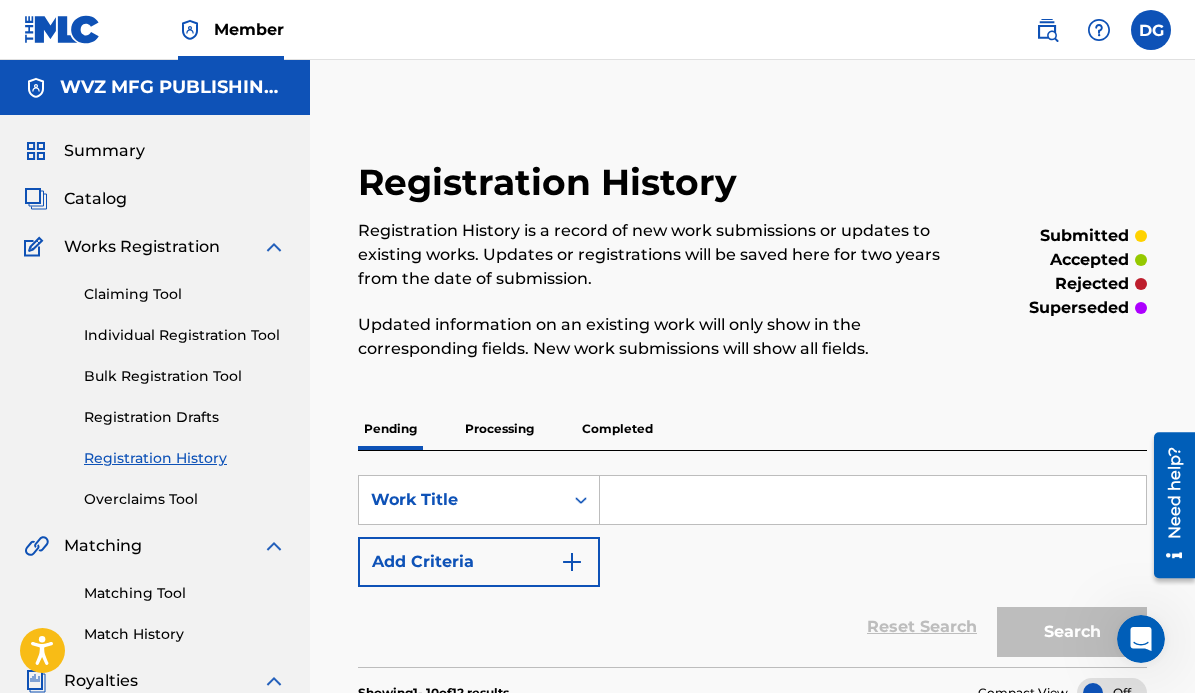 click on "Individual Registration Tool" at bounding box center [185, 335] 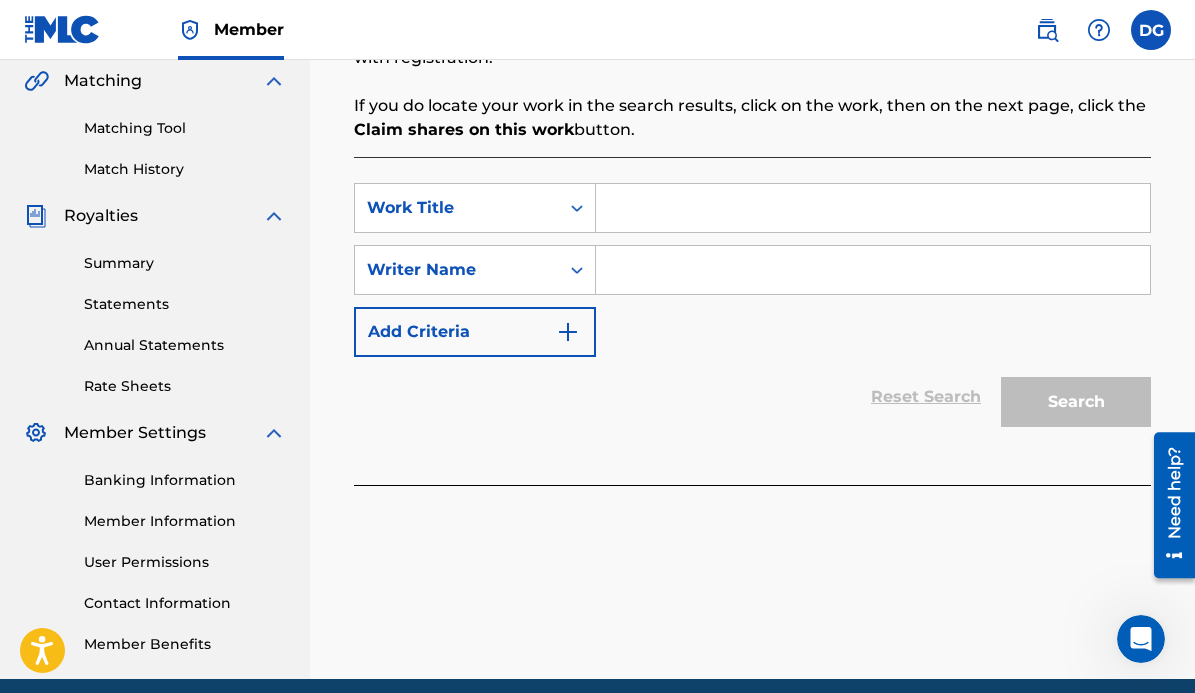 scroll, scrollTop: 463, scrollLeft: 0, axis: vertical 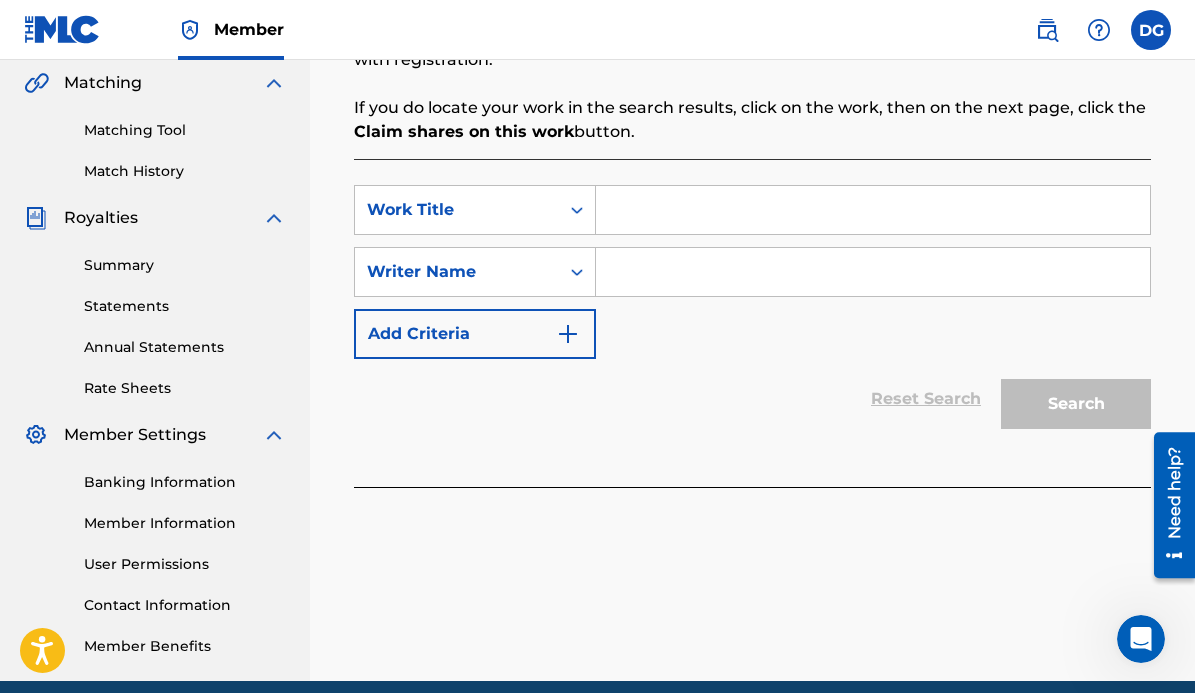 click at bounding box center [873, 210] 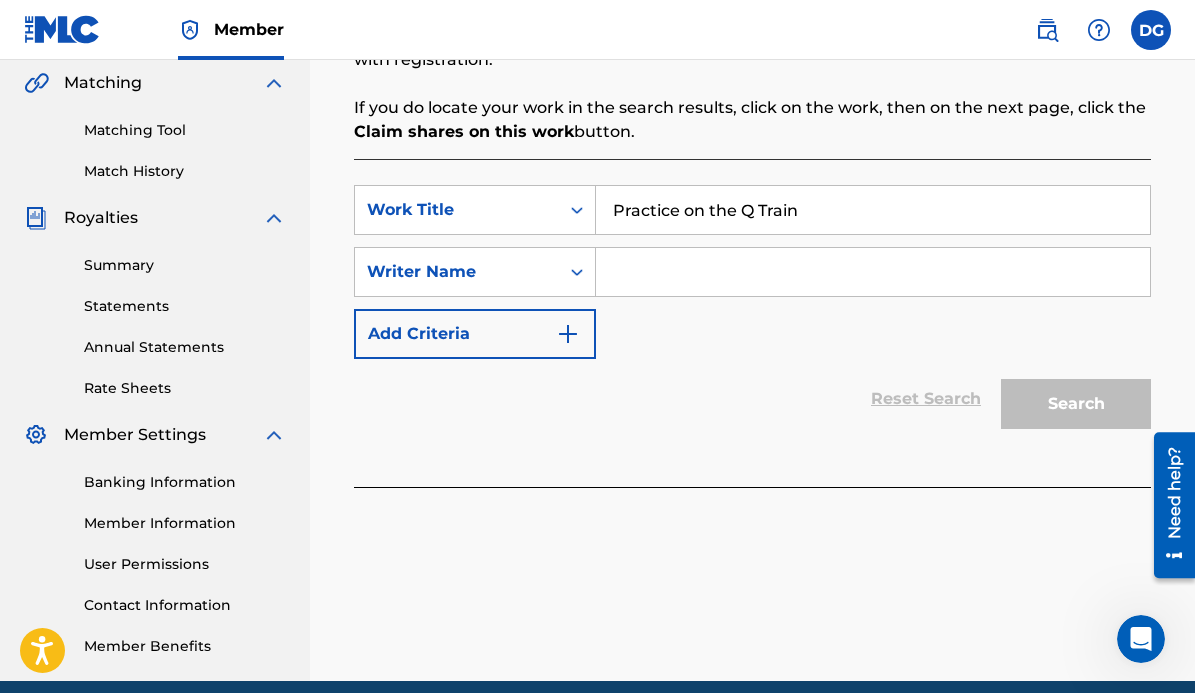 click at bounding box center (873, 272) 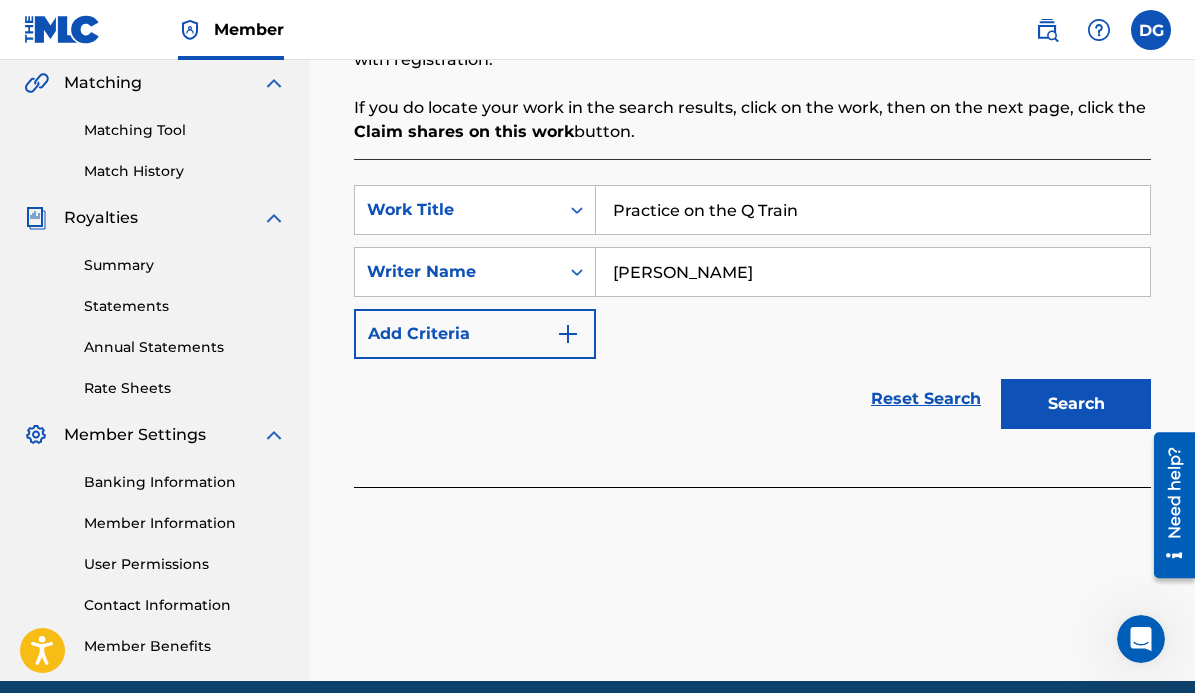 click on "Search" at bounding box center [1076, 404] 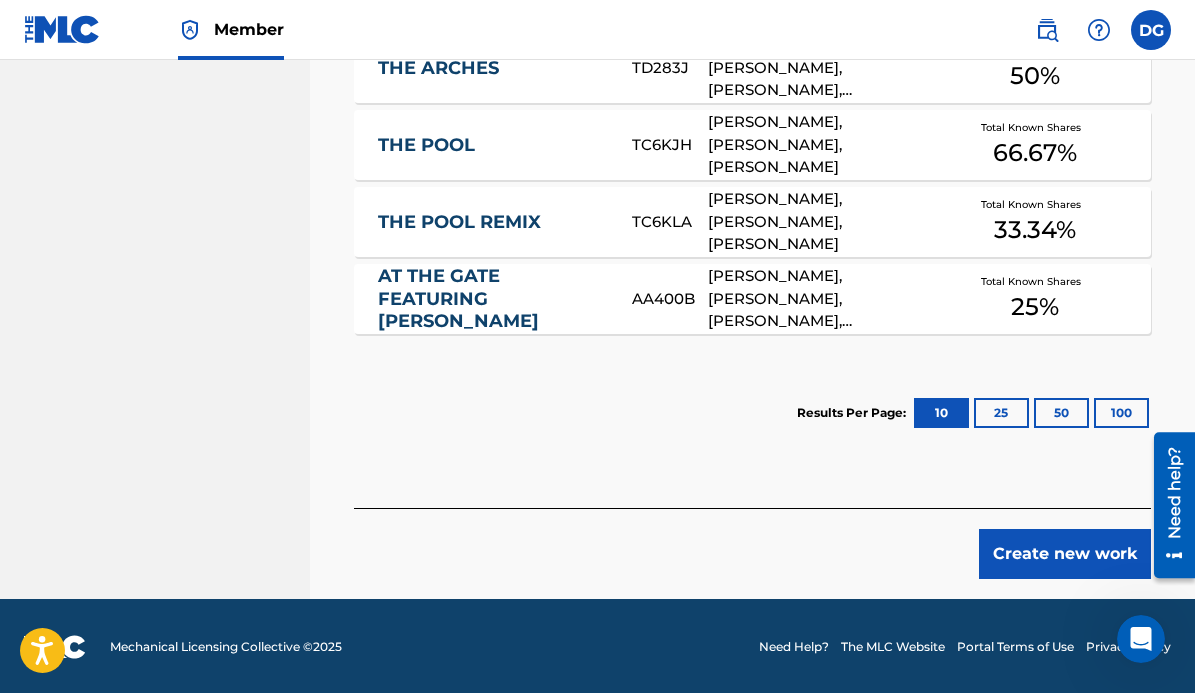 scroll, scrollTop: 1083, scrollLeft: 0, axis: vertical 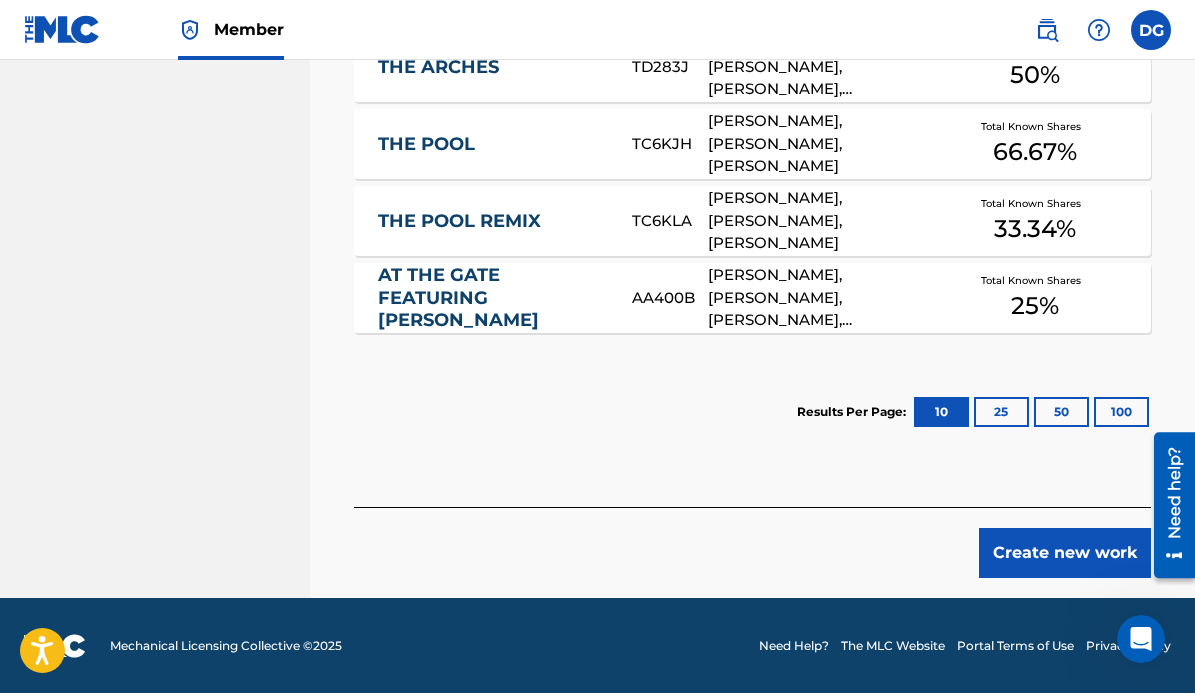 click on "AT THE GATE FEATURING [PERSON_NAME]" at bounding box center (491, 298) 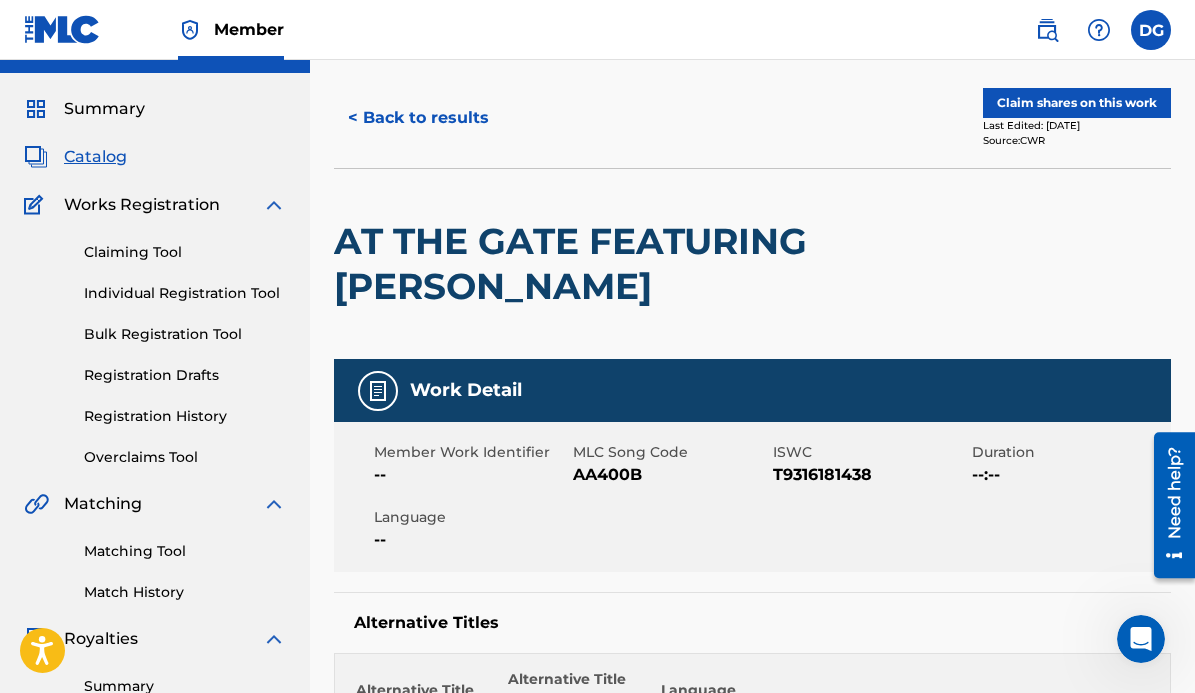 scroll, scrollTop: 0, scrollLeft: 0, axis: both 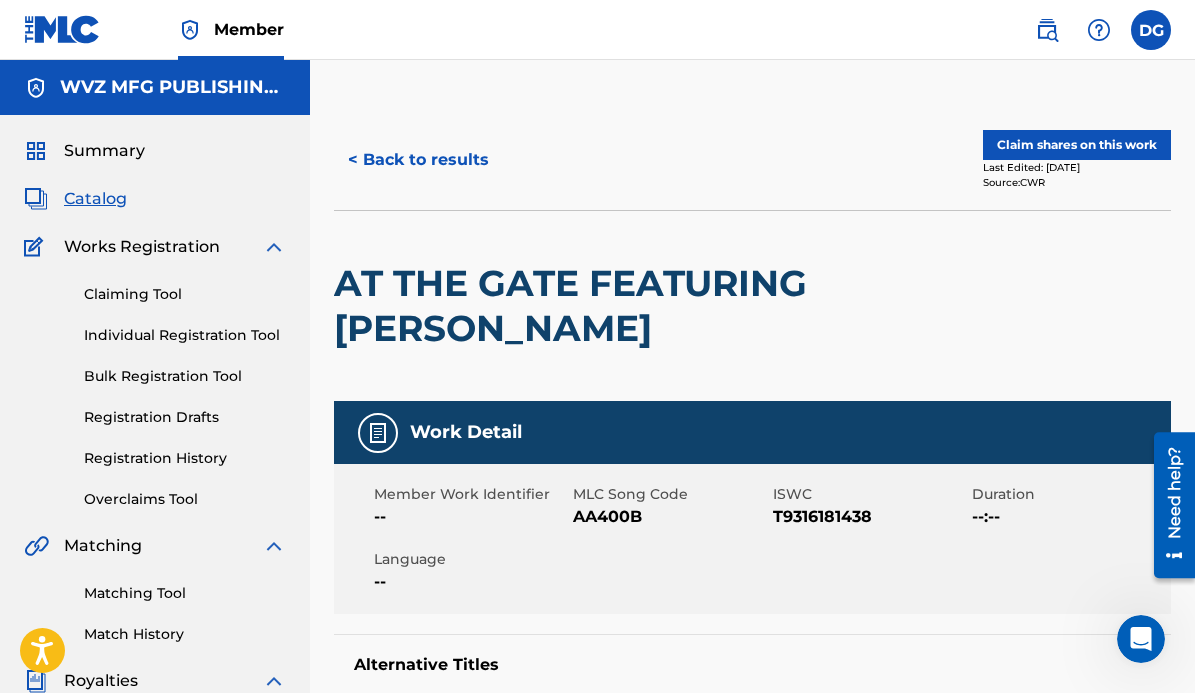 click on "Registration History" at bounding box center [185, 458] 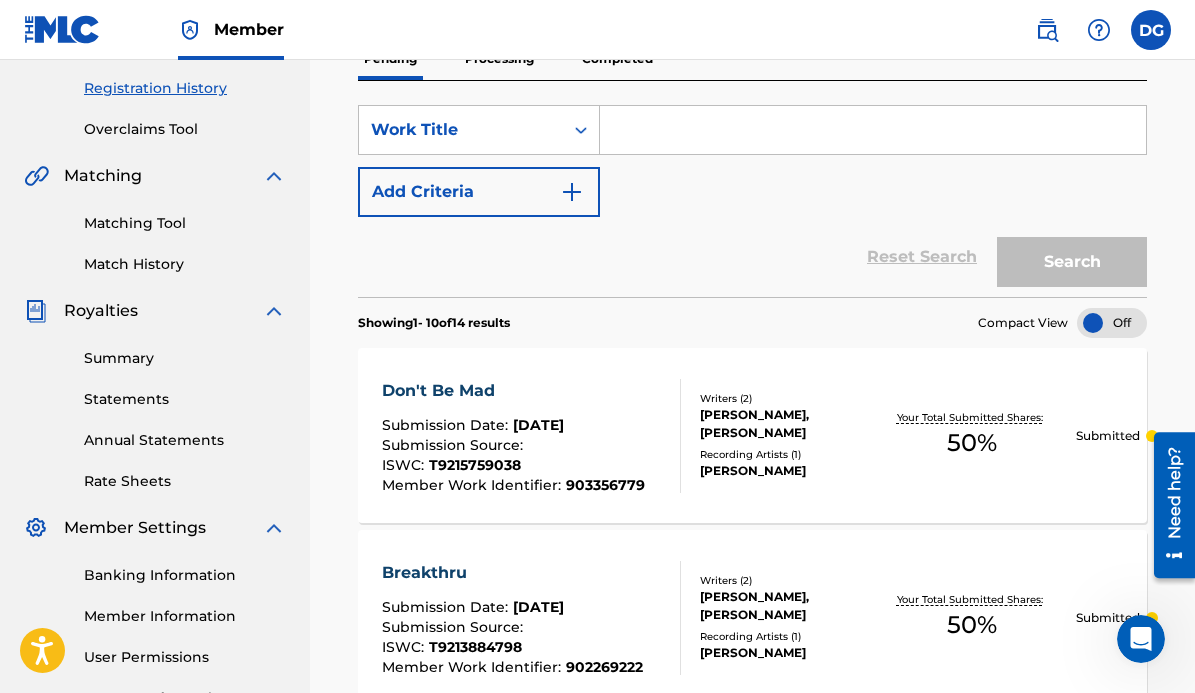 scroll, scrollTop: 372, scrollLeft: 0, axis: vertical 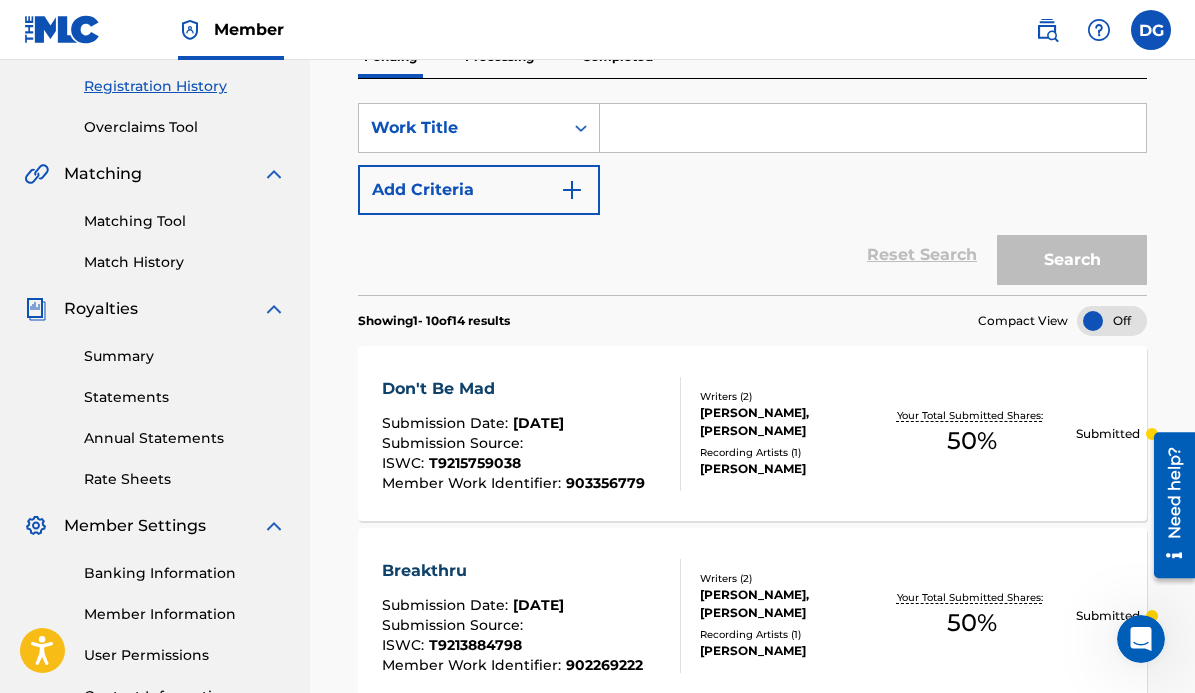 click at bounding box center (873, 128) 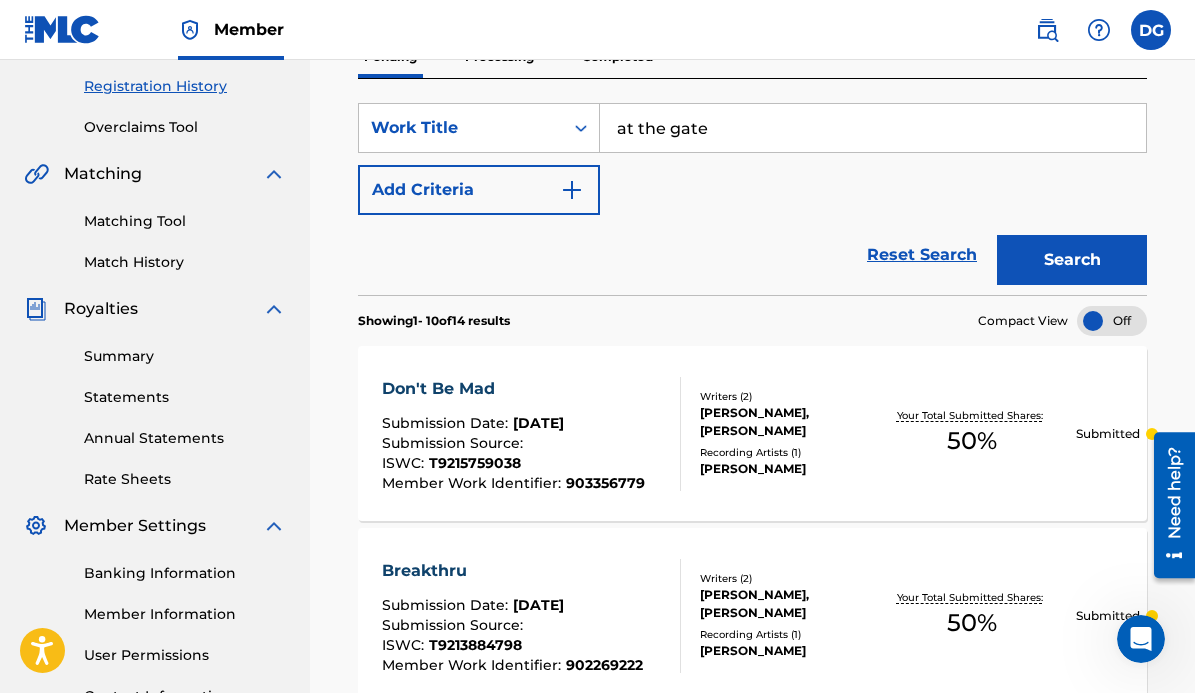 click on "Search" at bounding box center (1072, 260) 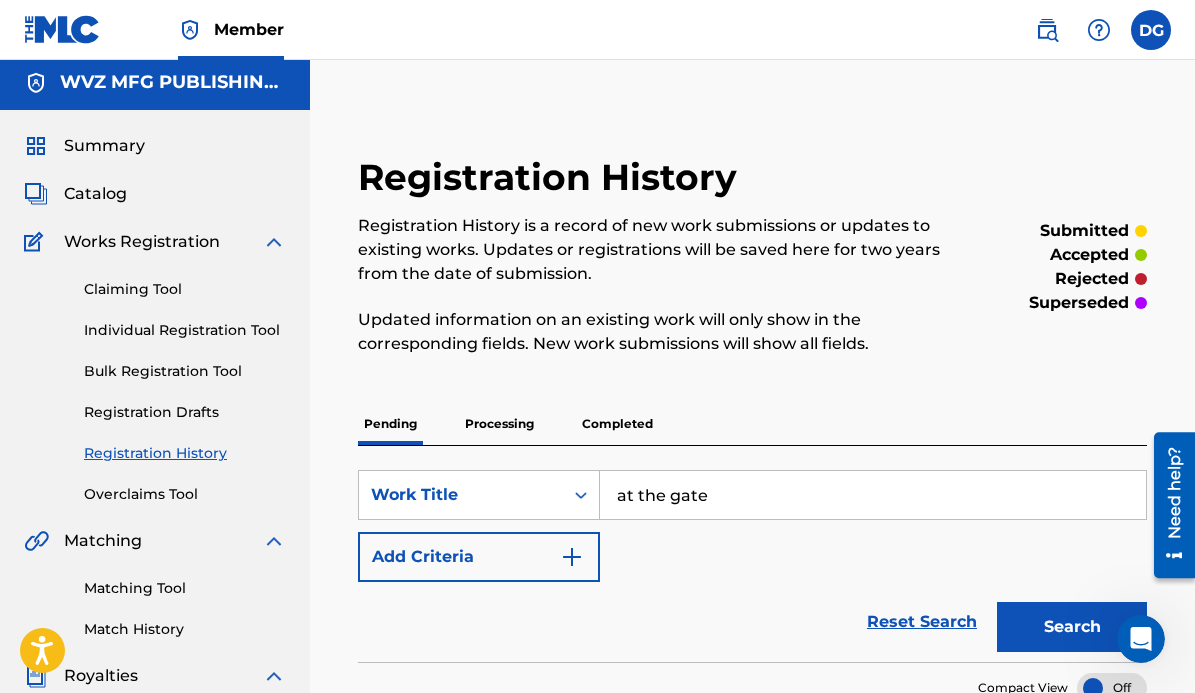 scroll, scrollTop: 0, scrollLeft: 0, axis: both 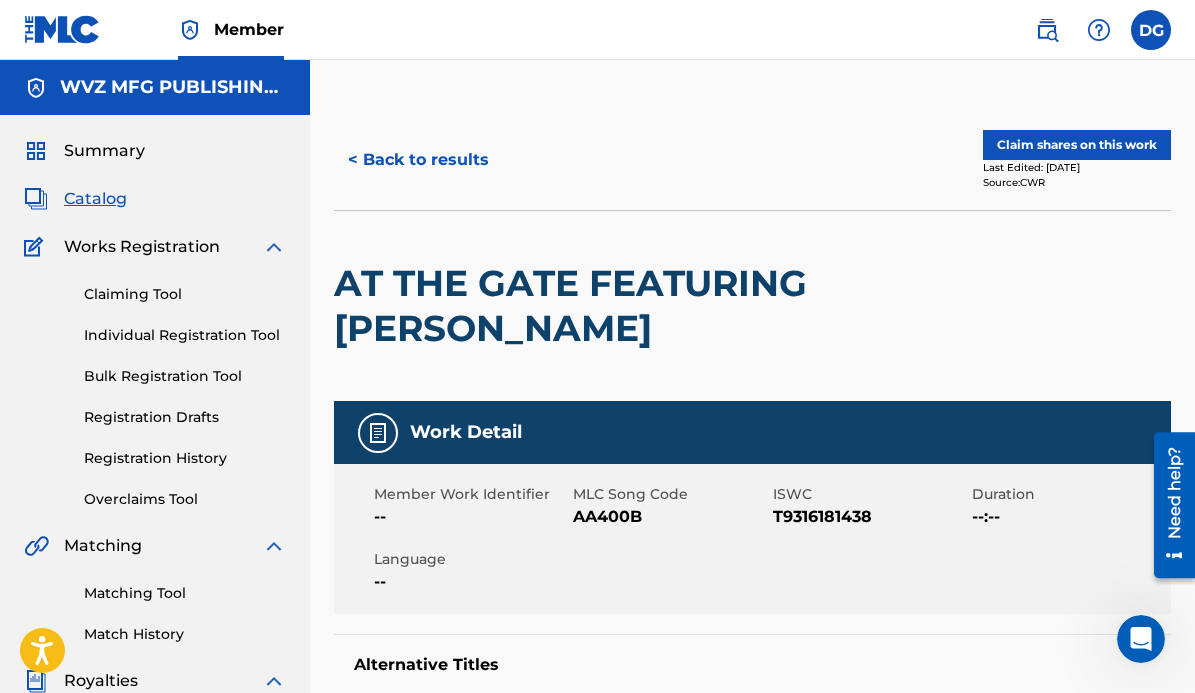 click on "Claim shares on this work" at bounding box center [1077, 145] 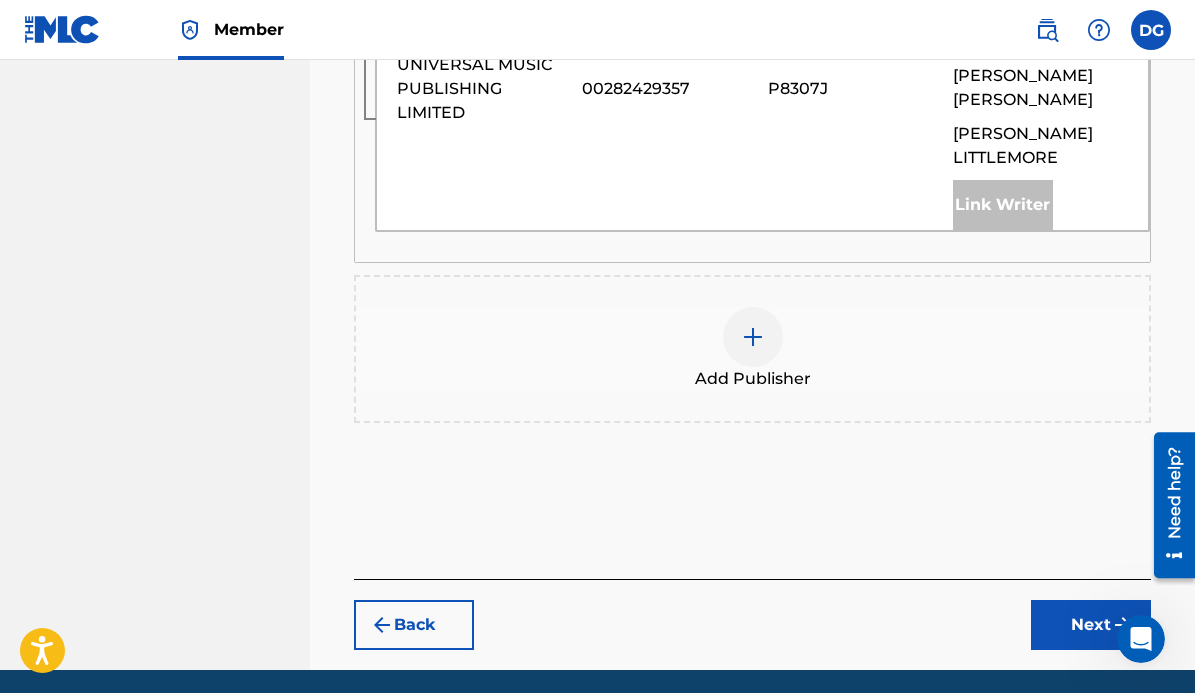 scroll, scrollTop: 1076, scrollLeft: 0, axis: vertical 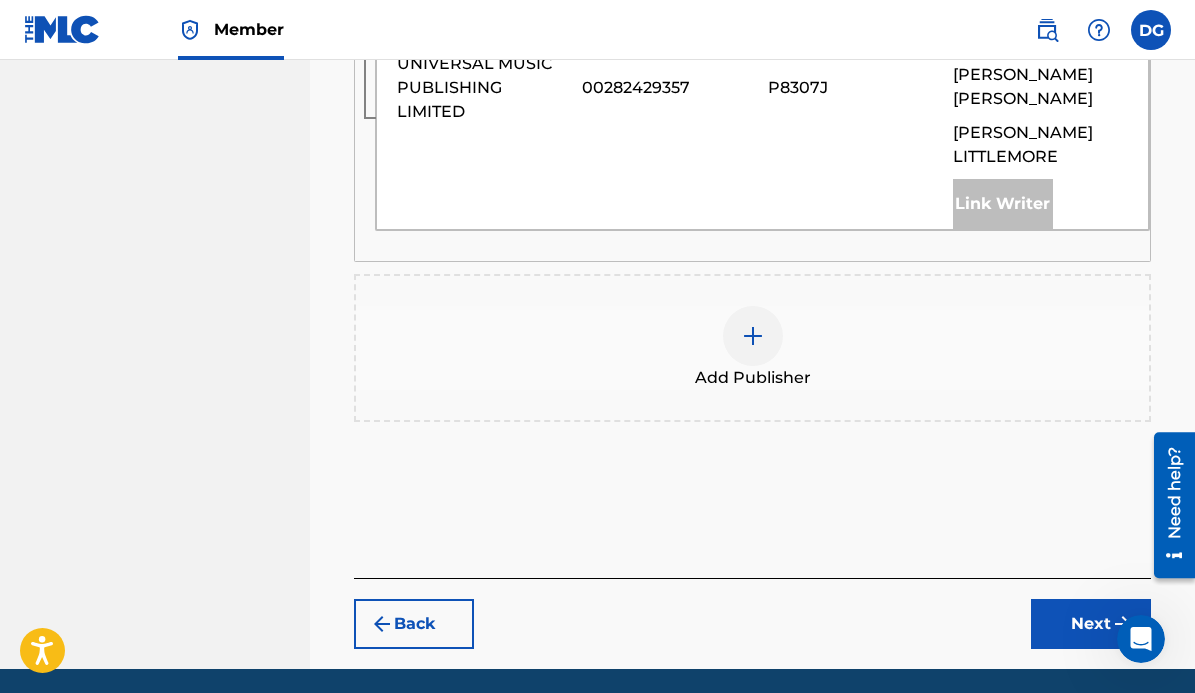 click at bounding box center [753, 336] 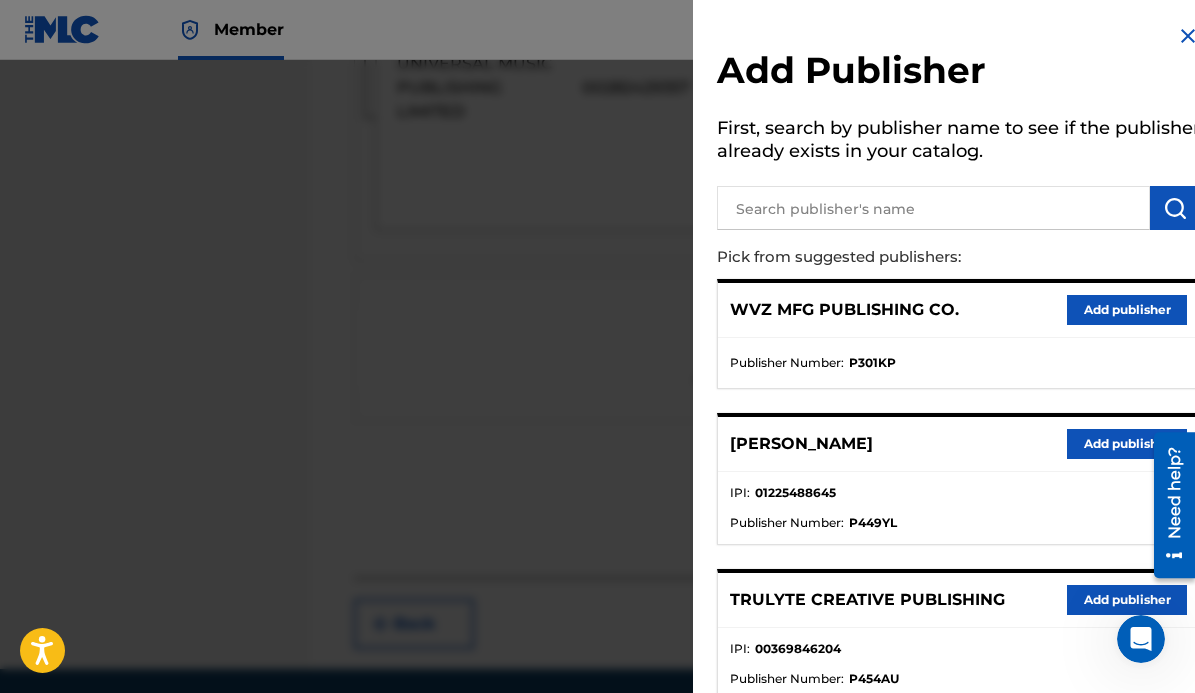 scroll, scrollTop: 1, scrollLeft: 0, axis: vertical 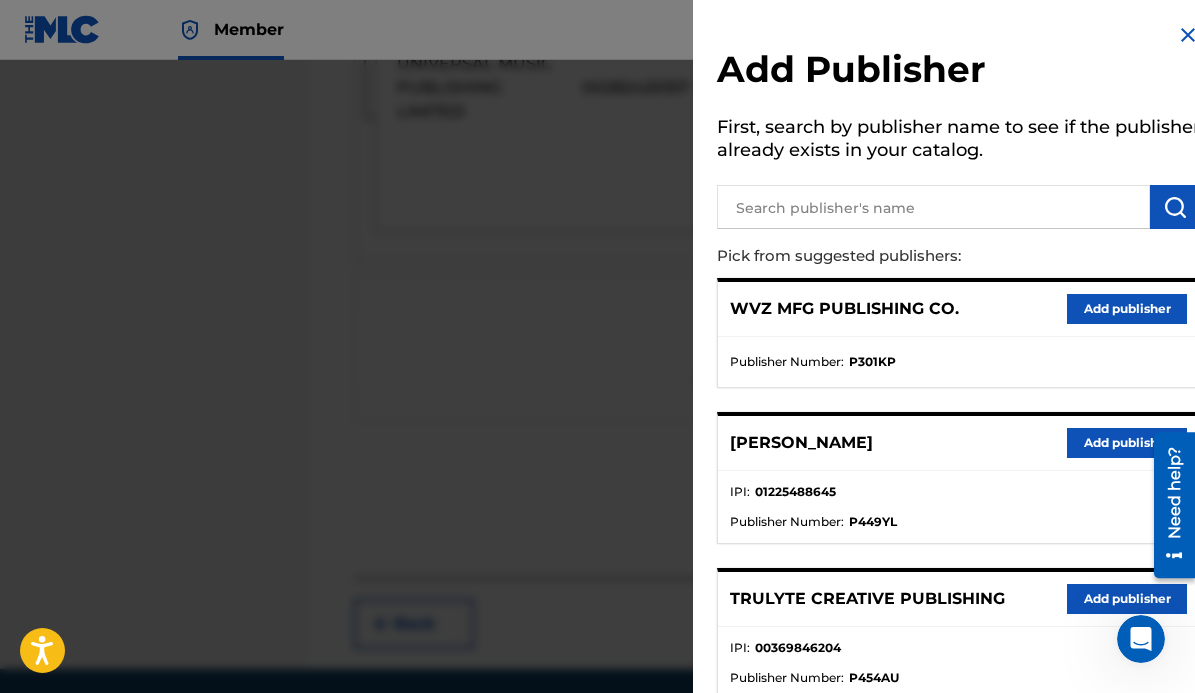 click on "Add publisher" at bounding box center (1127, 599) 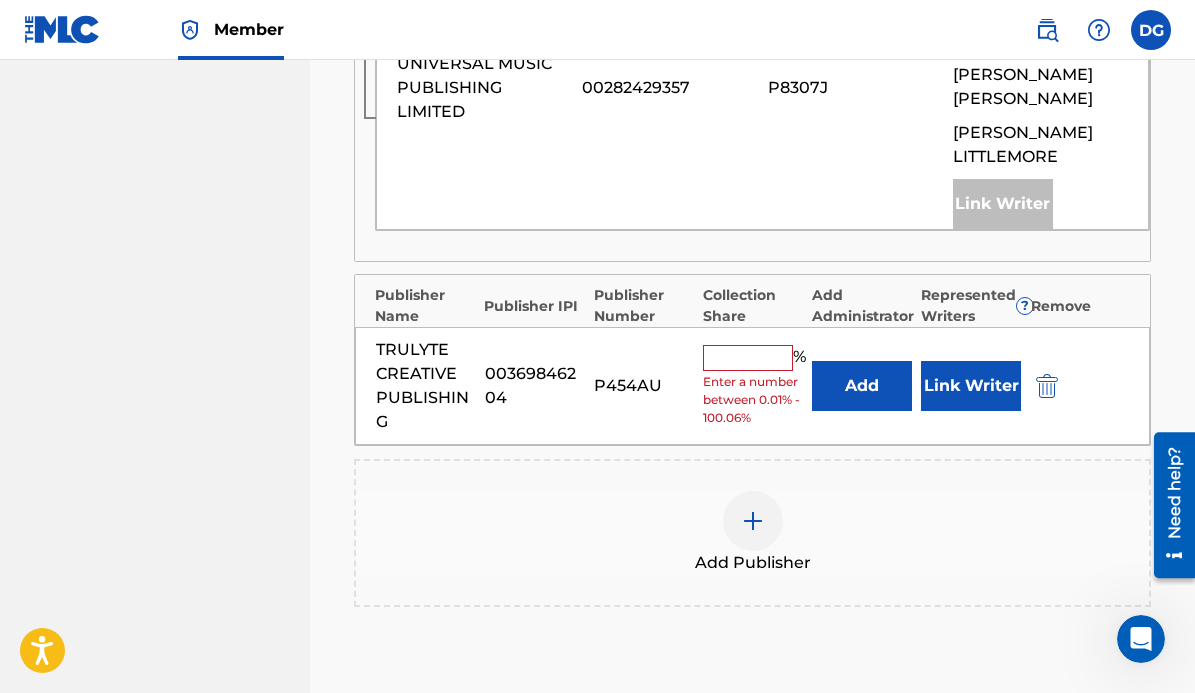 click at bounding box center (748, 358) 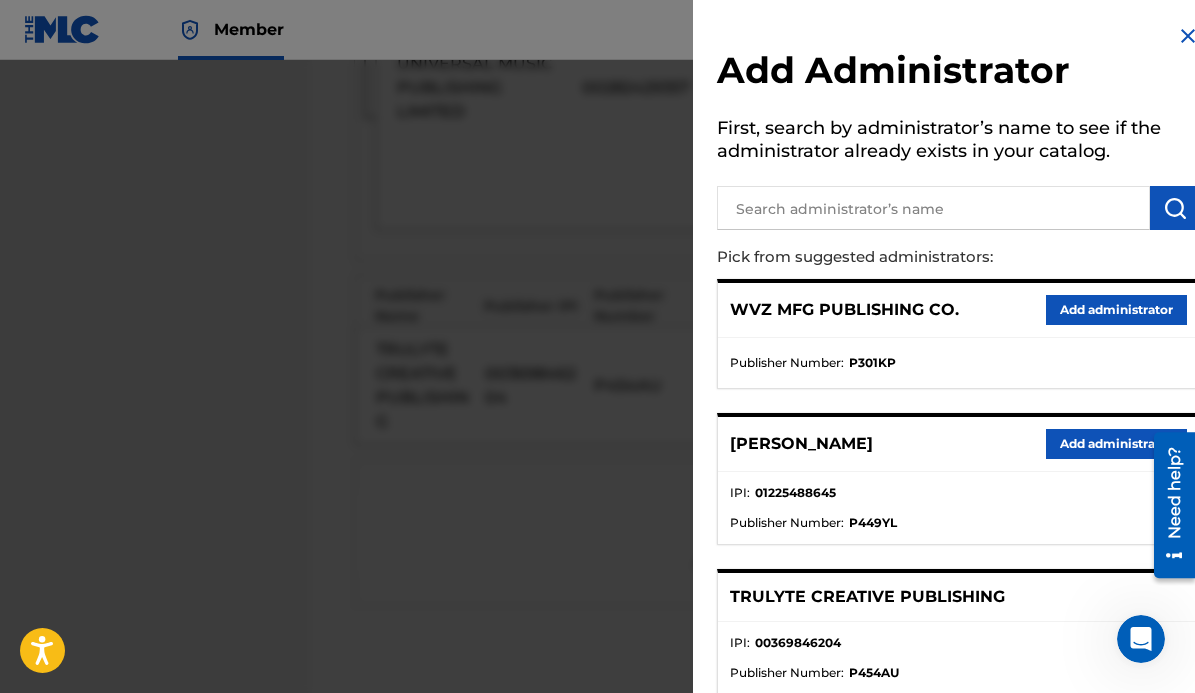 click on "Add administrator" at bounding box center (1116, 310) 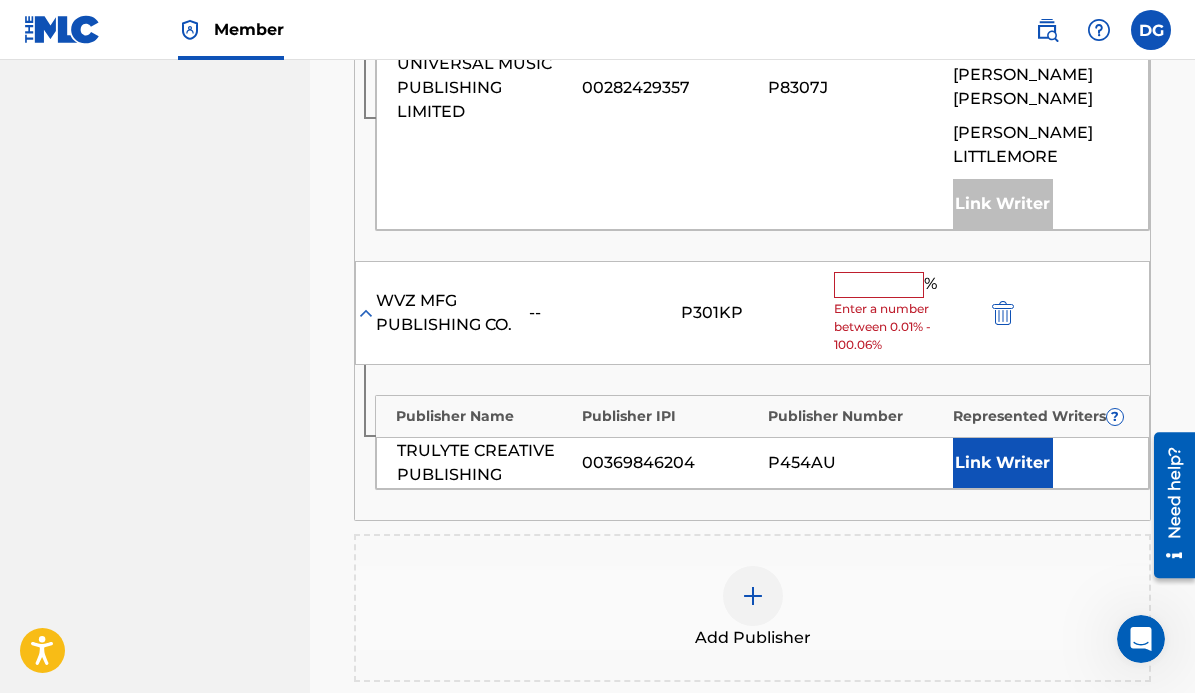 drag, startPoint x: 862, startPoint y: 216, endPoint x: 872, endPoint y: 218, distance: 10.198039 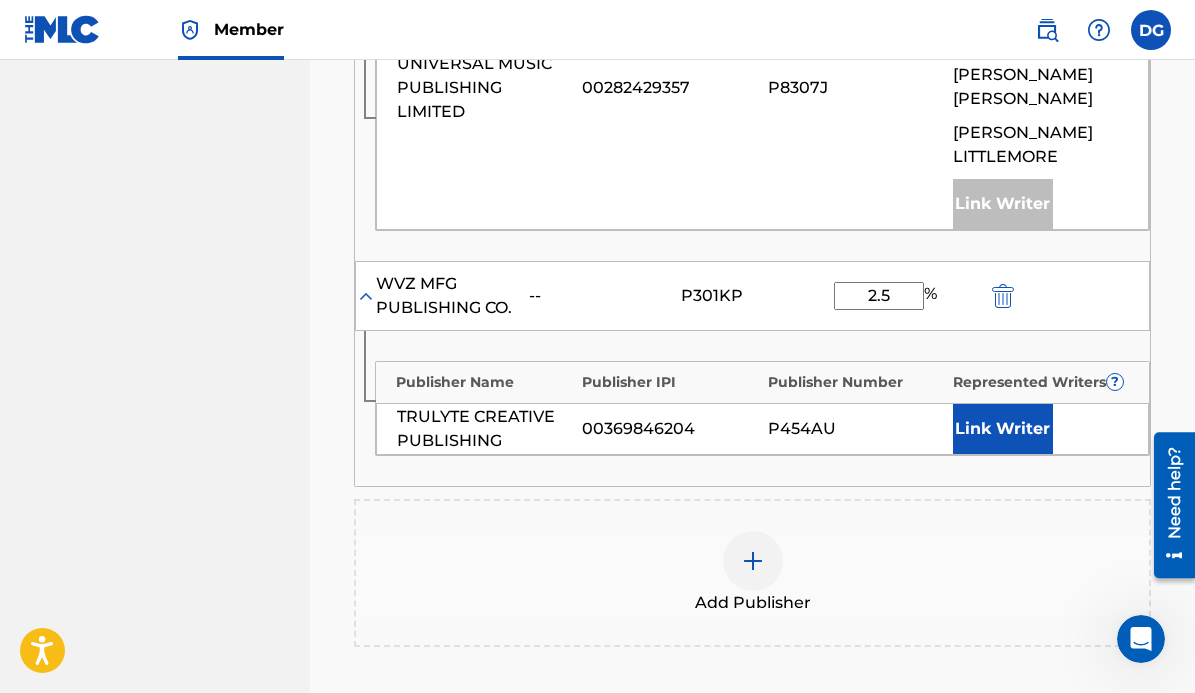 click on "Link Writer" at bounding box center [1003, 429] 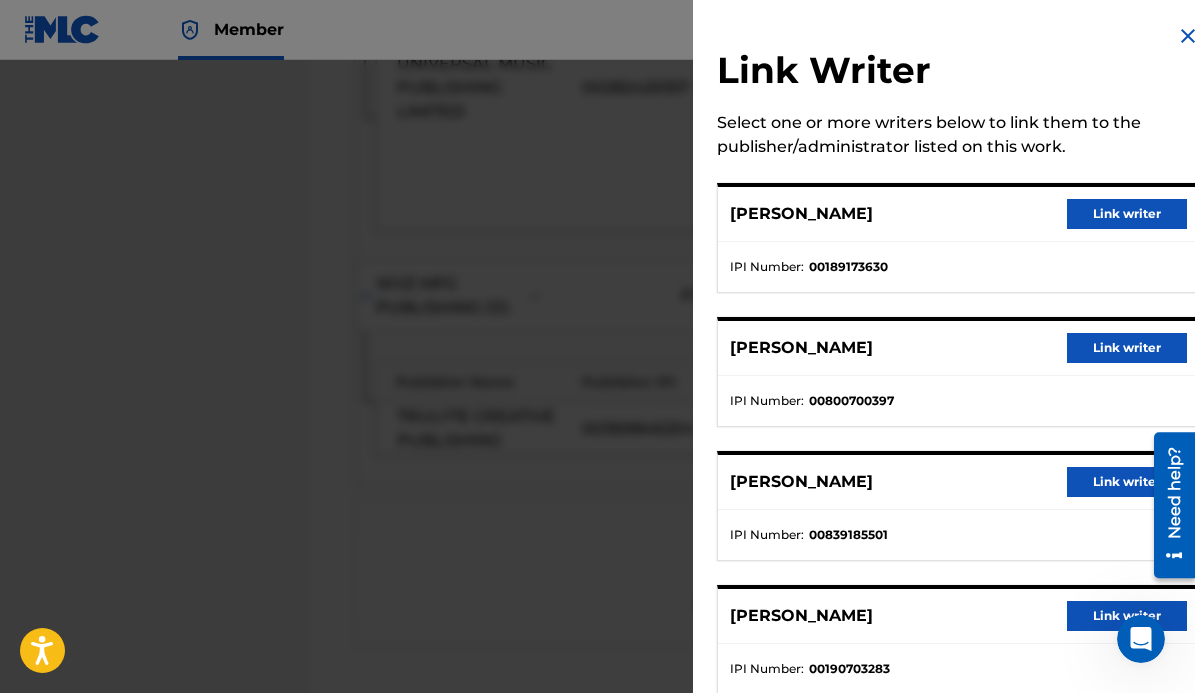 click on "Link writer" at bounding box center [1127, 482] 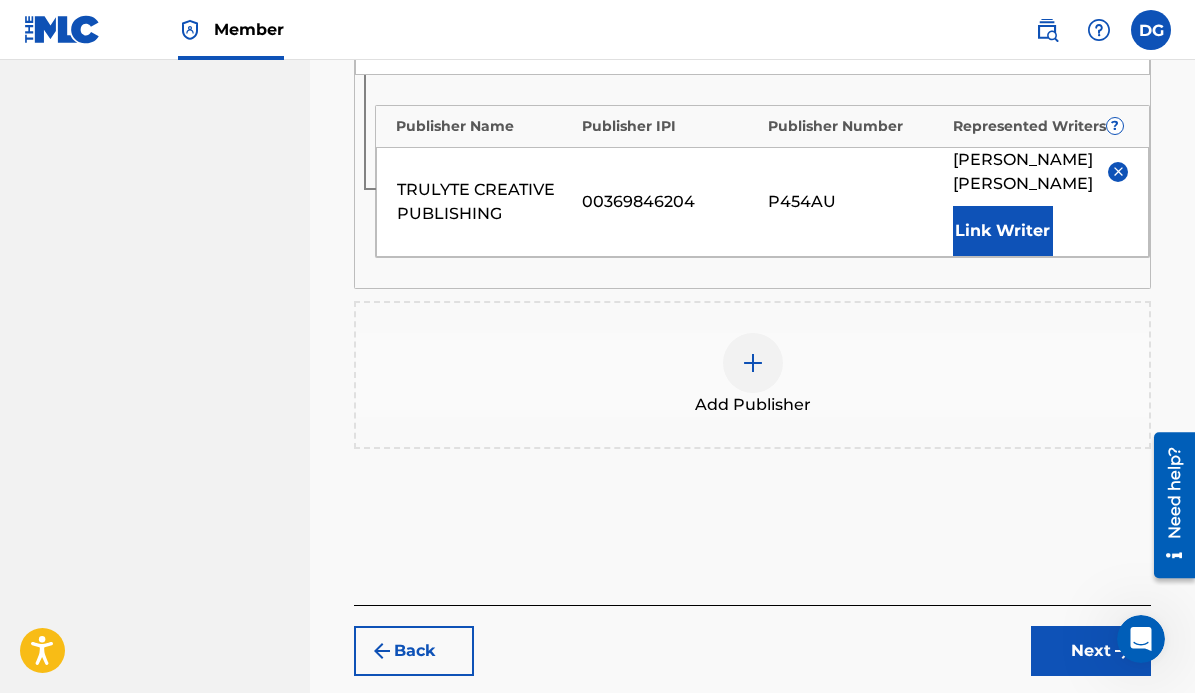 scroll, scrollTop: 1360, scrollLeft: 0, axis: vertical 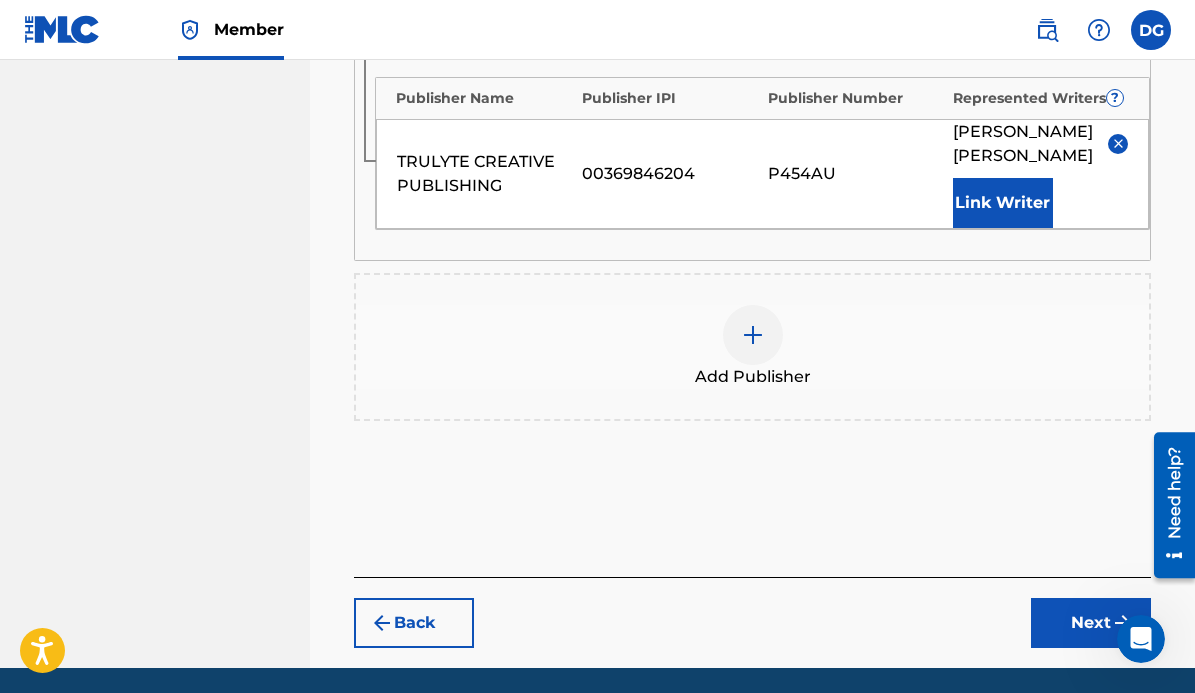 click at bounding box center (753, 335) 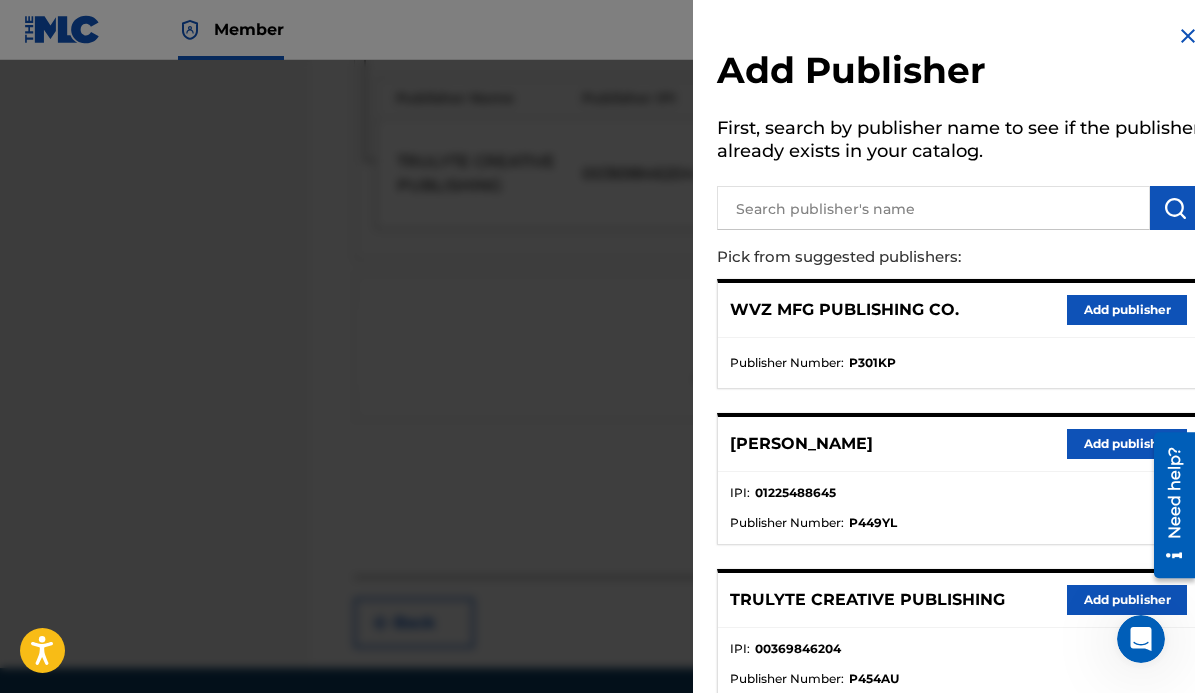 click on "Add publisher" at bounding box center [1127, 600] 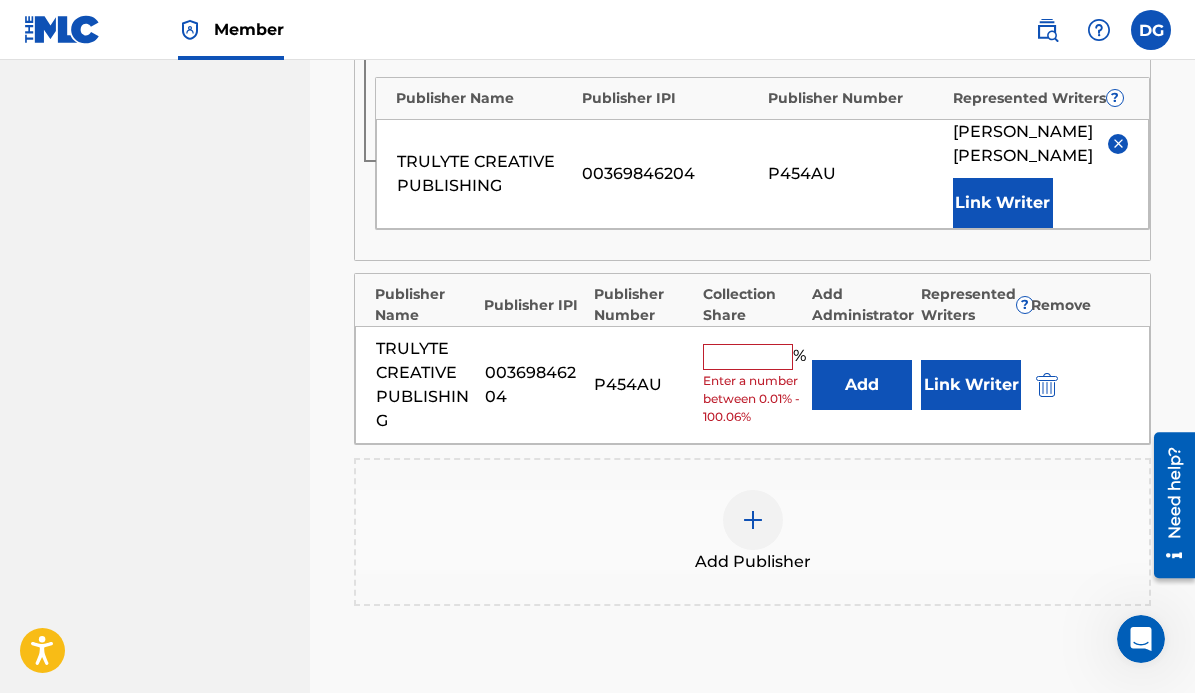 click at bounding box center [748, 357] 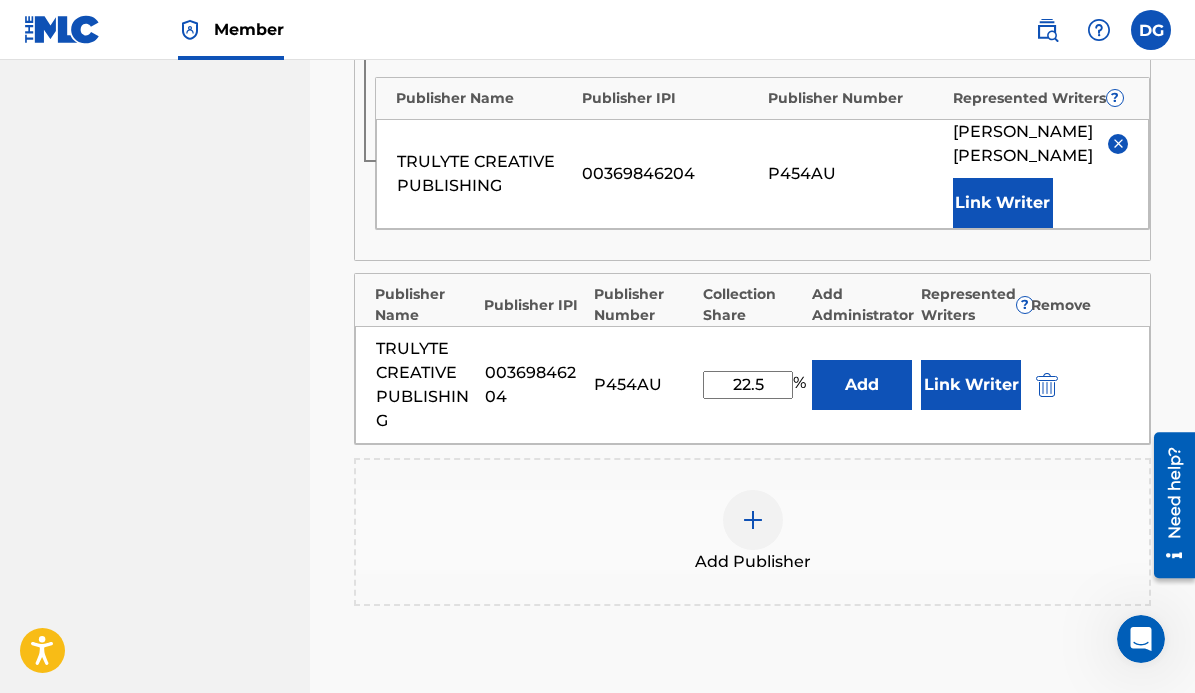 click on "Link Writer" at bounding box center [971, 385] 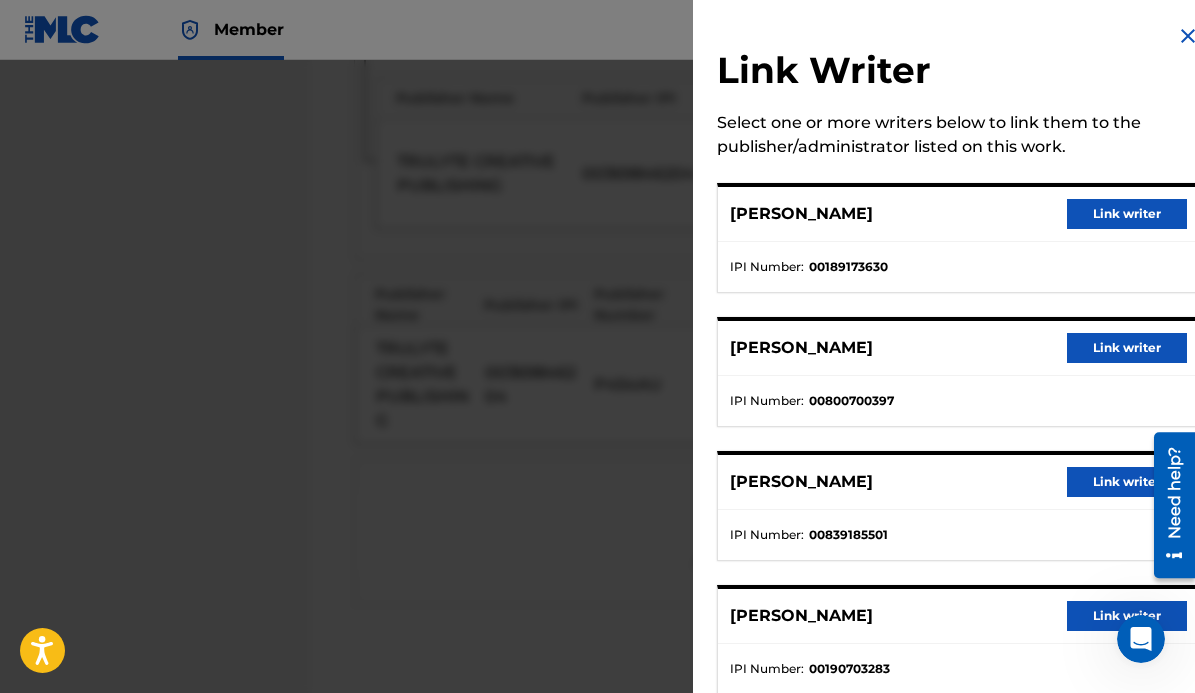 click on "Link writer" at bounding box center (1127, 482) 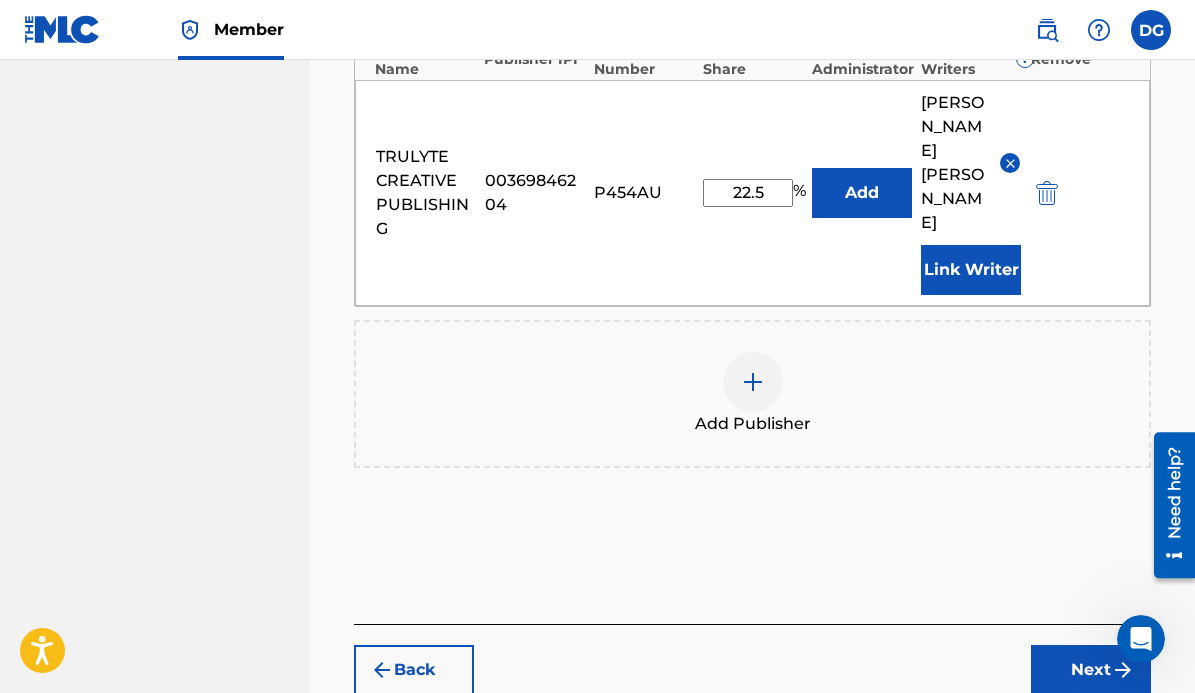 click on "Next" at bounding box center [1091, 670] 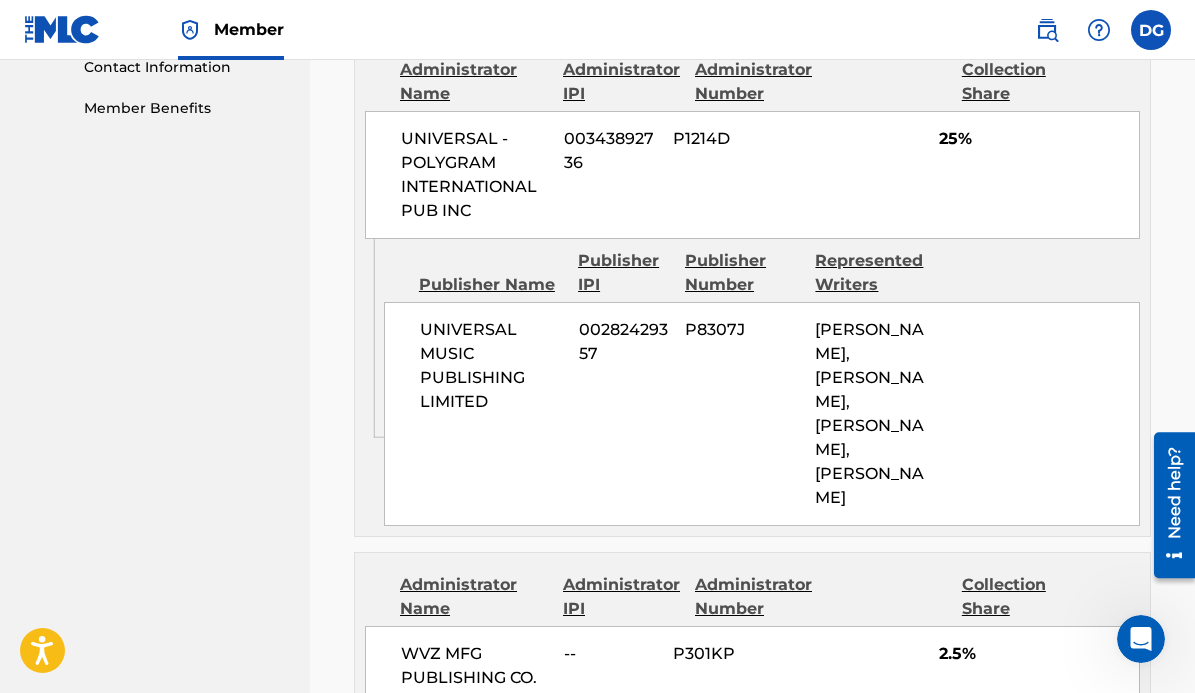 scroll, scrollTop: 1651, scrollLeft: 0, axis: vertical 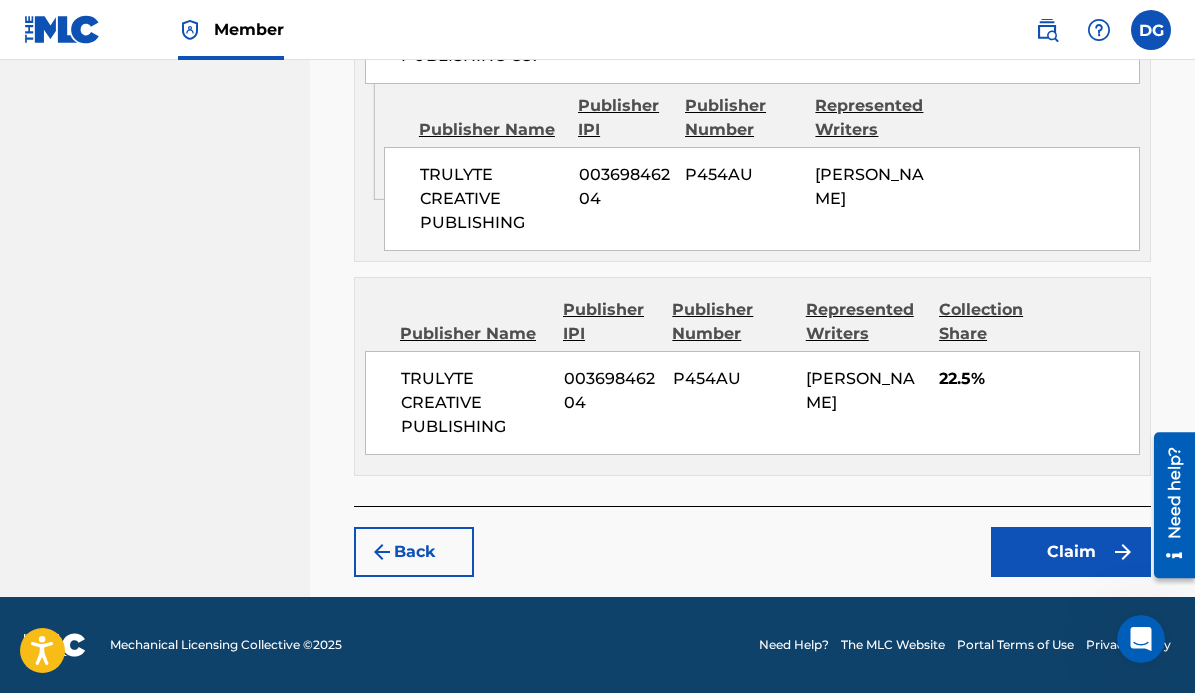 click on "Claim" at bounding box center [1071, 552] 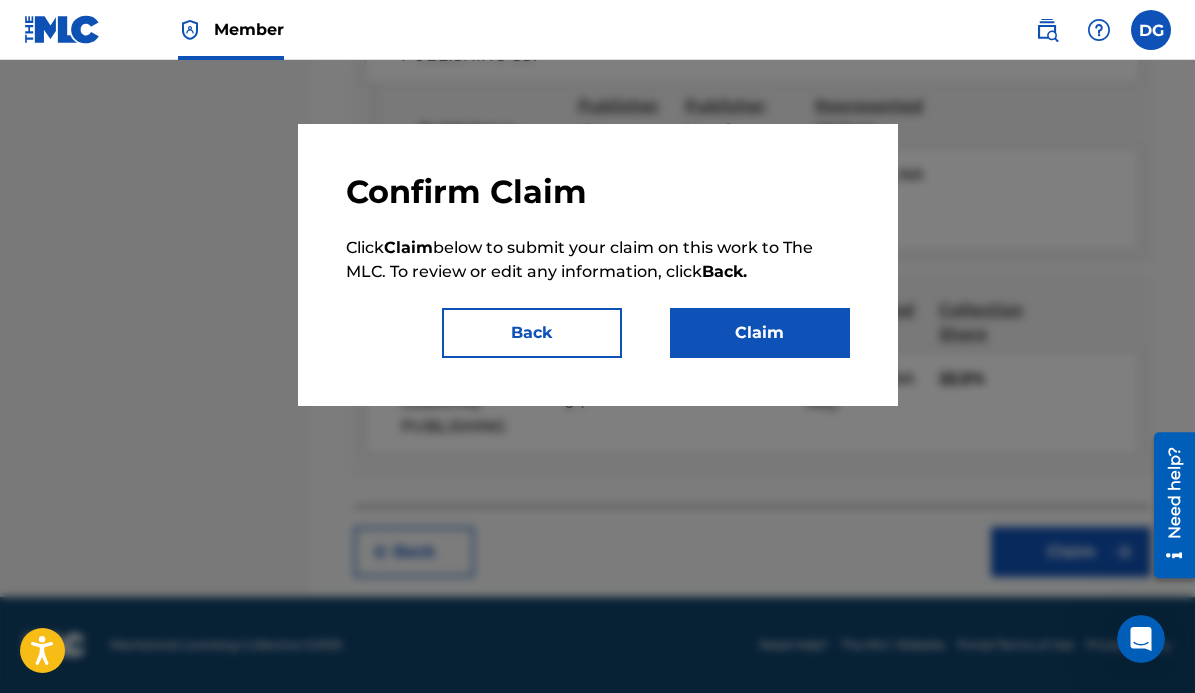 click on "Claim" at bounding box center (760, 333) 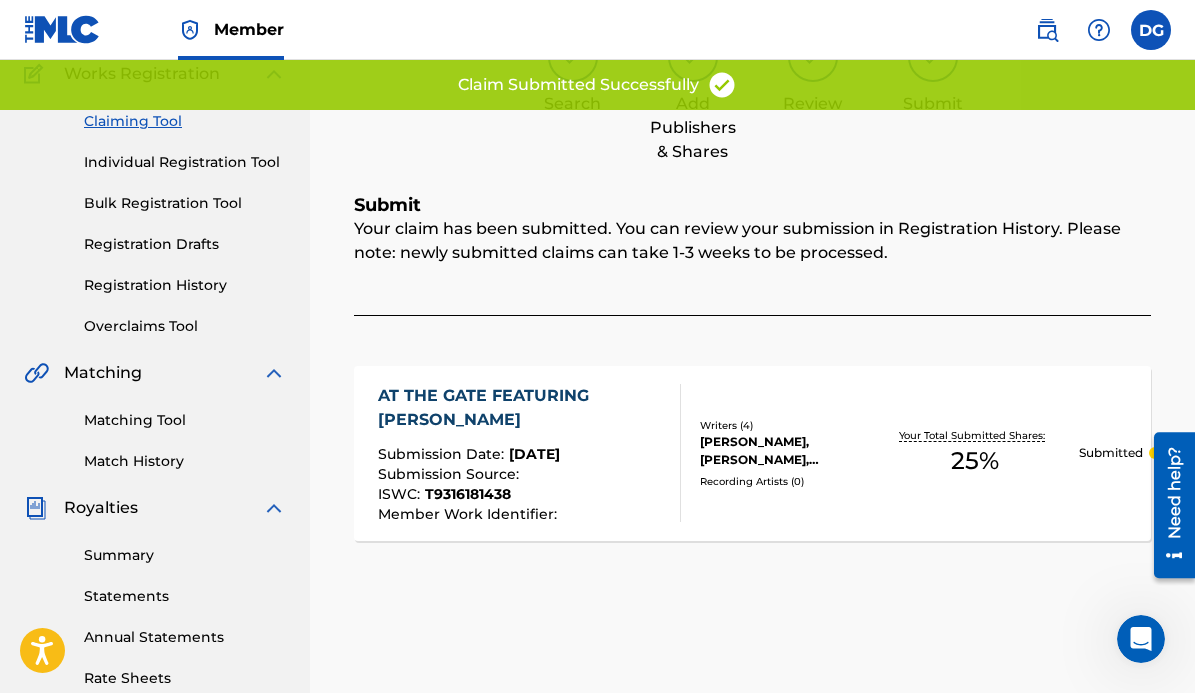 scroll, scrollTop: 172, scrollLeft: 0, axis: vertical 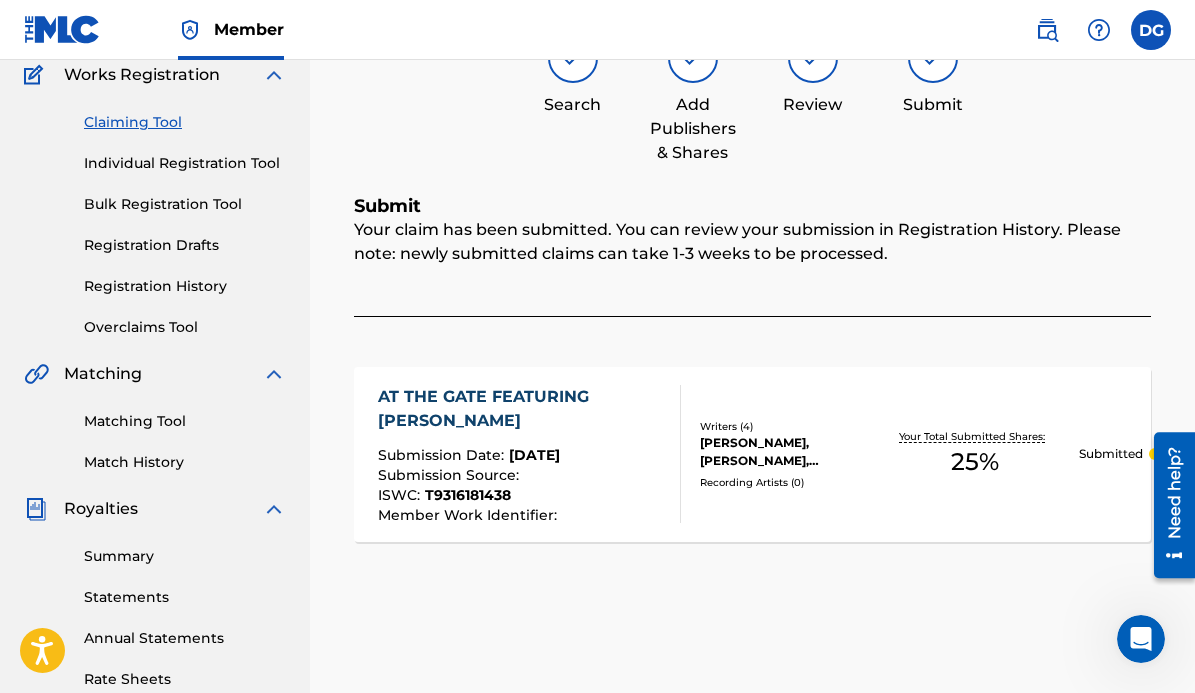 click on "Individual Registration Tool" at bounding box center [185, 163] 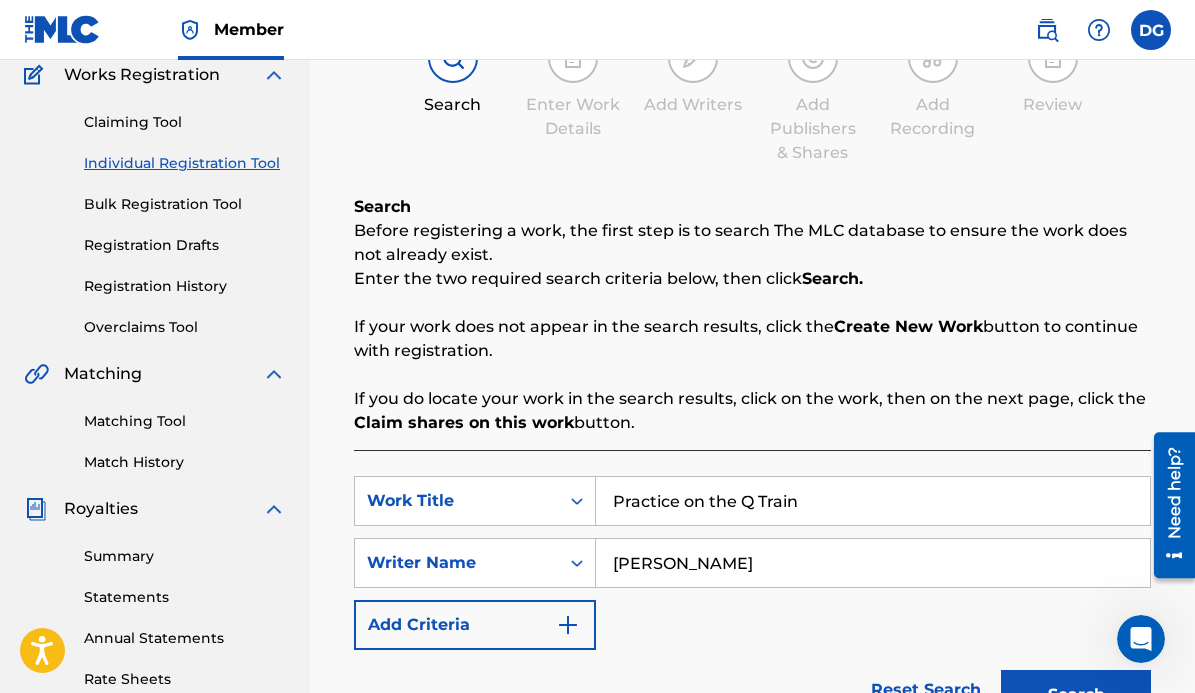scroll, scrollTop: 0, scrollLeft: 0, axis: both 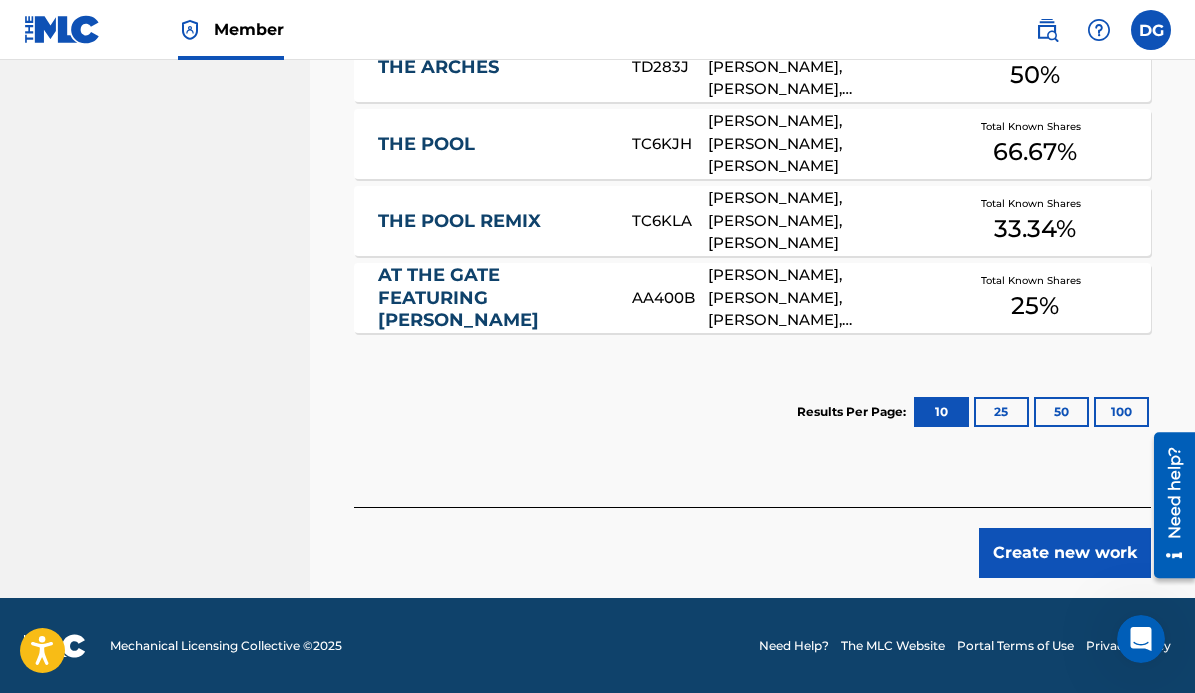 click on "Create new work" at bounding box center (1065, 553) 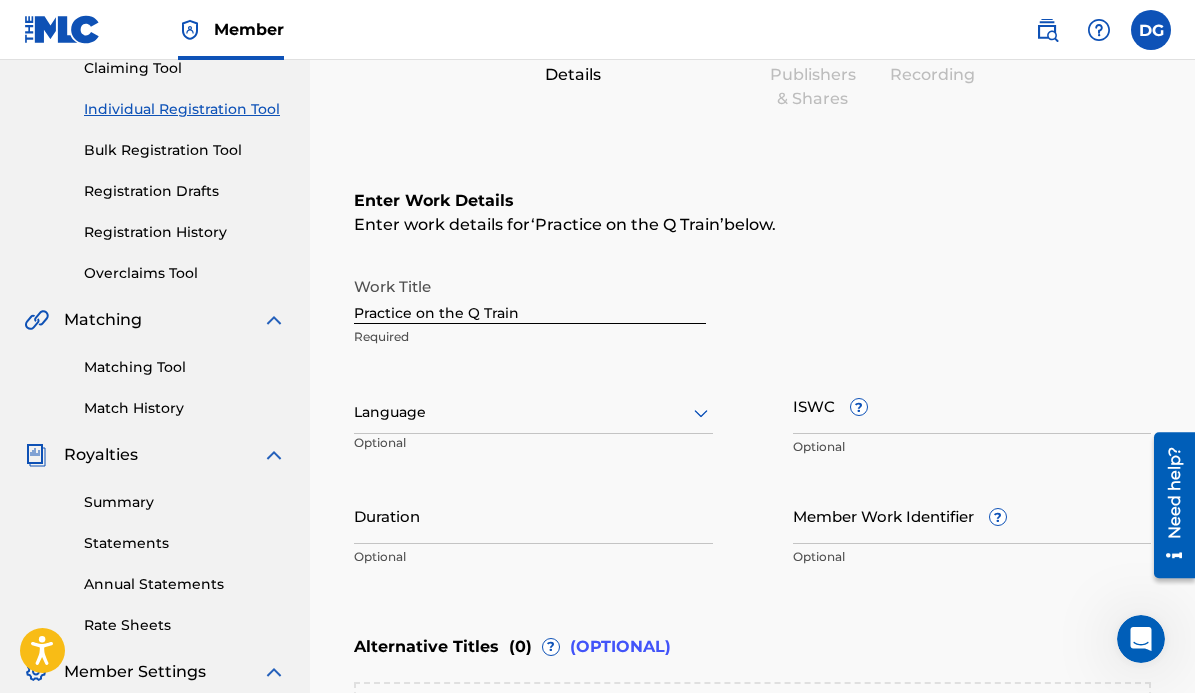 scroll, scrollTop: 225, scrollLeft: 0, axis: vertical 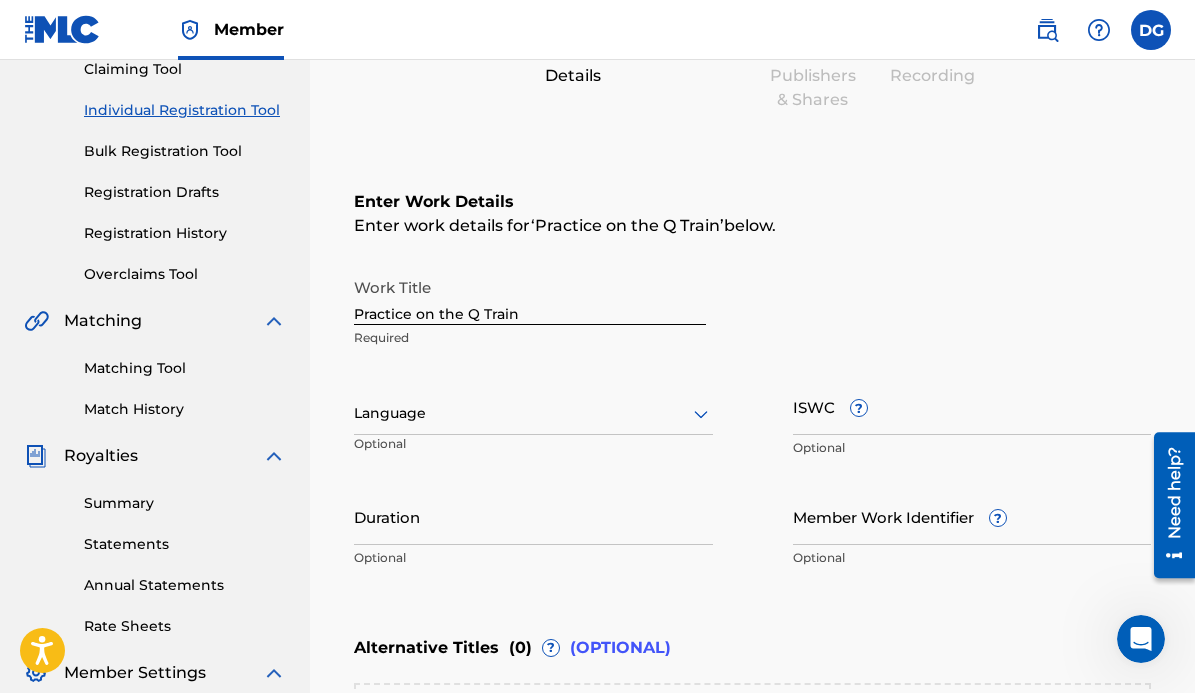 click on "ISWC   ?" at bounding box center [972, 406] 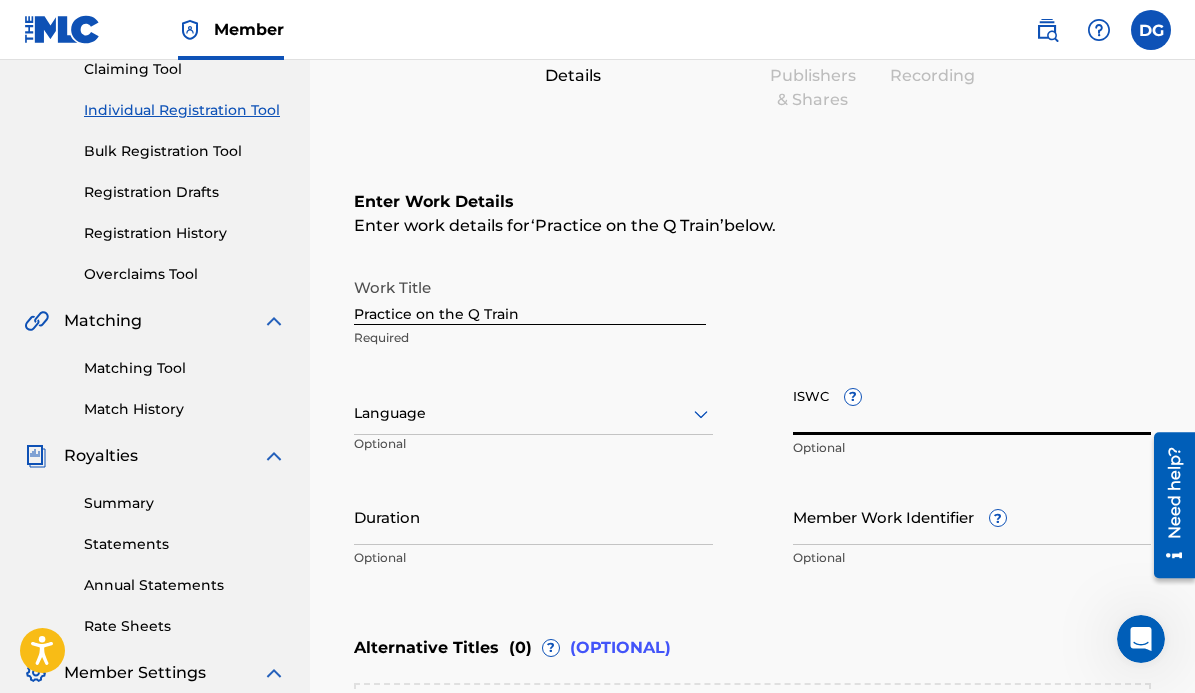 paste on "T9215759232" 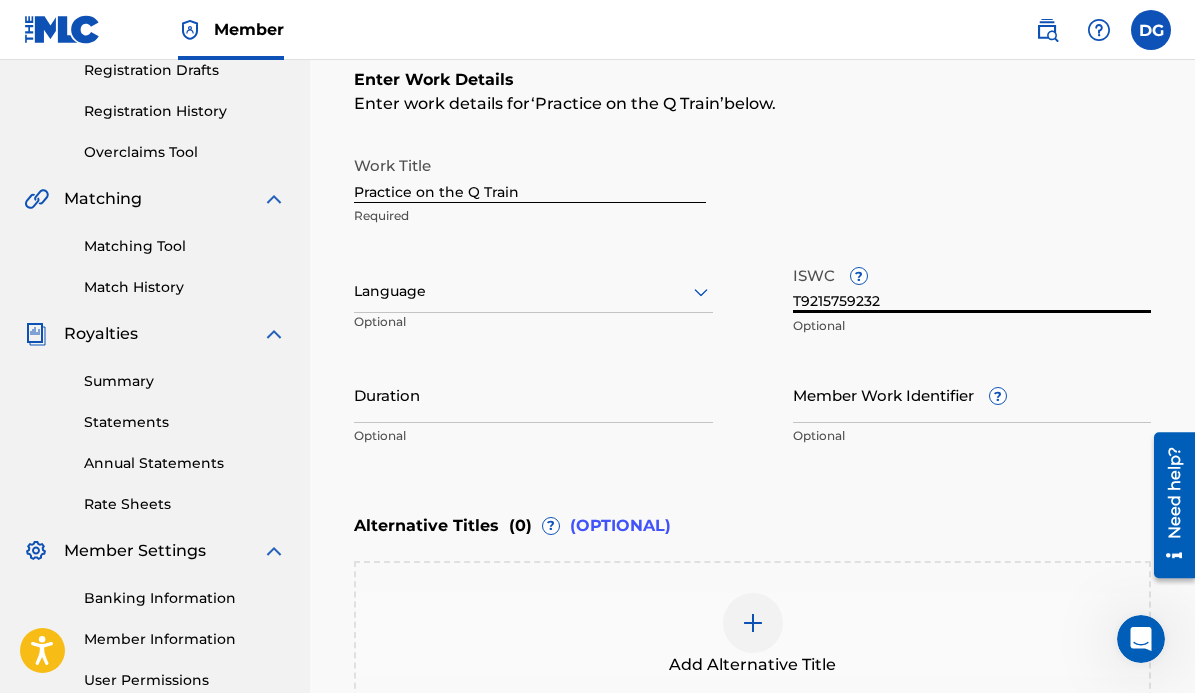 scroll, scrollTop: 348, scrollLeft: 0, axis: vertical 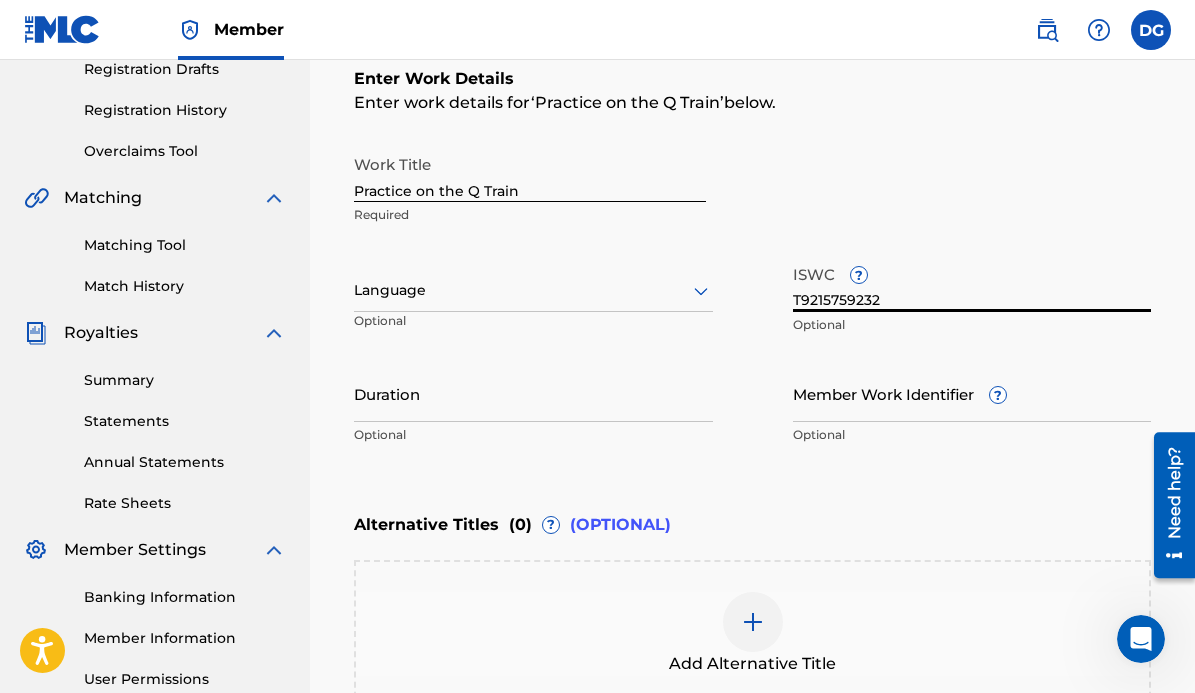click at bounding box center (533, 290) 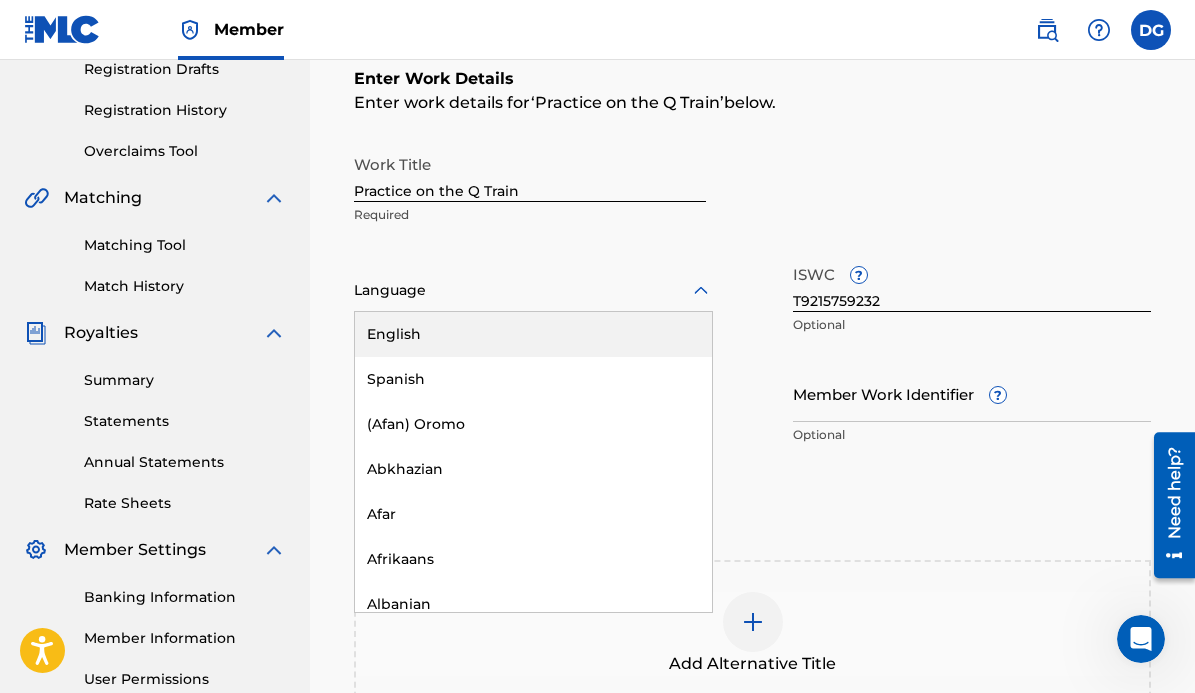 click on "English" at bounding box center (533, 334) 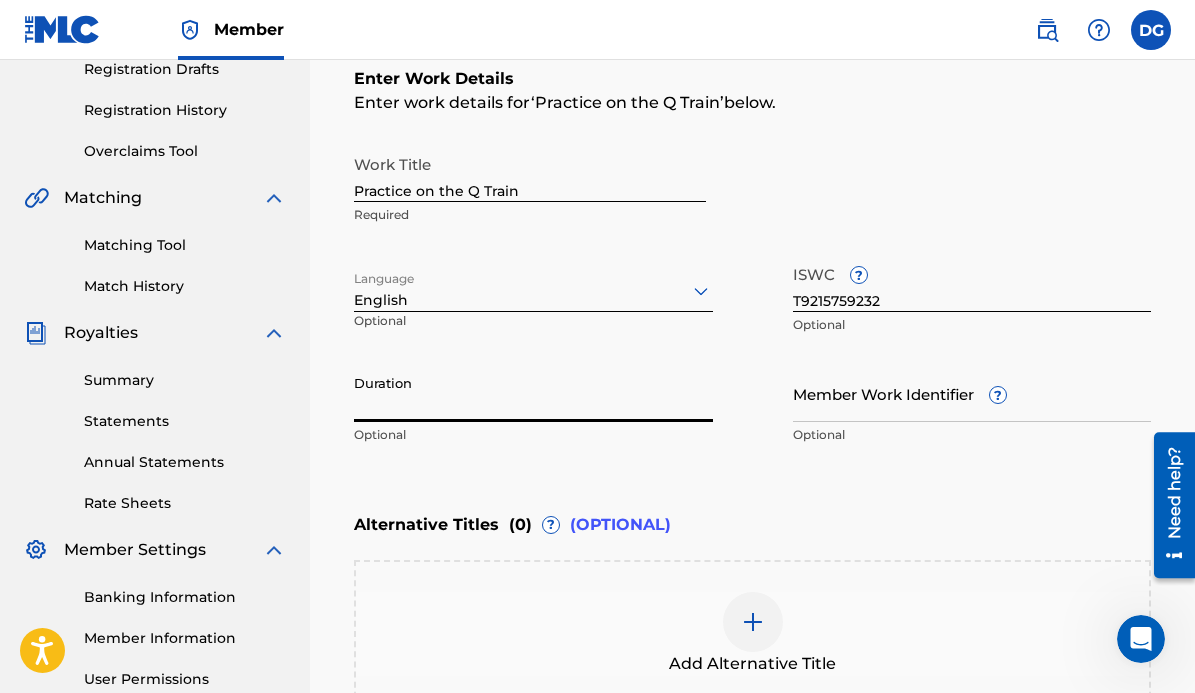 click on "Duration" at bounding box center (533, 393) 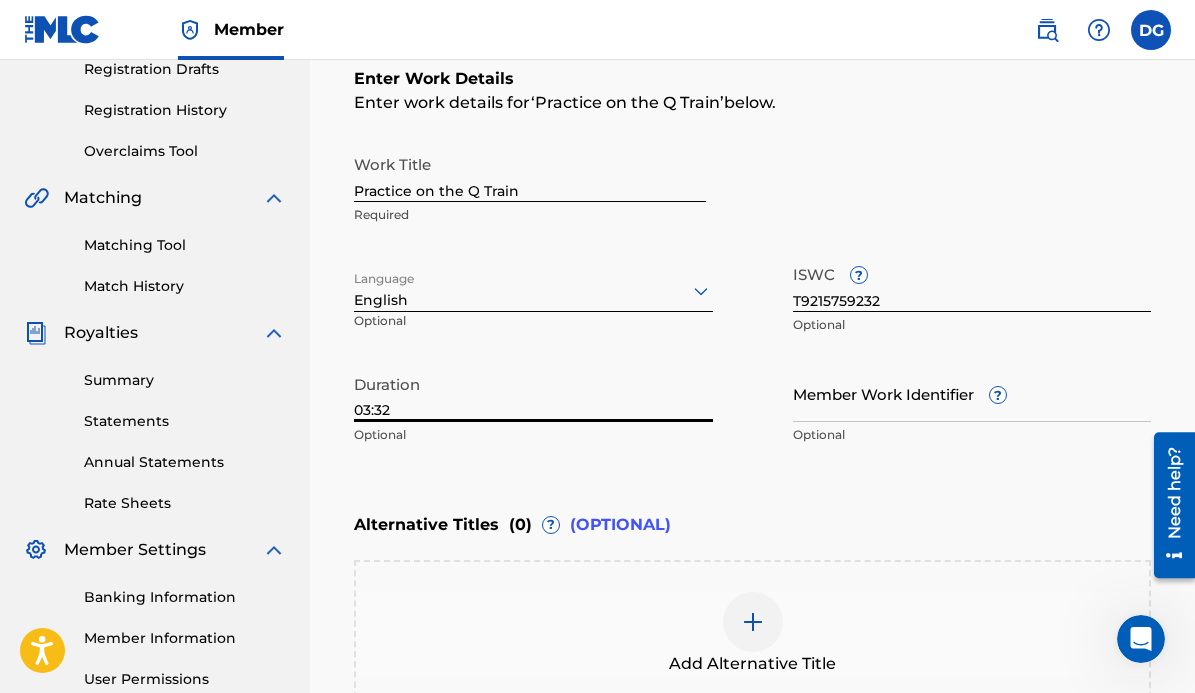 click on "Member Work Identifier   ?" at bounding box center [972, 393] 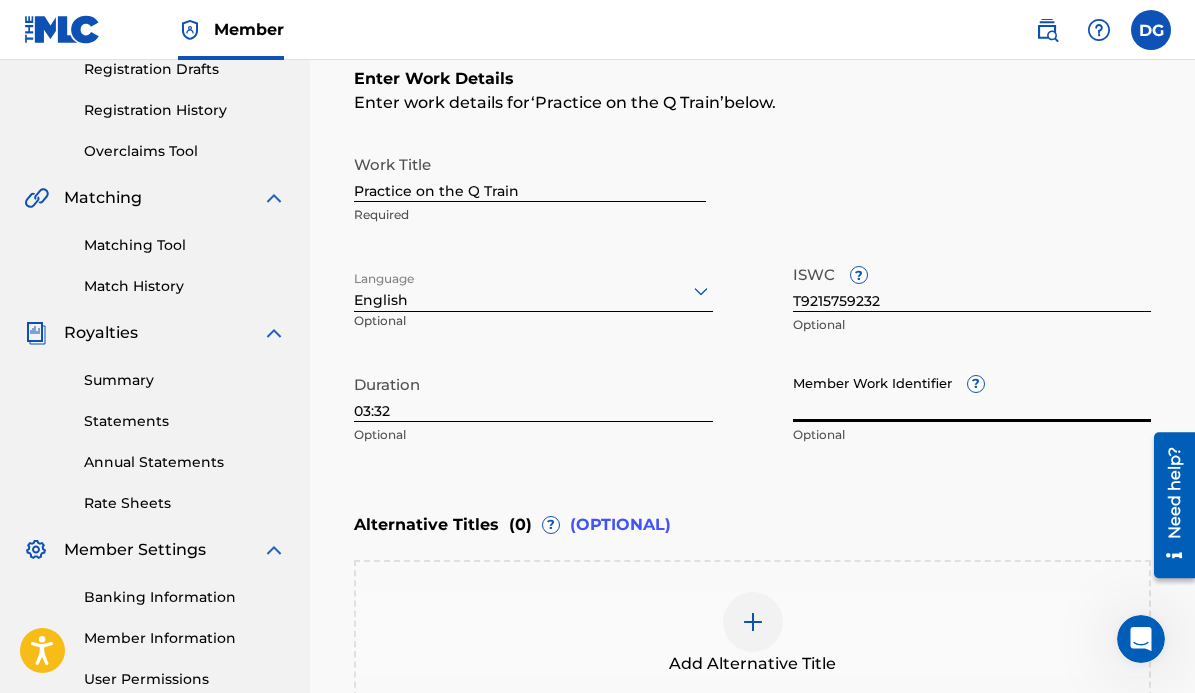 paste on "904591836" 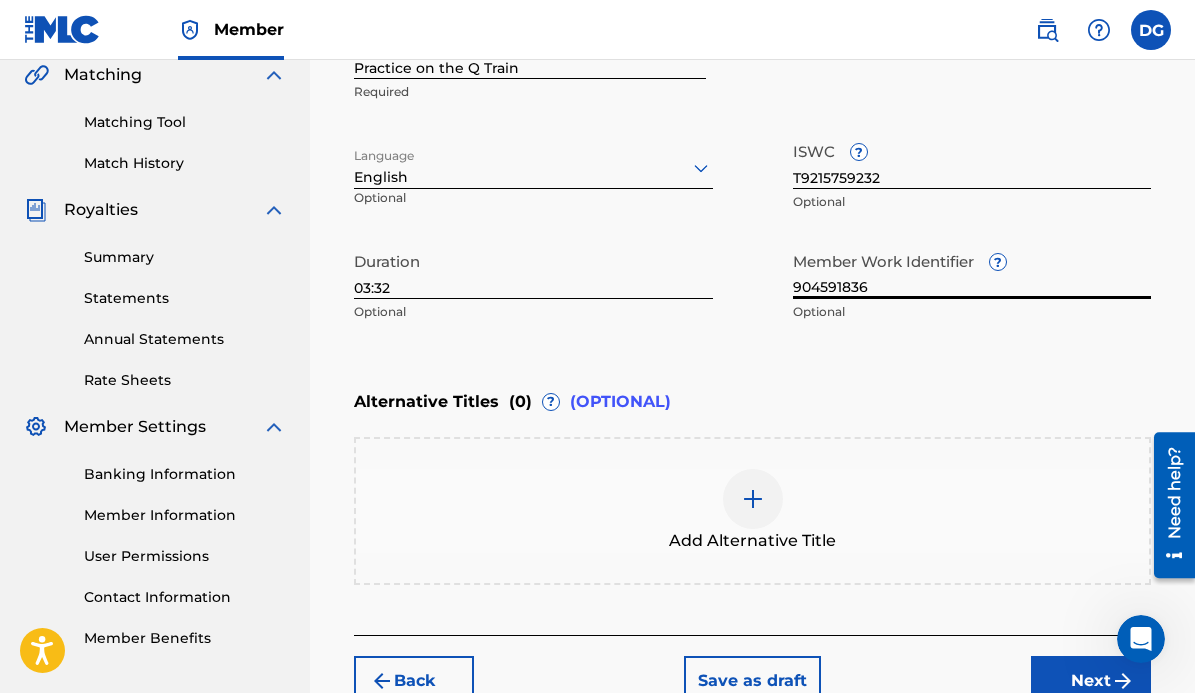scroll, scrollTop: 472, scrollLeft: 0, axis: vertical 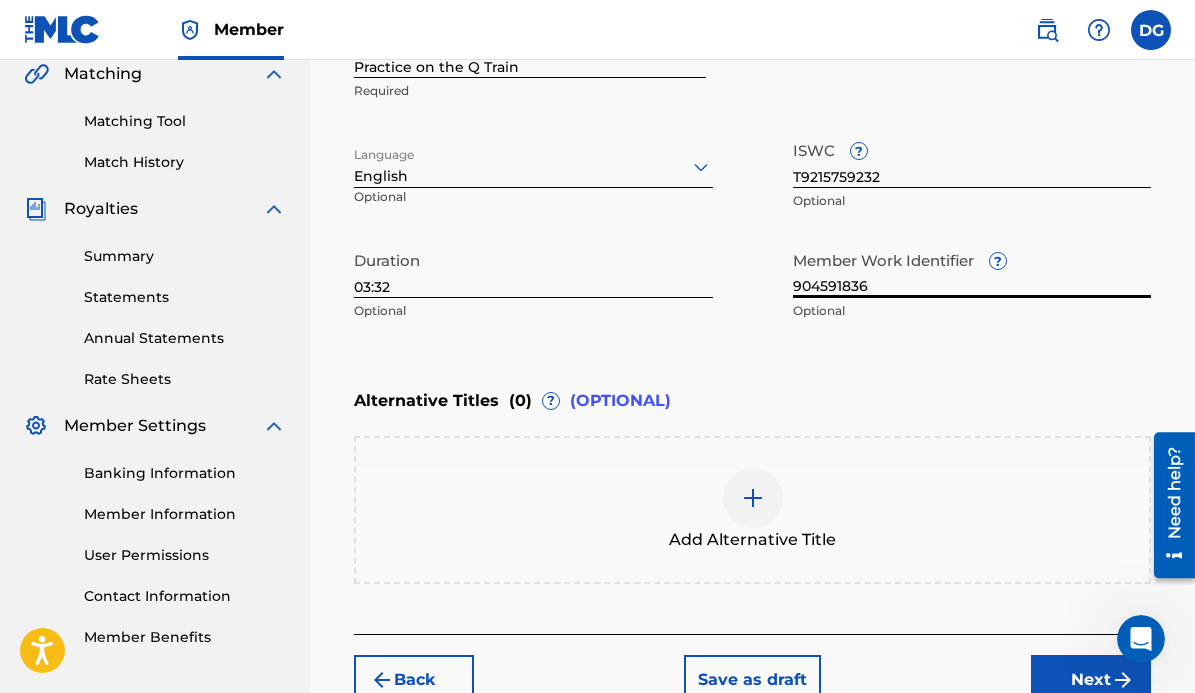 click on "Next" at bounding box center [1091, 680] 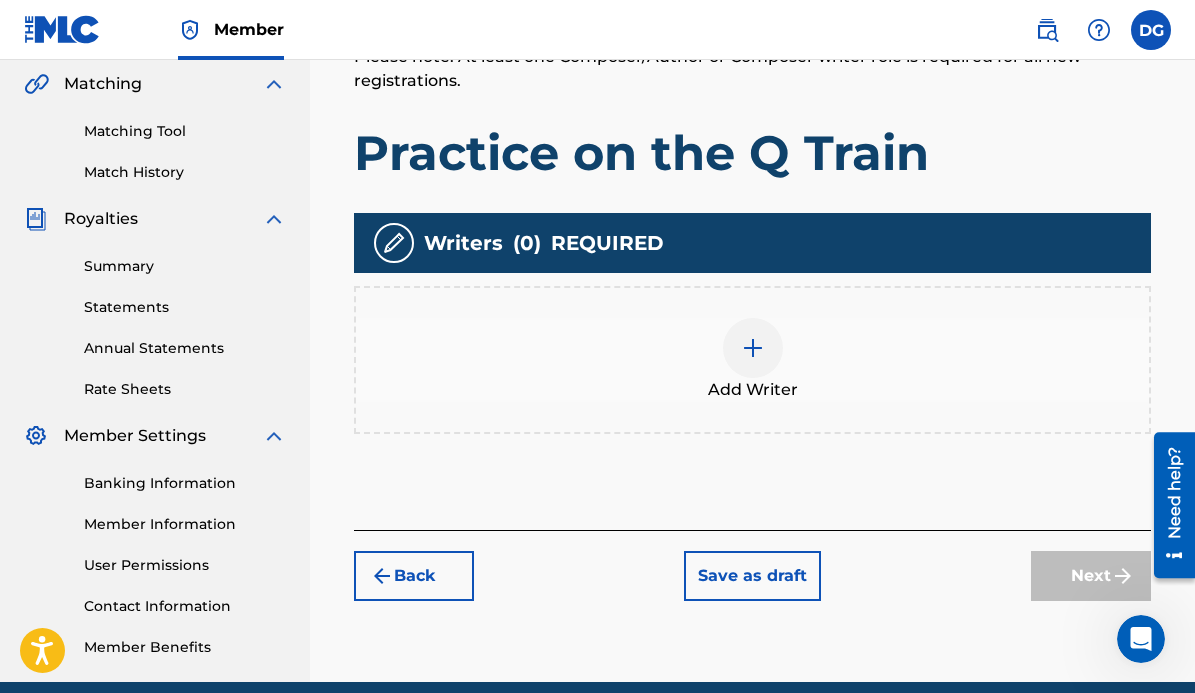scroll, scrollTop: 465, scrollLeft: 0, axis: vertical 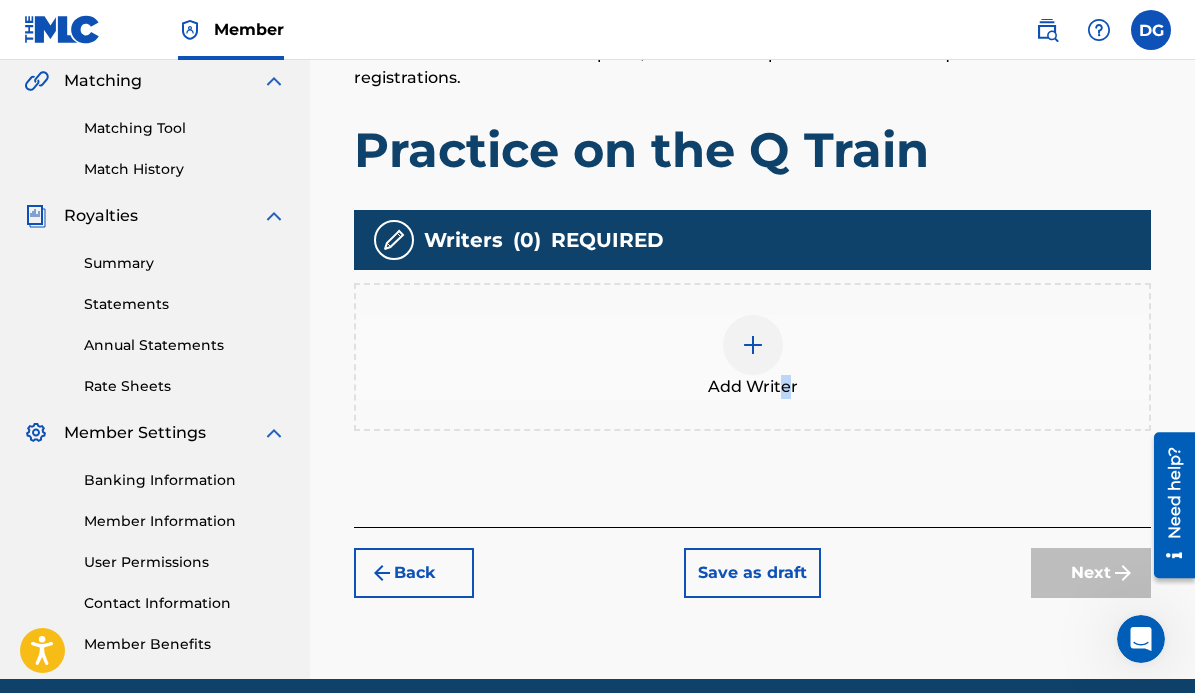 click on "Add Writer" at bounding box center (752, 357) 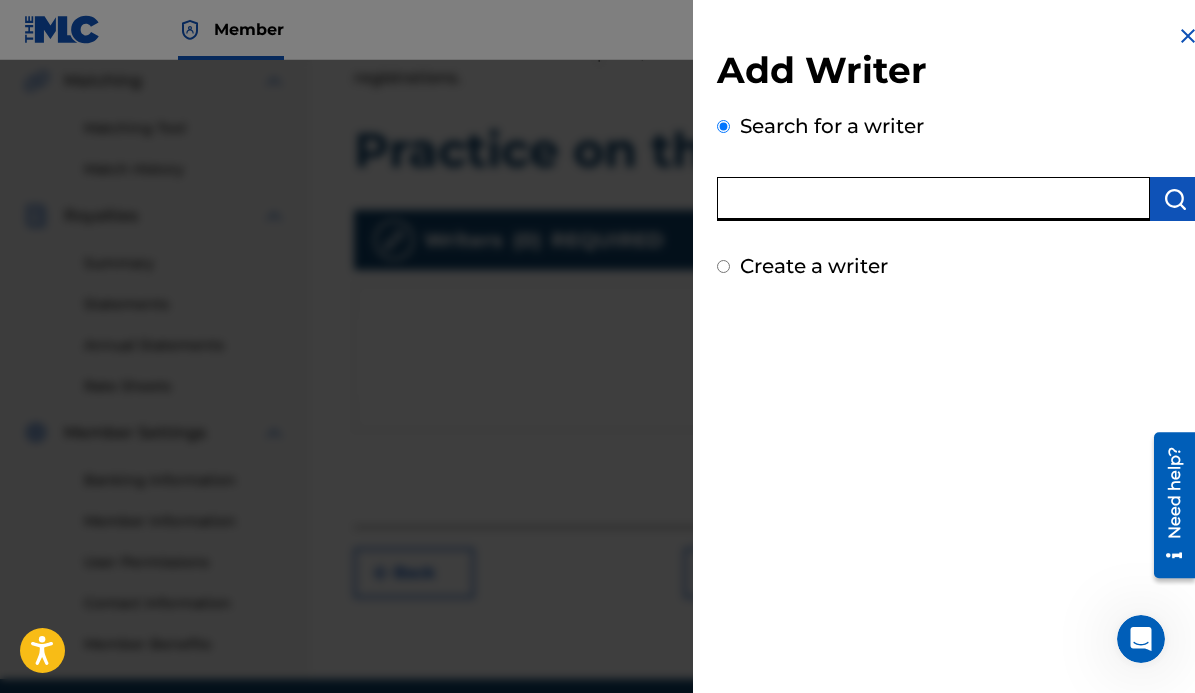 drag, startPoint x: 783, startPoint y: 370, endPoint x: 1051, endPoint y: 181, distance: 327.94055 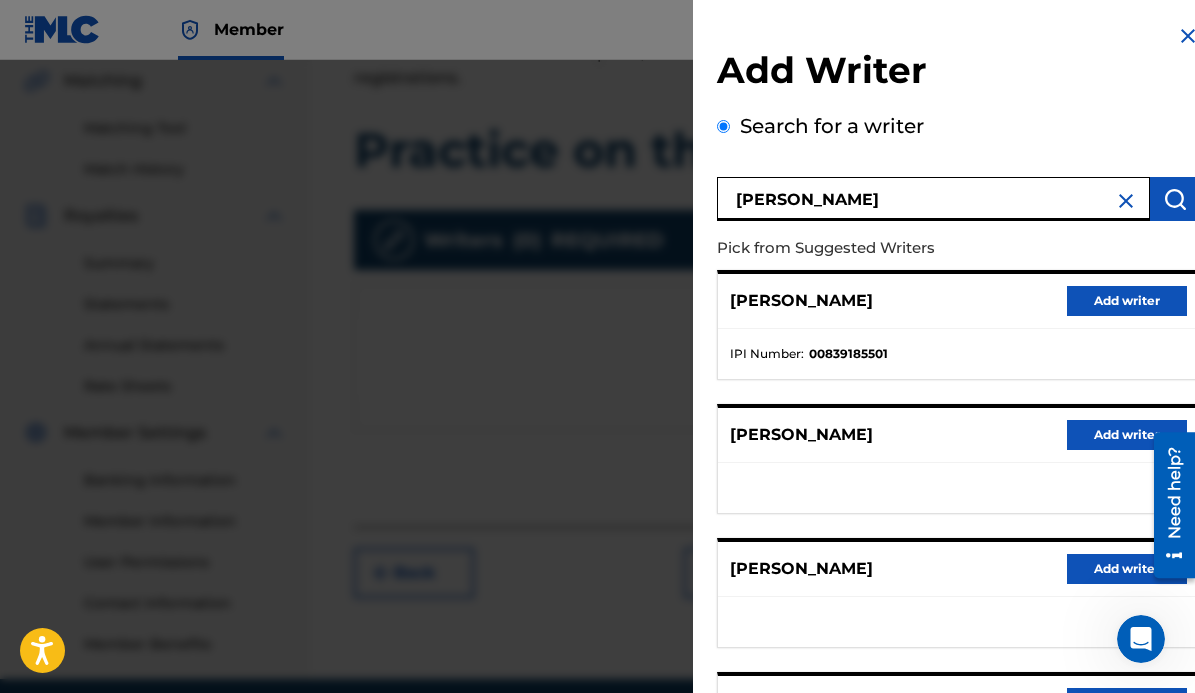 click on "Add writer" at bounding box center [1127, 301] 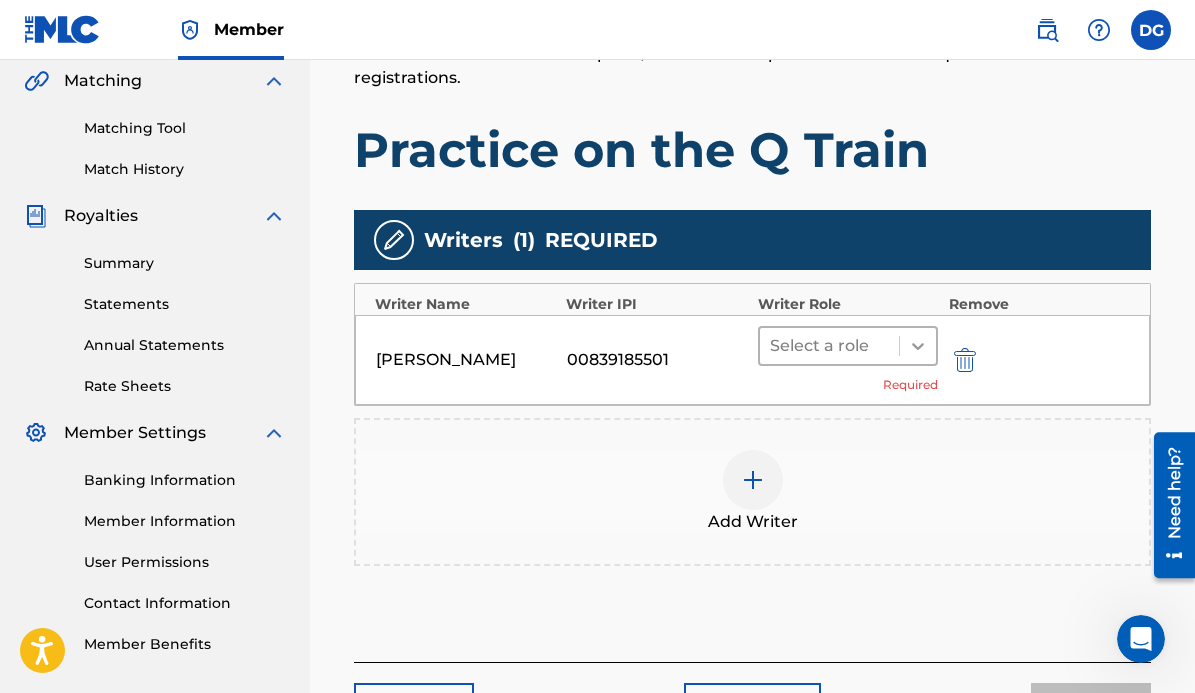 click at bounding box center (918, 346) 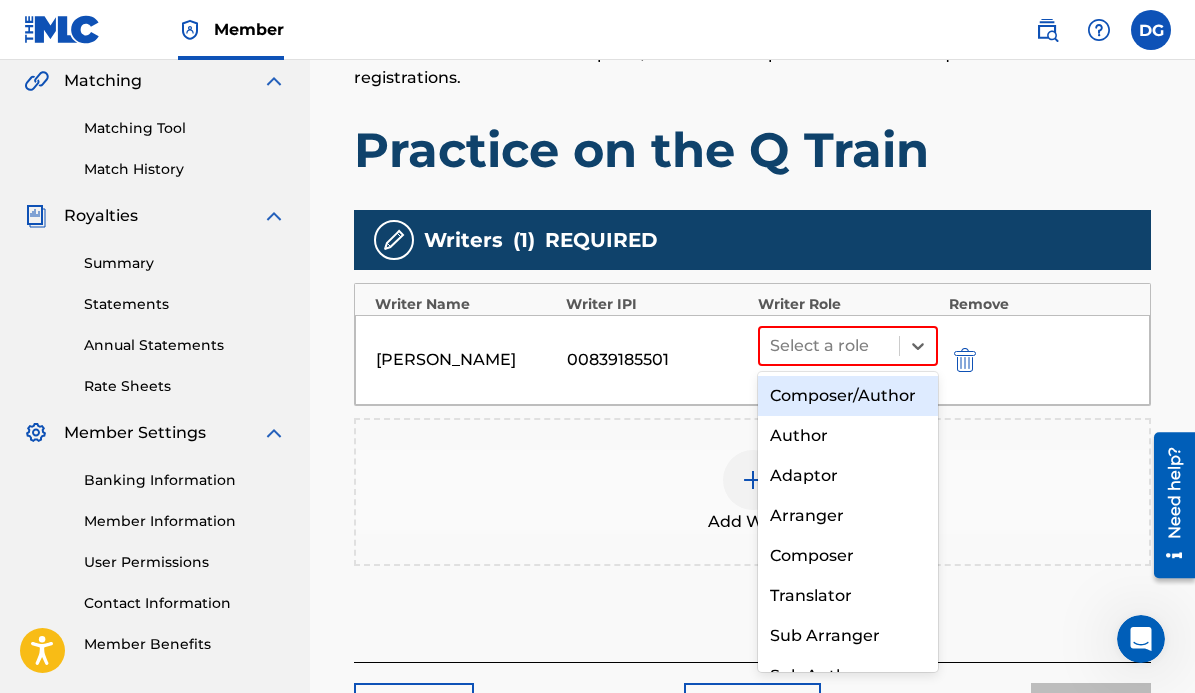 click on "Composer/Author" at bounding box center (848, 396) 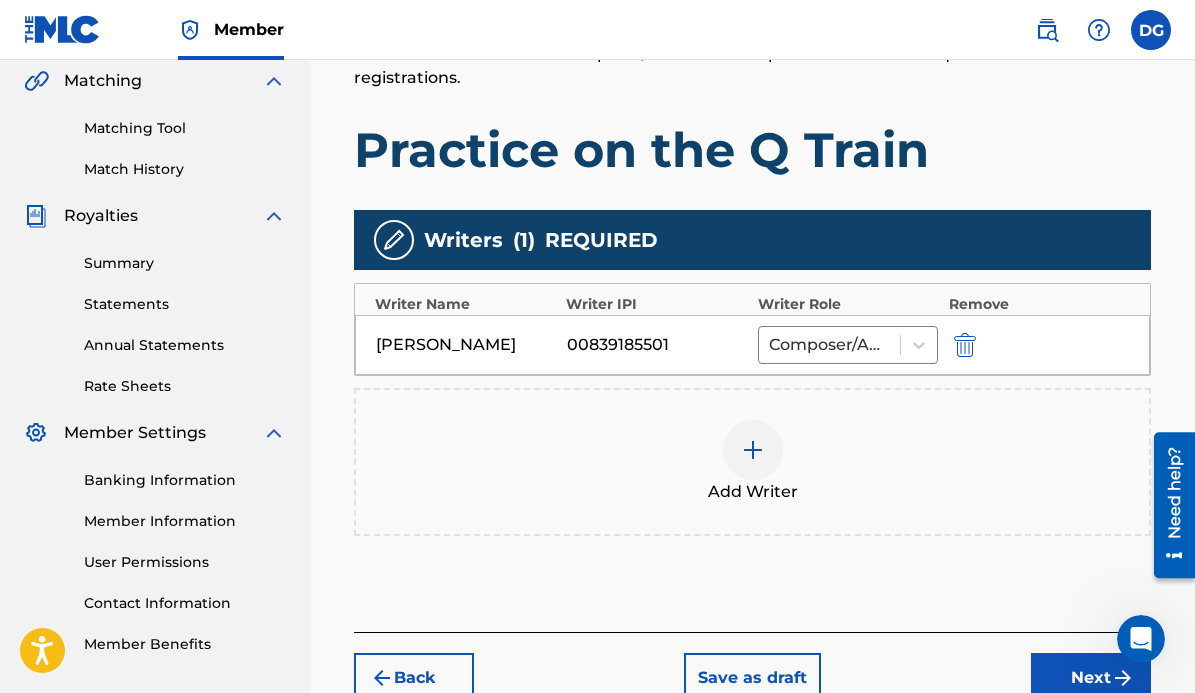 click at bounding box center (753, 450) 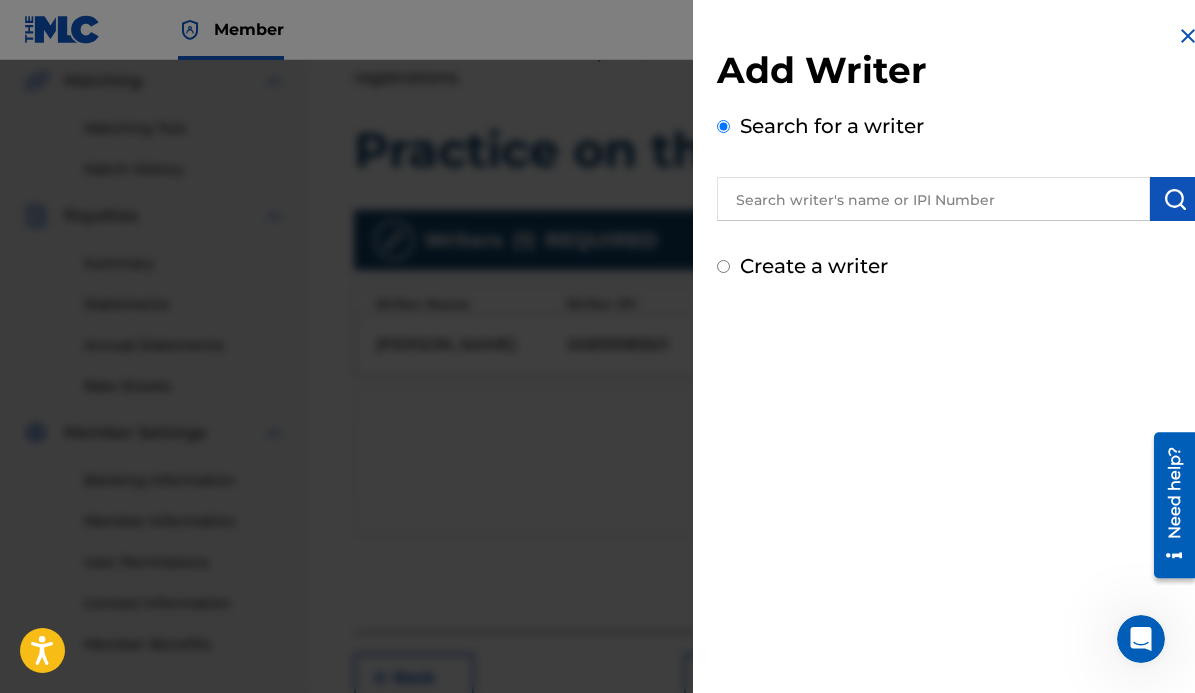 click at bounding box center [933, 199] 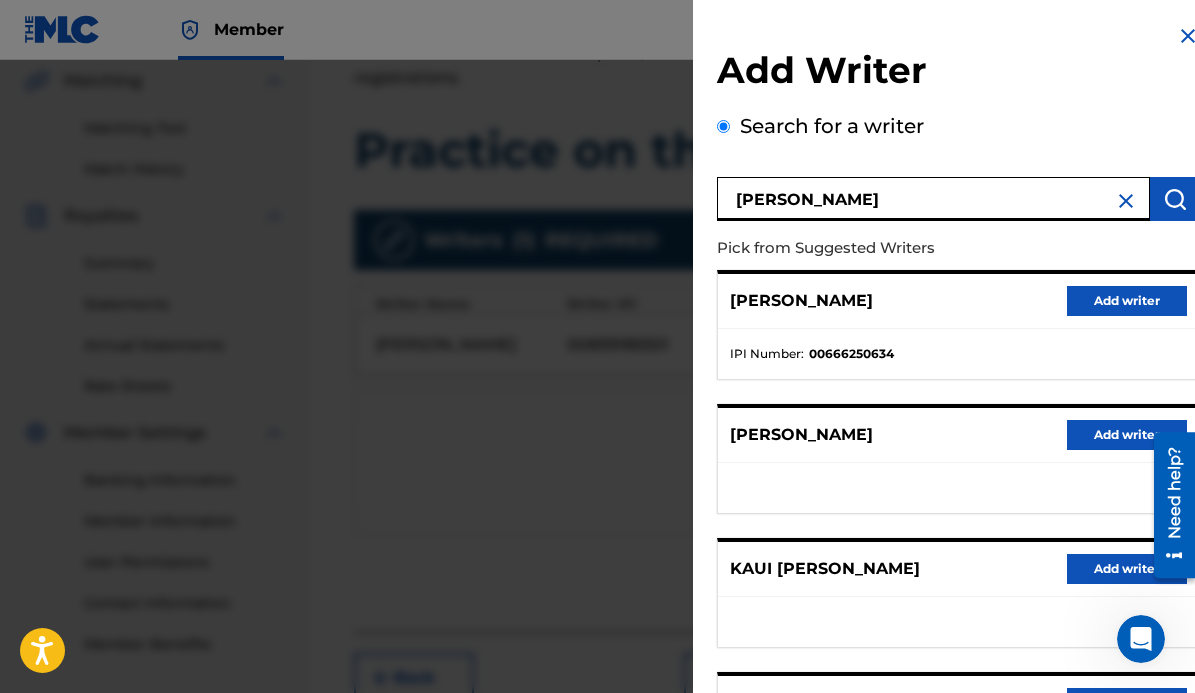 click on "Add writer" at bounding box center (1127, 301) 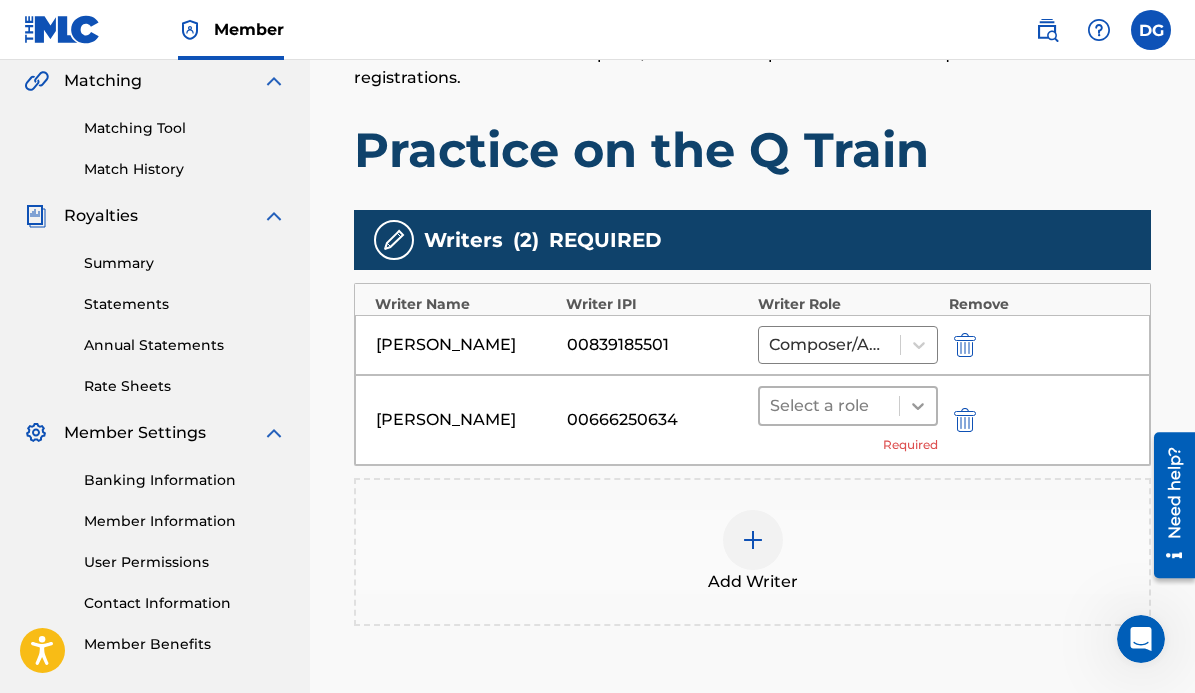 click 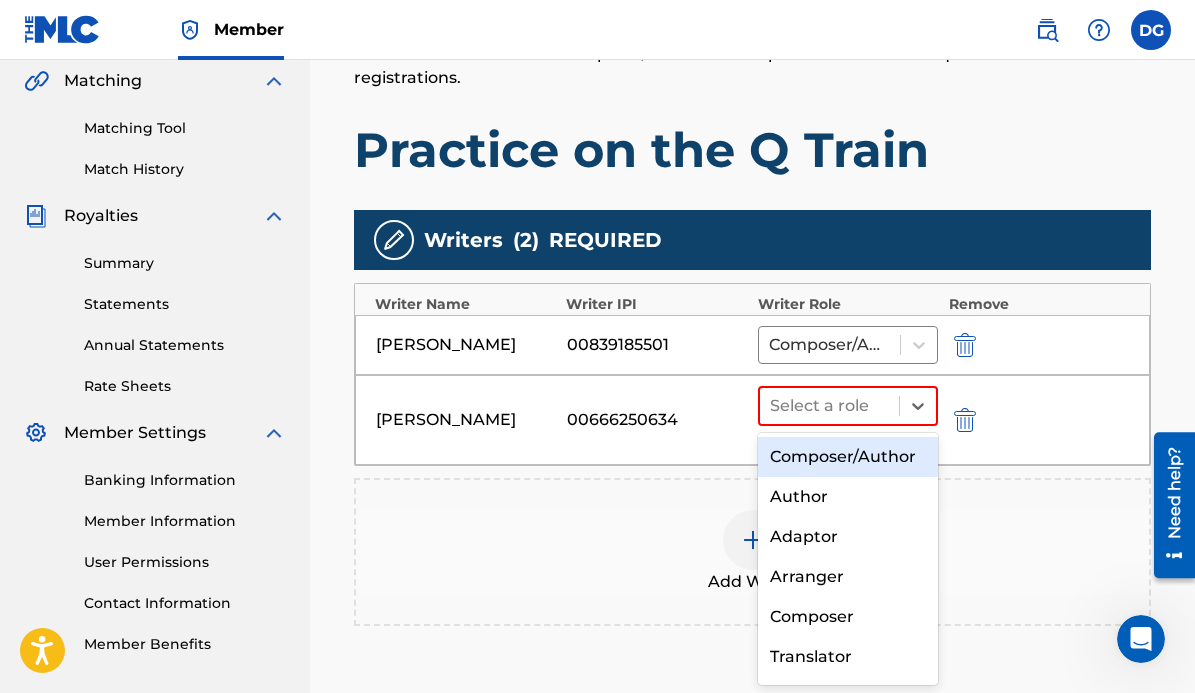 click on "Composer/Author" at bounding box center [848, 457] 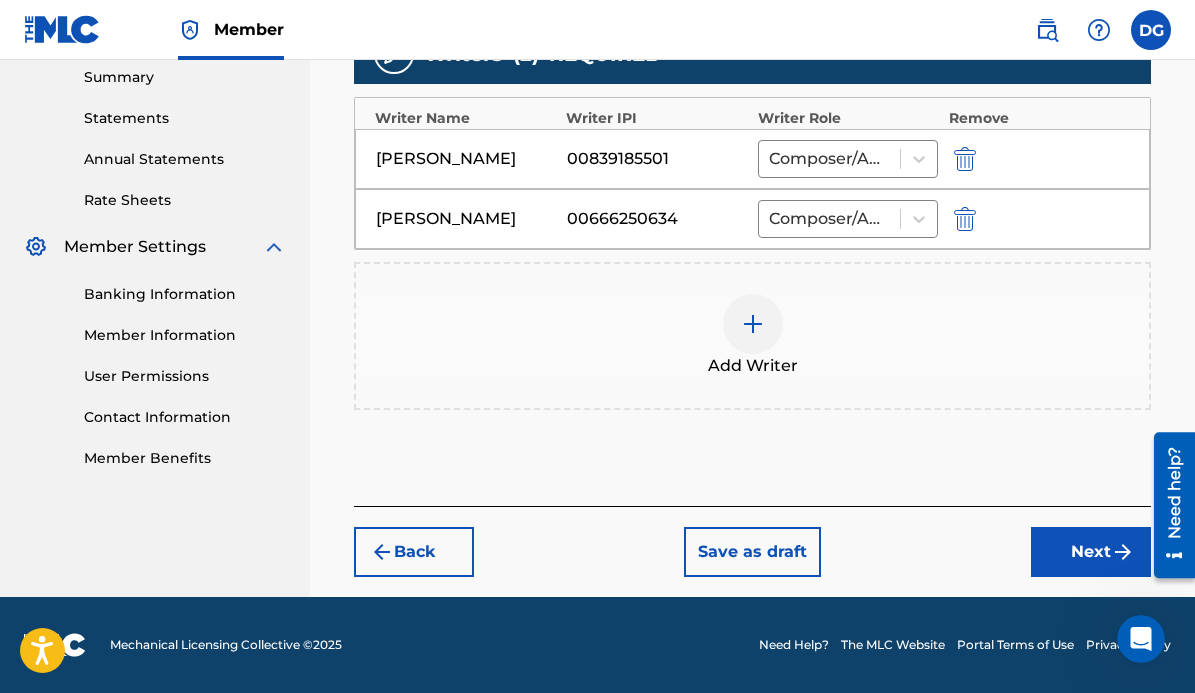 click on "Next" at bounding box center (1091, 552) 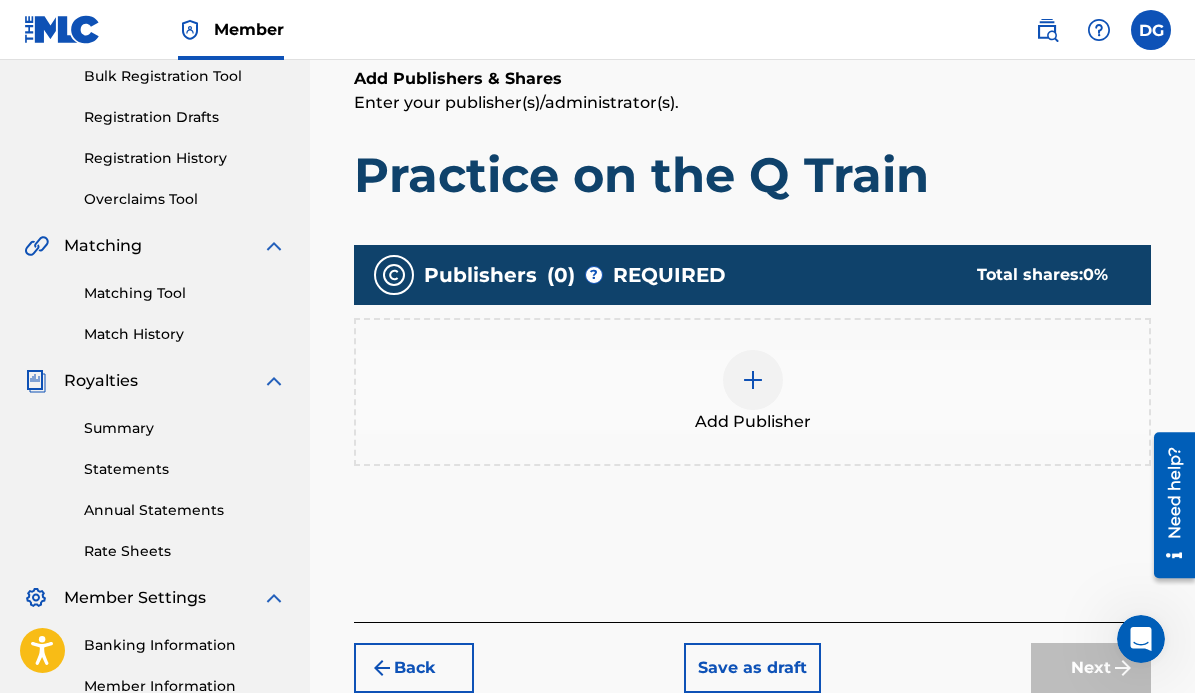 scroll, scrollTop: 540, scrollLeft: 0, axis: vertical 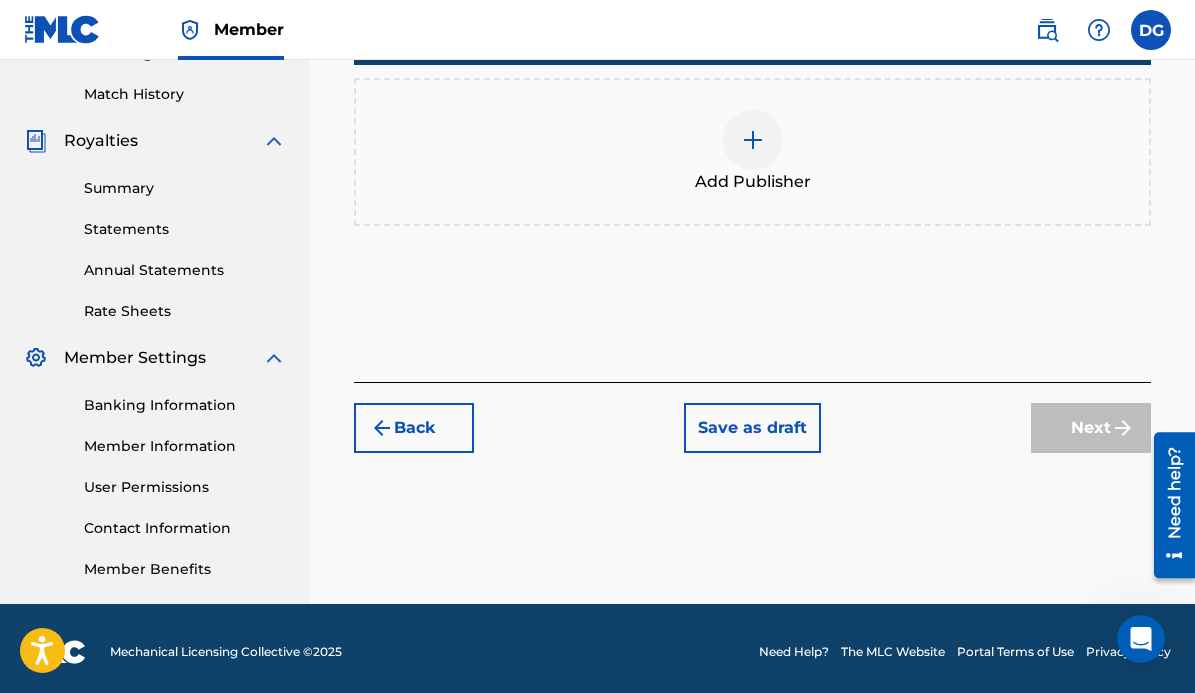 click at bounding box center (753, 140) 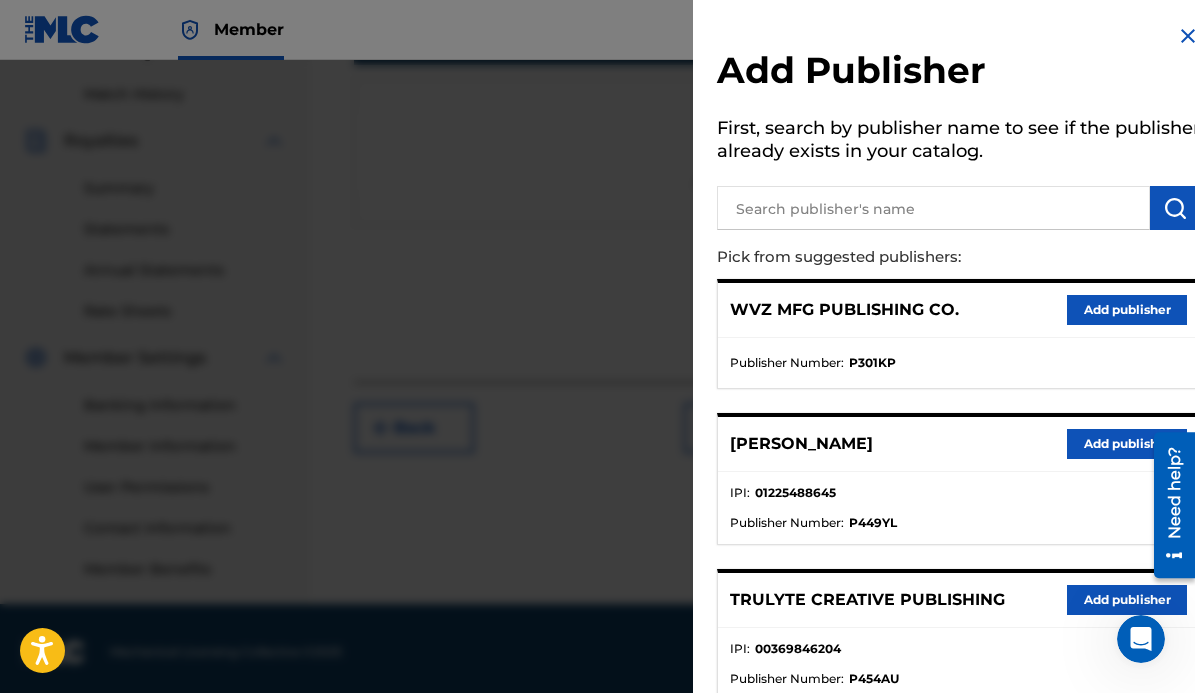 click on "Add publisher" at bounding box center (1127, 600) 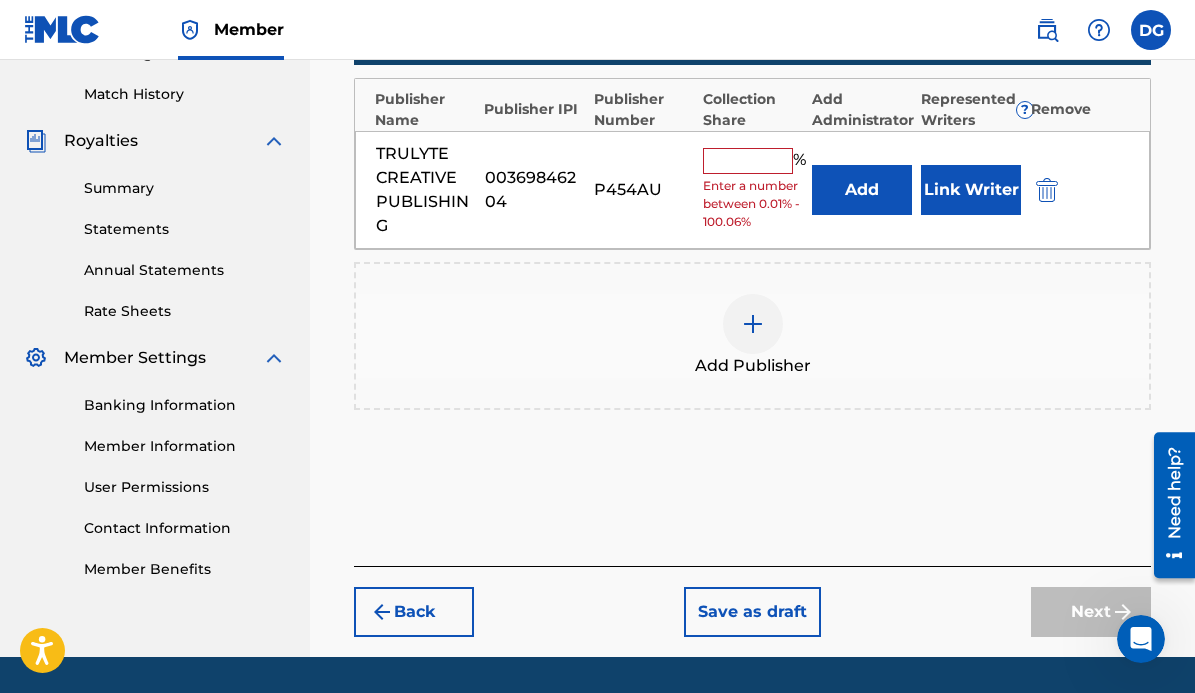 click on "Add" at bounding box center [862, 190] 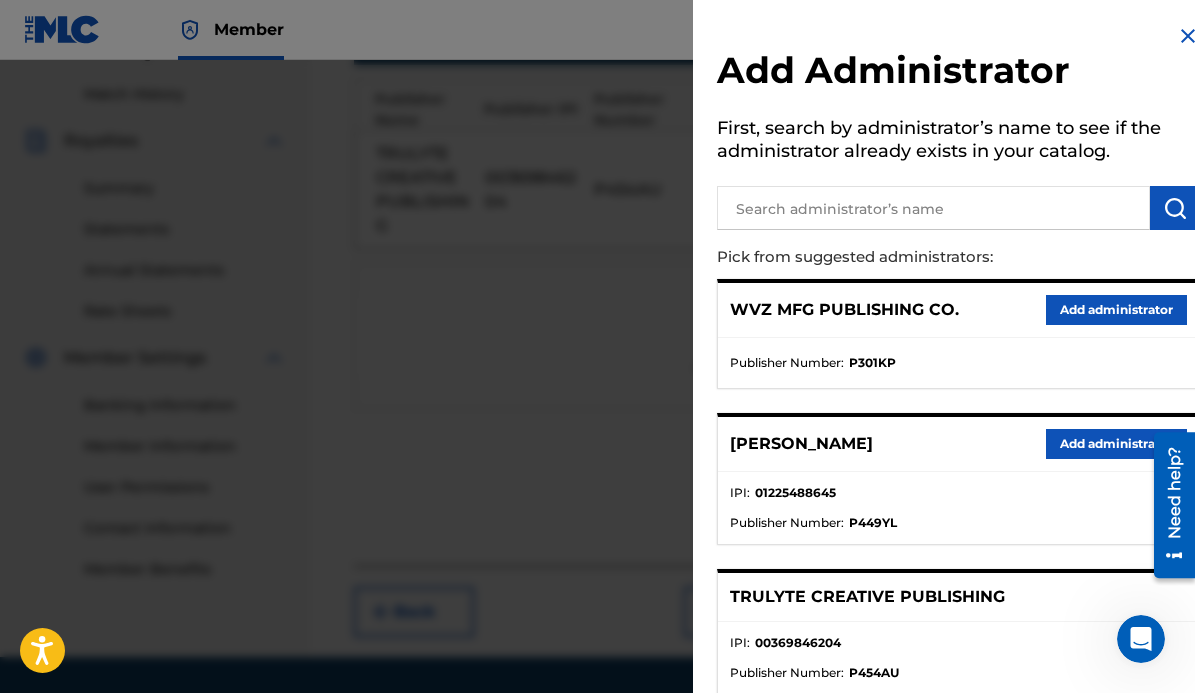 click on "Add administrator" at bounding box center (1116, 310) 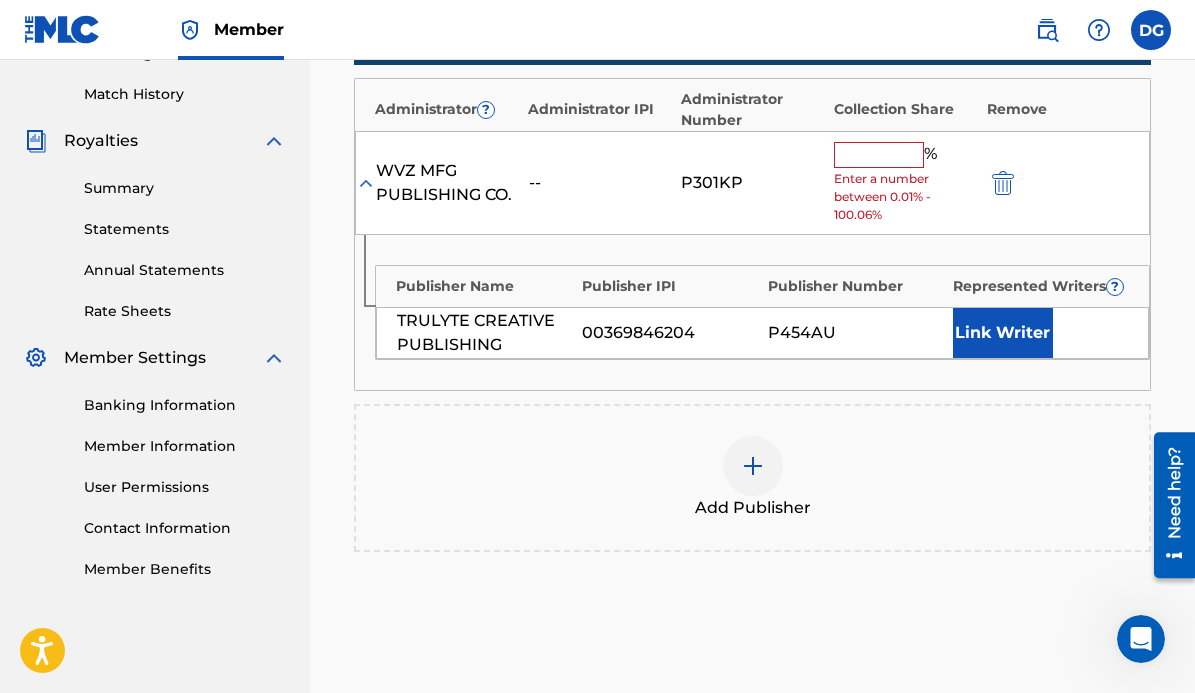 click at bounding box center (879, 155) 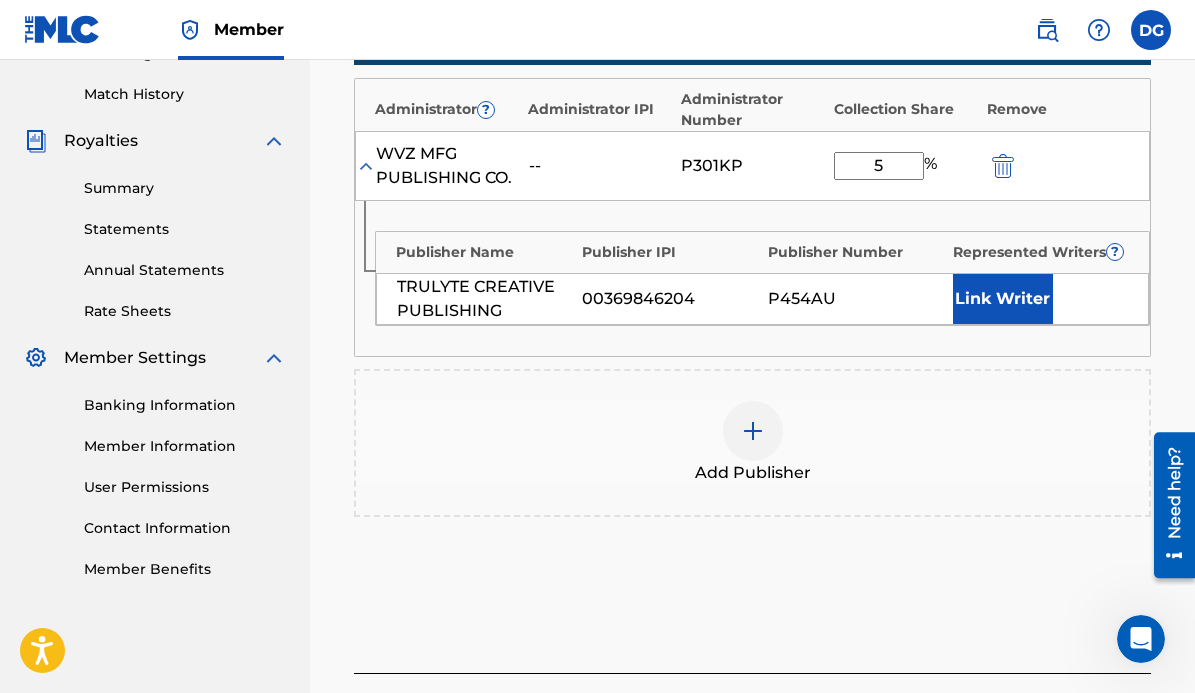 click on "Link Writer" at bounding box center (1003, 299) 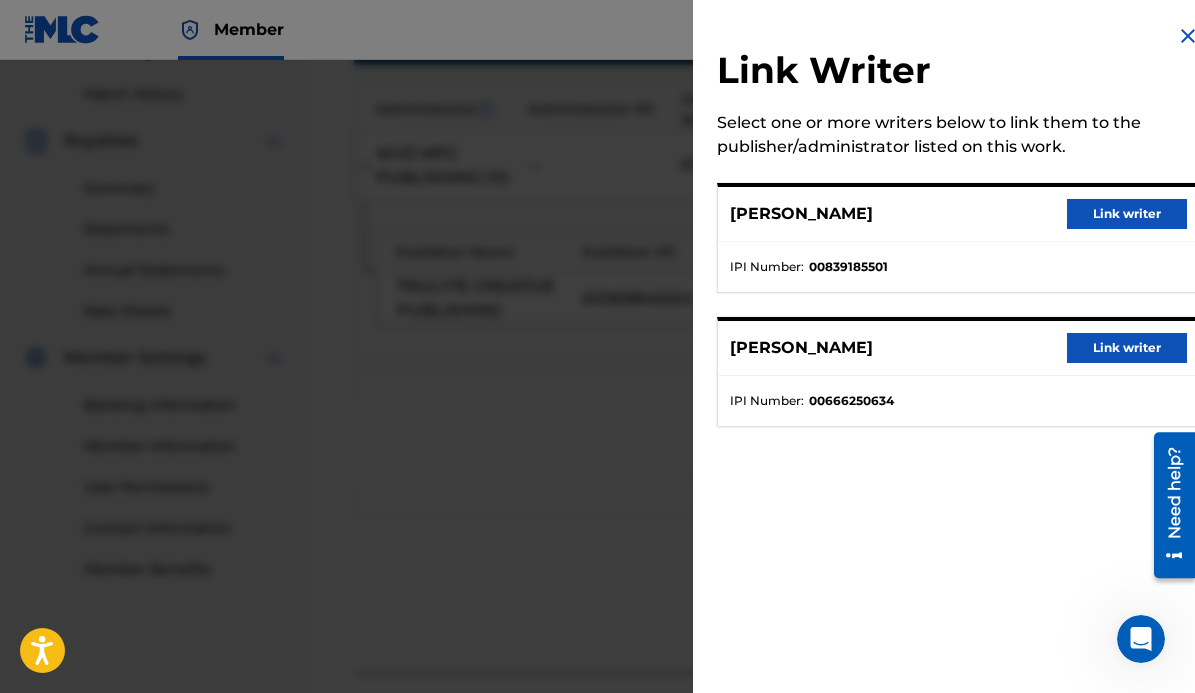 click on "Link writer" at bounding box center [1127, 214] 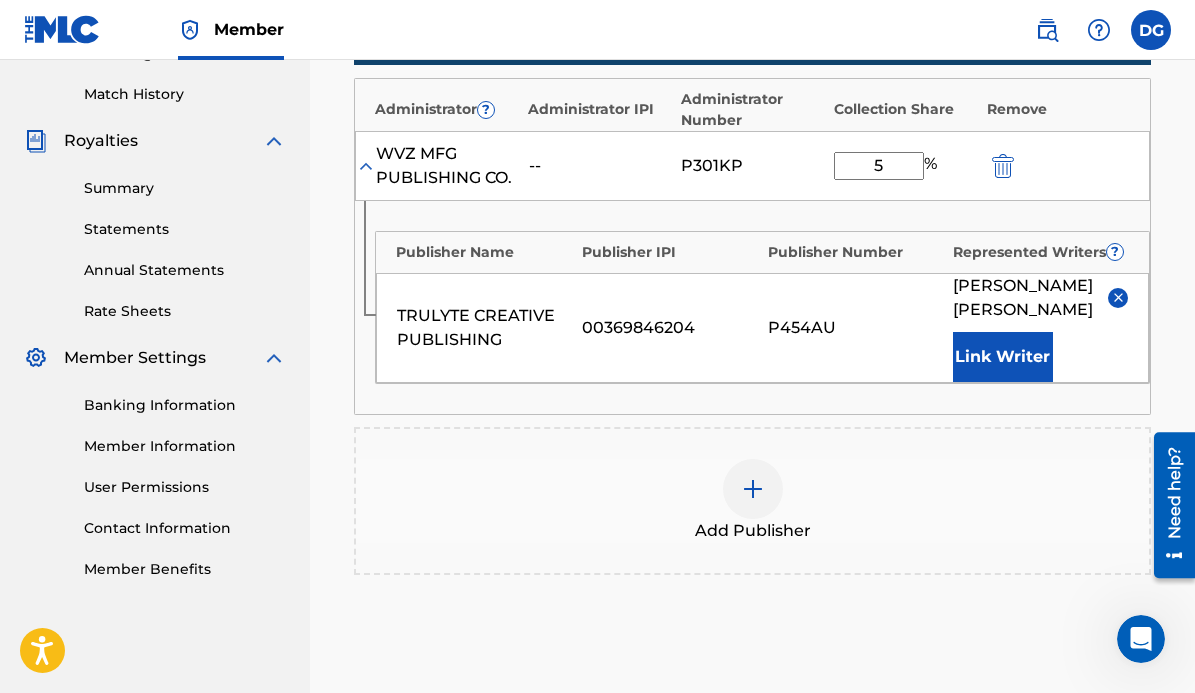 click at bounding box center [753, 489] 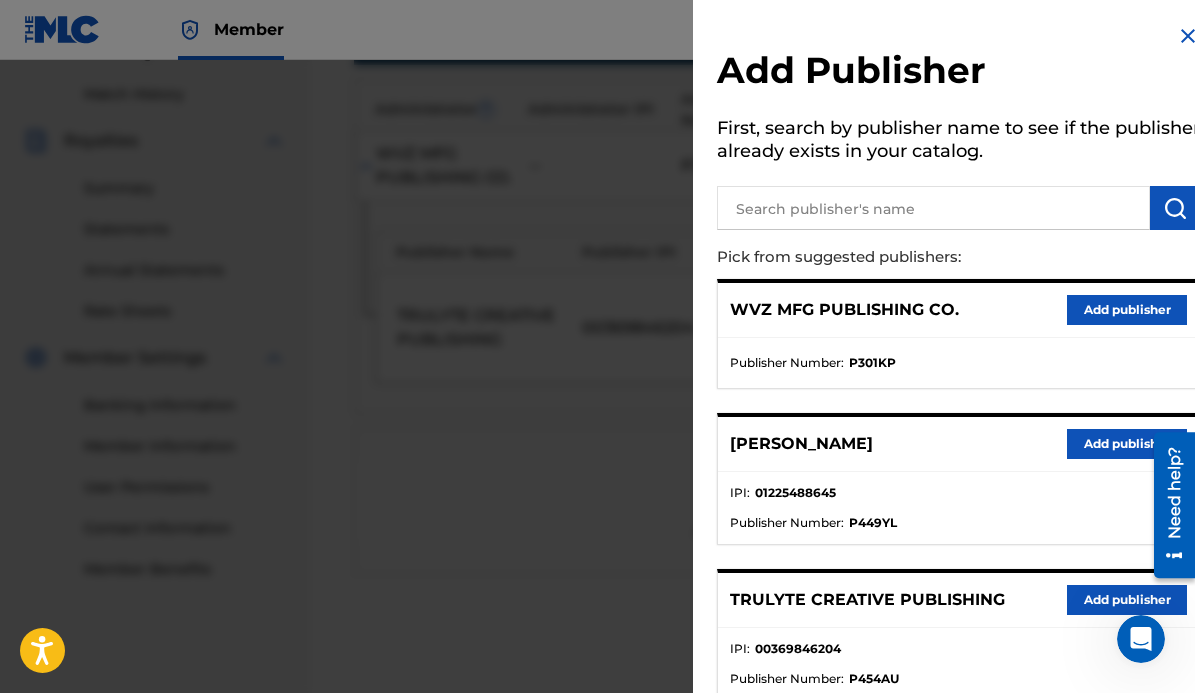 click on "Add publisher" at bounding box center [1127, 600] 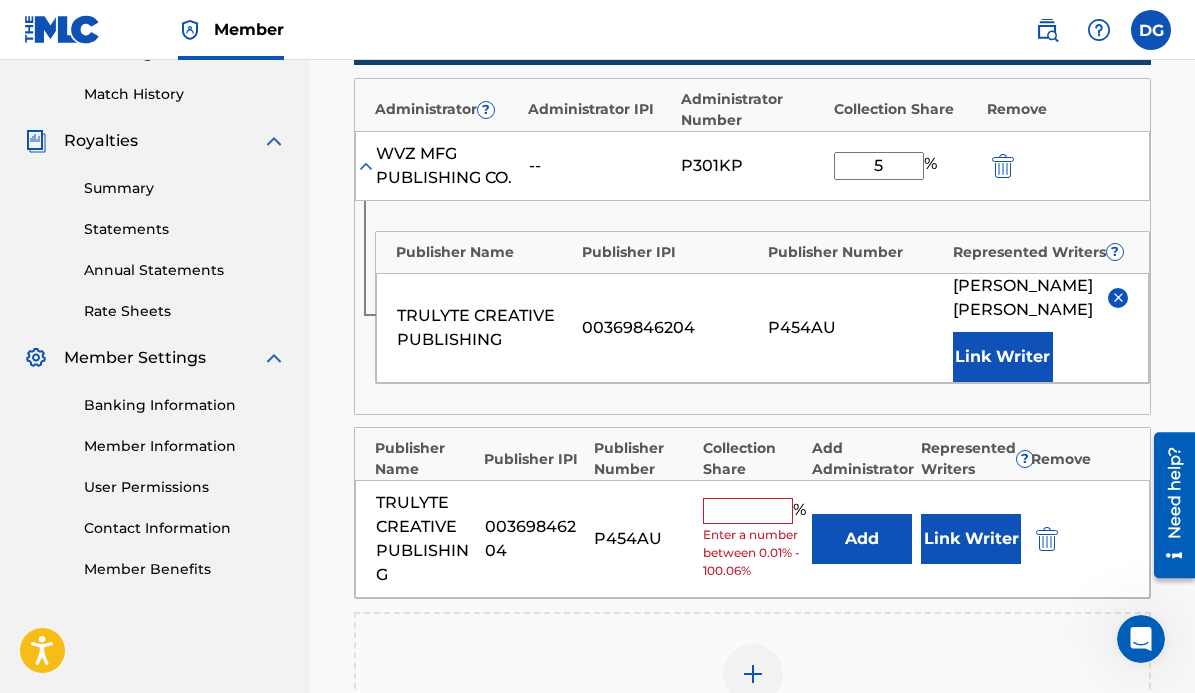 click at bounding box center [748, 511] 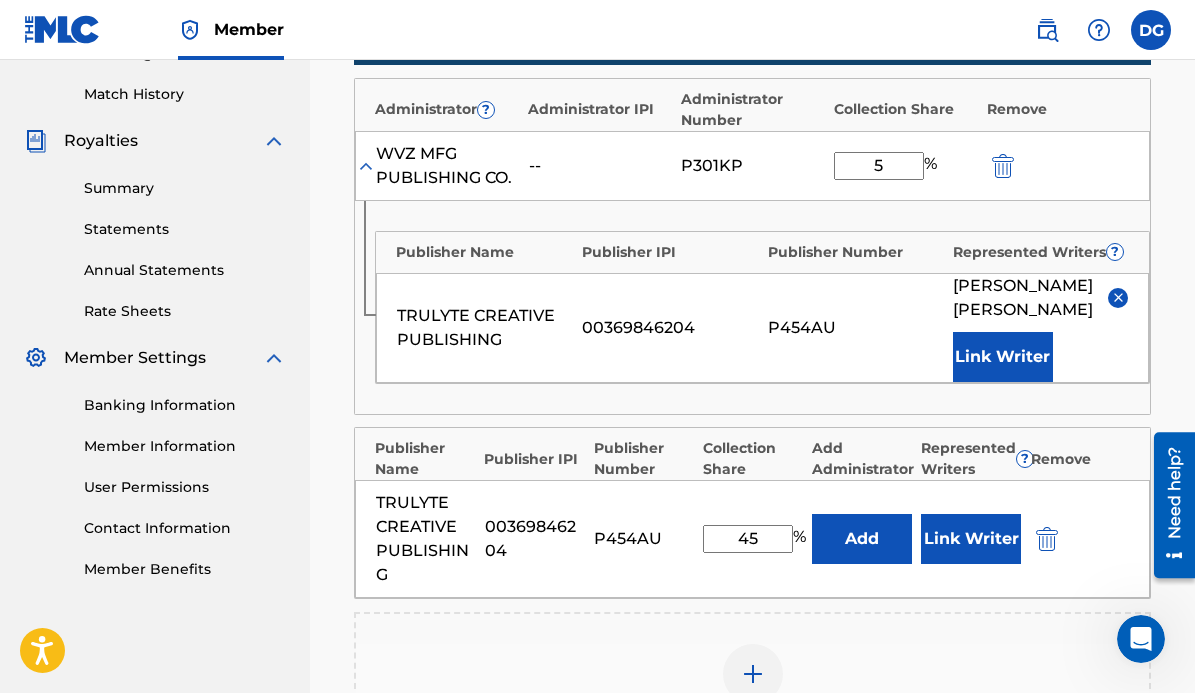 click on "Link Writer" at bounding box center [971, 539] 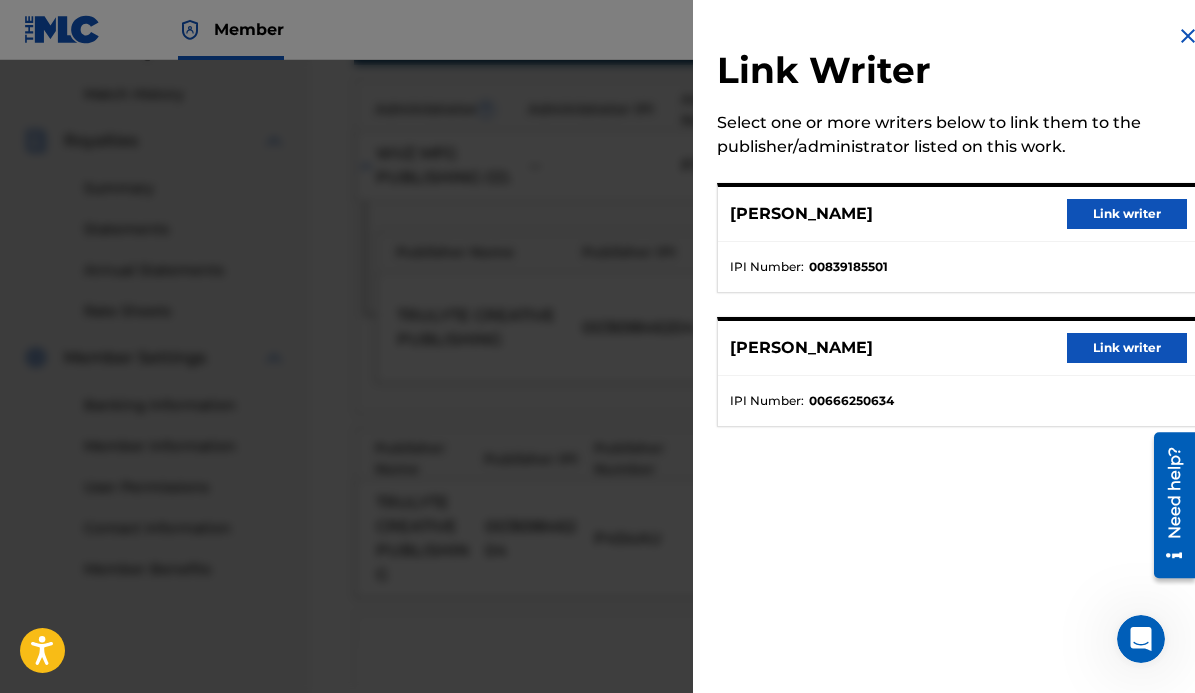 click on "Link writer" at bounding box center [1127, 214] 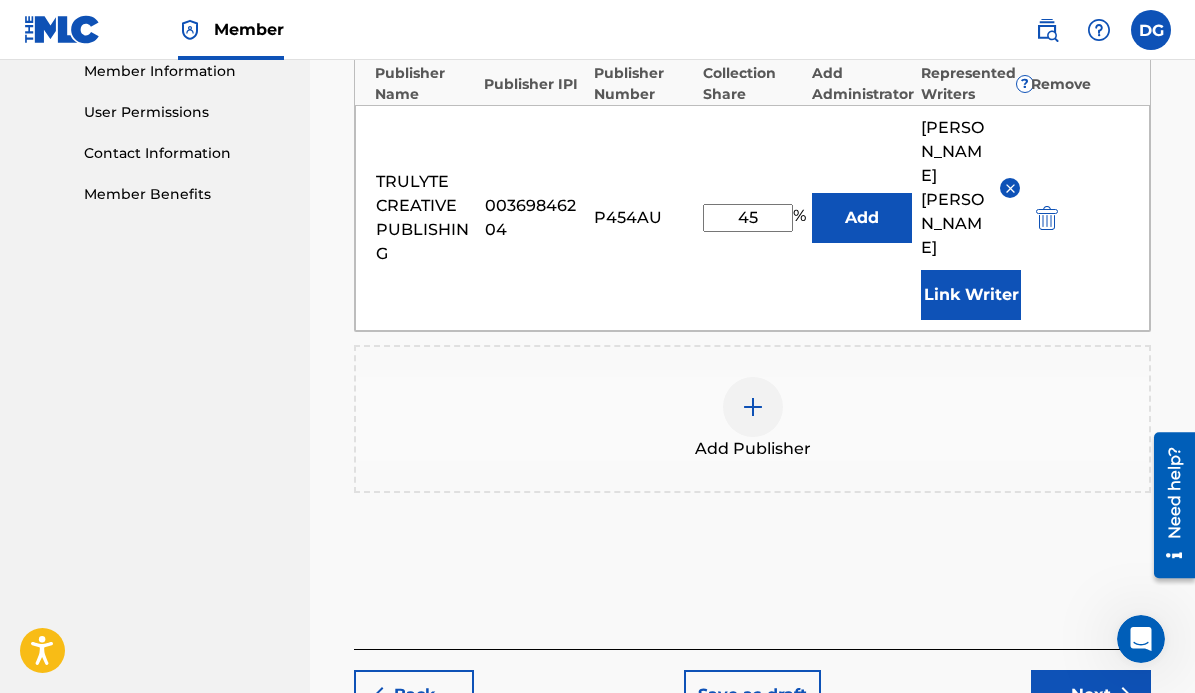 click on "Next" at bounding box center (1091, 695) 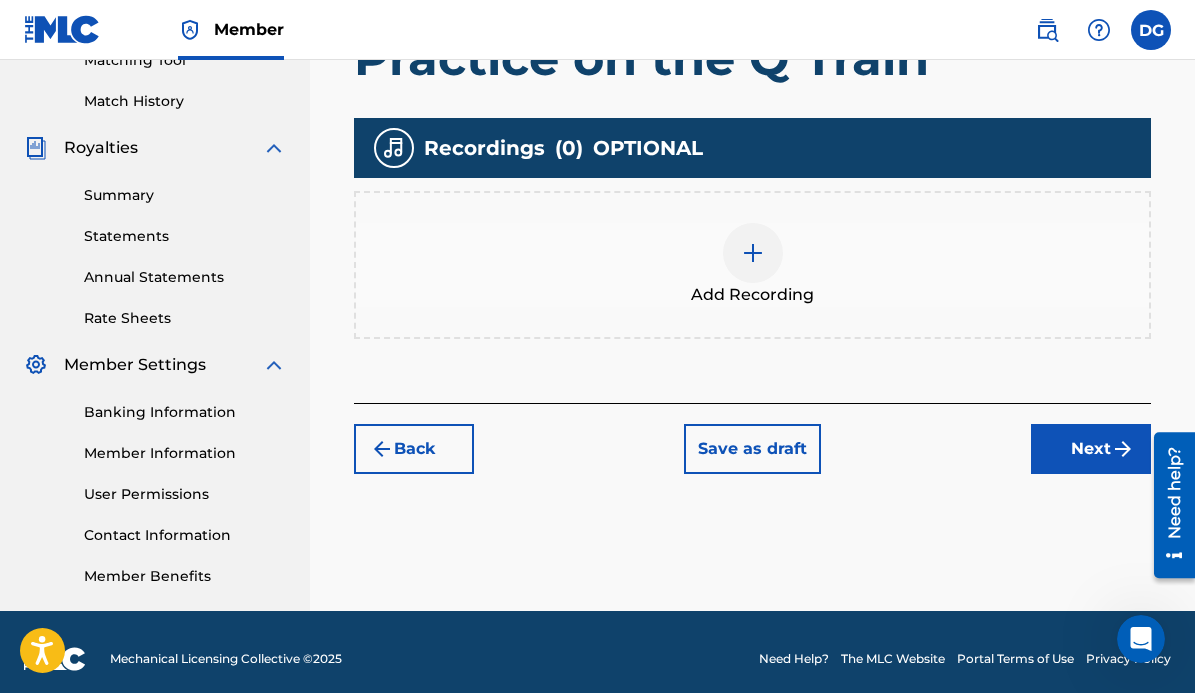 scroll, scrollTop: 546, scrollLeft: 0, axis: vertical 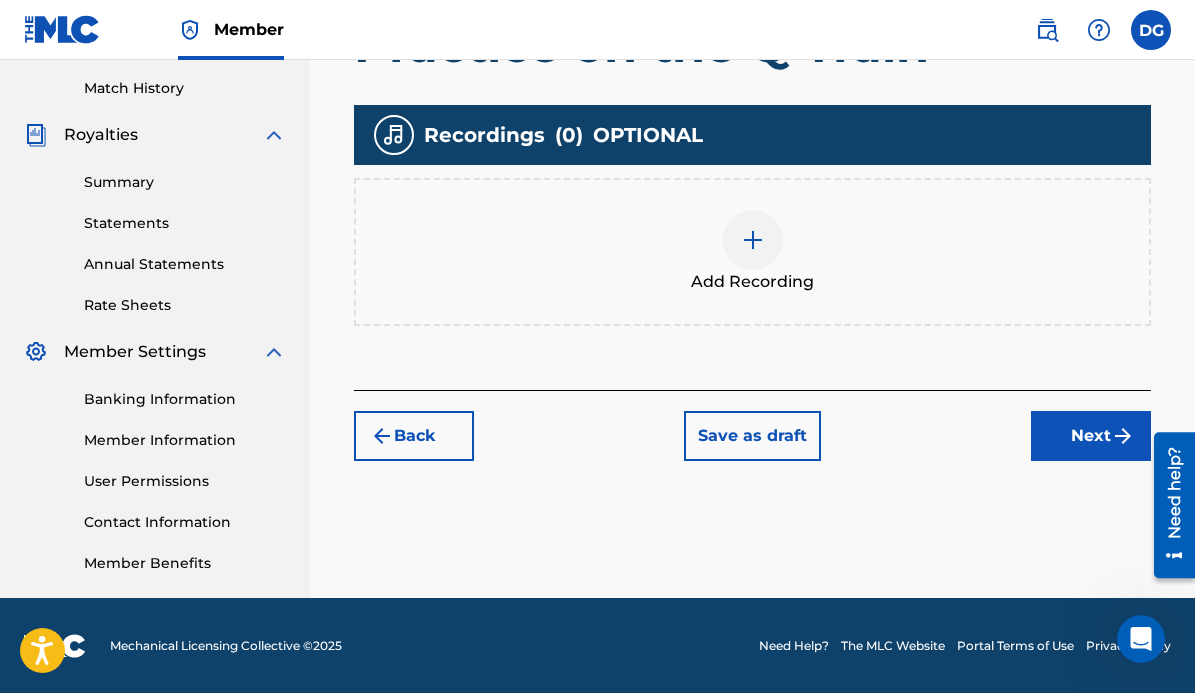 click at bounding box center [753, 240] 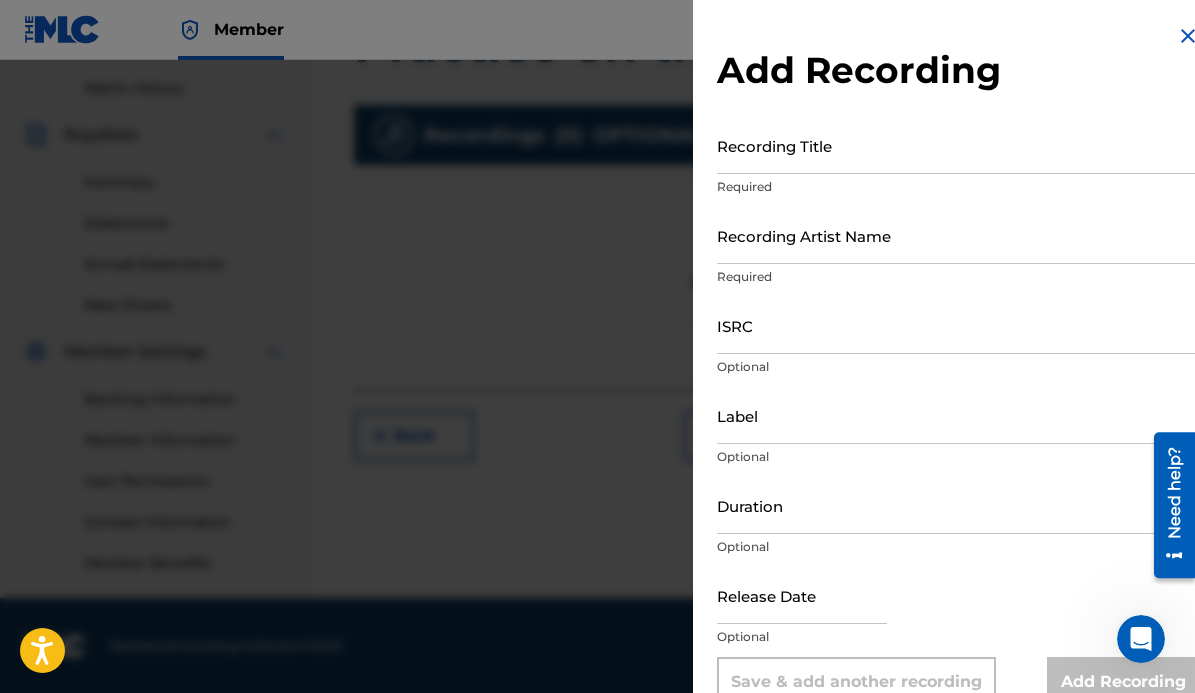 scroll, scrollTop: 1, scrollLeft: 0, axis: vertical 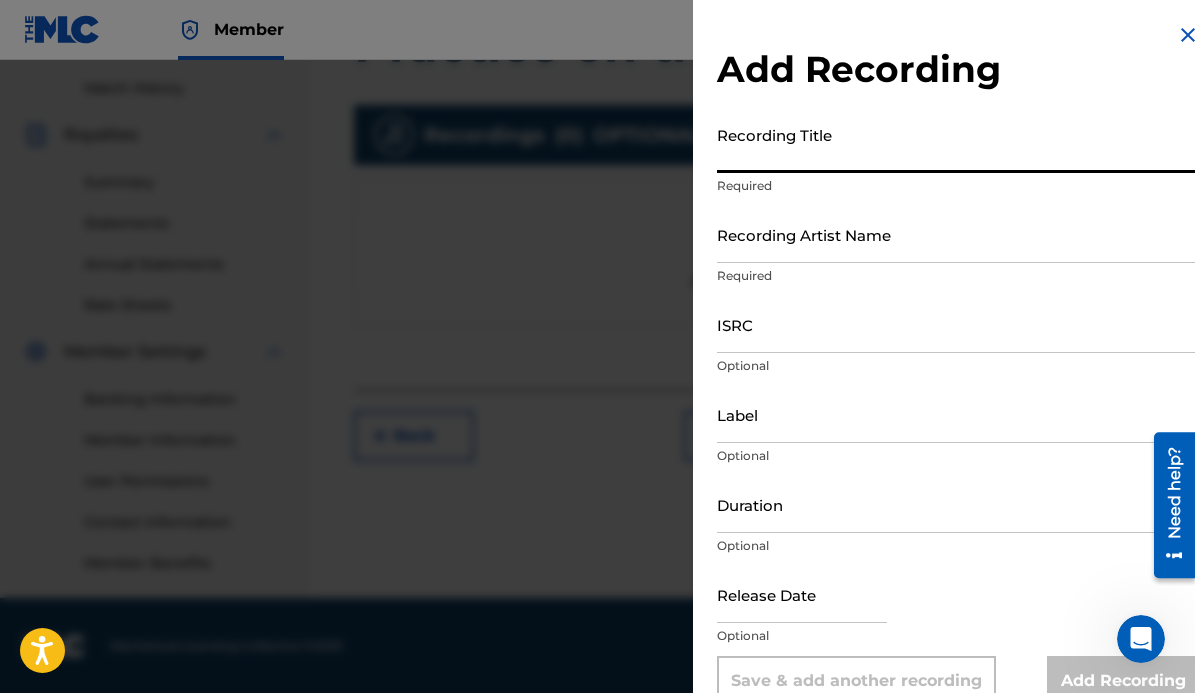 click on "Recording Title" at bounding box center (958, 144) 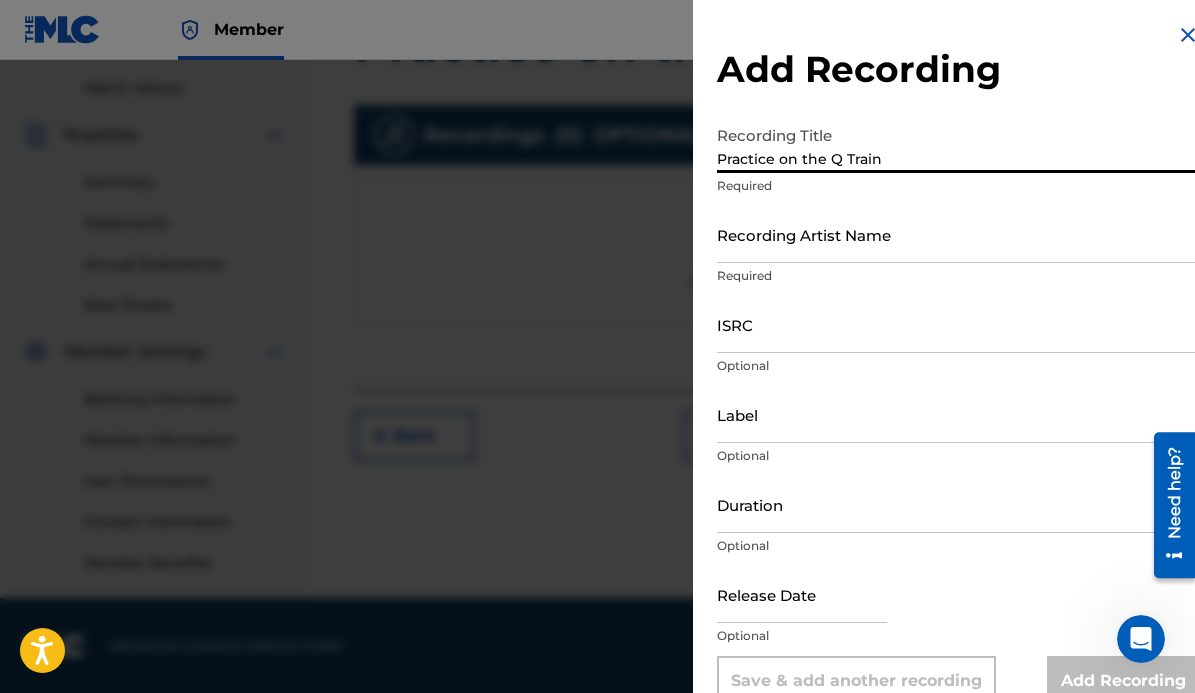 drag, startPoint x: 777, startPoint y: 155, endPoint x: 787, endPoint y: 158, distance: 10.440307 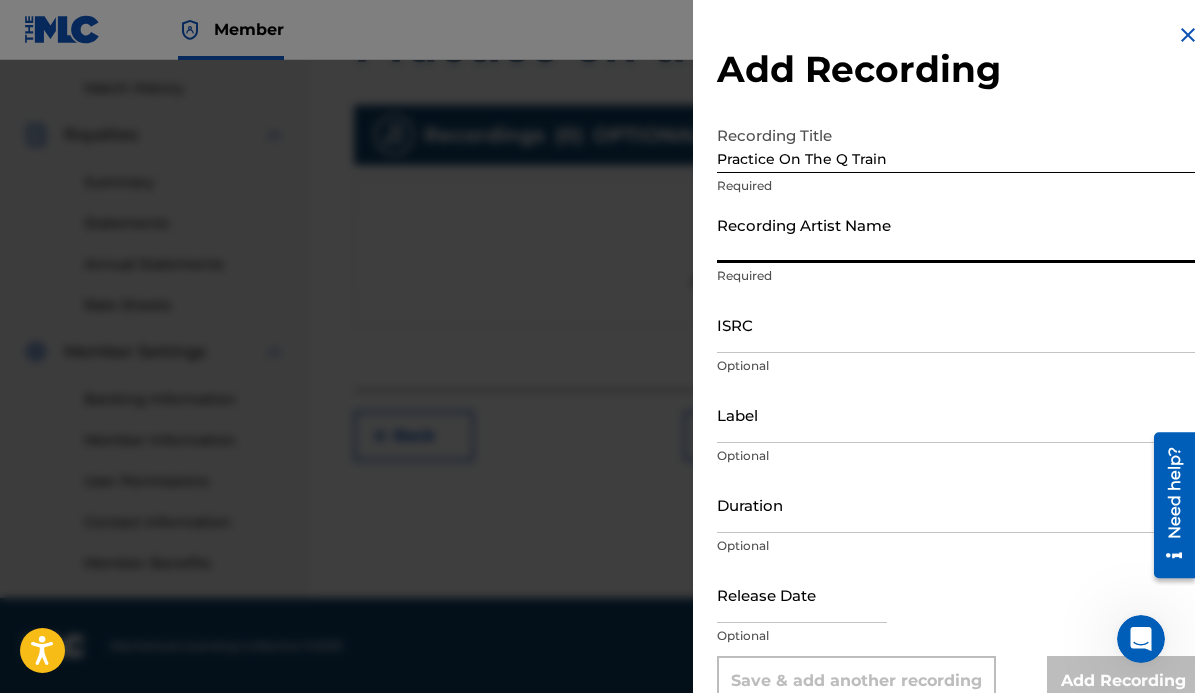 click on "Recording Artist Name" at bounding box center [958, 234] 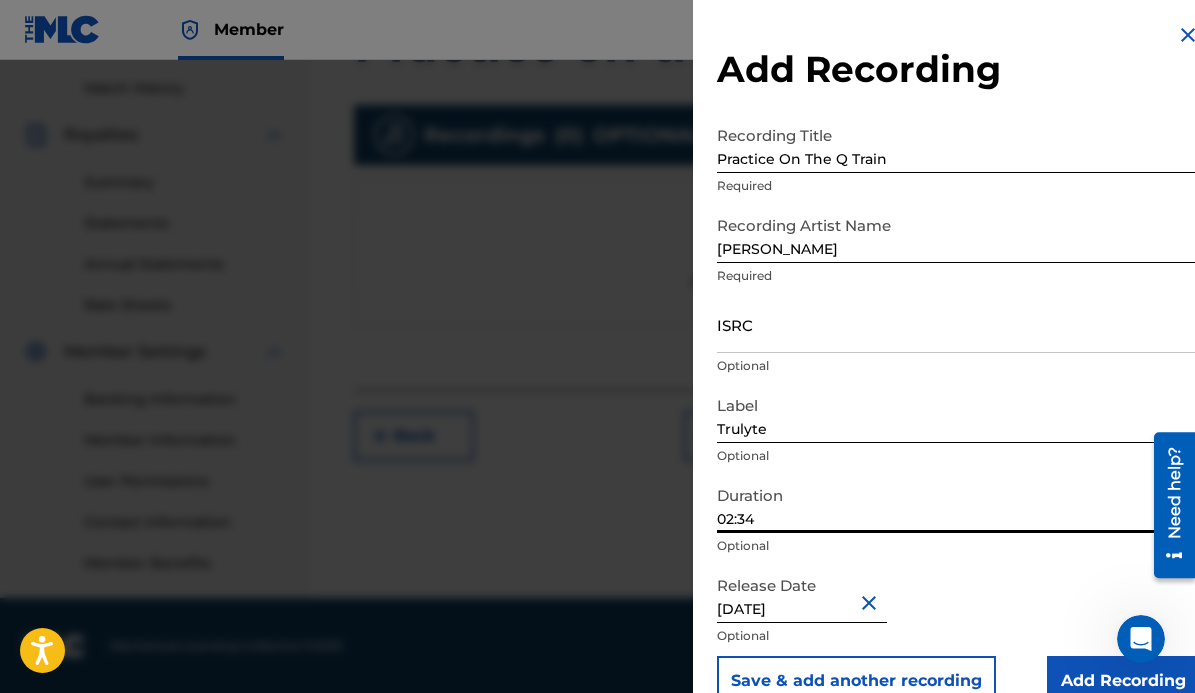 drag, startPoint x: 763, startPoint y: 517, endPoint x: 725, endPoint y: 516, distance: 38.013157 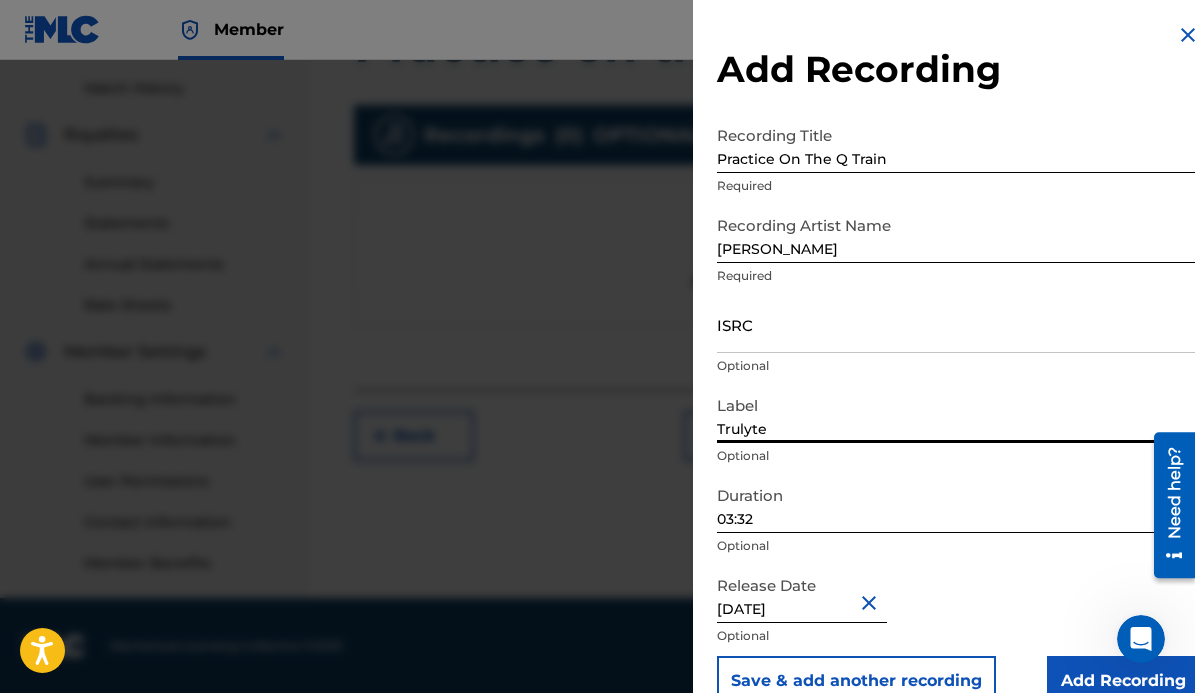 click on "Trulyte" at bounding box center (958, 414) 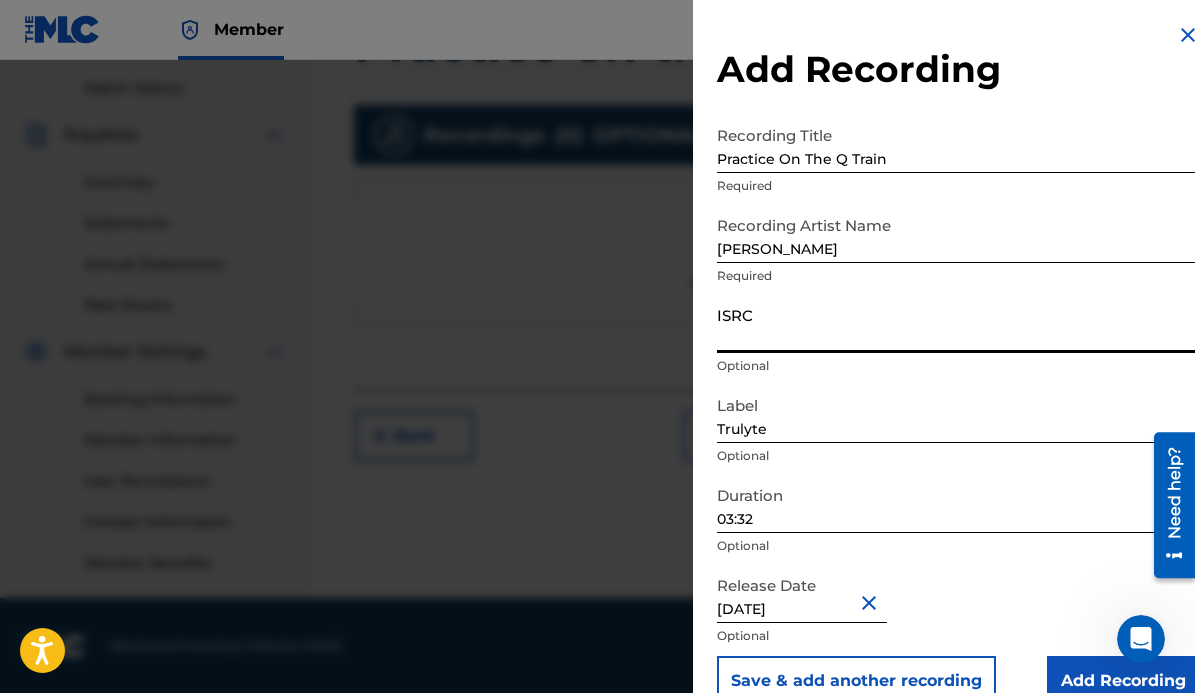 paste on "US7VG1764892" 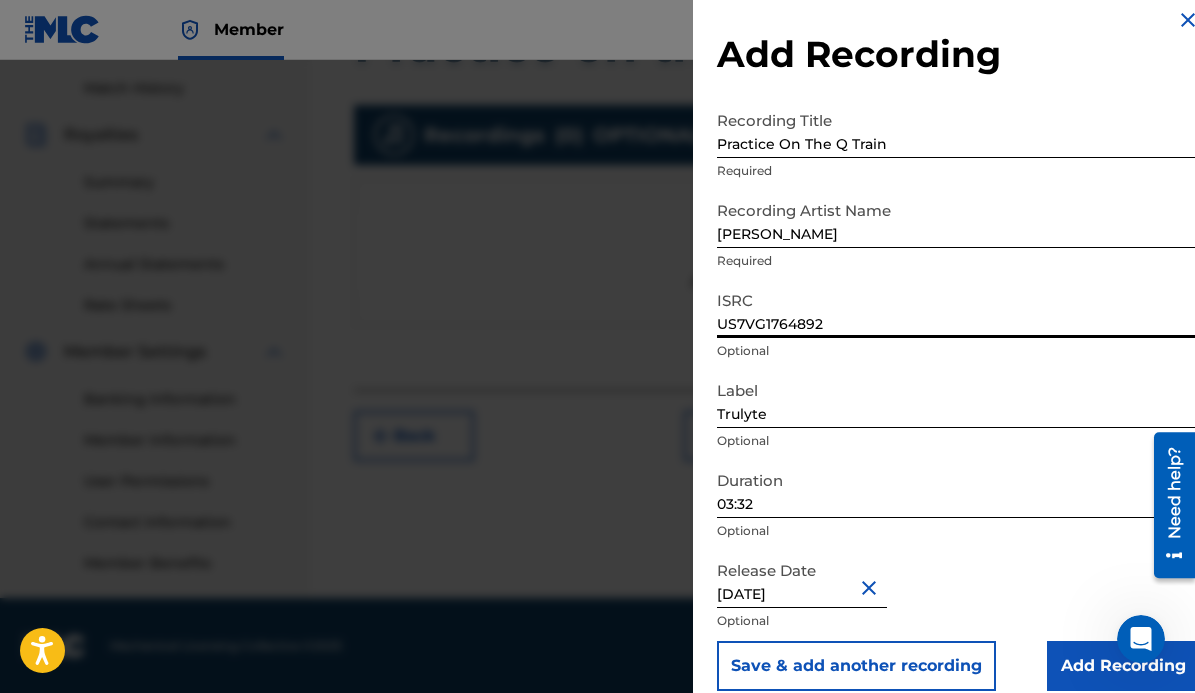 scroll, scrollTop: 37, scrollLeft: 0, axis: vertical 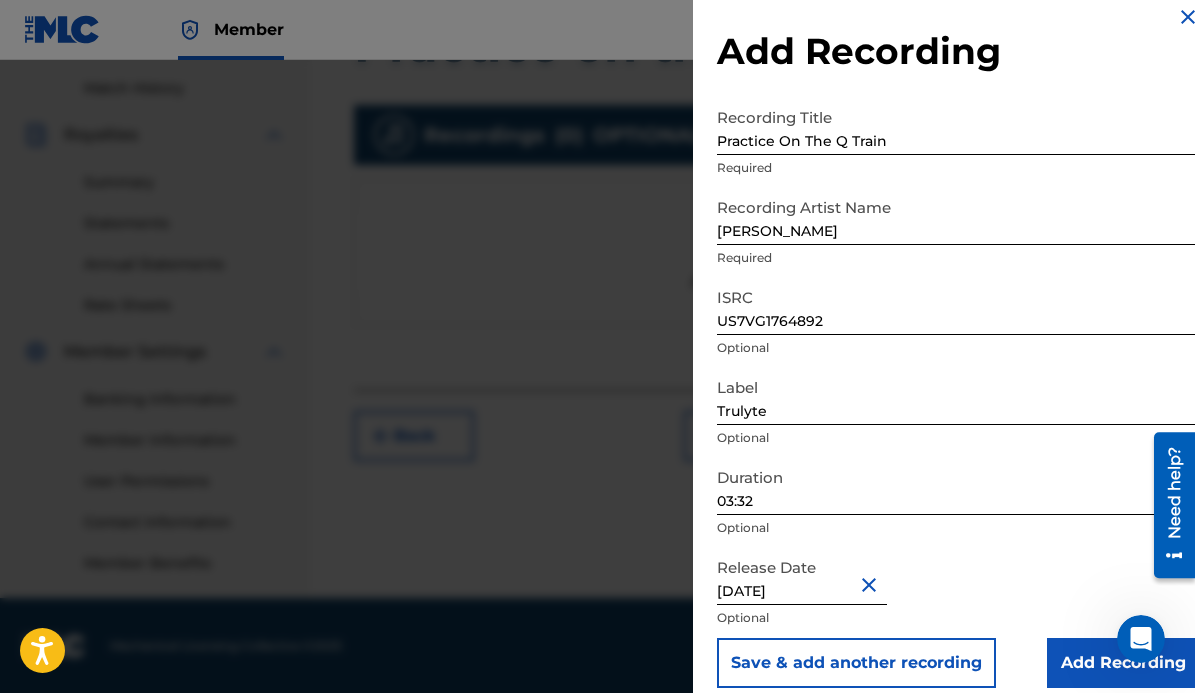 click on "Add Recording" at bounding box center [1123, 663] 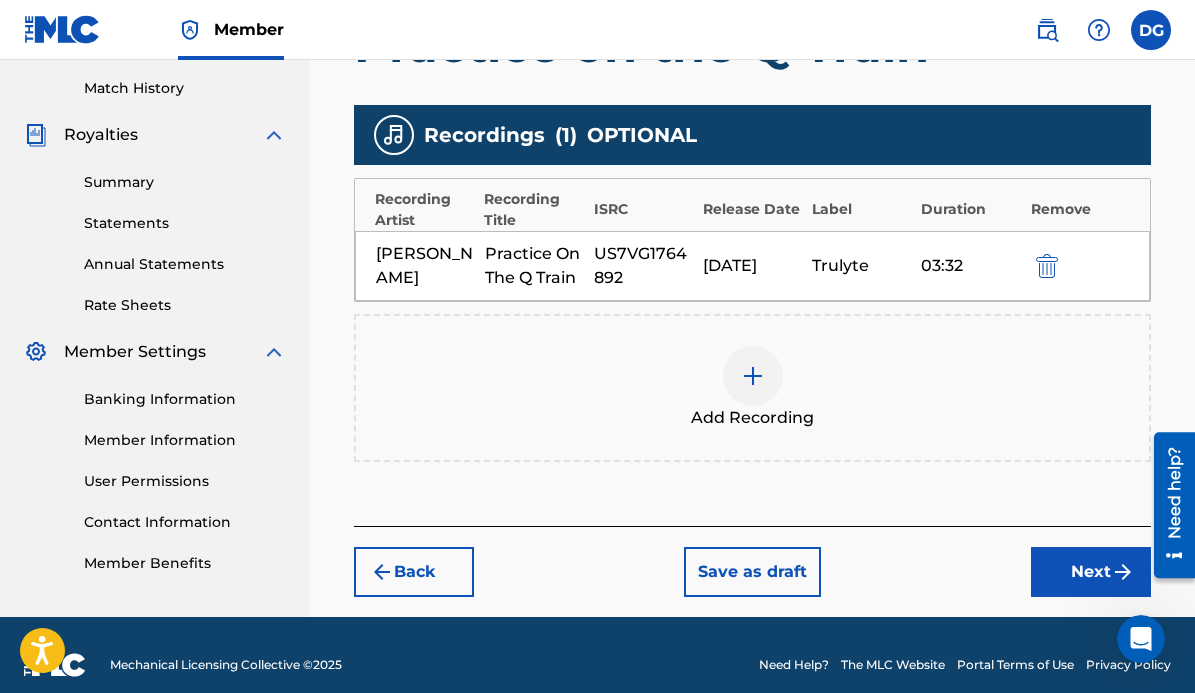 scroll, scrollTop: 547, scrollLeft: 0, axis: vertical 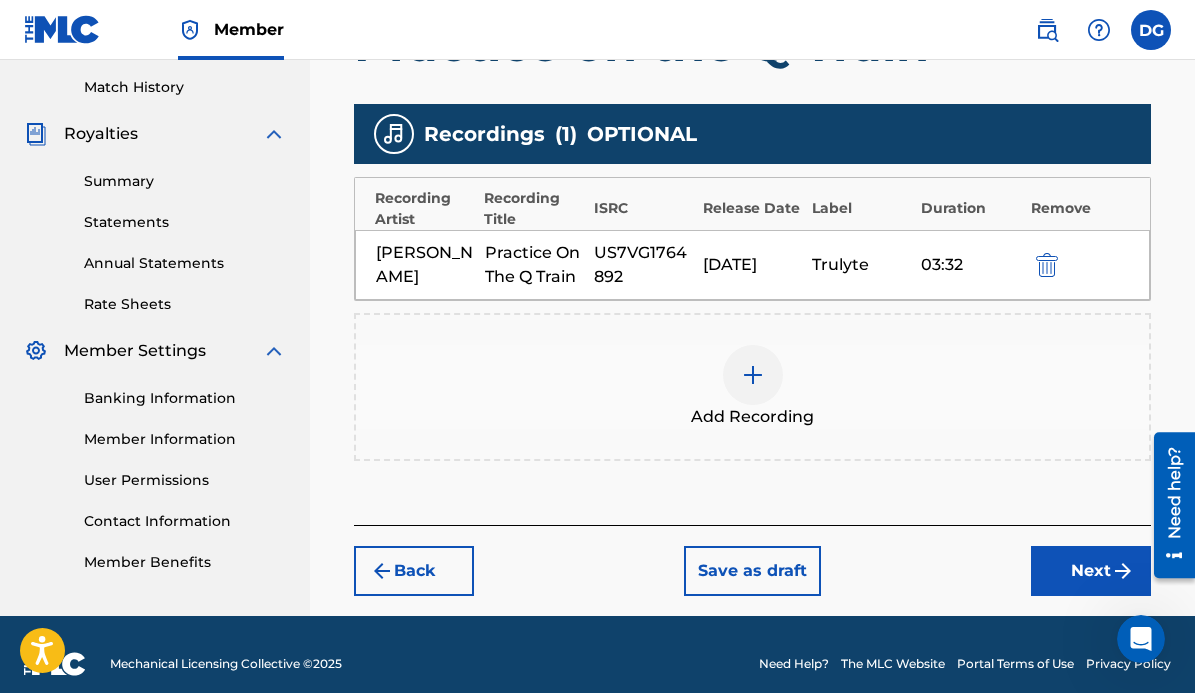 click on "Next" at bounding box center (1091, 571) 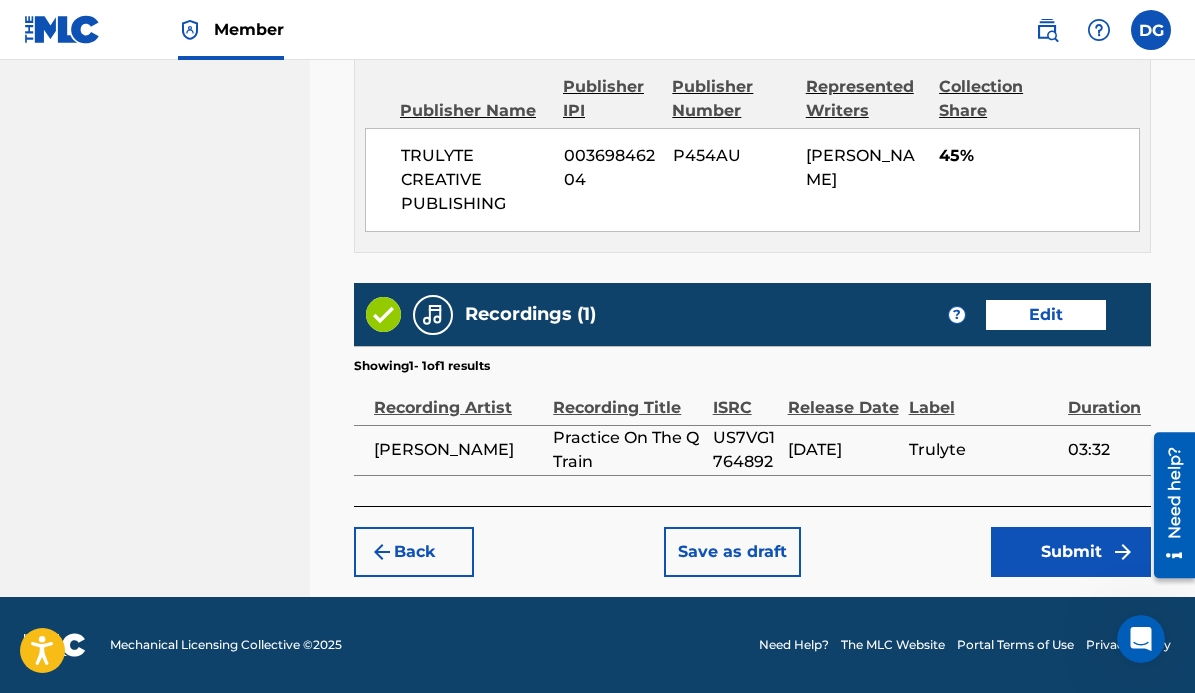 scroll, scrollTop: 1475, scrollLeft: 0, axis: vertical 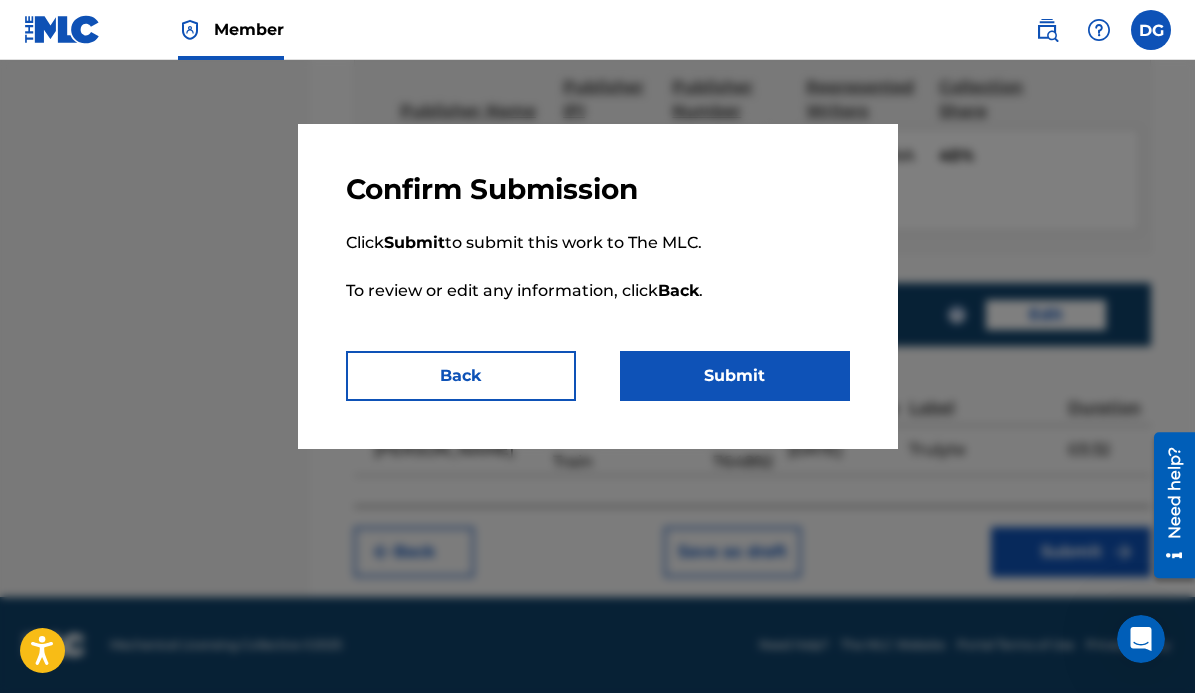 click on "Submit" at bounding box center (735, 376) 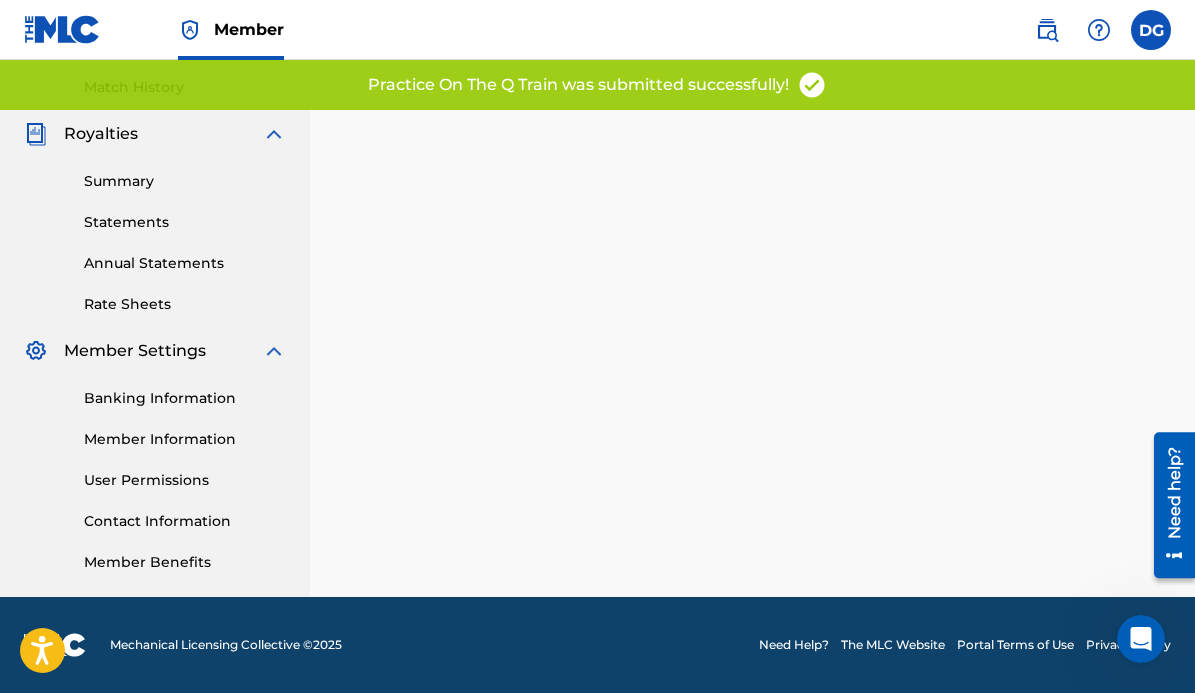 scroll, scrollTop: 0, scrollLeft: 0, axis: both 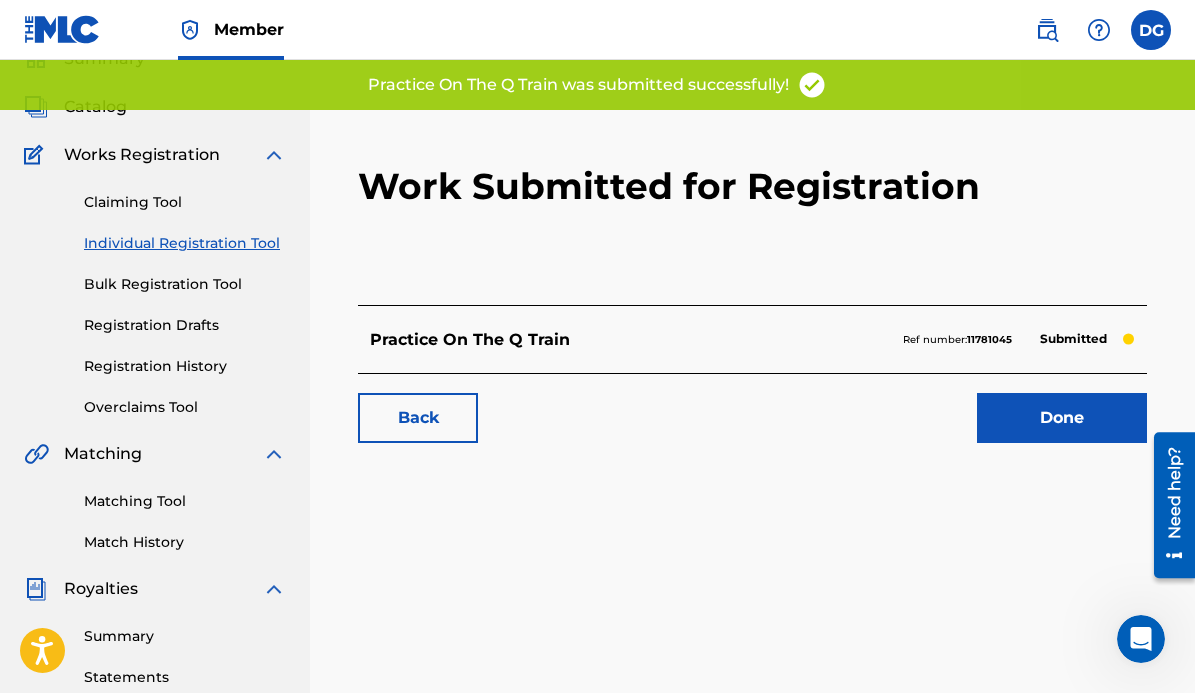 click on "Done" at bounding box center (1062, 418) 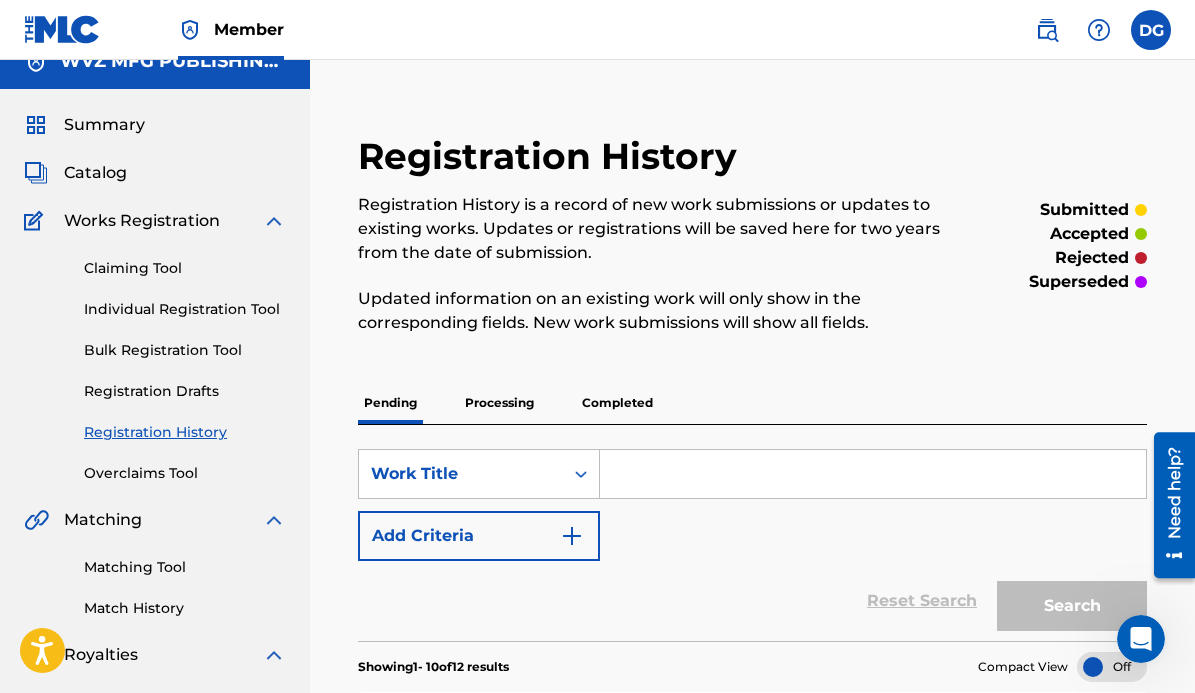 scroll, scrollTop: 23, scrollLeft: 0, axis: vertical 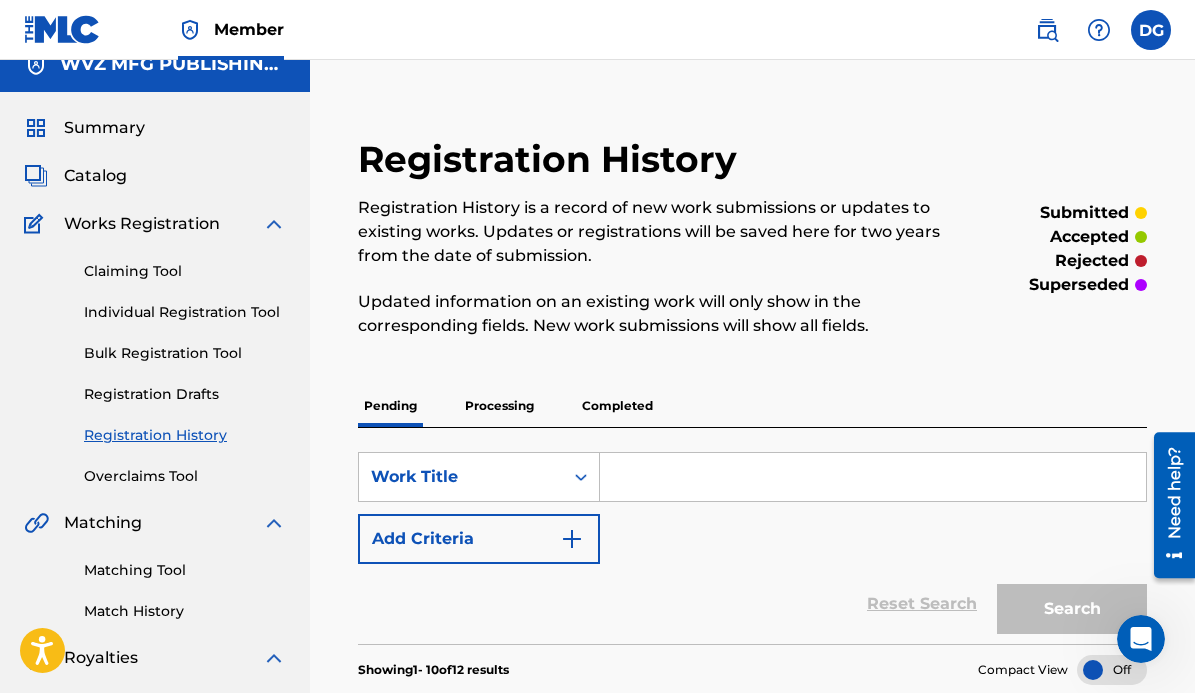 click on "Individual Registration Tool" at bounding box center [185, 312] 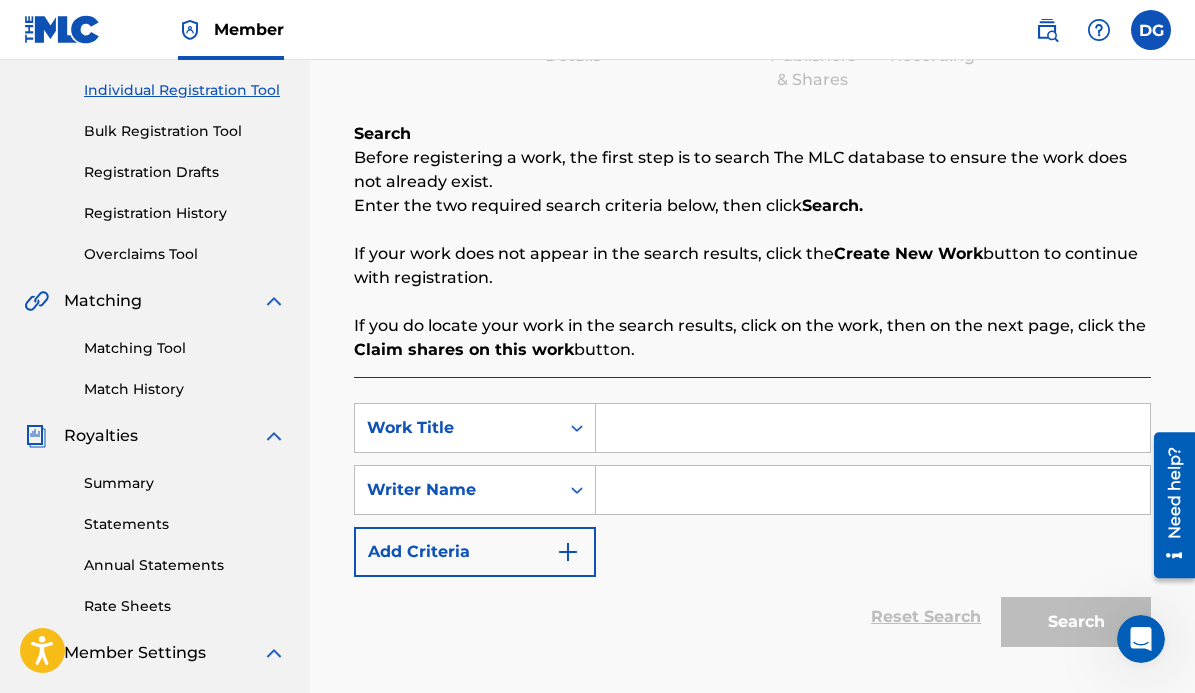 scroll, scrollTop: 247, scrollLeft: 0, axis: vertical 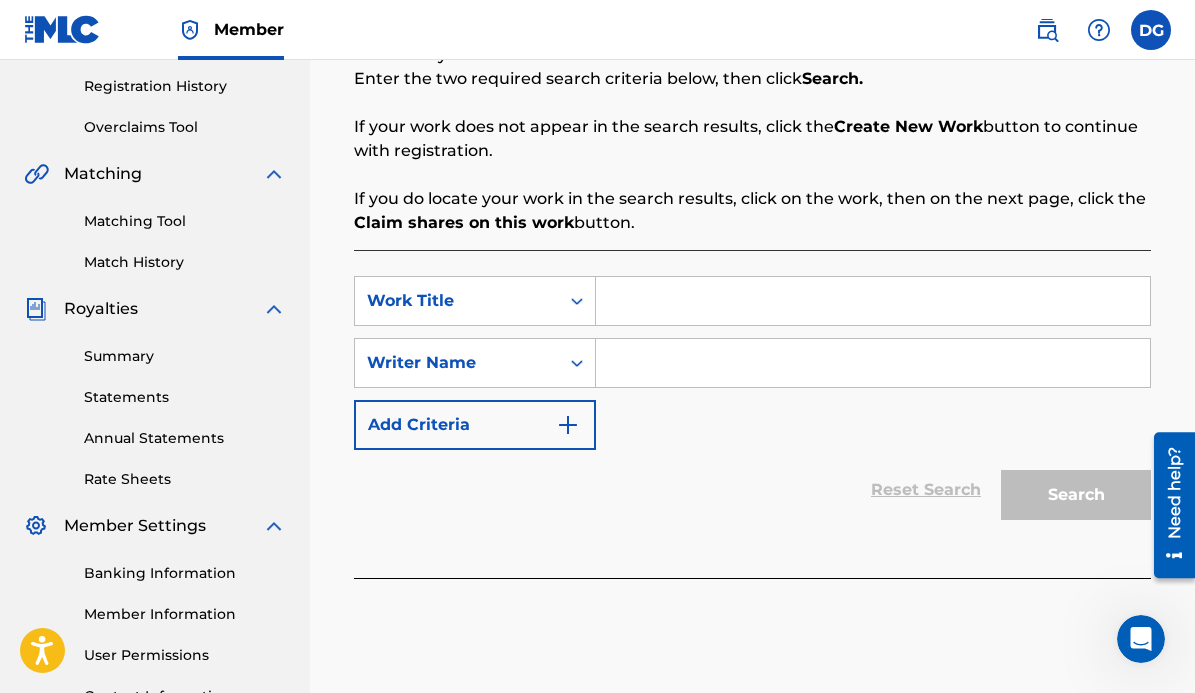 click at bounding box center (873, 301) 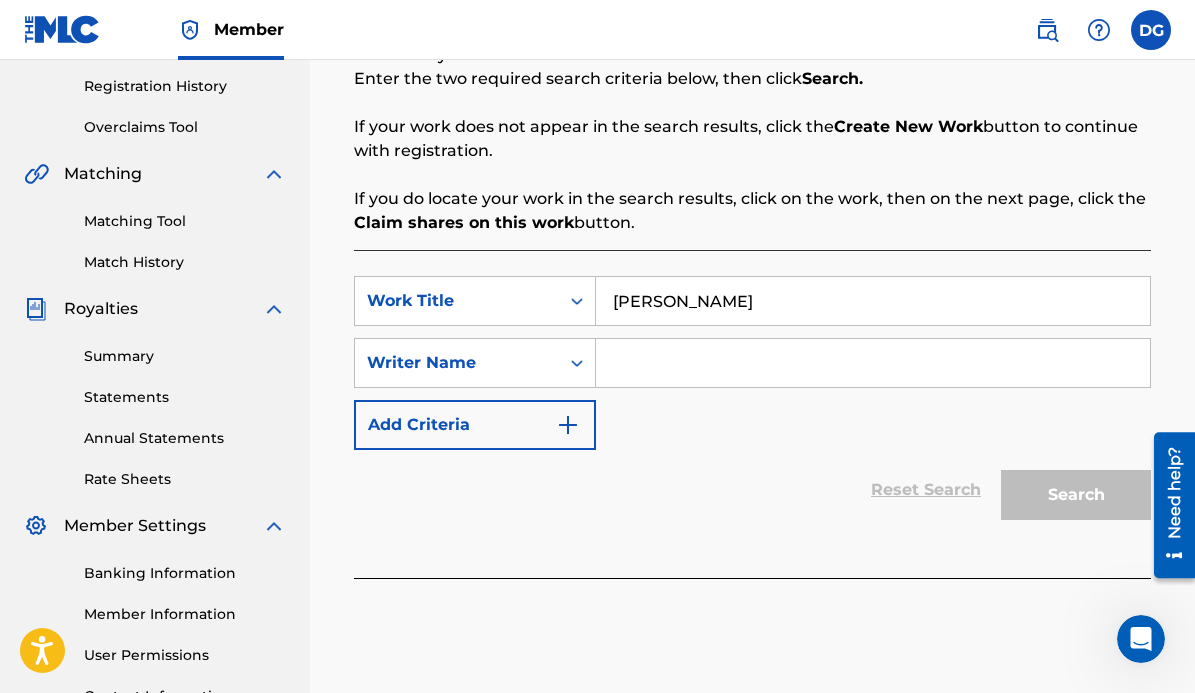 click on "[PERSON_NAME]" at bounding box center [873, 301] 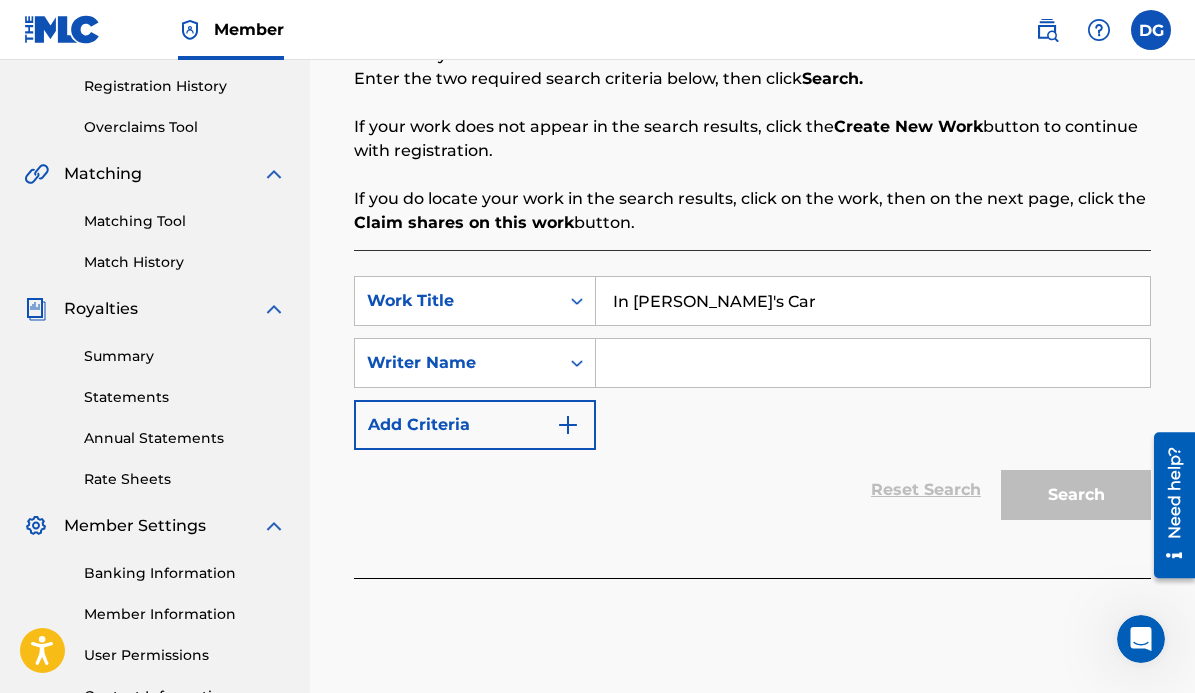 click at bounding box center (873, 363) 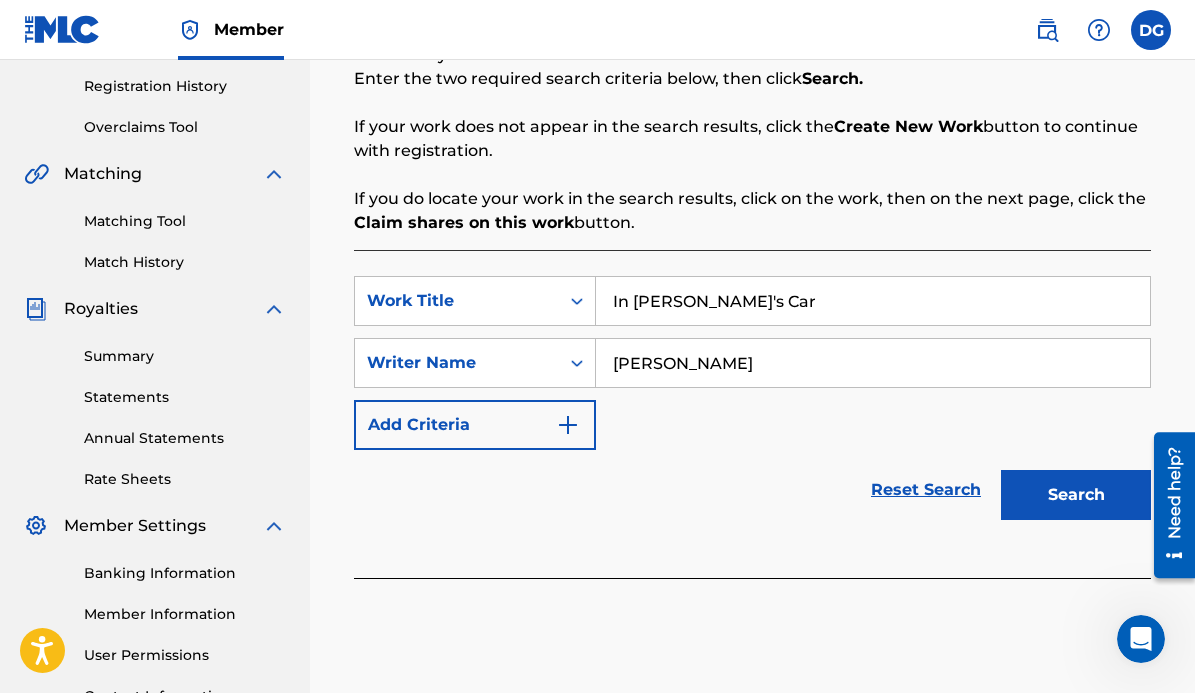 click on "Search" at bounding box center [1076, 495] 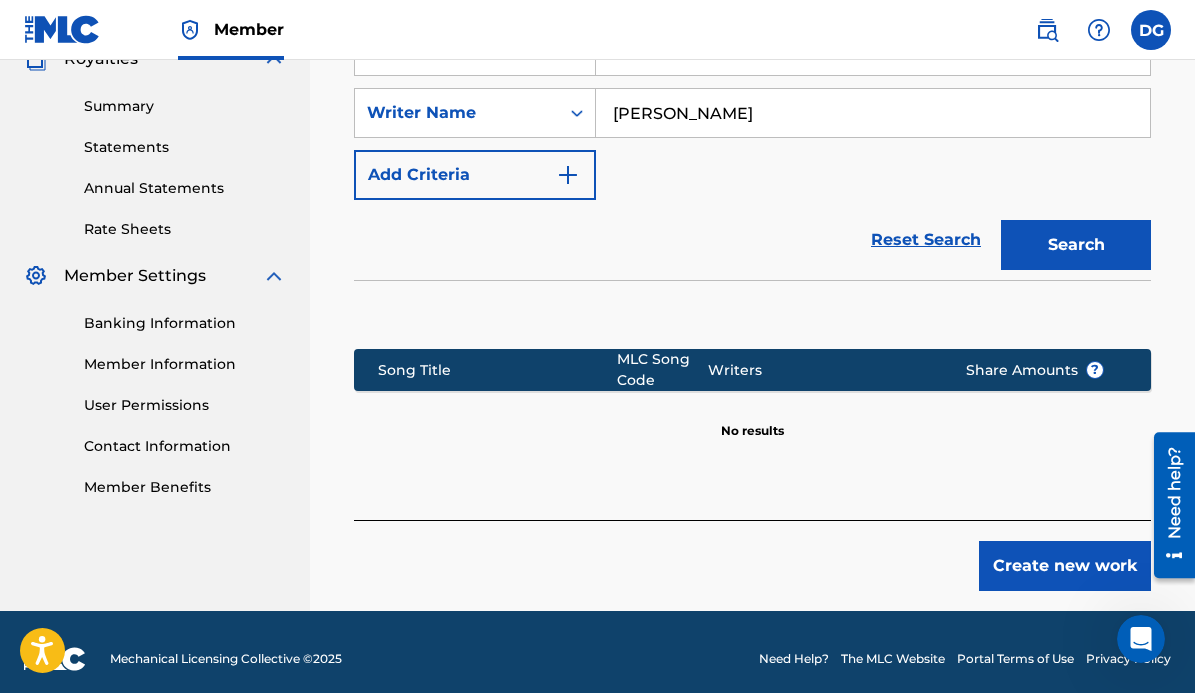 click on "Create new work" at bounding box center [1065, 566] 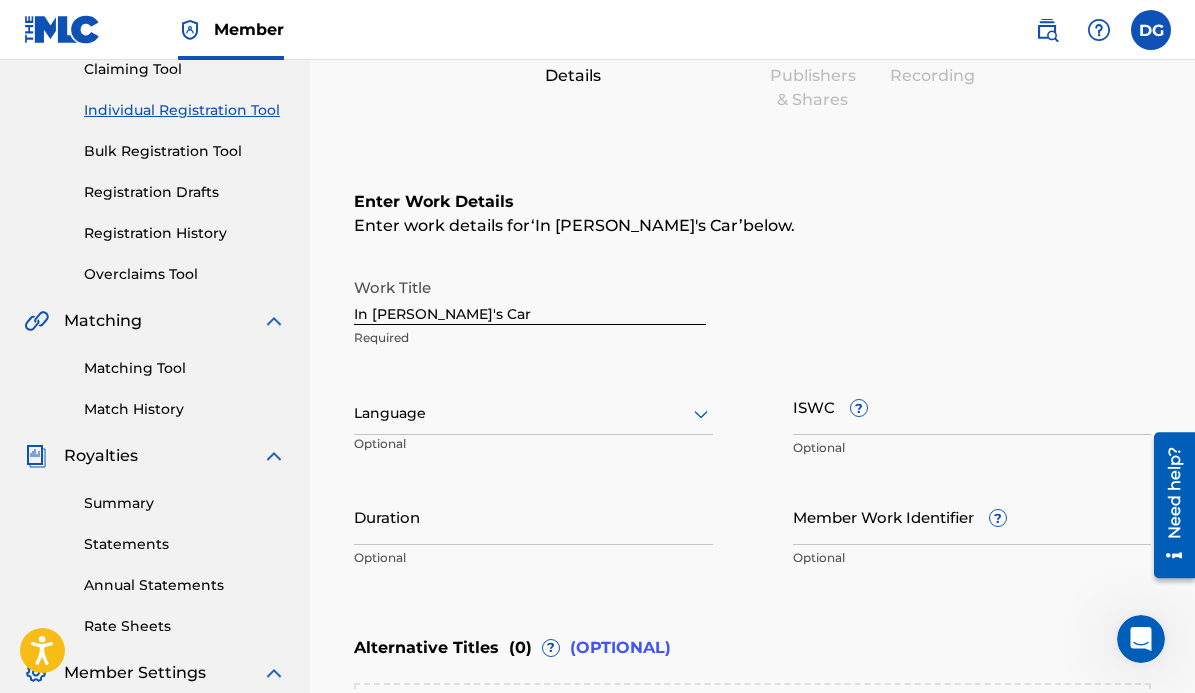 scroll, scrollTop: 223, scrollLeft: 0, axis: vertical 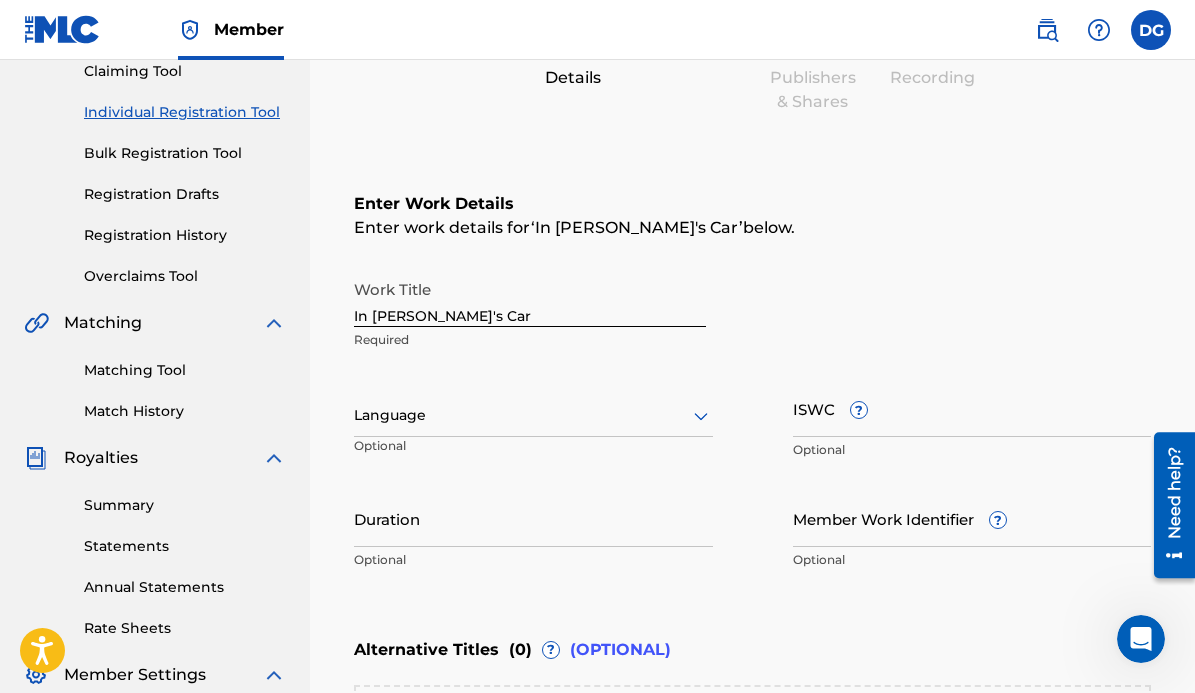 click on "Language" at bounding box center (533, 416) 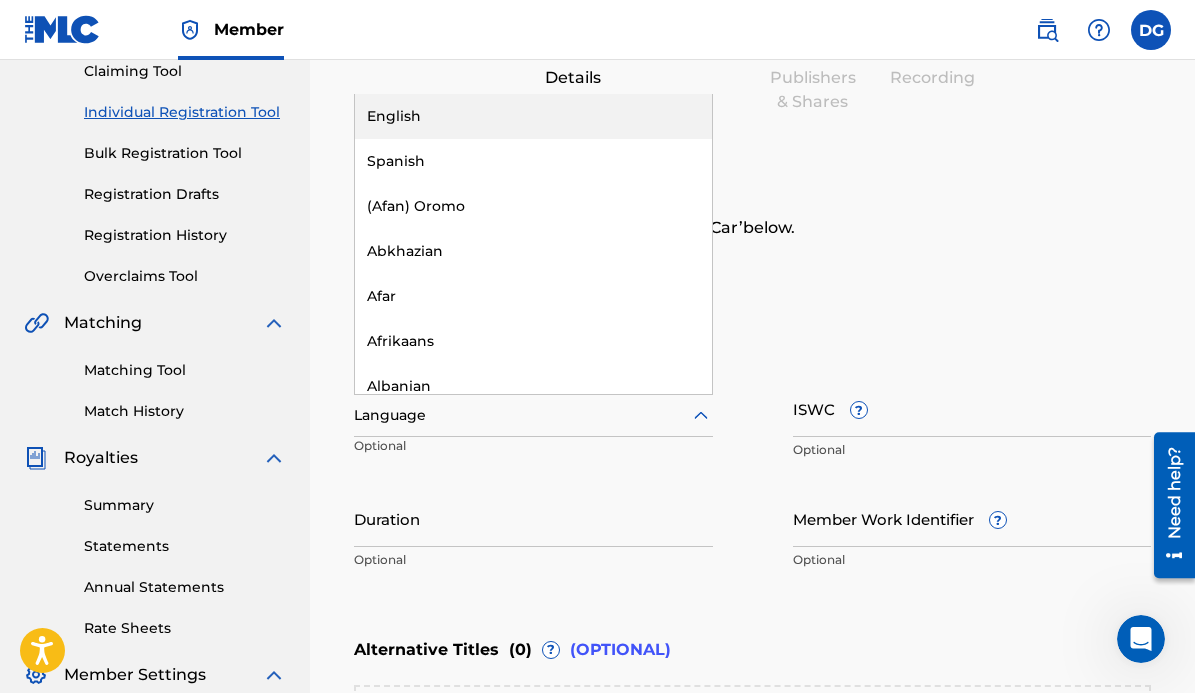 click on "English" at bounding box center (533, 116) 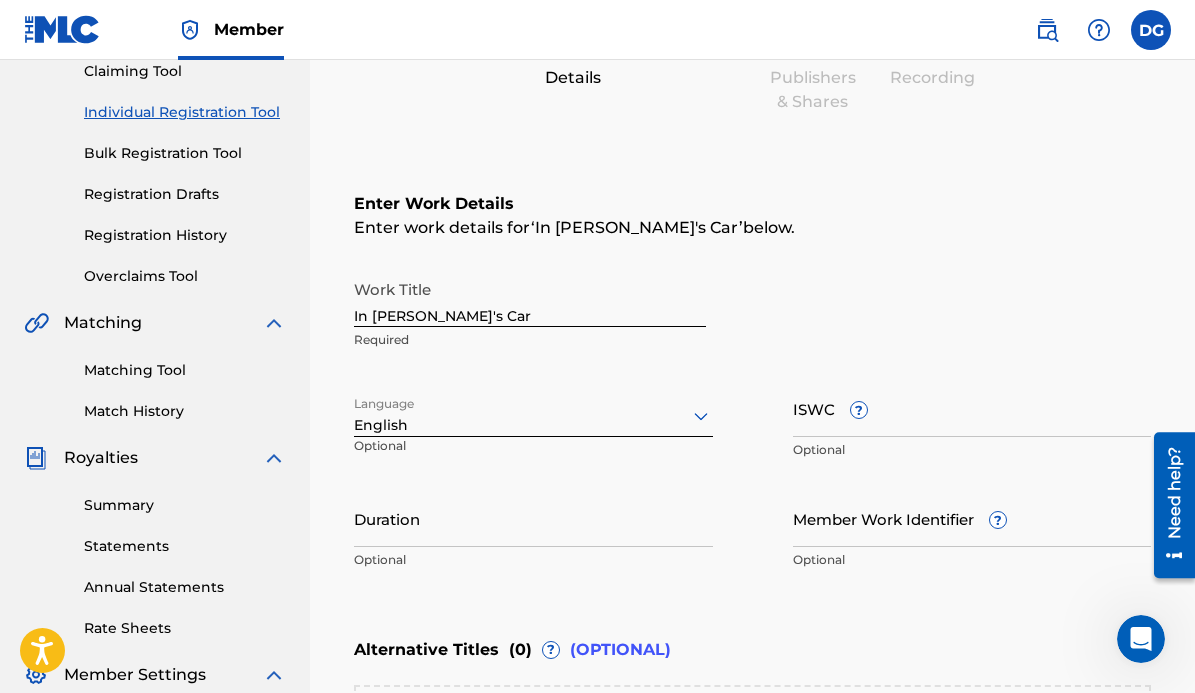click on "Duration" at bounding box center [533, 518] 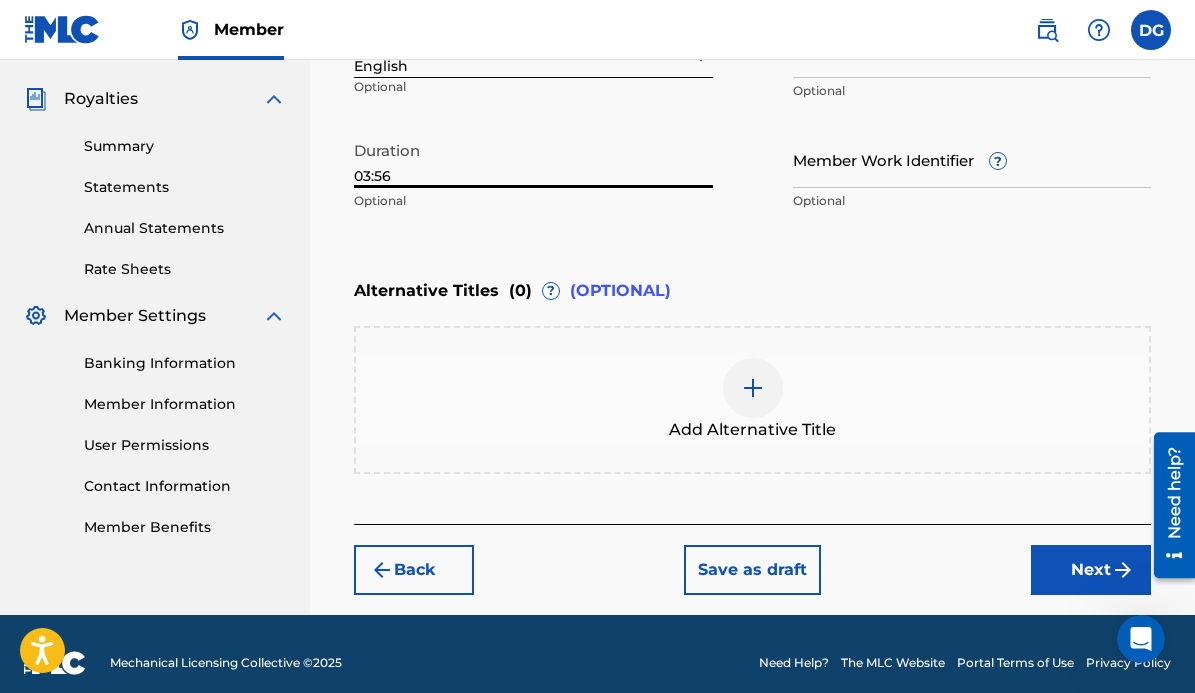 scroll, scrollTop: 597, scrollLeft: 0, axis: vertical 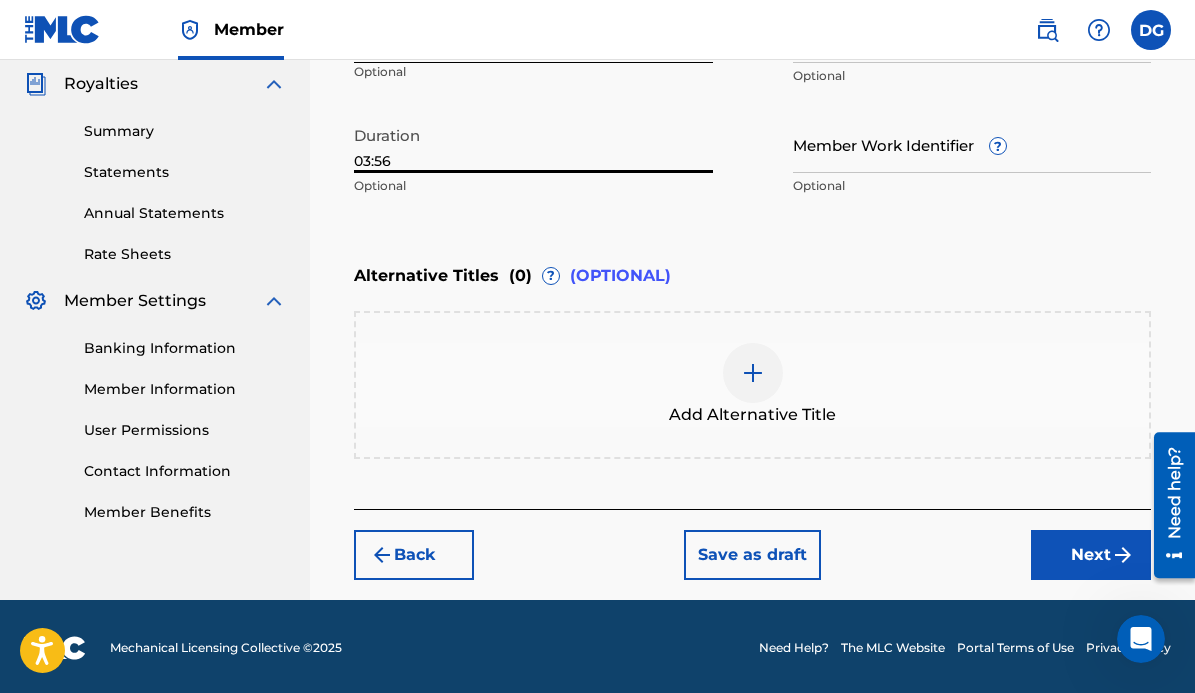 click on "Next" at bounding box center (1091, 555) 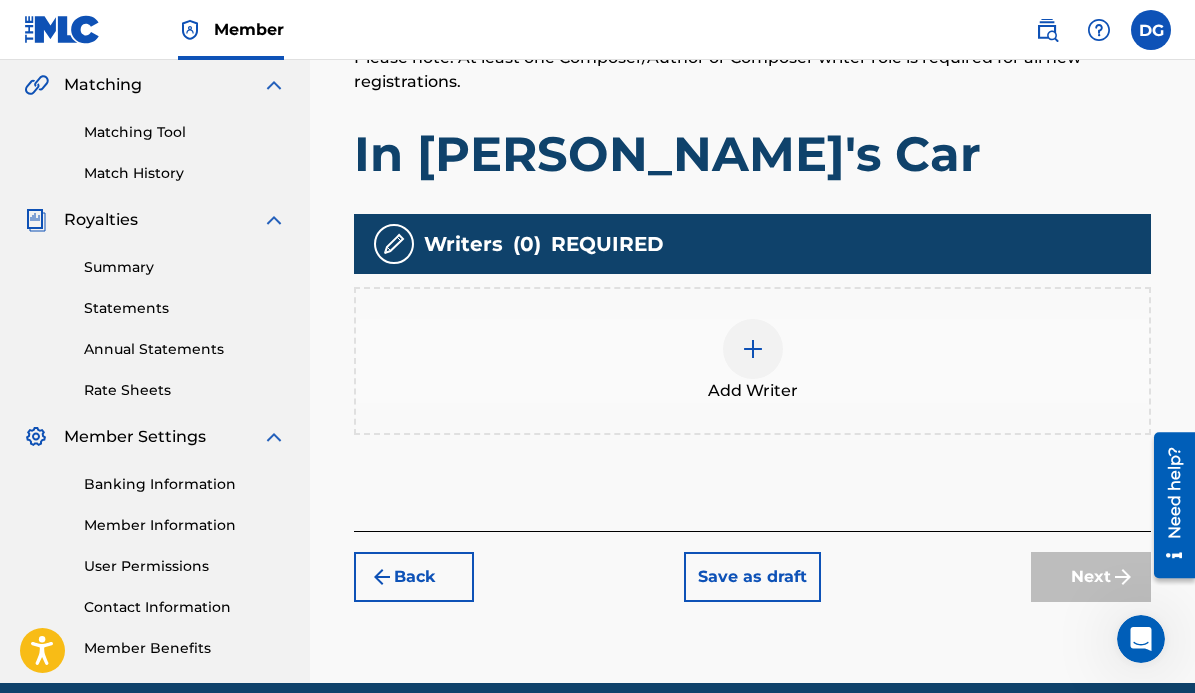 scroll, scrollTop: 463, scrollLeft: 0, axis: vertical 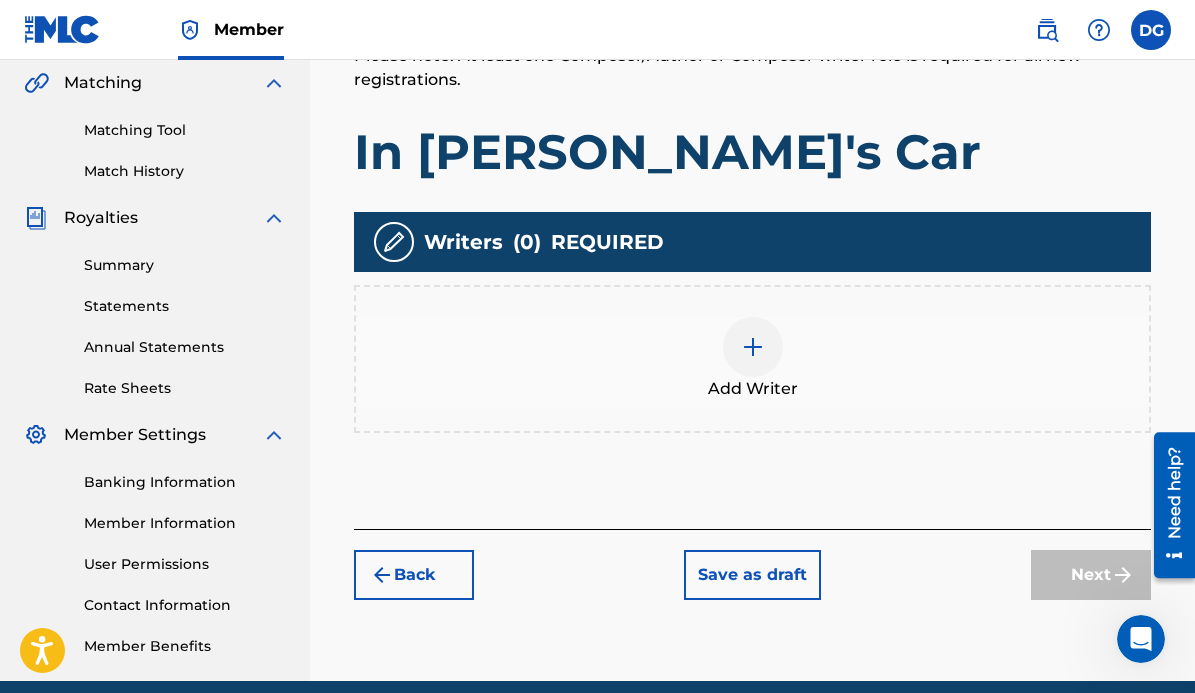 click at bounding box center [753, 347] 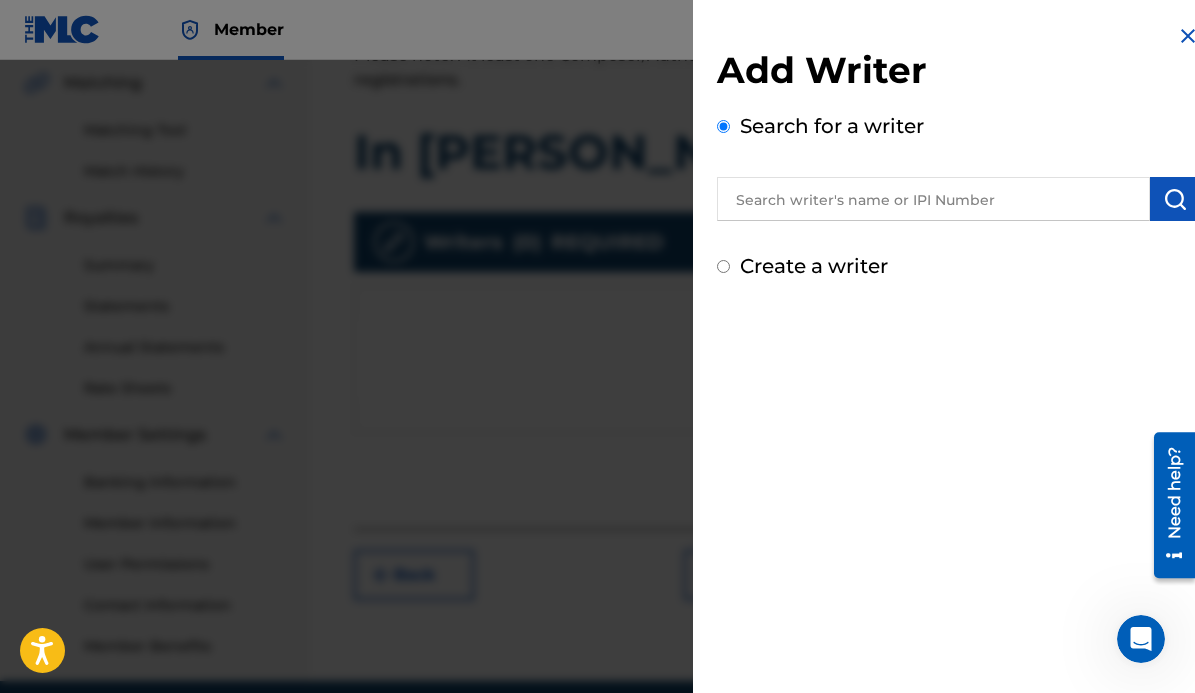 click at bounding box center [933, 199] 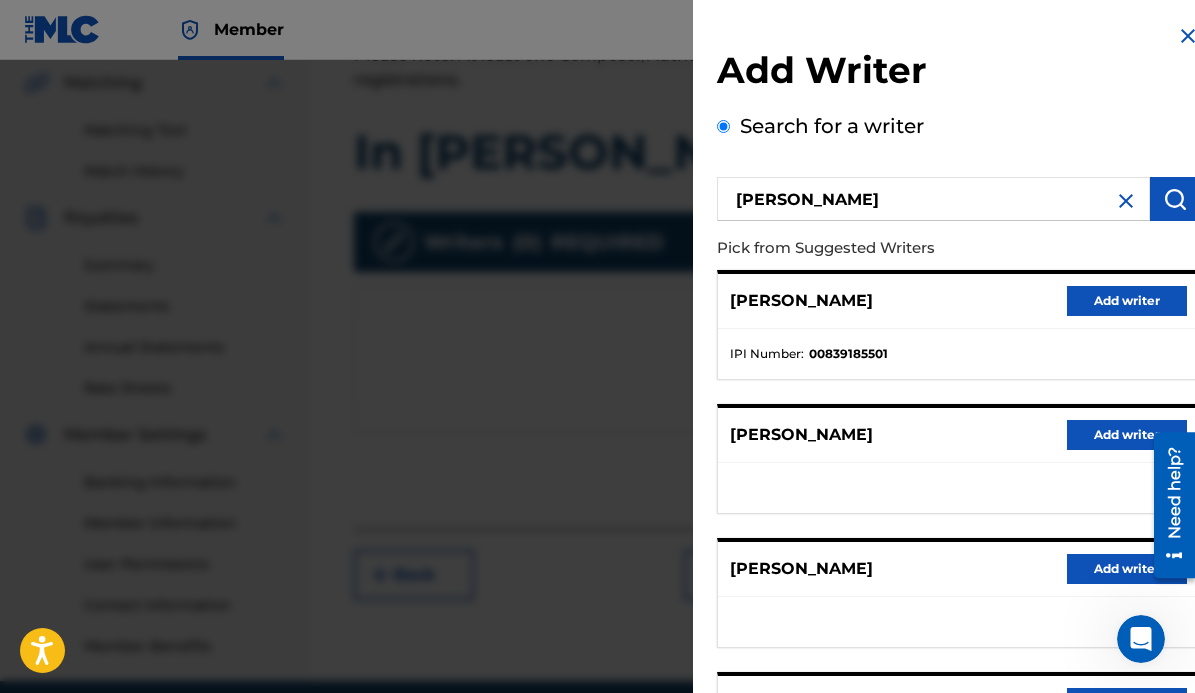 click on "Add writer" at bounding box center (1127, 301) 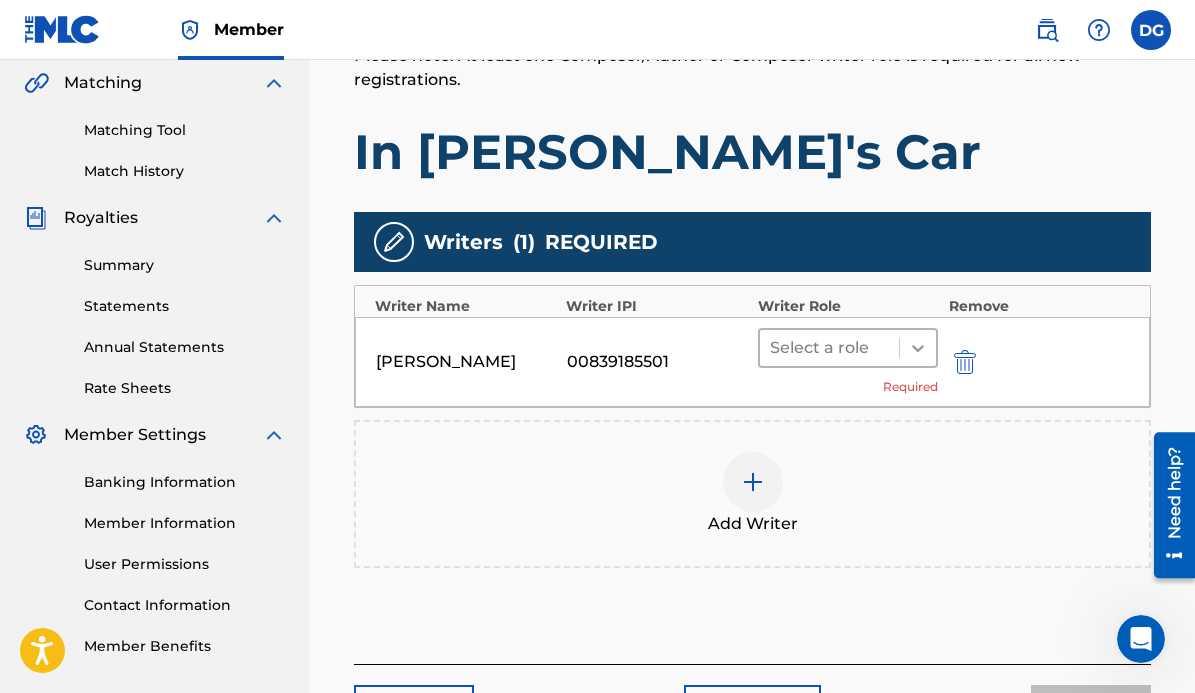 click 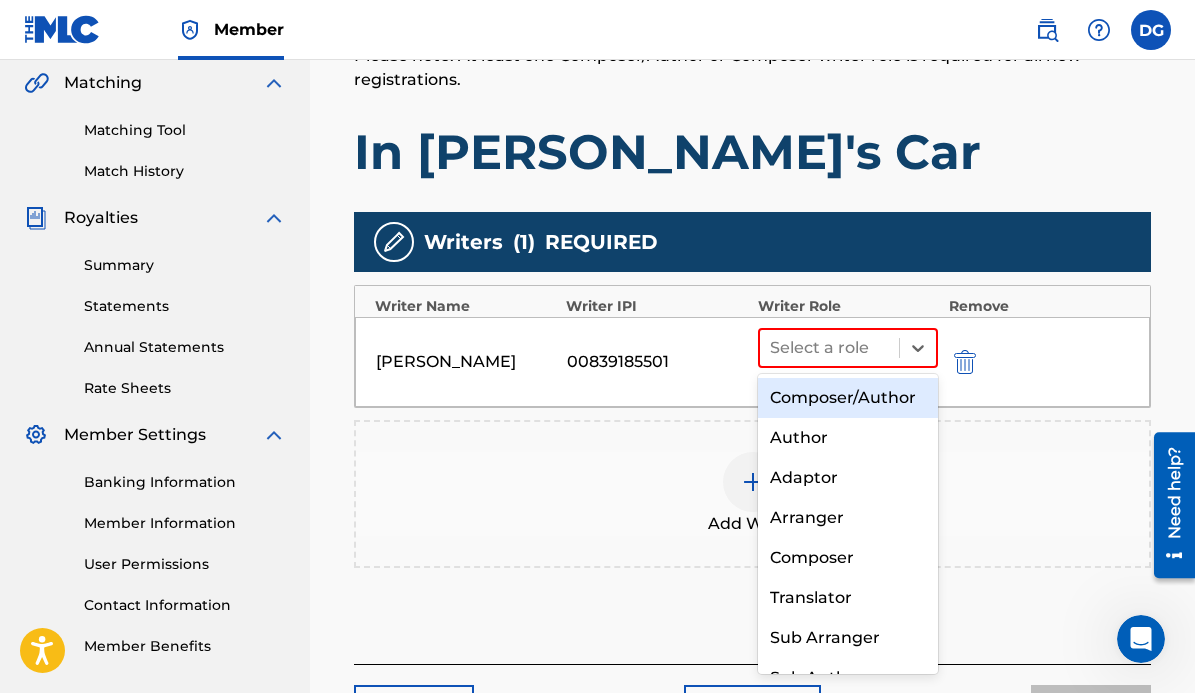 click on "Composer/Author" at bounding box center [848, 398] 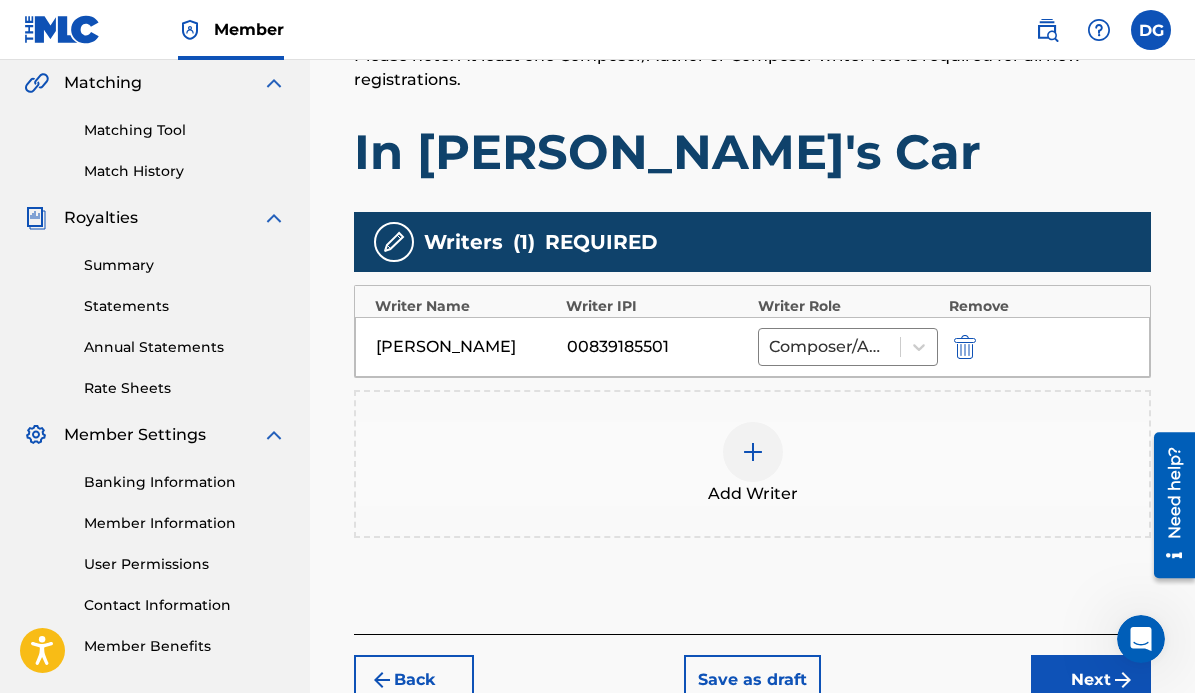 click at bounding box center (753, 452) 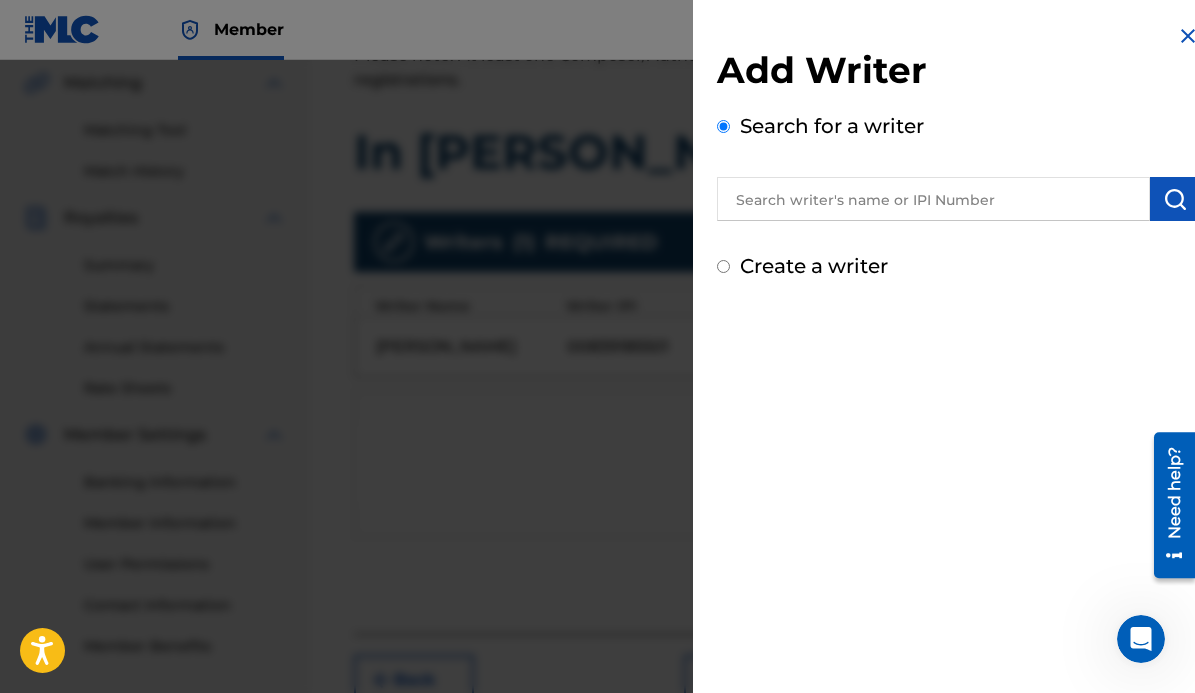click at bounding box center [933, 199] 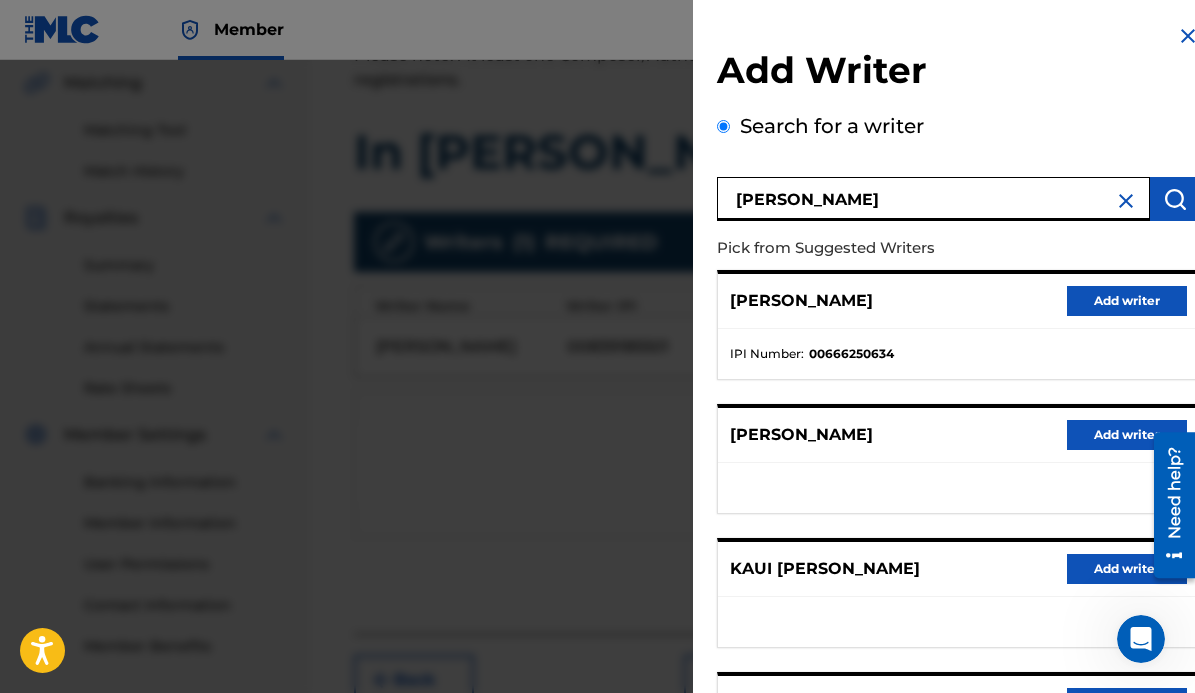 drag, startPoint x: 1135, startPoint y: 283, endPoint x: 1131, endPoint y: 296, distance: 13.601471 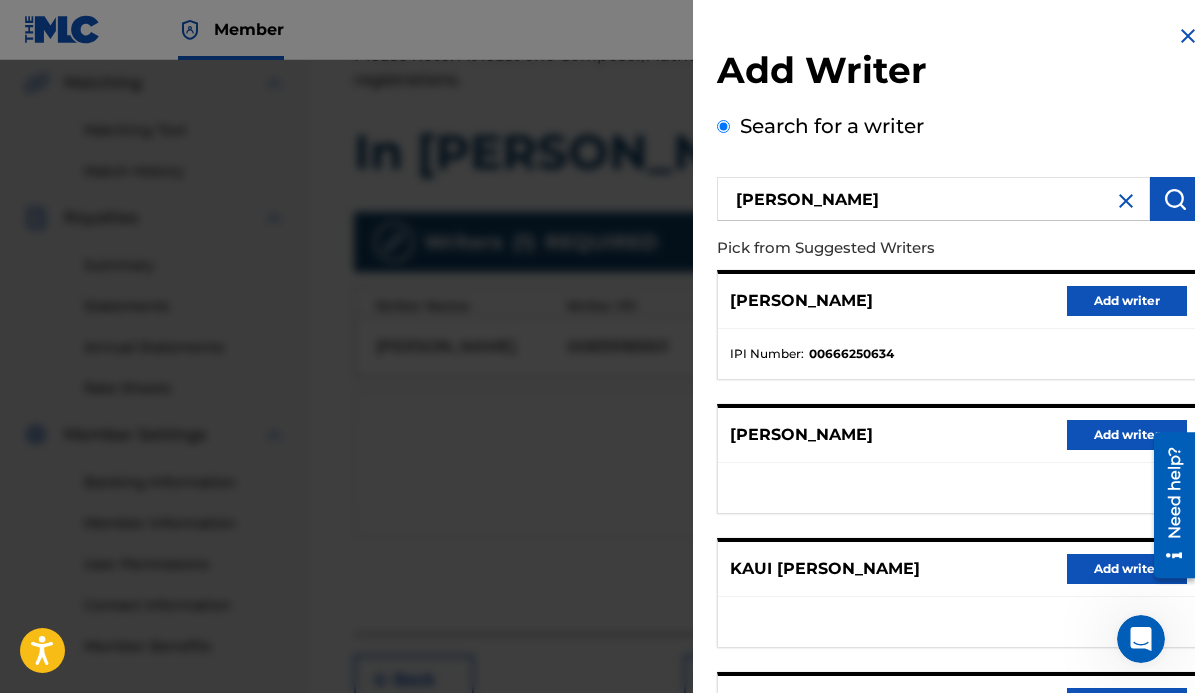 click on "Add writer" at bounding box center (1127, 301) 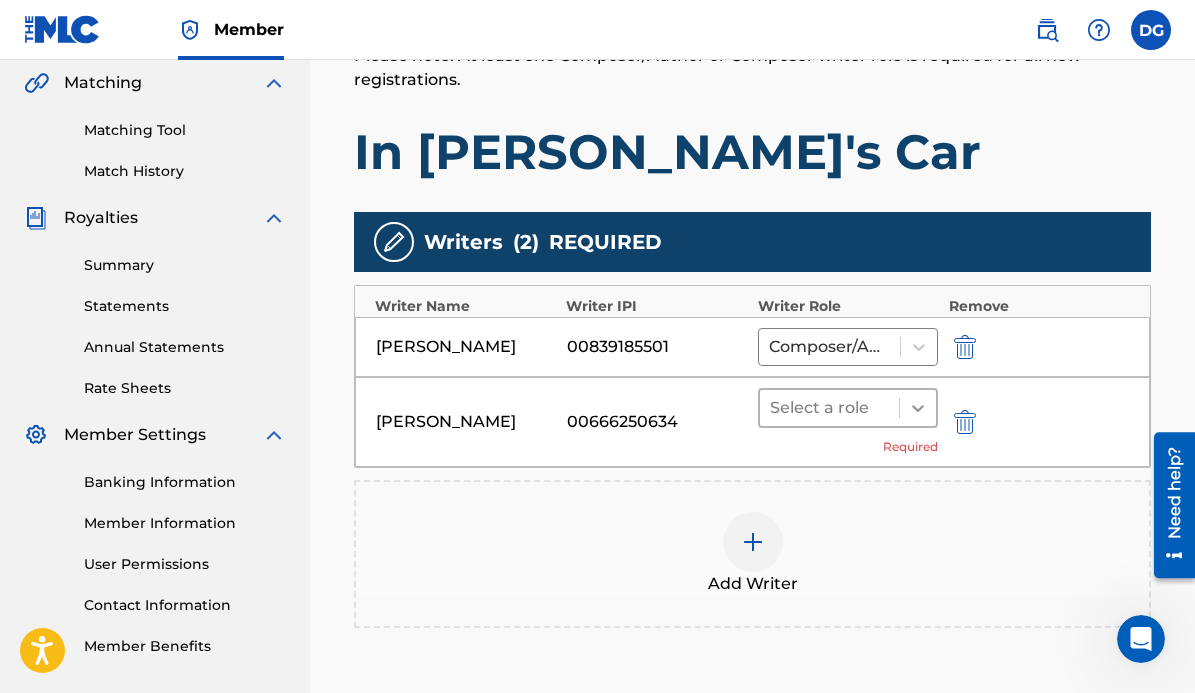 click 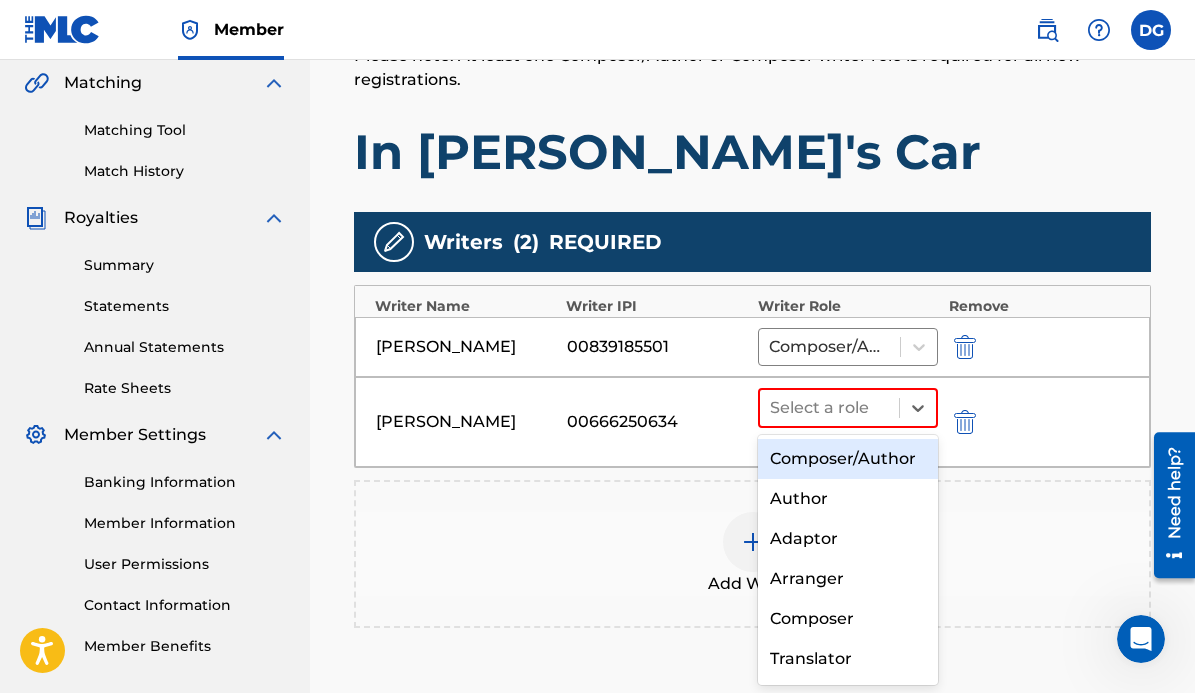 click on "Composer/Author" at bounding box center [848, 459] 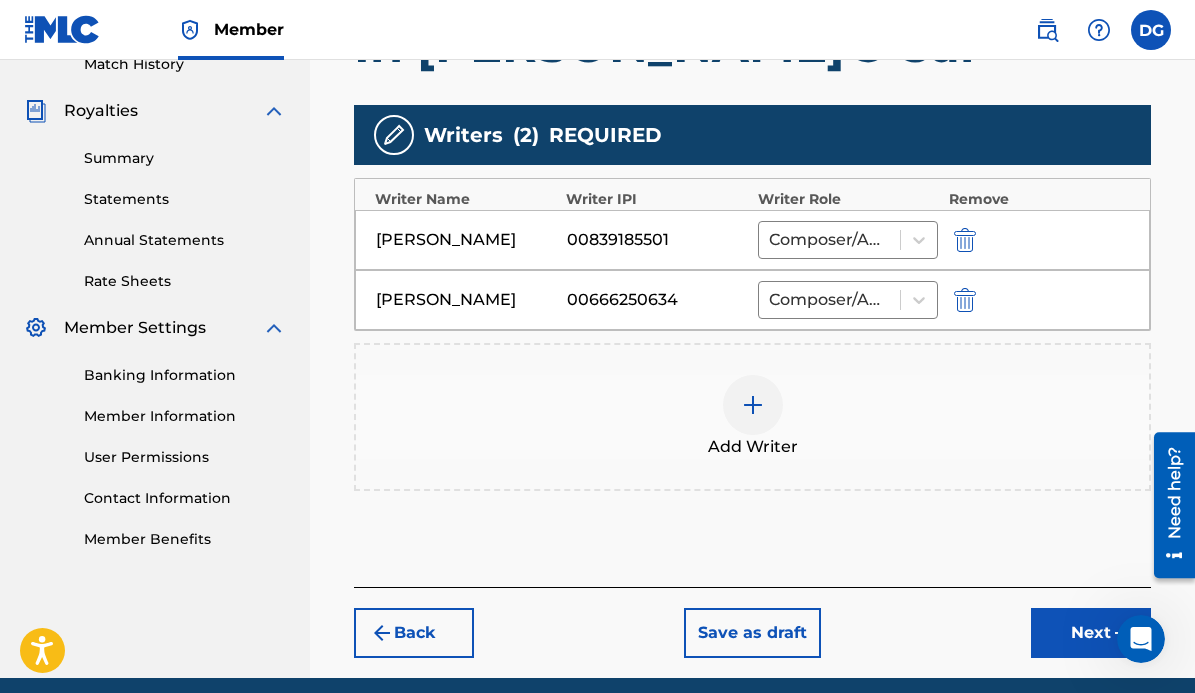 scroll, scrollTop: 651, scrollLeft: 0, axis: vertical 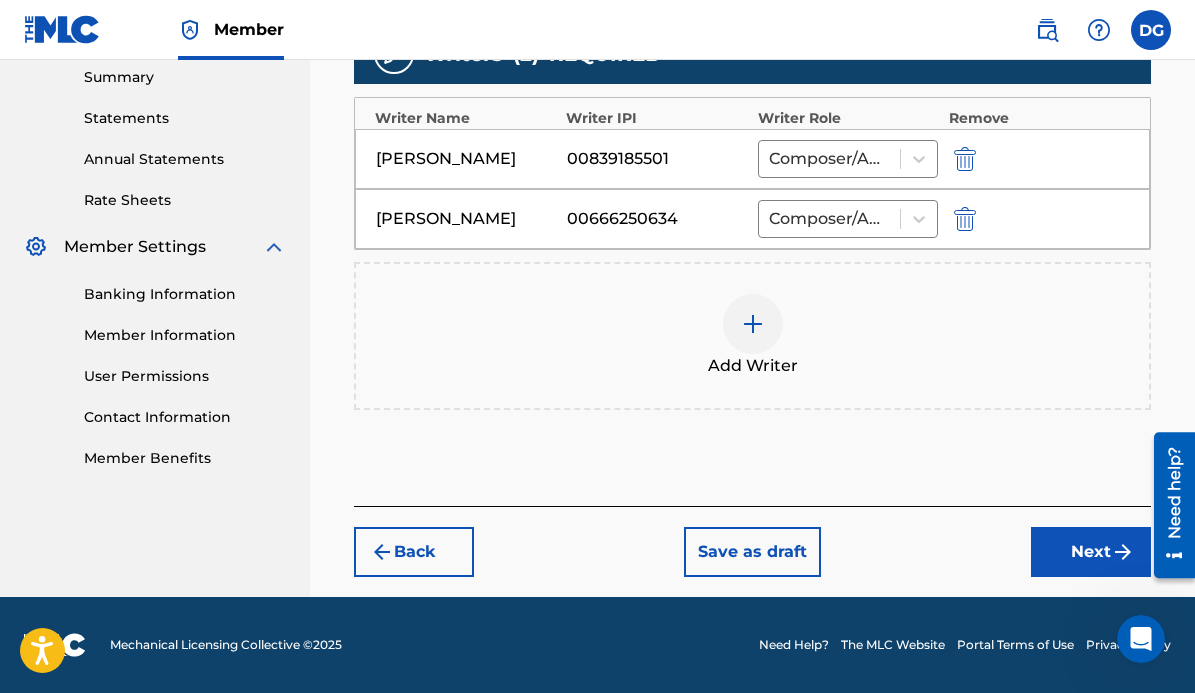 click on "Next" at bounding box center [1091, 552] 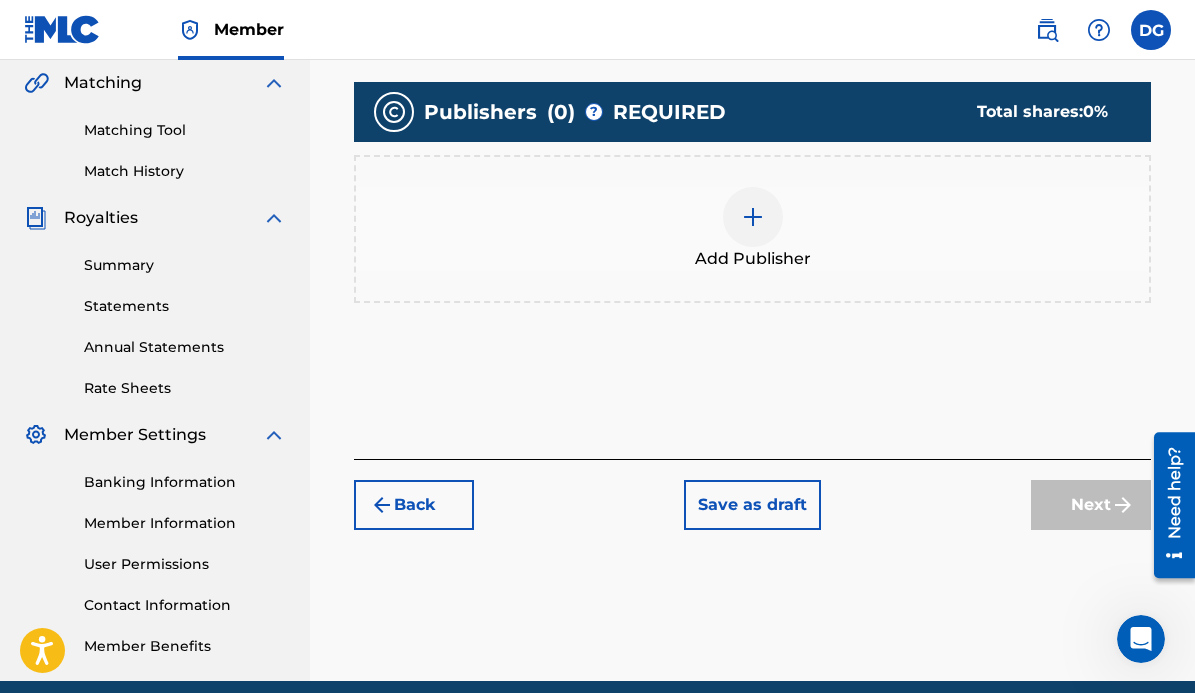 click at bounding box center [753, 217] 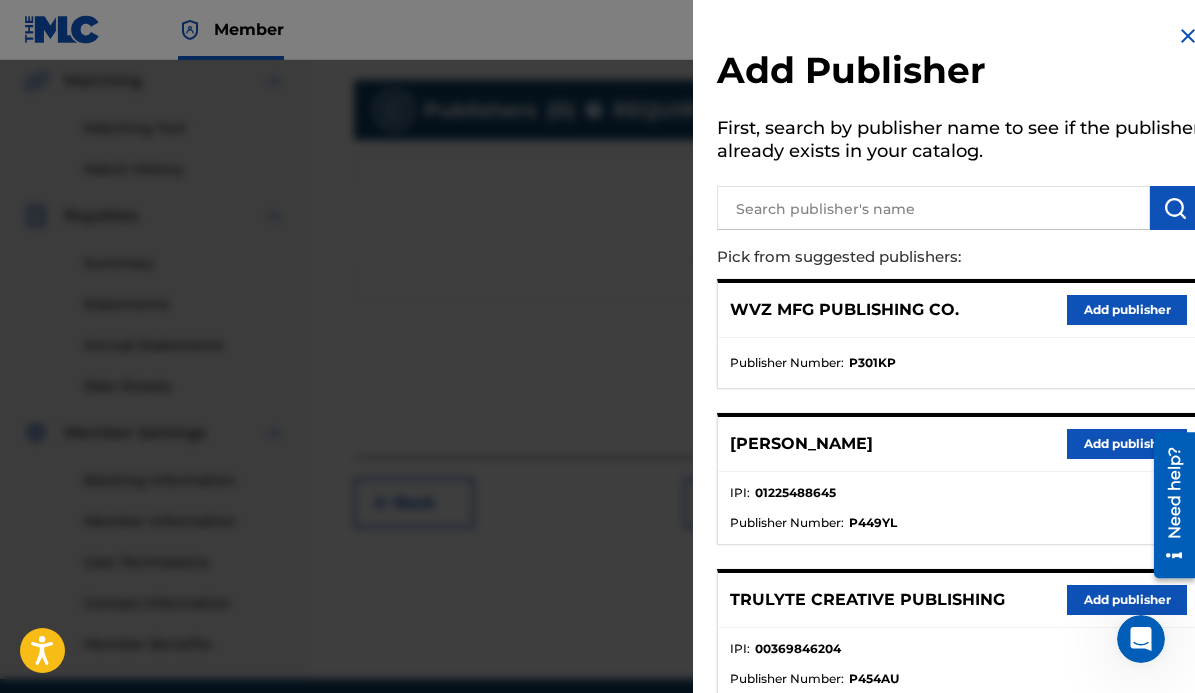click on "Add publisher" at bounding box center (1127, 600) 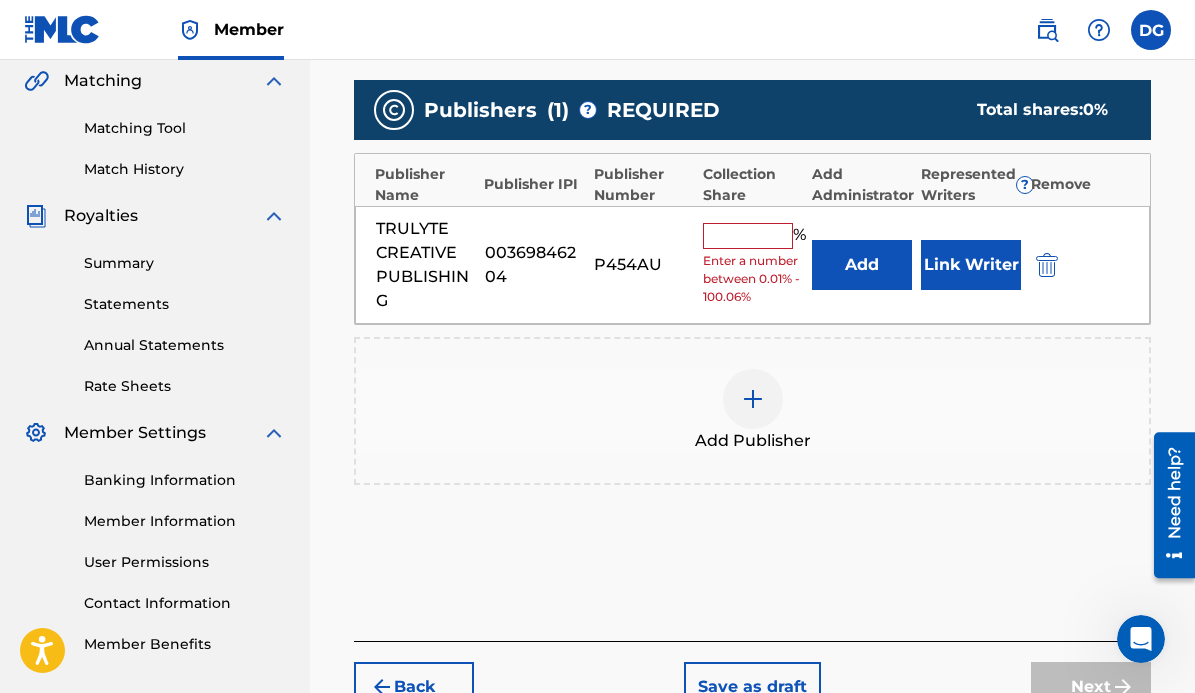 click on "Add" at bounding box center [862, 265] 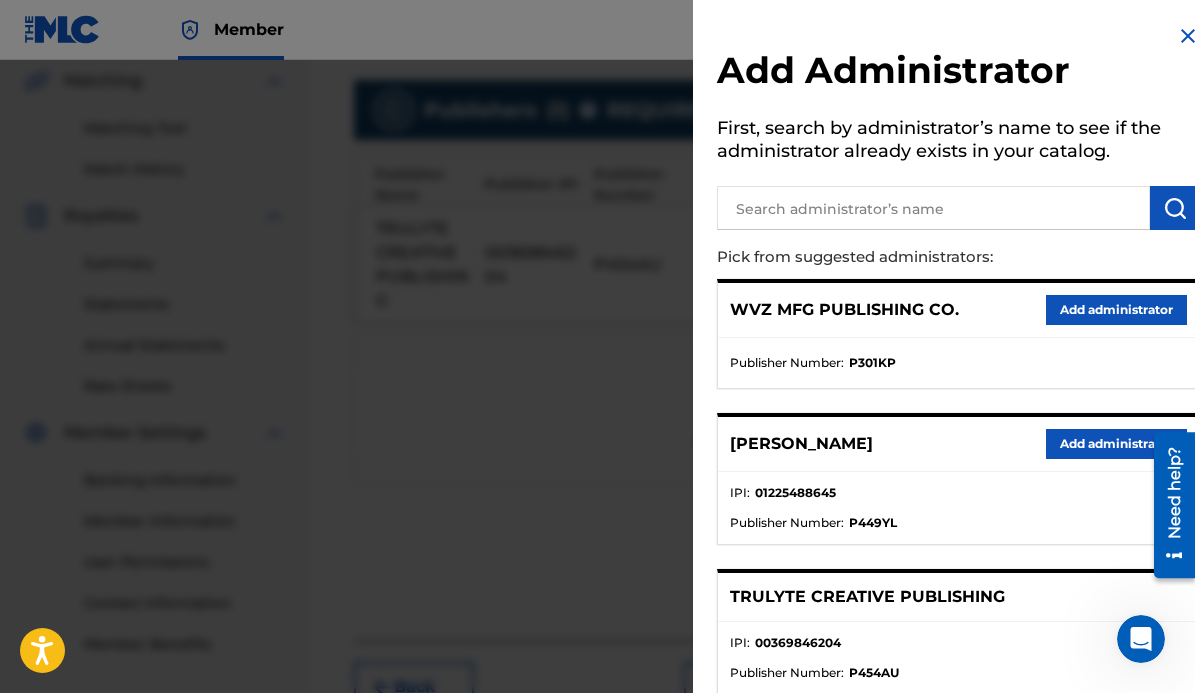 click on "Add administrator" at bounding box center (1116, 310) 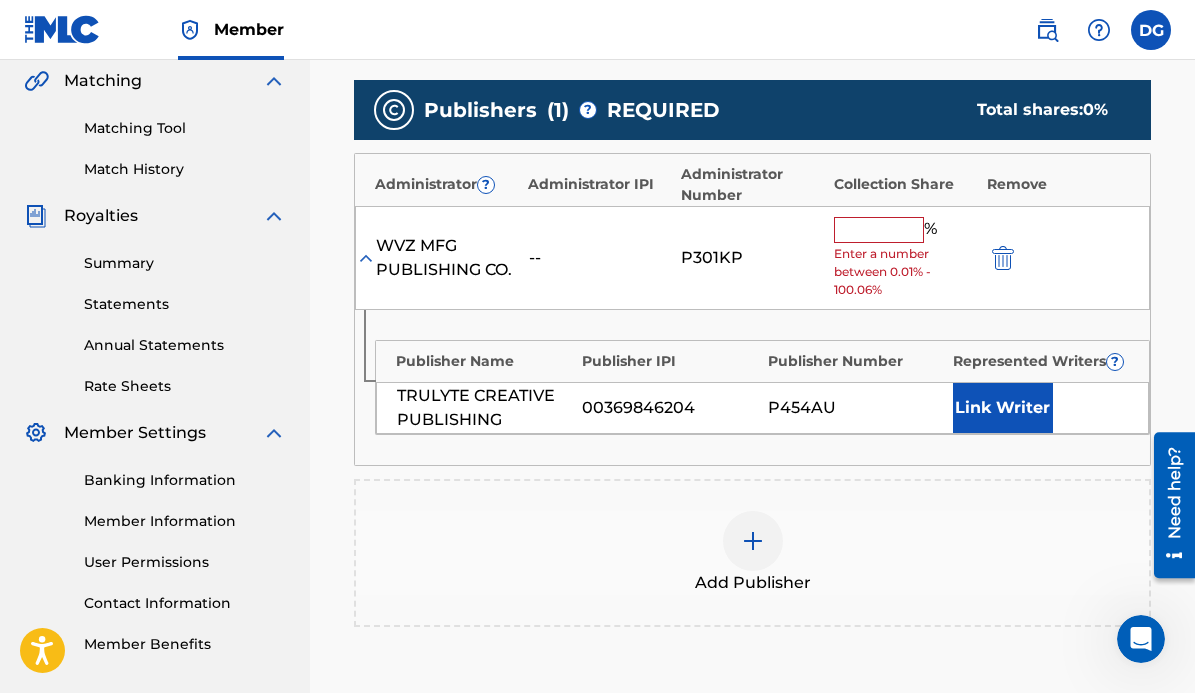 click at bounding box center [879, 230] 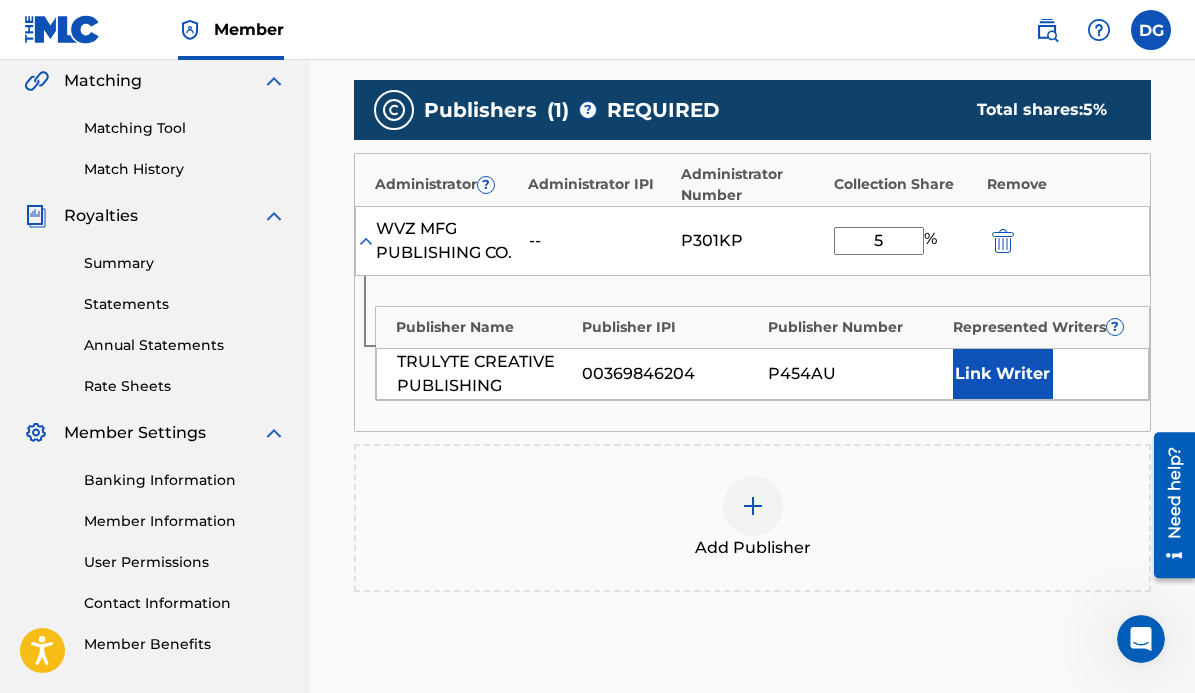 click on "Link Writer" at bounding box center [1003, 374] 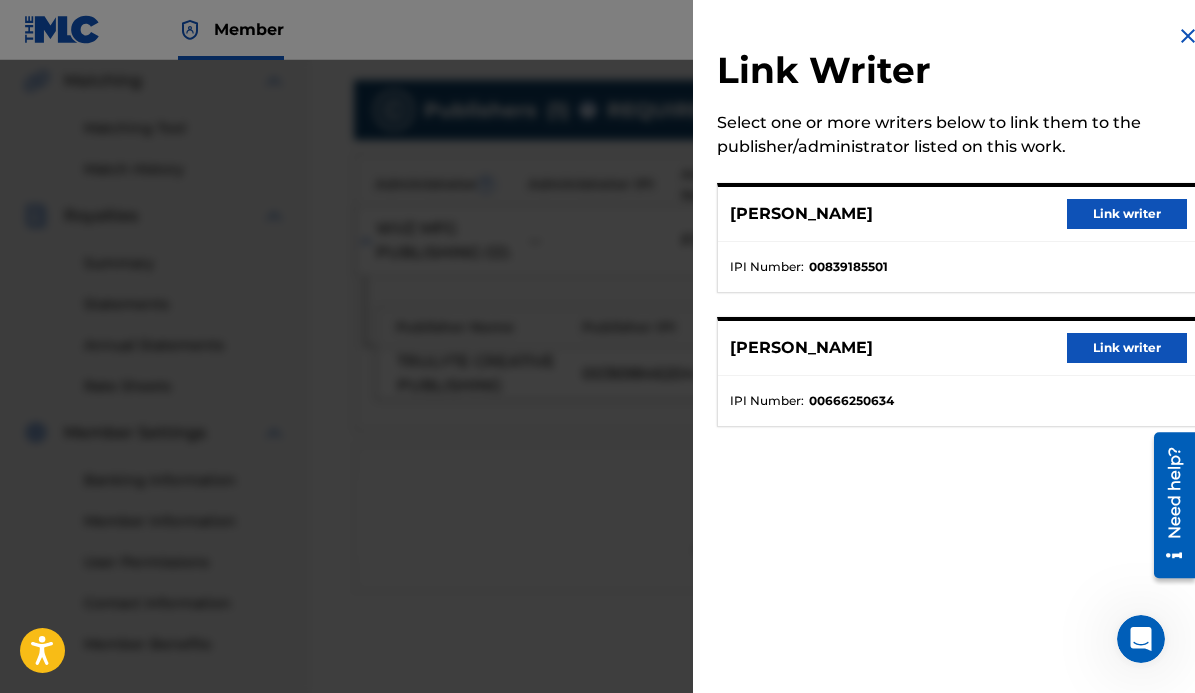click on "Link writer" at bounding box center [1127, 214] 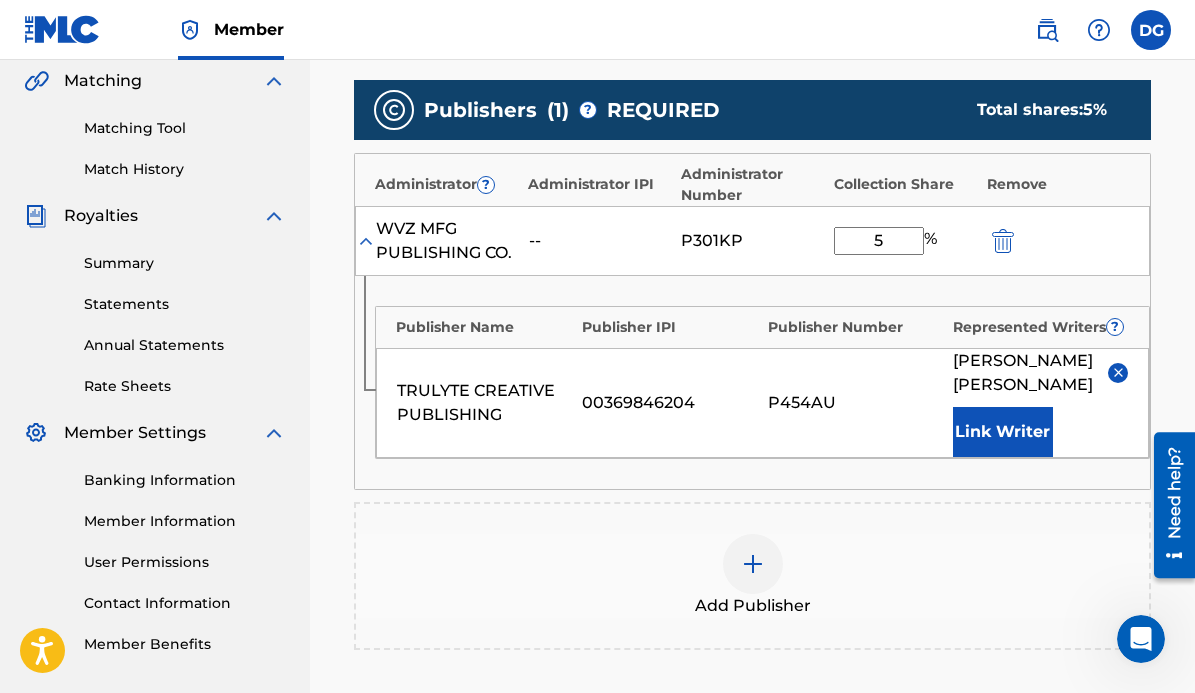 click at bounding box center [753, 564] 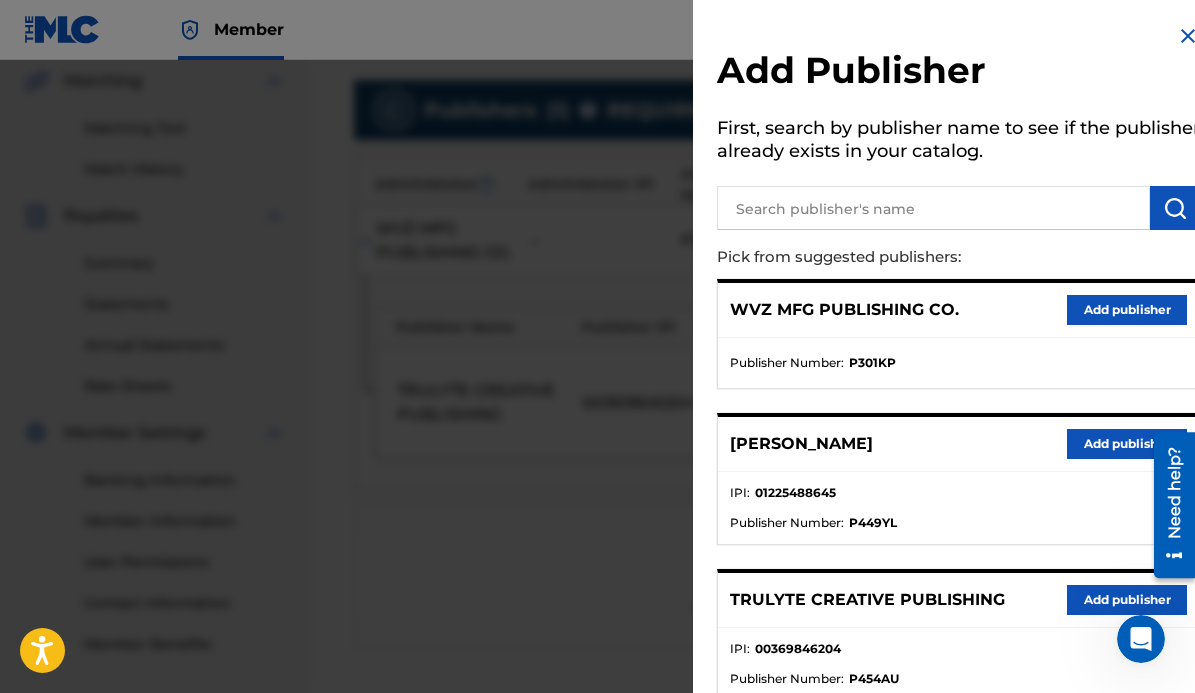 click on "Add publisher" at bounding box center (1127, 600) 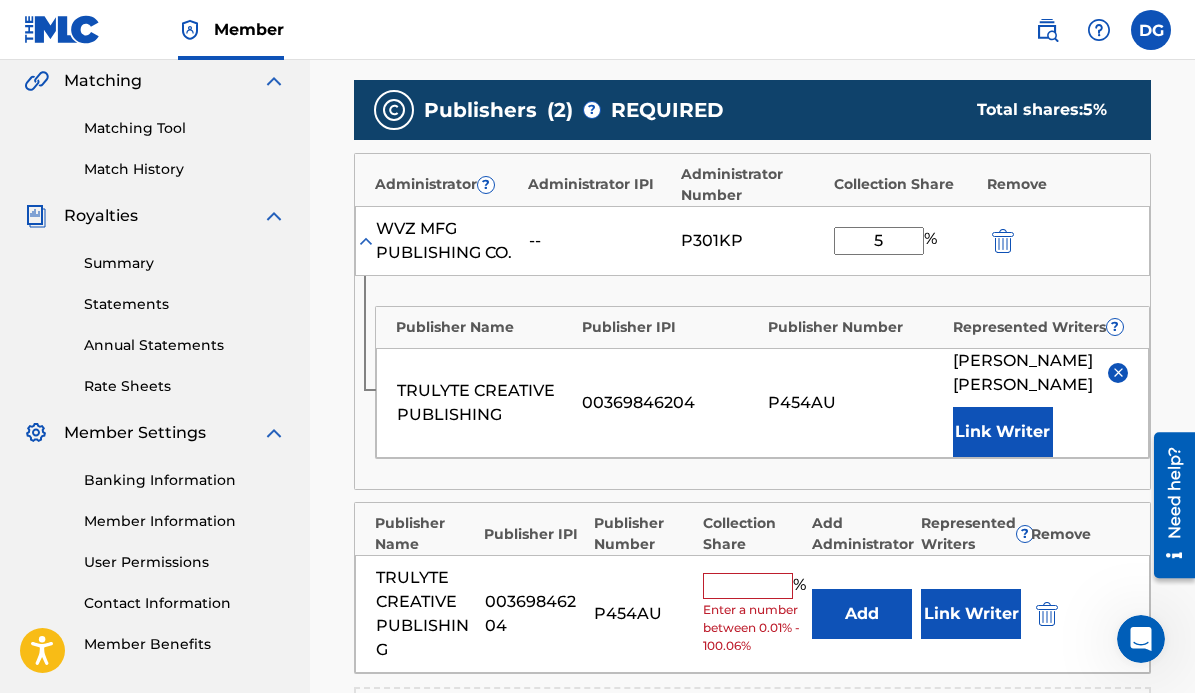 click at bounding box center (748, 586) 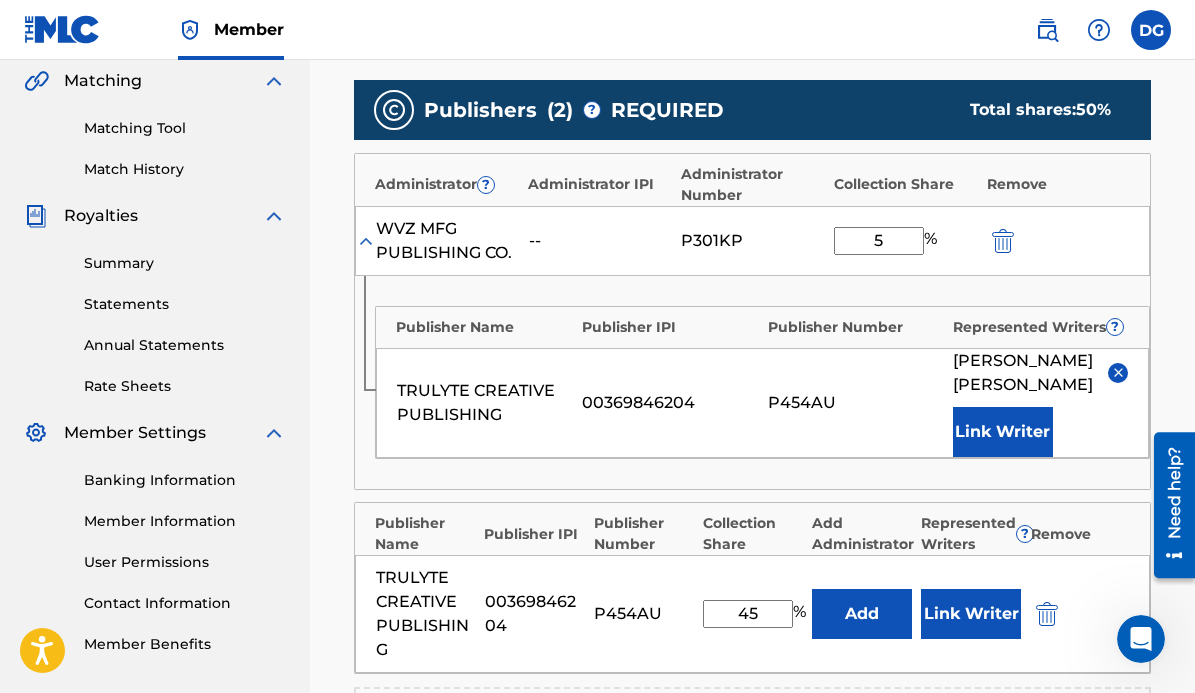 click on "Add" at bounding box center (862, 614) 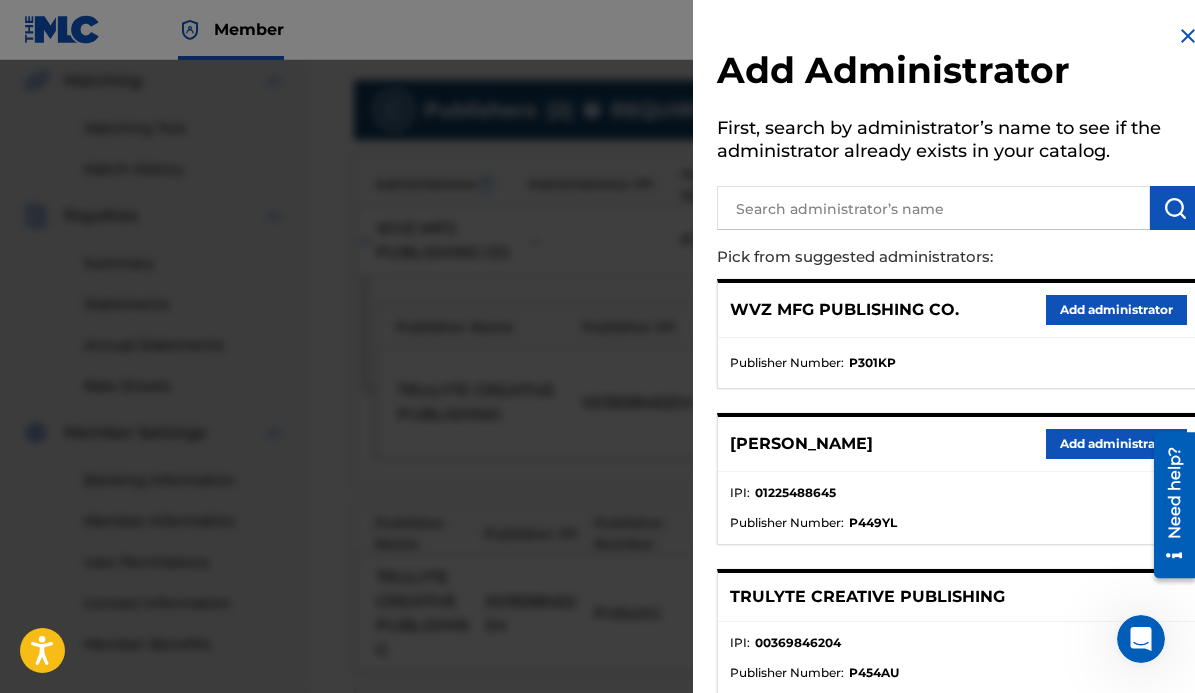 click at bounding box center [1188, 36] 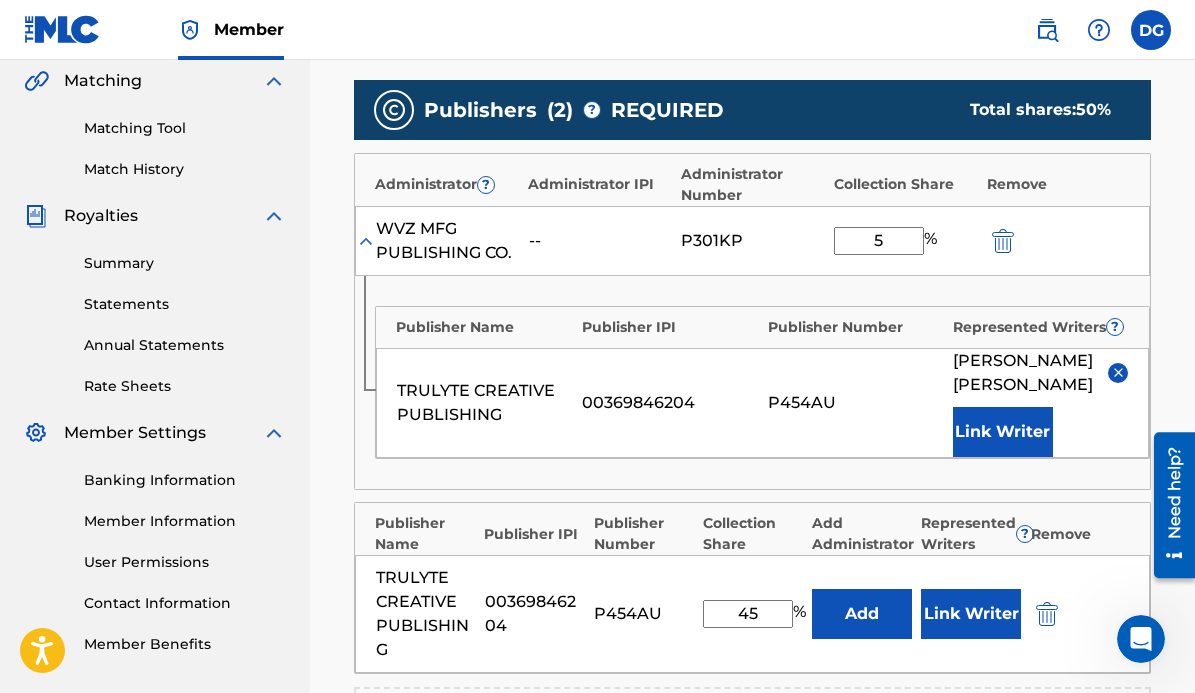 click on "Link Writer" at bounding box center (971, 614) 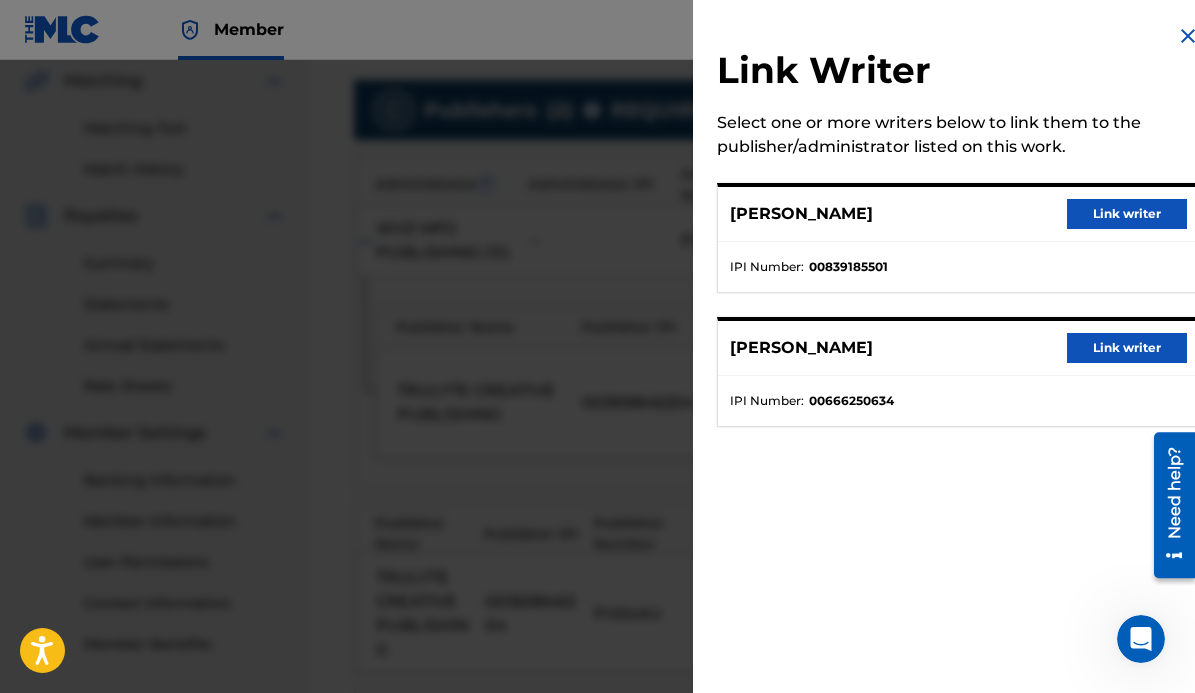 click on "Link writer" at bounding box center [1127, 214] 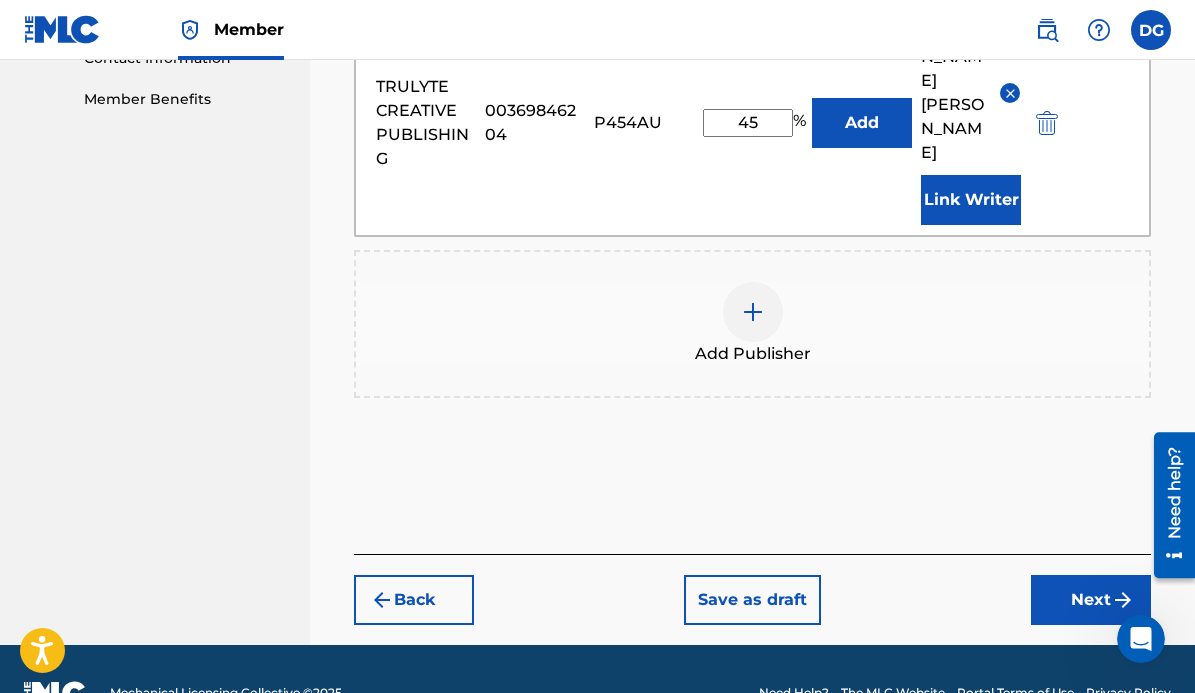 click on "Next" at bounding box center (1091, 600) 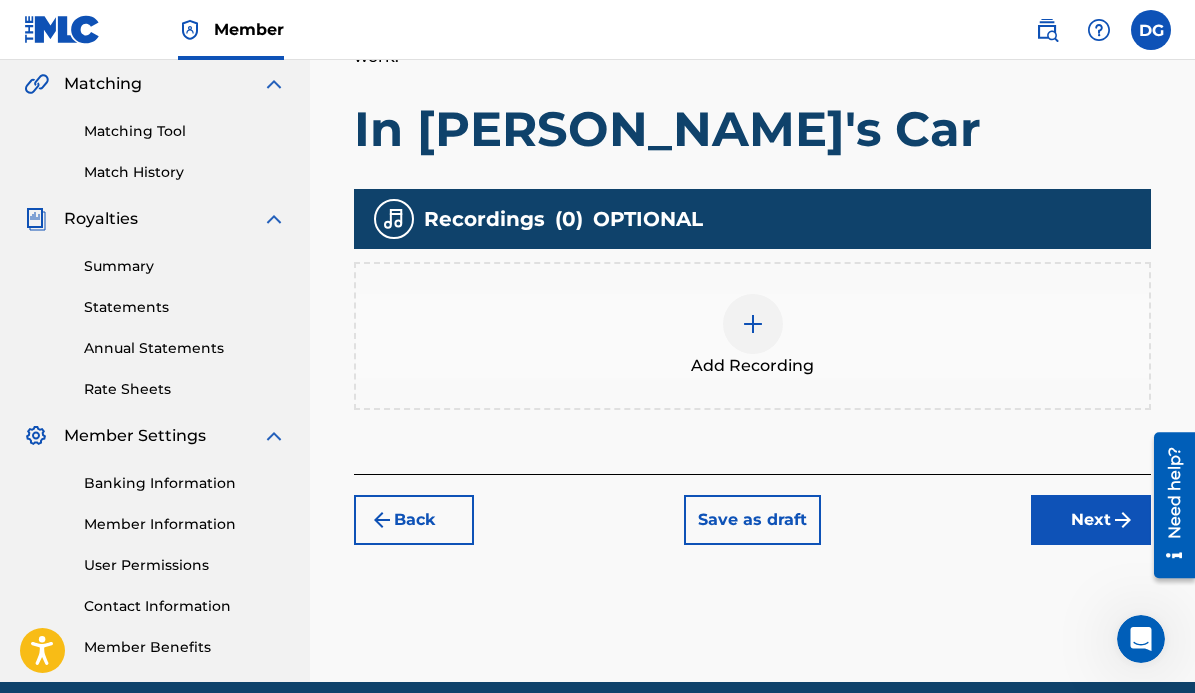 scroll, scrollTop: 463, scrollLeft: 0, axis: vertical 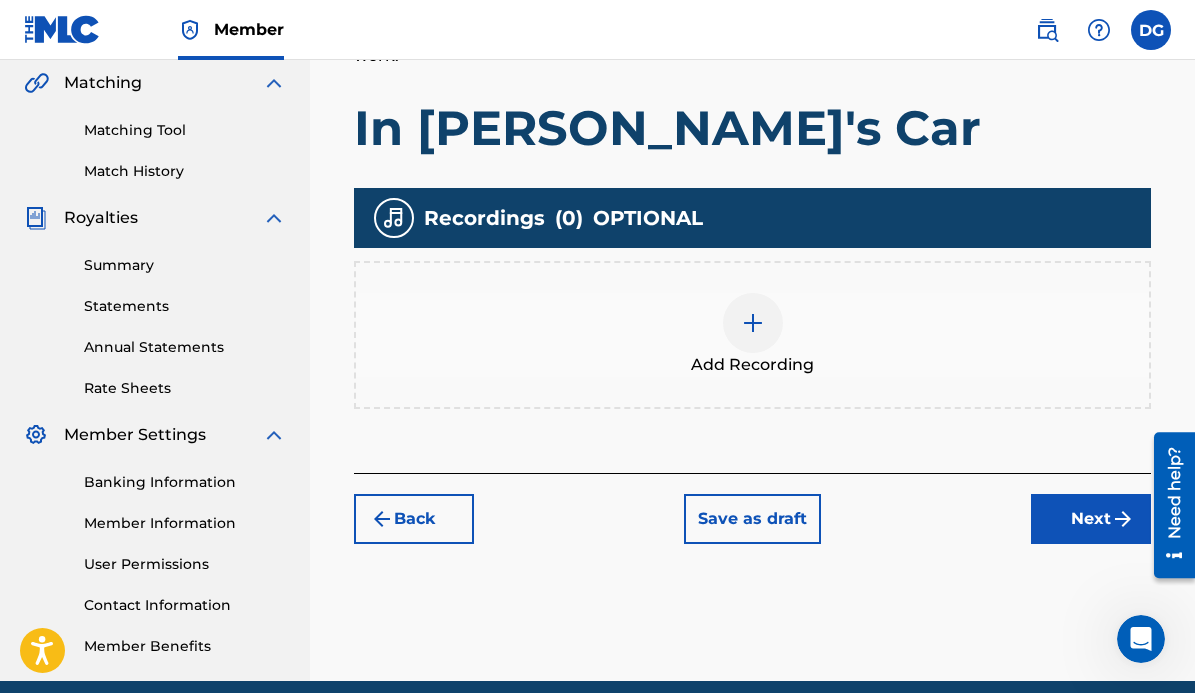 click at bounding box center [753, 323] 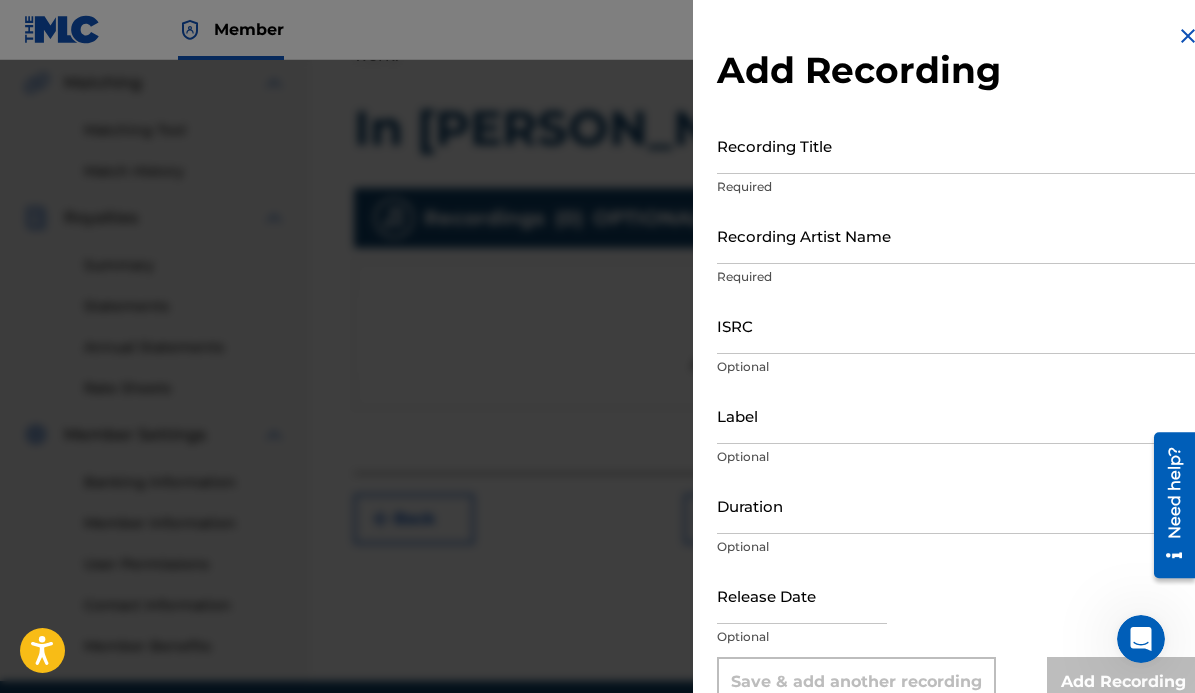 click on "Duration" at bounding box center [958, 505] 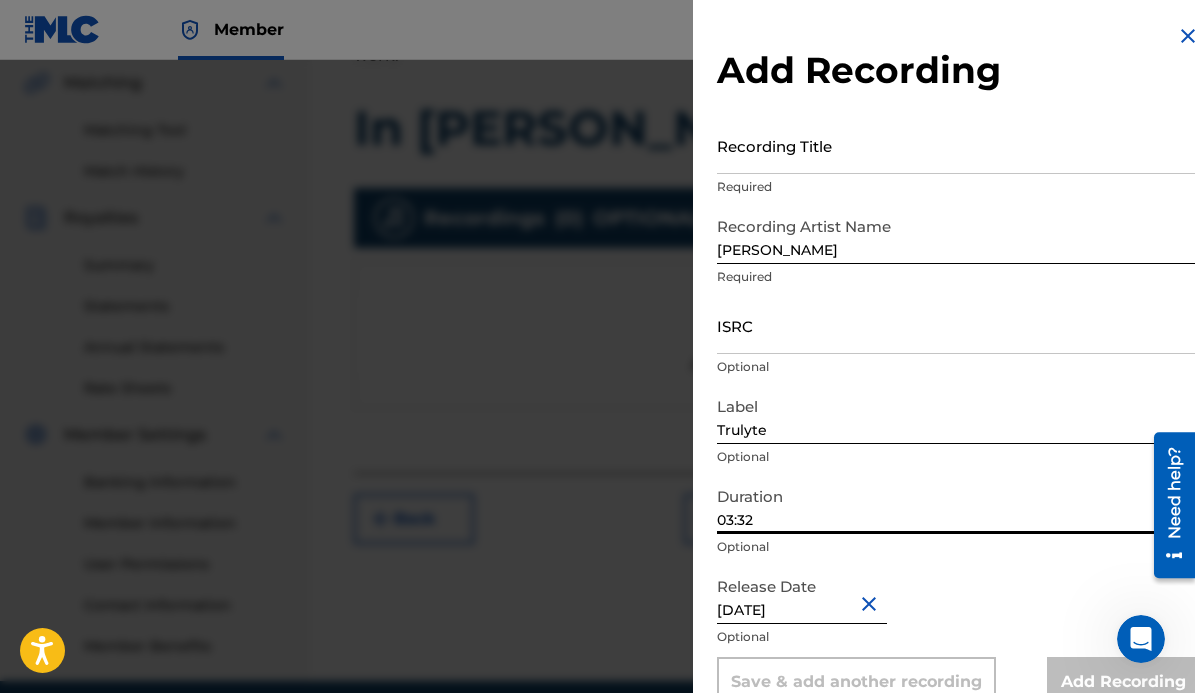 click on "03:32" at bounding box center [958, 505] 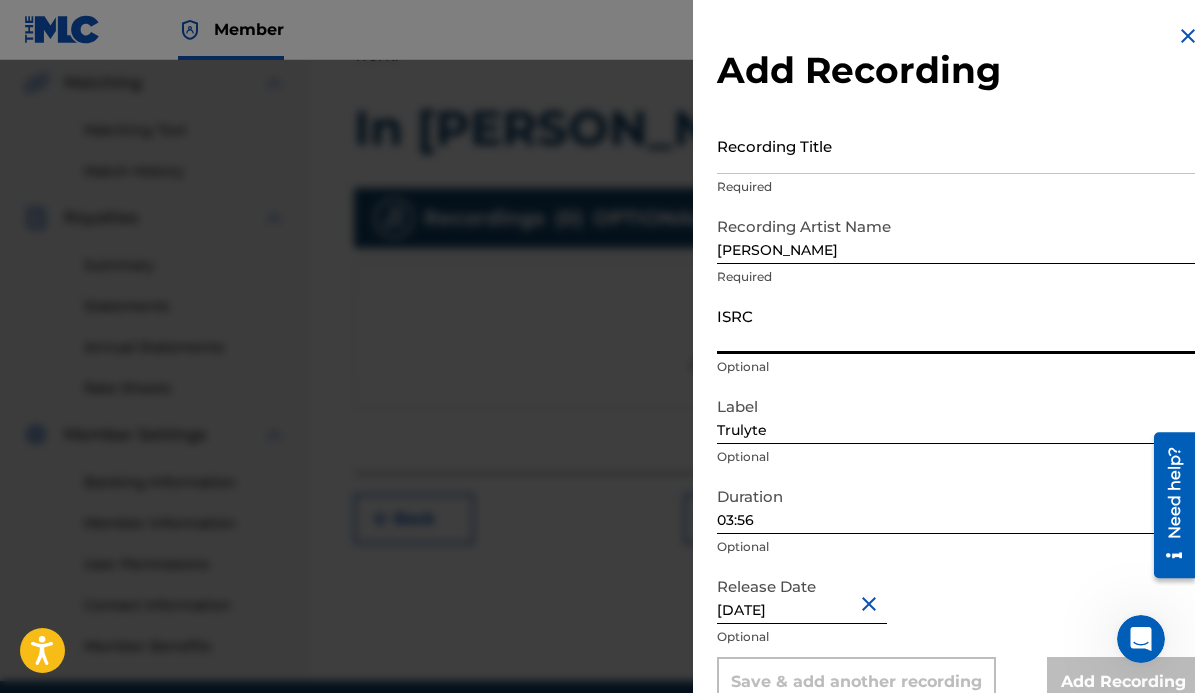 click on "ISRC" at bounding box center [958, 325] 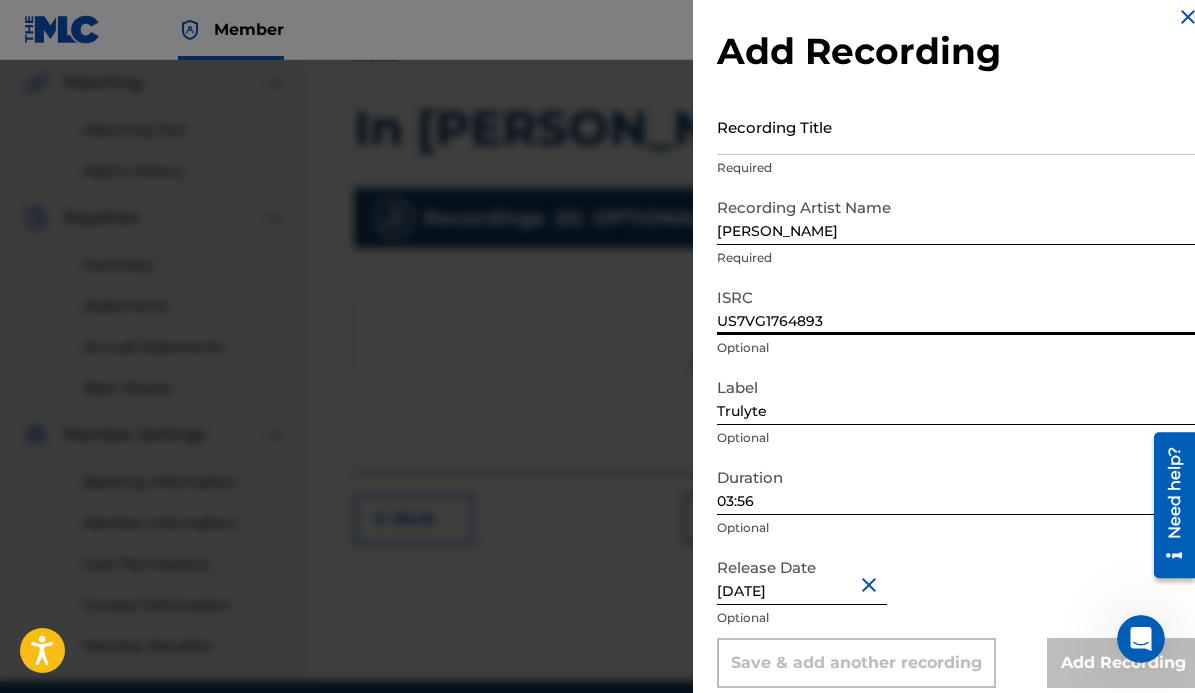scroll, scrollTop: 37, scrollLeft: 0, axis: vertical 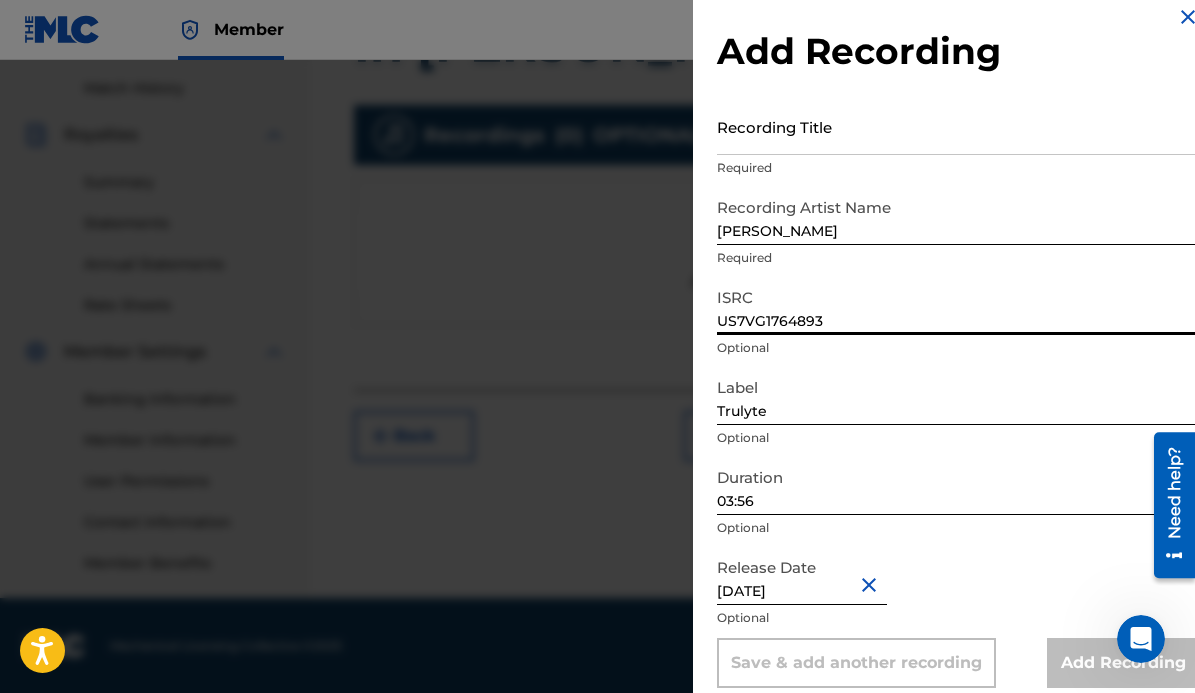 click on "US7VG1764893" at bounding box center [958, 306] 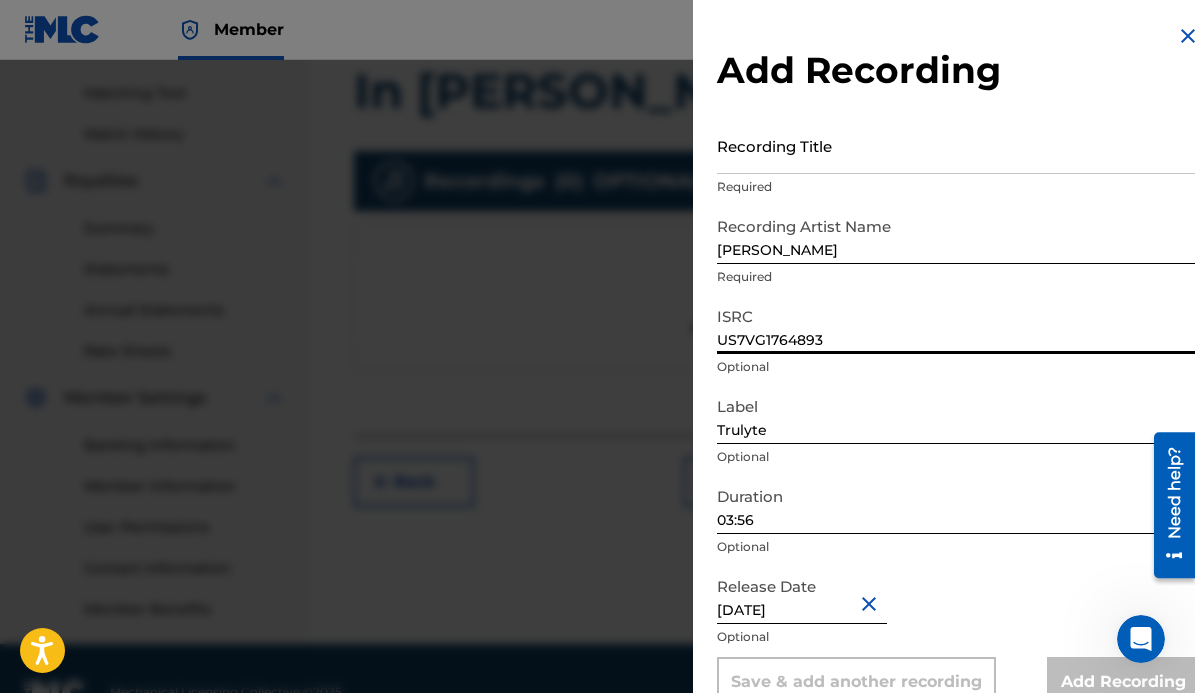 click on "Recording Title" at bounding box center (958, 145) 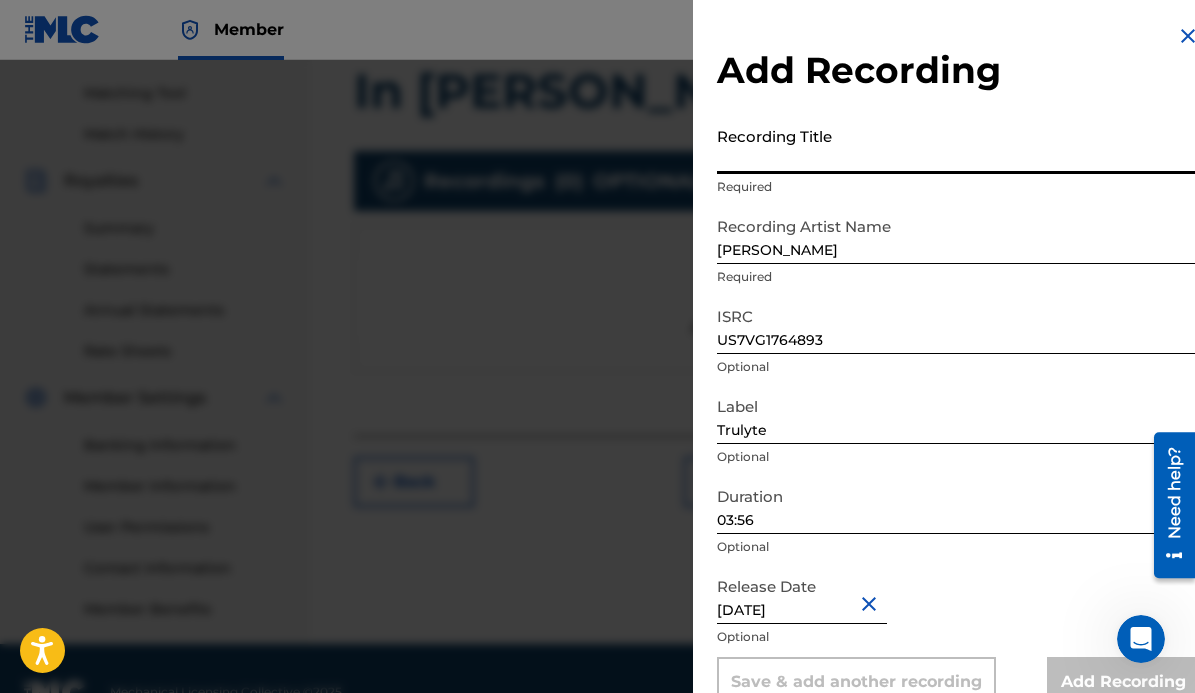 scroll, scrollTop: 498, scrollLeft: 0, axis: vertical 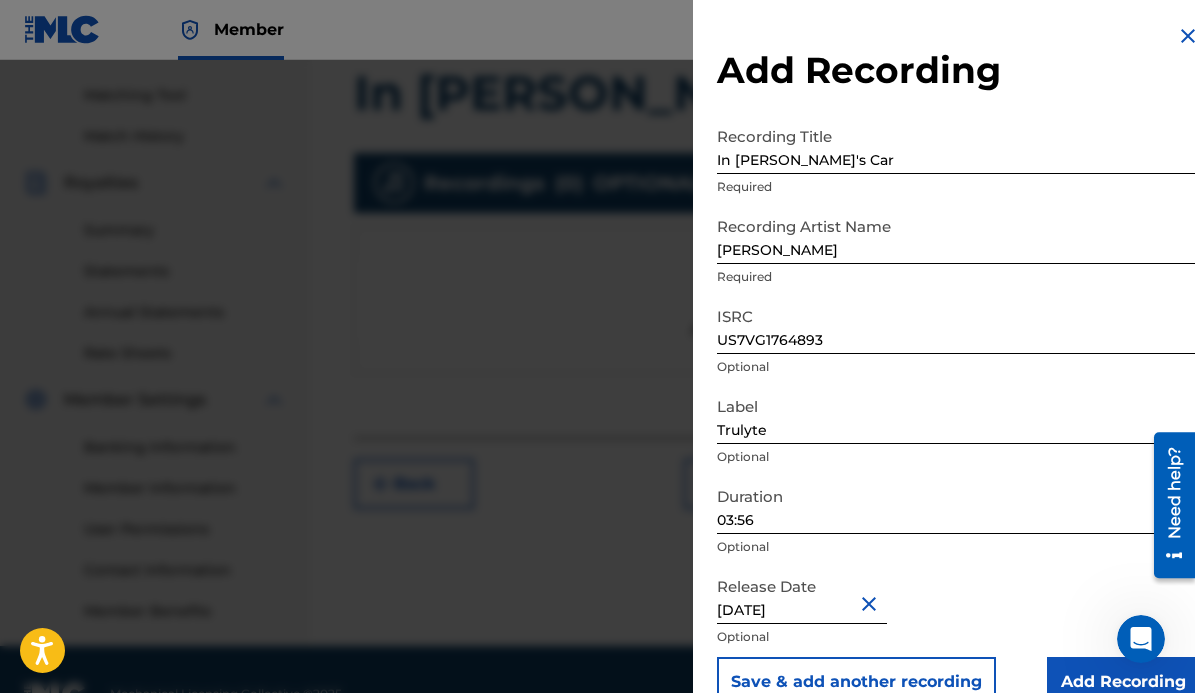 click on "Add Recording" at bounding box center [1123, 682] 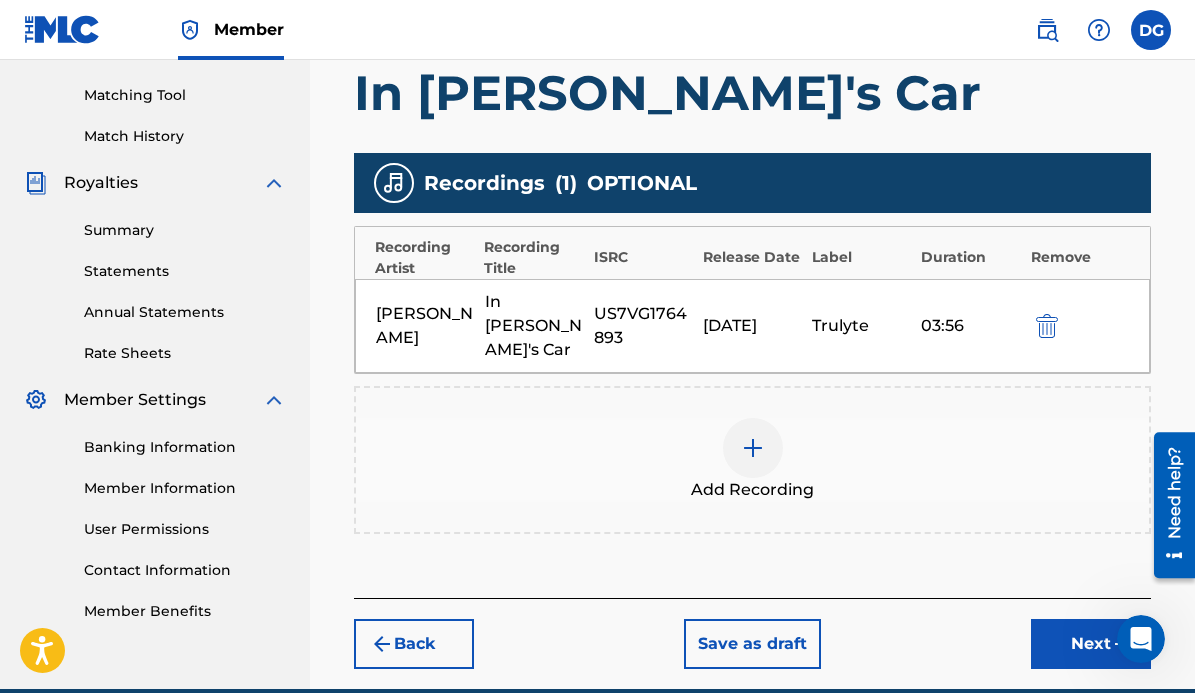 click on "Next" at bounding box center [1091, 644] 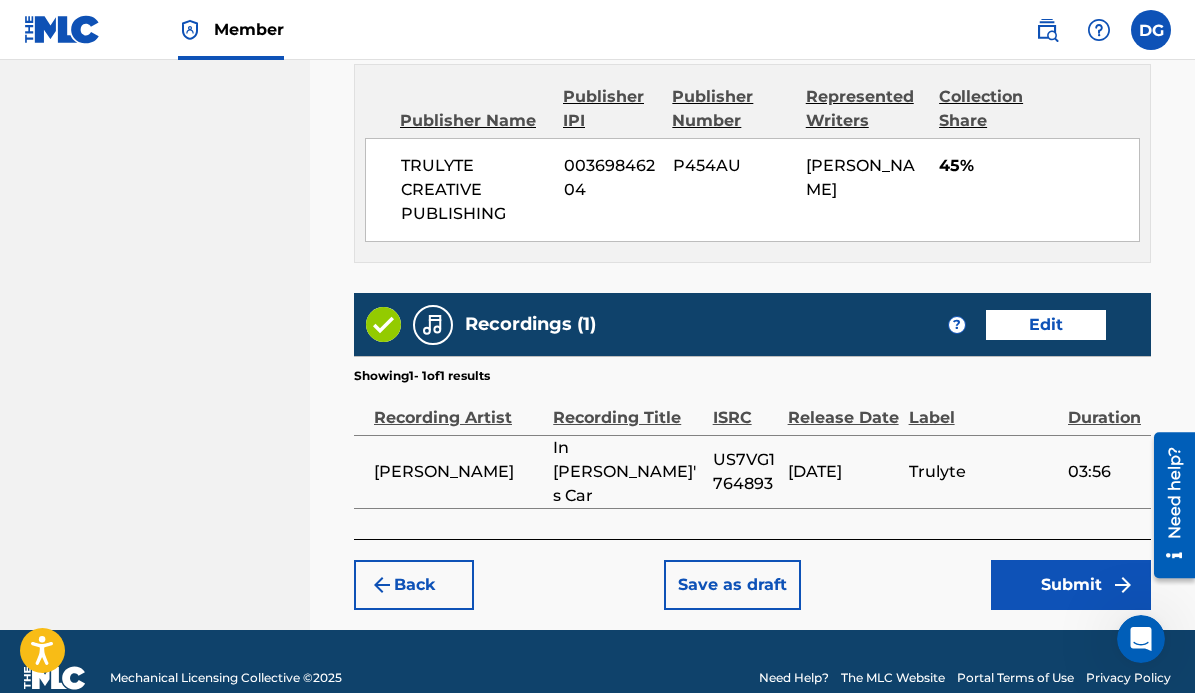 scroll, scrollTop: 1463, scrollLeft: 0, axis: vertical 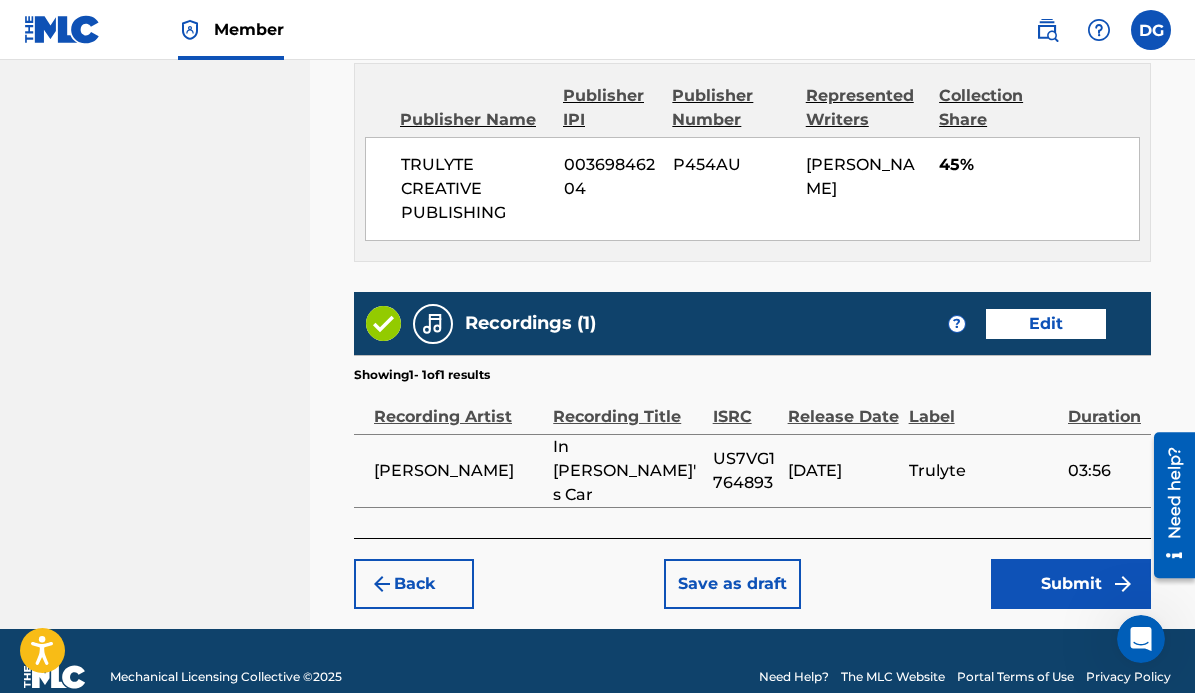 click on "Submit" at bounding box center [1071, 584] 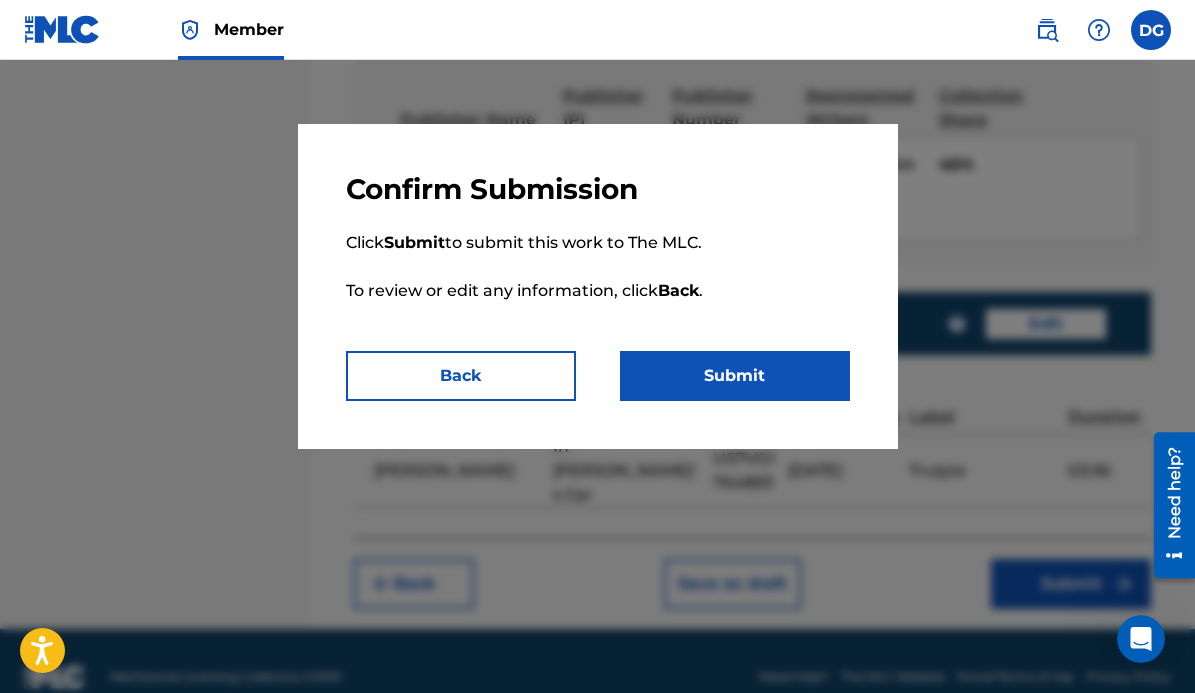 click on "Submit" at bounding box center (735, 376) 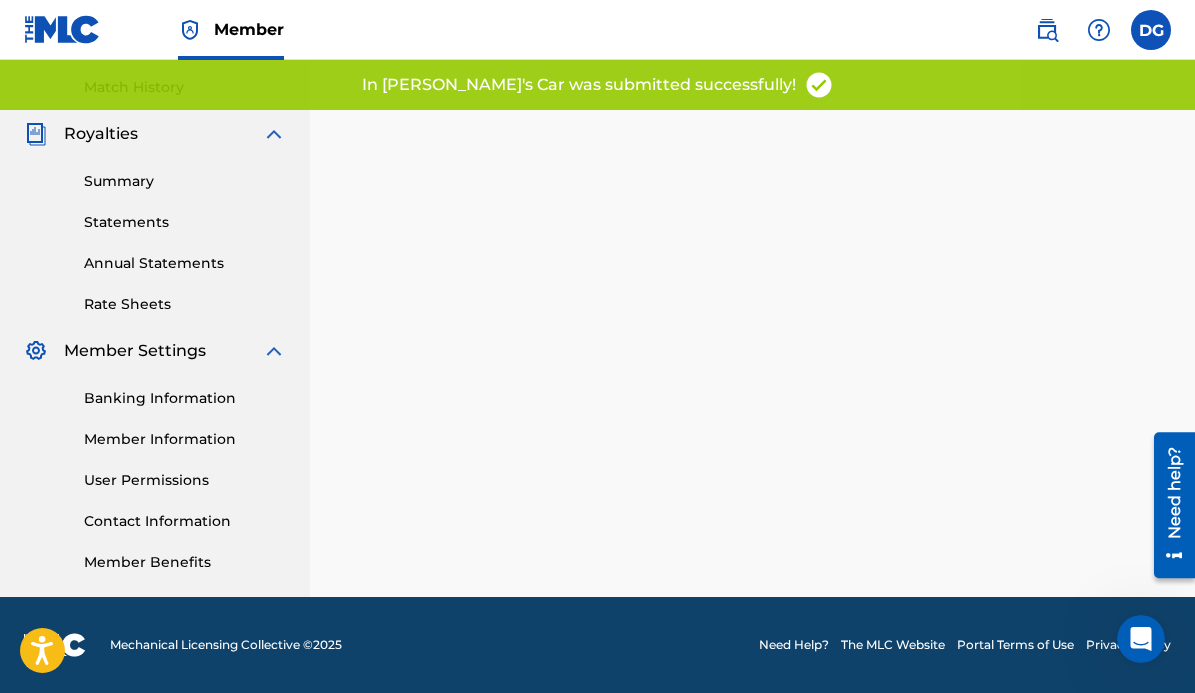 scroll, scrollTop: 0, scrollLeft: 0, axis: both 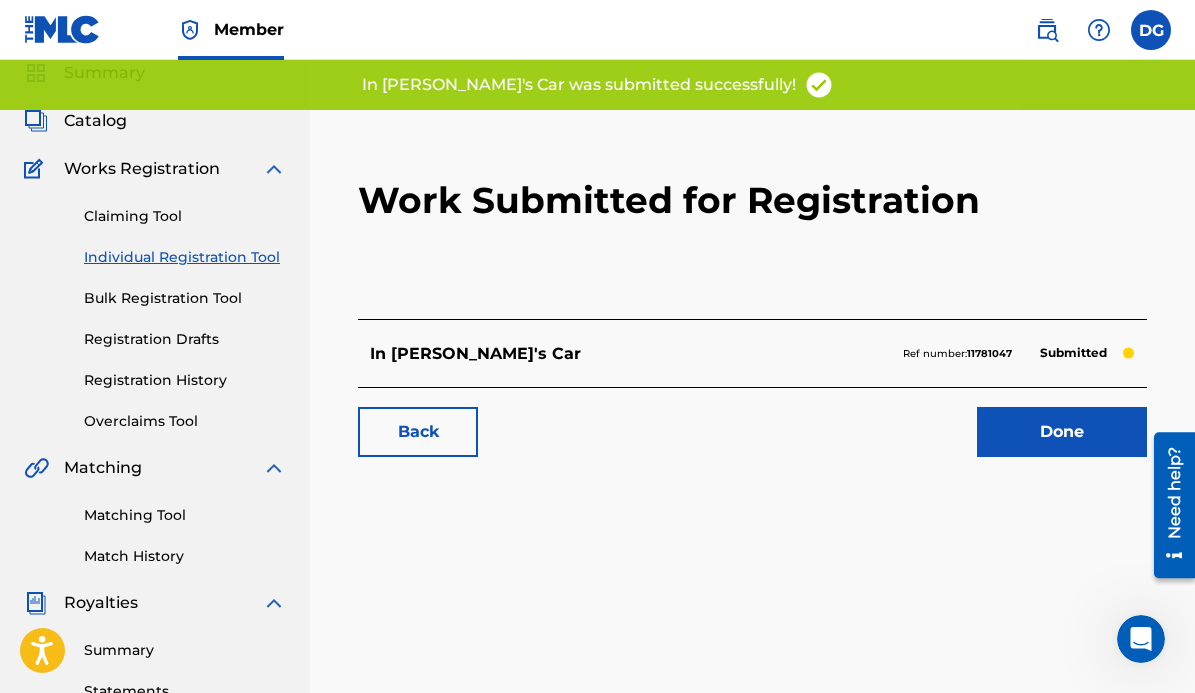 click on "Work Submitted for Registration In [PERSON_NAME]'s Car Ref number:  11781047 Submitted Back Done" at bounding box center (752, 279) 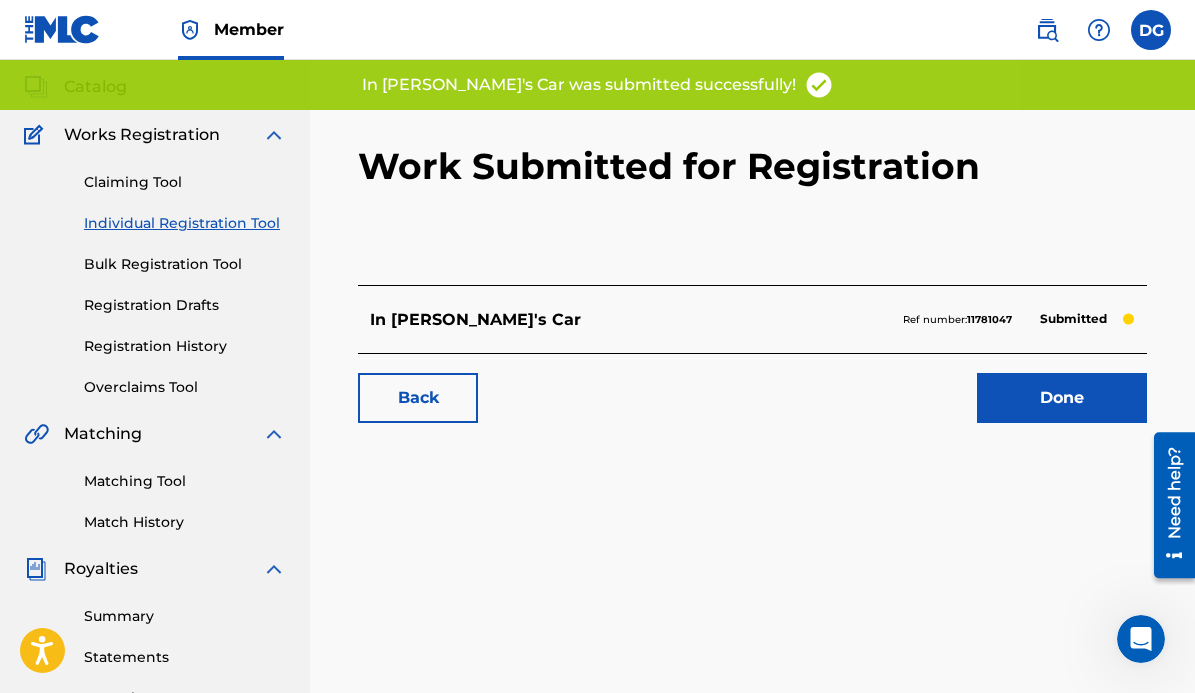 click on "Done" at bounding box center (1062, 398) 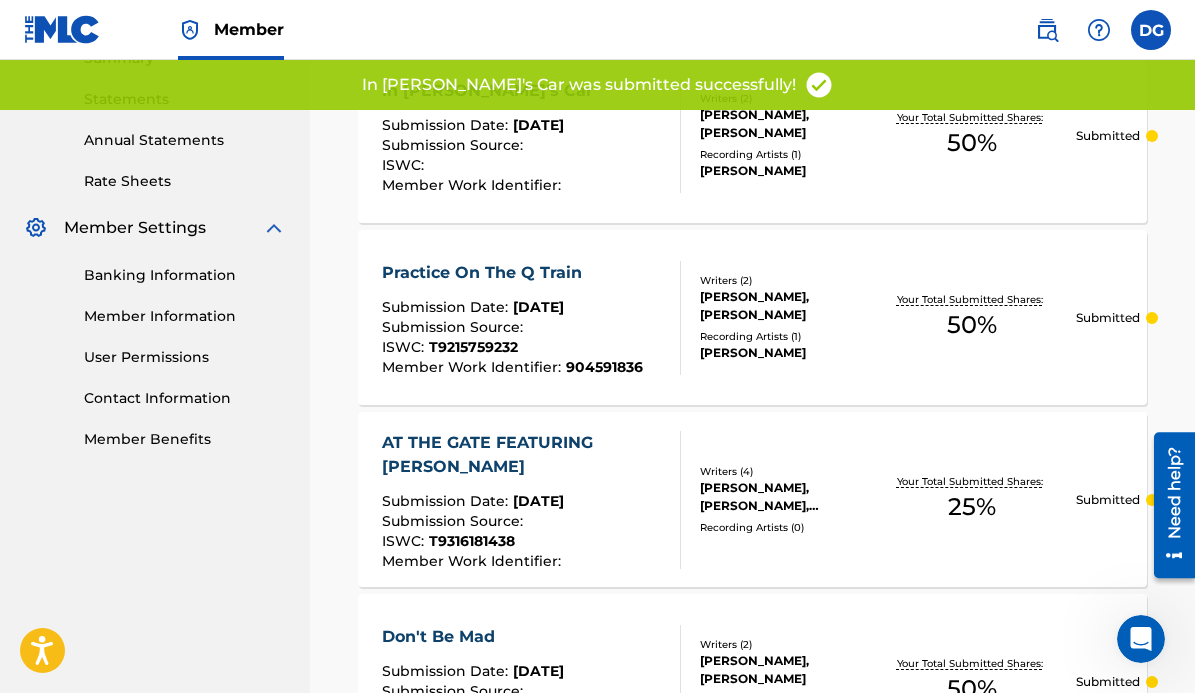 scroll, scrollTop: 672, scrollLeft: 0, axis: vertical 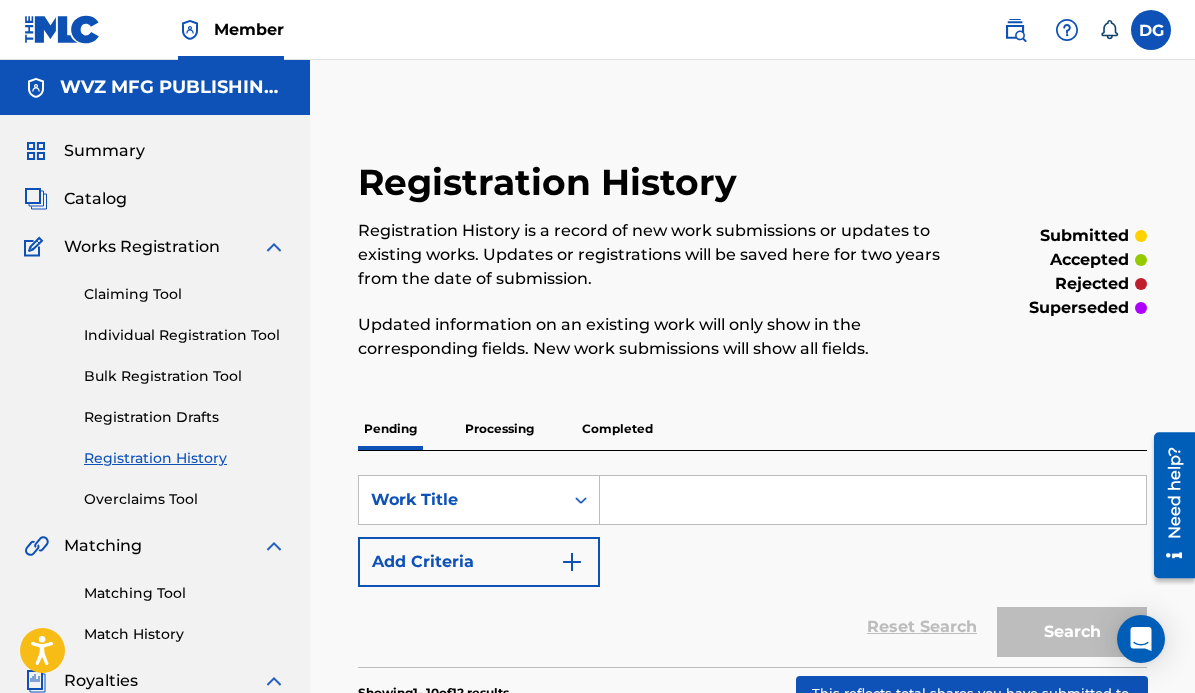 click on "Individual Registration Tool" at bounding box center [185, 335] 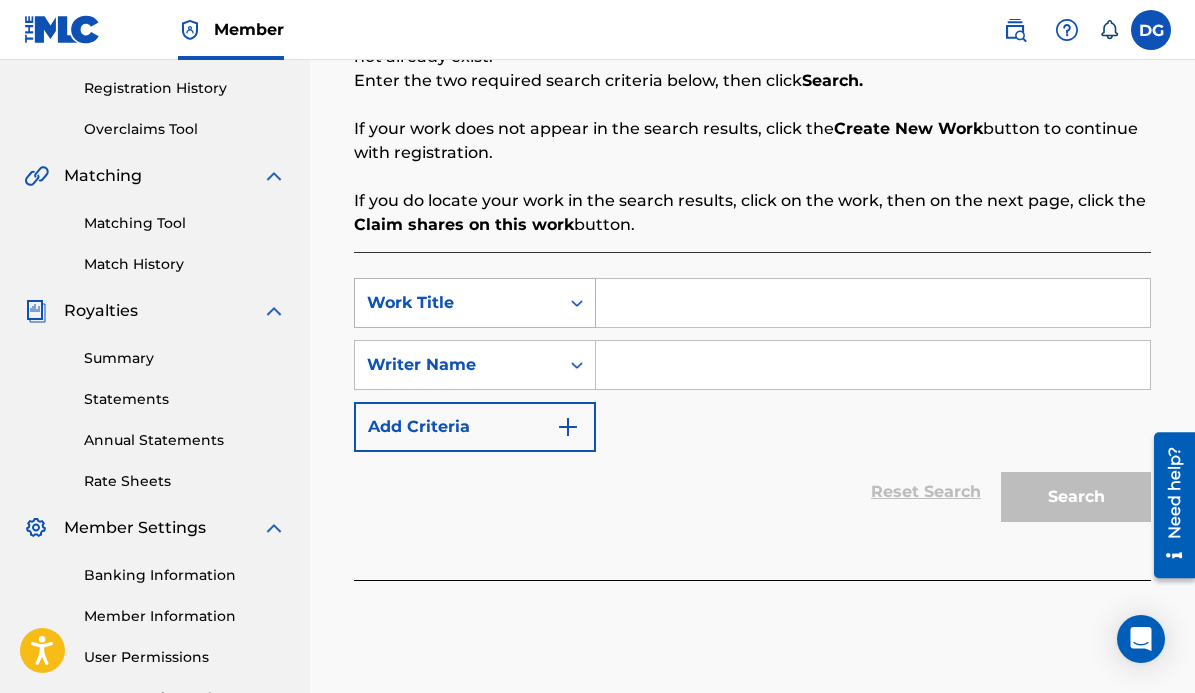 scroll, scrollTop: 372, scrollLeft: 0, axis: vertical 